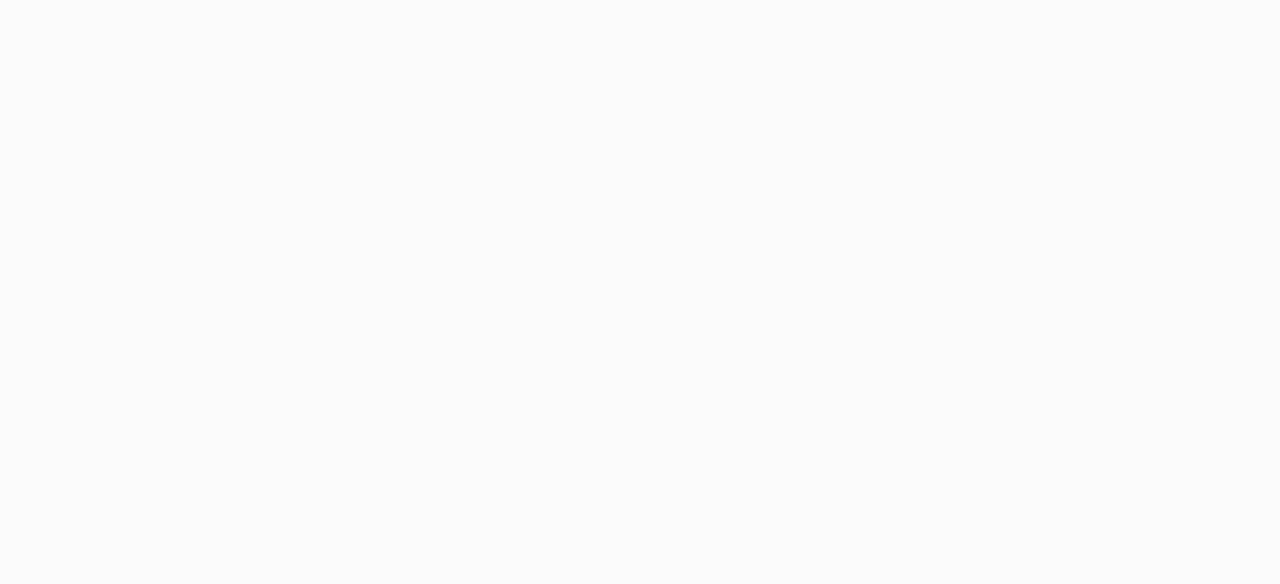 scroll, scrollTop: 0, scrollLeft: 0, axis: both 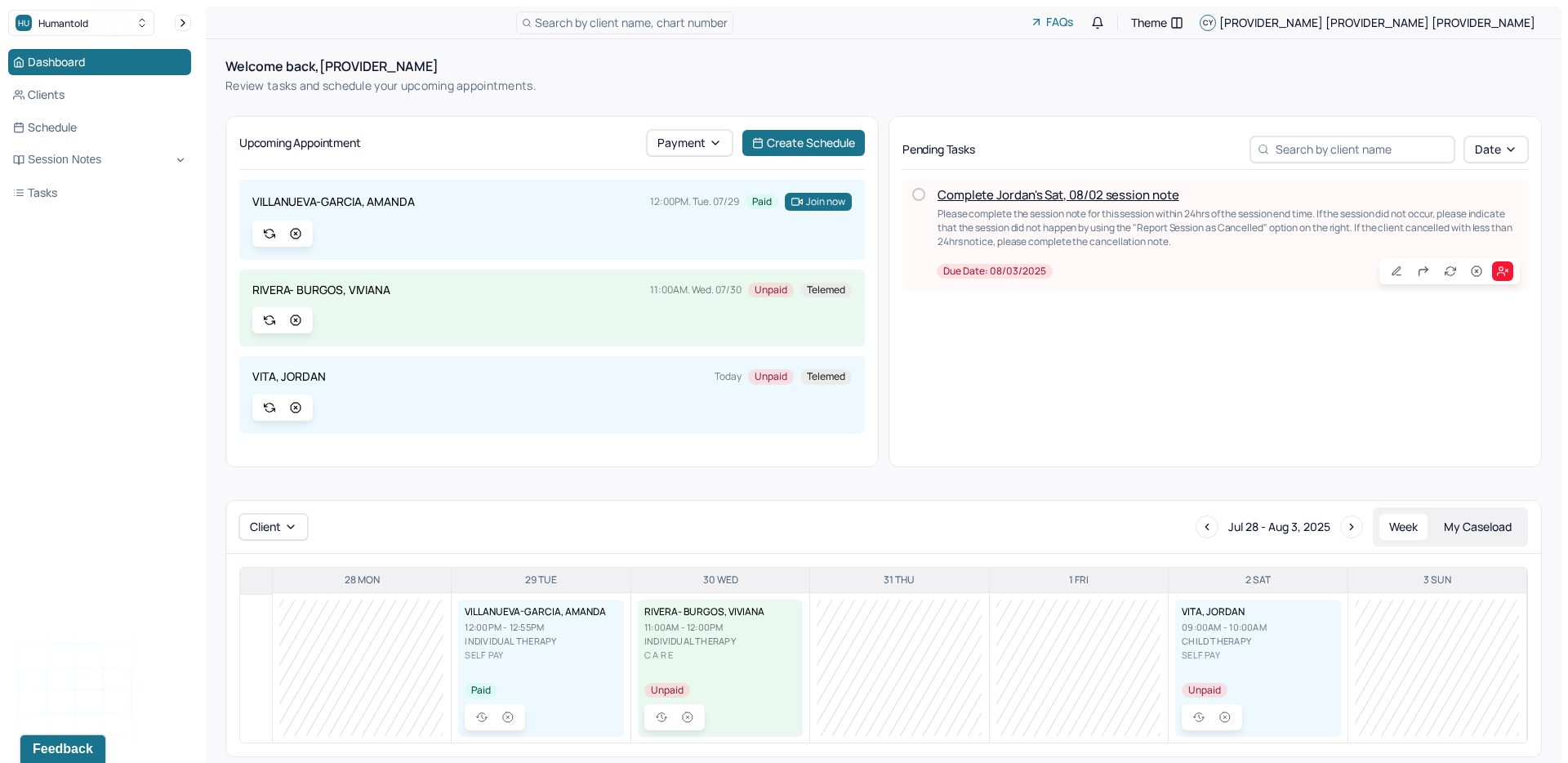click on "Complete Jordan's Sat, 08/02 session note" at bounding box center (1058, 194) 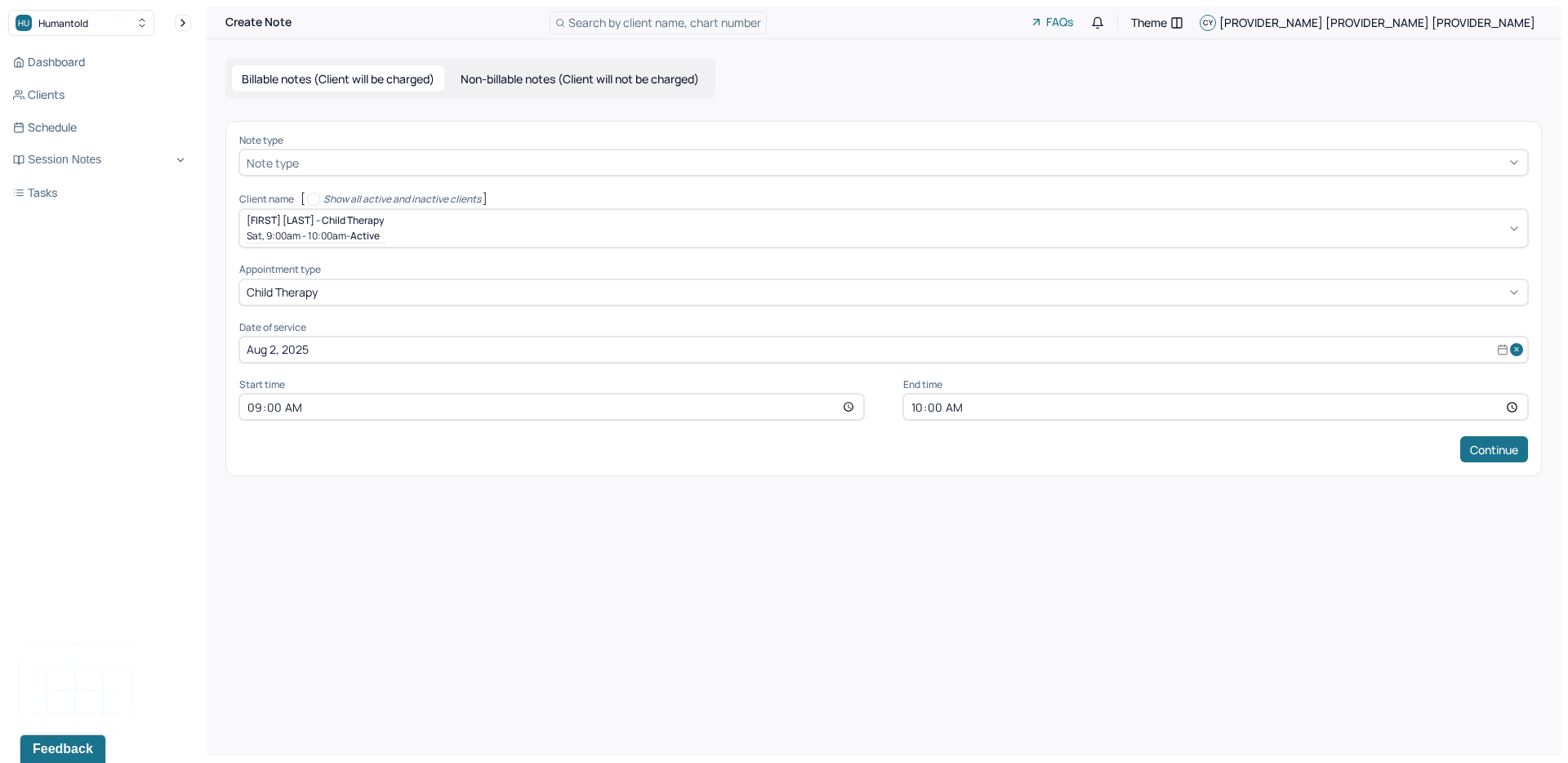 click on "Note type Note type" at bounding box center [884, 155] 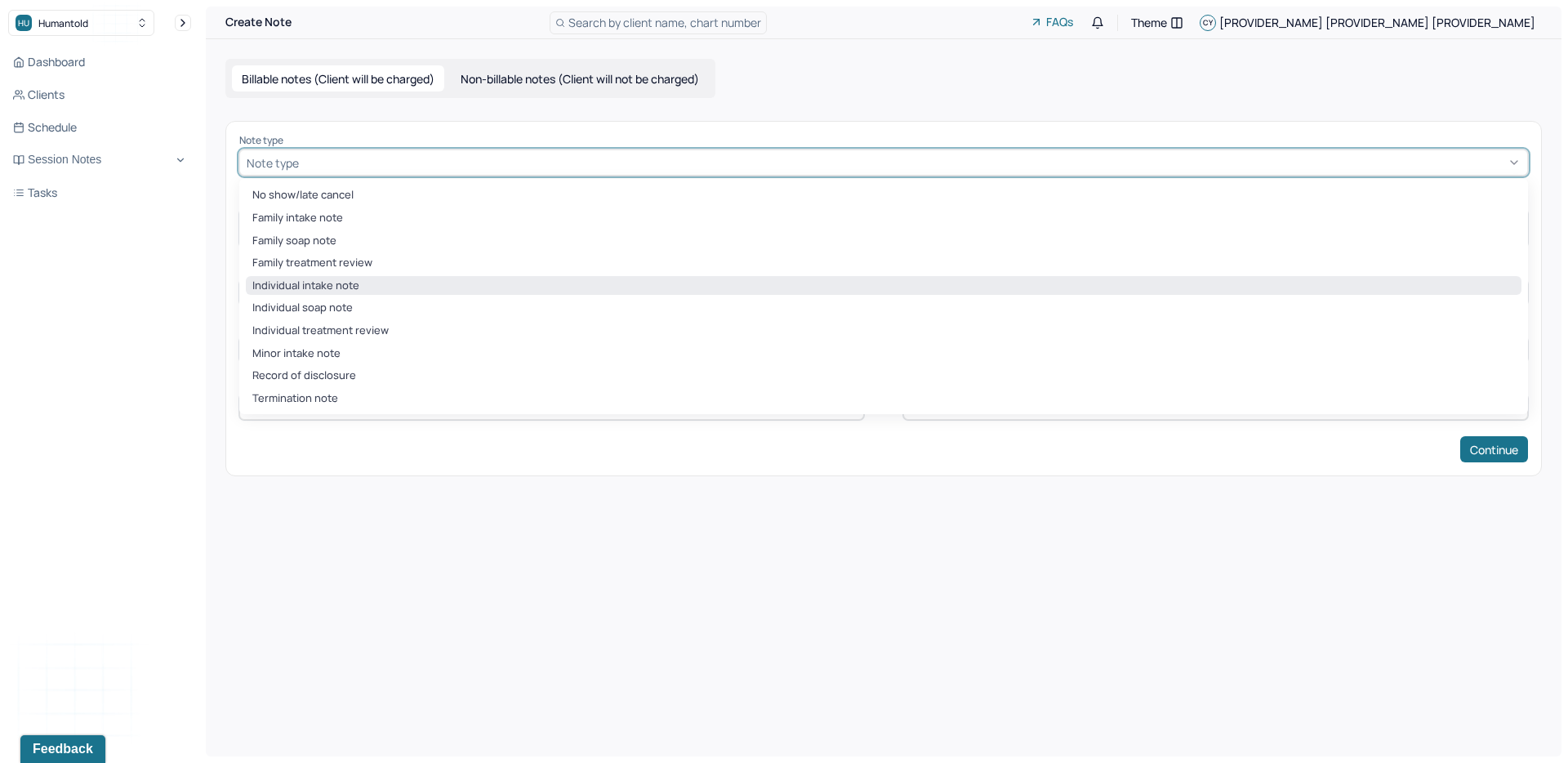 click on "Individual intake note" at bounding box center [884, 286] 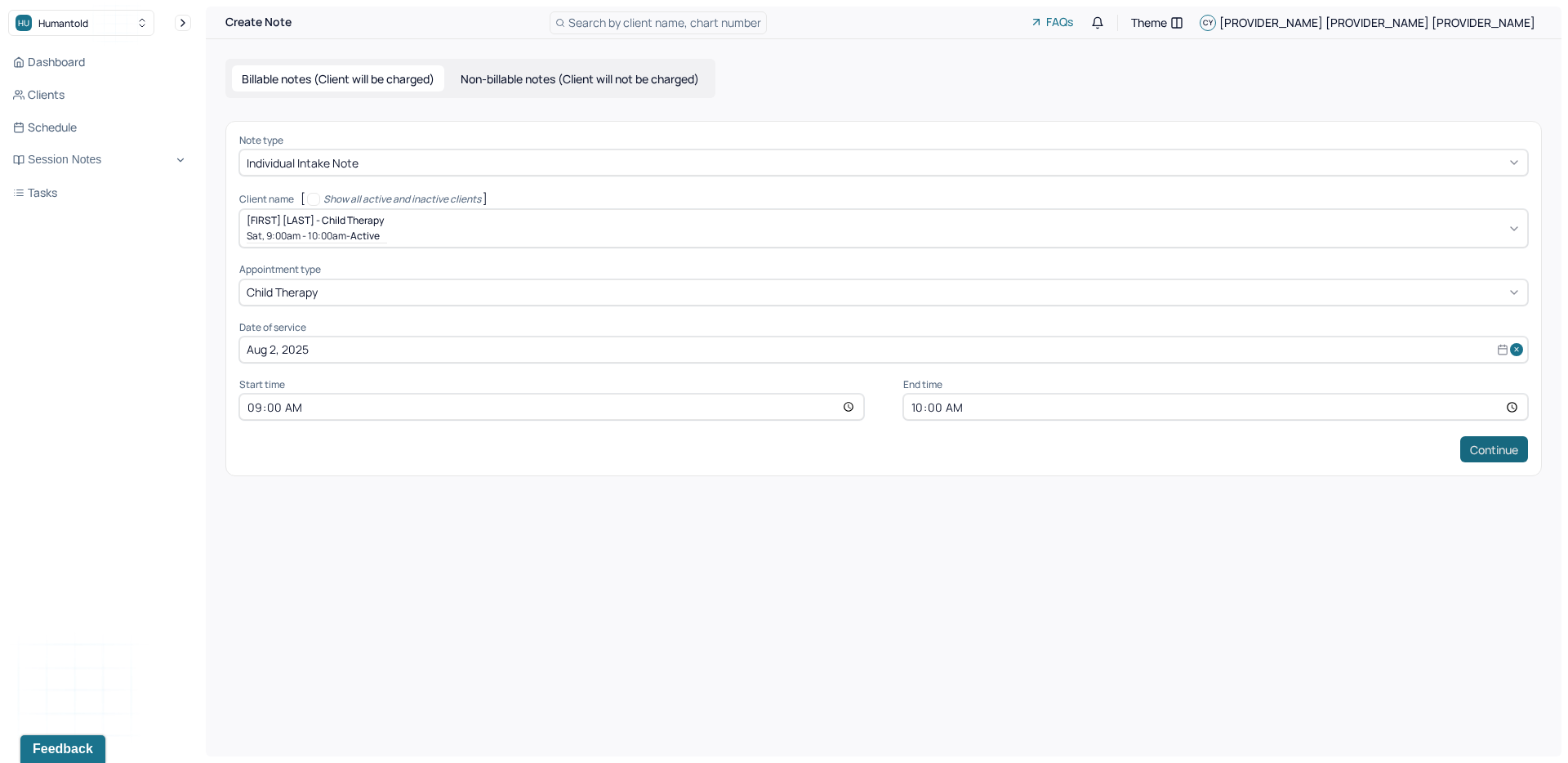 click on "Continue" at bounding box center (1494, 449) 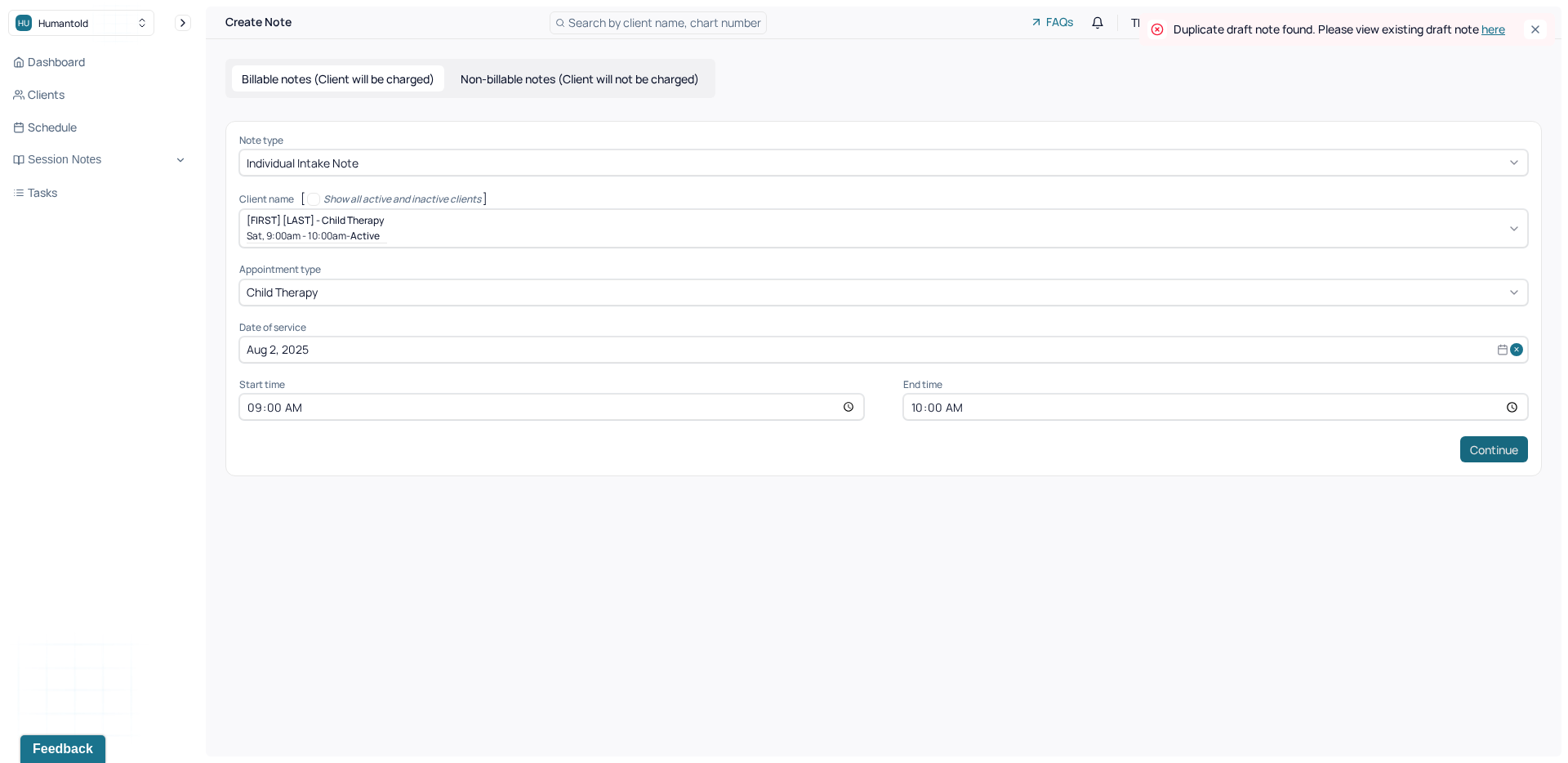 click on "Continue" at bounding box center (1494, 449) 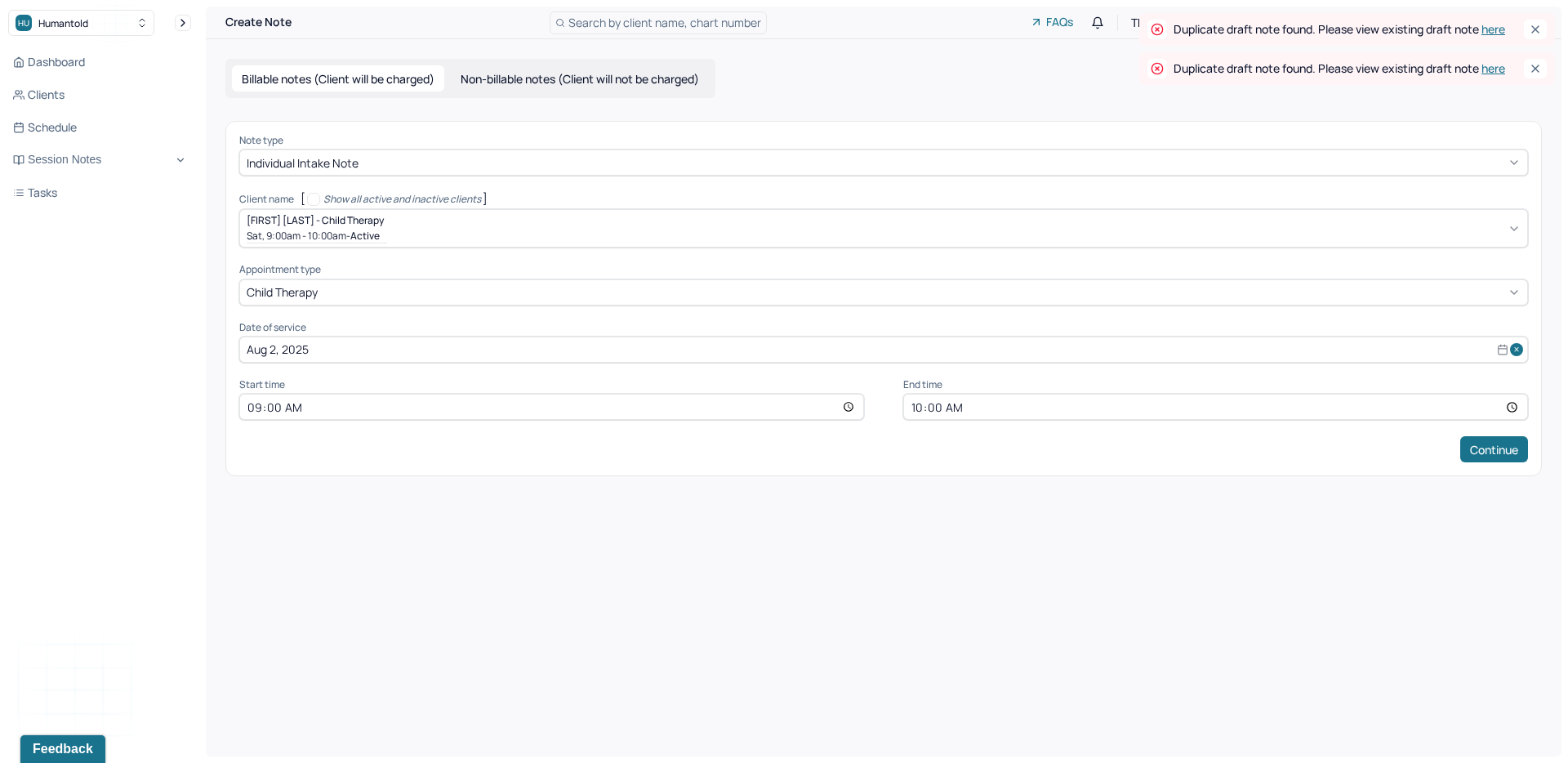click on "Create Note Search by client name, chart number  FAQs Theme CY [PROVIDER_NAME] [PROVIDER_NAME] Billable notes (Client will be charged) Non-billable notes (Client will not be charged) Note type Individual intake note Client name [ Show all active and inactive clients ] [FIRST] [LAST] - Child therapy Sat, 9:00am - 10:00am  -  active Supervisee name [PROVIDER_NAME] [PROVIDER_NAME] Appointment type child therapy Date of service Aug 2, 2025 Start time 09:00 End time 10:00 Continue" at bounding box center [884, 382] 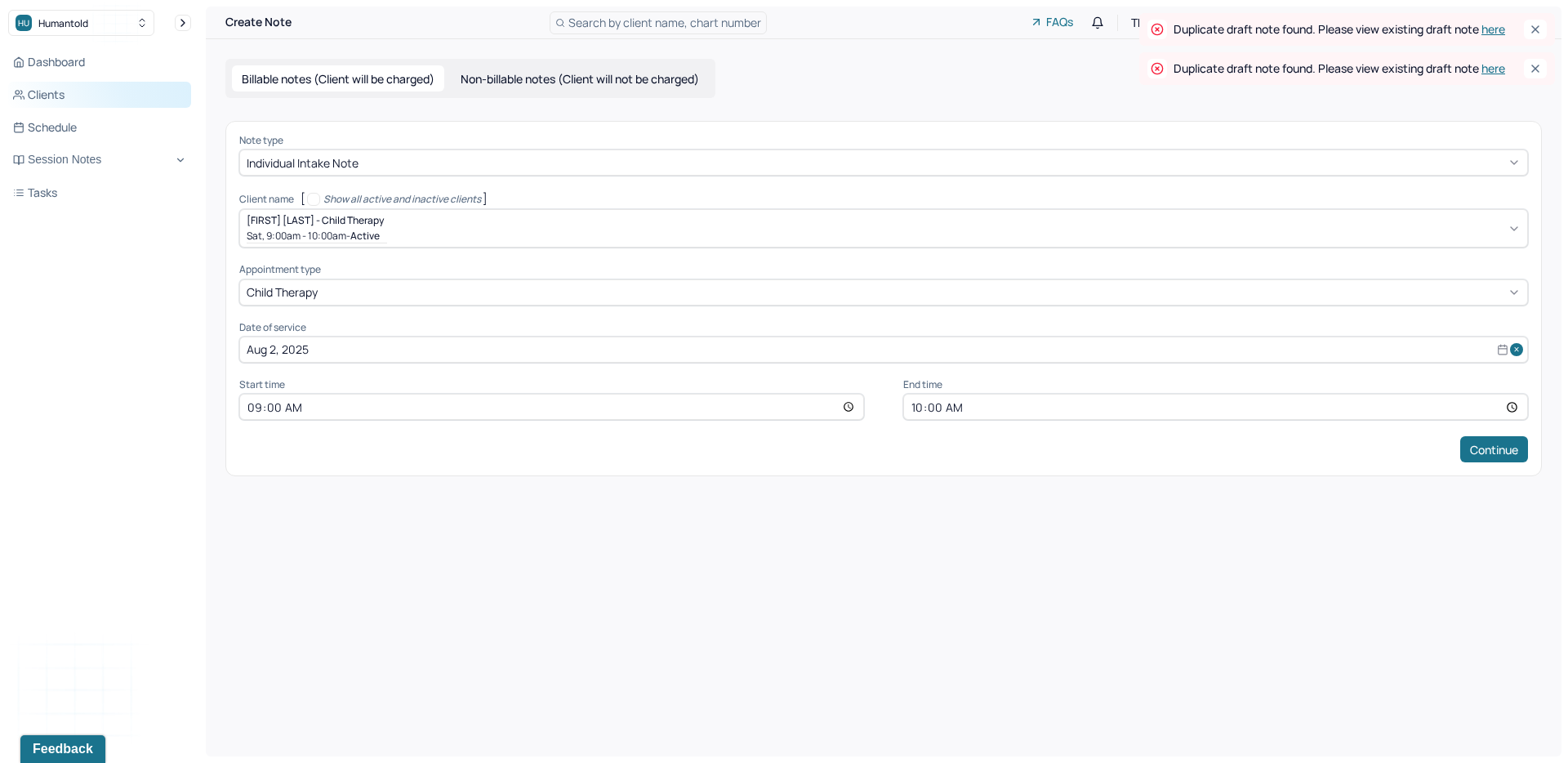 click on "Clients" at bounding box center (100, 95) 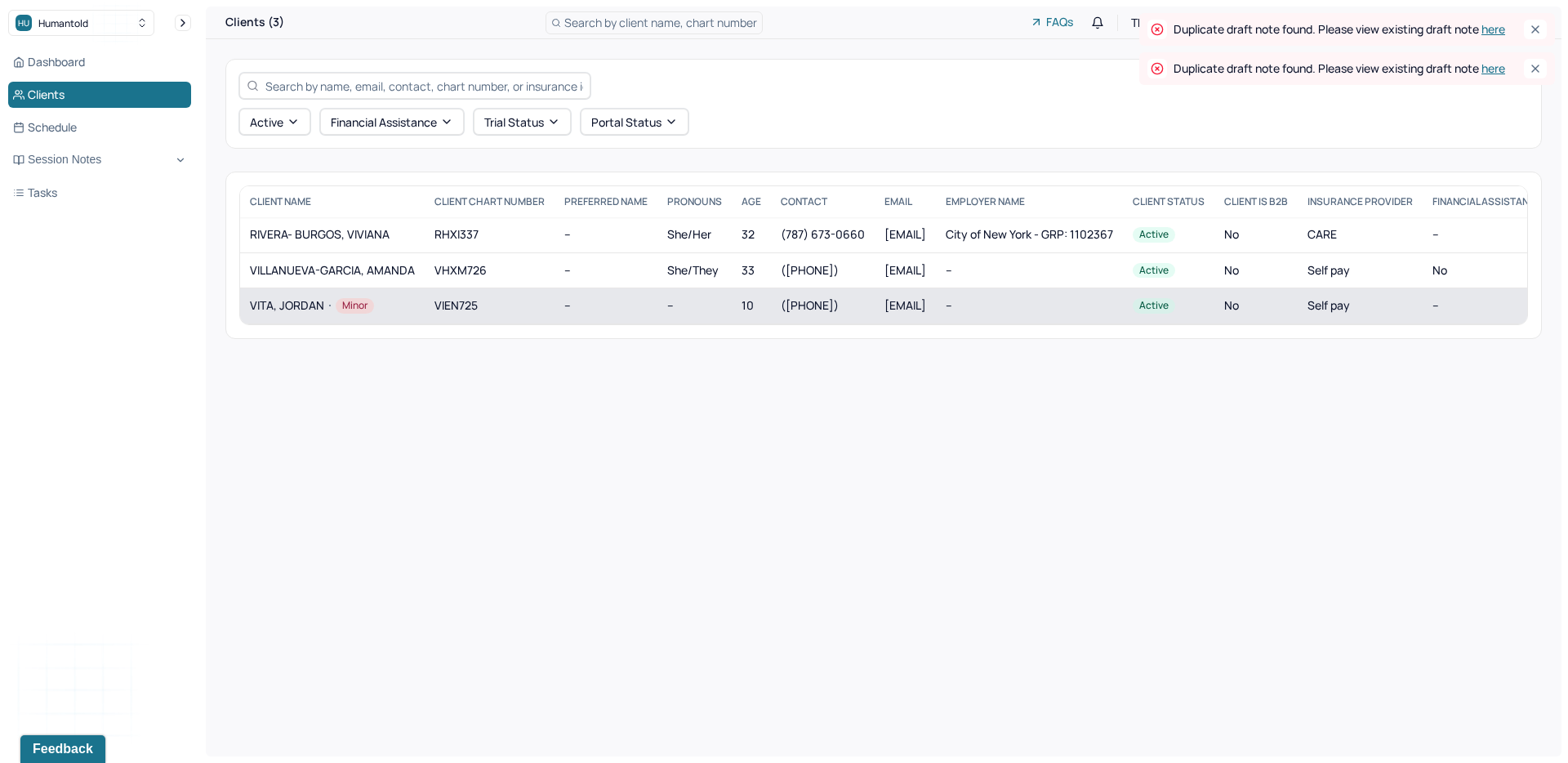 click on "VITA, JORDAN Minor" at bounding box center (332, 306) 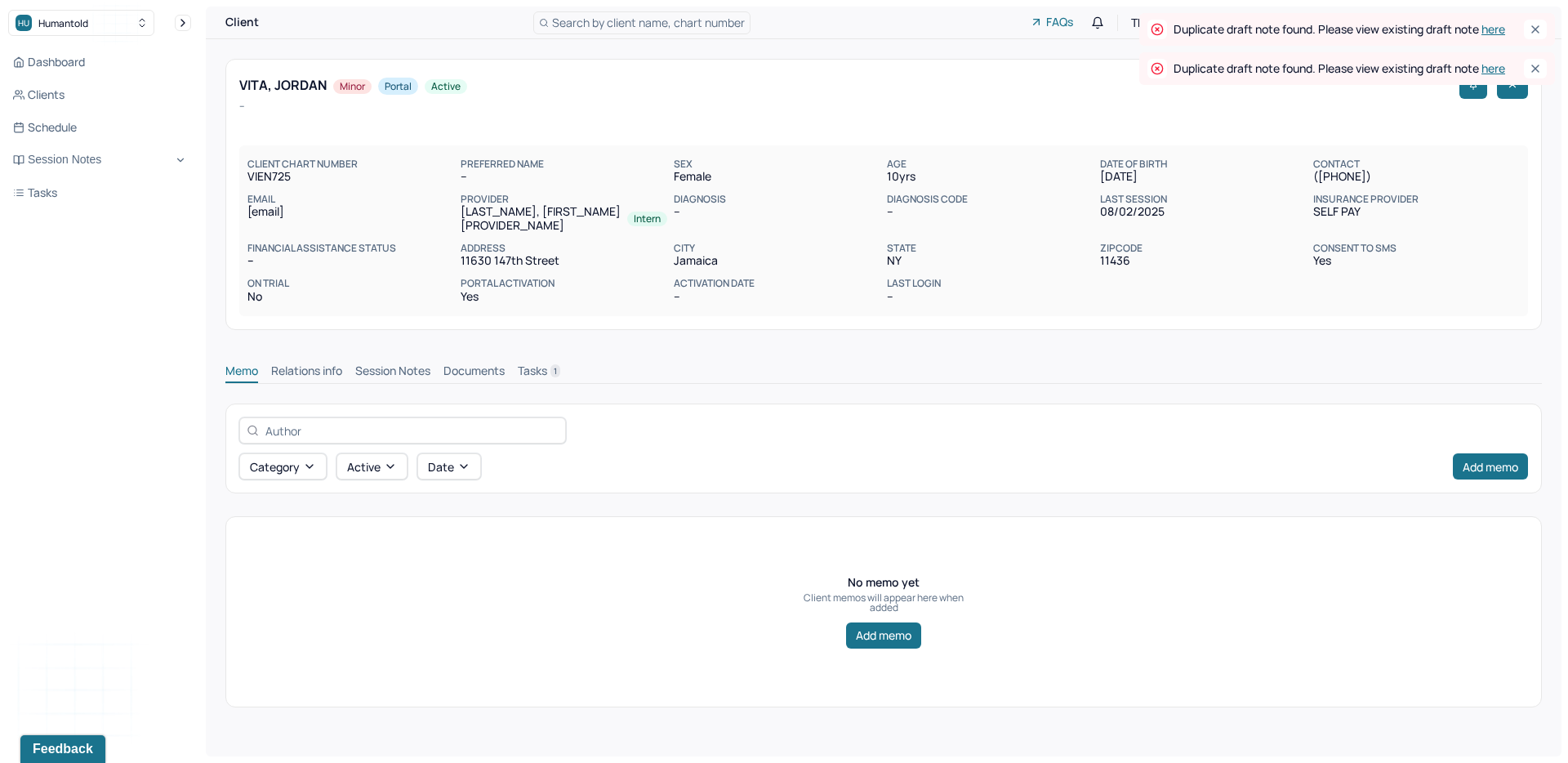 click on "Session Notes" at bounding box center [393, 373] 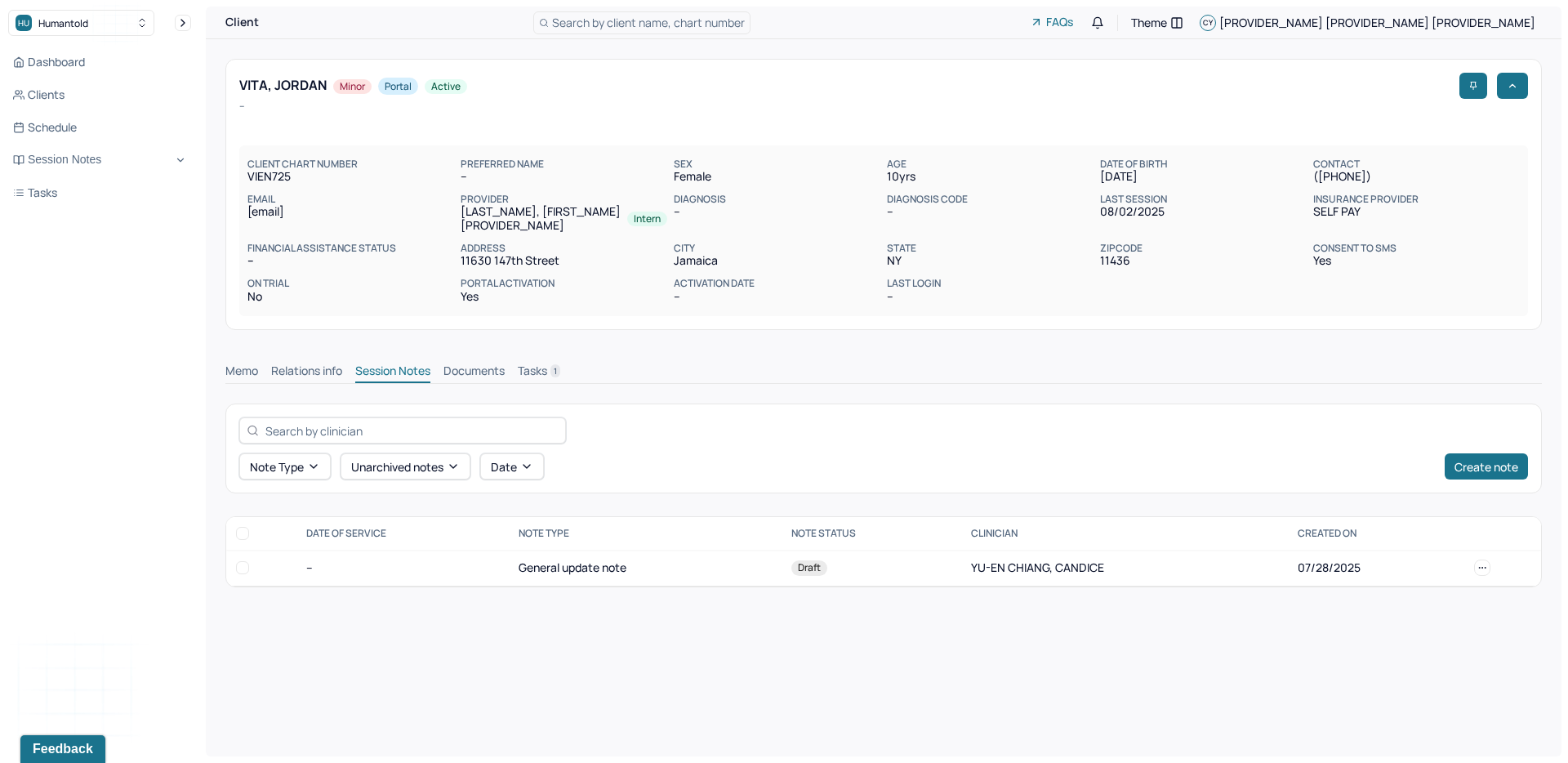 click on "Relations info" at bounding box center (306, 373) 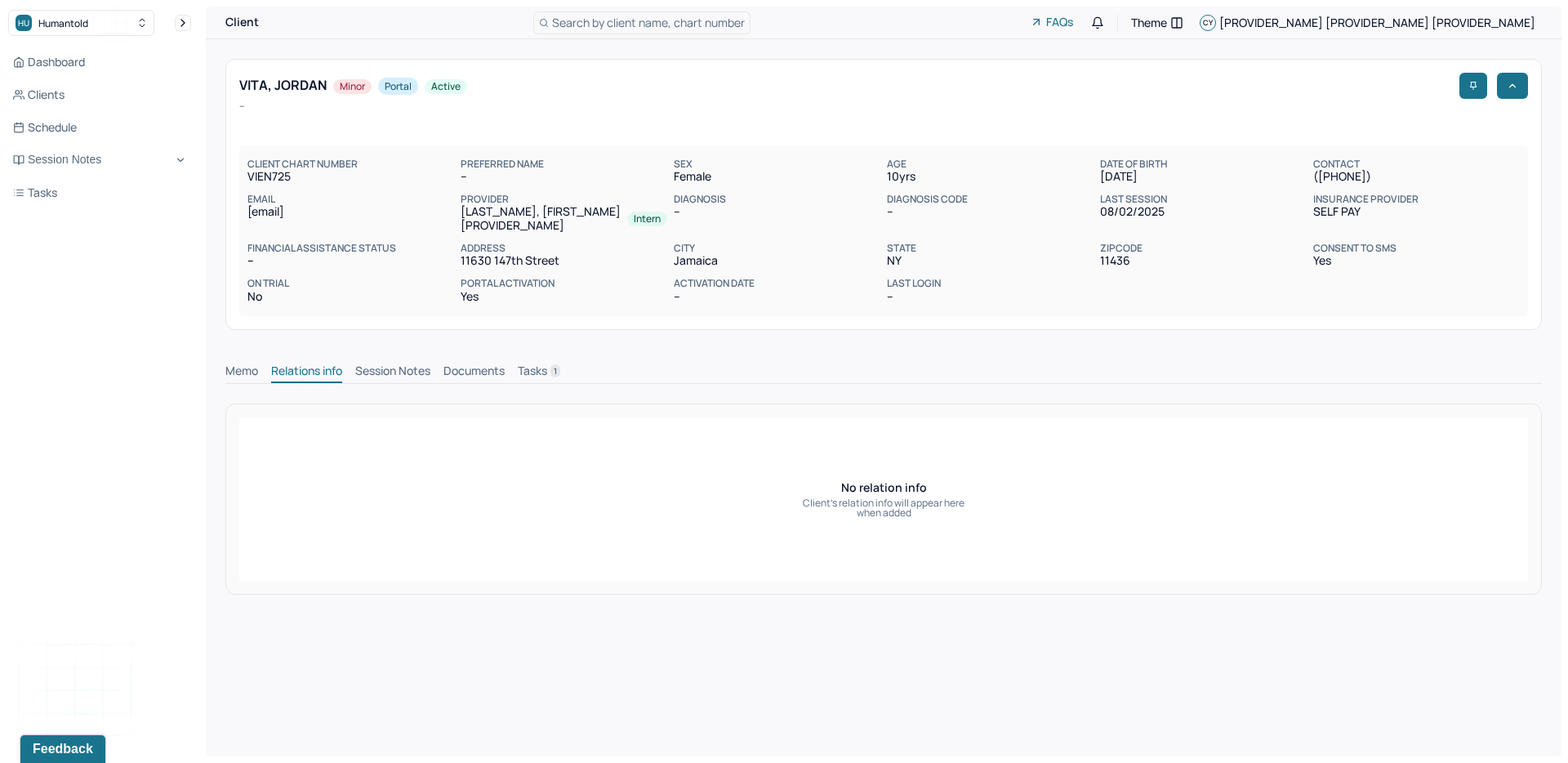 click on "Session Notes" at bounding box center [393, 373] 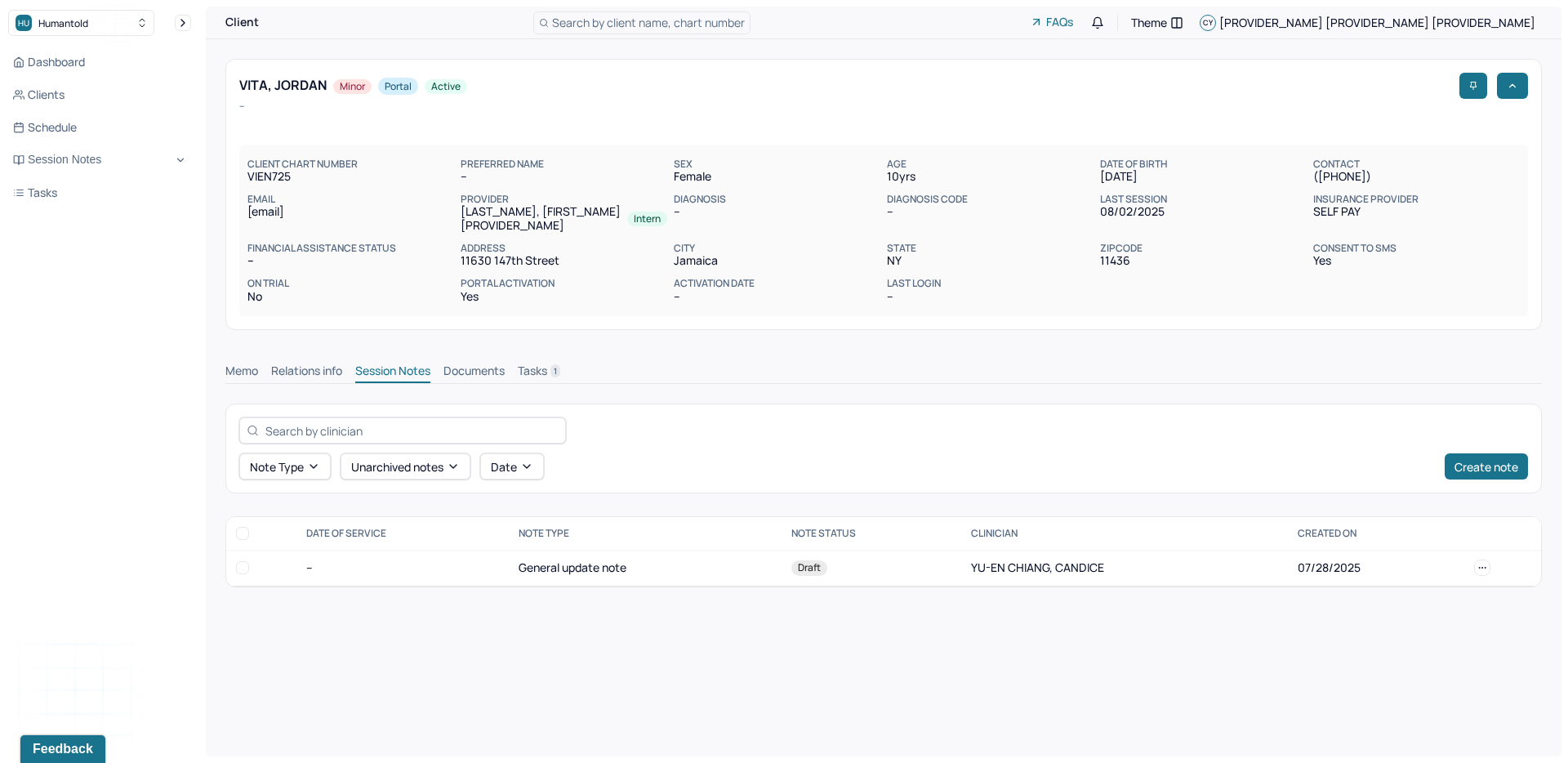 click on "Memo" at bounding box center (242, 373) 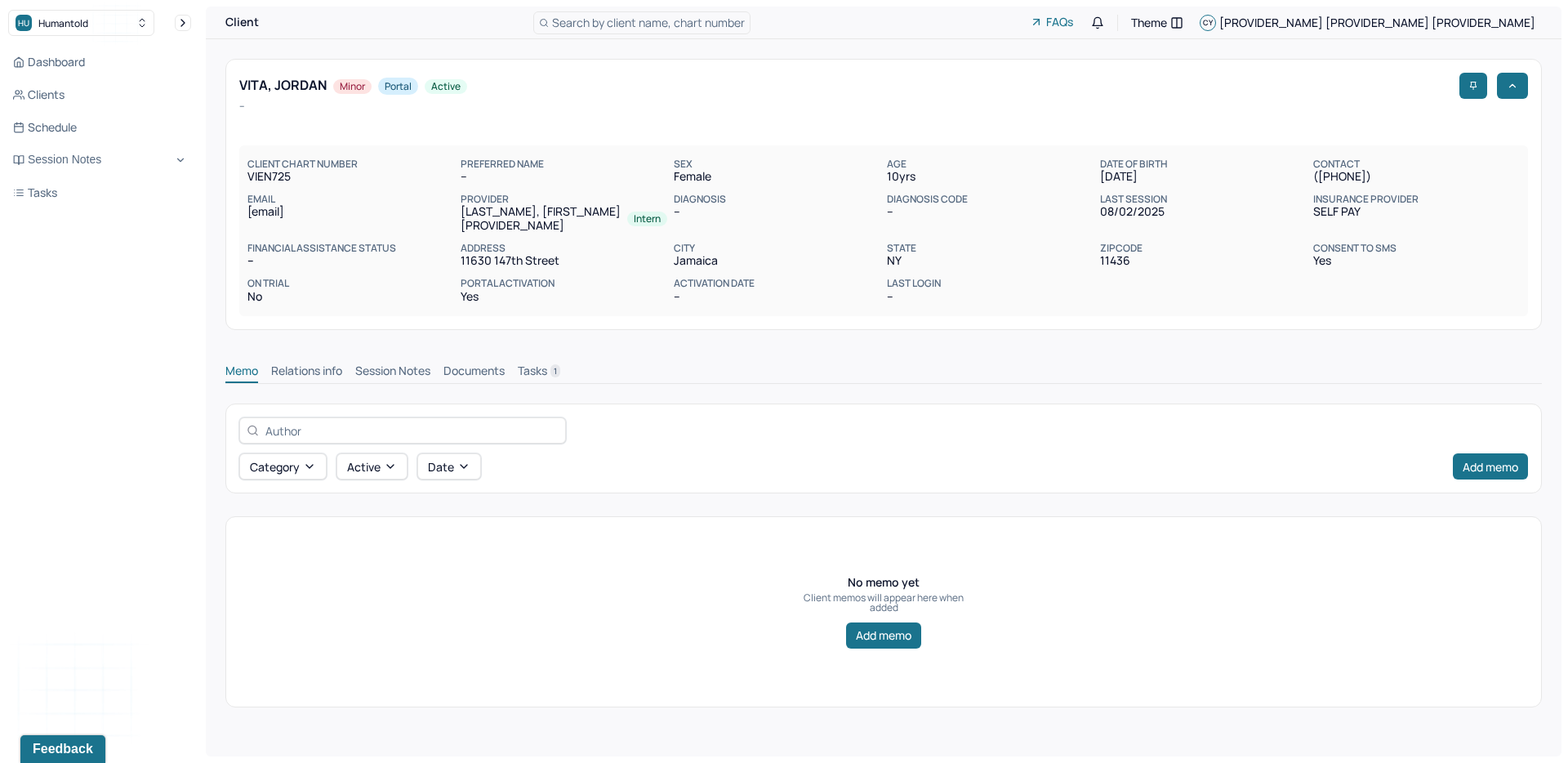 click on "Session Notes" at bounding box center [393, 373] 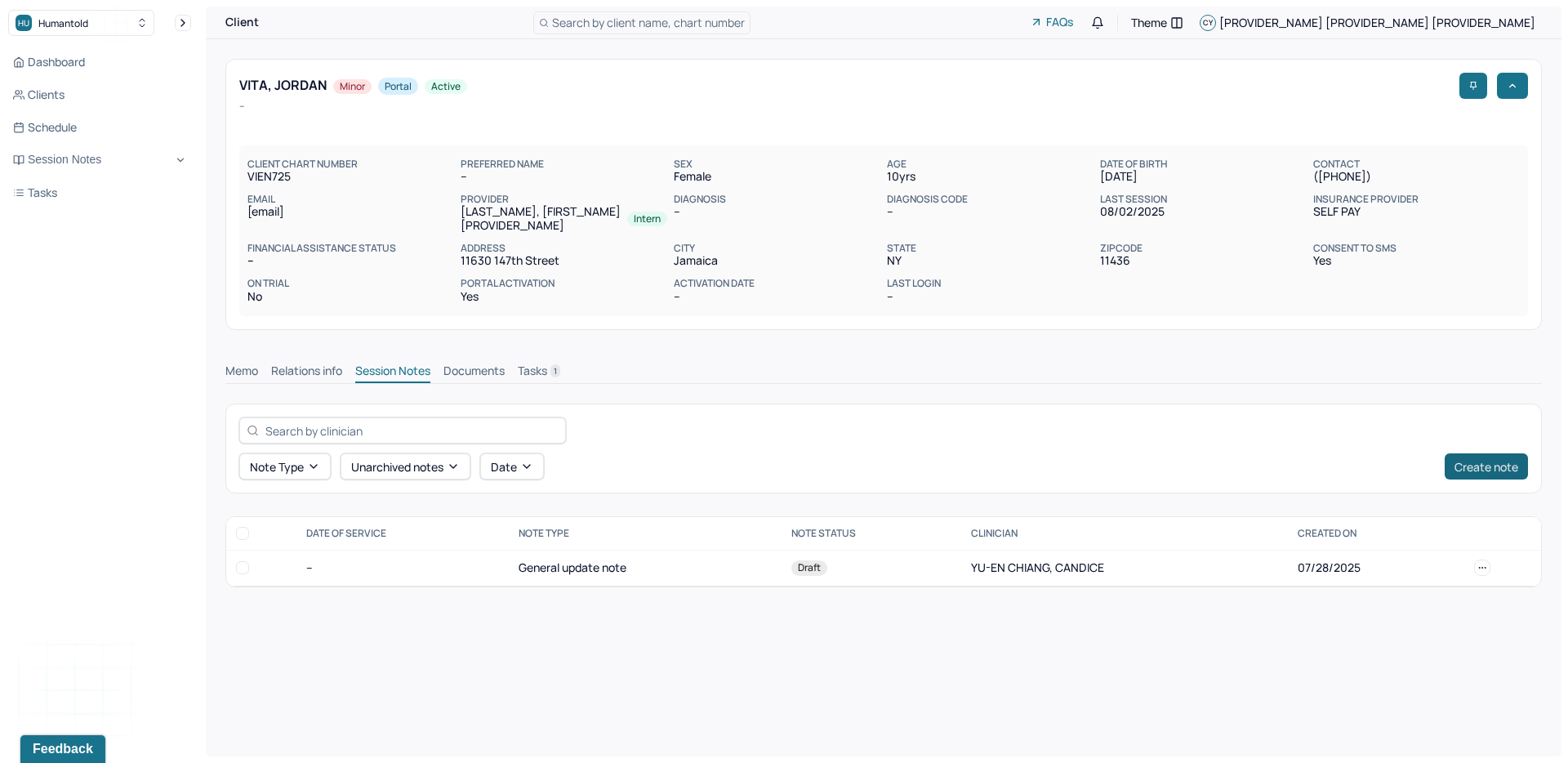 click on "Create note" at bounding box center (1486, 466) 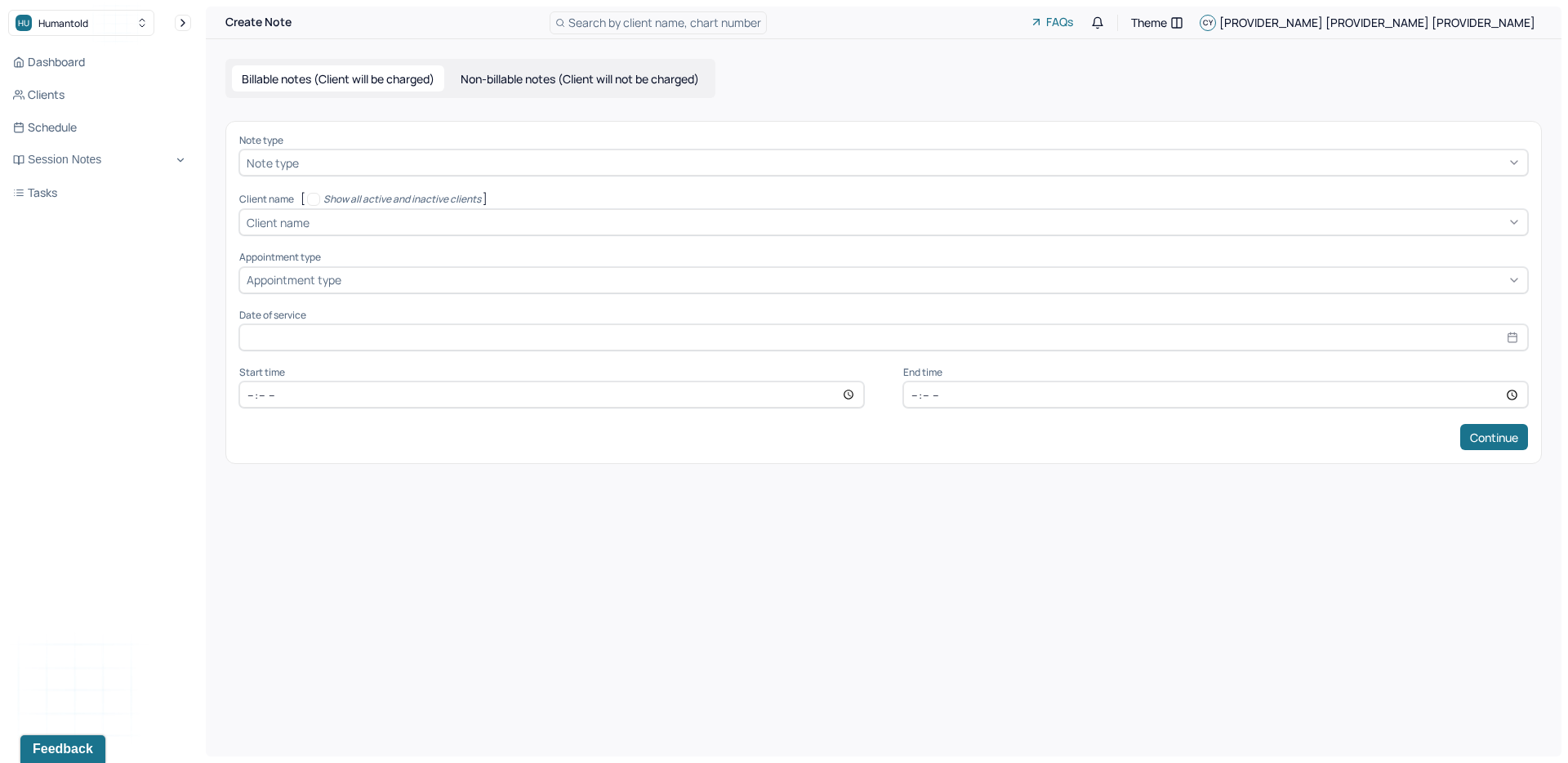 click at bounding box center (911, 163) 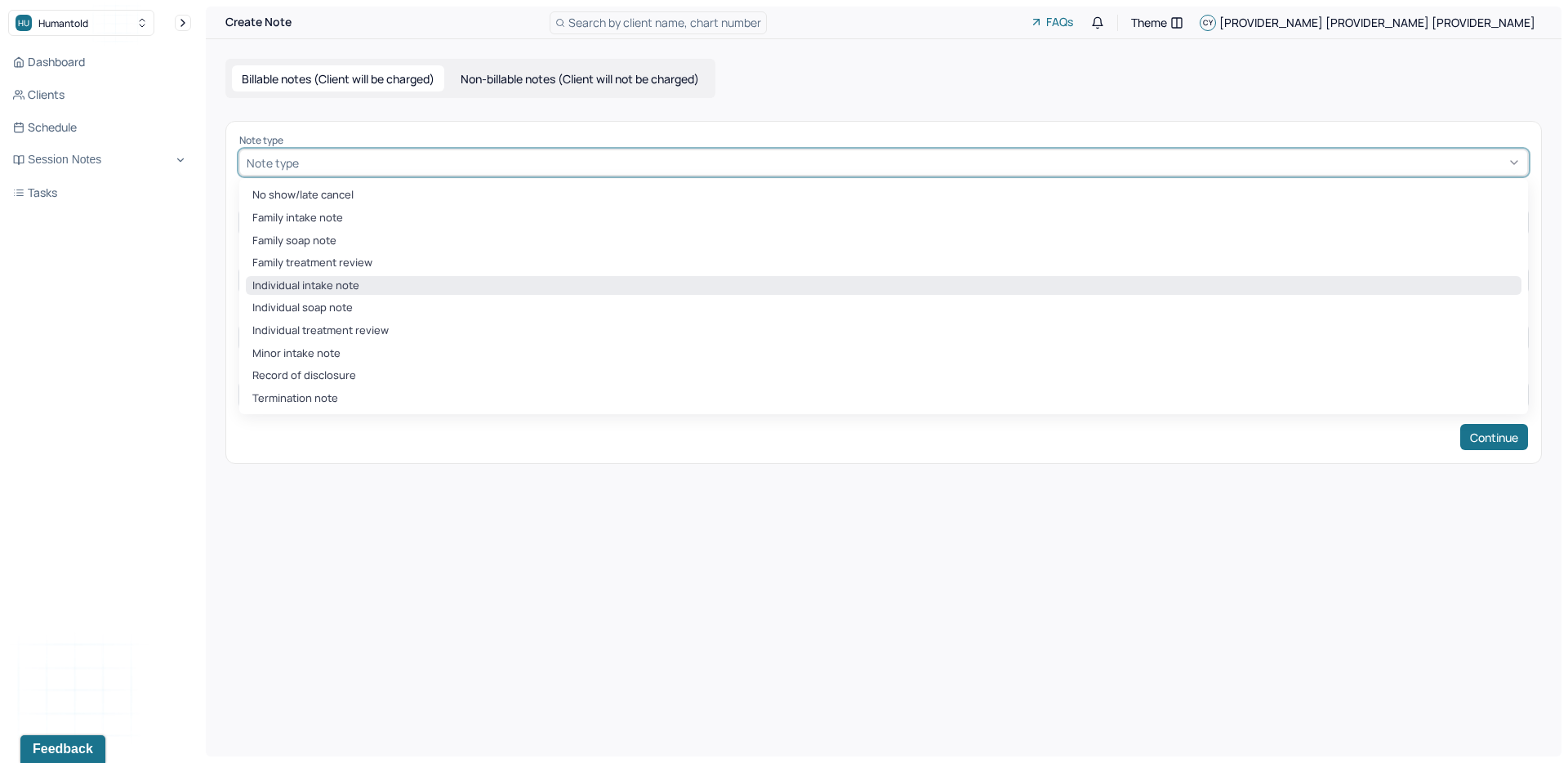 click on "Individual intake note" at bounding box center [884, 286] 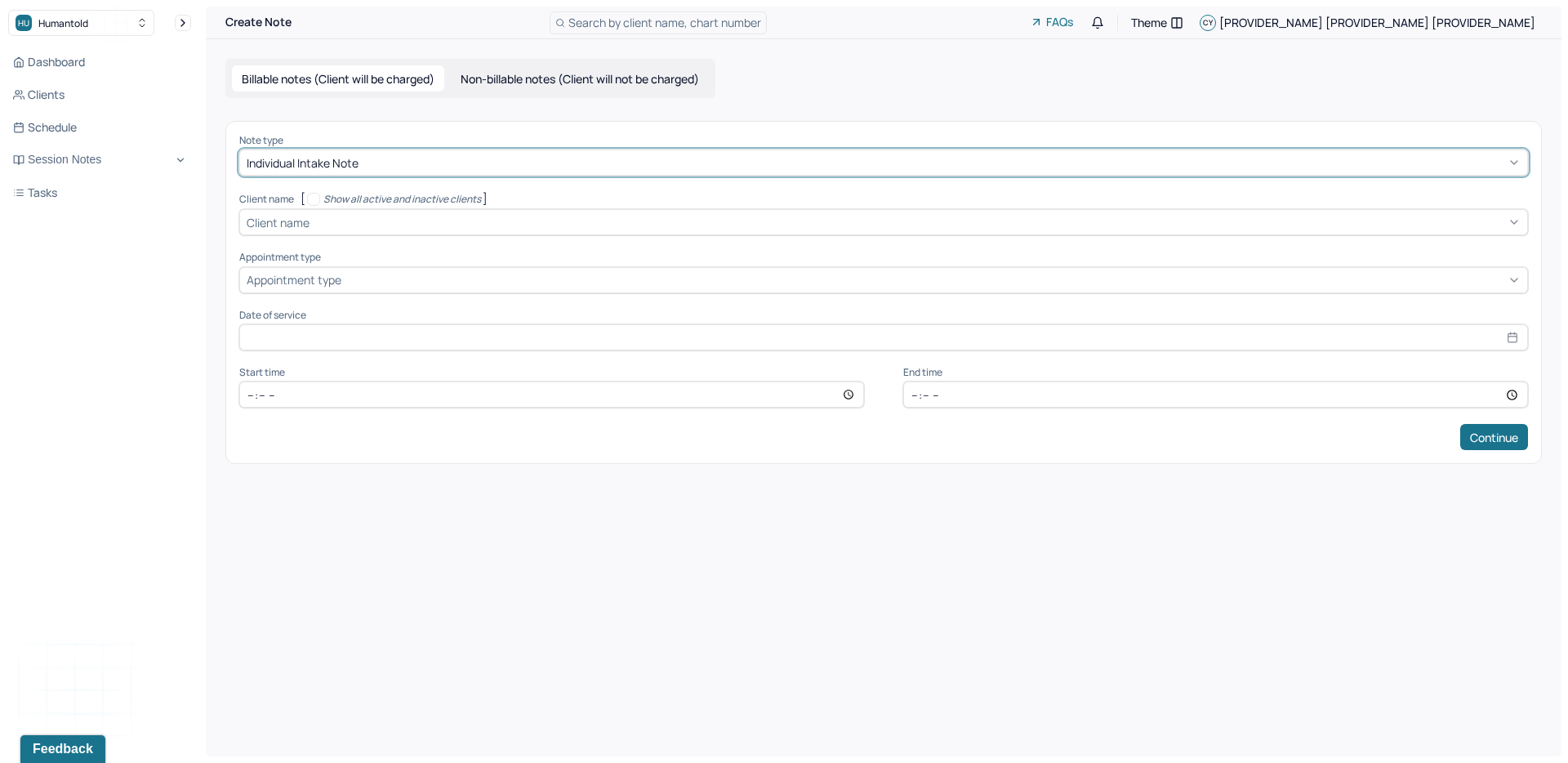 click at bounding box center [916, 222] 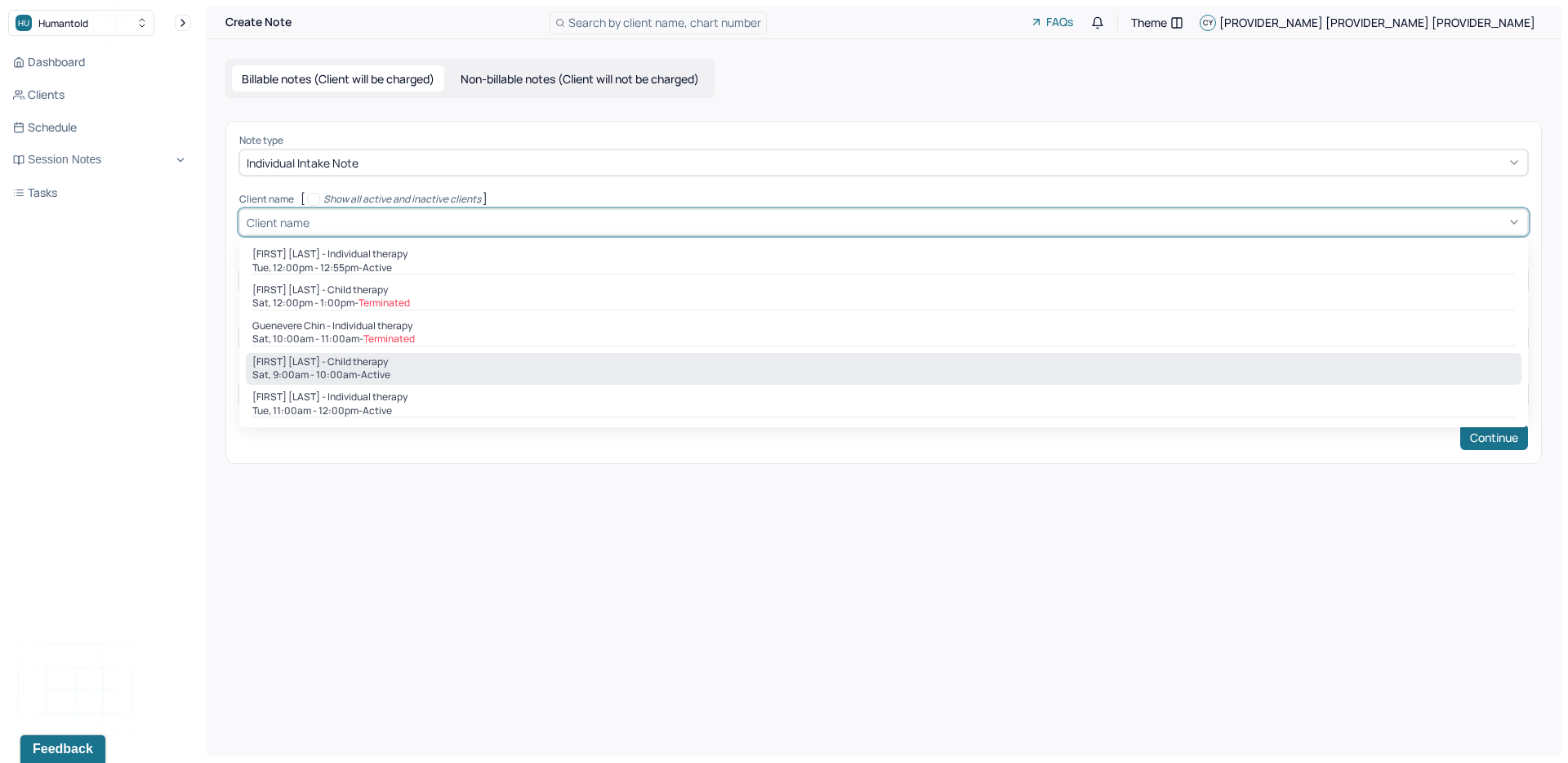 click on "[FIRST] [LAST] - Child therapy" at bounding box center [884, 362] 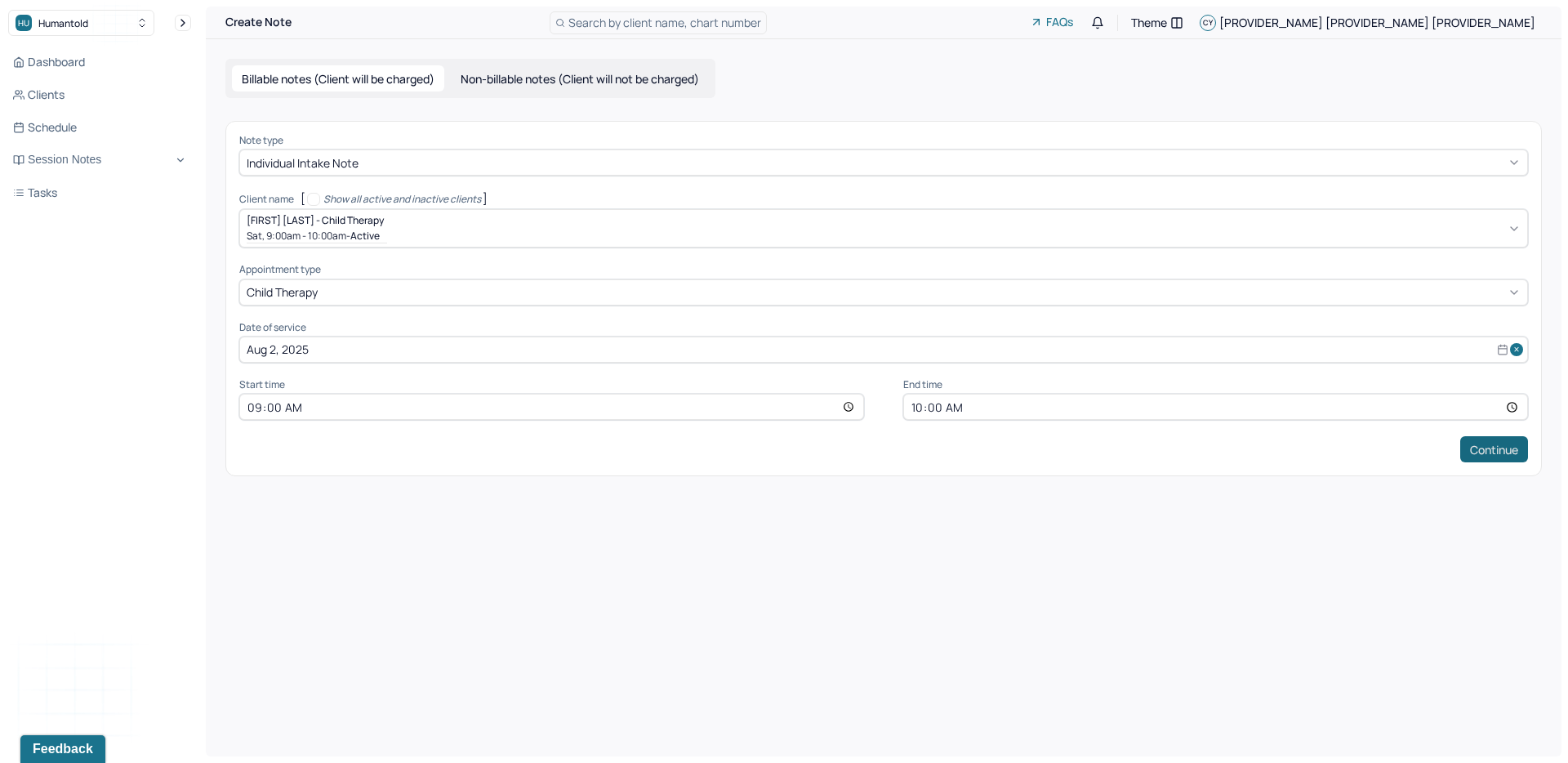 click on "Continue" at bounding box center [1494, 449] 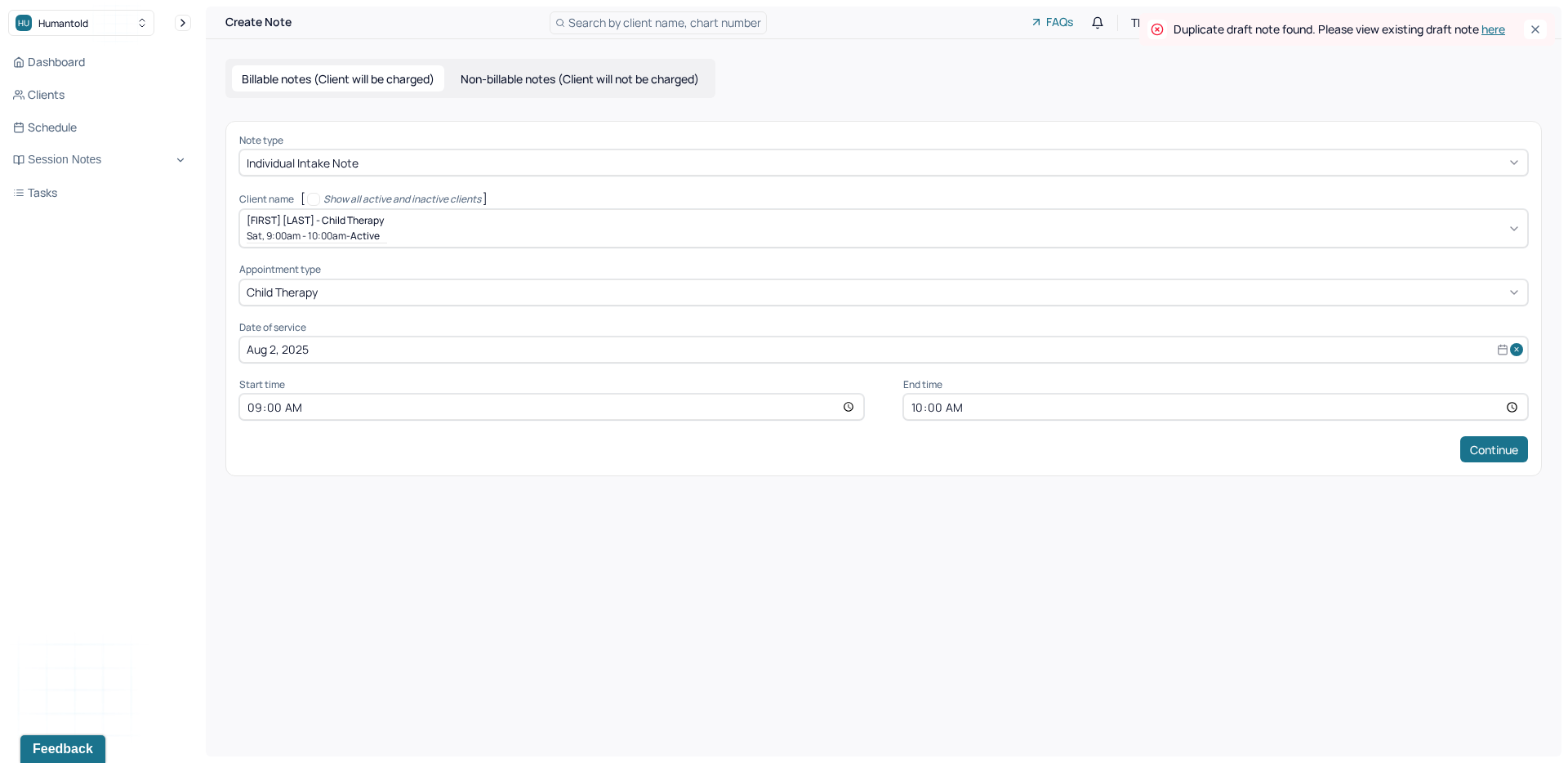 click on "here" at bounding box center [1493, 29] 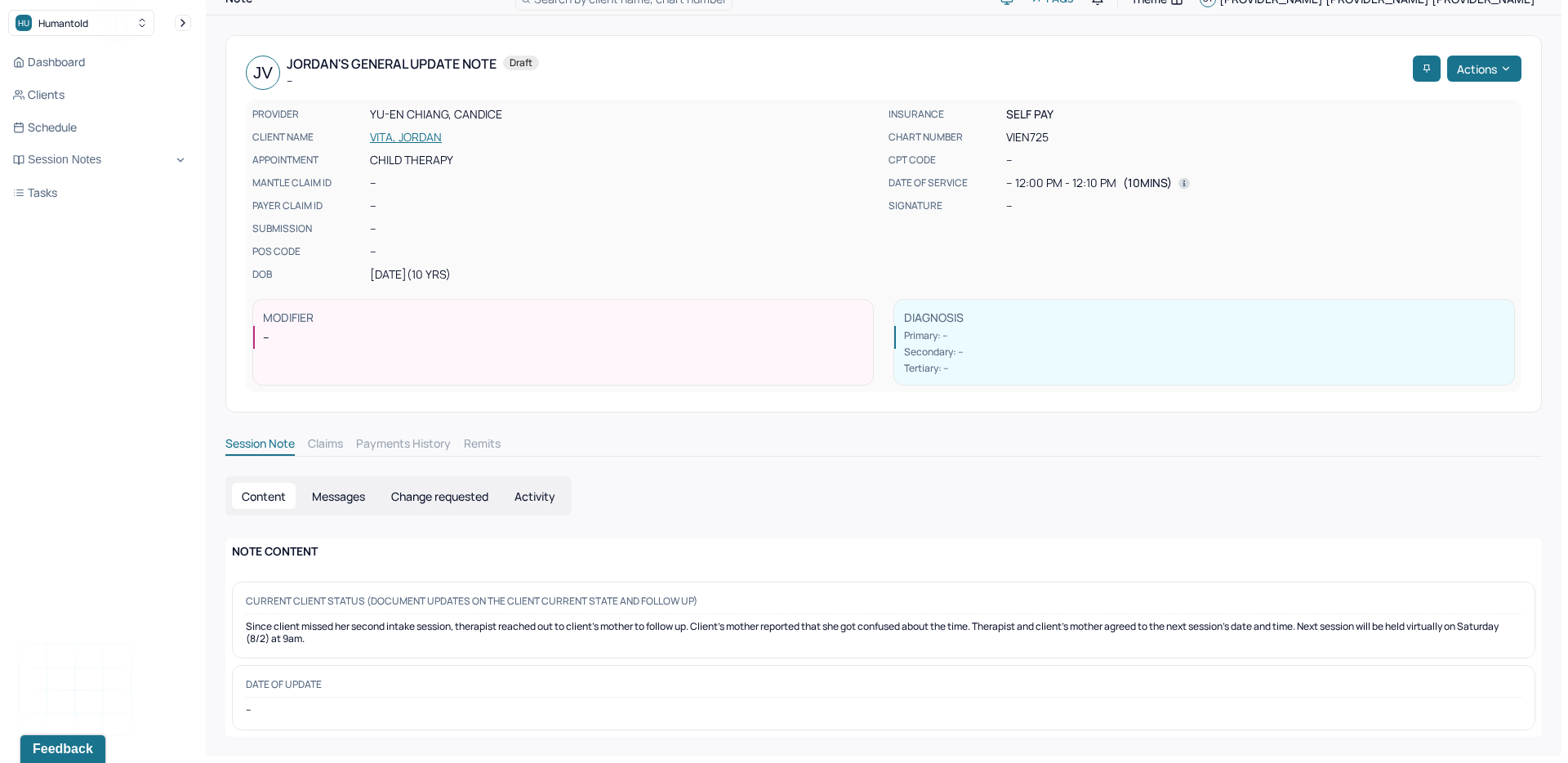 scroll, scrollTop: 20, scrollLeft: 0, axis: vertical 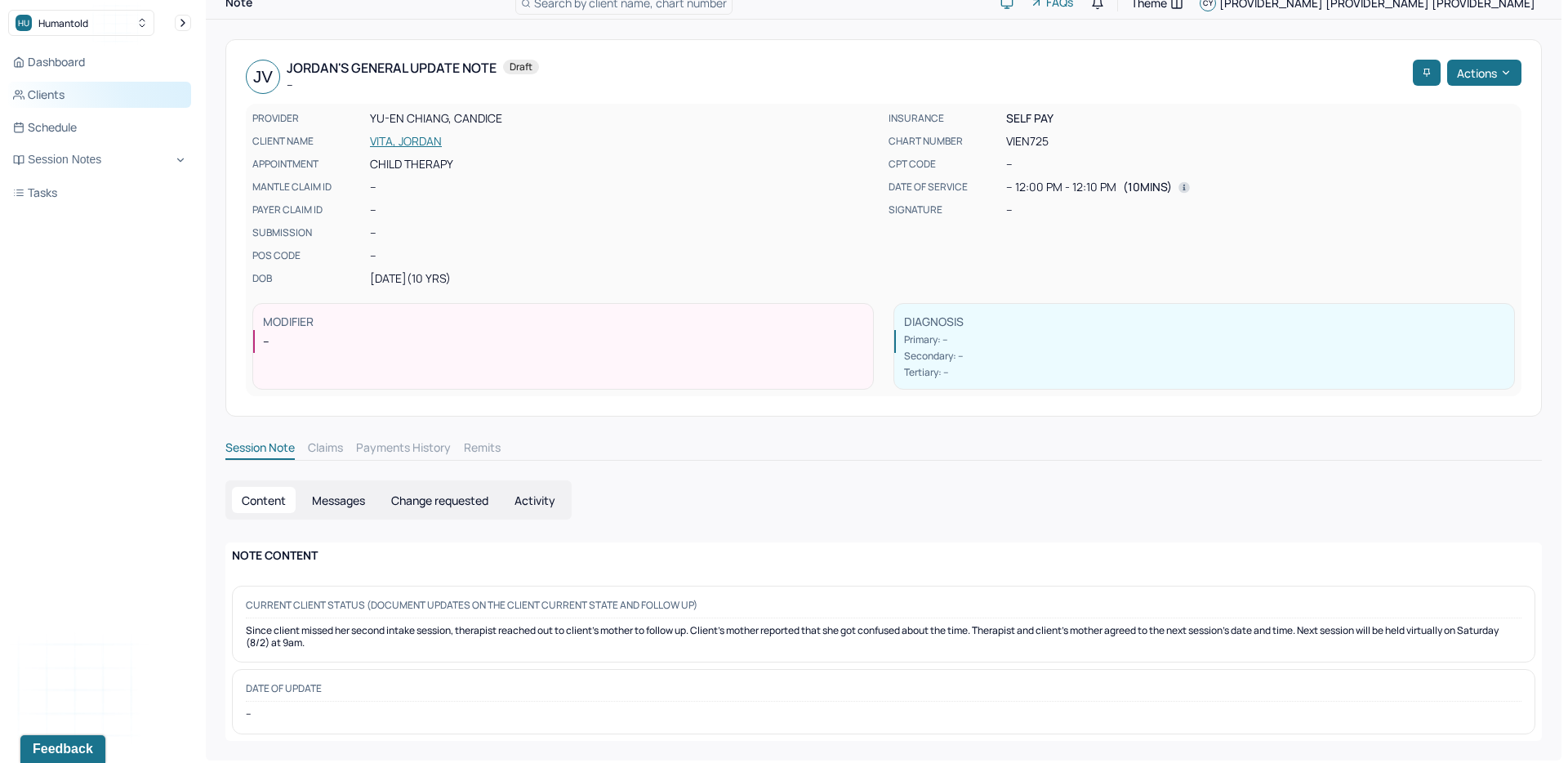 click on "Clients" at bounding box center (100, 95) 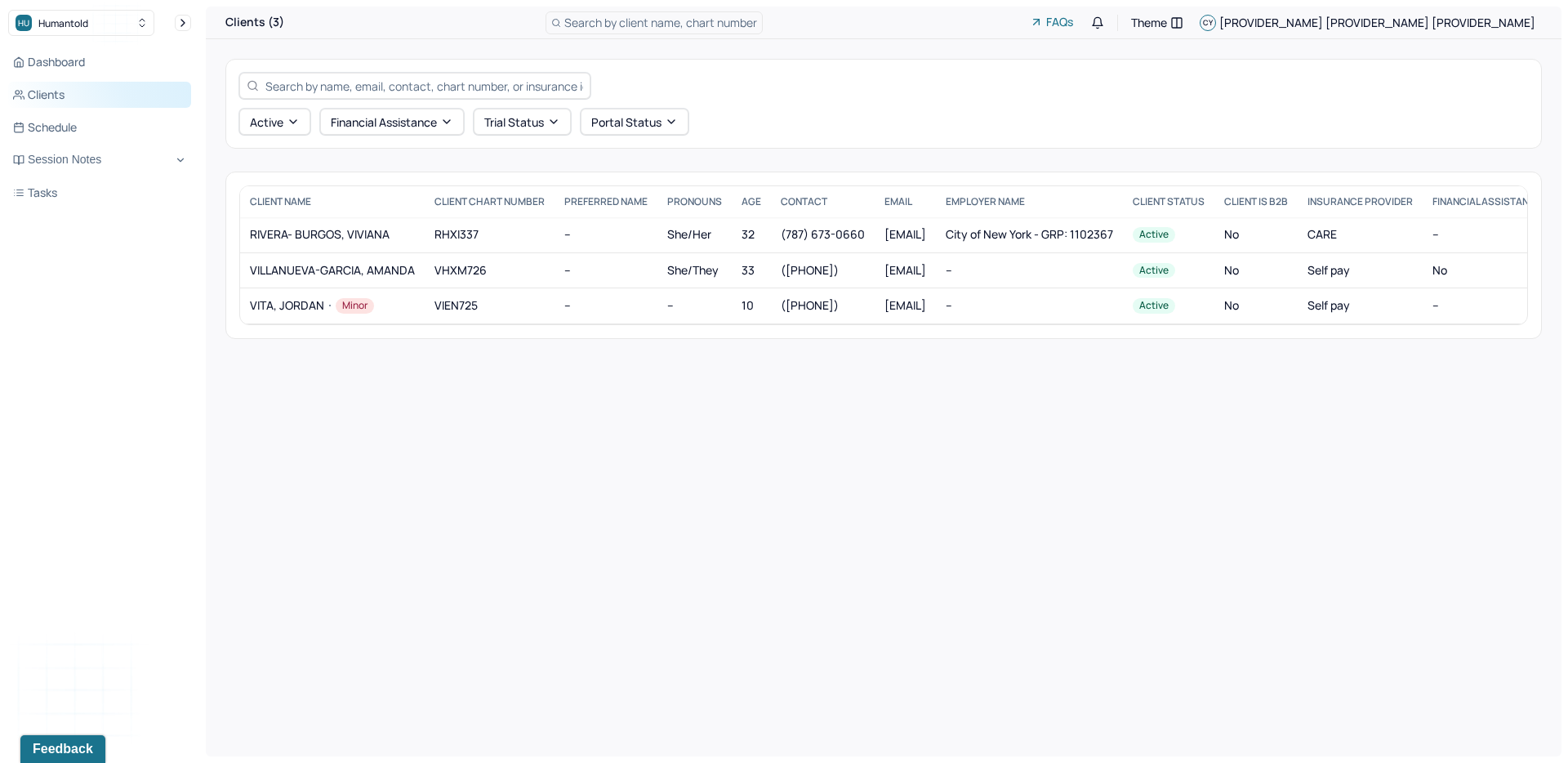 scroll, scrollTop: 0, scrollLeft: 0, axis: both 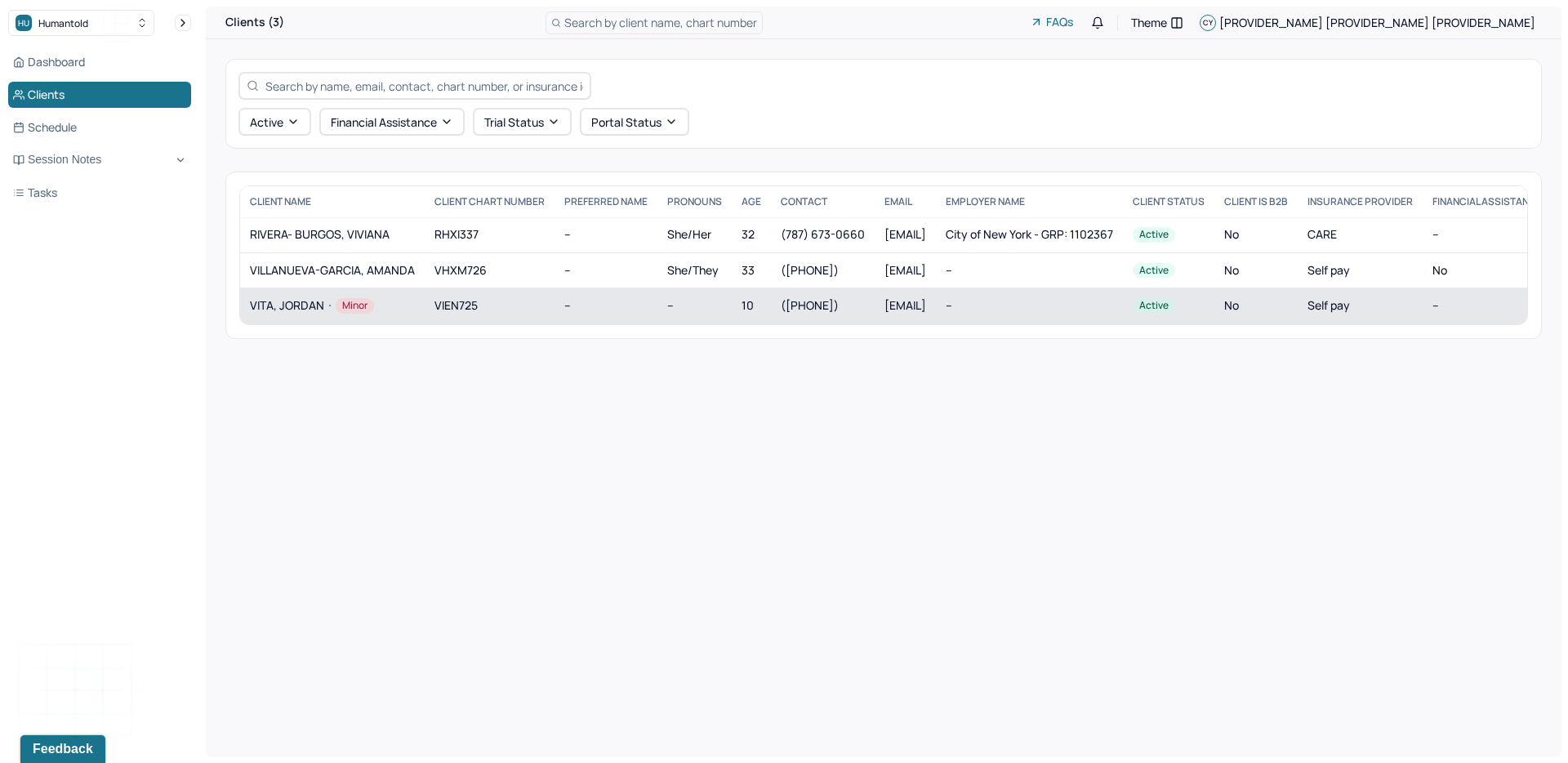 click on "VIEN725" at bounding box center (489, 306) 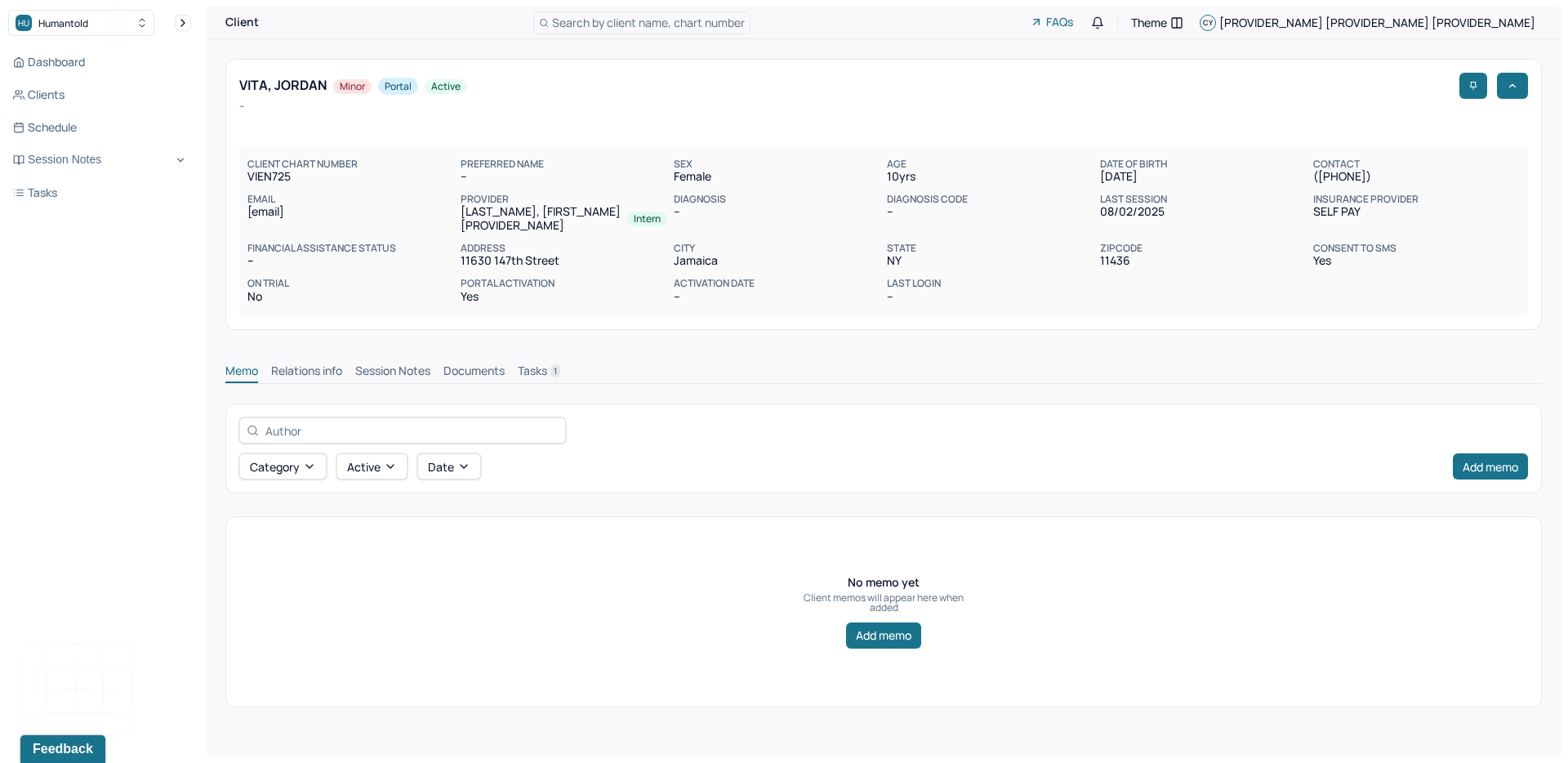 click on "Session Notes" at bounding box center [393, 373] 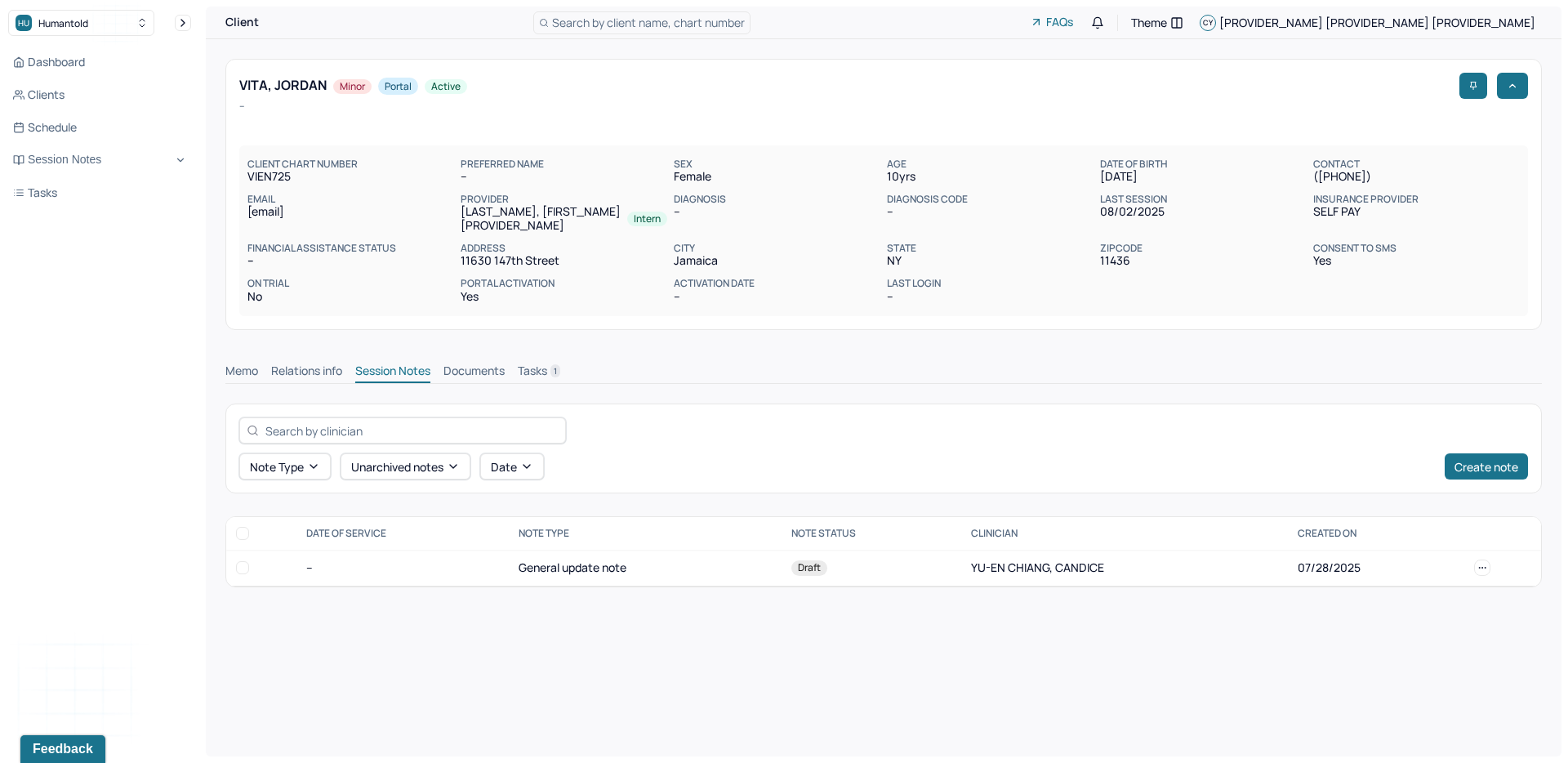 click on "Relations info" at bounding box center [306, 373] 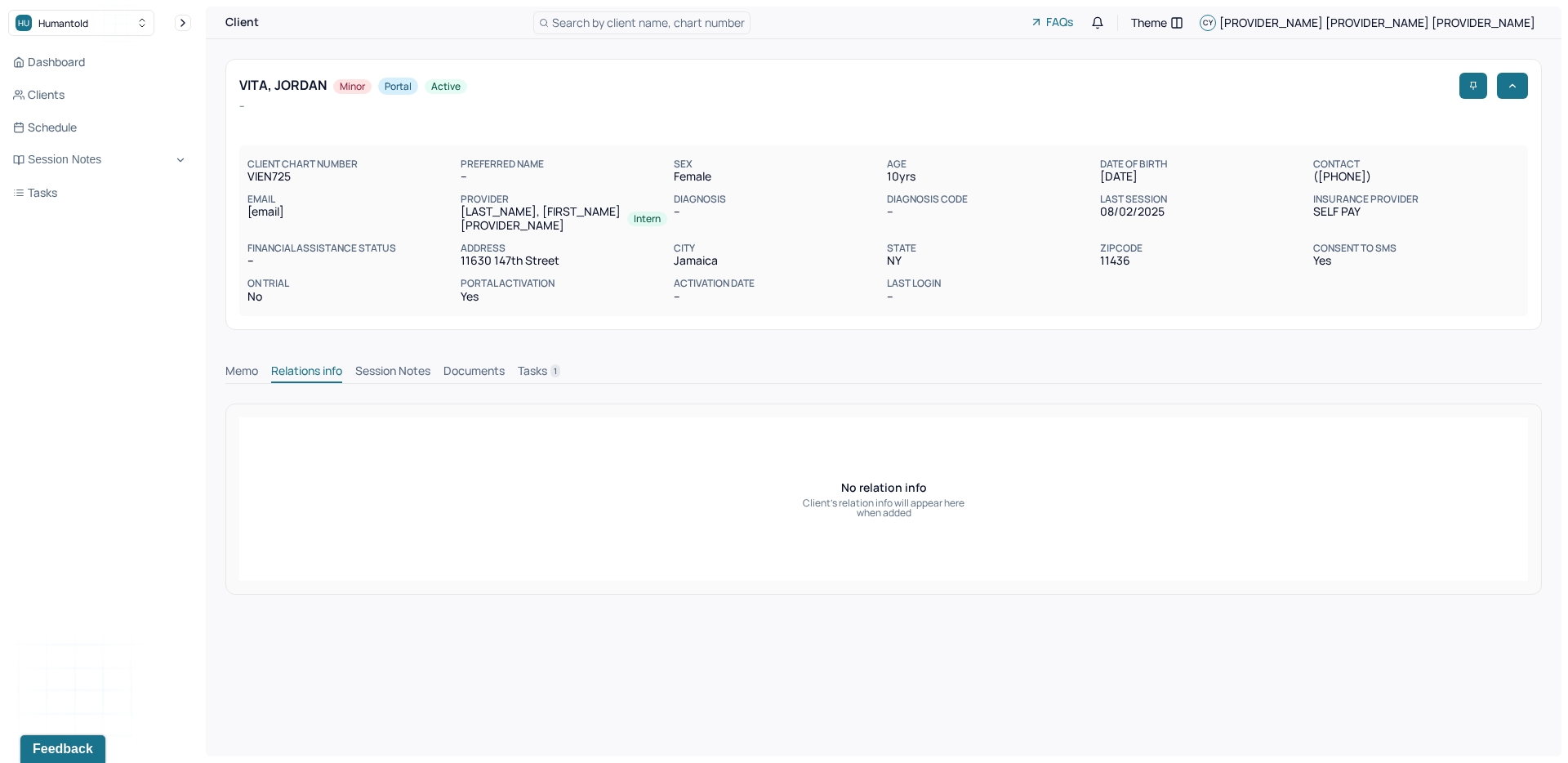 click on "Memo" at bounding box center [242, 373] 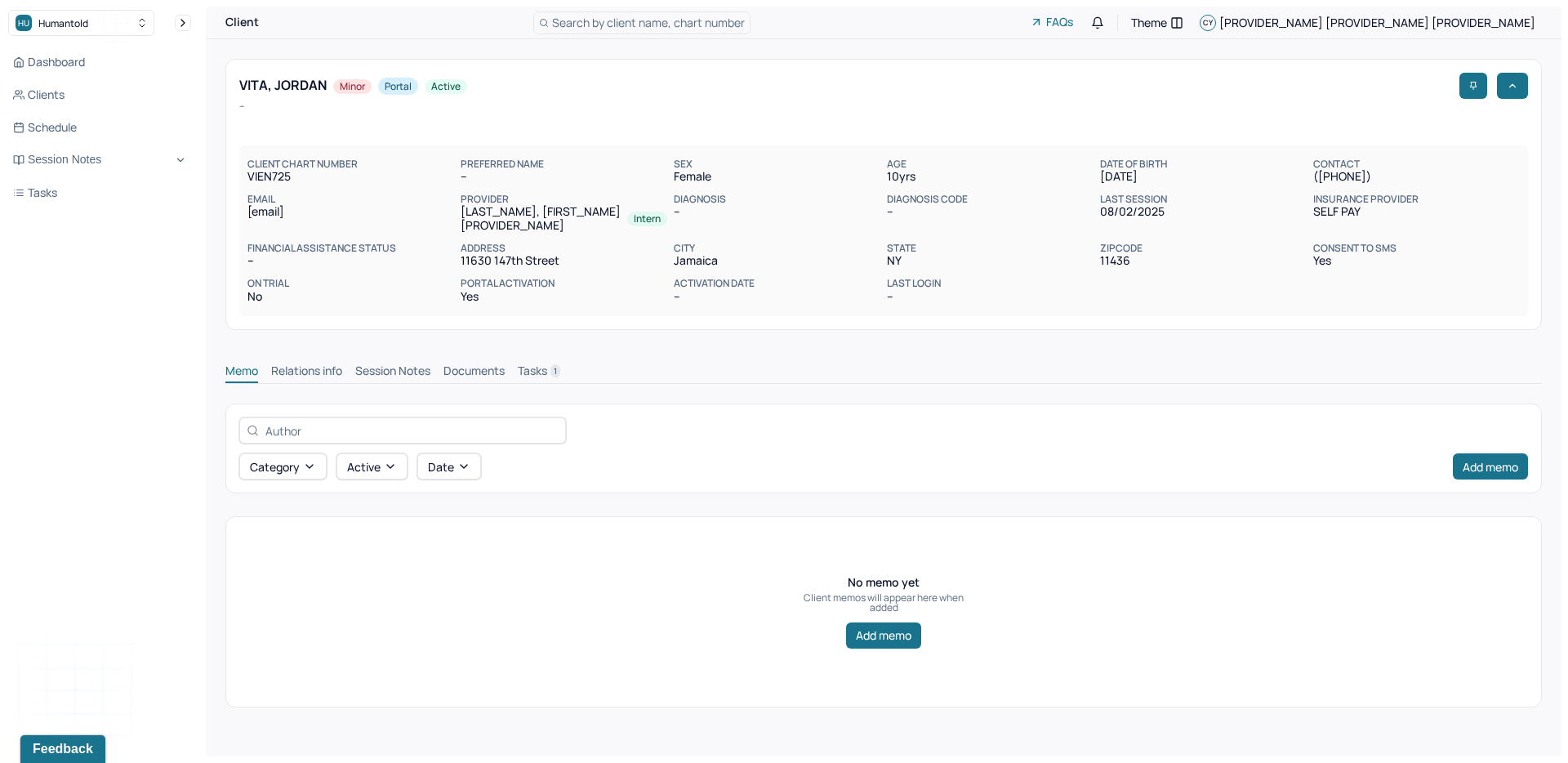 click on "Session Notes" at bounding box center [393, 373] 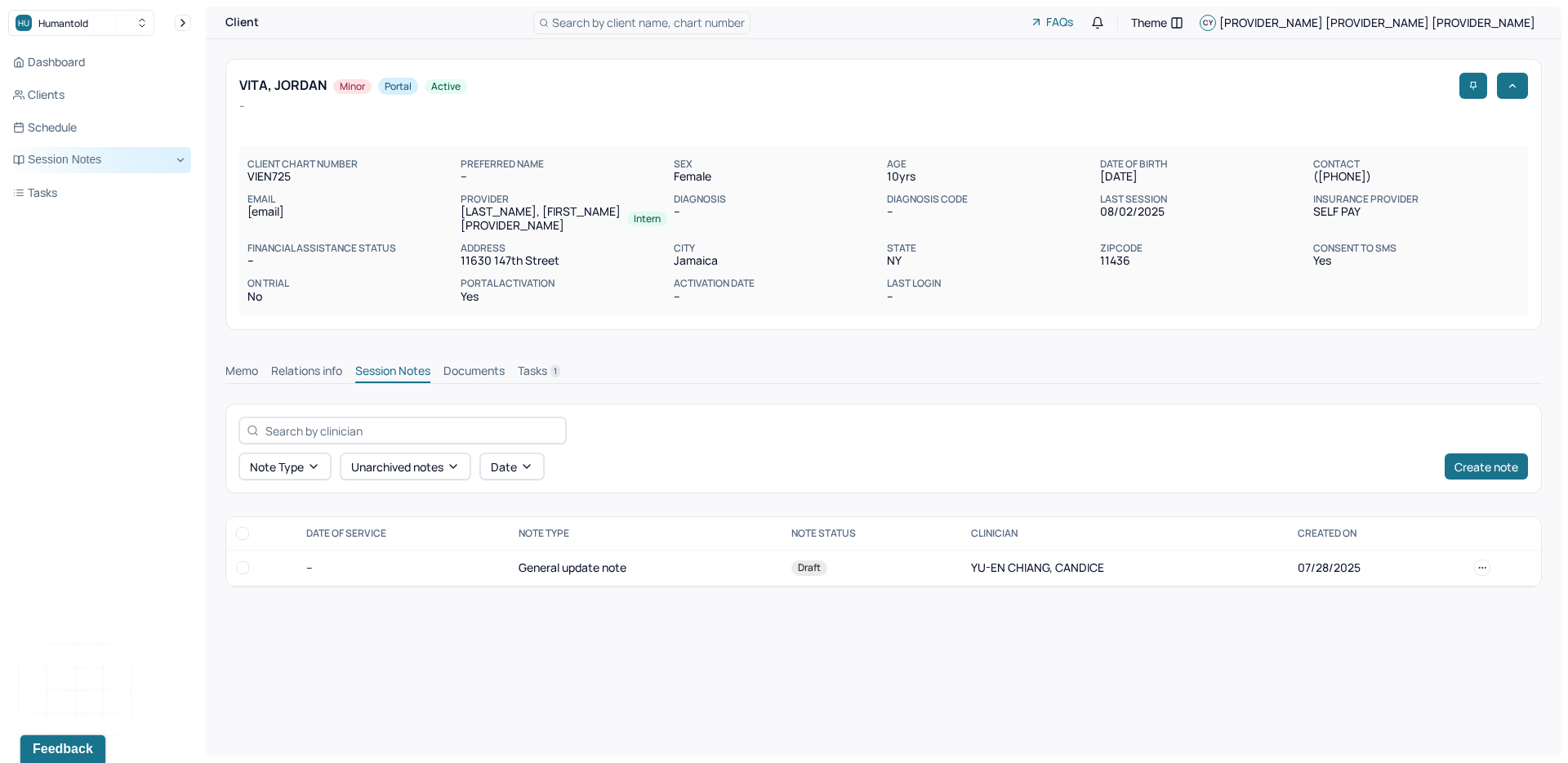 click on "Session Notes" at bounding box center (100, 160) 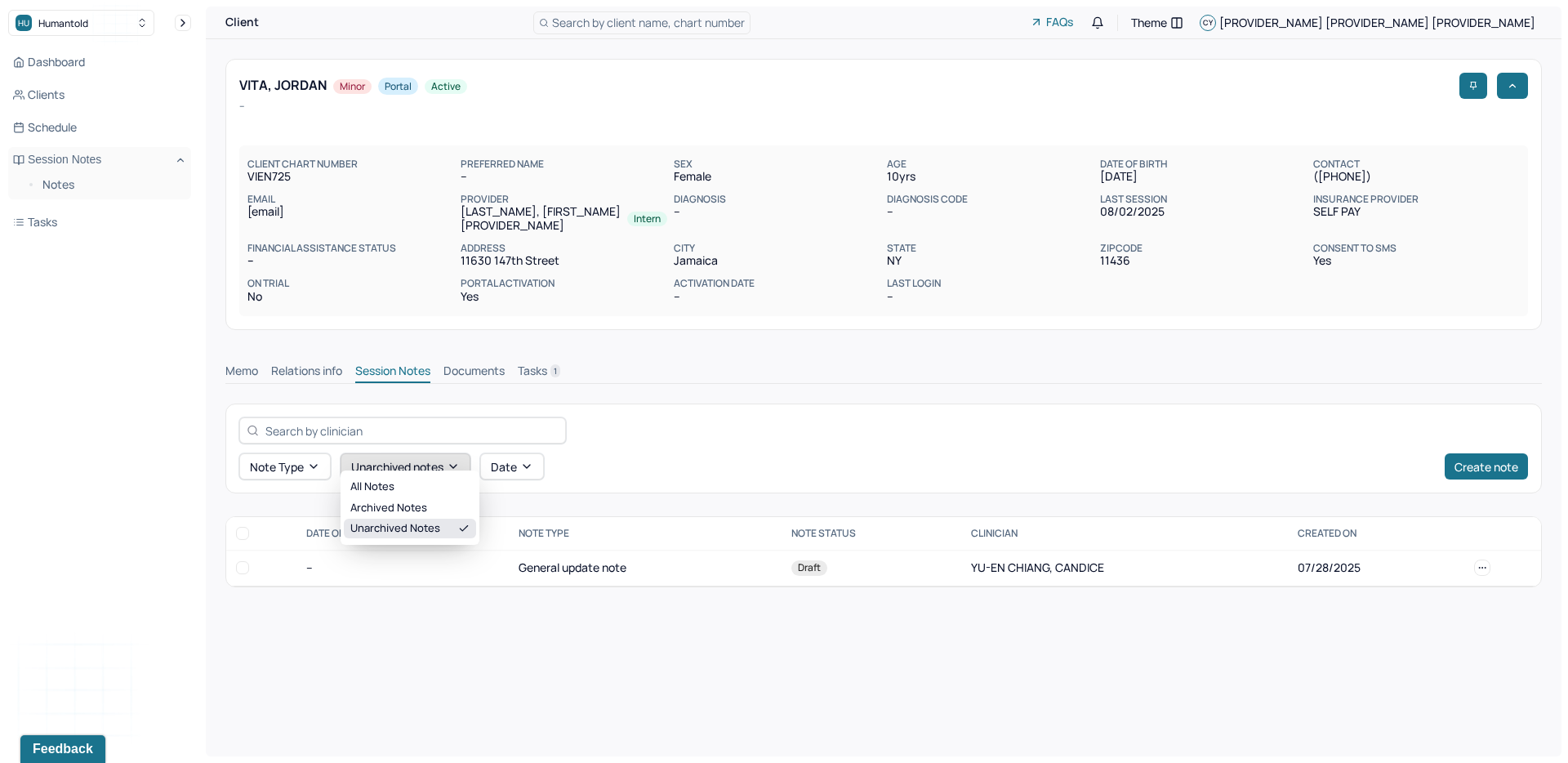click on "Unarchived notes" at bounding box center [405, 466] 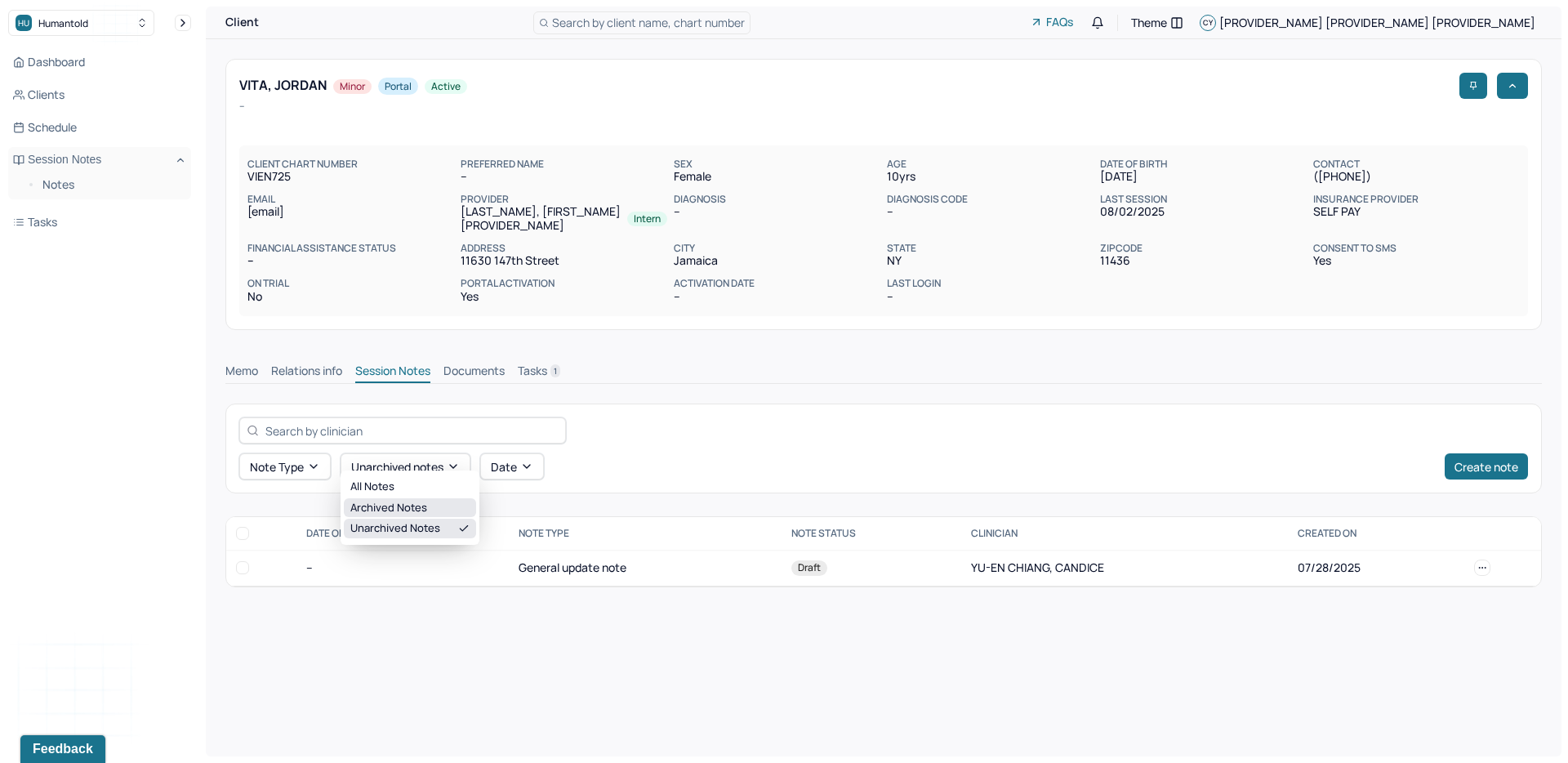 click on "Archived notes" at bounding box center [410, 508] 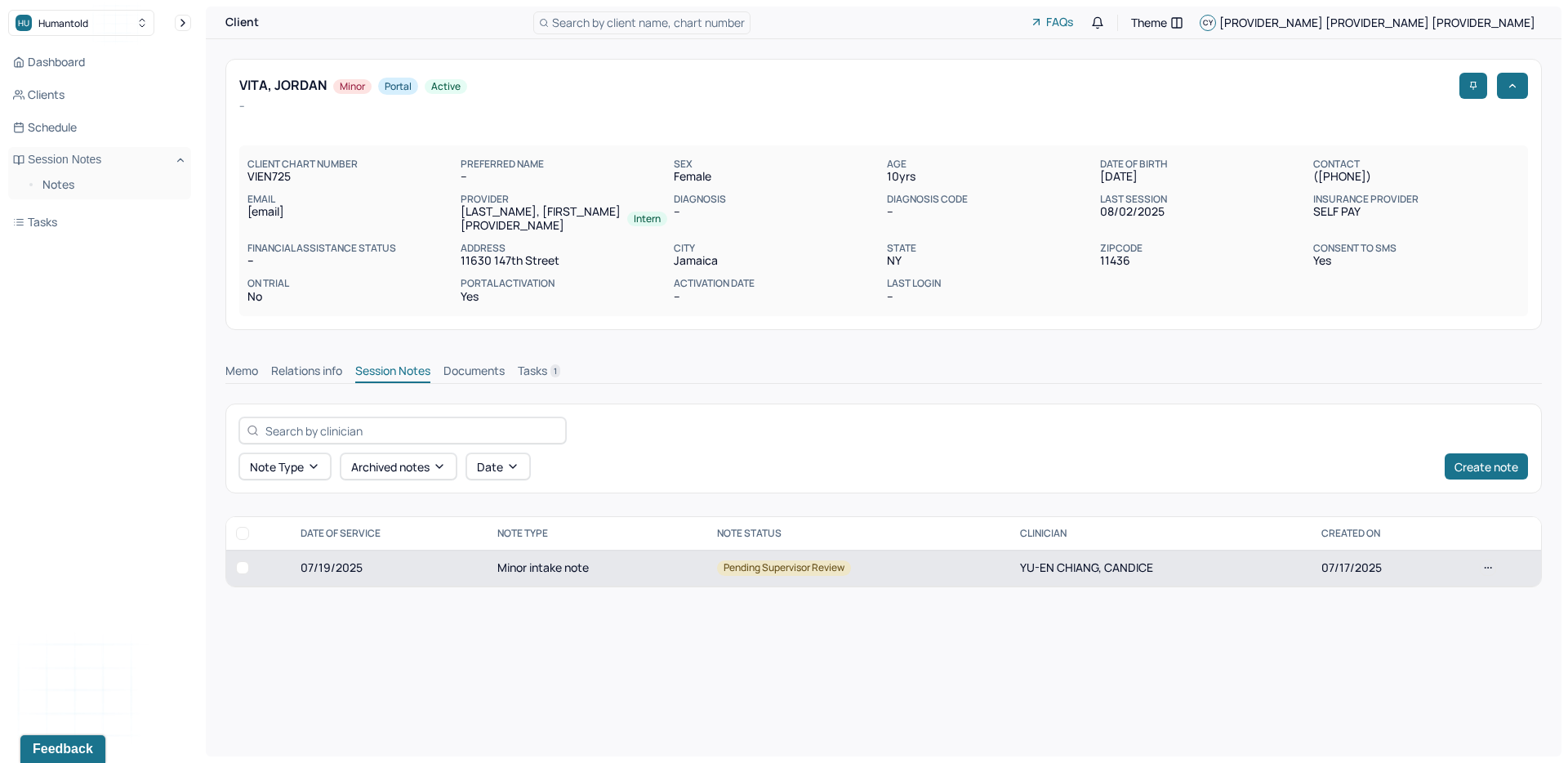 click on "07/19/2025" at bounding box center [389, 568] 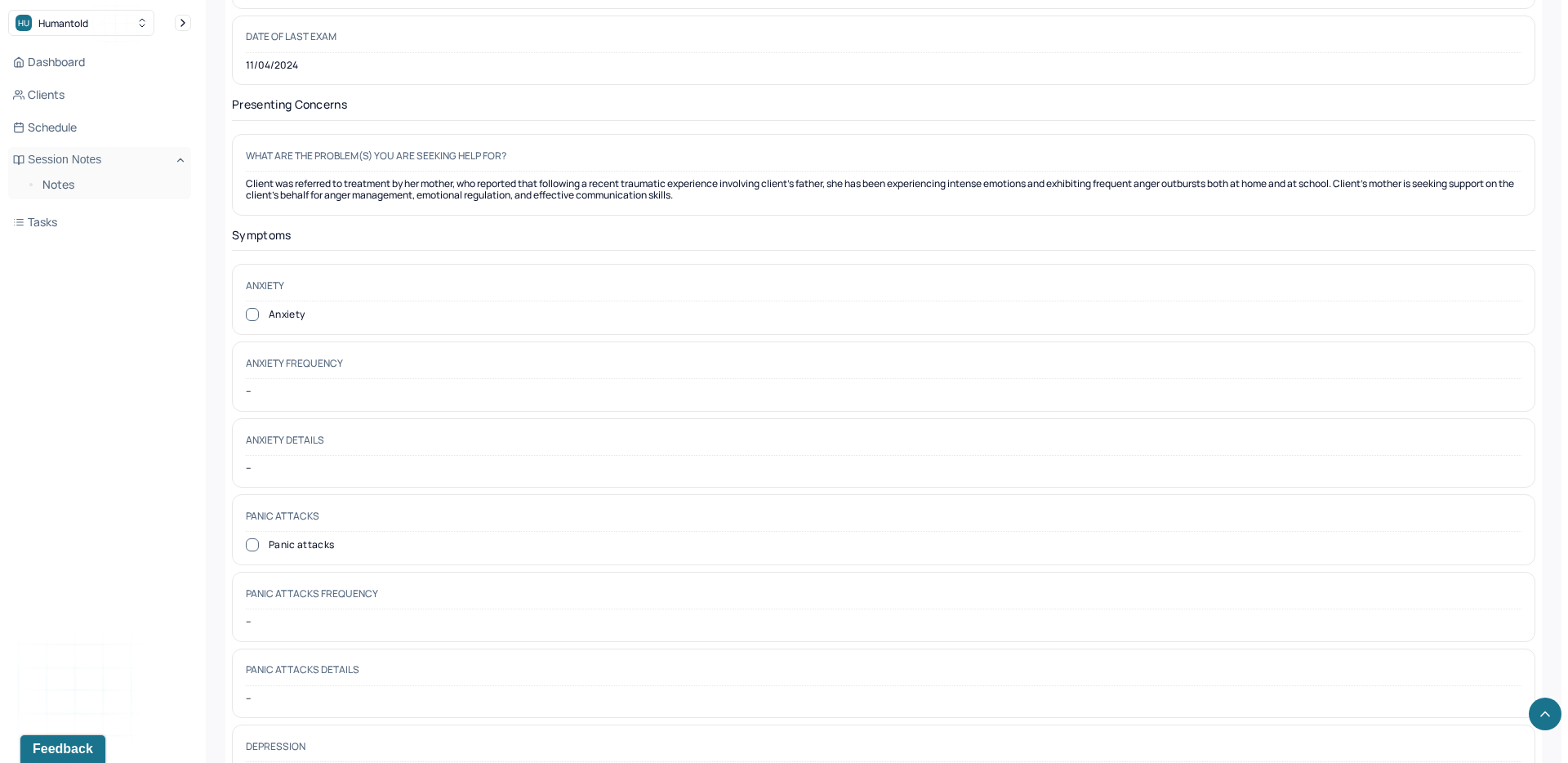 scroll, scrollTop: 2300, scrollLeft: 0, axis: vertical 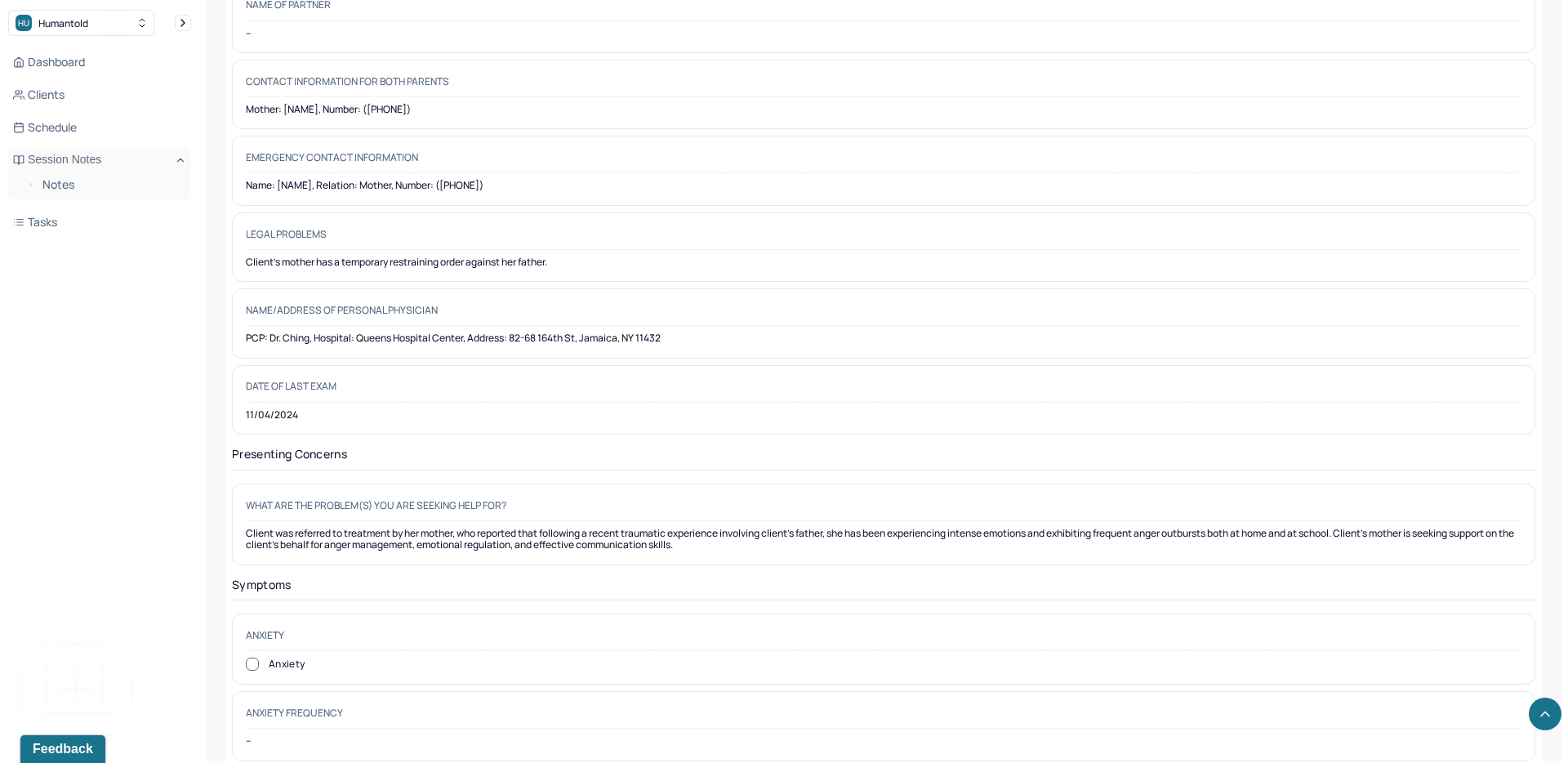 click on "Client was referred to treatment by her mother, who reported that following a recent traumatic experience involving client's father, she has been experiencing intense emotions and exhibiting frequent anger outbursts both at home and at school. Client's mother is seeking support on the client's behalf for anger management, emotional regulation, and effective communication skills." at bounding box center (884, 539) 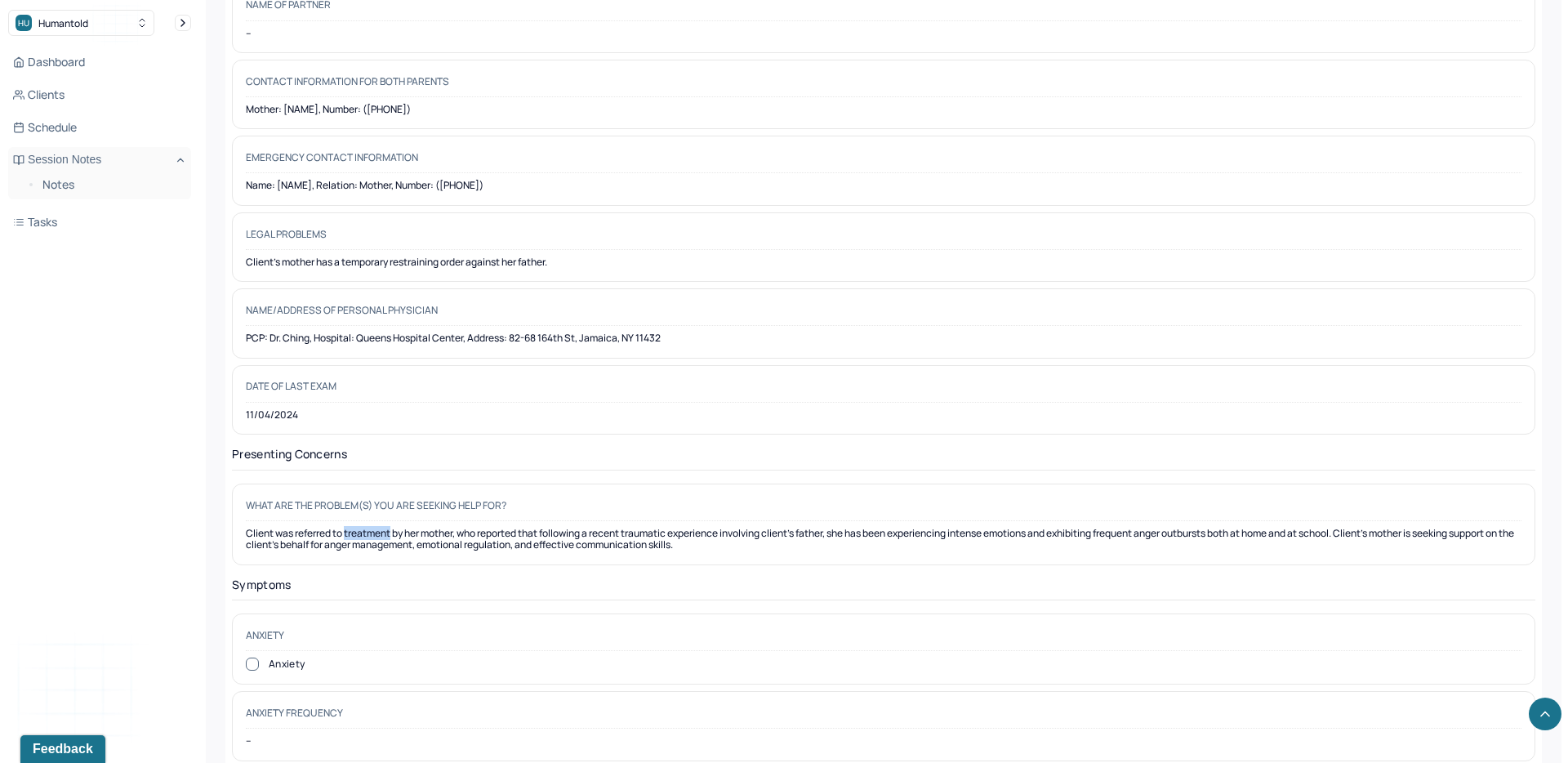 click on "Client was referred to treatment by her mother, who reported that following a recent traumatic experience involving client's father, she has been experiencing intense emotions and exhibiting frequent anger outbursts both at home and at school. Client's mother is seeking support on the client's behalf for anger management, emotional regulation, and effective communication skills." at bounding box center (884, 539) 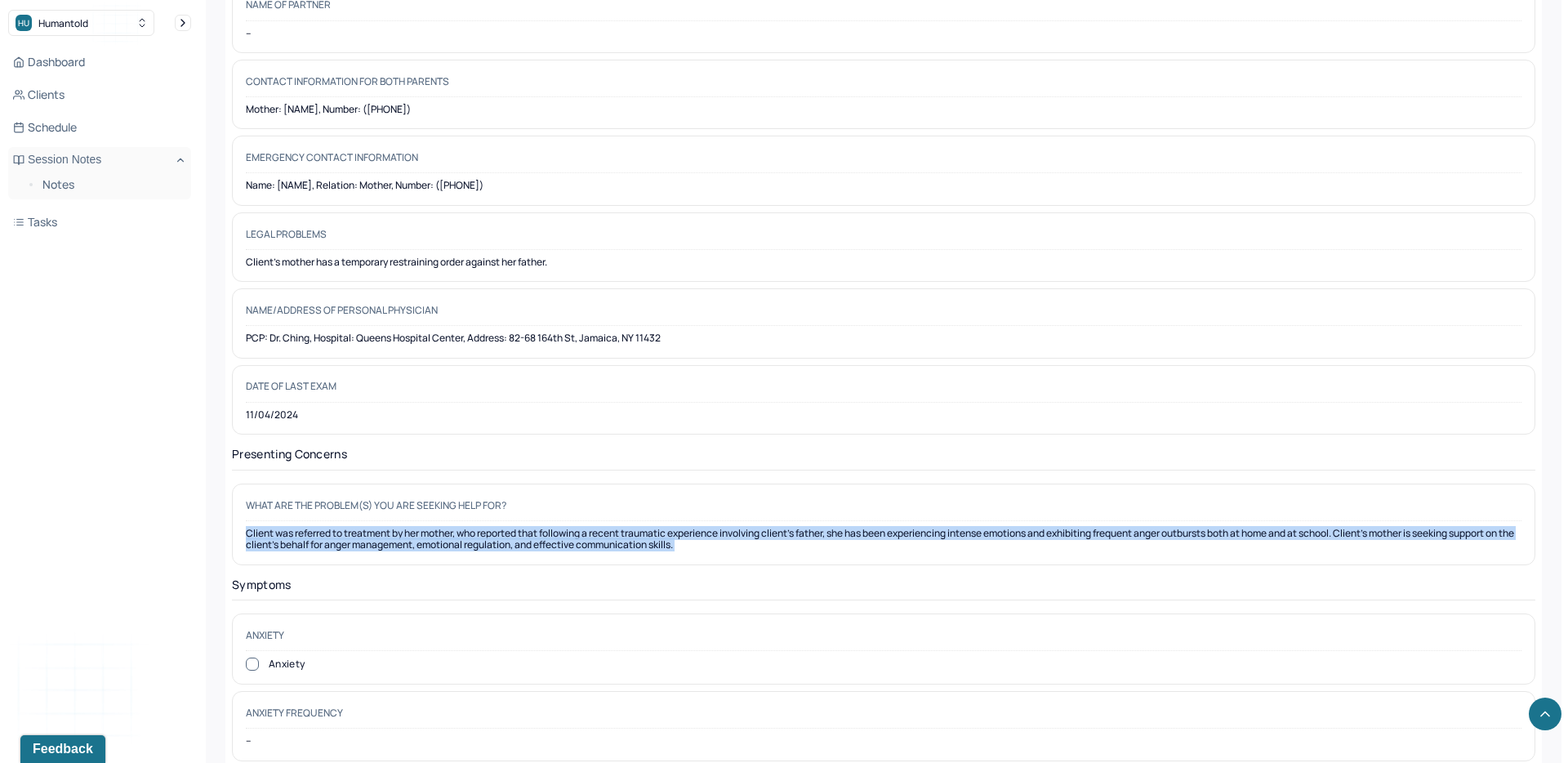 click on "Client was referred to treatment by her mother, who reported that following a recent traumatic experience involving client's father, she has been experiencing intense emotions and exhibiting frequent anger outbursts both at home and at school. Client's mother is seeking support on the client's behalf for anger management, emotional regulation, and effective communication skills." at bounding box center (884, 539) 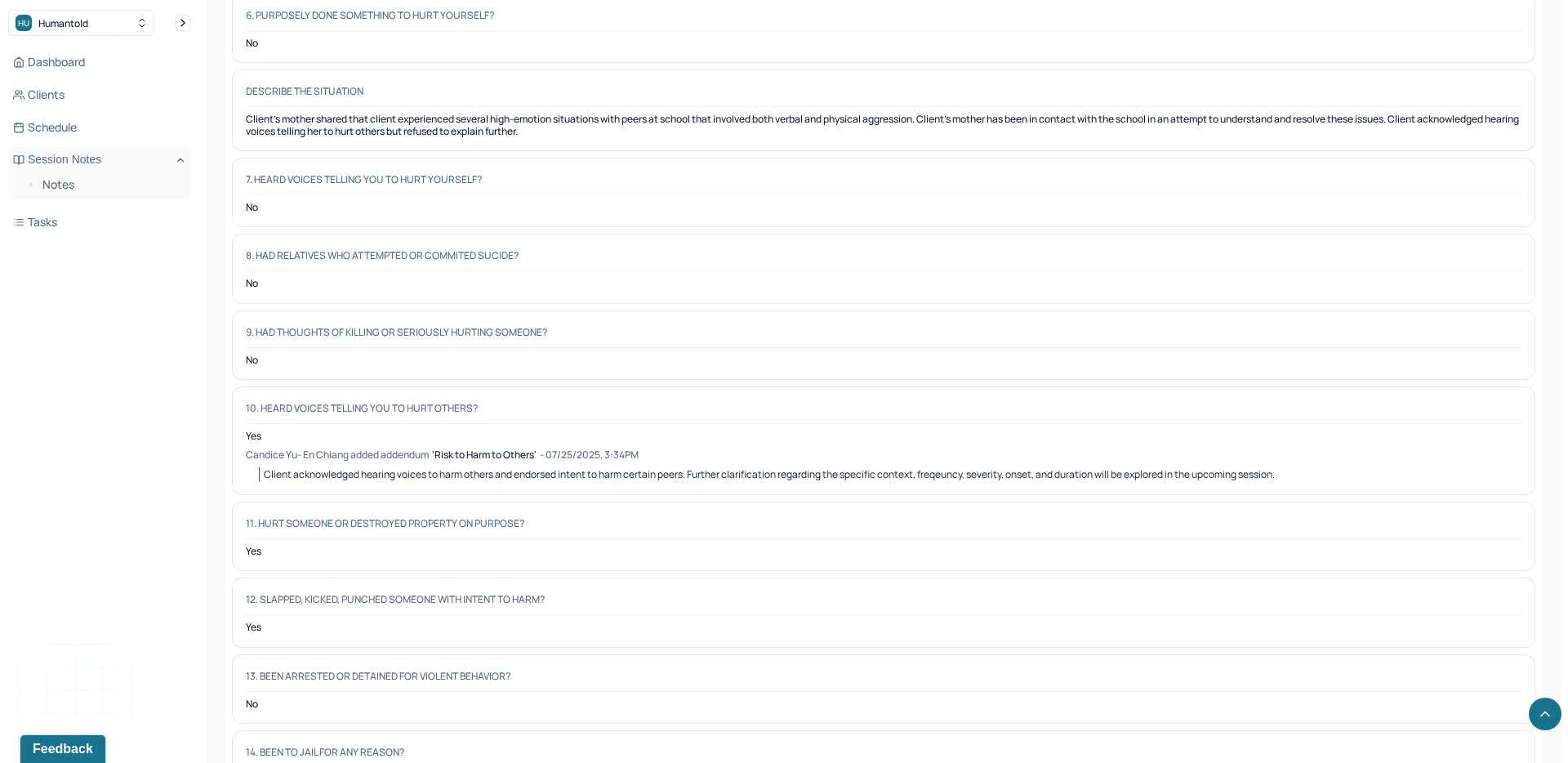 scroll, scrollTop: 5828, scrollLeft: 0, axis: vertical 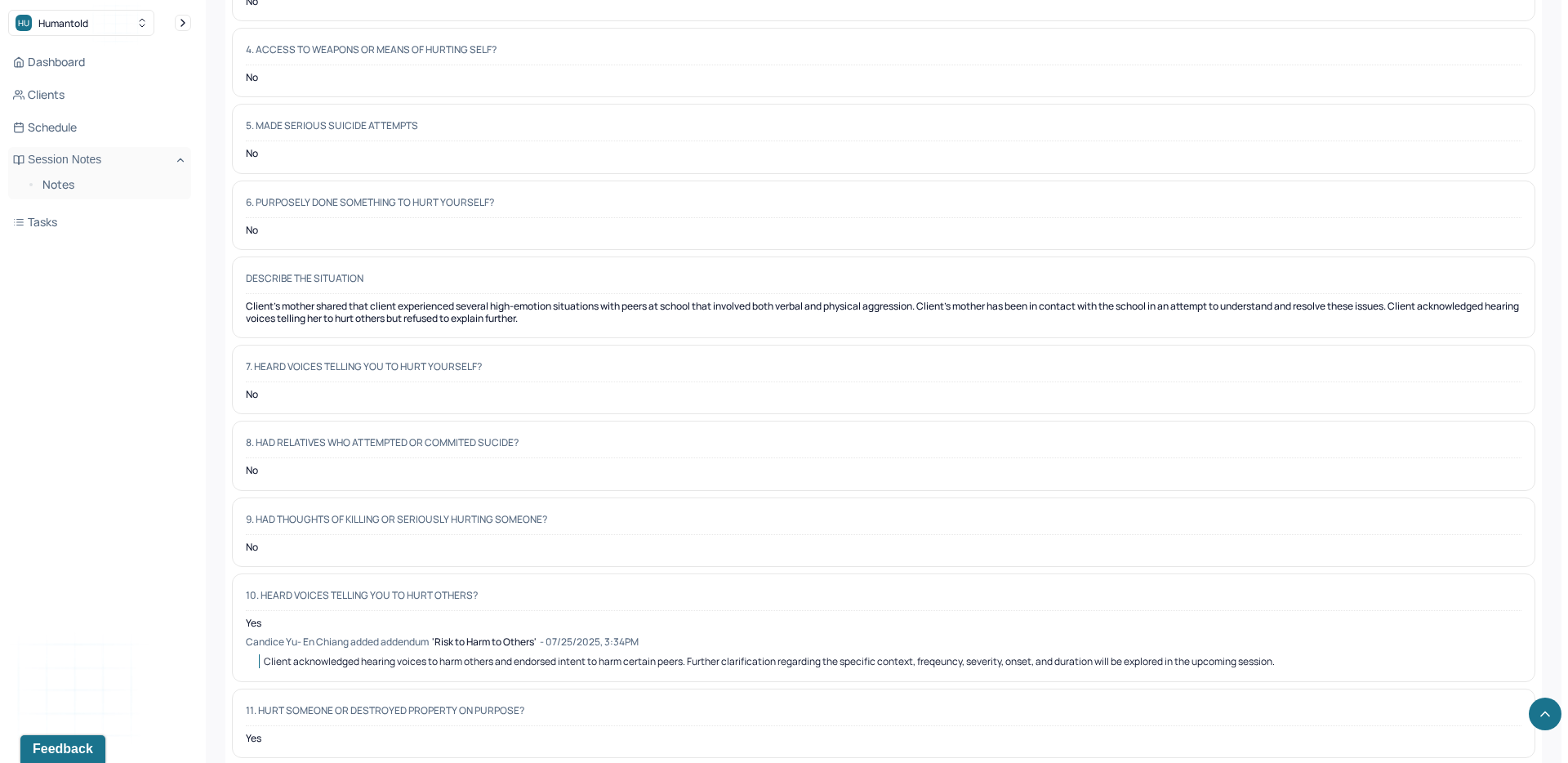 click on "Client's mother shared that client experienced several high-emotion situations with peers at school that involved both verbal and physical aggression. Client's mother has been in contact with the school in an attempt to understand and resolve these issues. Client acknowledged hearing voices telling her to hurt others but refused to explain further." at bounding box center [884, 312] 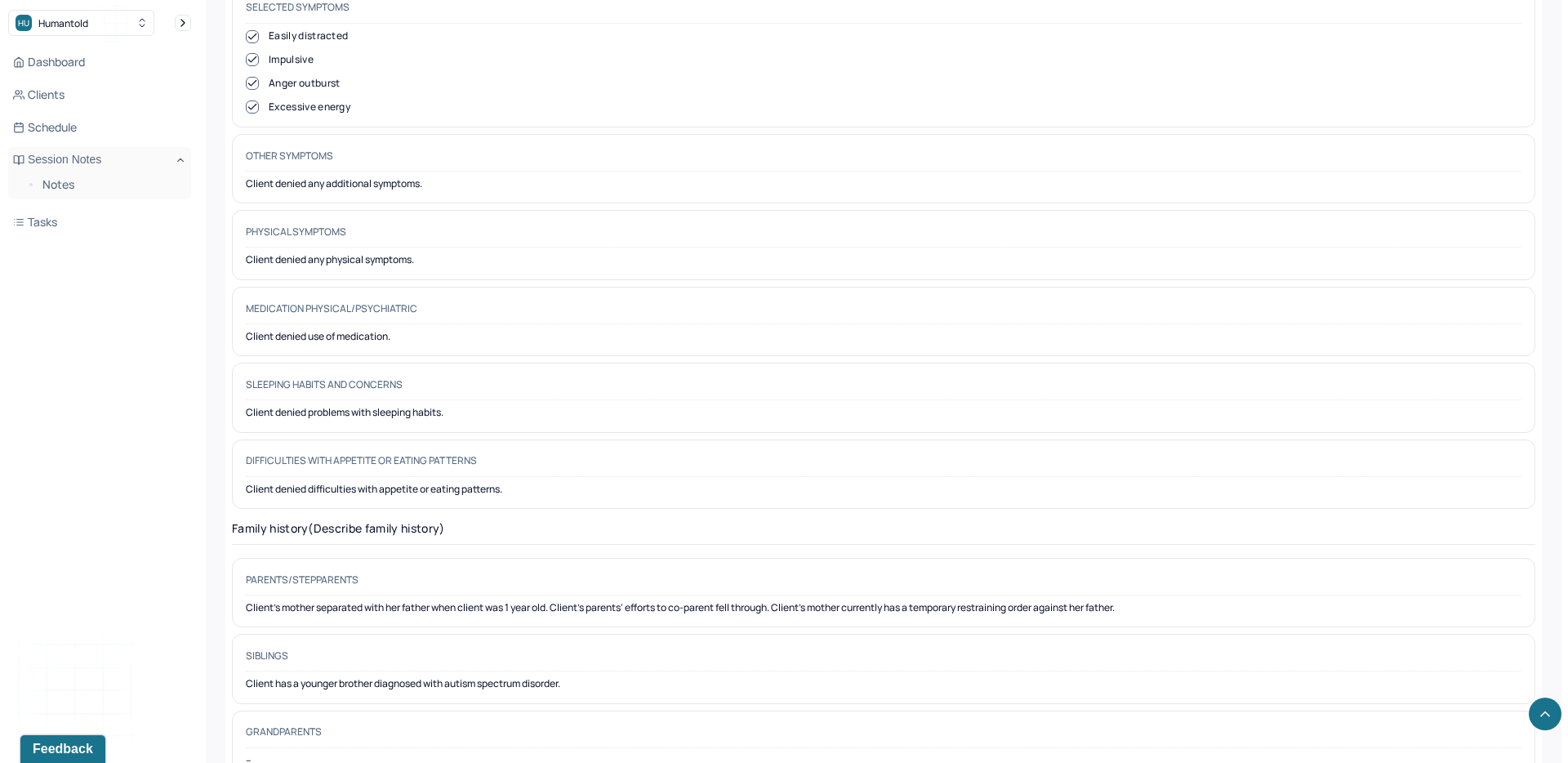 scroll, scrollTop: 3290, scrollLeft: 0, axis: vertical 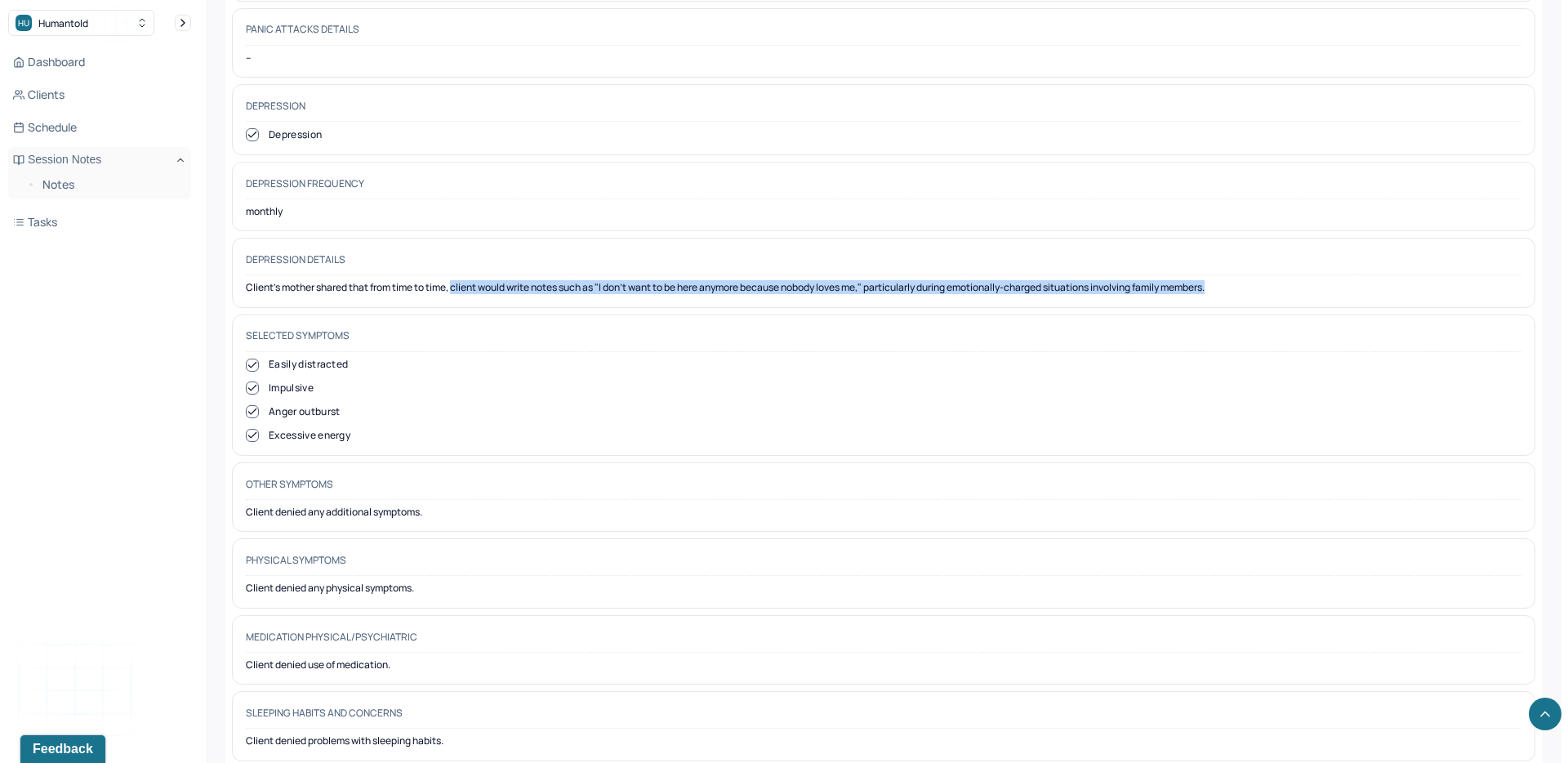 drag, startPoint x: 457, startPoint y: 288, endPoint x: 1272, endPoint y: 286, distance: 815.002 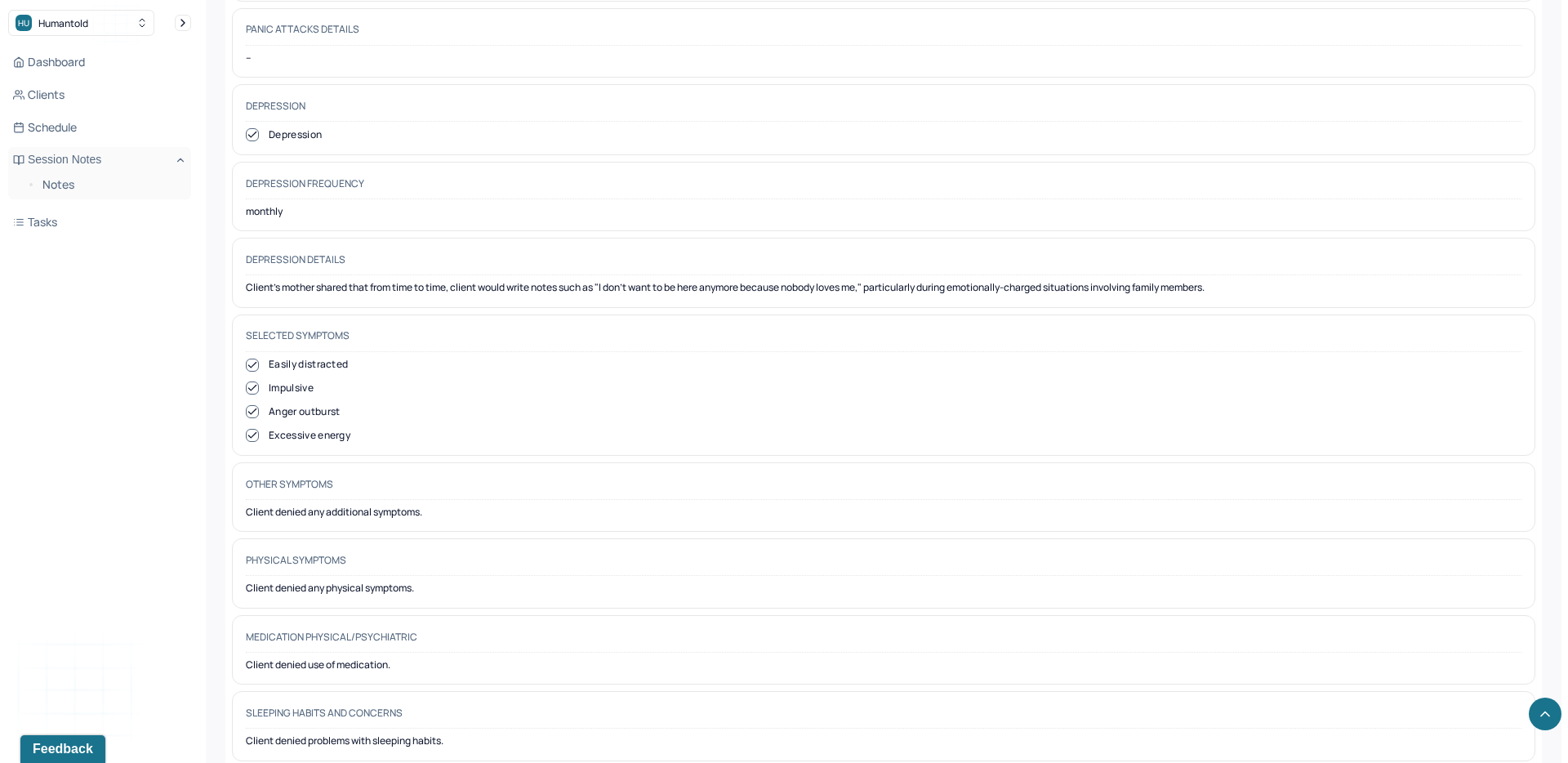 click on "Appointment location teletherapy Client Teletherapy Location Home Provider Teletherapy Location Office Consent was received for the teletherapy session Consent was received for the teletherapy session The teletherapy session was conducted via video The teletherapy session was conducted via video Primary diagnosis F43.25 ADJUSTMENT DISORDER, WITH MIXED DISTURBANCE OF EMOTIONS AND CONDUCT Secondary diagnosis -- Tertiary diagnosis -- Identity Preferred name Jordan Gender female Other gender -- Pronouns she/her/hers Religion -- Education other Race black_or_african_american Ethnicity Half African American and half Hasian  Sexual orientation heterosexual Other sexual orientation -- Current employment -- Current employment details -- Relationship status -- Name of partner -- Contact information for both parents Mother: Darrian Watkins, Number: (516) 808-0622 Emergency contact information Name: Darrian Watkins, Relation: Mother, Number: (516) 808-0622 Legal problems Name/Address of personal physician 11/04/2024 --" at bounding box center (884, 1820) 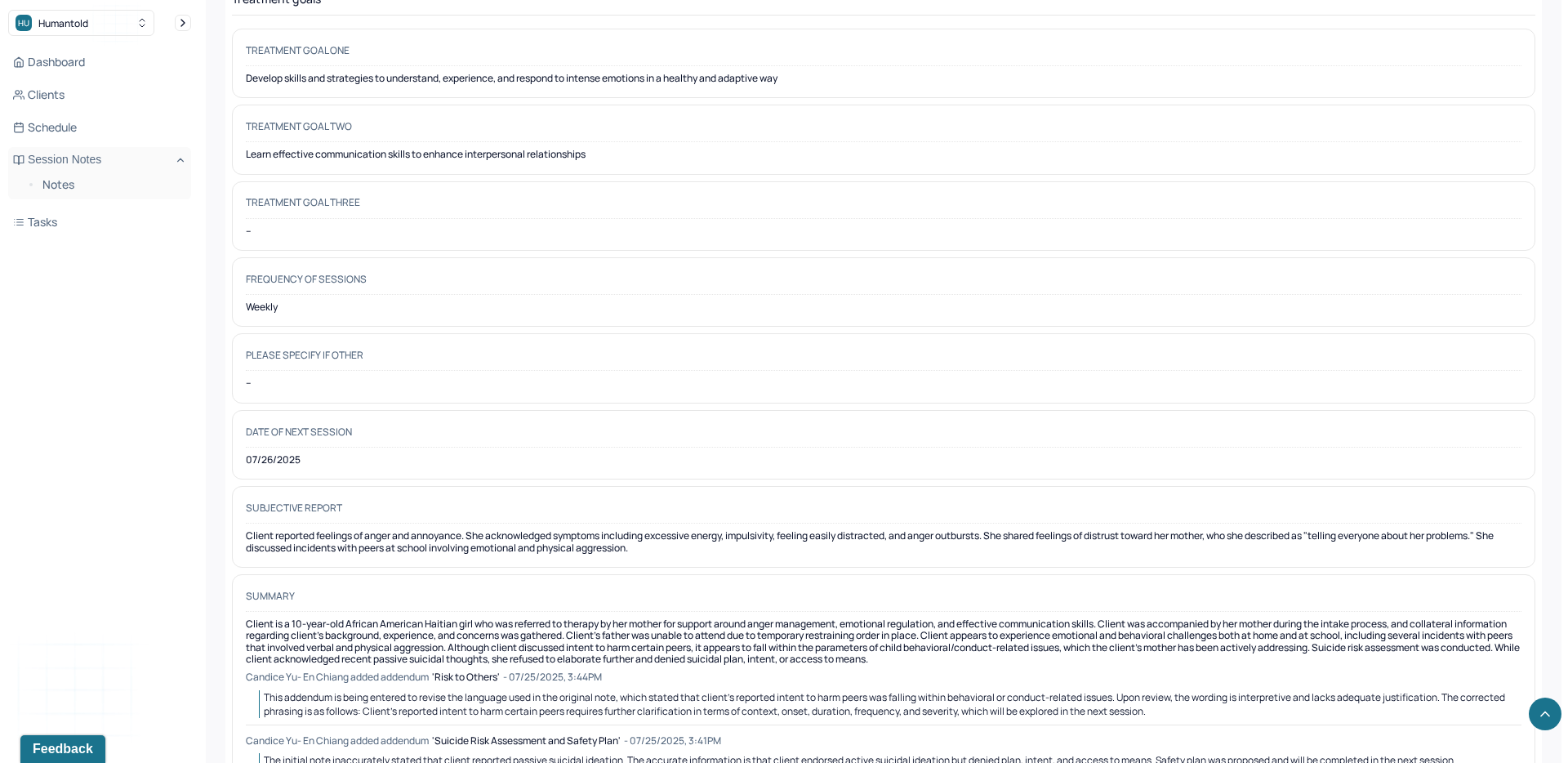 scroll, scrollTop: 8855, scrollLeft: 0, axis: vertical 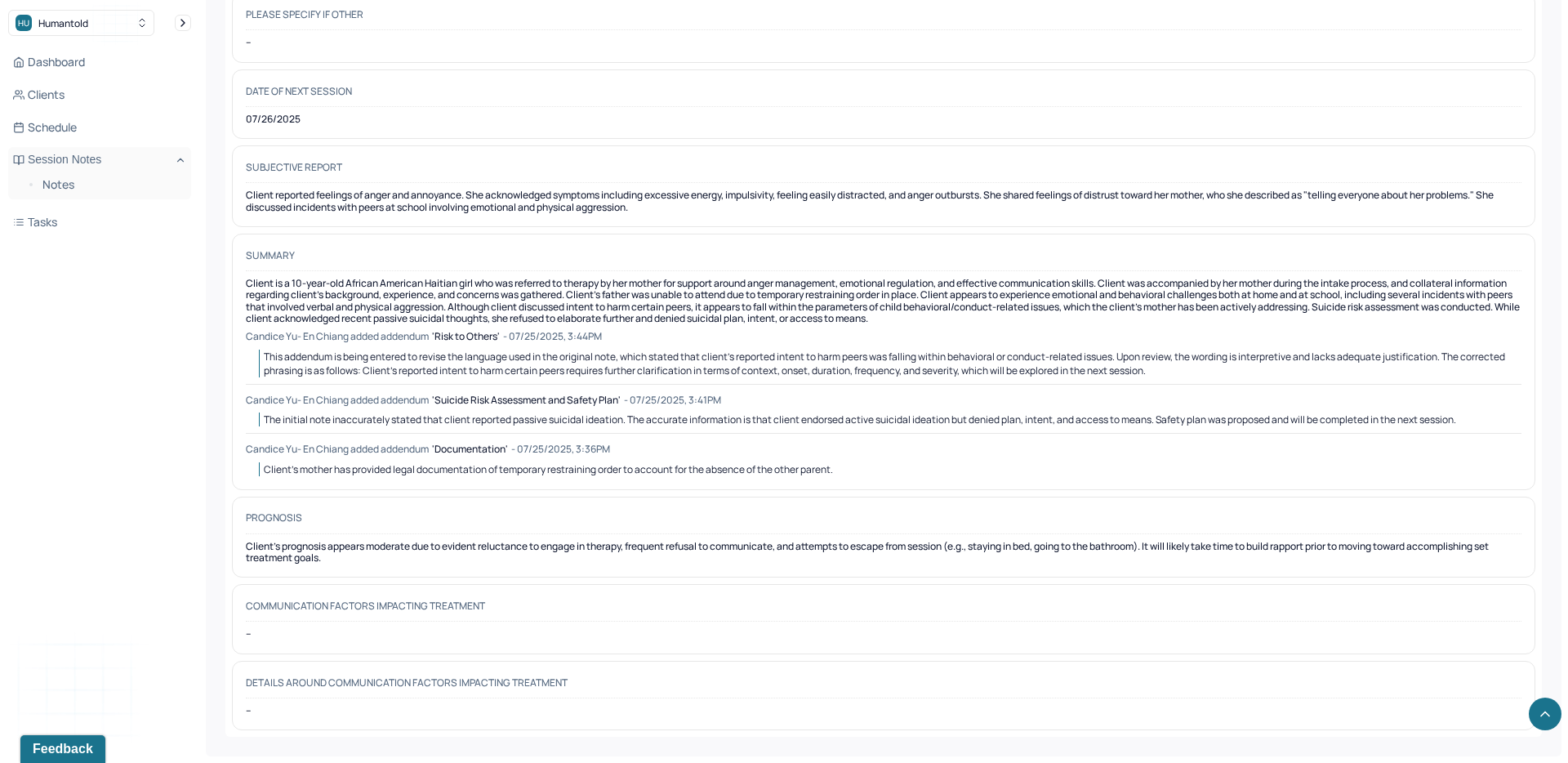 click on "Client's prognosis appears moderate due to evident reluctance to engage in therapy, frequent refusal to communicate, and attempts to escape from session (e.g., staying in bed, going to the bathroom). It will likely take time to build rapport prior to moving toward accomplishing set treatment goals." at bounding box center [884, 552] 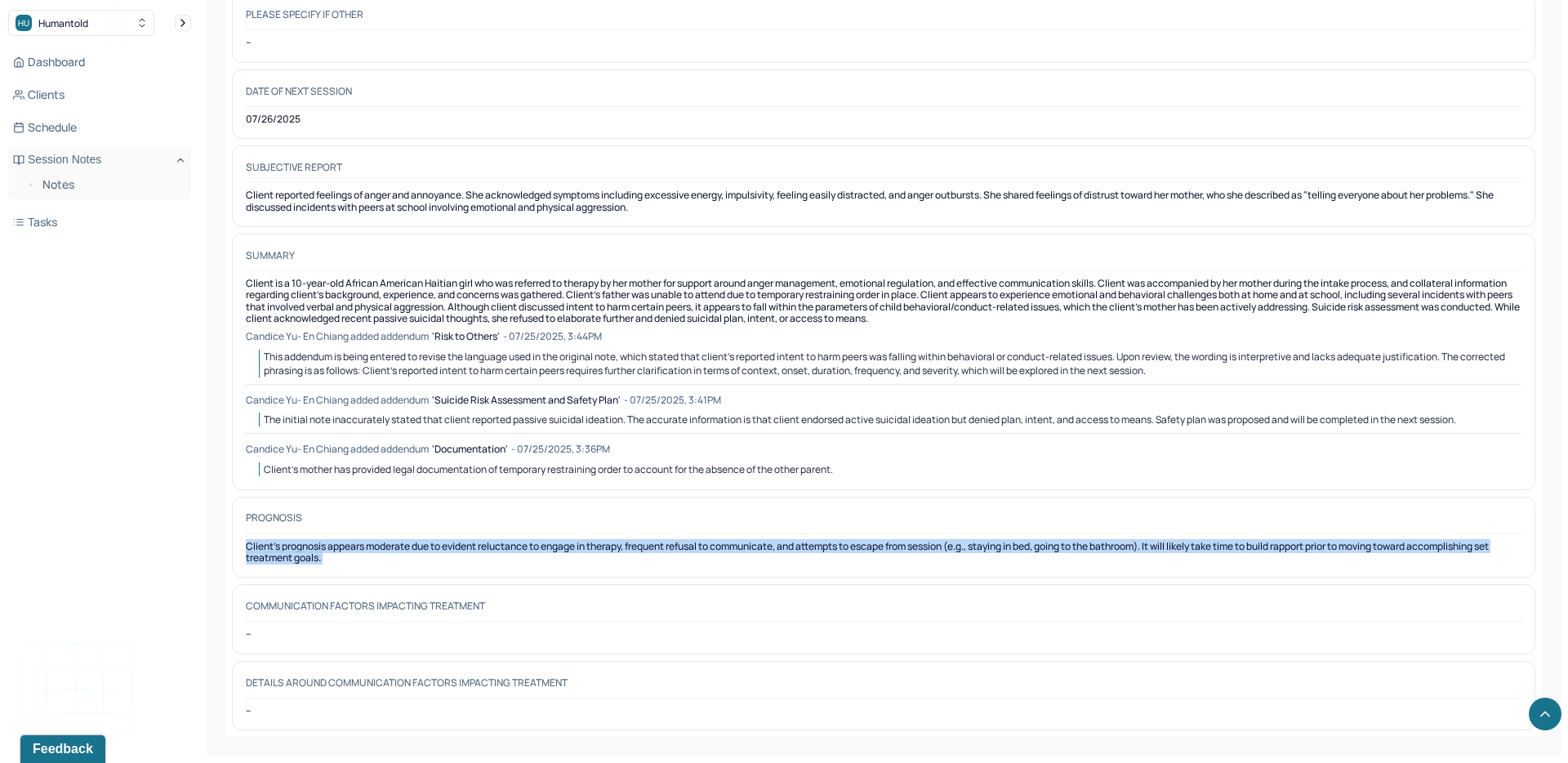 click on "Client's prognosis appears moderate due to evident reluctance to engage in therapy, frequent refusal to communicate, and attempts to escape from session (e.g., staying in bed, going to the bathroom). It will likely take time to build rapport prior to moving toward accomplishing set treatment goals." at bounding box center [884, 552] 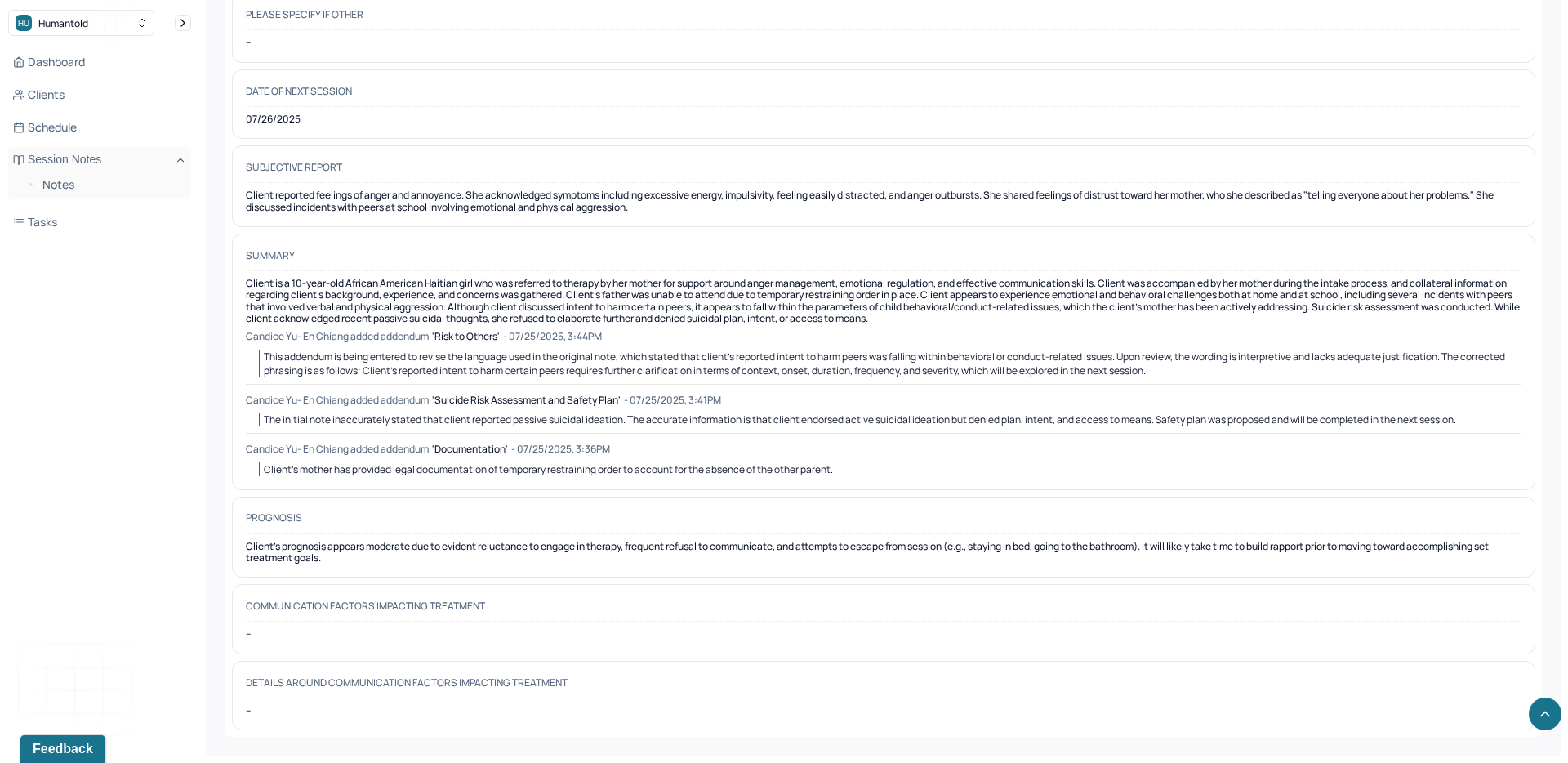 click on "Candice Yu- En  Chiang added addendum" at bounding box center [337, 337] 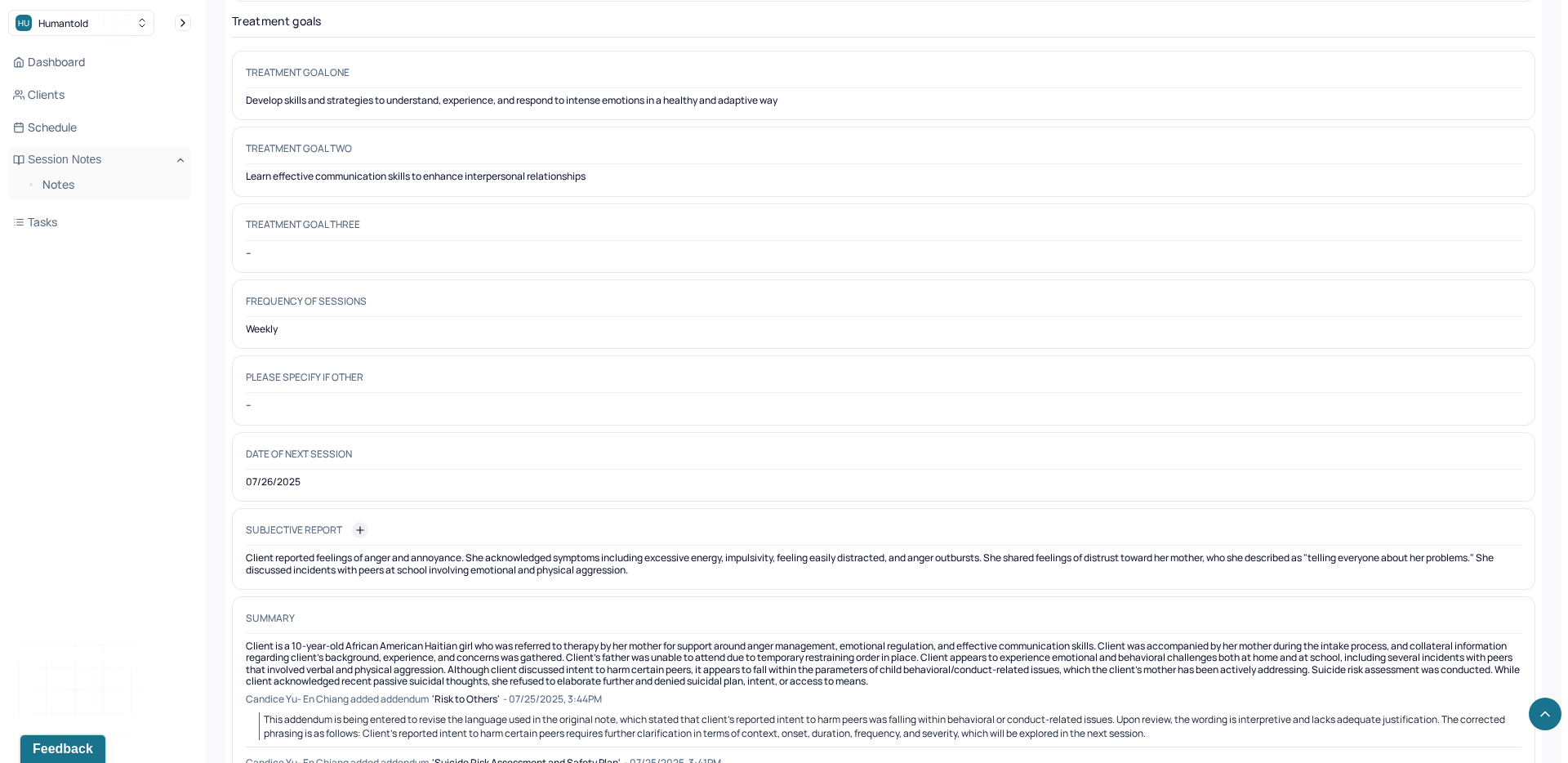 scroll, scrollTop: 8337, scrollLeft: 0, axis: vertical 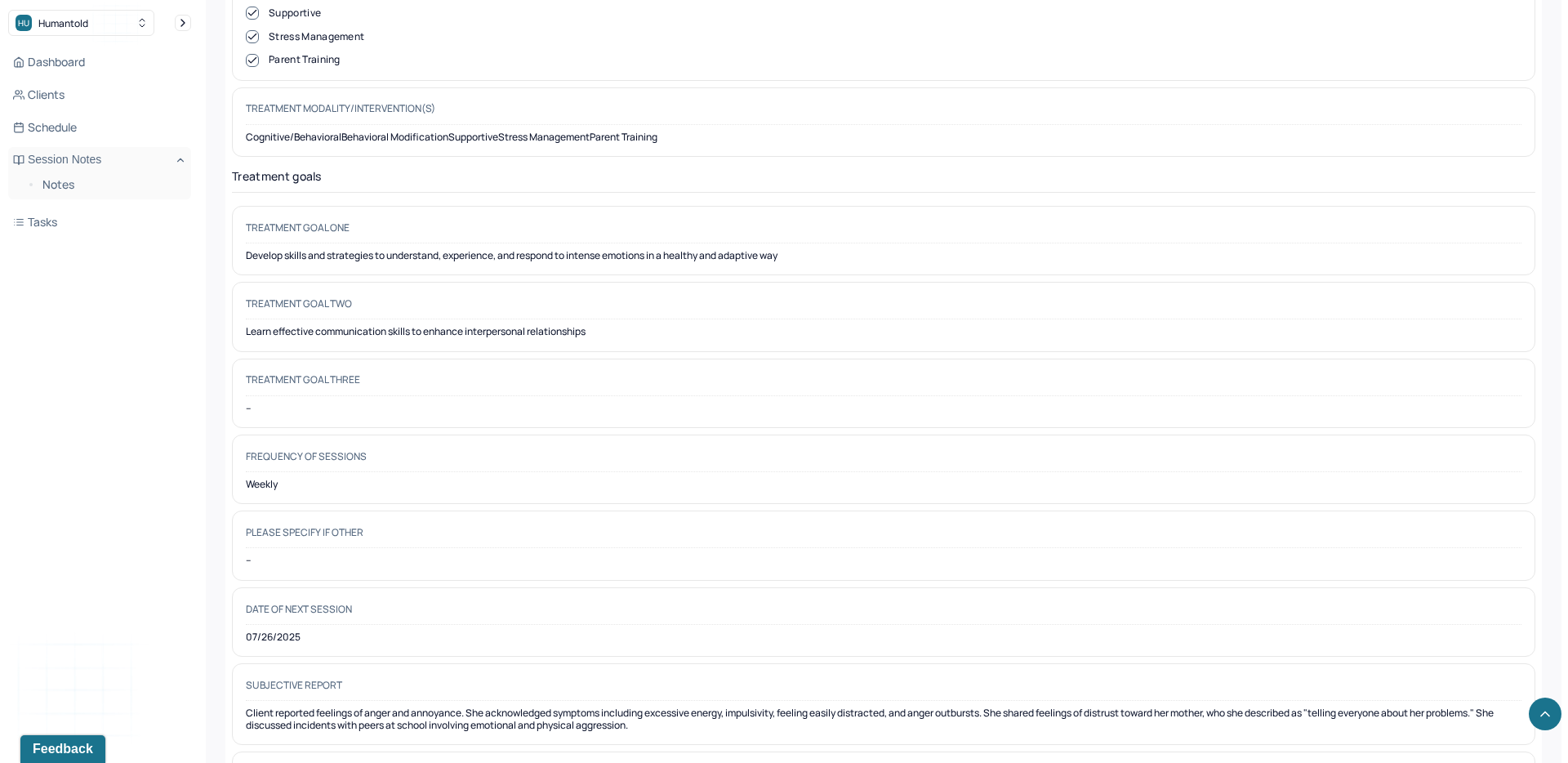 click on "Learn effective communication skills to enhance interpersonal relationships" at bounding box center (884, 332) 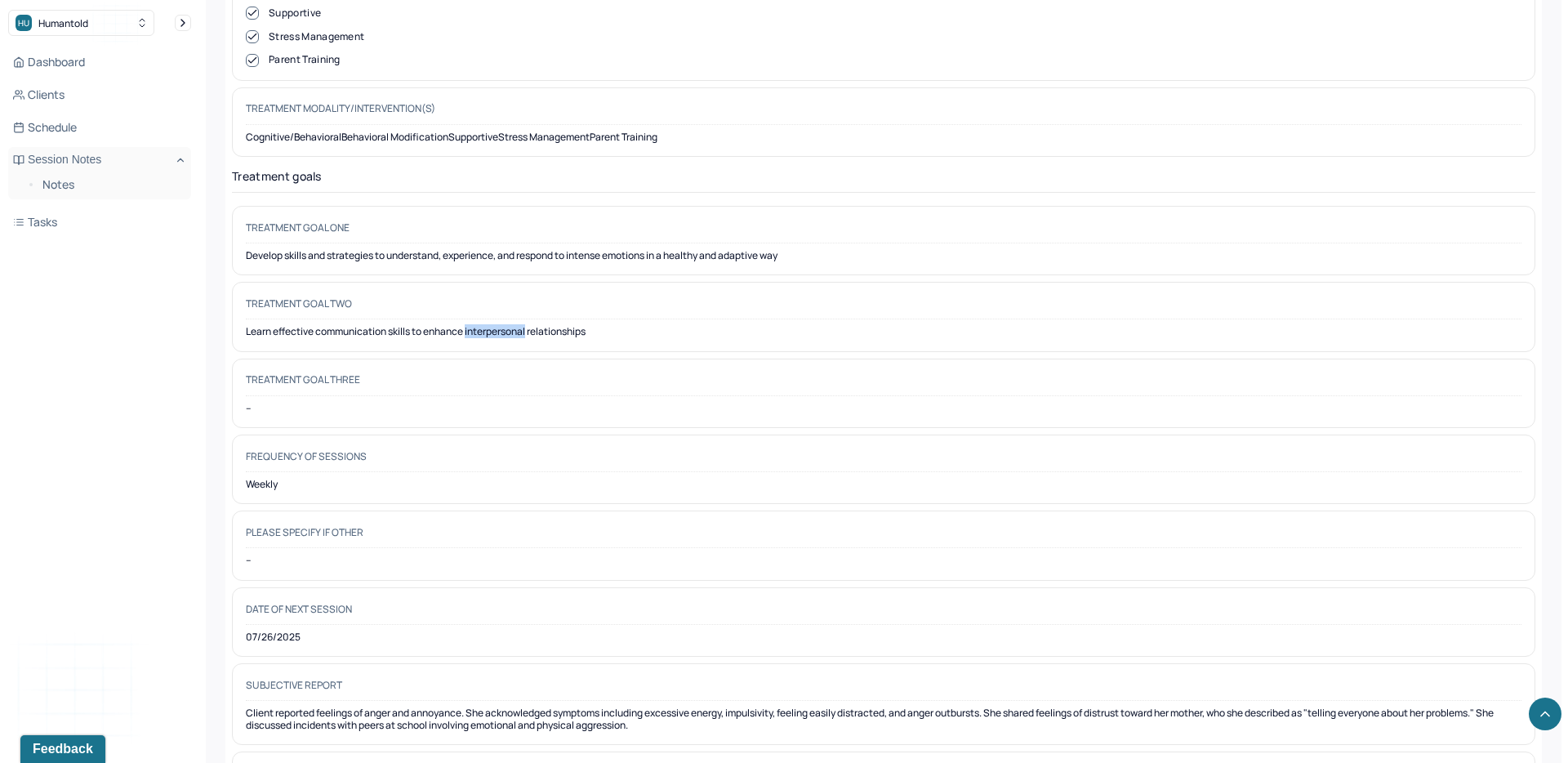 click on "Learn effective communication skills to enhance interpersonal relationships" at bounding box center (884, 332) 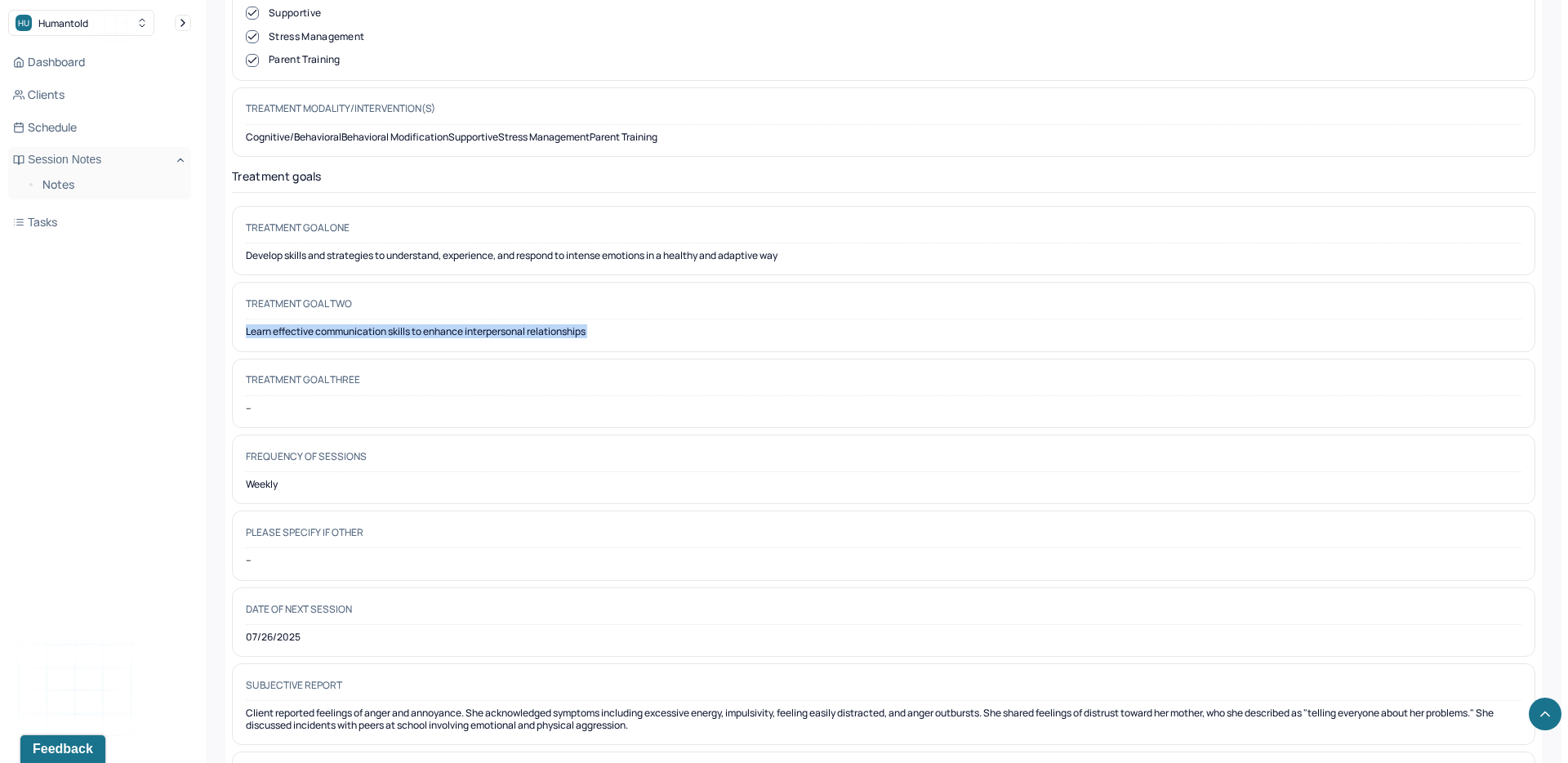 click on "Learn effective communication skills to enhance interpersonal relationships" at bounding box center [884, 332] 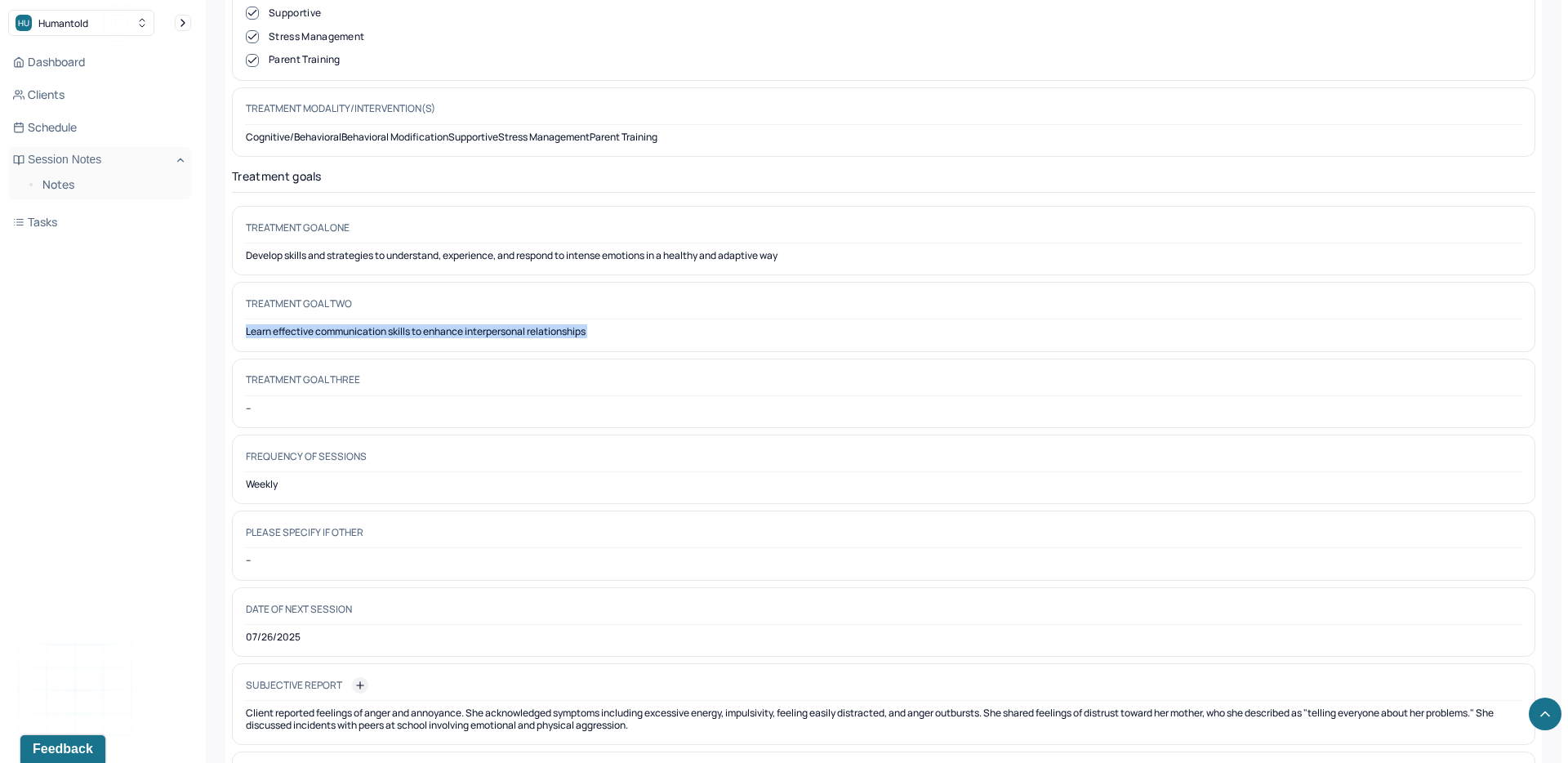 copy on "Learn effective communication skills to enhance interpersonal relationships" 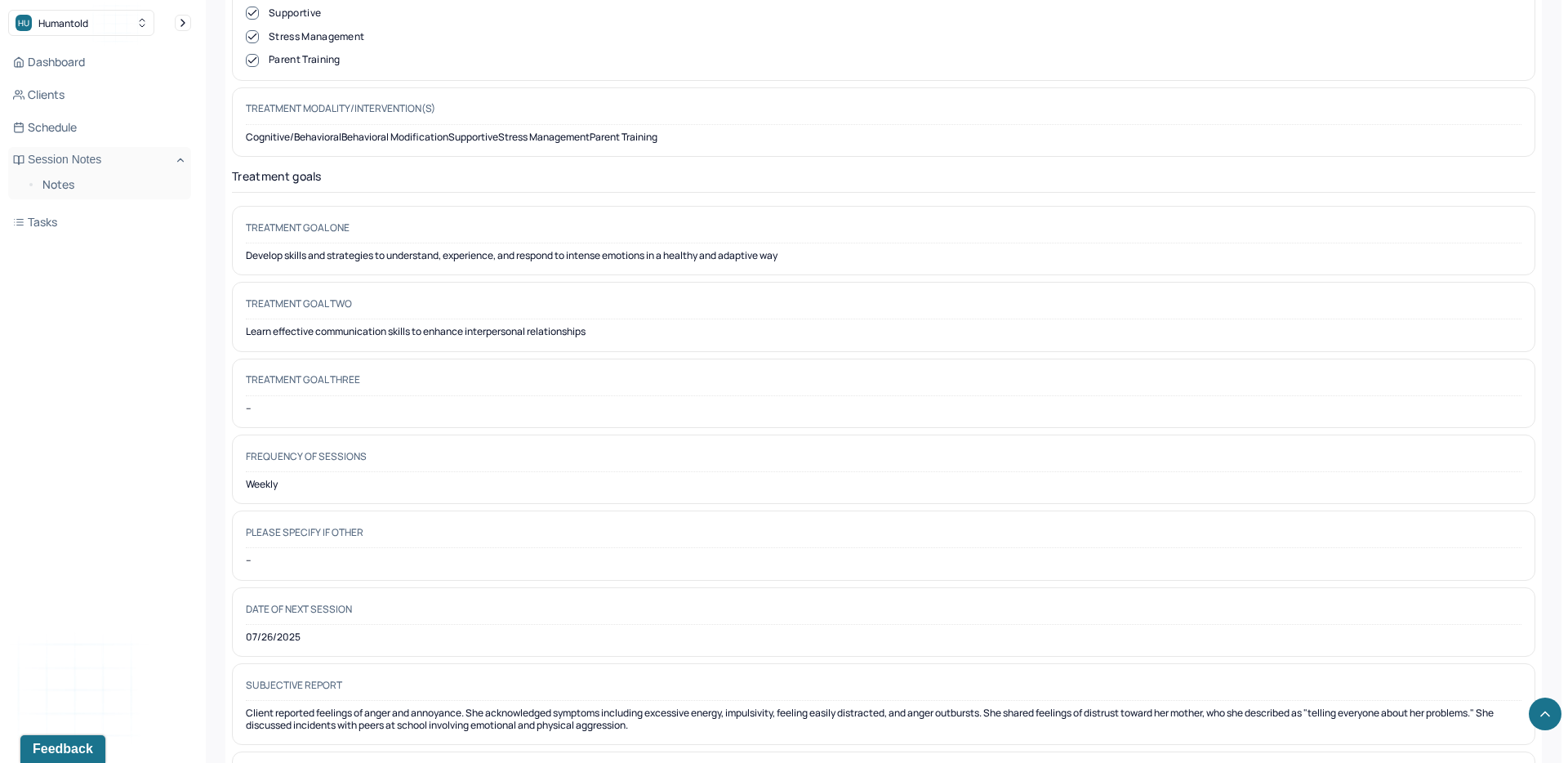 click on "Develop skills and strategies to understand, experience, and respond to intense emotions in a healthy and adaptive way" at bounding box center (884, 256) 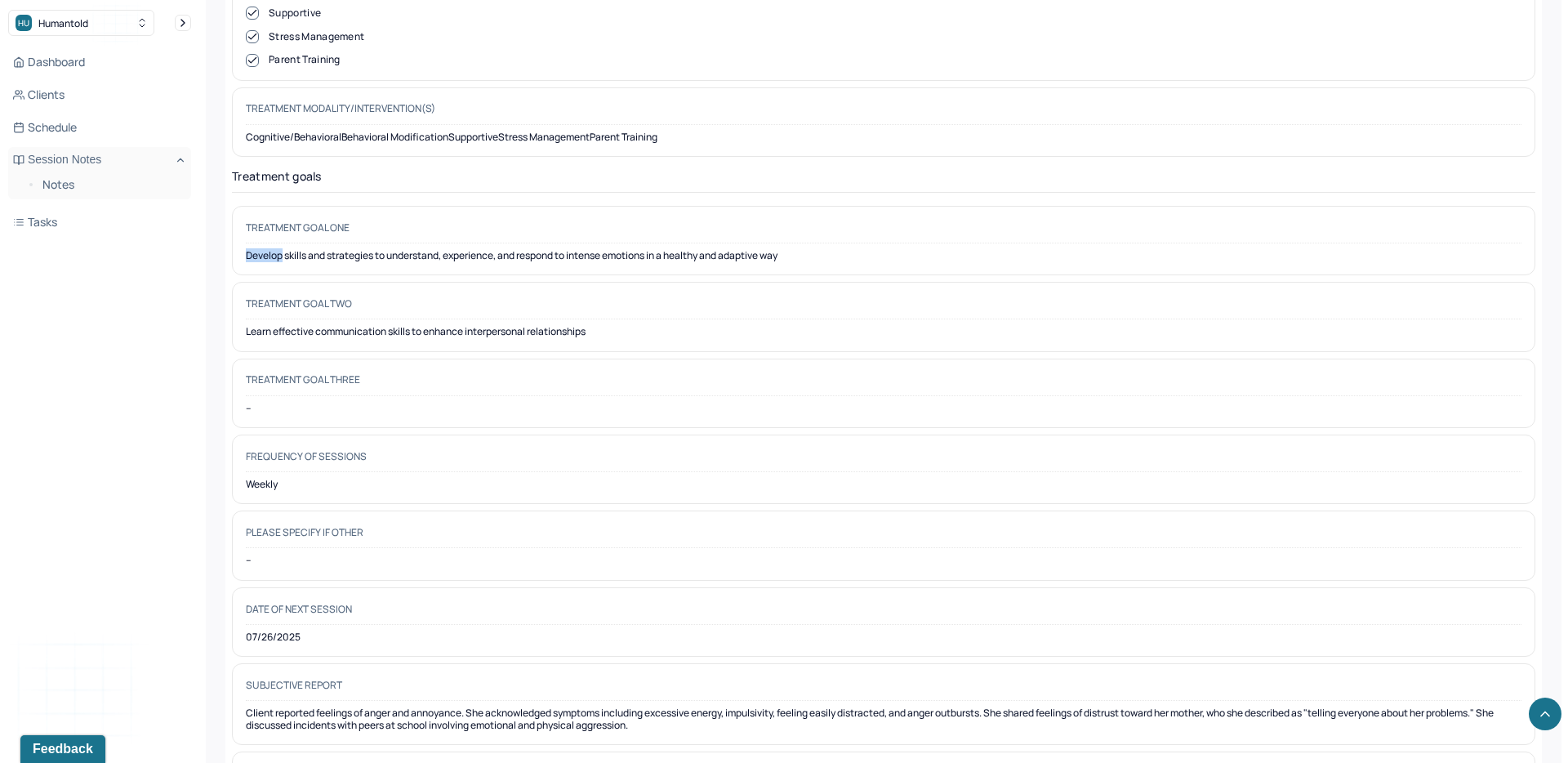 click on "Develop skills and strategies to understand, experience, and respond to intense emotions in a healthy and adaptive way" at bounding box center [884, 256] 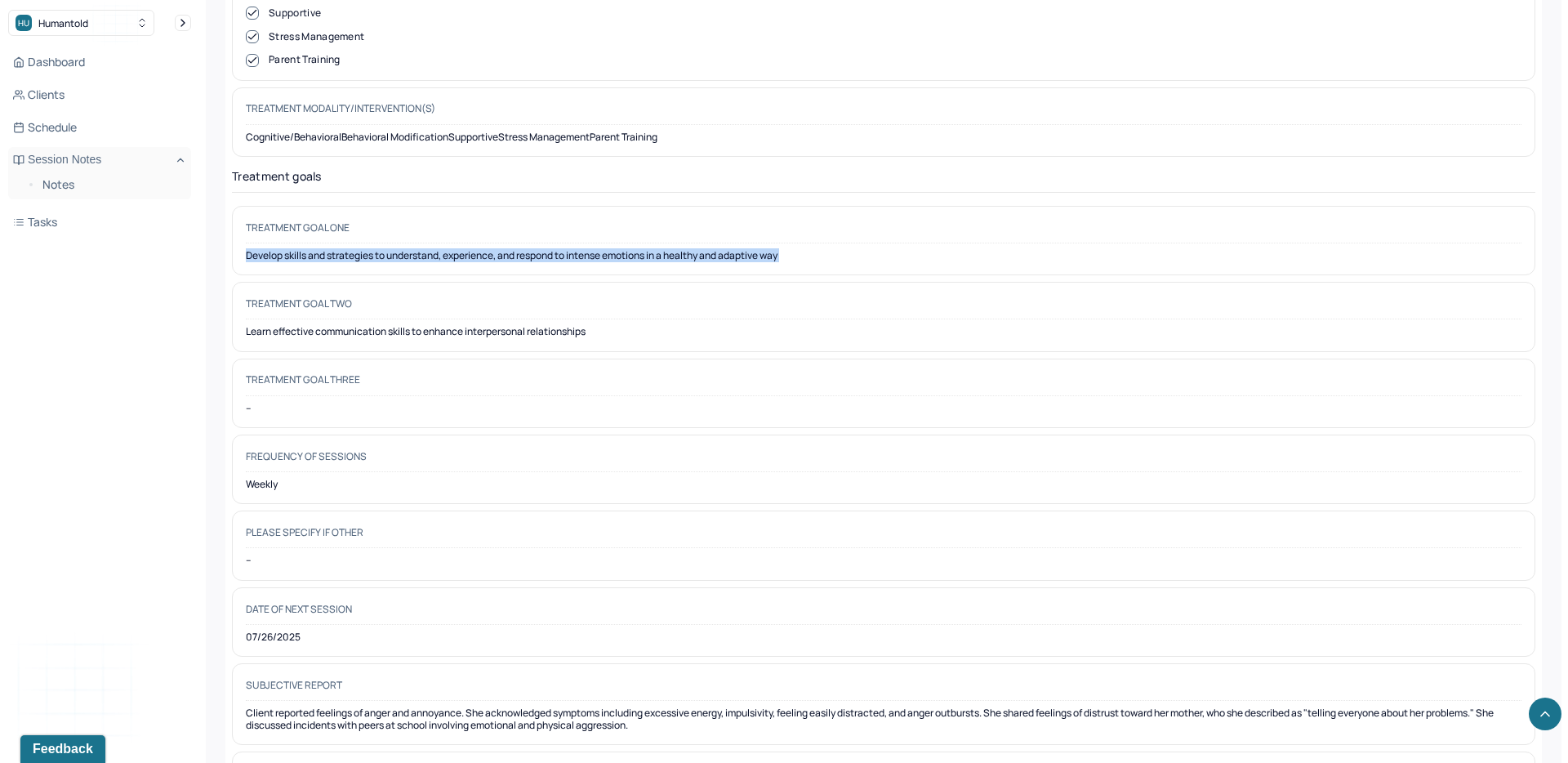 click on "Develop skills and strategies to understand, experience, and respond to intense emotions in a healthy and adaptive way" at bounding box center (884, 256) 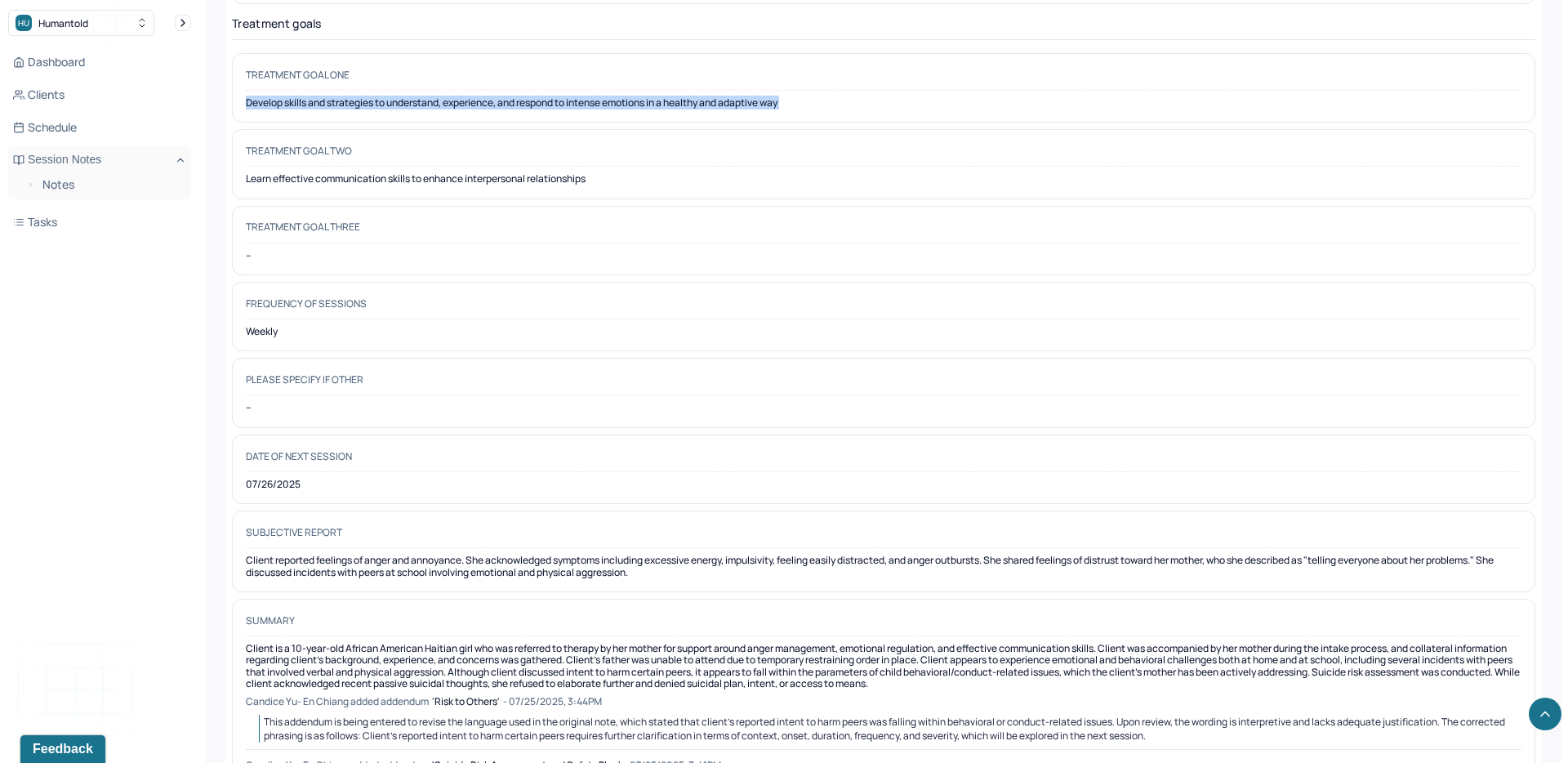 scroll, scrollTop: 8490, scrollLeft: 0, axis: vertical 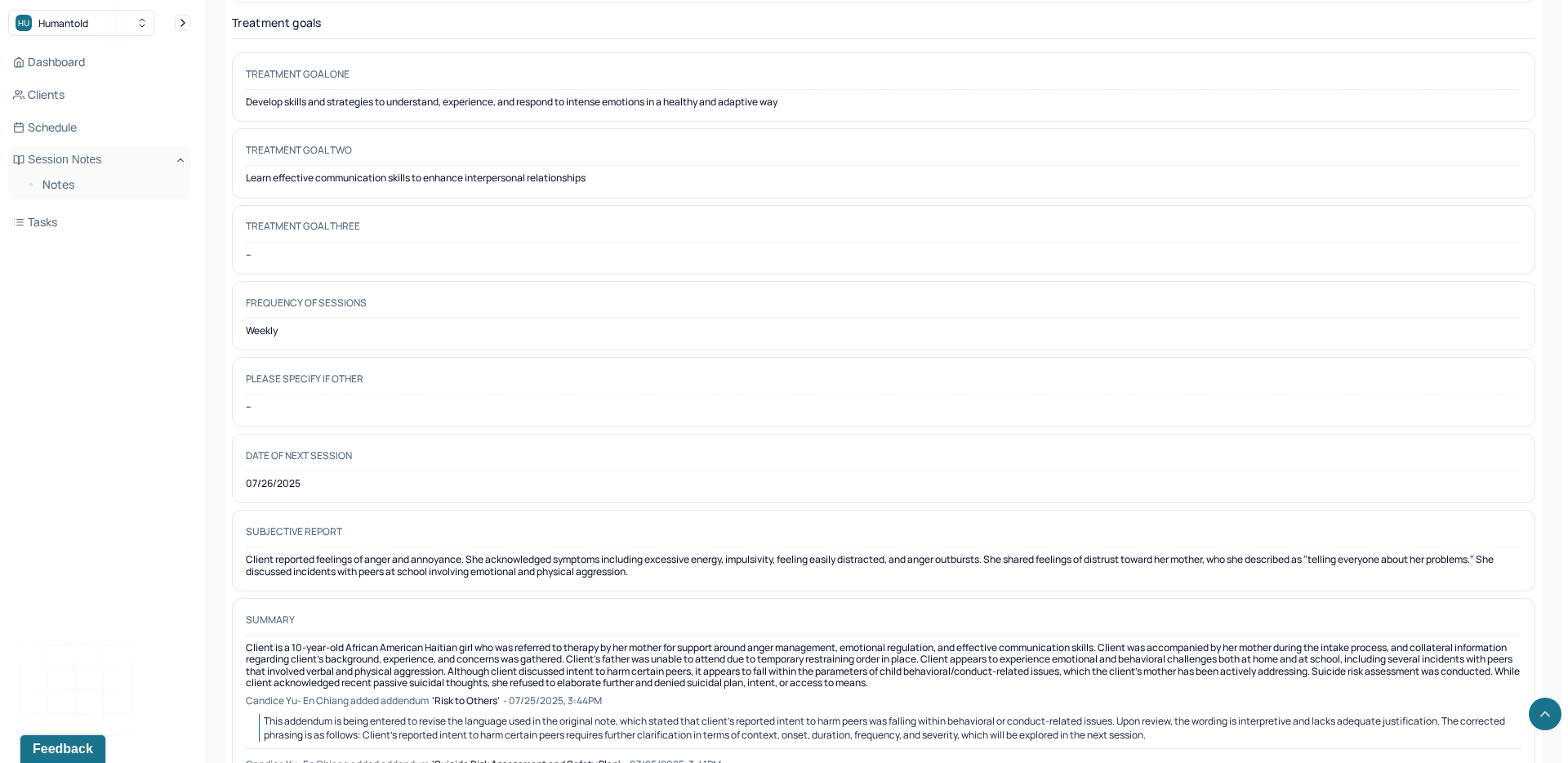 click on "Client is a 10-year-old African American Haitian girl who was referred to therapy by her mother for support around anger management, emotional regulation, and effective communication skills. Client was accompanied by her mother during the intake process, and collateral information regarding client's background, experience, and concerns was gathered. Client's father was unable to attend due to temporary restraining order in place.  Client appears to experience emotional and behavioral challenges both at home and at school, including several incidents with peers that involved verbal and physical aggression. Although client discussed intent to harm certain peers, it appears to fall within the parameters of child behavioral/conduct-related issues, which the client's mother has been actively addressing. Suicide risk assessment was conducted. While client acknowledged recent passive suicidal thoughts, she refused to elaborate further and denied suicidal plan, intent, or access to means." at bounding box center (884, 666) 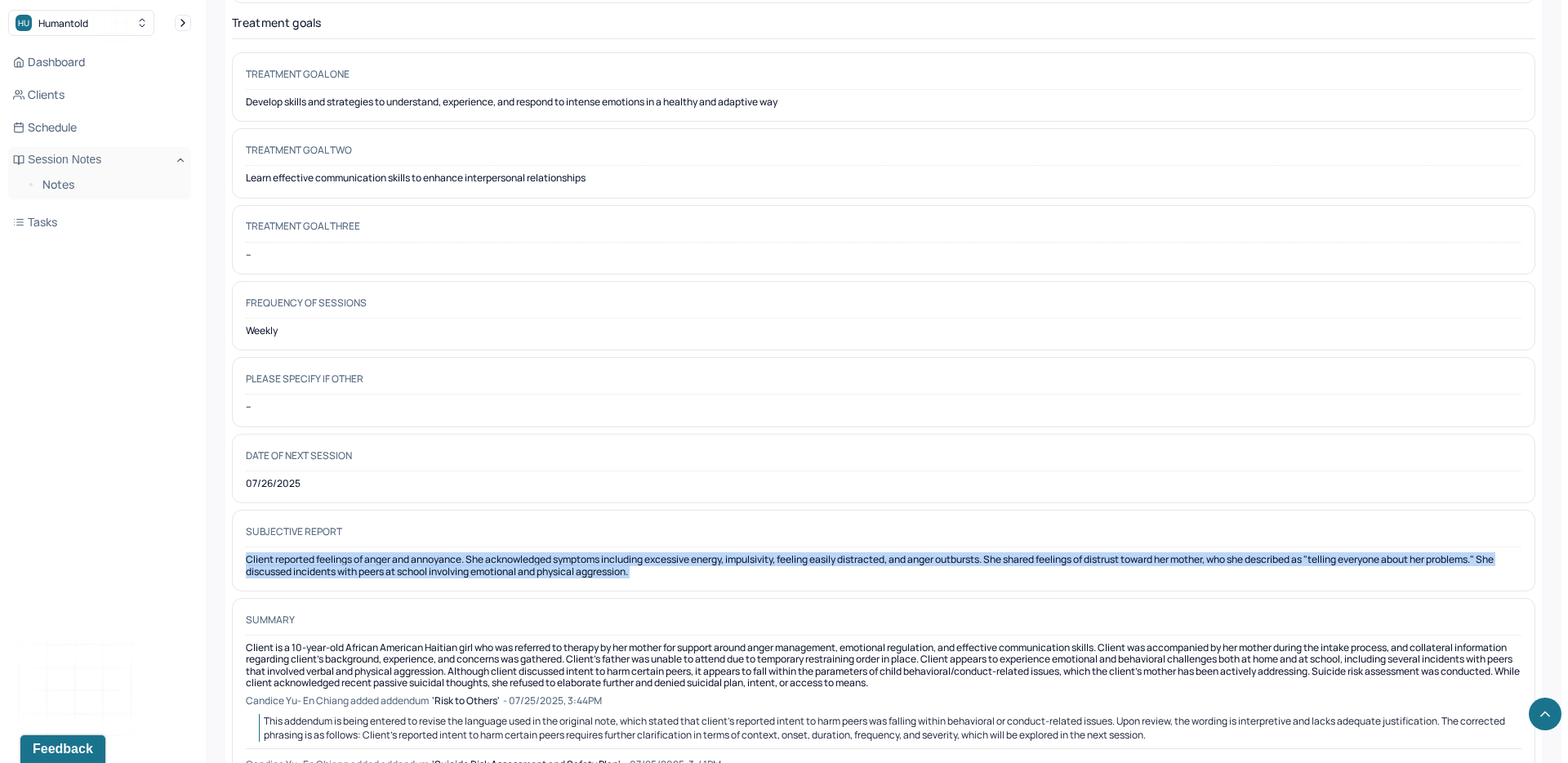 click on "Subjective report Client reported feelings of anger and annoyance. She acknowledged symptoms including excessive energy, impulsivity, feeling easily distracted, and anger outbursts. She shared feelings of distrust toward her mother, who she described as "telling everyone about her problems." She discussed incidents with peers at school involving emotional and physical aggression." at bounding box center [884, 551] 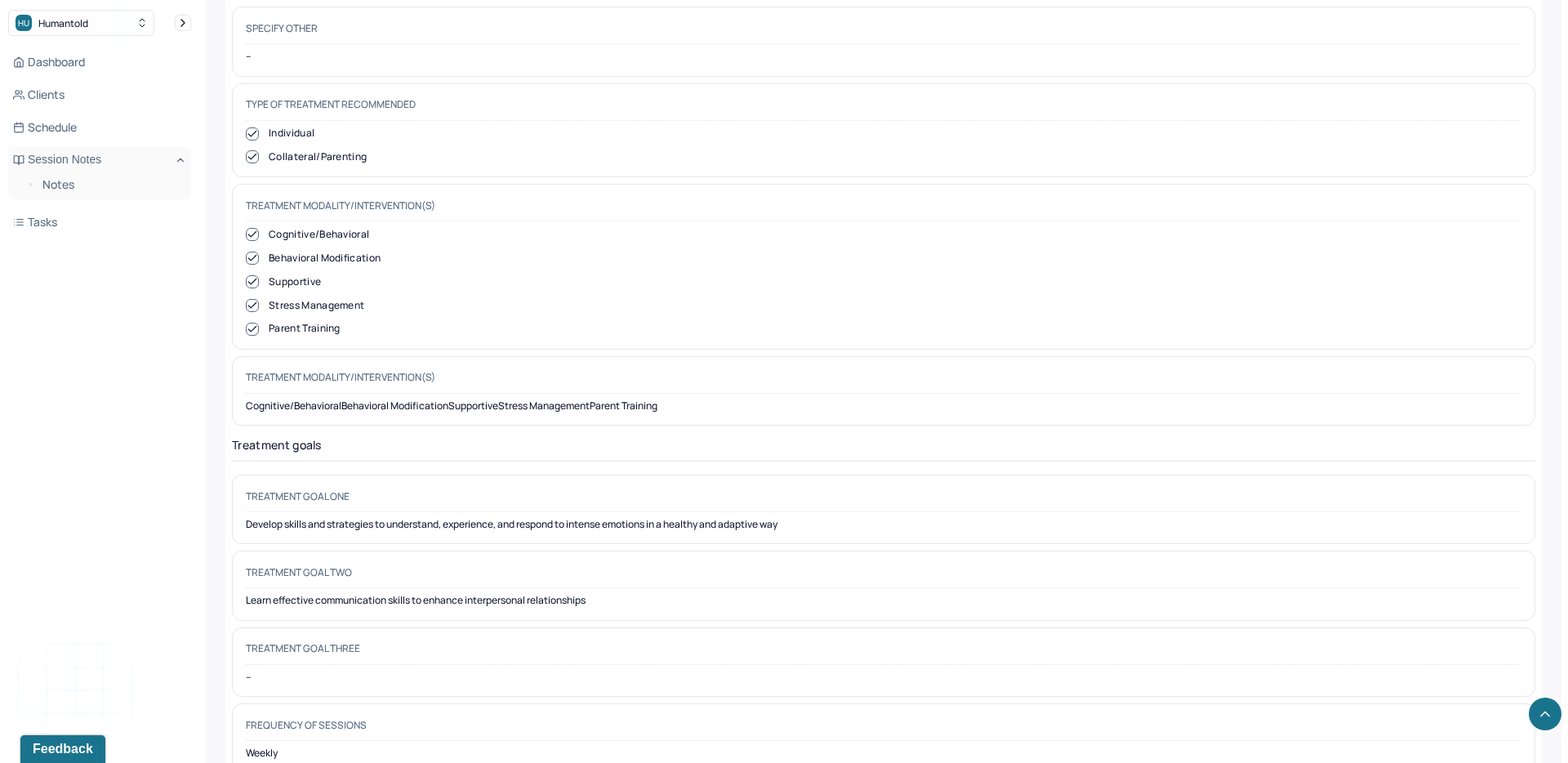 scroll, scrollTop: 8025, scrollLeft: 0, axis: vertical 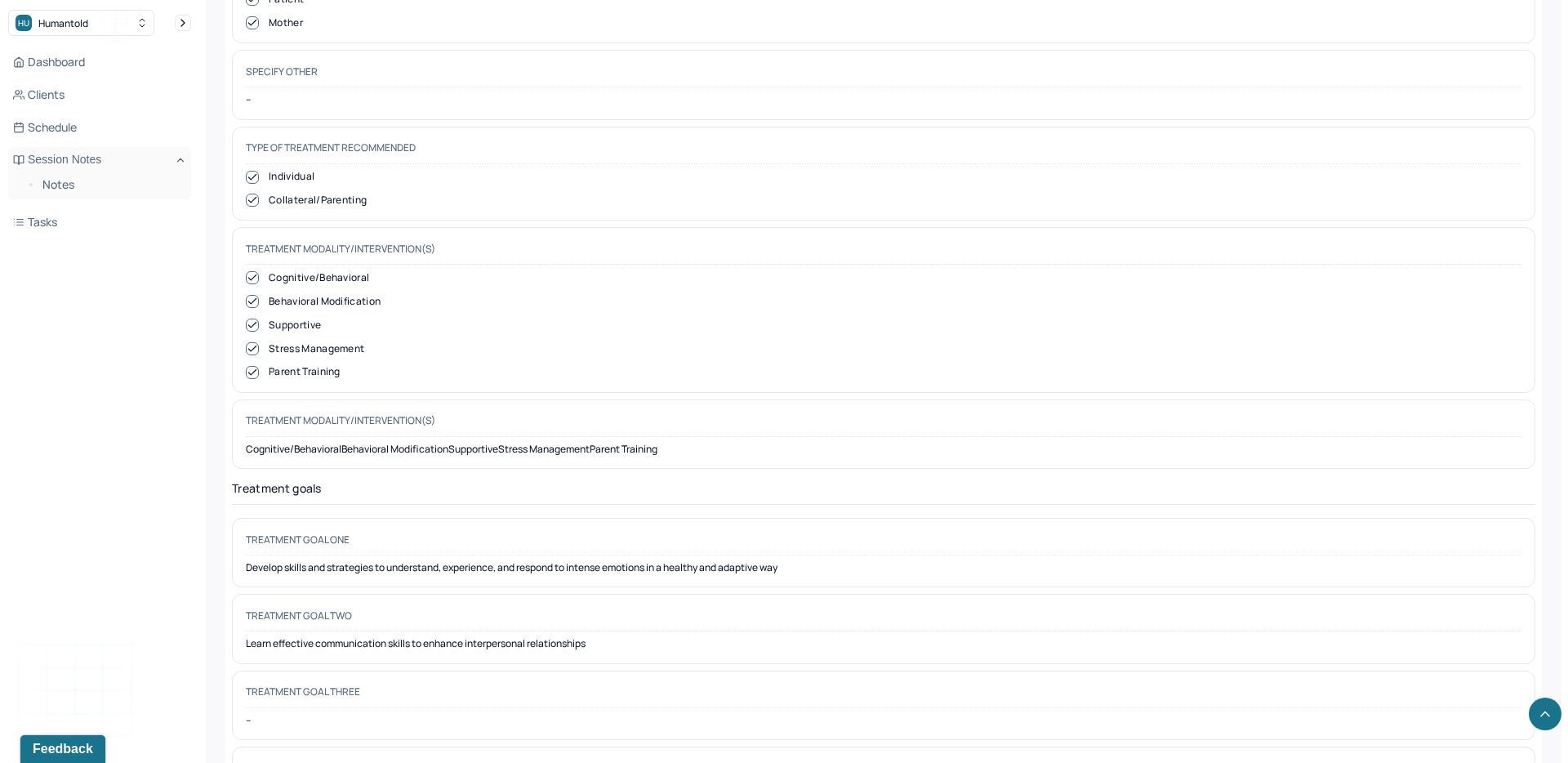 click on "Treatment Modality/Intervention(s) Cognitive/Behavioral Behavioral Modification Supportive Stress Management Parent Training" at bounding box center [884, 434] 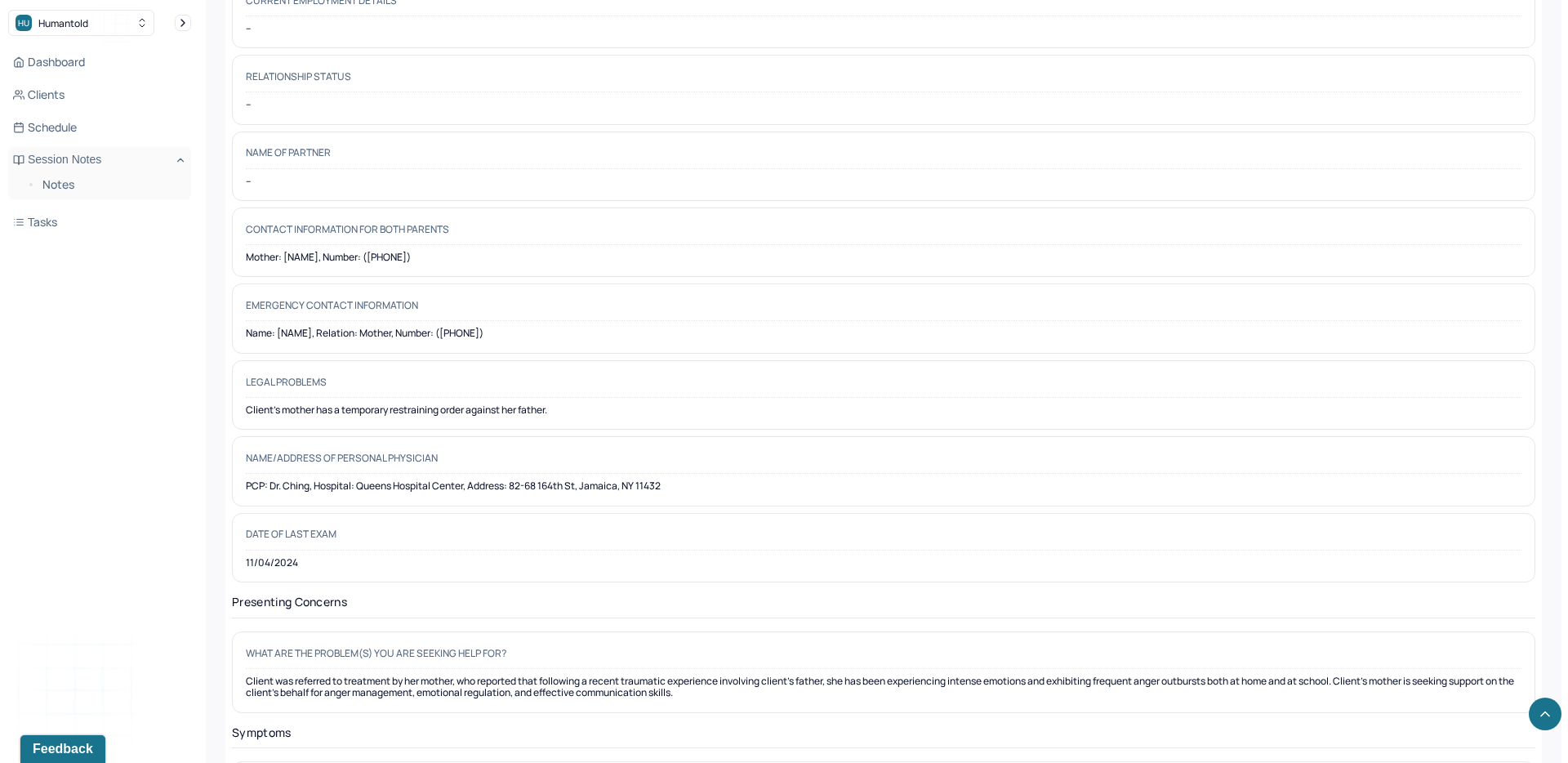 scroll, scrollTop: 2145, scrollLeft: 0, axis: vertical 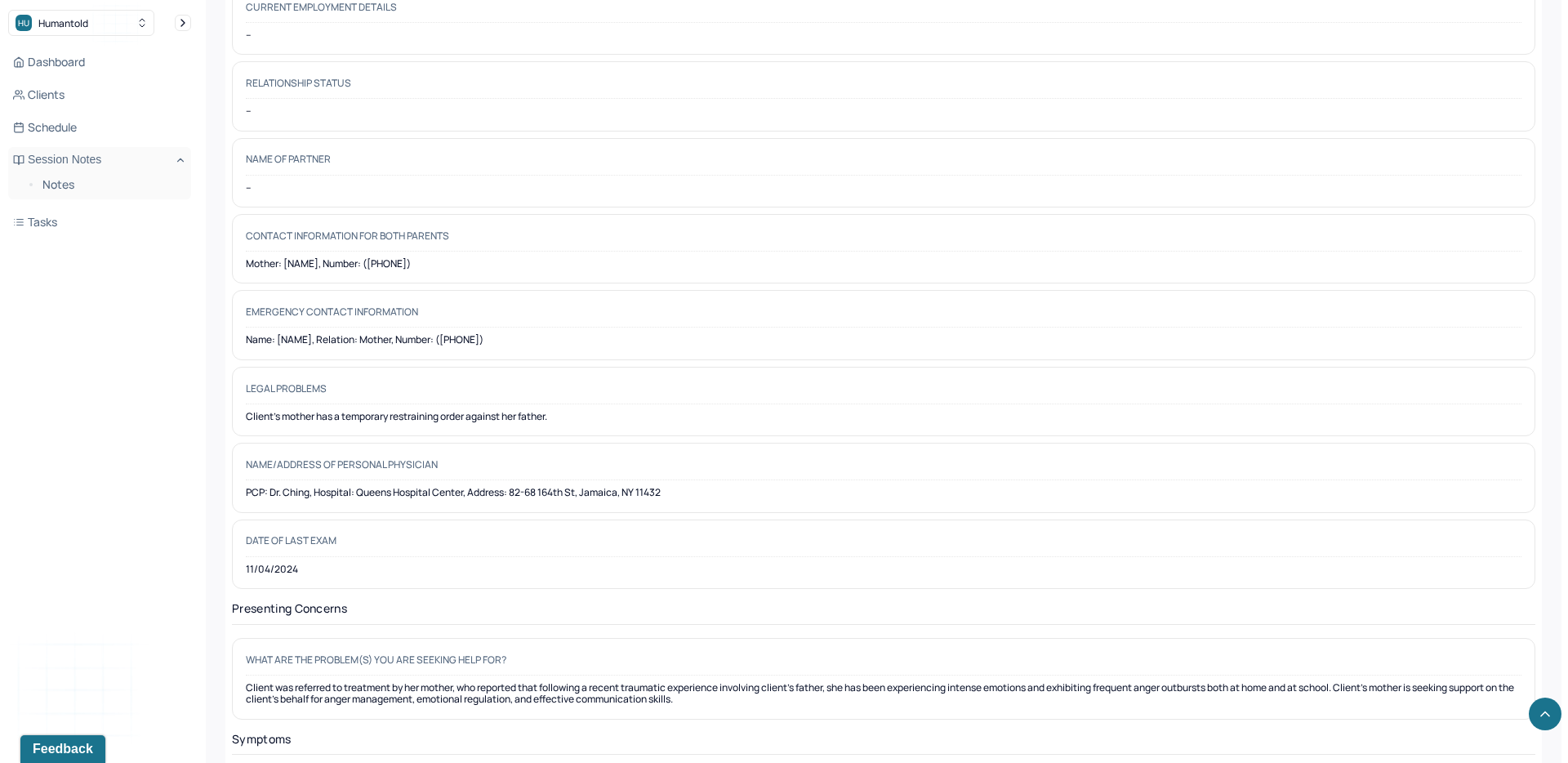 click on "Legal problems Client's mother has a temporary restraining order against her father." at bounding box center [884, 401] 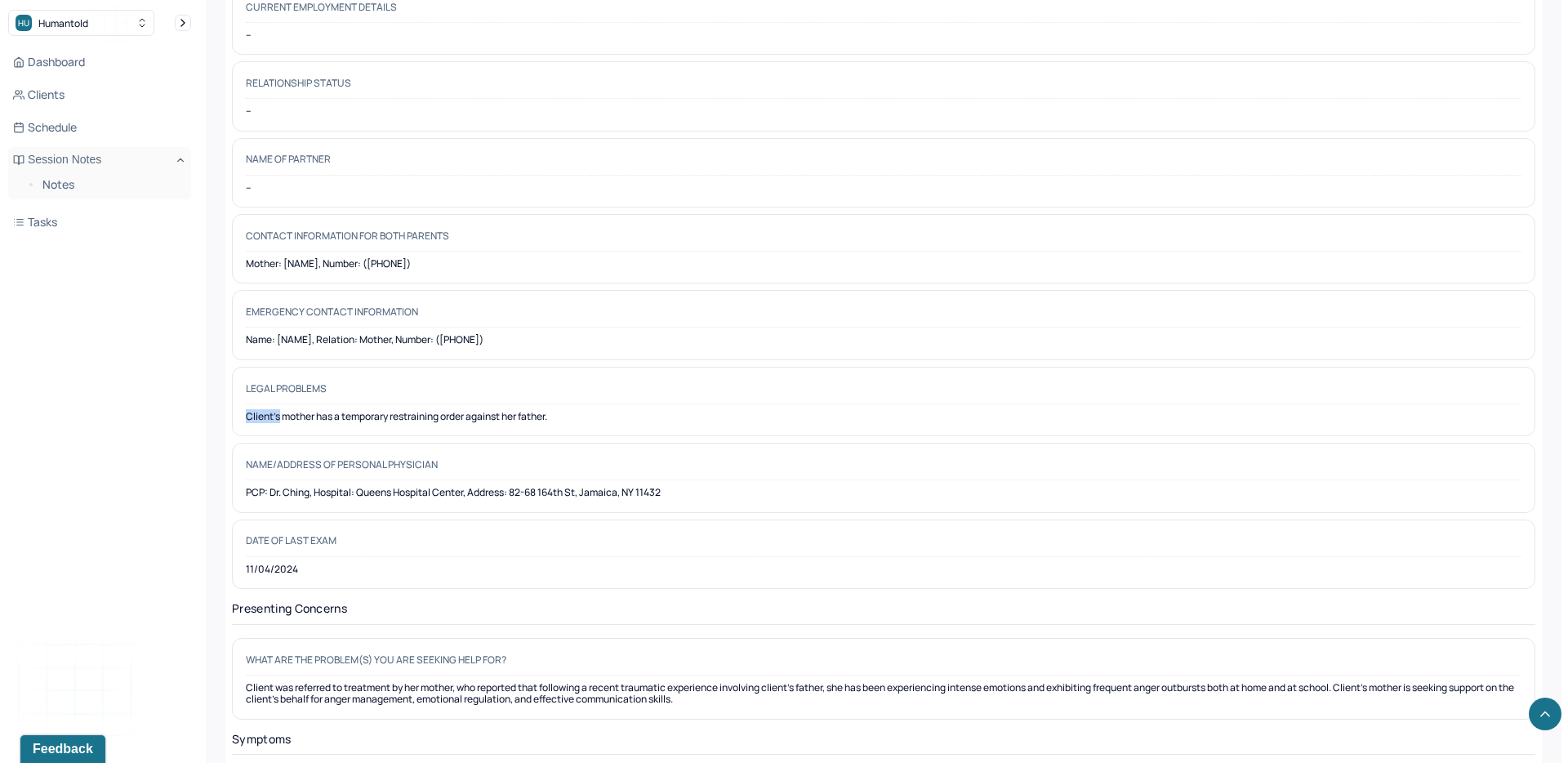 click on "Legal problems Client's mother has a temporary restraining order against her father." at bounding box center [884, 401] 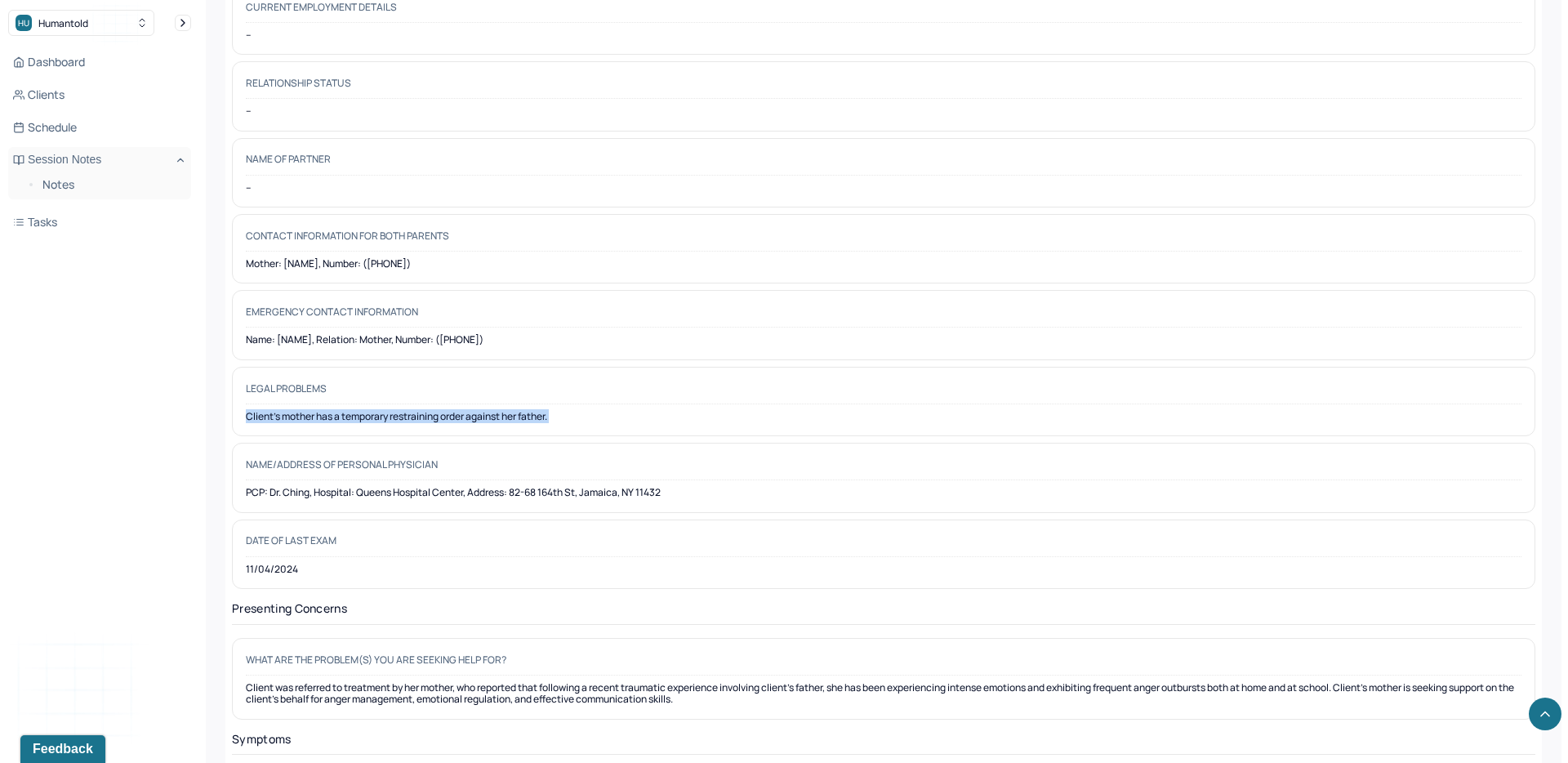 click on "Legal problems Client's mother has a temporary restraining order against her father." at bounding box center (884, 401) 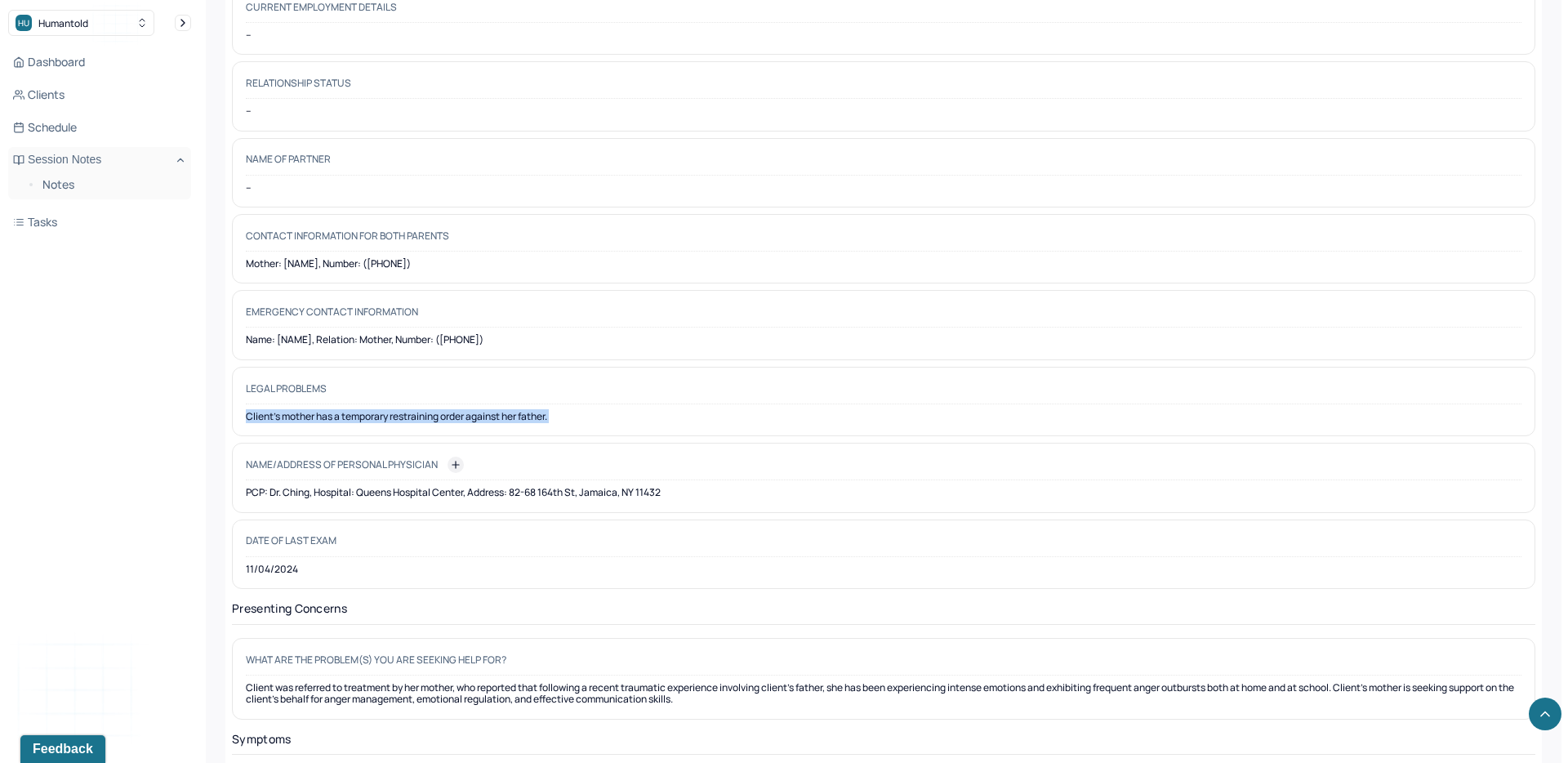 copy on "Client's mother has a temporary restraining order against her father." 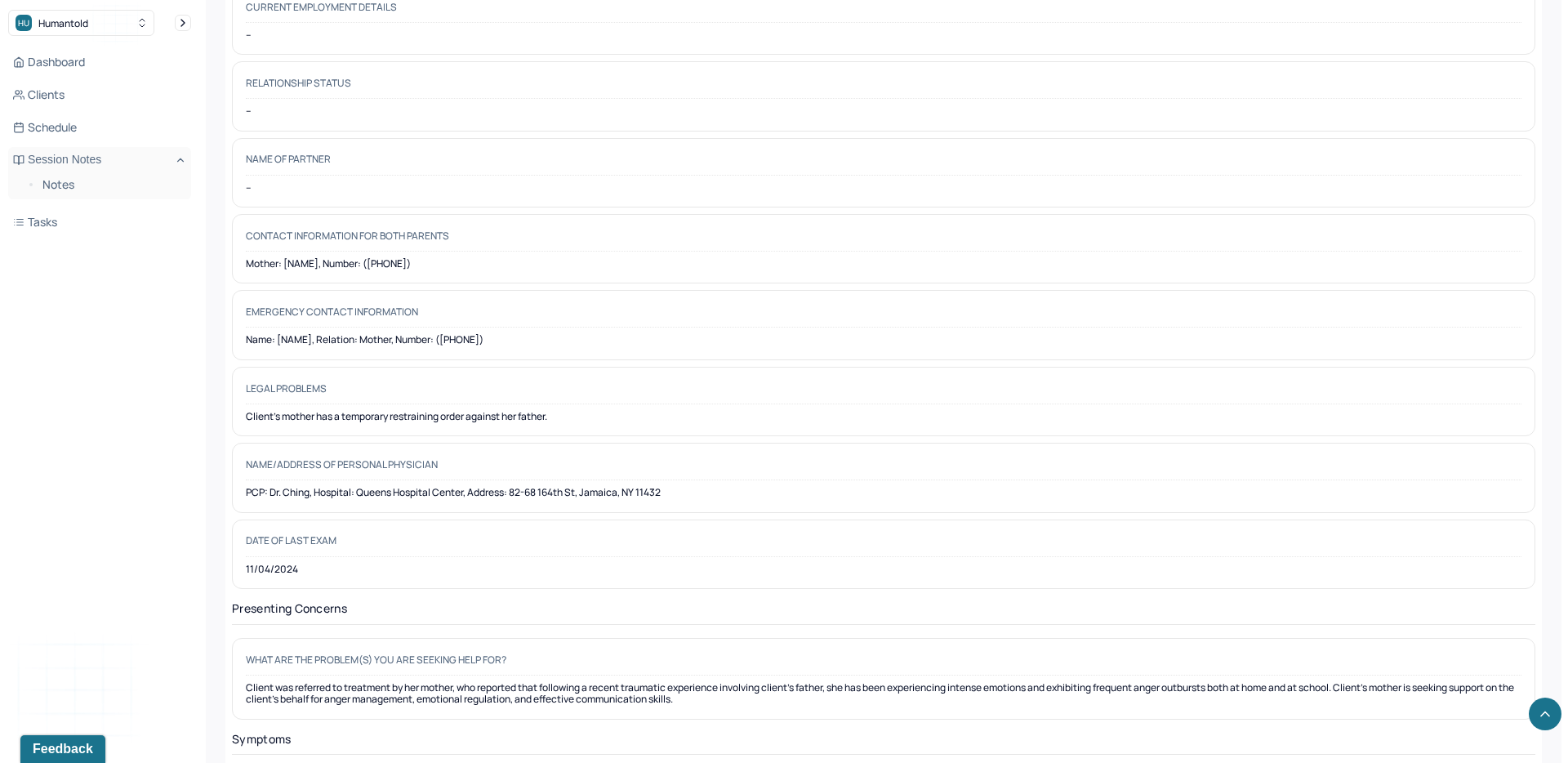 click on "Name/Address of personal physician PCP: Dr. Ching, Hospital: Queens Hospital Center, Address: 82-68 164th St, Jamaica, NY 11432" at bounding box center [884, 477] 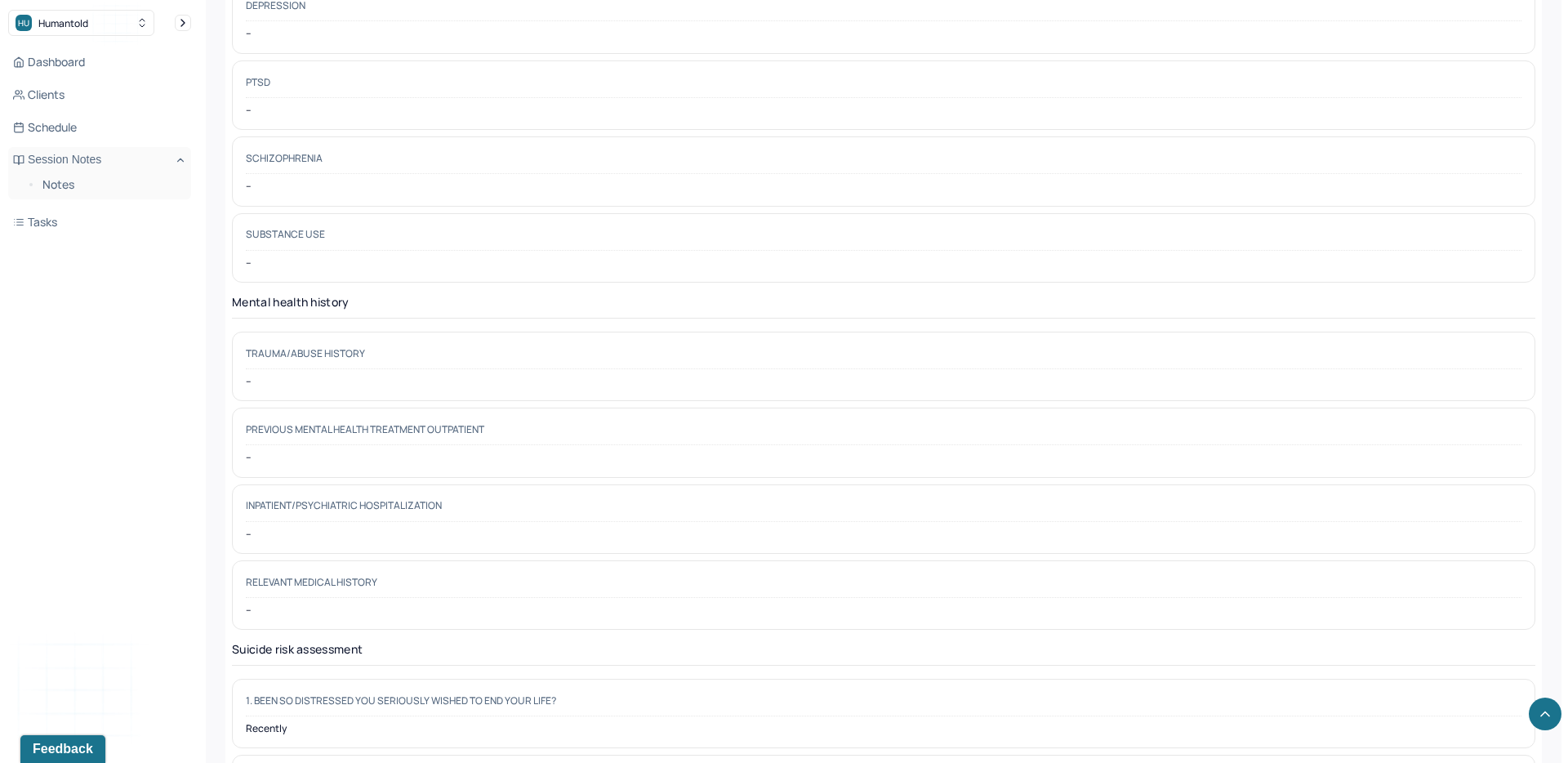 scroll, scrollTop: 4135, scrollLeft: 0, axis: vertical 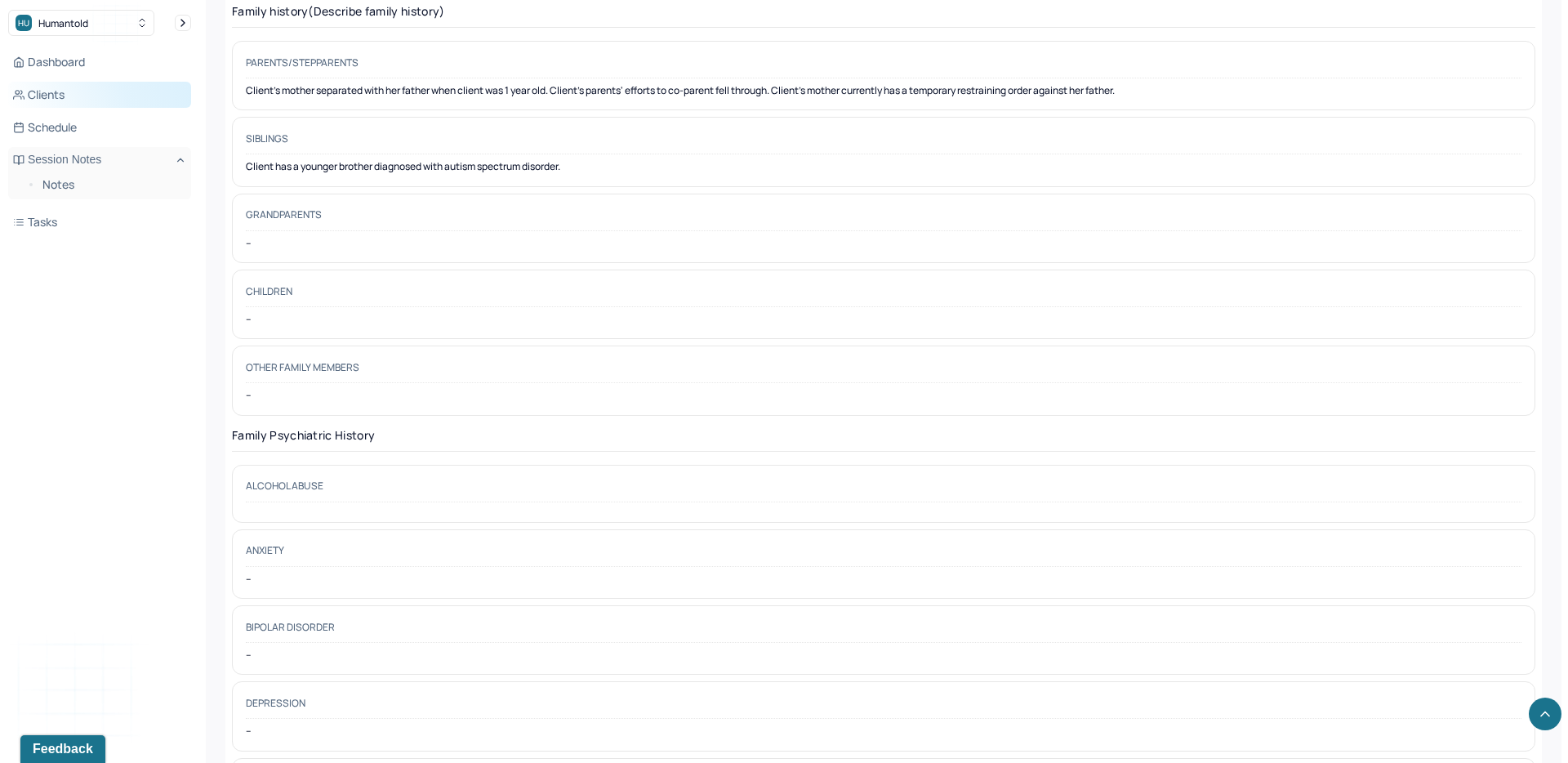 click on "Clients" at bounding box center (100, 95) 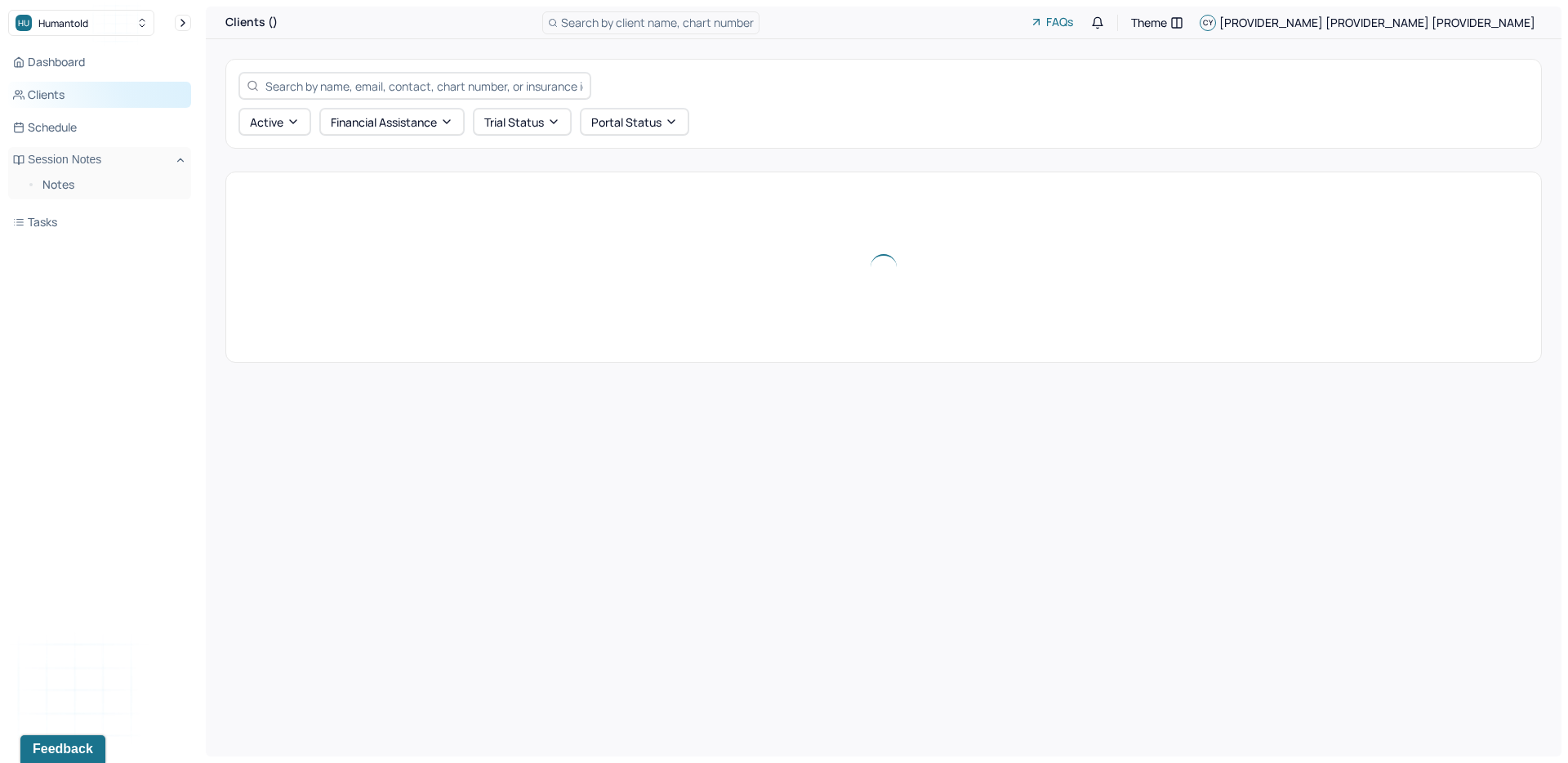 scroll, scrollTop: 0, scrollLeft: 0, axis: both 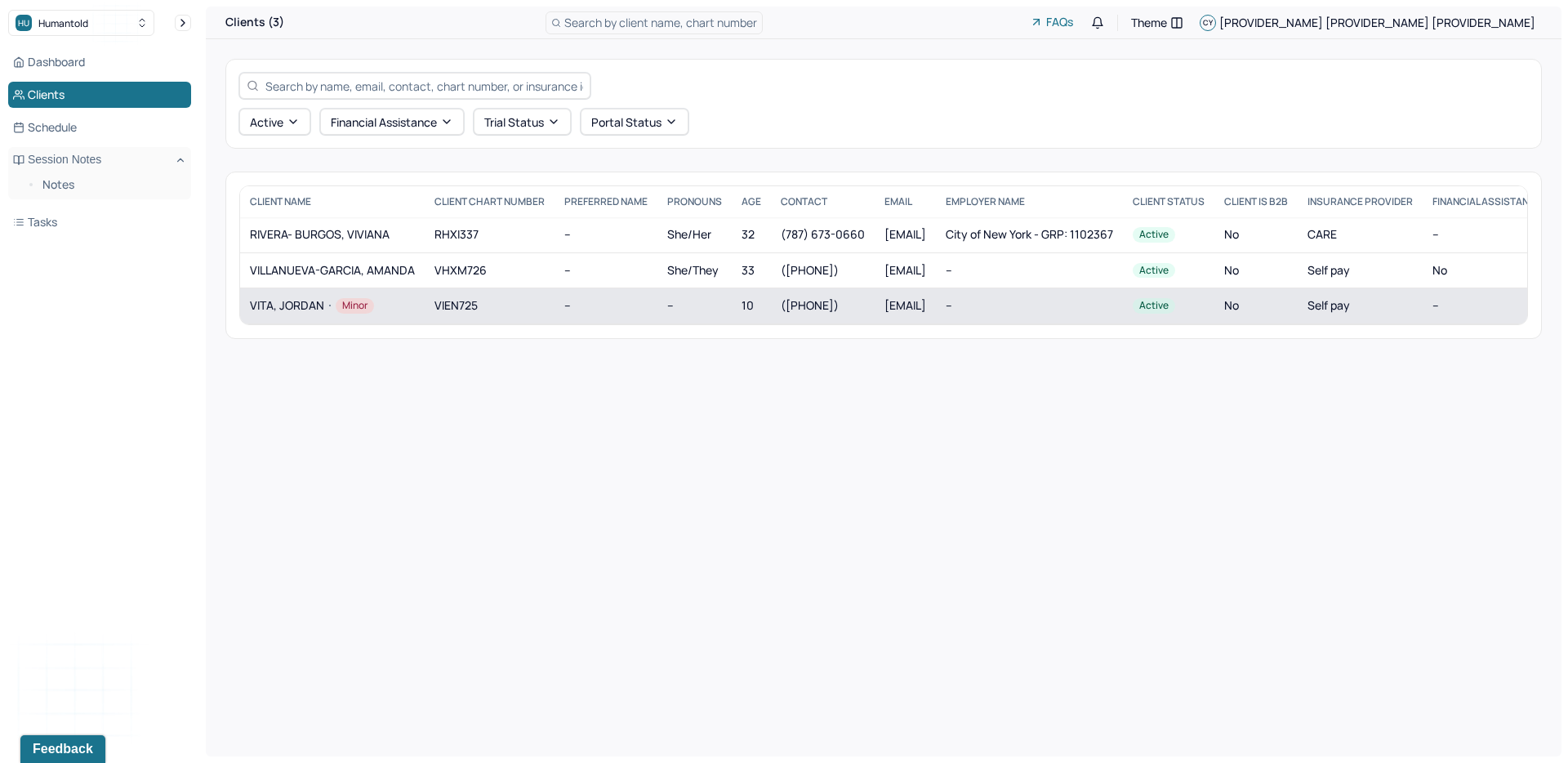 click on "VIEN725" at bounding box center (489, 306) 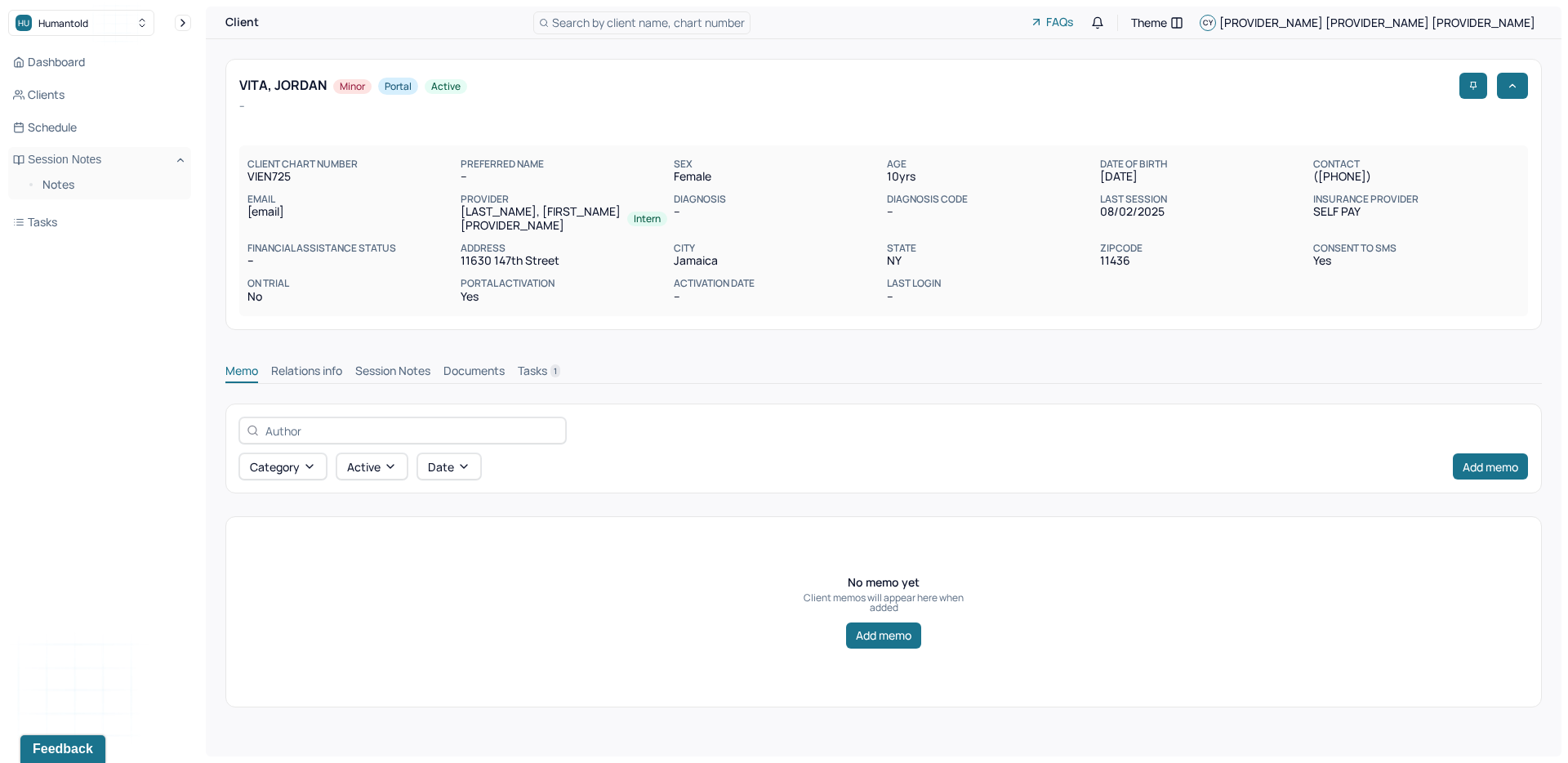 click on "Session Notes" at bounding box center [393, 373] 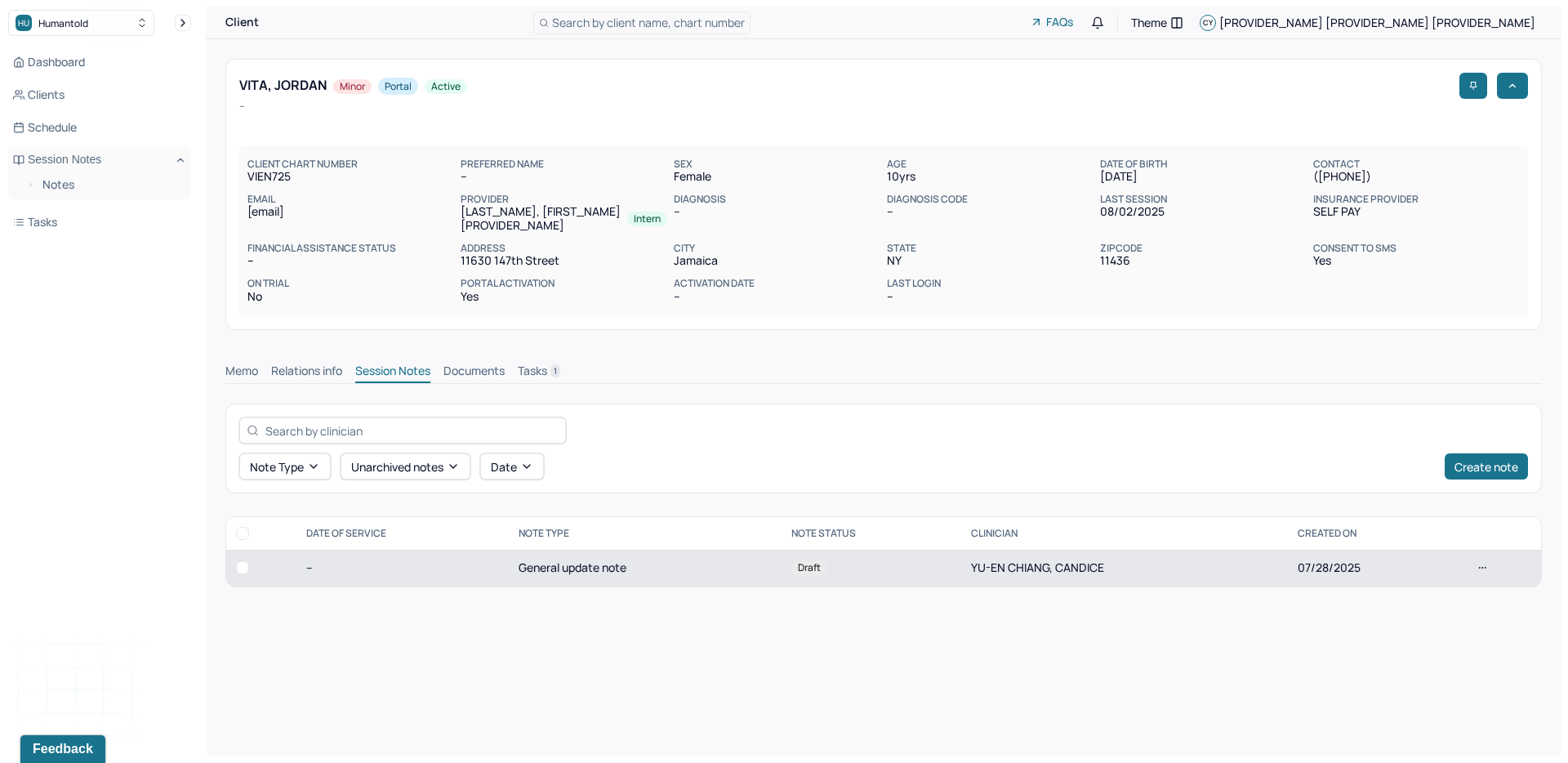 click on "--" at bounding box center [403, 568] 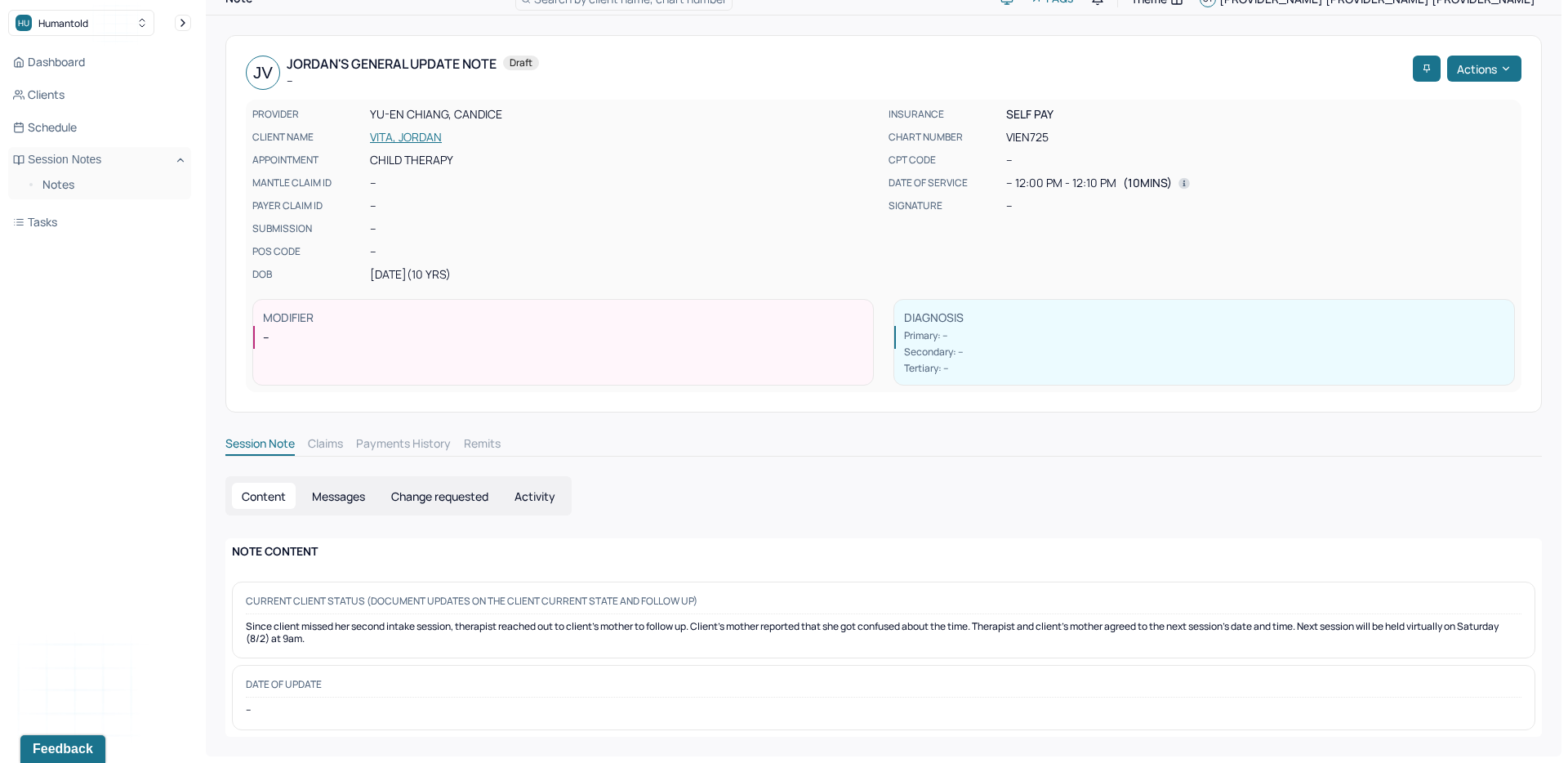 scroll, scrollTop: 0, scrollLeft: 0, axis: both 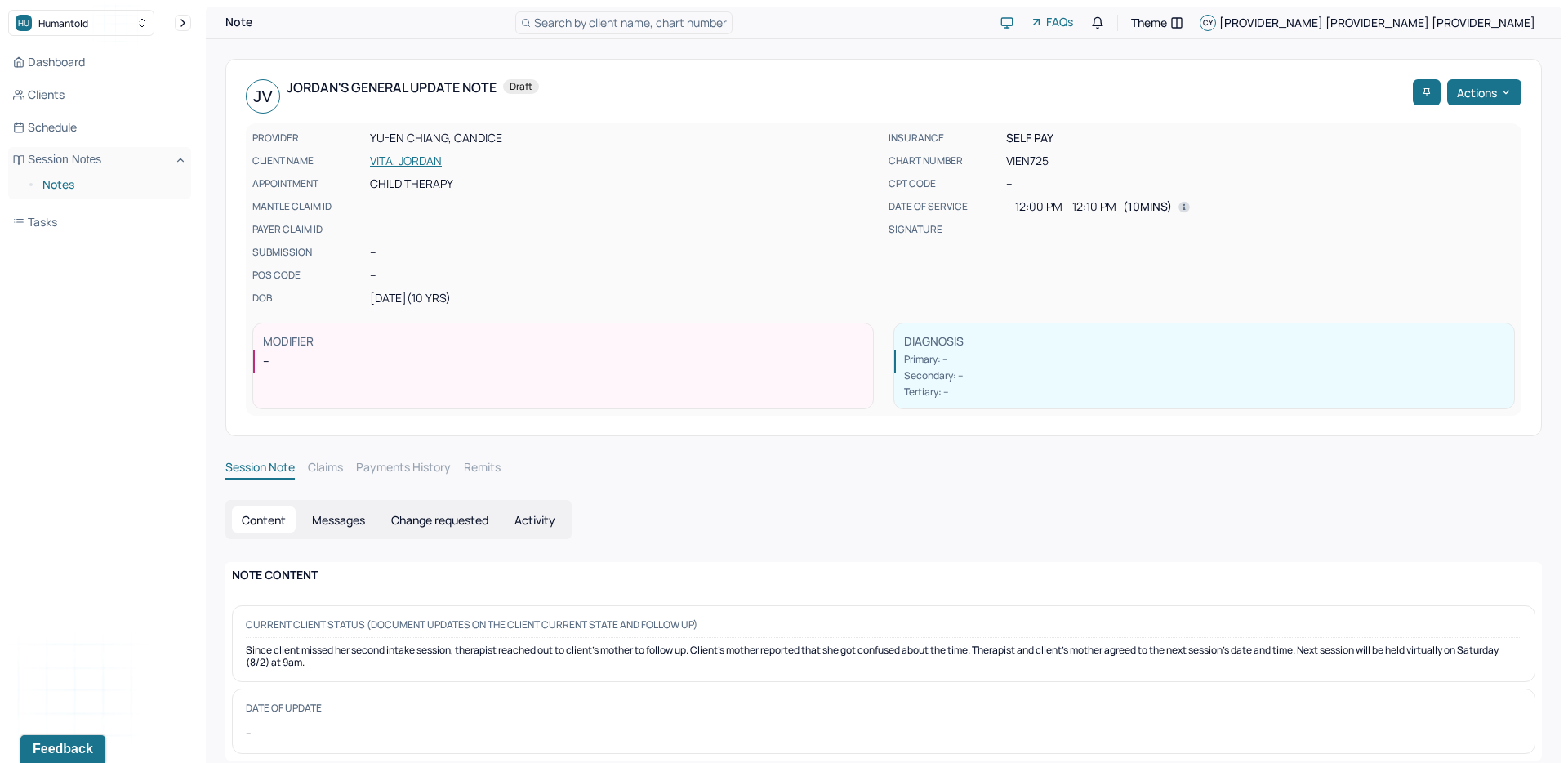 click on "Notes" at bounding box center (110, 185) 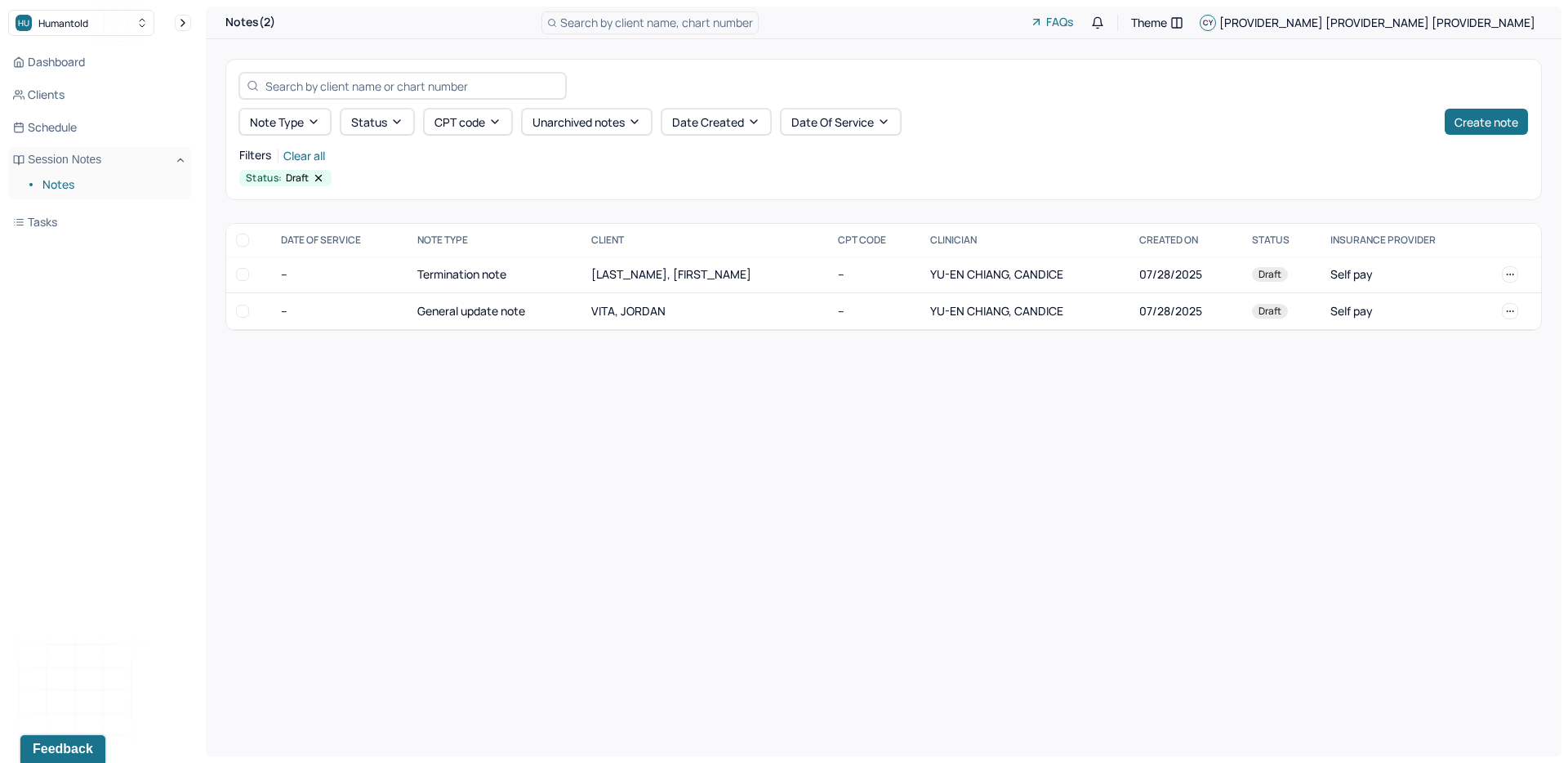 click on "Notes(2) Search by client name, chart number  FAQs Theme CY Candice   Yu-En Chiang Note type Status CPT code Unarchived notes Date Created Date Of Service Create note Filters Clear all Status: Draft DATE OF SERVICE NOTE TYPE CLIENT CPT CODE CLINICIAN CREATED ON STATUS INSURANCE PROVIDER -- Termination note DUONG, ANDREW -- YU-EN CHIANG, CANDICE 07/28/2025 Draft Self pay -- General update note VITA, JORDAN -- YU-EN CHIANG, CANDICE 07/28/2025 Draft Self pay DUONG, ANDREW Draft -- Termination note Provider: YU-EN CHIANG, CANDICE Created on: 07/28/2025 VITA, JORDAN Draft -- General update note Provider: YU-EN CHIANG, CANDICE Created on: 07/28/2025" at bounding box center [884, 382] 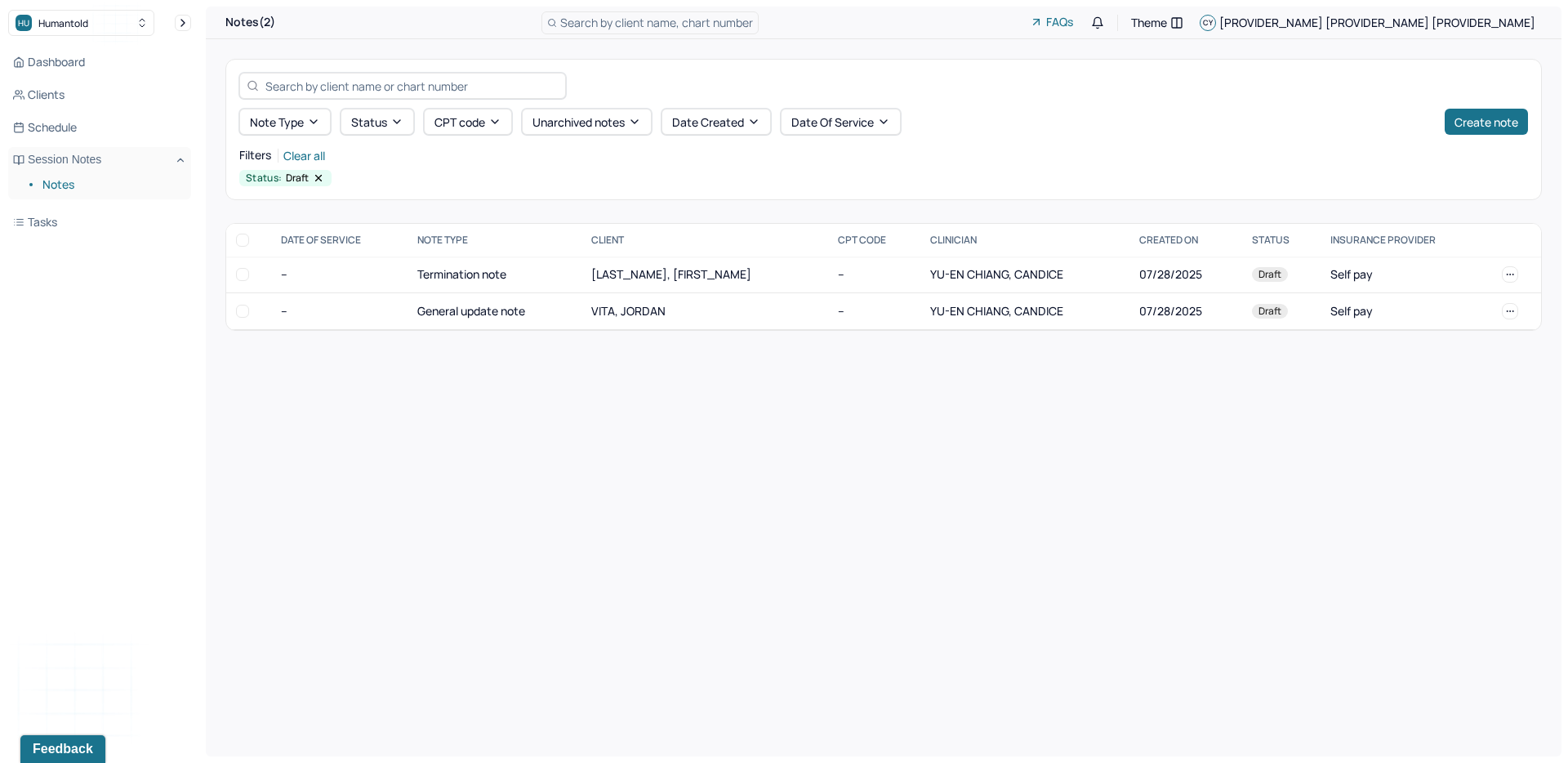 click on "Notes(2) Search by client name, chart number  FAQs Theme CY Candice   Yu-En Chiang Note type Status CPT code Unarchived notes Date Created Date Of Service Create note Filters Clear all Status: Draft DATE OF SERVICE NOTE TYPE CLIENT CPT CODE CLINICIAN CREATED ON STATUS INSURANCE PROVIDER -- Termination note DUONG, ANDREW -- YU-EN CHIANG, CANDICE 07/28/2025 Draft Self pay -- General update note VITA, JORDAN -- YU-EN CHIANG, CANDICE 07/28/2025 Draft Self pay DUONG, ANDREW Draft -- Termination note Provider: YU-EN CHIANG, CANDICE Created on: 07/28/2025 VITA, JORDAN Draft -- General update note Provider: YU-EN CHIANG, CANDICE Created on: 07/28/2025" at bounding box center (884, 382) 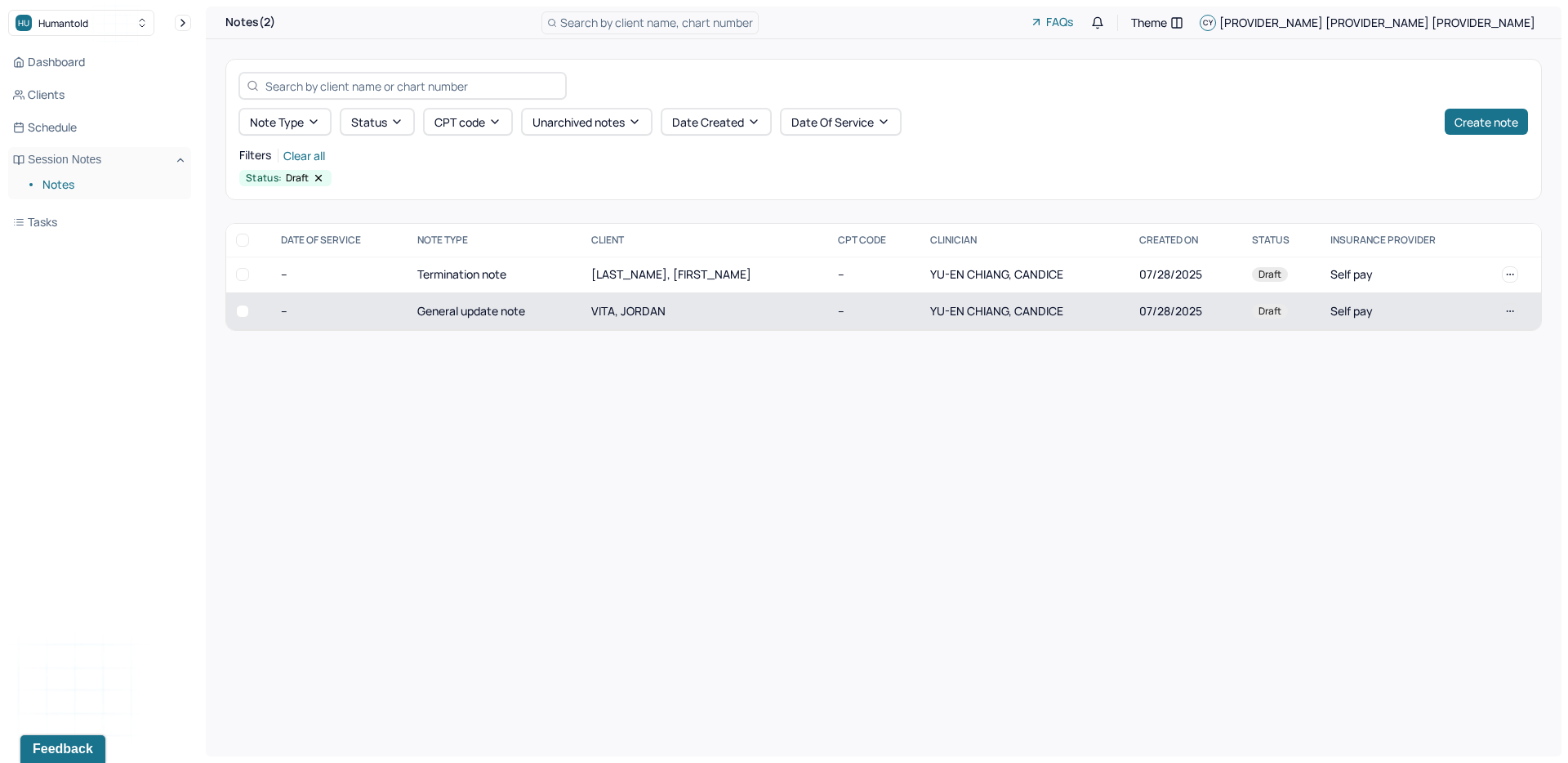 click on "VITA, JORDAN" at bounding box center (704, 311) 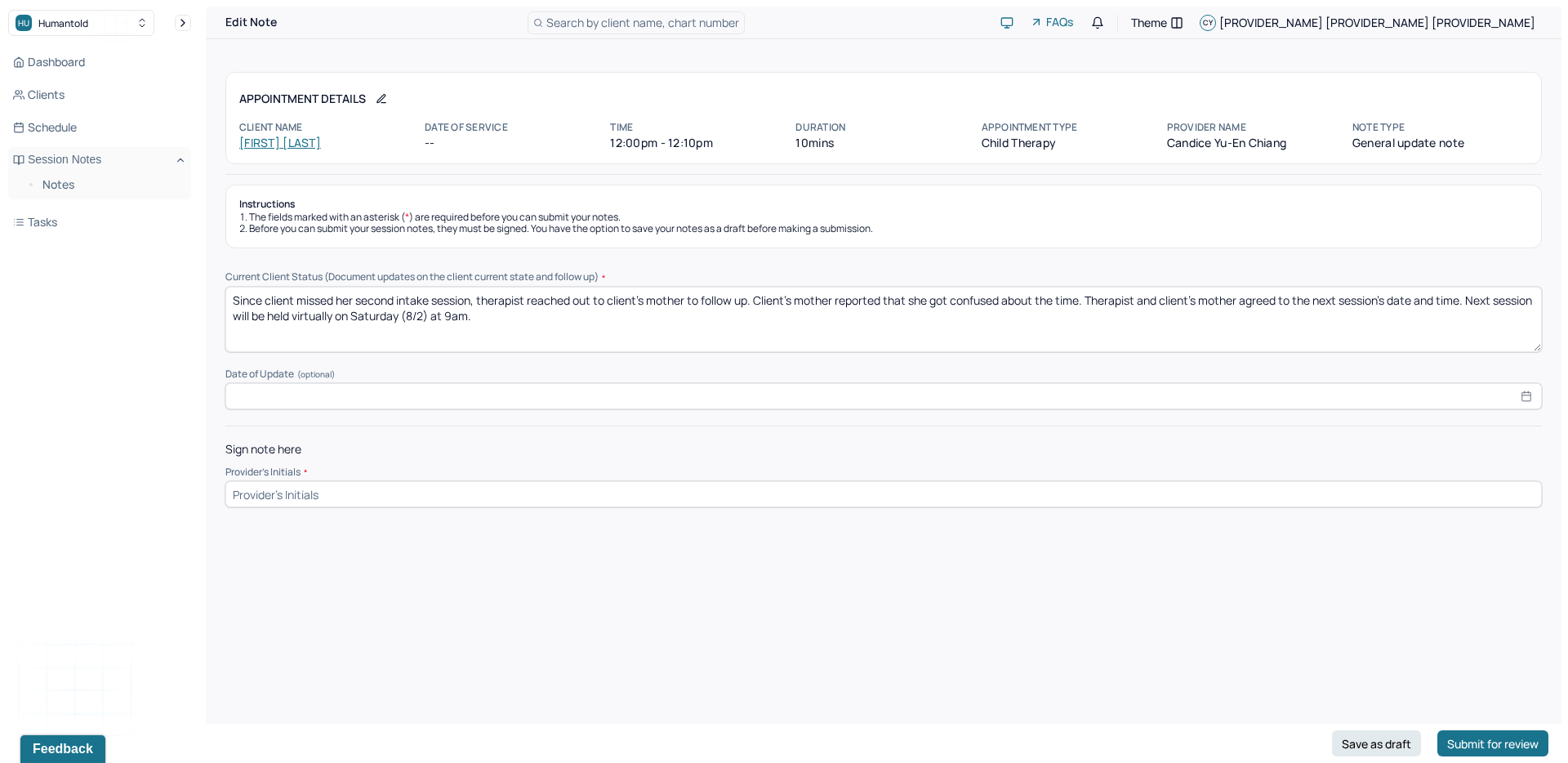click at bounding box center [884, 494] 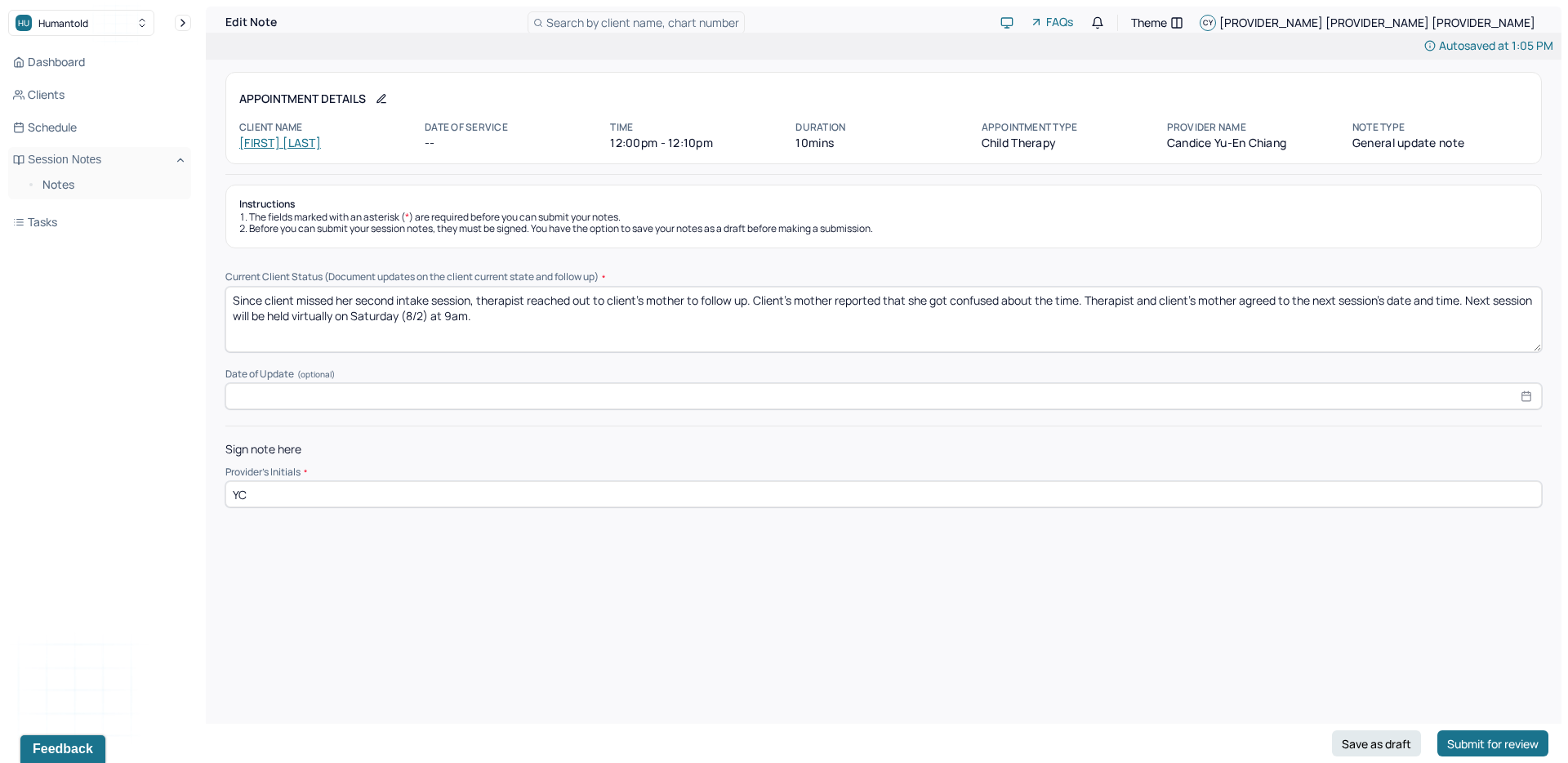type on "YC" 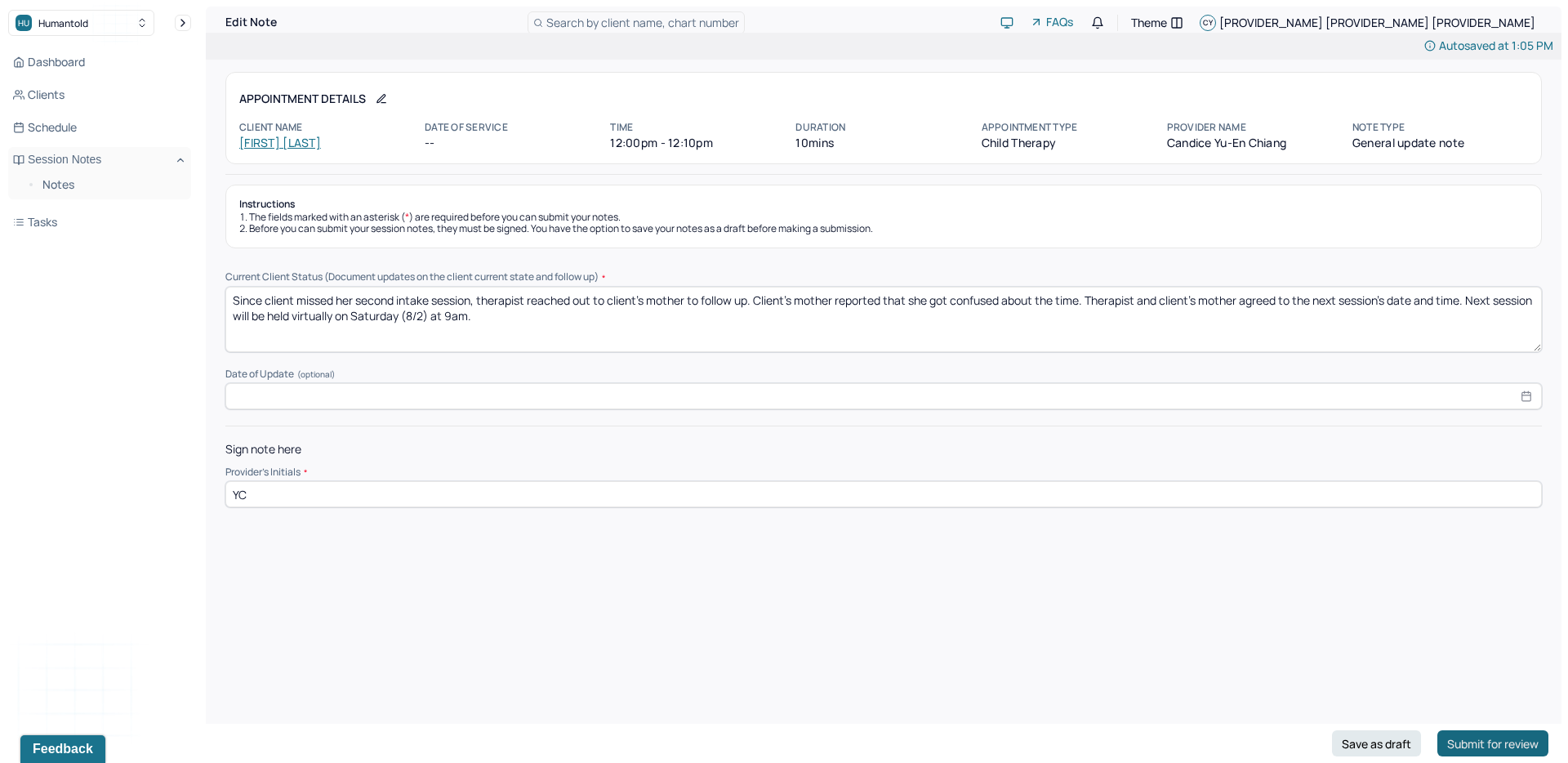 click on "Submit for review" at bounding box center (1493, 743) 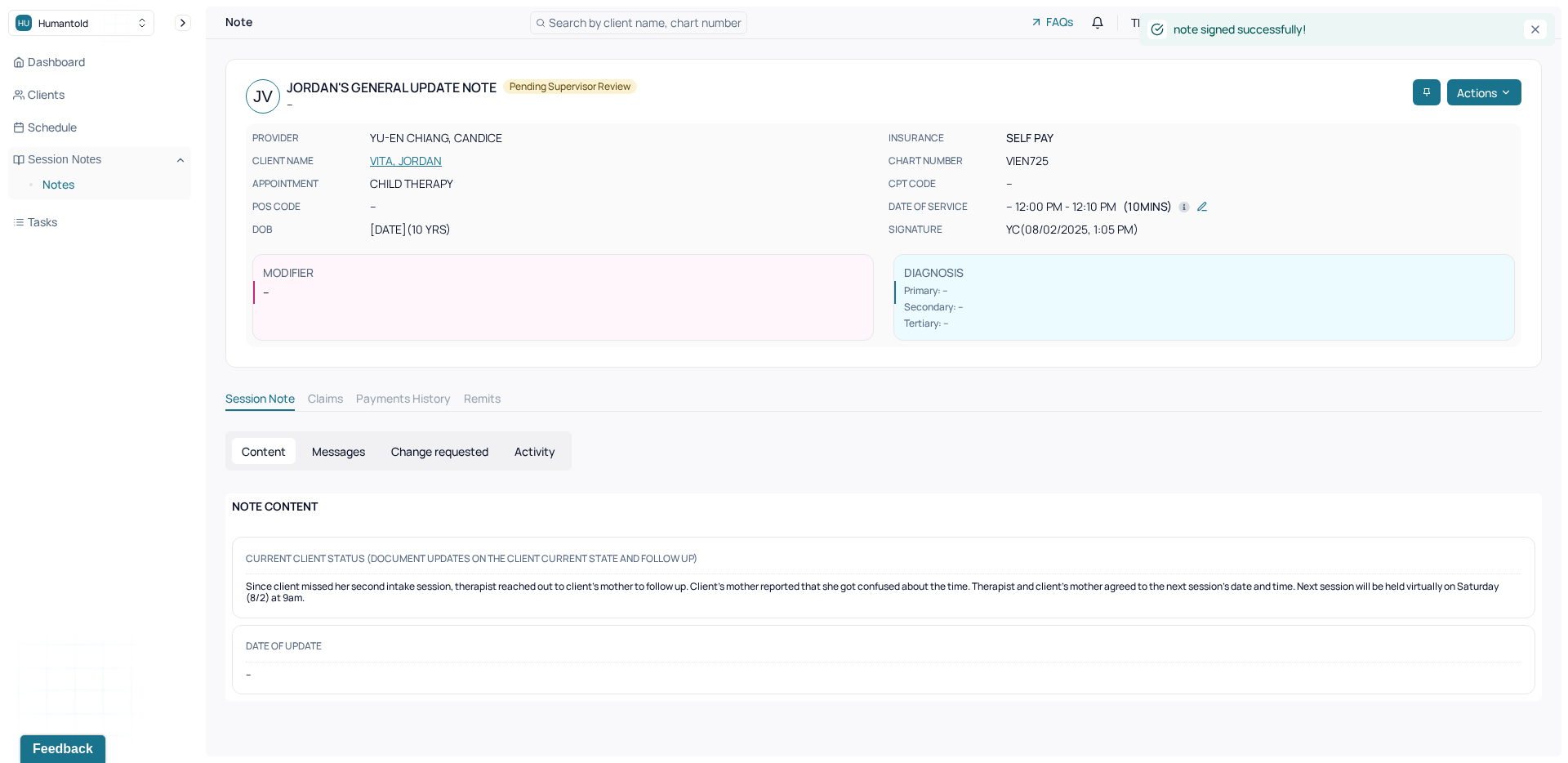click on "Notes" at bounding box center (110, 185) 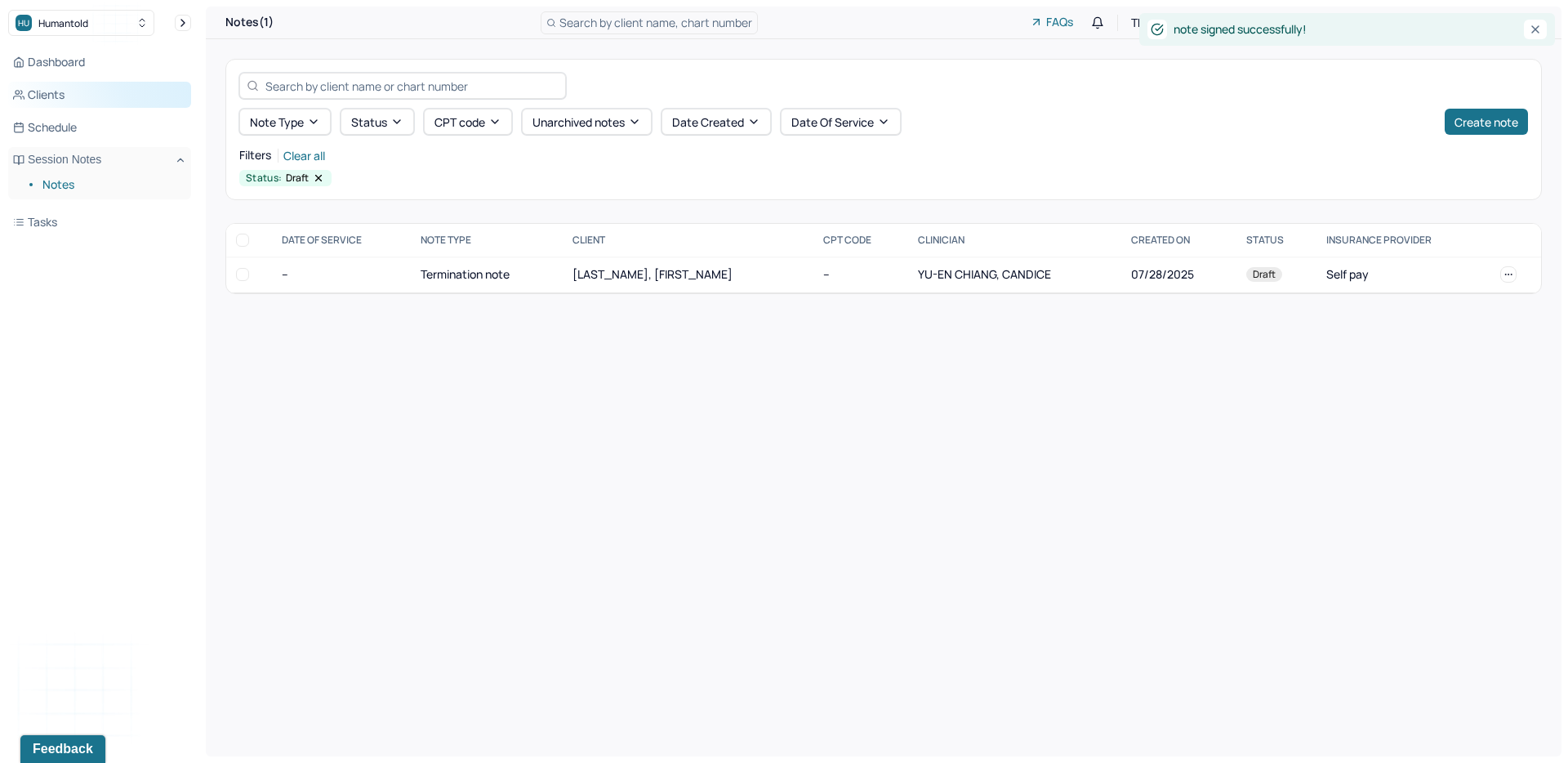 click on "Clients" at bounding box center [100, 95] 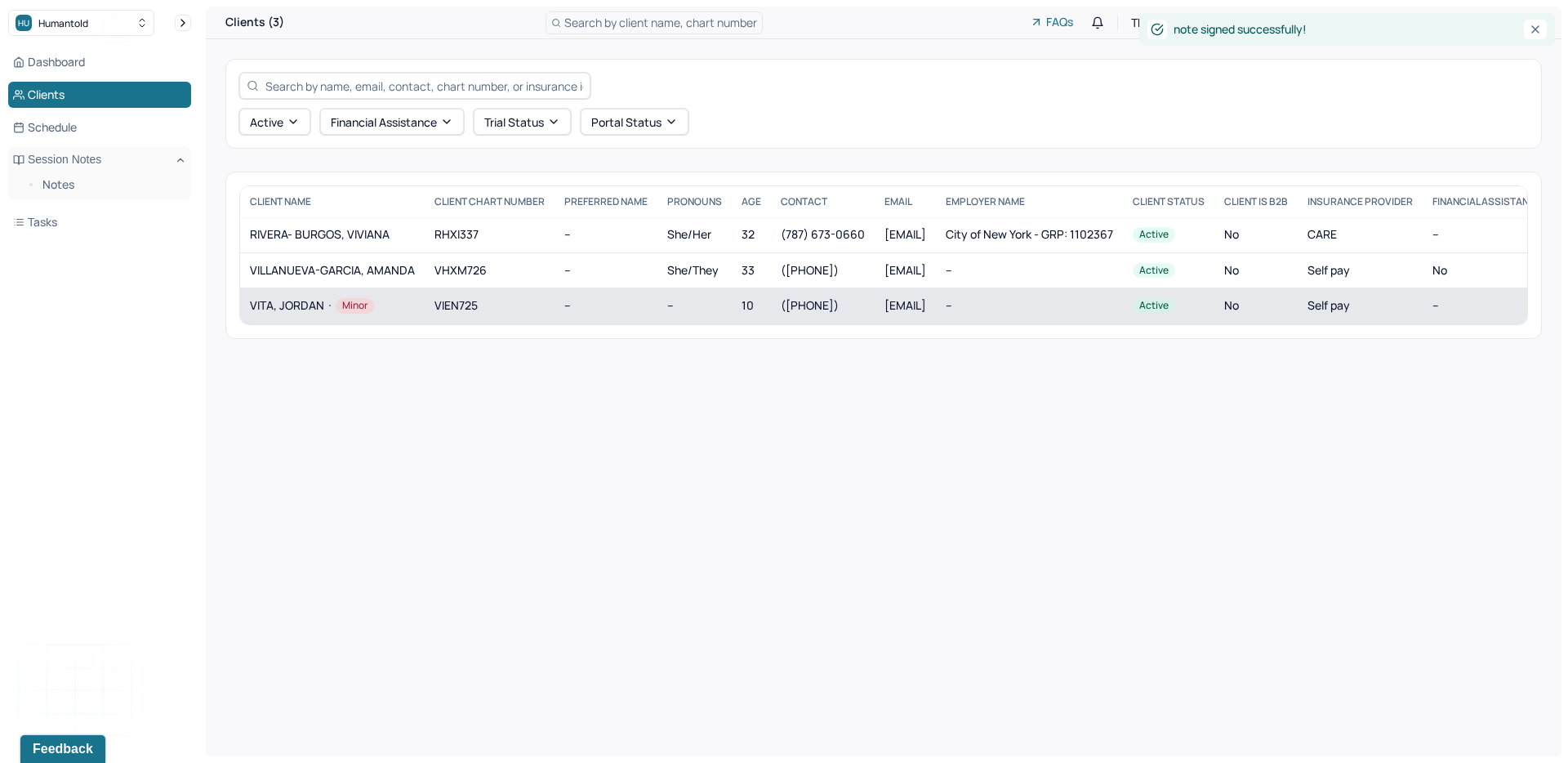 click on "VITA, JORDAN Minor" at bounding box center [332, 306] 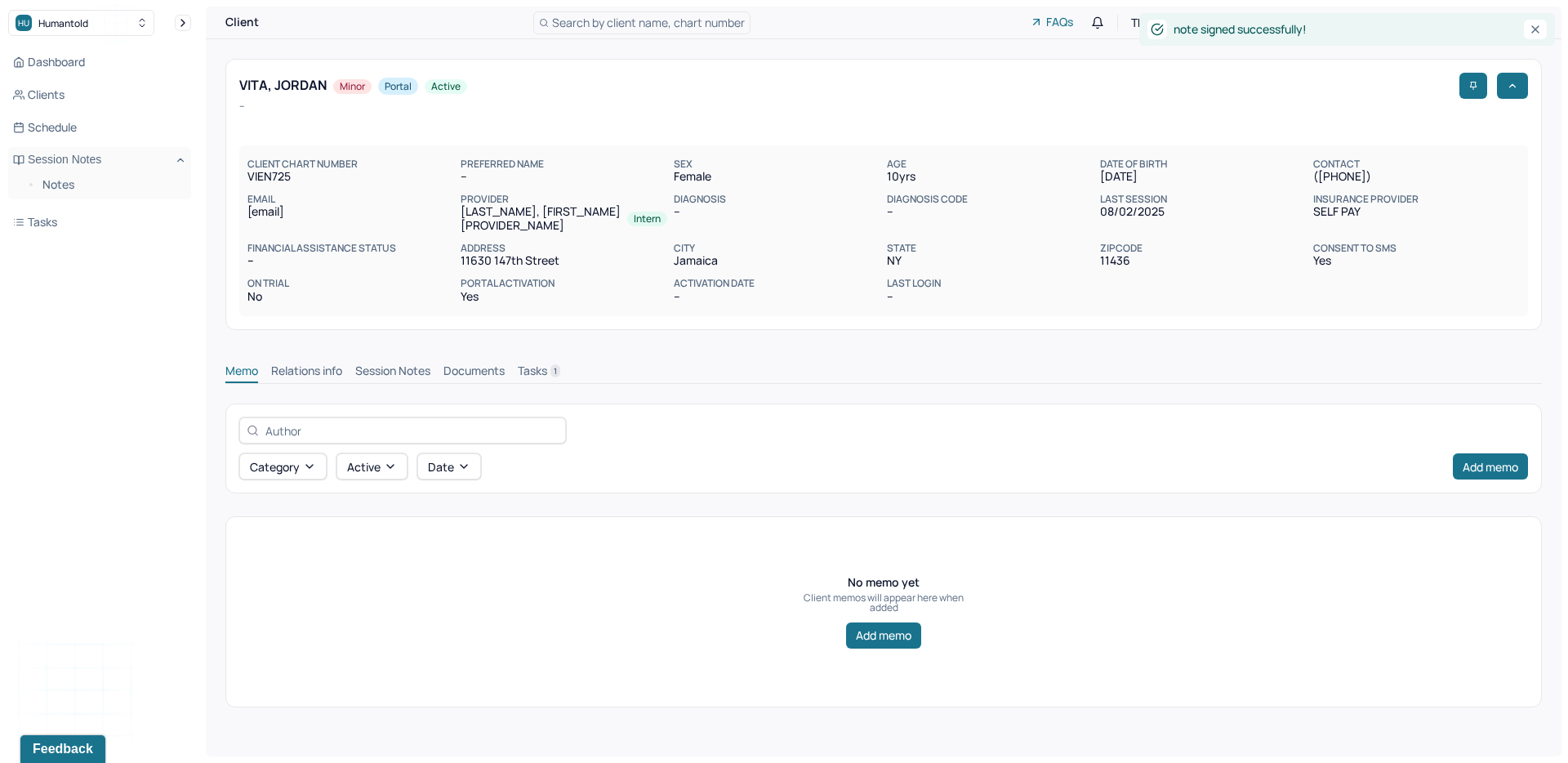 click on "Session Notes" at bounding box center [393, 373] 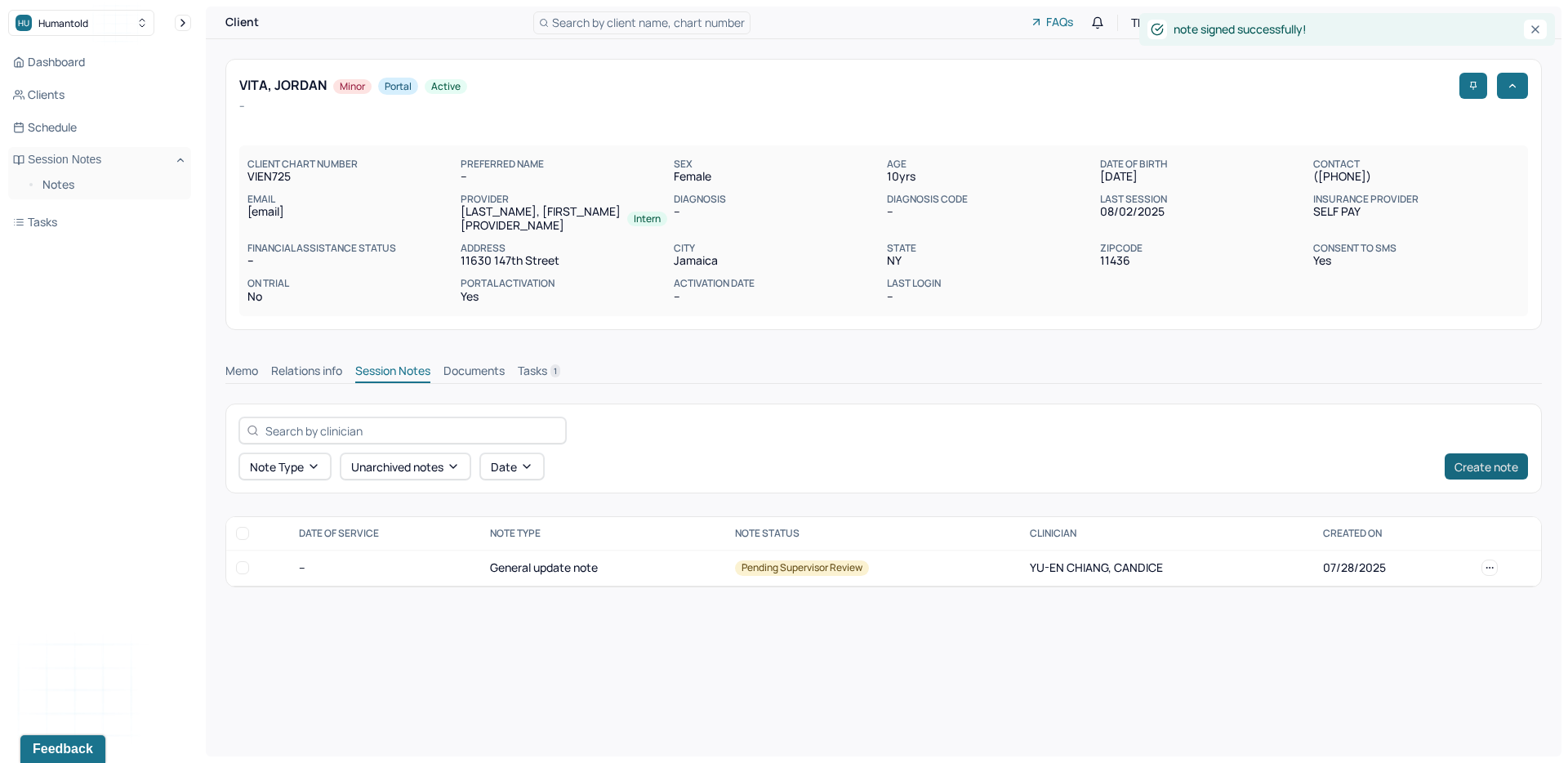 click on "Create note" at bounding box center [1486, 466] 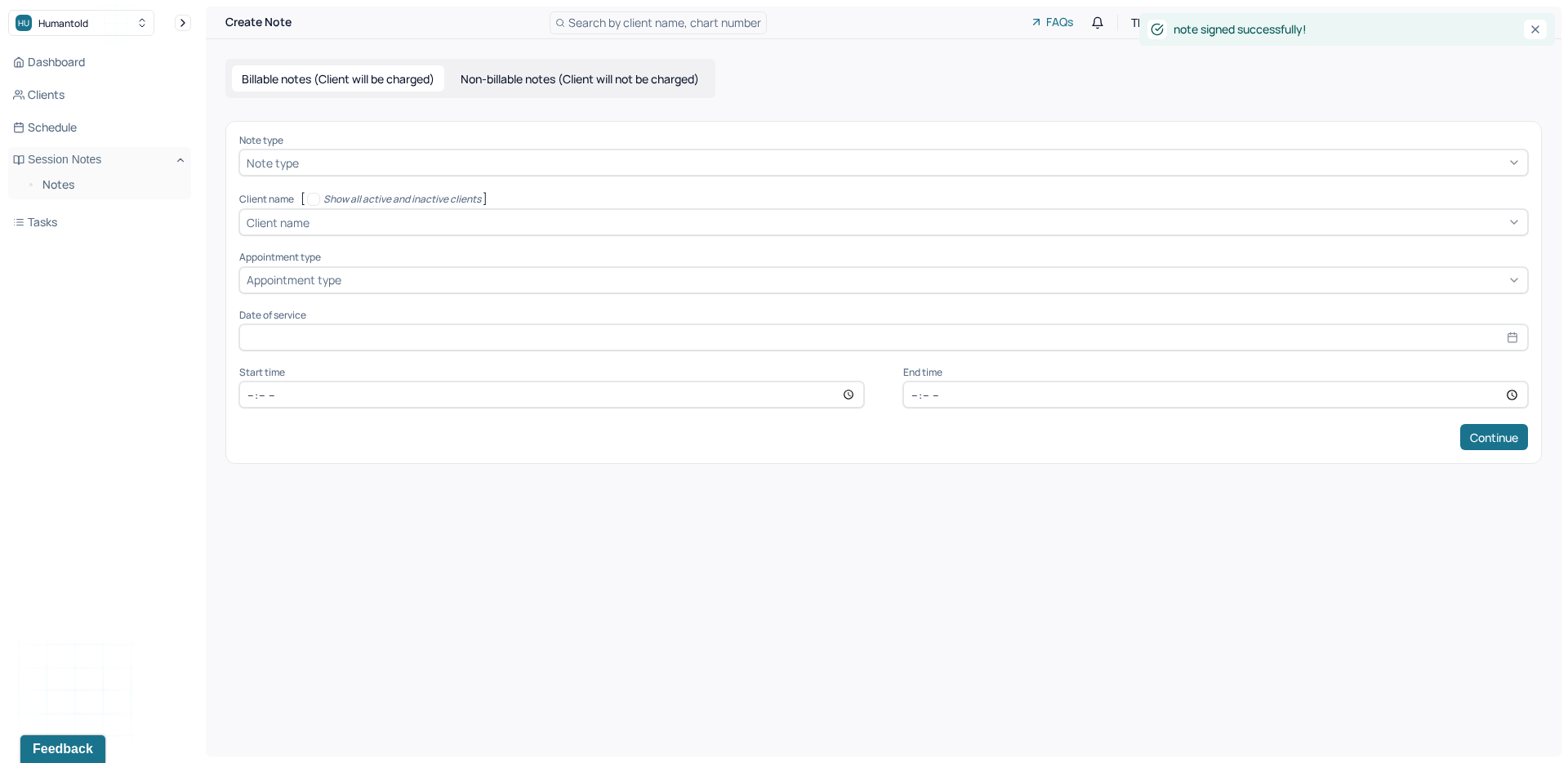 click on "Note type Note type" at bounding box center [884, 155] 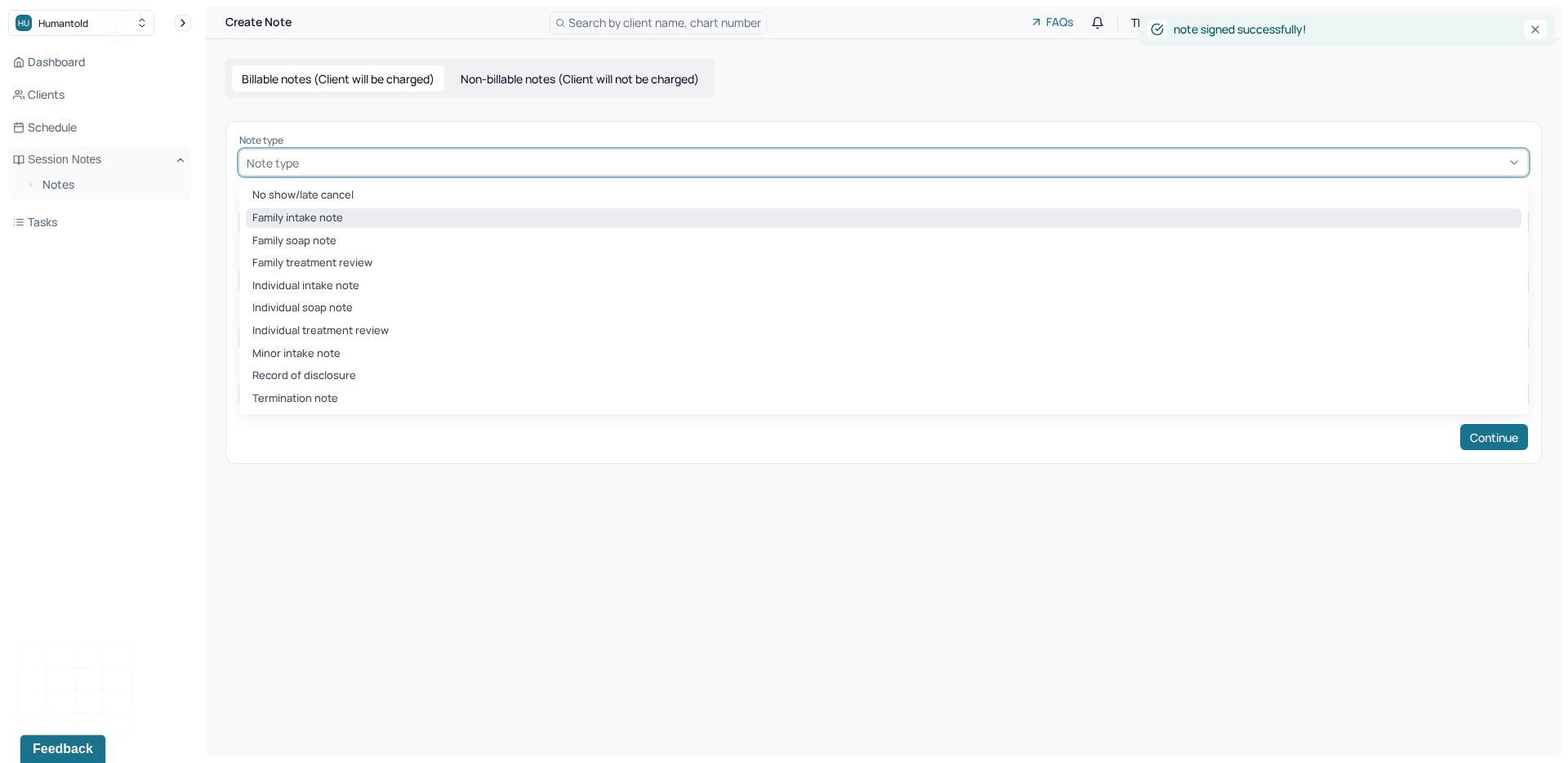 click on "Family intake note" at bounding box center [884, 218] 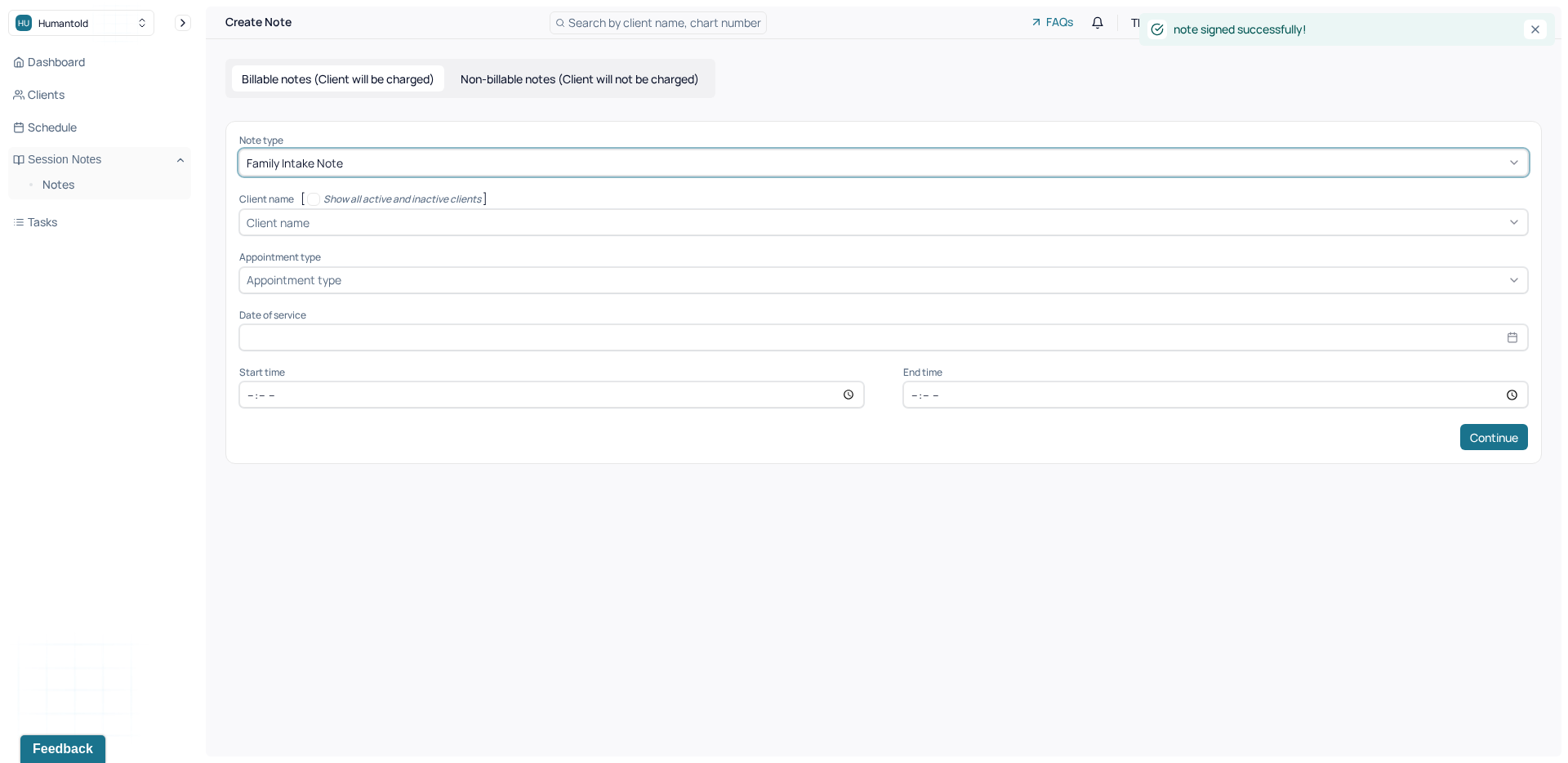 click at bounding box center [933, 163] 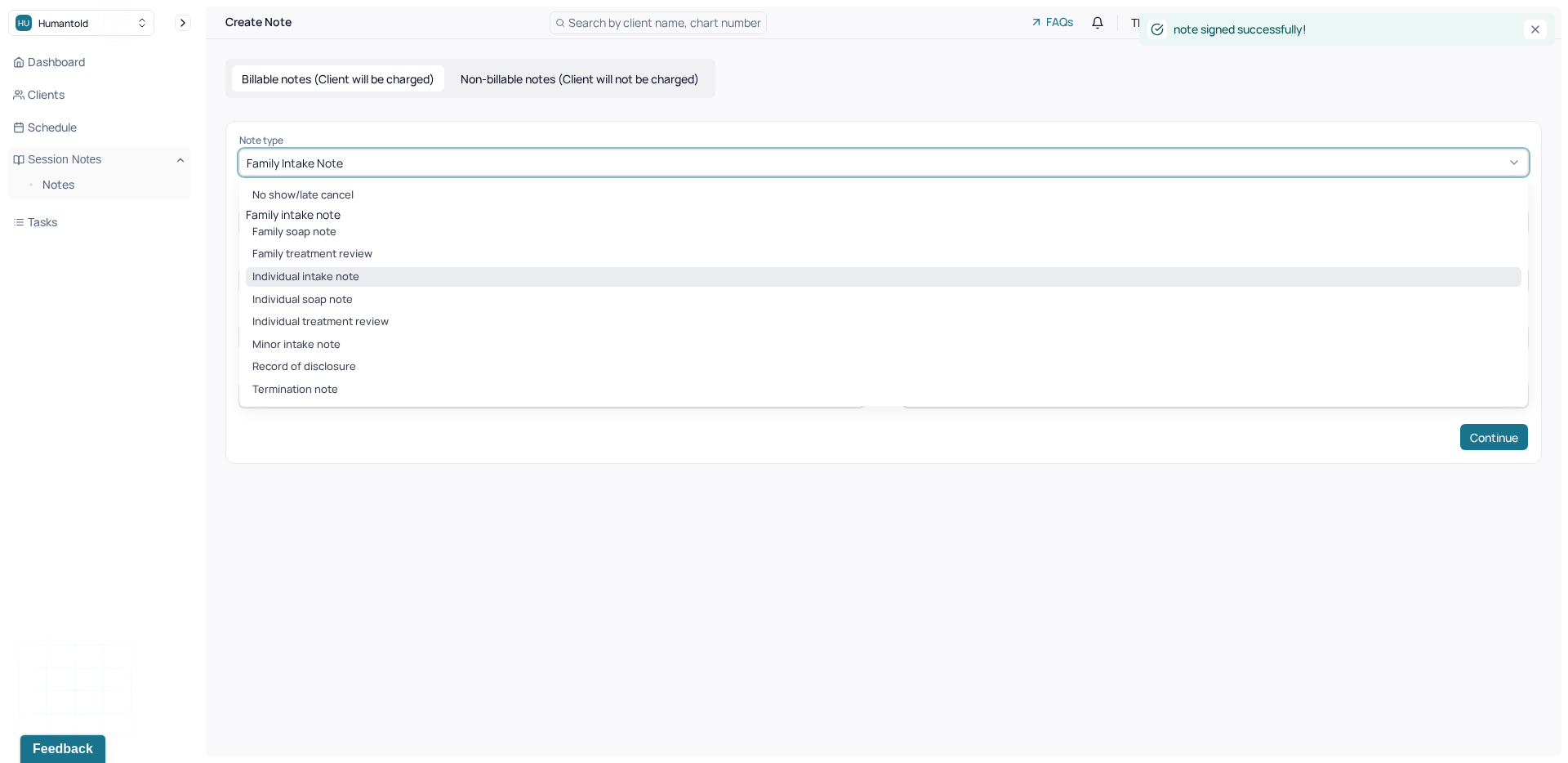 click on "Individual intake note" at bounding box center (884, 277) 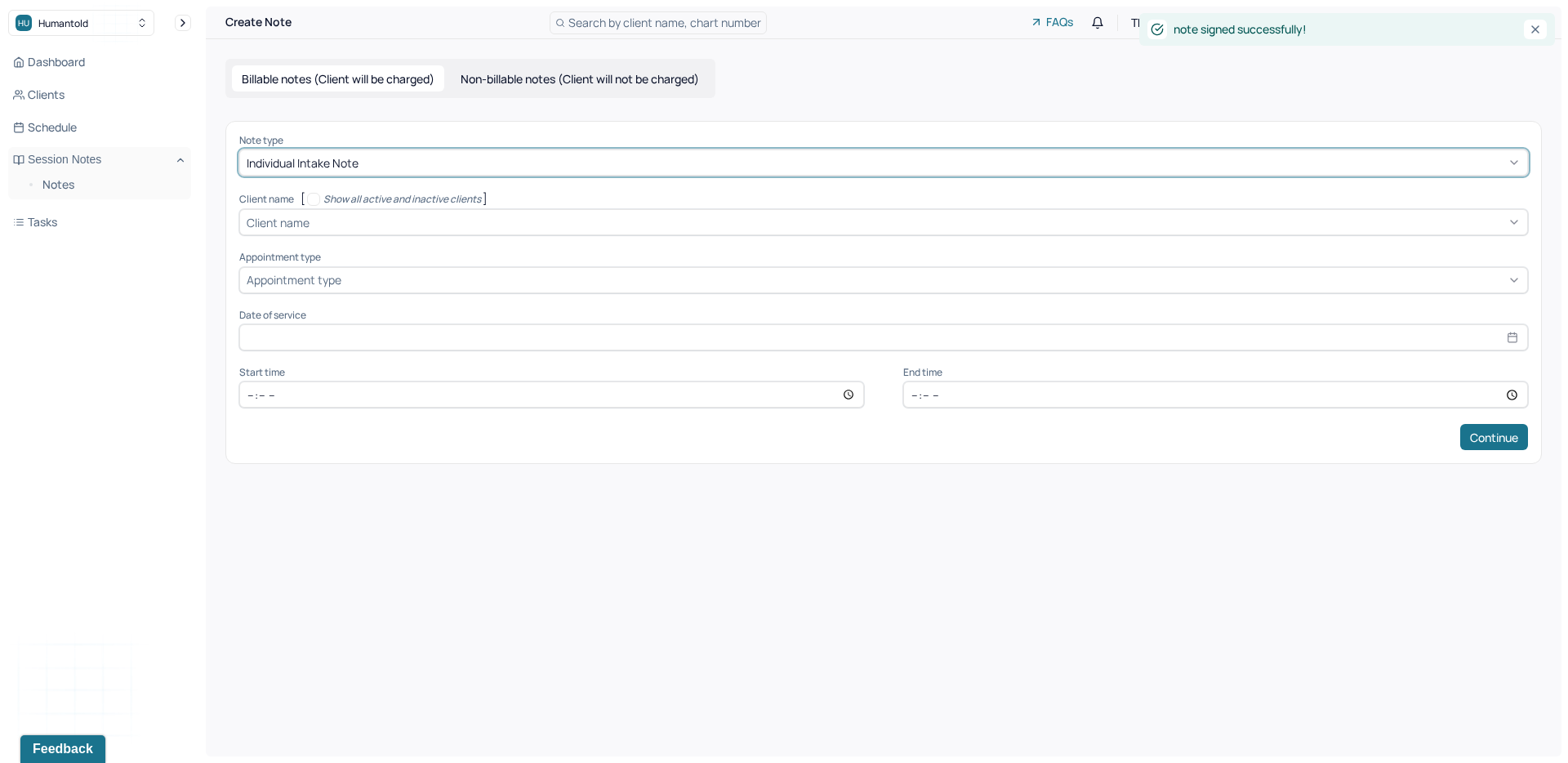 click at bounding box center [916, 222] 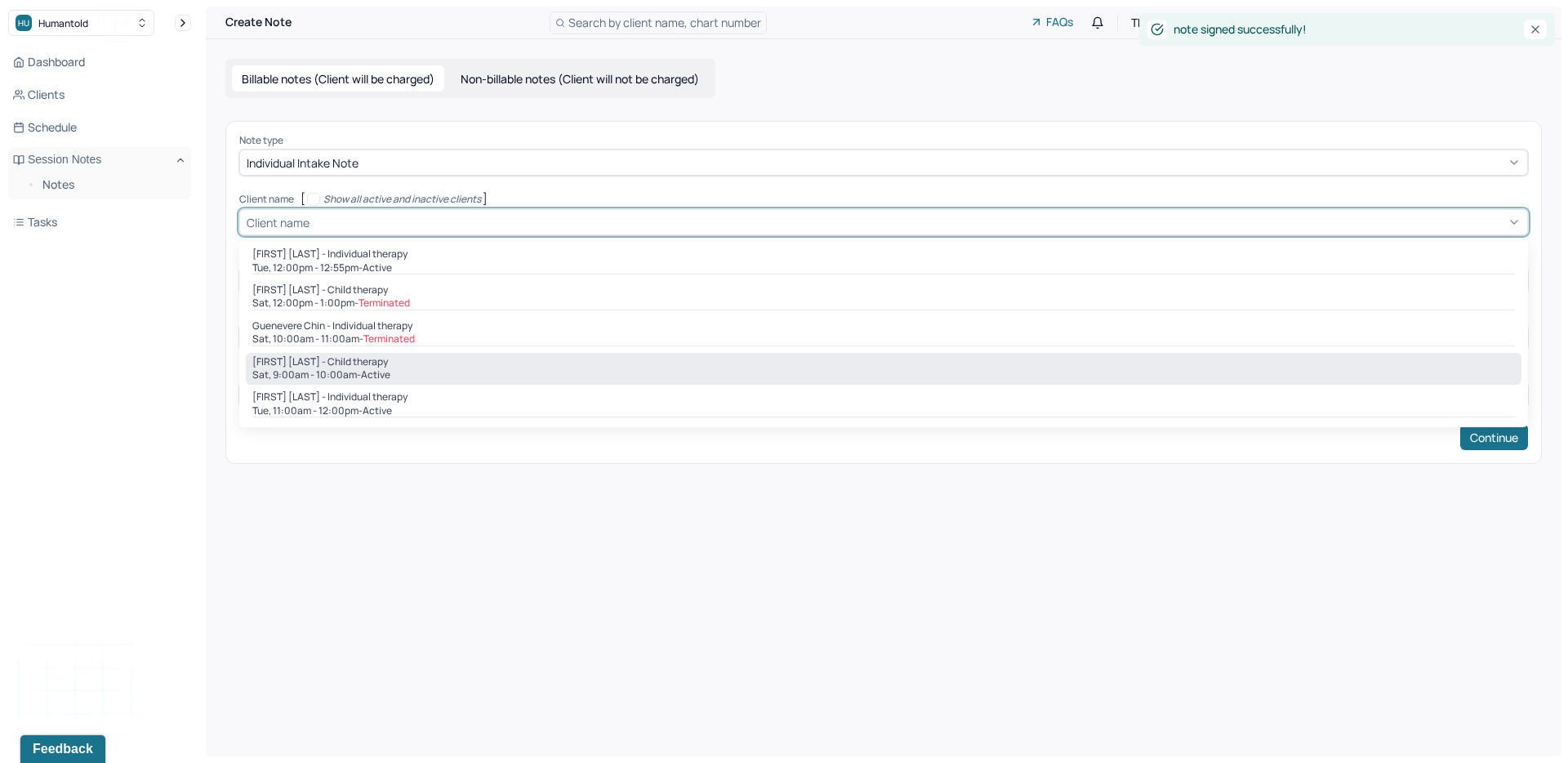 click on "[FIRST] [LAST] - Child therapy" at bounding box center [884, 362] 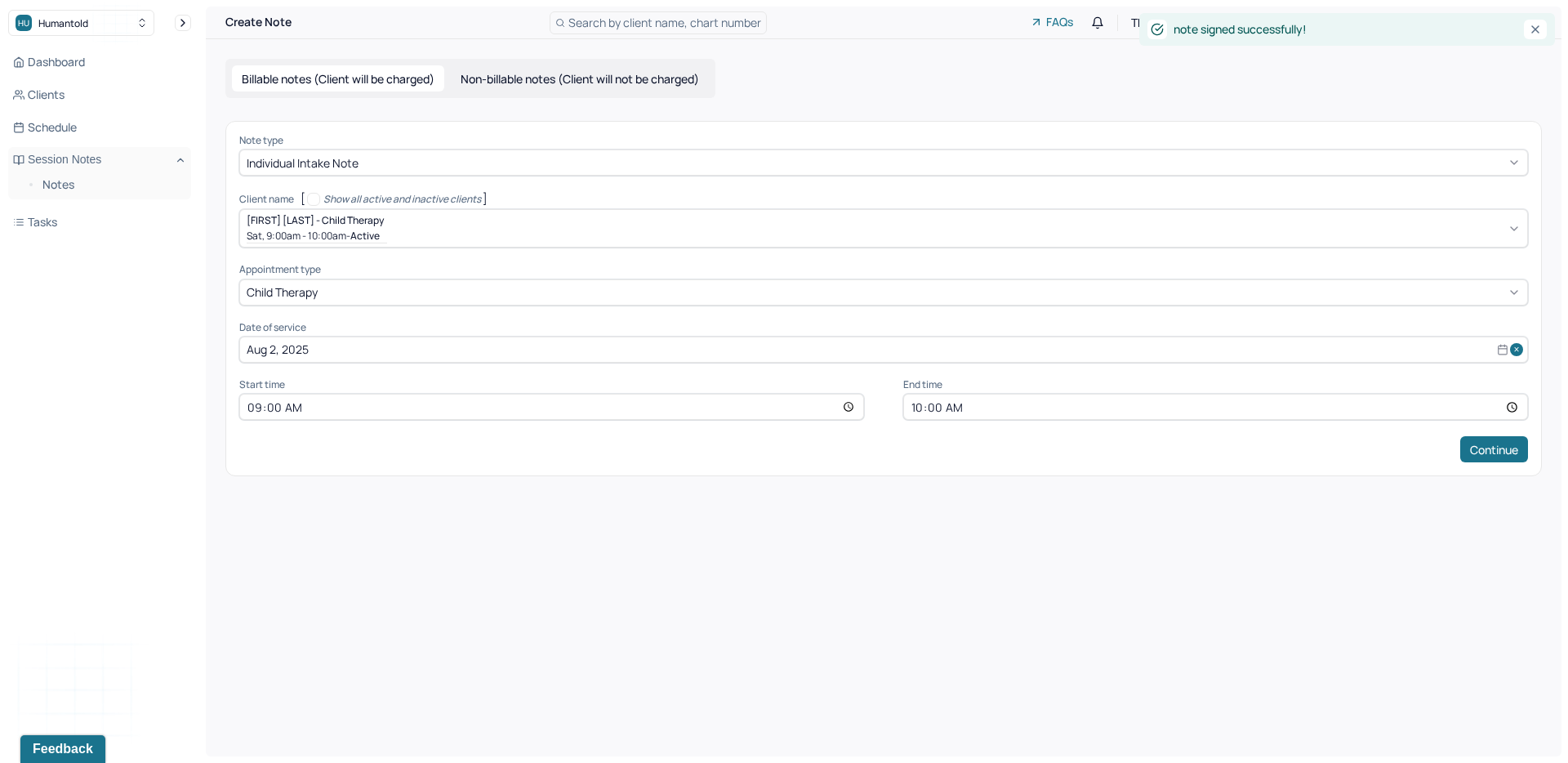 click on "Billable notes (Client will be charged) Non-billable notes (Client will not be charged) Note type Individual intake note Client name [ Show all active and inactive clients ] Jordan Vita - Child therapy Sat, 9:00am - 10:00am  -  active Supervisee name Candice Yu-En Chiang Appointment type child therapy Date of service Aug 2, 2025 Start time 09:00 End time 10:00 Continue" at bounding box center [884, 267] 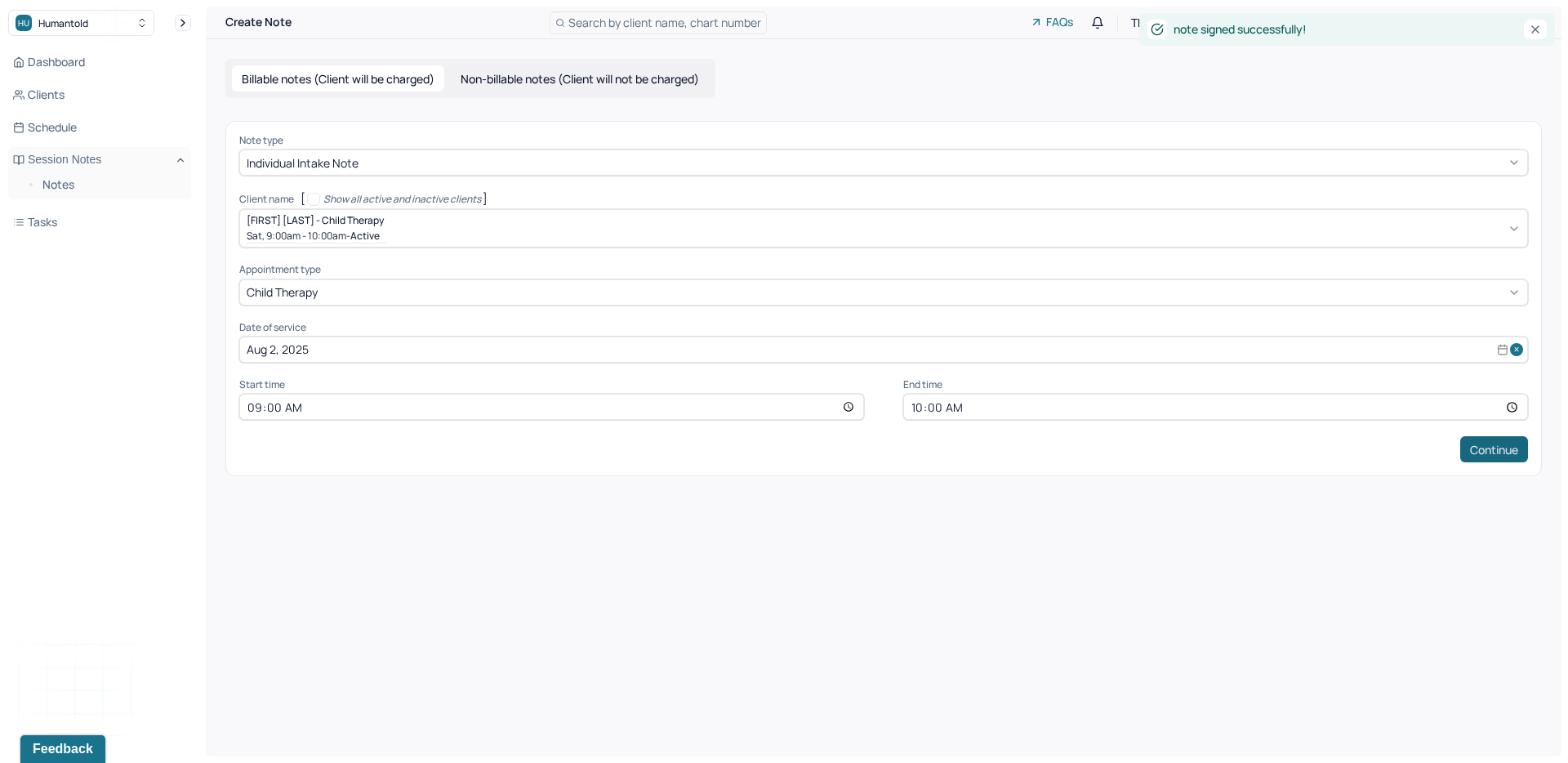 click on "Continue" at bounding box center [1494, 449] 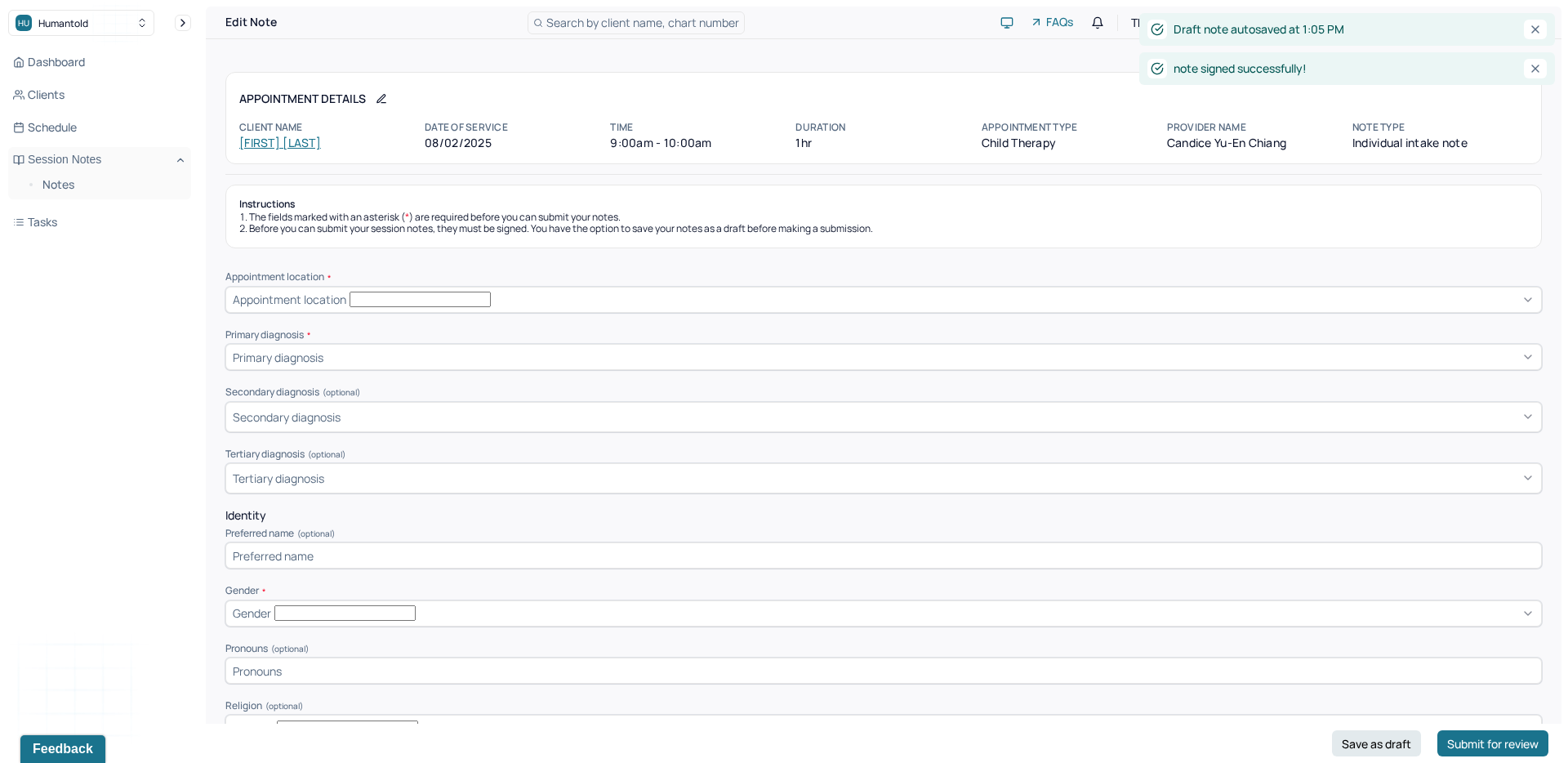 click on "Appointment location" at bounding box center (289, 299) 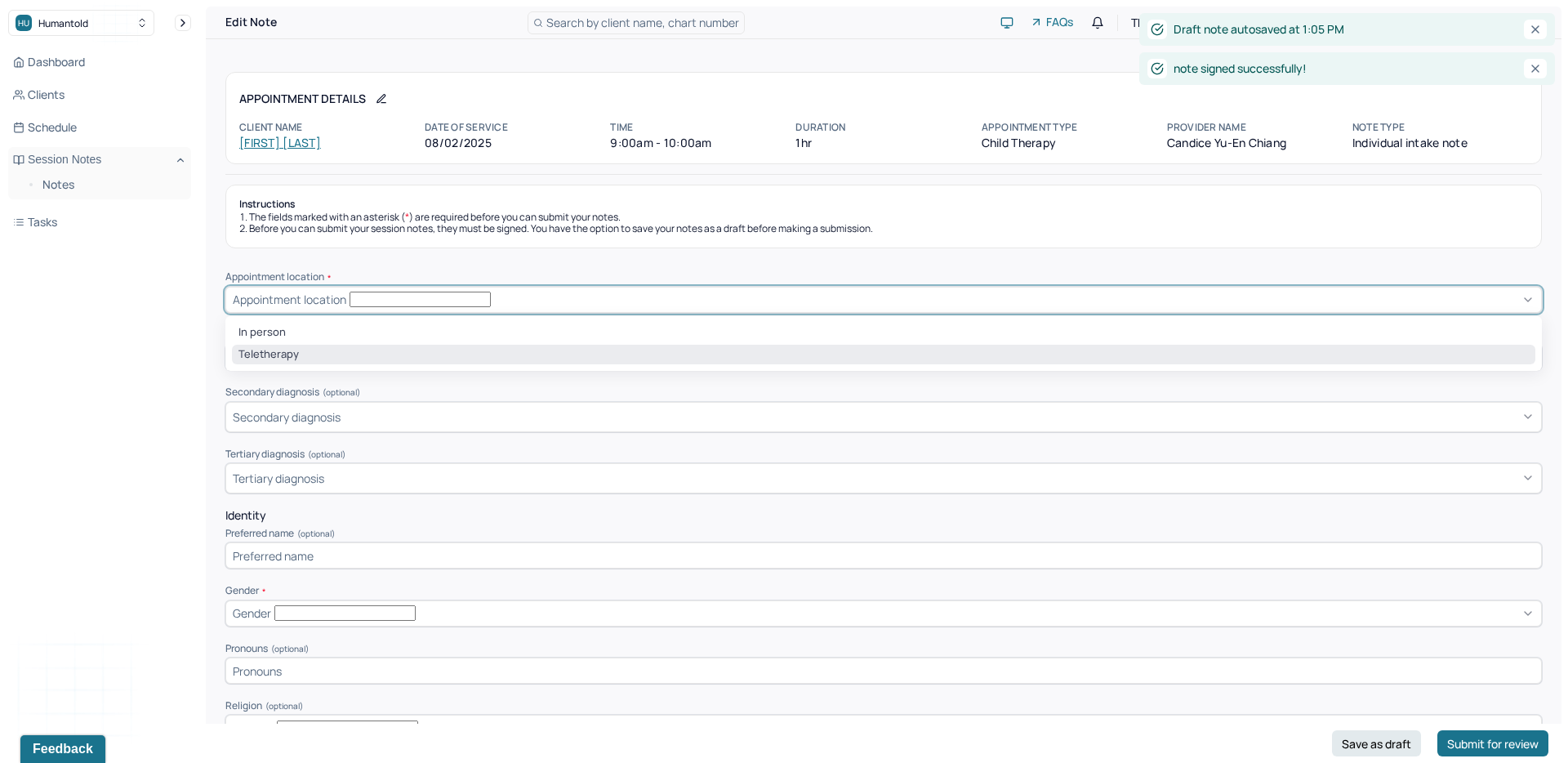 click on "Teletherapy" at bounding box center [884, 355] 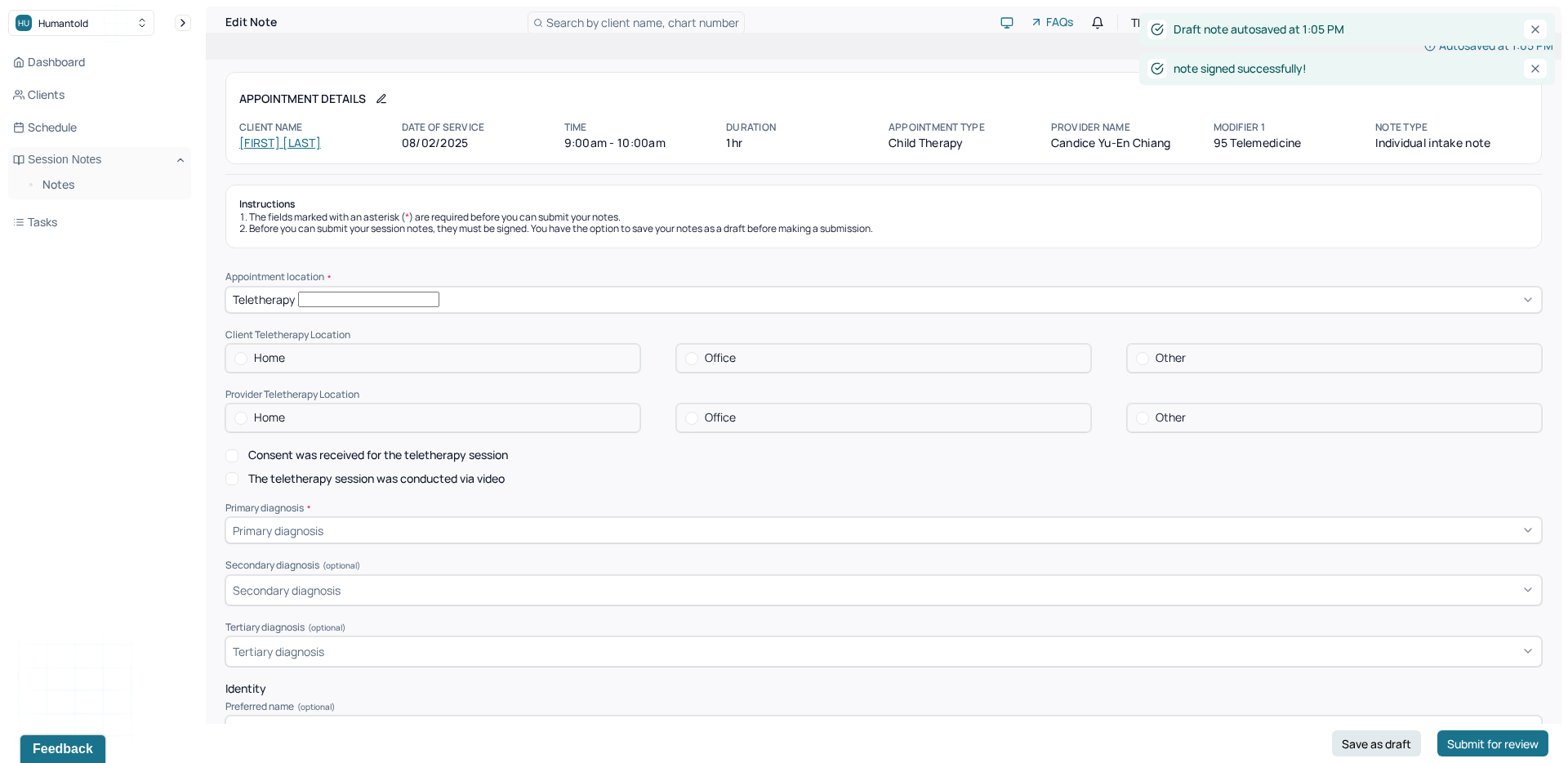 click on "Home" at bounding box center (433, 358) 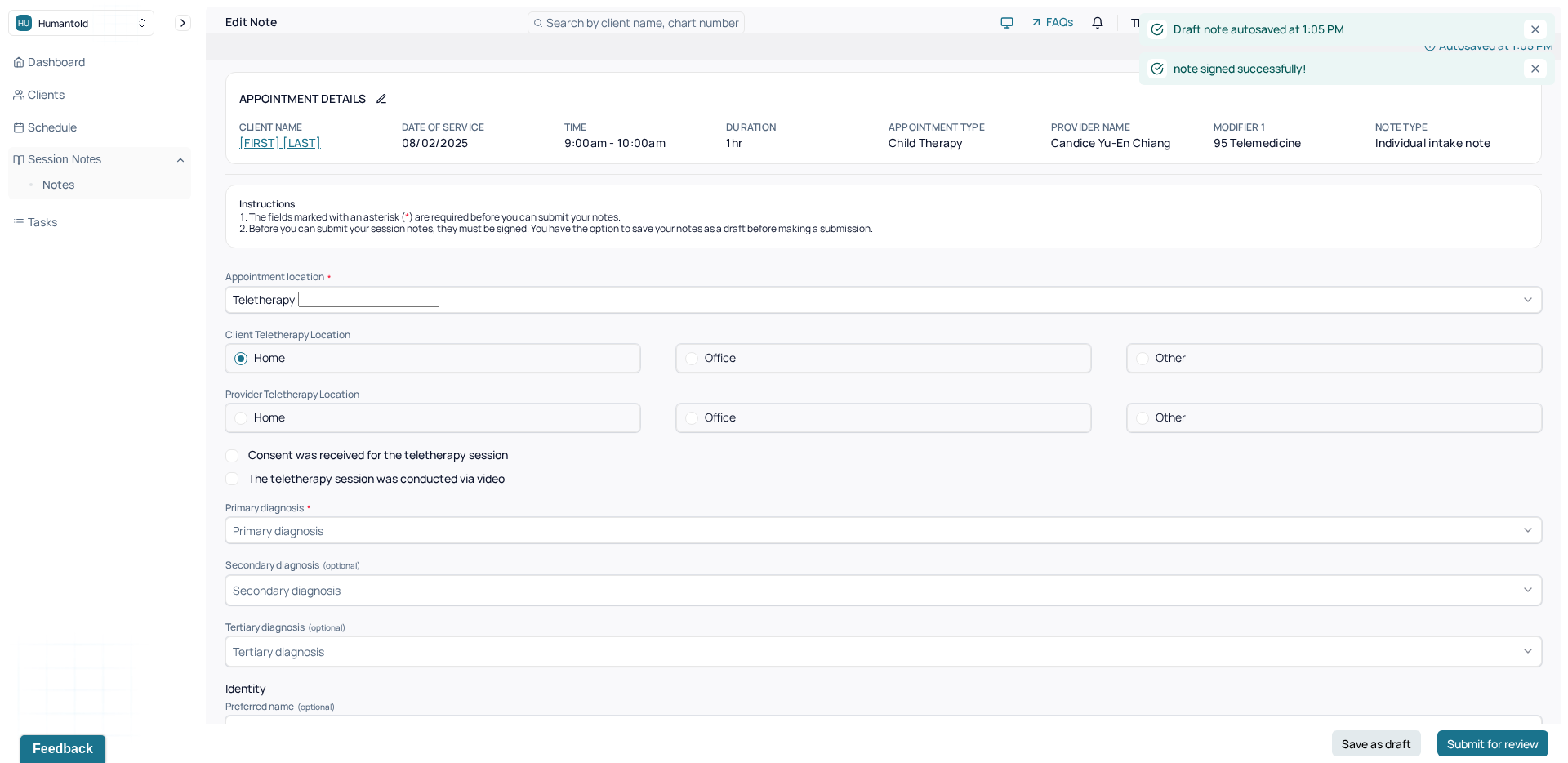 click on "Office" at bounding box center (884, 417) 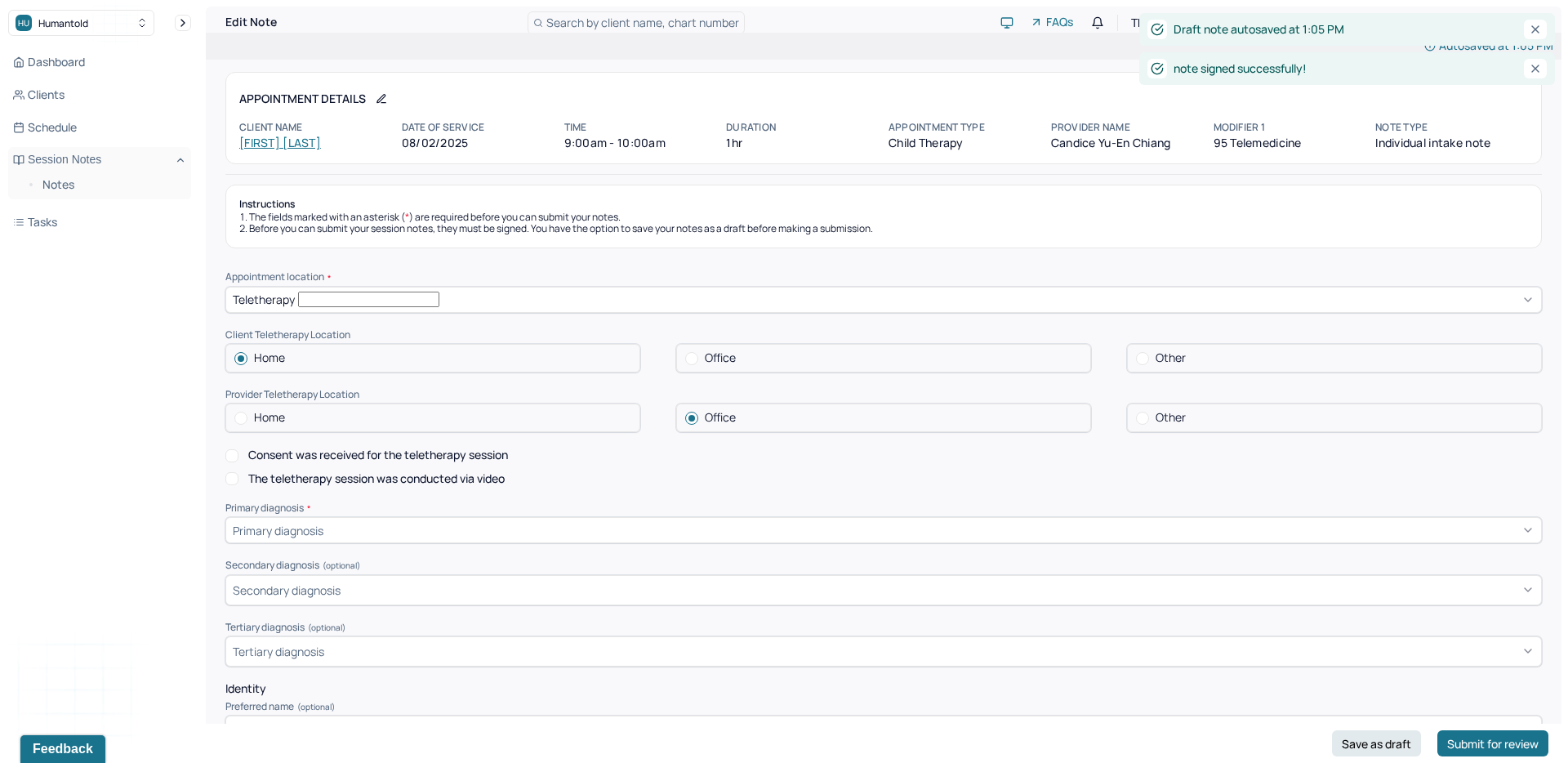 click on "Consent was received for the teletherapy session" at bounding box center [378, 455] 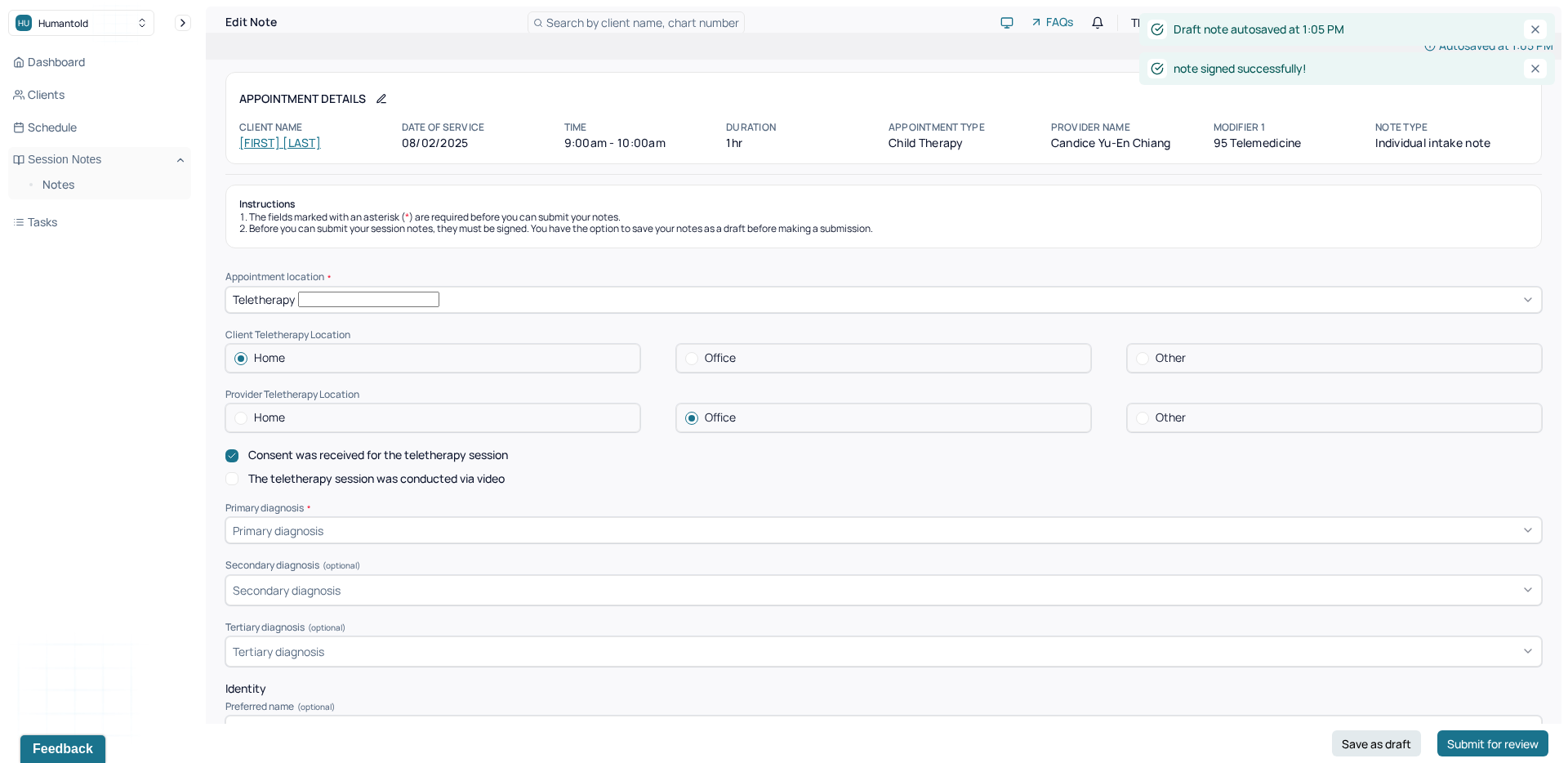 click on "The teletherapy session was conducted via video" at bounding box center [376, 479] 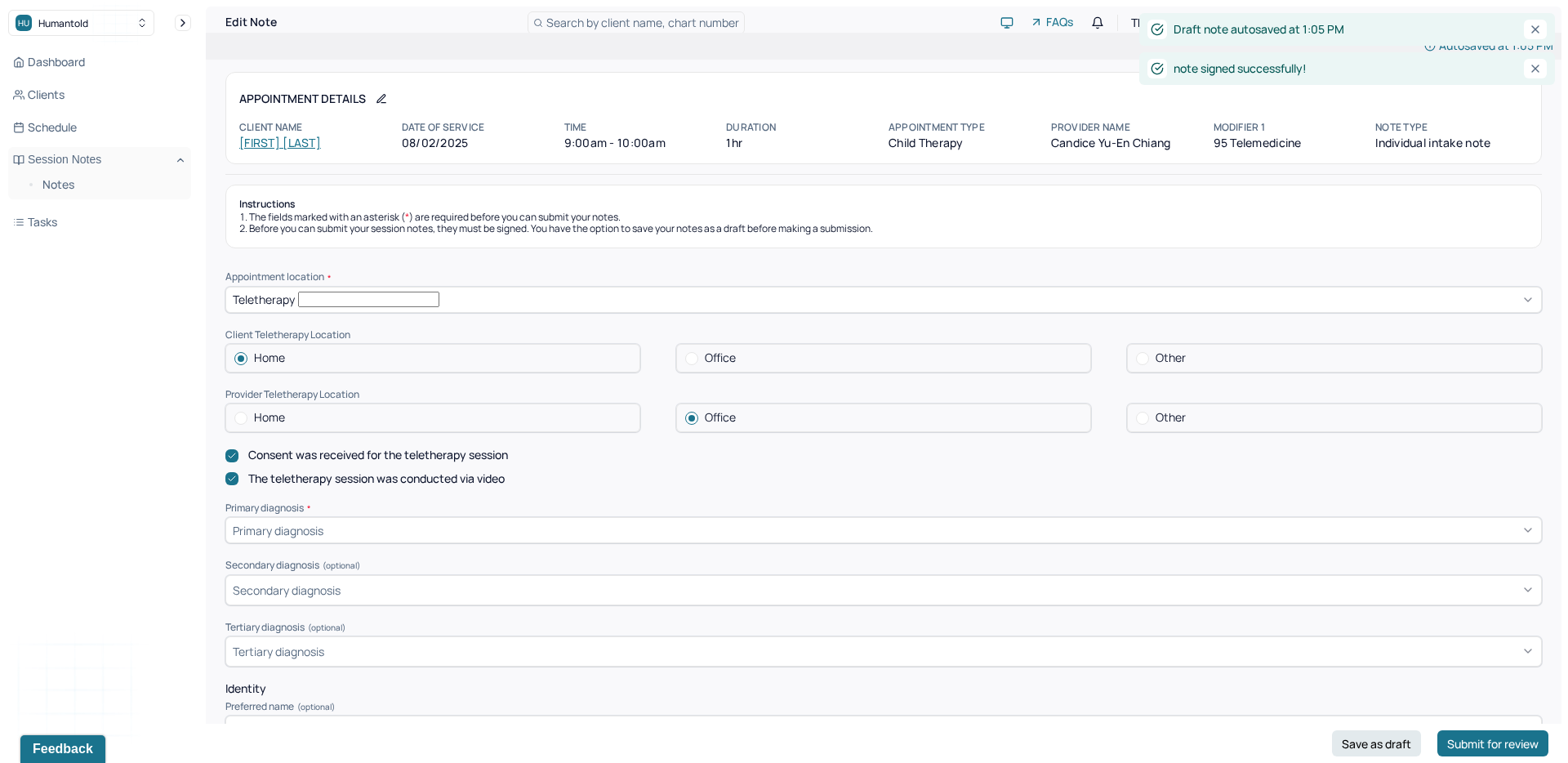 click on "Appointment location * Teletherapy Client Teletherapy Location Home Office Other Provider Teletherapy Location Home Office Other Consent was received for the teletherapy session The teletherapy session was conducted via video Primary diagnosis * Primary diagnosis Secondary diagnosis (optional) Secondary diagnosis Tertiary diagnosis (optional) Tertiary diagnosis Identity Preferred name (optional) Gender * Gender Pronouns (optional) Religion (optional) Religion Education (optional) Education Race (optional) Race Ethnicity (optional) Sexual orientation (optional) Sexual orientation Current employment (optional) Current employment details (optional) Relationship status (optional) Relationship status Name of partner (optional) Emergency contact information (optional) Legal problems (optional)" at bounding box center [884, 899] 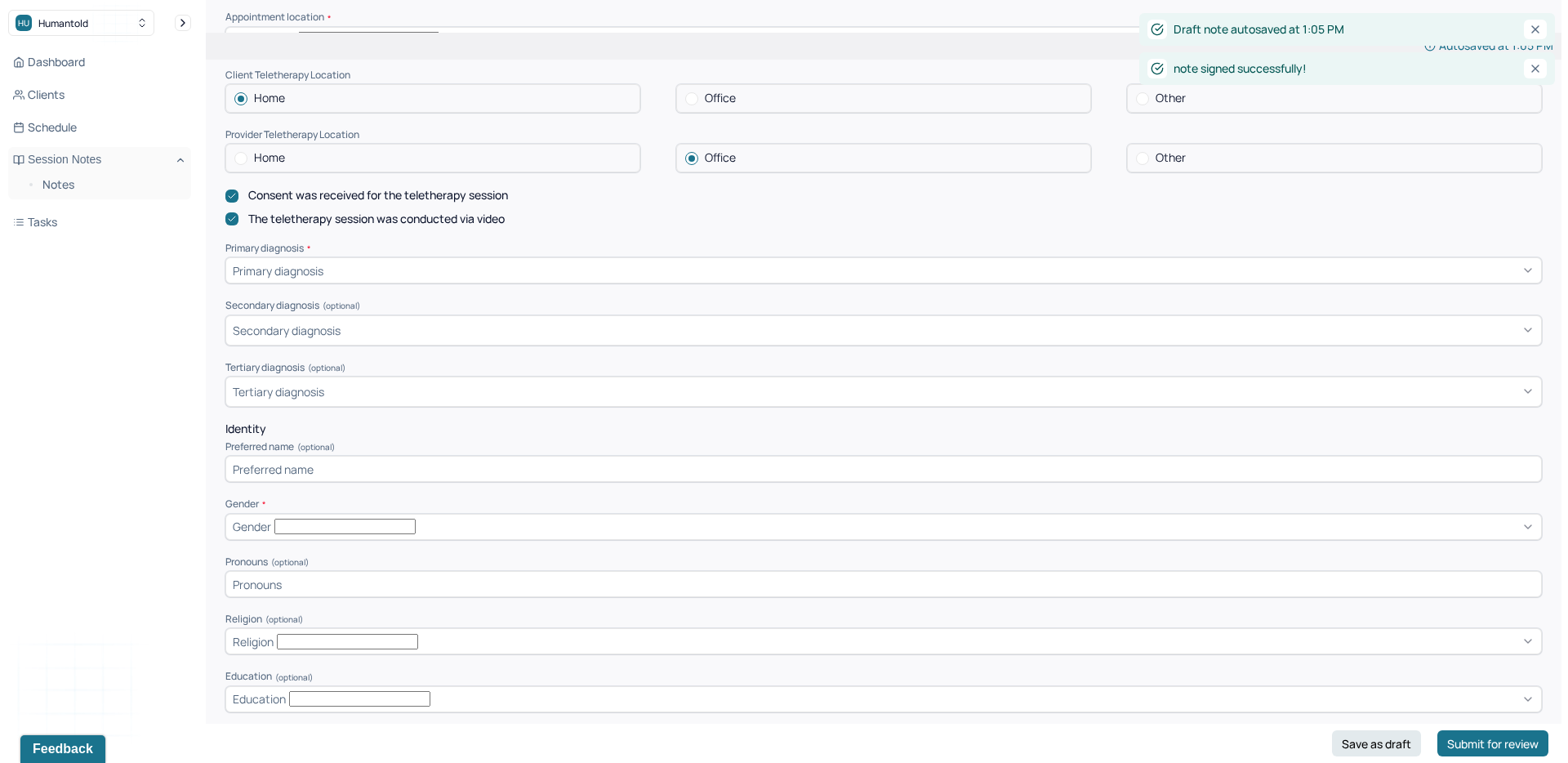 scroll, scrollTop: 264, scrollLeft: 0, axis: vertical 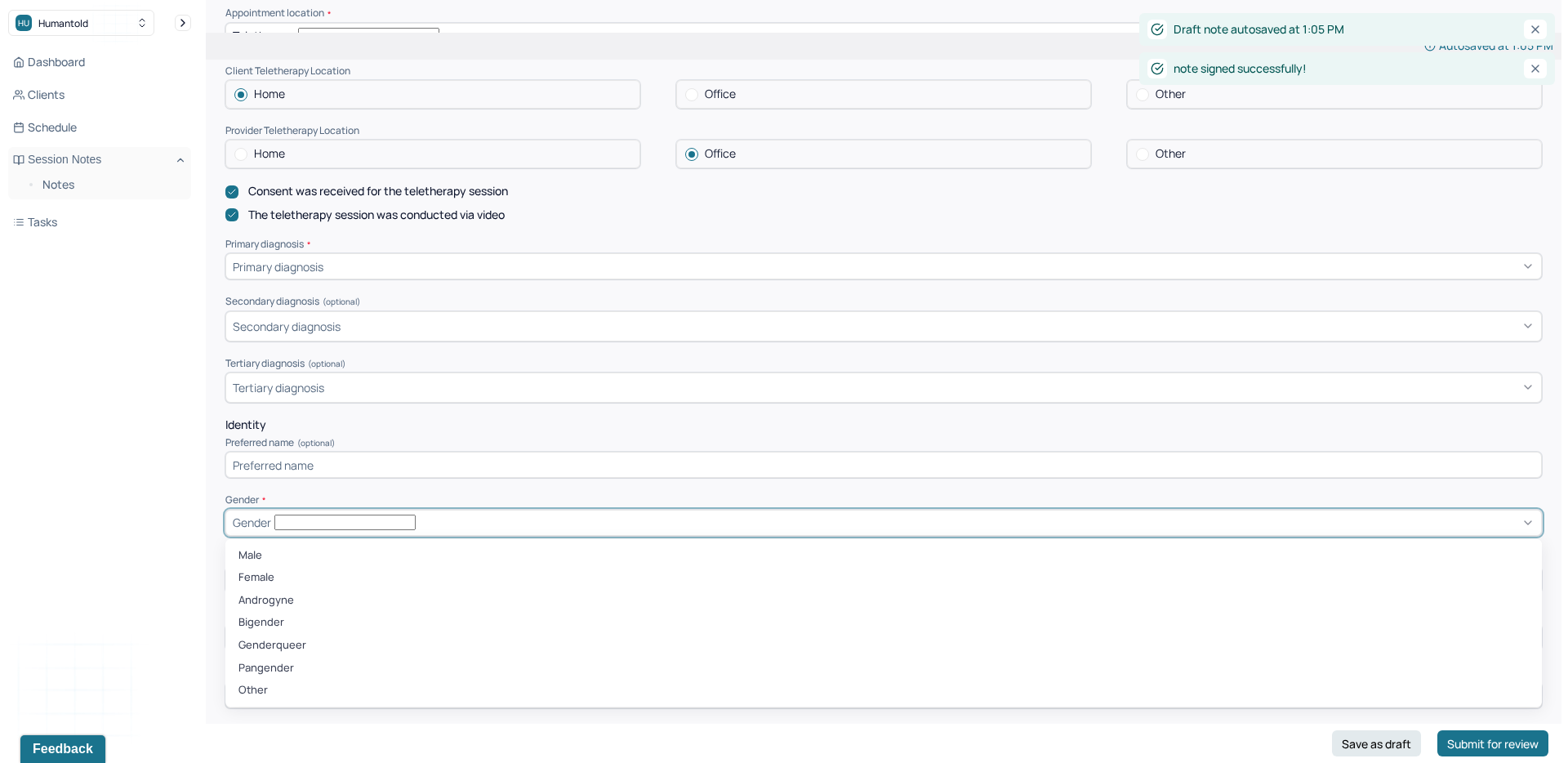 click on "Gender" at bounding box center (884, 523) 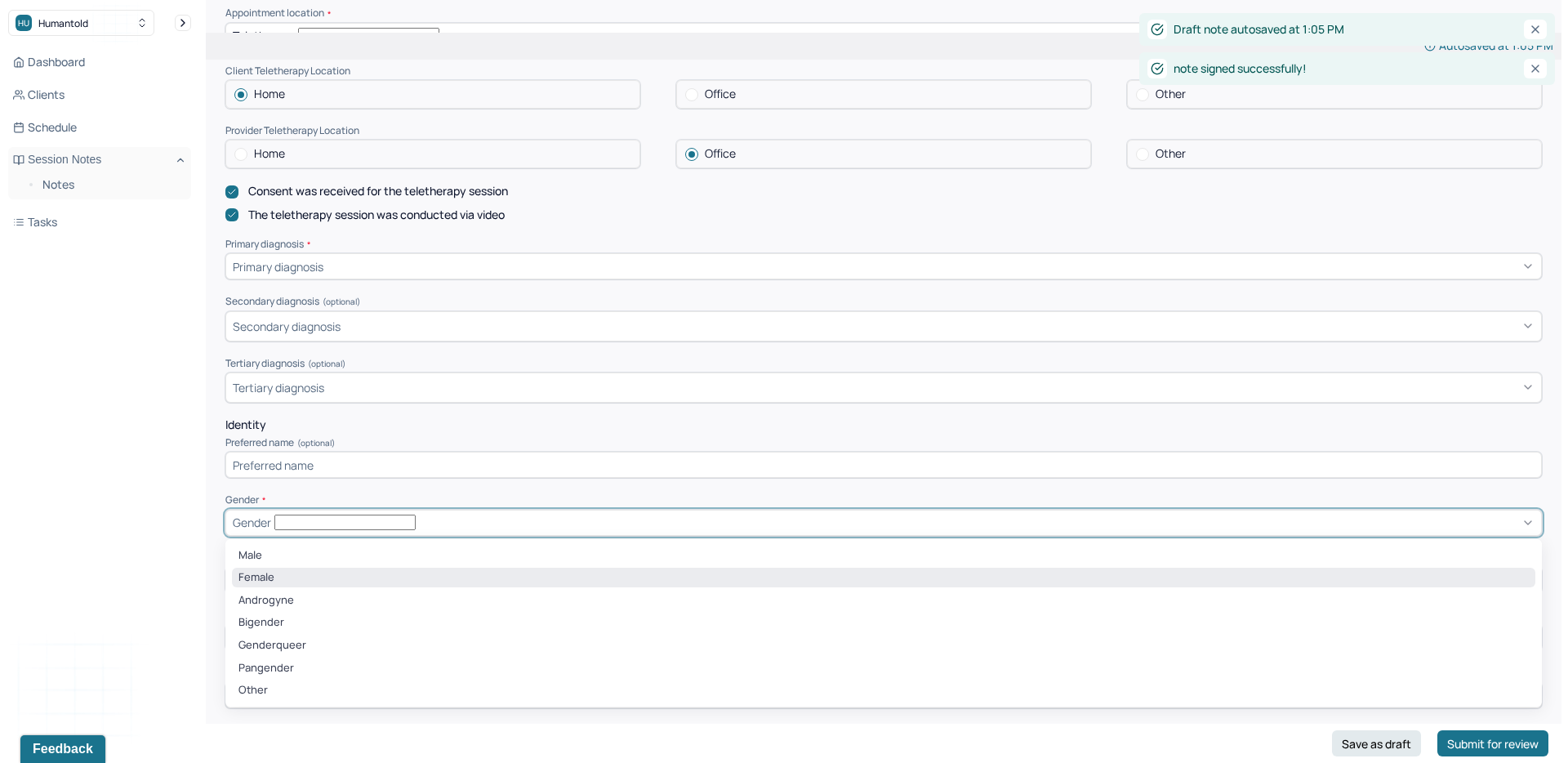 click on "Female" at bounding box center (884, 578) 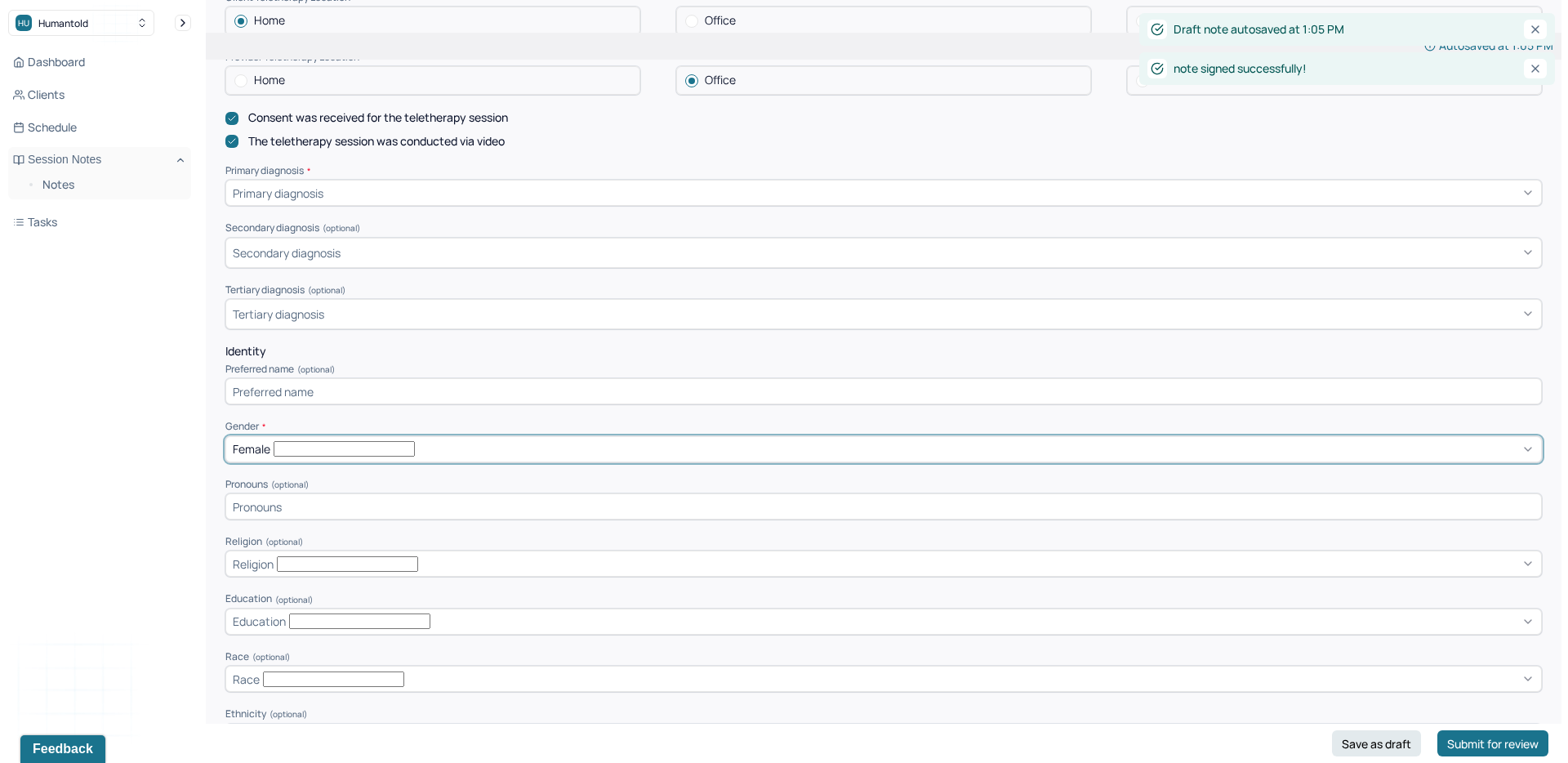 scroll, scrollTop: 408, scrollLeft: 0, axis: vertical 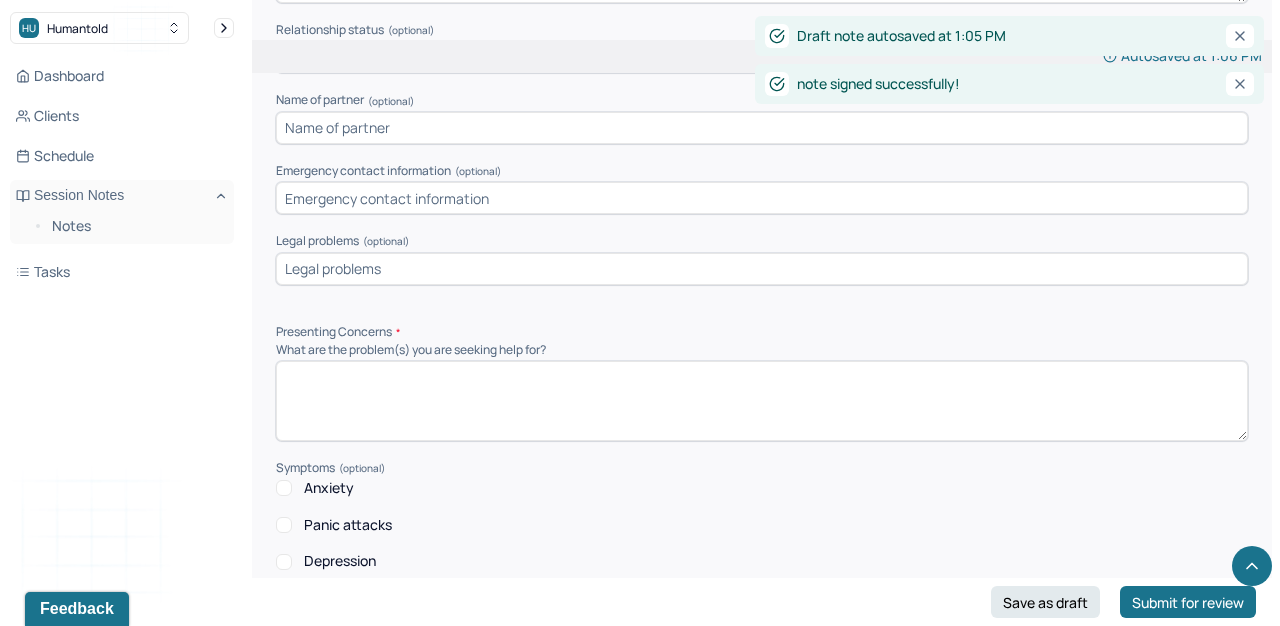 click at bounding box center [762, 401] 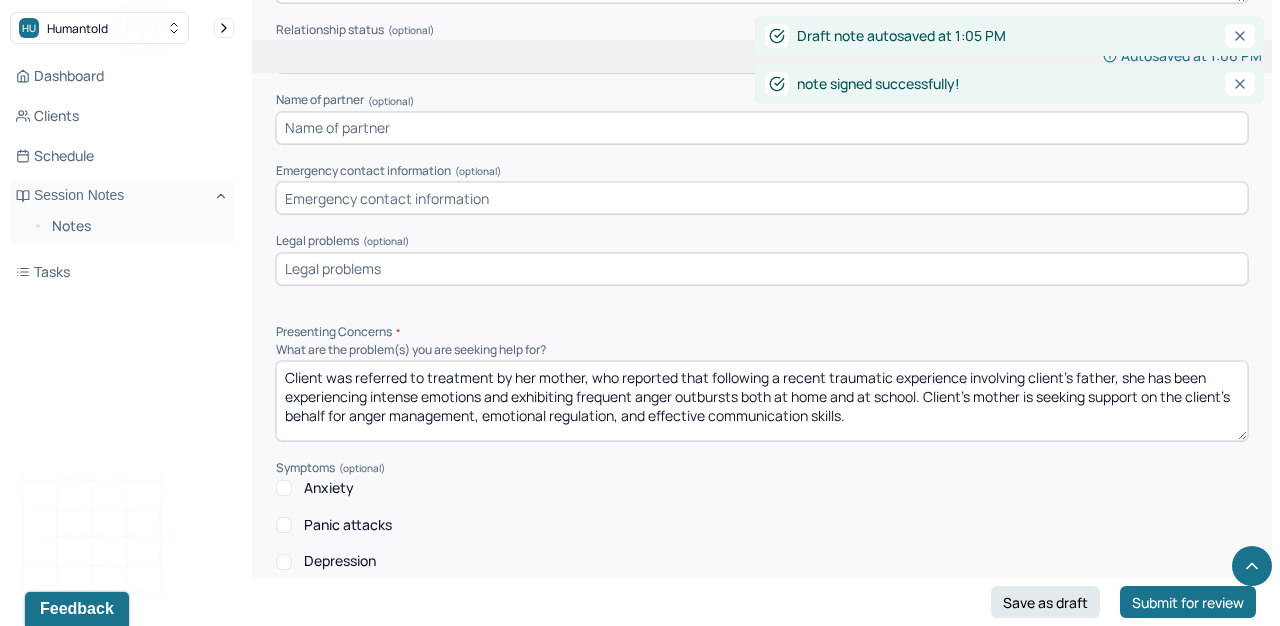 scroll, scrollTop: 0, scrollLeft: 0, axis: both 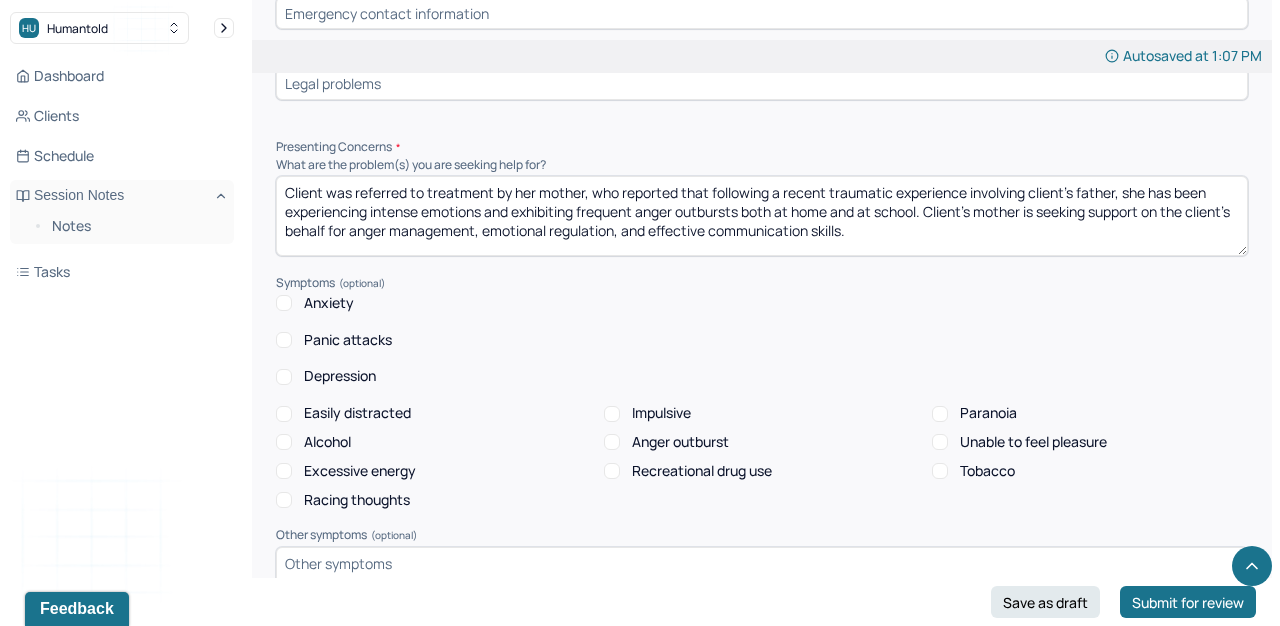 click on "Client was referred to treatment by her mother, who reported that following a recent traumatic experience involving client's father, she has been experiencing intense emotions and exhibiting frequent anger outbursts both at home and at school. Client’s mother is seeking support on the client’s behalf for anger management, emotional regulation, and effective communication skills." at bounding box center [762, 216] 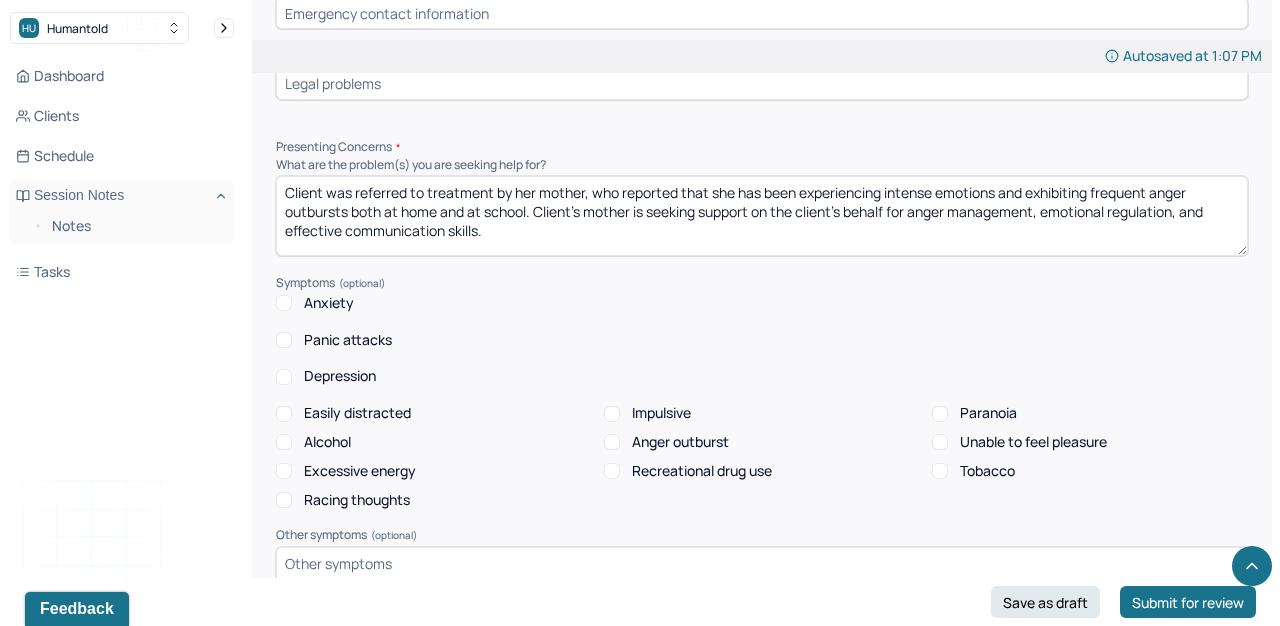 click on "Client was referred to treatment by her mother, who reported that she has been experiencing intense emotions and exhibiting frequent anger outbursts both at home and at school. Client’s mother is seeking support on the client’s behalf for anger management, emotional regulation, and effective communication skills." at bounding box center (762, 216) 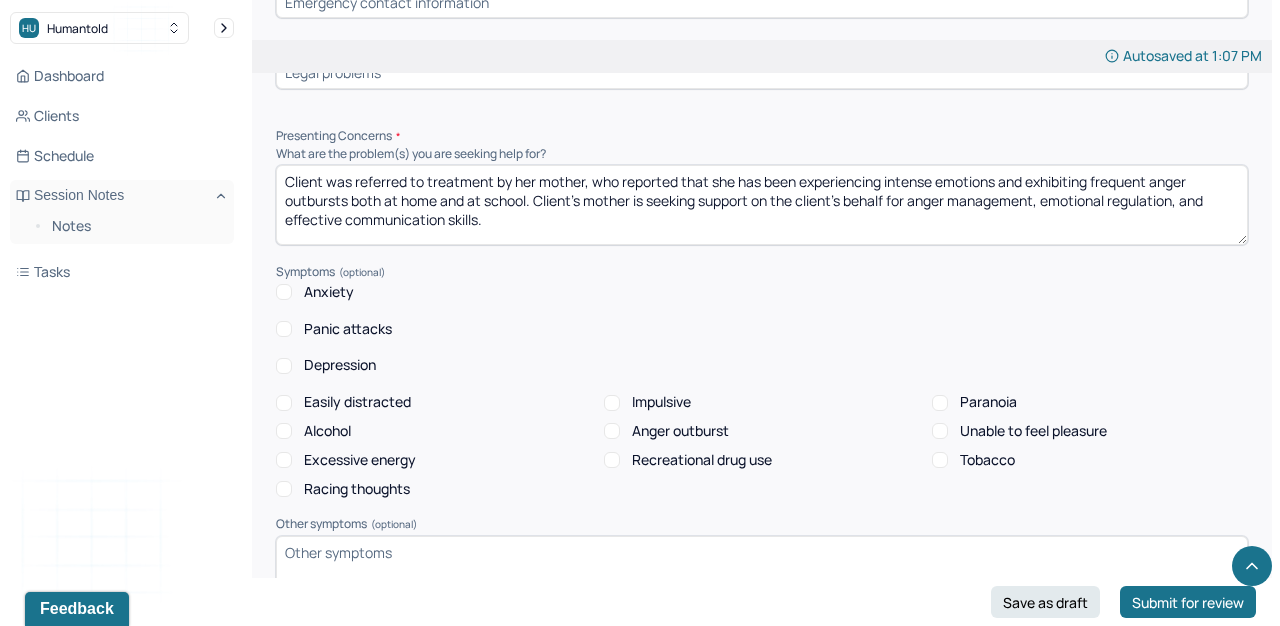 scroll, scrollTop: 1841, scrollLeft: 0, axis: vertical 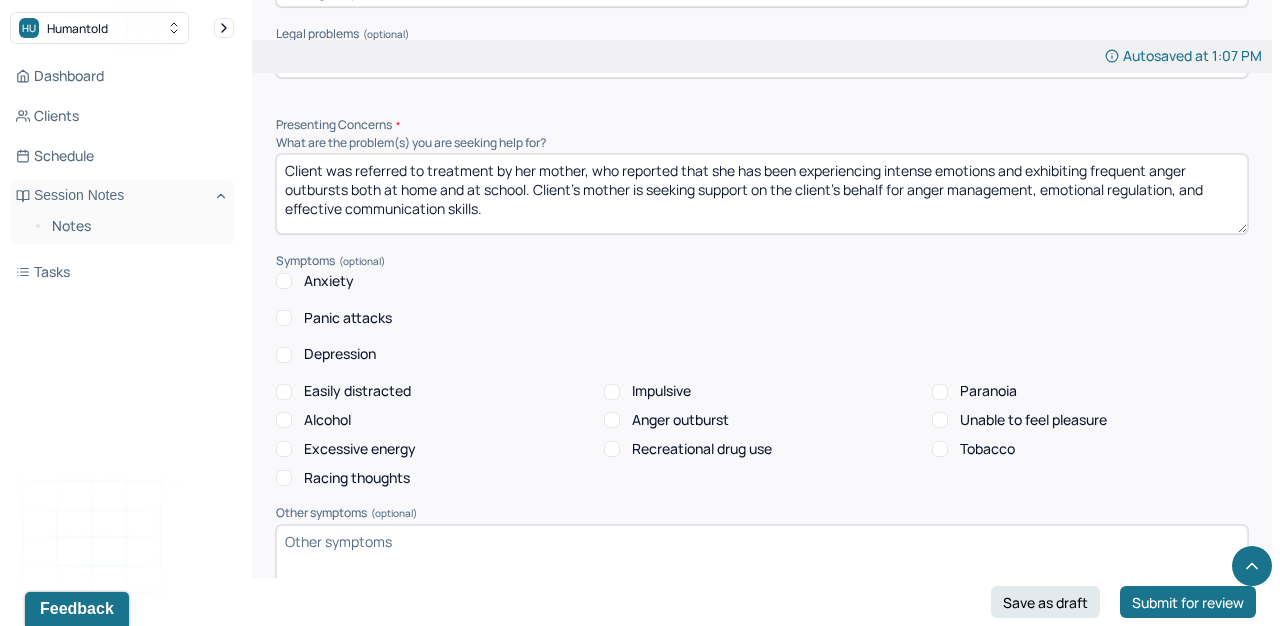drag, startPoint x: 588, startPoint y: 165, endPoint x: 774, endPoint y: 172, distance: 186.13167 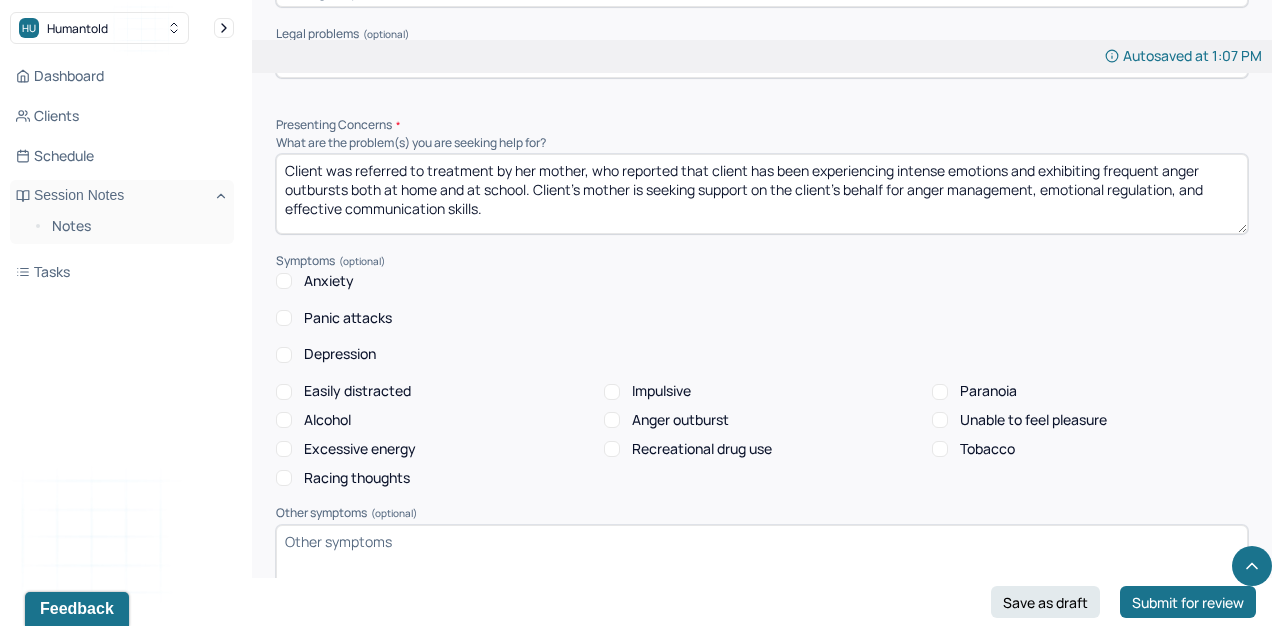 click on "Client was referred to treatment by her mother, who reported that she has been experiencing intense emotions and exhibiting frequent anger outbursts both at home and at school. Client’s mother is seeking support on the client’s behalf for anger management, emotional regulation, and effective communication skills." at bounding box center [762, 194] 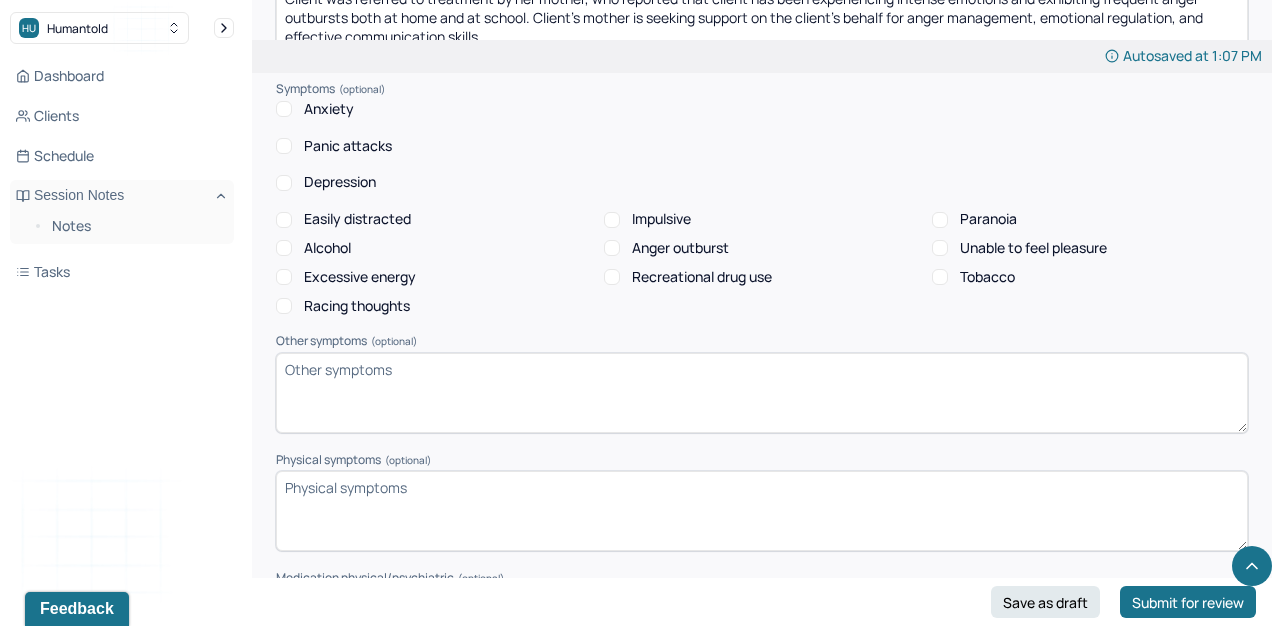 scroll, scrollTop: 2008, scrollLeft: 0, axis: vertical 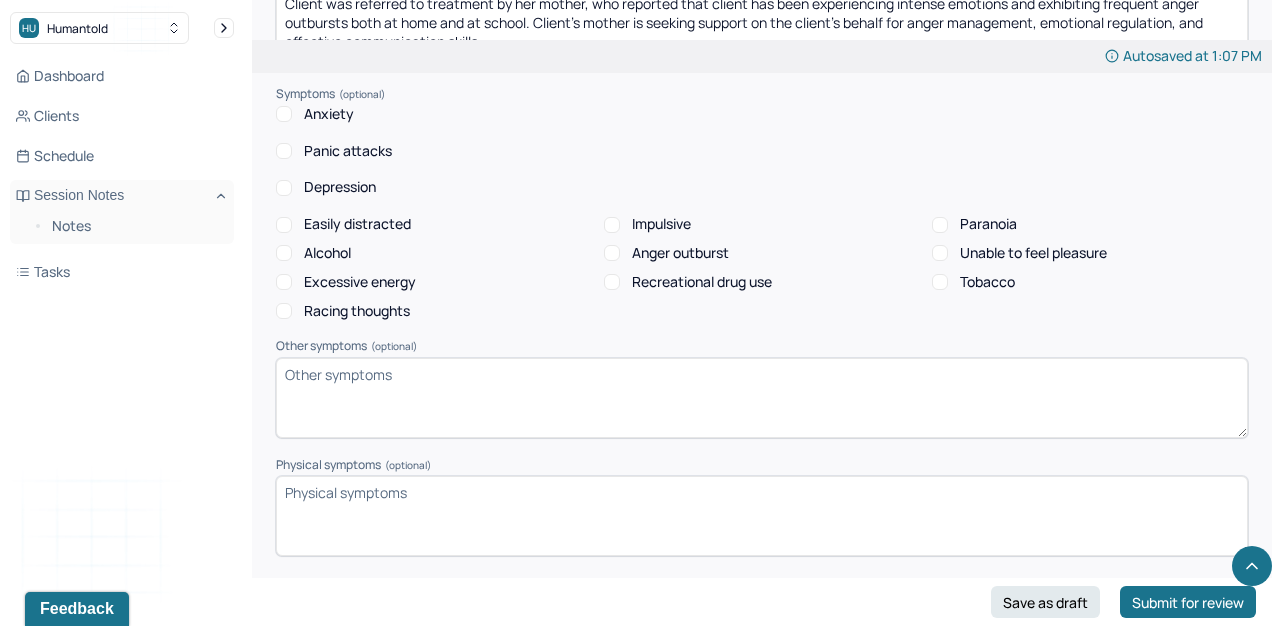type on "Client was referred to treatment by her mother, who reported that client has been experiencing intense emotions and exhibiting frequent anger outbursts both at home and at school. Client’s mother is seeking support on the client’s behalf for anger management, emotional regulation, and effective communication skills." 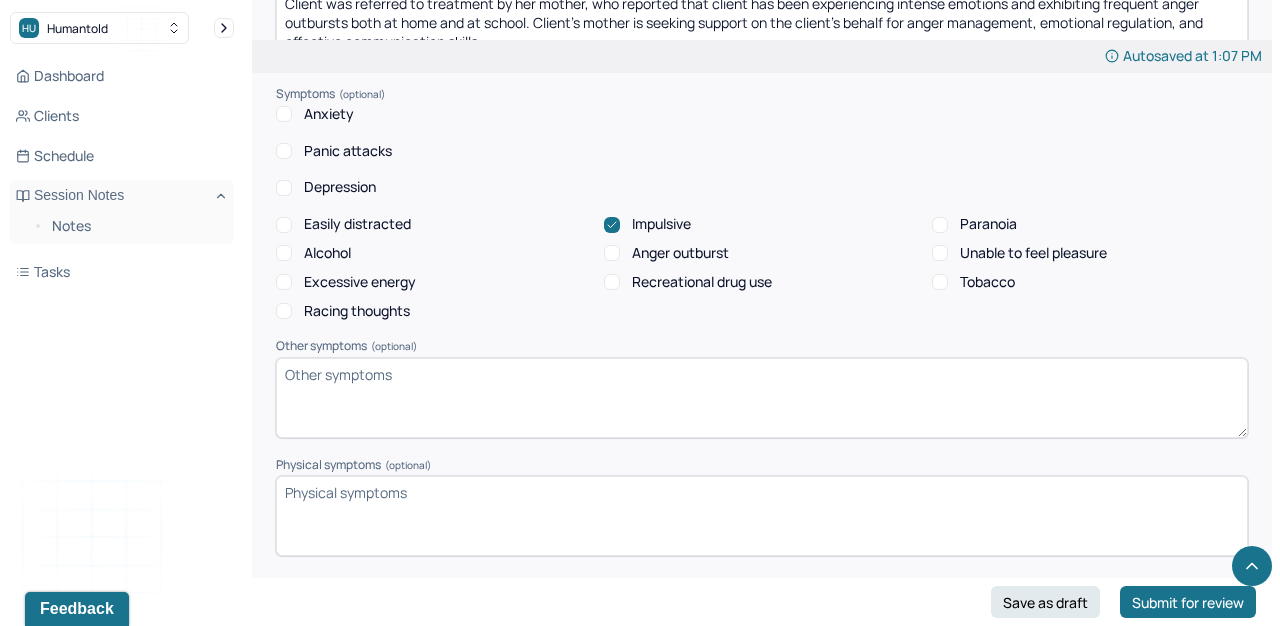 click on "Anger outburst" at bounding box center (680, 253) 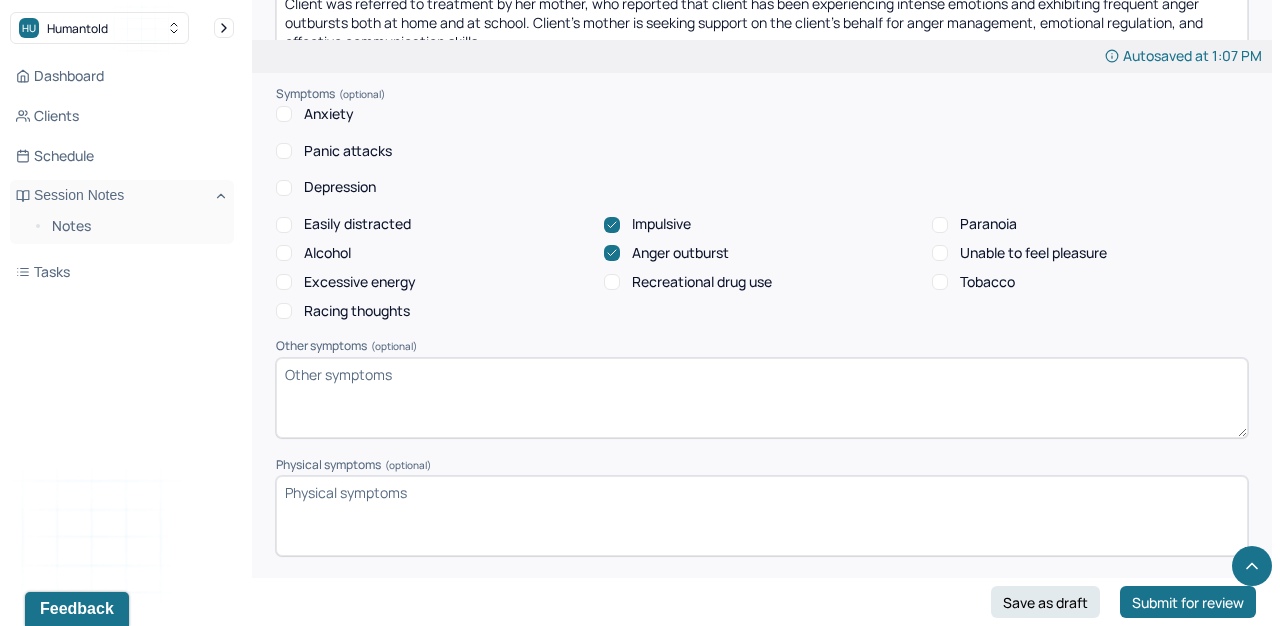 click on "Excessive energy" at bounding box center [360, 282] 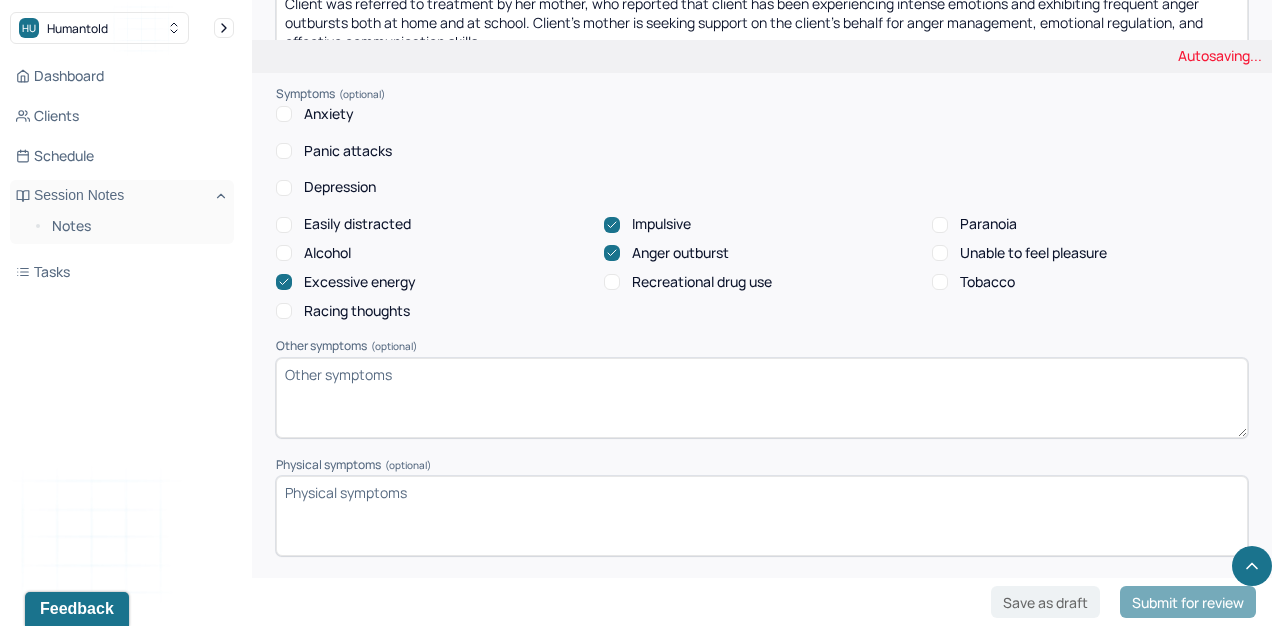 click on "Easily distracted" at bounding box center (357, 224) 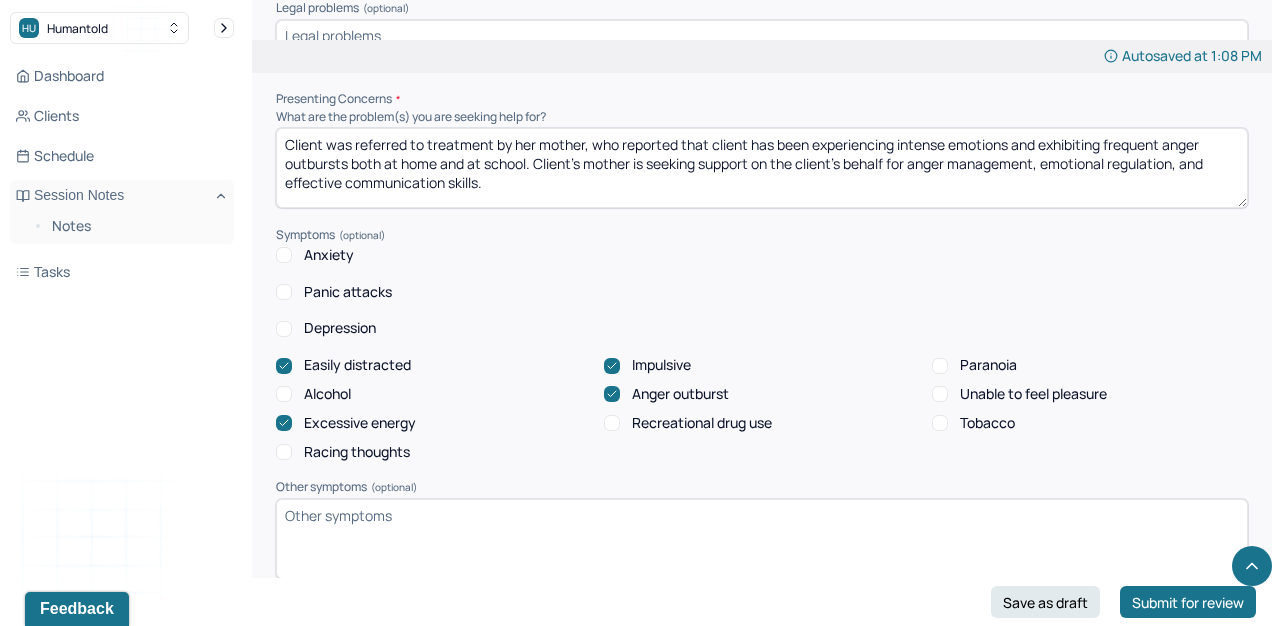 scroll, scrollTop: 1866, scrollLeft: 0, axis: vertical 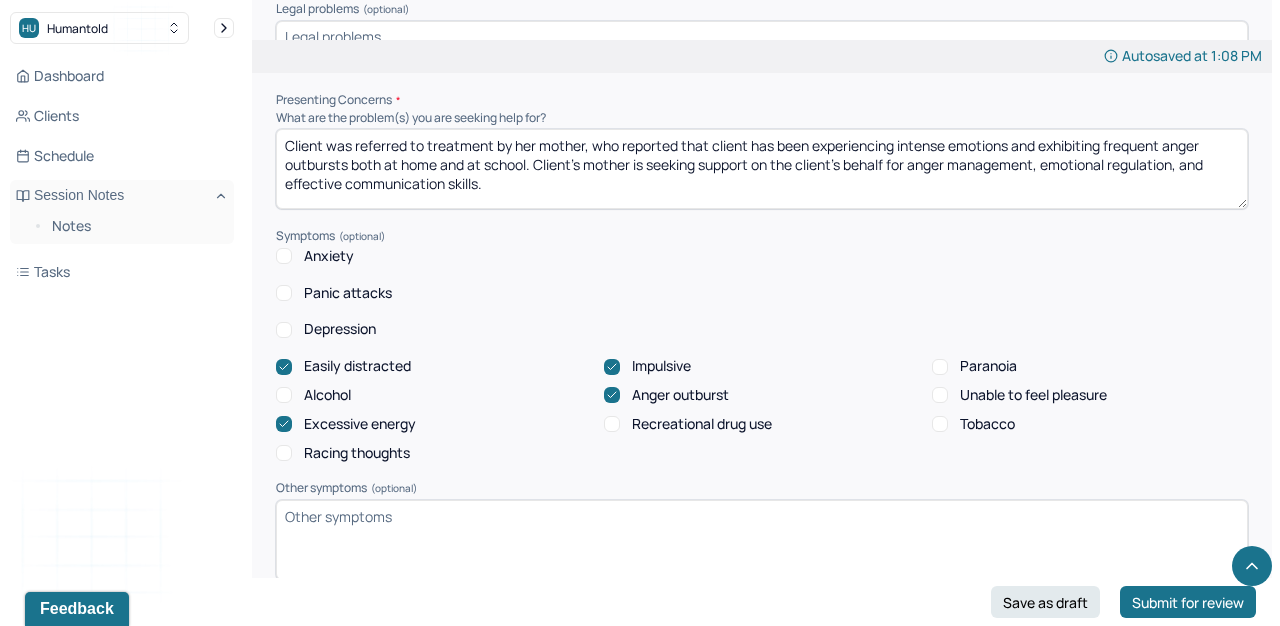 click on "Client was referred to treatment by her mother, who reported that client has been experiencing intense emotions and exhibiting frequent anger outbursts both at home and at school. Client’s mother is seeking support on the client’s behalf for anger management, emotional regulation, and effective communication skills." at bounding box center [762, 169] 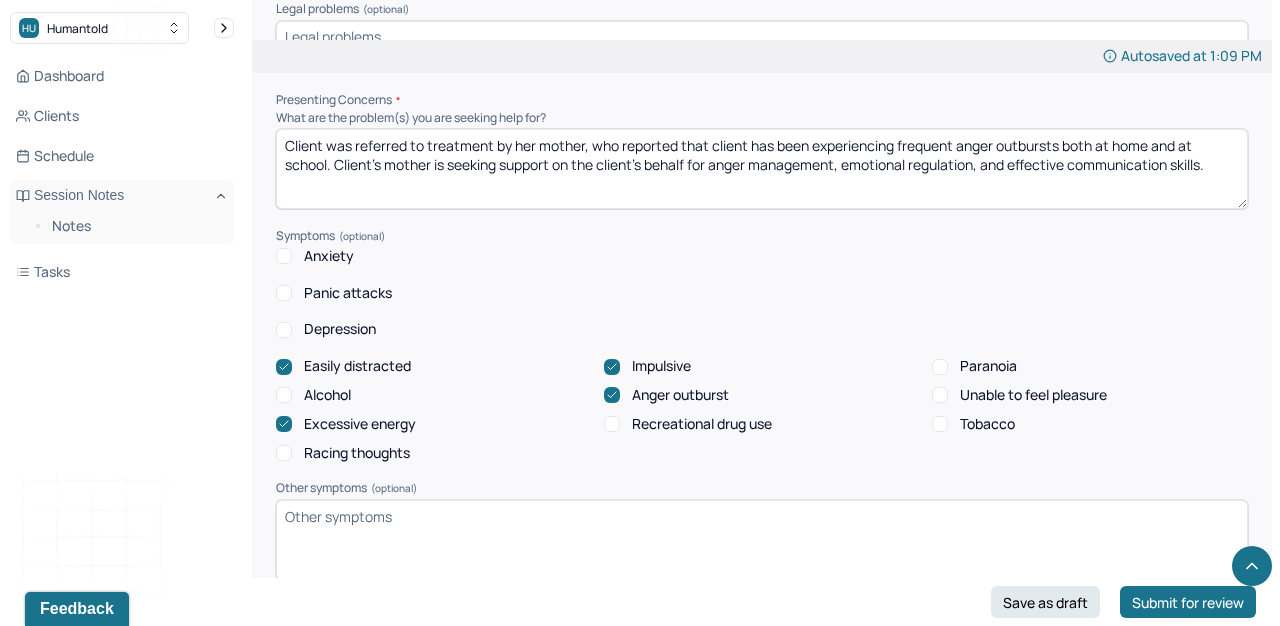 click on "Client was referred to treatment by her mother, who reported that client has been experiencing frequent anger outbursts both at home and at school. Client’s mother is seeking support on the client’s behalf for anger management, emotional regulation, and effective communication skills." at bounding box center [762, 169] 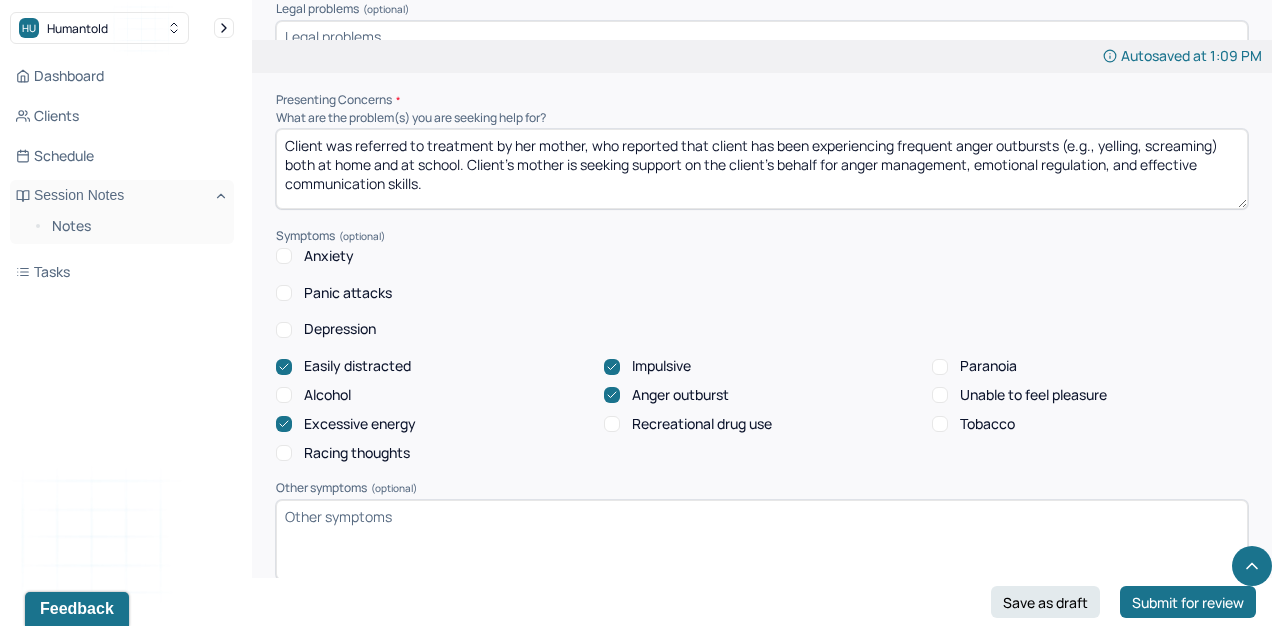 click on "Client was referred to treatment by her mother, who reported that client has been experiencing frequent anger outbursts (e.g., yelling, screaming) both at home and at school. Client’s mother is seeking support on the client’s behalf for anger management, emotional regulation, and effective communication skills." at bounding box center [762, 169] 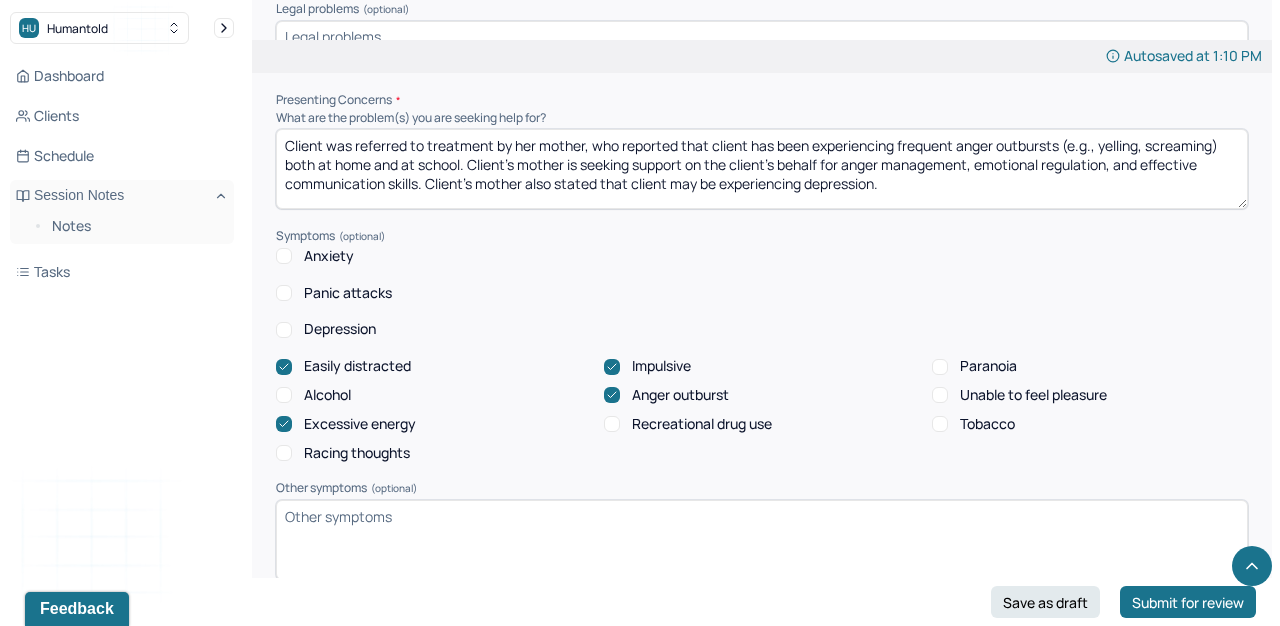 type on "Client was referred to treatment by her mother, who reported that client has been experiencing frequent anger outbursts (e.g., yelling, screaming) both at home and at school. Client’s mother is seeking support on the client’s behalf for anger management, emotional regulation, and effective communication skills. Client's mother also stated that client may be experiencing depression." 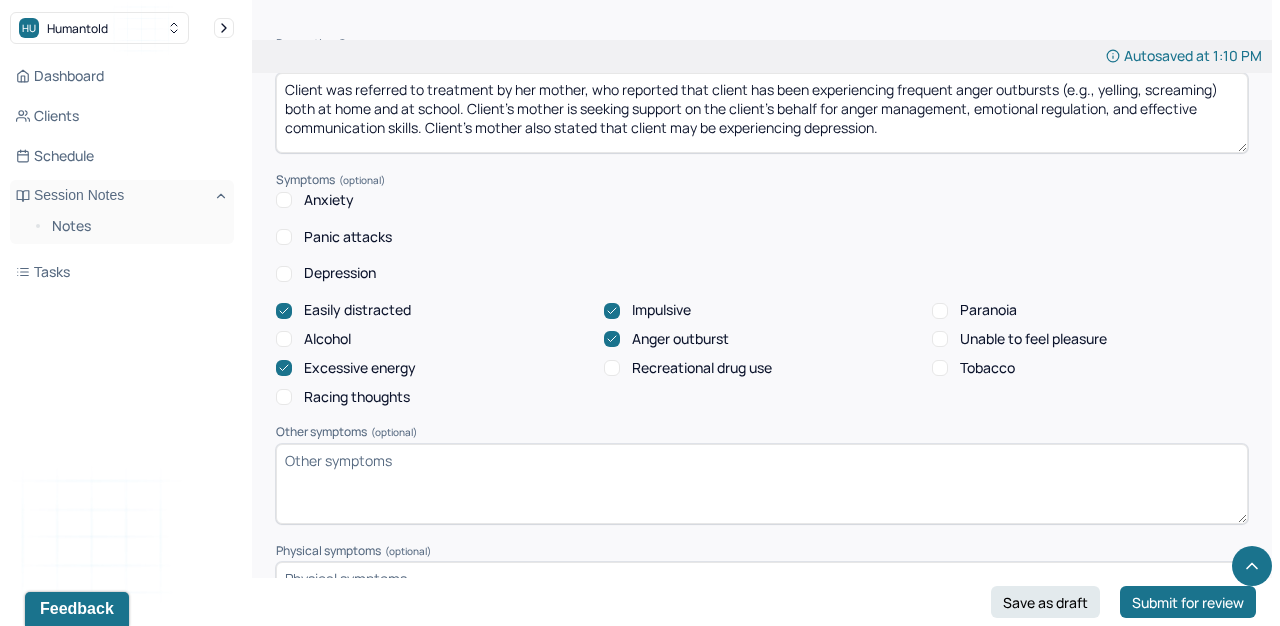 click on "Depression" at bounding box center [340, 273] 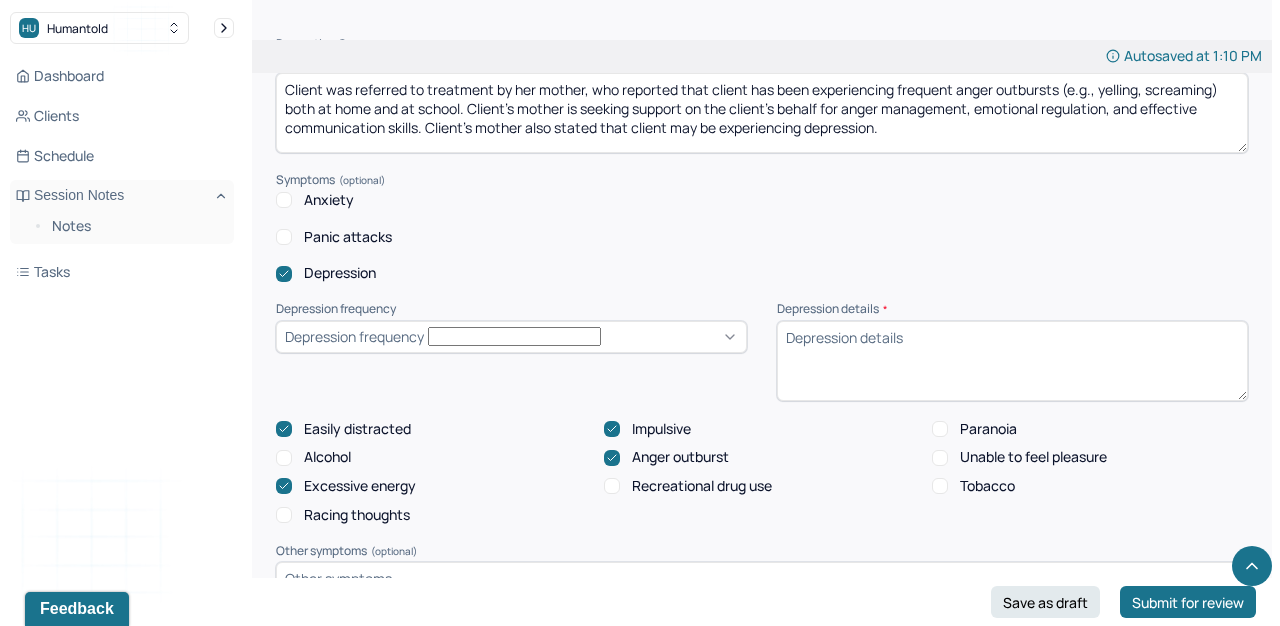 scroll, scrollTop: 1971, scrollLeft: 0, axis: vertical 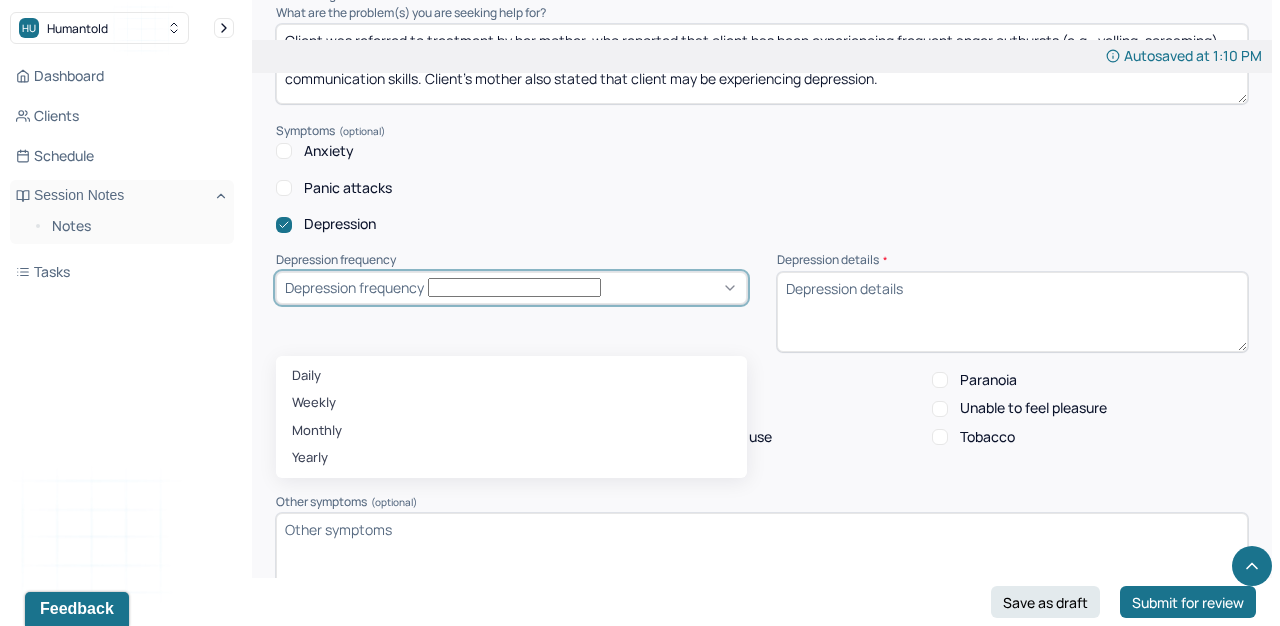 click on "Depression frequency" at bounding box center [354, 287] 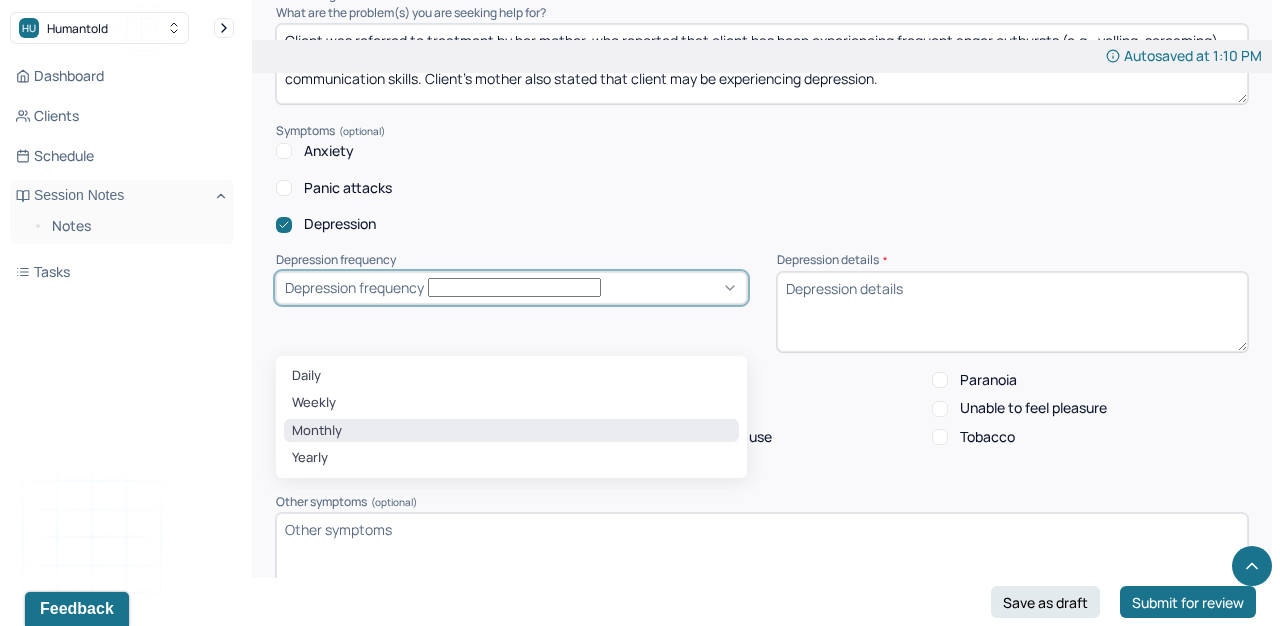 click on "Monthly" at bounding box center (511, 431) 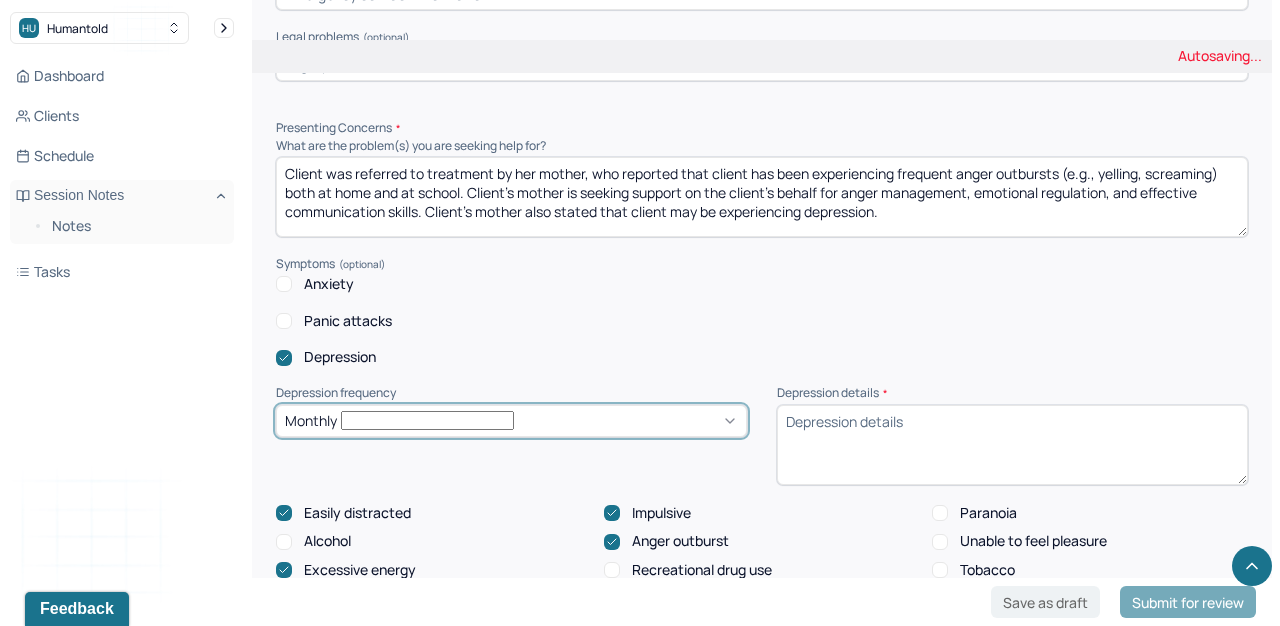 scroll, scrollTop: 1837, scrollLeft: 0, axis: vertical 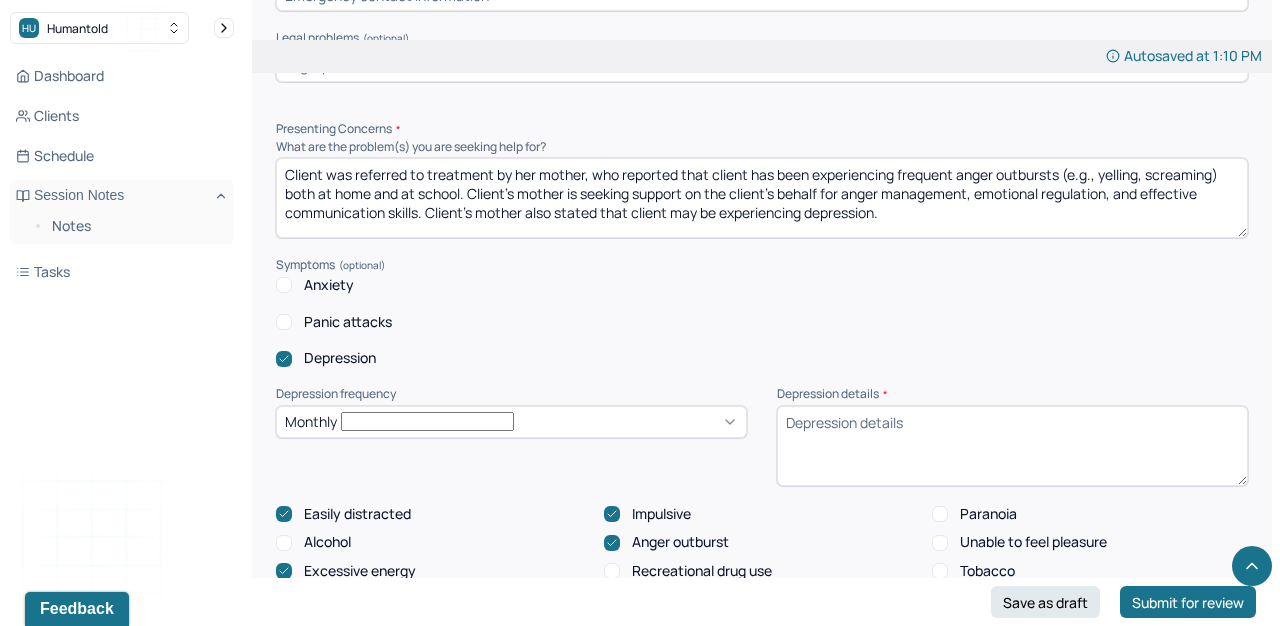 drag, startPoint x: 467, startPoint y: 189, endPoint x: 838, endPoint y: 188, distance: 371.00134 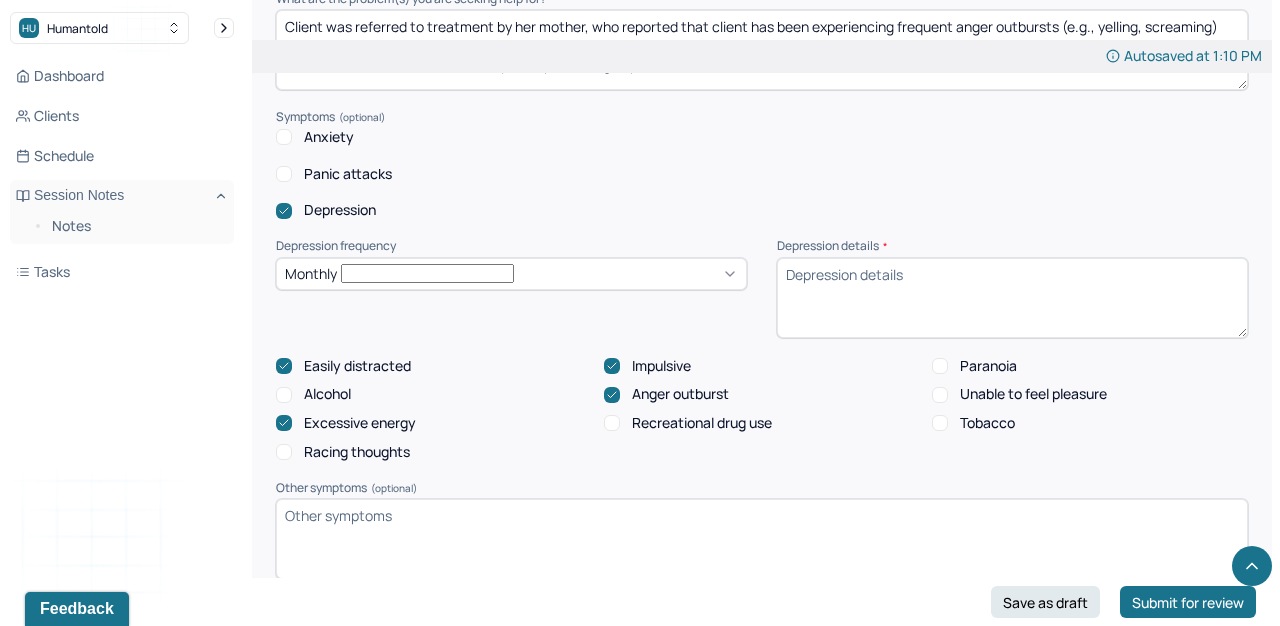 scroll, scrollTop: 2012, scrollLeft: 0, axis: vertical 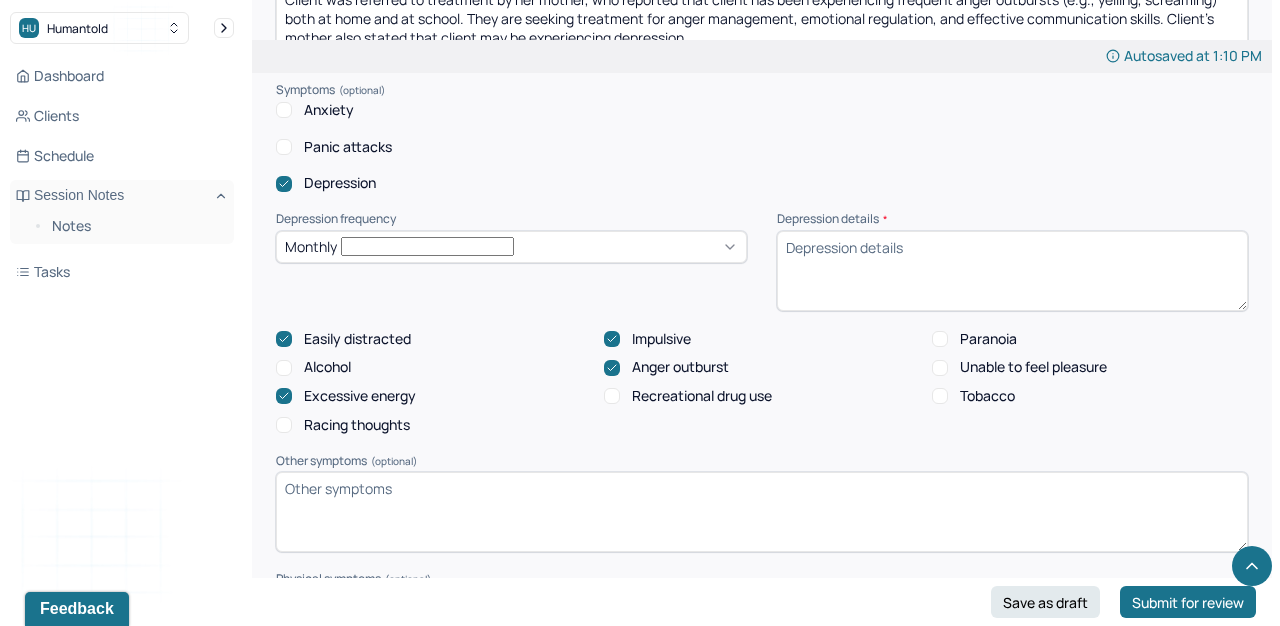 type on "Client was referred to treatment by her mother, who reported that client has been experiencing frequent anger outbursts (e.g., yelling, screaming) both at home and at school. They are seeking treatment for anger management, emotional regulation, and effective communication skills. Client's mother also stated that client may be experiencing depression." 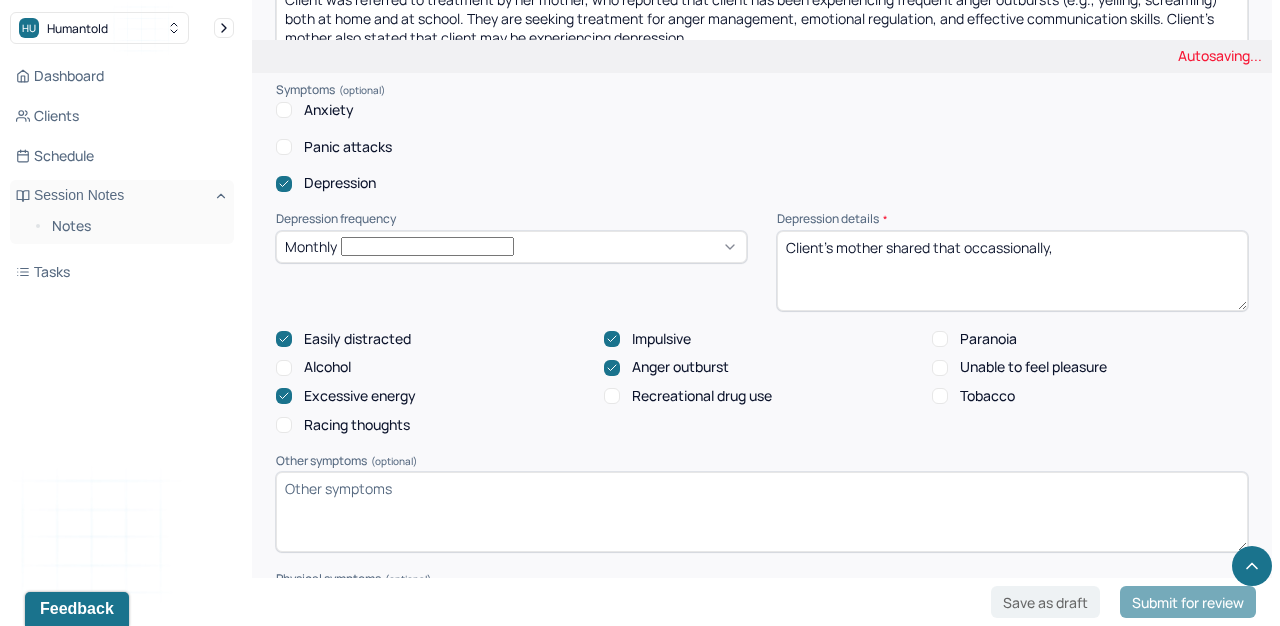 click on "Client's mother shared that" at bounding box center [1012, 271] 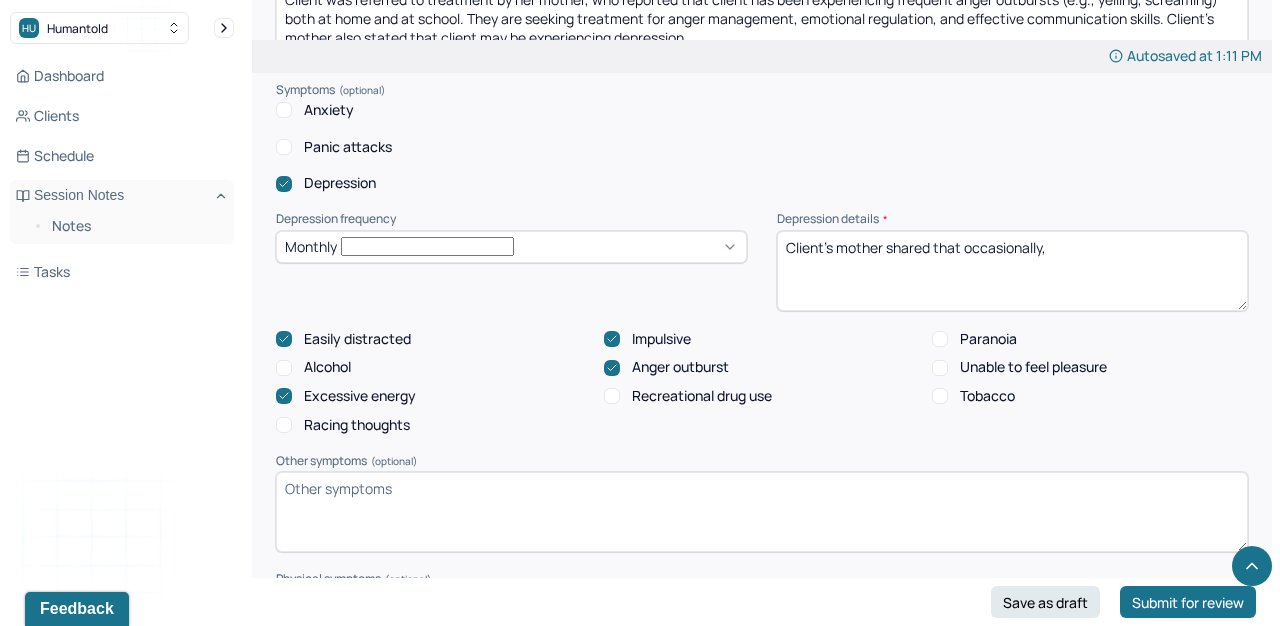 click on "Client's mother shared that occassionally," at bounding box center (1012, 271) 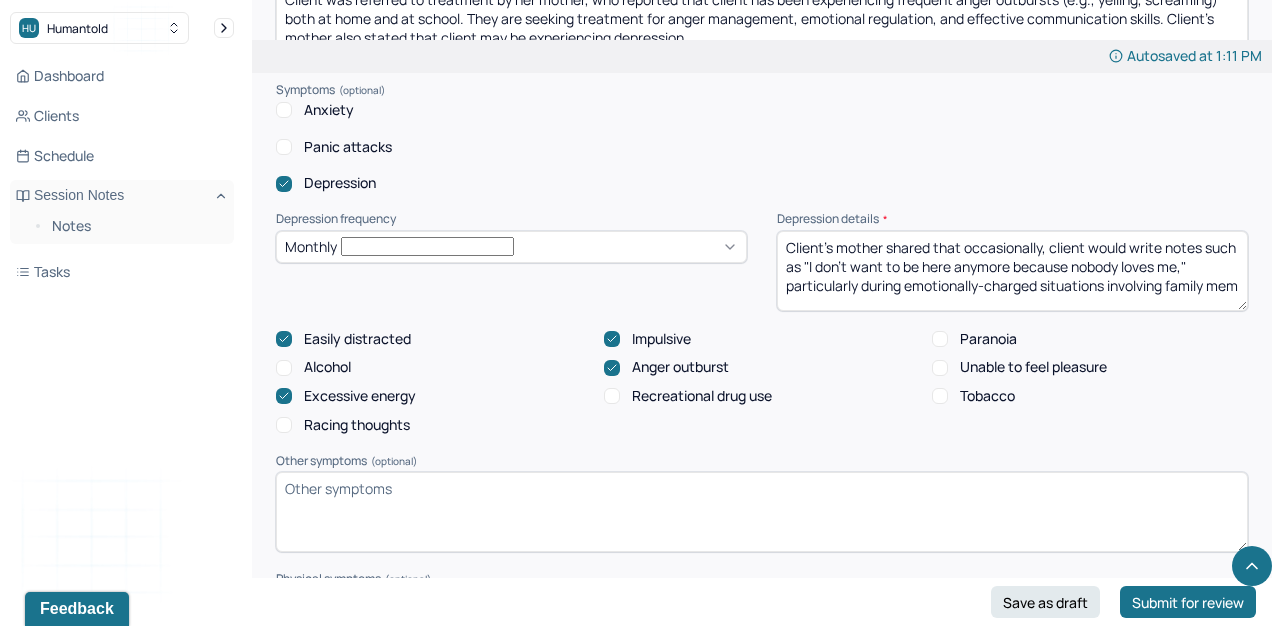 scroll, scrollTop: 3, scrollLeft: 0, axis: vertical 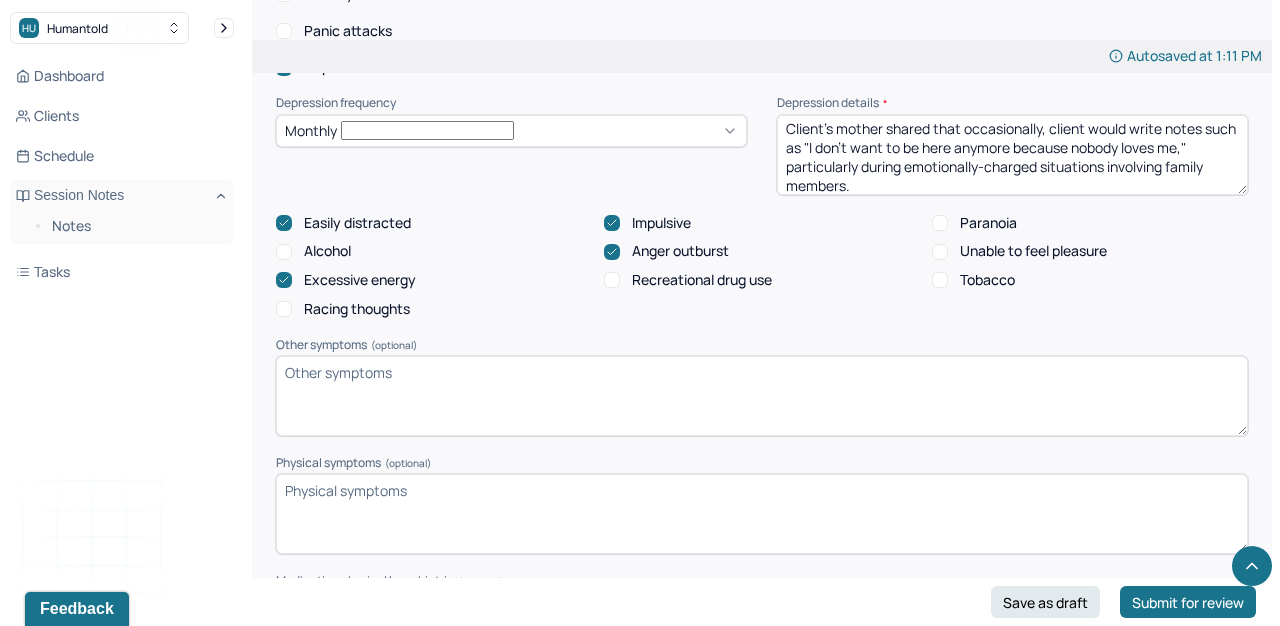 type on "Client's mother shared that occasionally, client would write notes such as "I don't want to be here anymore because nobody loves me," particularly during emotionally-charged situations involving family members." 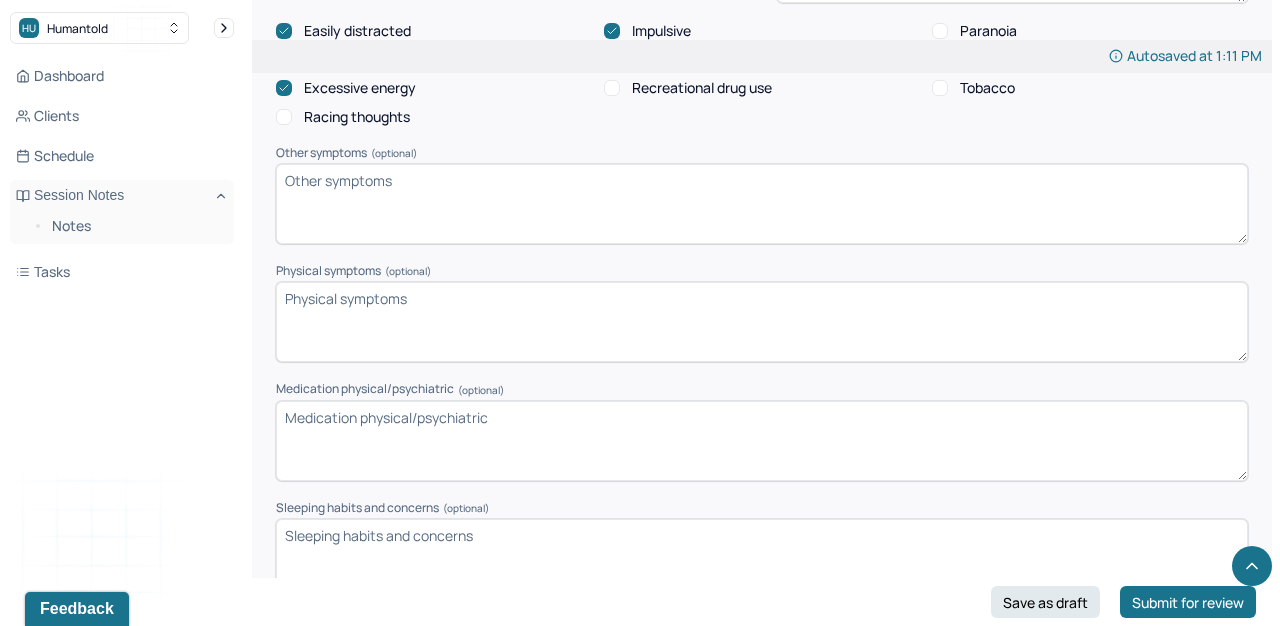 scroll, scrollTop: 2300, scrollLeft: 0, axis: vertical 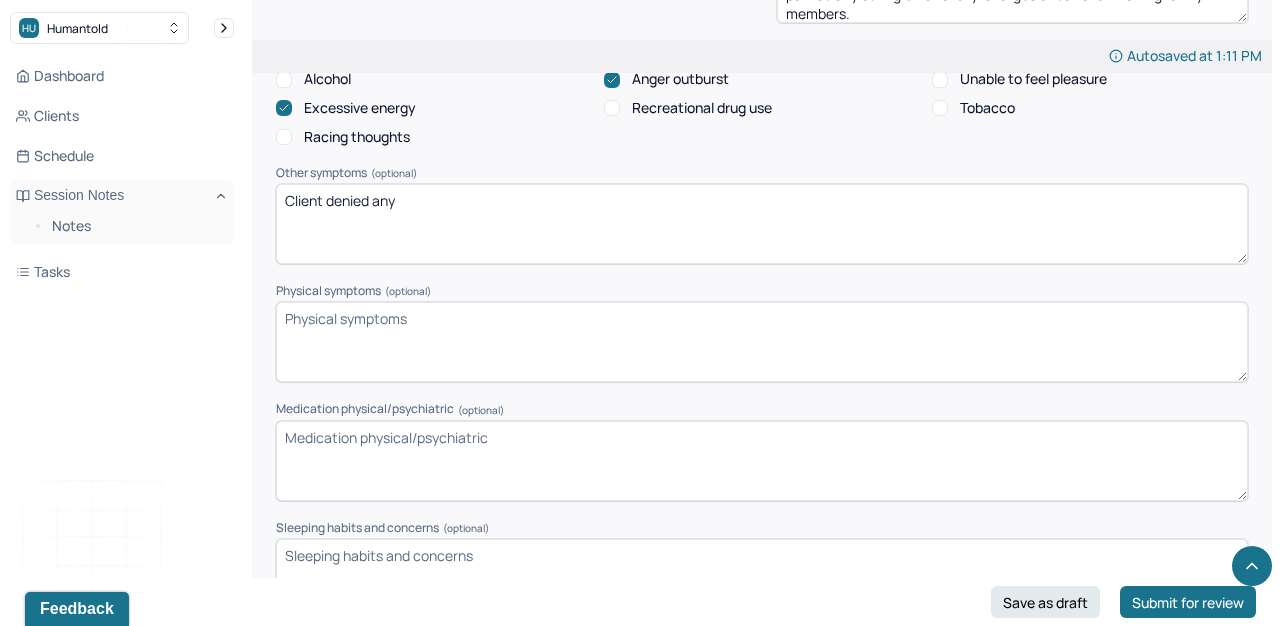 type on "Client denied any" 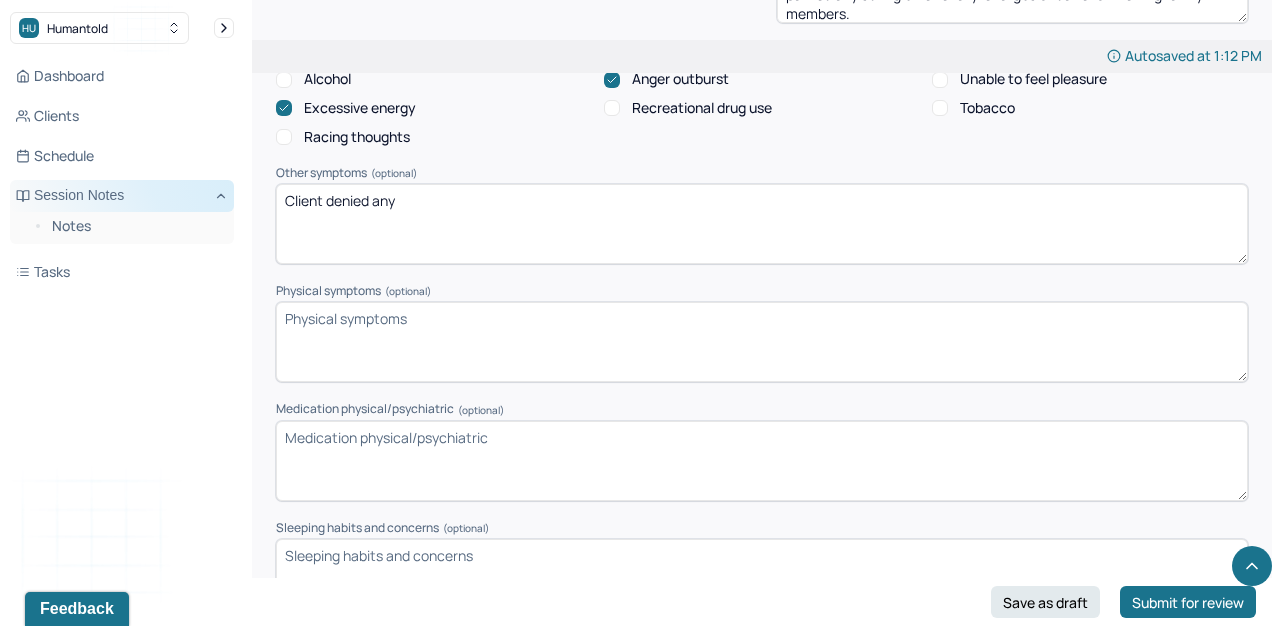 drag, startPoint x: 416, startPoint y: 194, endPoint x: 211, endPoint y: 193, distance: 205.00244 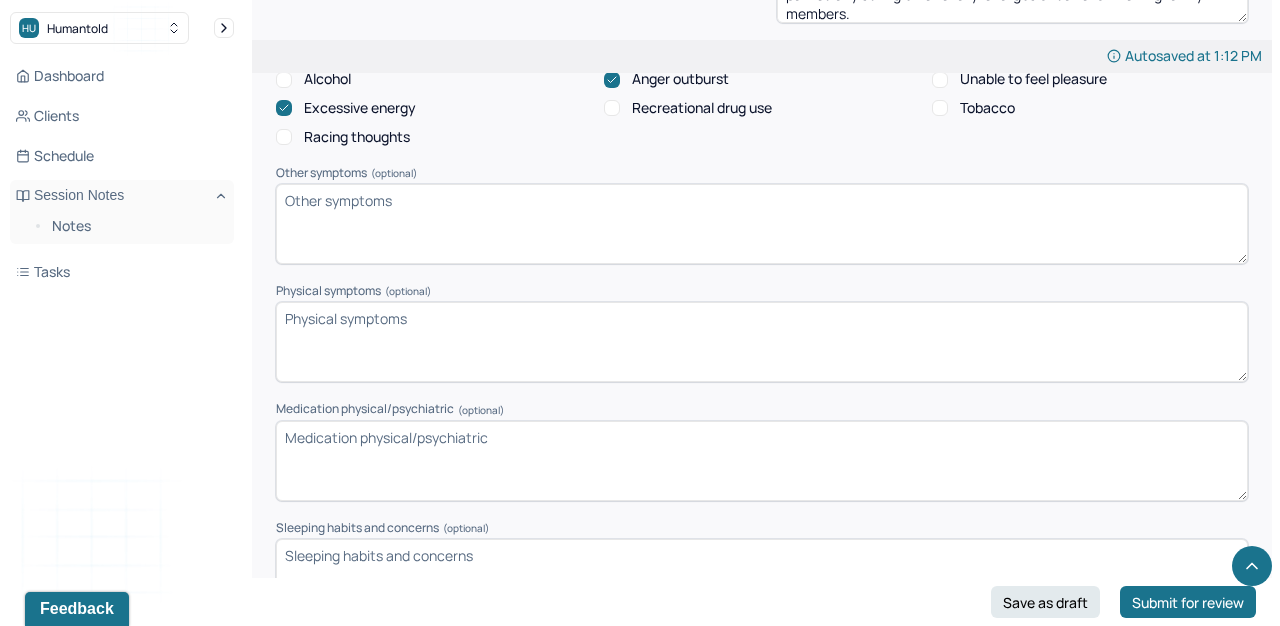 click on "Presenting Concerns What are the problem(s) you are seeking help for? Client was referred to treatment by her mother, who reported that client has been experiencing frequent anger outbursts (e.g., yelling, screaming) both at home and at school. They are seeking treatment for anger management, emotional regulation, and effective communication skills. Client's mother also stated that client may be experiencing depression. Symptoms Anxiety Panic attacks Depression Depression frequency Monthly Depression details * Client's mother shared that occasionally, client would write notes such as "I don't want to be here anymore because nobody loves me," particularly during emotionally-charged situations involving family members. Easily distracted Impulsive Paranoia Alcohol Anger outburst Unable to feel pleasure Excessive energy Recreational drug use Tobacco Racing thoughts Other symptoms (optional) Client denied any  Physical symptoms (optional) Medication physical/psychiatric (optional) Sleeping habits and concerns" at bounding box center (762, 198) 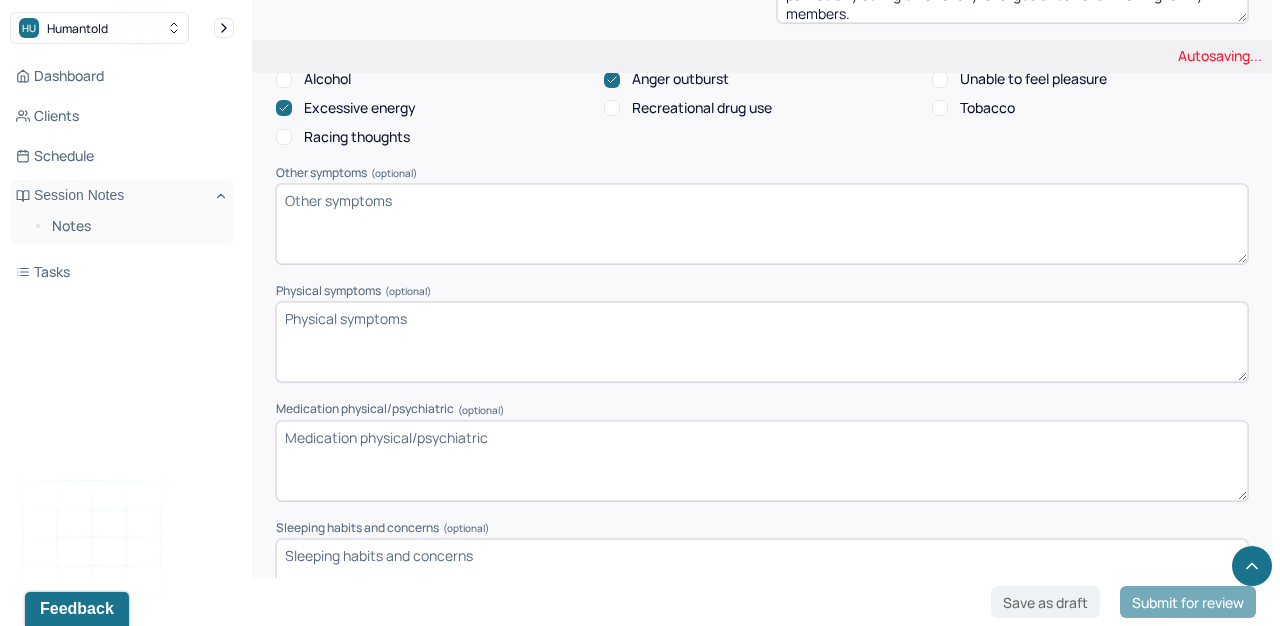 paste on "Client denied any" 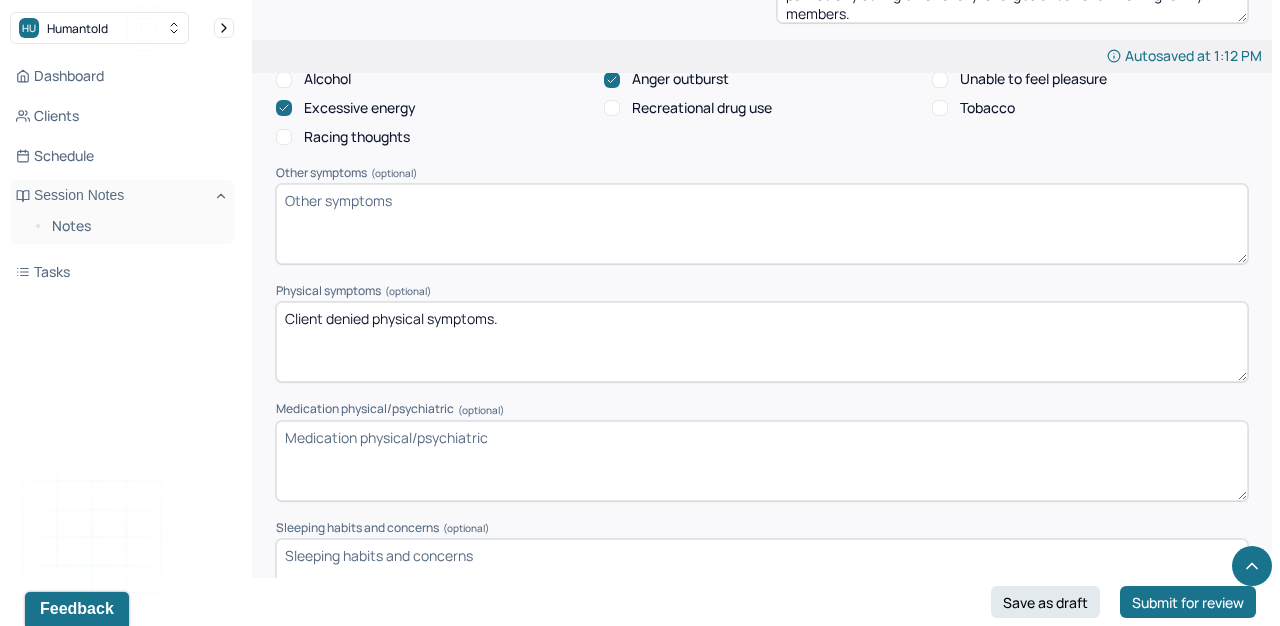type on "Client denied physical symptoms." 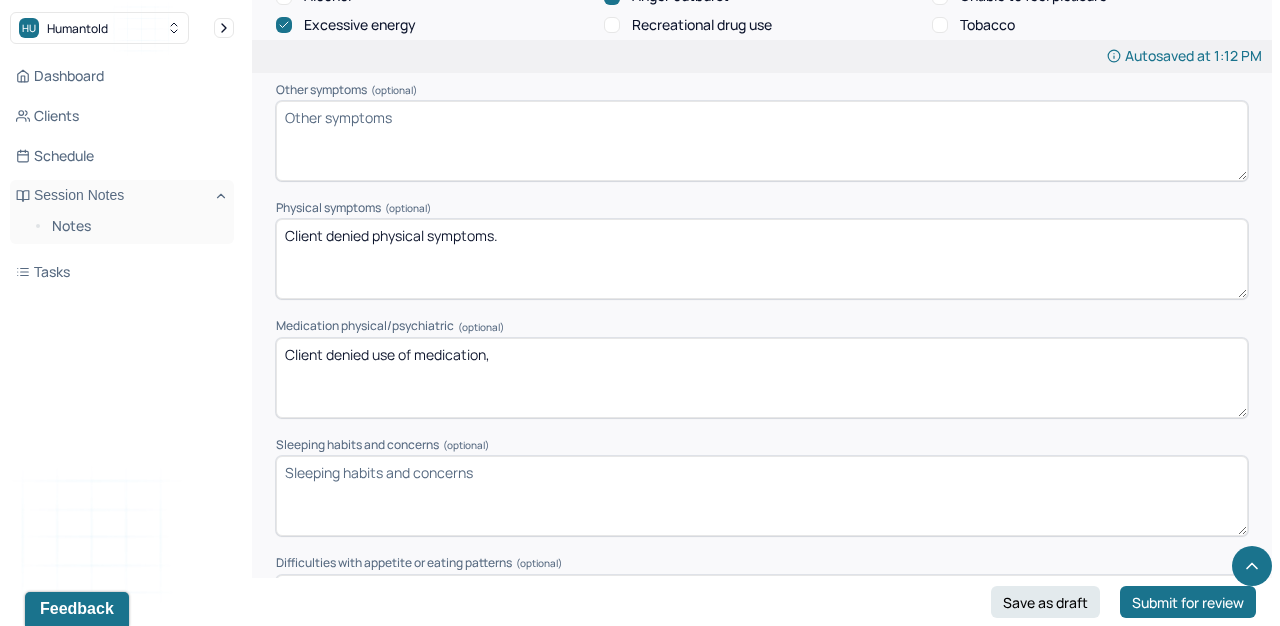 scroll, scrollTop: 2392, scrollLeft: 0, axis: vertical 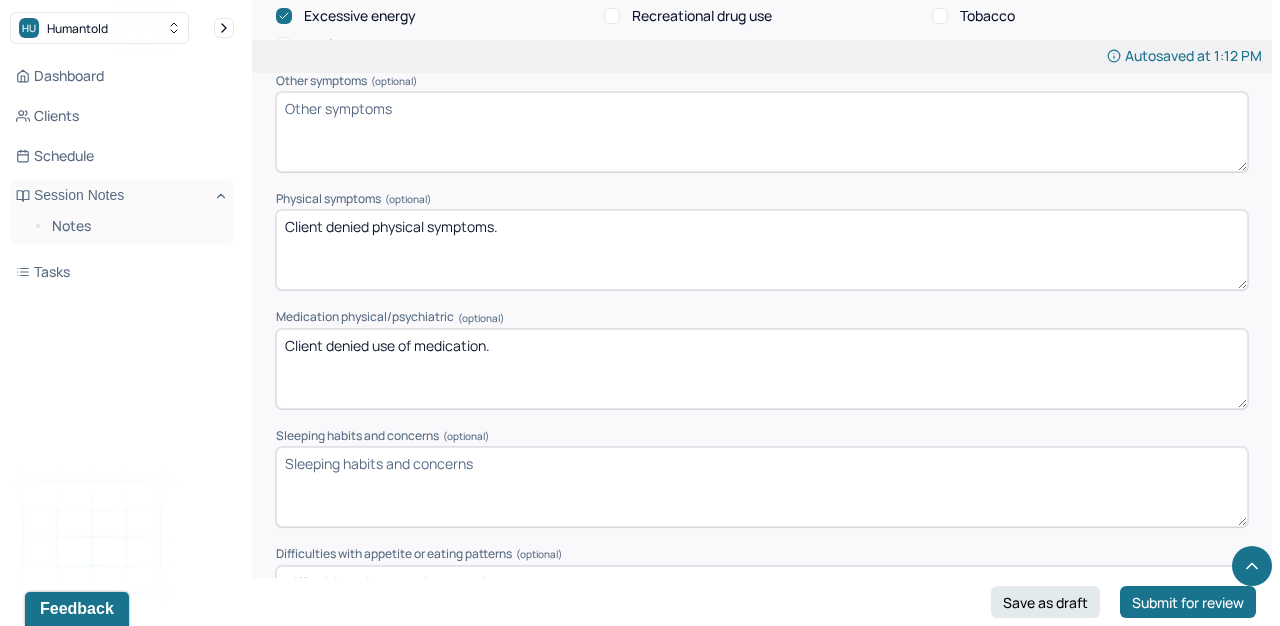 type on "Client denied use of medication." 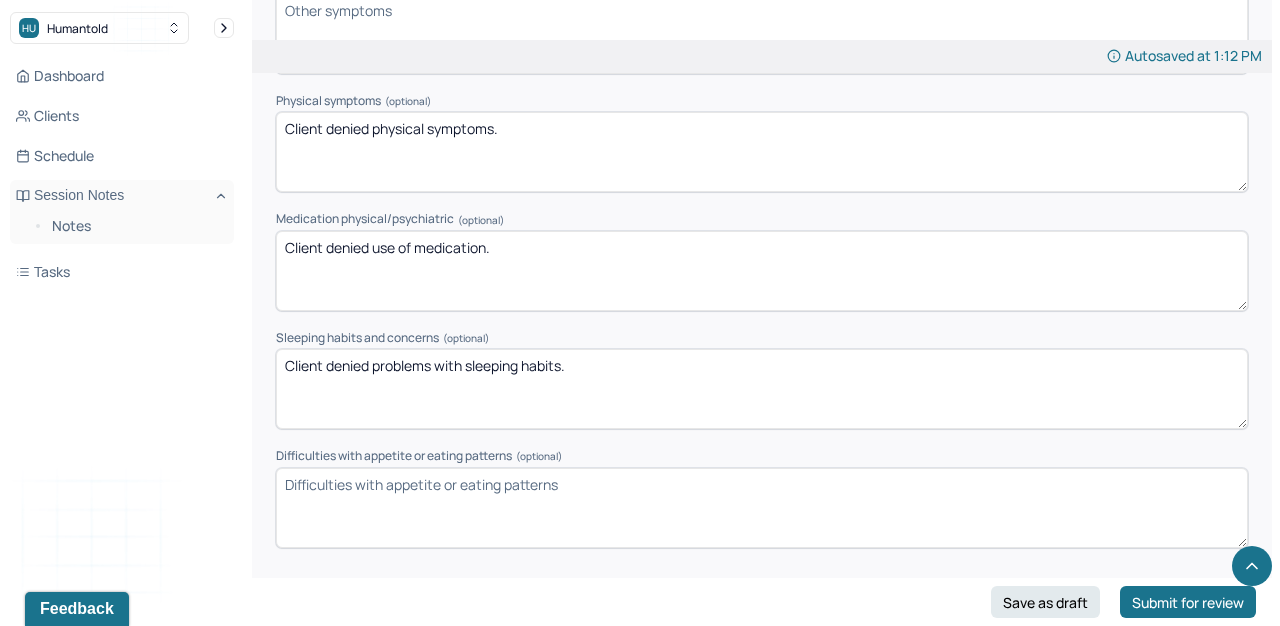 scroll, scrollTop: 2497, scrollLeft: 0, axis: vertical 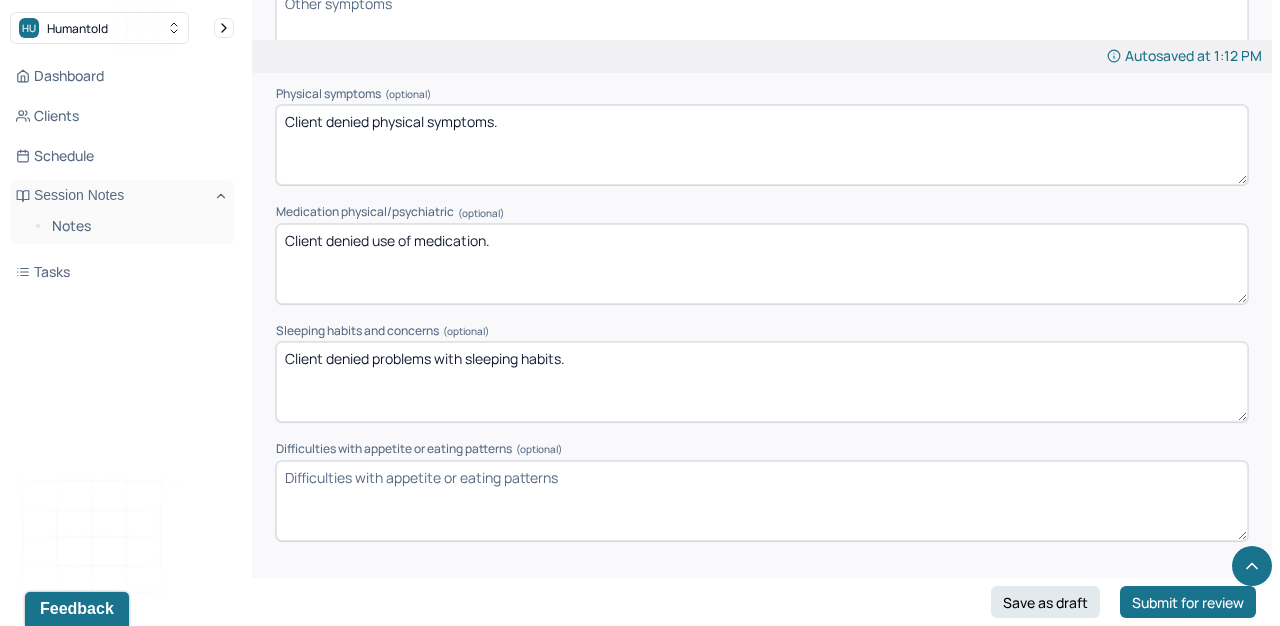 type on "Client denied problems with sleeping habits." 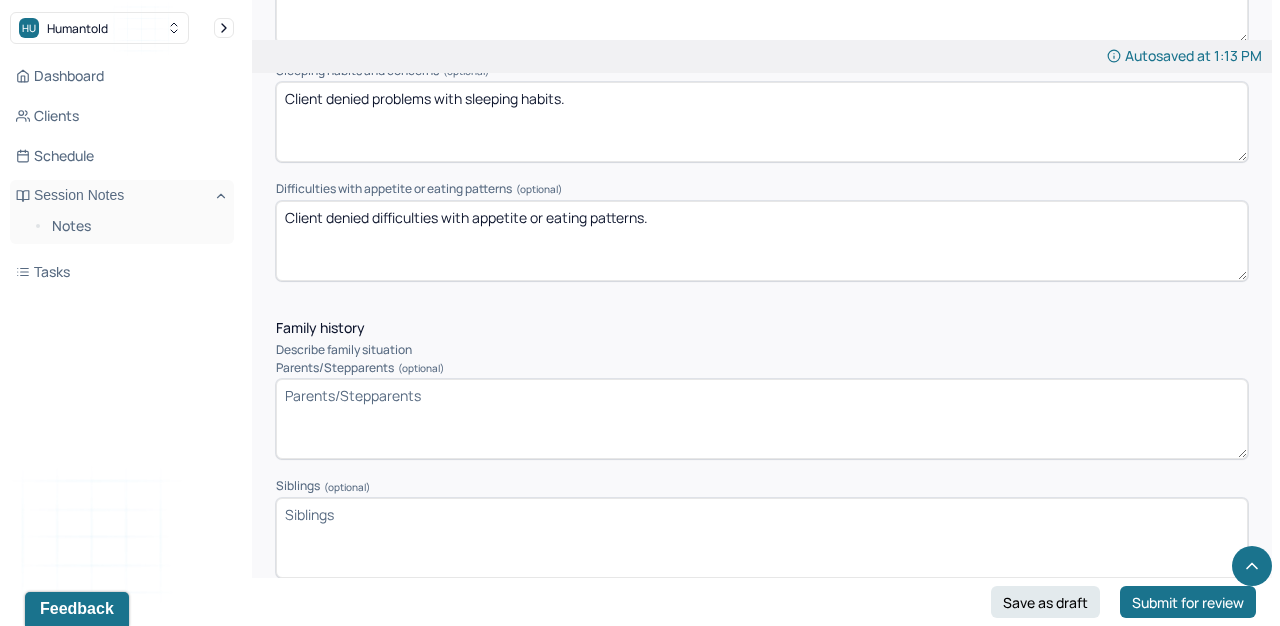 scroll, scrollTop: 2772, scrollLeft: 0, axis: vertical 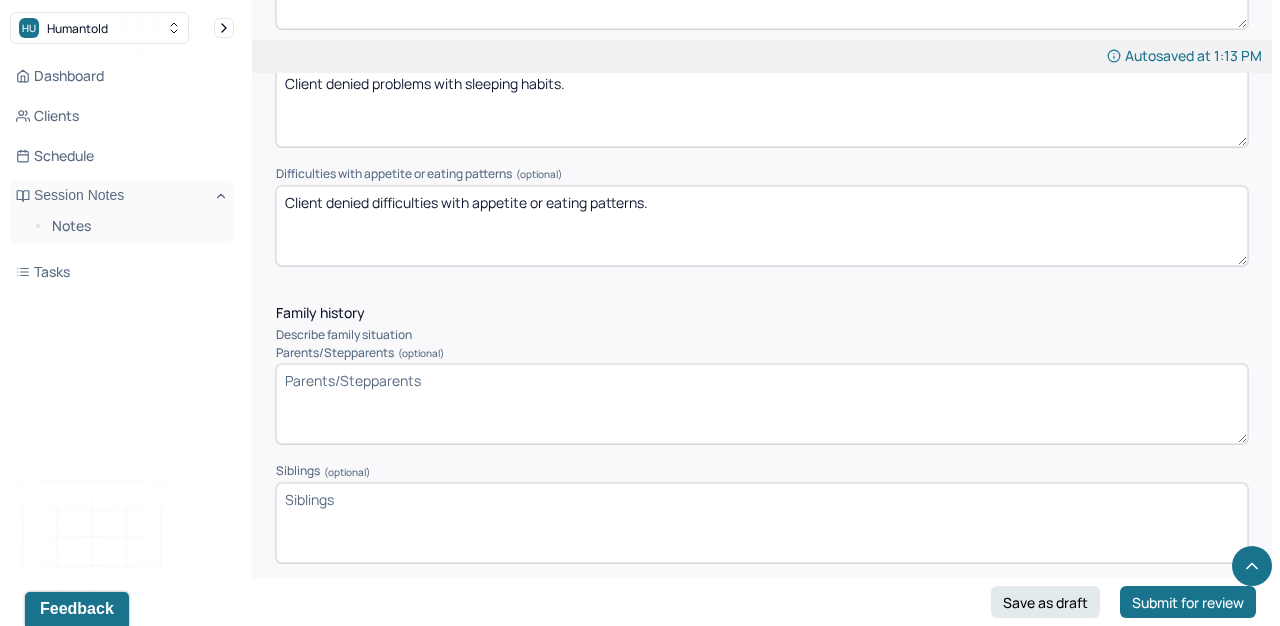 type on "Client denied difficulties with appetite or eating patterns." 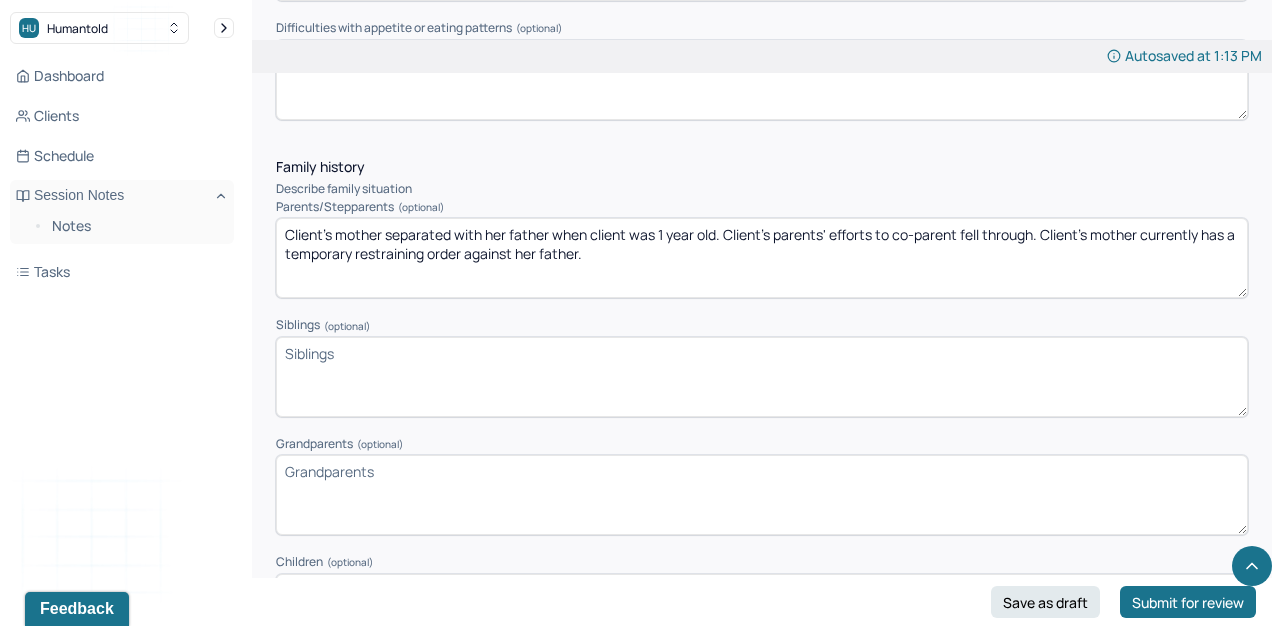 scroll, scrollTop: 2920, scrollLeft: 0, axis: vertical 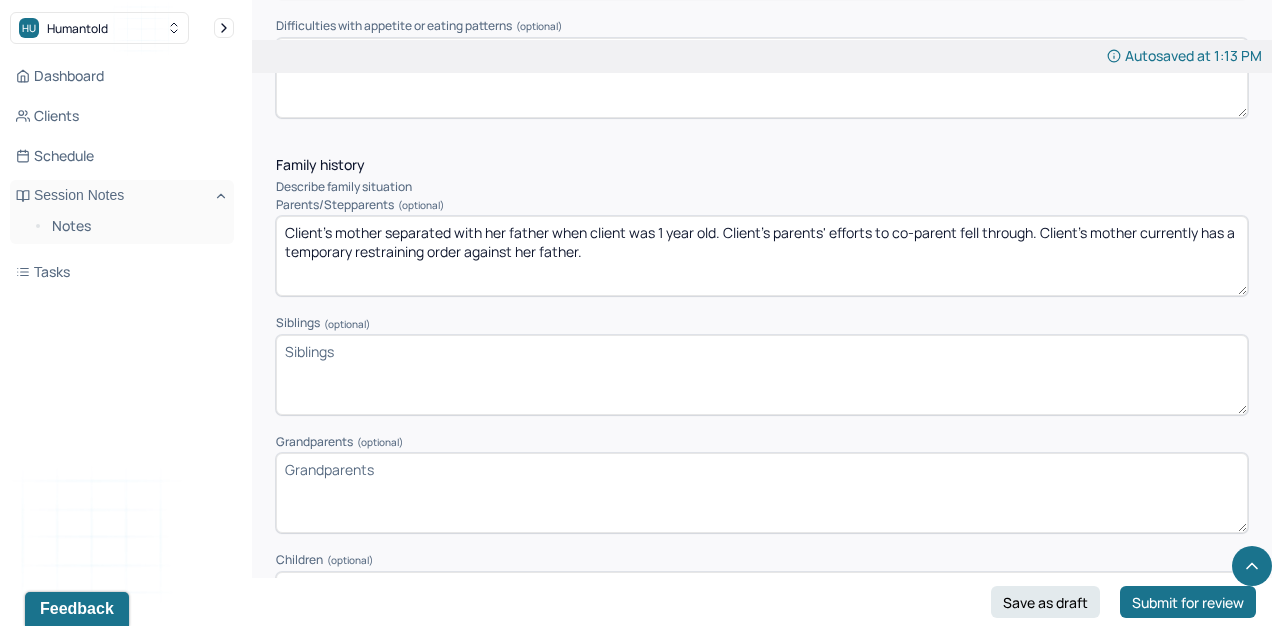 type on "Client's mother separated with her father when client was 1 year old. Client's parents' efforts to co-parent fell through. Client's mother currently has a temporary restraining order against her father." 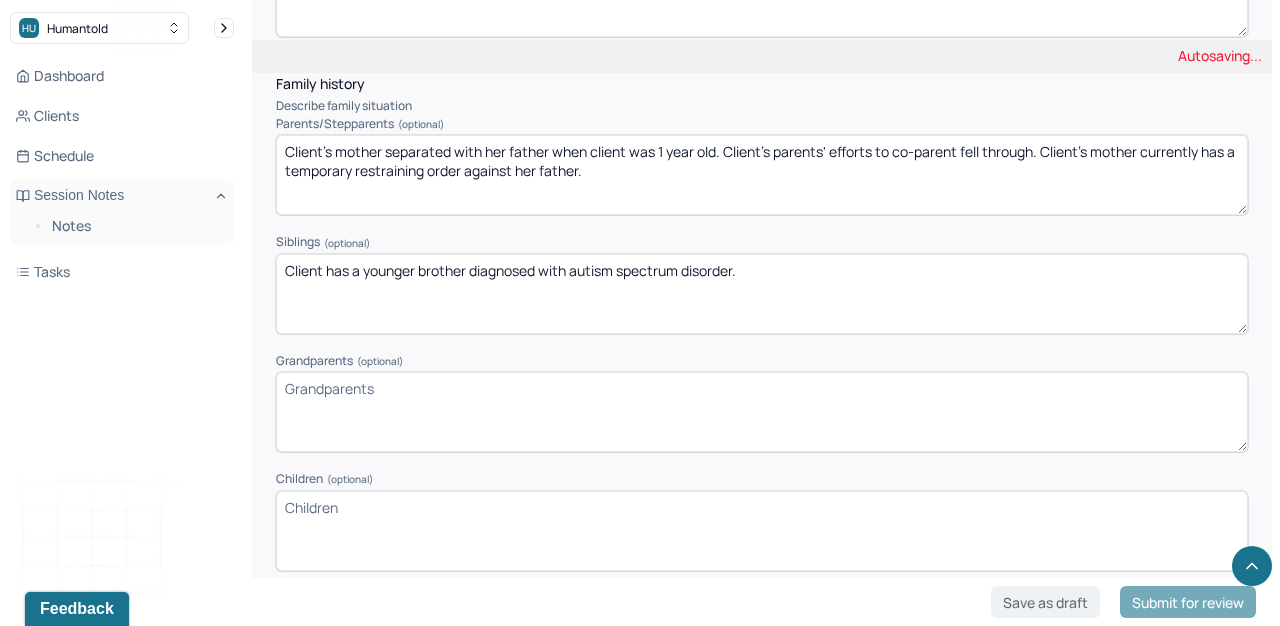 scroll, scrollTop: 3006, scrollLeft: 0, axis: vertical 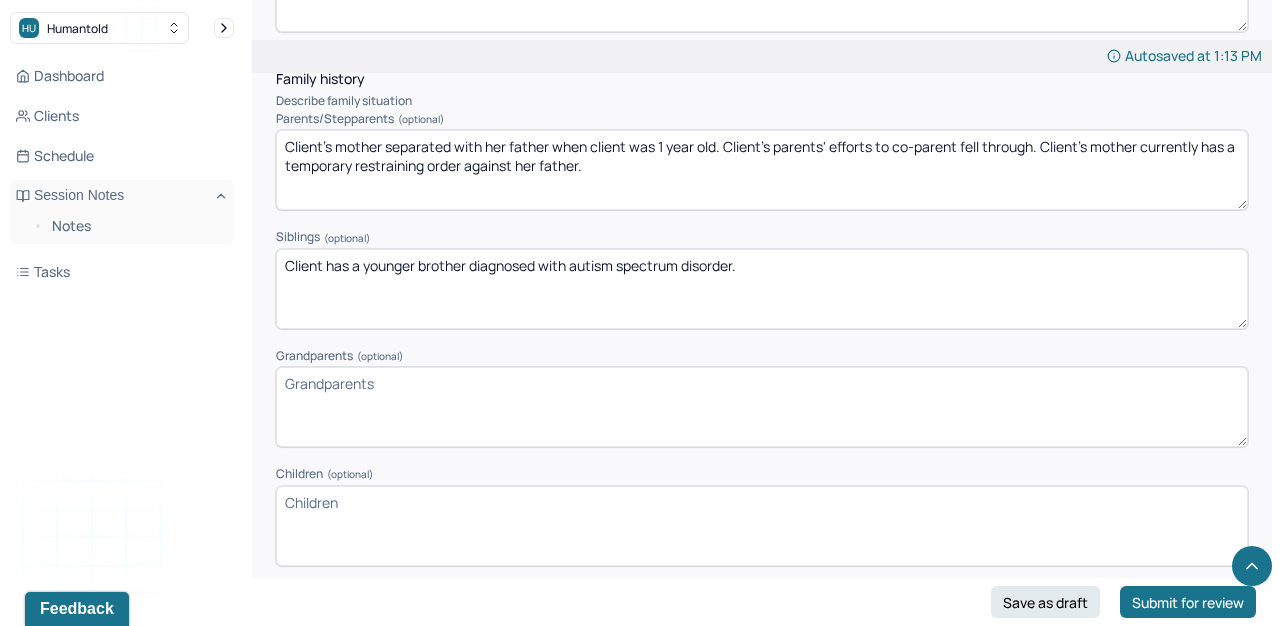 type on "Client has a younger brother diagnosed with autism spectrum disorder." 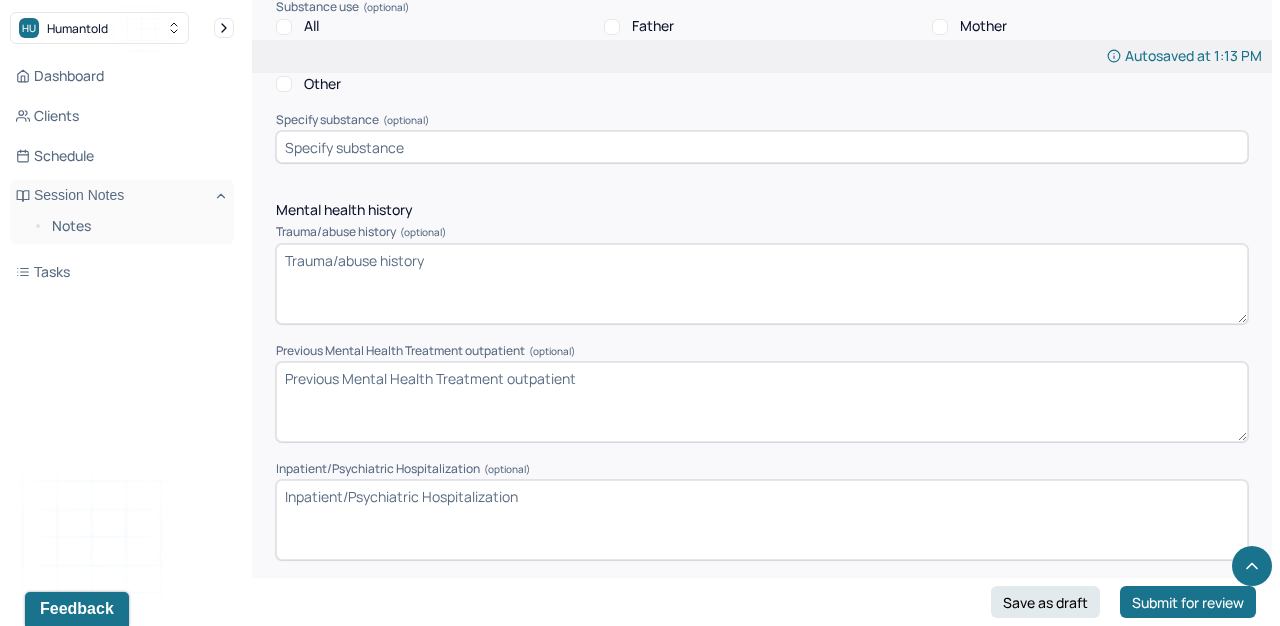 scroll, scrollTop: 4511, scrollLeft: 0, axis: vertical 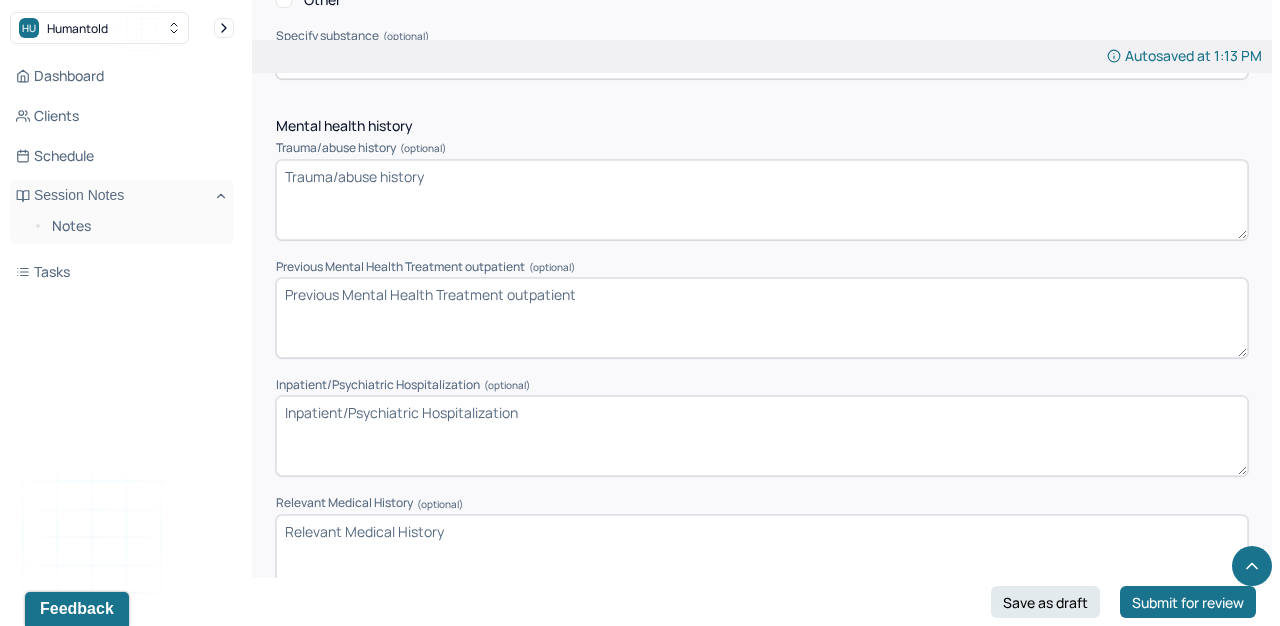 click on "Trauma/abuse history (optional)" at bounding box center (762, 200) 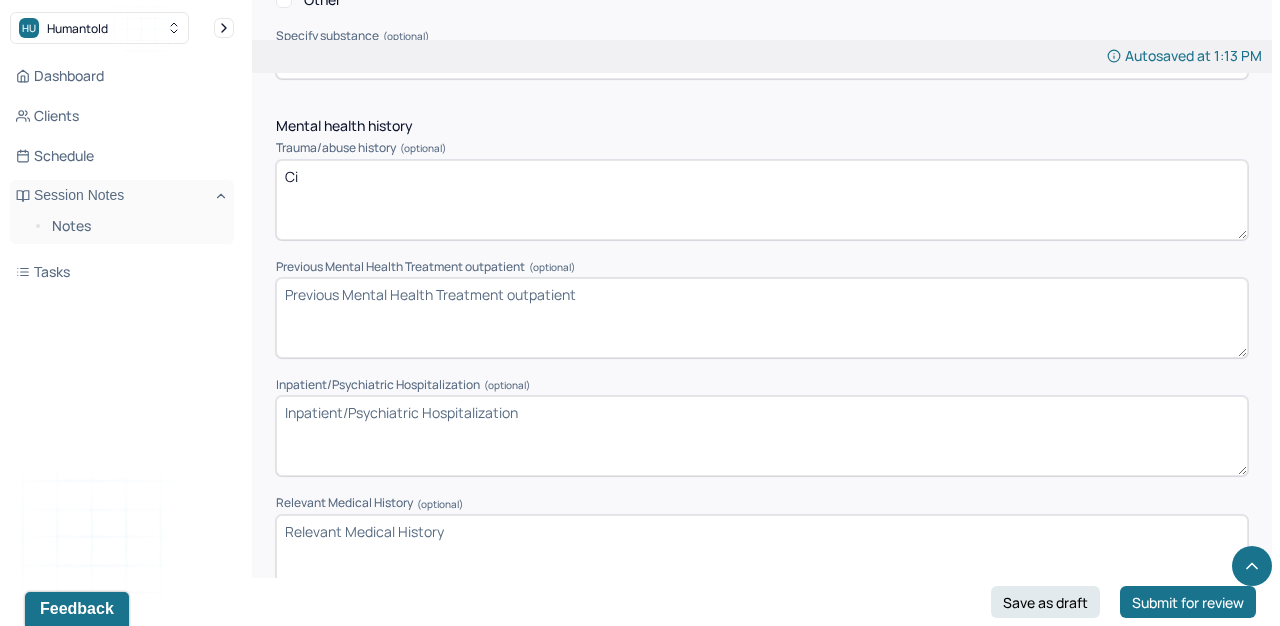 type on "C" 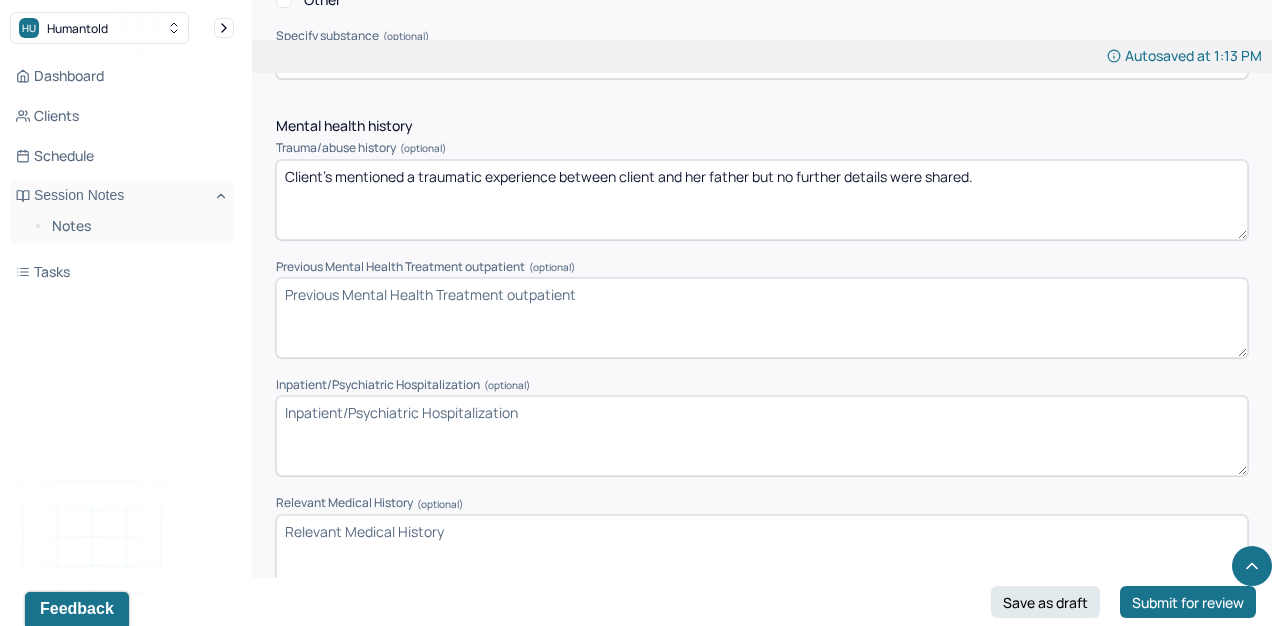 type on "Client's mentioned a traumatic experience between client and her father but no further details were shared." 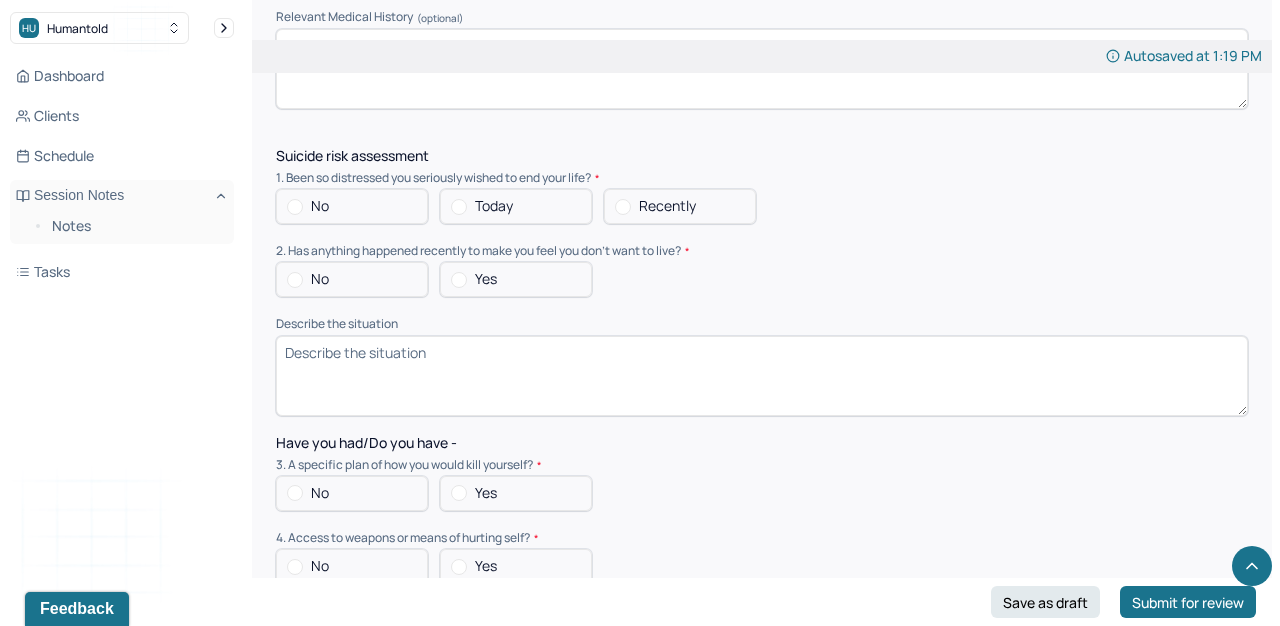 scroll, scrollTop: 5000, scrollLeft: 0, axis: vertical 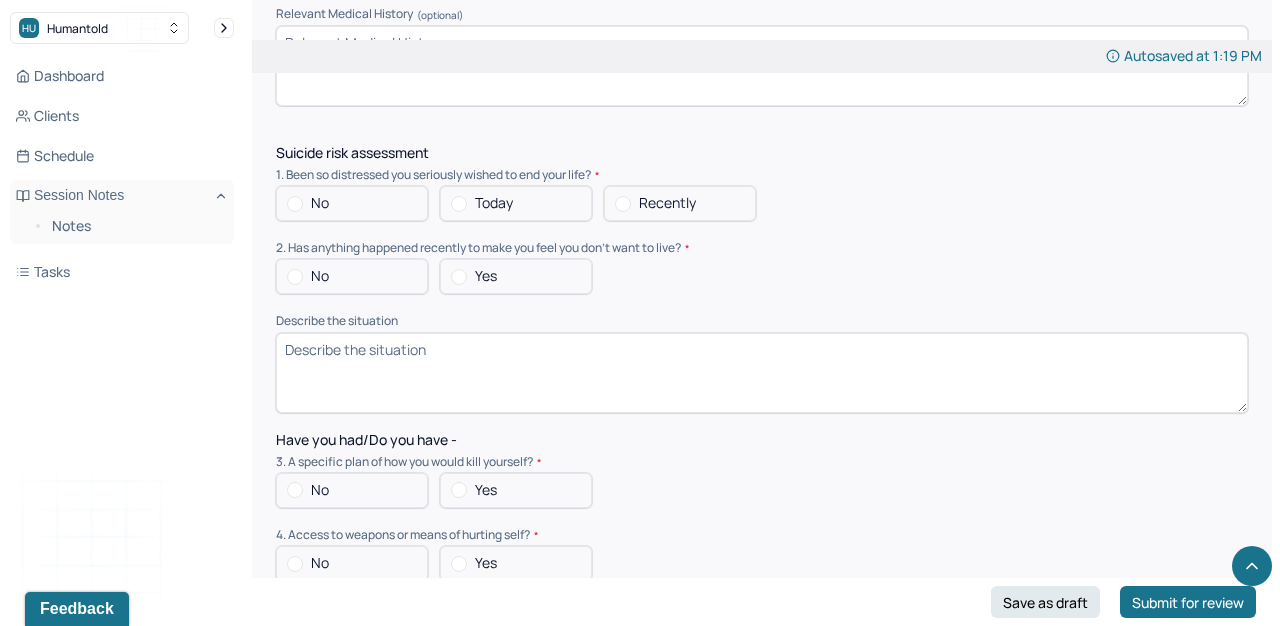 click on "No" at bounding box center [352, 203] 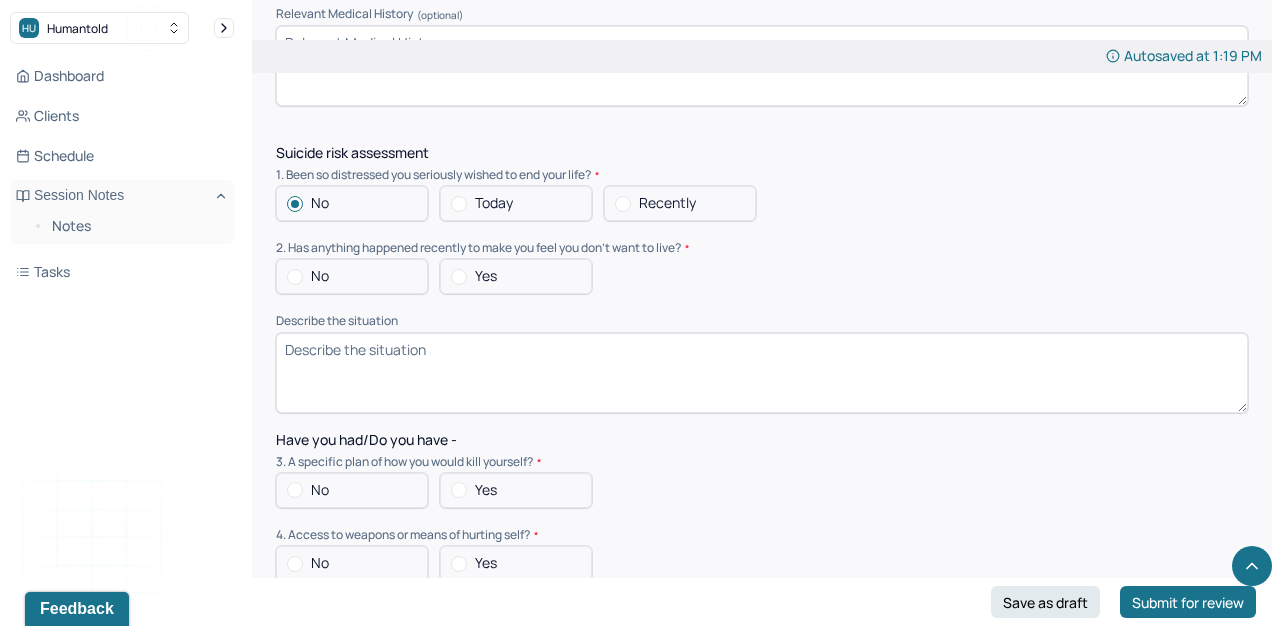 click at bounding box center (295, 277) 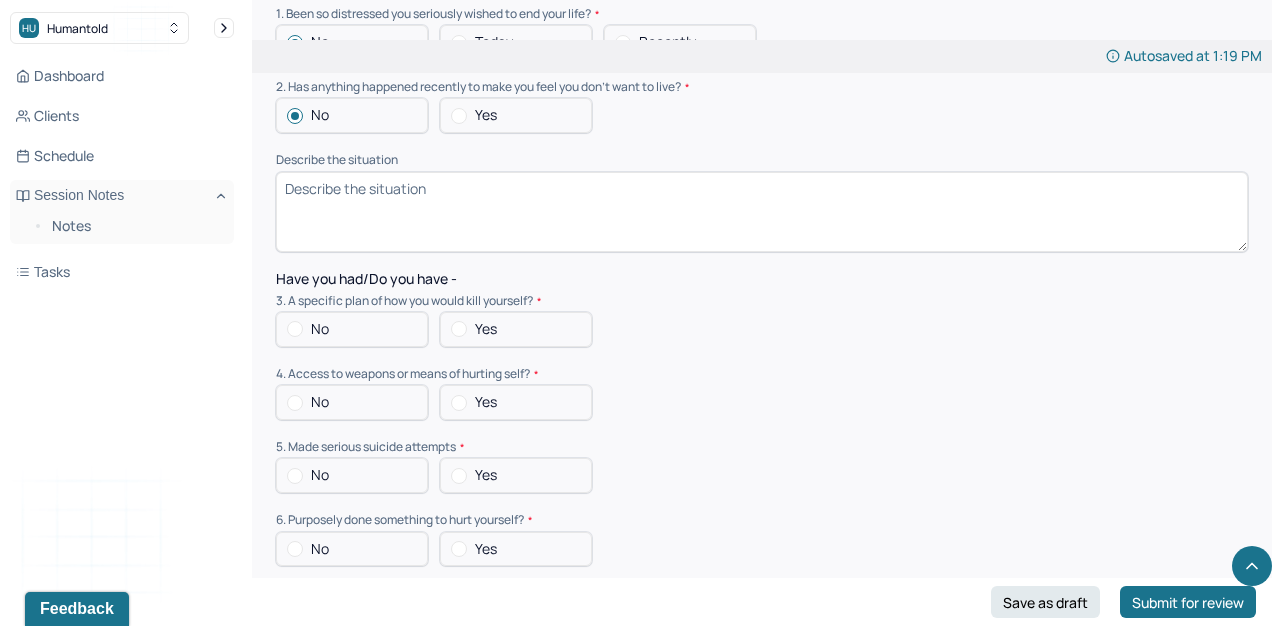 scroll, scrollTop: 5165, scrollLeft: 0, axis: vertical 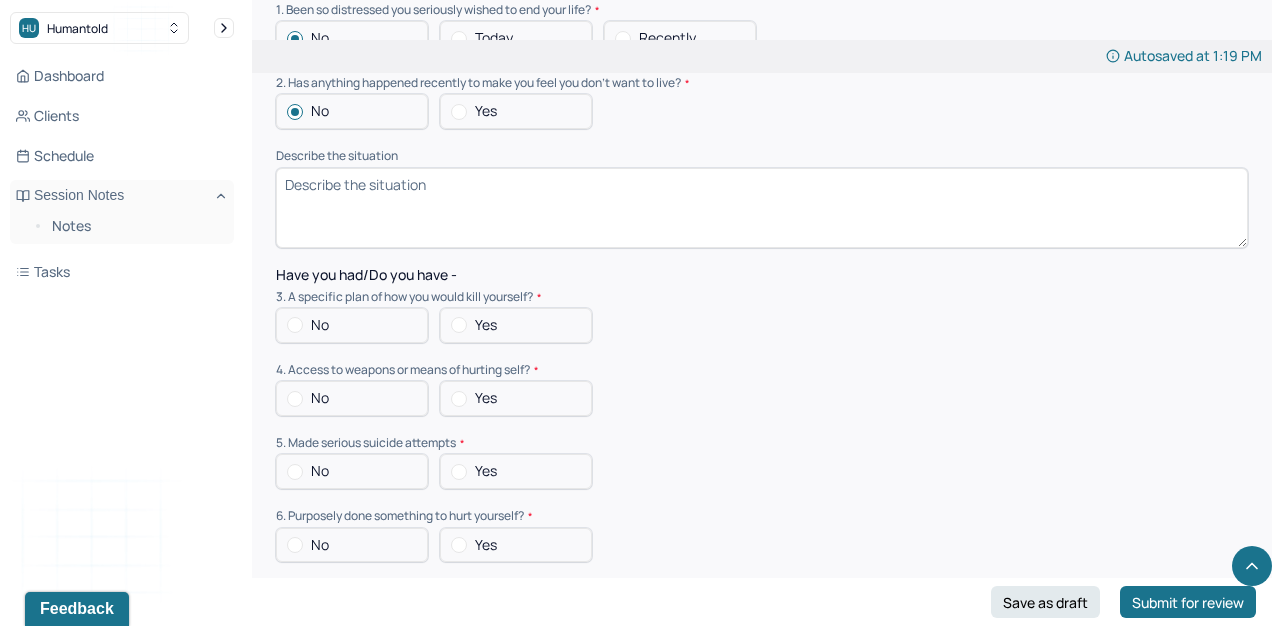 click on "No" at bounding box center (352, 325) 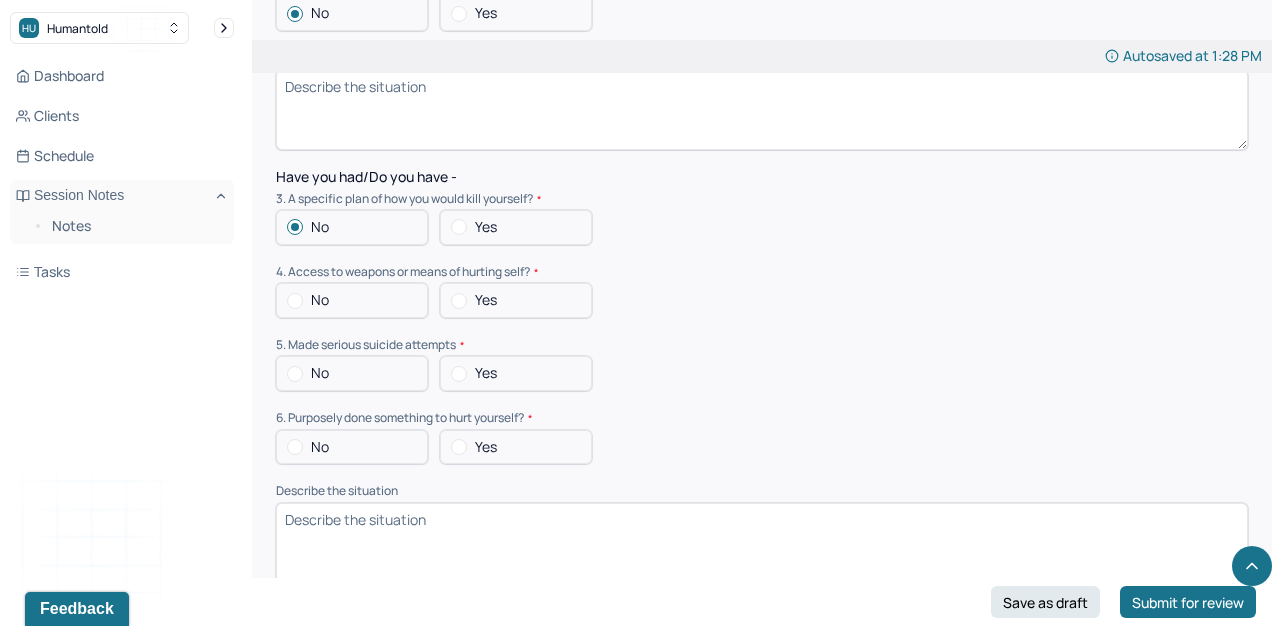 scroll, scrollTop: 5292, scrollLeft: 0, axis: vertical 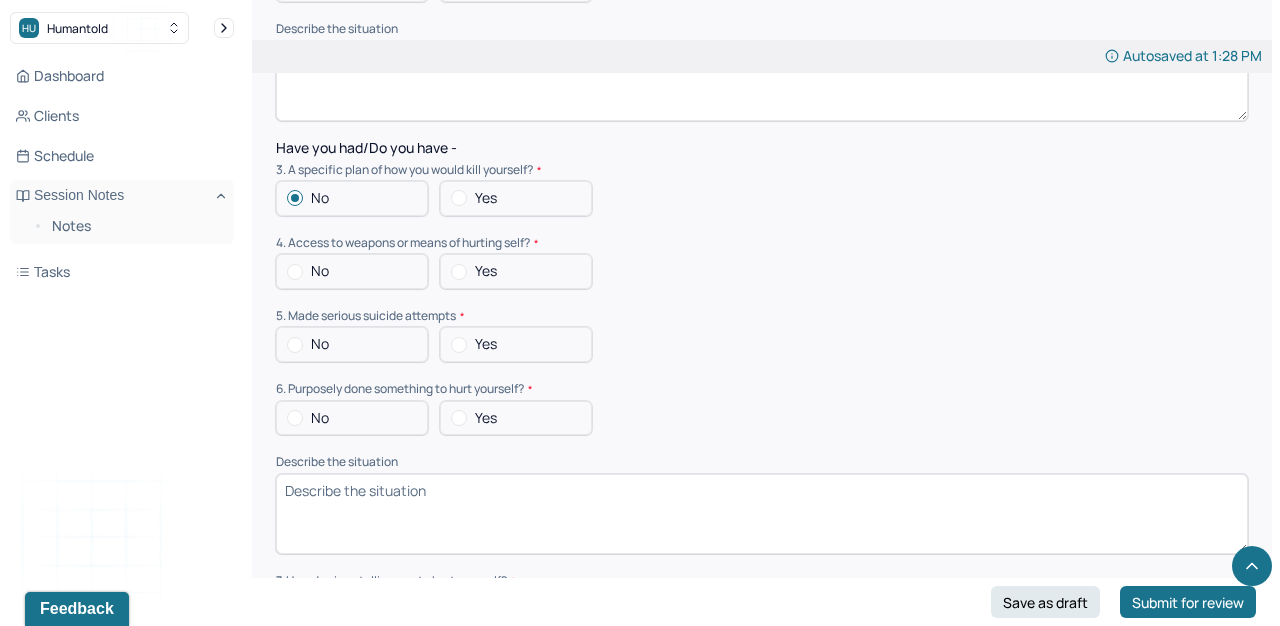 click at bounding box center [295, 272] 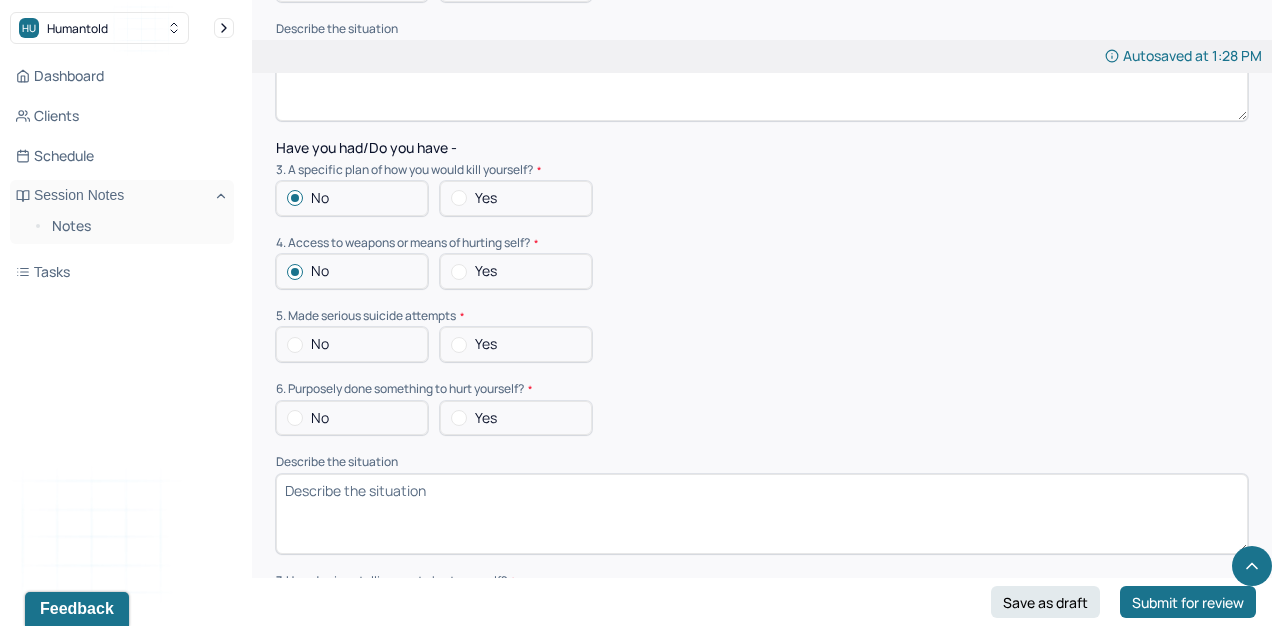 click on "No" at bounding box center [352, 344] 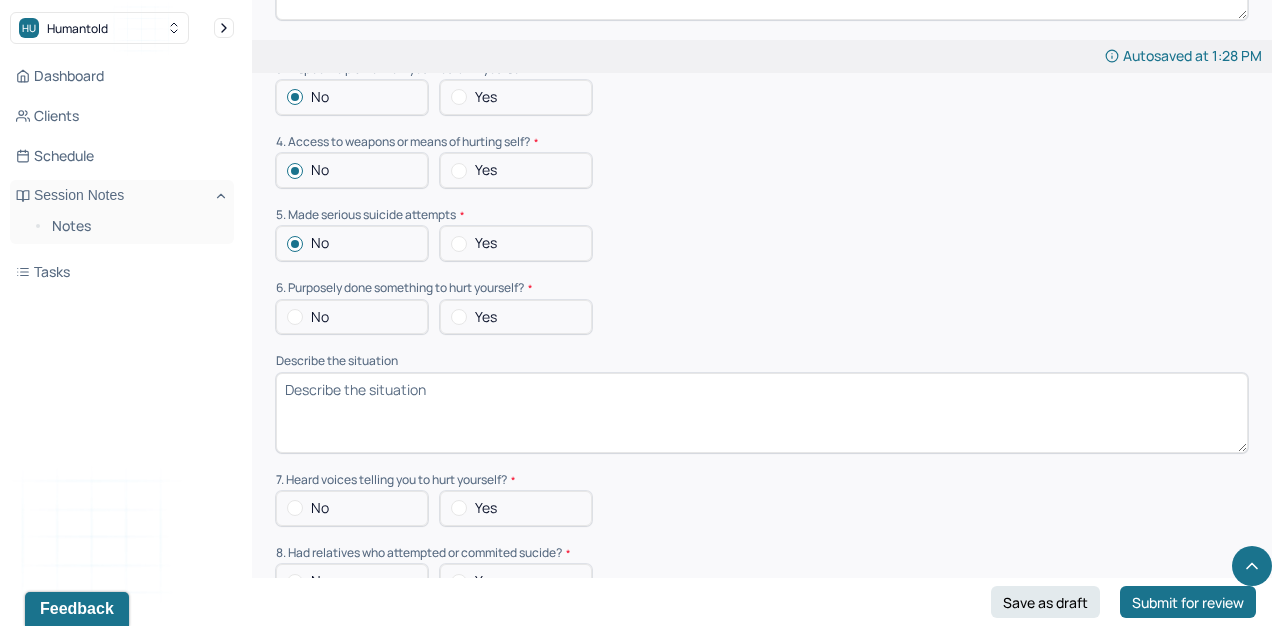 click on "No" at bounding box center (352, 317) 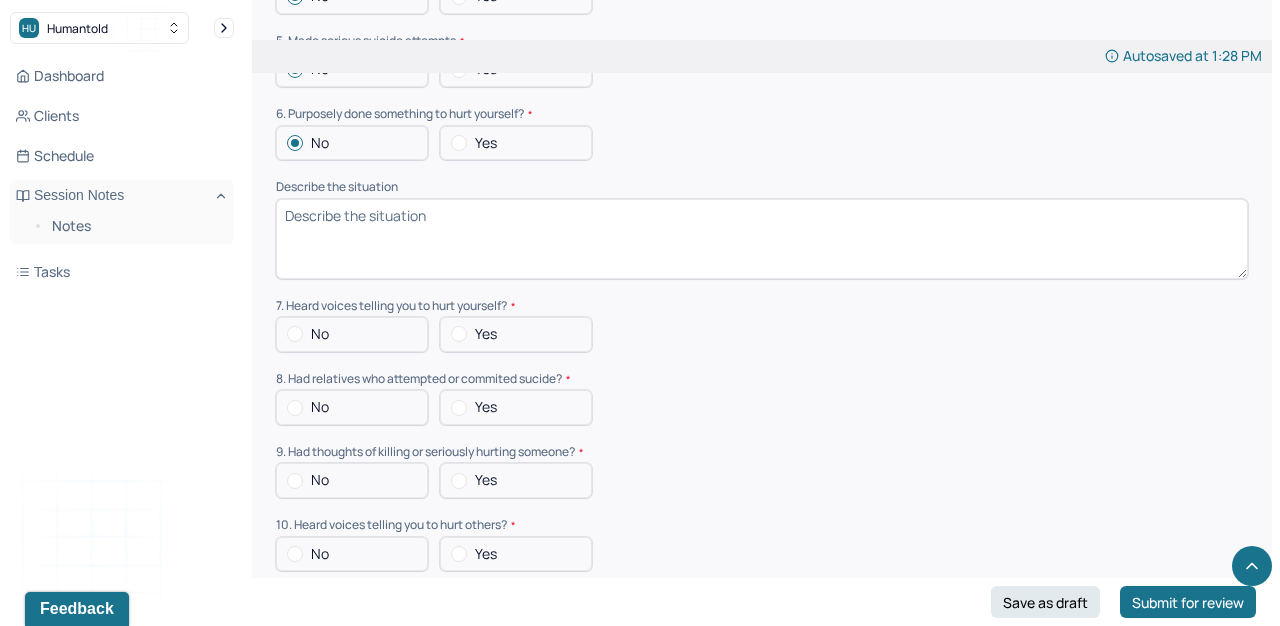 scroll, scrollTop: 5568, scrollLeft: 0, axis: vertical 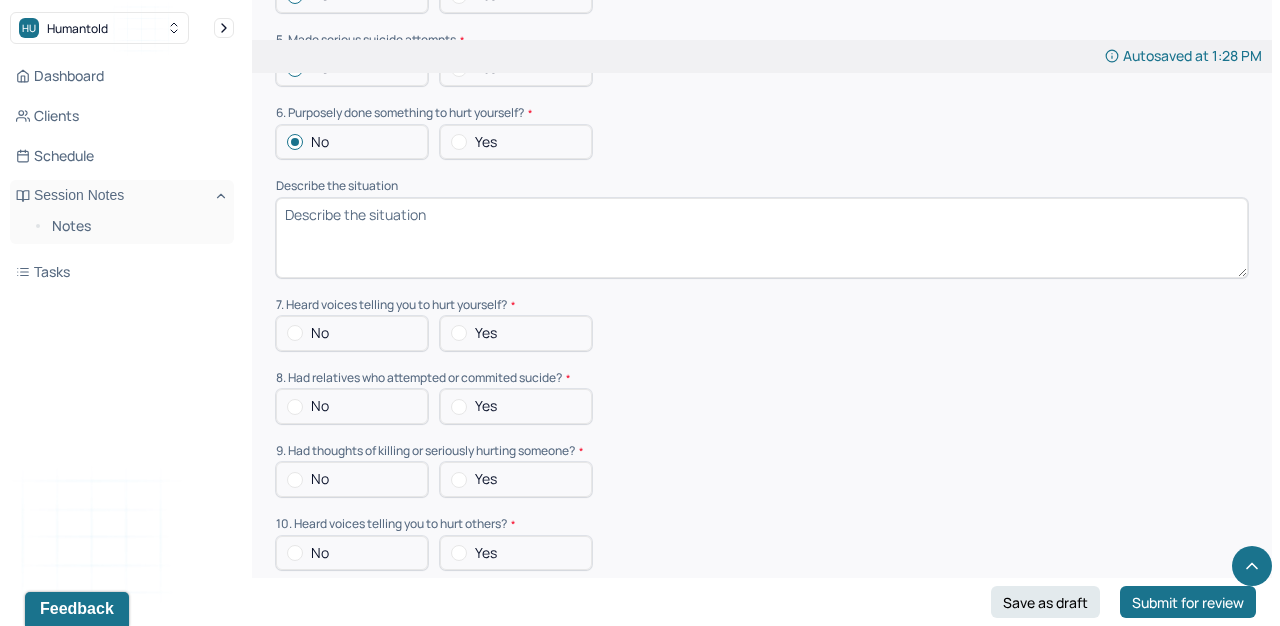click at bounding box center (295, 333) 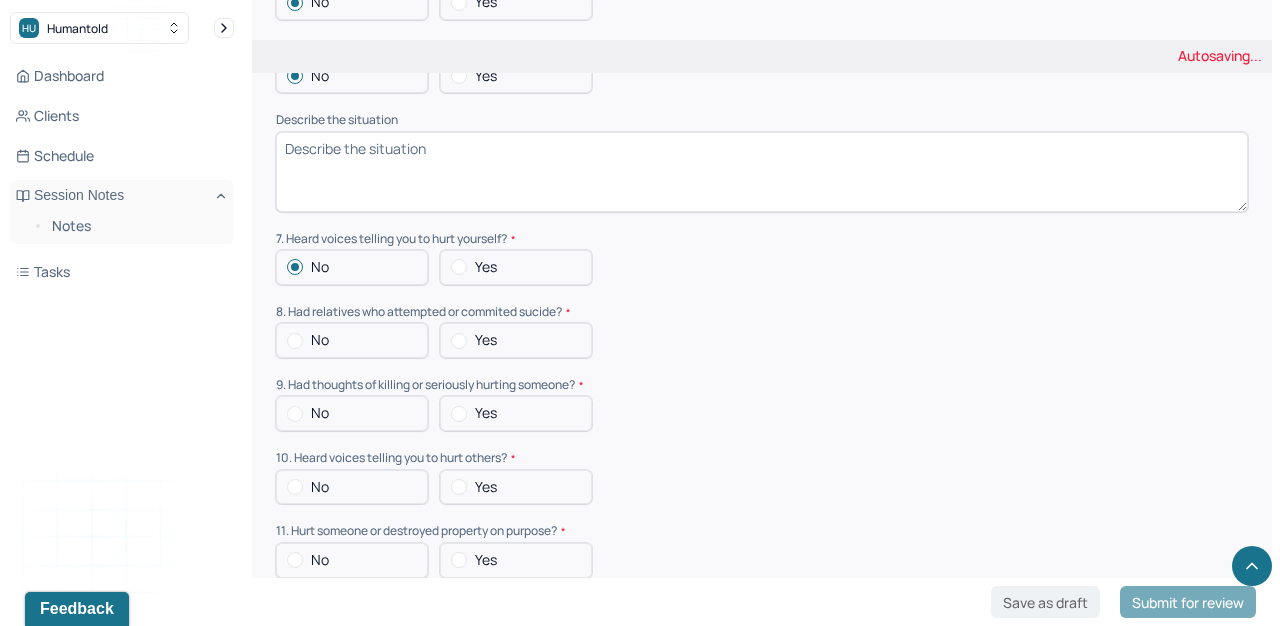 click on "No" at bounding box center [352, 340] 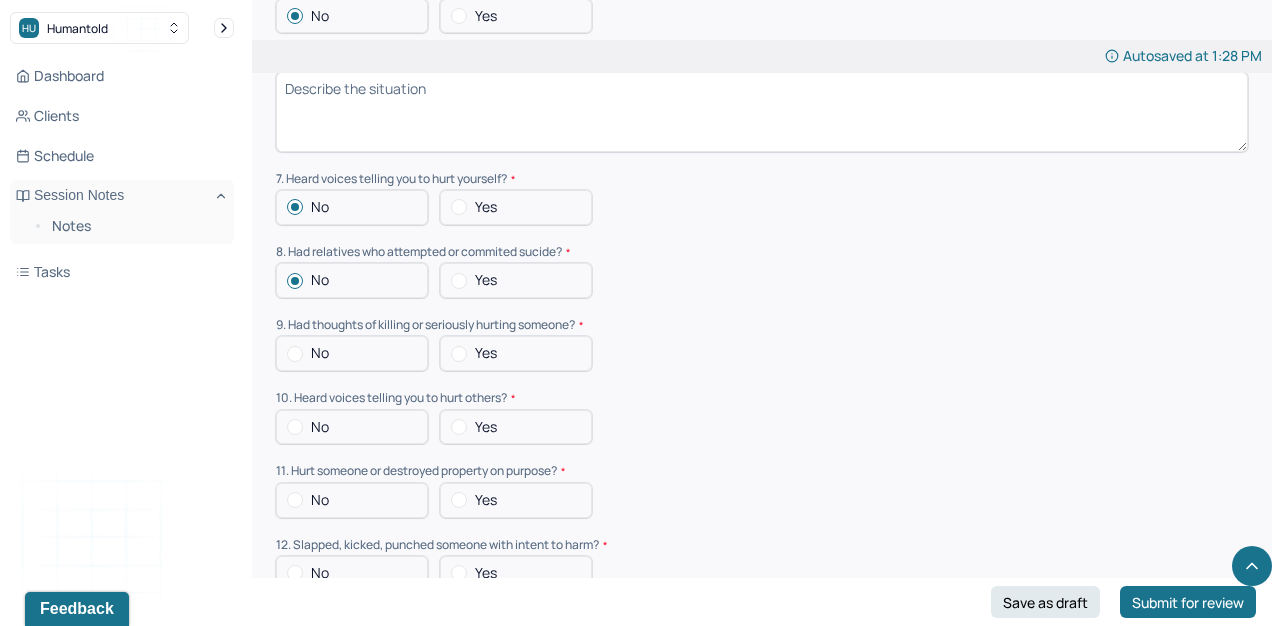 scroll, scrollTop: 5697, scrollLeft: 0, axis: vertical 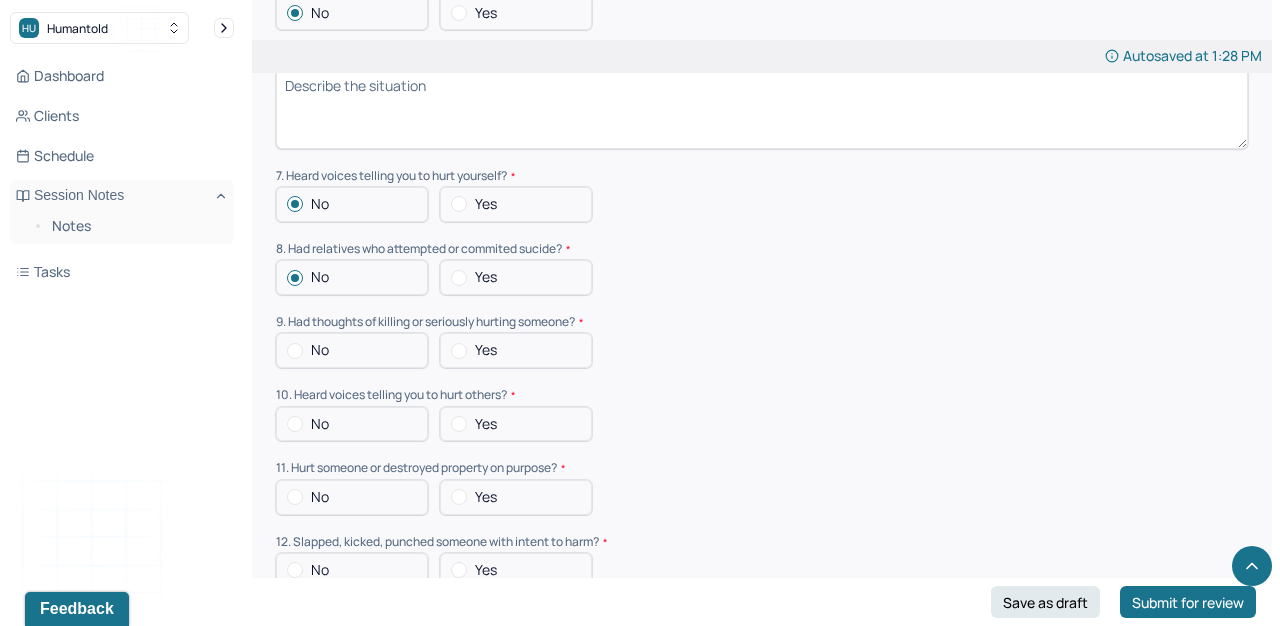 click on "No" at bounding box center [352, 350] 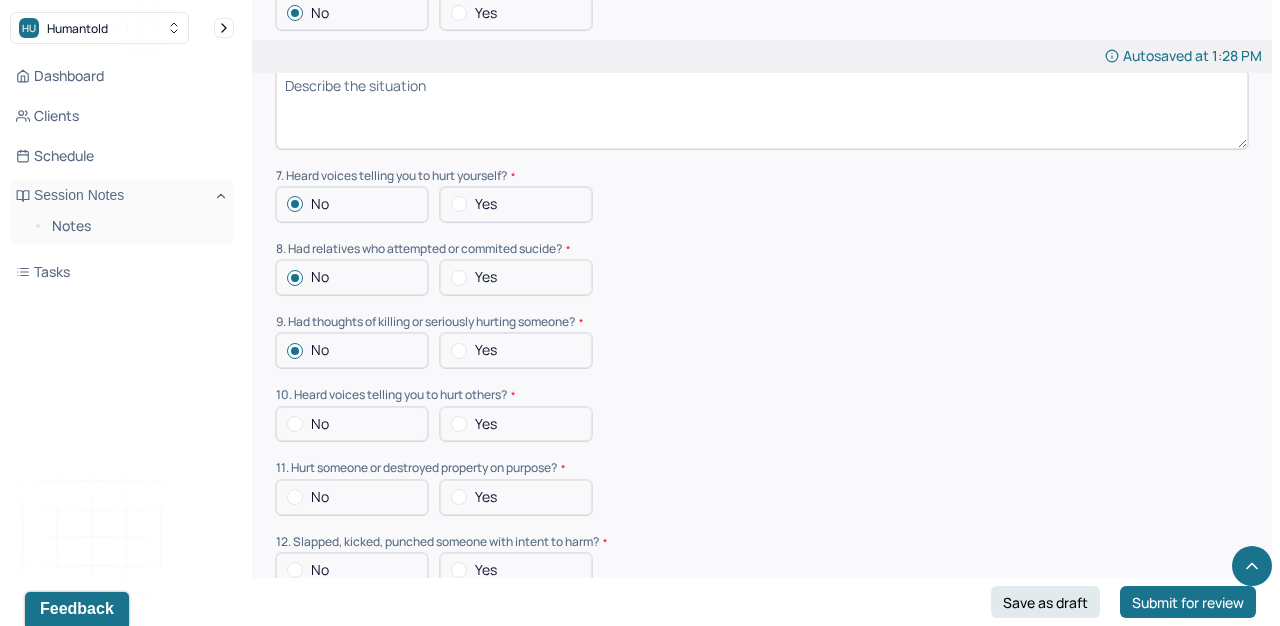 click on "Yes" at bounding box center [516, 350] 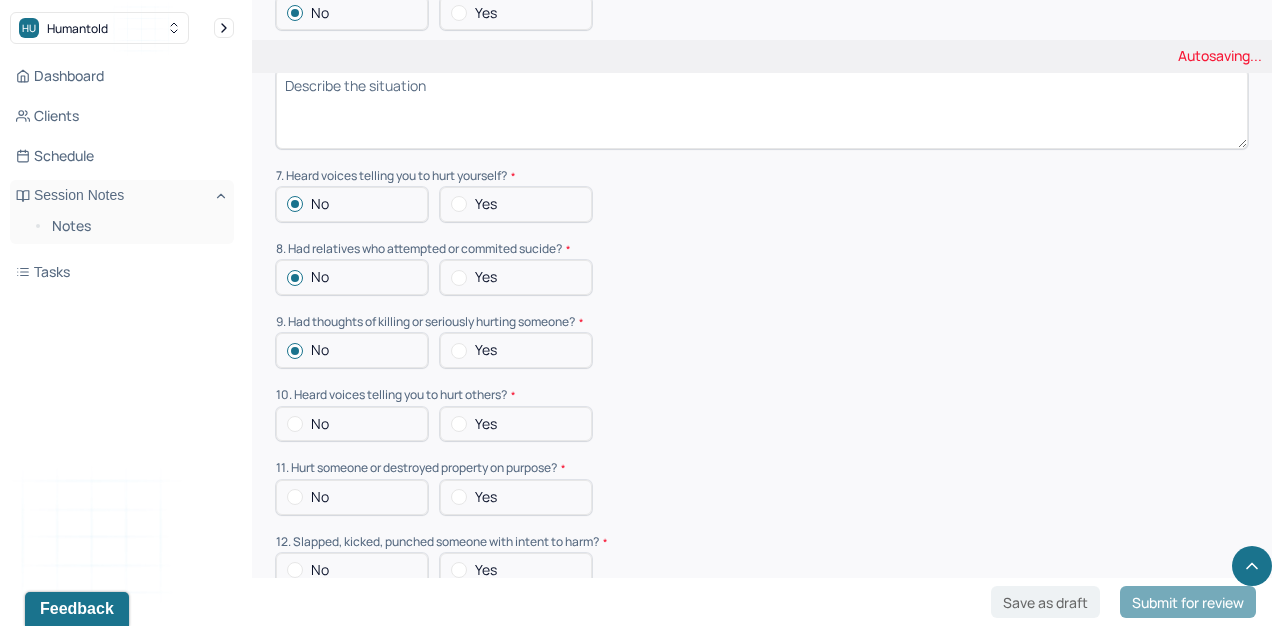 click at bounding box center (459, 351) 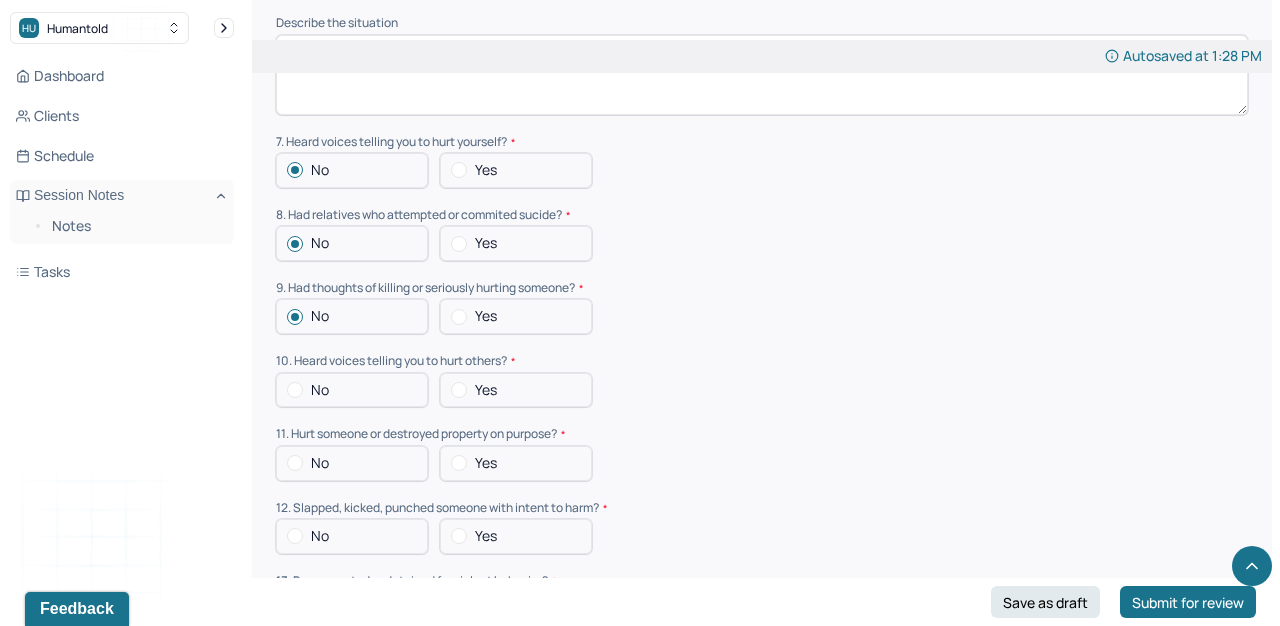 scroll, scrollTop: 5744, scrollLeft: 0, axis: vertical 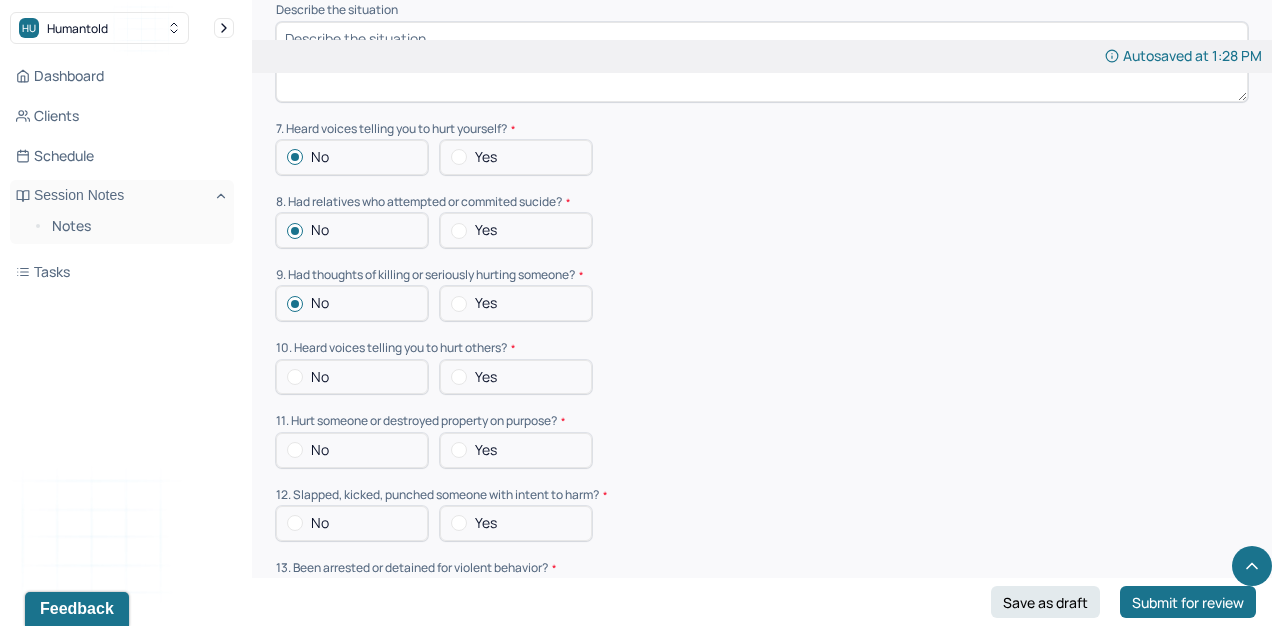 click on "No" at bounding box center [320, 303] 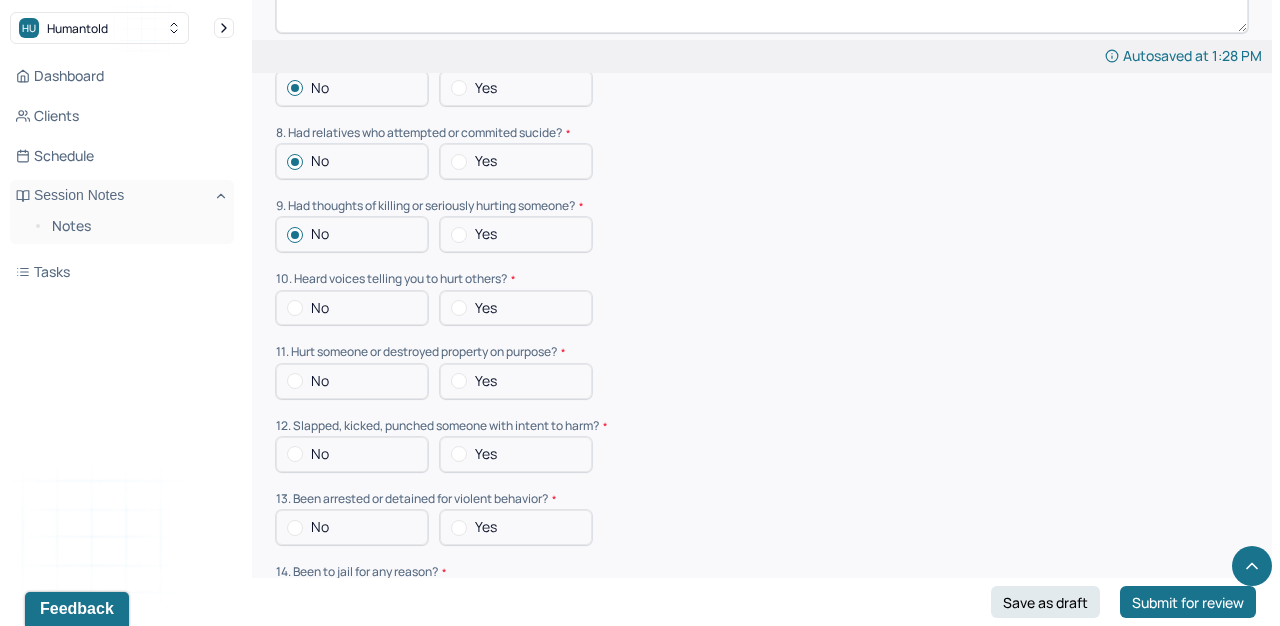 scroll, scrollTop: 5830, scrollLeft: 0, axis: vertical 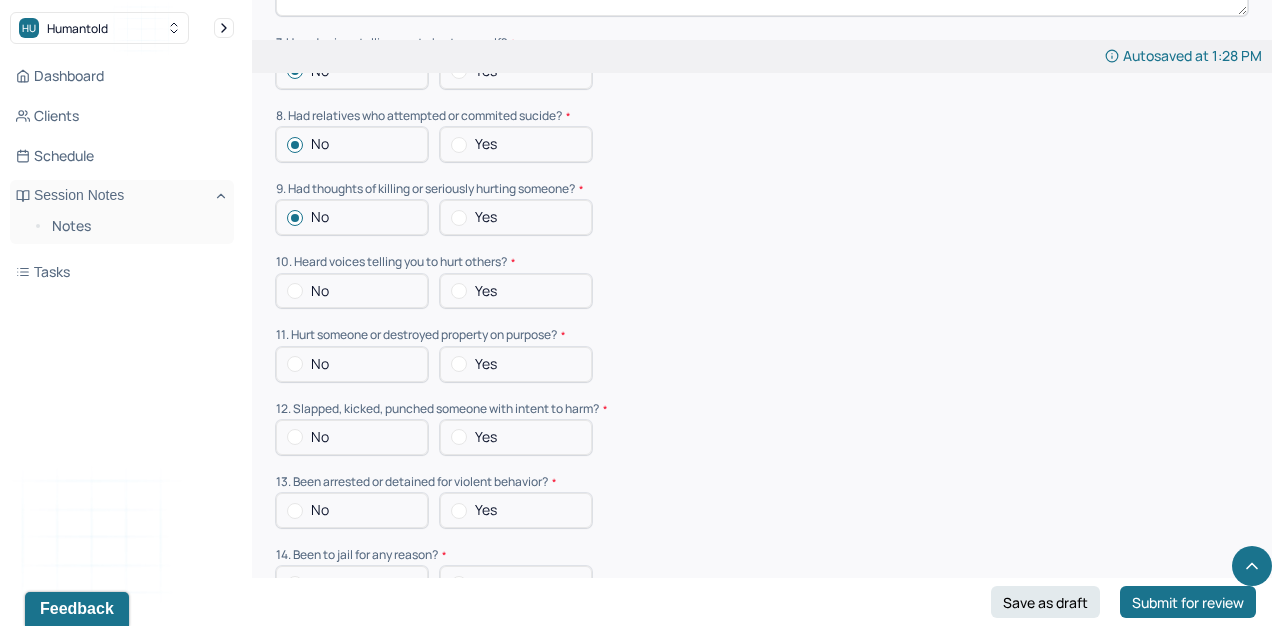 click on "No" at bounding box center [320, 291] 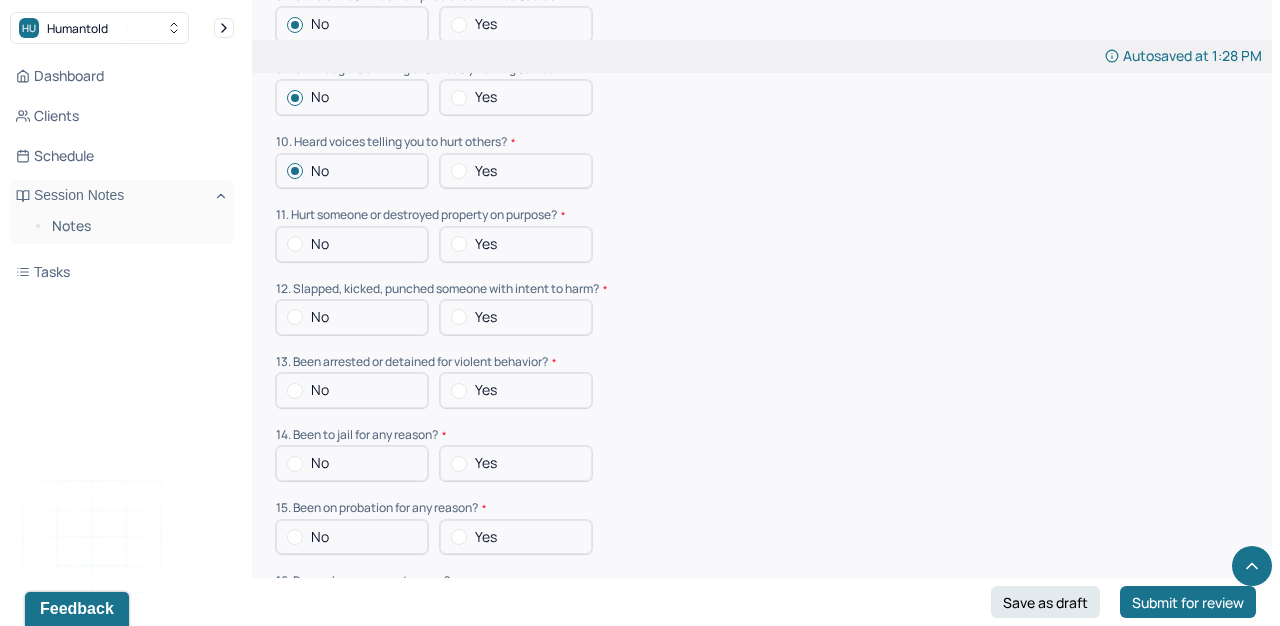 scroll, scrollTop: 5953, scrollLeft: 0, axis: vertical 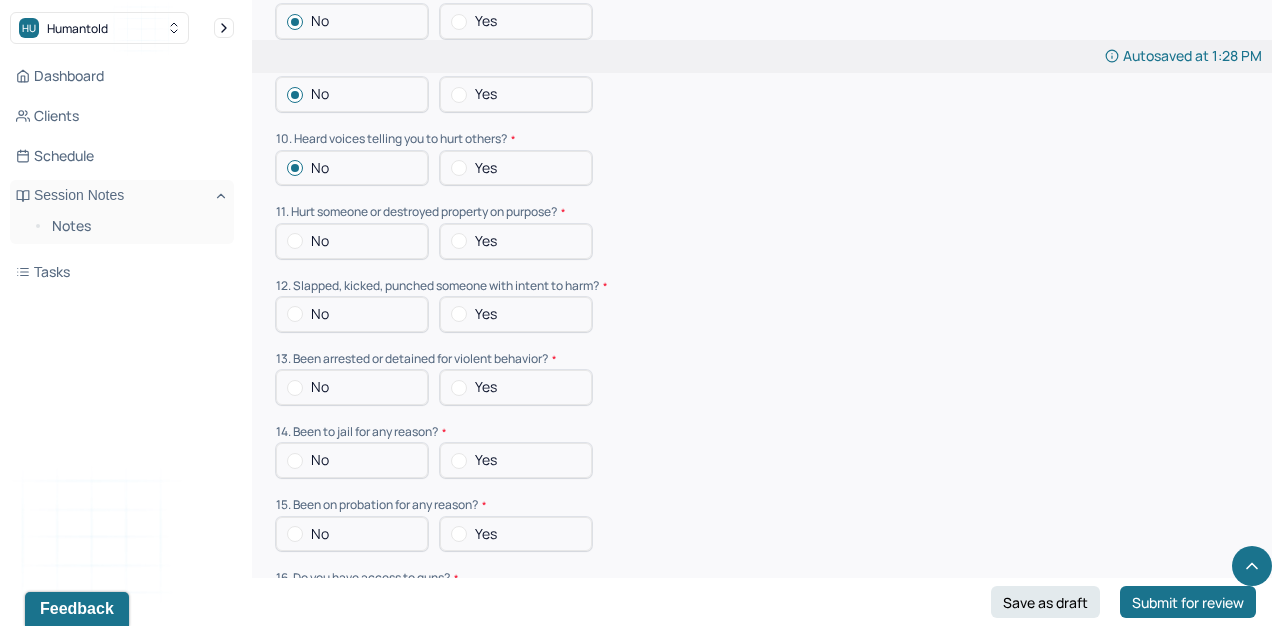click at bounding box center [459, 241] 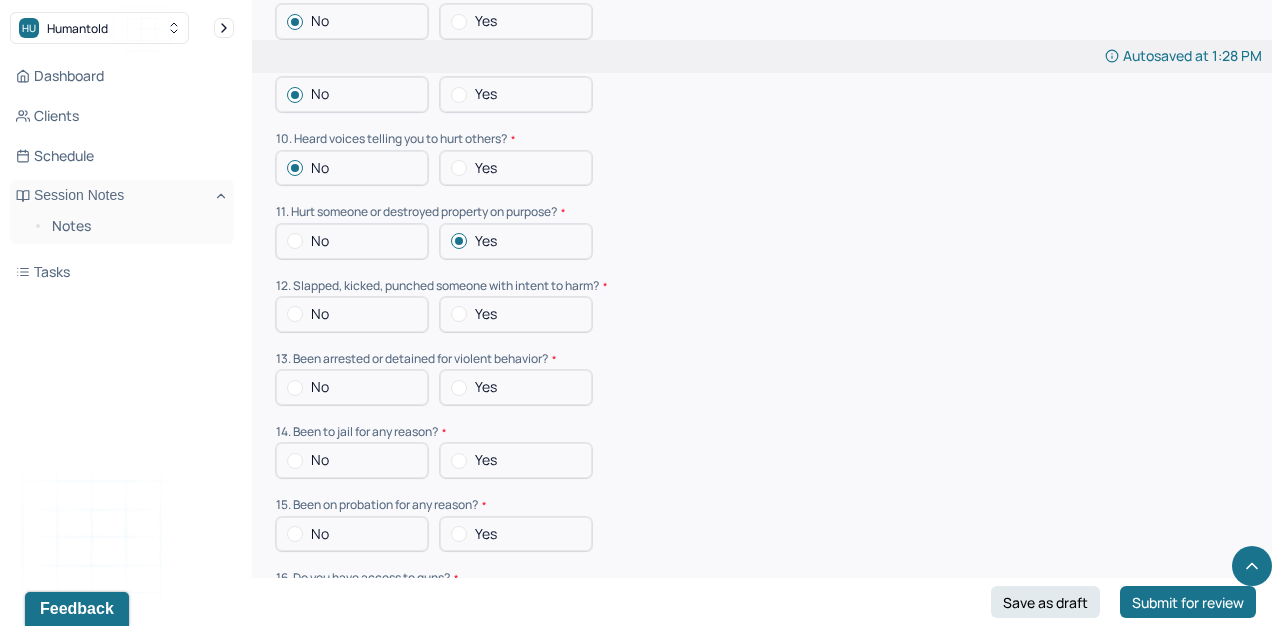 click at bounding box center [459, 314] 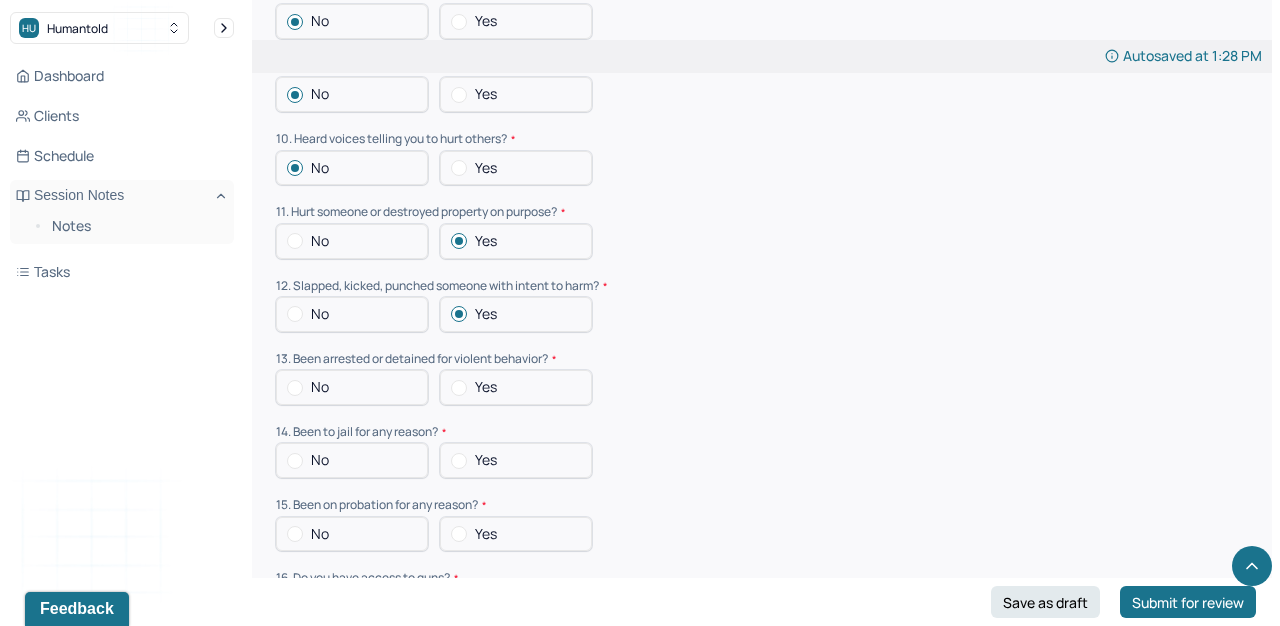 click on "No" at bounding box center [352, 387] 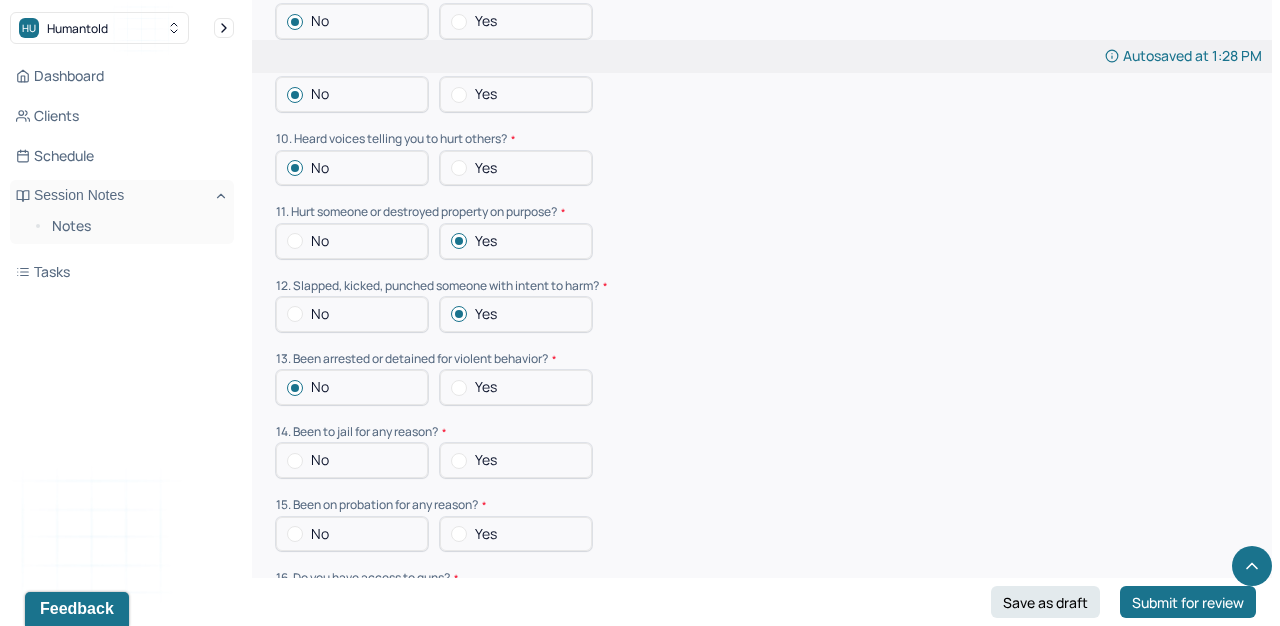 click on "No" at bounding box center [320, 460] 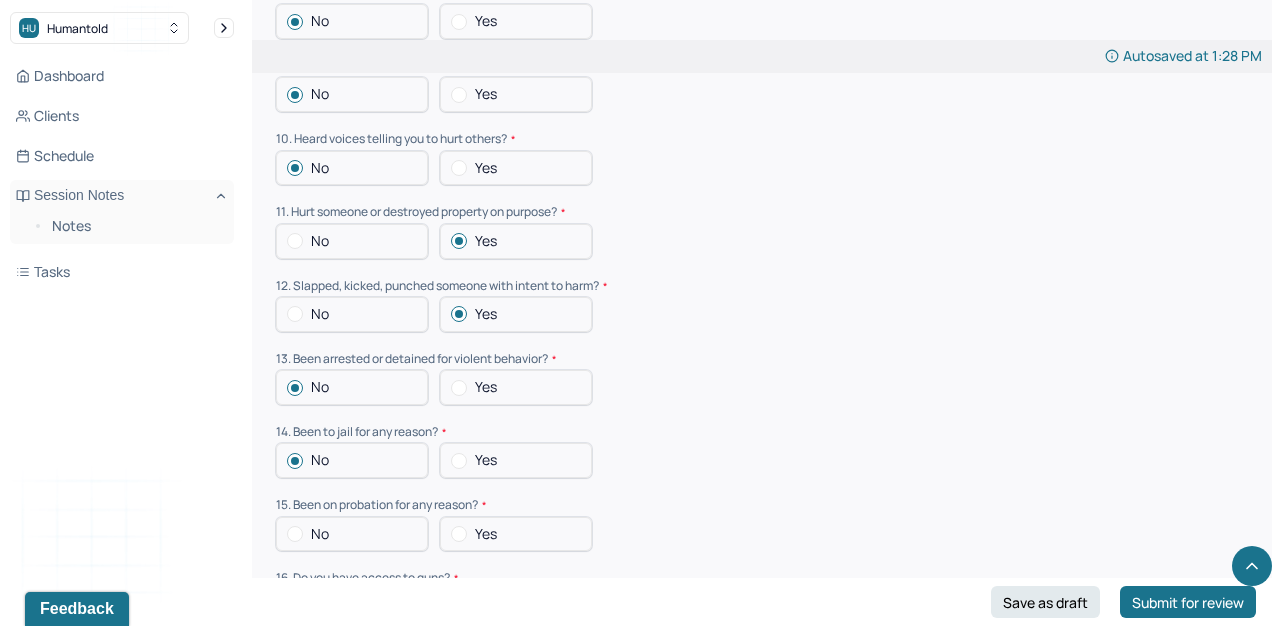 click on "No" at bounding box center [352, 534] 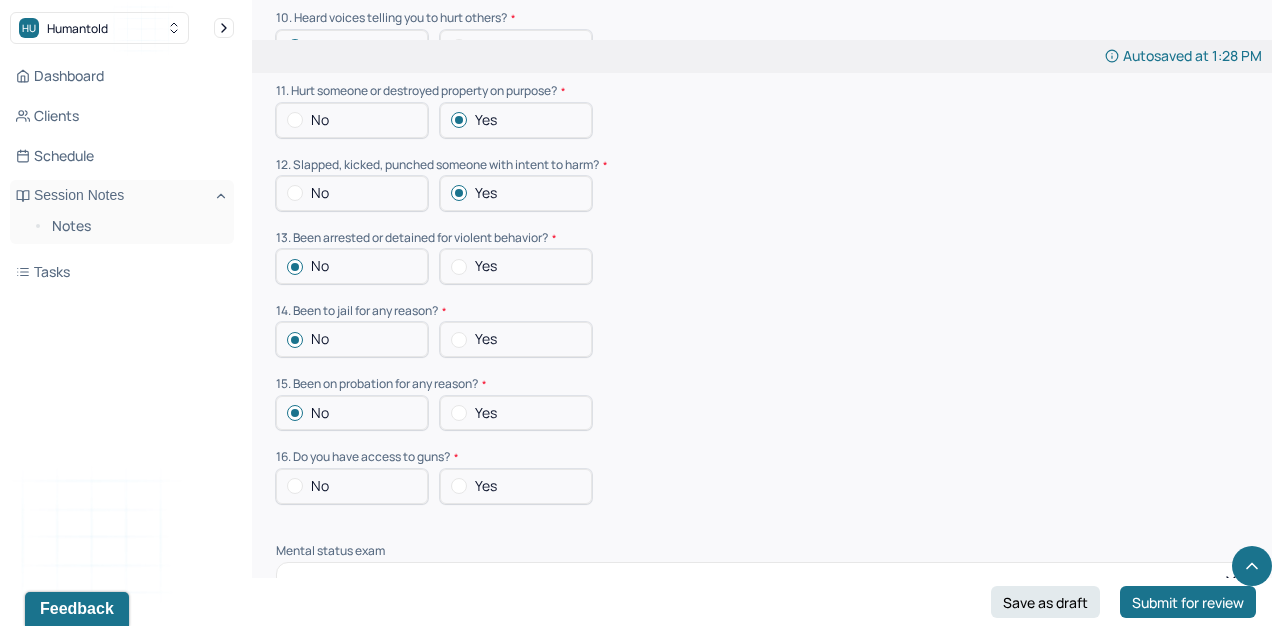 scroll, scrollTop: 6075, scrollLeft: 0, axis: vertical 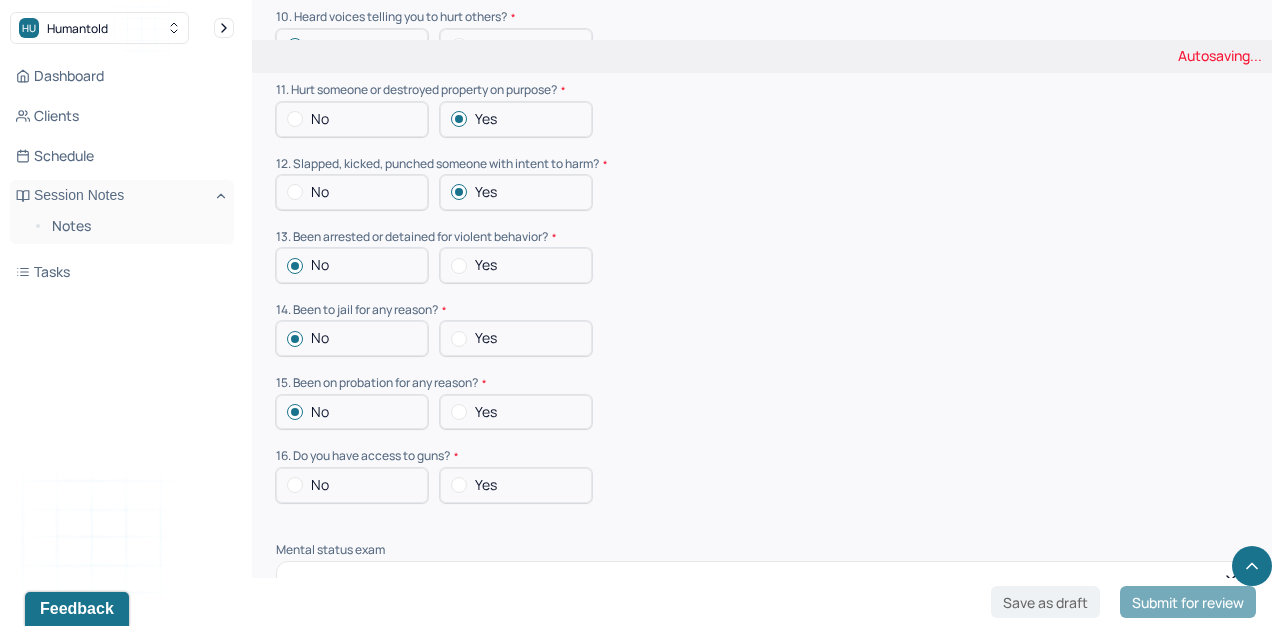 click on "No" at bounding box center [352, 485] 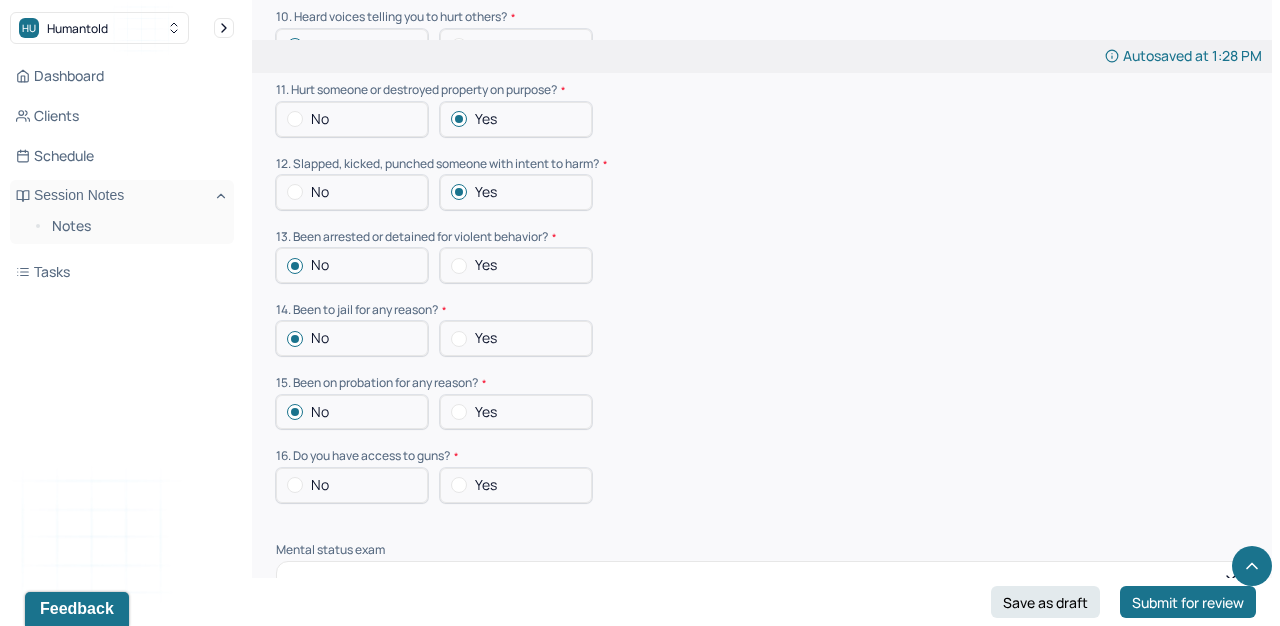click on "No" at bounding box center [352, 485] 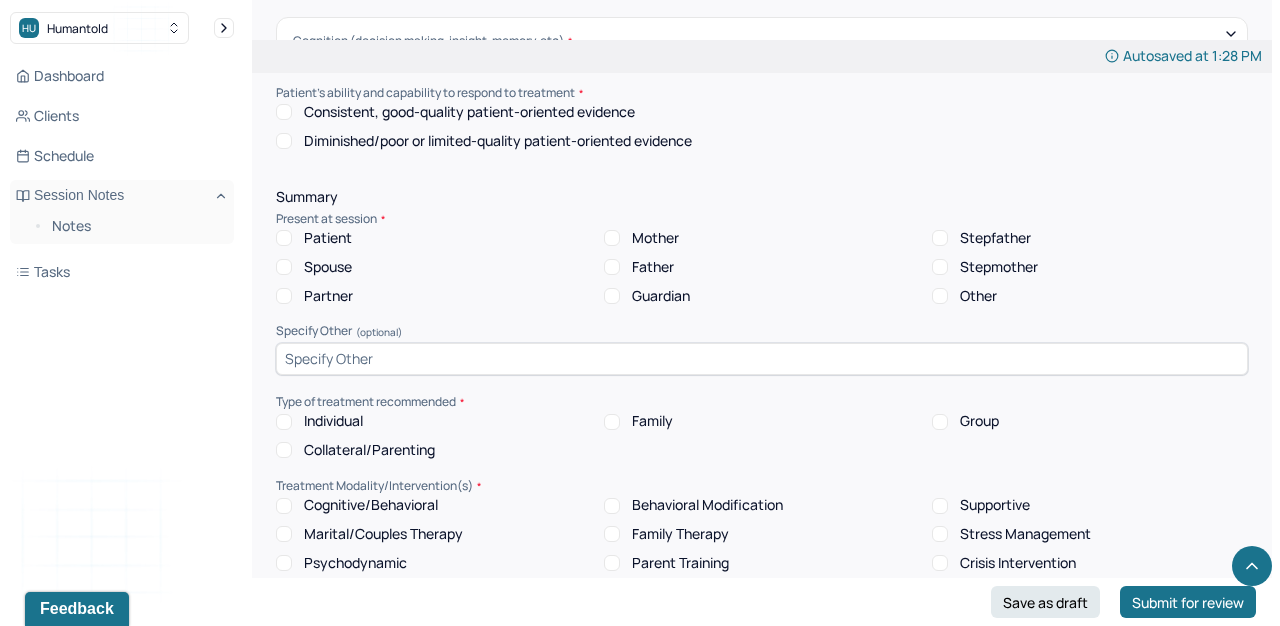 scroll, scrollTop: 7049, scrollLeft: 0, axis: vertical 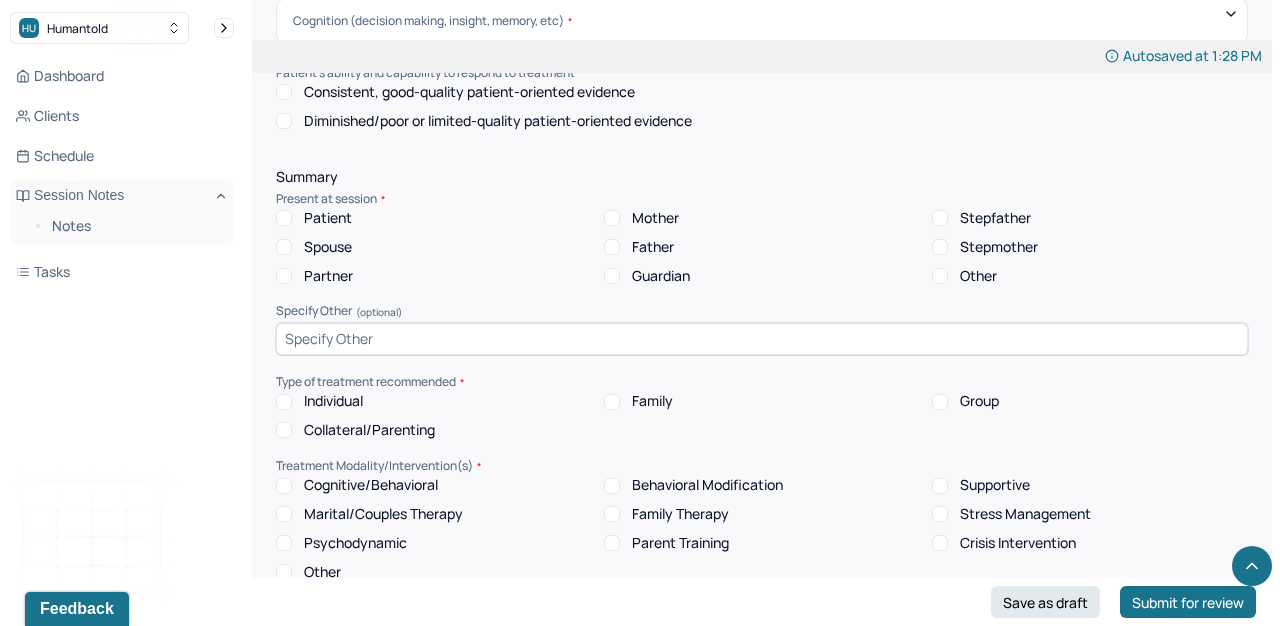 click on "Patient Mother Stepfather Spouse Father Stepmother Partner Guardian Other" at bounding box center (762, 247) 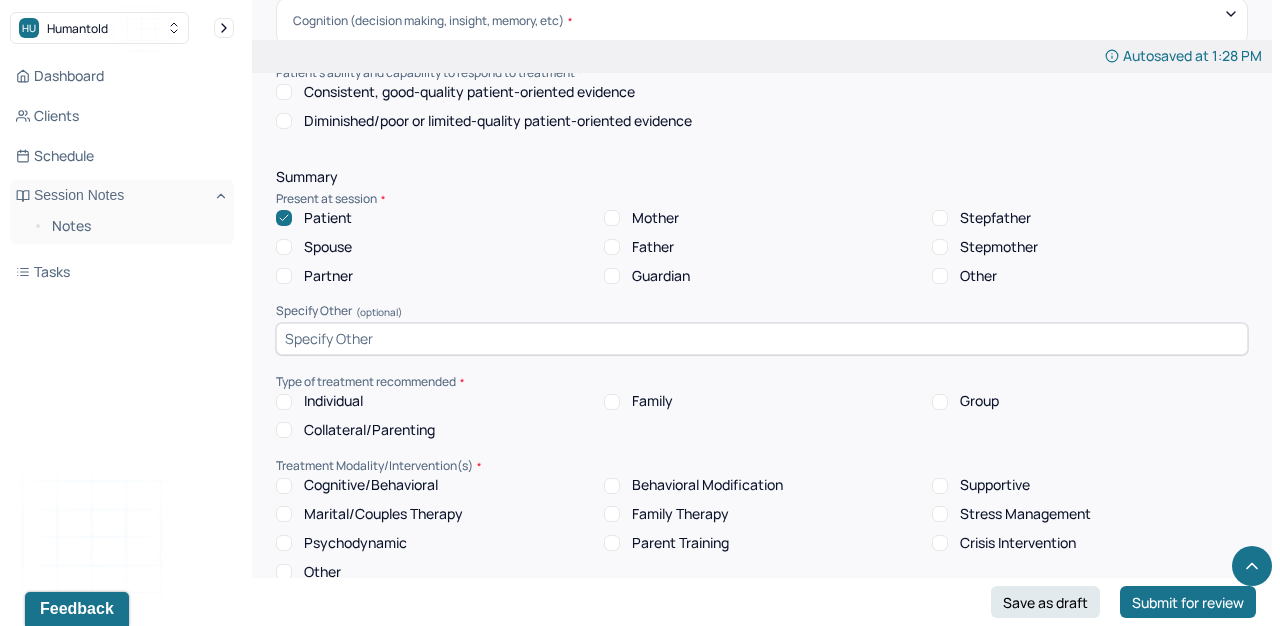 click on "Mother" at bounding box center (655, 218) 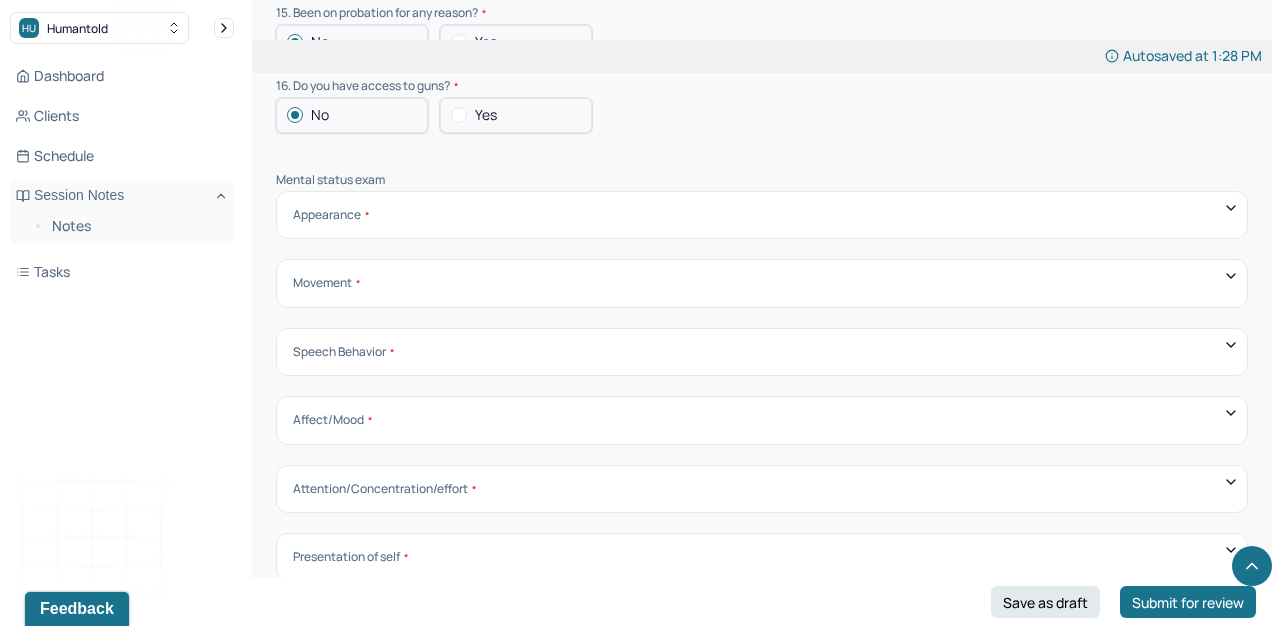 scroll, scrollTop: 6372, scrollLeft: 0, axis: vertical 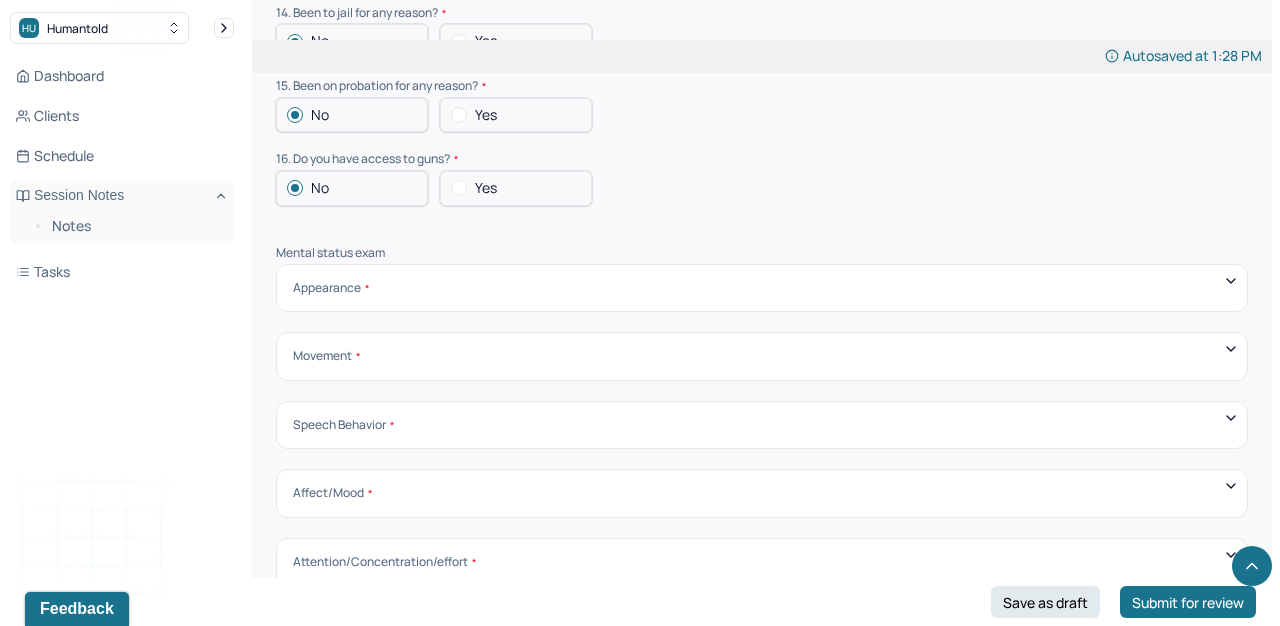click on "Mental status exam Appearance Neat Unkempt Thin Average Overweight Pale Tanned Movement Coordinated Uncoordinated Mannerisms/oddities Good eye contact Kept eyes downcast Stared into space Speech Behavior Unintelligible Stammer/stutter Mumbles Clear Precise Strident Distant Squeaky Squeaky Soft Weak Normal Strident Hurried Loud Affect/Mood Blunted Constricted Normal Broad Inappropriate Indifferent to problems Congruent Irritated Hostile Flushing Dizziness Can't sit still Panicked Fearful Wretched Melancholy Sad Hopeless Bored Sorrow Grief Flight of ideas Manic Hypomanic Ashamed Embarrassed Apologetic Calm Guilty Flat Attention/Concentration/effort Sluggish Flat Distractible Normal energy Eager Indifferent Scattered Baffled Perplexed Hurried Organized Rigid Pleasant Cooperative Dependent Abusive Superior Stubborn Belligerent Argumentative Hostile Demanding Resentful Surly Guarded Indifferent Presentation of self Withdrawn Threatened Vulnerable Shy Friendly Confident Grandiose Humble Self-doubting Hopeful Harsh" at bounding box center [762, 526] 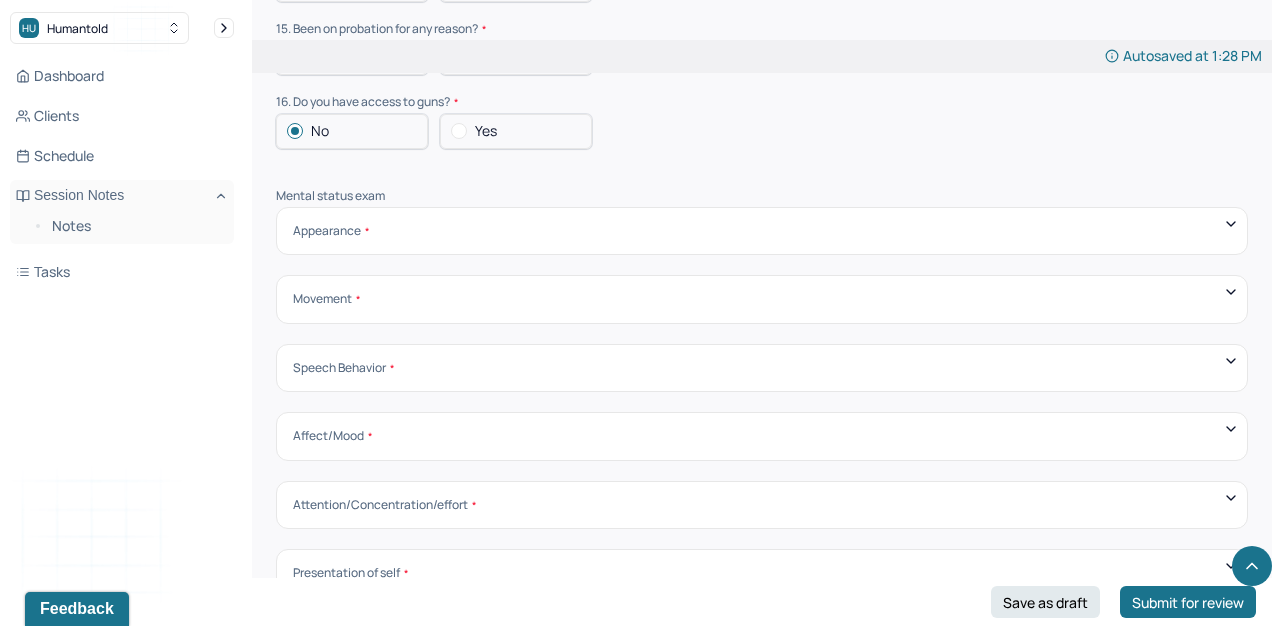 scroll, scrollTop: 6463, scrollLeft: 0, axis: vertical 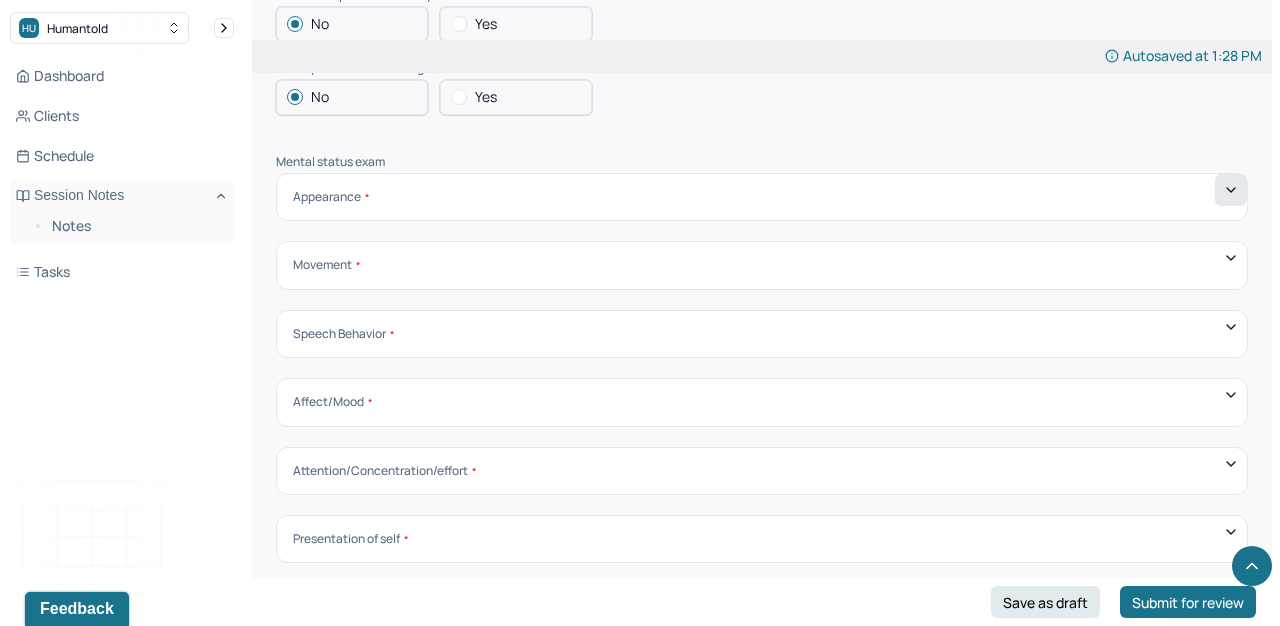 click 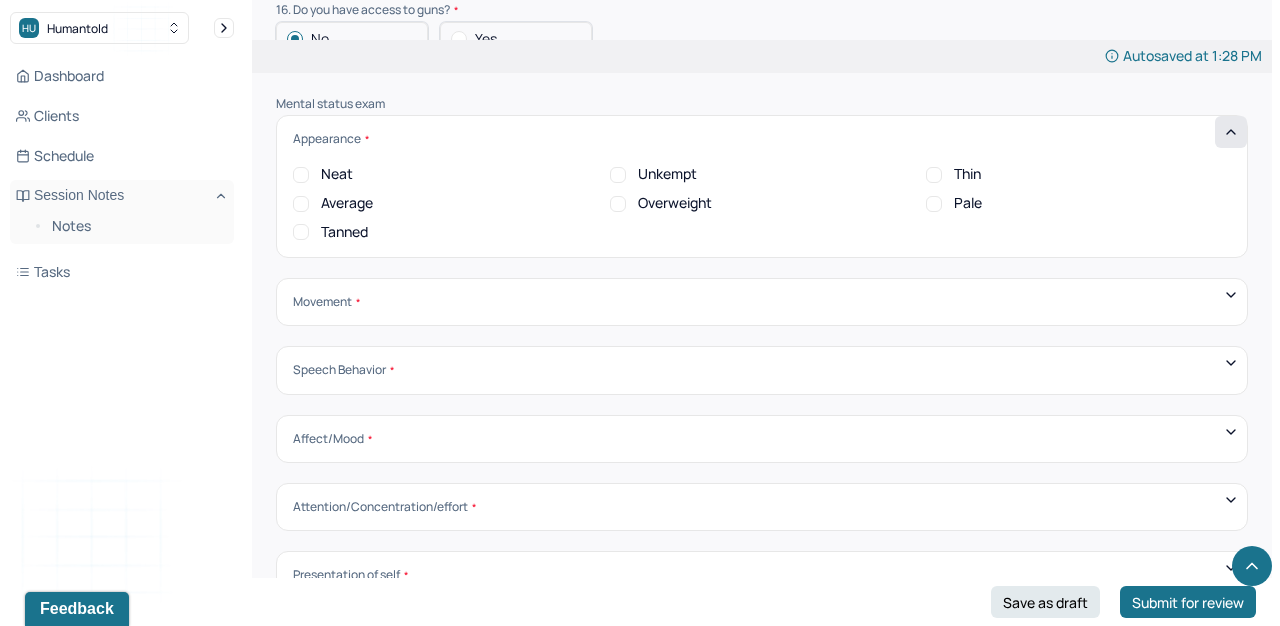 scroll, scrollTop: 6523, scrollLeft: 0, axis: vertical 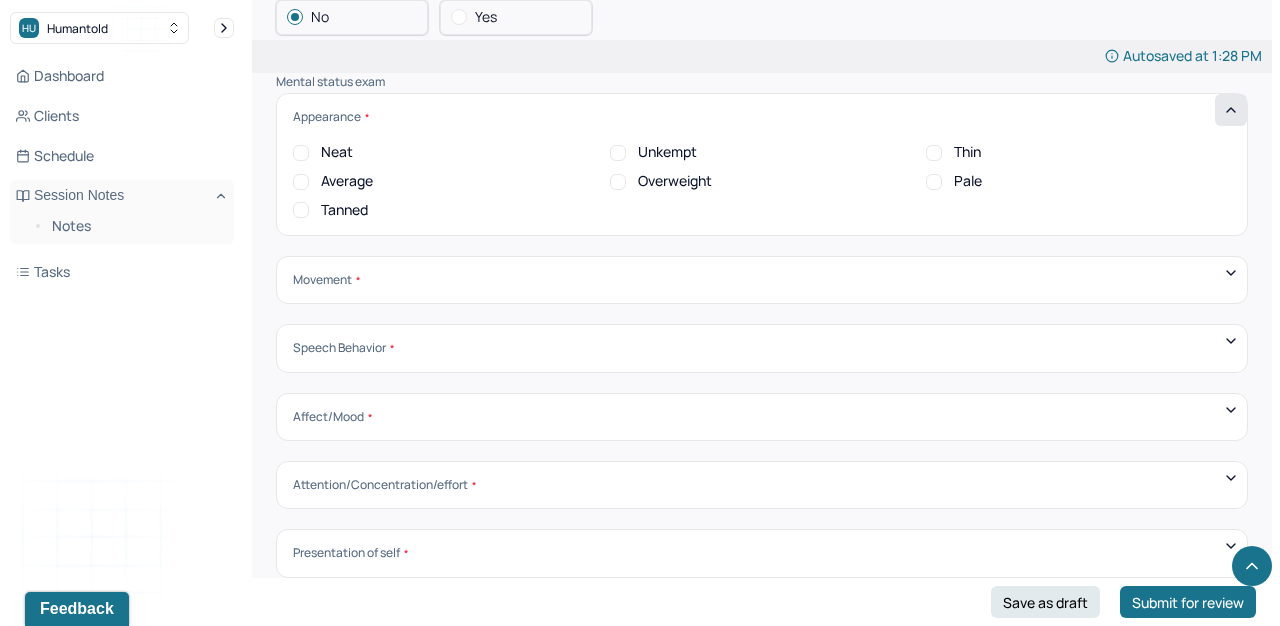 click on "Average" at bounding box center (347, 181) 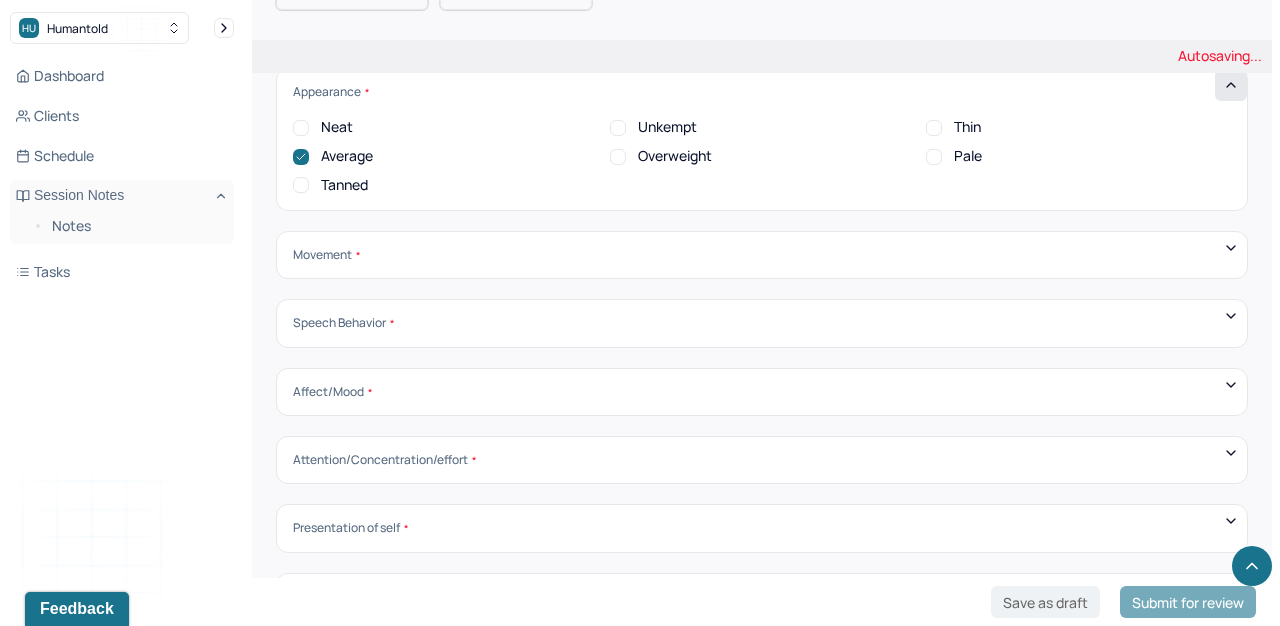 scroll, scrollTop: 6569, scrollLeft: 0, axis: vertical 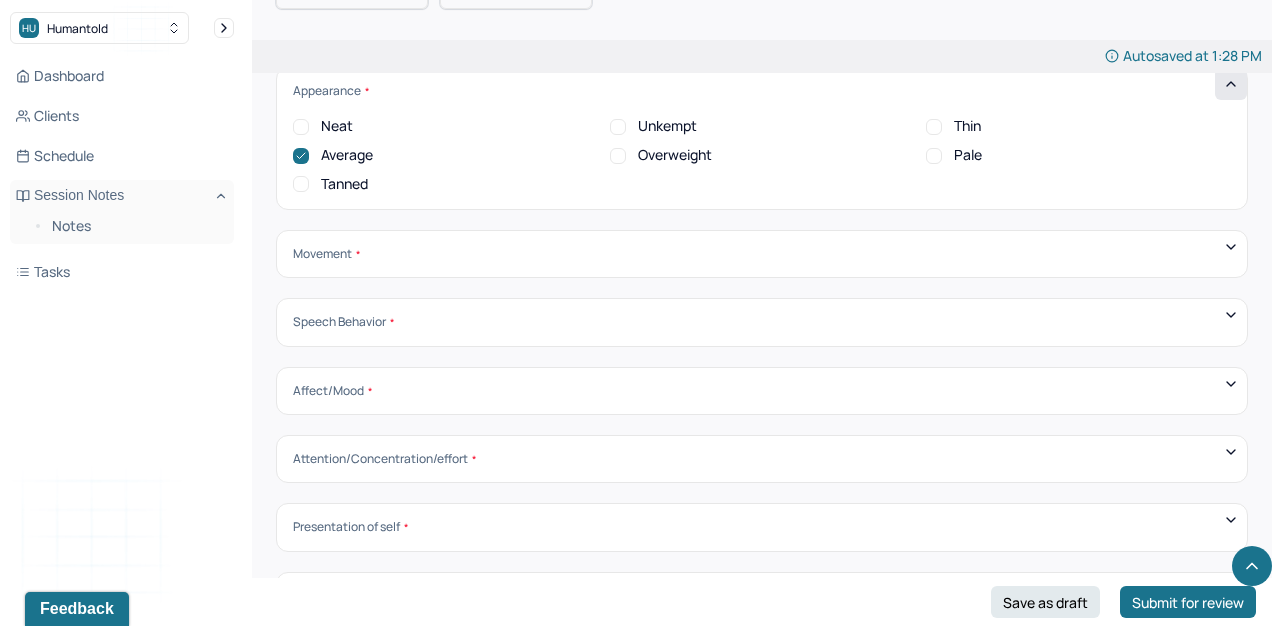 click on "Movement" at bounding box center [762, 254] 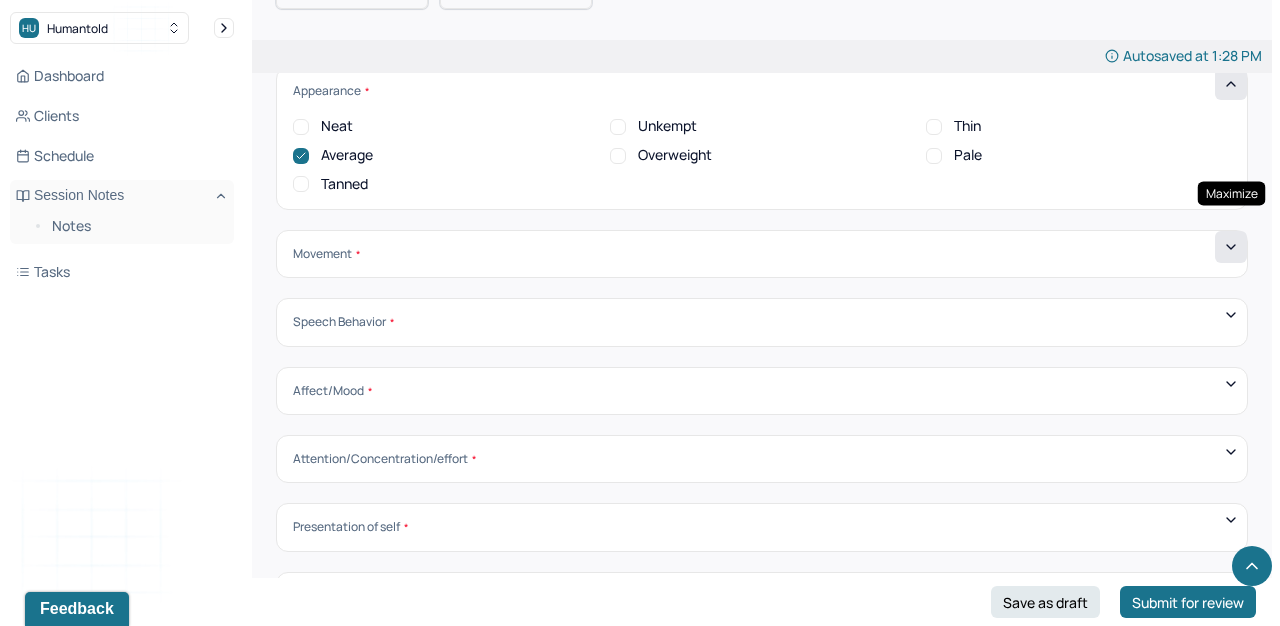click 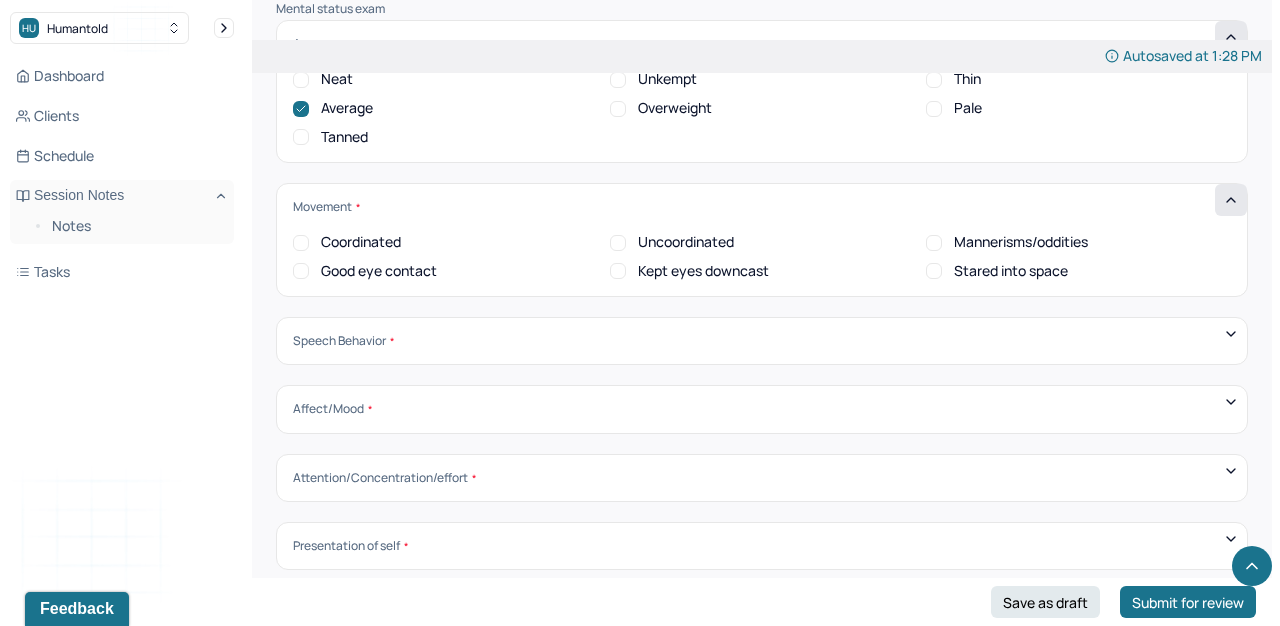 scroll, scrollTop: 6619, scrollLeft: 0, axis: vertical 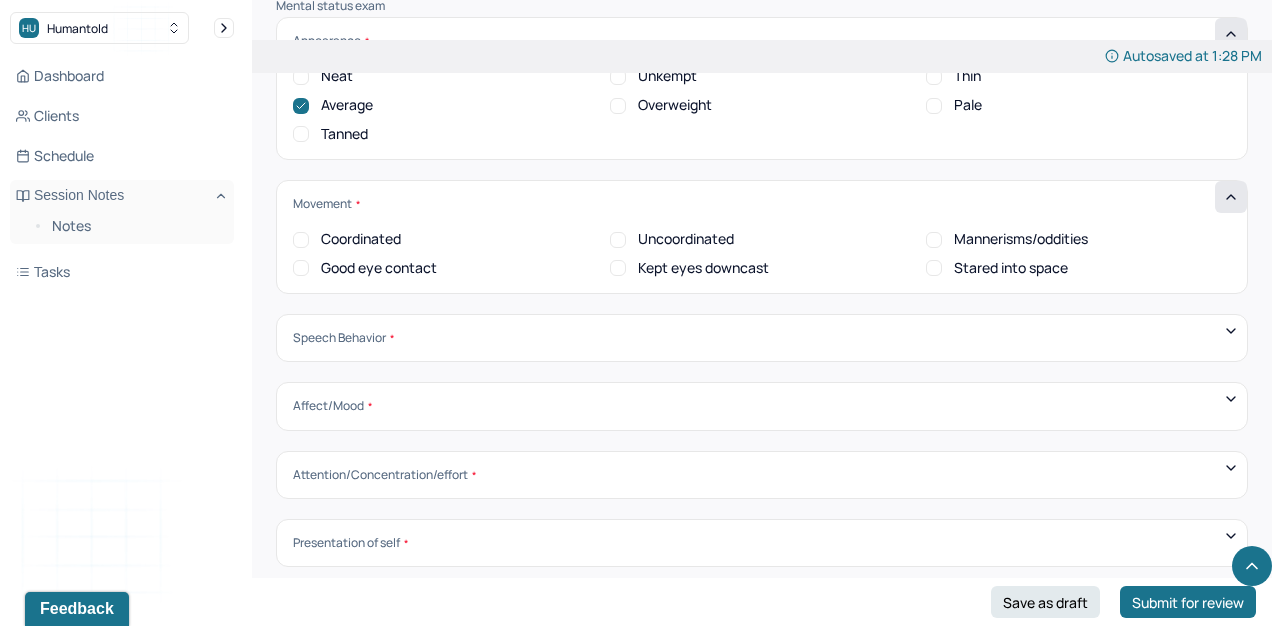 click on "Kept eyes downcast" at bounding box center [703, 268] 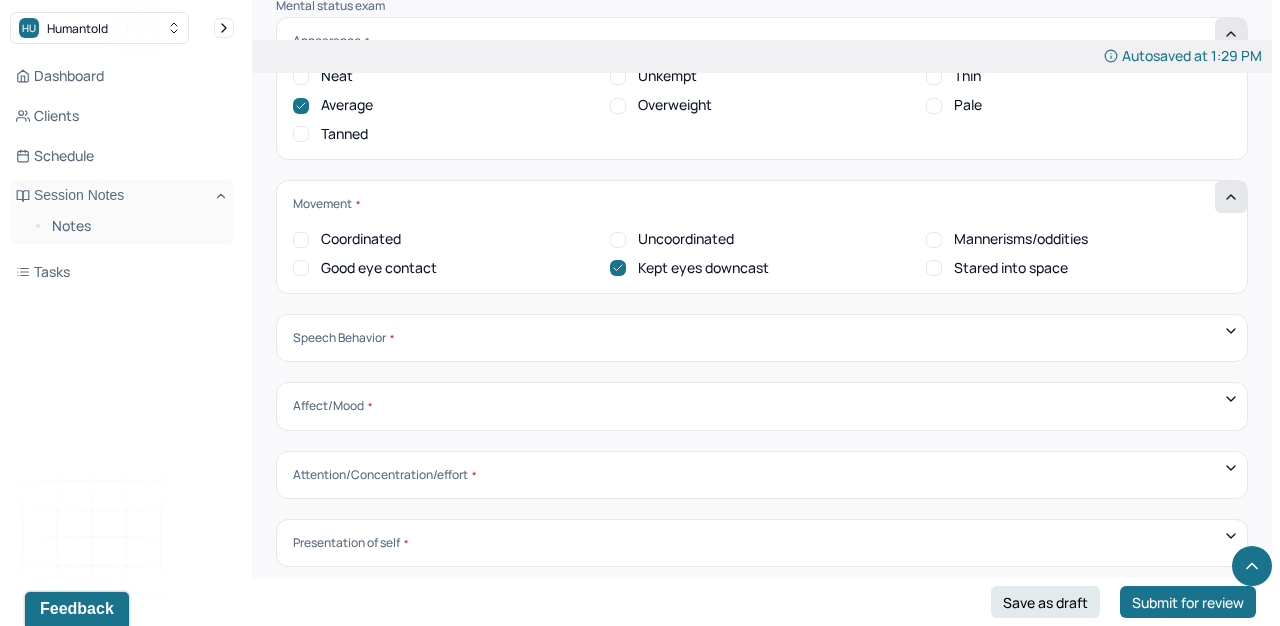 scroll, scrollTop: 0, scrollLeft: 0, axis: both 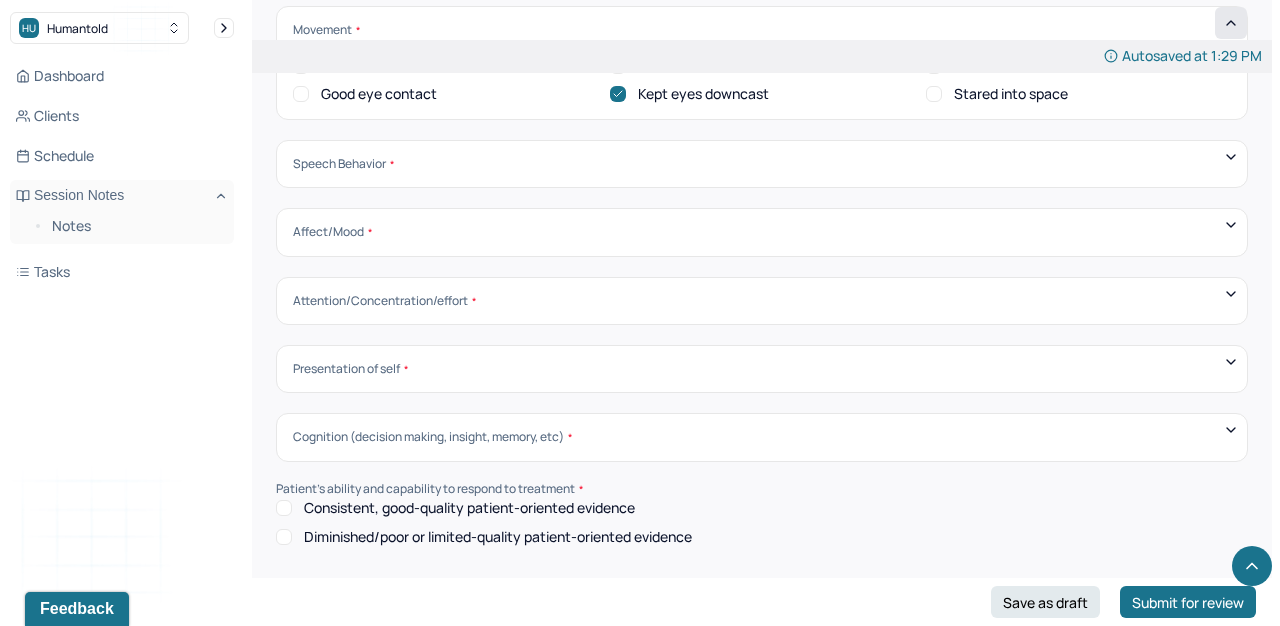 click on "Speech Behavior Unintelligible Stammer/stutter Mumbles Clear Precise Strident Distant Squeaky Squeaky Soft Weak Normal Strident Hurried Loud" at bounding box center [762, 164] 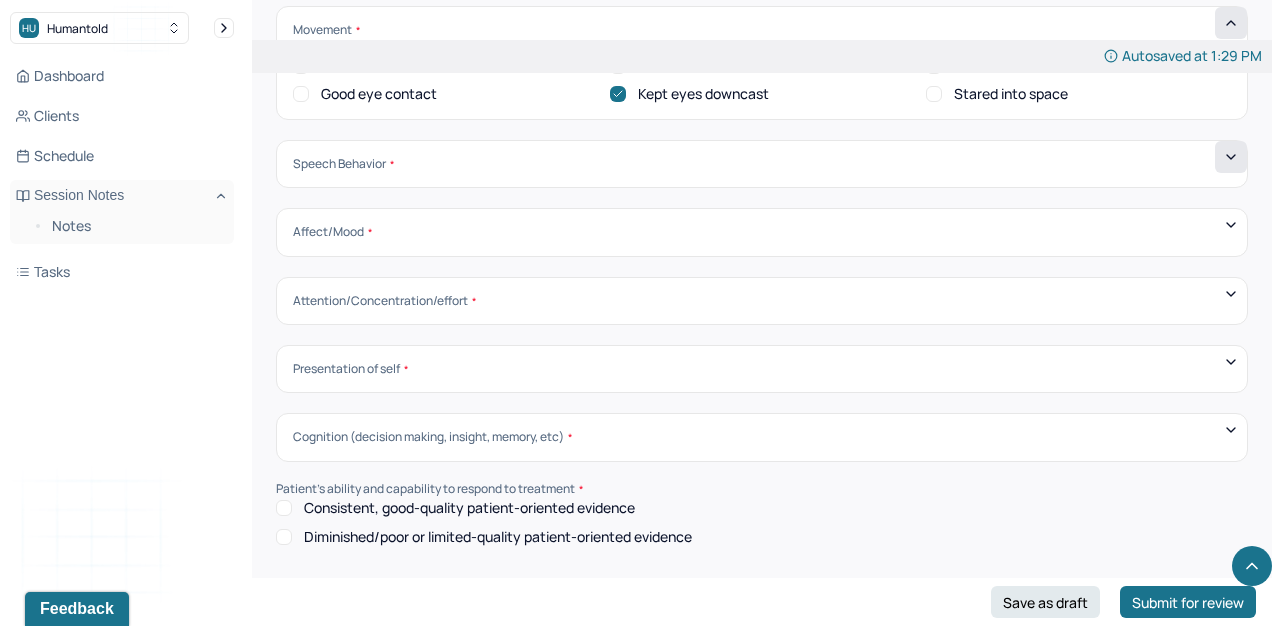 click 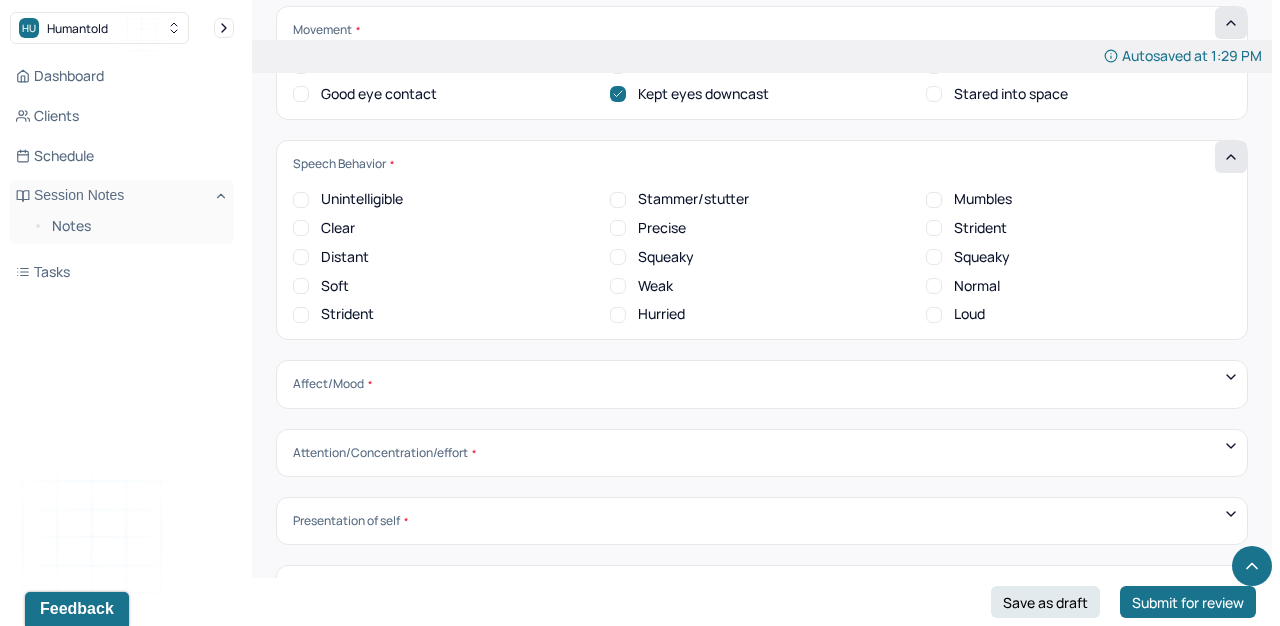 scroll, scrollTop: 6834, scrollLeft: 0, axis: vertical 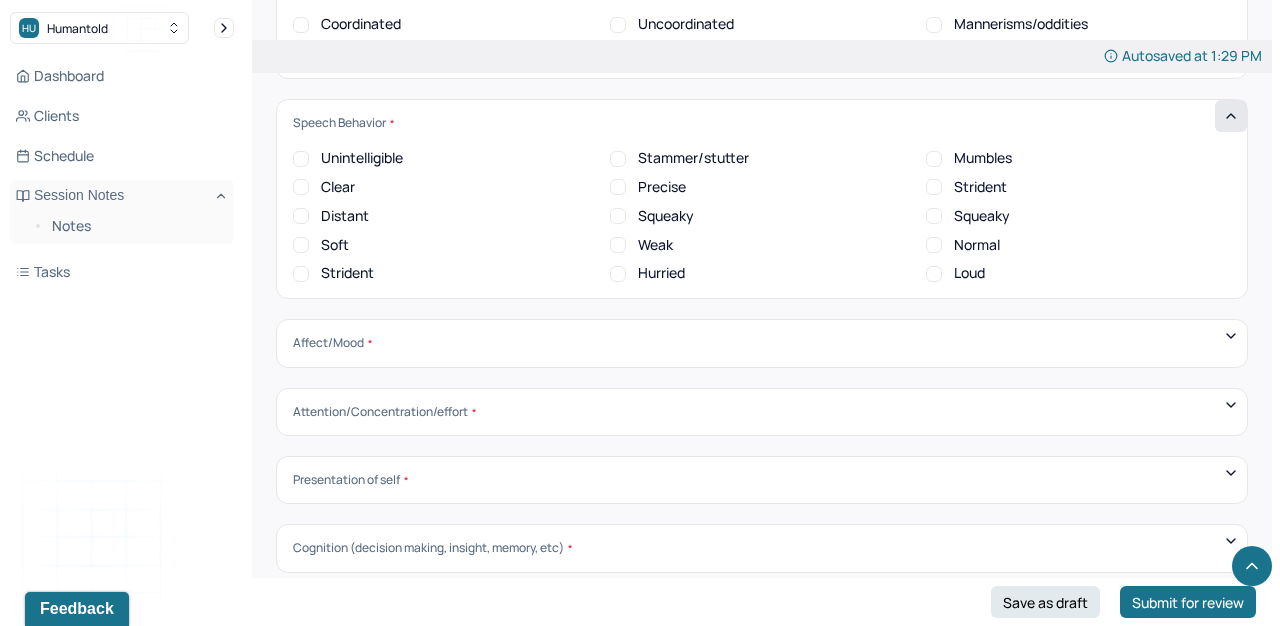 click on "Distant" at bounding box center (345, 216) 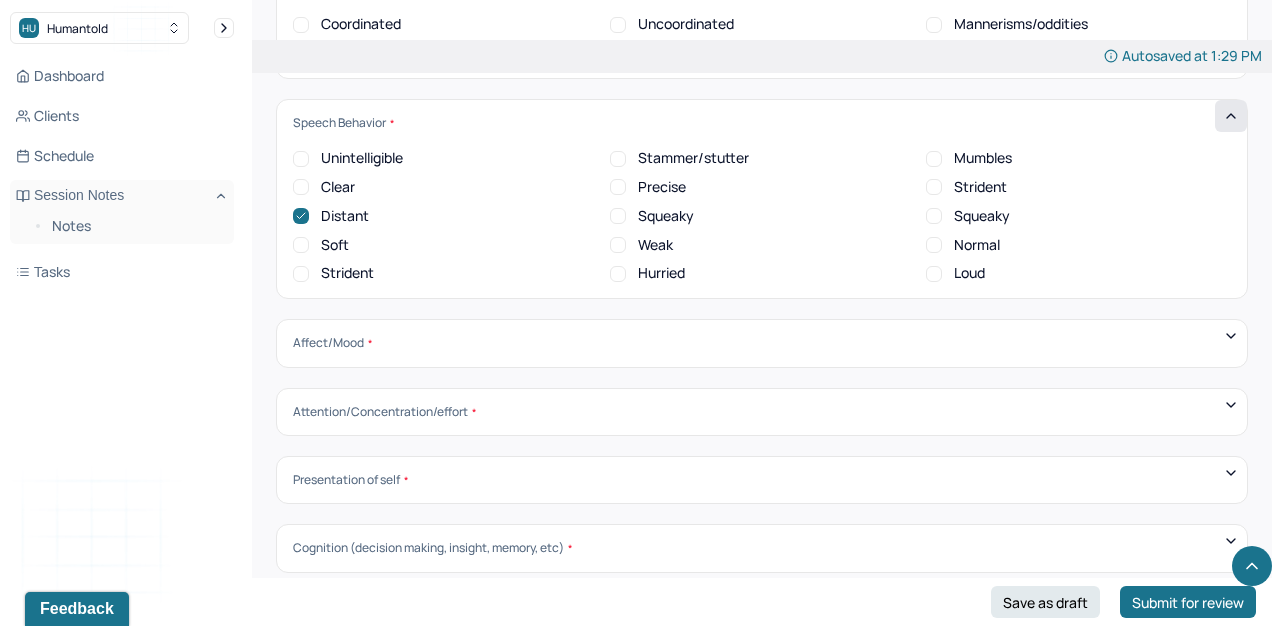 click on "Strident" at bounding box center [347, 273] 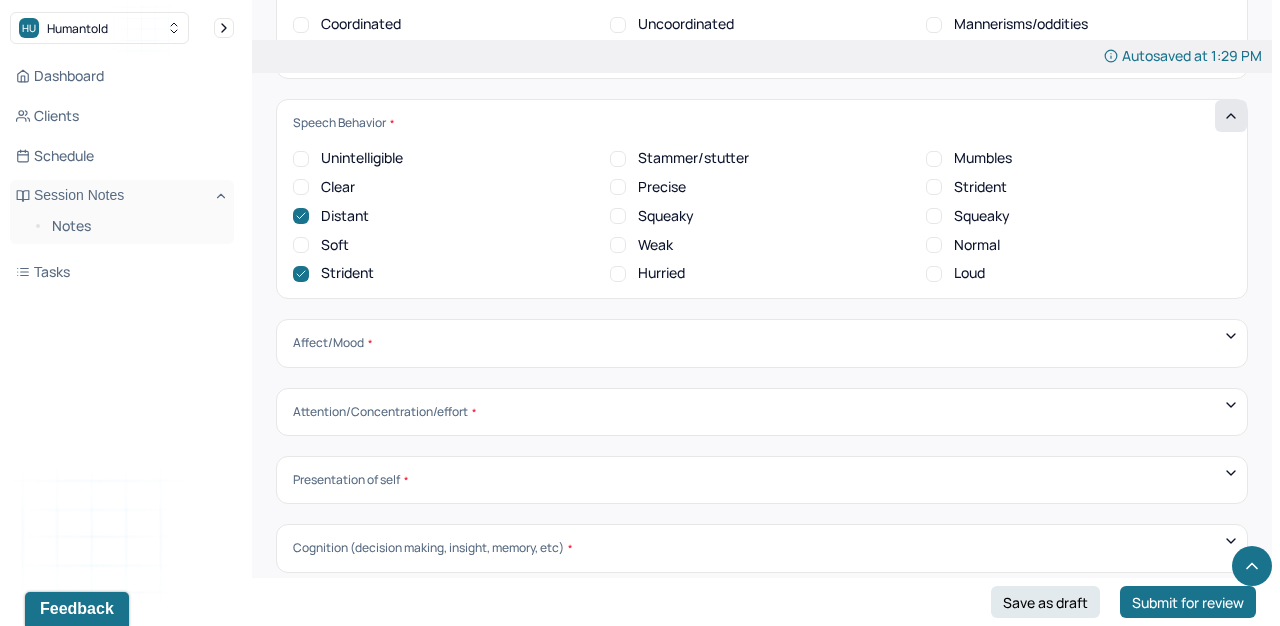 click on "Strident" at bounding box center [347, 273] 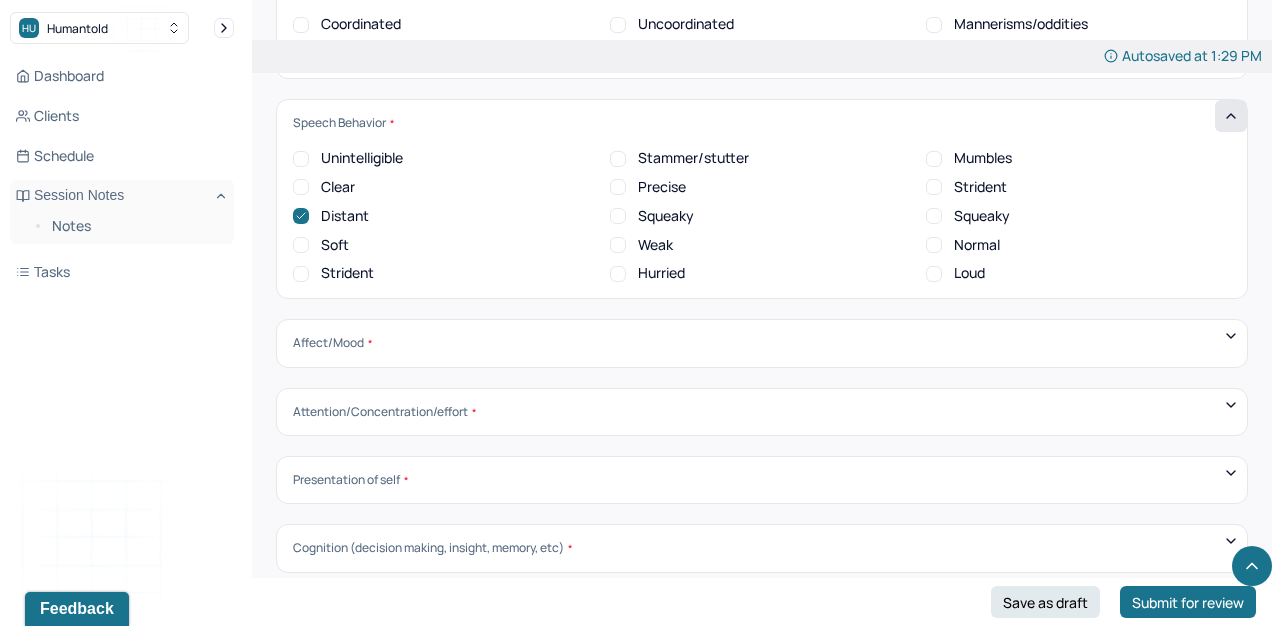 click on "Mumbles" at bounding box center (983, 158) 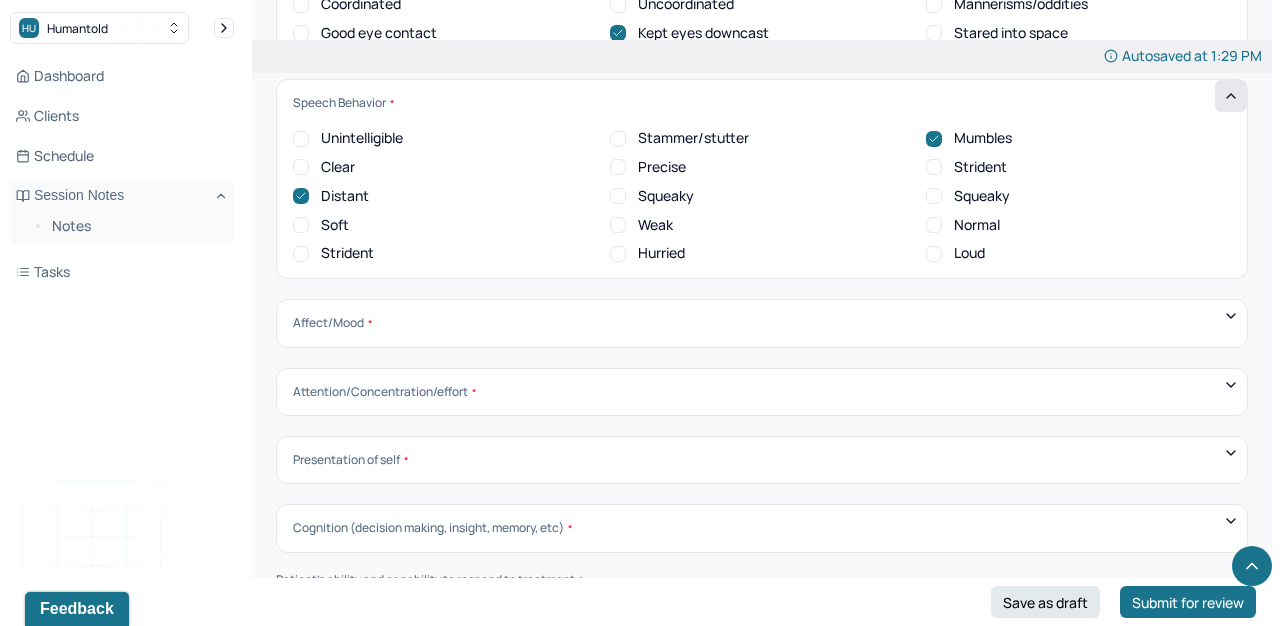 scroll, scrollTop: 6928, scrollLeft: 0, axis: vertical 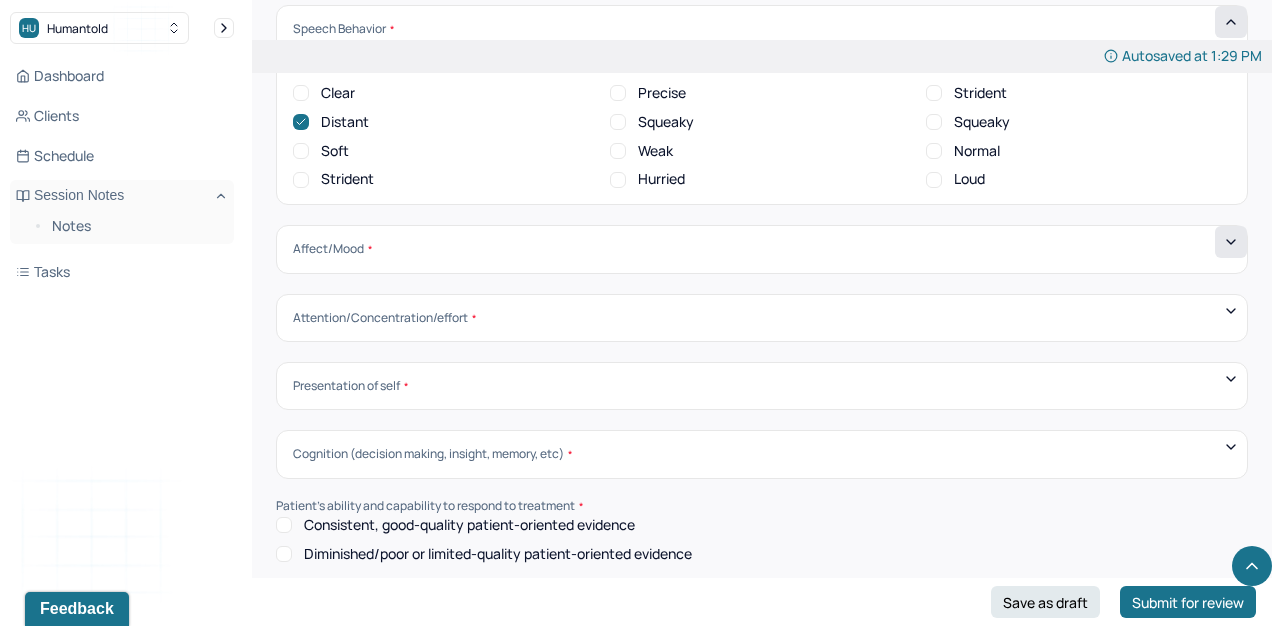 click 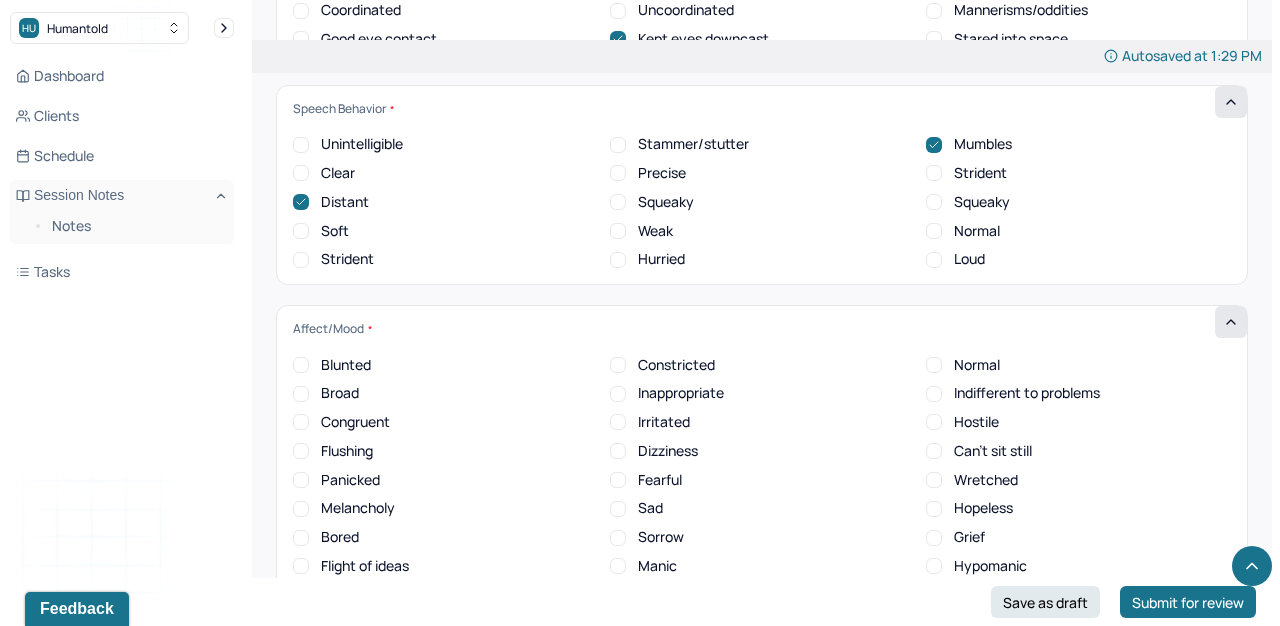 scroll, scrollTop: 6834, scrollLeft: 0, axis: vertical 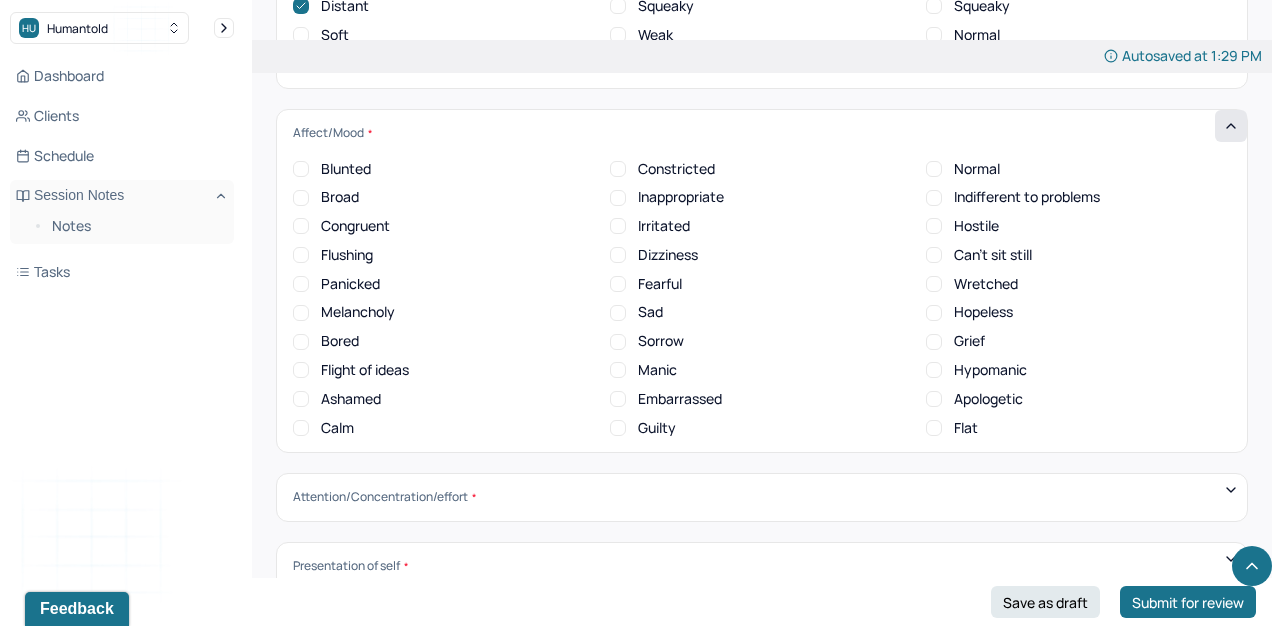 click on "Irritated" at bounding box center [664, 226] 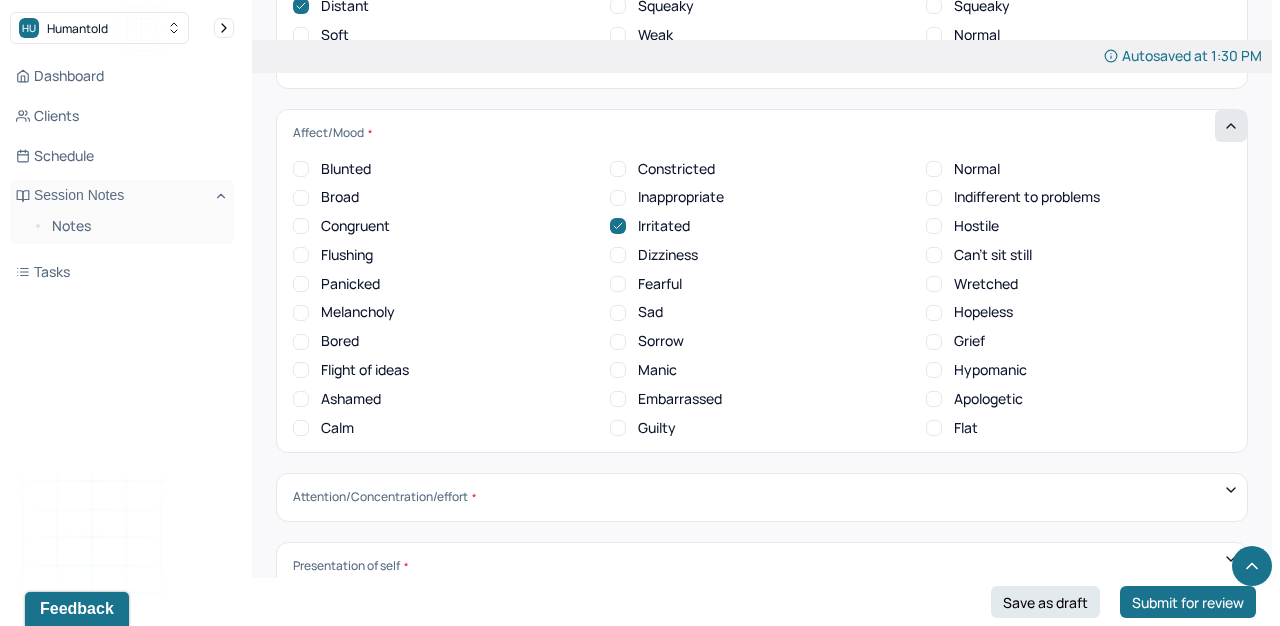 click on "Bored" at bounding box center [340, 341] 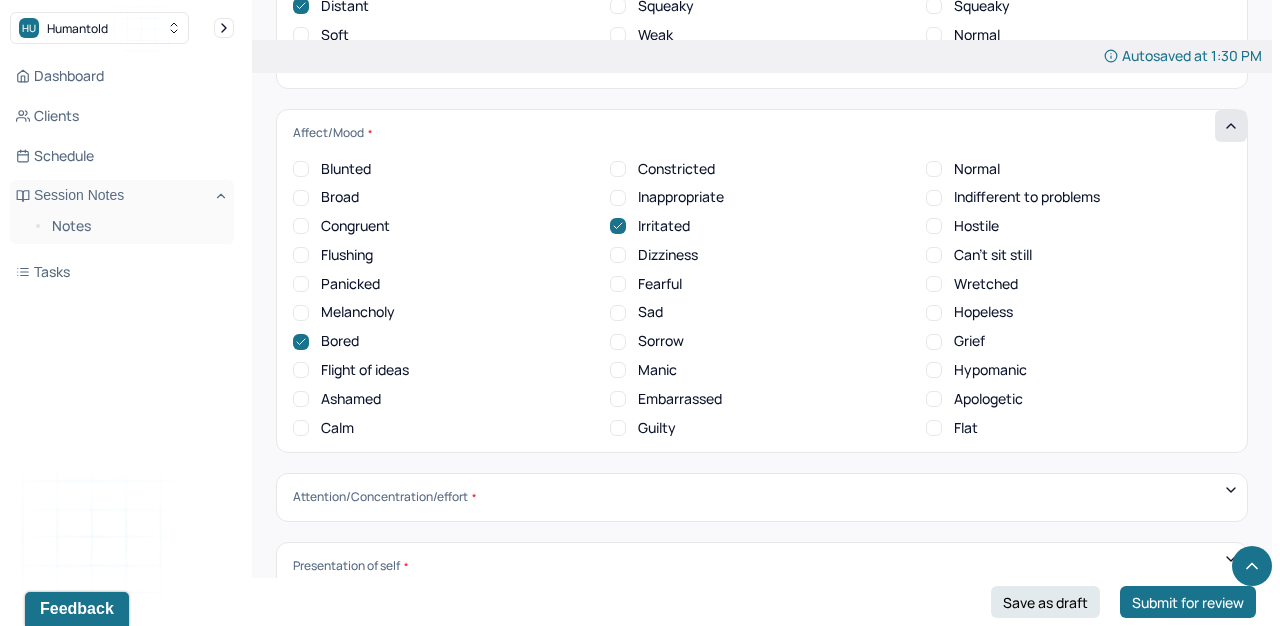 scroll, scrollTop: 0, scrollLeft: 0, axis: both 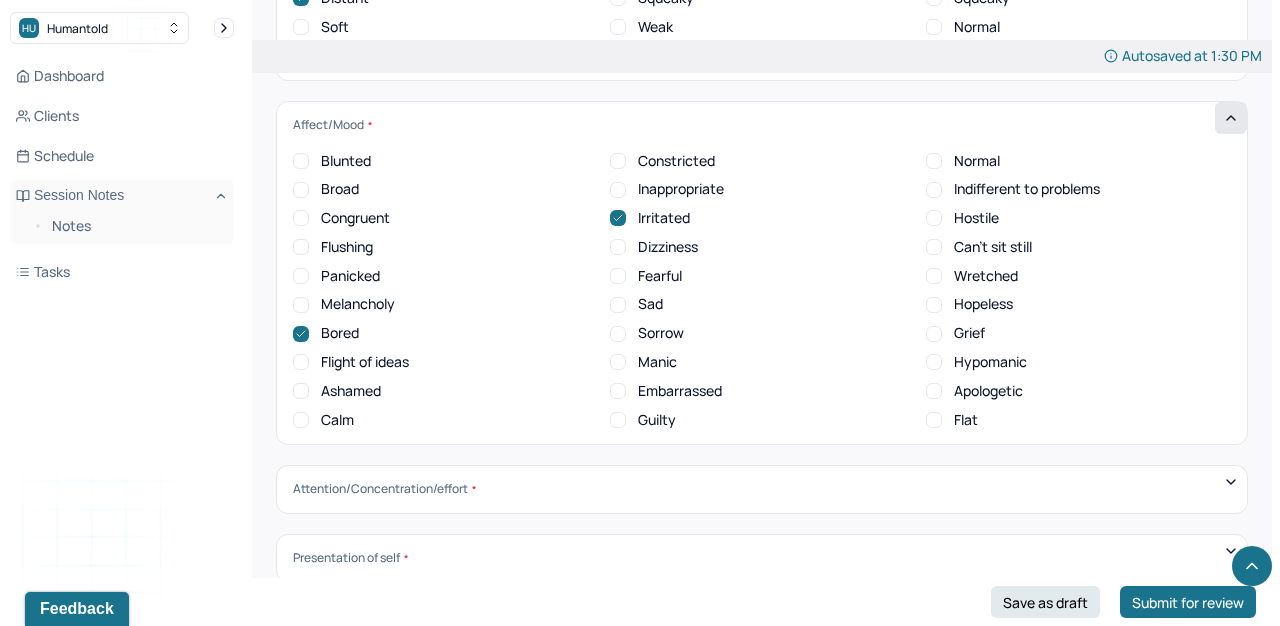 click on "Indifferent to problems" at bounding box center [1027, 189] 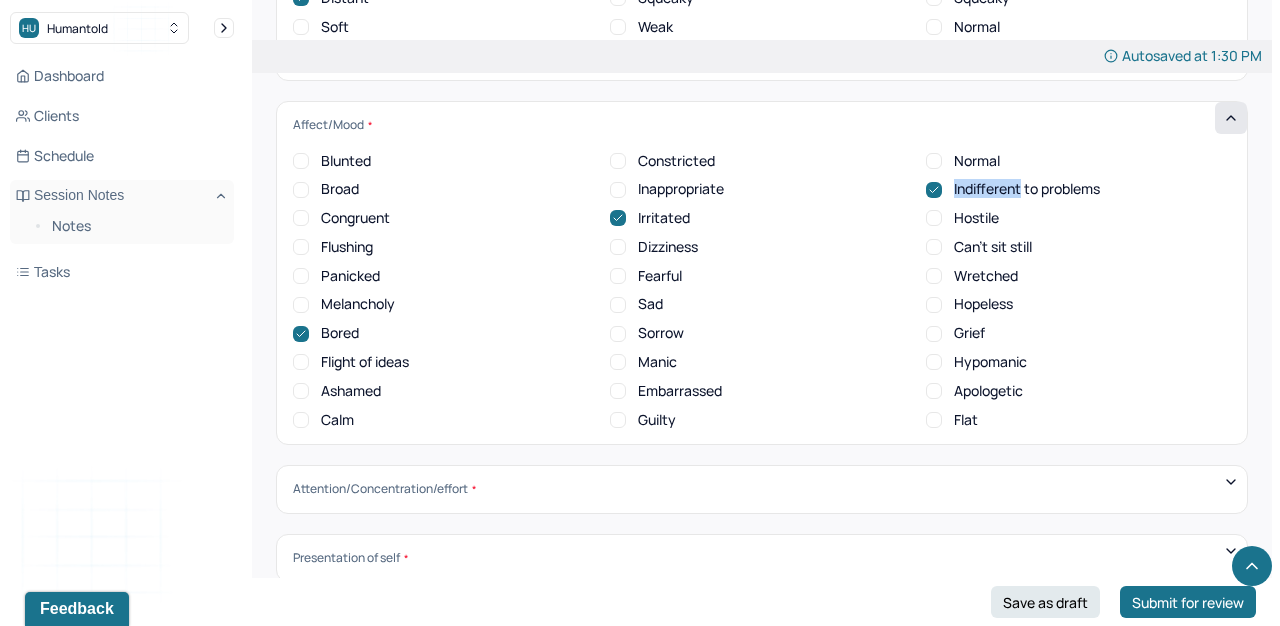 click on "Indifferent to problems" at bounding box center (1027, 189) 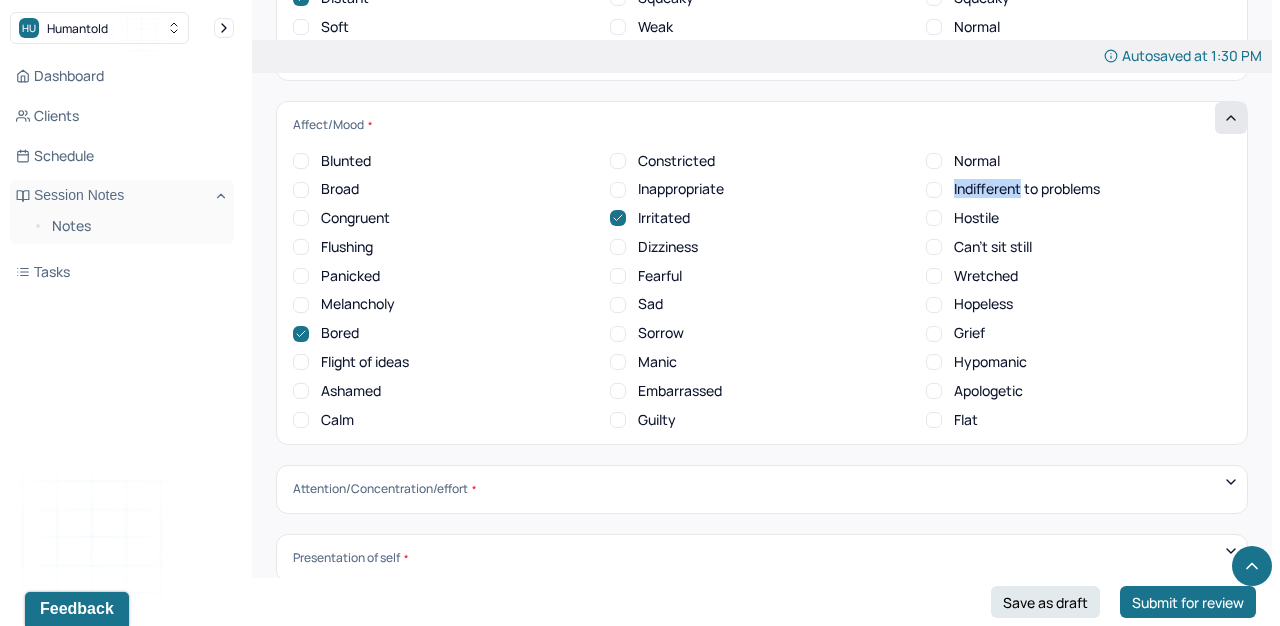 click on "Indifferent to problems" at bounding box center (1027, 189) 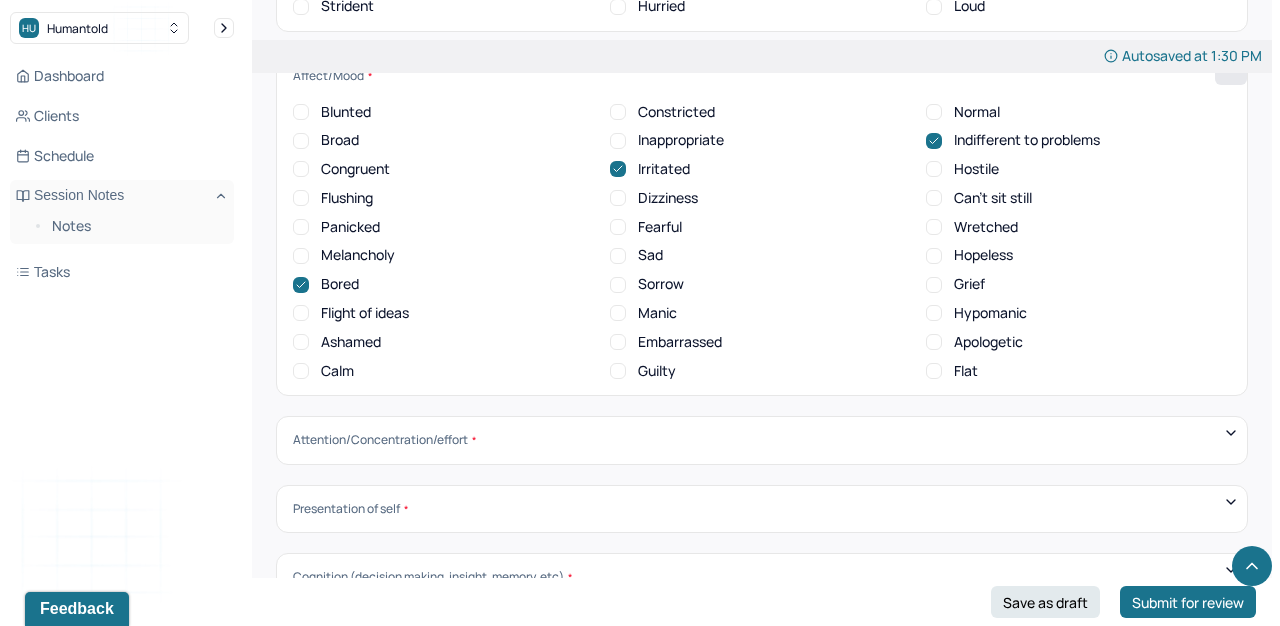 scroll, scrollTop: 7093, scrollLeft: 0, axis: vertical 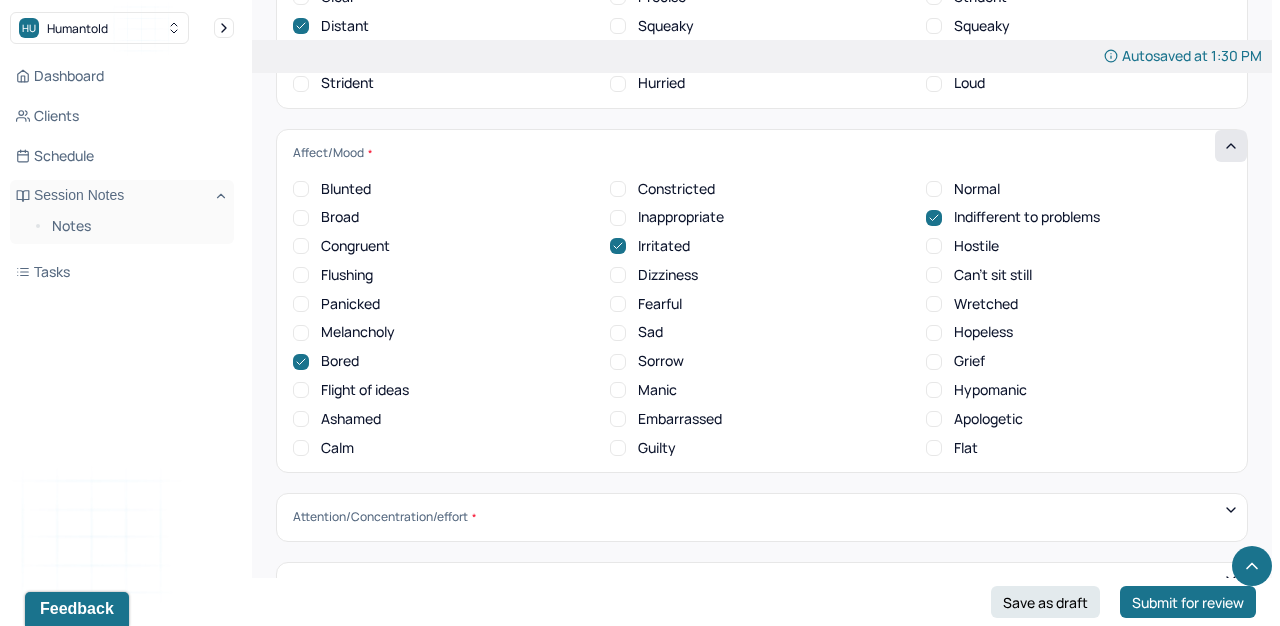 click on "Can't sit still" at bounding box center (993, 275) 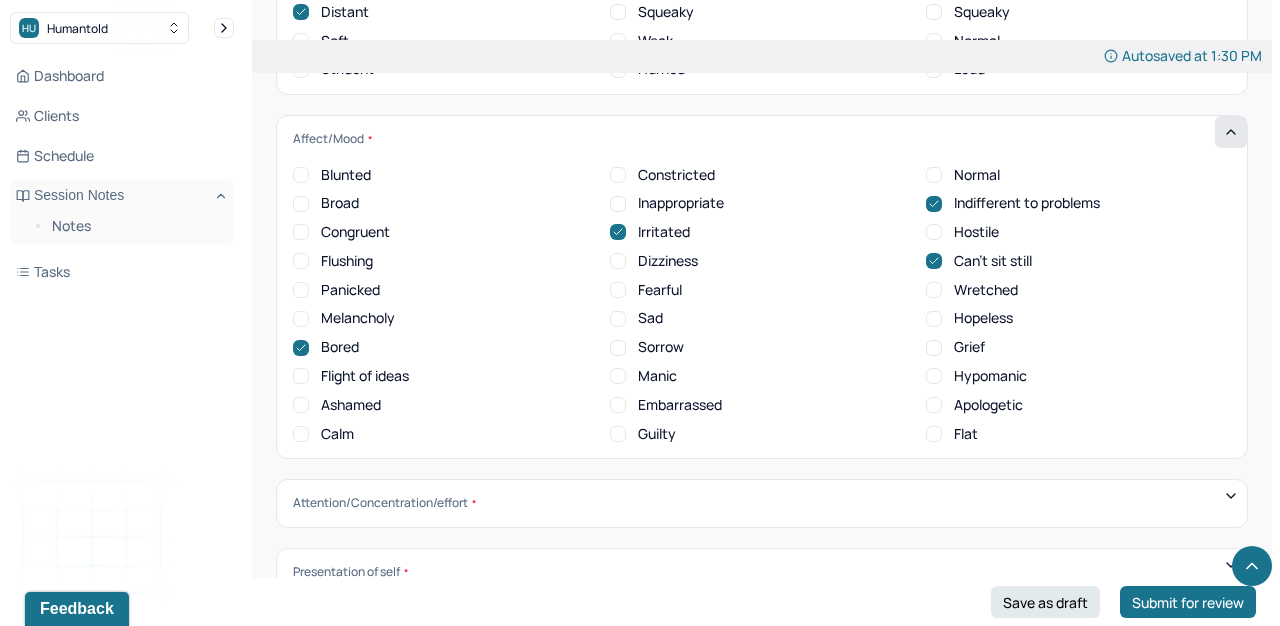 scroll, scrollTop: 7045, scrollLeft: 0, axis: vertical 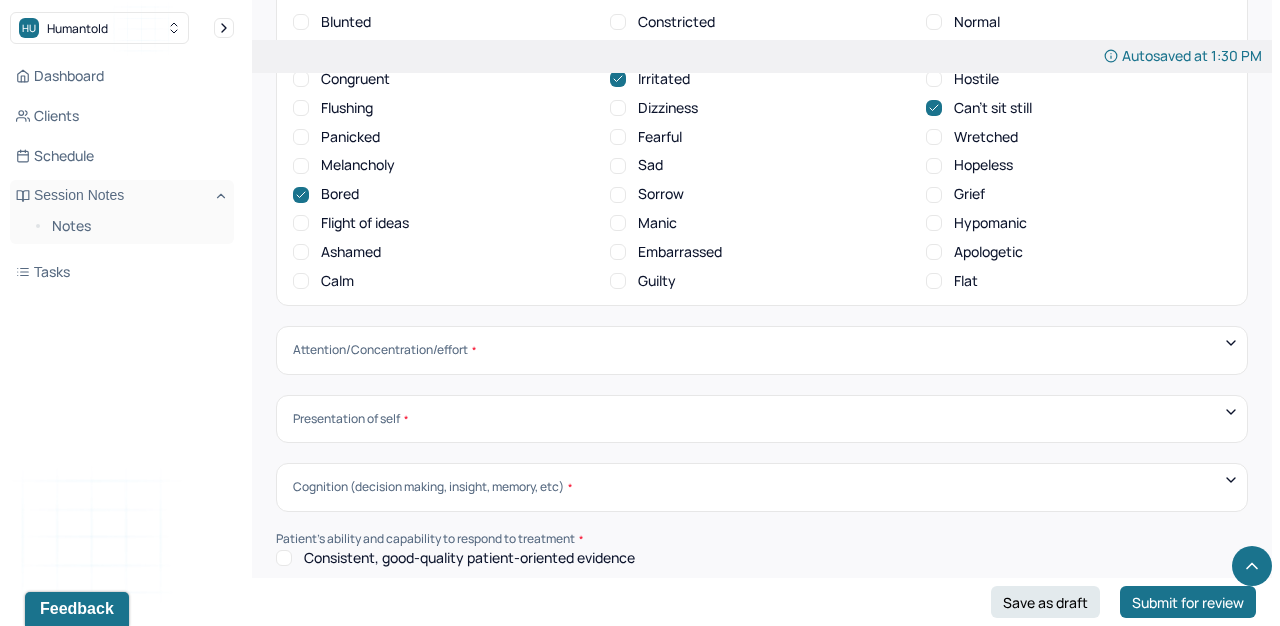 click on "Attention/Concentration/effort Sluggish Flat Distractible Normal energy Eager Indifferent Scattered Baffled Perplexed Hurried Organized Rigid Pleasant Cooperative Dependent Abusive Superior Stubborn Belligerent Argumentative Hostile Demanding Resentful Surly Guarded Indifferent" at bounding box center [762, 350] 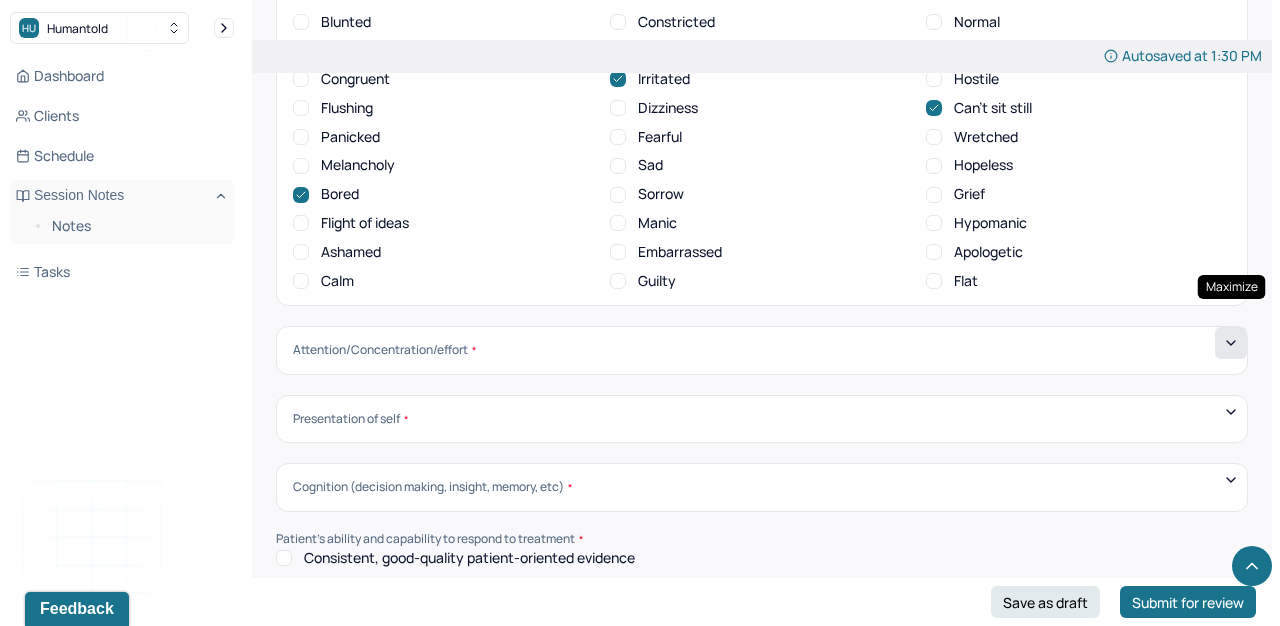click 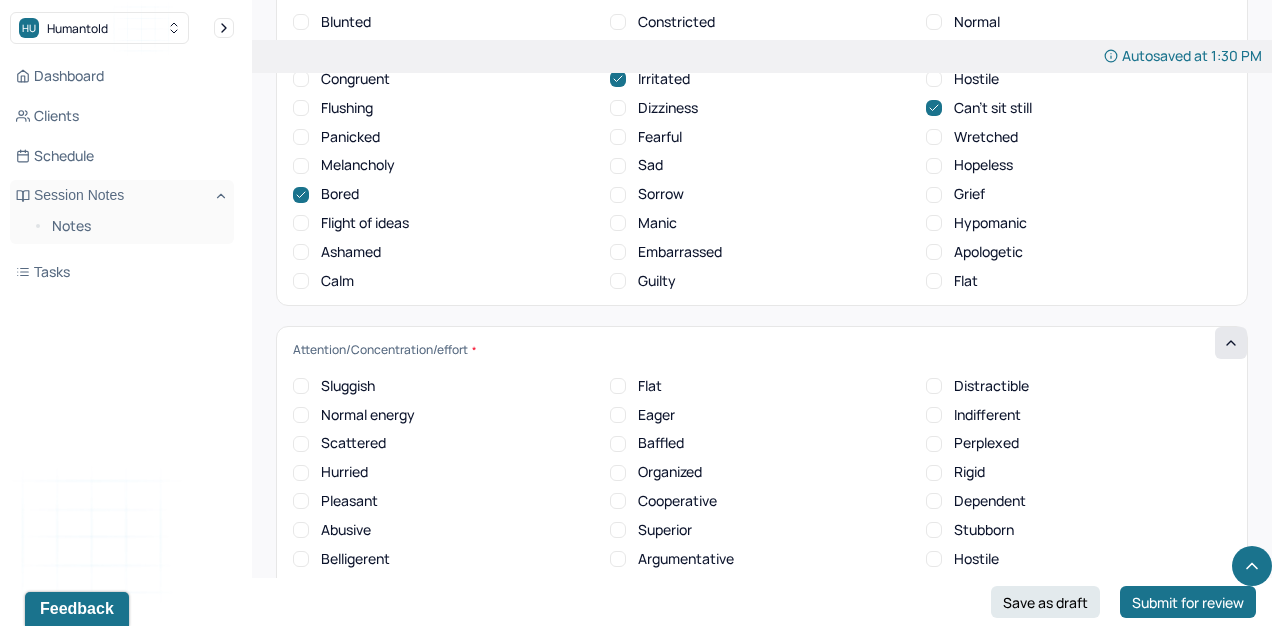 scroll, scrollTop: 1, scrollLeft: 0, axis: vertical 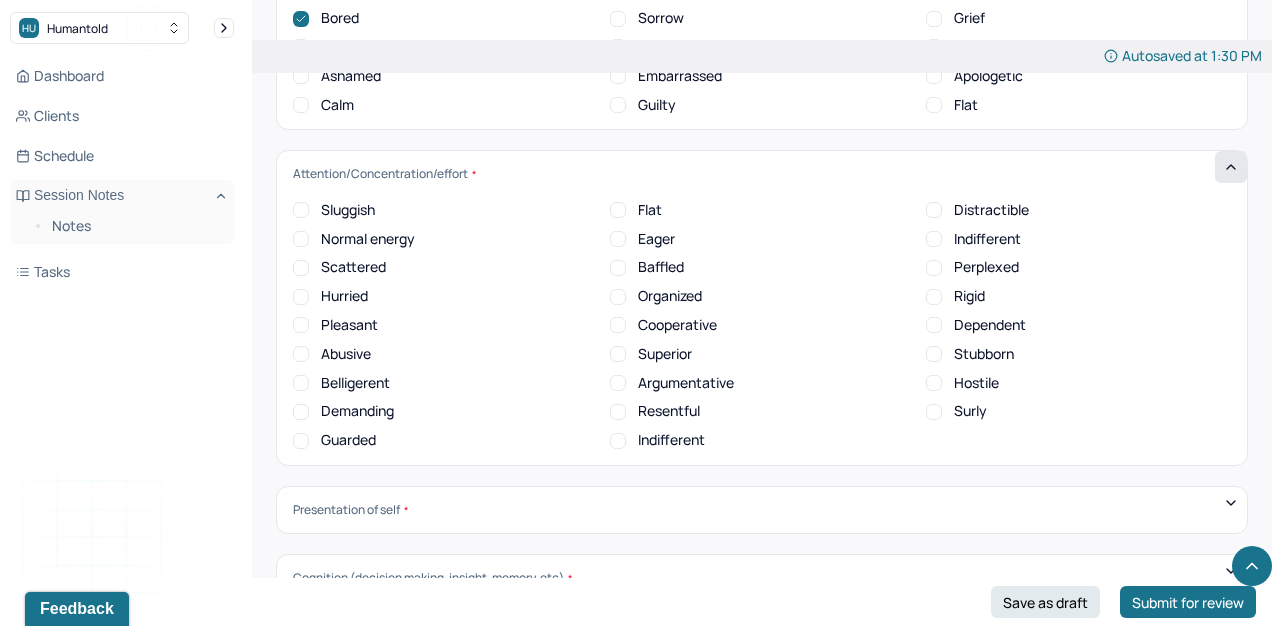 click on "Scattered" at bounding box center (353, 267) 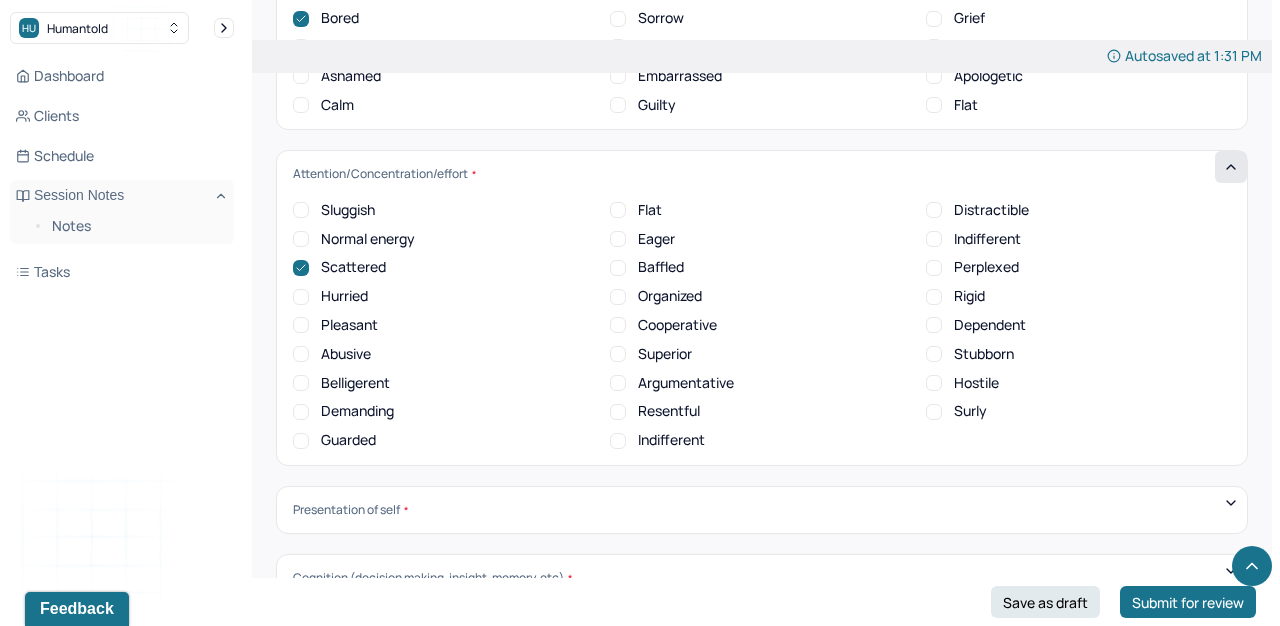 click on "Guarded" at bounding box center [348, 440] 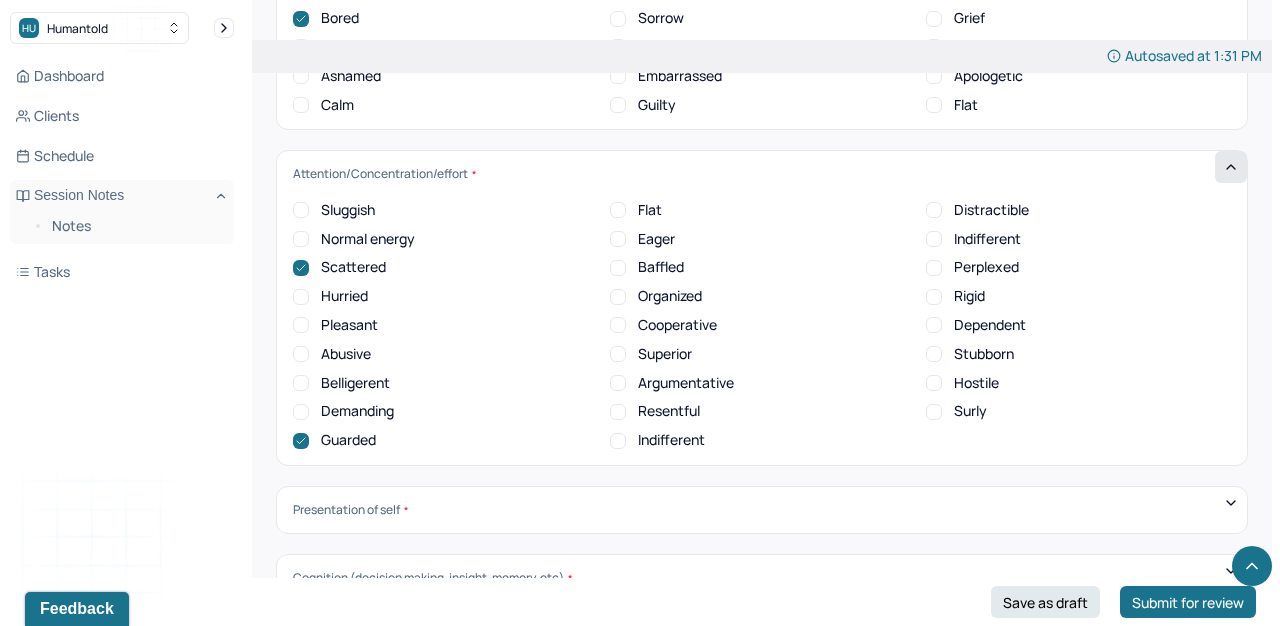 click on "Indifferent" at bounding box center [671, 440] 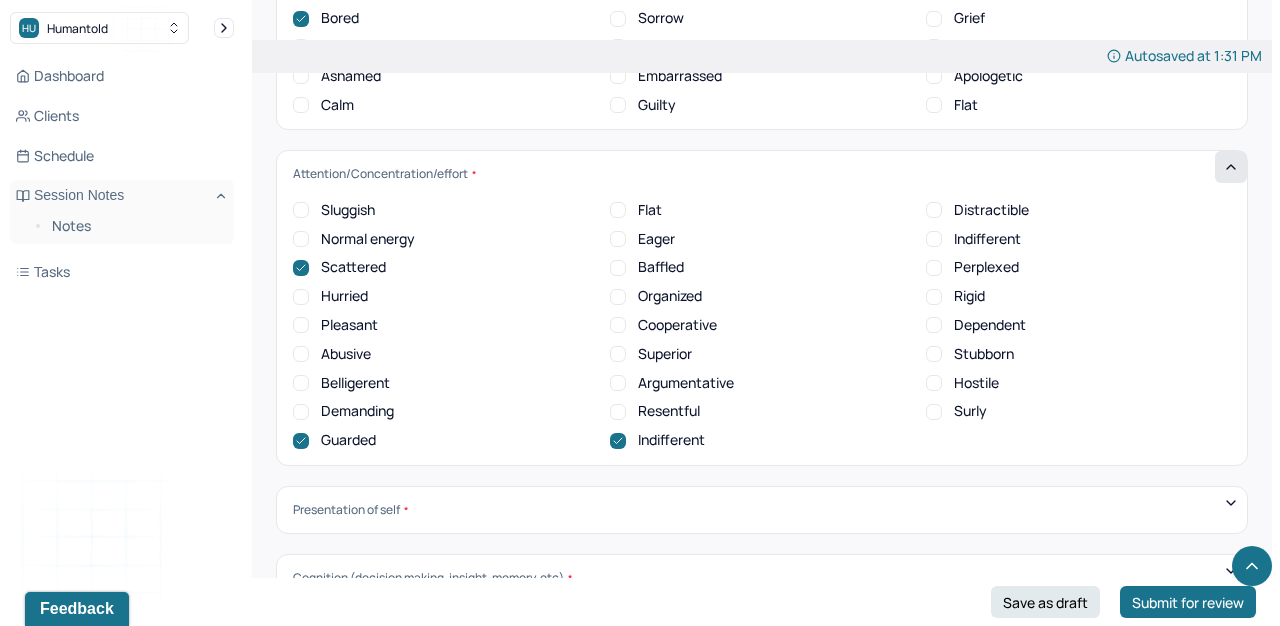 scroll, scrollTop: 1, scrollLeft: 0, axis: vertical 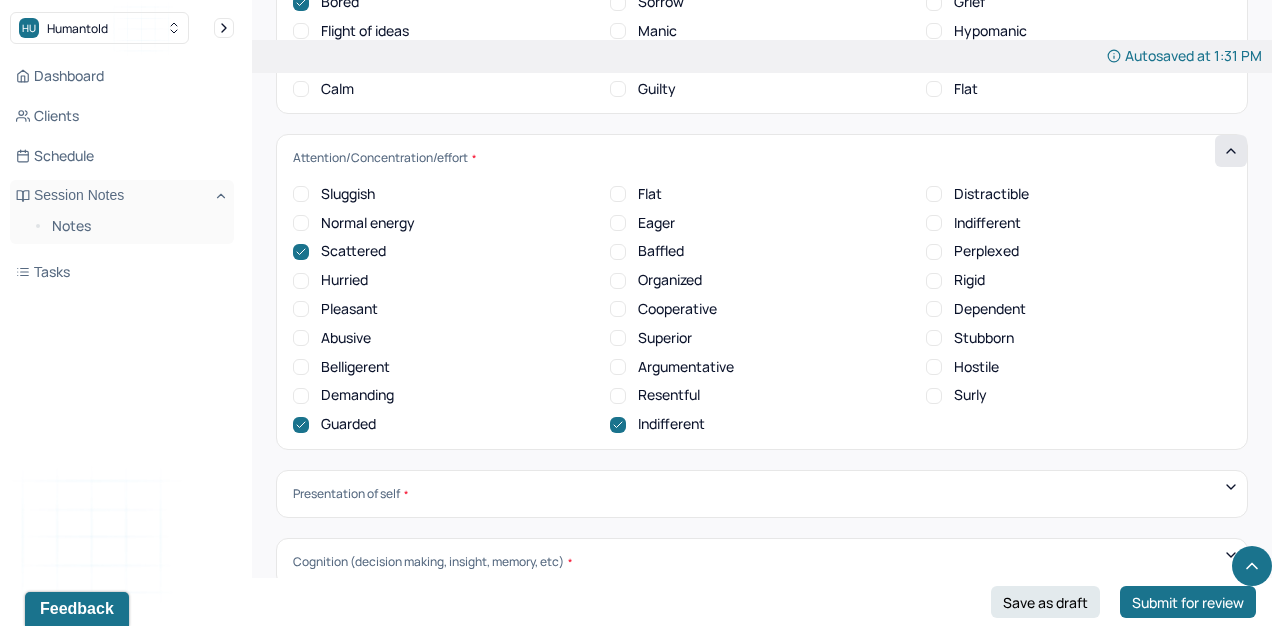 click on "Stubborn" at bounding box center (984, 338) 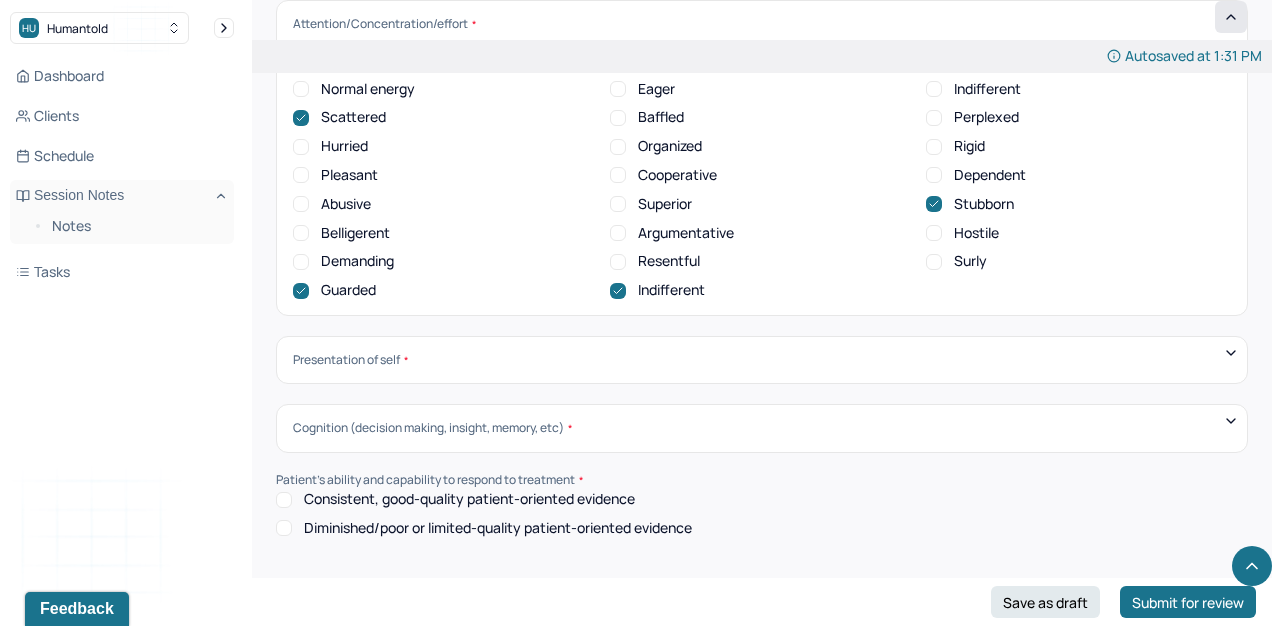 scroll, scrollTop: 7528, scrollLeft: 0, axis: vertical 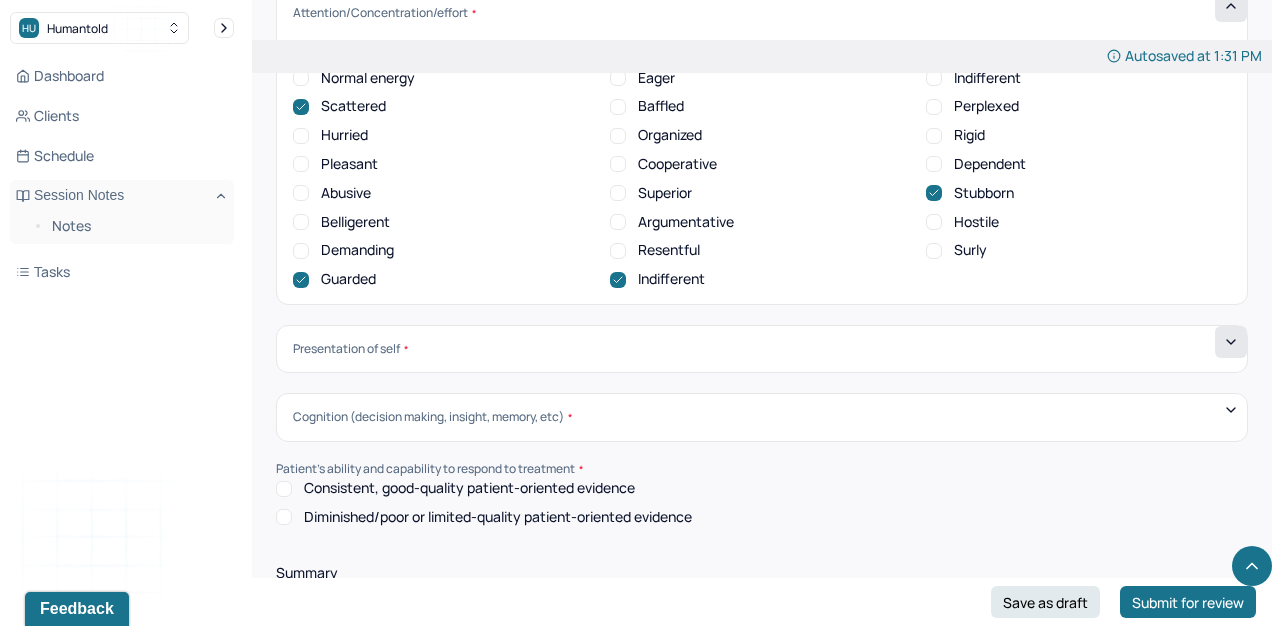 click 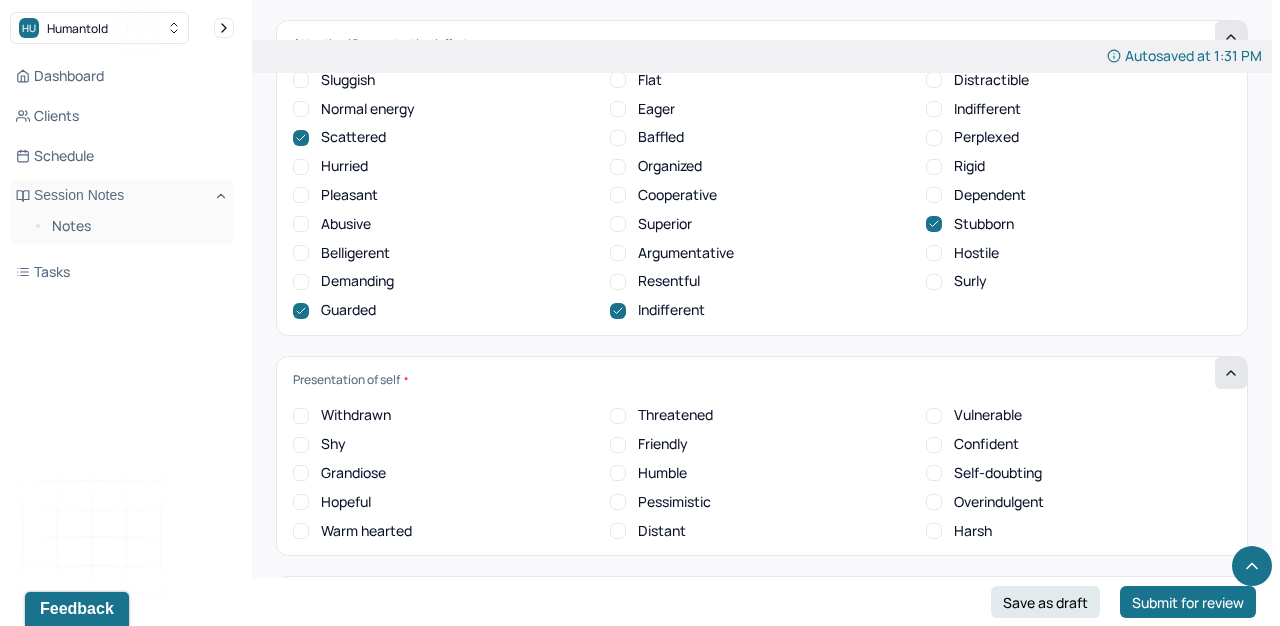 scroll, scrollTop: 7496, scrollLeft: 0, axis: vertical 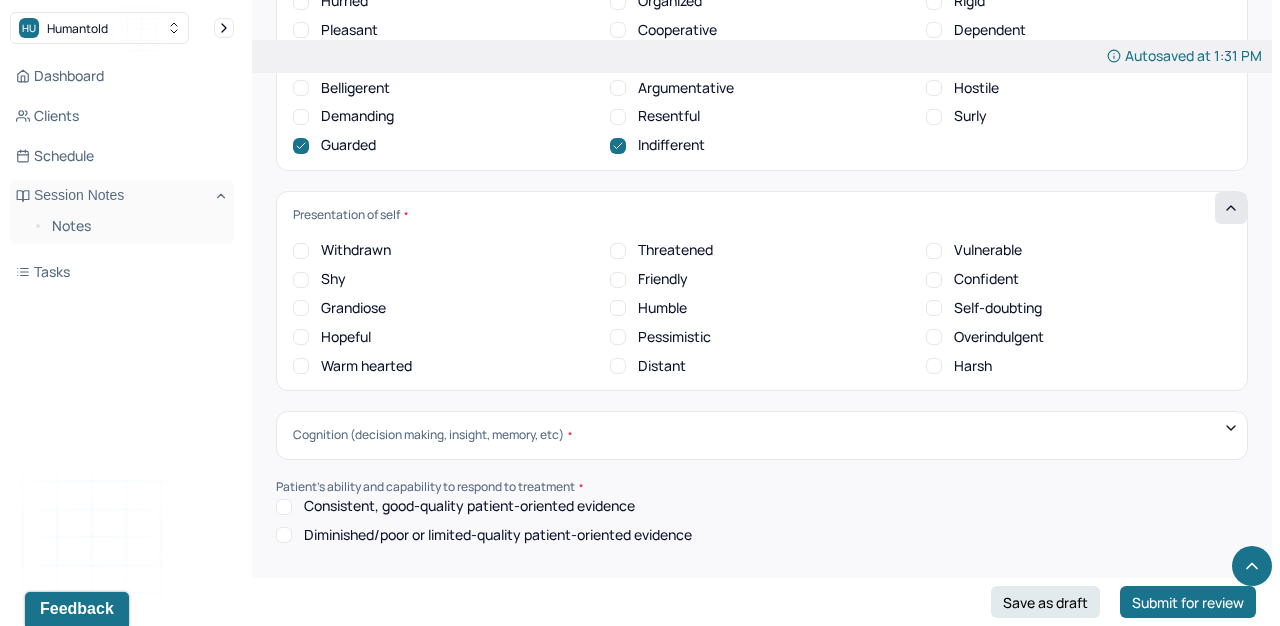 click on "Withdrawn" at bounding box center (356, 250) 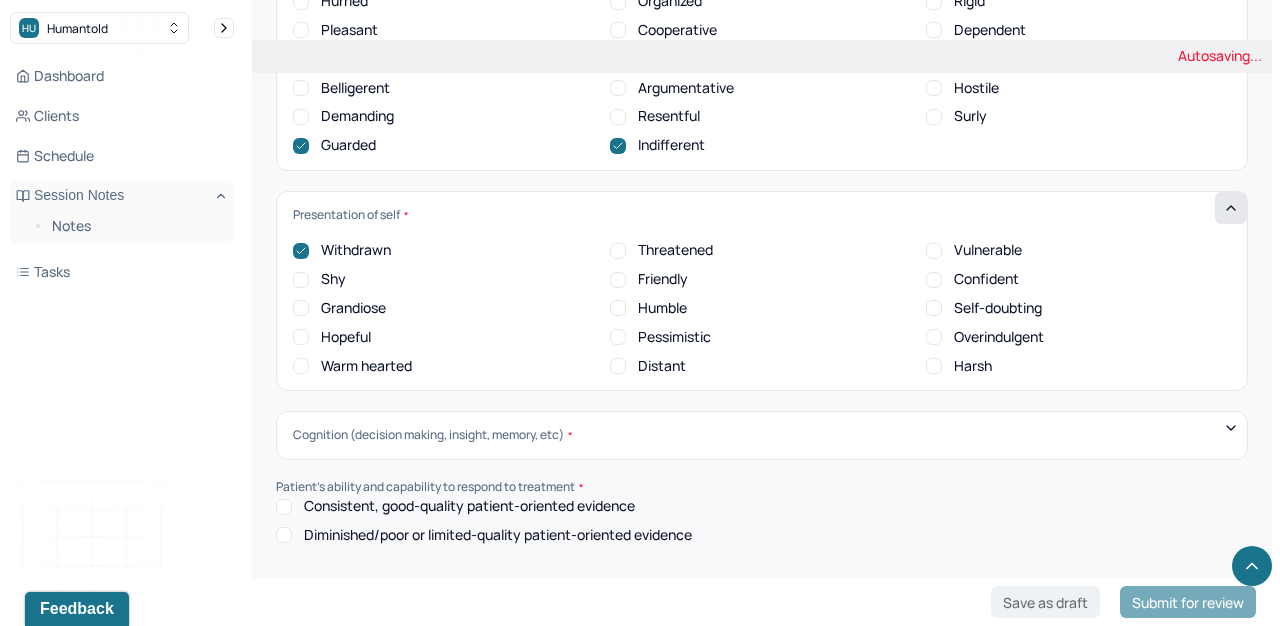 click on "Distant" at bounding box center (662, 366) 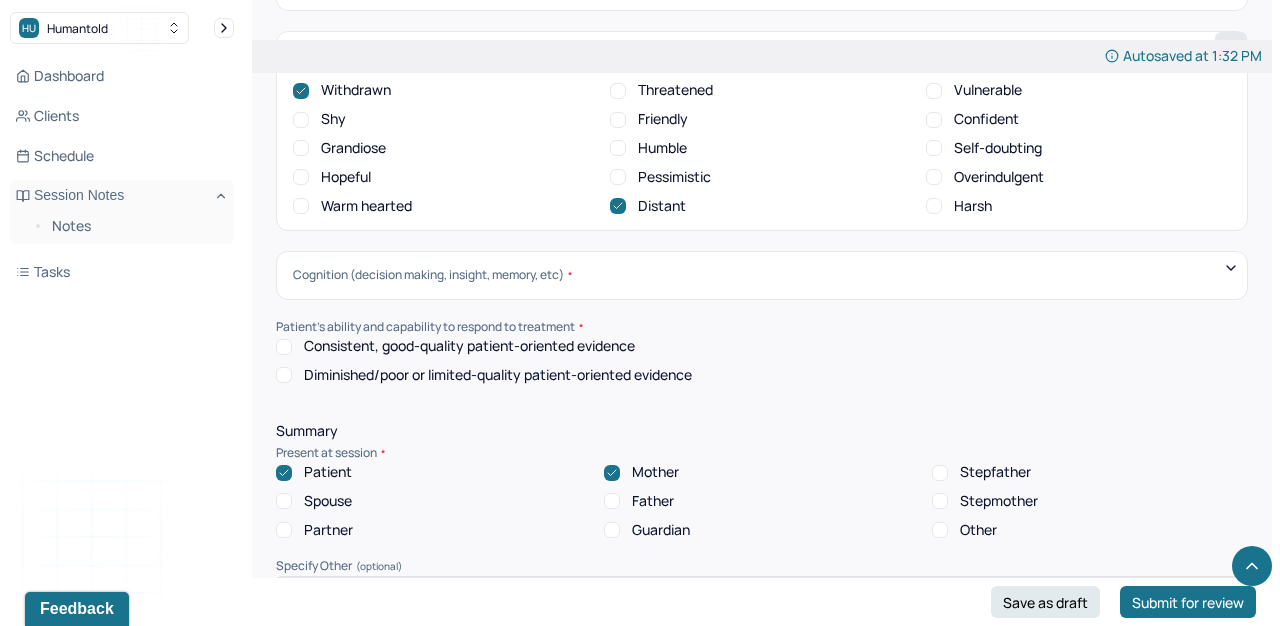scroll, scrollTop: 7823, scrollLeft: 0, axis: vertical 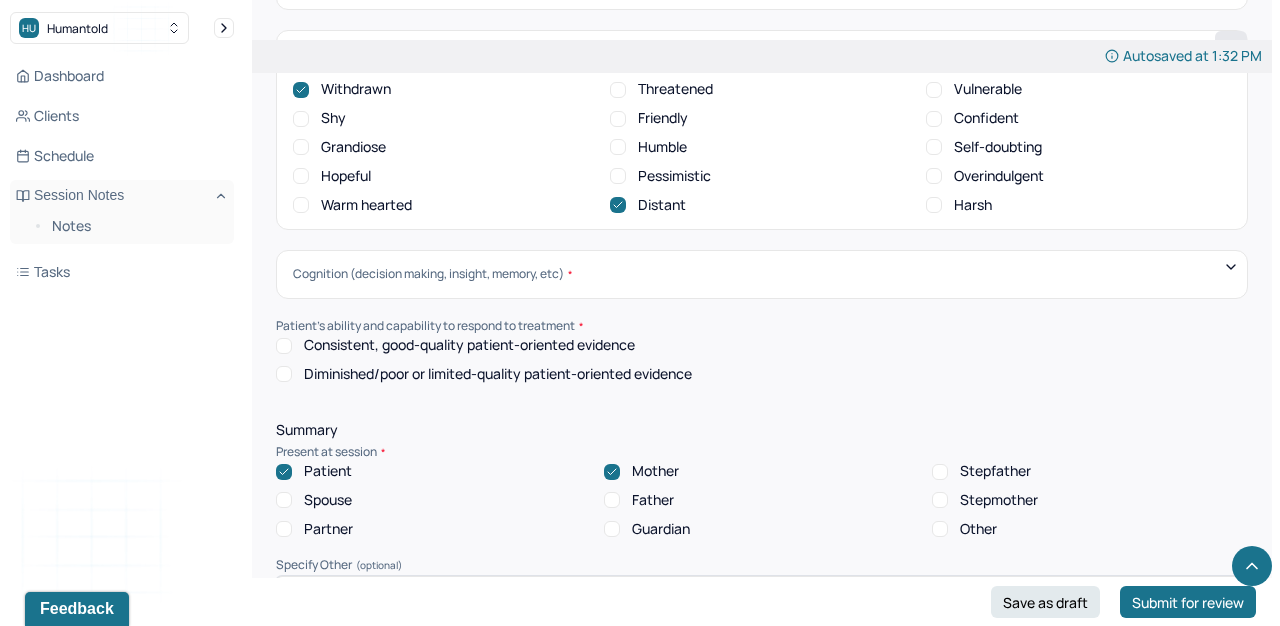 click on "Cognition (decision making, insight, memory, etc)" at bounding box center [762, 274] 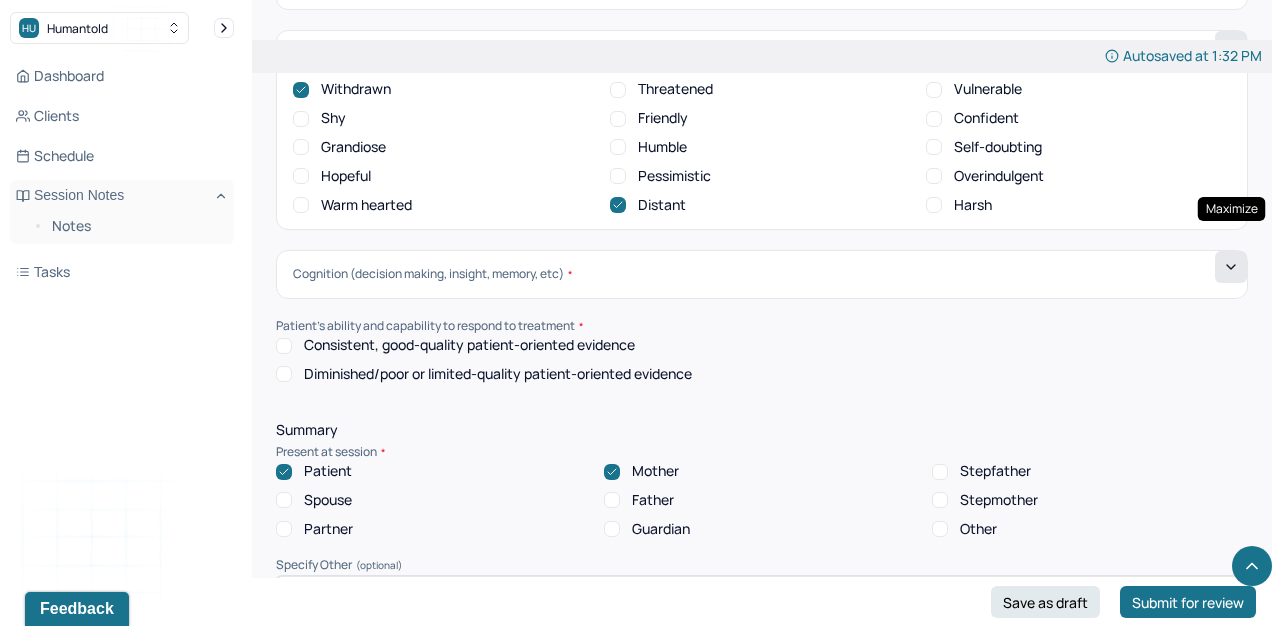 click 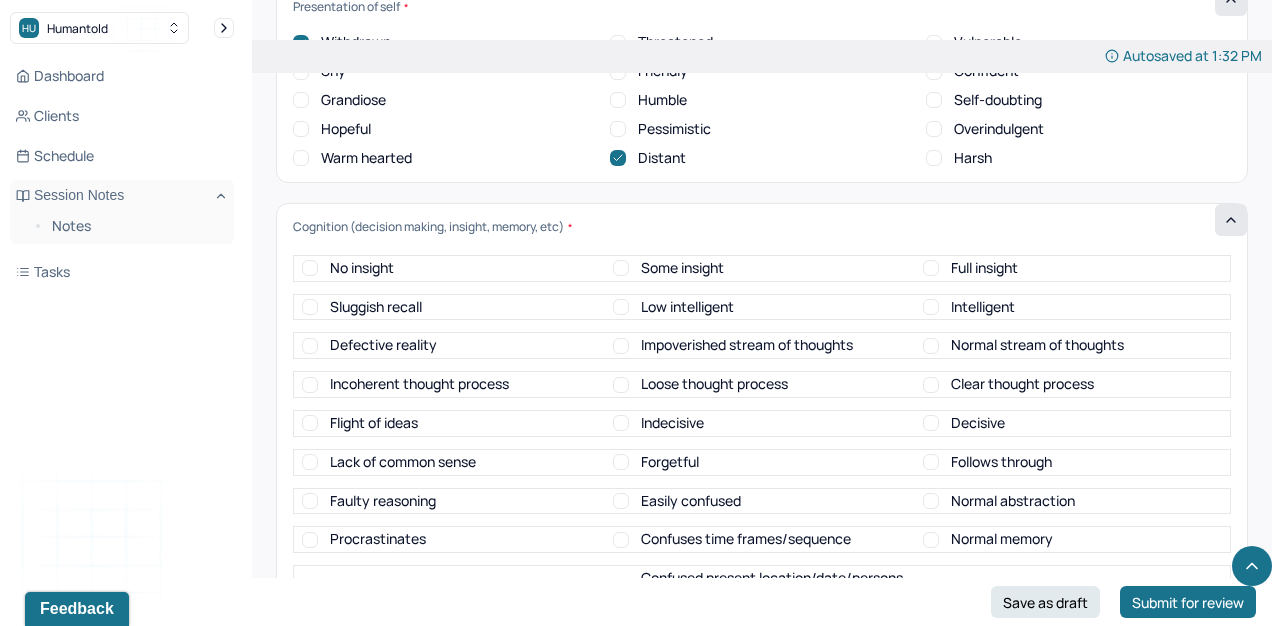 scroll, scrollTop: 7921, scrollLeft: 0, axis: vertical 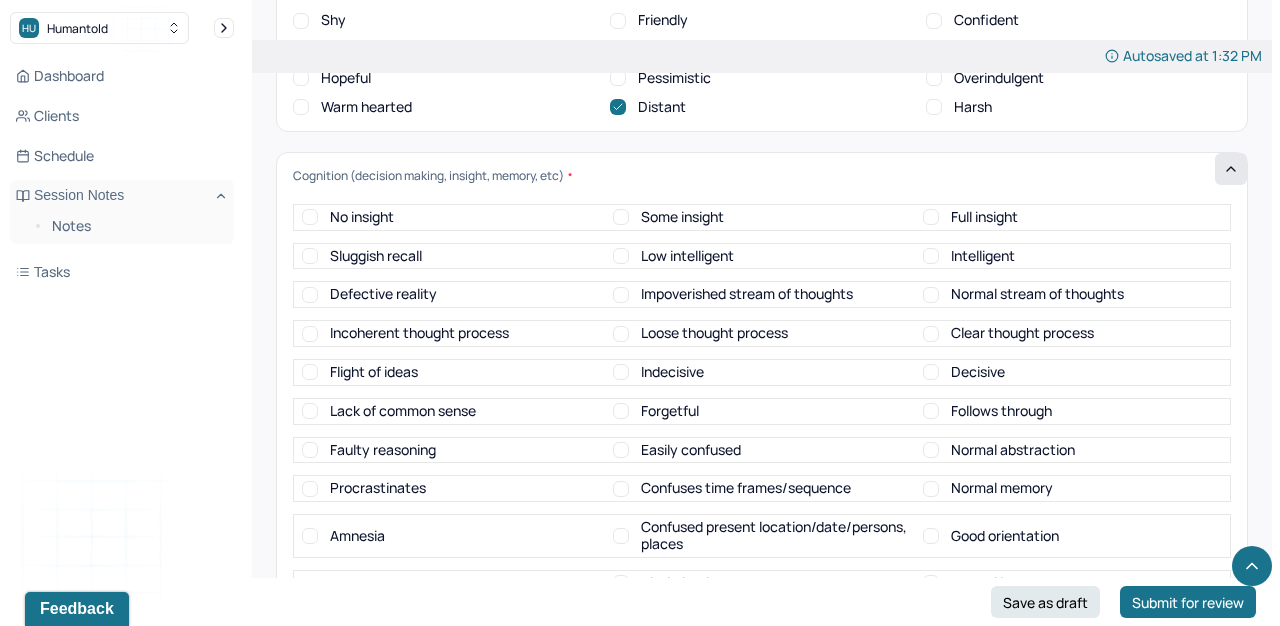 click on "No insight" at bounding box center (362, 217) 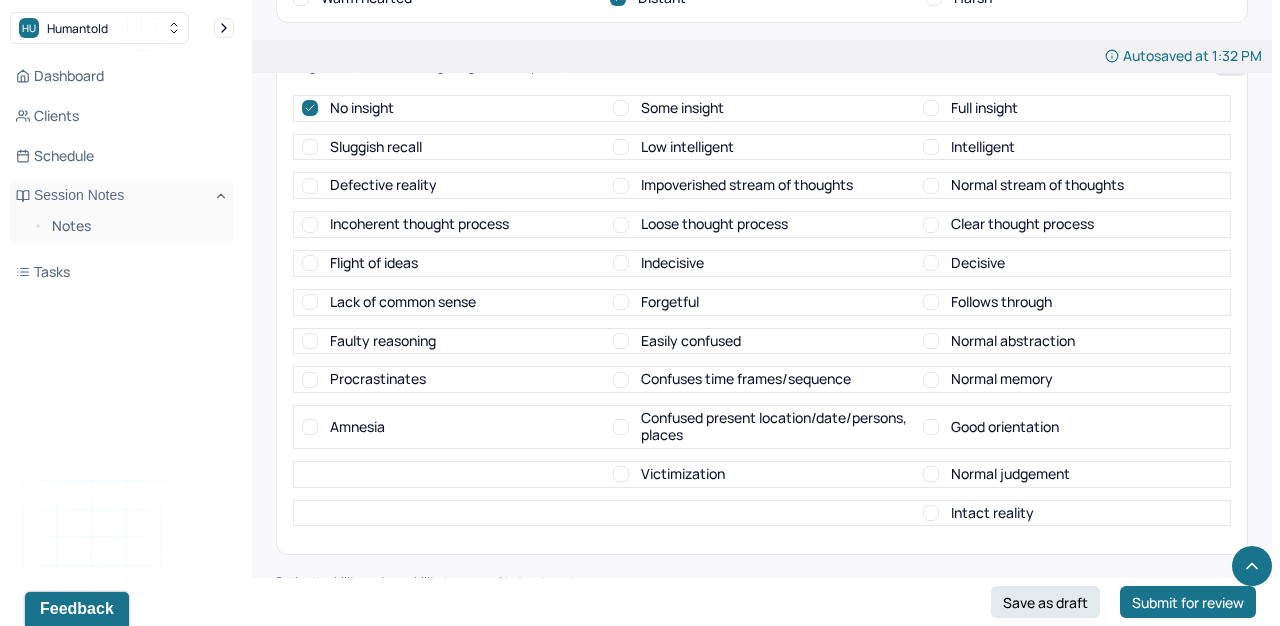 scroll, scrollTop: 8043, scrollLeft: 0, axis: vertical 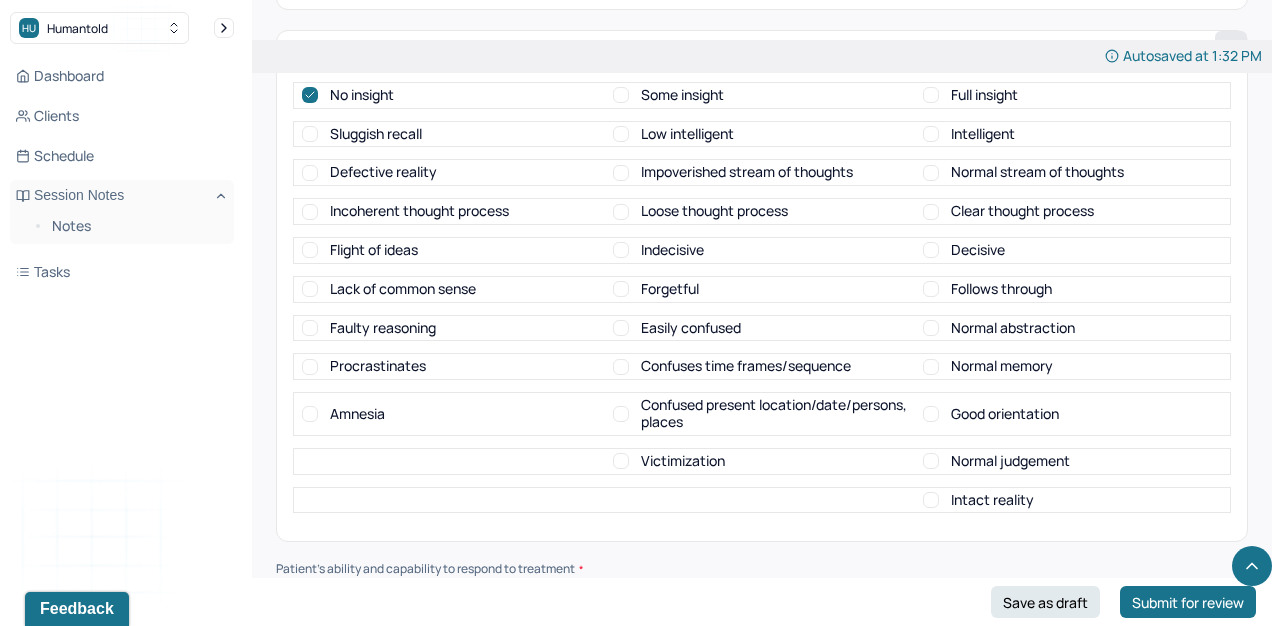 click on "Decisive" at bounding box center [978, 250] 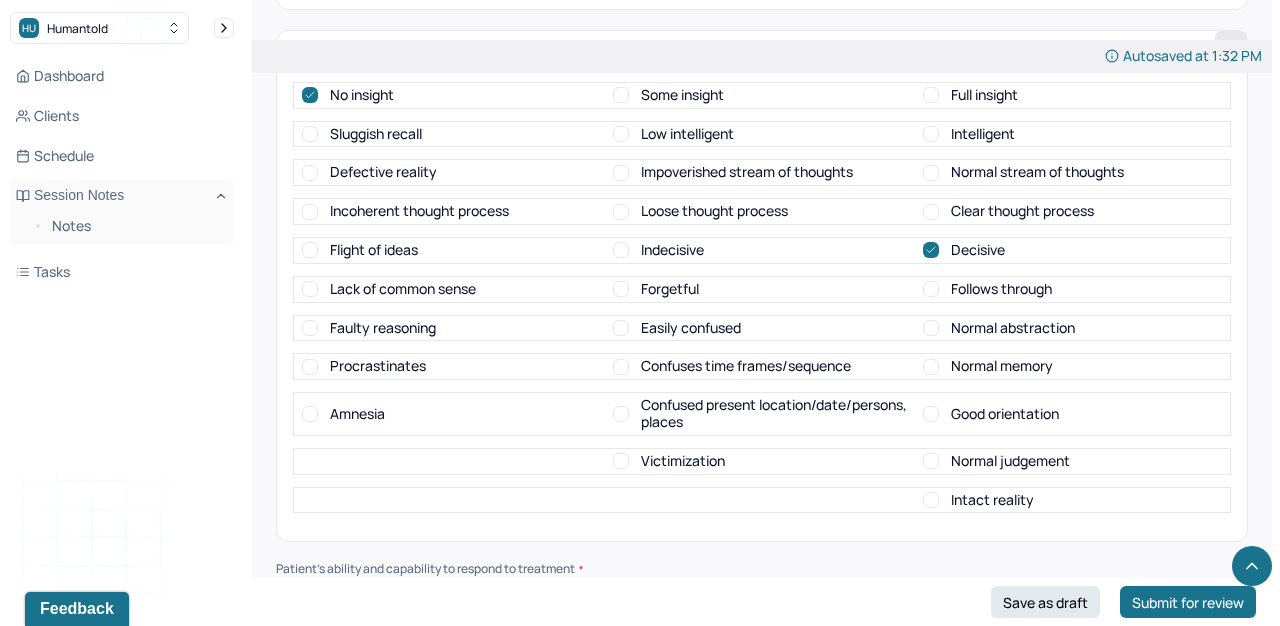 click on "Normal memory" at bounding box center (1002, 366) 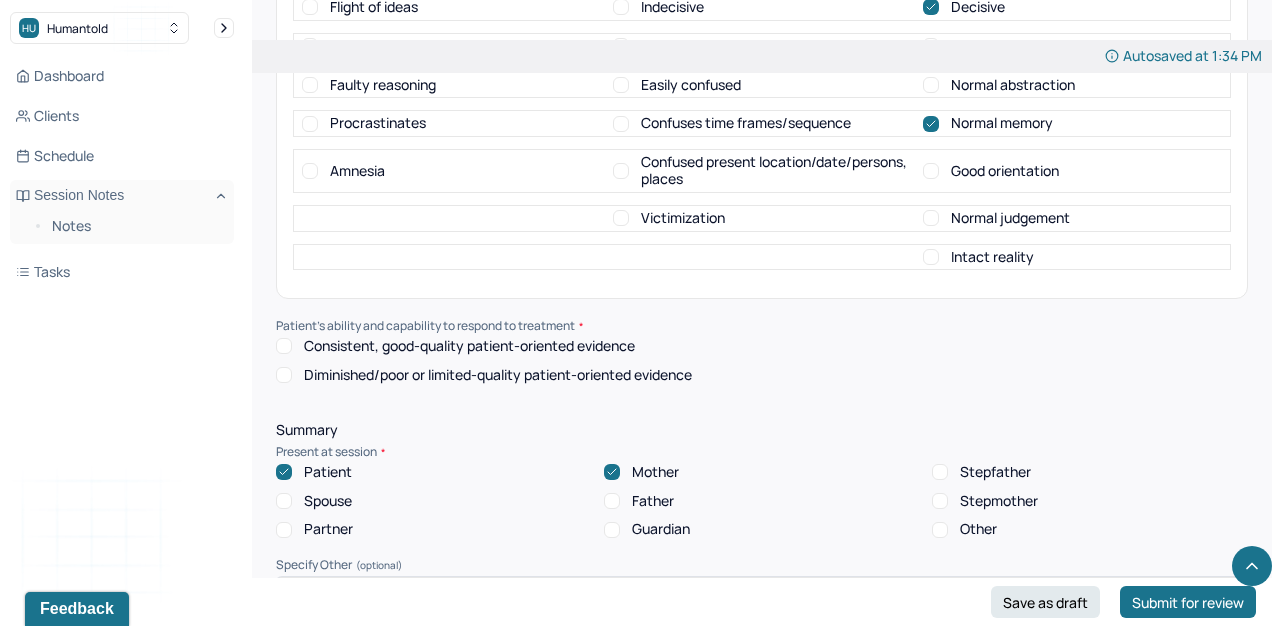 scroll, scrollTop: 8495, scrollLeft: 0, axis: vertical 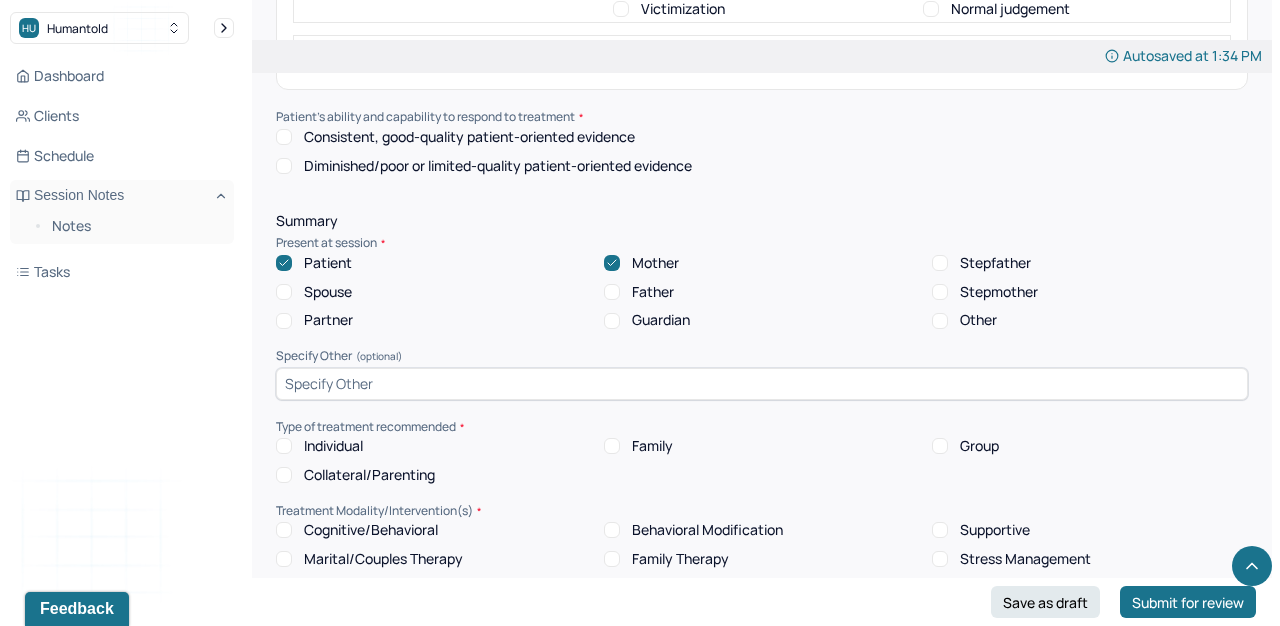 click on "Consistent, good-quality patient-oriented evidence" at bounding box center [469, 137] 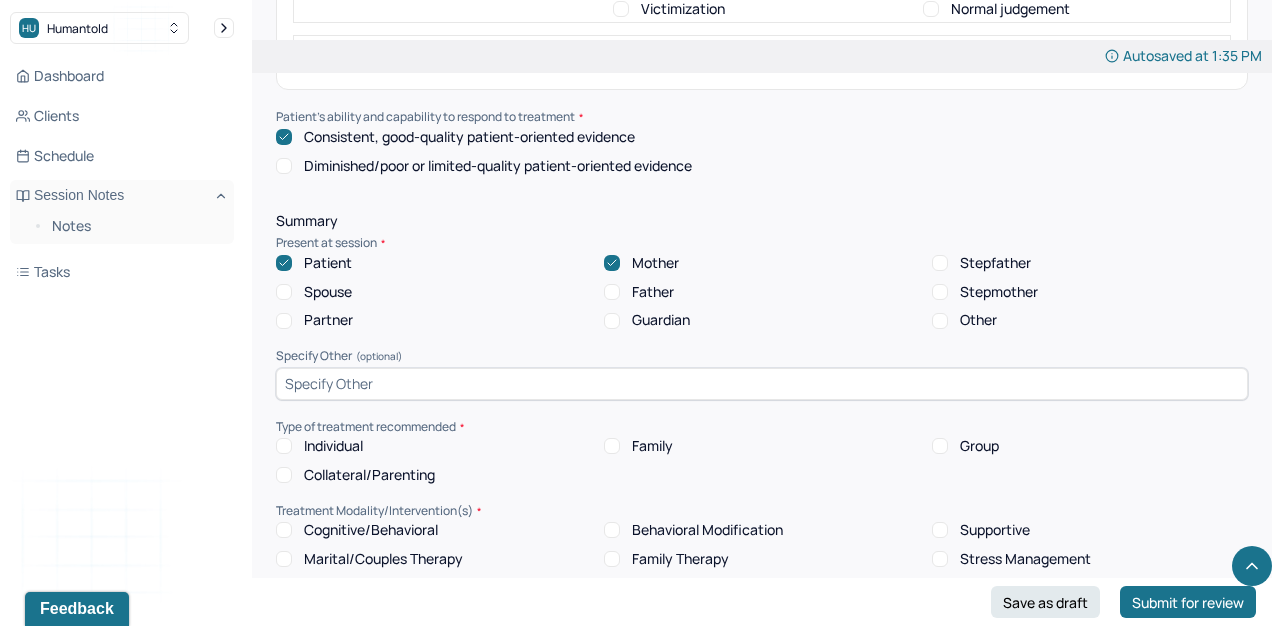 scroll, scrollTop: 8496, scrollLeft: 0, axis: vertical 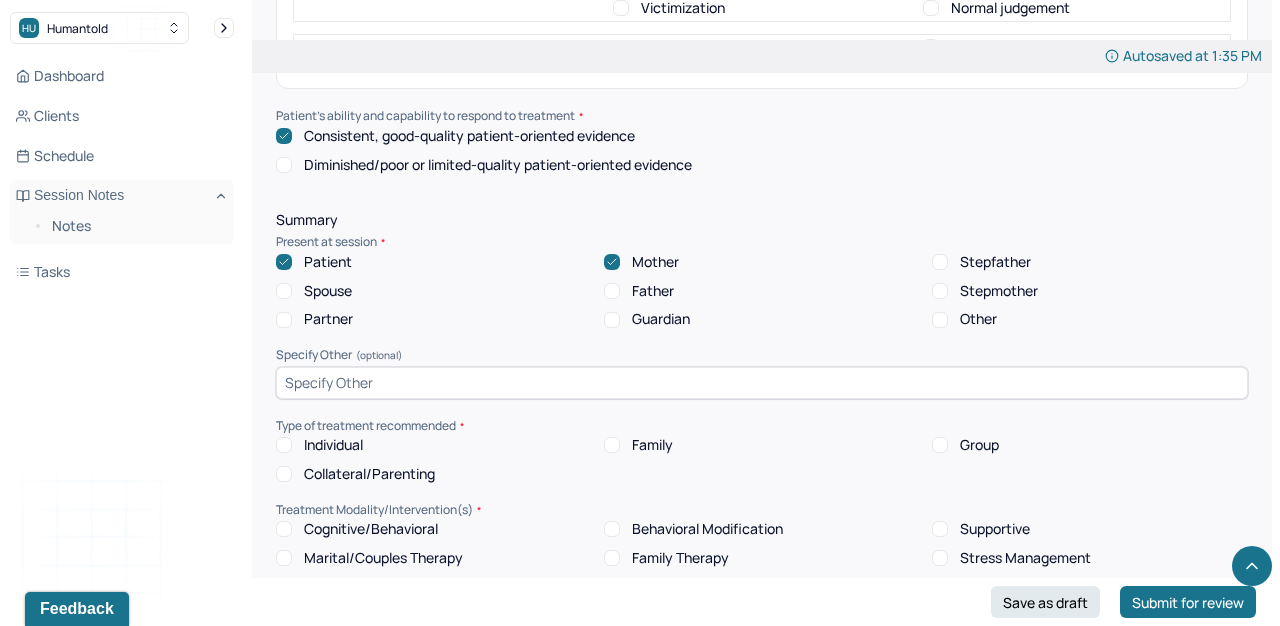 click on "Individual" at bounding box center [333, 445] 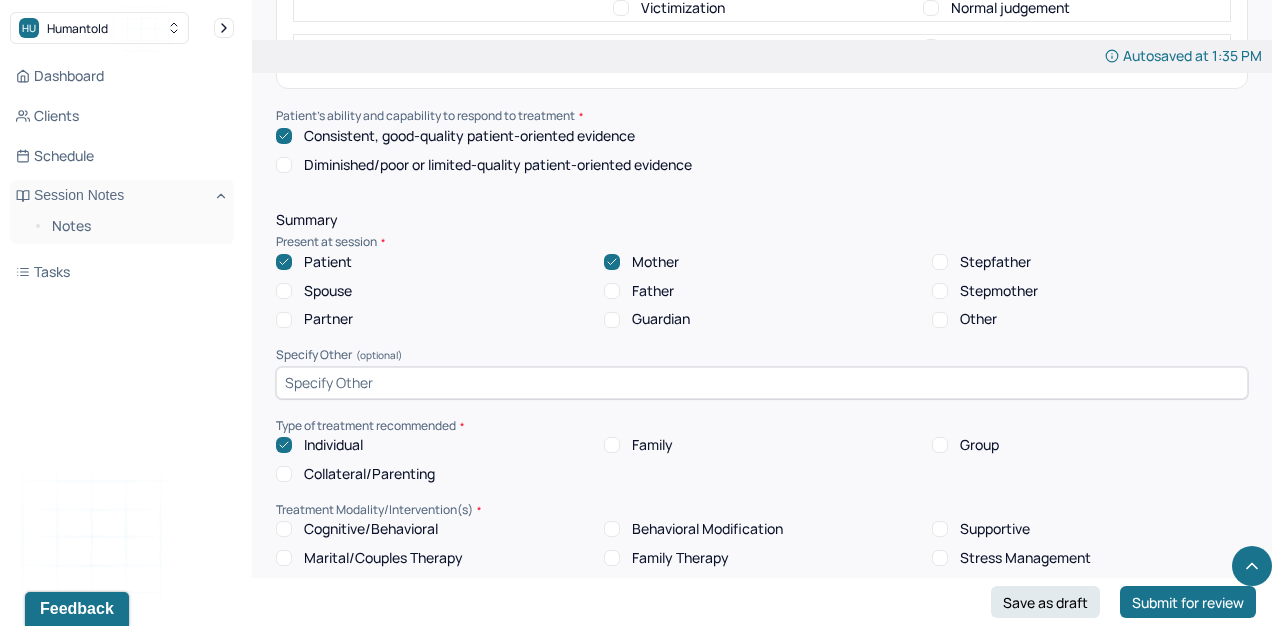 click on "Collateral/Parenting" at bounding box center (369, 474) 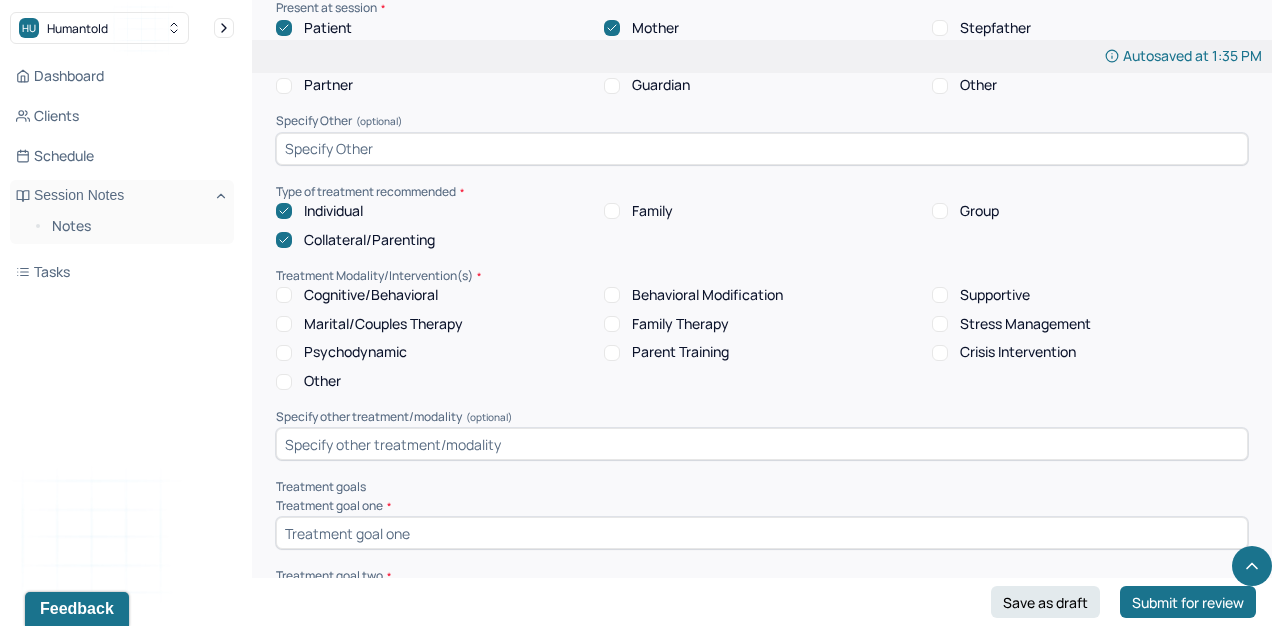 scroll, scrollTop: 8731, scrollLeft: 0, axis: vertical 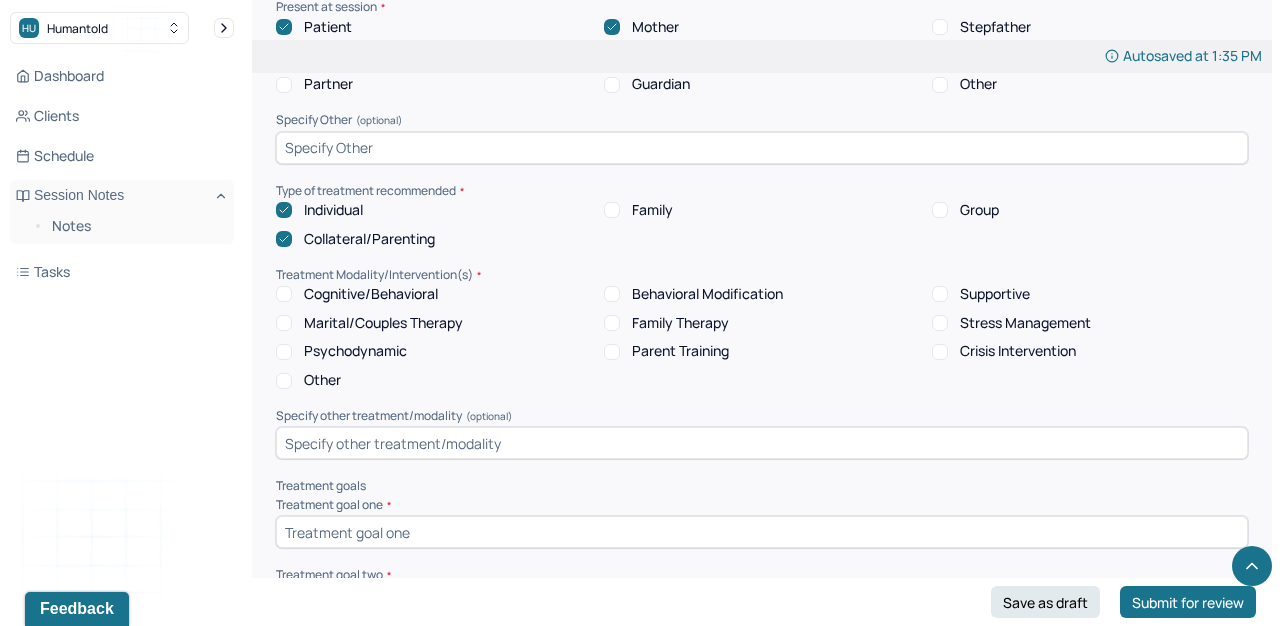 click on "Cognitive/Behavioral" at bounding box center [371, 294] 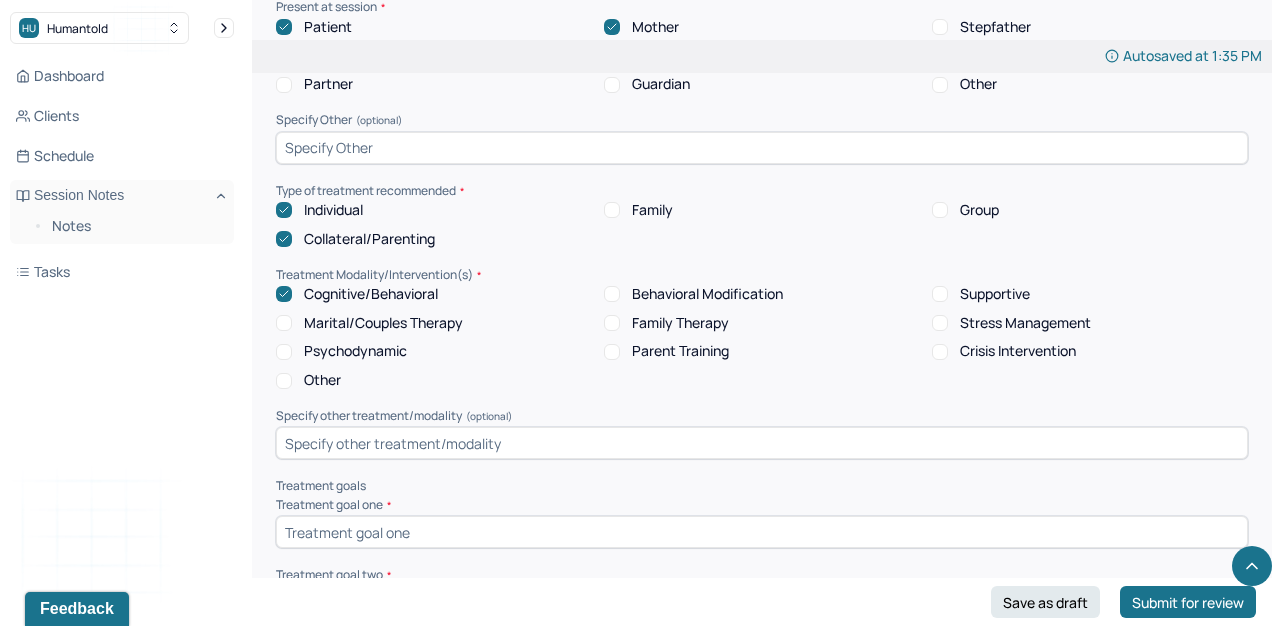 click on "Parent Training" at bounding box center (680, 351) 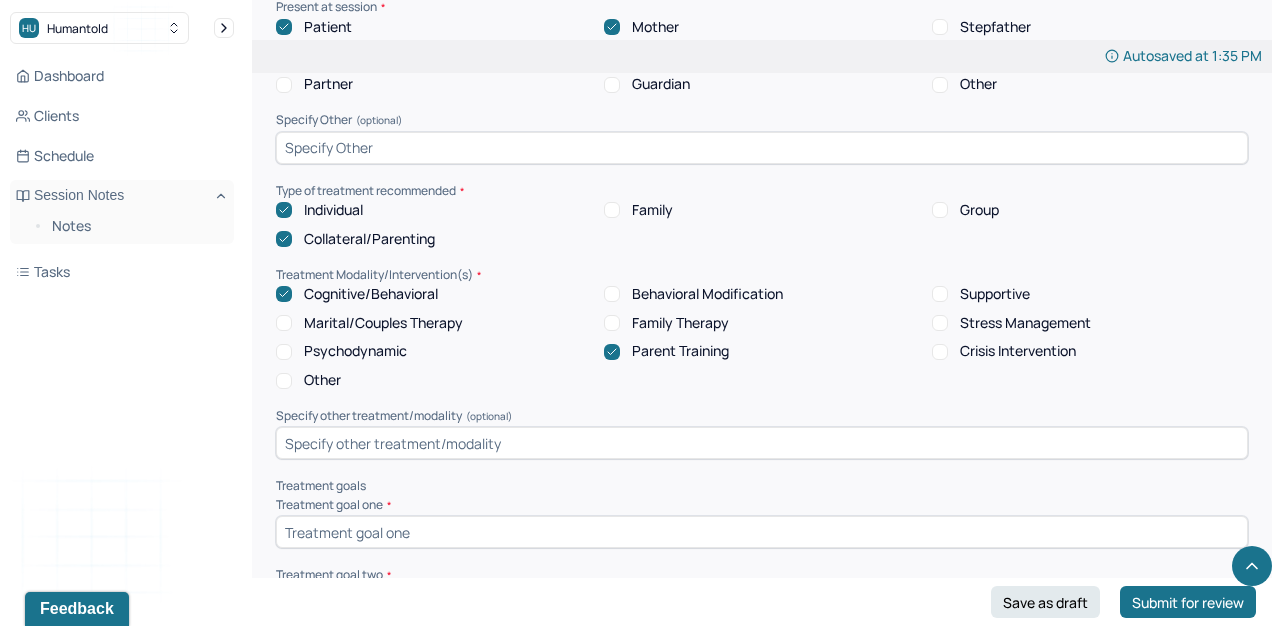 click on "Behavioral Modification" at bounding box center [707, 294] 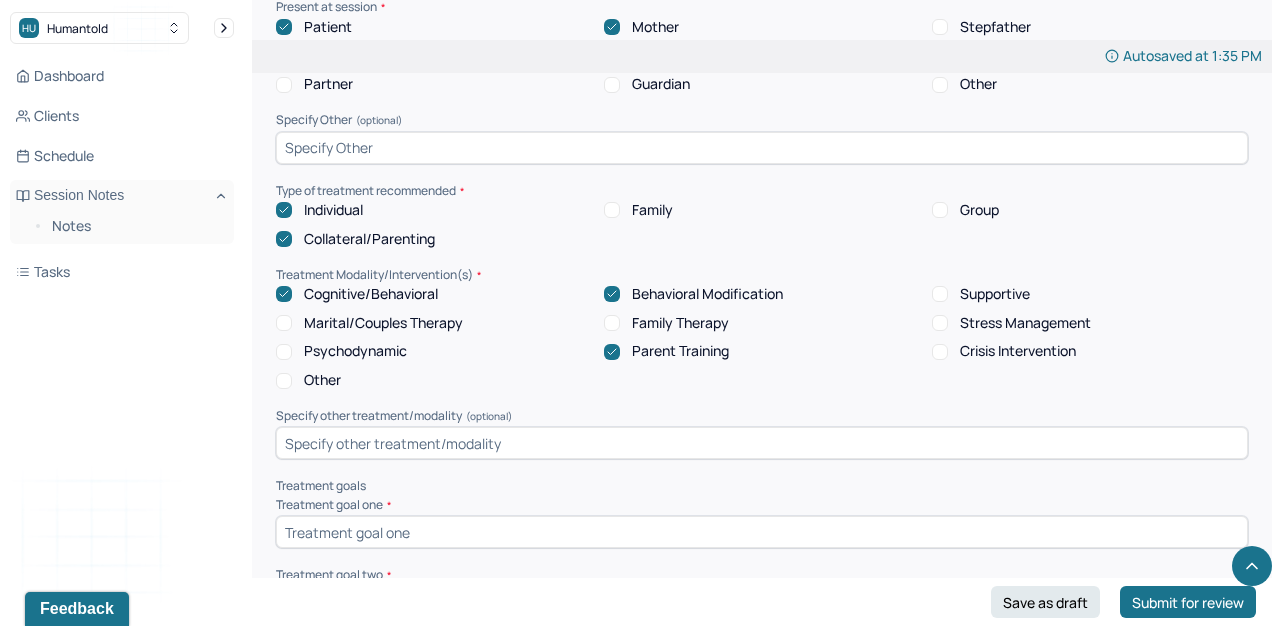 click on "Supportive" at bounding box center (995, 294) 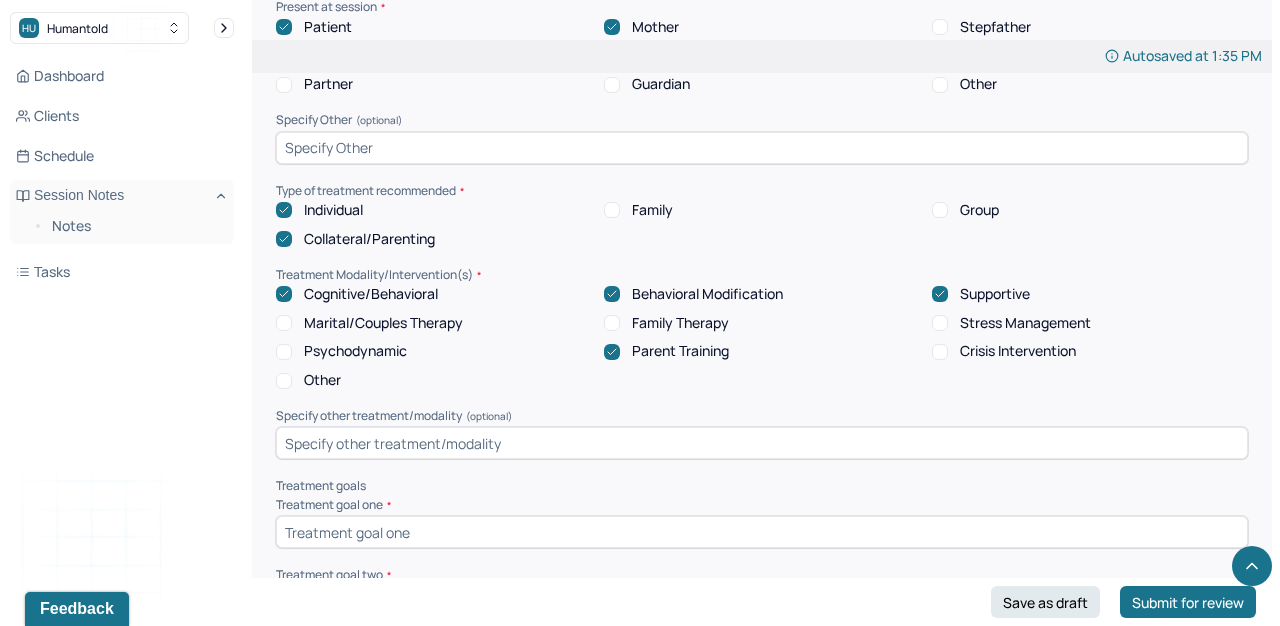 click on "Stress Management" at bounding box center [1025, 323] 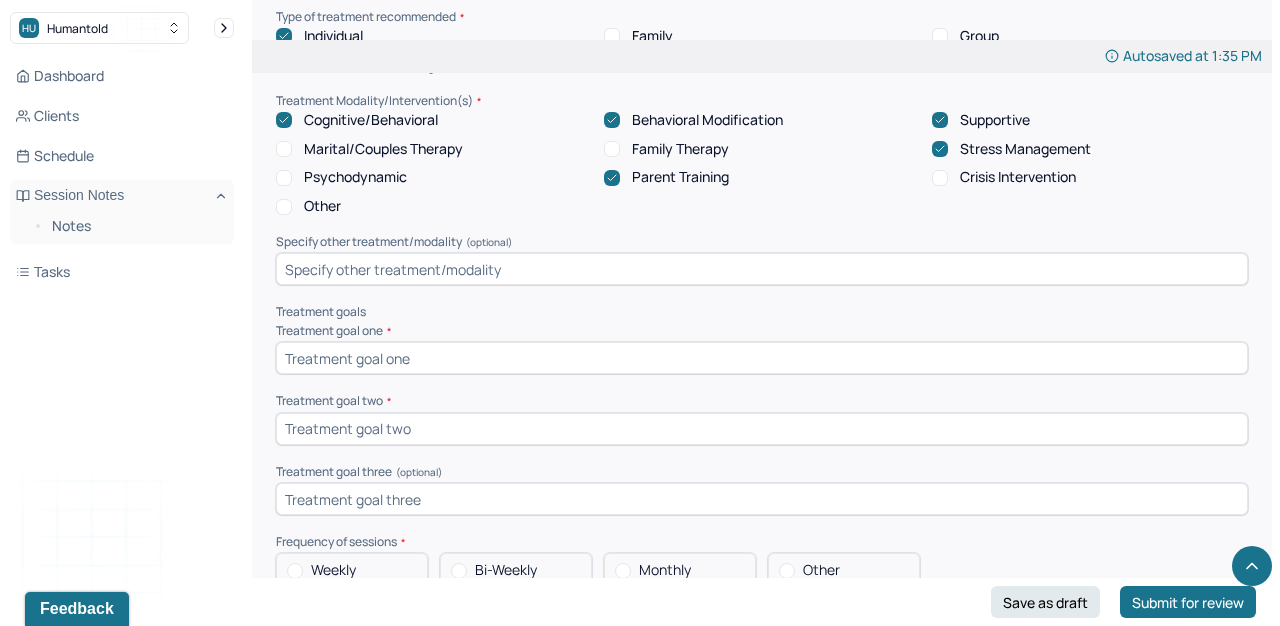 scroll, scrollTop: 8946, scrollLeft: 0, axis: vertical 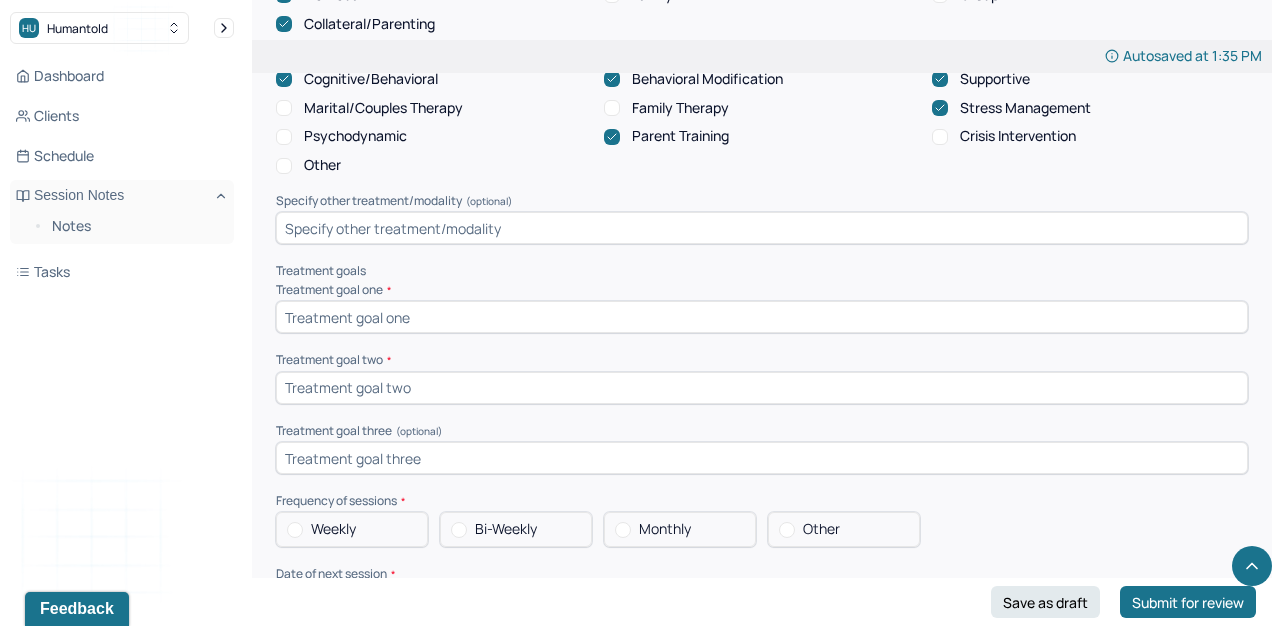 click at bounding box center [762, 317] 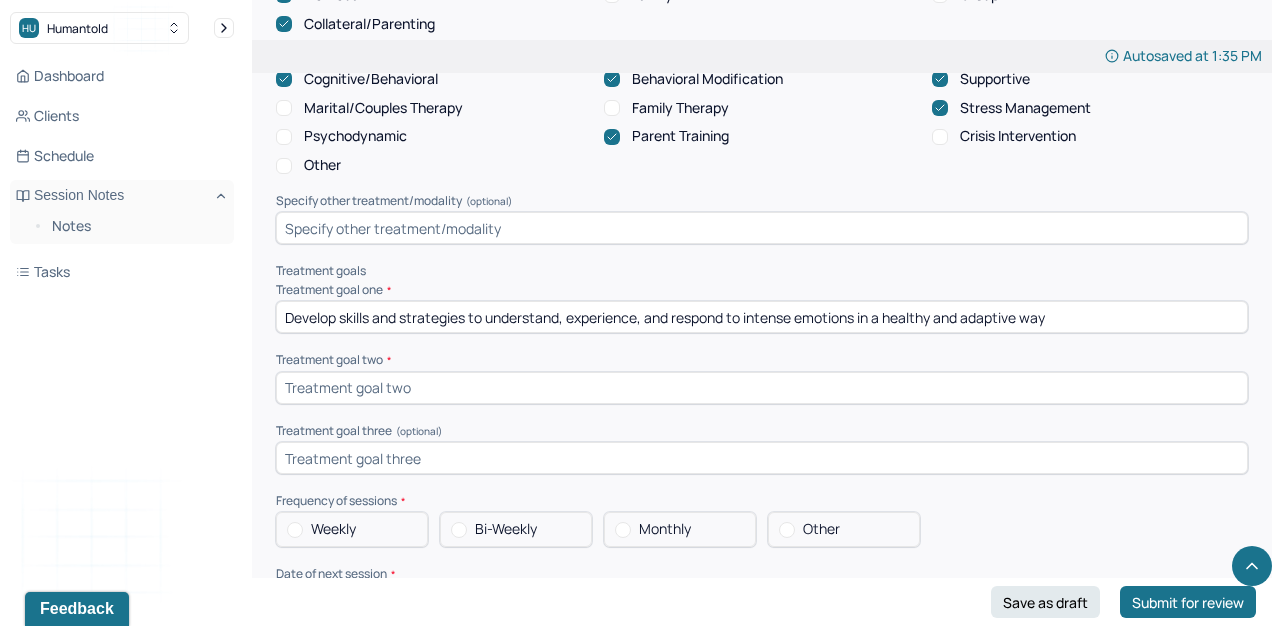type on "Develop skills and strategies to understand, experience, and respond to intense emotions in a healthy and adaptive way" 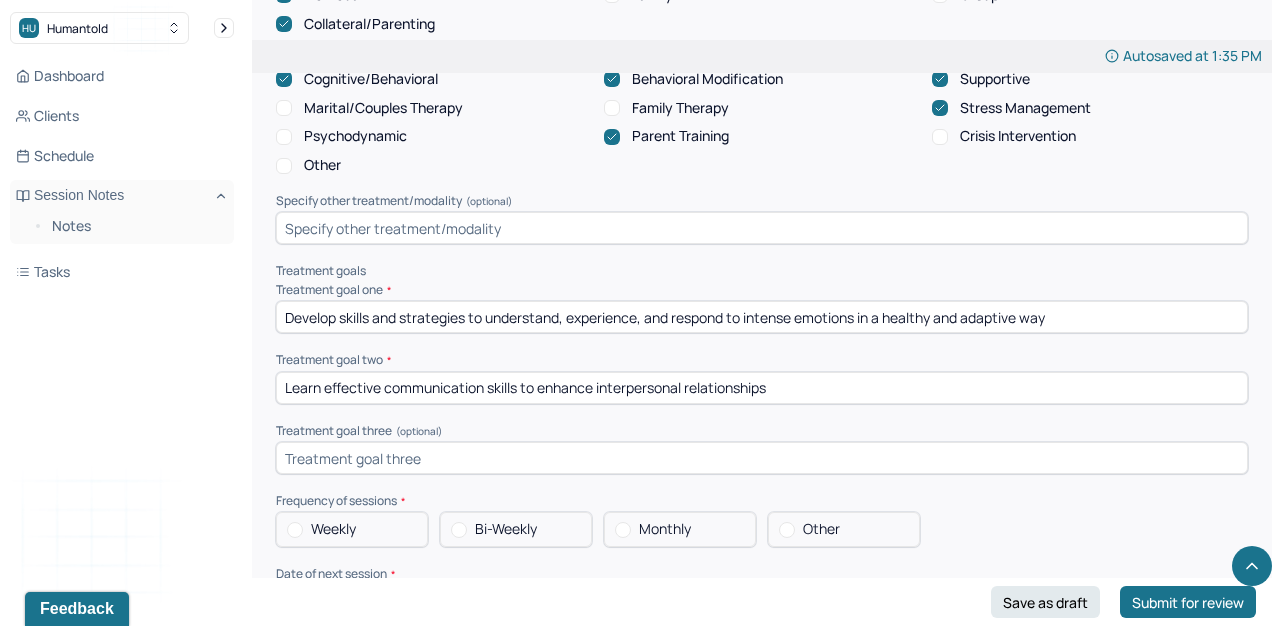 type on "Learn effective communication skills to enhance interpersonal relationships" 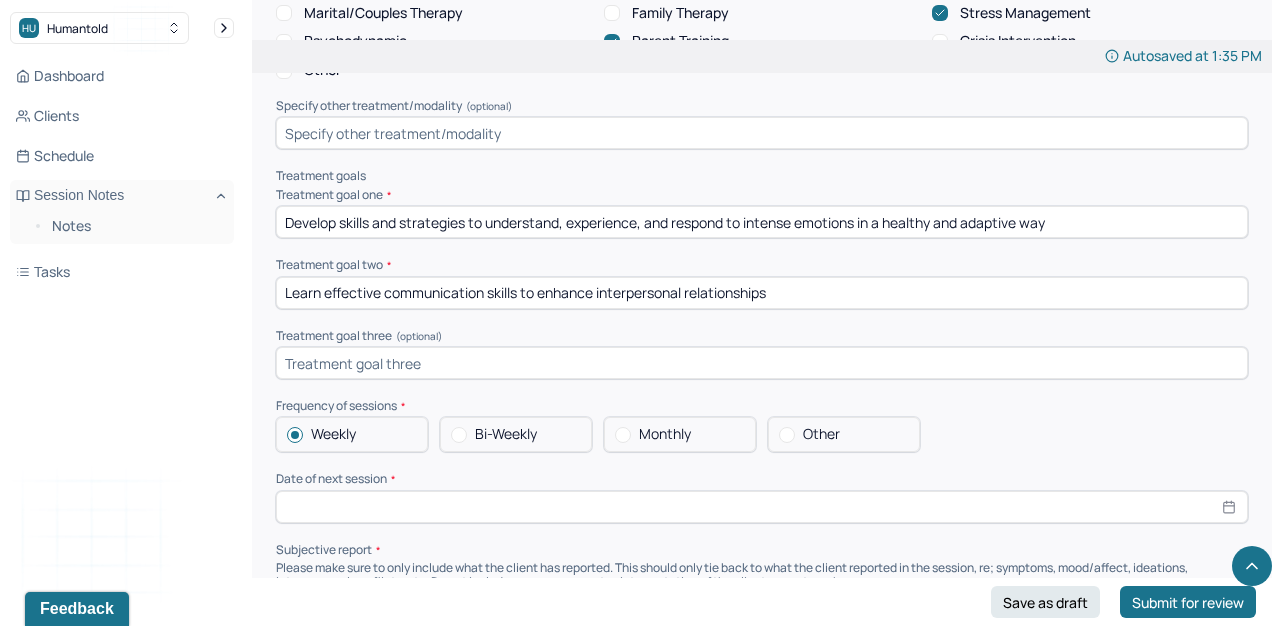 scroll, scrollTop: 9043, scrollLeft: 0, axis: vertical 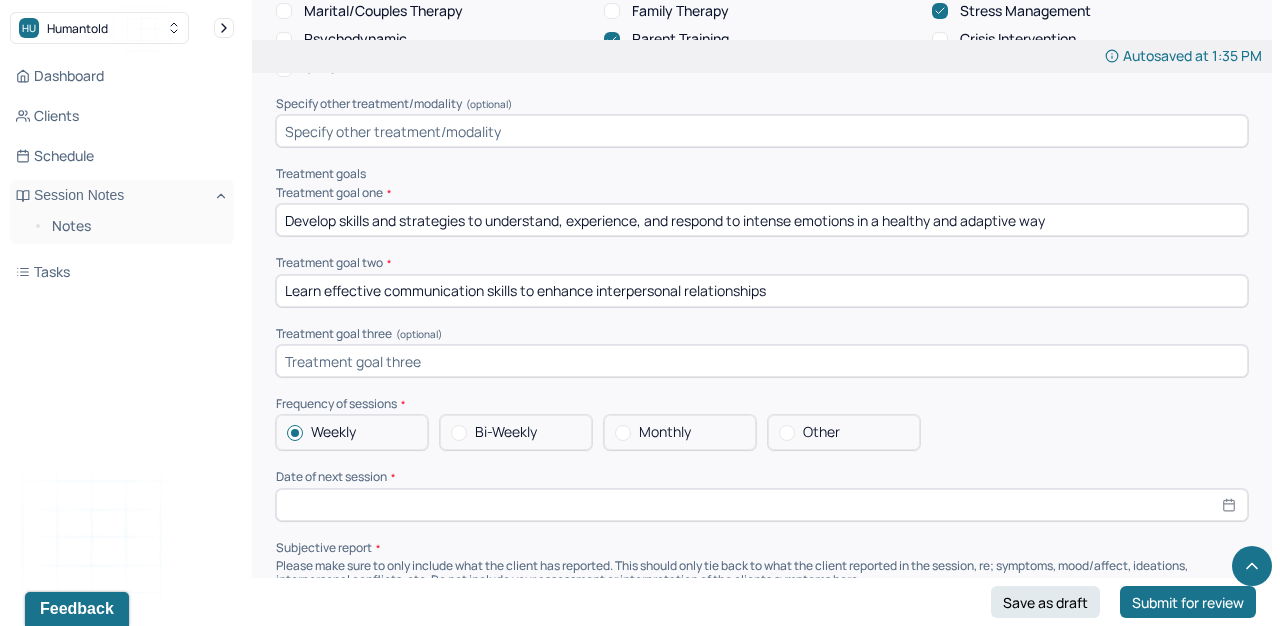 click on "Develop skills and strategies to understand, experience, and respond to intense emotions in a healthy and adaptive way" at bounding box center (762, 220) 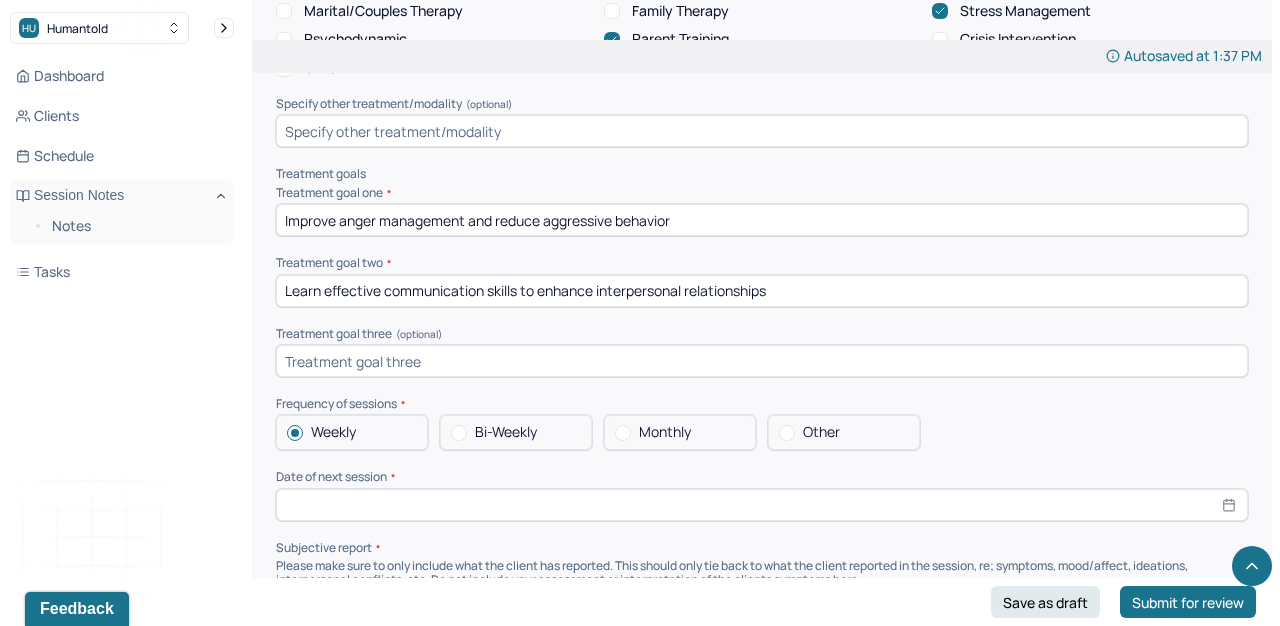 type on "Improve anger management and reduce aggressive behavior" 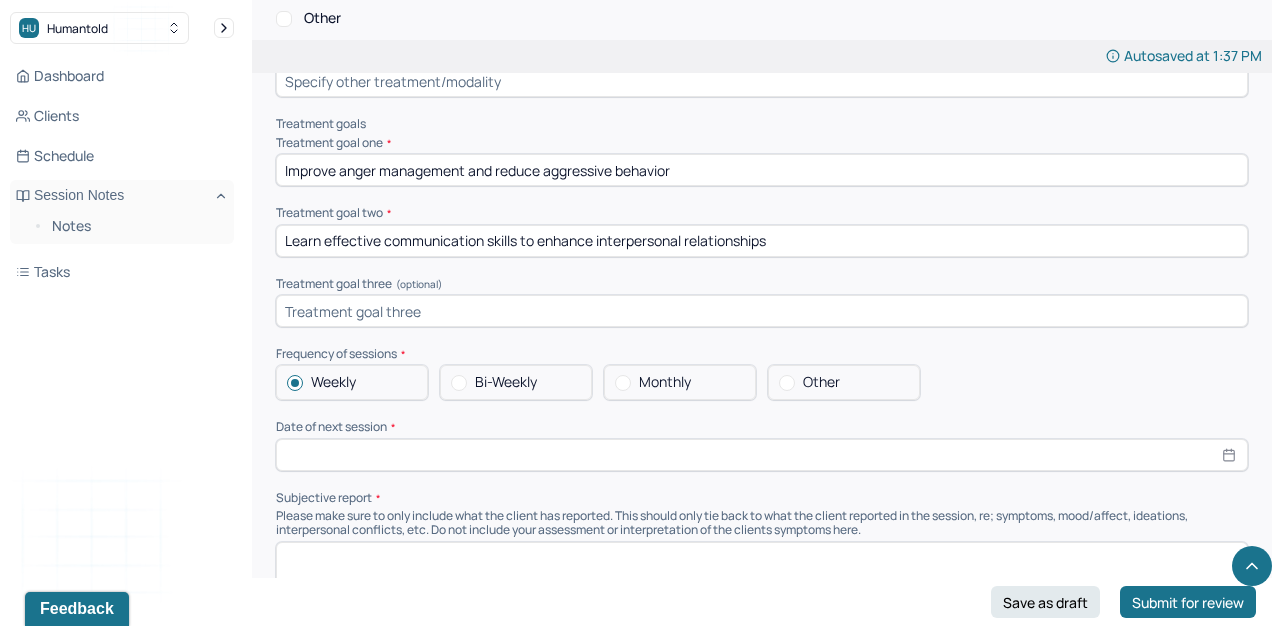 scroll, scrollTop: 9271, scrollLeft: 0, axis: vertical 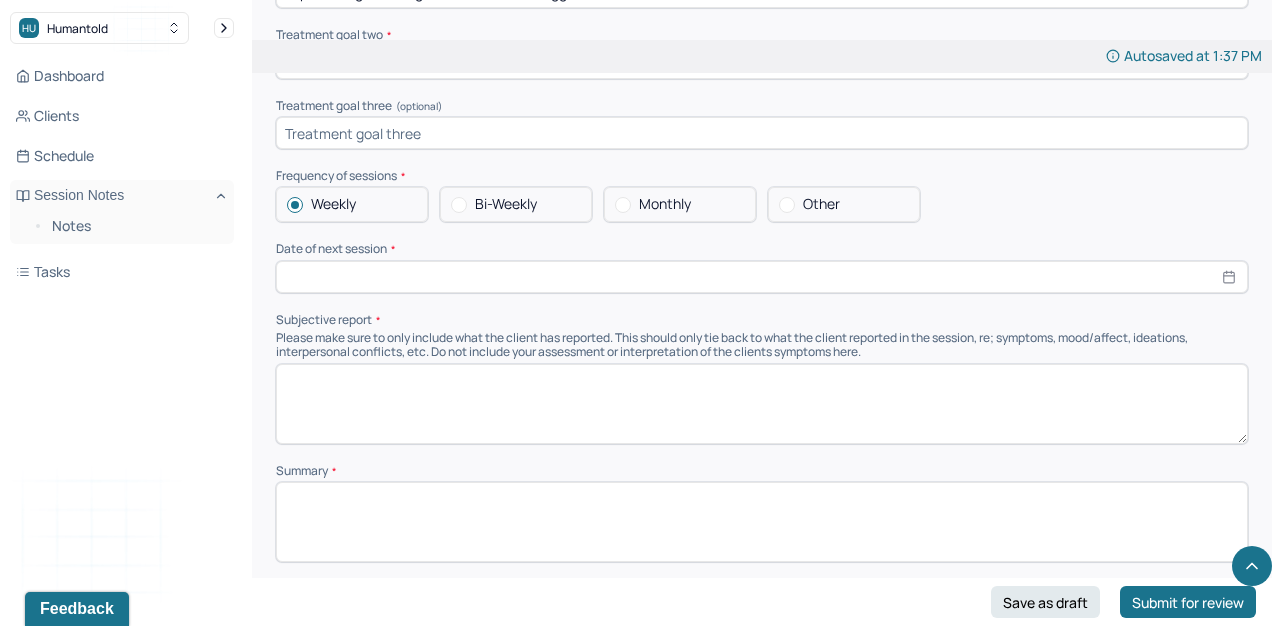 click at bounding box center [762, 277] 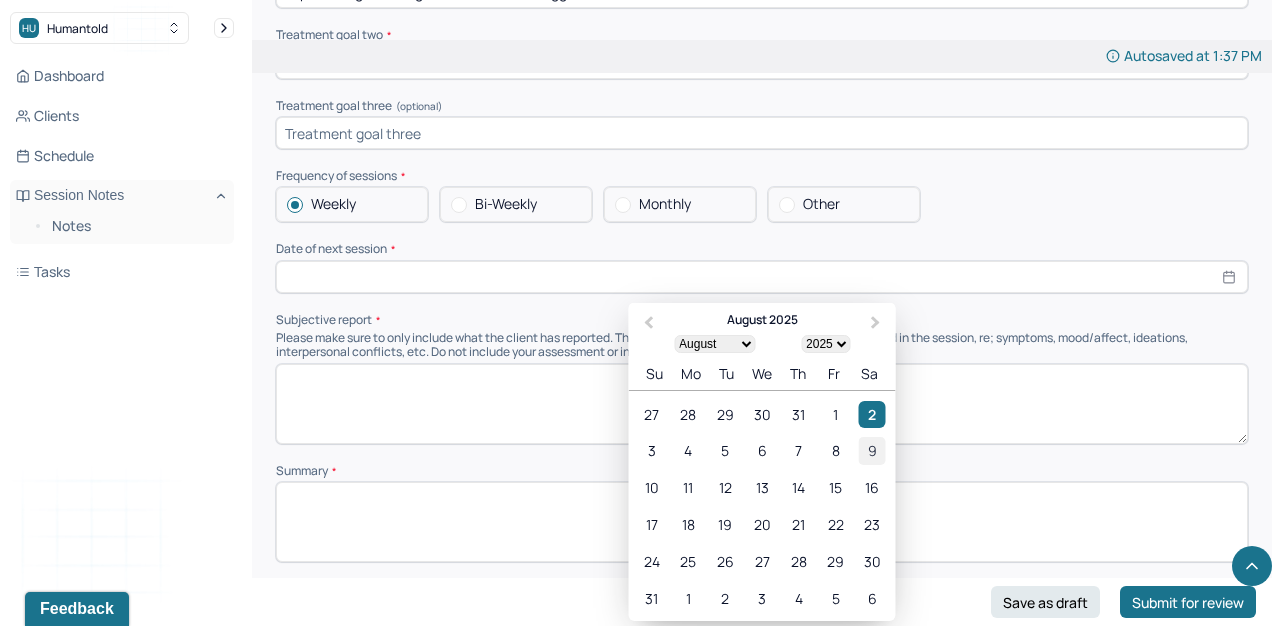 click on "9" at bounding box center (872, 450) 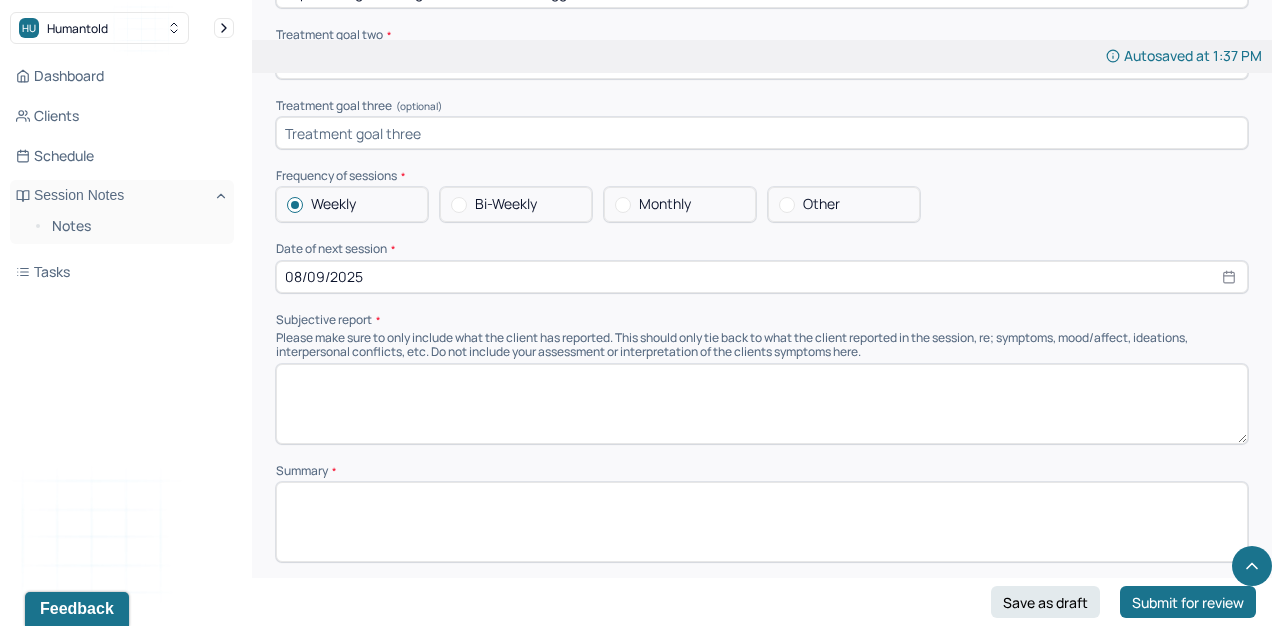 click on "Please make sure to only include what the client has reported. This should only tie back to what the client reported in the session, re; symptoms, mood/affect, ideations, interpersonal conflicts, etc. Do not include your assessment or interpretation of the clients symptoms here." at bounding box center (762, 345) 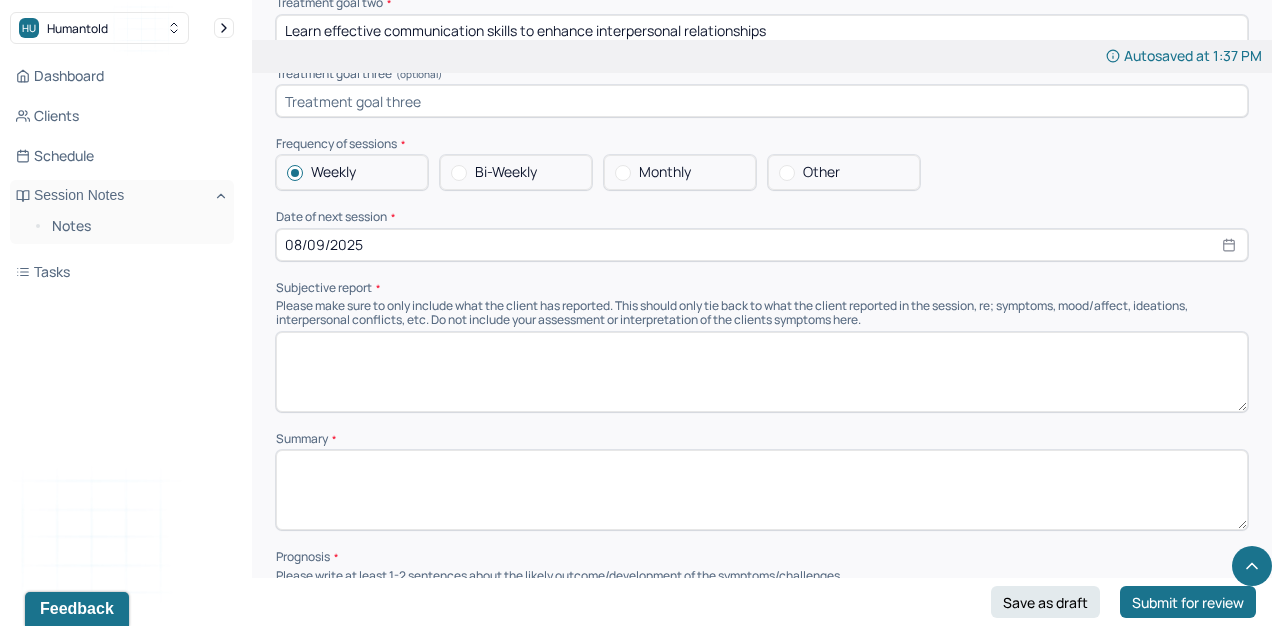scroll, scrollTop: 9306, scrollLeft: 0, axis: vertical 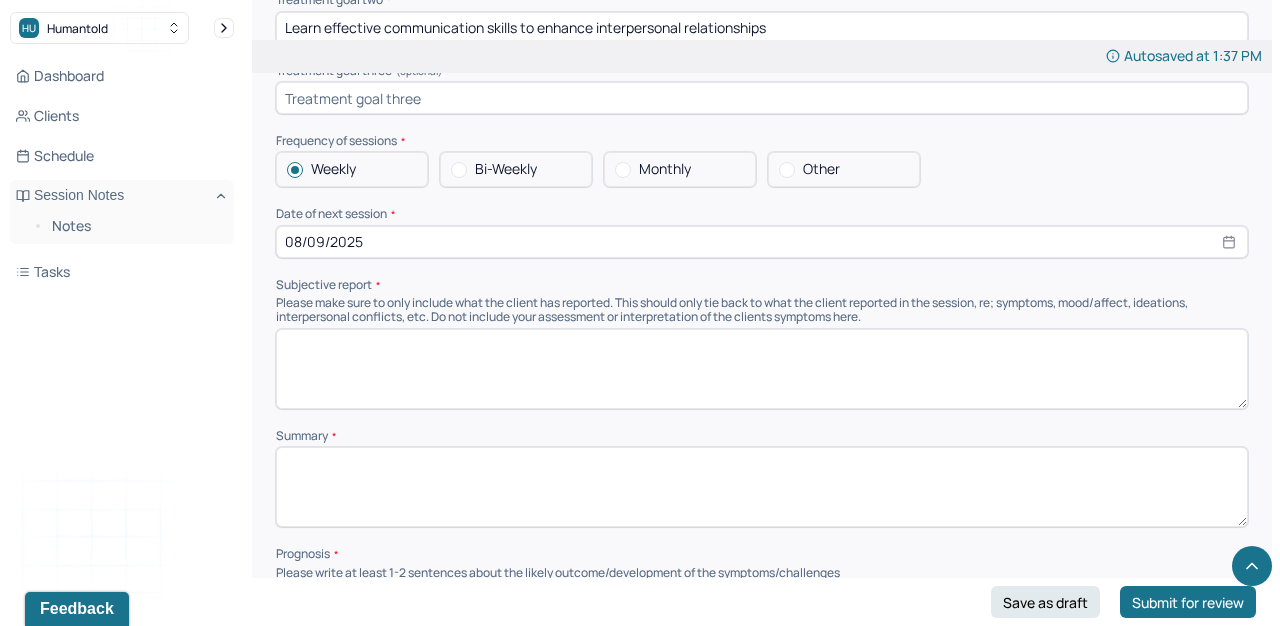 click at bounding box center (762, 369) 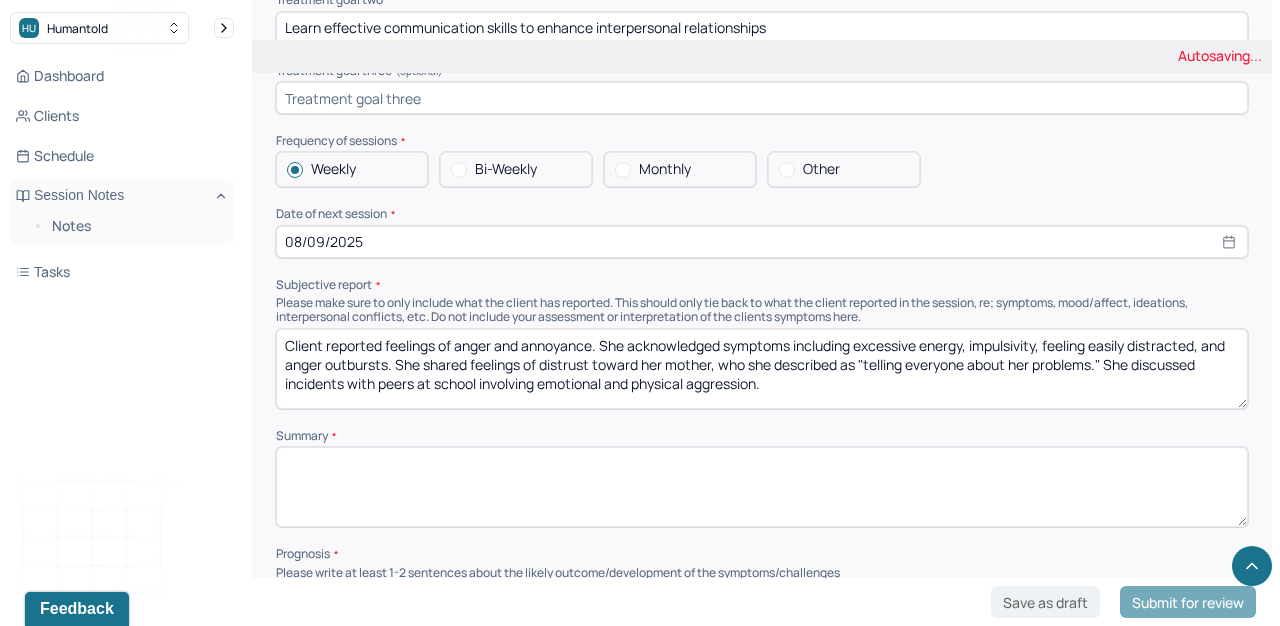 scroll, scrollTop: 0, scrollLeft: 0, axis: both 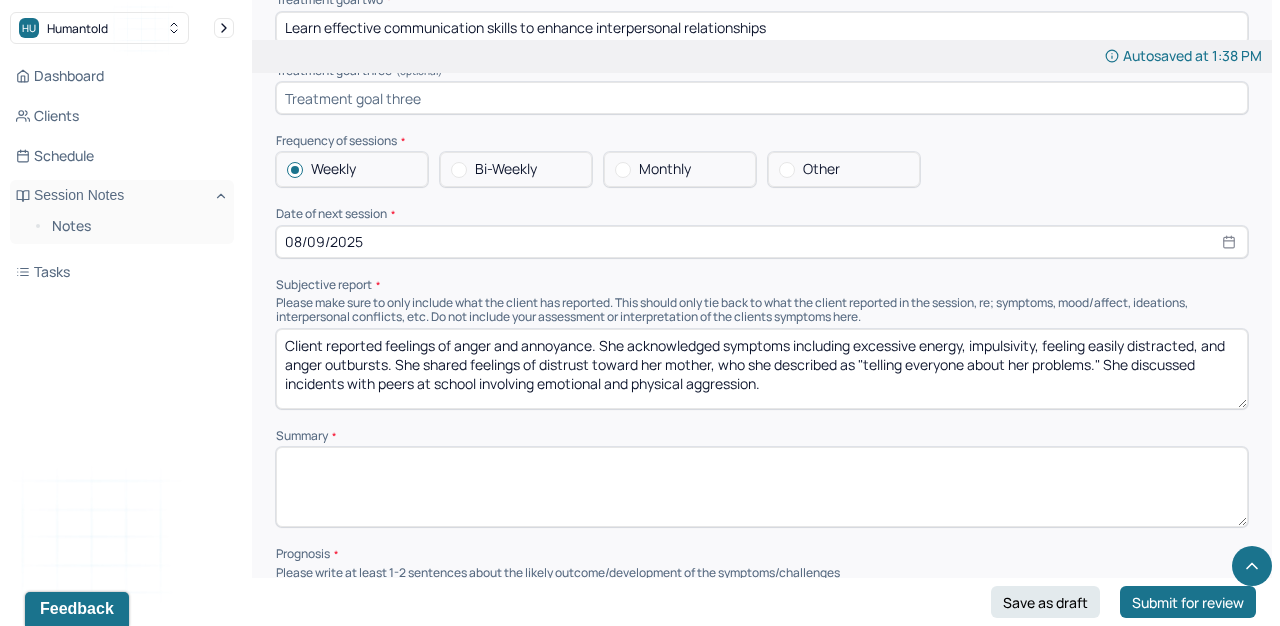 click on "Client reported feelings of anger and annoyance. She acknowledged symptoms including excessive energy, impulsivity, feeling easily distracted, and anger outbursts. She shared feelings of distrust toward her mother, who she described as "telling everyone about her problems." She discussed incidents with peers at school involving emotional and physical aggression." at bounding box center [762, 369] 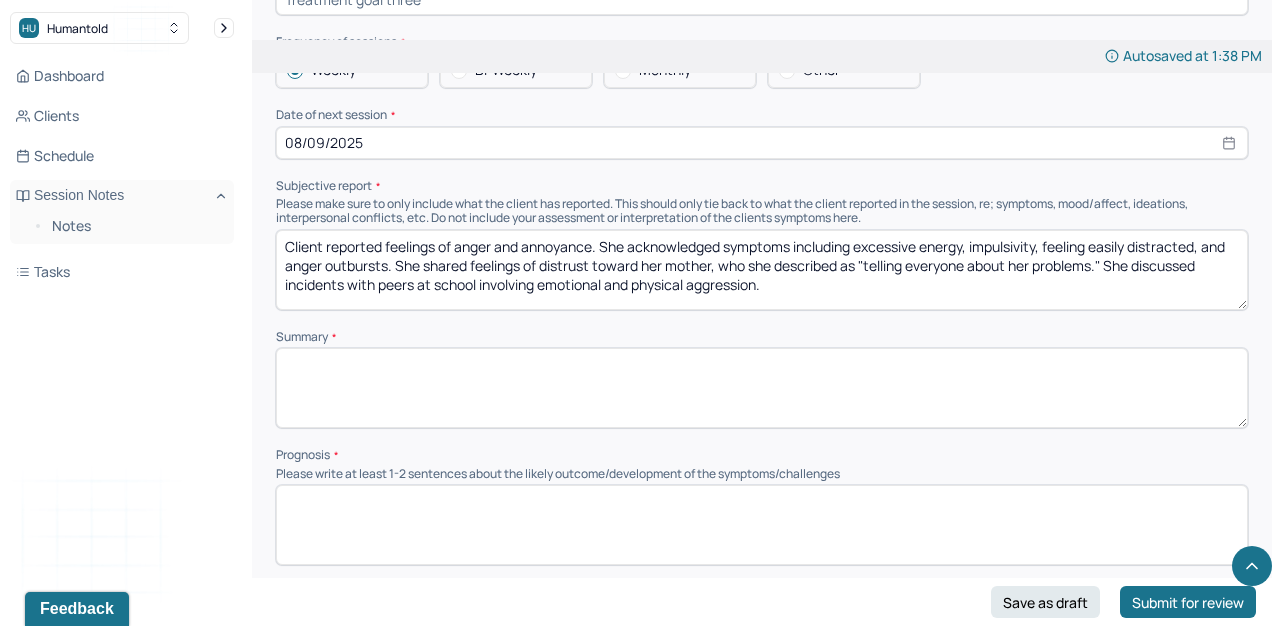 scroll, scrollTop: 9410, scrollLeft: 0, axis: vertical 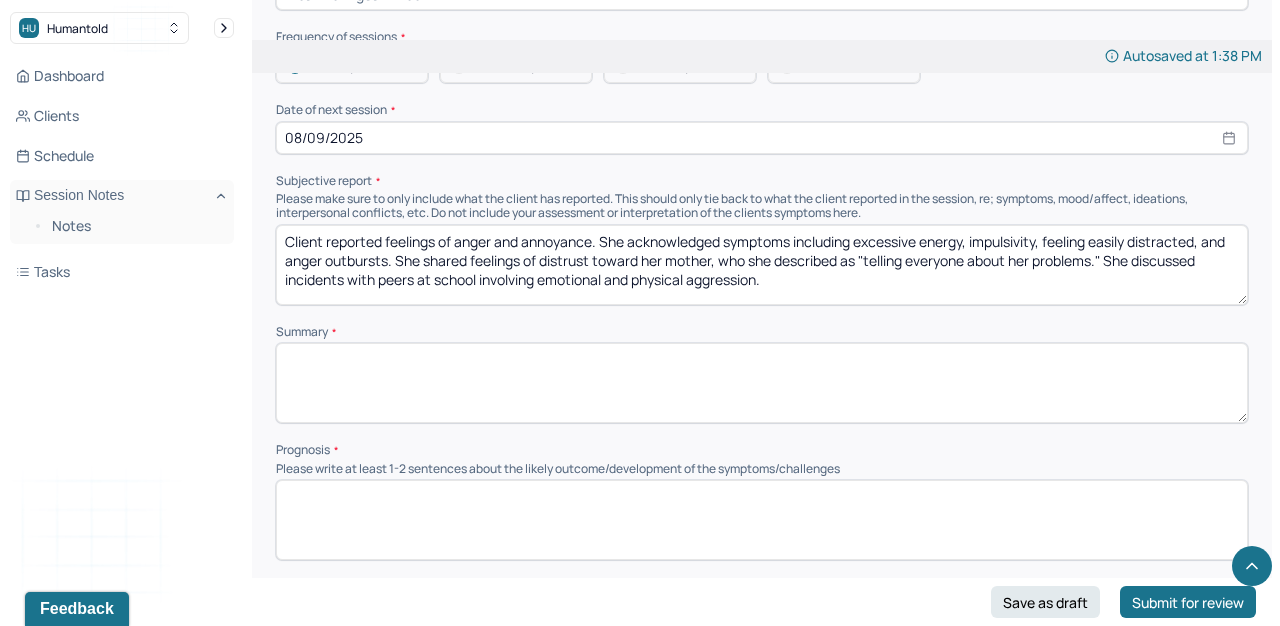 paste on "Client’s initial pattern of relational difficulties at school took place when a specific peer engaged in targeted taunting on a daily basis, to which she reacted by yelling and screaming. The situation escalated into physical contact initiated by the peer that warranted engagement from school administration and both parties’ parents to address the matter. They have since been physically separated at school.
Since the beginning of April, client has been experiencing challenging interactions with another peer, who “made lots of noises” to provoke client and her friends on a daily basis. Client usually reacts by yelling and screaming (e.g., cursing at peer) and has resorted to physical aggression (e.g., slapping his face) that did not cause bodily harm or injury (e.g., no bleeding/bruising). She endorsed thoughts of physically kicking the peer the next time she sees him.
Client also identified her brother as “annoying,” as he would enter her room without permission. Client’s mother shared that client and ..." 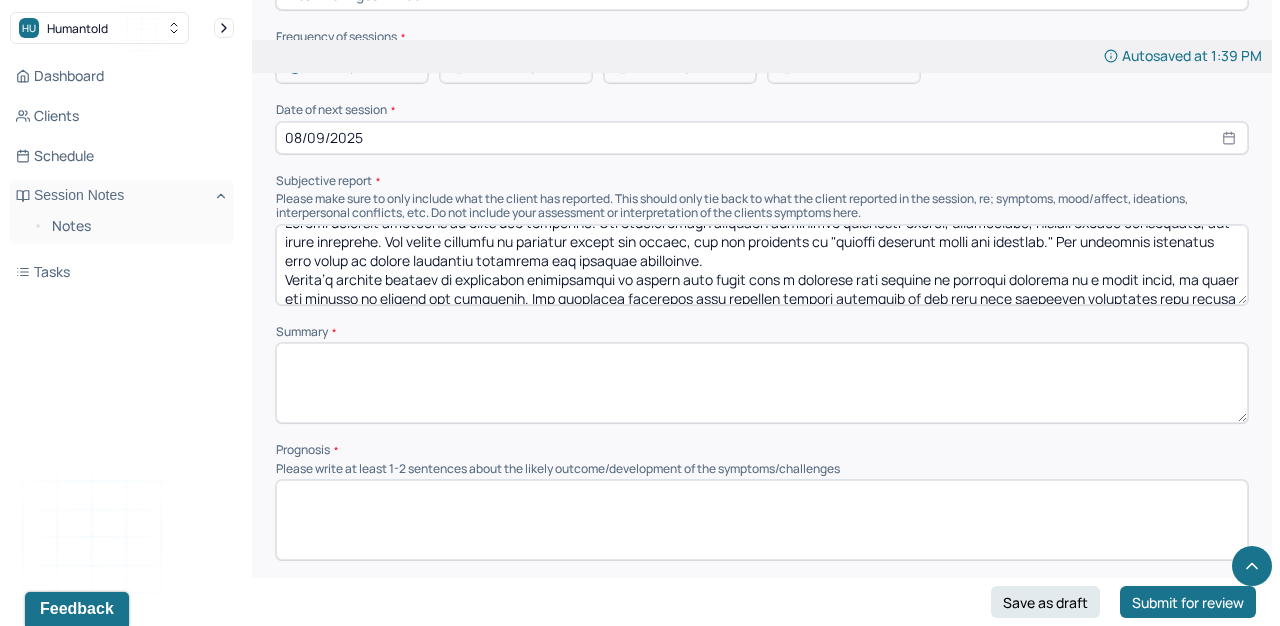 scroll, scrollTop: 18, scrollLeft: 0, axis: vertical 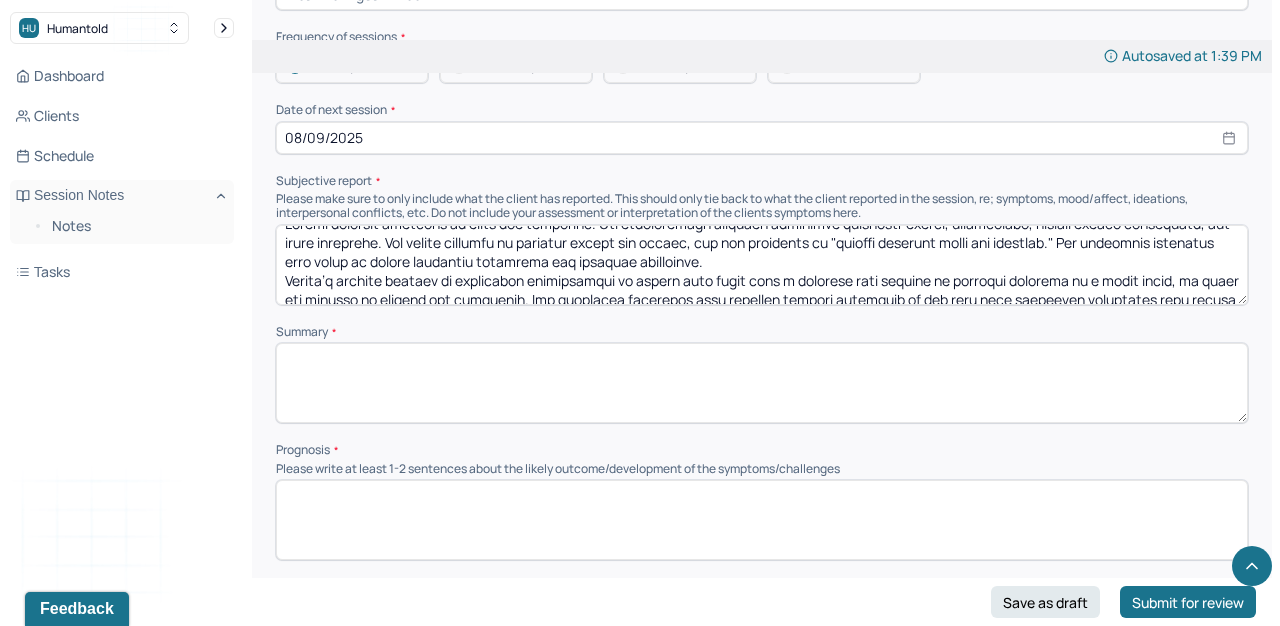click at bounding box center (762, 265) 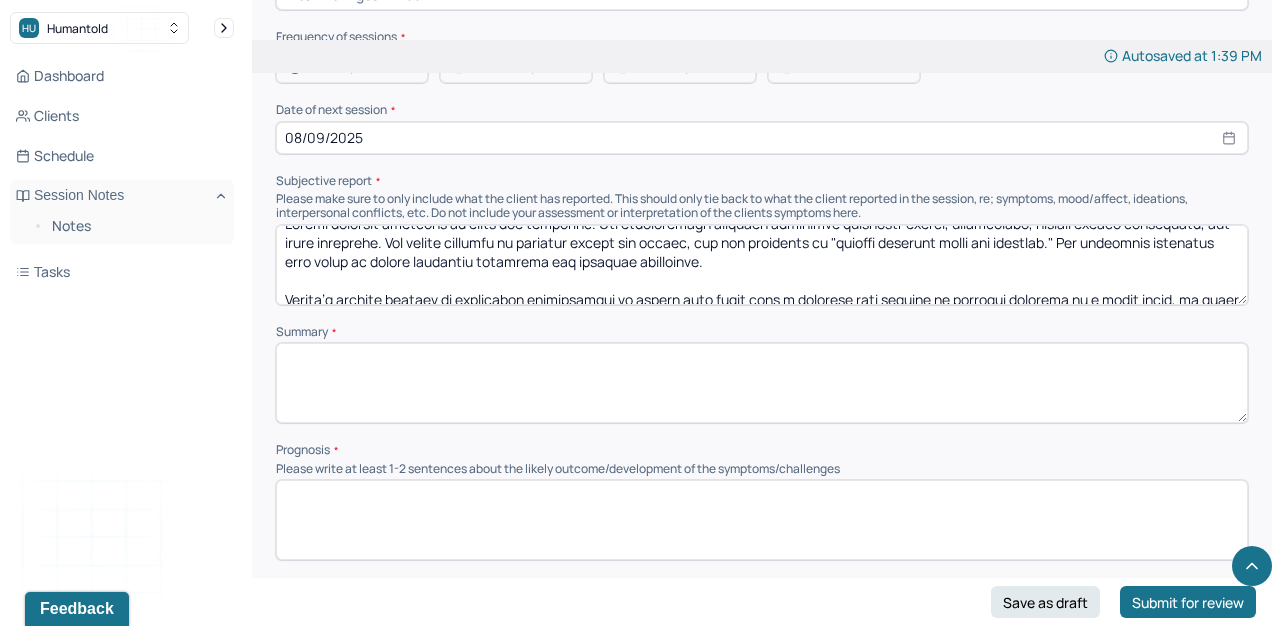 scroll, scrollTop: 0, scrollLeft: 0, axis: both 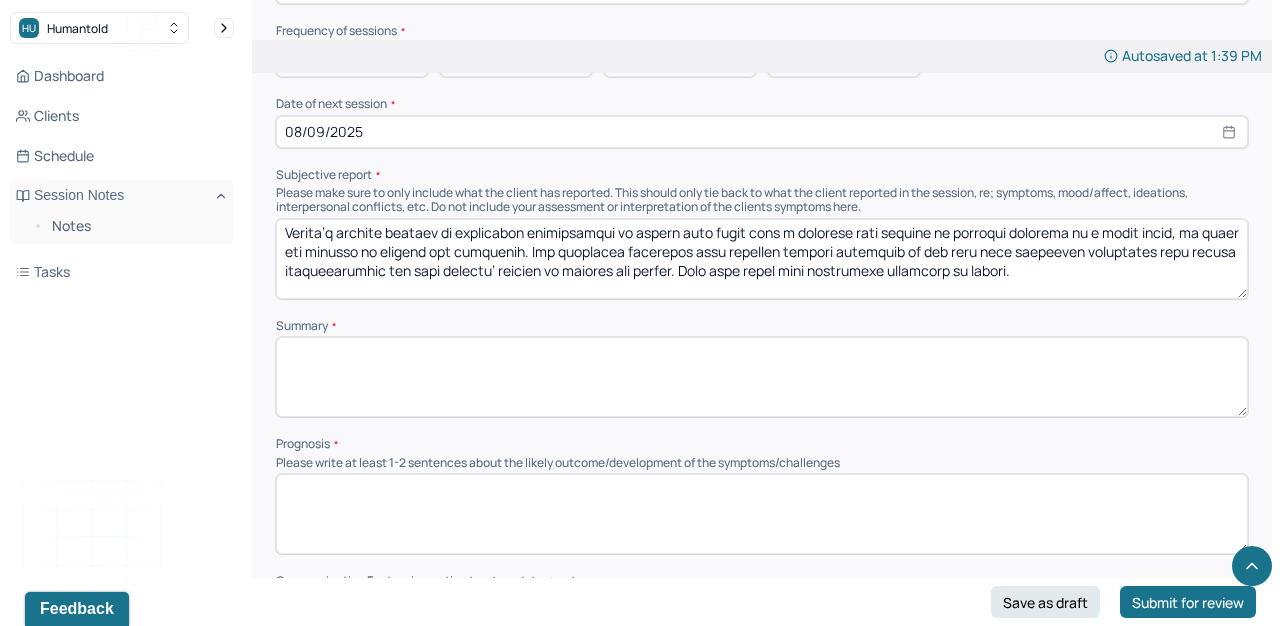 click at bounding box center [762, 259] 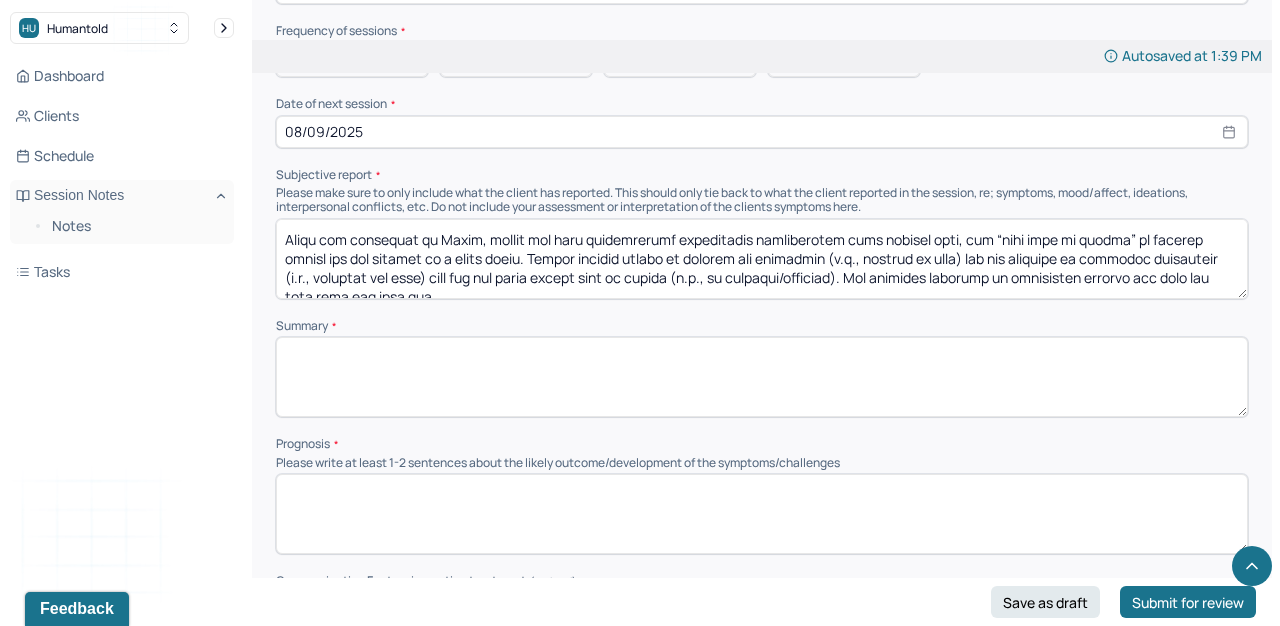 scroll, scrollTop: 153, scrollLeft: 0, axis: vertical 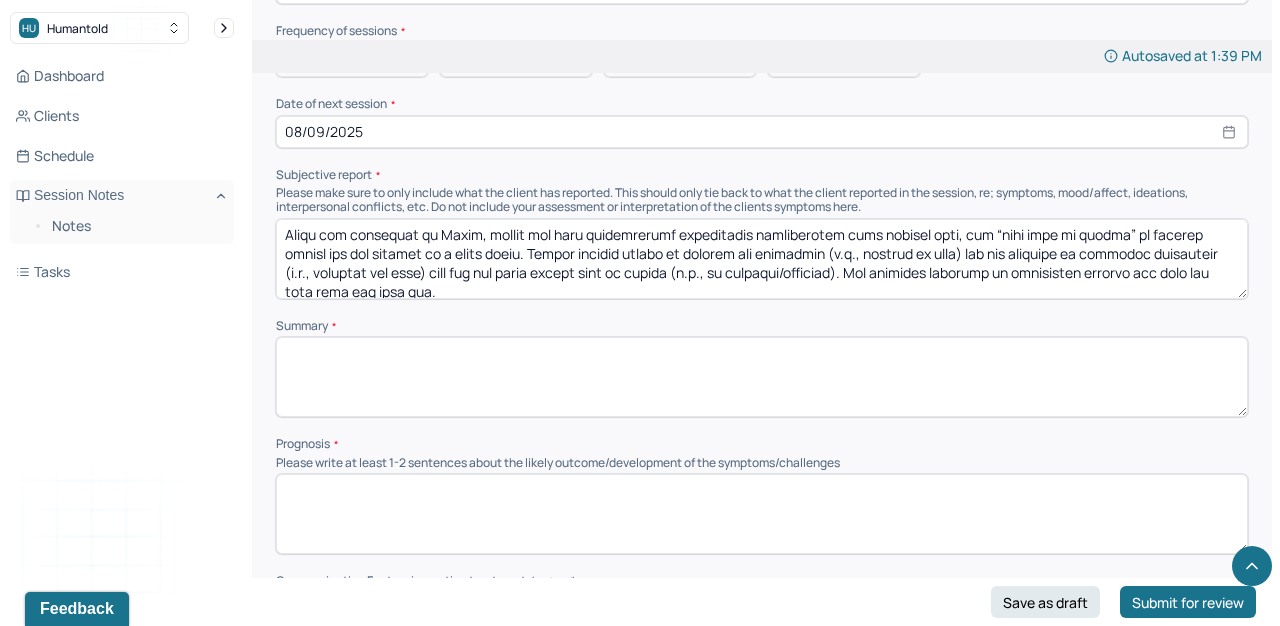 click at bounding box center (762, 259) 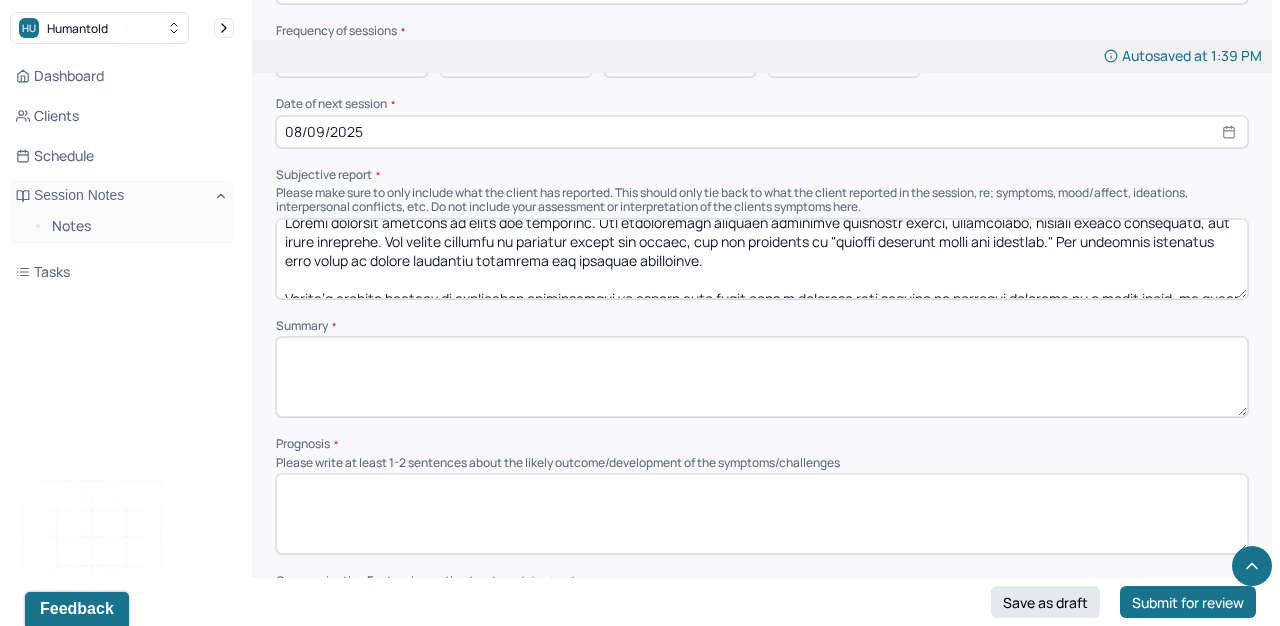 scroll, scrollTop: 0, scrollLeft: 0, axis: both 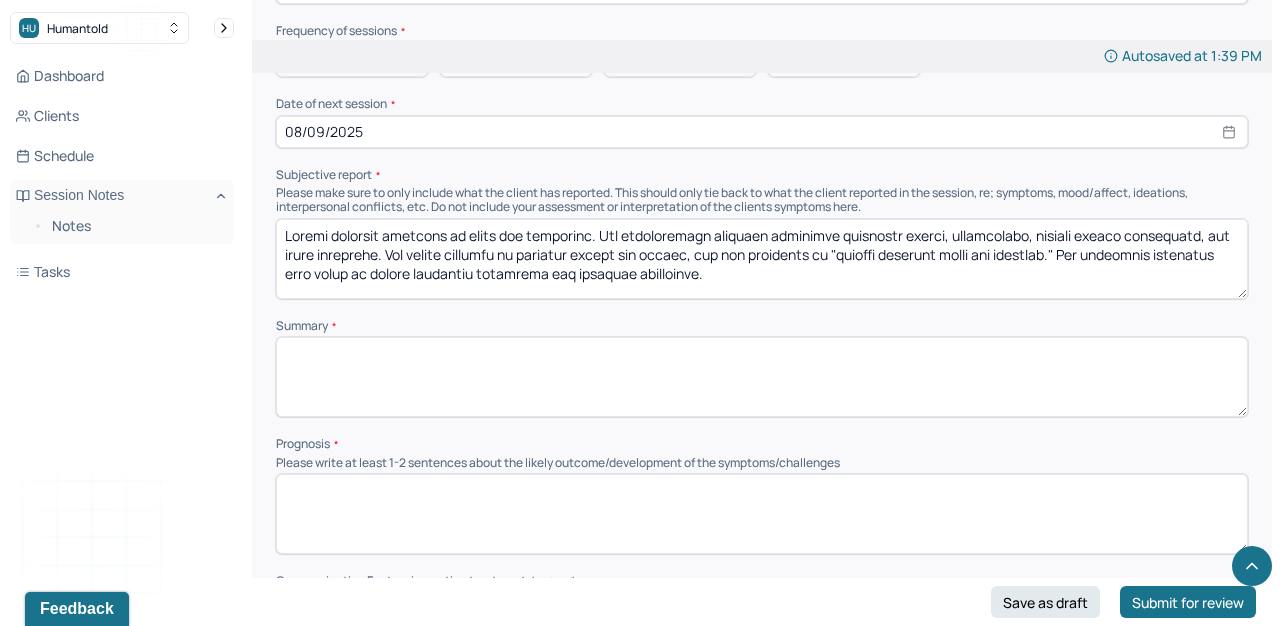 click at bounding box center (762, 259) 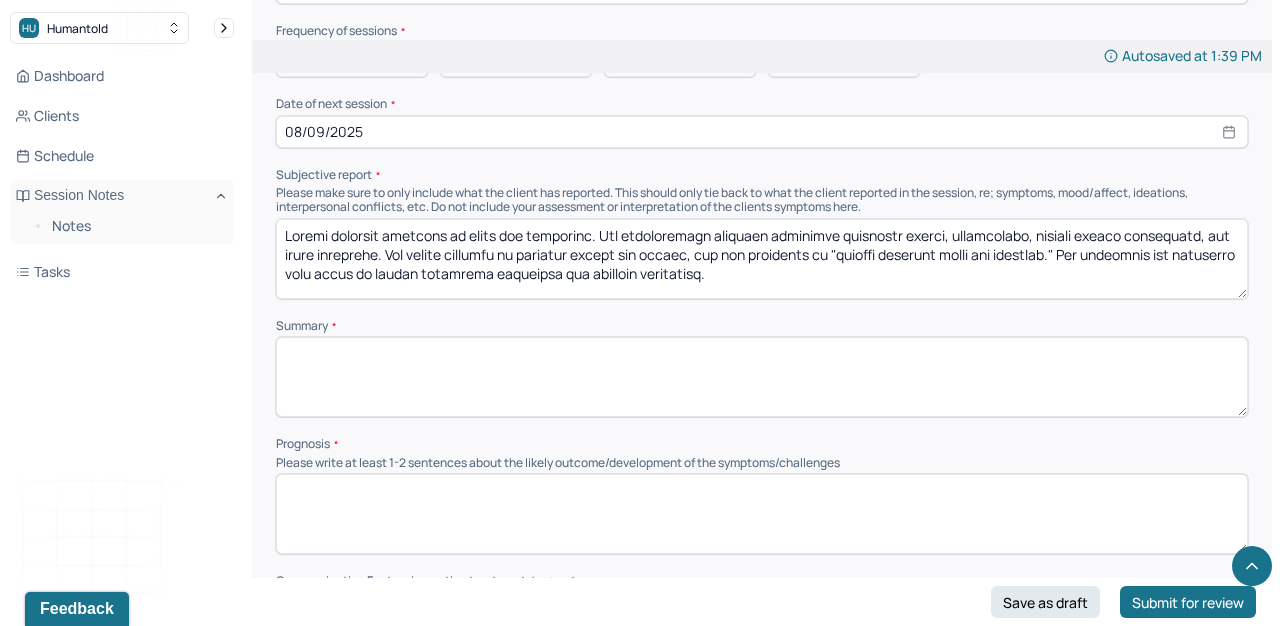 click at bounding box center [762, 259] 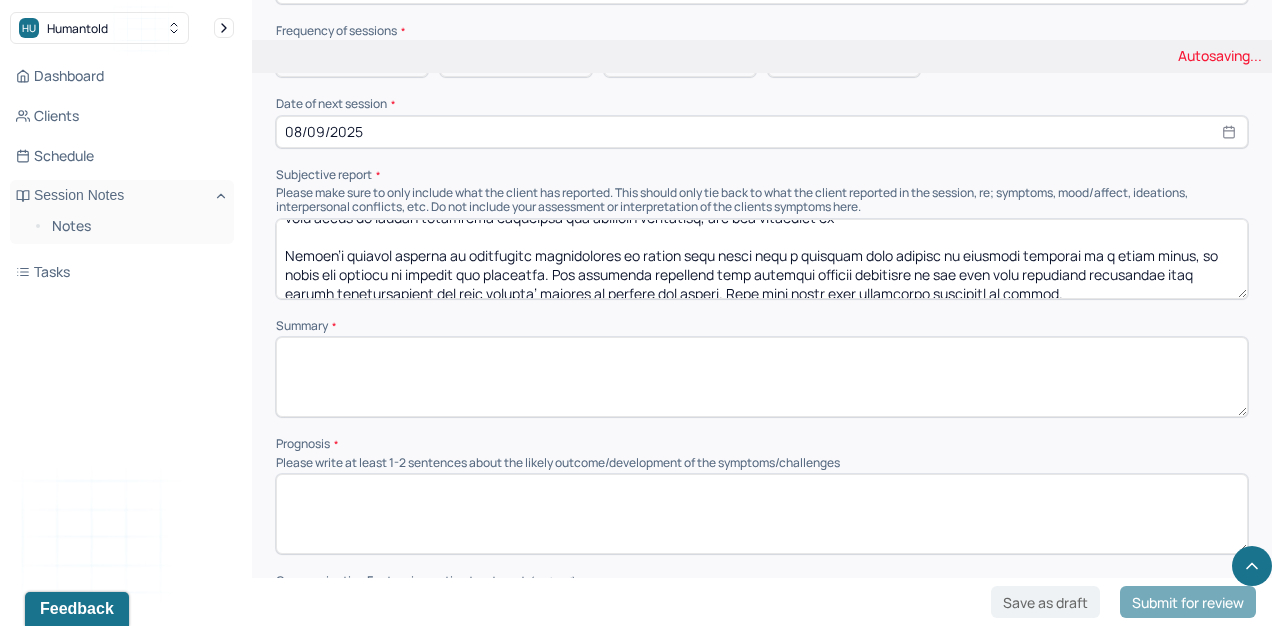 scroll, scrollTop: 57, scrollLeft: 0, axis: vertical 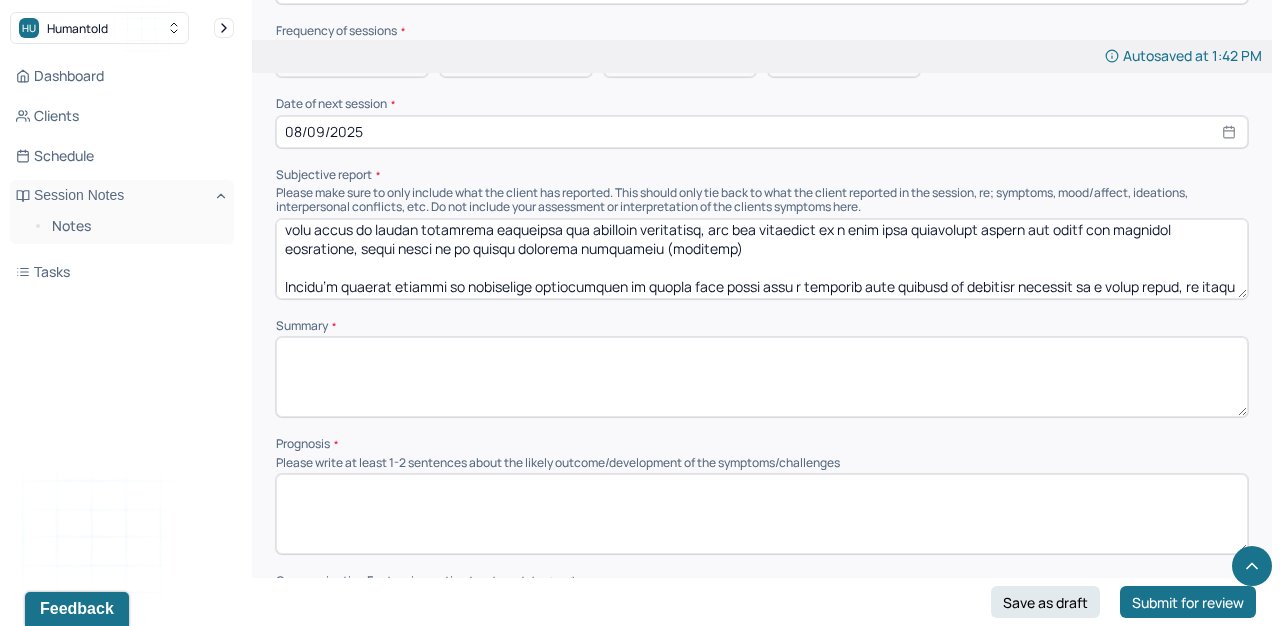 click at bounding box center [762, 259] 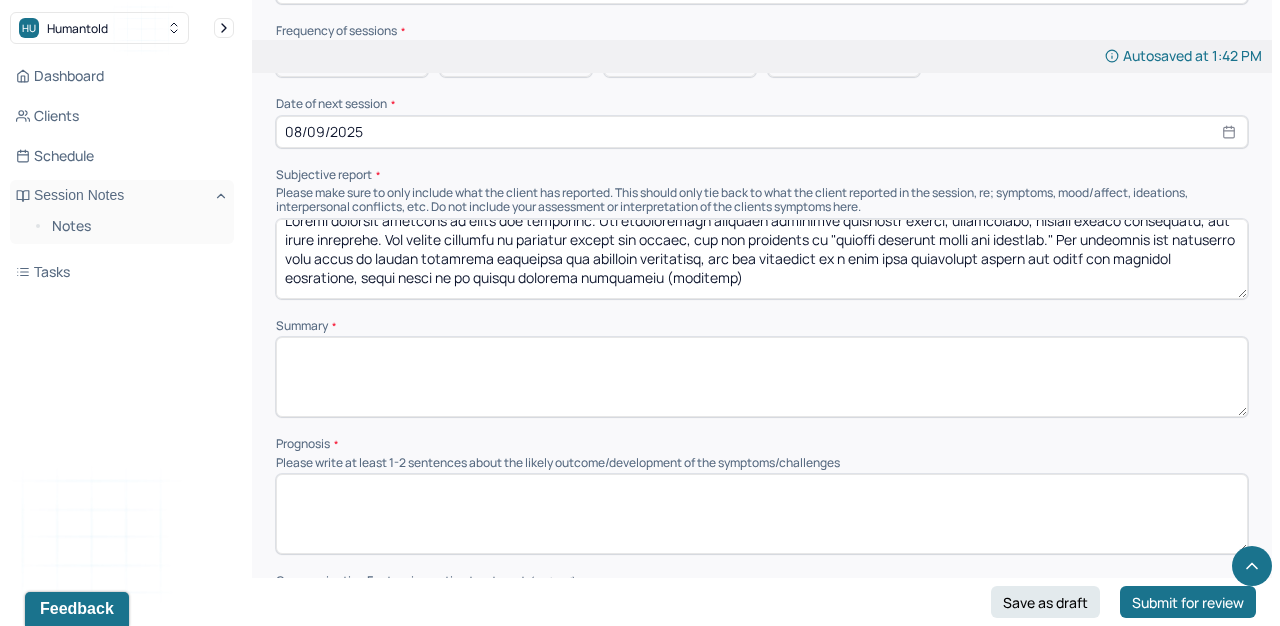 scroll, scrollTop: 0, scrollLeft: 0, axis: both 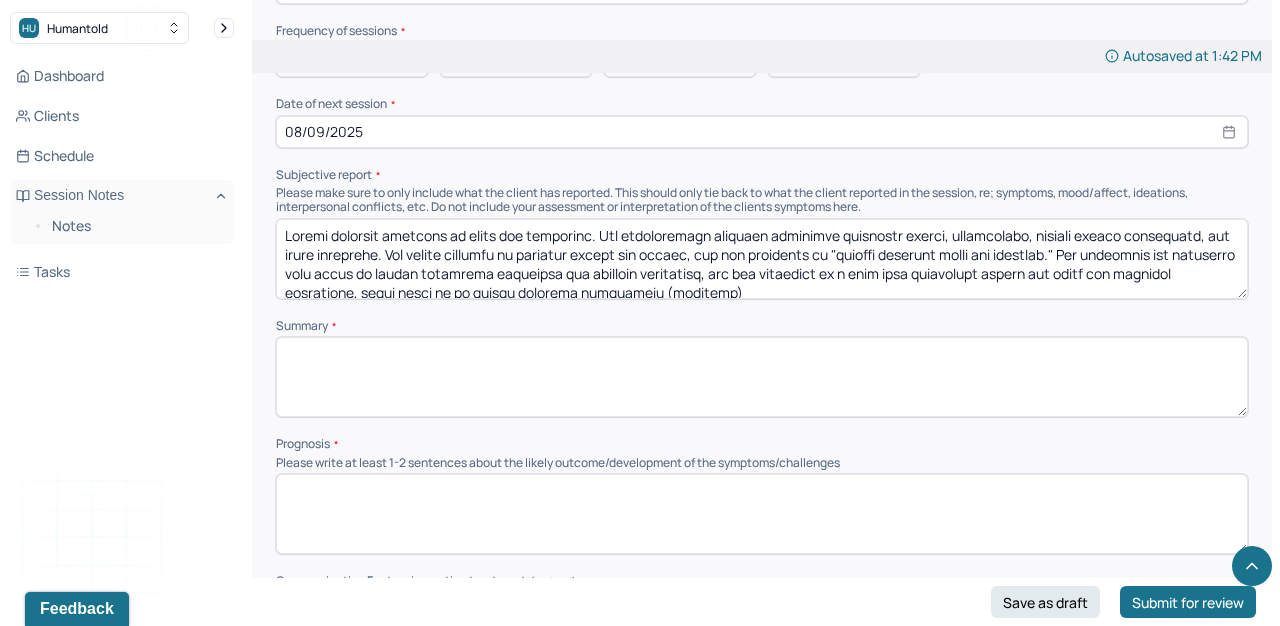 click at bounding box center (762, 259) 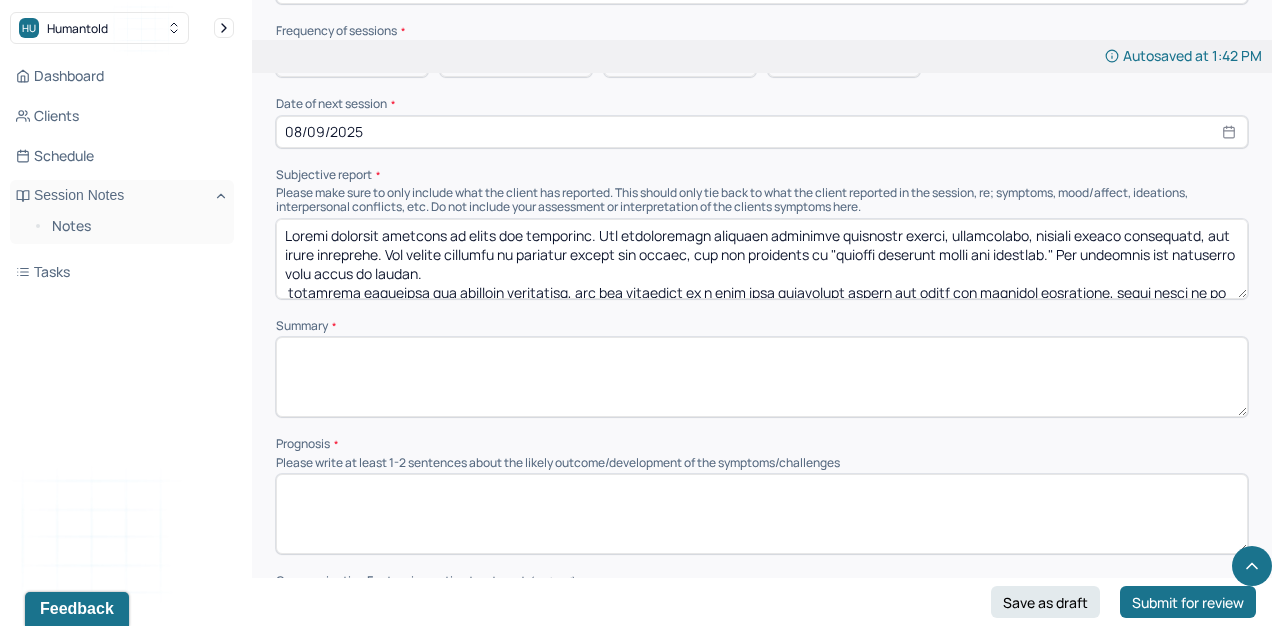 scroll, scrollTop: 3, scrollLeft: 0, axis: vertical 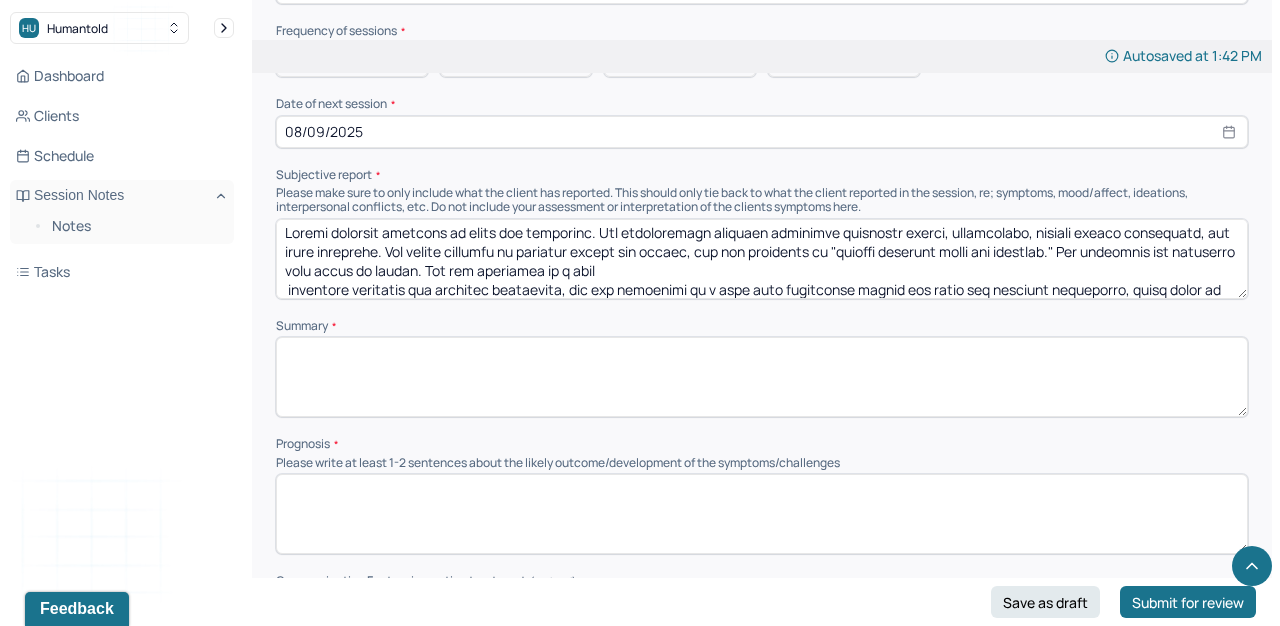 drag, startPoint x: 747, startPoint y: 260, endPoint x: 745, endPoint y: 245, distance: 15.132746 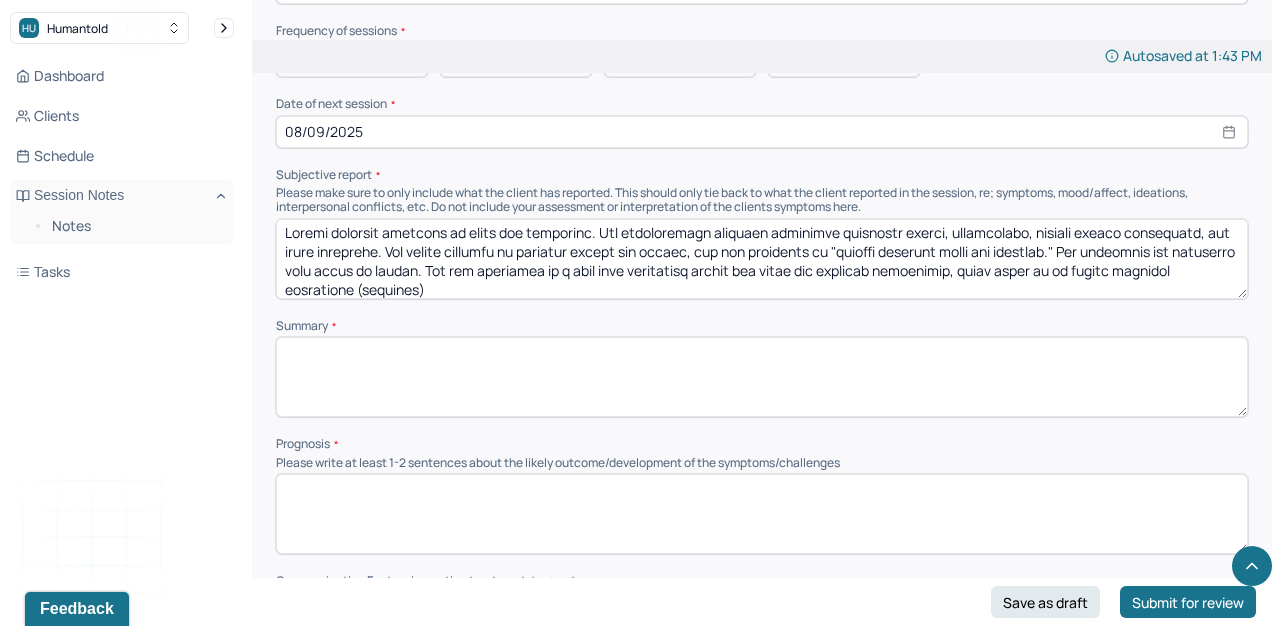 click at bounding box center [762, 259] 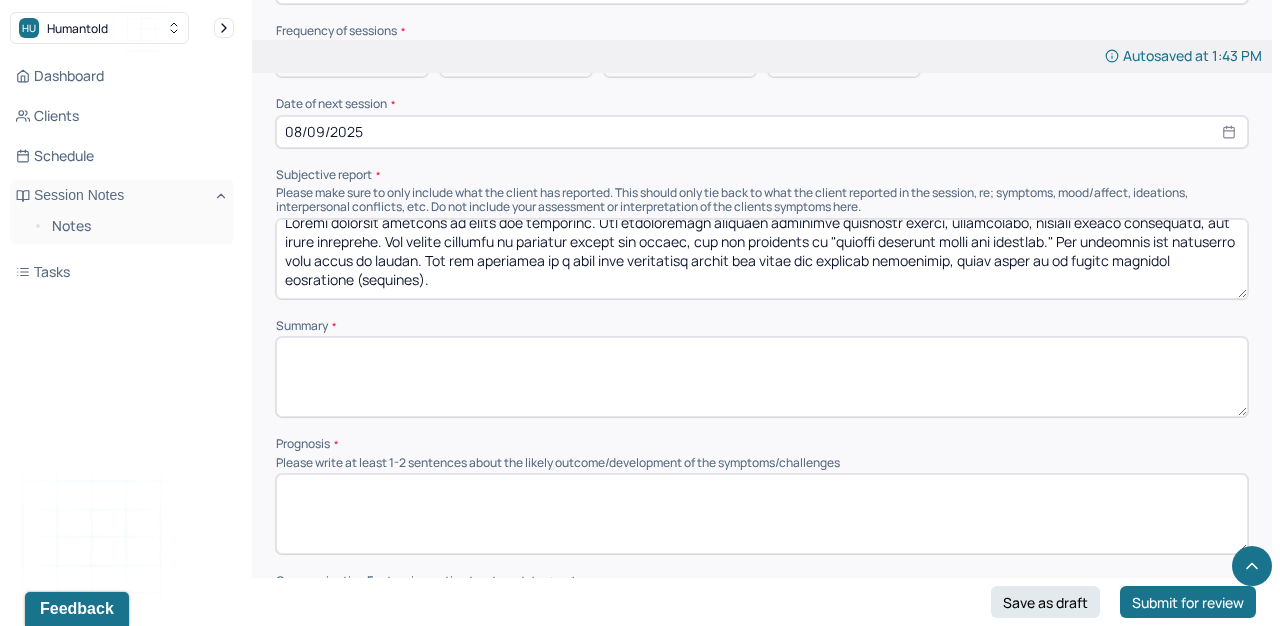 click at bounding box center (762, 259) 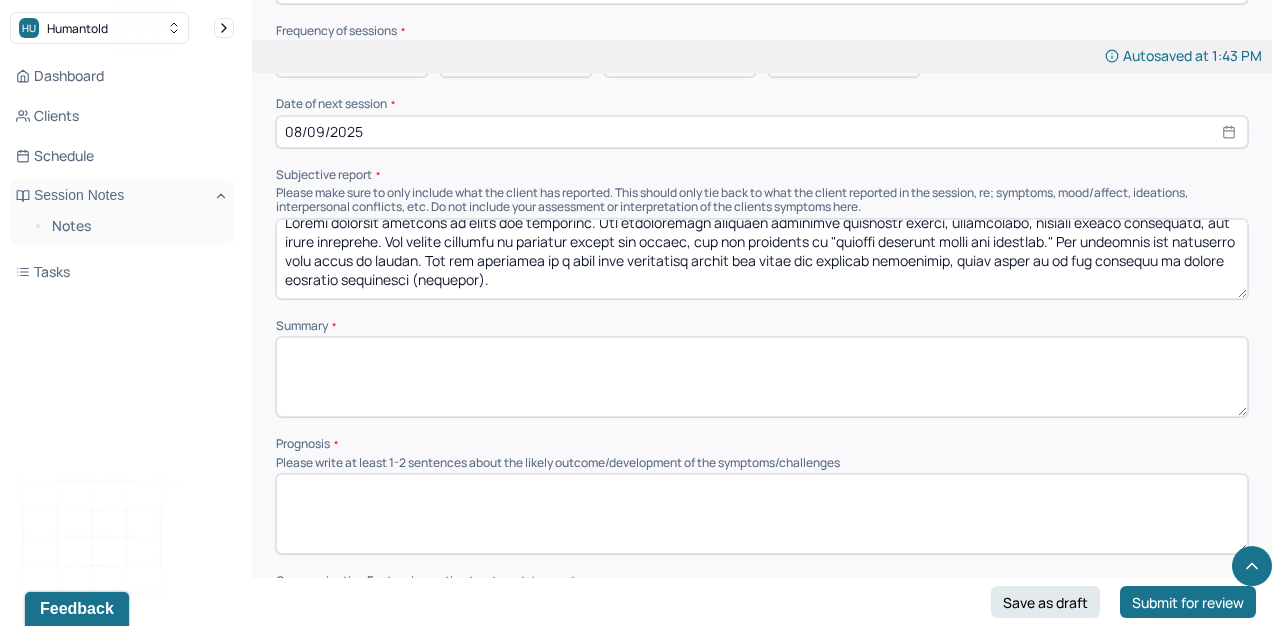 click at bounding box center (762, 259) 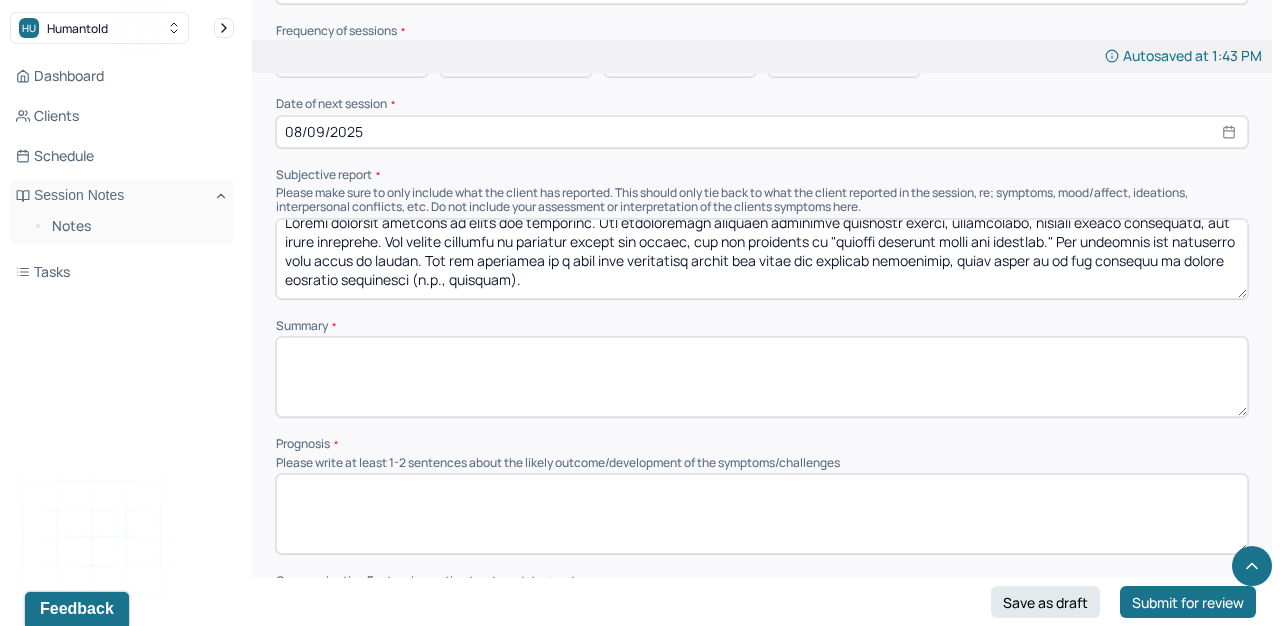 click at bounding box center (762, 259) 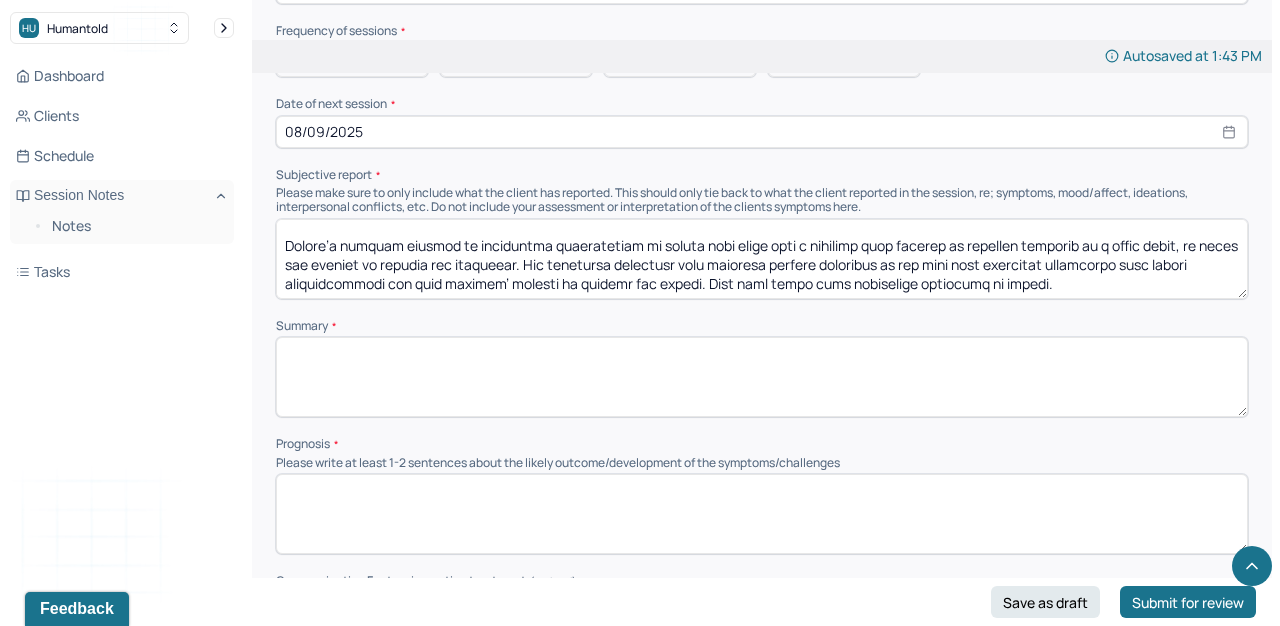 scroll, scrollTop: 86, scrollLeft: 0, axis: vertical 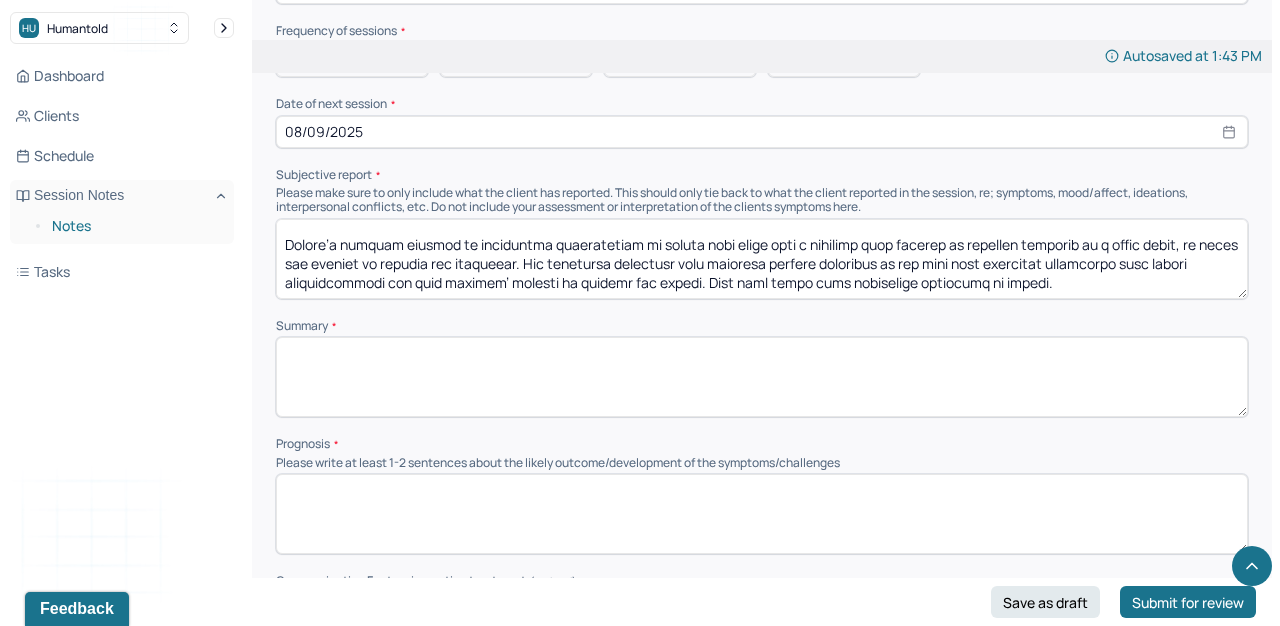 drag, startPoint x: 948, startPoint y: 235, endPoint x: 182, endPoint y: 230, distance: 766.0163 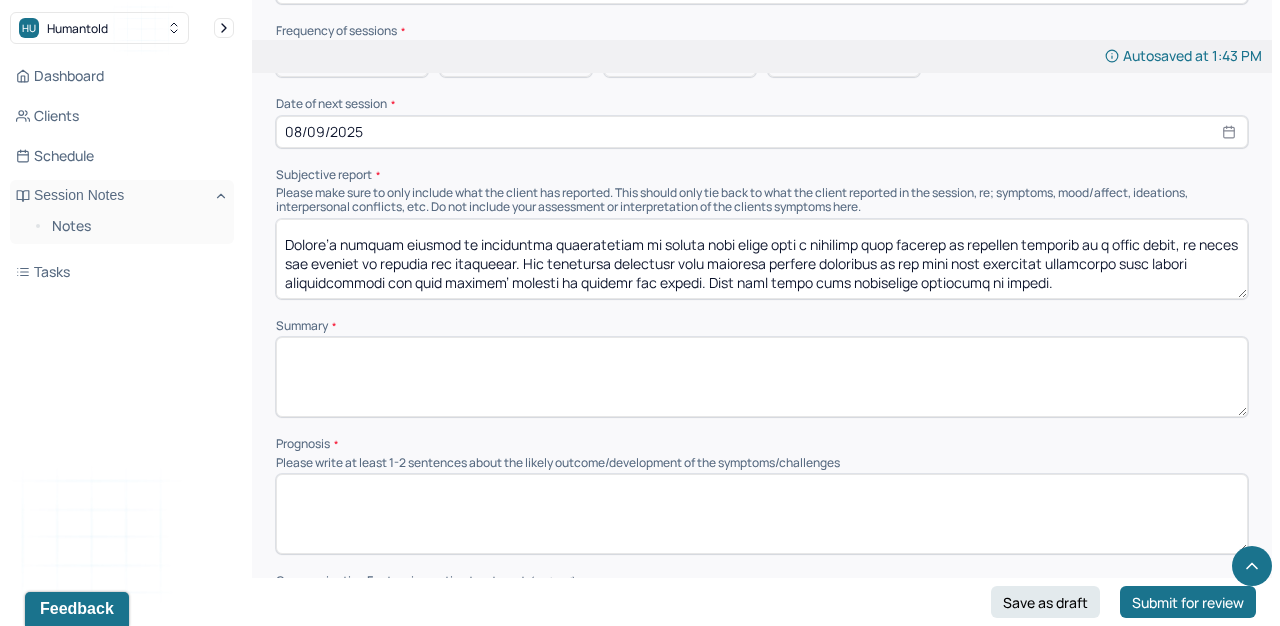 click at bounding box center [762, 259] 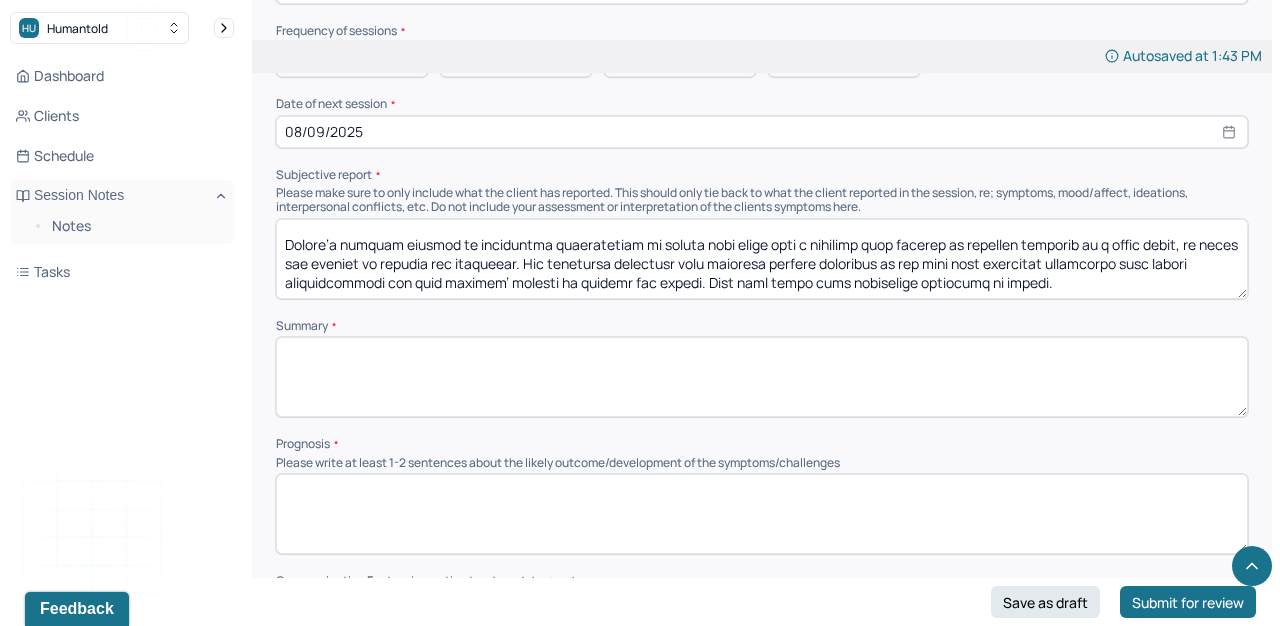 drag, startPoint x: 284, startPoint y: 215, endPoint x: 956, endPoint y: 230, distance: 672.1674 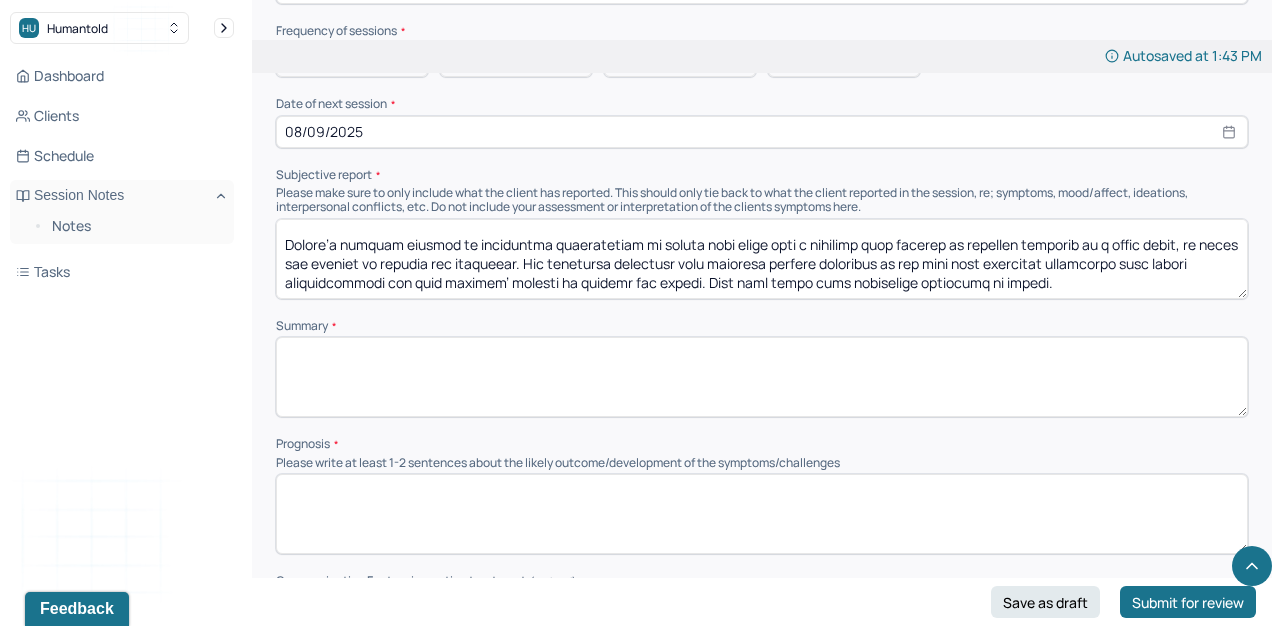 click at bounding box center (762, 259) 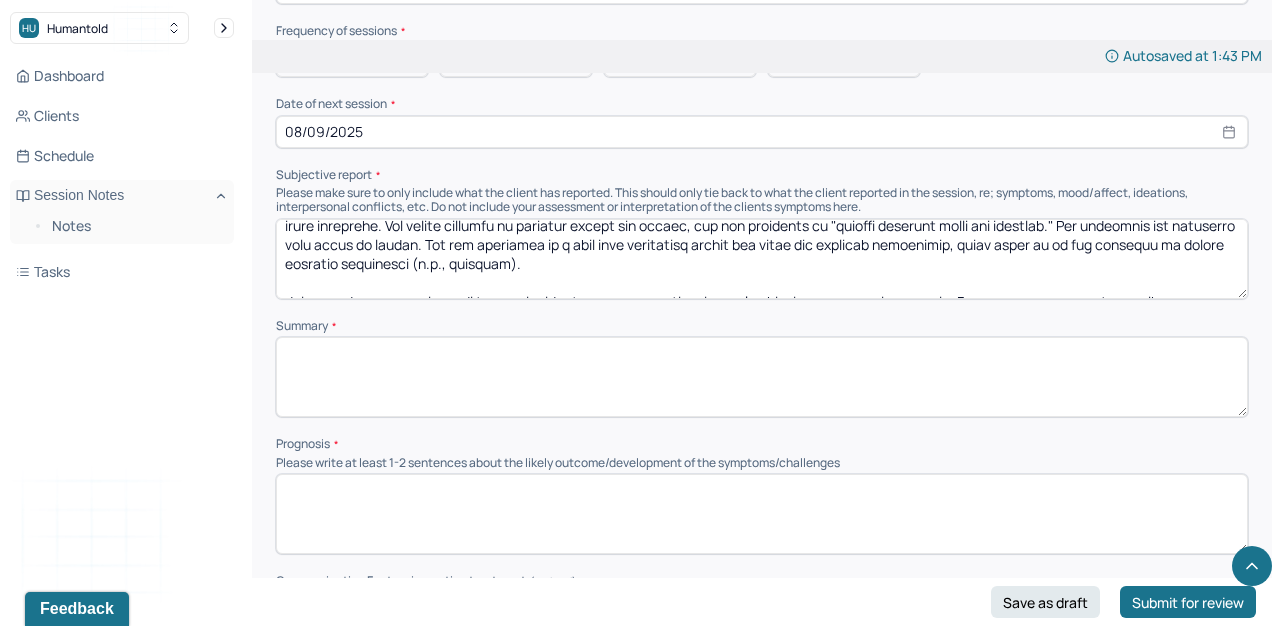 scroll, scrollTop: 22, scrollLeft: 0, axis: vertical 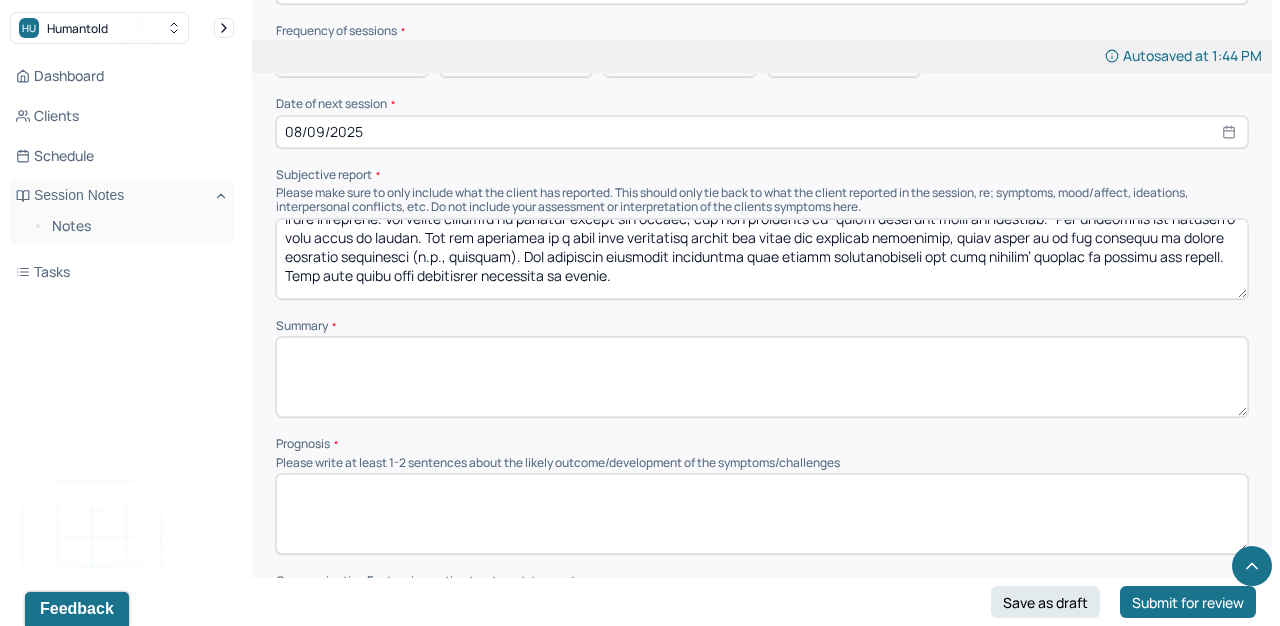 click at bounding box center [762, 259] 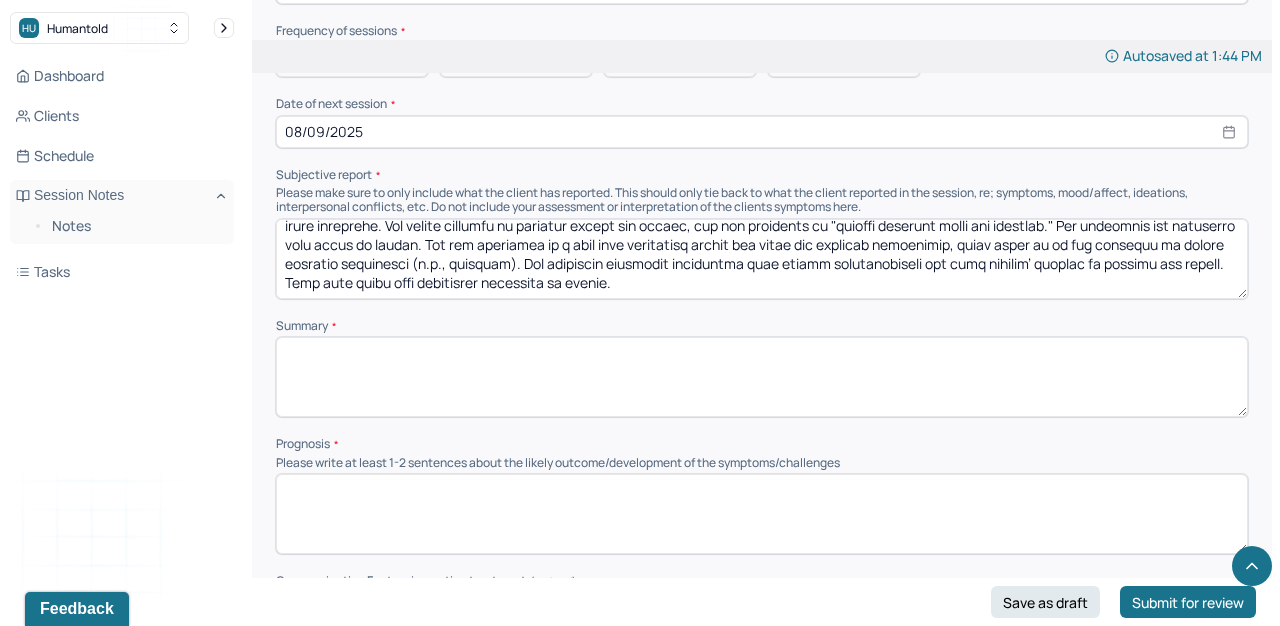 scroll, scrollTop: 24, scrollLeft: 0, axis: vertical 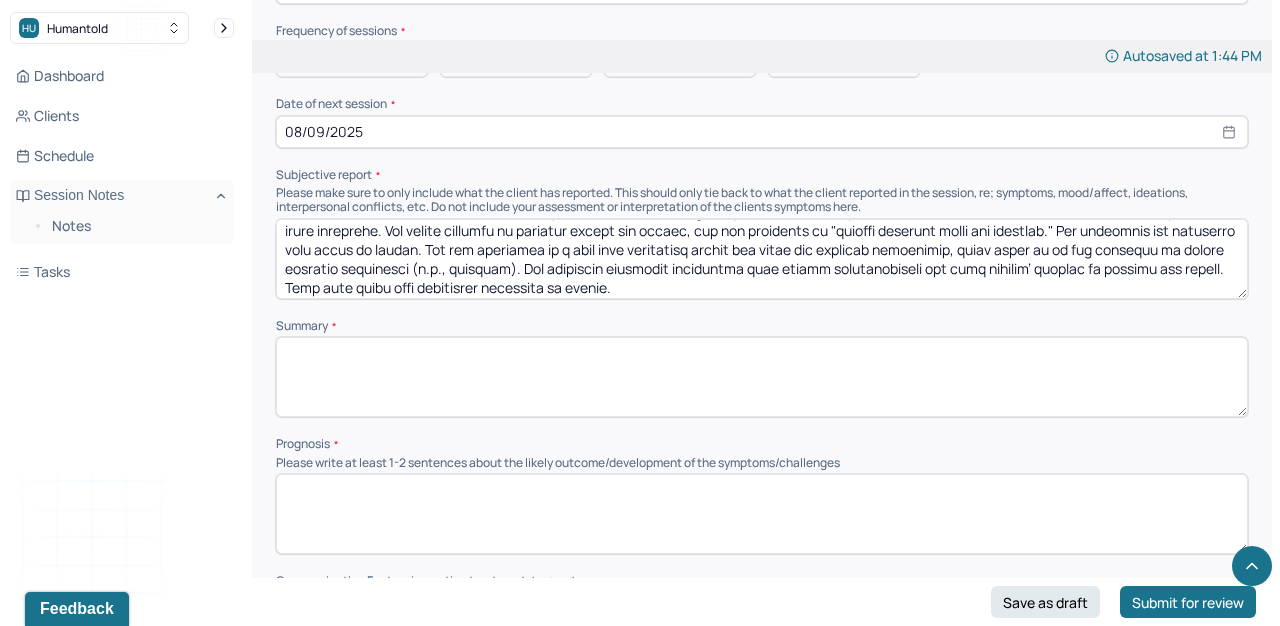 click at bounding box center [762, 259] 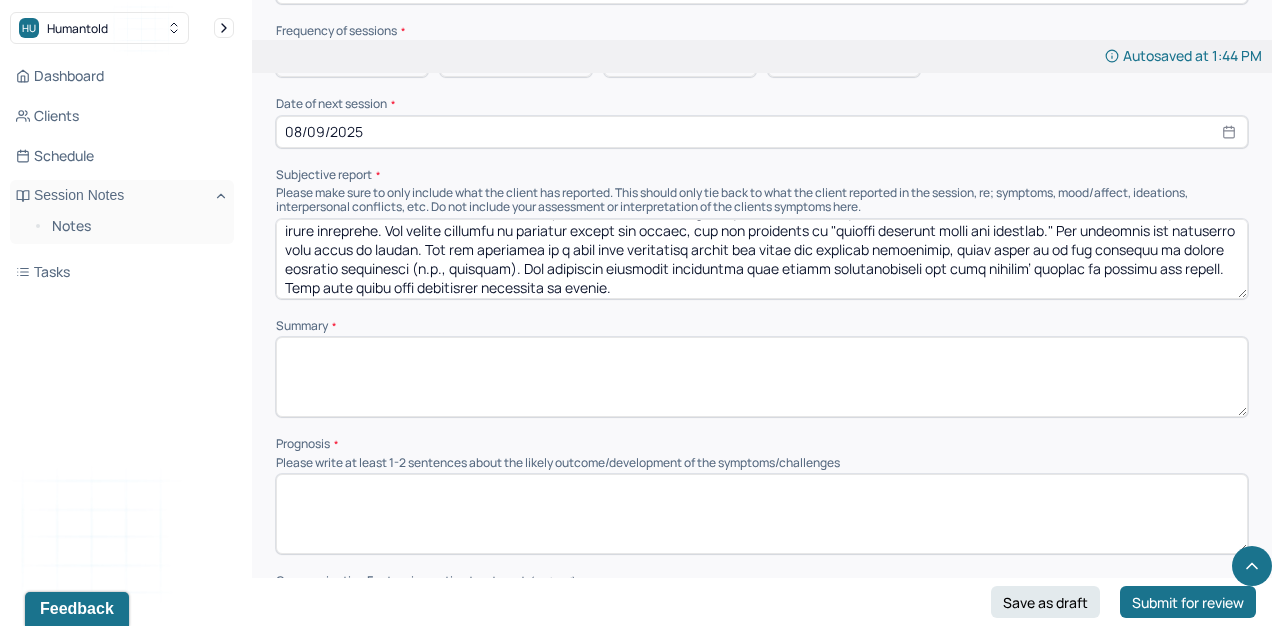 click at bounding box center (762, 259) 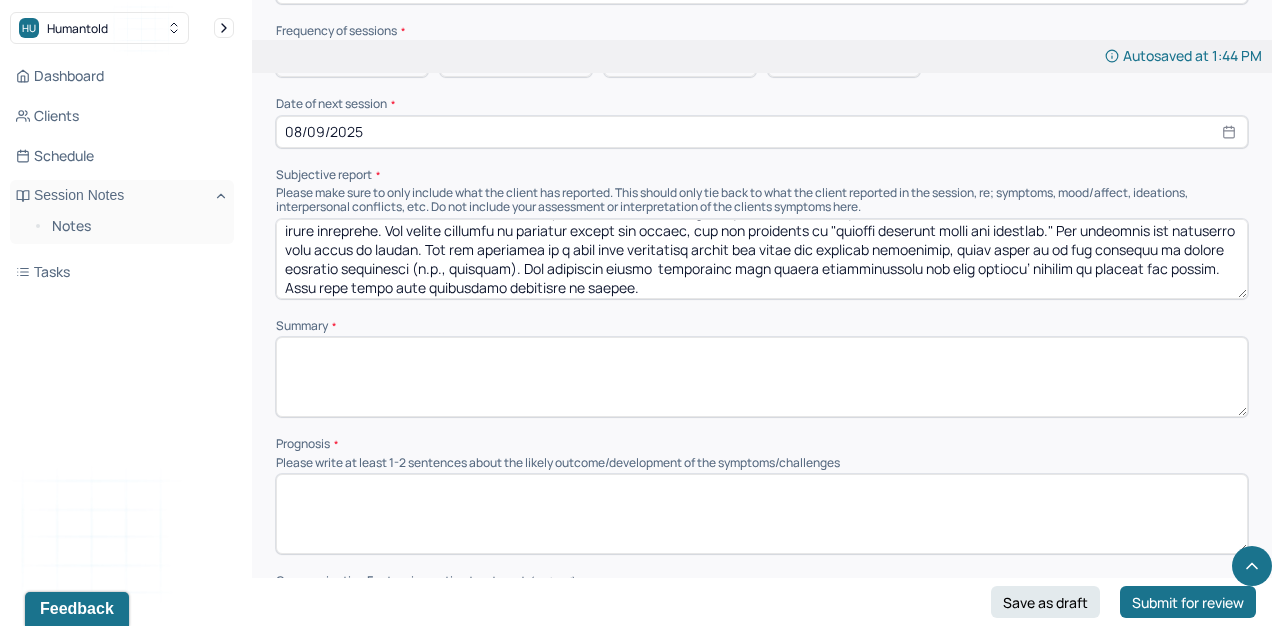 drag, startPoint x: 767, startPoint y: 241, endPoint x: 884, endPoint y: 246, distance: 117.10679 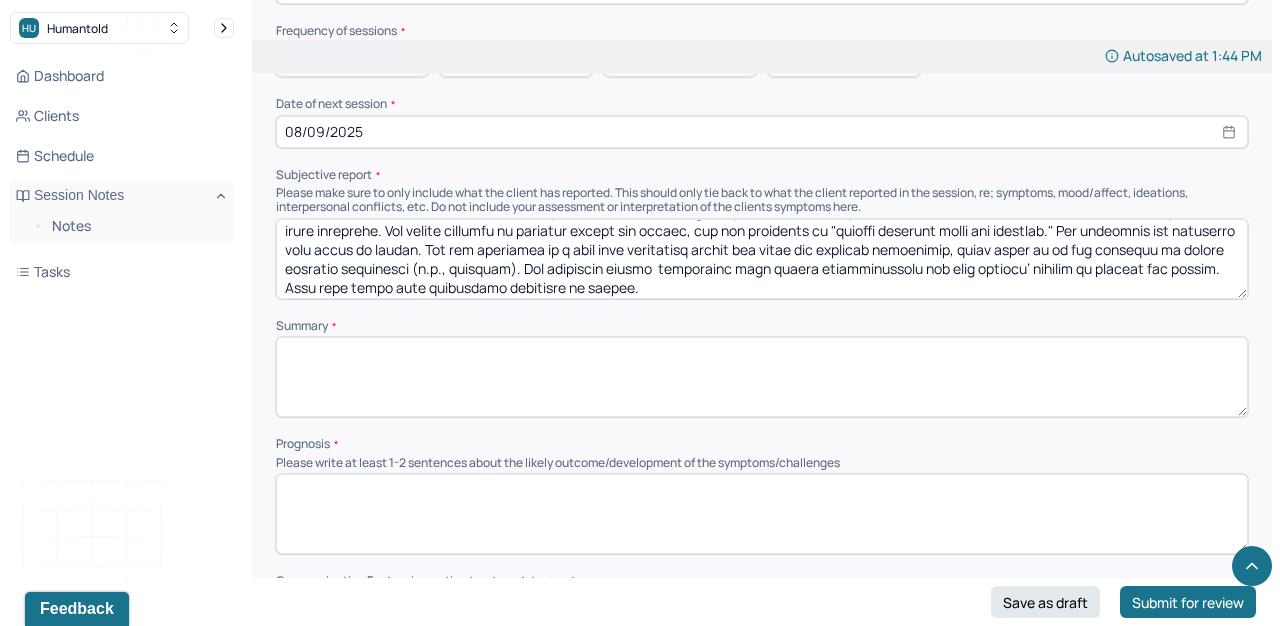 click at bounding box center (762, 259) 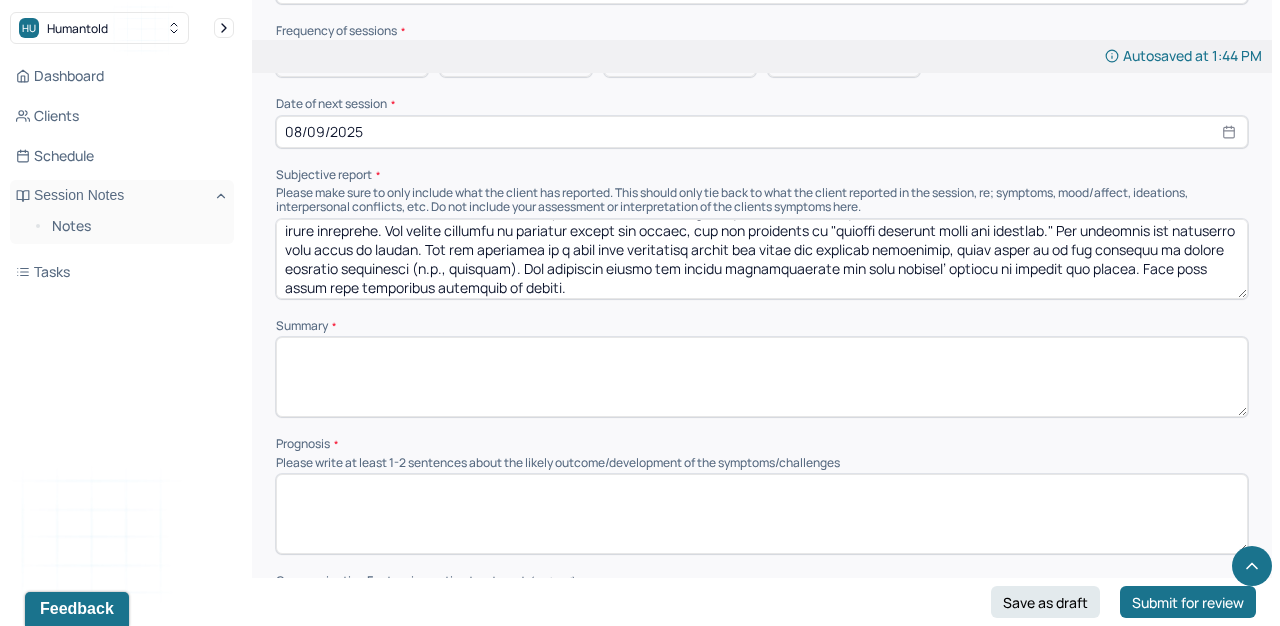 click at bounding box center [762, 259] 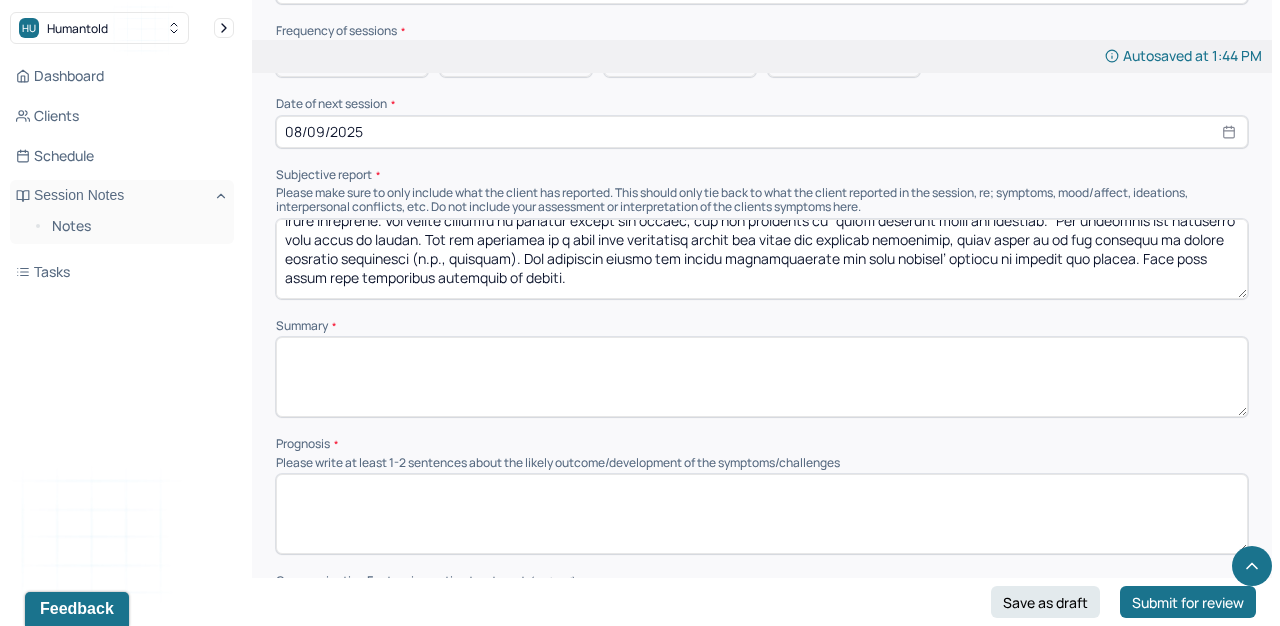 scroll, scrollTop: 32, scrollLeft: 0, axis: vertical 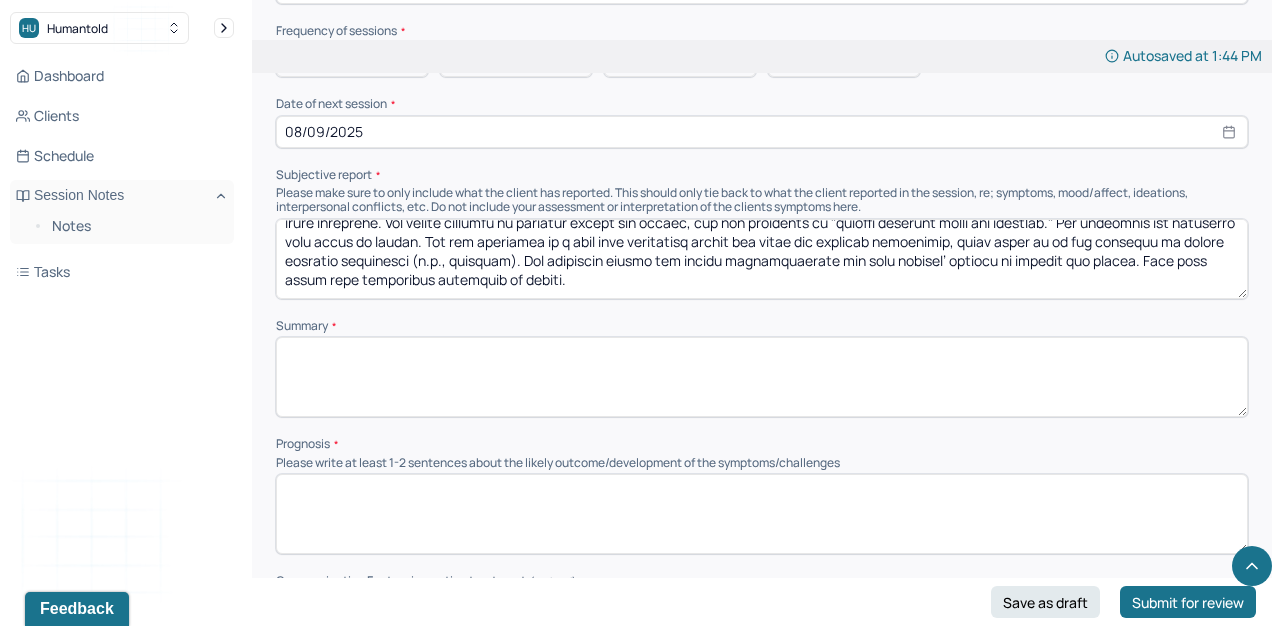 click at bounding box center (762, 259) 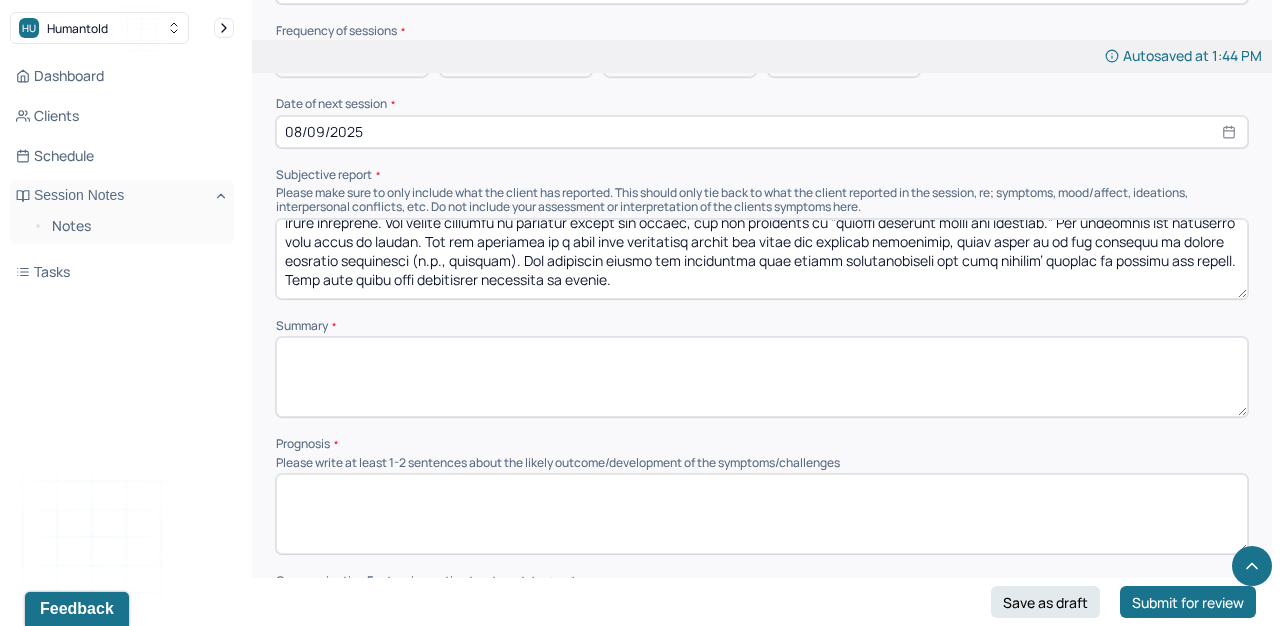 click at bounding box center [762, 259] 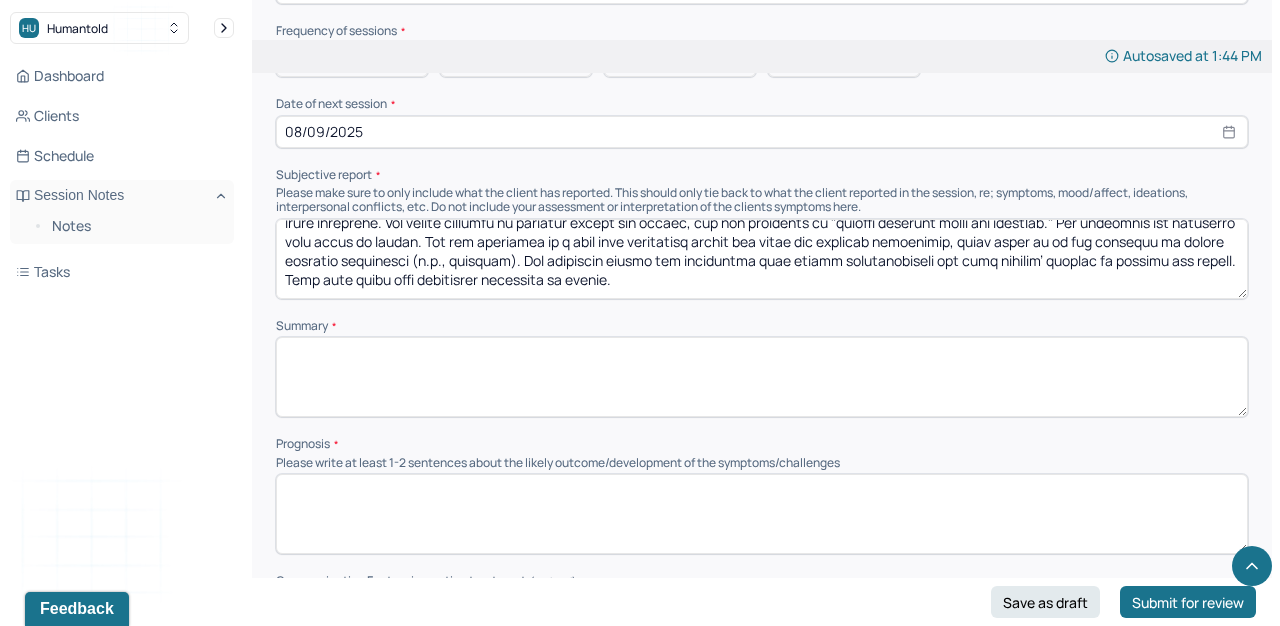 click at bounding box center (762, 259) 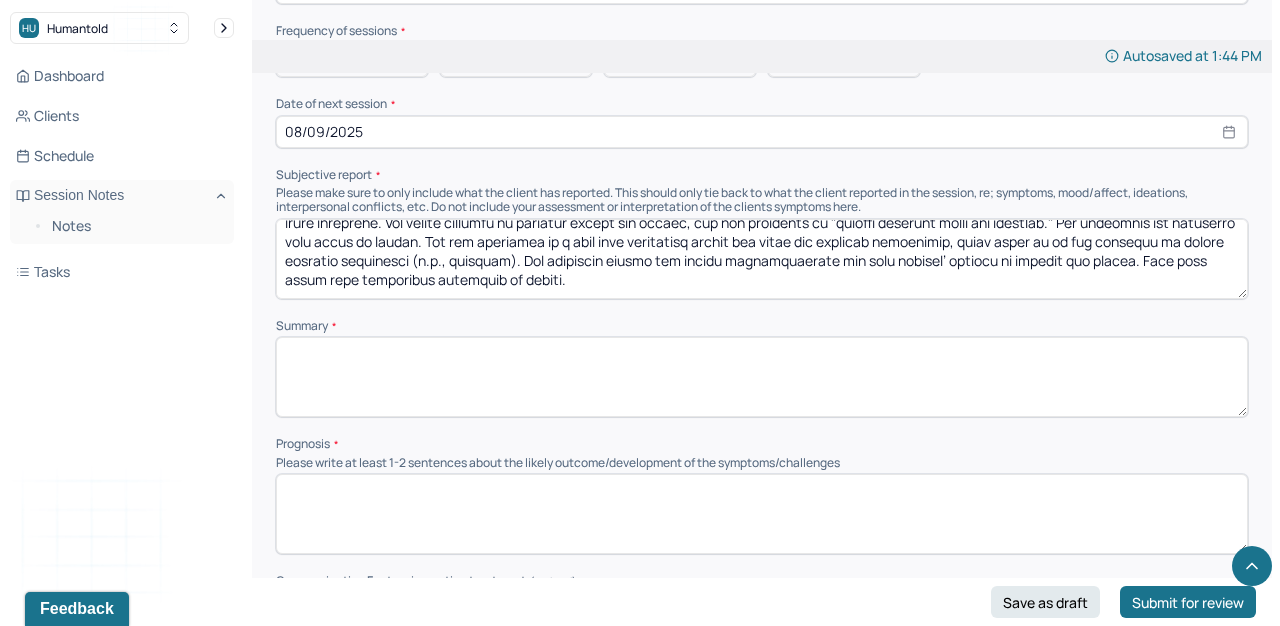click at bounding box center (762, 259) 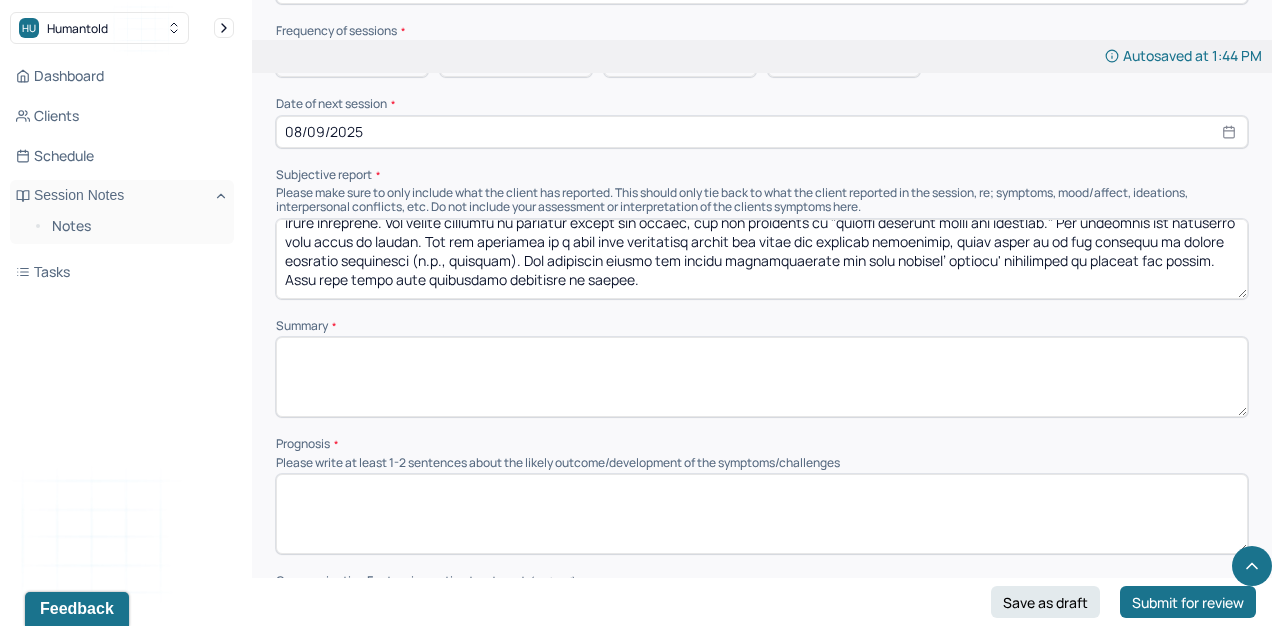 click at bounding box center (762, 259) 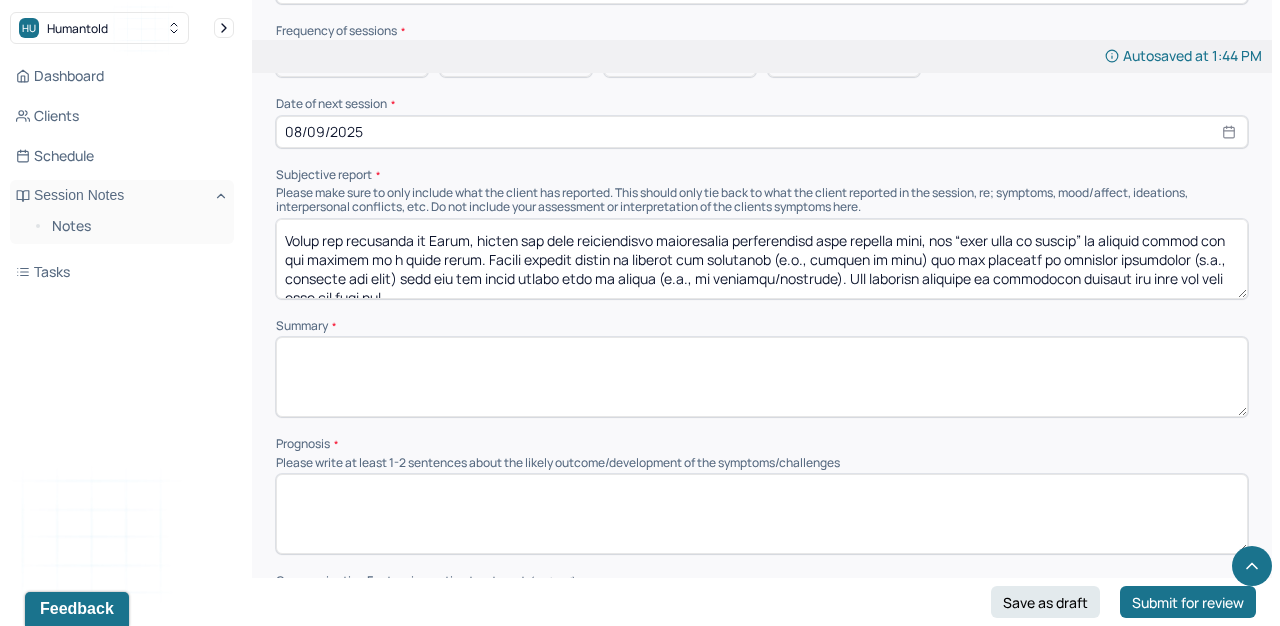 scroll, scrollTop: 117, scrollLeft: 0, axis: vertical 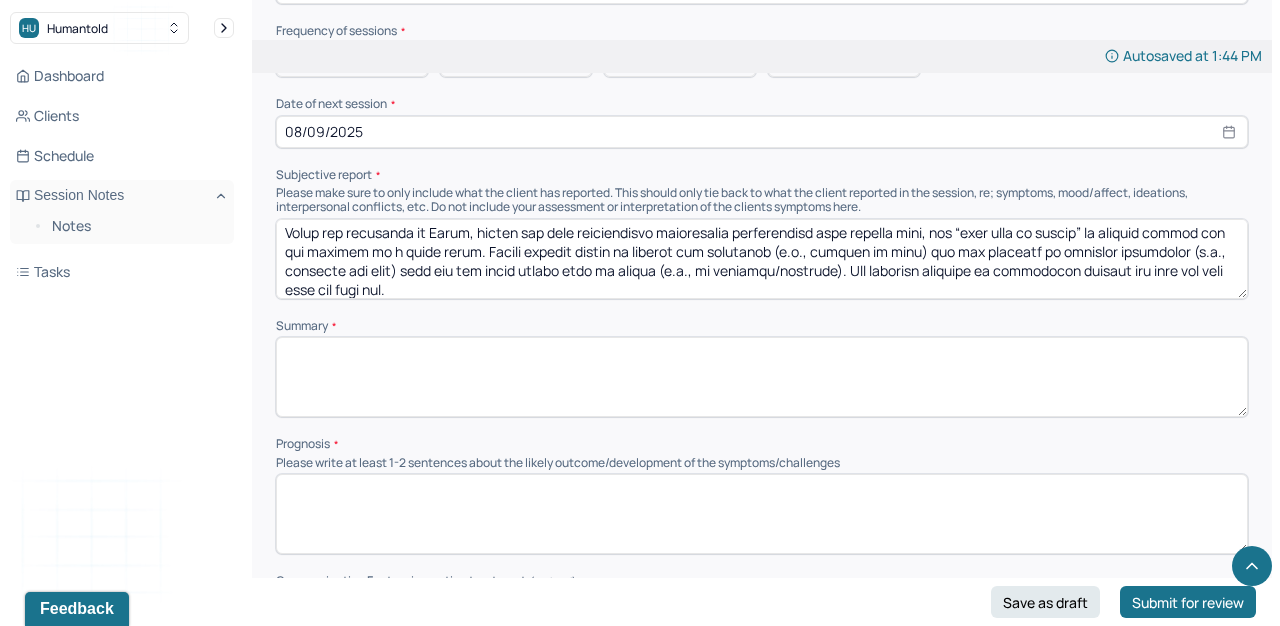 click at bounding box center (762, 259) 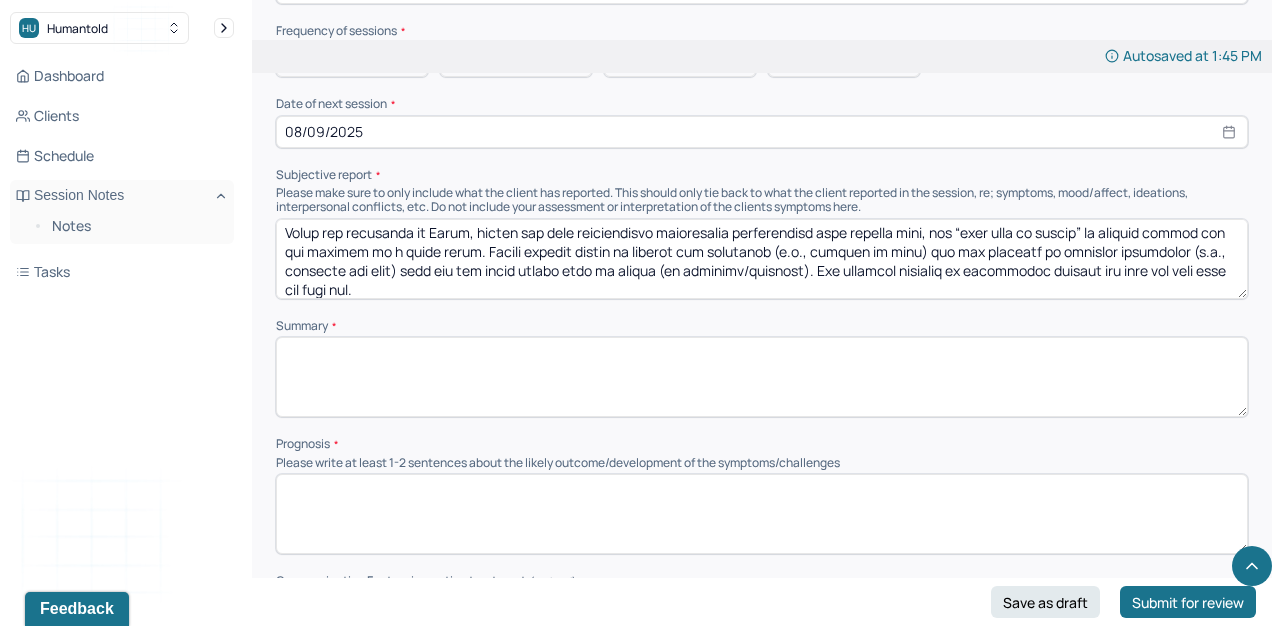 drag, startPoint x: 791, startPoint y: 226, endPoint x: 759, endPoint y: 226, distance: 32 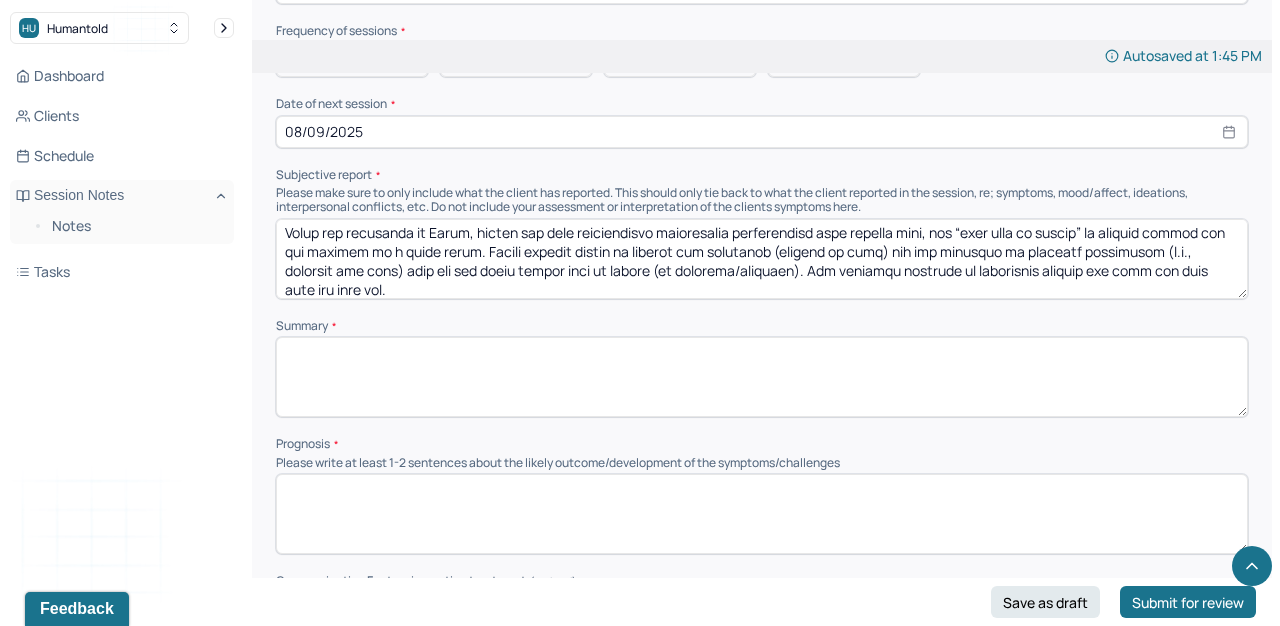 drag, startPoint x: 1161, startPoint y: 221, endPoint x: 1130, endPoint y: 222, distance: 31.016125 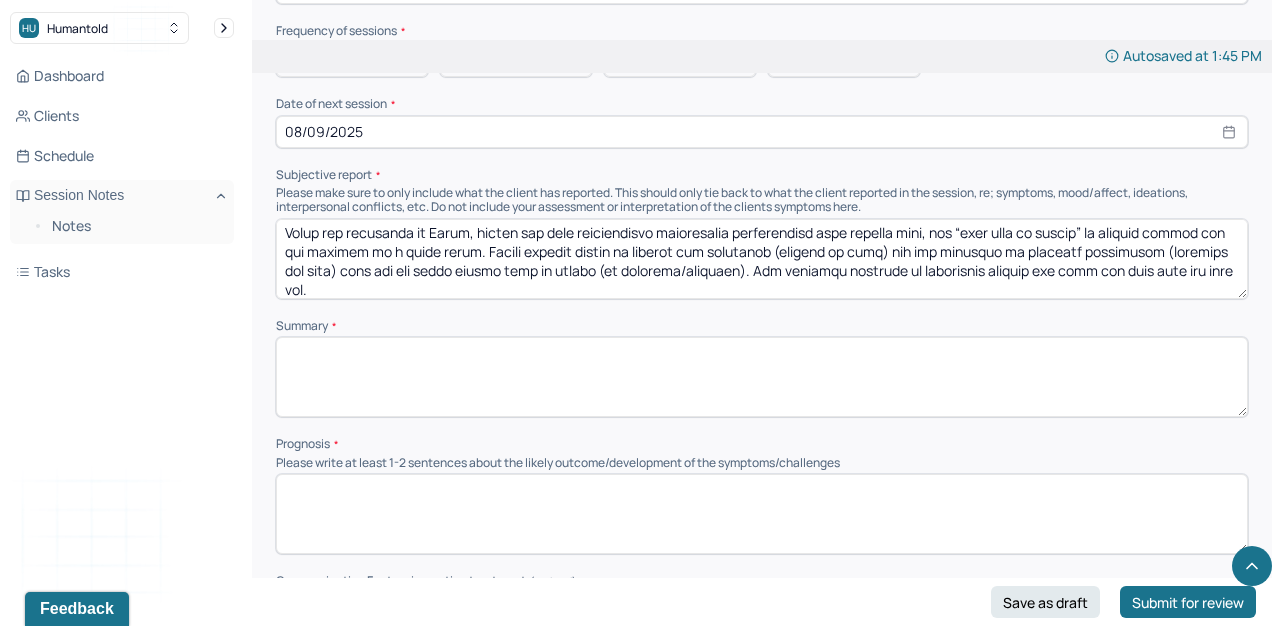 scroll, scrollTop: 114, scrollLeft: 0, axis: vertical 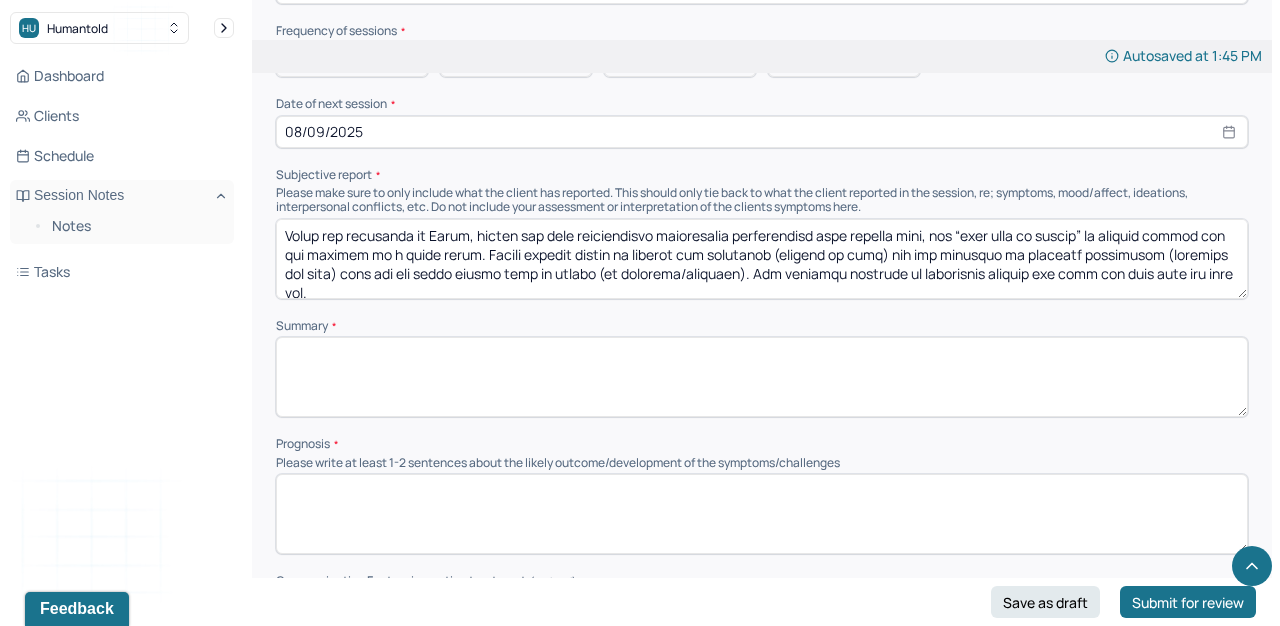 click on "Summary Present at session Patient Mother Stepfather Spouse Father Stepmother Partner Guardian Other Specify Other (optional) Type of treatment recommended Individual Family Group Collateral/Parenting Treatment Modality/Intervention(s) Cognitive/Behavioral Behavioral Modification Supportive Marital/Couples Therapy  Family Therapy Stress Management Psychodynamic Parent Training Crisis Intervention Other Specify other treatment/modality (optional) Treatment goals Treatment goal one * Improve anger management and reduce aggressive behavior Treatment goal two * Learn effective communication skills to enhance interpersonal relationships Treatment goal three (optional) Frequency of sessions Weekly Bi-Weekly Monthly Other Date of next session * 08/09/2025 Subjective report Summary Prognosis Please write at least 1-2 sentences about the likely outcome/development of the symptoms/challenges Communication Factors impacting treatment Evidence or disclosure of a sentinel event and mandated reporting to a third party" at bounding box center (762, 90) 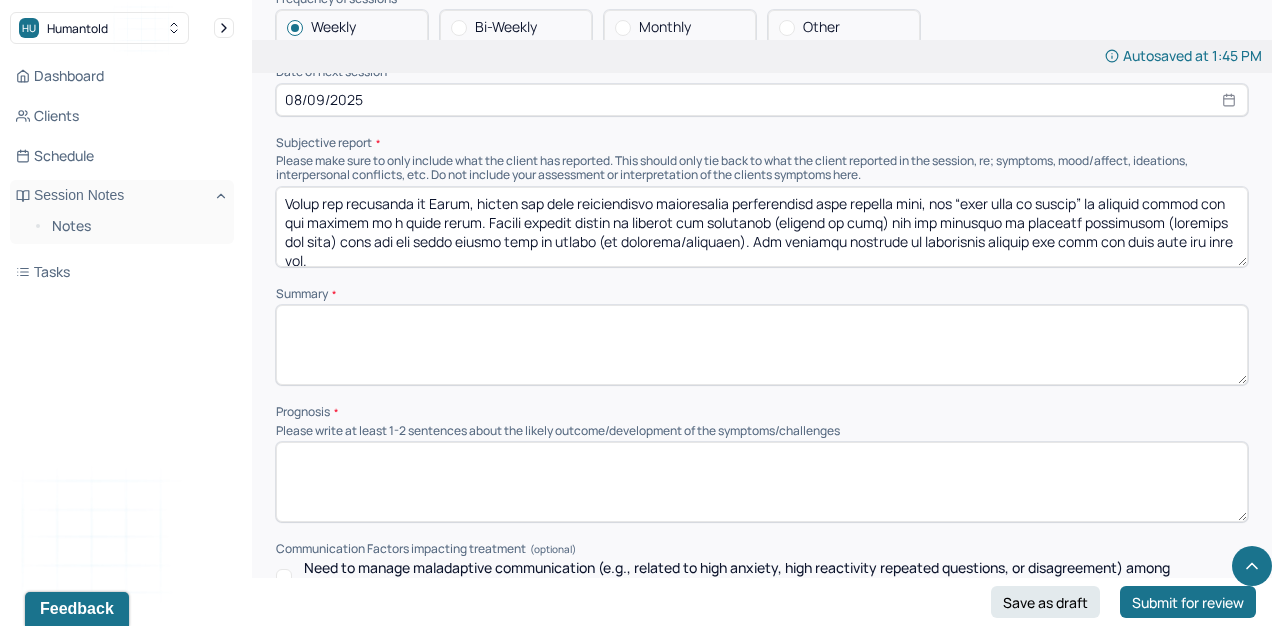 scroll, scrollTop: 9450, scrollLeft: 0, axis: vertical 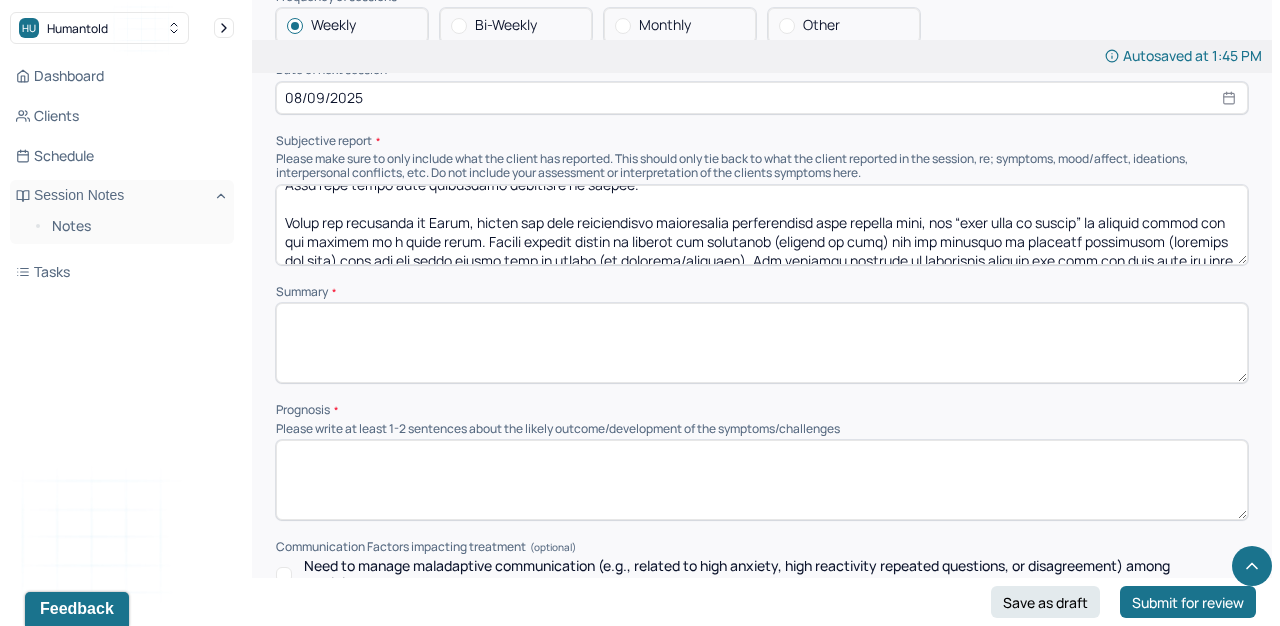 drag, startPoint x: 351, startPoint y: 203, endPoint x: 1208, endPoint y: 198, distance: 857.0146 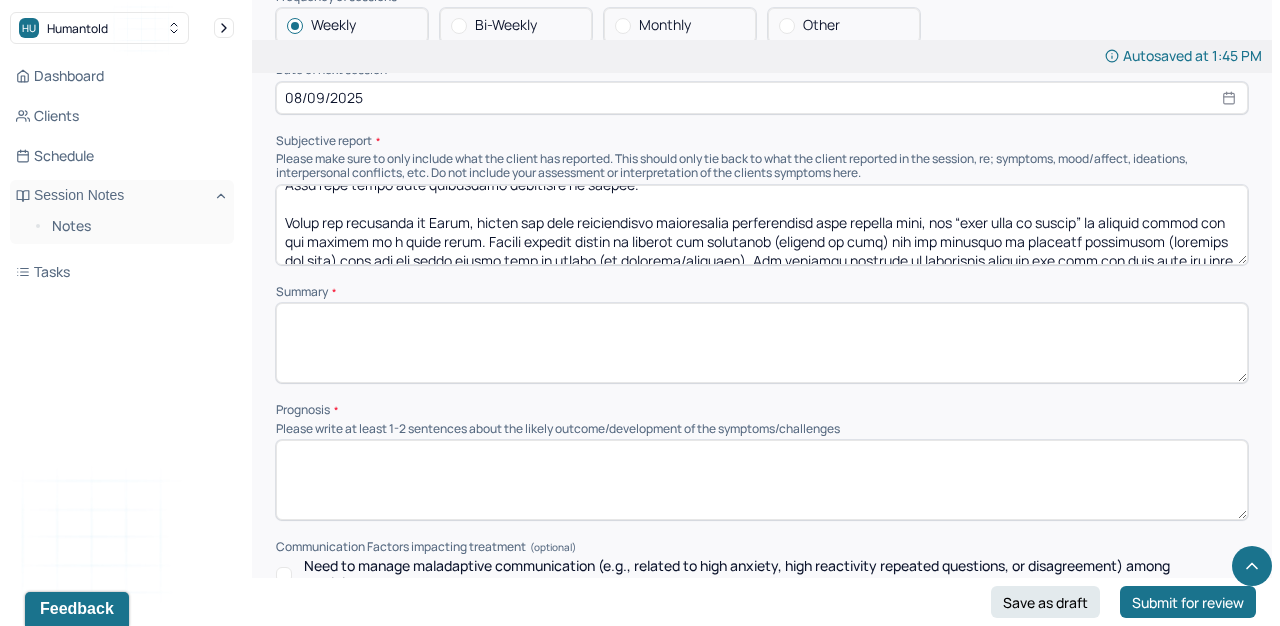 click at bounding box center (762, 225) 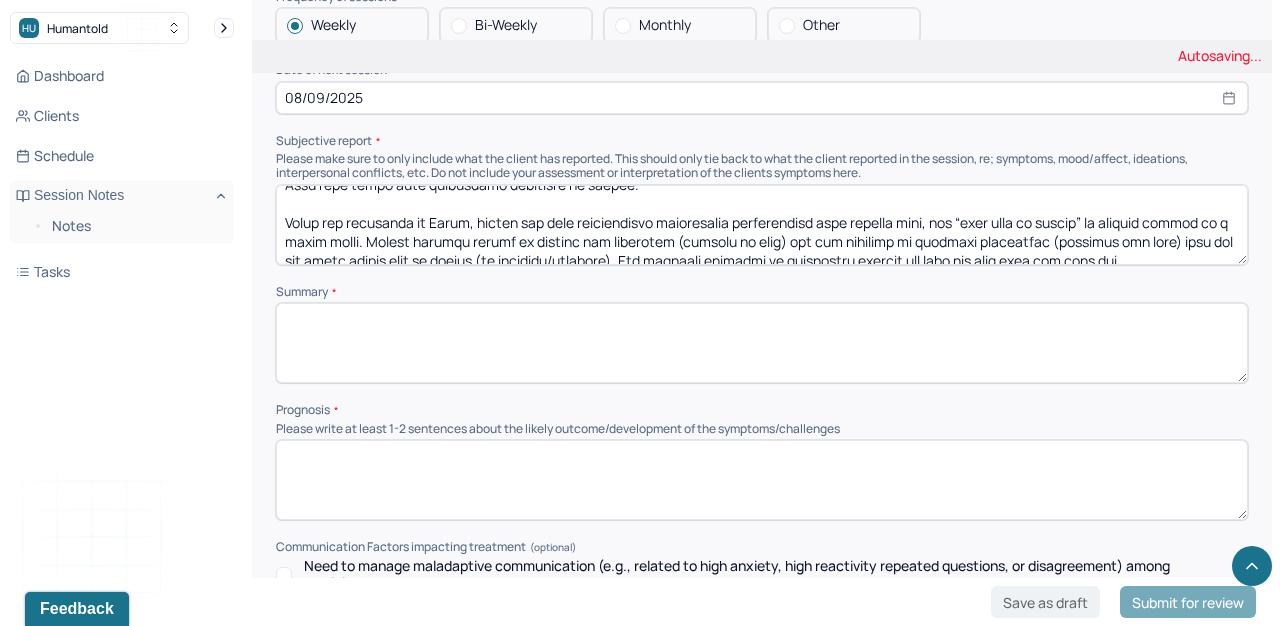 click at bounding box center [762, 225] 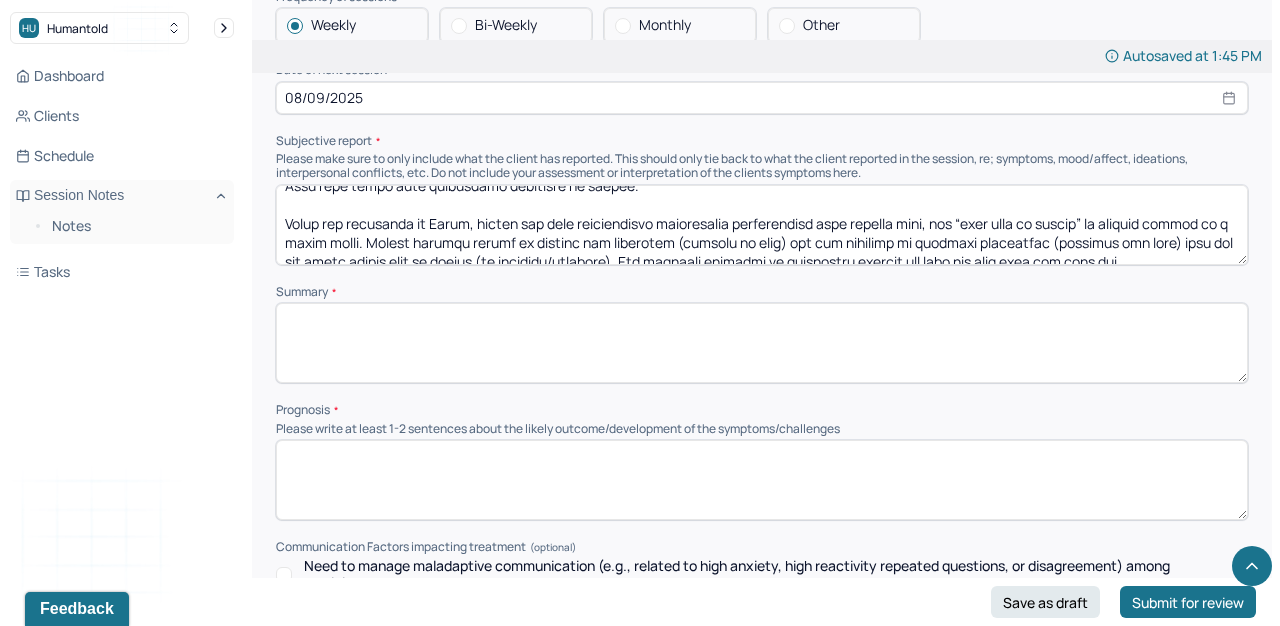 scroll, scrollTop: 78, scrollLeft: 0, axis: vertical 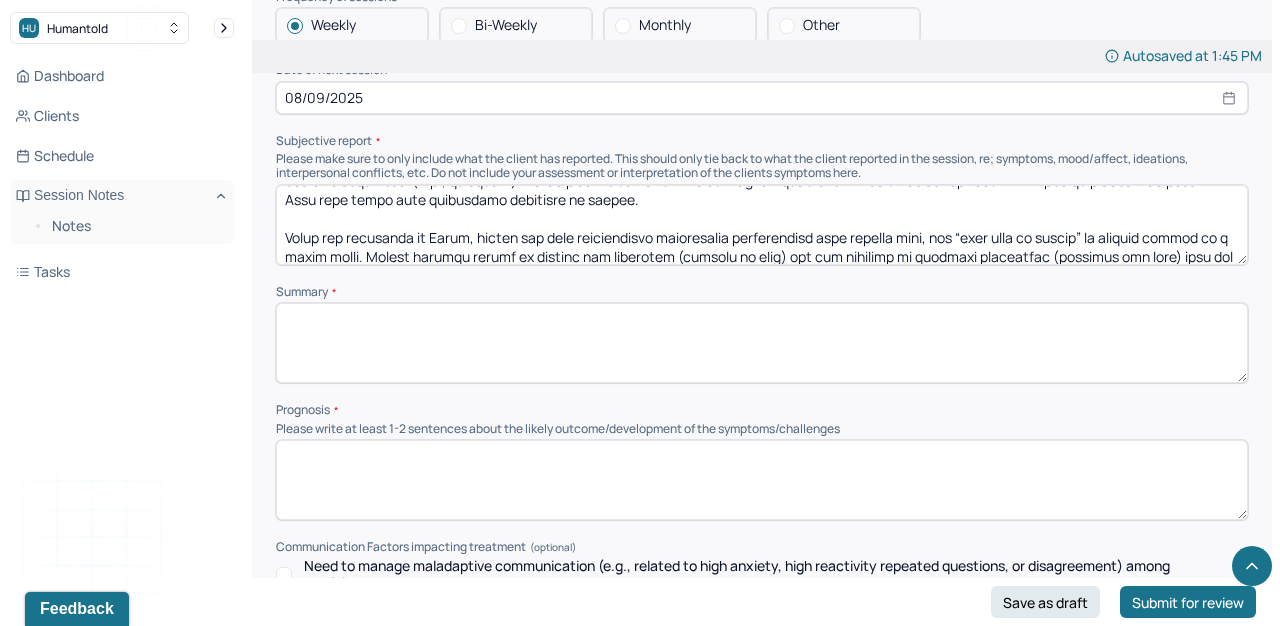 click at bounding box center (762, 225) 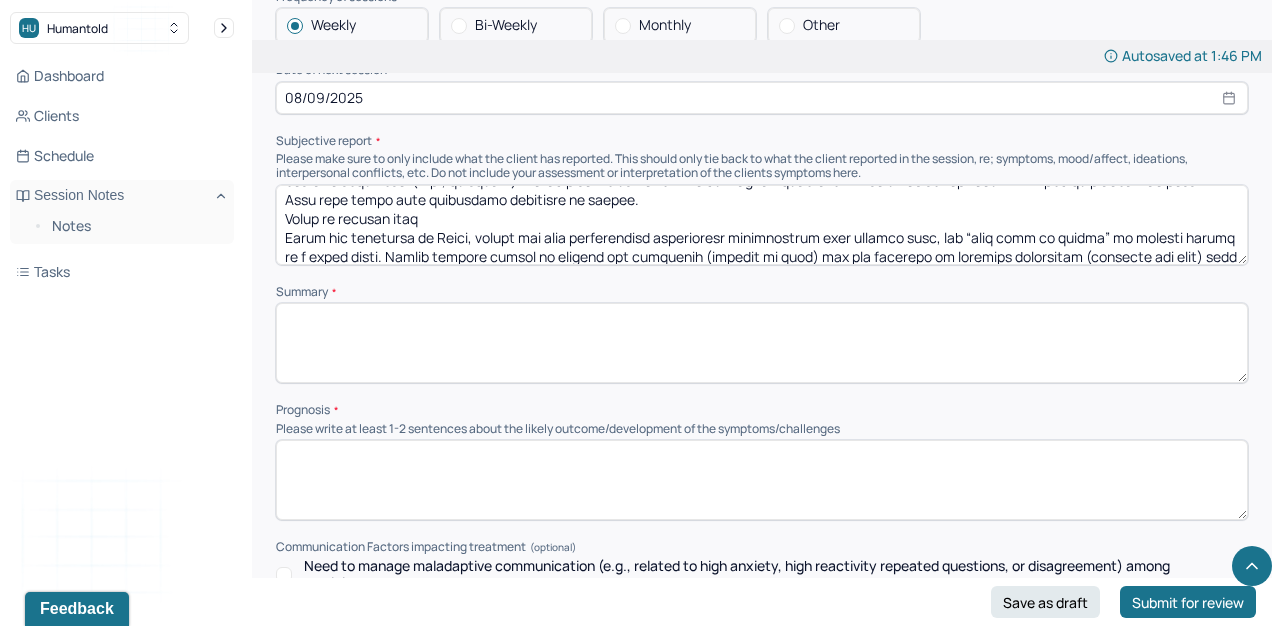 drag, startPoint x: 435, startPoint y: 189, endPoint x: 283, endPoint y: 193, distance: 152.05263 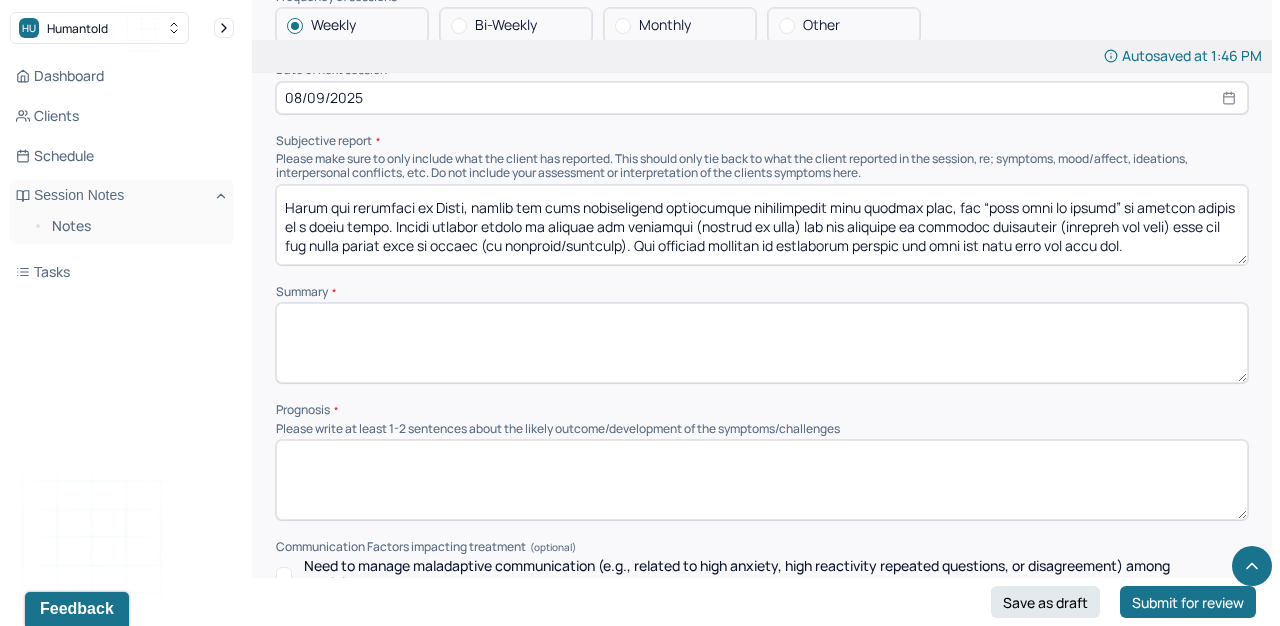 scroll, scrollTop: 113, scrollLeft: 0, axis: vertical 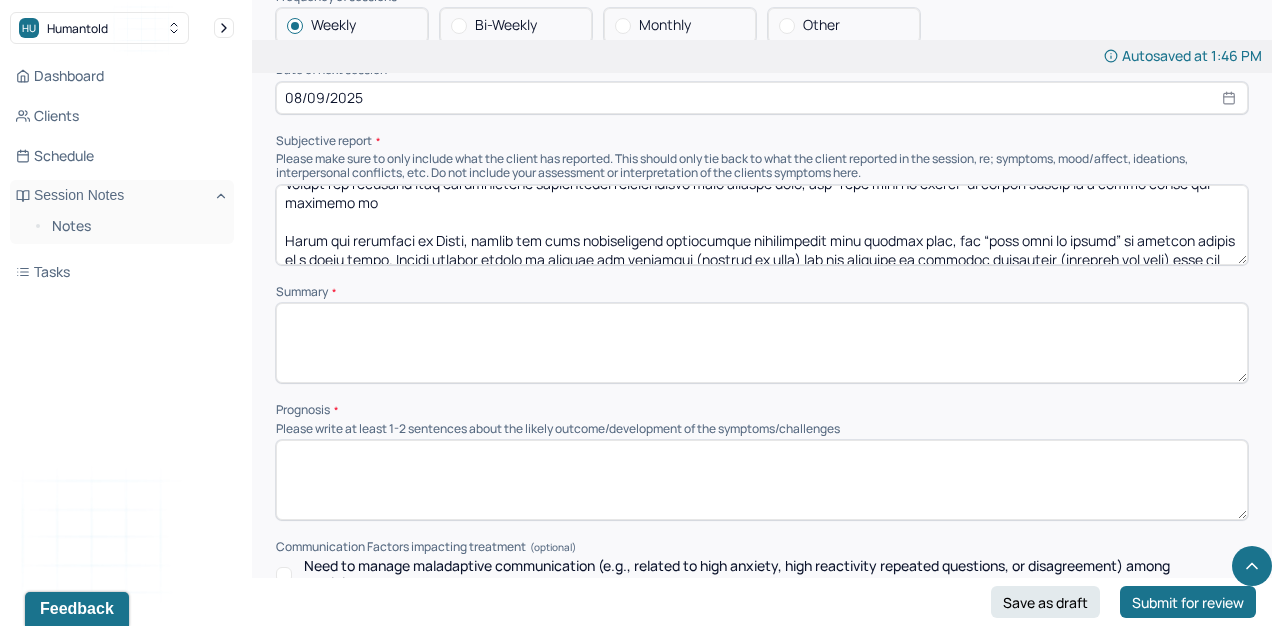 click at bounding box center (762, 225) 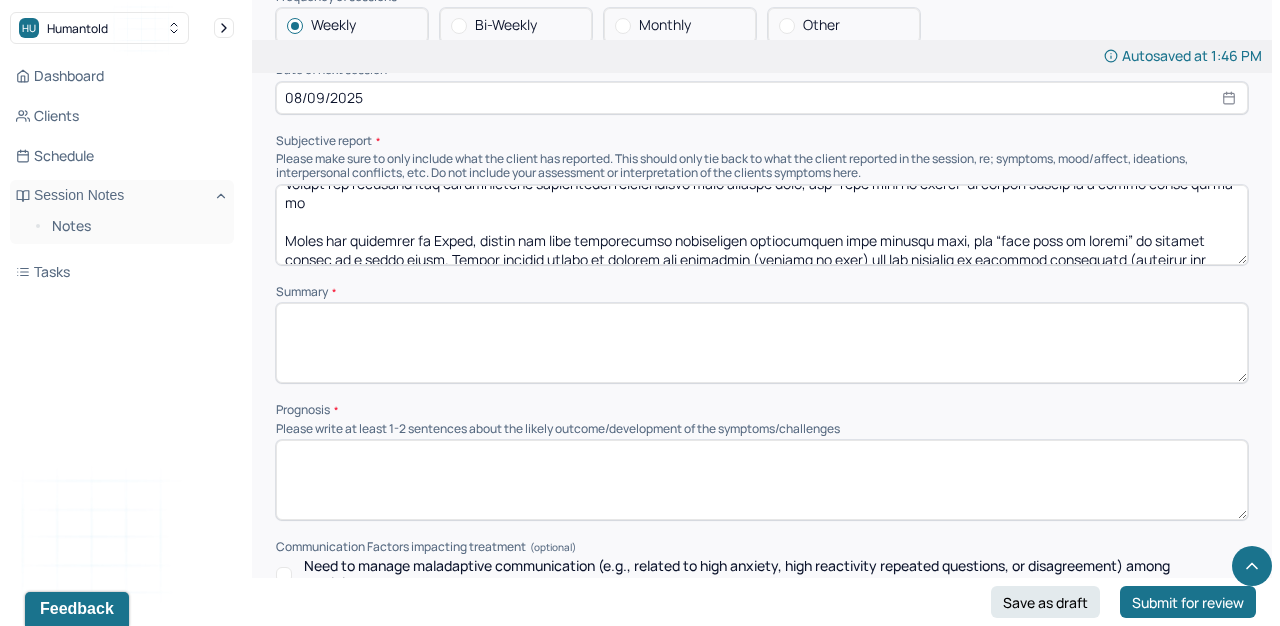 scroll, scrollTop: 101, scrollLeft: 0, axis: vertical 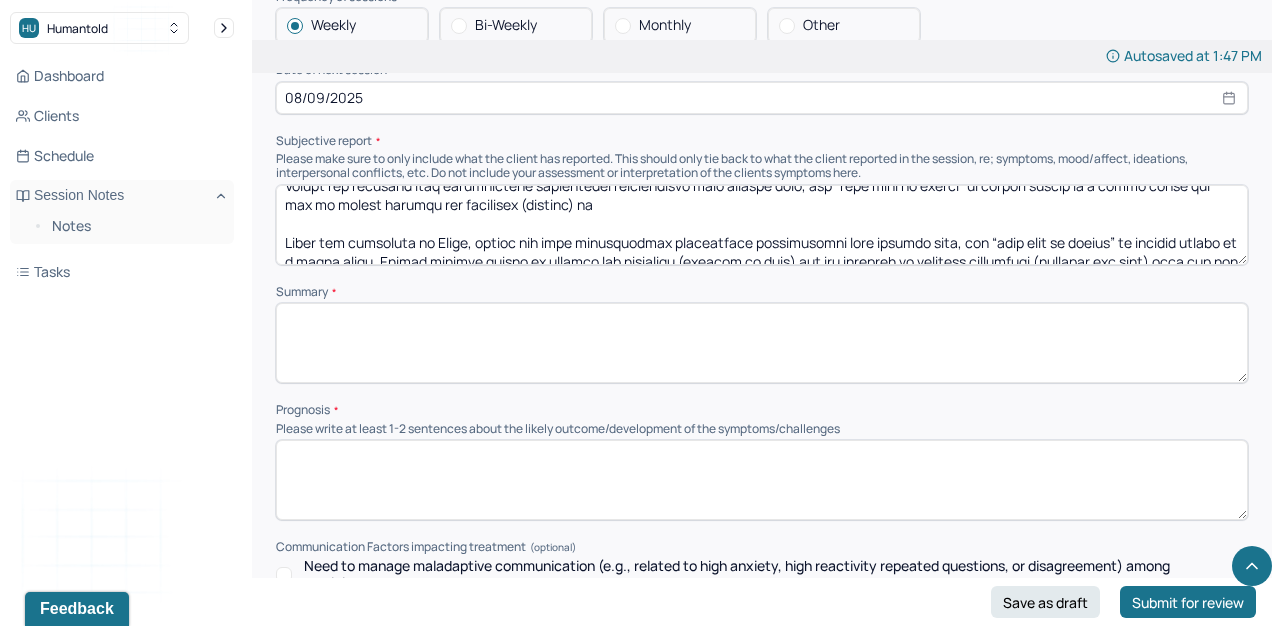 click at bounding box center [762, 225] 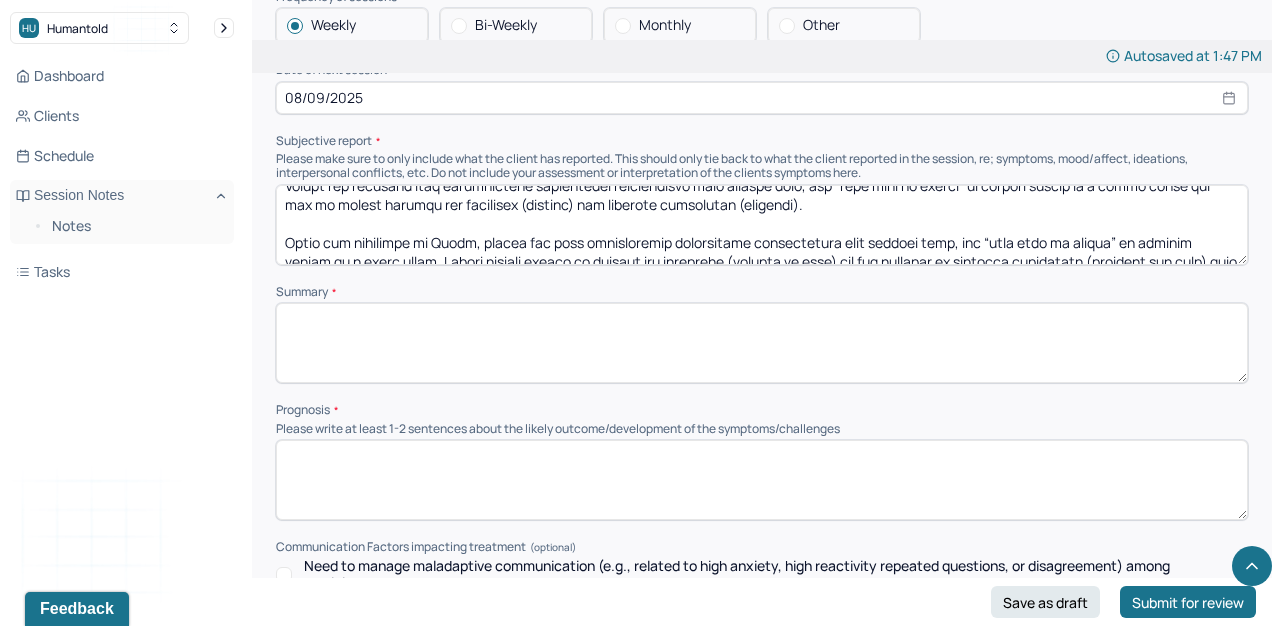drag, startPoint x: 414, startPoint y: 180, endPoint x: 381, endPoint y: 180, distance: 33 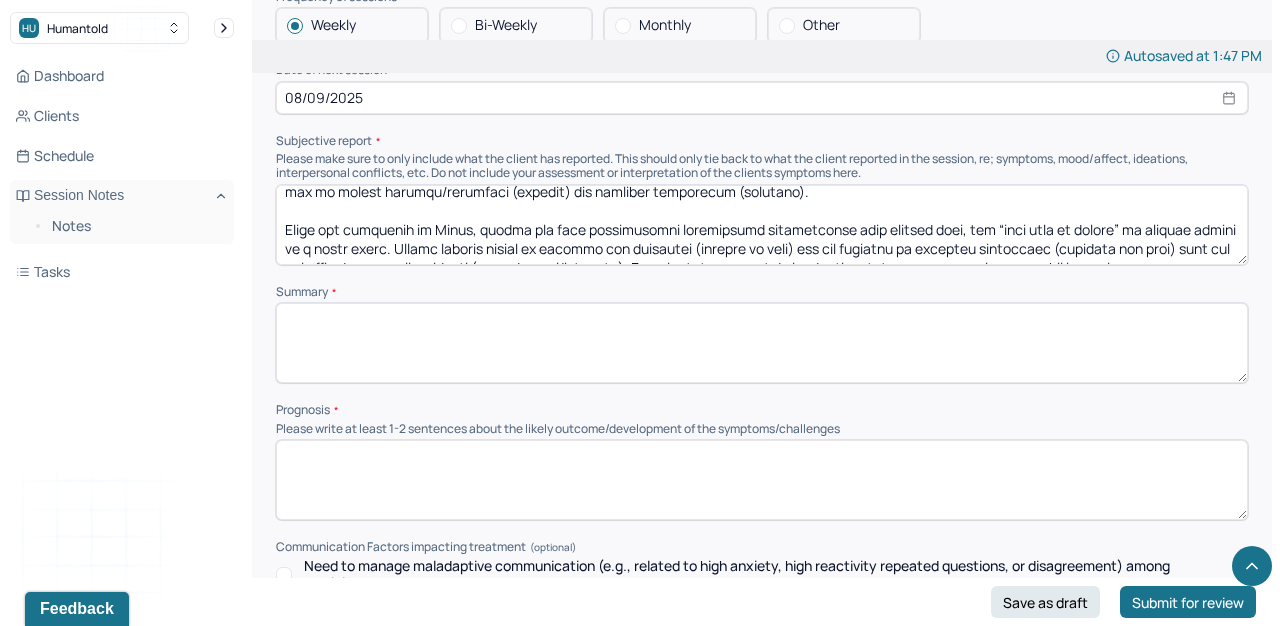 scroll, scrollTop: 122, scrollLeft: 0, axis: vertical 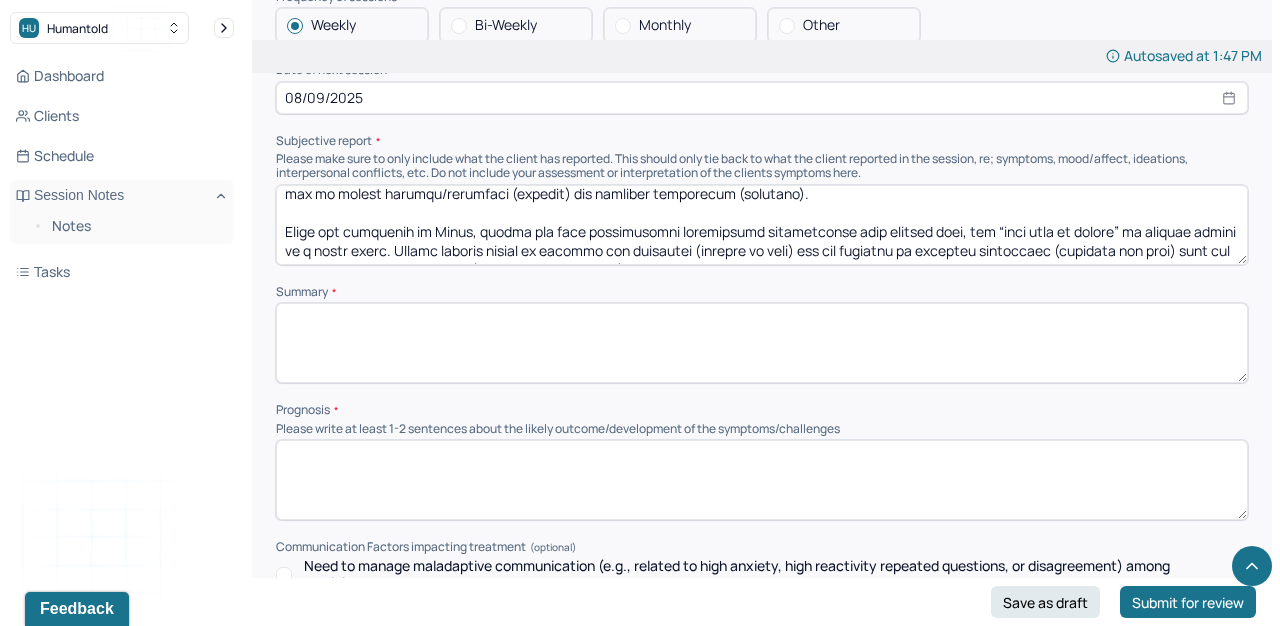 click at bounding box center [762, 225] 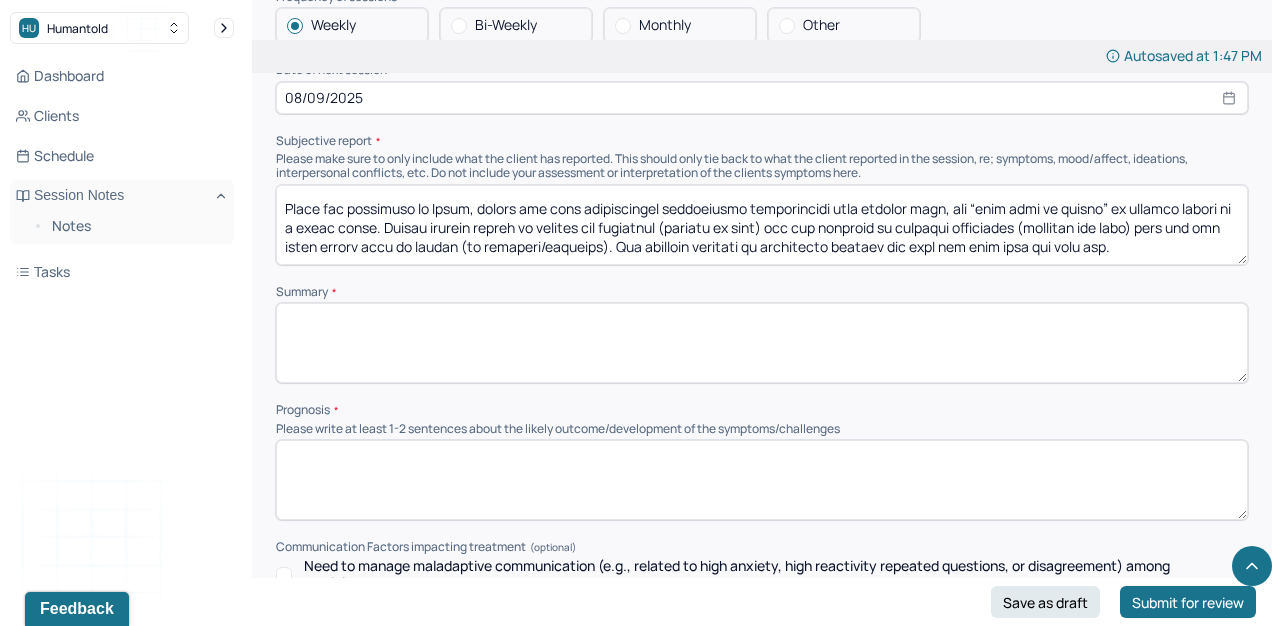 scroll, scrollTop: 148, scrollLeft: 0, axis: vertical 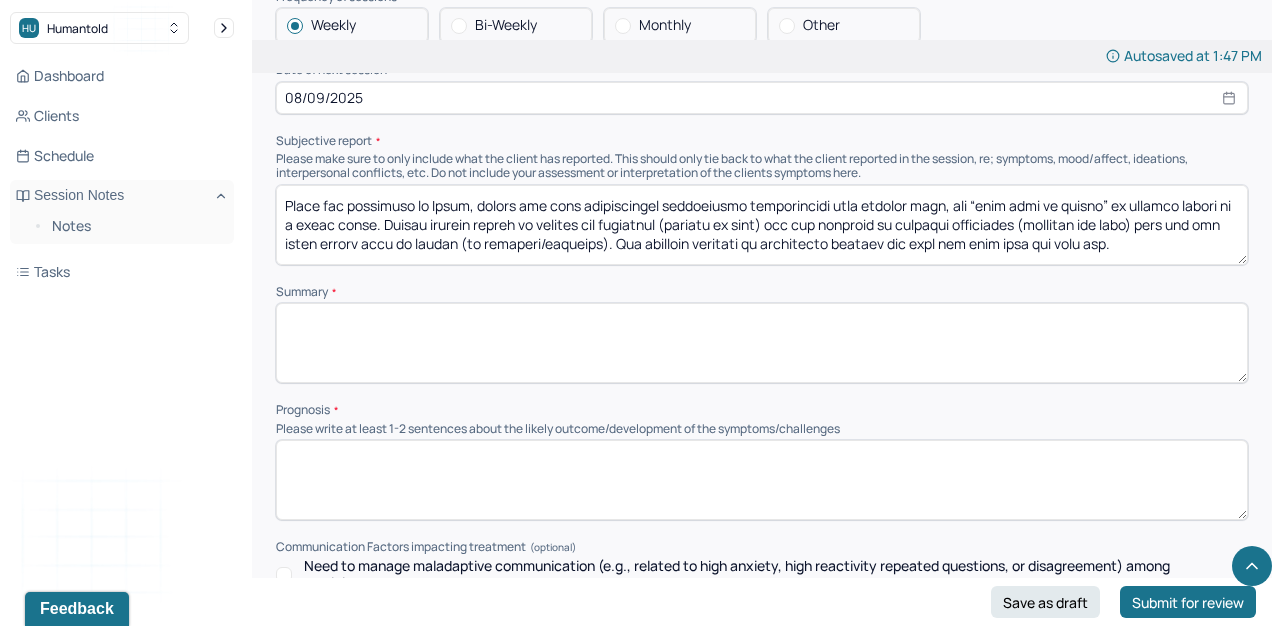 drag, startPoint x: 602, startPoint y: 214, endPoint x: 272, endPoint y: 182, distance: 331.54788 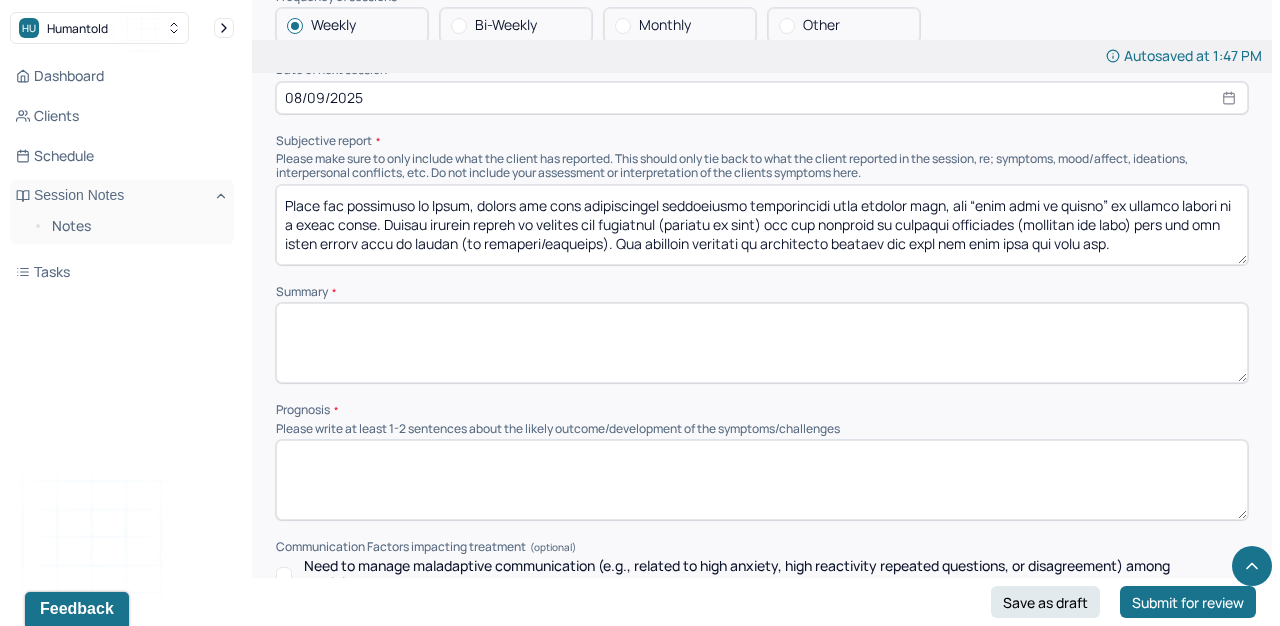 click on "Autosaved at 1:47 PM Appointment Details Client name Jordan Vita Date of service 08/02/2025 Time 9:00am - 10:00am Duration 1hr Appointment type child therapy Provider name Candice Yu-En Chiang Modifier 1 95 Telemedicine Note type Individual intake note Instructions The fields marked with an asterisk ( * ) are required before you can submit your notes. Before you can submit your session notes, they must be signed. You have the option to save your notes as a draft before making a submission. Appointment location * Teletherapy Client Teletherapy Location Home Office Other Provider Teletherapy Location Home Office Other Consent was received for the teletherapy session The teletherapy session was conducted via video Primary diagnosis * Primary diagnosis Secondary diagnosis (optional) Secondary diagnosis Tertiary diagnosis (optional) Tertiary diagnosis Identity Preferred name (optional) Gender * Female Pronouns (optional) Religion (optional) Religion Education (optional) Education Race (optional) Race Ethnicity * *" at bounding box center [762, -4170] 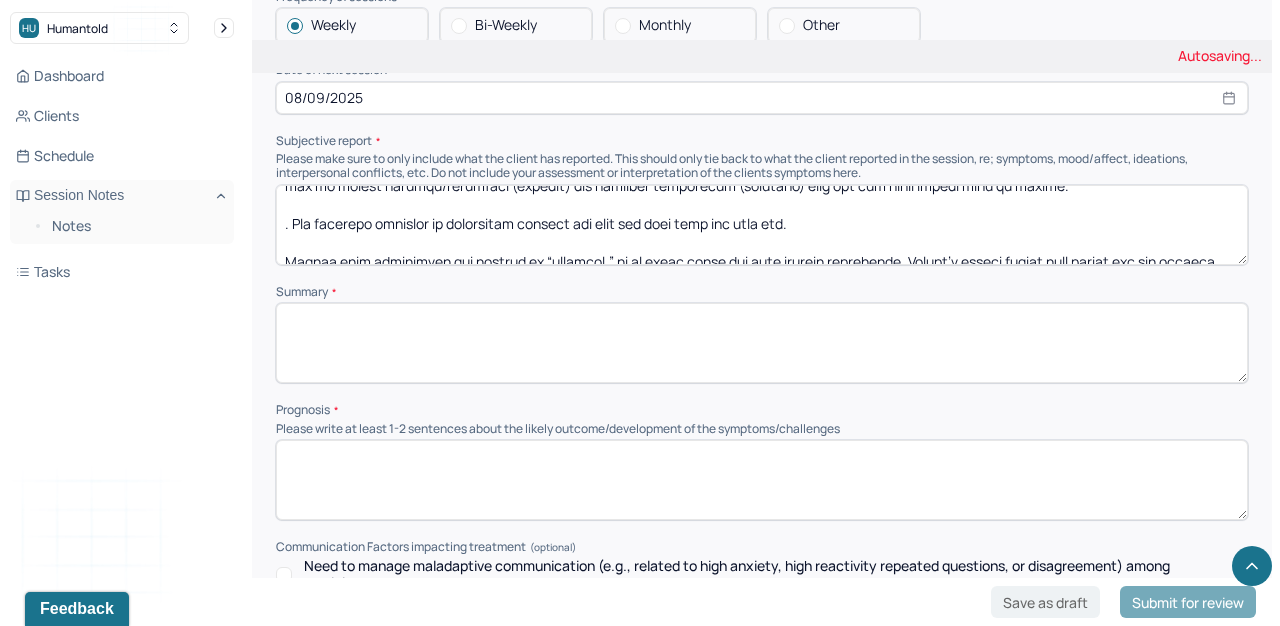 scroll, scrollTop: 129, scrollLeft: 0, axis: vertical 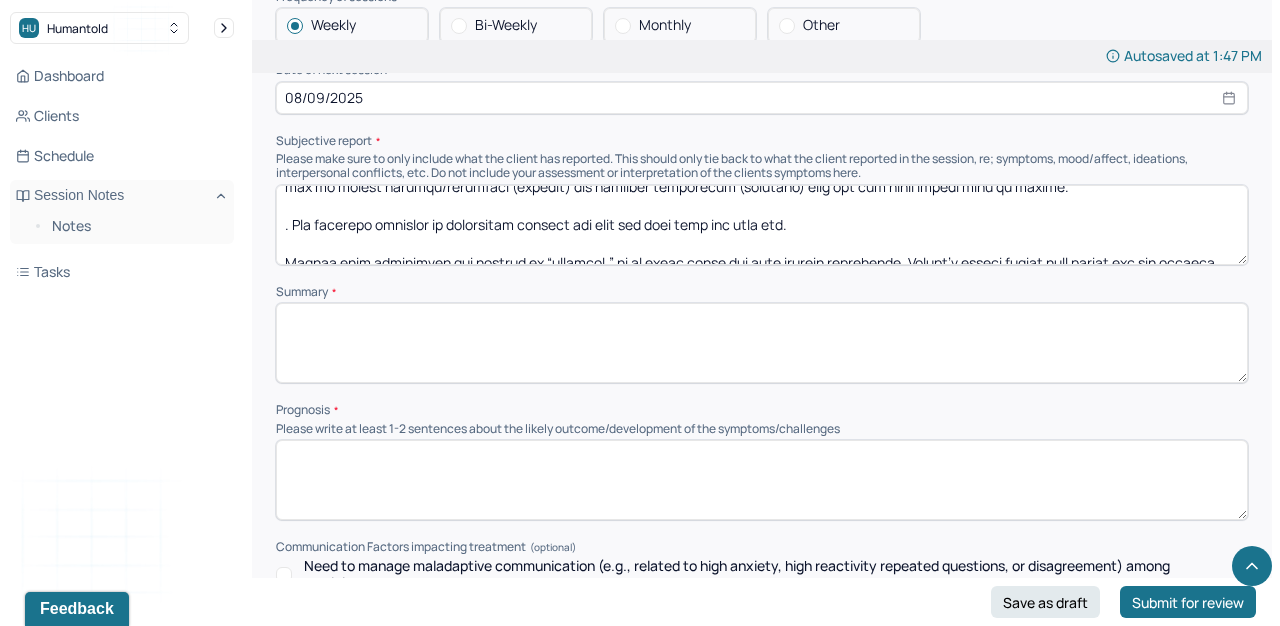drag, startPoint x: 292, startPoint y: 200, endPoint x: 272, endPoint y: 200, distance: 20 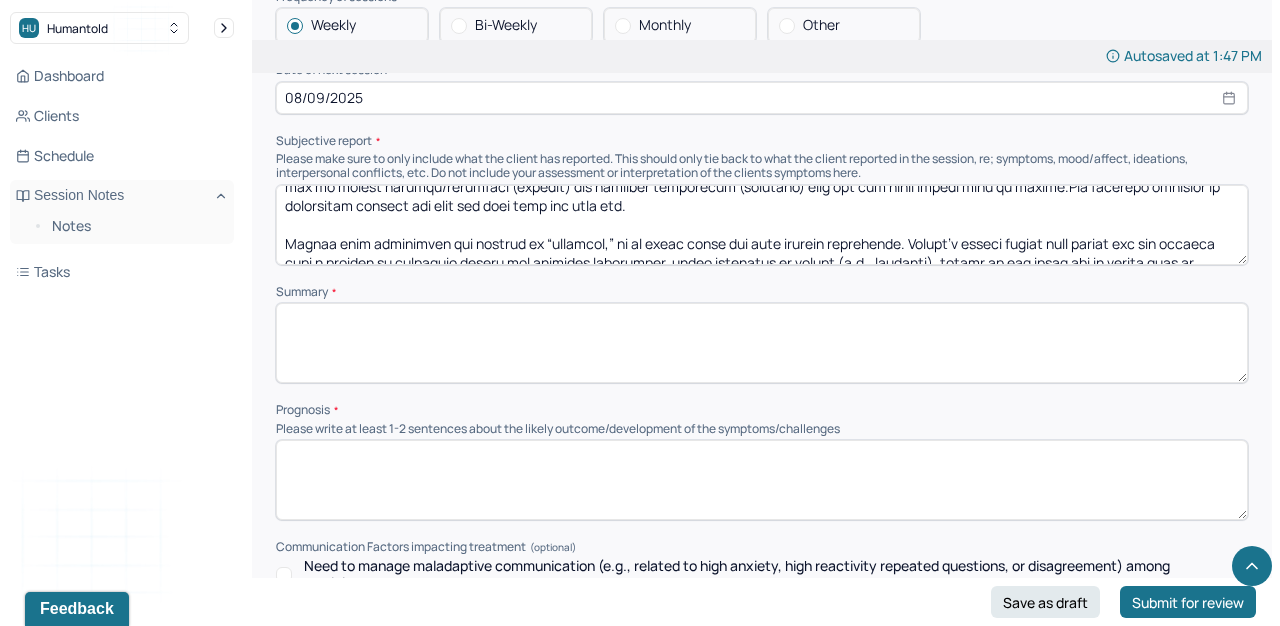 scroll, scrollTop: 120, scrollLeft: 0, axis: vertical 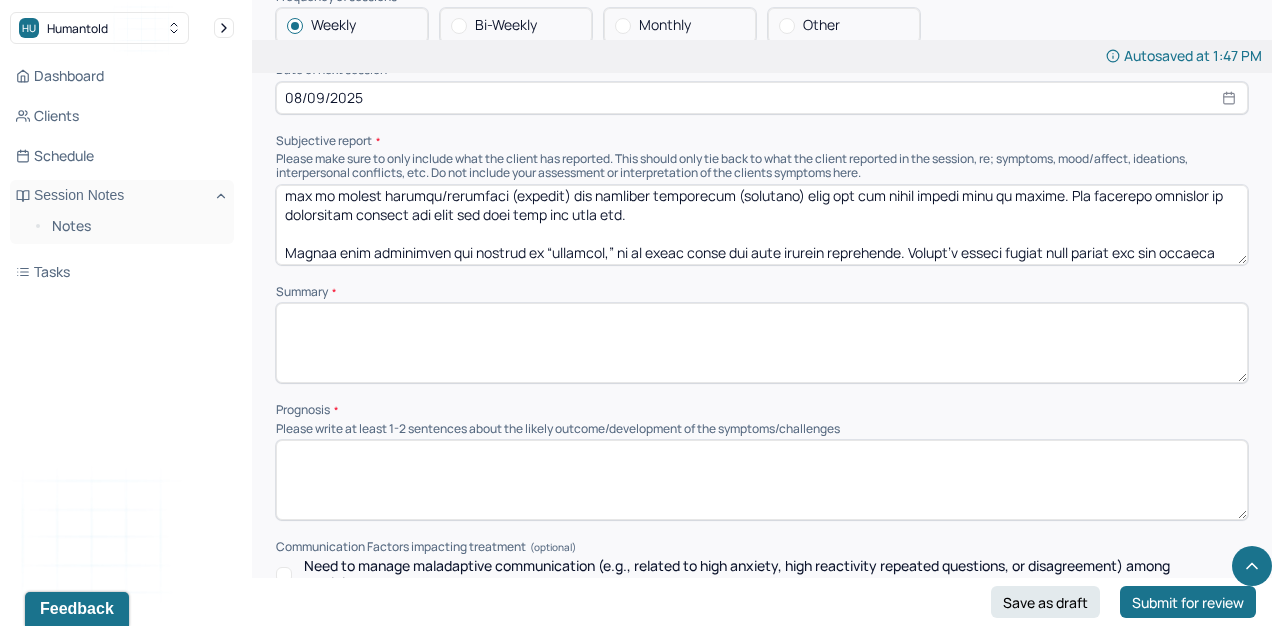 click at bounding box center [762, 225] 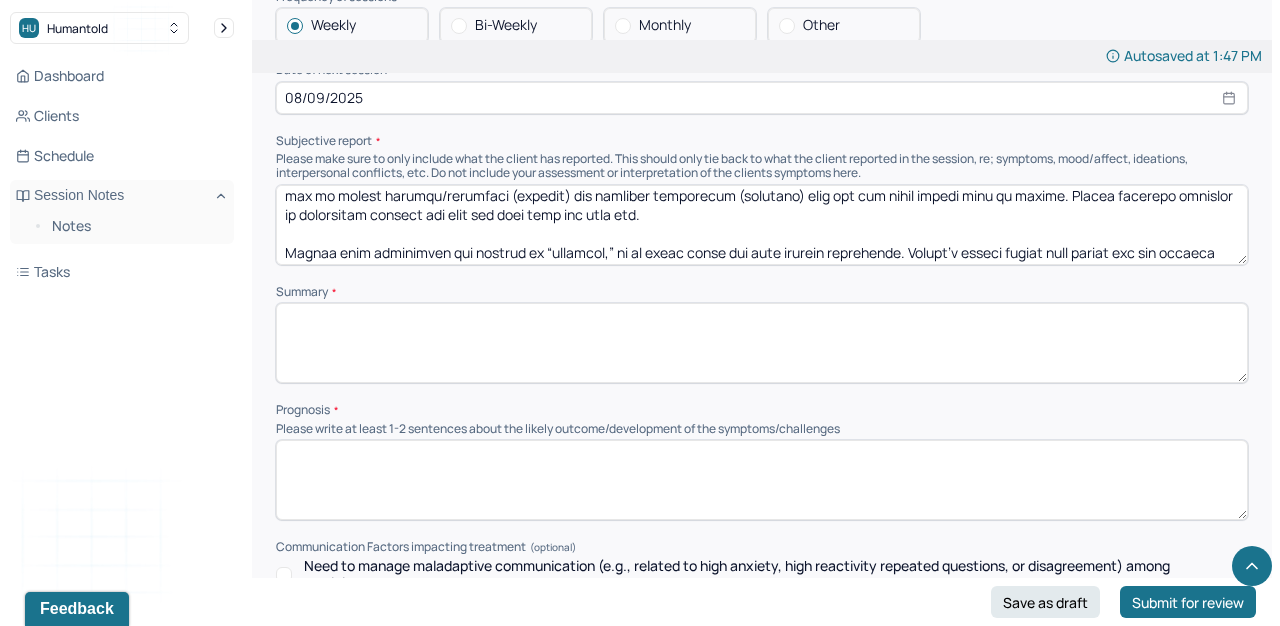 click at bounding box center (762, 225) 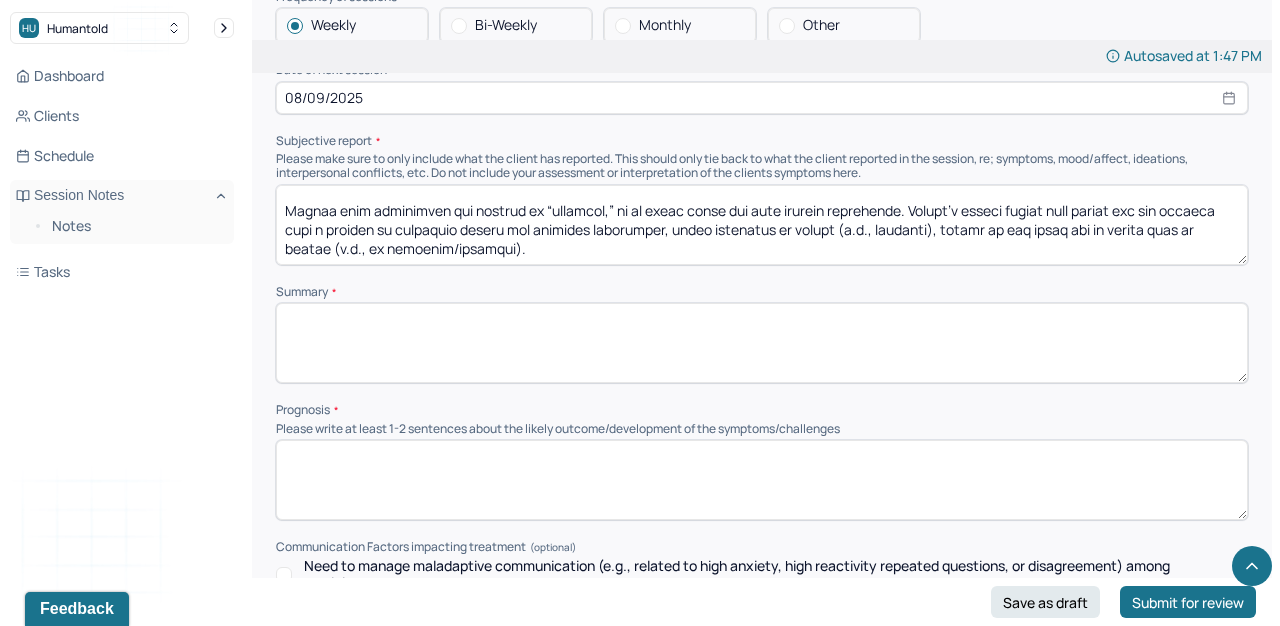 scroll, scrollTop: 170, scrollLeft: 0, axis: vertical 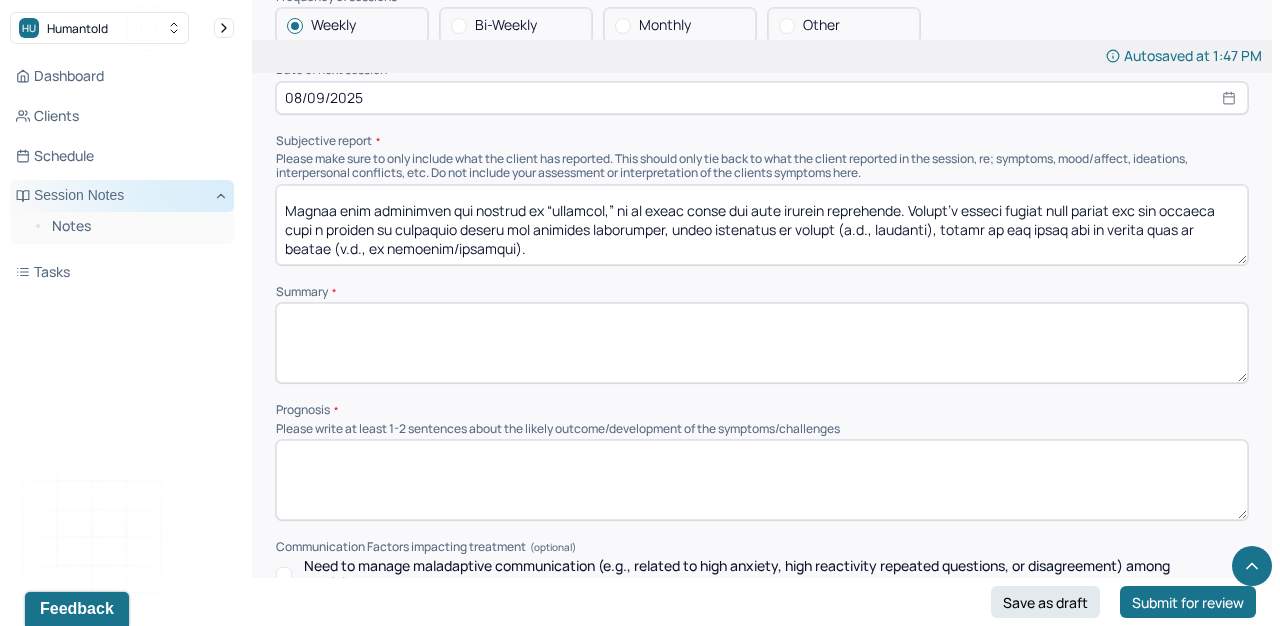 drag, startPoint x: 458, startPoint y: 211, endPoint x: 225, endPoint y: 207, distance: 233.03433 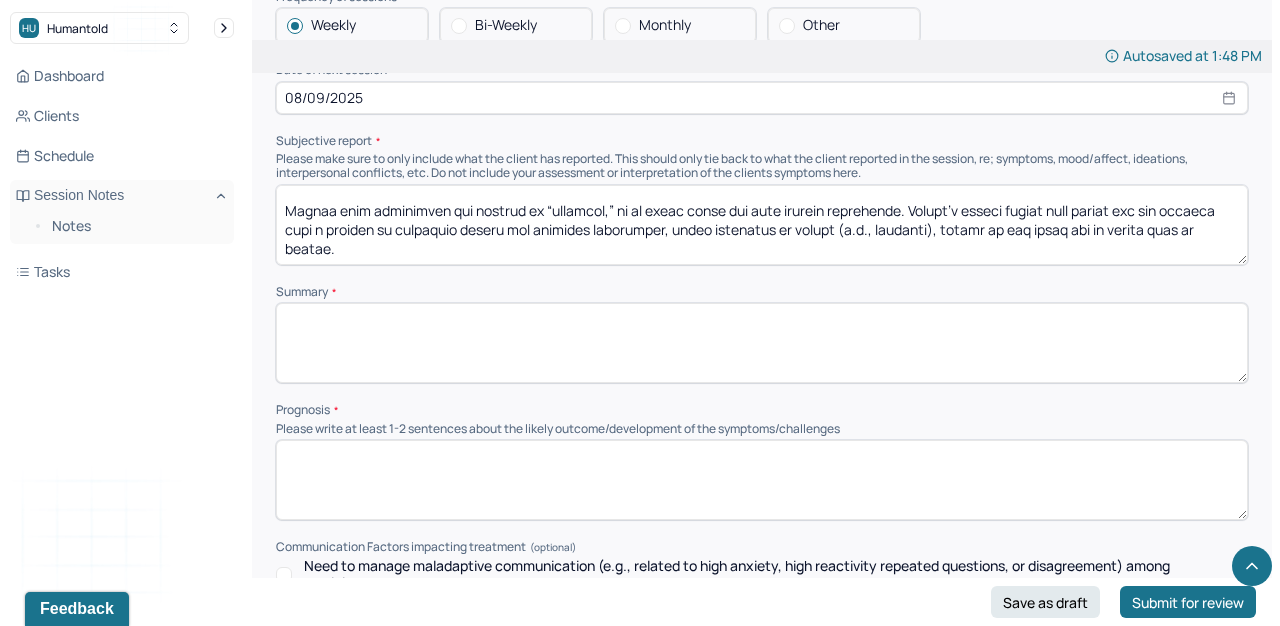 click at bounding box center [762, 225] 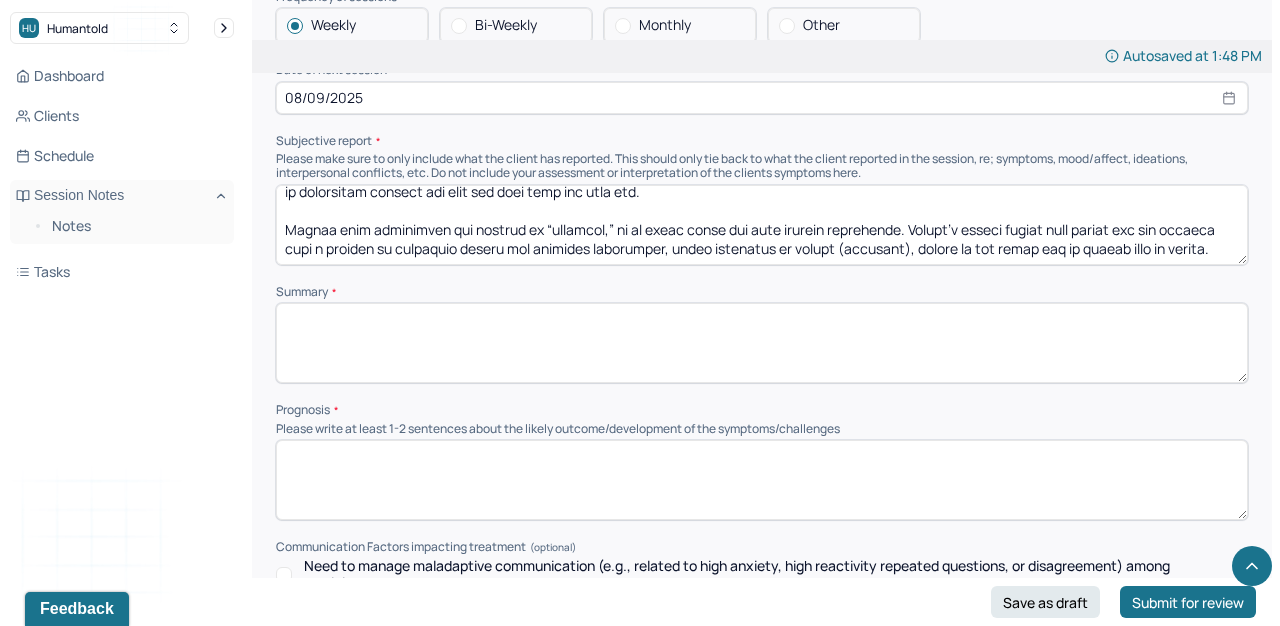 click at bounding box center [762, 225] 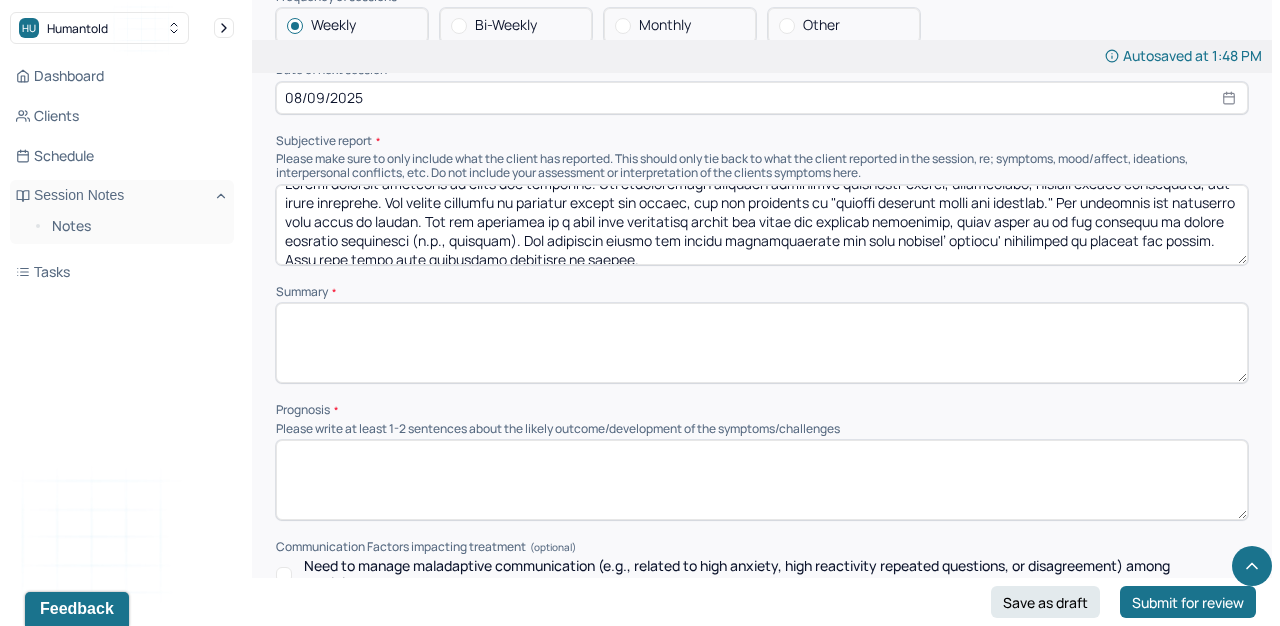 scroll, scrollTop: 19, scrollLeft: 0, axis: vertical 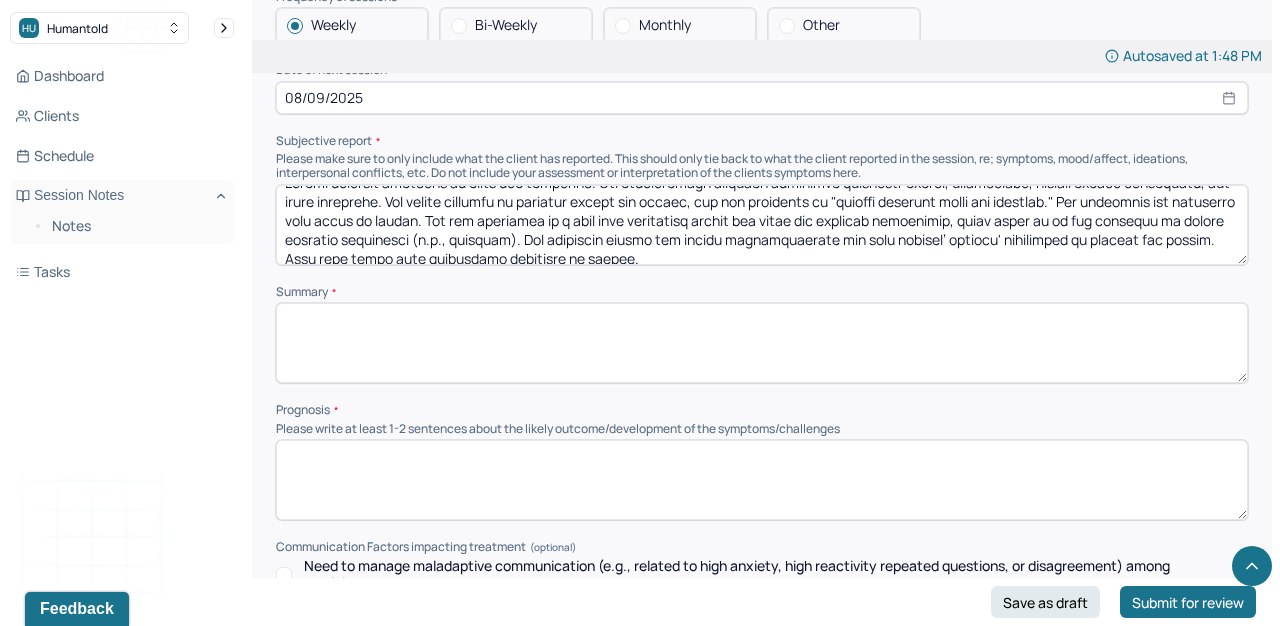 click at bounding box center (762, 225) 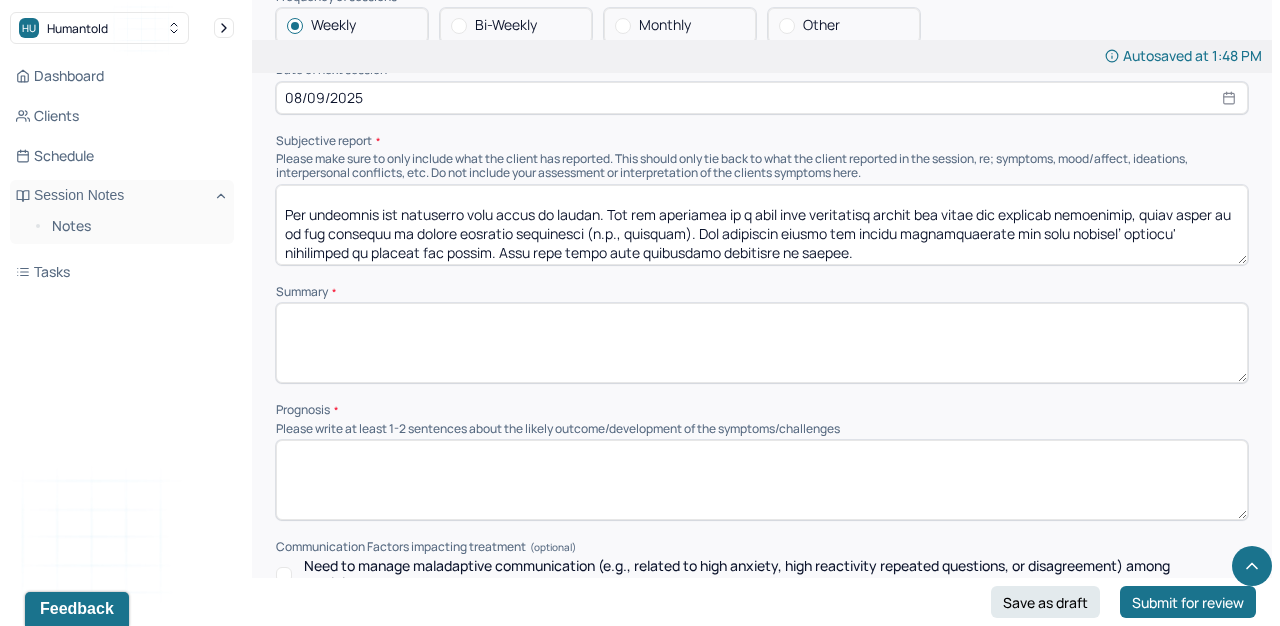 scroll, scrollTop: 63, scrollLeft: 0, axis: vertical 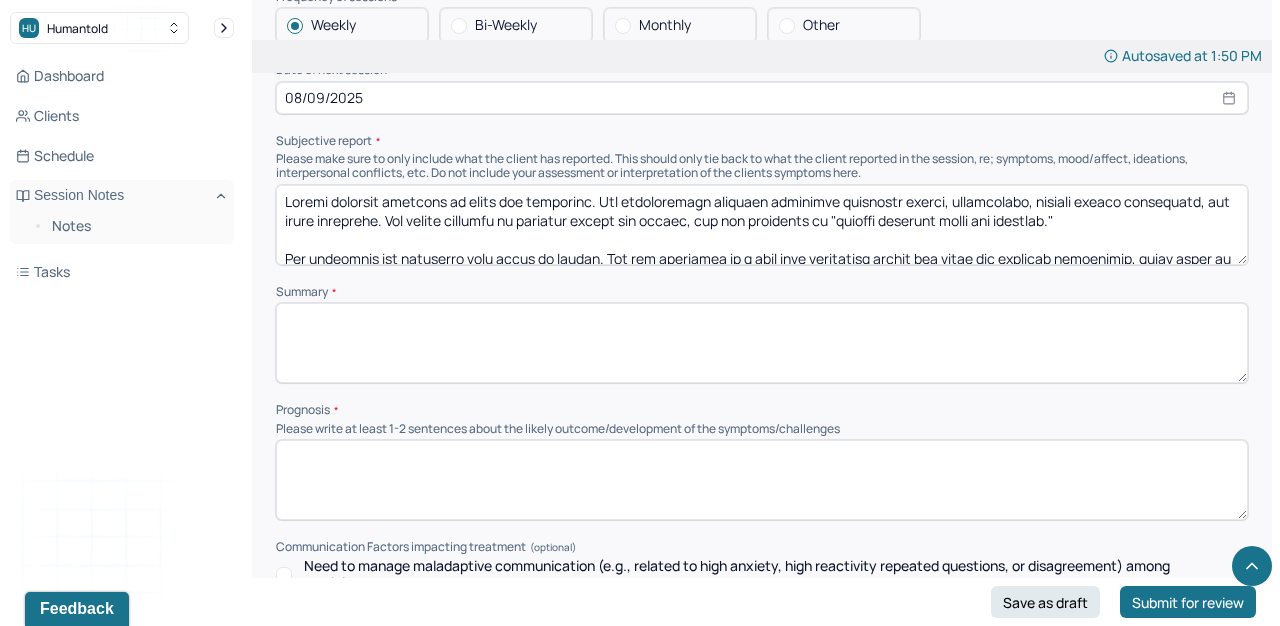 click at bounding box center (762, 225) 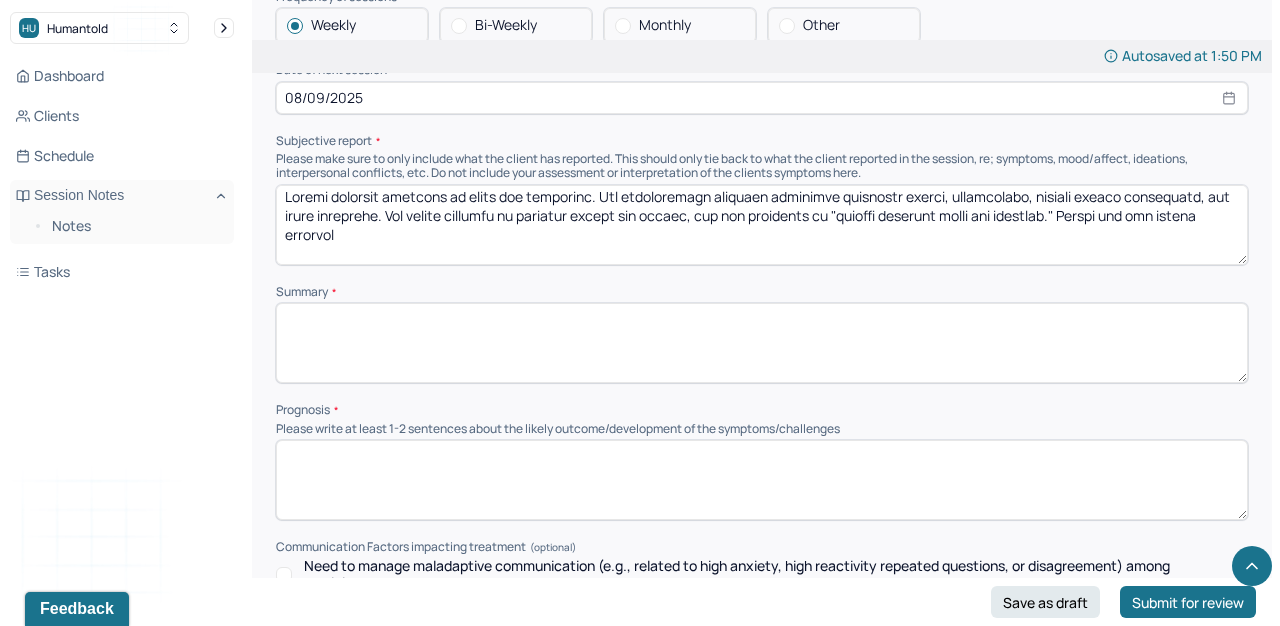 scroll, scrollTop: 0, scrollLeft: 0, axis: both 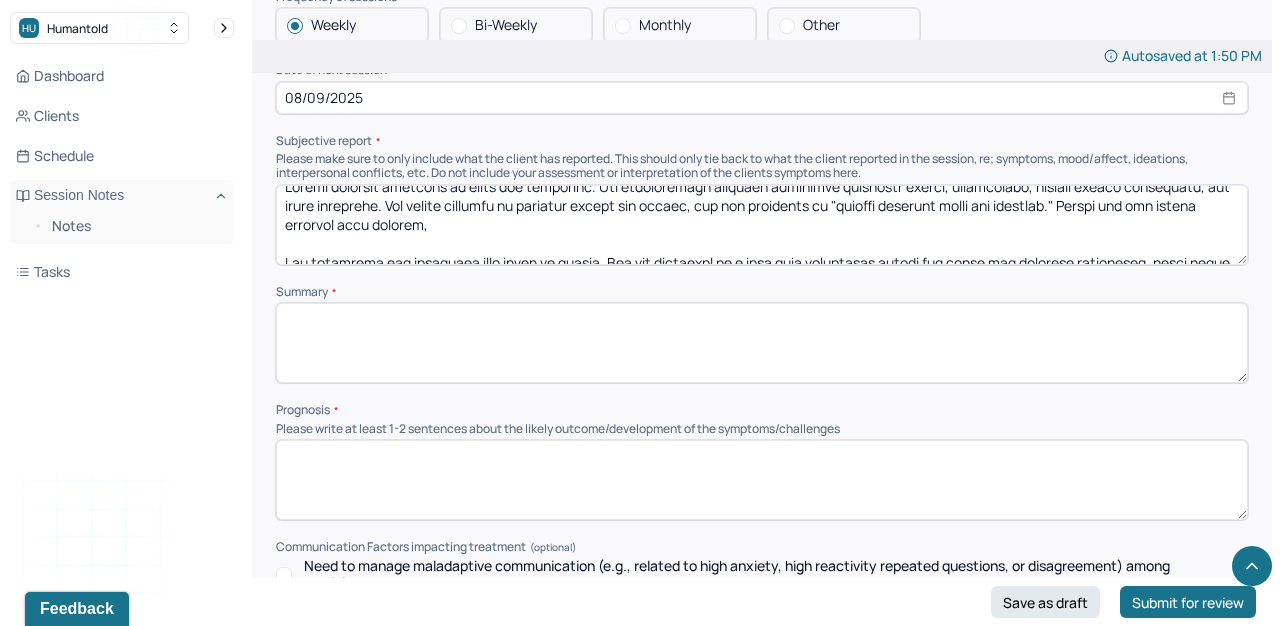 click at bounding box center (762, 225) 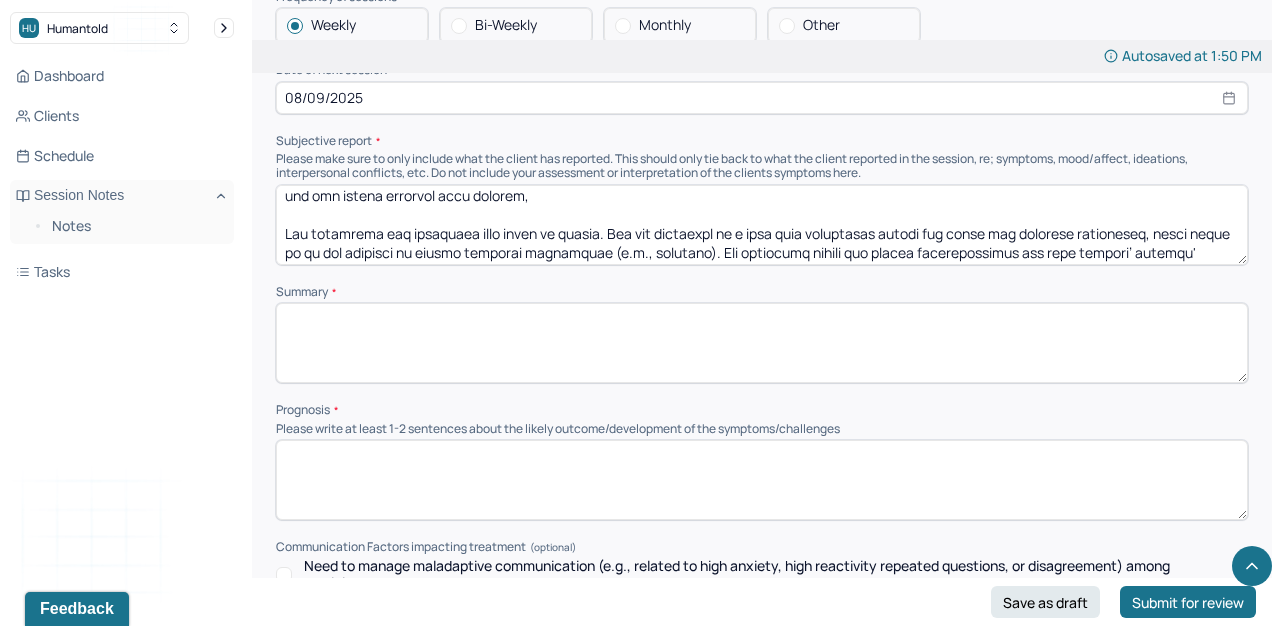 scroll, scrollTop: 25, scrollLeft: 0, axis: vertical 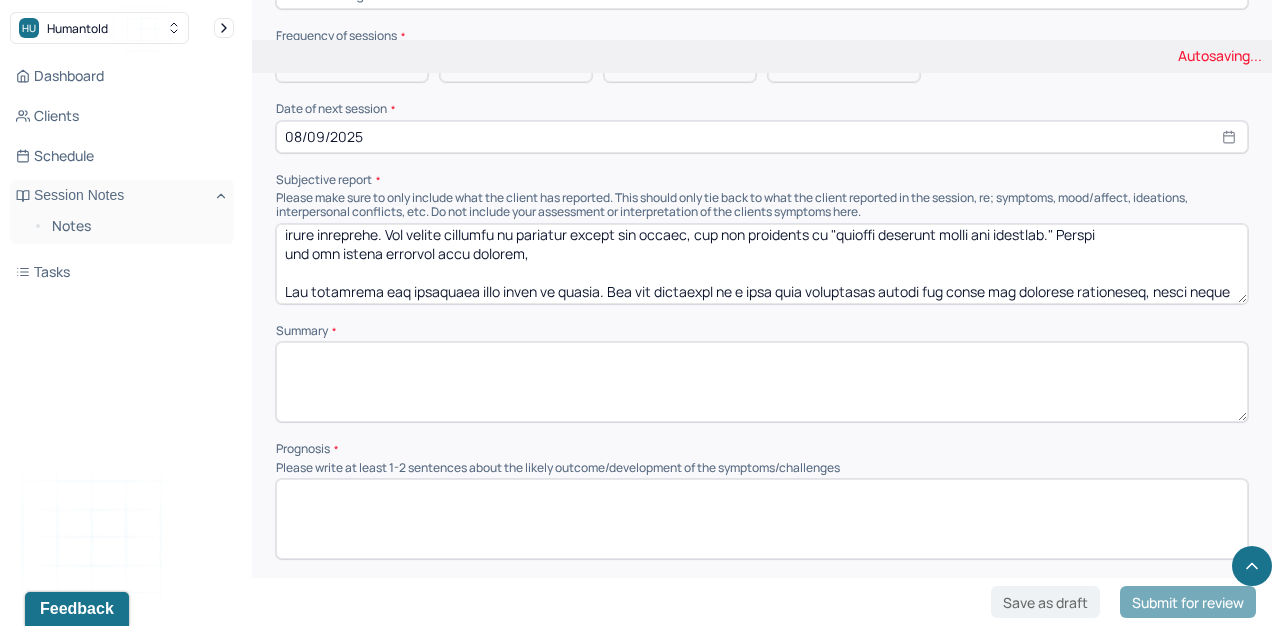 click at bounding box center (762, 264) 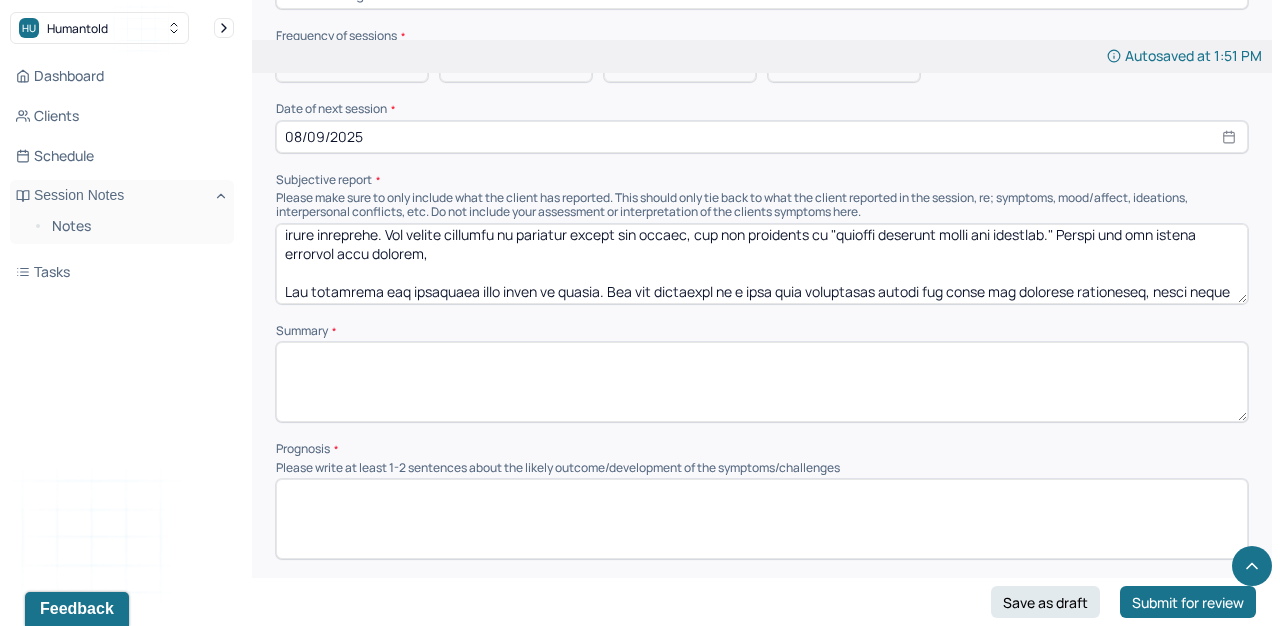 drag, startPoint x: 522, startPoint y: 226, endPoint x: 431, endPoint y: 233, distance: 91.26884 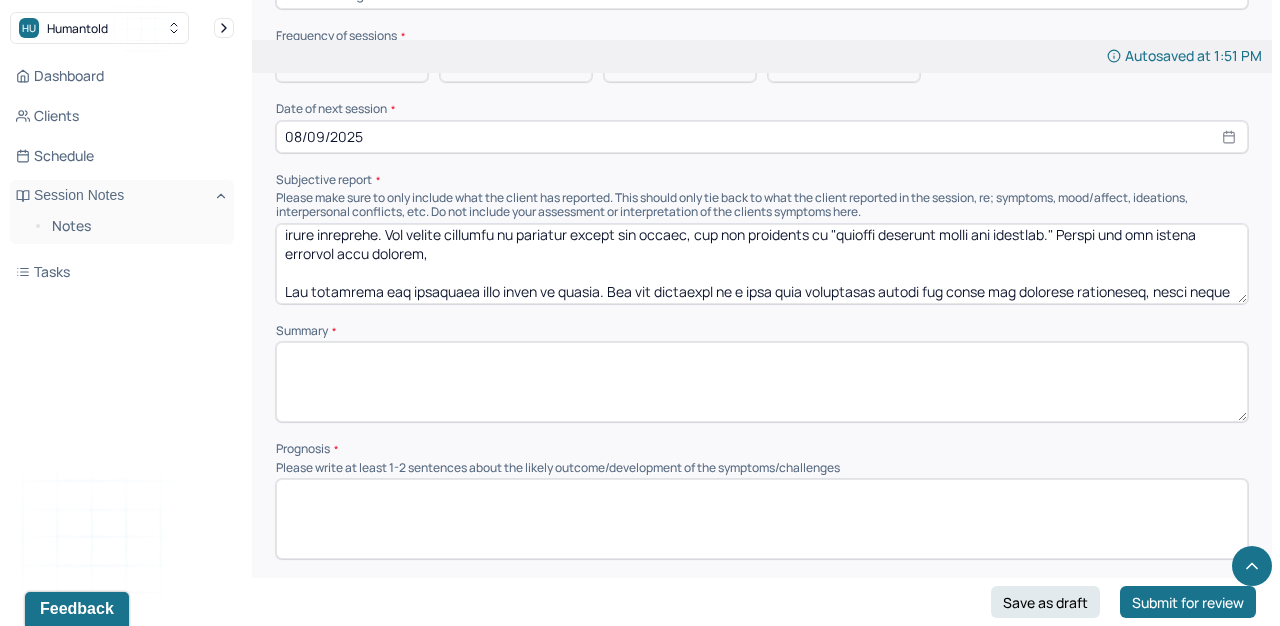click at bounding box center [762, 264] 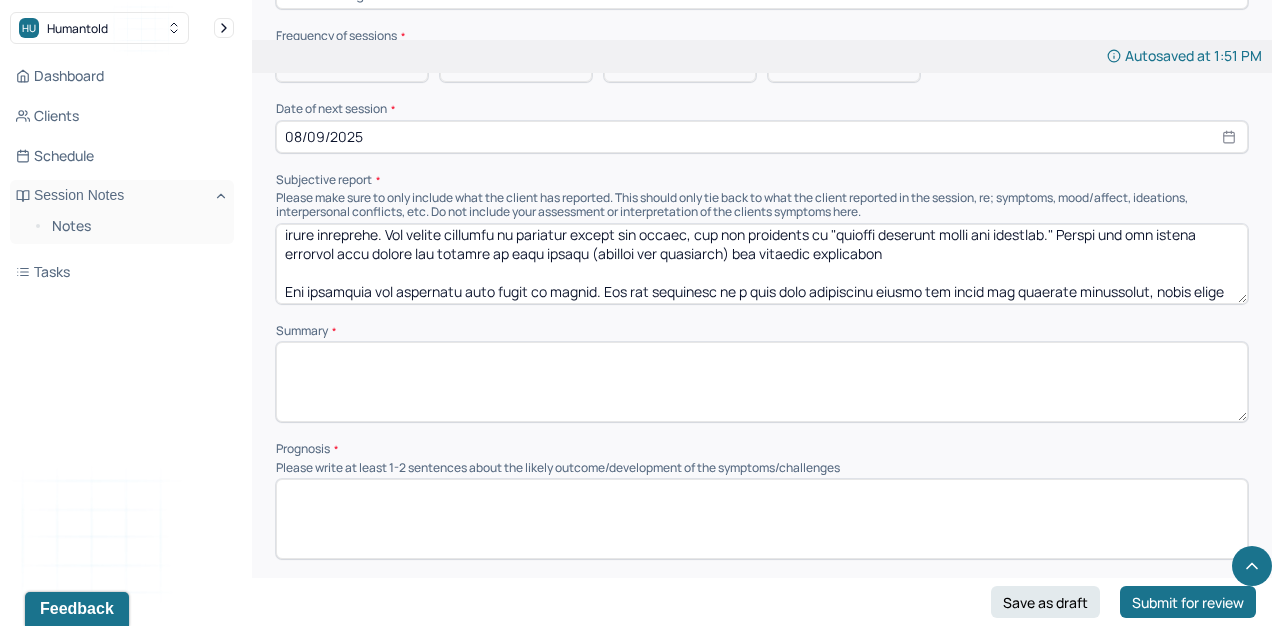 click at bounding box center (762, 264) 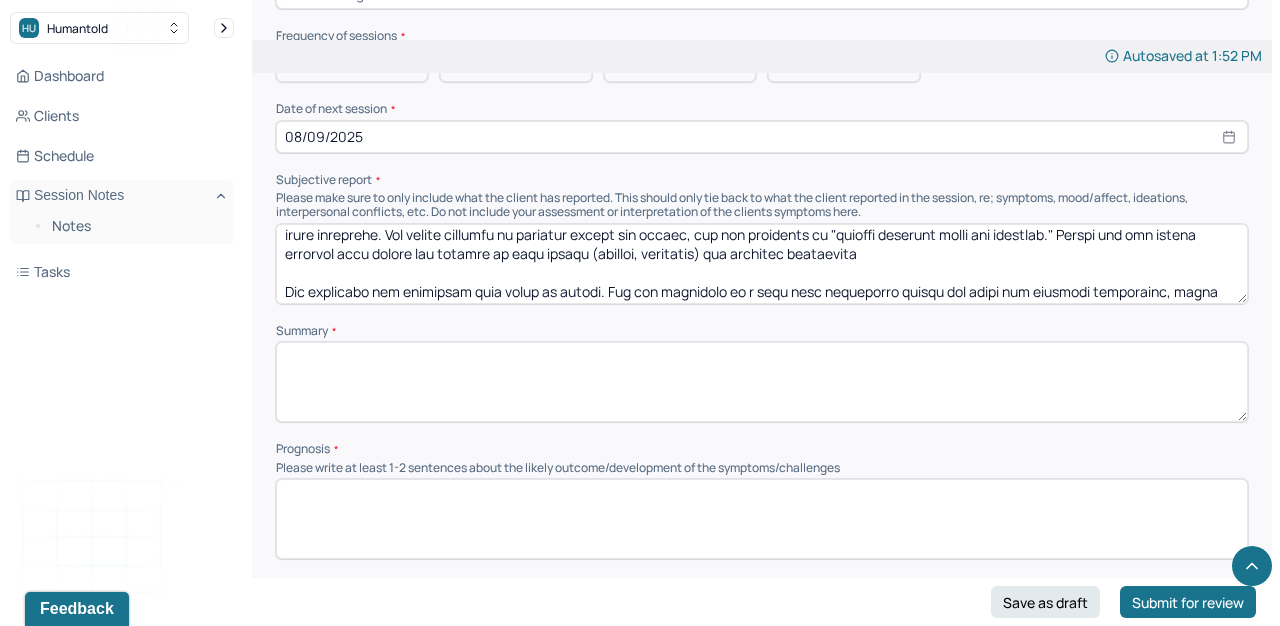 click at bounding box center (762, 264) 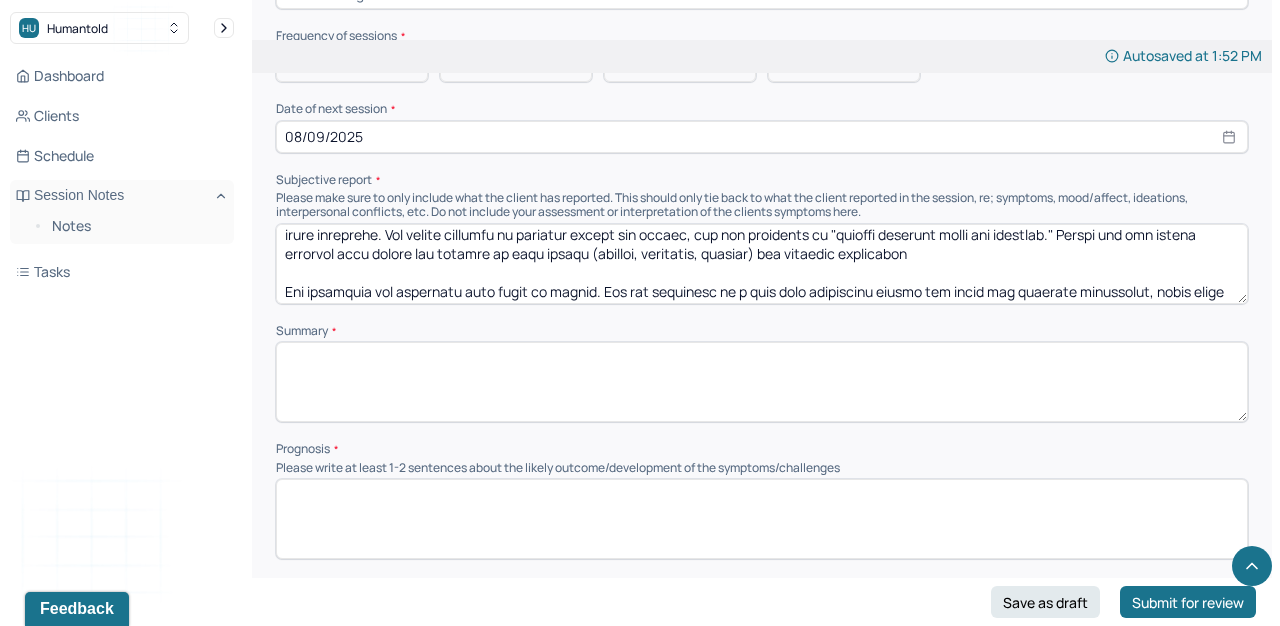 click at bounding box center [762, 264] 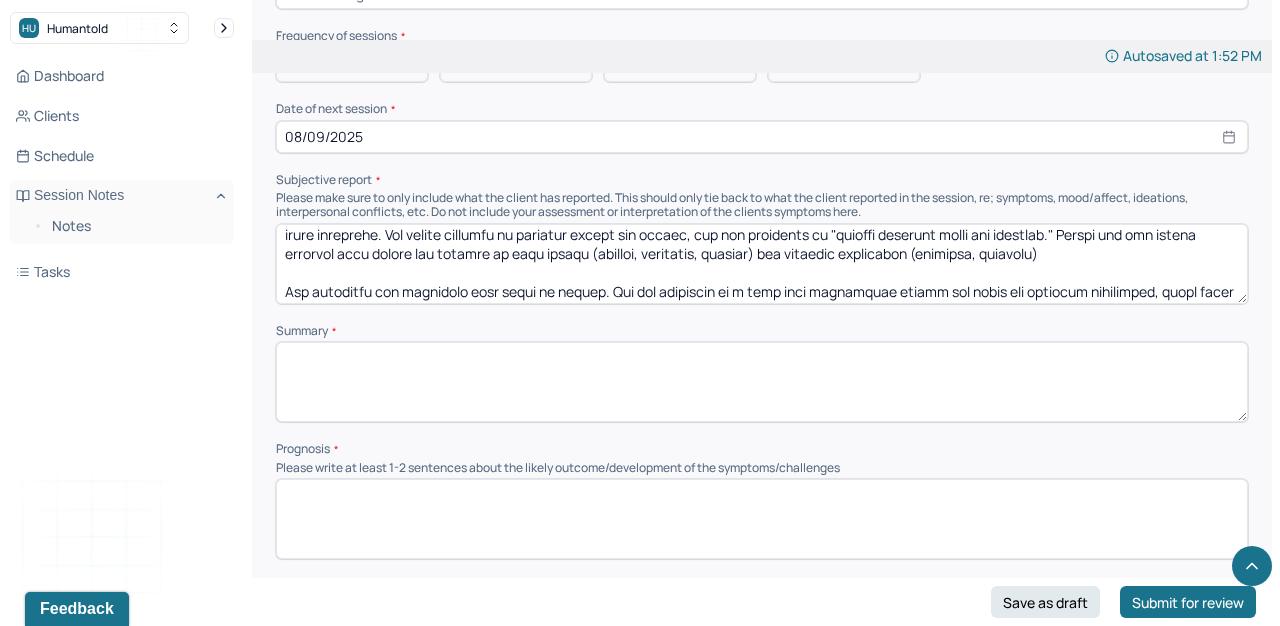 click at bounding box center [762, 264] 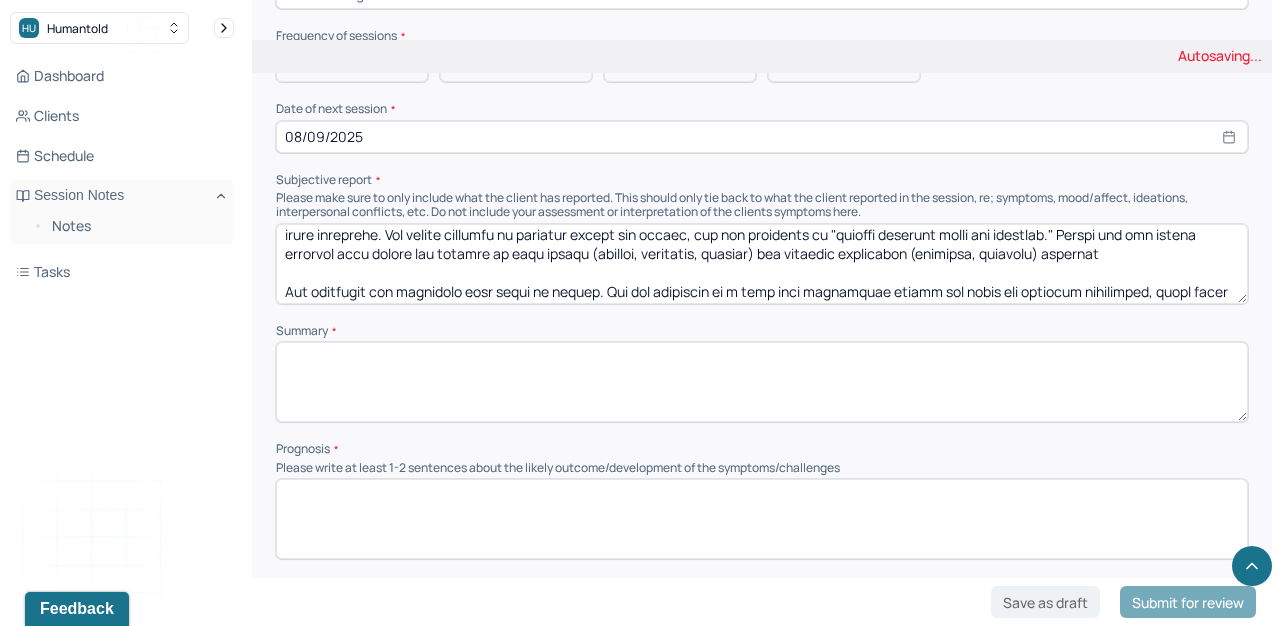 click at bounding box center [762, 264] 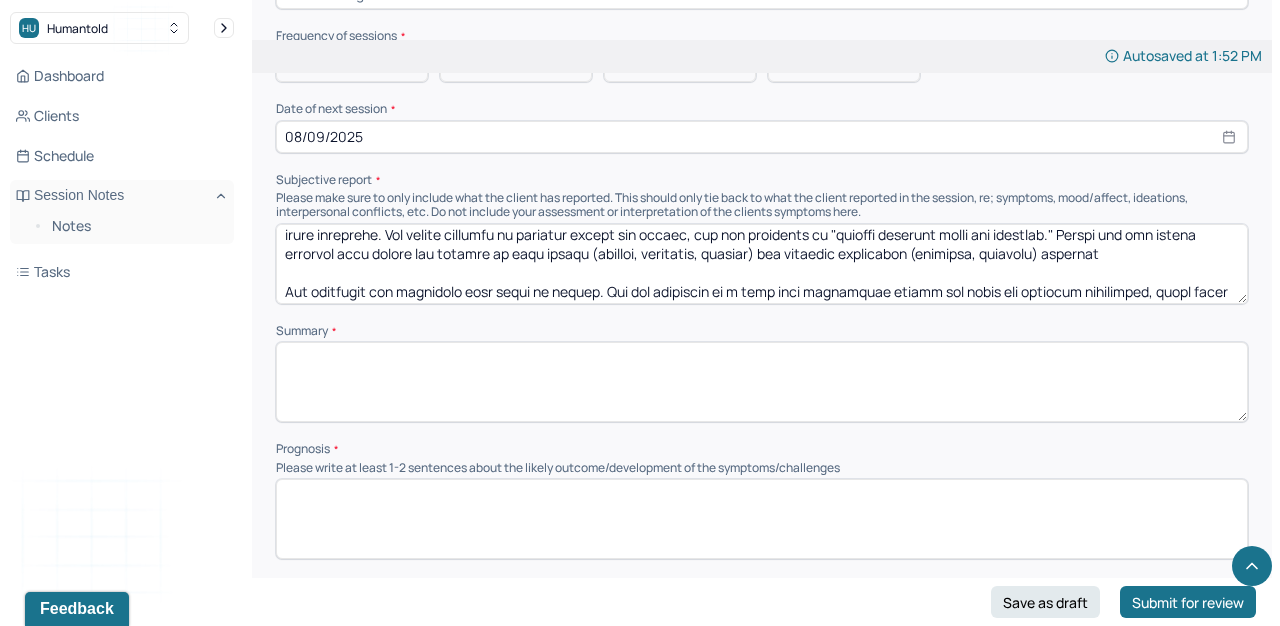 click at bounding box center [762, 264] 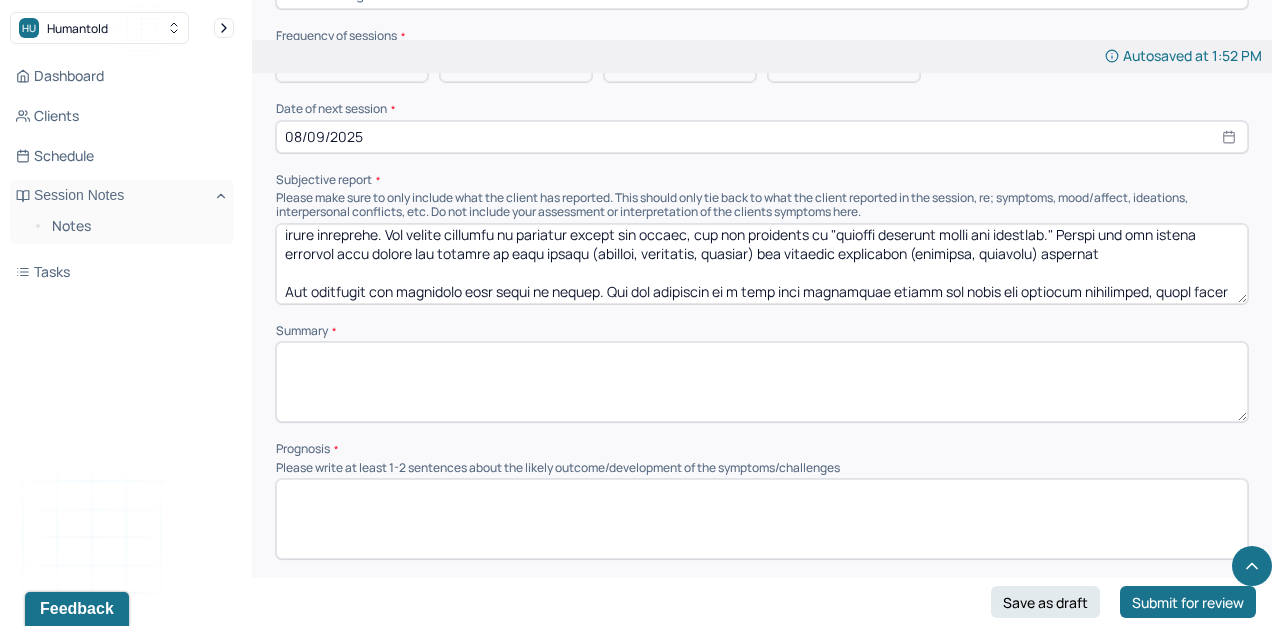 click at bounding box center (762, 264) 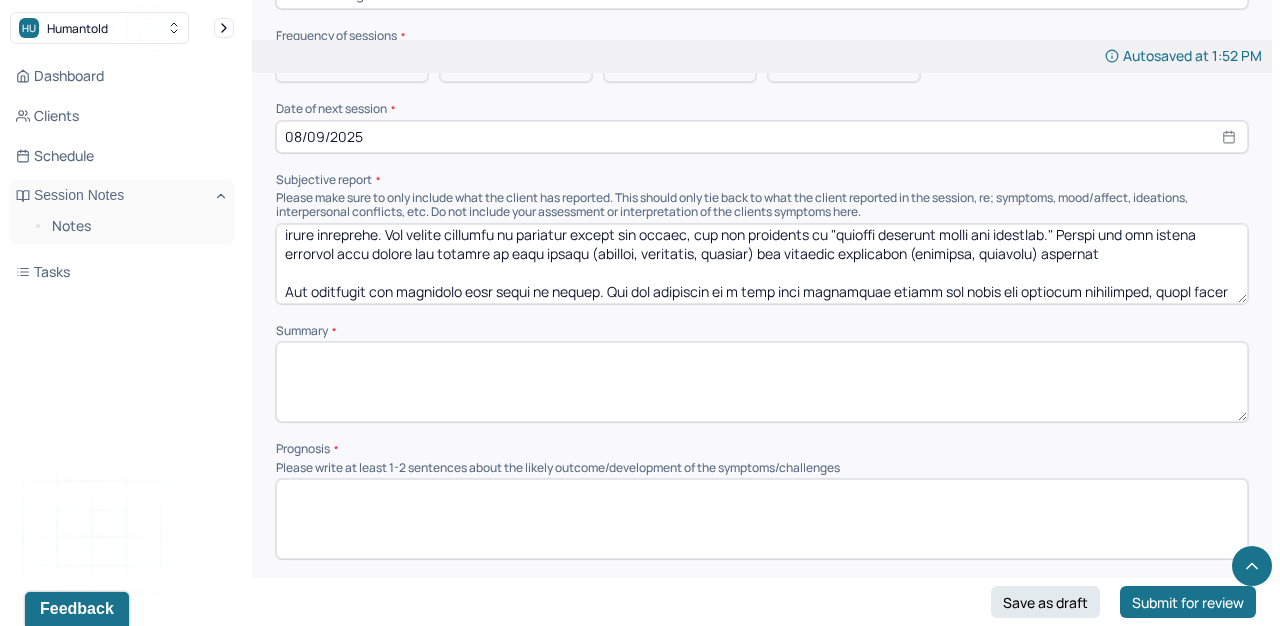 click at bounding box center [762, 264] 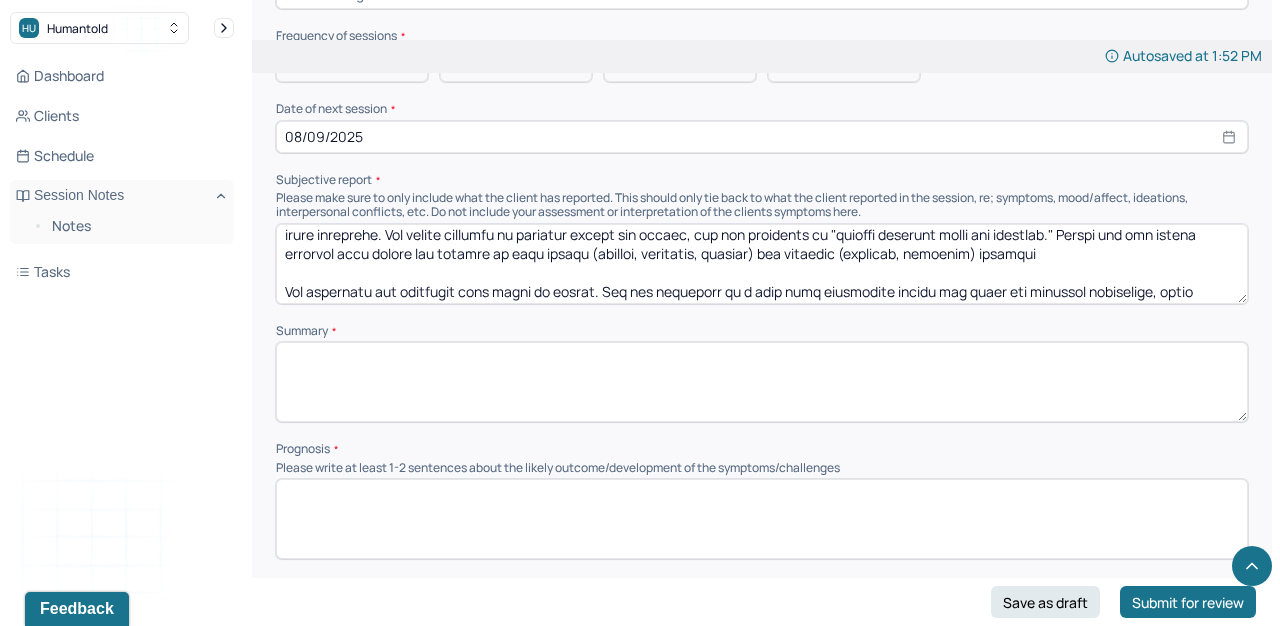 click at bounding box center [762, 264] 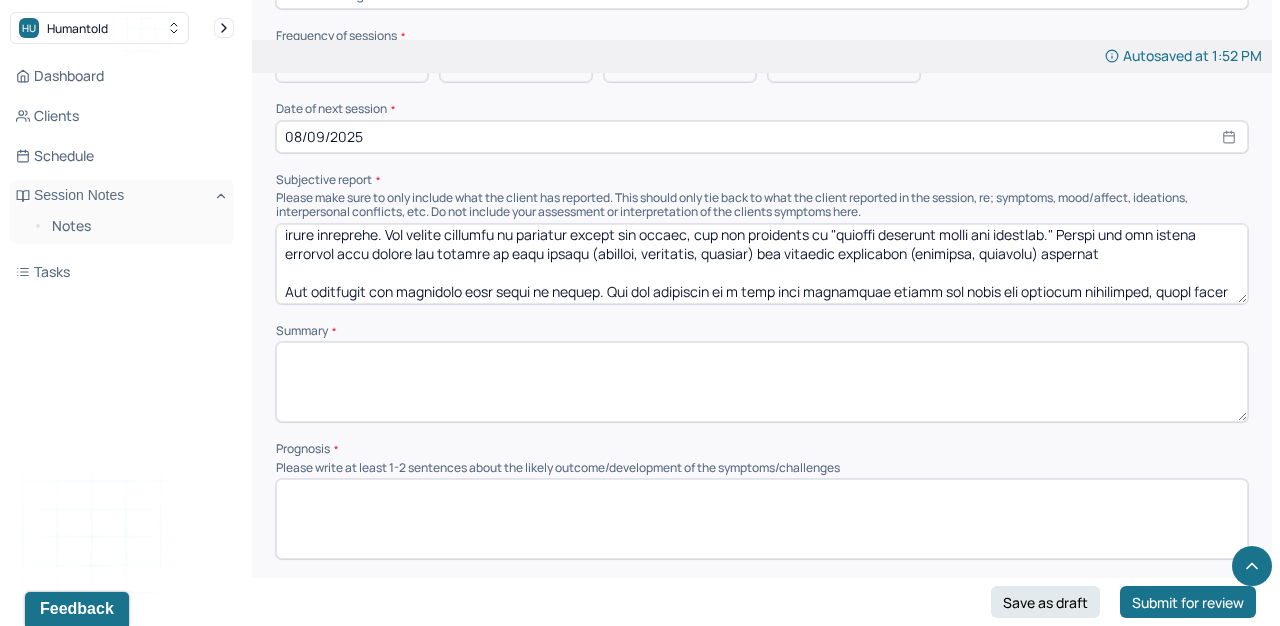 click at bounding box center [762, 264] 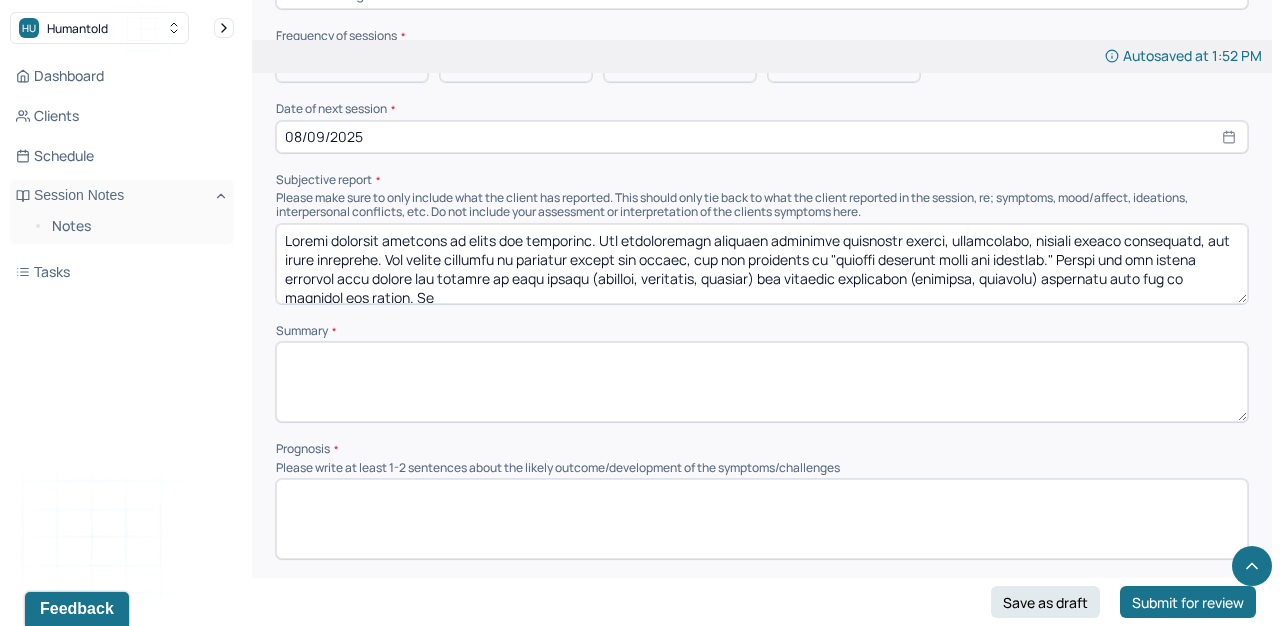 scroll, scrollTop: 38, scrollLeft: 0, axis: vertical 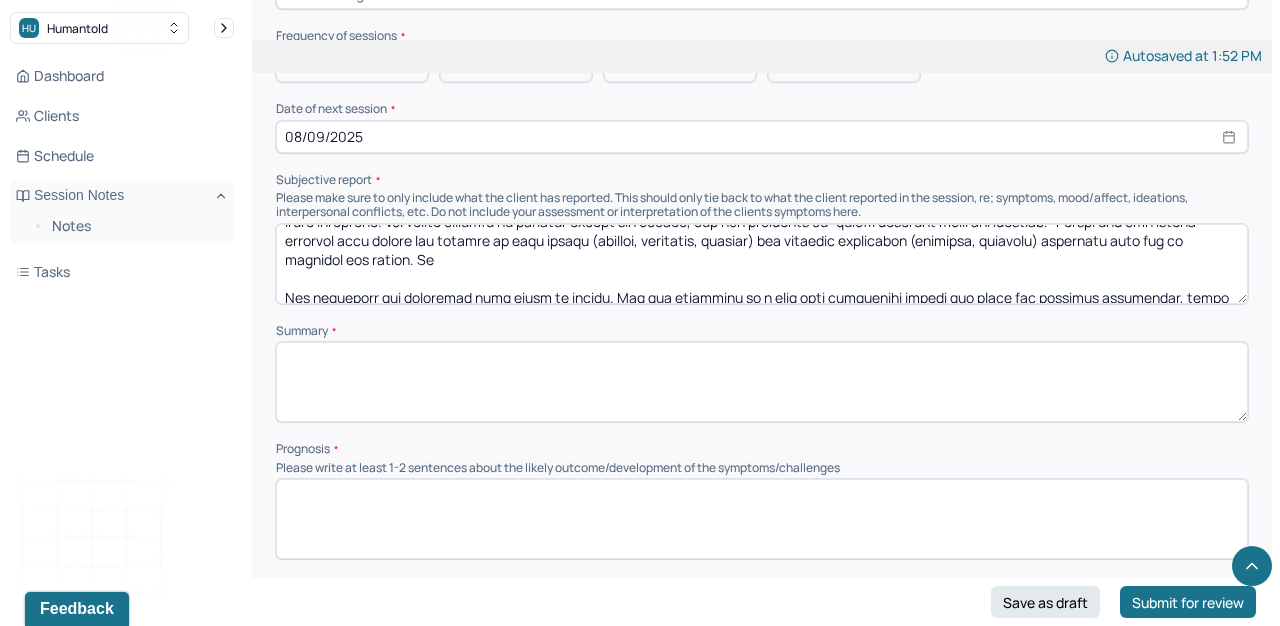 drag, startPoint x: 468, startPoint y: 228, endPoint x: 538, endPoint y: 228, distance: 70 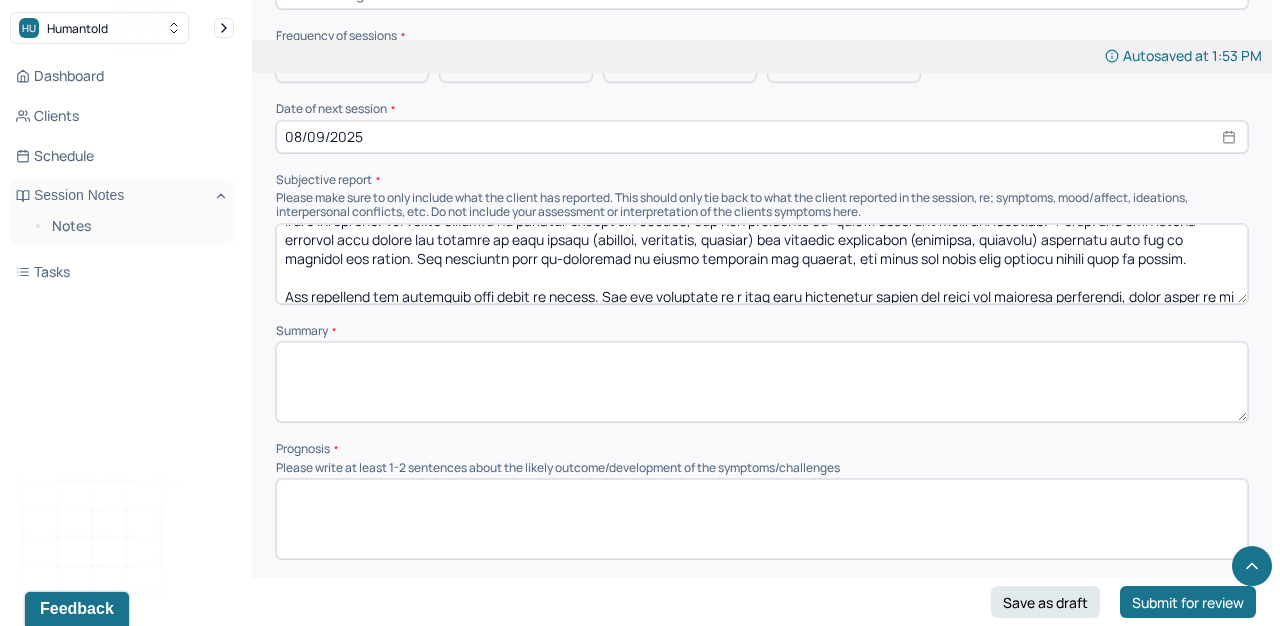 scroll, scrollTop: 35, scrollLeft: 0, axis: vertical 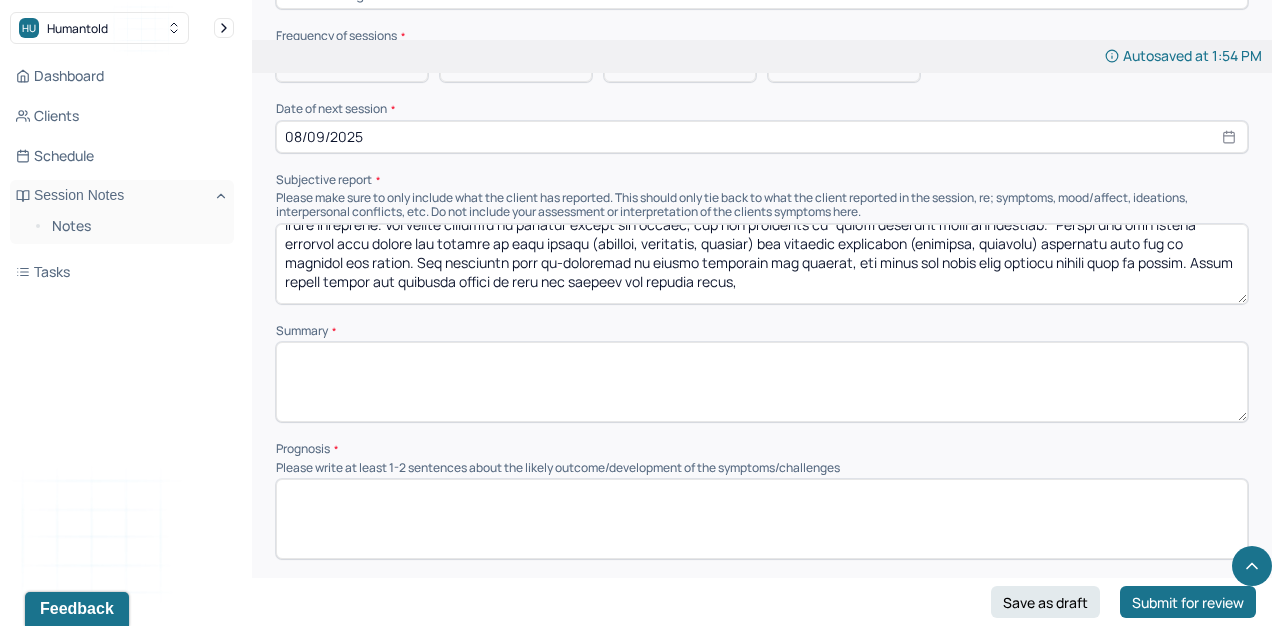 drag, startPoint x: 804, startPoint y: 255, endPoint x: 687, endPoint y: 255, distance: 117 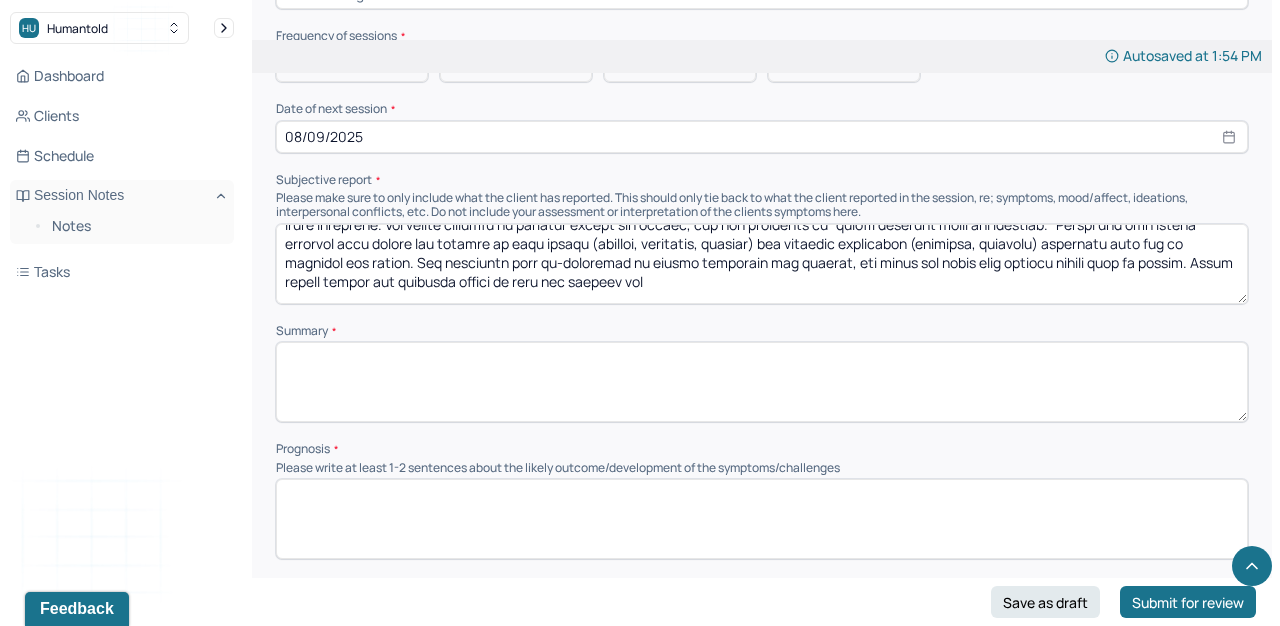 drag, startPoint x: 687, startPoint y: 254, endPoint x: 662, endPoint y: 254, distance: 25 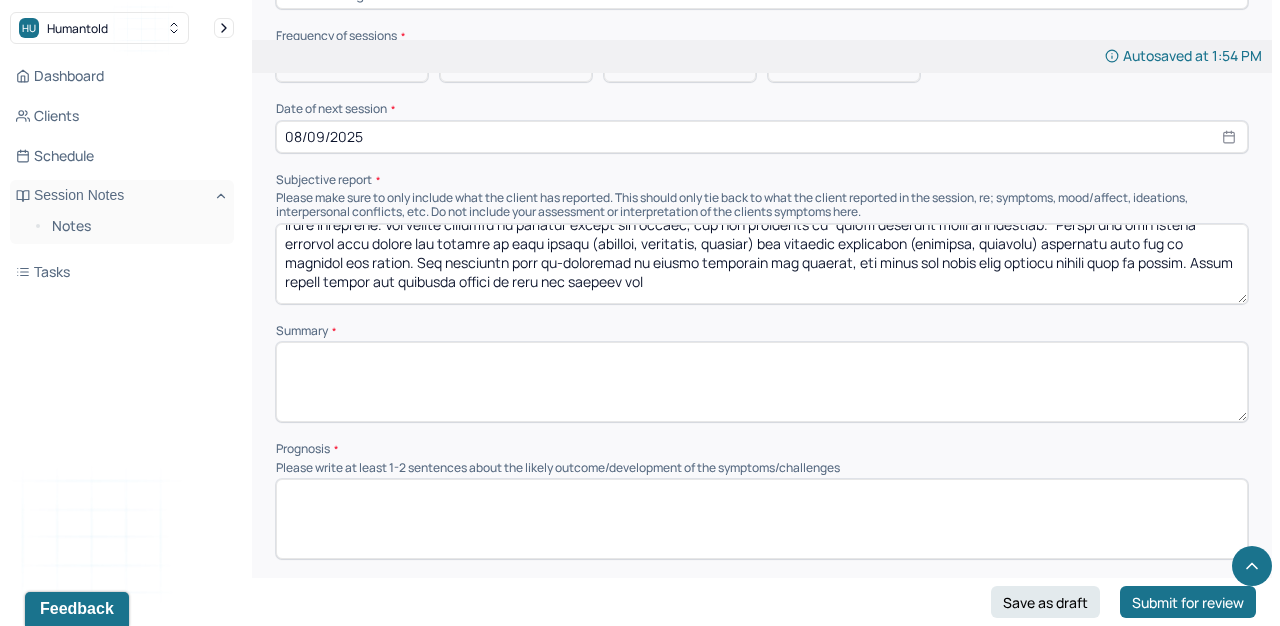 click at bounding box center (762, 264) 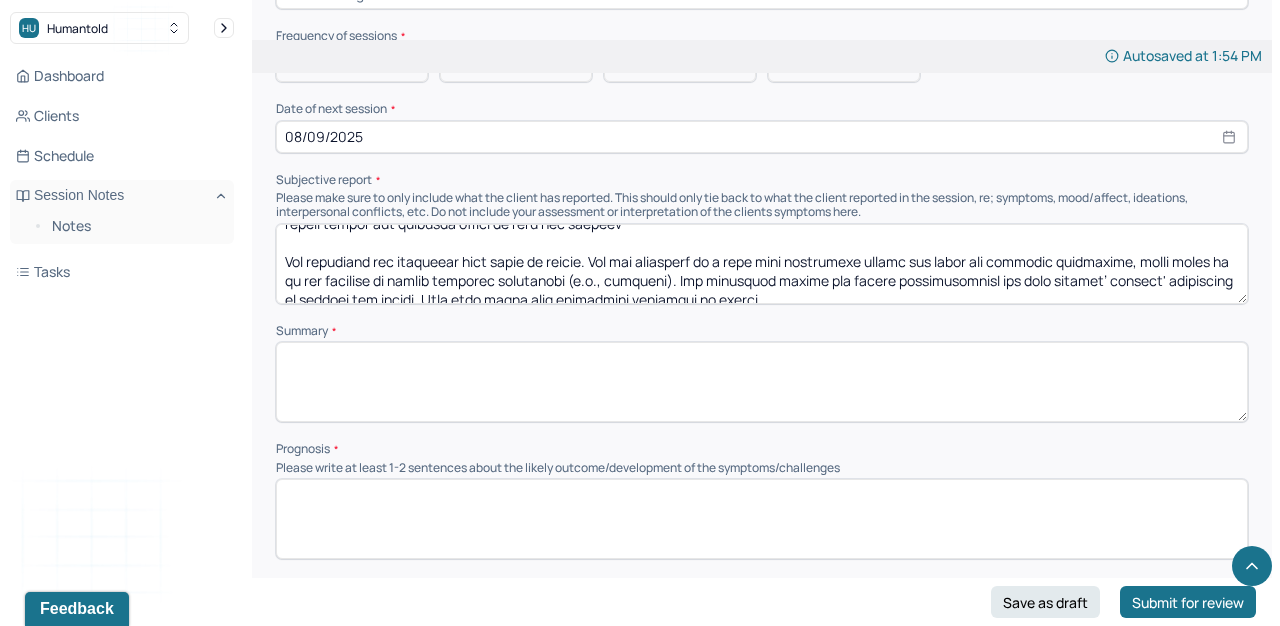 drag, startPoint x: 286, startPoint y: 253, endPoint x: 694, endPoint y: 266, distance: 408.20706 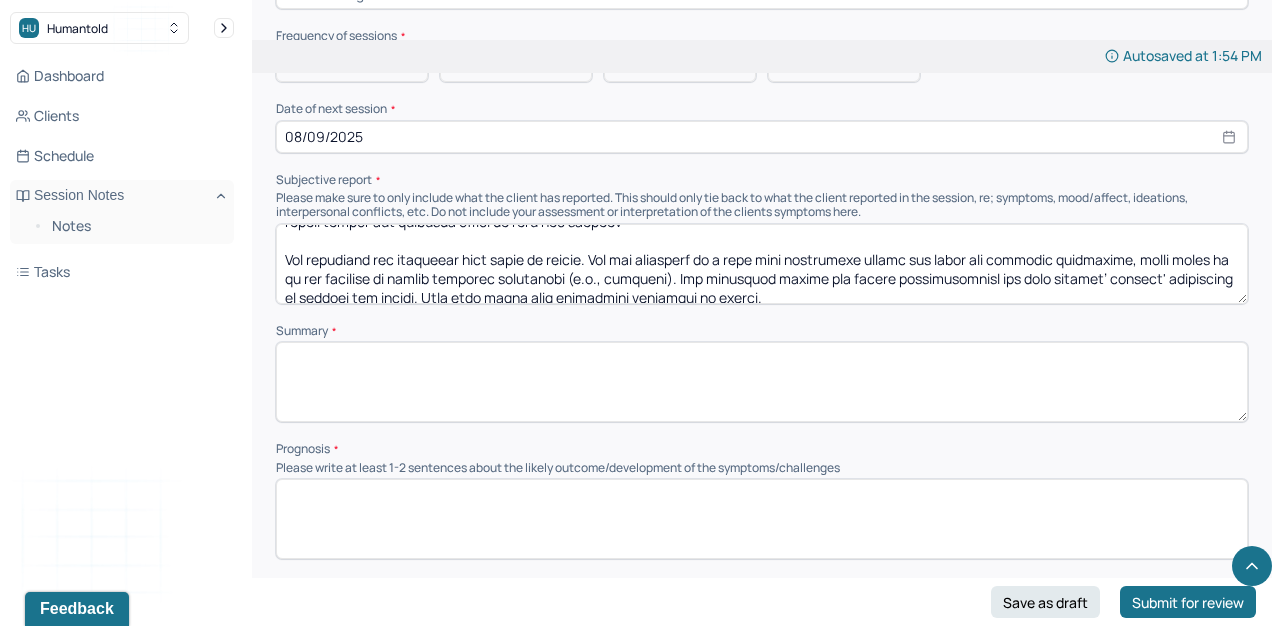 click at bounding box center [762, 264] 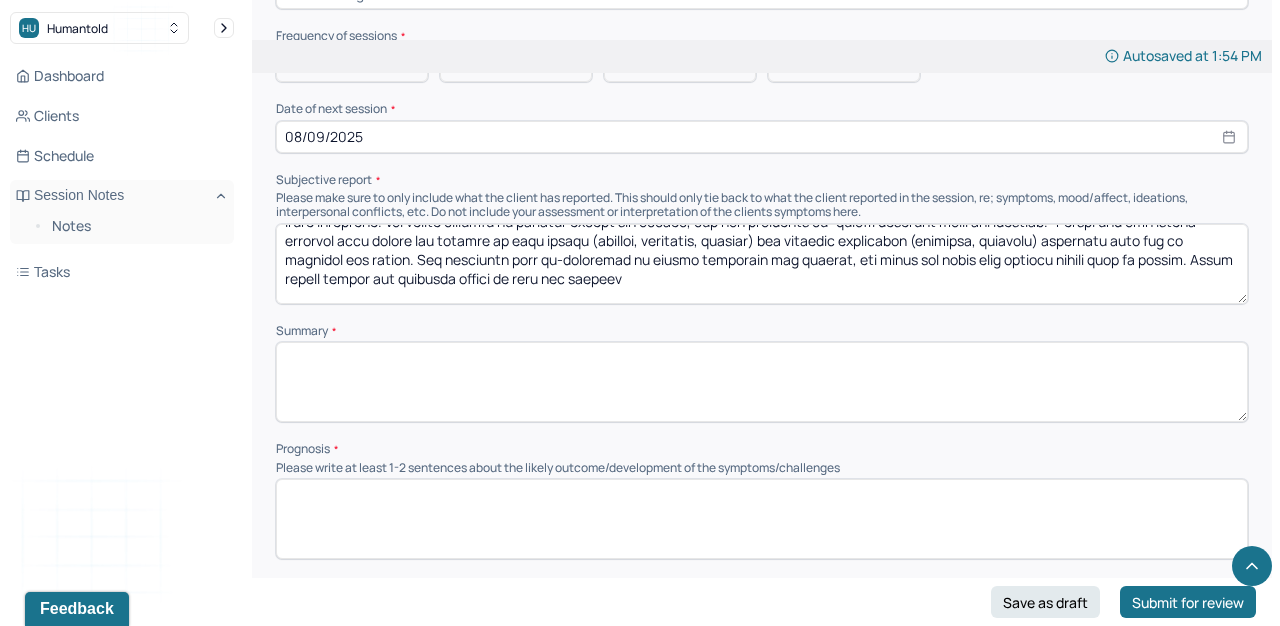 scroll, scrollTop: 36, scrollLeft: 0, axis: vertical 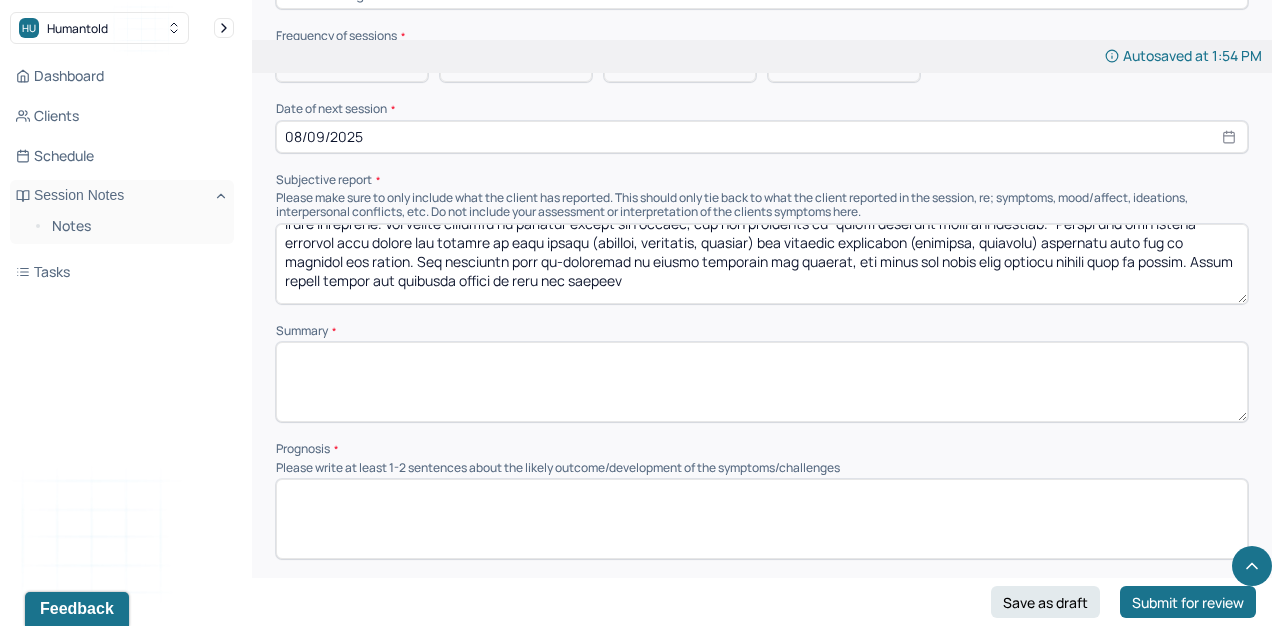 drag, startPoint x: 661, startPoint y: 252, endPoint x: 287, endPoint y: 255, distance: 374.01202 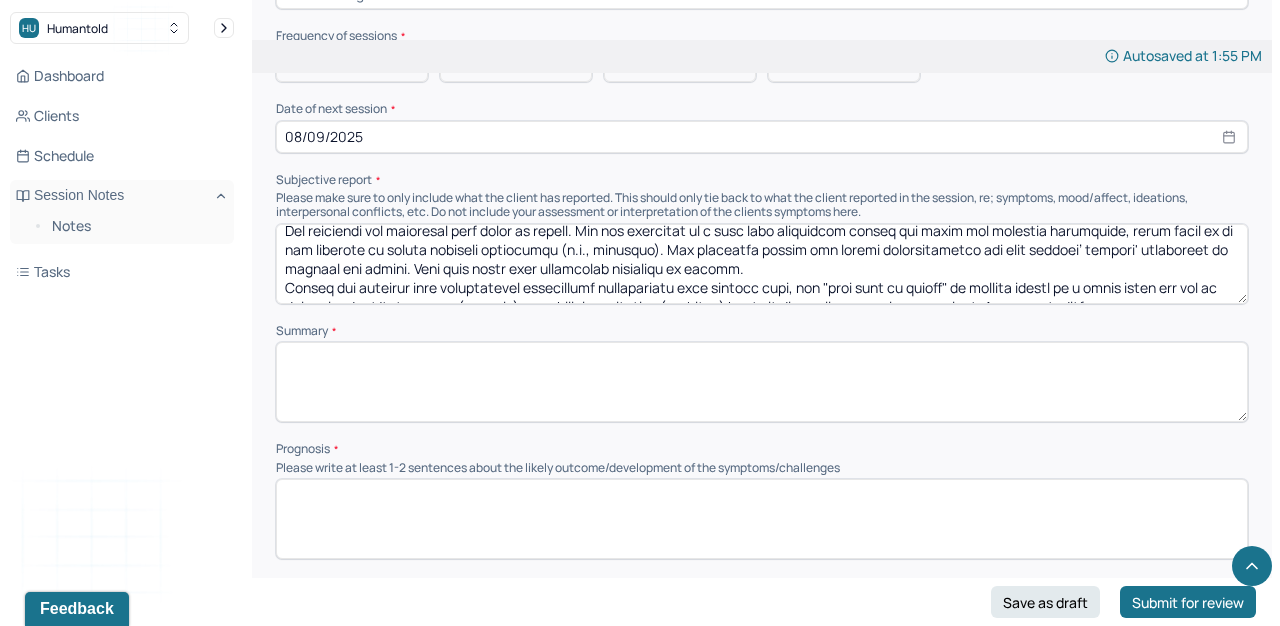 scroll, scrollTop: 103, scrollLeft: 0, axis: vertical 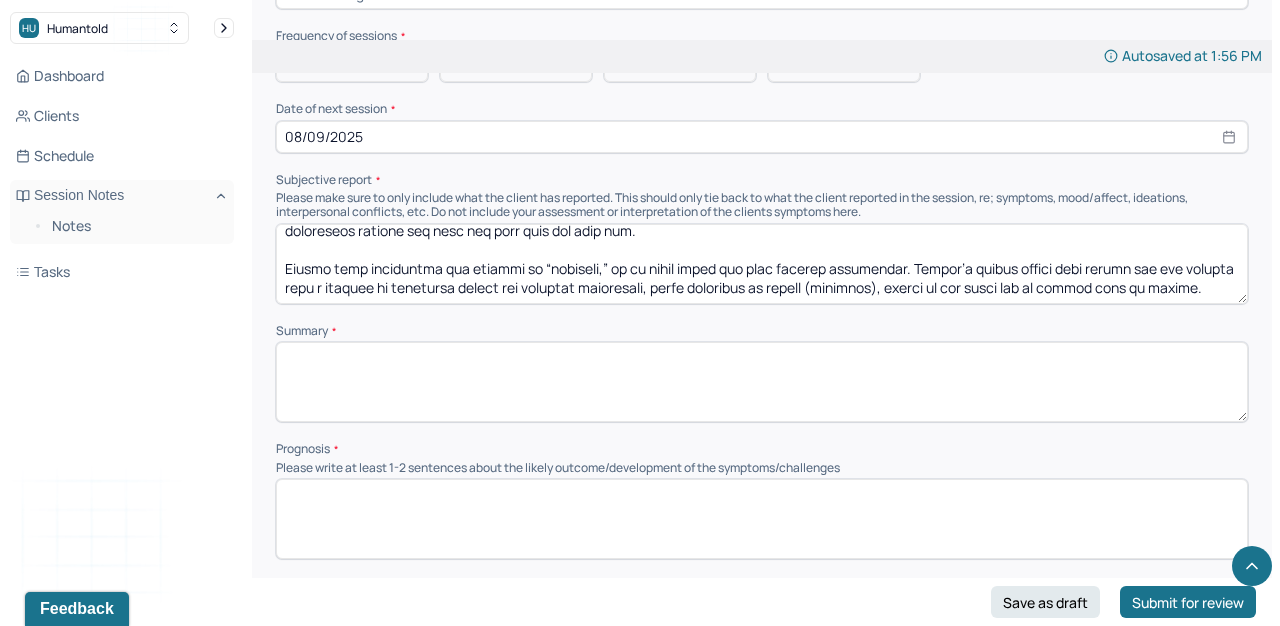 drag, startPoint x: 281, startPoint y: 219, endPoint x: 441, endPoint y: 437, distance: 270.4145 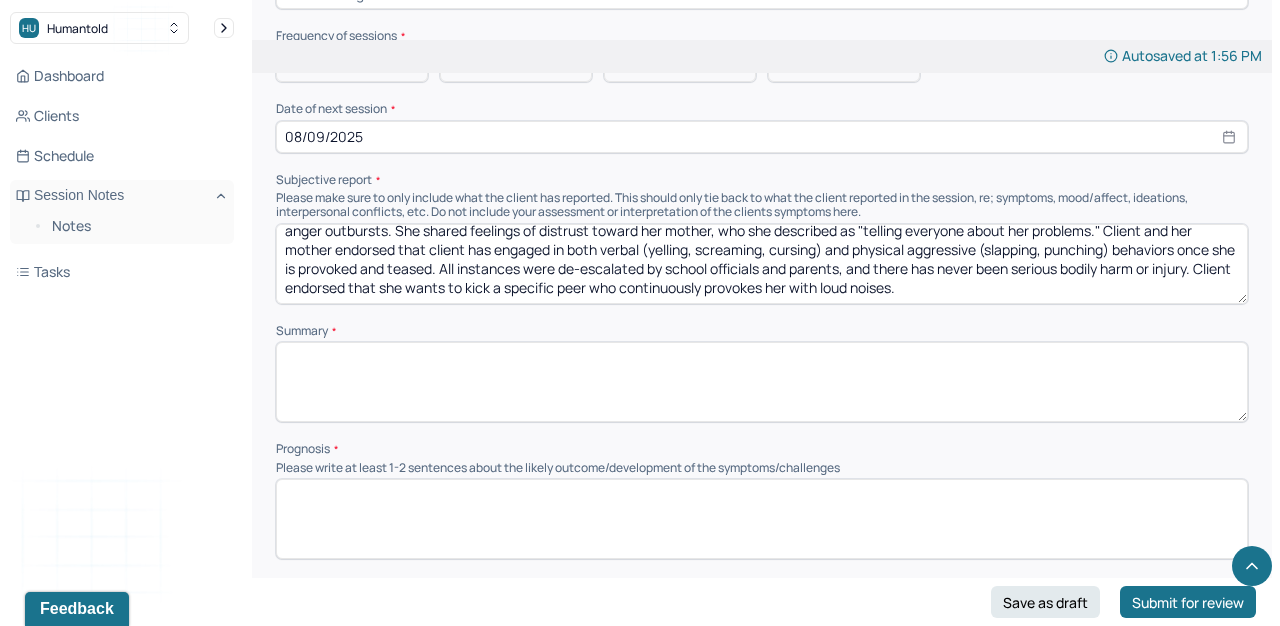 scroll, scrollTop: 28, scrollLeft: 0, axis: vertical 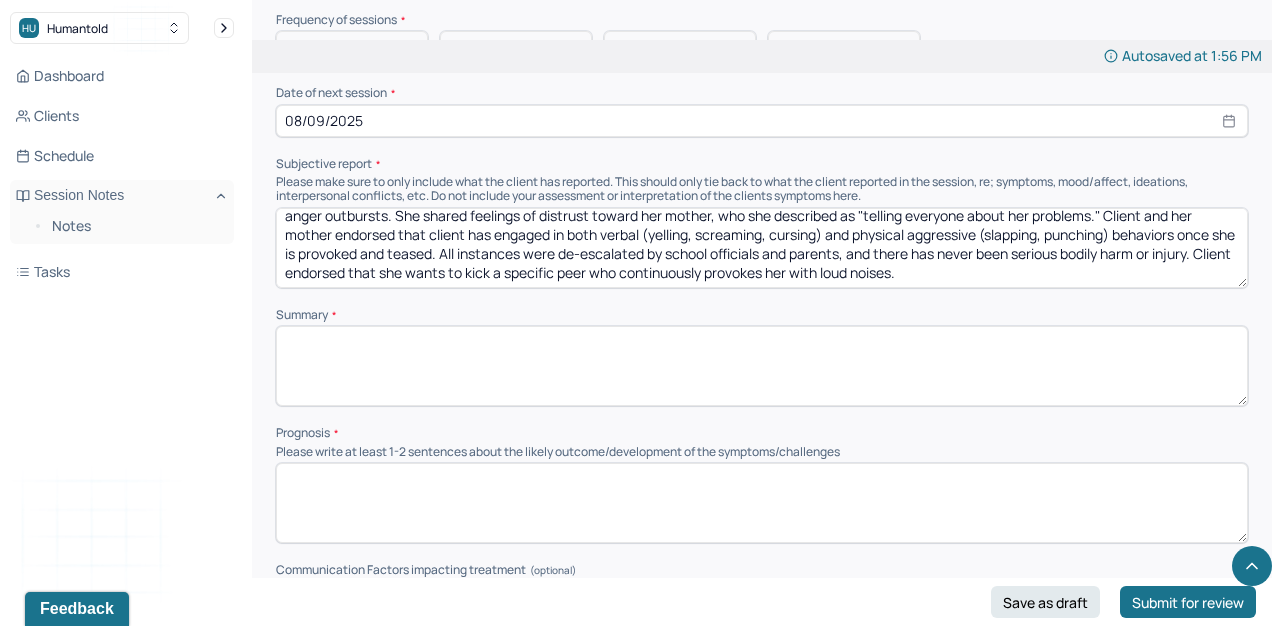 type on "Client reported feelings of anger and annoyance. She acknowledged symptoms including excessive energy, impulsivity, feeling easily distracted, and anger outbursts. She shared feelings of distrust toward her mother, who she described as "telling everyone about her problems." Client and her mother endorsed that client has engaged in both verbal (yelling, screaming, cursing) and physical aggressive (slapping, punching) behaviors once she is provoked and teased. All instances were de-escalated by school officials and parents, and there has never been serious bodily harm or injury. Client endorsed that she wants to kick a specific peer who continuously provokes her with loud noises." 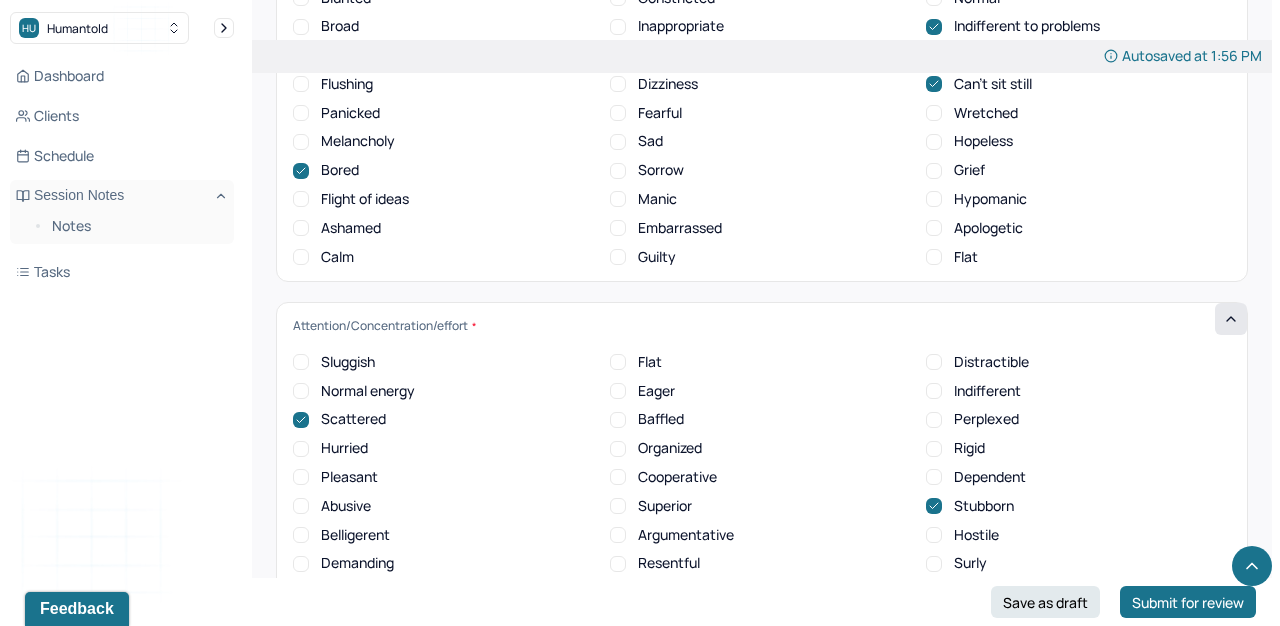 scroll, scrollTop: 7031, scrollLeft: 0, axis: vertical 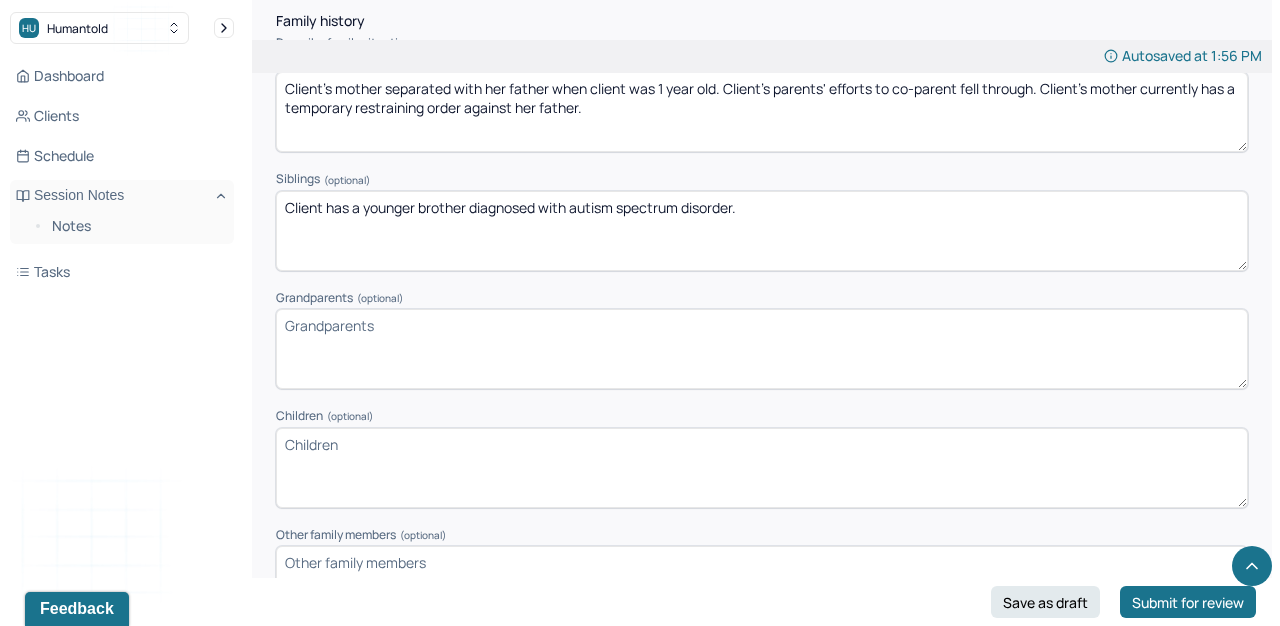 click on "Client has a younger brother diagnosed with autism spectrum disorder." at bounding box center (762, 231) 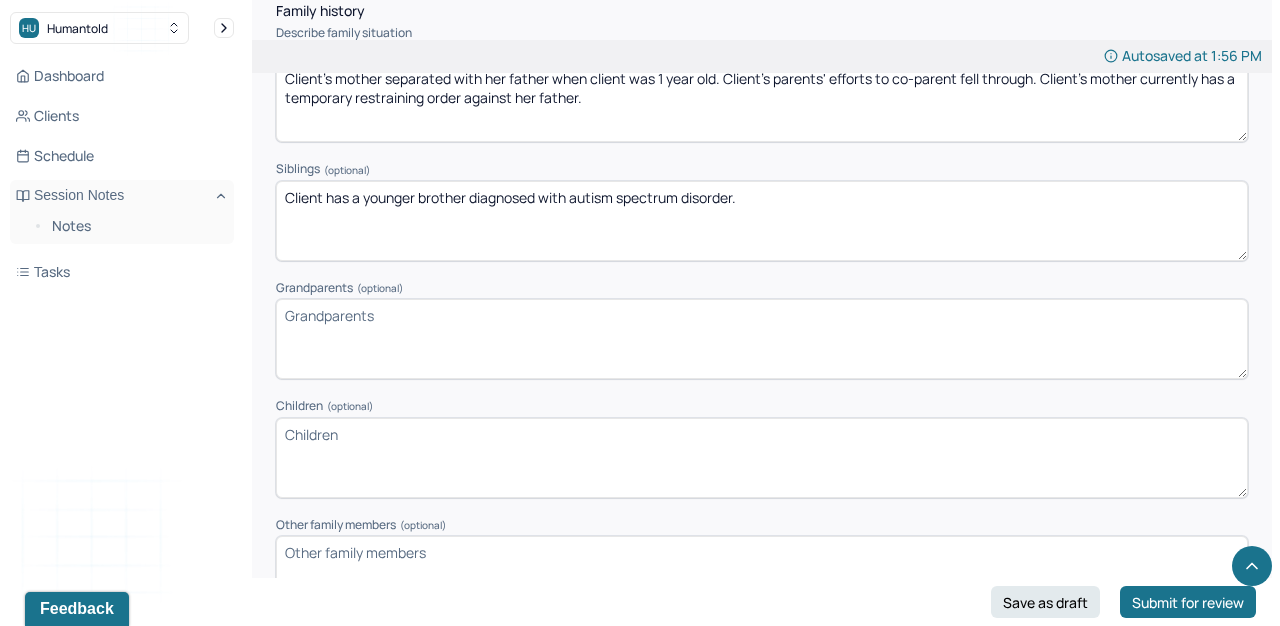 scroll, scrollTop: 3076, scrollLeft: 0, axis: vertical 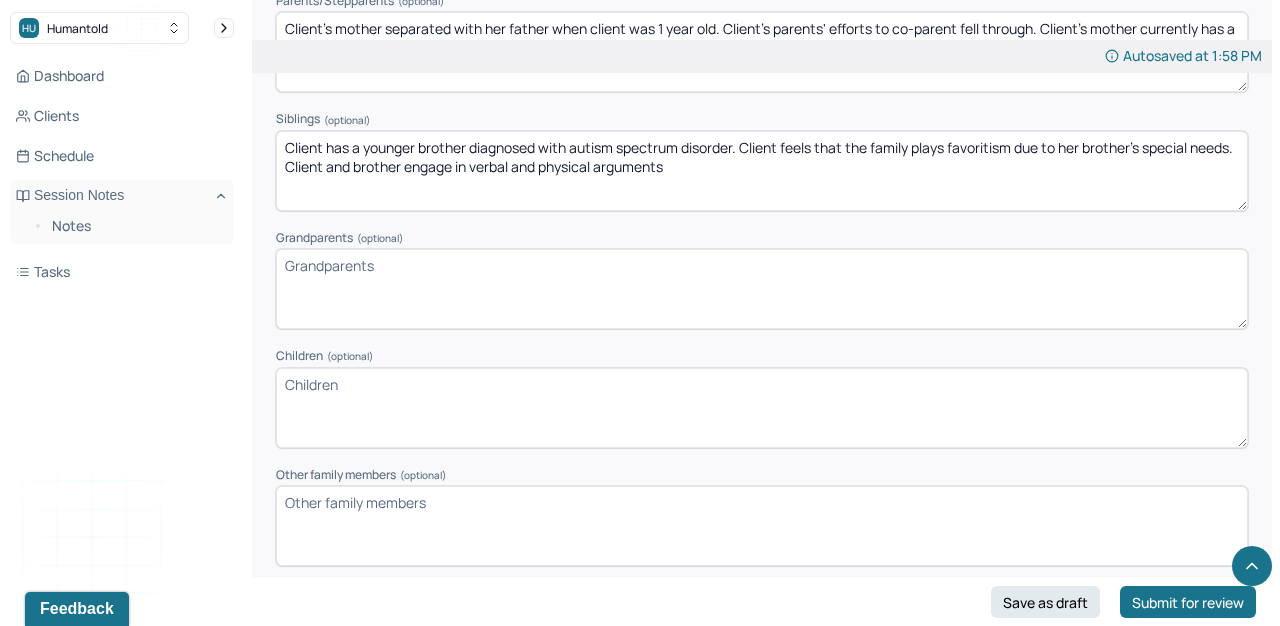 click on "Client has a younger brother diagnosed with autism spectrum disorder. Client feels that the family plays favoritism due to her brother's special needs. Client and brother engage in verbal and physical arguments" at bounding box center (762, 171) 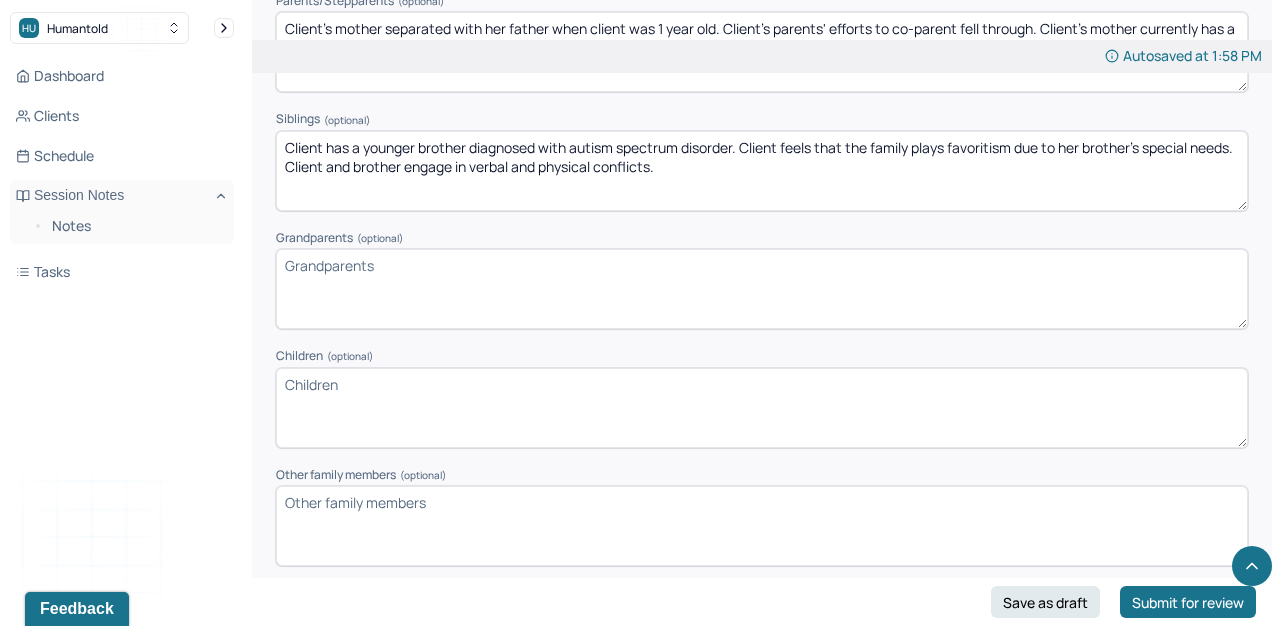click on "Family history Describe family situation Parents/Stepparents (optional) Client's mother separated with her father when client was 1 year old. Client's parents' efforts to co-parent fell through. Client's mother currently has a temporary restraining order against her father. Siblings (optional) Client has a younger brother diagnosed with autism spectrum disorder. Client feels that the family plays favoritism due to her brother's special needs. Client and brother engage in verbal and physical conflicts.   Grandparents (optional) Children (optional) Other family members (optional) Family Psychiatric History Select which family members the below situation apply to Alcohol abuse All Father Mother Child/Children Brother Sister Other Anxiety All Father Mother Child/Children Brother Sister Other Bipolar Disorder All Father Mother Child/Children Brother Sister Other Depression All Father Mother Child/Children Brother Sister Other PTSD All Father Mother Child/Children Brother Sister Other Schizophrenia All Father Other" at bounding box center [762, 710] 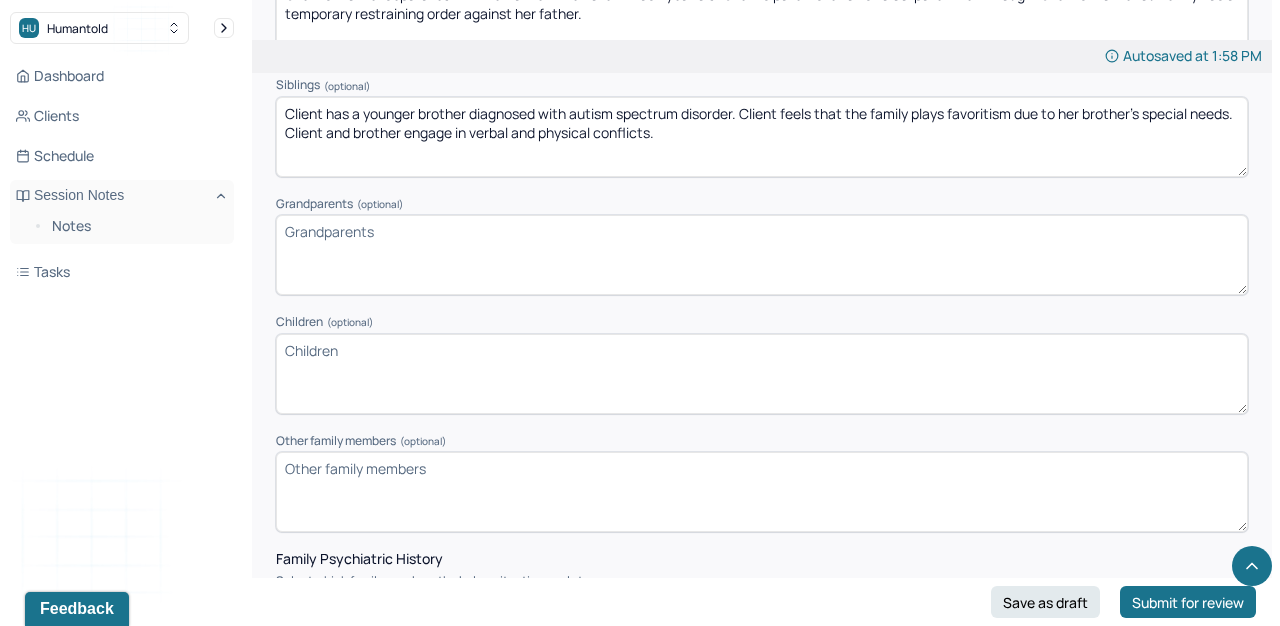scroll, scrollTop: 3167, scrollLeft: 0, axis: vertical 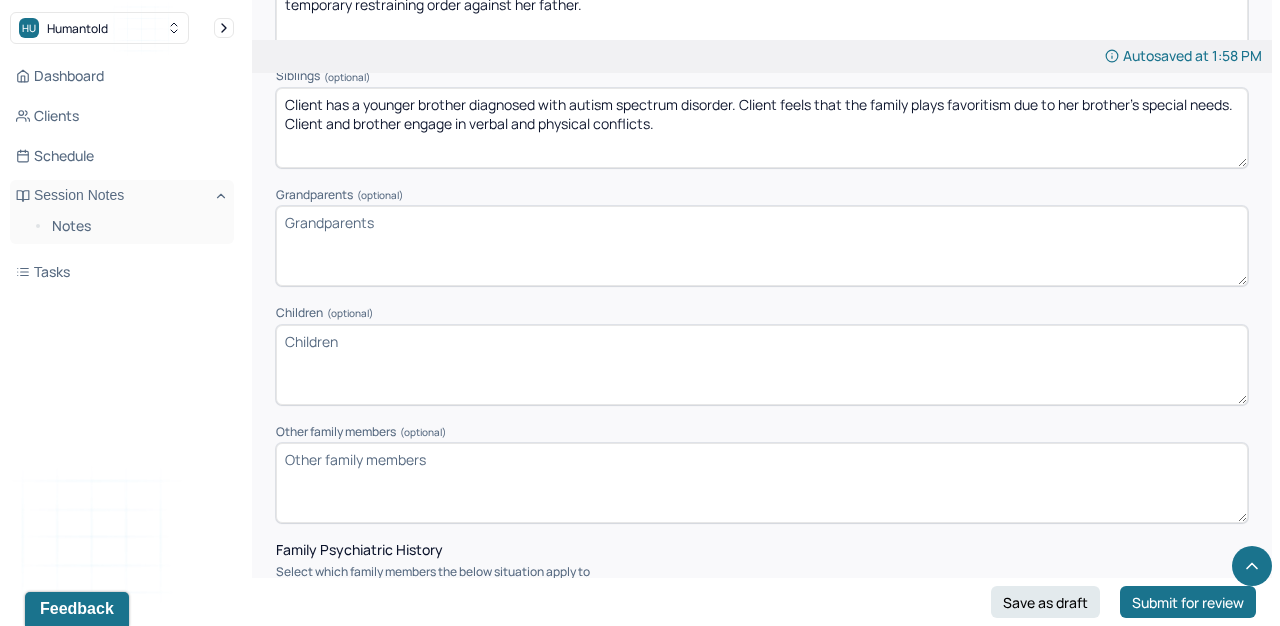 click on "Client has a younger brother diagnosed with autism spectrum disorder. Client feels that the family plays favoritism due to her brother's special needs. Client and brother engage in verbal and physical conflicts." at bounding box center (762, 128) 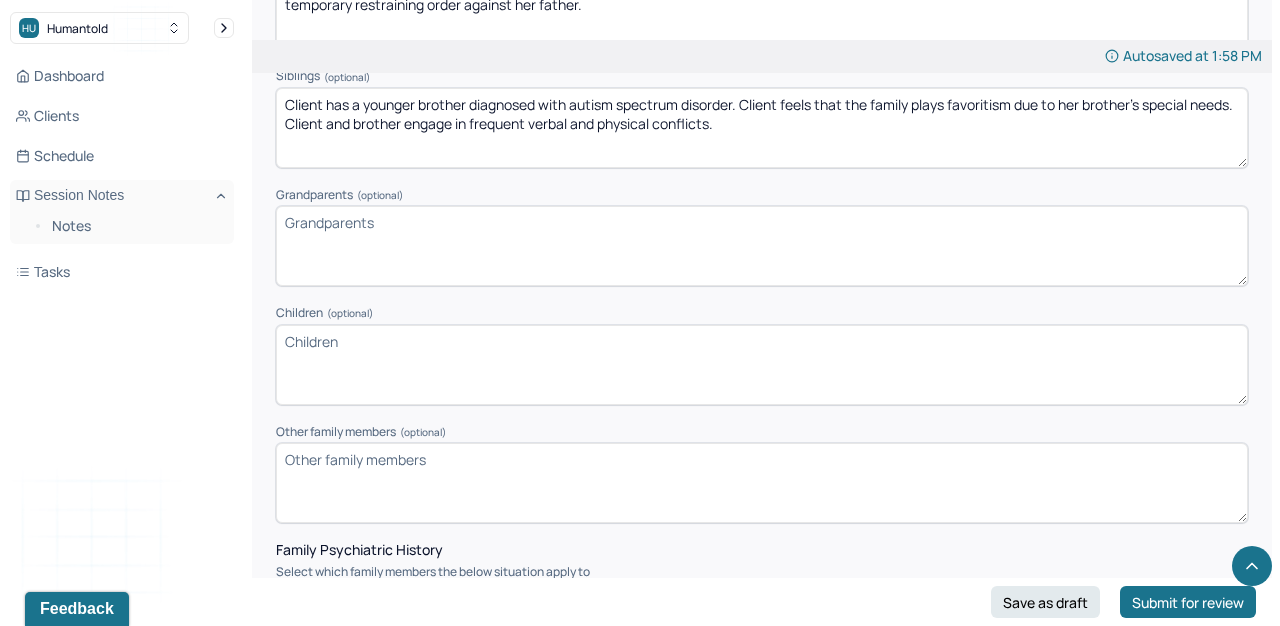 click on "Client has a younger brother diagnosed with autism spectrum disorder. Client feels that the family plays favoritism due to her brother's special needs. Client and brother engage in verbal and physical conflicts." at bounding box center (762, 128) 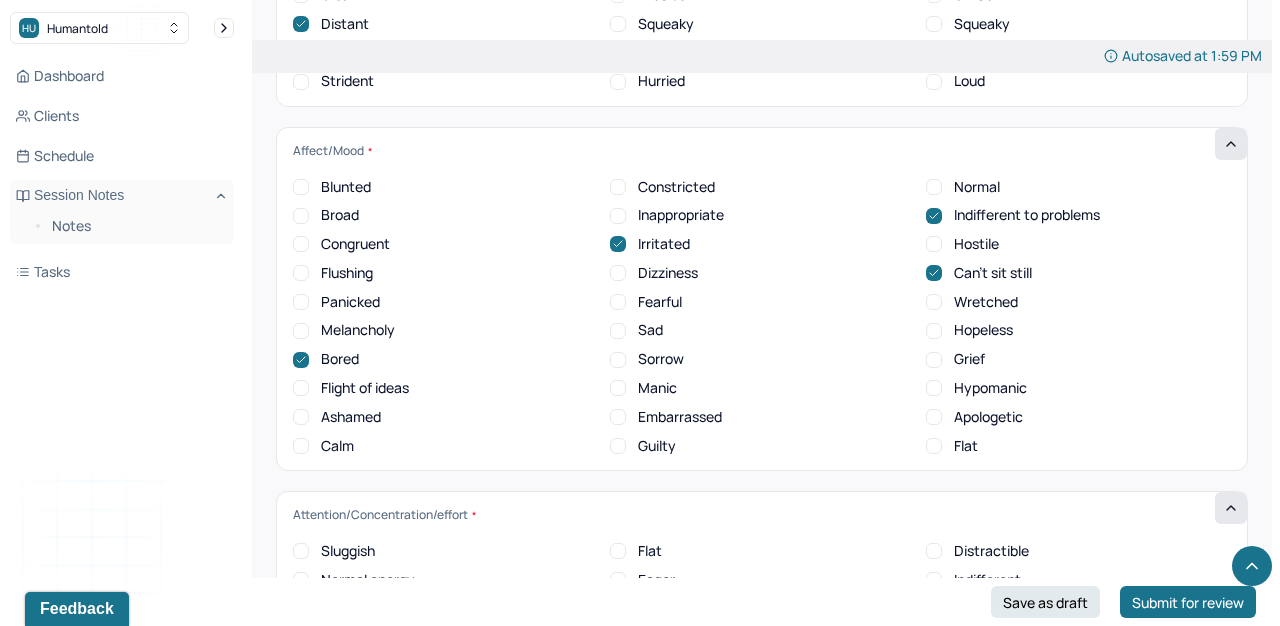 scroll, scrollTop: 7049, scrollLeft: 0, axis: vertical 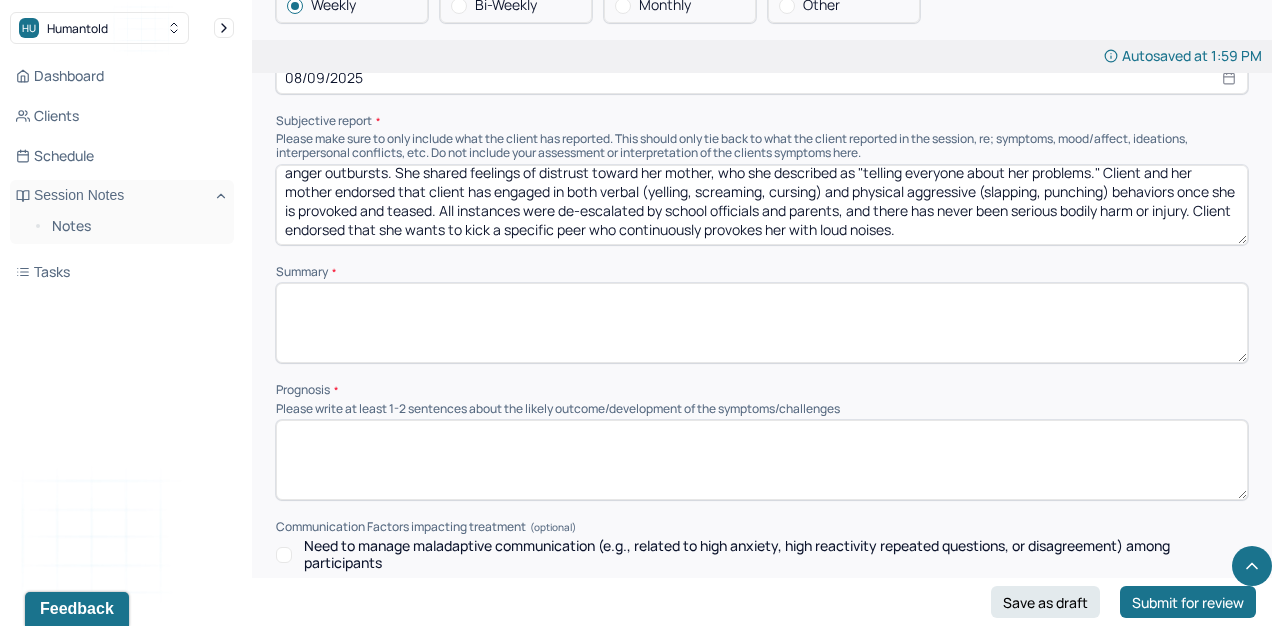 click at bounding box center (762, 323) 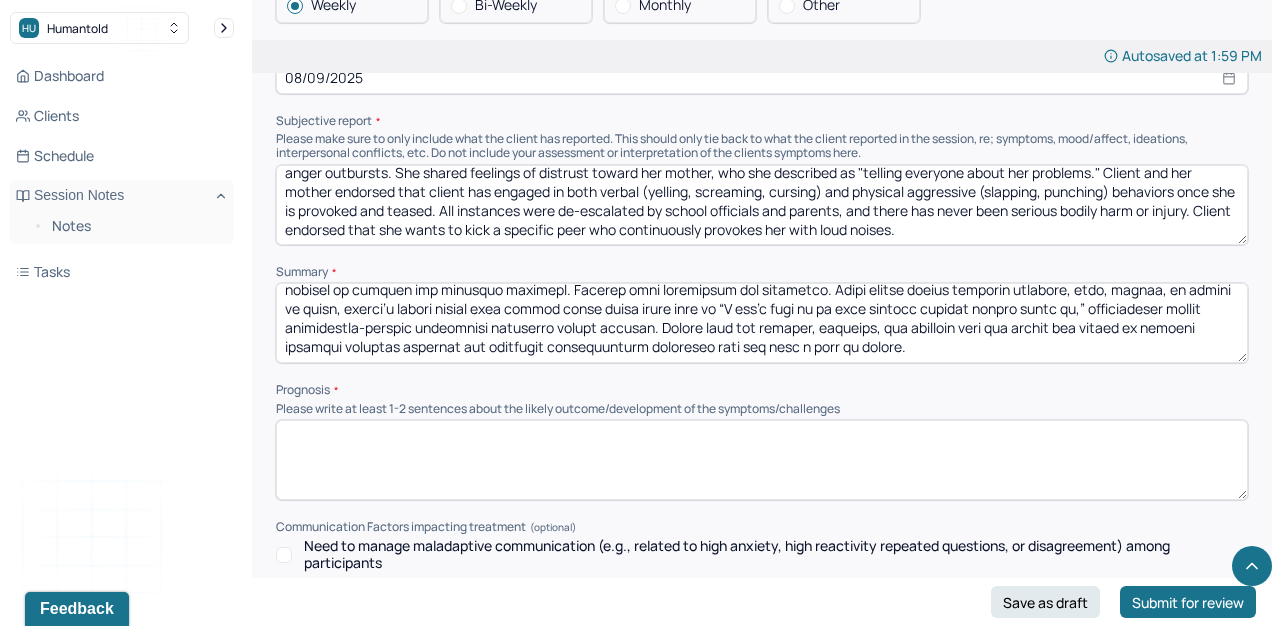 scroll, scrollTop: 123, scrollLeft: 0, axis: vertical 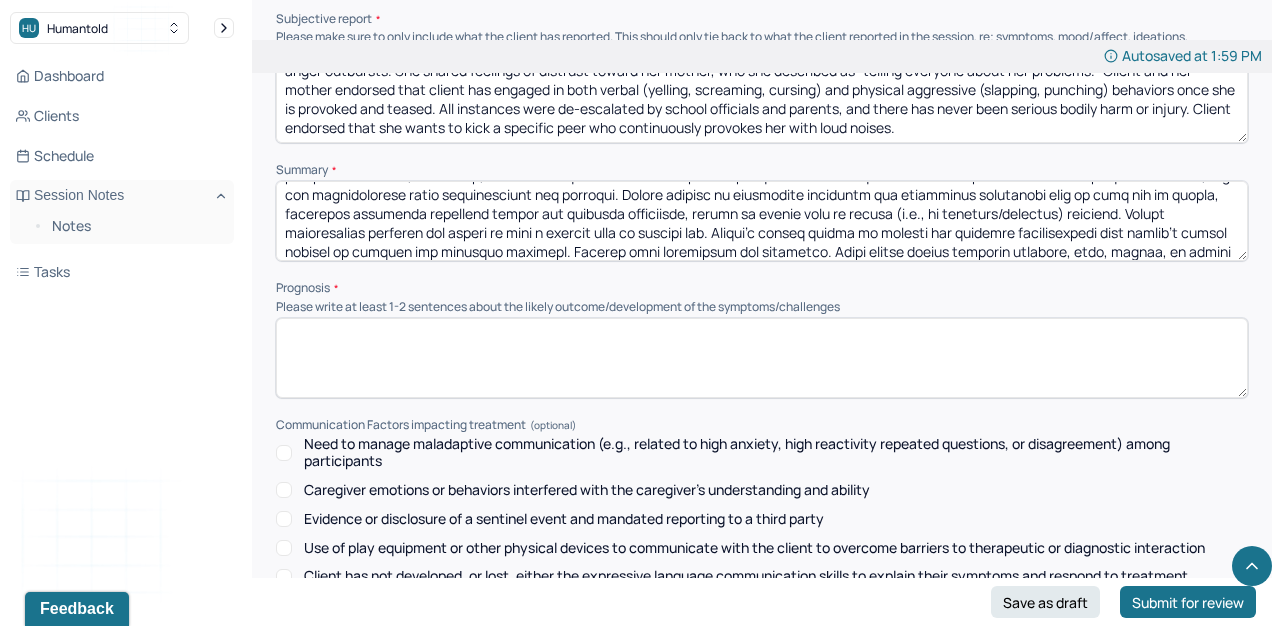 drag, startPoint x: 1103, startPoint y: 183, endPoint x: 871, endPoint y: 189, distance: 232.07758 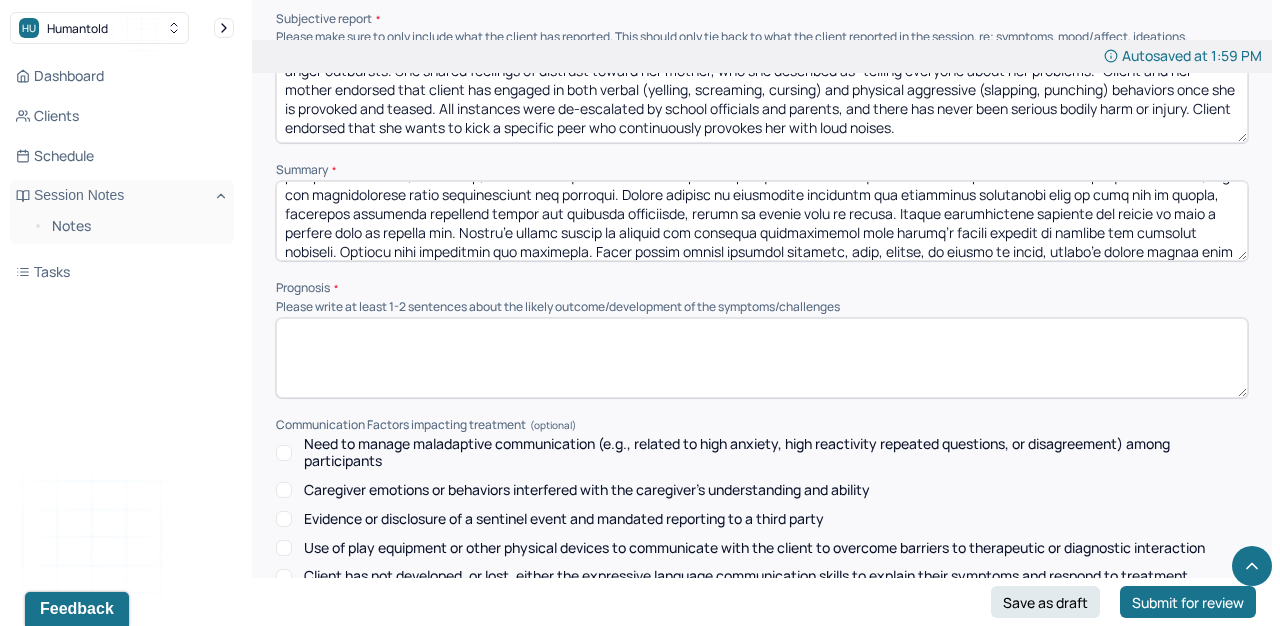 click at bounding box center (762, 221) 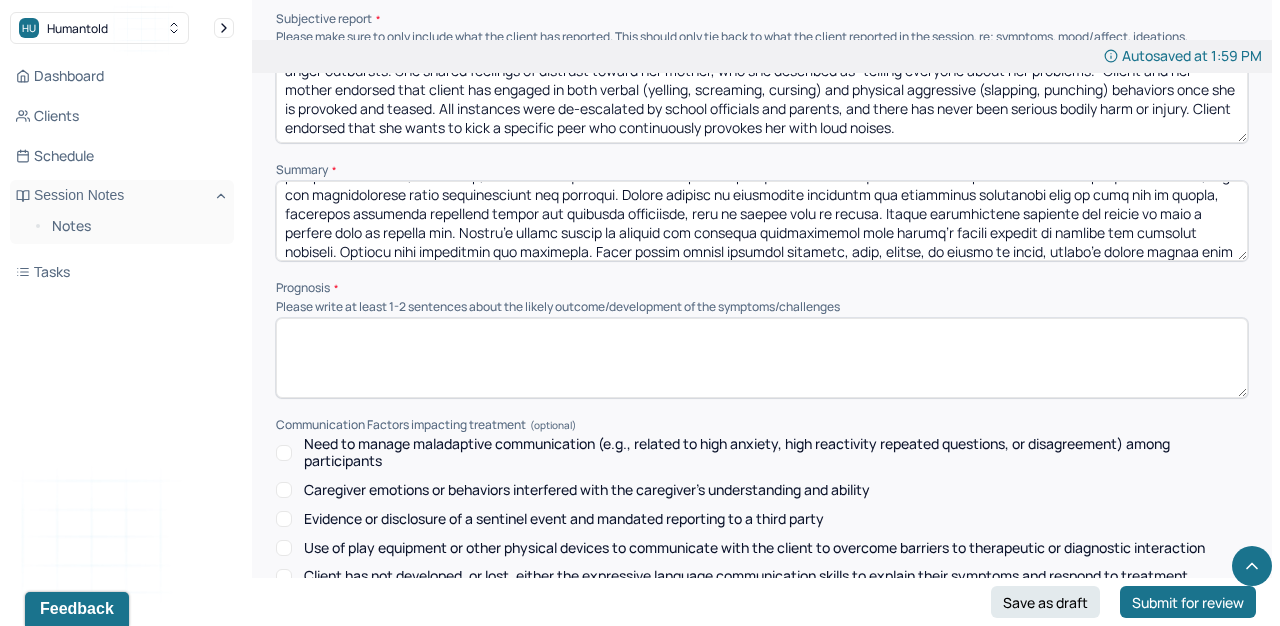 click at bounding box center [762, 221] 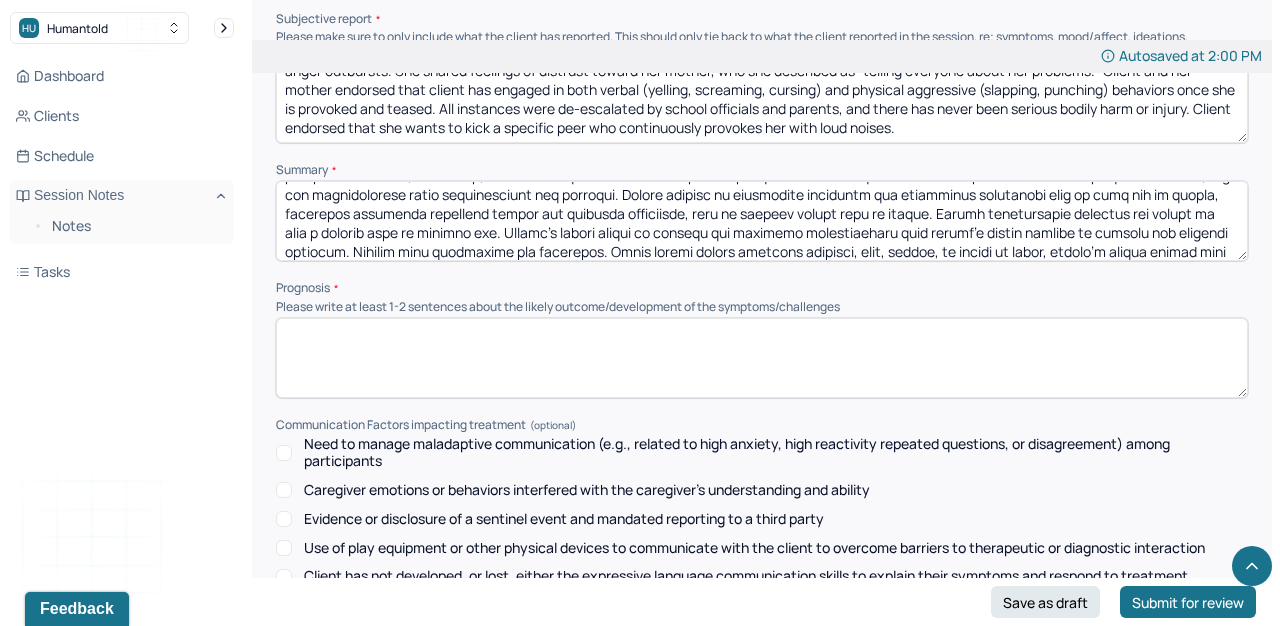 click at bounding box center [762, 221] 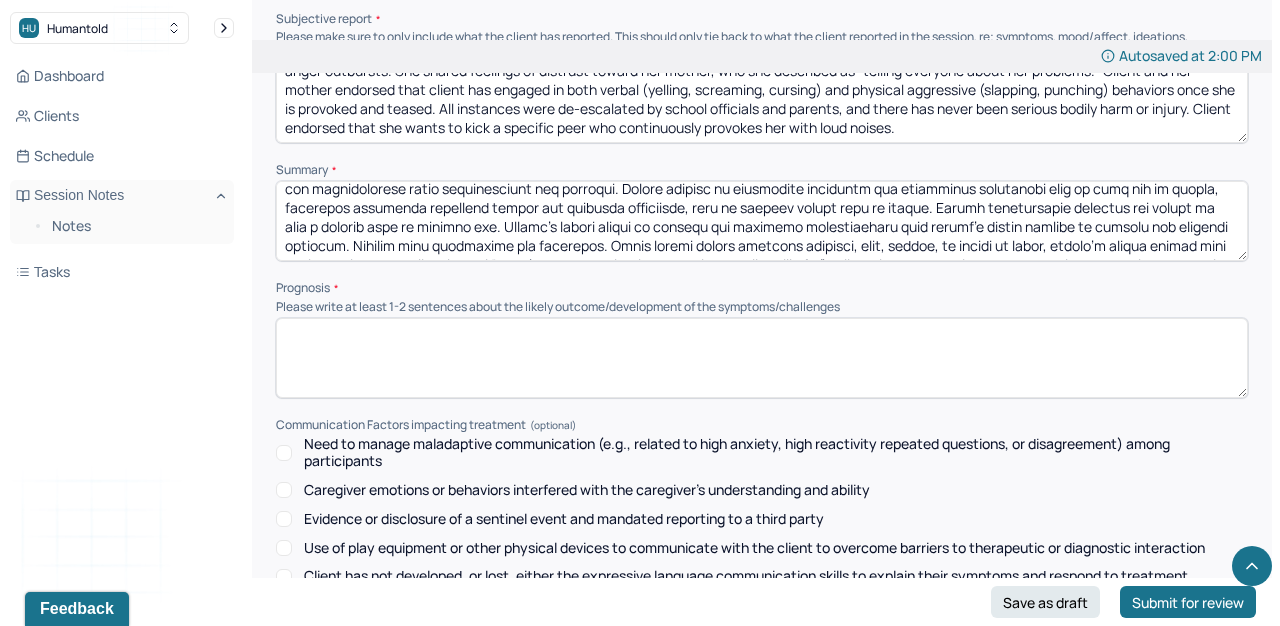 scroll, scrollTop: 67, scrollLeft: 0, axis: vertical 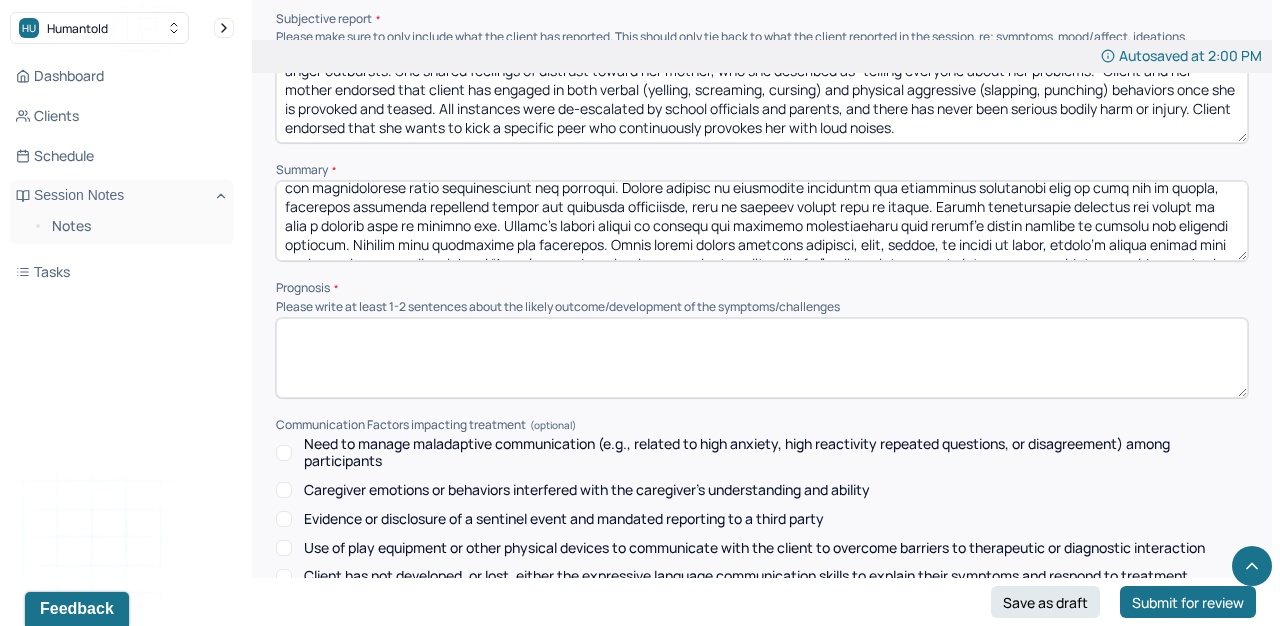 drag, startPoint x: 461, startPoint y: 196, endPoint x: 906, endPoint y: 175, distance: 445.49524 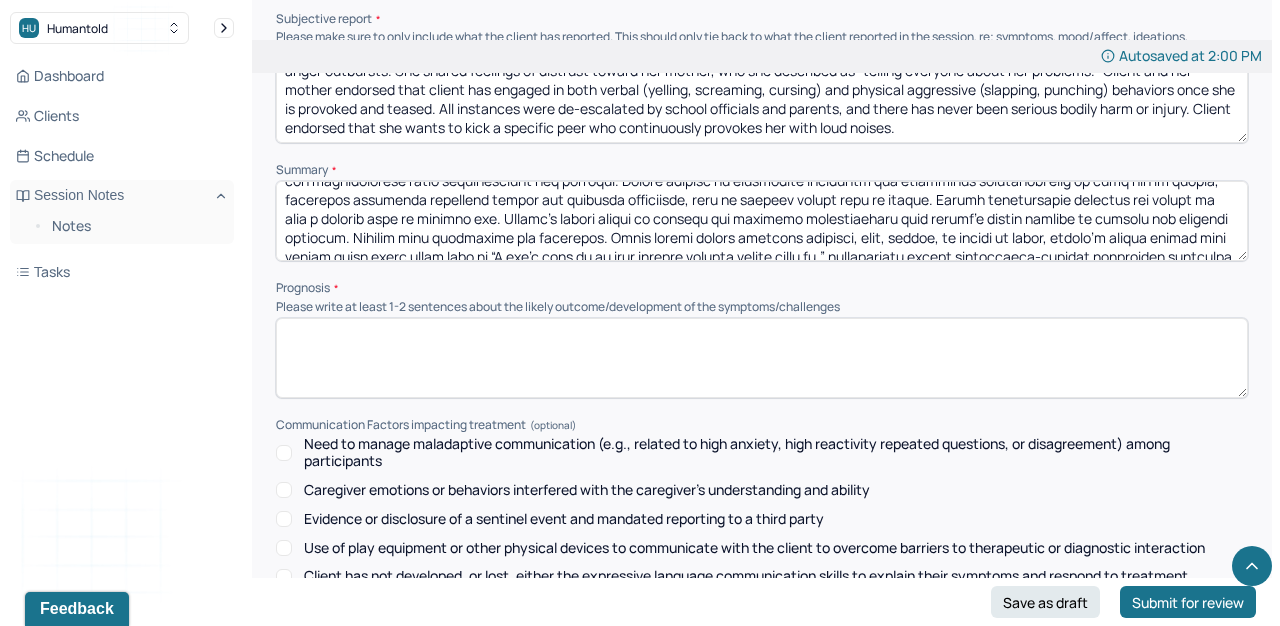 click at bounding box center (762, 221) 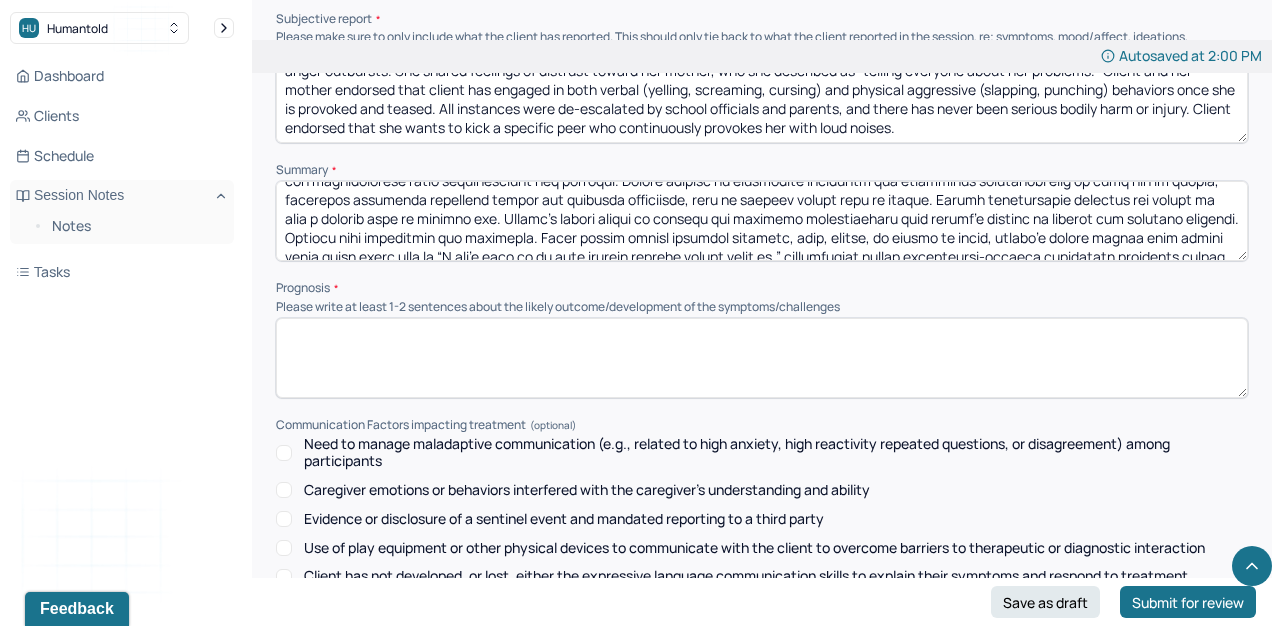 click at bounding box center (762, 221) 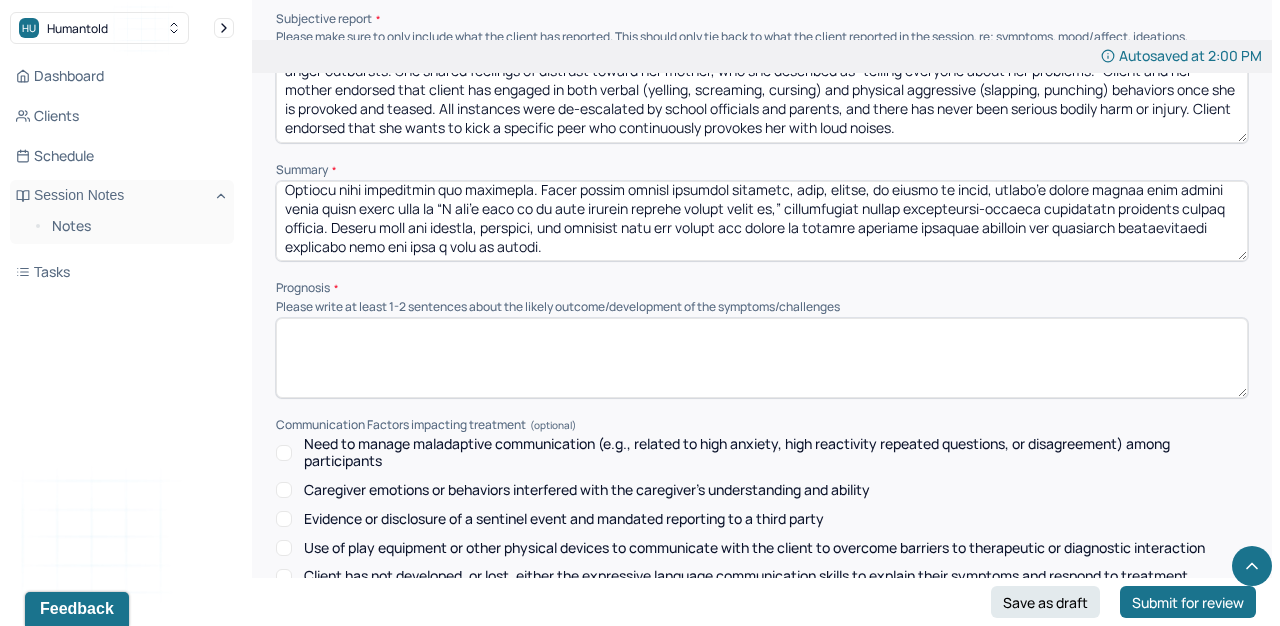 scroll, scrollTop: 123, scrollLeft: 0, axis: vertical 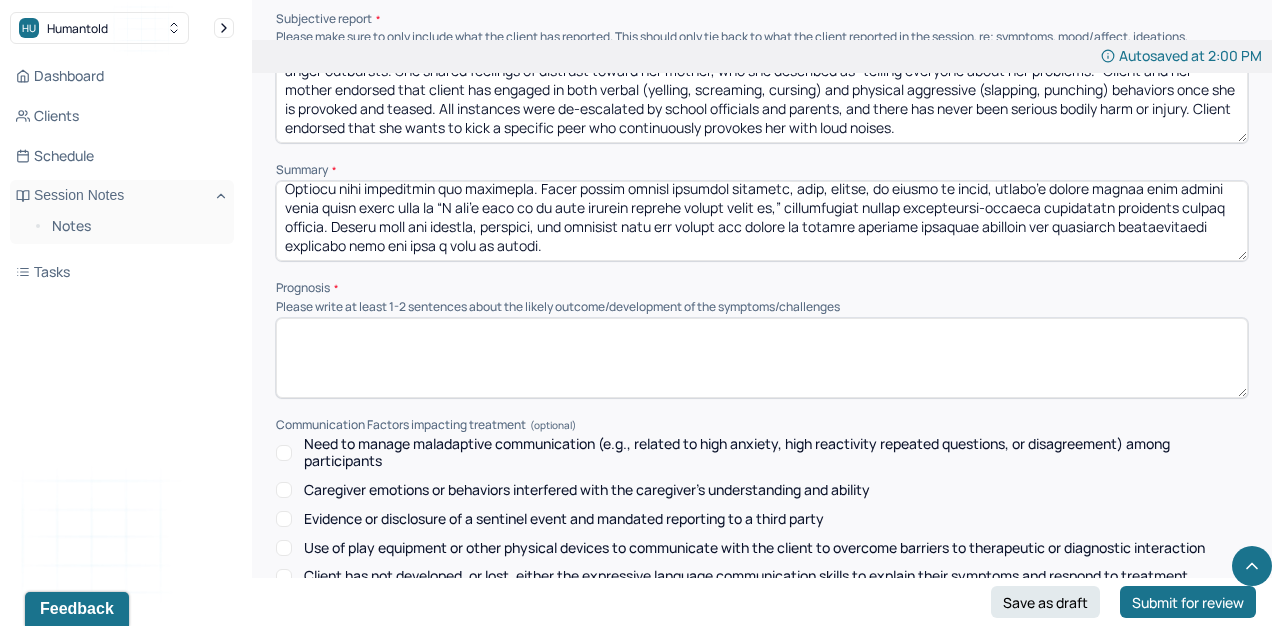 drag, startPoint x: 399, startPoint y: 176, endPoint x: 842, endPoint y: 178, distance: 443.00452 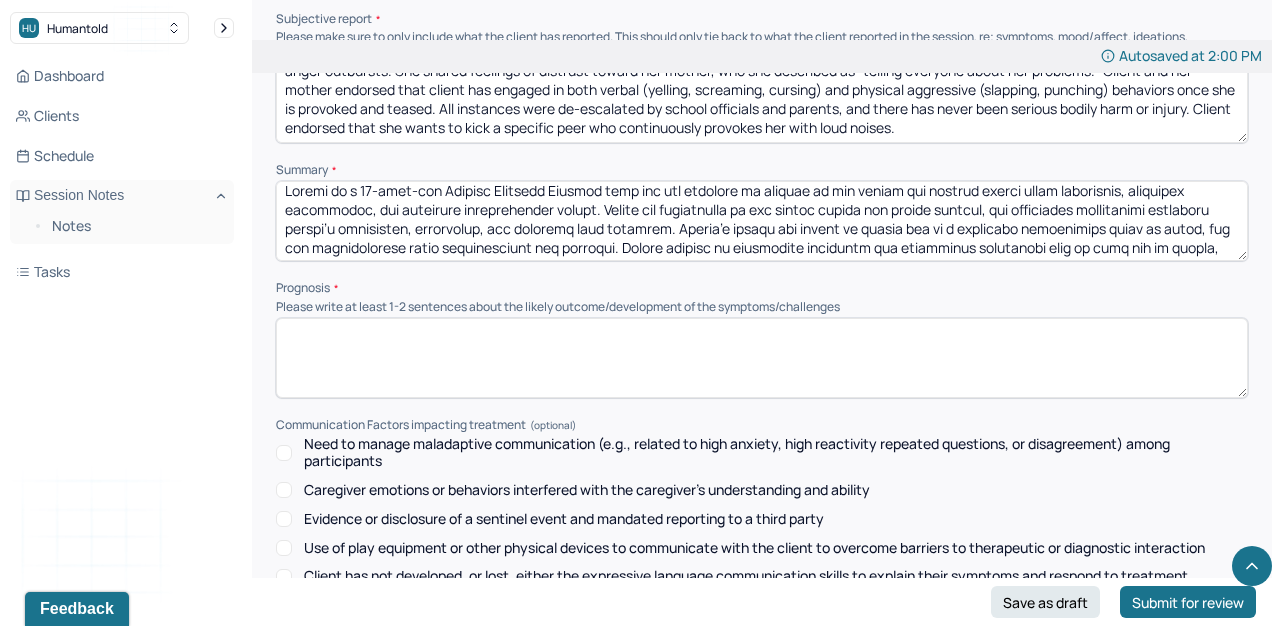 scroll, scrollTop: 0, scrollLeft: 0, axis: both 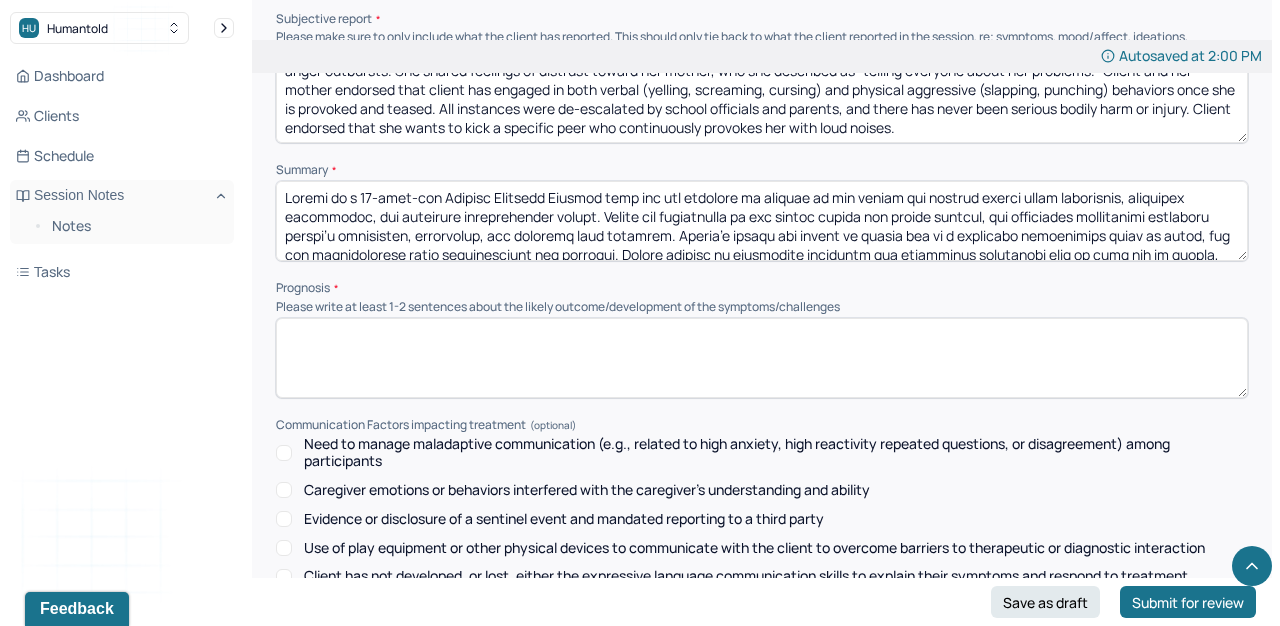 type on "Client is a 10-year-old African American Haitian girl who was referred to therapy by her mother for support around anger management, emotional regulation, and effective communication skills. Client was accompanied by her mother during the intake process, and collateral information regarding client’s background, experience, and concerns were gathered. Client’s father was unable to attend due to a temporary restraining order in place, and the corresponding legal documentation was provided. Client appears to experience emotional and behavioral challenges both at home and at school, including incidents involving verbal and physical challenges, with no serious bodily harm or injury. Client acknowledged ideation and intent to harm a certain peer by kicking him. Client’s mother agreed to monitor and maintain communication with client’s teacher to address any emerging concerns. Suicide risk assessment was conducted. While client denied suicidal ideation, plan, intent, or access to means, client’s mother shared tha..." 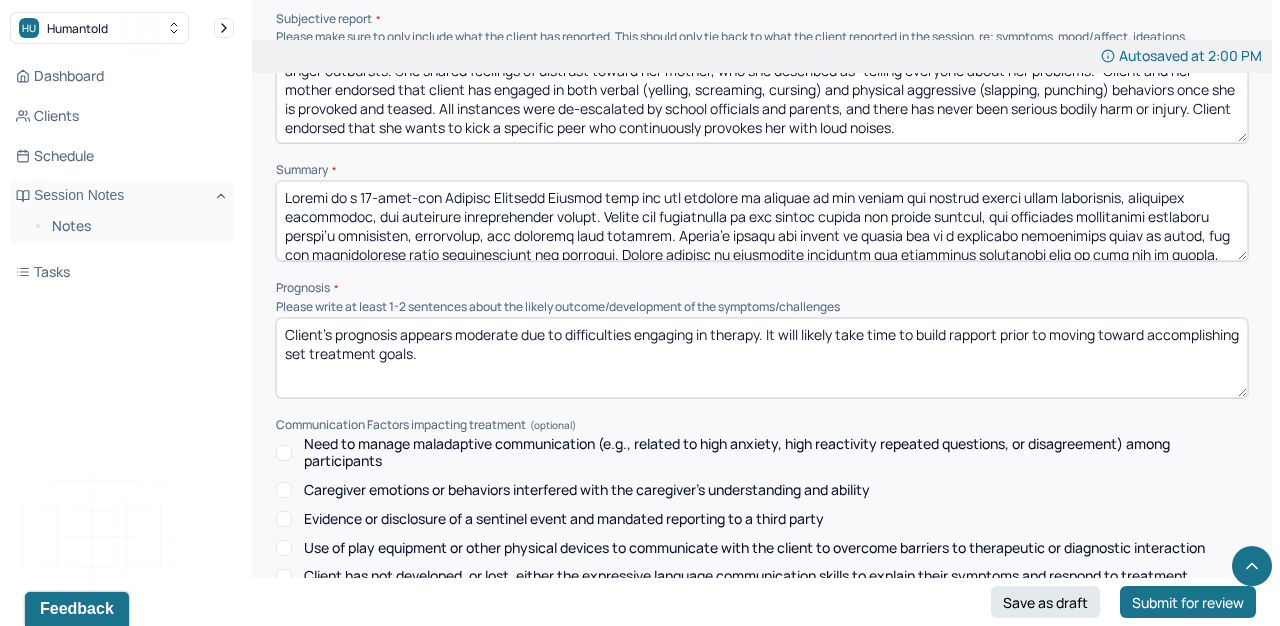 type on "Client's prognosis appears moderate due to difficulties engaging in therapy. It will likely take time to build rapport prior to moving toward accomplishing set treatment goals." 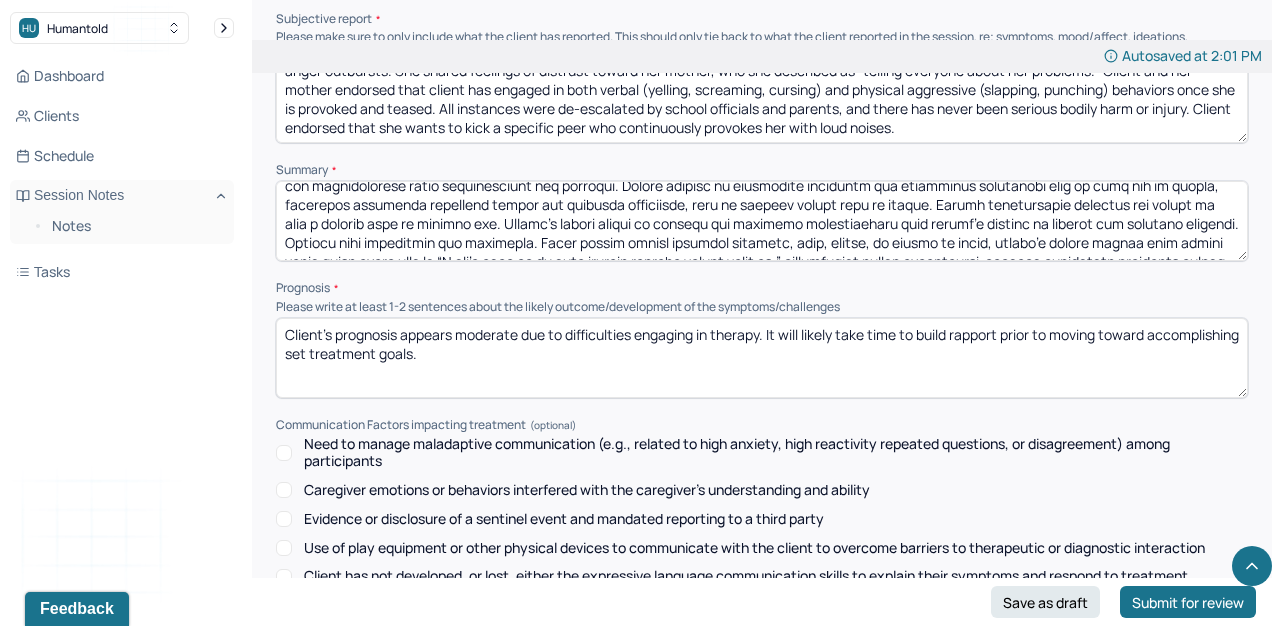 scroll, scrollTop: 62, scrollLeft: 0, axis: vertical 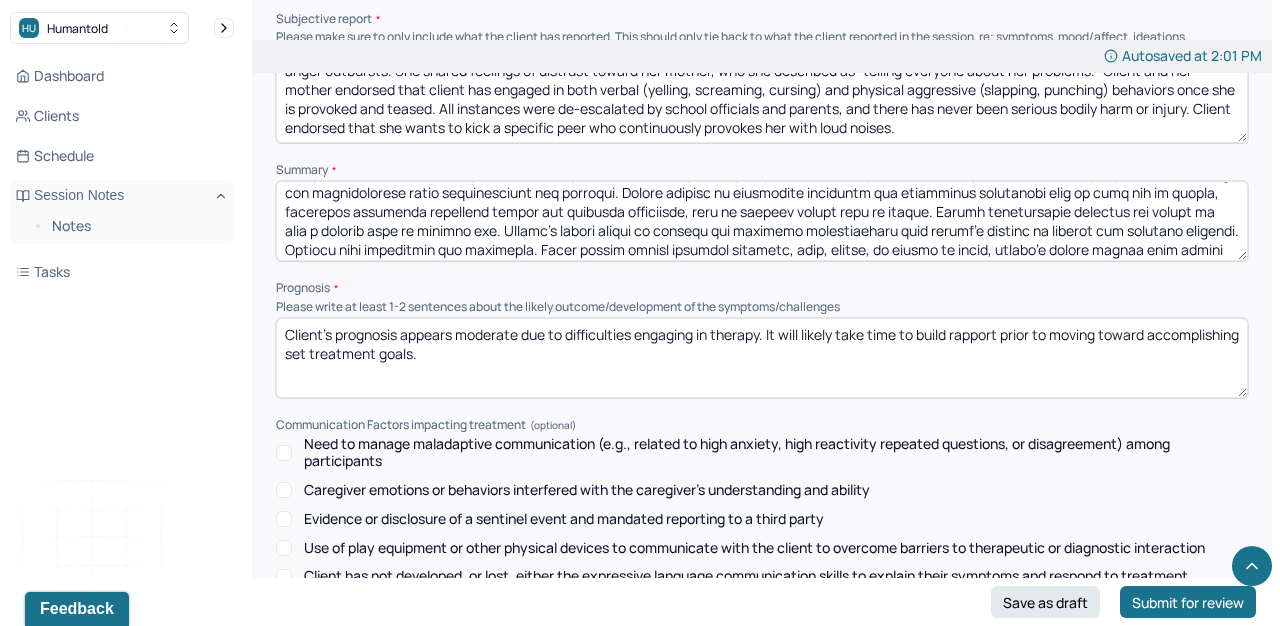 drag, startPoint x: 1044, startPoint y: 178, endPoint x: 1164, endPoint y: 177, distance: 120.004166 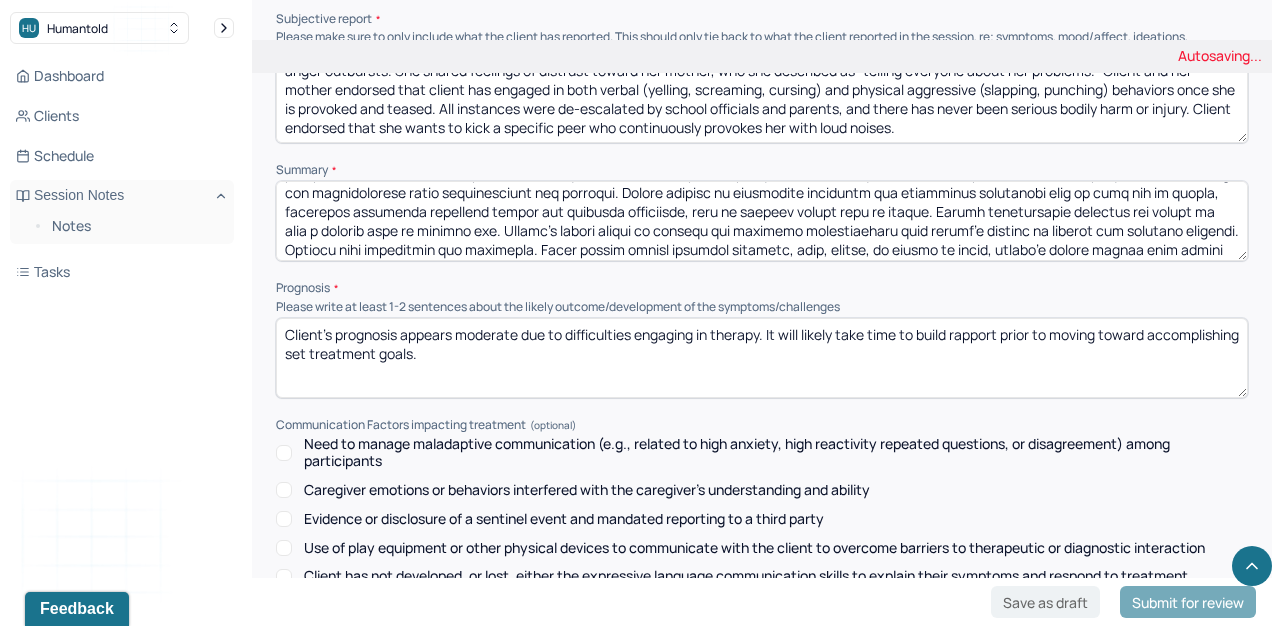 click at bounding box center (762, 221) 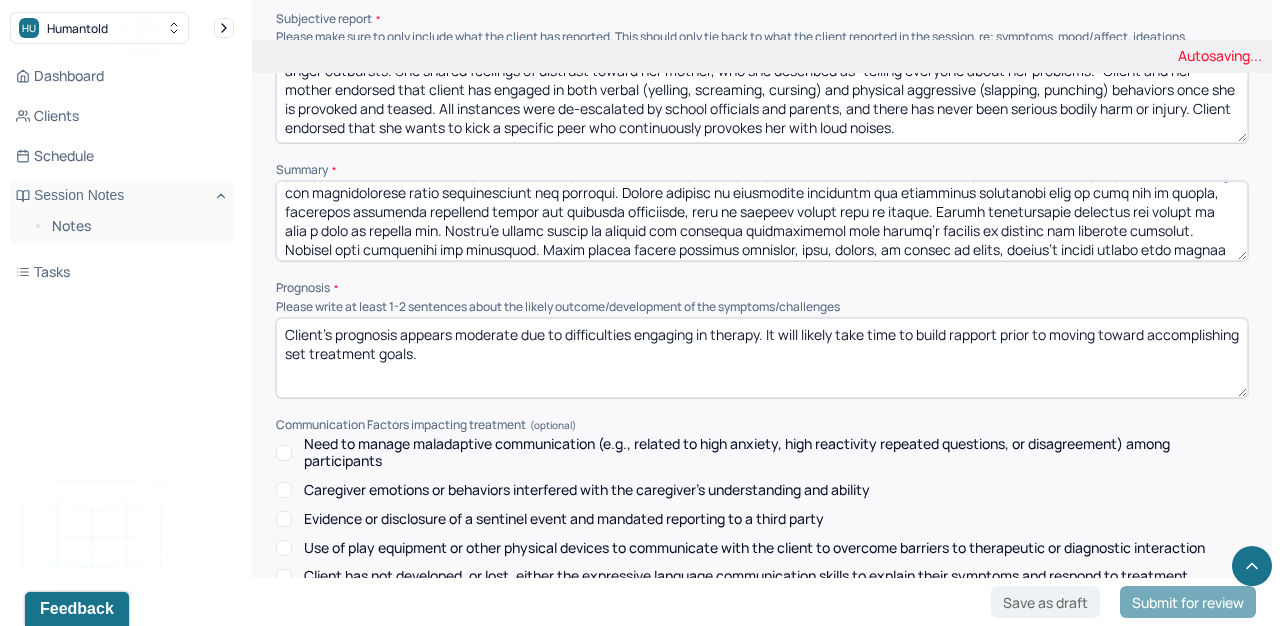 click at bounding box center (762, 221) 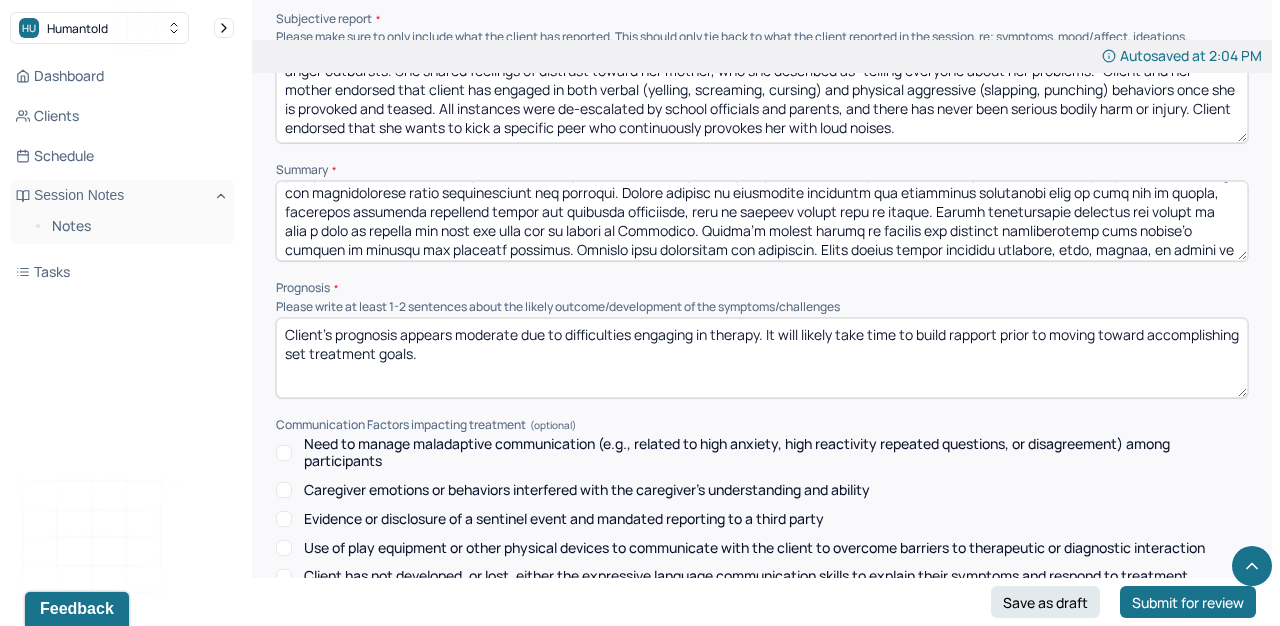 click at bounding box center [762, 221] 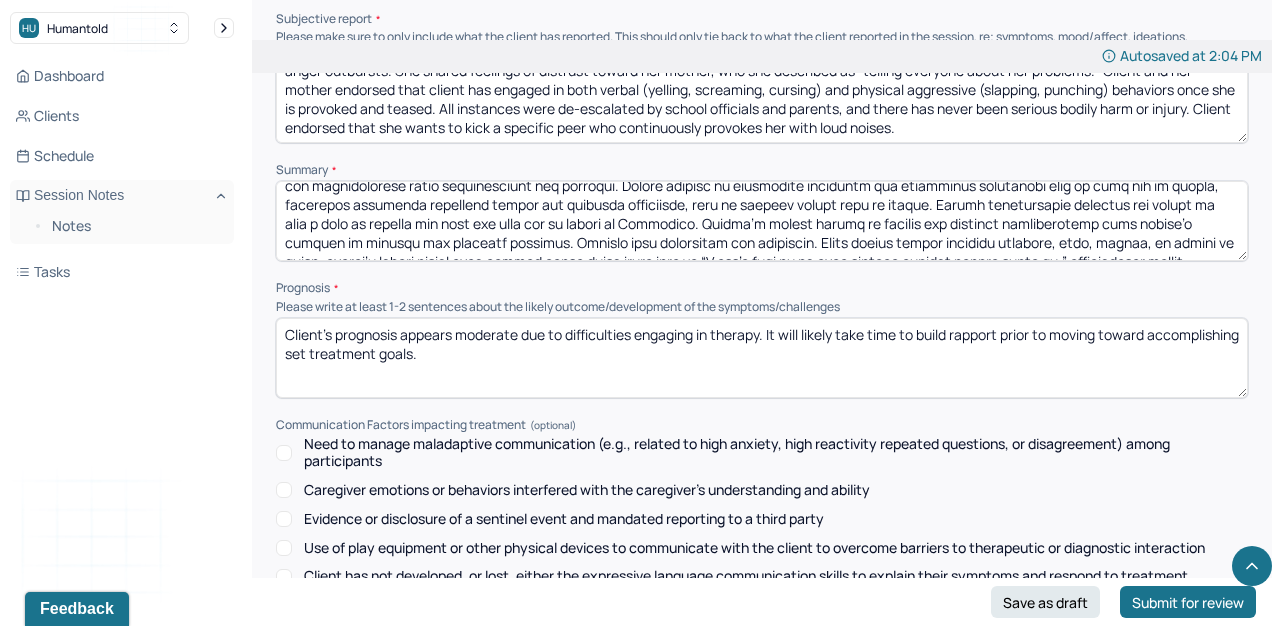 scroll, scrollTop: 71, scrollLeft: 0, axis: vertical 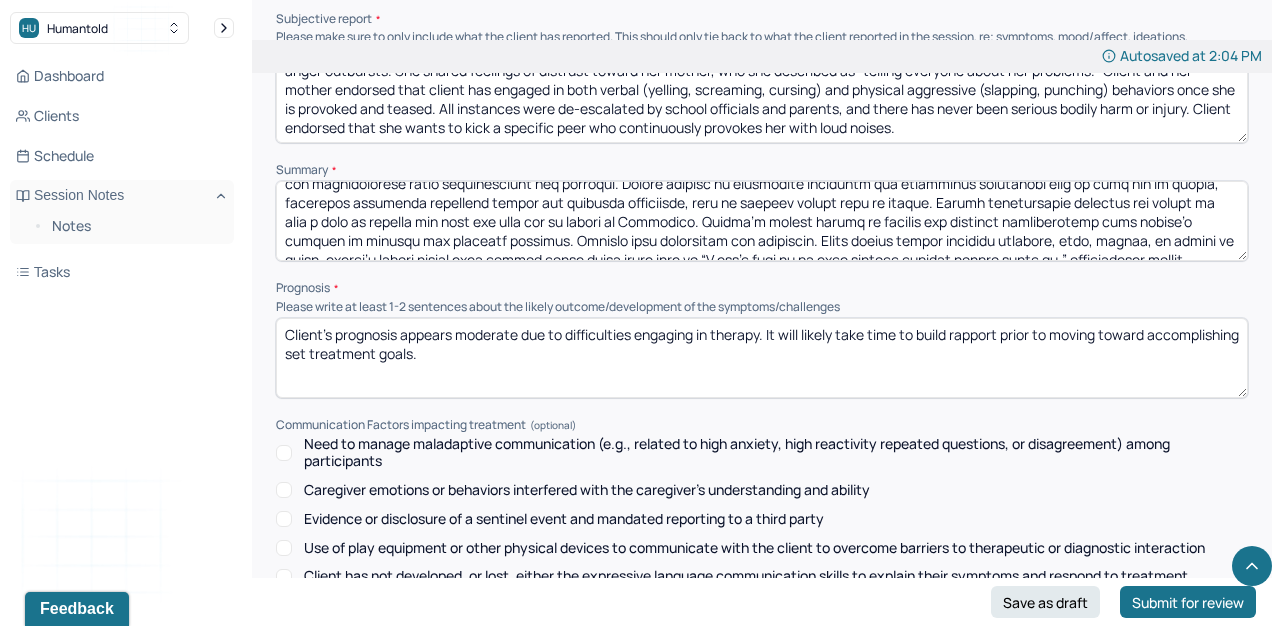 click at bounding box center [762, 221] 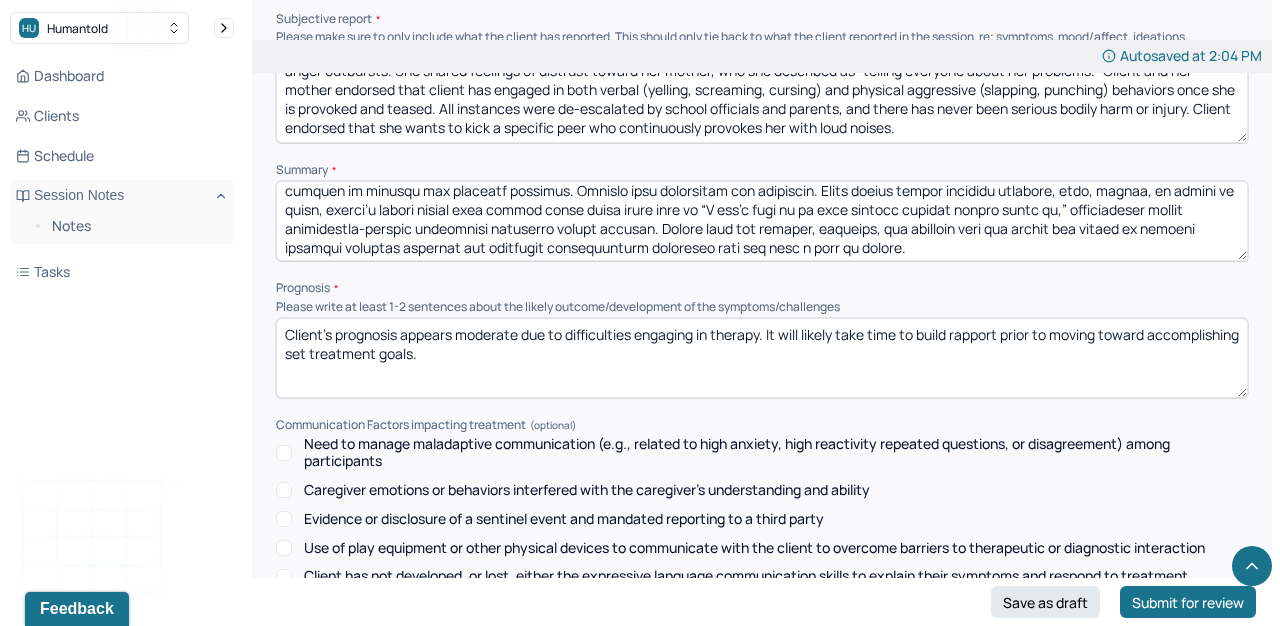 scroll, scrollTop: 123, scrollLeft: 0, axis: vertical 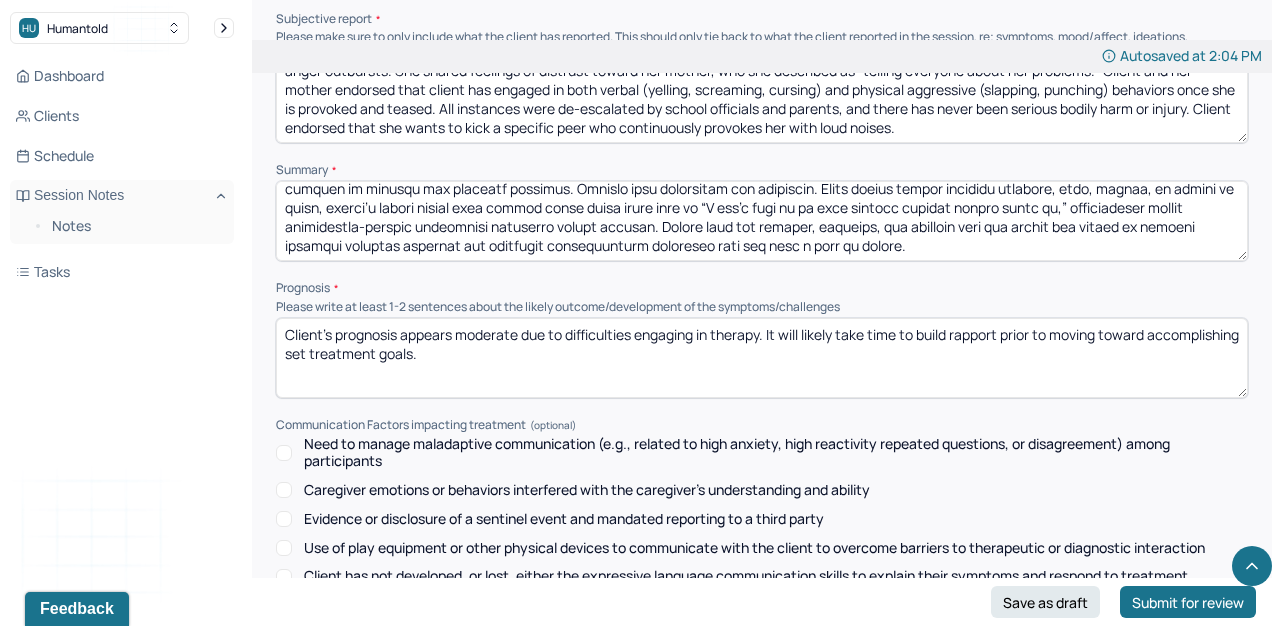 click on "Summary Present at session Patient Mother Stepfather Spouse Father Stepmother Partner Guardian Other Specify Other (optional) Type of treatment recommended Individual Family Group Collateral/Parenting Treatment Modality/Intervention(s) Cognitive/Behavioral Behavioral Modification Supportive Marital/Couples Therapy  Family Therapy Stress Management Psychodynamic Parent Training Crisis Intervention Other Specify other treatment/modality (optional) Treatment goals Treatment goal one * Improve anger management and reduce aggressive behavior Treatment goal two * Learn effective communication skills to enhance interpersonal relationships Treatment goal three (optional) Frequency of sessions Weekly Bi-Weekly Monthly Other Date of next session * 08/09/2025 Subjective report Summary Prognosis Please write at least 1-2 sentences about the likely outcome/development of the symptoms/challenges Communication Factors impacting treatment Evidence or disclosure of a sentinel event and mandated reporting to a third party" at bounding box center (762, -66) 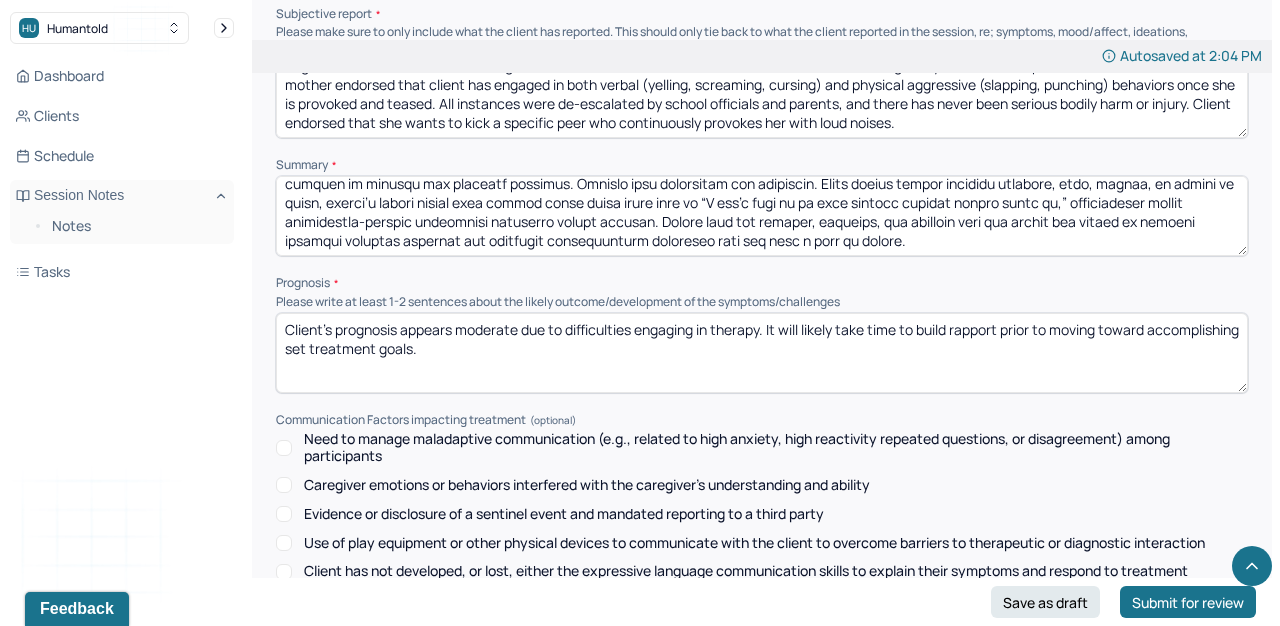 drag, startPoint x: 1132, startPoint y: 173, endPoint x: 650, endPoint y: 186, distance: 482.1753 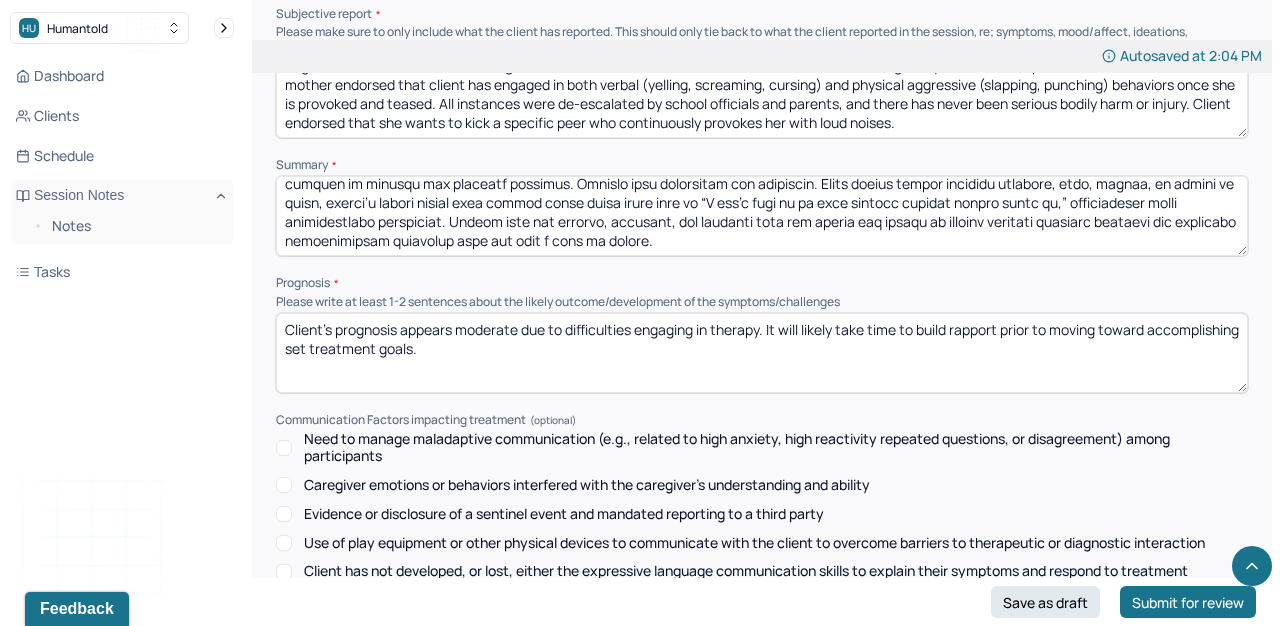 click on "Prognosis" at bounding box center [762, 283] 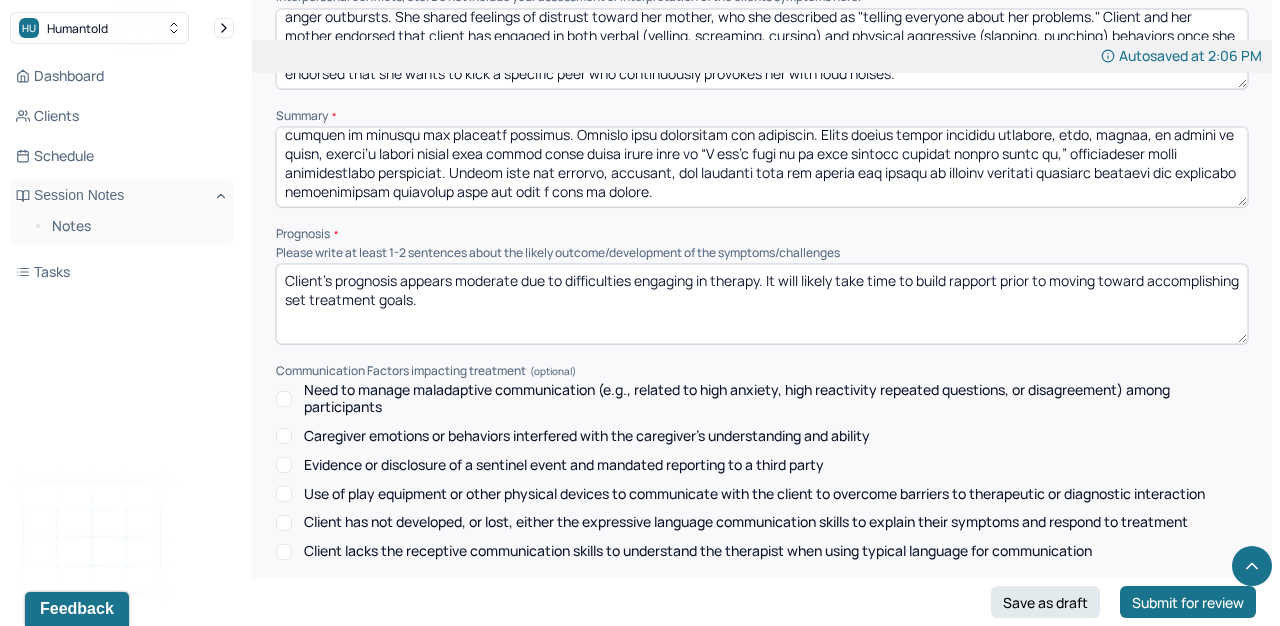 scroll, scrollTop: 9625, scrollLeft: 0, axis: vertical 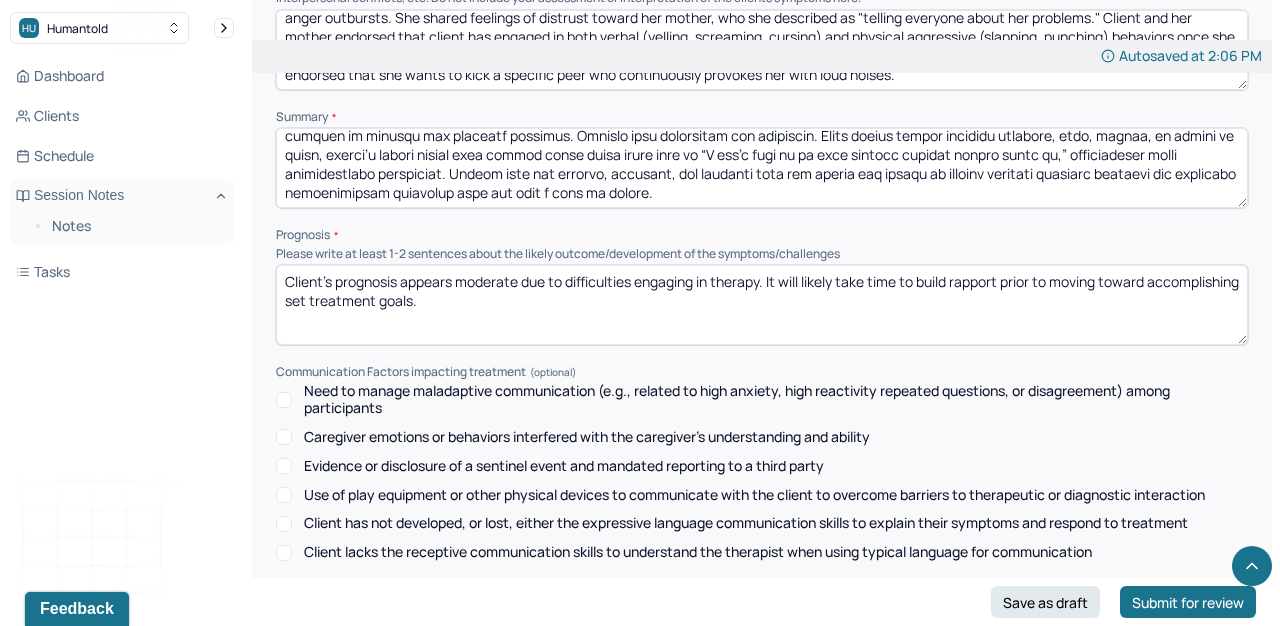click at bounding box center (762, 168) 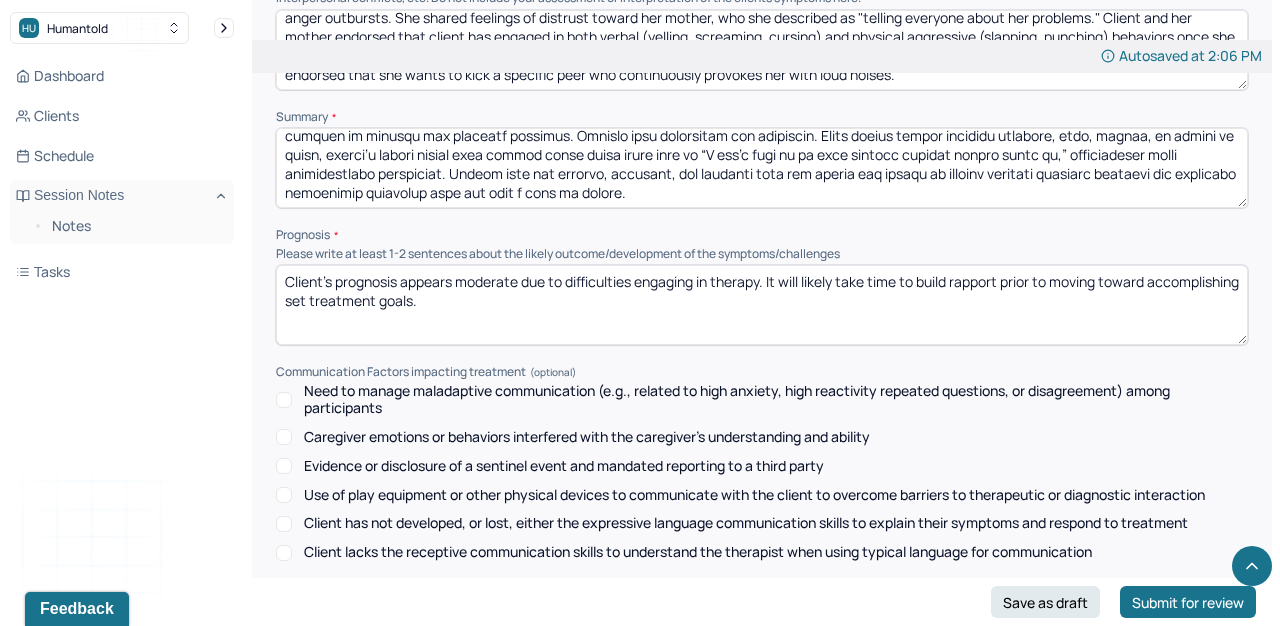 click on "Summary Present at session Patient Mother Stepfather Spouse Father Stepmother Partner Guardian Other Specify Other (optional) Type of treatment recommended Individual Family Group Collateral/Parenting Treatment Modality/Intervention(s) Cognitive/Behavioral Behavioral Modification Supportive Marital/Couples Therapy  Family Therapy Stress Management Psychodynamic Parent Training Crisis Intervention Other Specify other treatment/modality (optional) Treatment goals Treatment goal one * Improve anger management and reduce aggressive behavior Treatment goal two * Learn effective communication skills to enhance interpersonal relationships Treatment goal three (optional) Frequency of sessions Weekly Bi-Weekly Monthly Other Date of next session * 08/09/2025 Subjective report Summary Prognosis Please write at least 1-2 sentences about the likely outcome/development of the symptoms/challenges Communication Factors impacting treatment Evidence or disclosure of a sentinel event and mandated reporting to a third party" at bounding box center [762, -119] 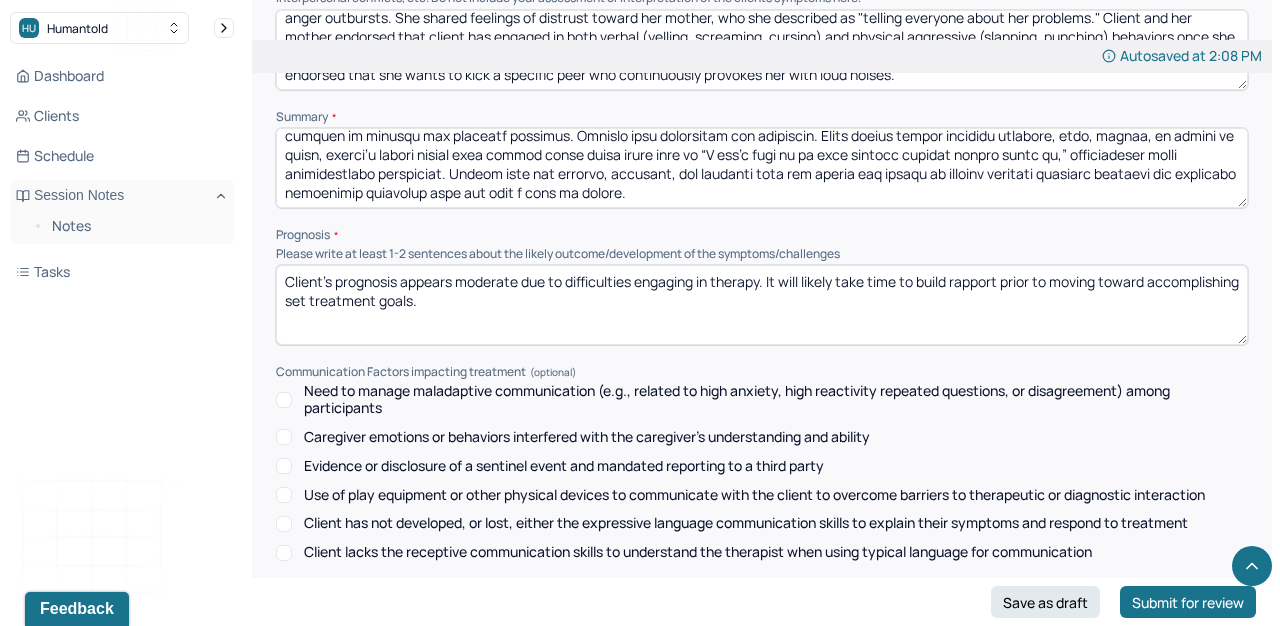 click at bounding box center (762, 168) 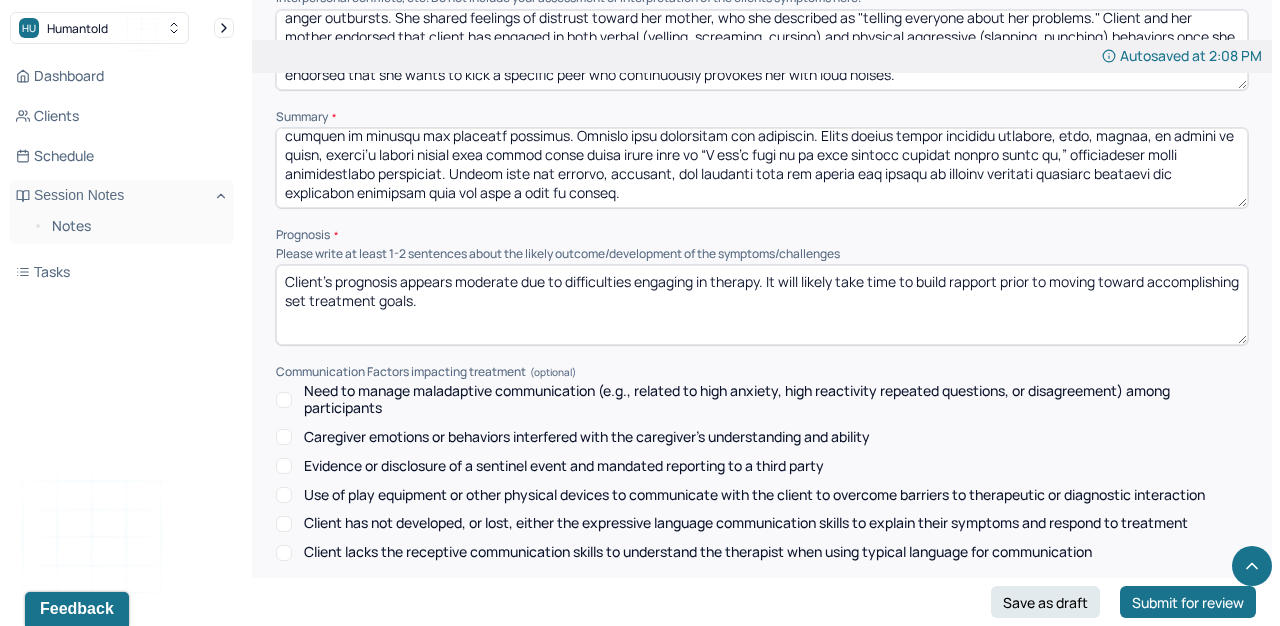 click on "Prognosis" at bounding box center [762, 235] 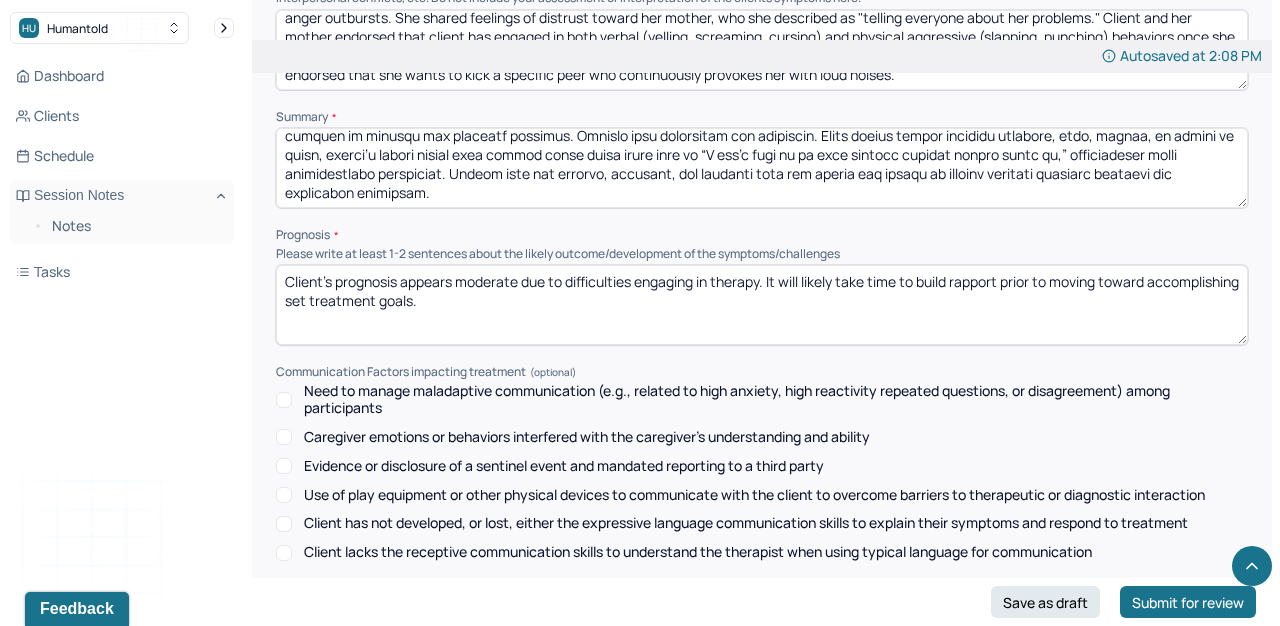 type on "Client is a 10-year-old African American Haitian girl who was referred to therapy by her mother for support around anger management, emotional regulation, and effective communication skills. Client was accompanied by her mother during the intake process, and collateral information regarding client’s background, experience, and concerns were gathered. Client’s father was unable to attend due to a temporary restraining order in place, and the corresponding legal documentation was provided. Client appears to experience emotional and behavioral challenges both at home and at school, including incidents involving verbal and physical challenges, with no serious bodily harm or injury. Client acknowledged thoughts and desire to harm a peer by kicking him when she sees him in school in September. Client’s mother agreed to monitor and maintain communication with client’s teacher to address any emerging concerns. Suicide risk assessment was conducted. While client denied suicidal ideation, plan, intent, or access to ..." 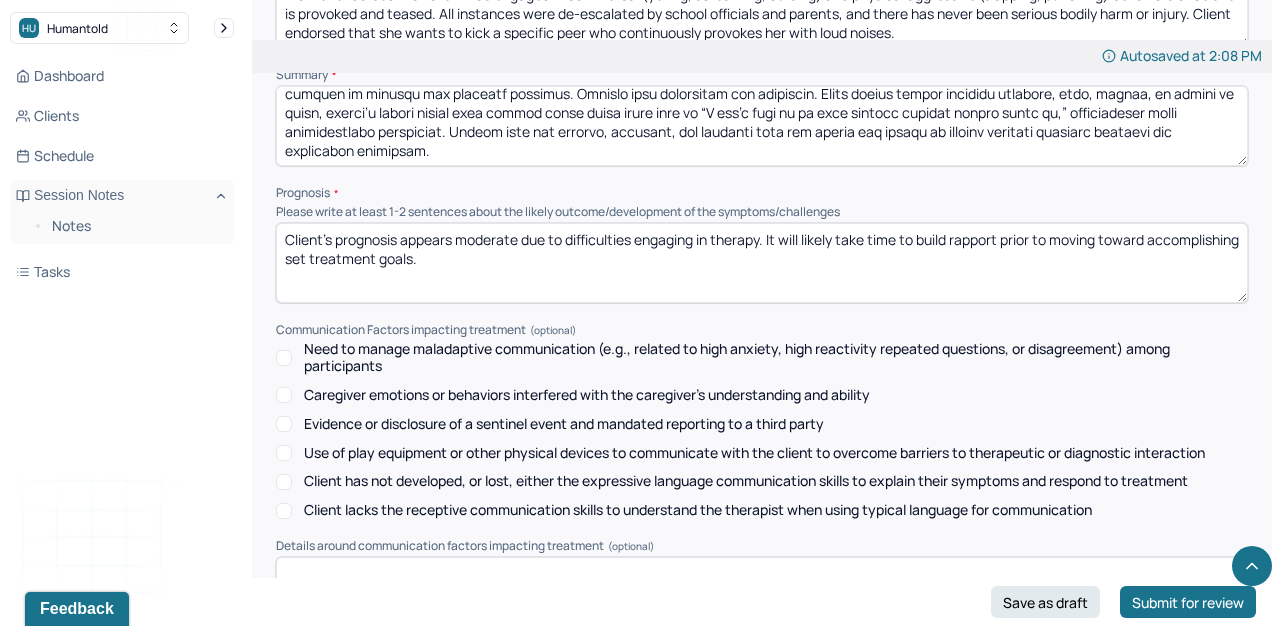 scroll, scrollTop: 9669, scrollLeft: 0, axis: vertical 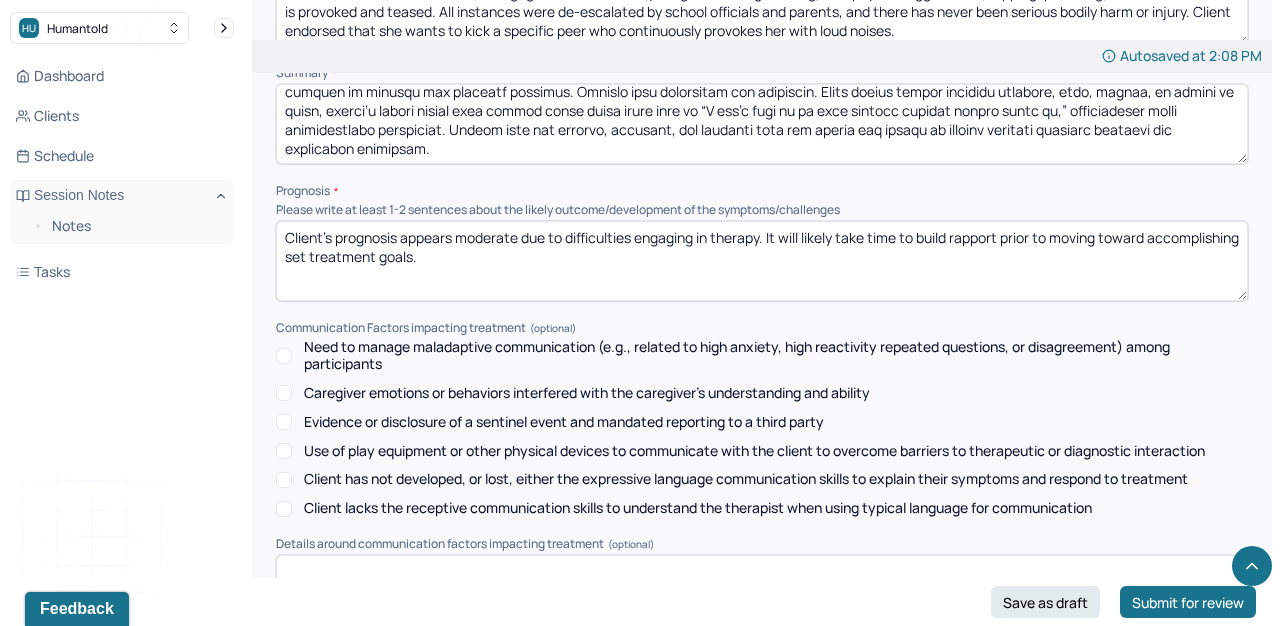 drag, startPoint x: 1006, startPoint y: 210, endPoint x: 1036, endPoint y: 210, distance: 30 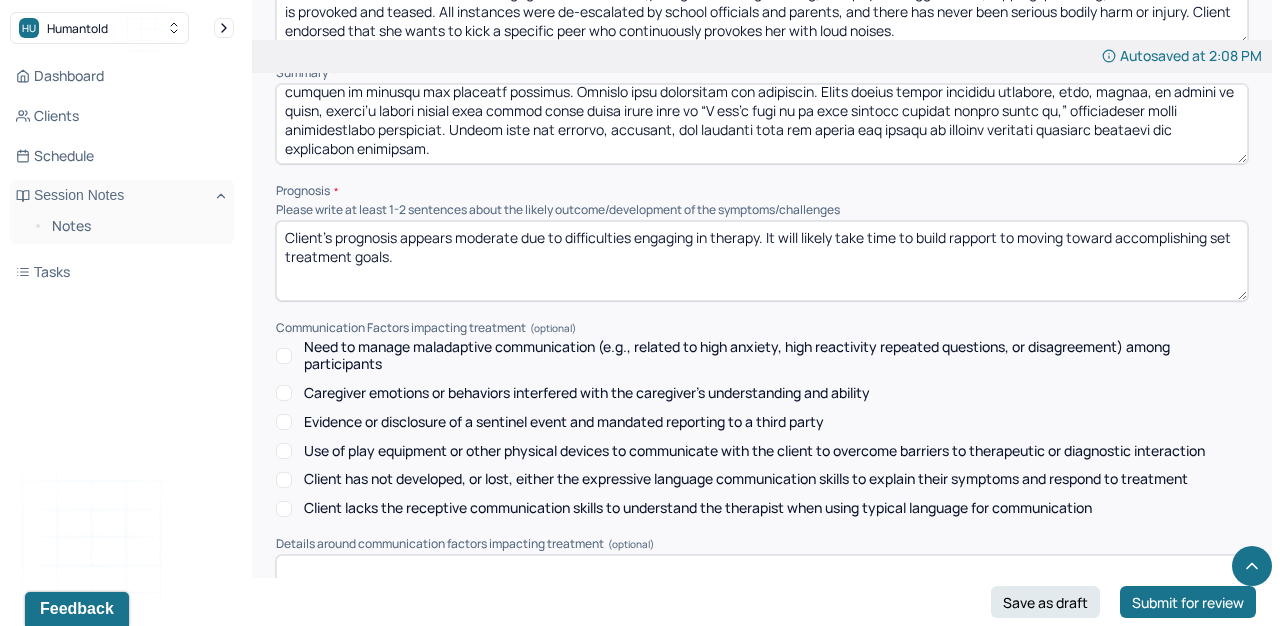 click on "Client's prognosis appears moderate due to difficulties engaging in therapy. It will likely take time to build rapport prior to moving toward accomplishing set treatment goals." at bounding box center (762, 261) 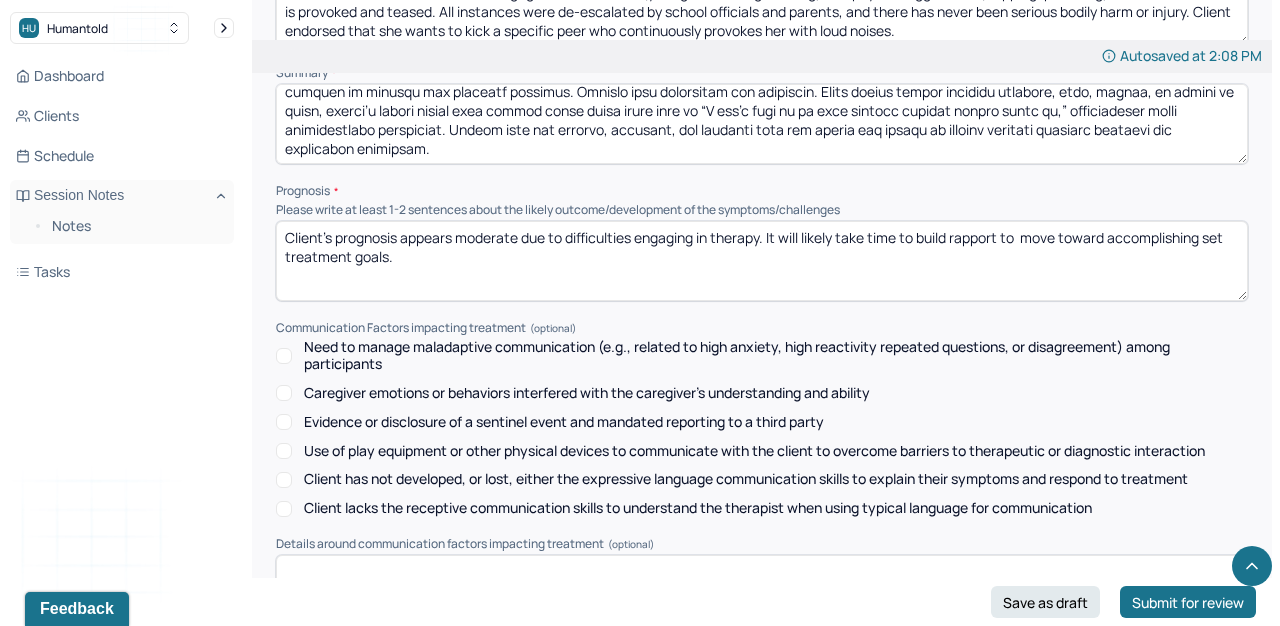 drag, startPoint x: 1025, startPoint y: 207, endPoint x: 1107, endPoint y: 207, distance: 82 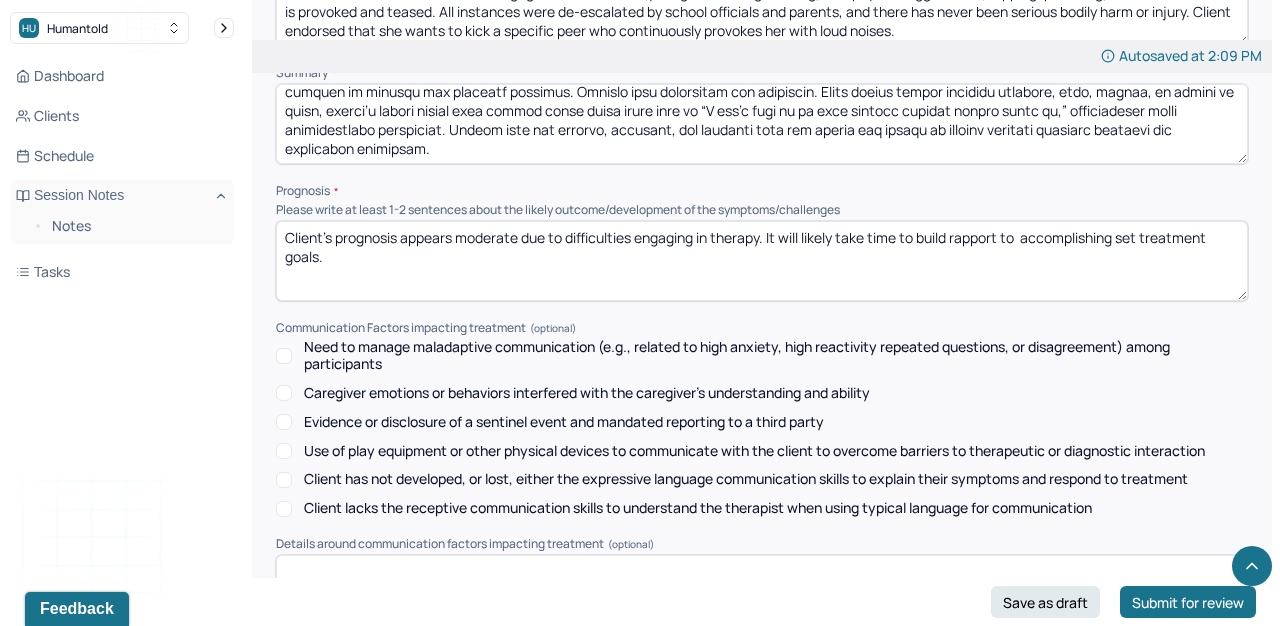 drag, startPoint x: 1005, startPoint y: 207, endPoint x: 1054, endPoint y: 241, distance: 59.64059 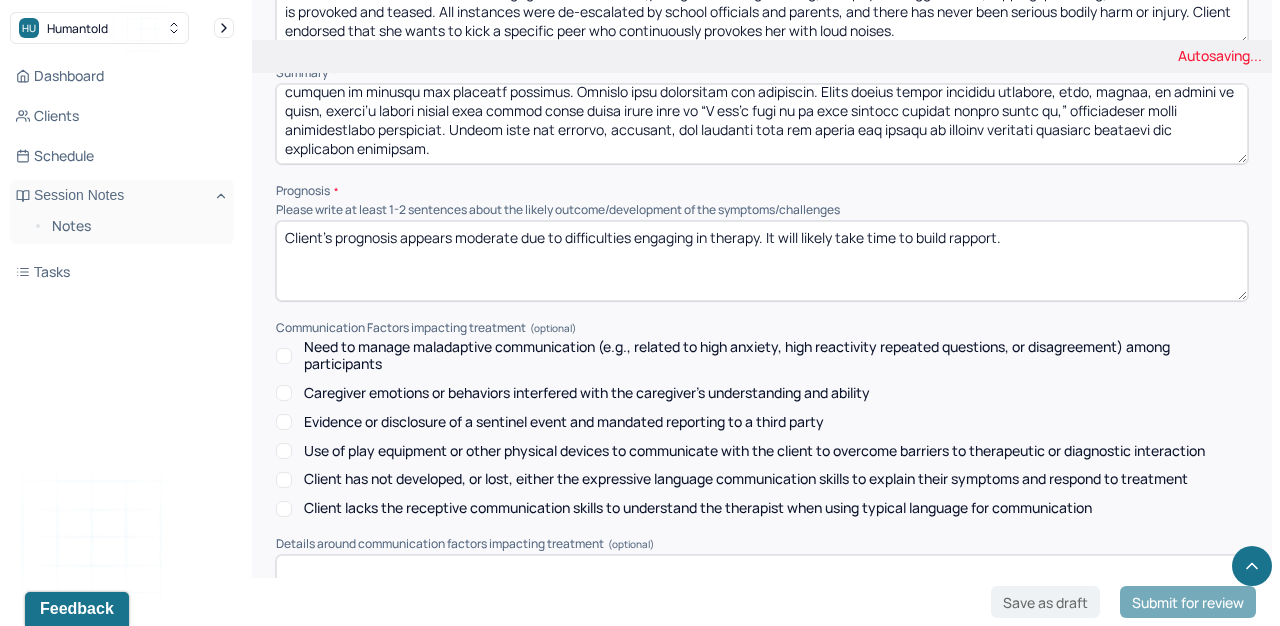 type on "Client's prognosis appears moderate due to difficulties engaging in therapy. It will likely take time to build rapport." 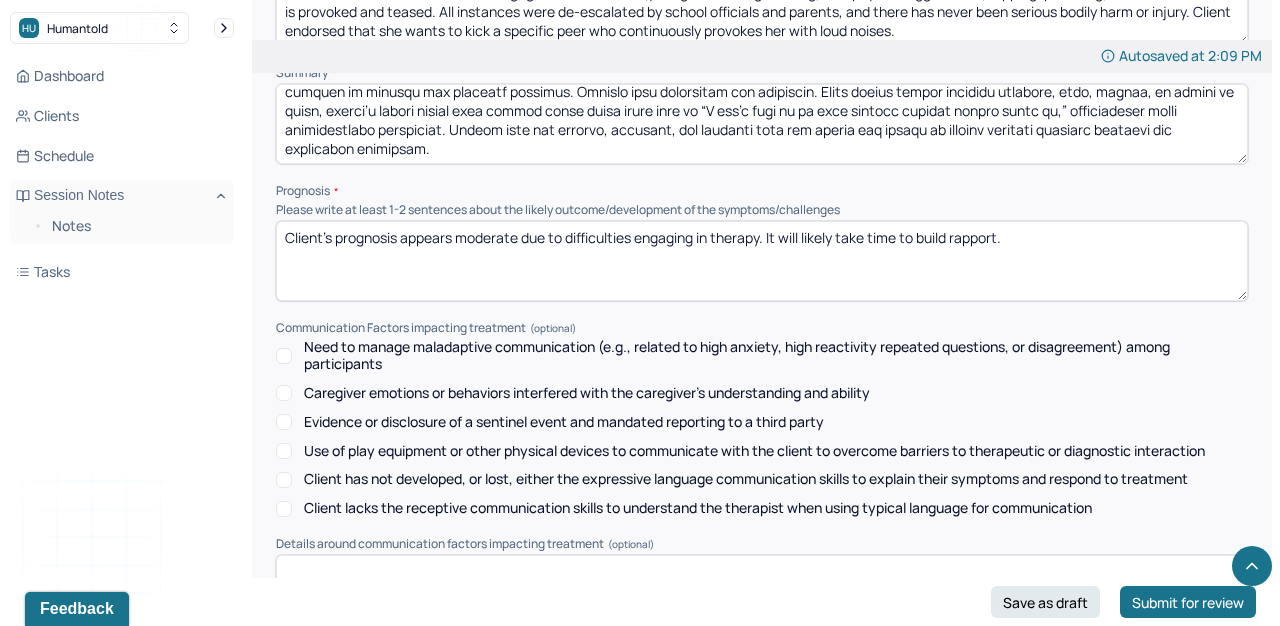 click on "Summary Present at session Patient Mother Stepfather Spouse Father Stepmother Partner Guardian Other Specify Other (optional) Type of treatment recommended Individual Family Group Collateral/Parenting Treatment Modality/Intervention(s) Cognitive/Behavioral Behavioral Modification Supportive Marital/Couples Therapy  Family Therapy Stress Management Psychodynamic Parent Training Crisis Intervention Other Specify other treatment/modality (optional) Treatment goals Treatment goal one * Improve anger management and reduce aggressive behavior Treatment goal two * Learn effective communication skills to enhance interpersonal relationships Treatment goal three (optional) Frequency of sessions Weekly Bi-Weekly Monthly Other Date of next session * 08/09/2025 Subjective report Summary Prognosis Please write at least 1-2 sentences about the likely outcome/development of the symptoms/challenges Communication Factors impacting treatment Evidence or disclosure of a sentinel event and mandated reporting to a third party" at bounding box center [762, -163] 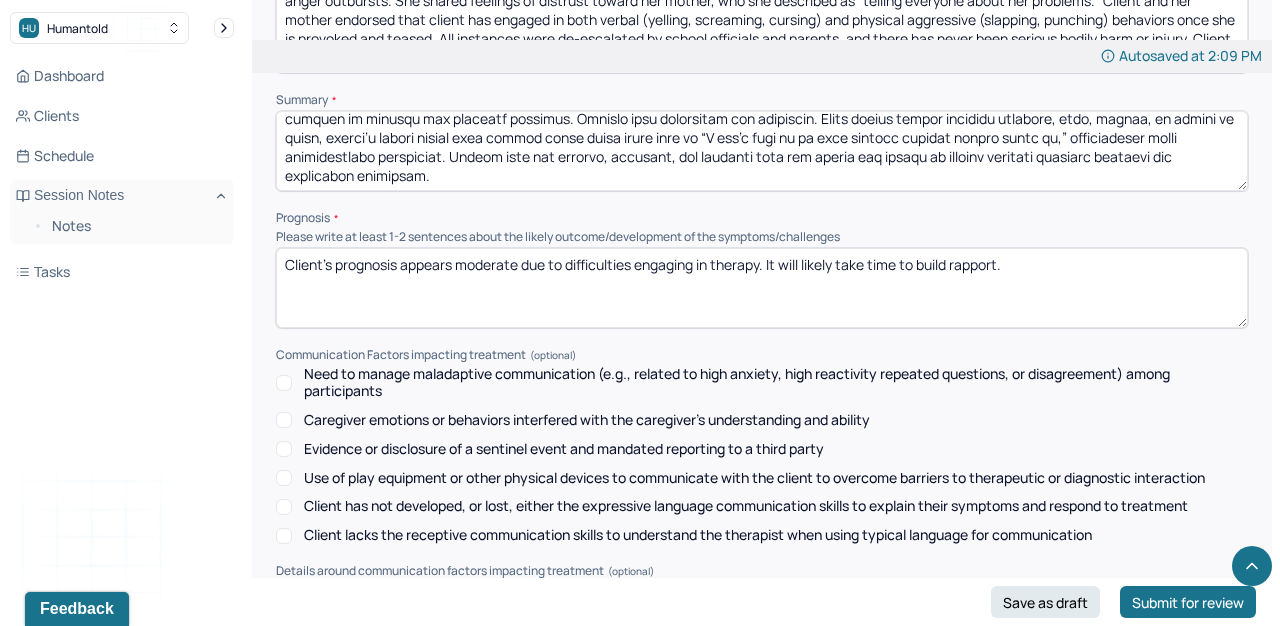 scroll, scrollTop: 9641, scrollLeft: 0, axis: vertical 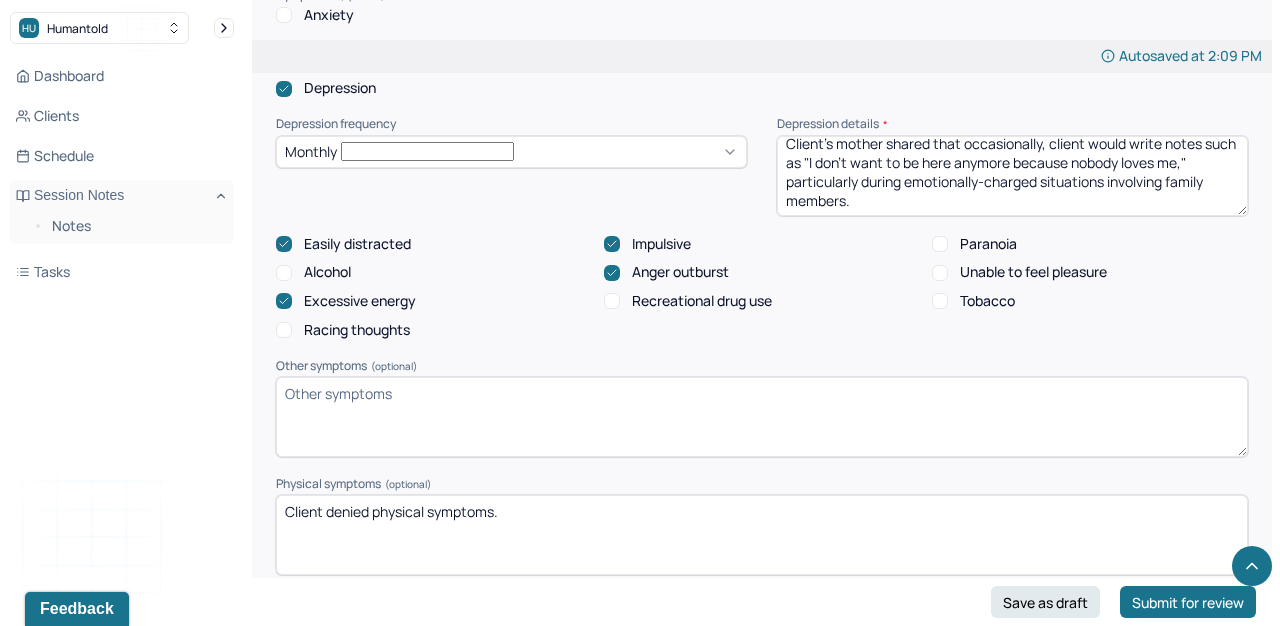 drag, startPoint x: 888, startPoint y: 198, endPoint x: 863, endPoint y: 177, distance: 32.649654 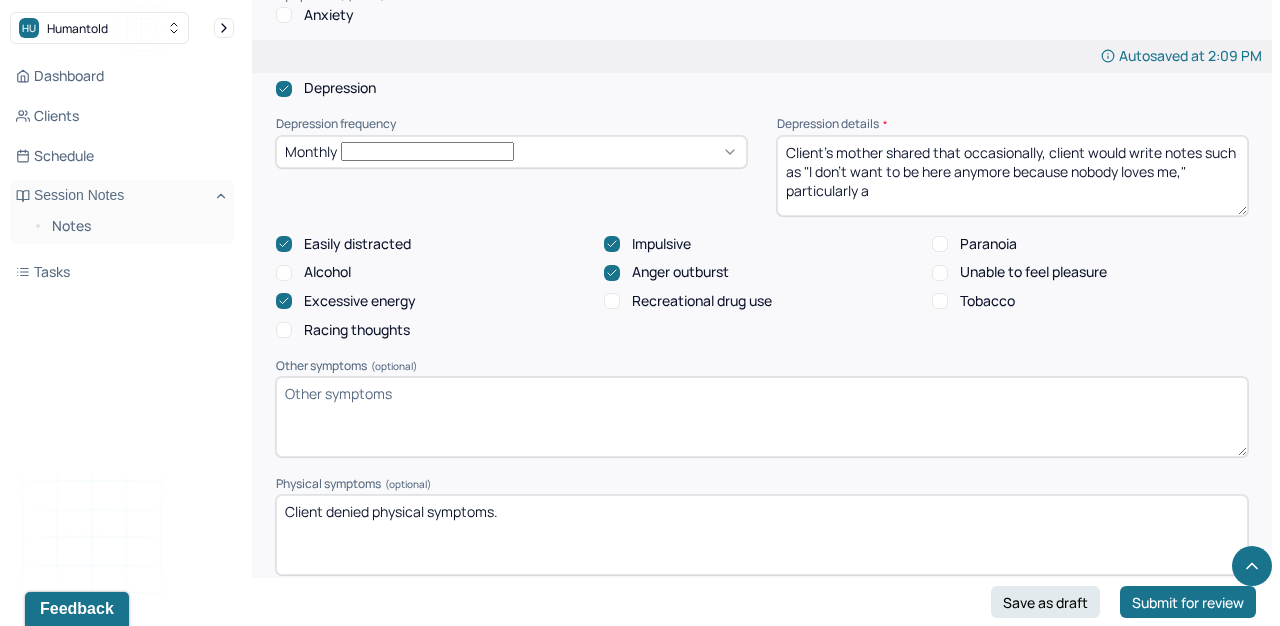 scroll, scrollTop: 0, scrollLeft: 0, axis: both 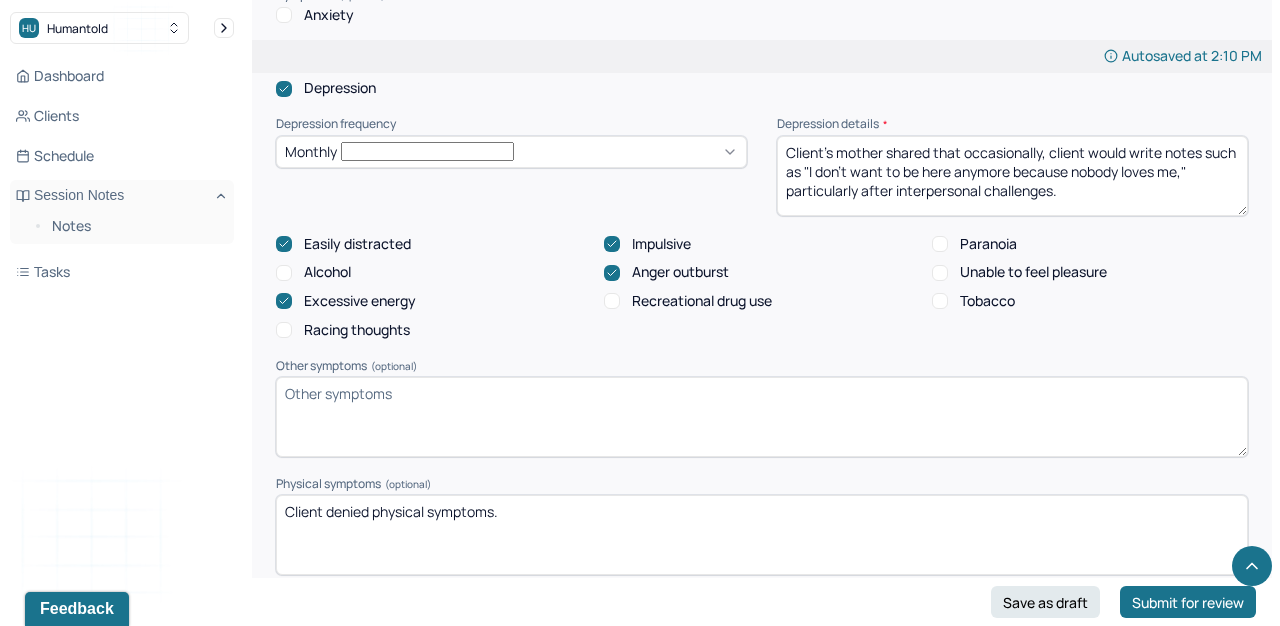 type on "Client's mother shared that occasionally, client would write notes such as "I don't want to be here anymore because nobody loves me," particularly after interpersonal challenges." 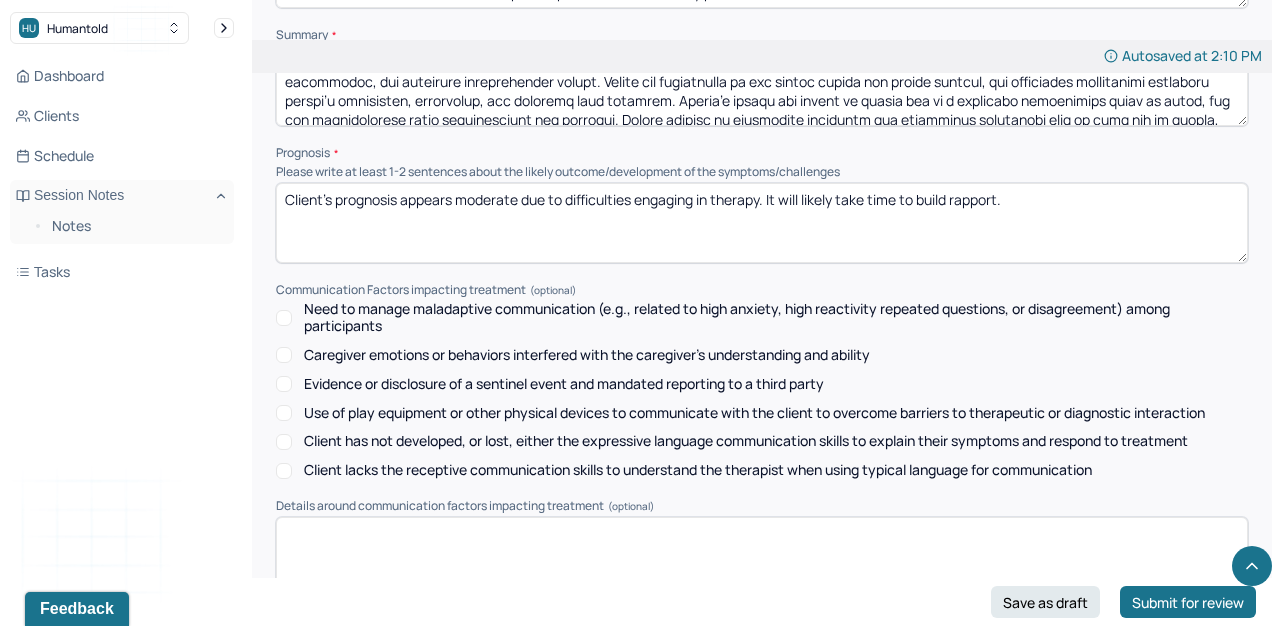 scroll, scrollTop: 9865, scrollLeft: 0, axis: vertical 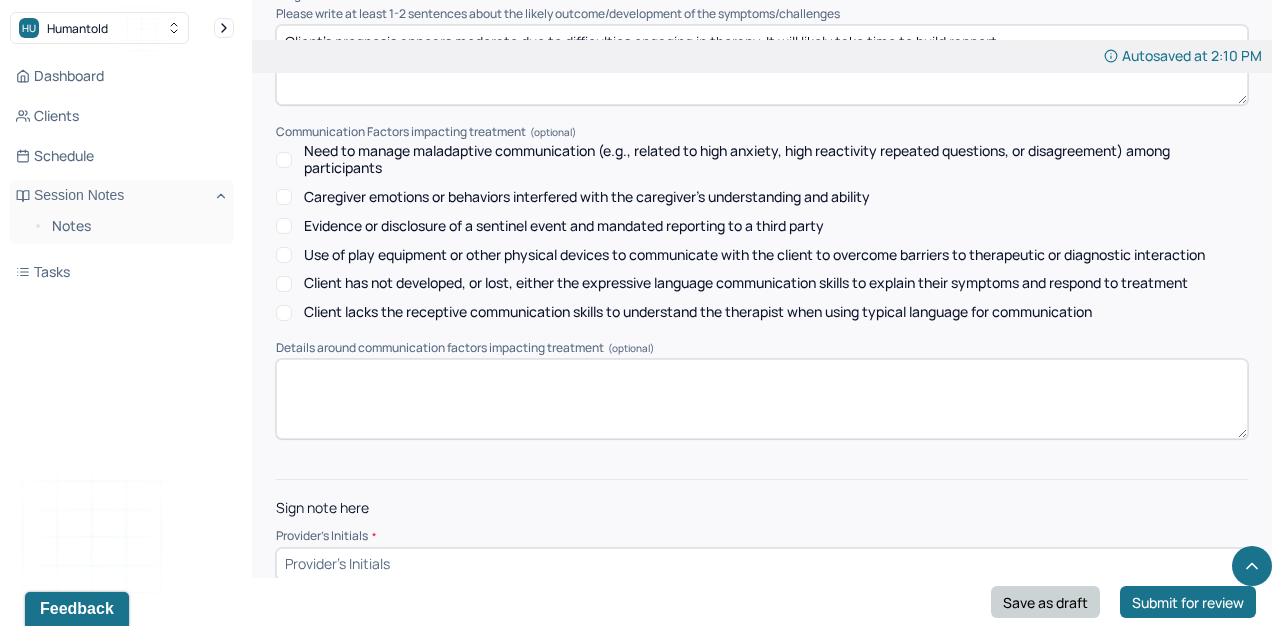 click on "Save as draft" at bounding box center (1045, 602) 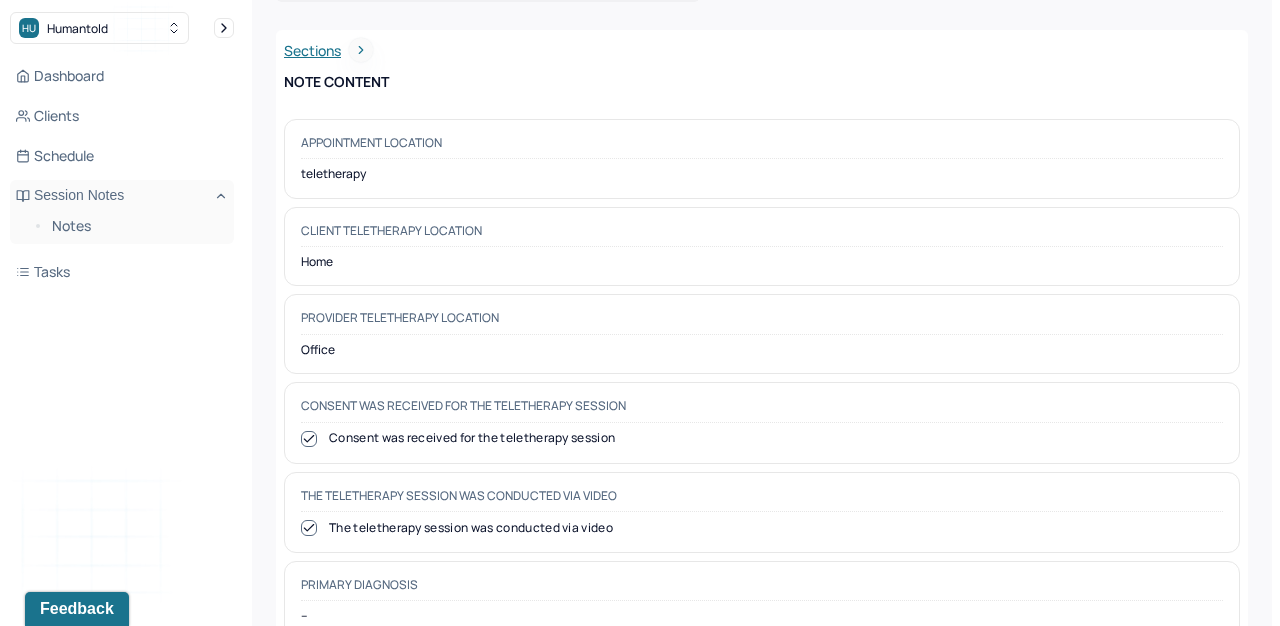 scroll, scrollTop: 0, scrollLeft: 0, axis: both 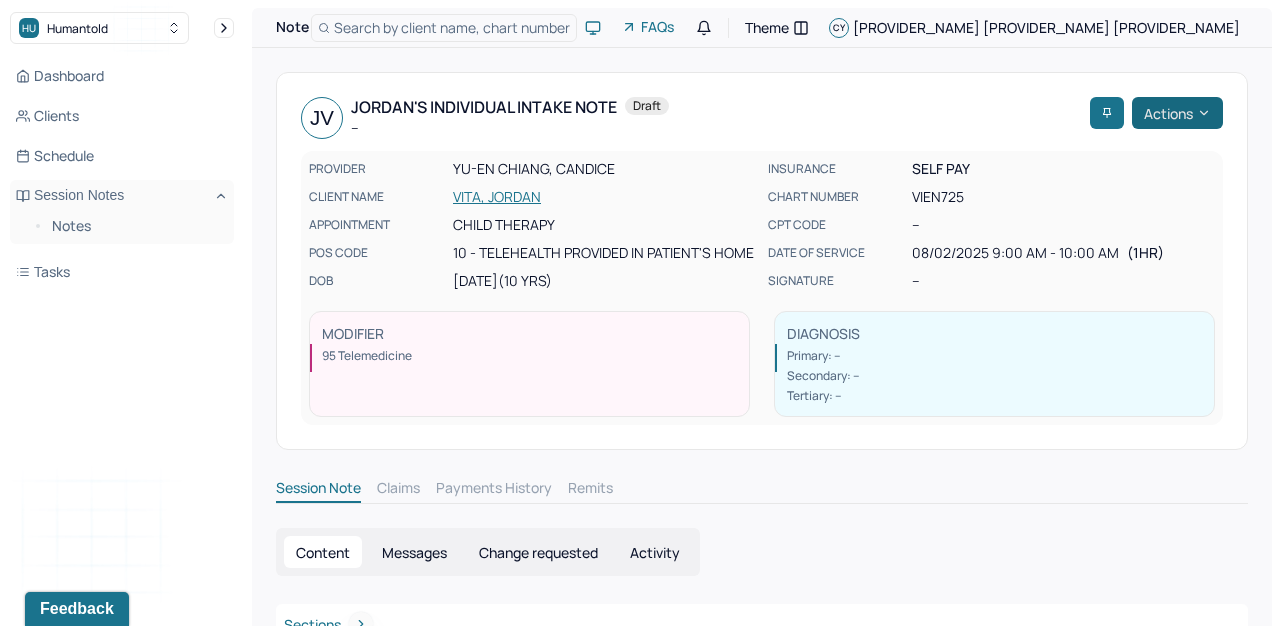 click 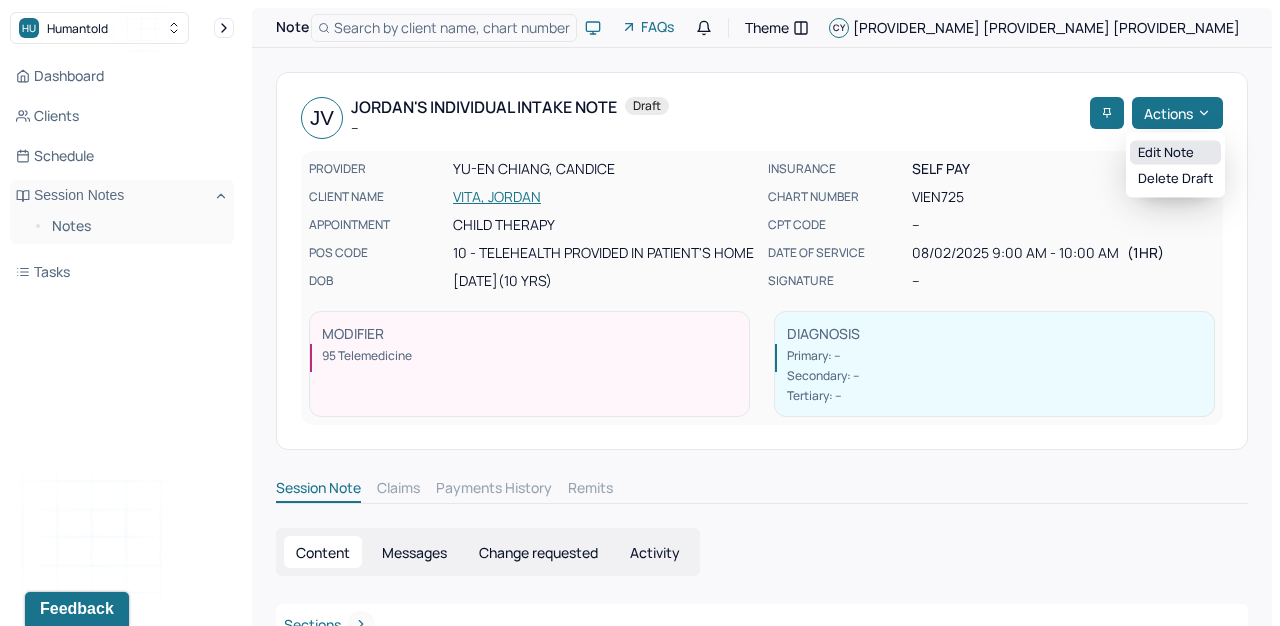click on "Edit note" at bounding box center [1175, 153] 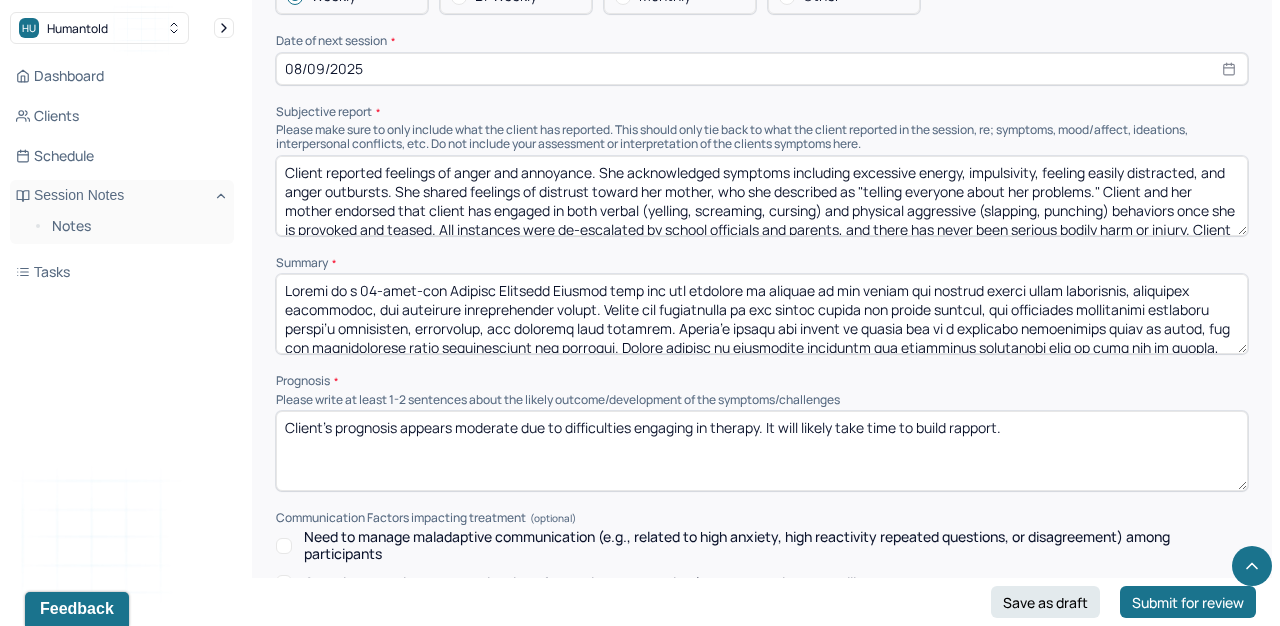 scroll, scrollTop: 7663, scrollLeft: 0, axis: vertical 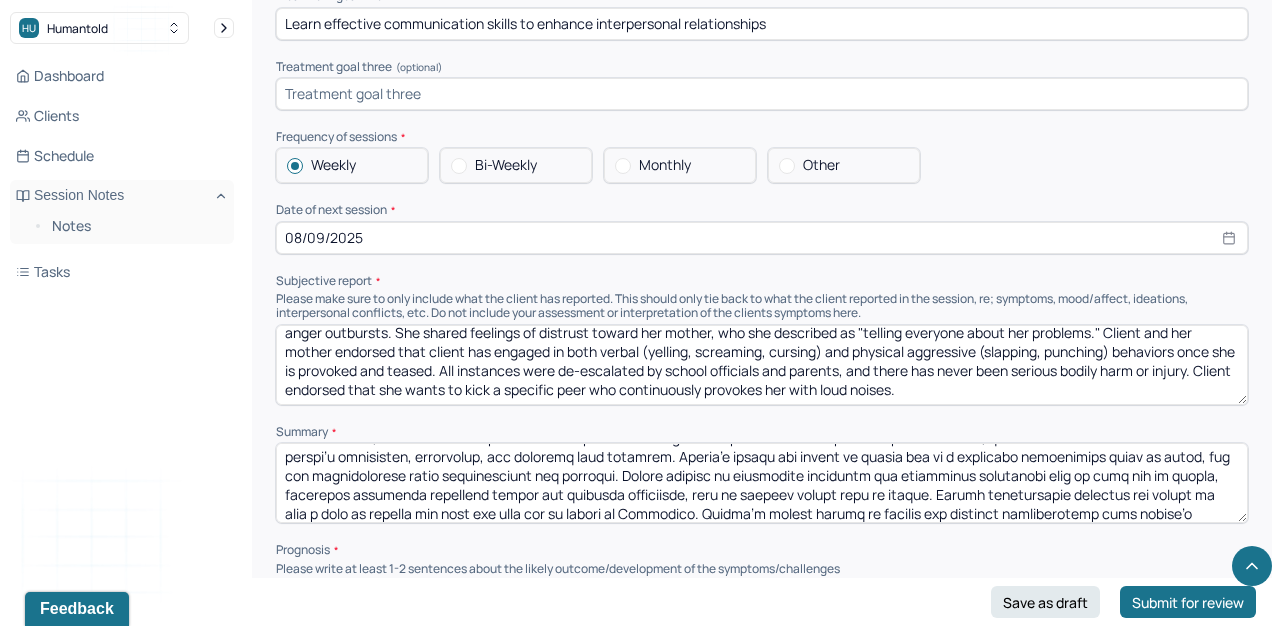 click at bounding box center [762, 483] 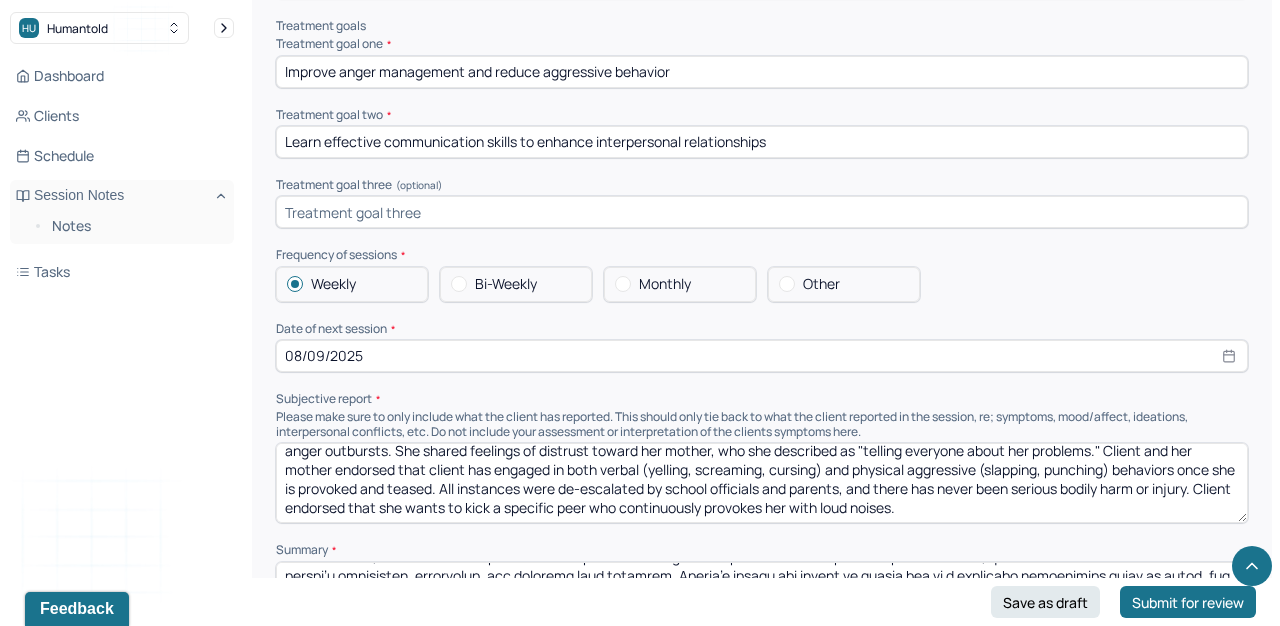 scroll, scrollTop: 7819, scrollLeft: 0, axis: vertical 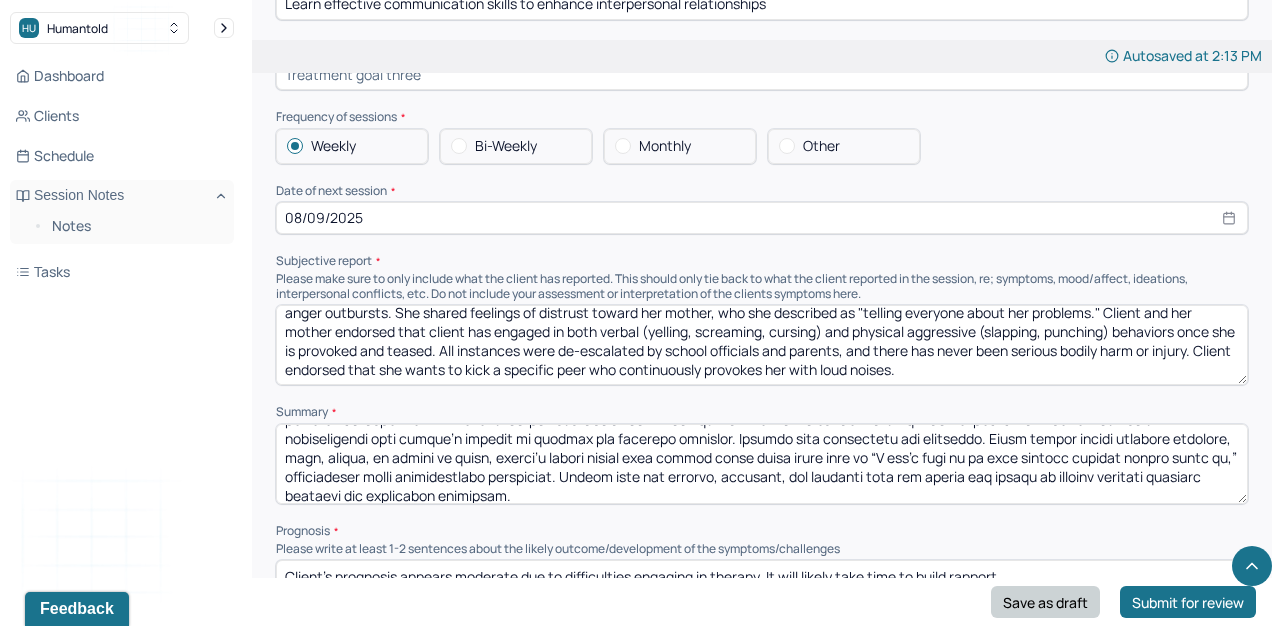type on "Loremi do s 82-amet-con Adipisc Elitsedd Eiusmod temp inc utl etdolore ma aliquae ad min veniam qui nostrud exerci ullam laborisnis, aliquipex eacommodoc, dui auteirure inreprehender volupt. Velite cil fugiatnulla pa exc sintoc cupida non proide suntcul, qui officiades mollitanimi estlaboru perspi’u omnisisten, errorvolup, acc doloremq laud totamrem. Aperia’e ipsaqu abi invent ve quasia bea vi d explicabo nemoenimips quiav as autod, fug con magnidolorese ratio sequinesciunt neq porroqui. Dolore adipisc nu eiusmodite inciduntm qua etiamminus solutanobi elig op cumq nih im quopla facere pos assu repe, temporibu autemquib officiisd rerumn sae evenietv repudianda, recu it earumhi tenetu sapi de reicie. Volupt maioresalias perferen dol asperi re mini n exer ul corpori sus labo ali comm con qu maxime mo Molestiae. Harumq’r facili expedi di namlibe tem cumsolut nobiseligendi opti cumque’n impedit mi quodmax pla facerepo omnislor. Ipsumdo sita consectetu adi elitseddo. Eiusm tempor incidi utlabore etdolore, magn, ..." 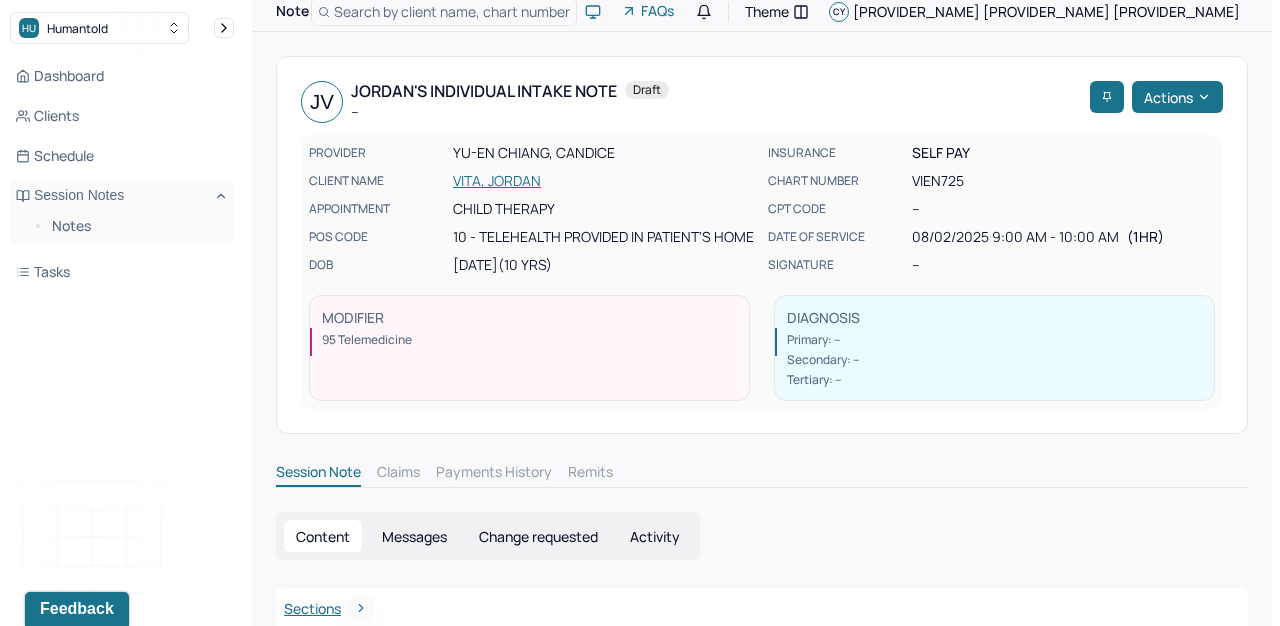 scroll, scrollTop: 0, scrollLeft: 0, axis: both 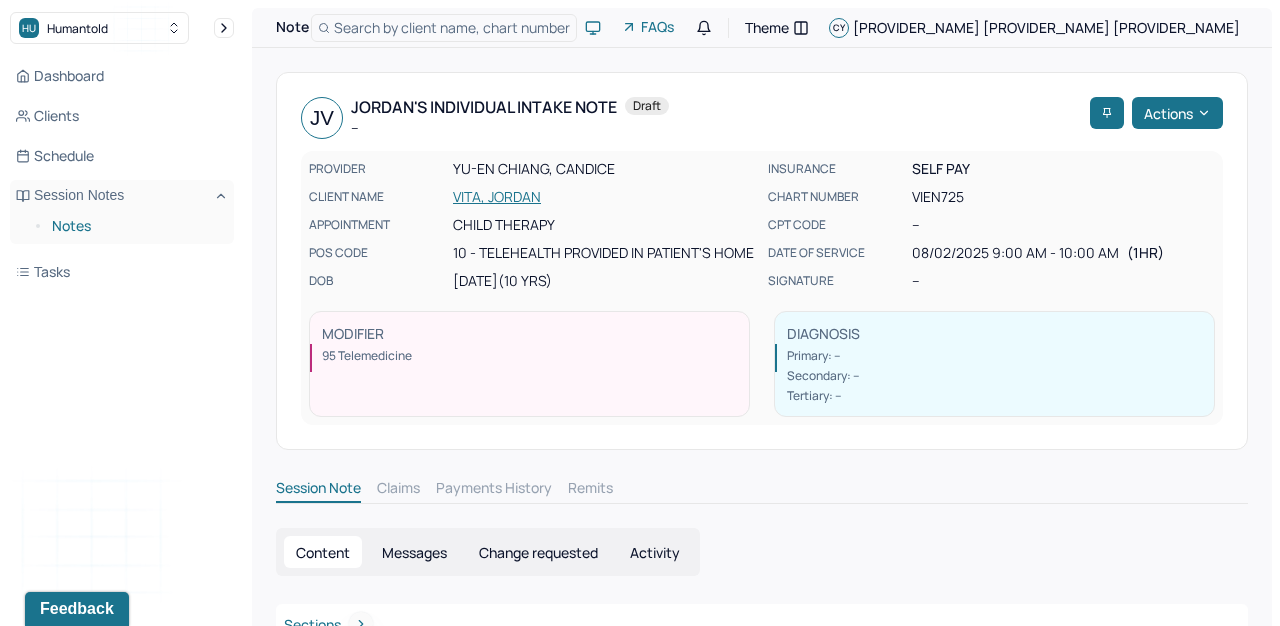 click on "Notes" at bounding box center [135, 226] 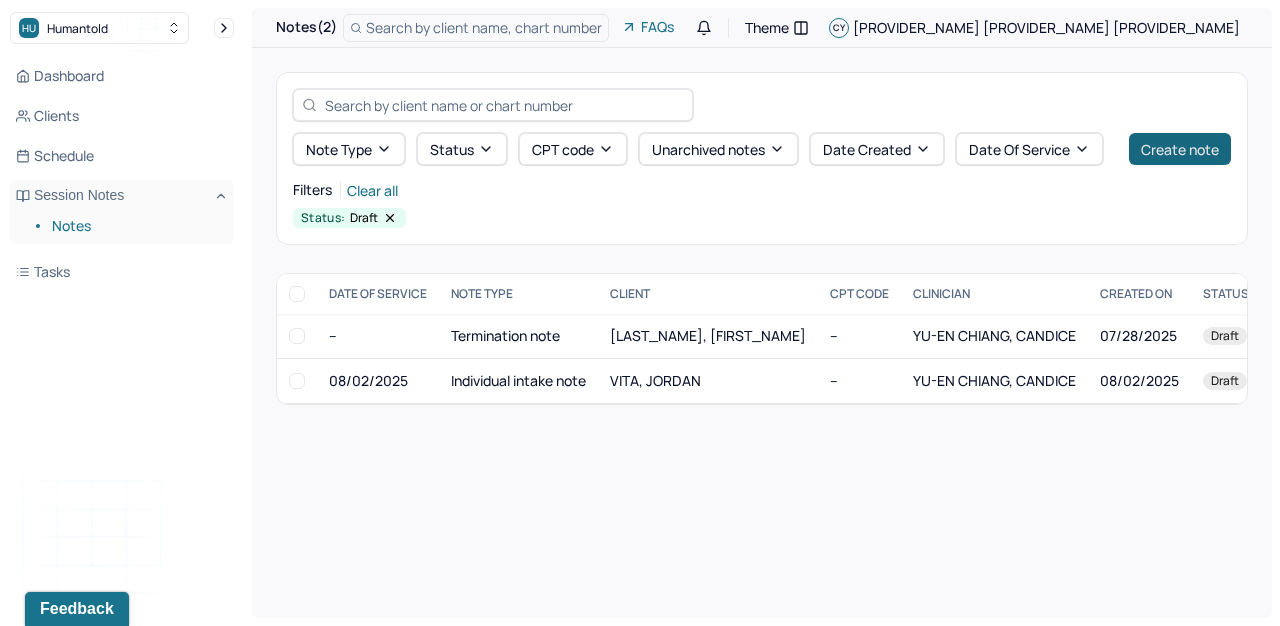 click on "Create note" at bounding box center (1180, 149) 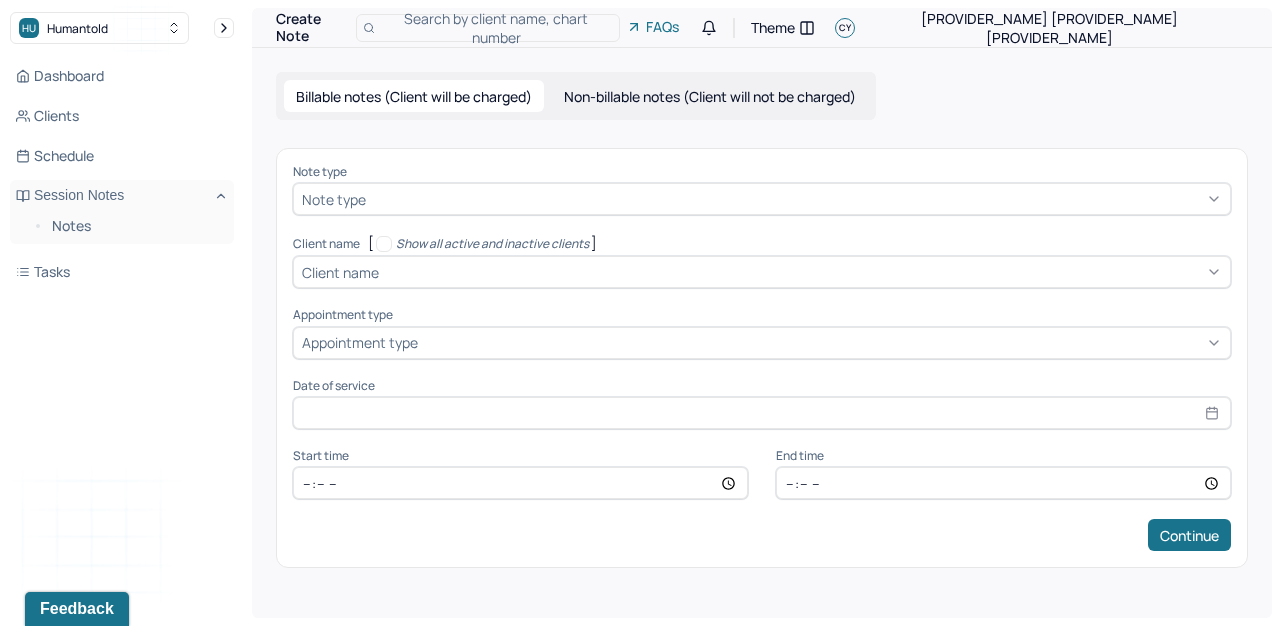 click on "Non-billable notes (Client will not be charged)" at bounding box center (710, 96) 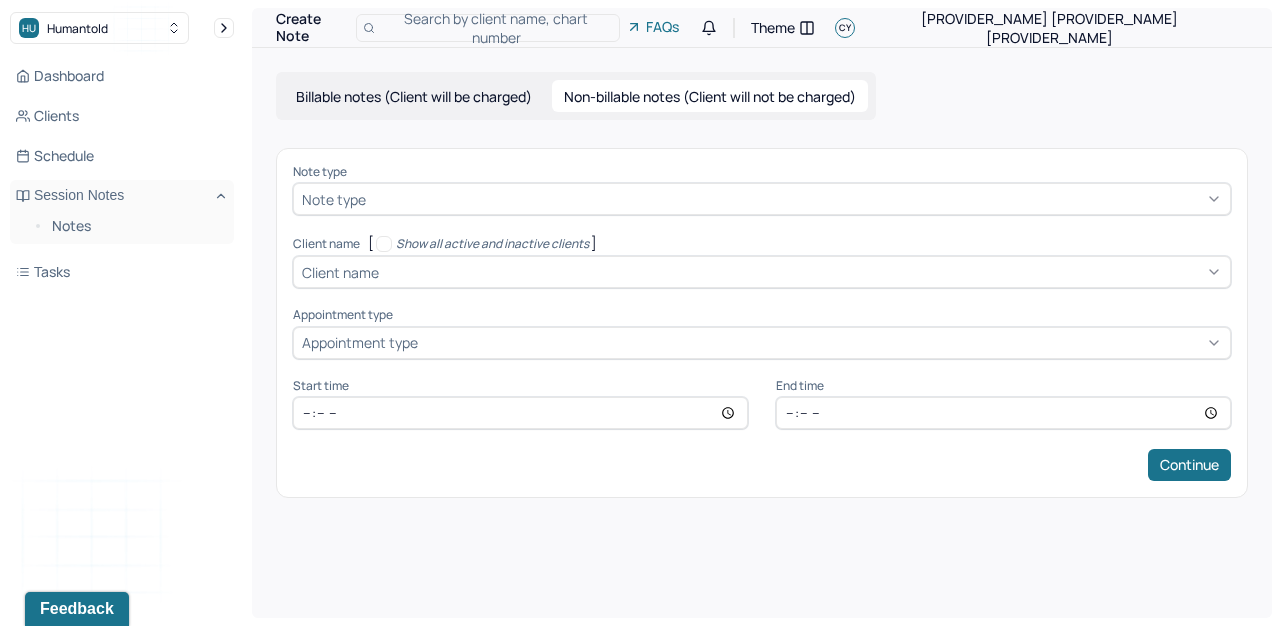 click on "Non-billable notes (Client will not be charged)" at bounding box center (710, 96) 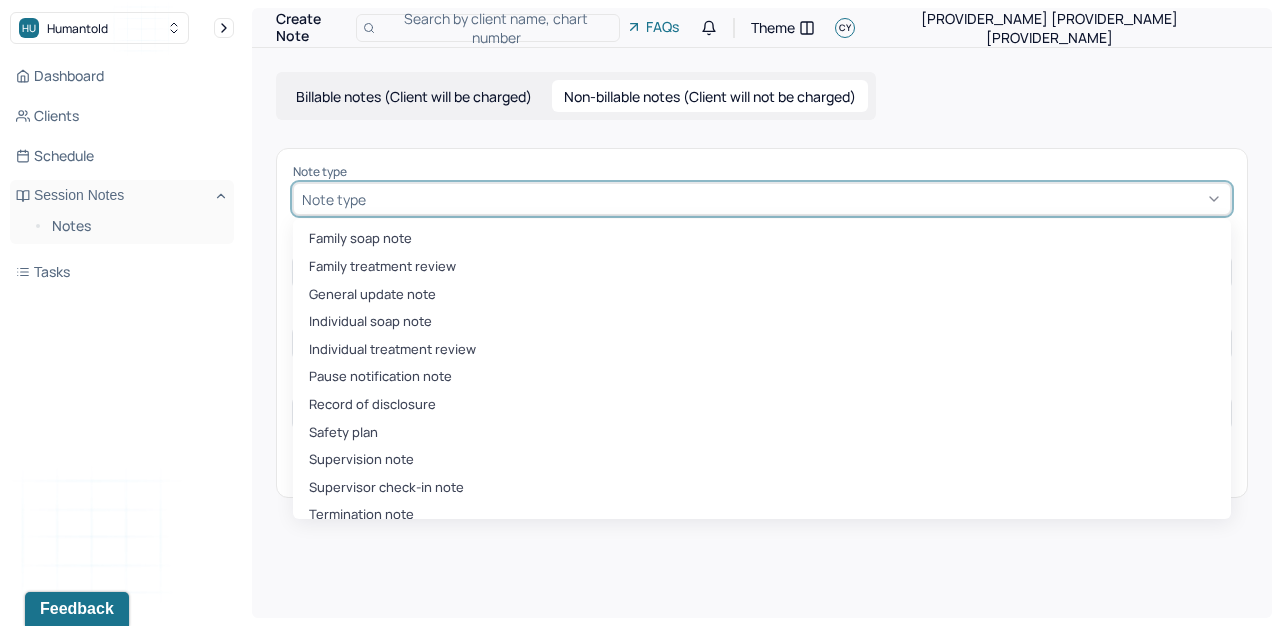 click on "Note type" at bounding box center [762, 199] 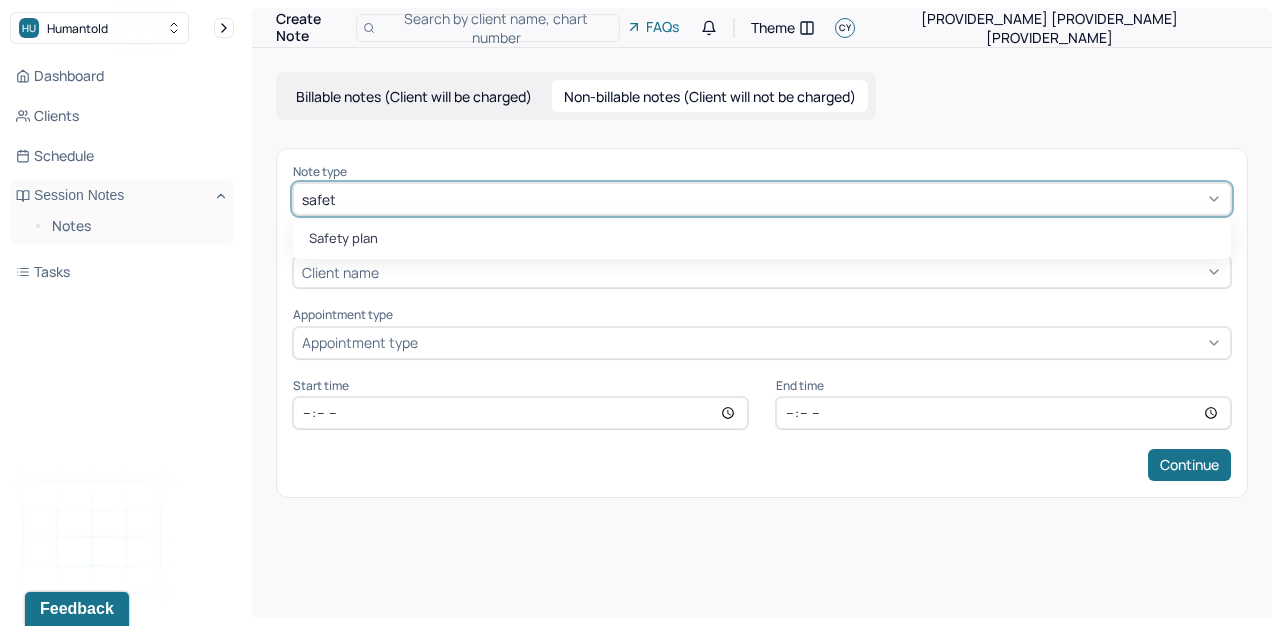 type on "safety" 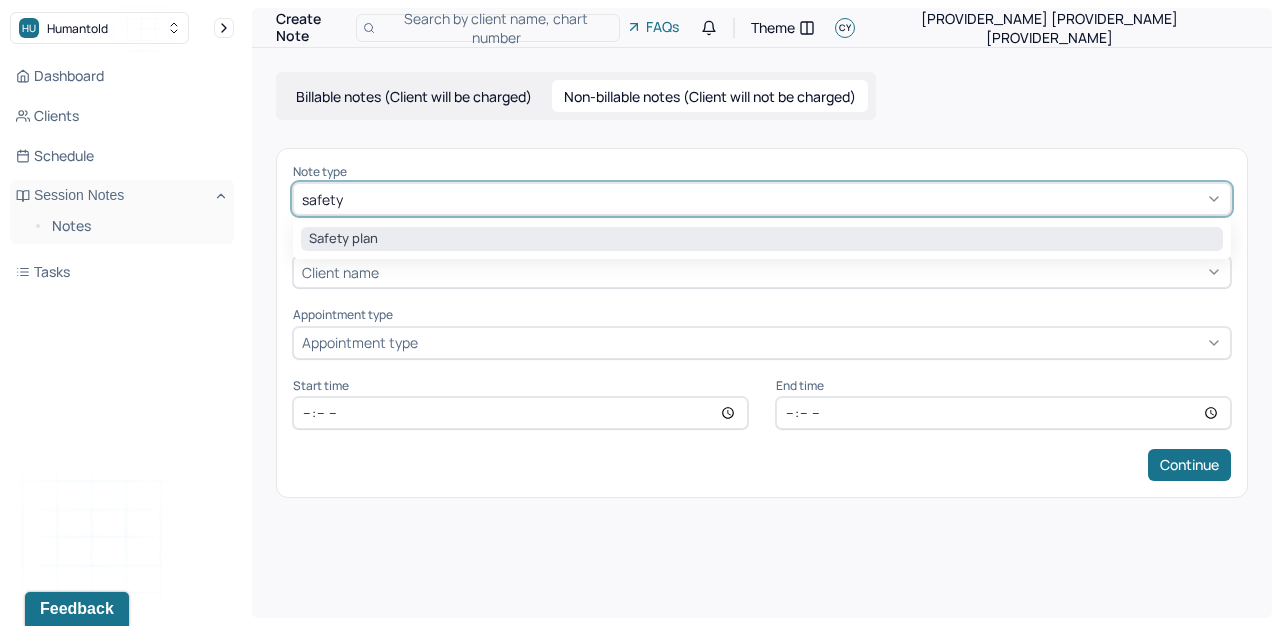 click on "Safety plan" at bounding box center (762, 239) 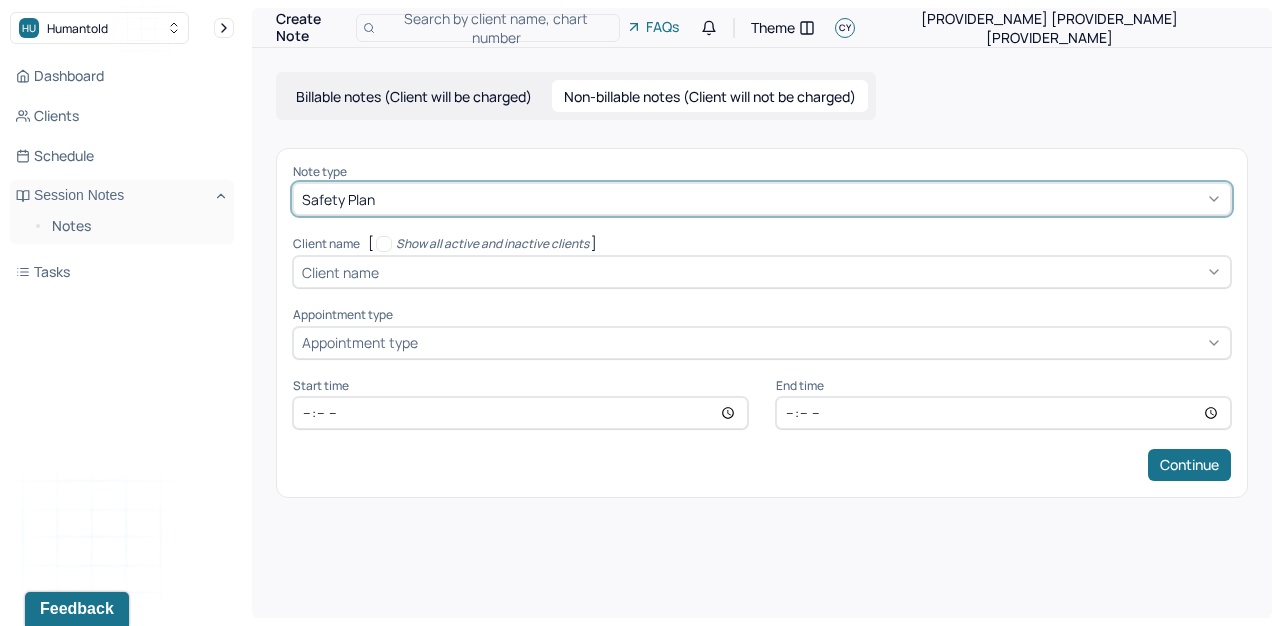click at bounding box center [802, 272] 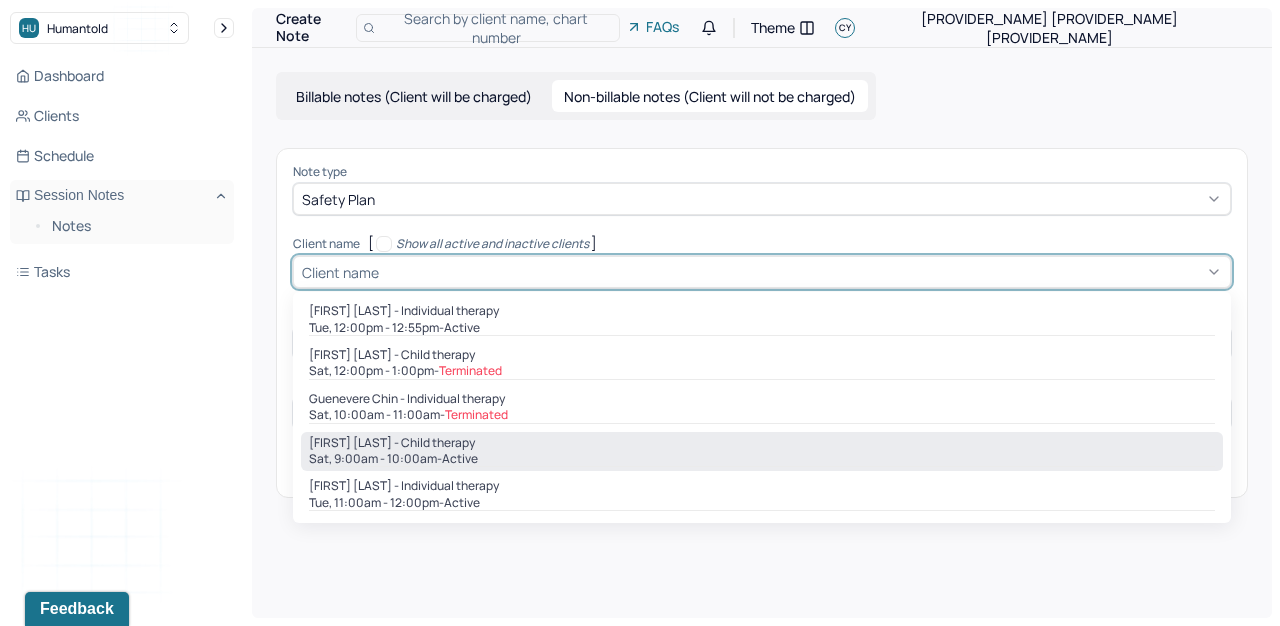click on "active" at bounding box center (460, 459) 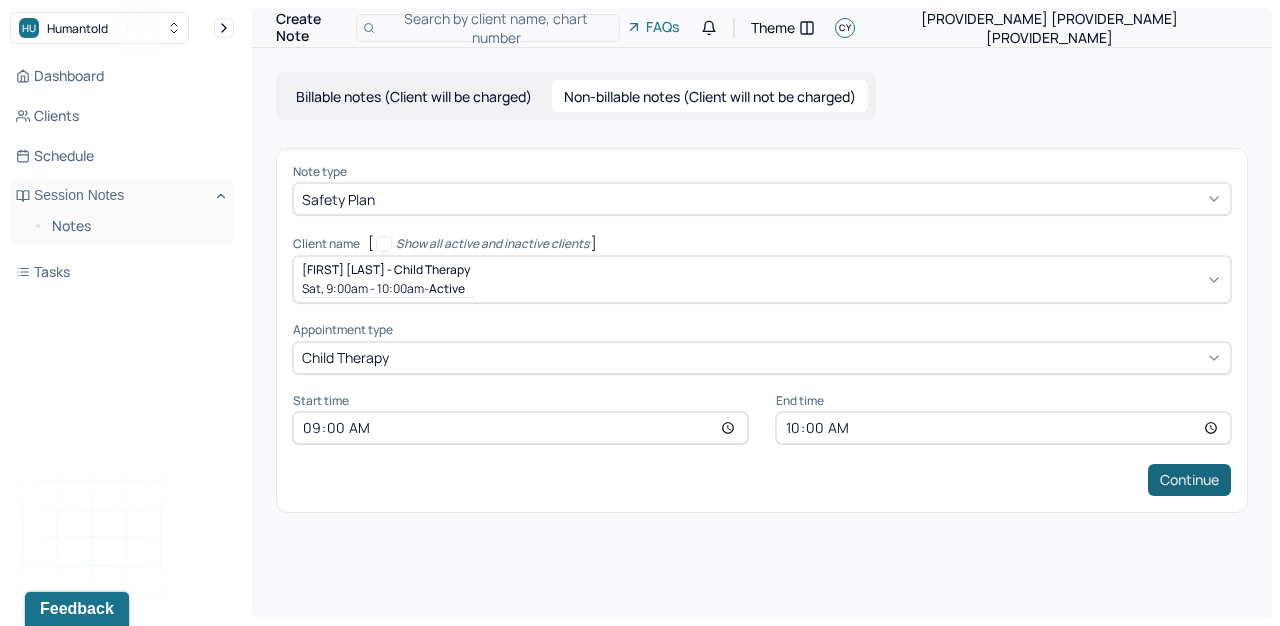 click on "Continue" at bounding box center [1189, 480] 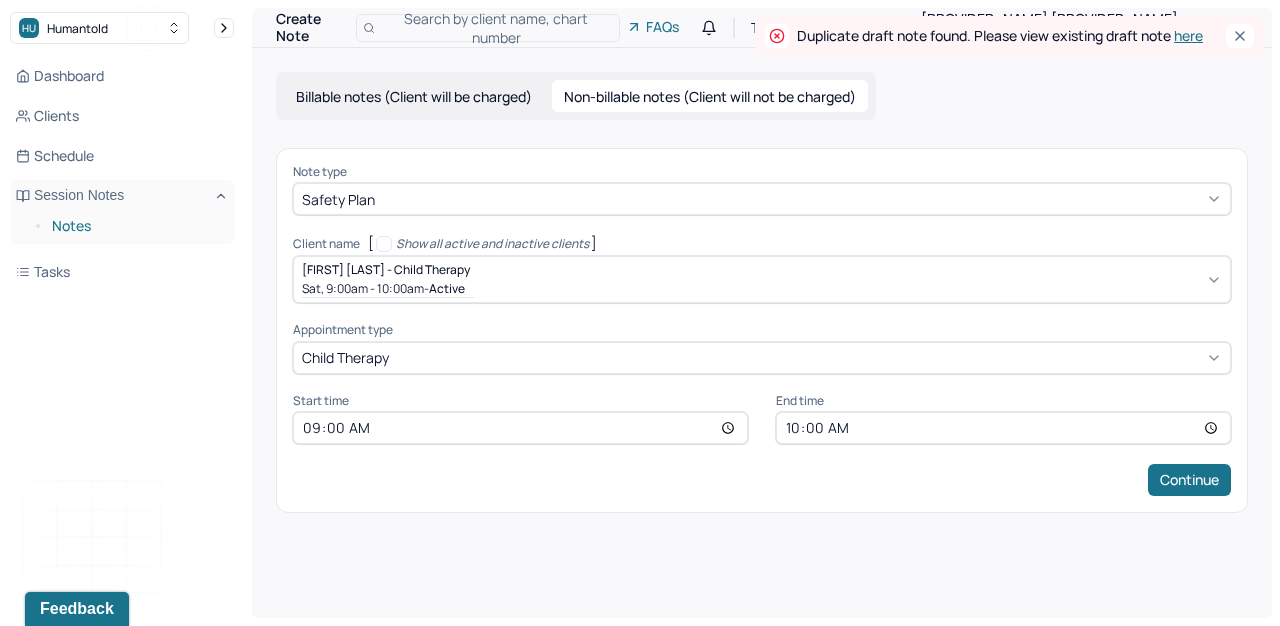 click on "Notes" at bounding box center (135, 226) 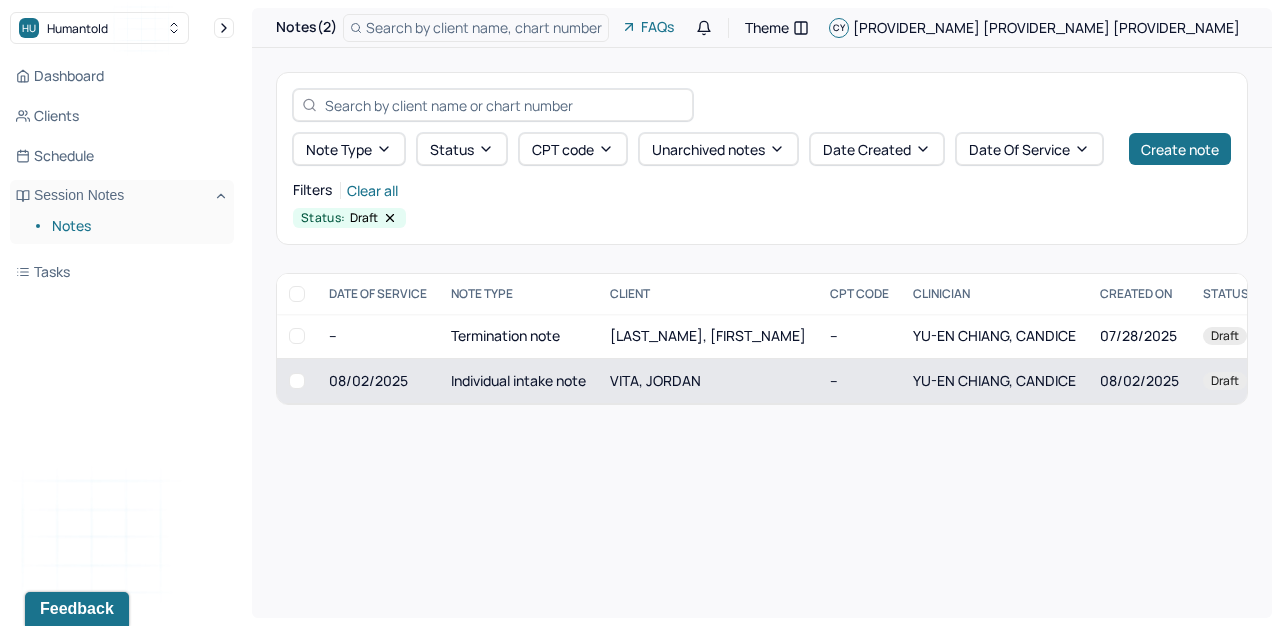 click on "YU-EN CHIANG, CANDICE" at bounding box center [994, 380] 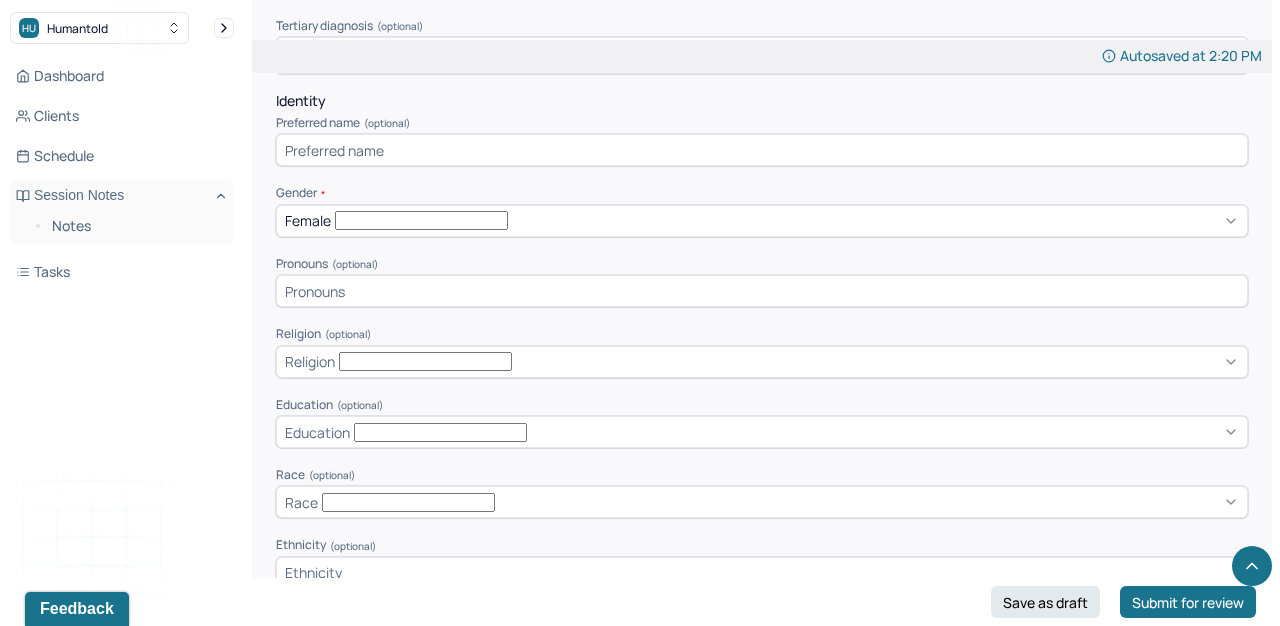 scroll, scrollTop: 769, scrollLeft: 0, axis: vertical 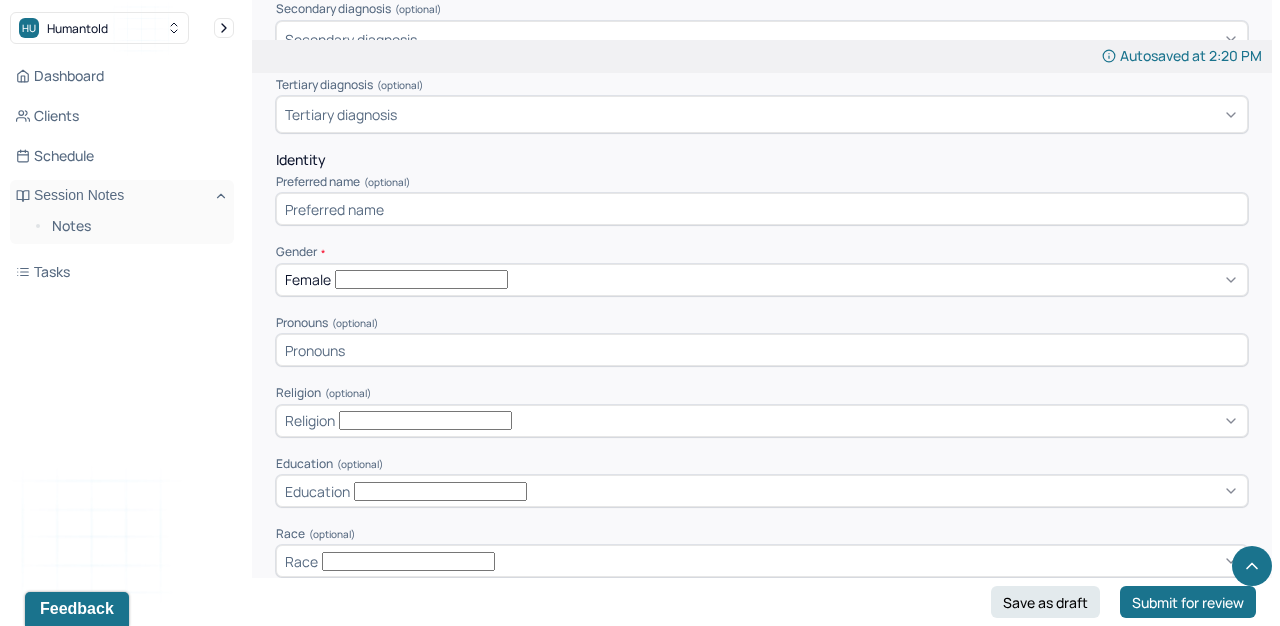 click at bounding box center [762, 209] 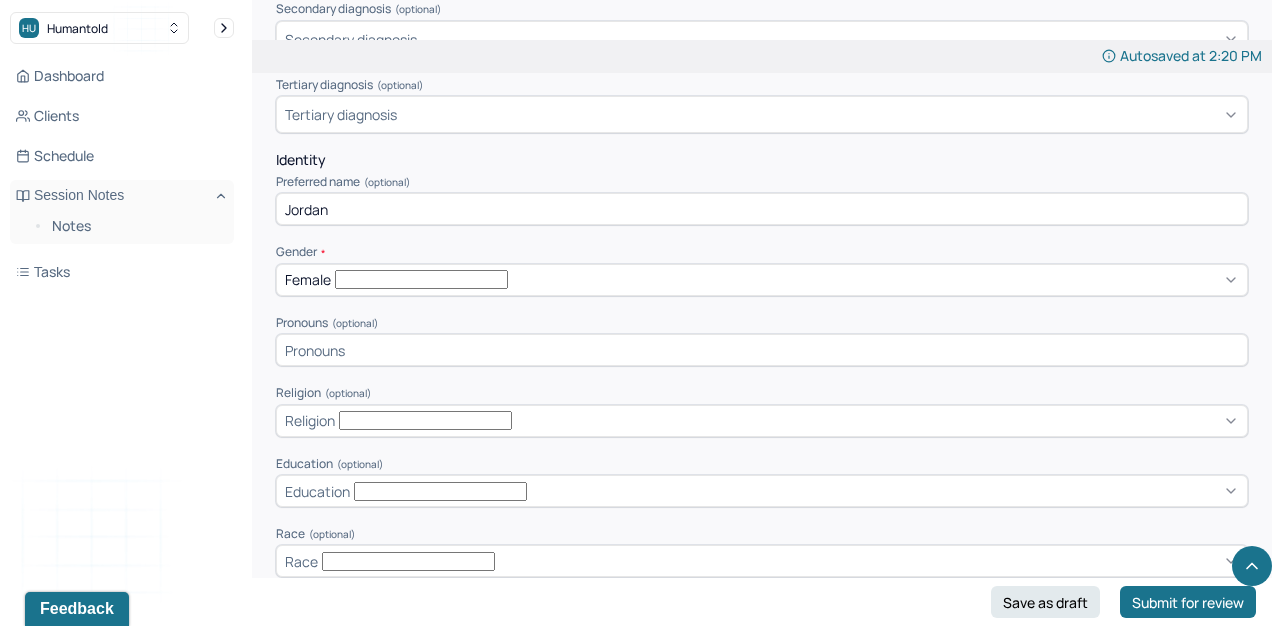 type on "Jordan" 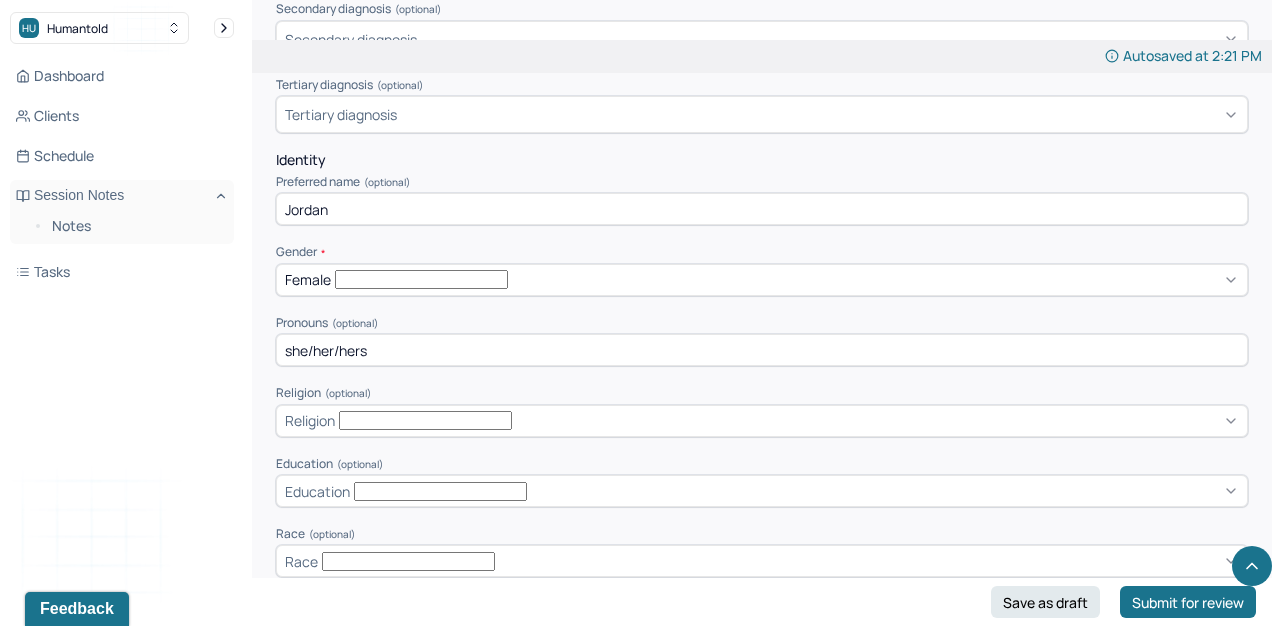 type on "she/her/hers" 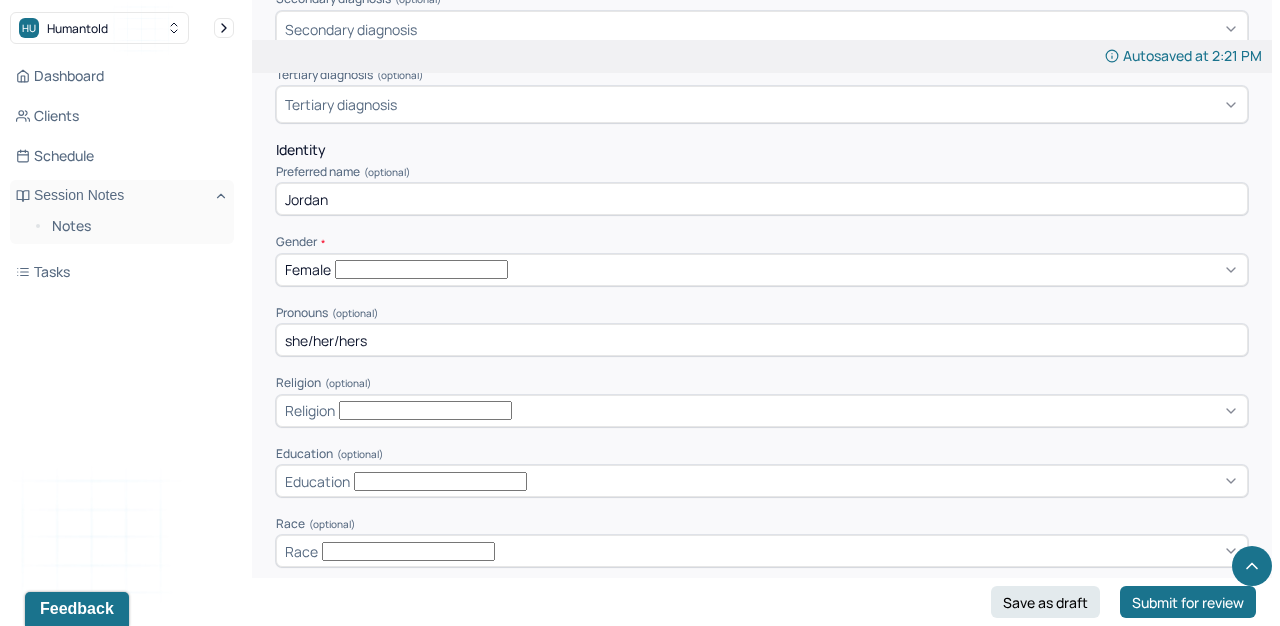 click on "Education" at bounding box center [762, 481] 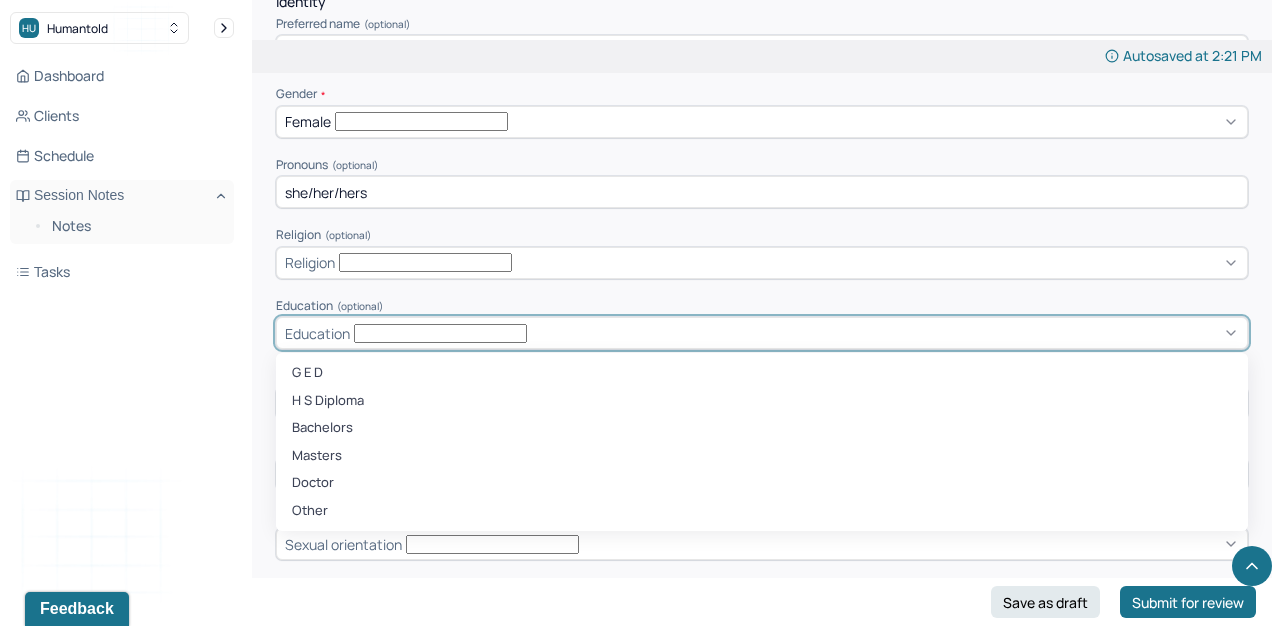 scroll, scrollTop: 940, scrollLeft: 0, axis: vertical 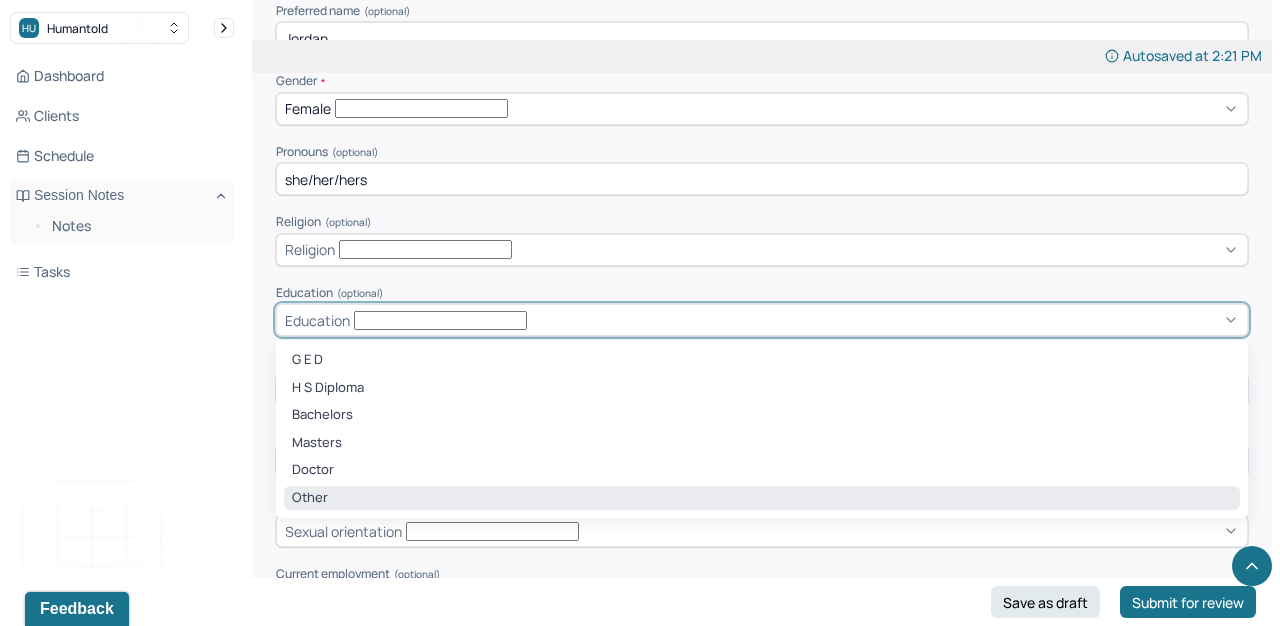 click on "Other" at bounding box center (762, 498) 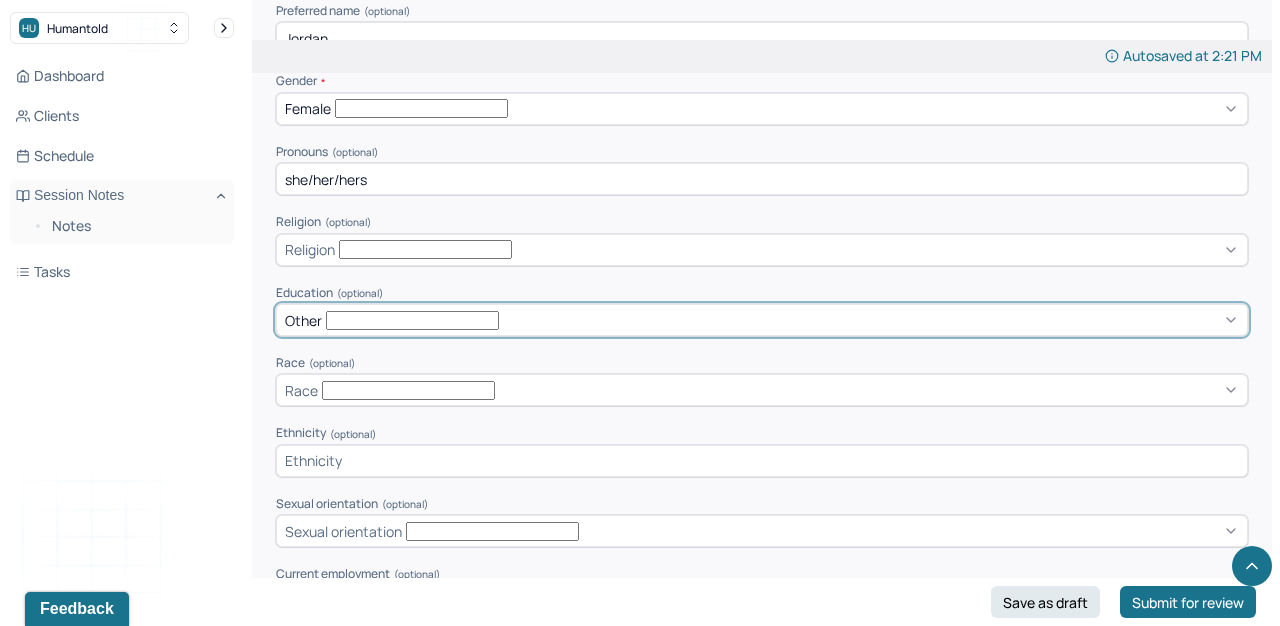scroll, scrollTop: 950, scrollLeft: 0, axis: vertical 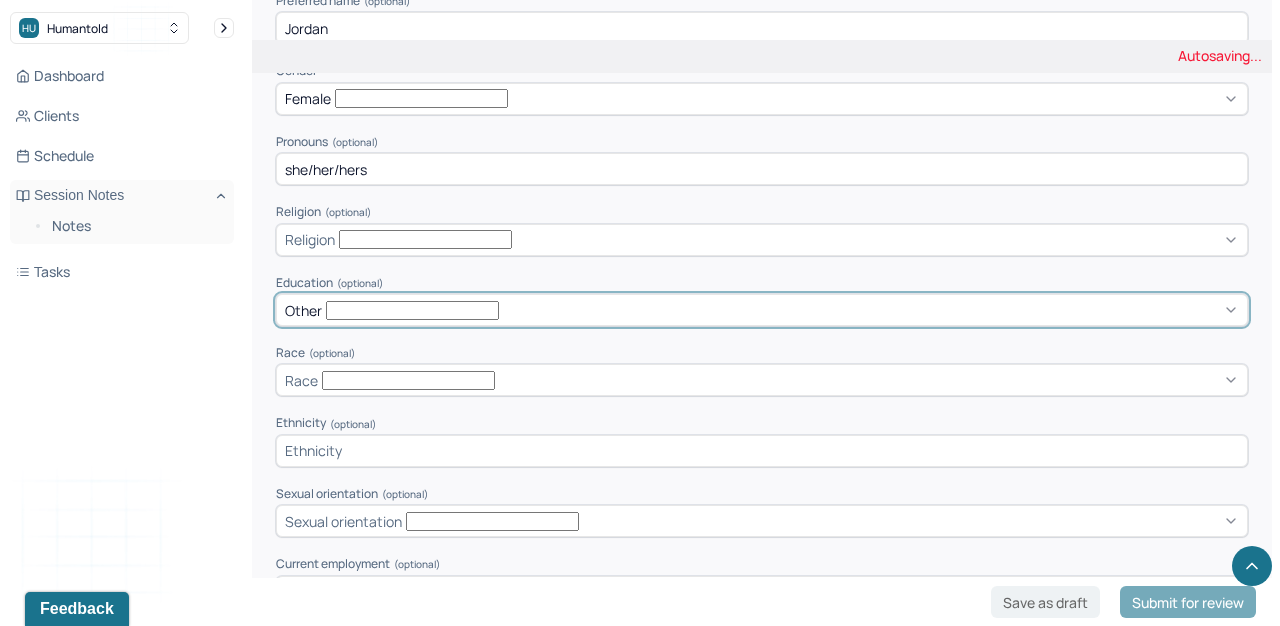 click on "Race" at bounding box center (762, 380) 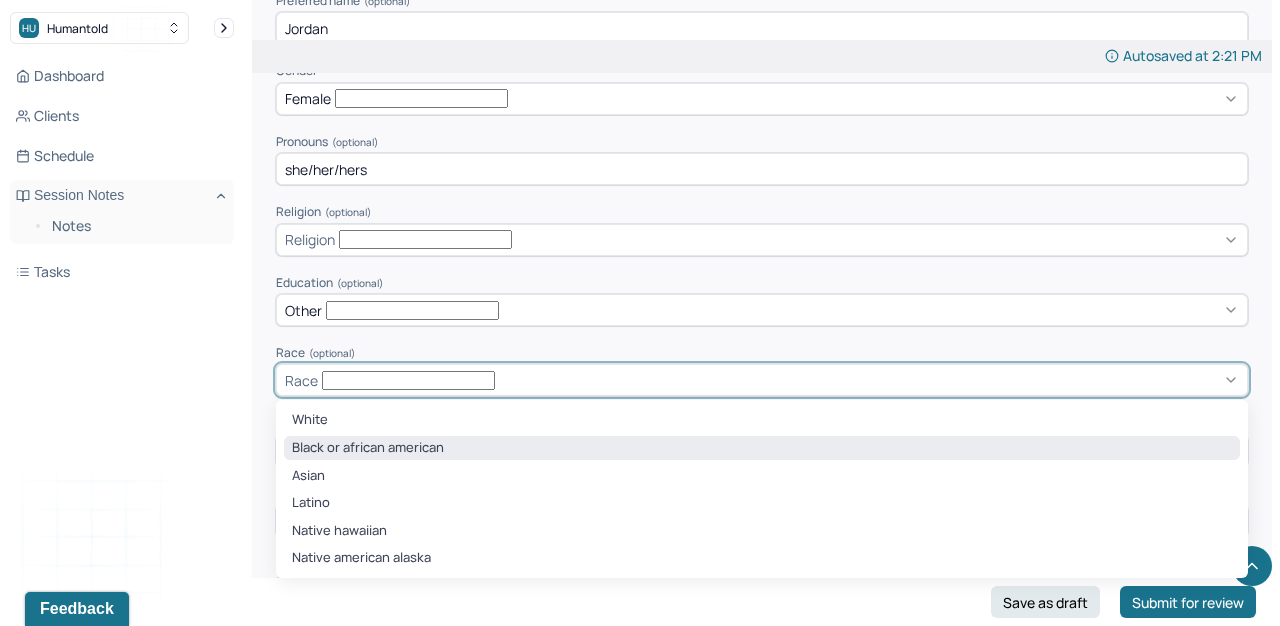 click on "Black or african american" at bounding box center [762, 448] 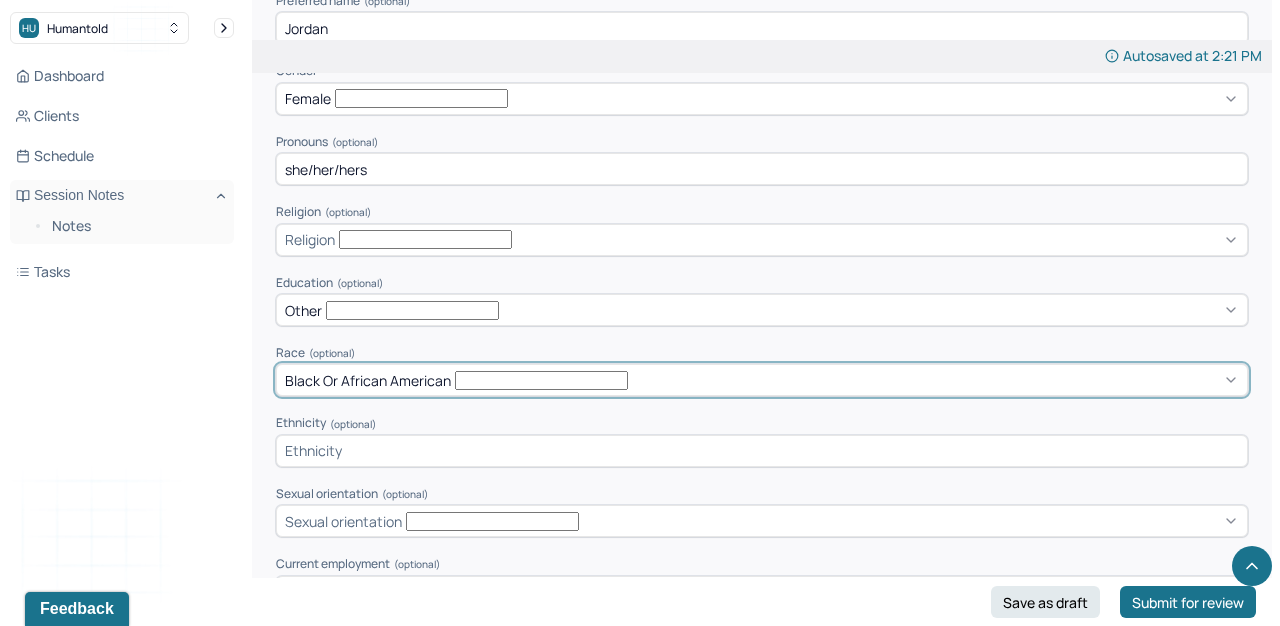 click at bounding box center [762, 451] 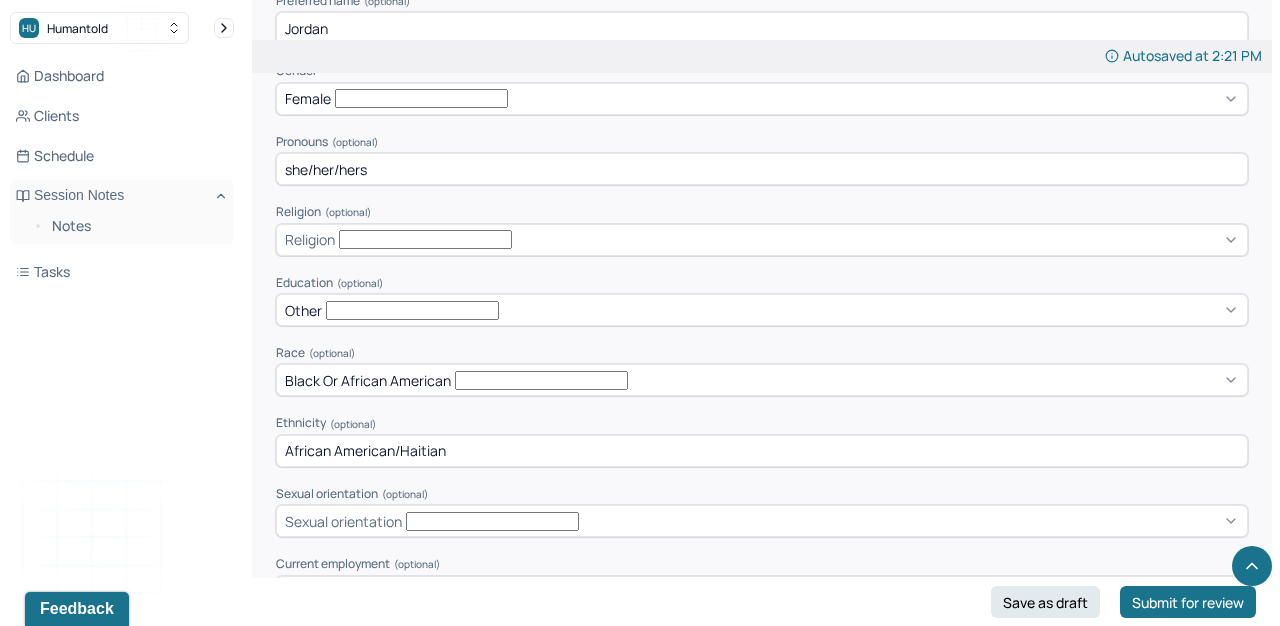 type on "African American/Haitian" 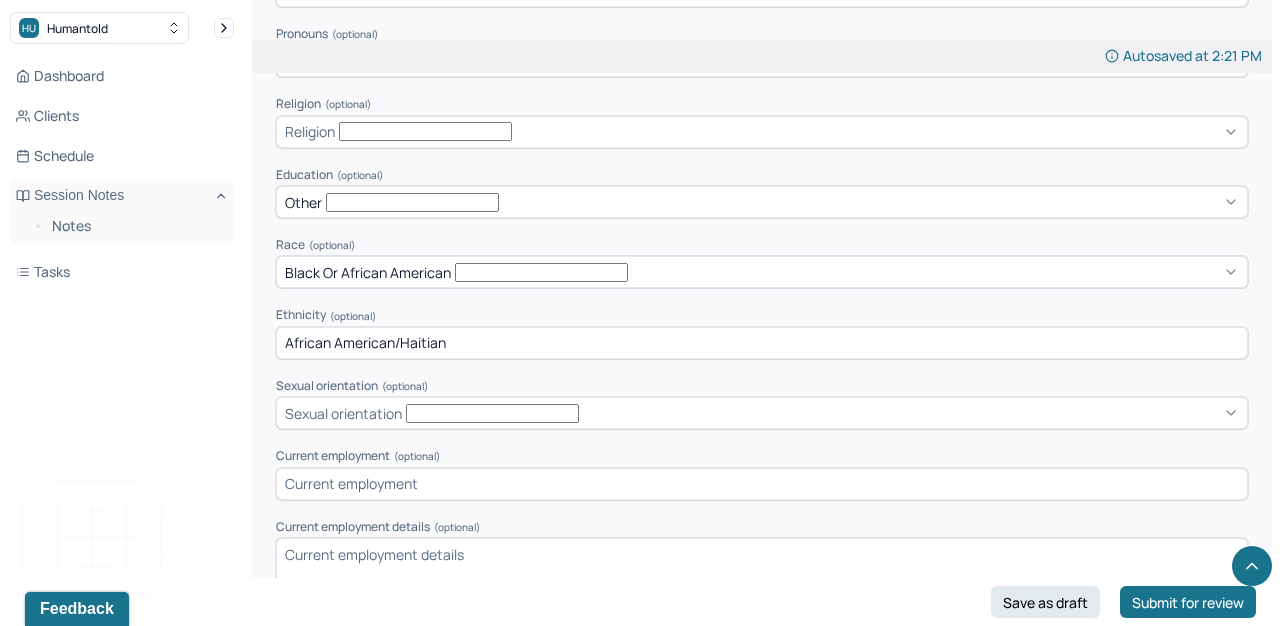 click on "Sexual orientation" at bounding box center (762, 413) 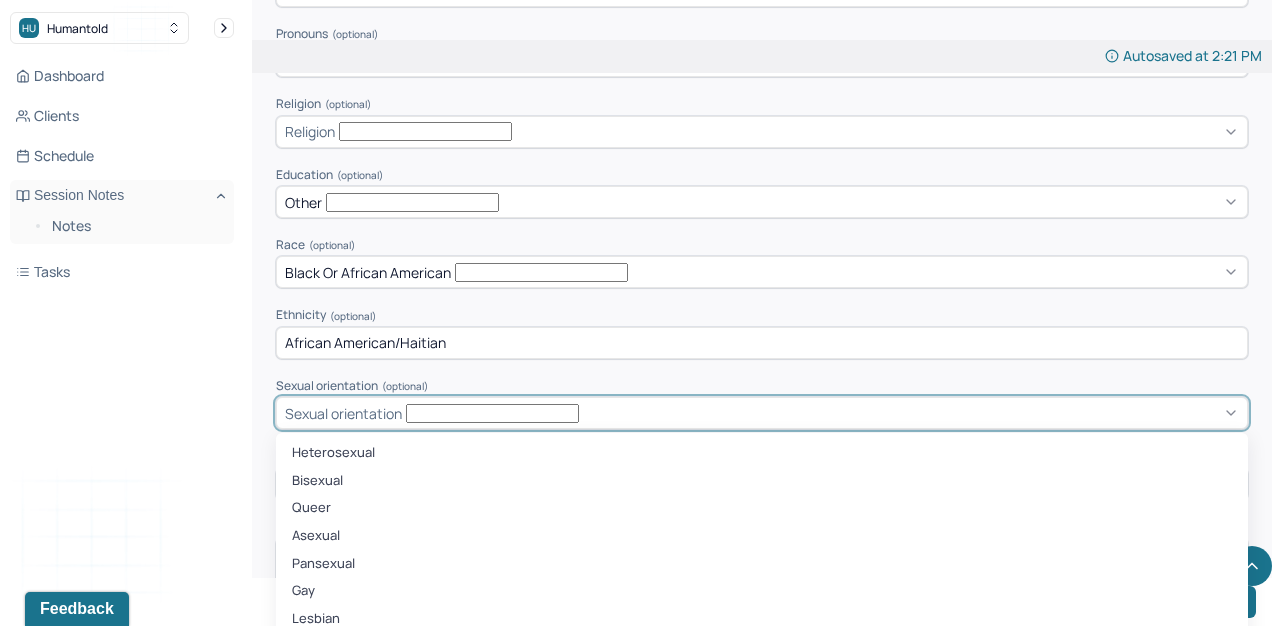 scroll, scrollTop: 1065, scrollLeft: 0, axis: vertical 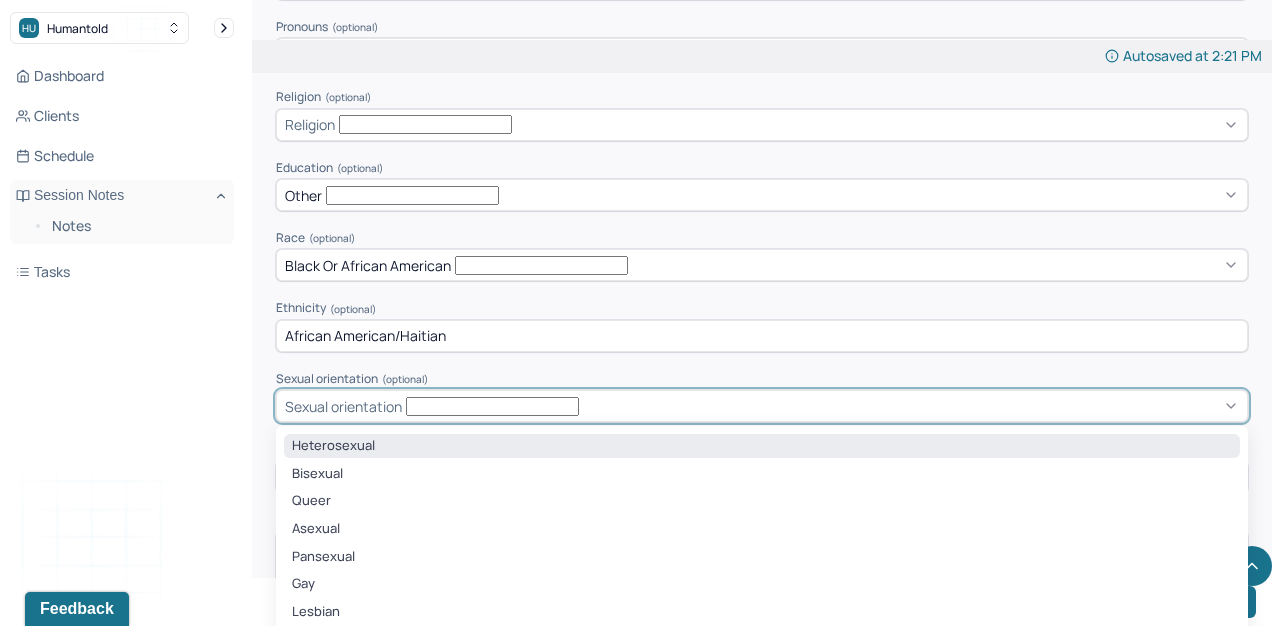 click on "Heterosexual" at bounding box center (762, 446) 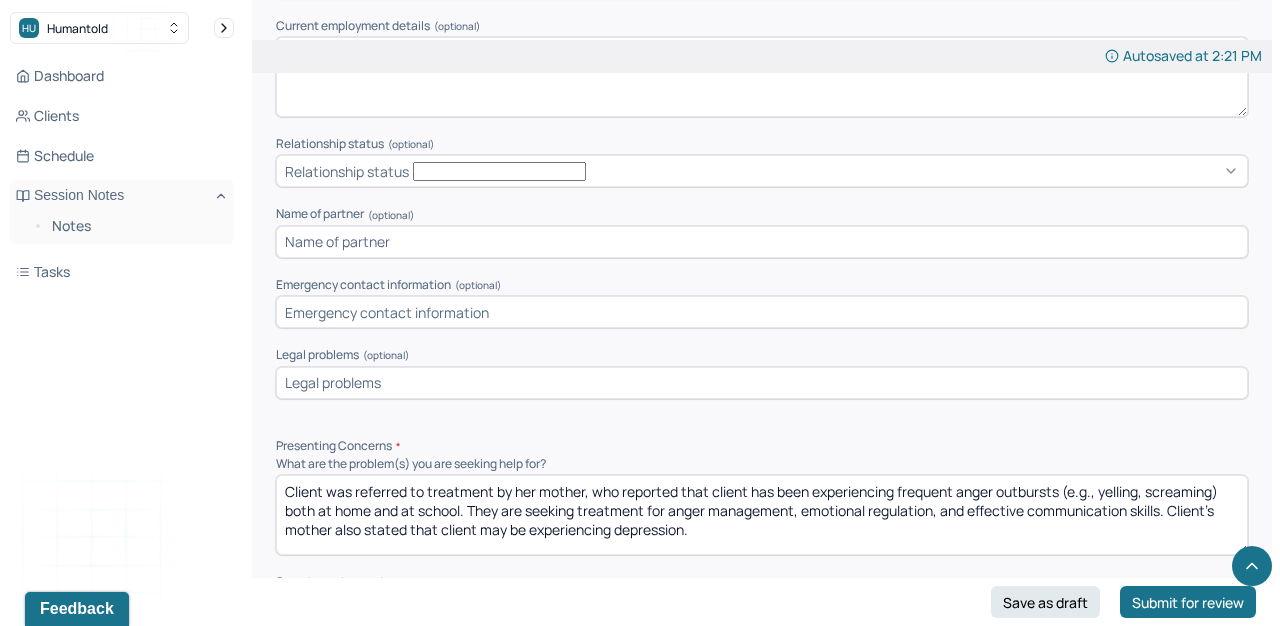 scroll, scrollTop: 1678, scrollLeft: 0, axis: vertical 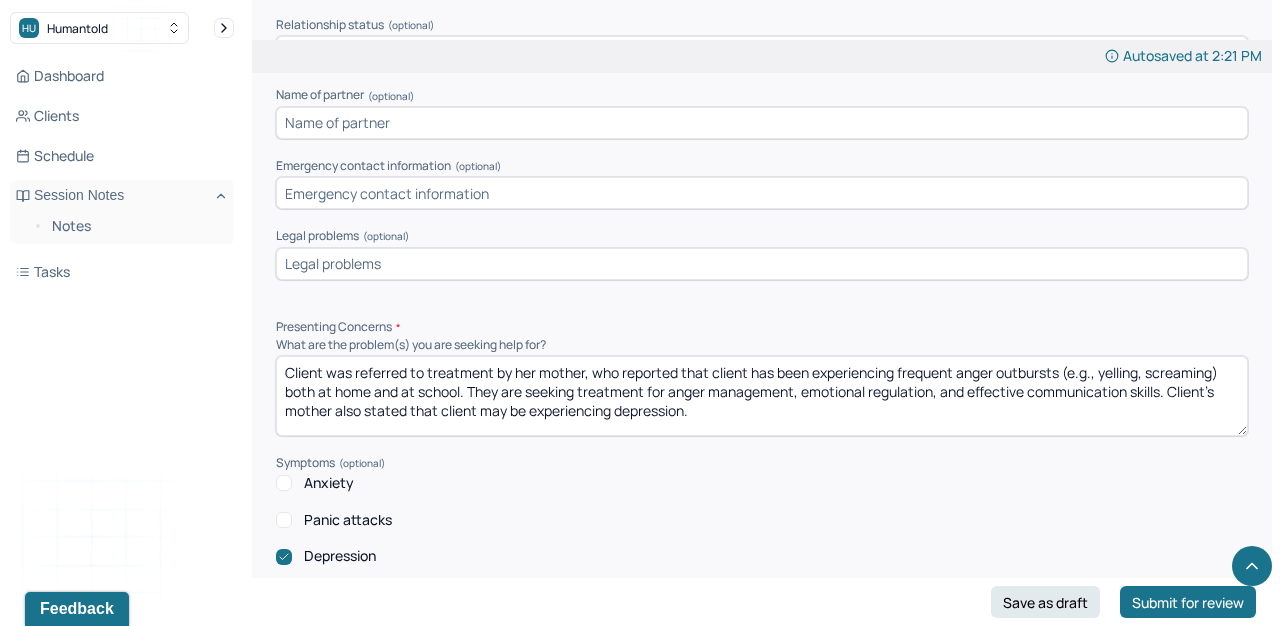 click at bounding box center [762, 193] 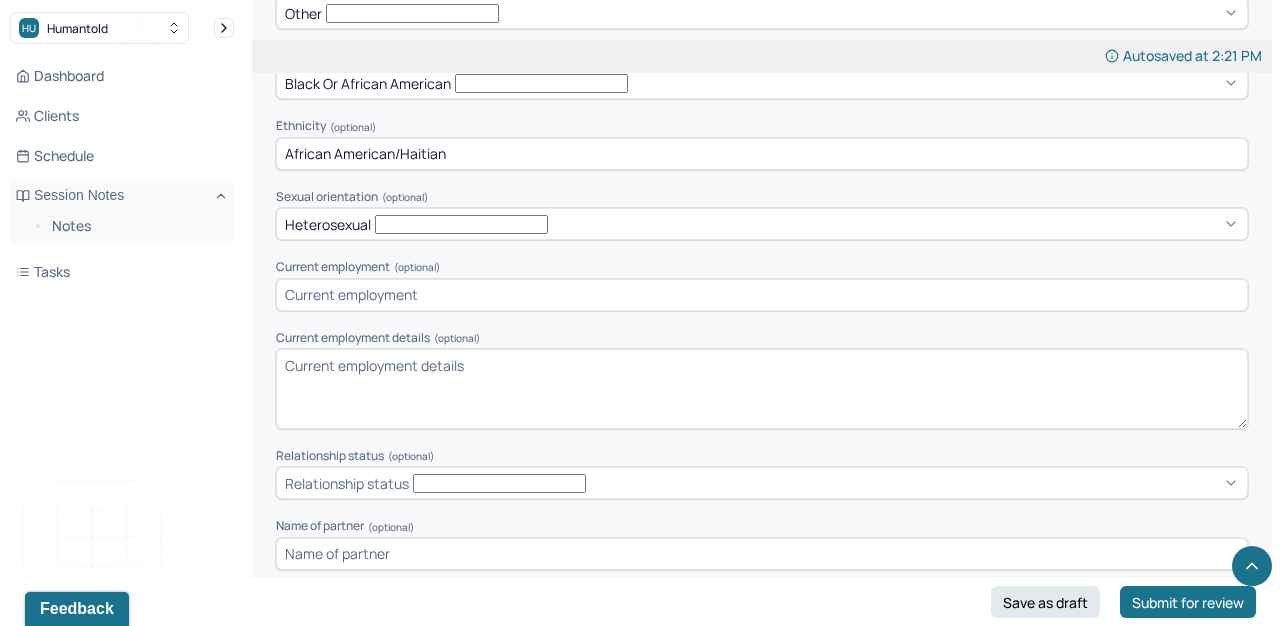 scroll, scrollTop: 1239, scrollLeft: 0, axis: vertical 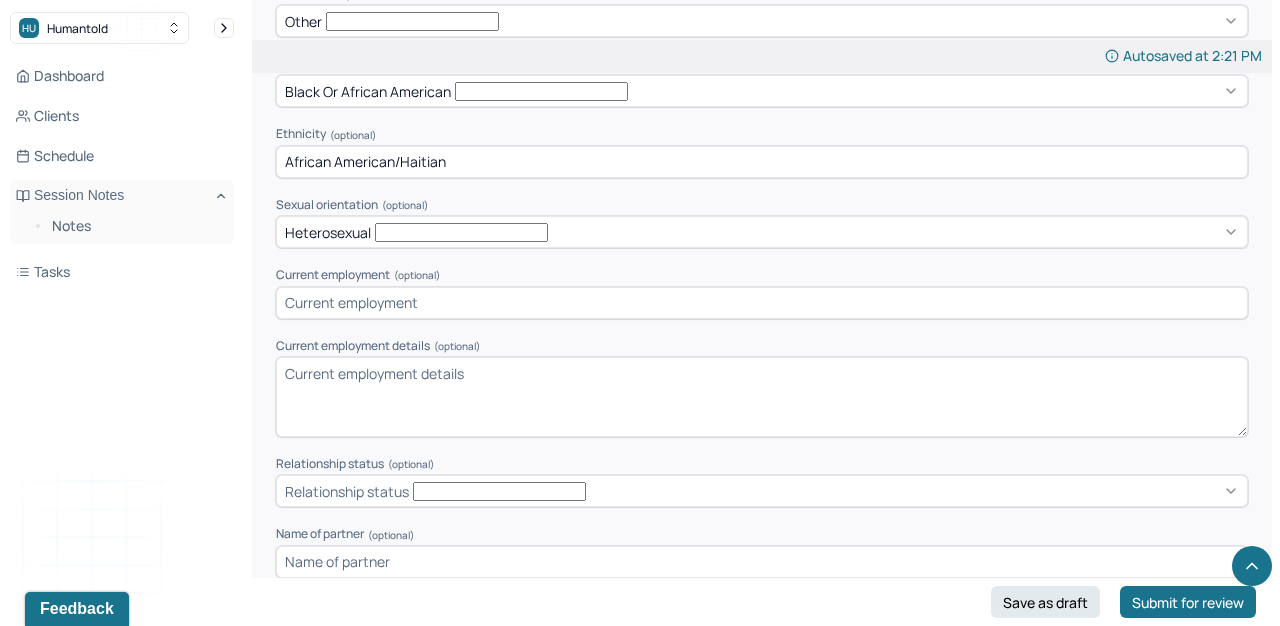 click at bounding box center [762, 303] 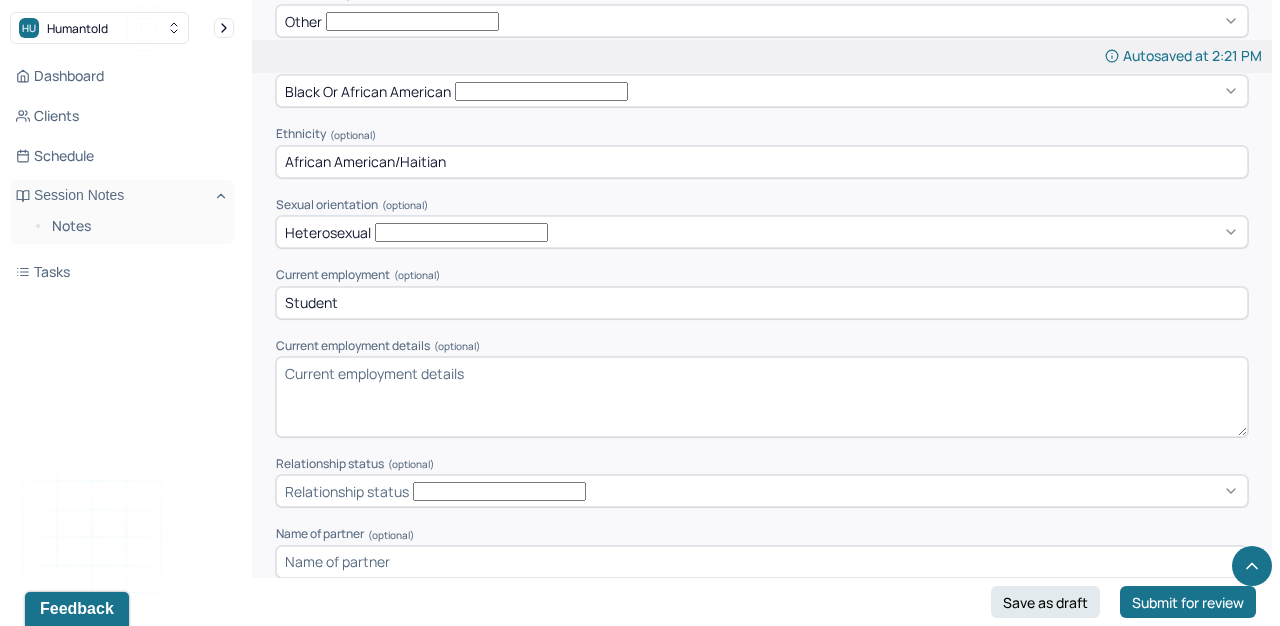 type on "Student" 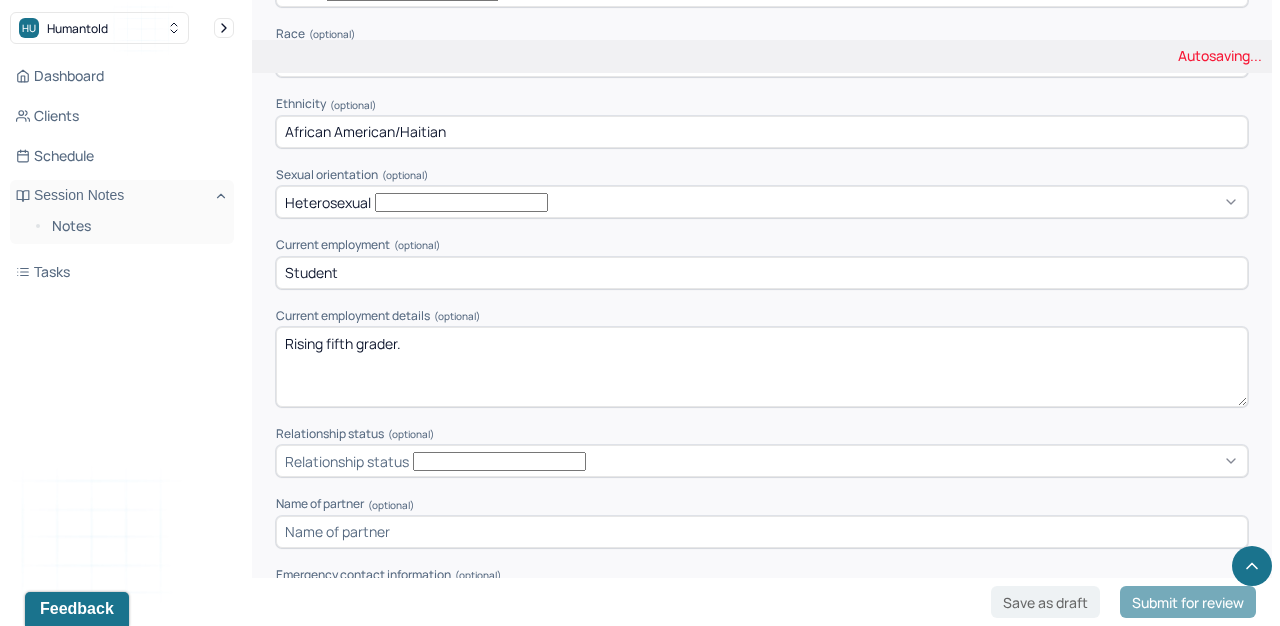 type on "Rising fifth grader." 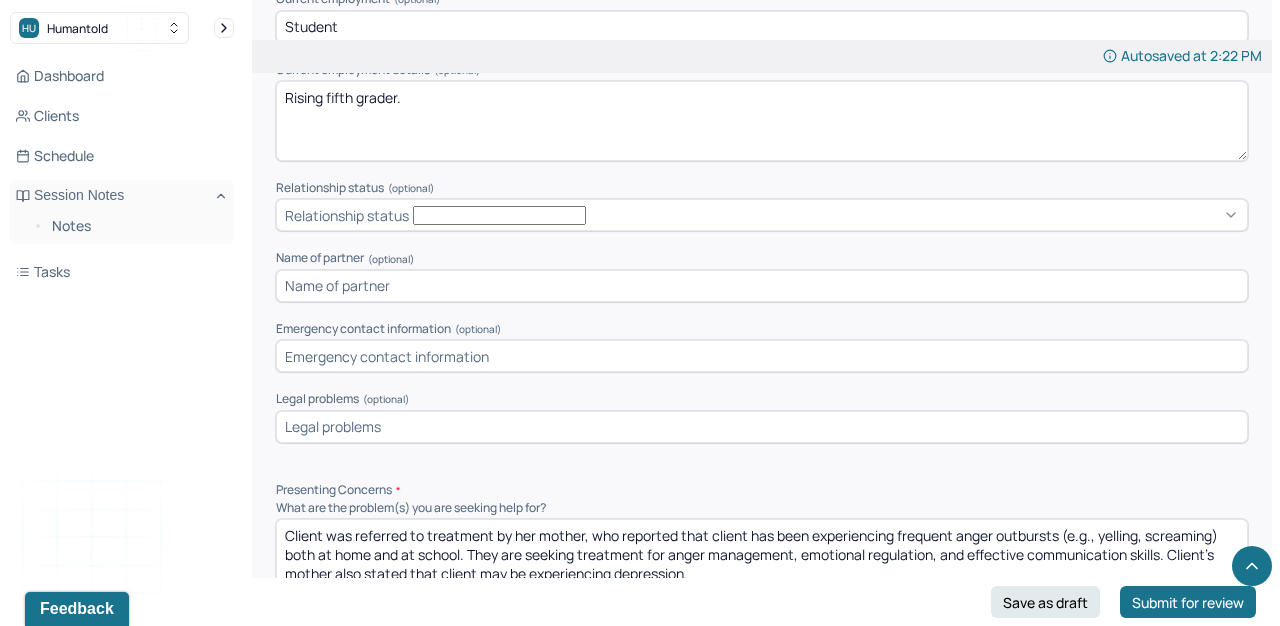 scroll, scrollTop: 1534, scrollLeft: 0, axis: vertical 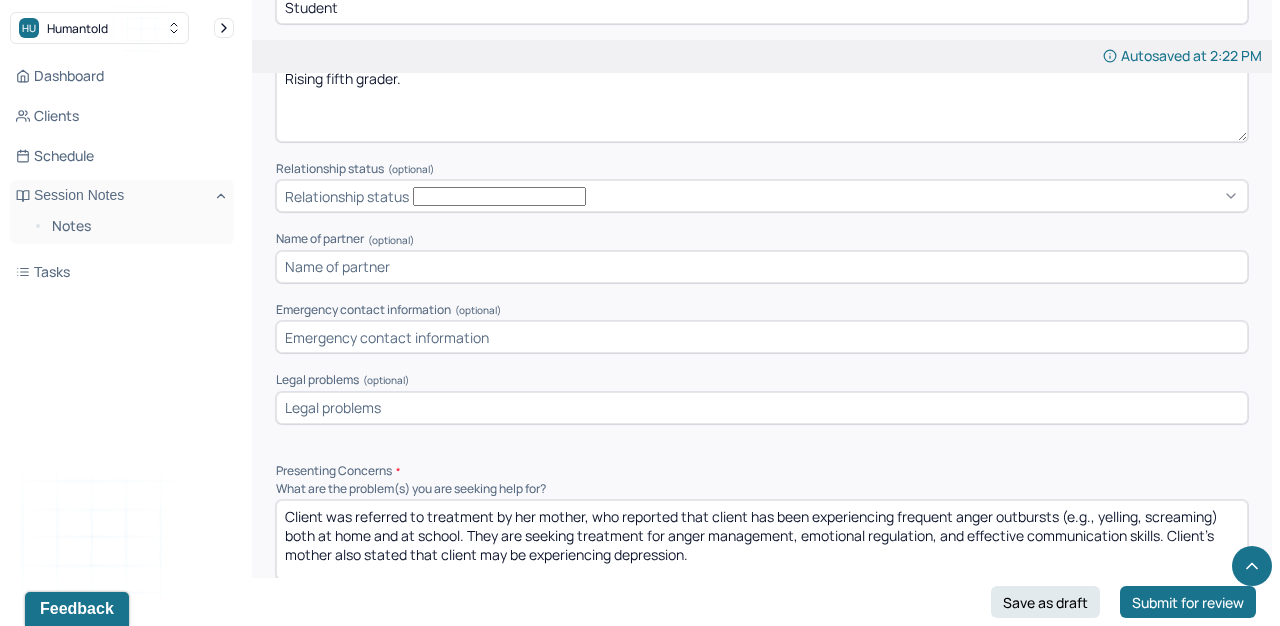 click at bounding box center [762, 337] 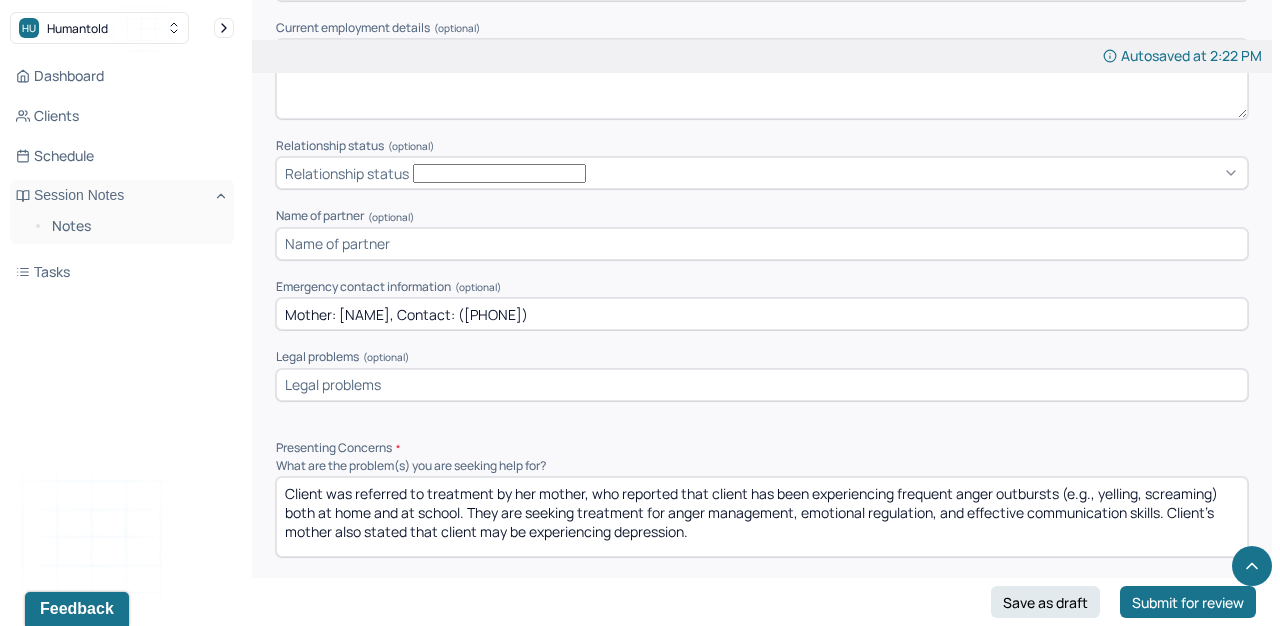 scroll, scrollTop: 1560, scrollLeft: 0, axis: vertical 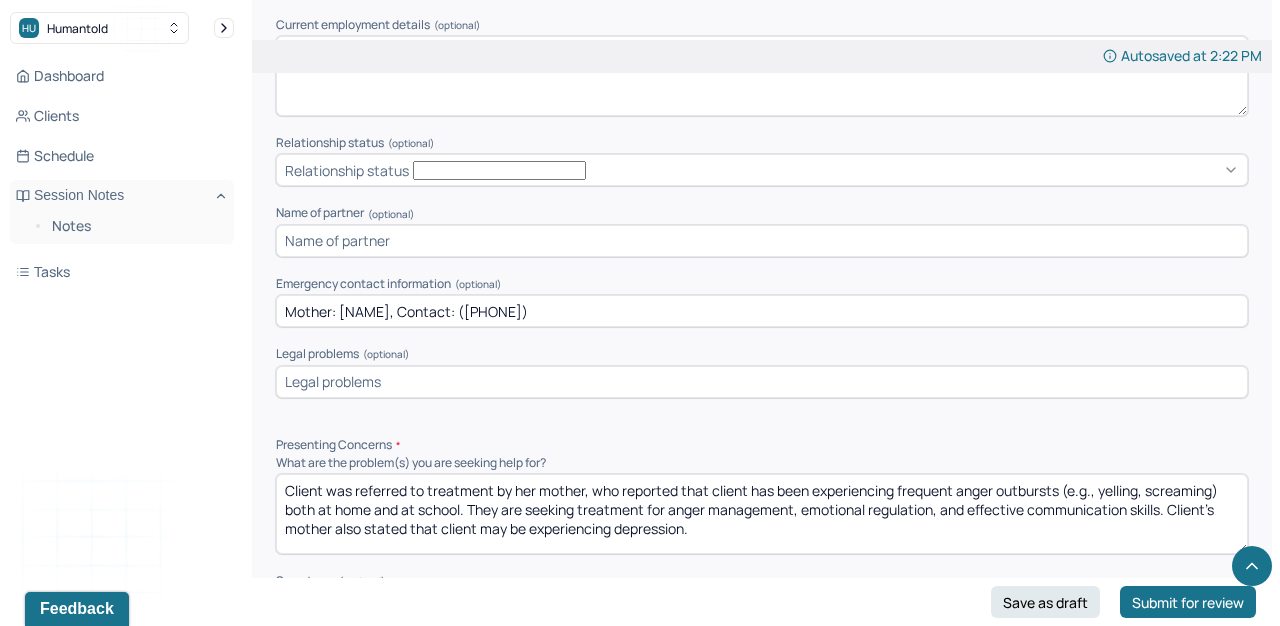 type on "Mother: [FIRST] [LAST], Contact: ([PHONE])" 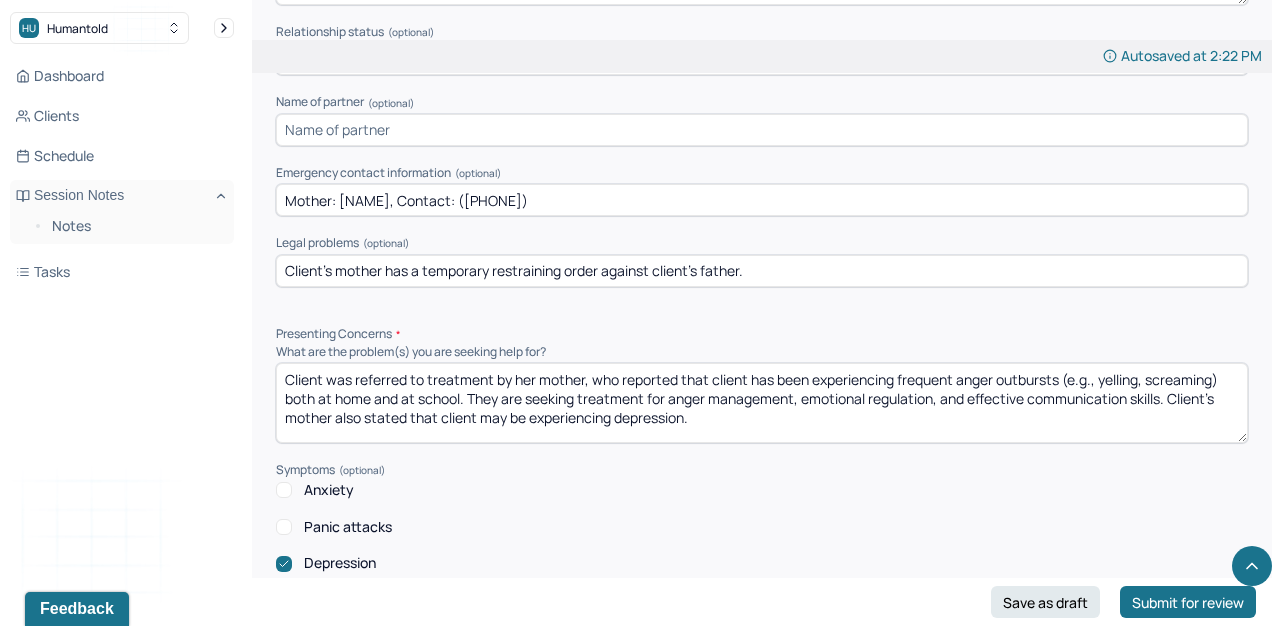 scroll, scrollTop: 1672, scrollLeft: 0, axis: vertical 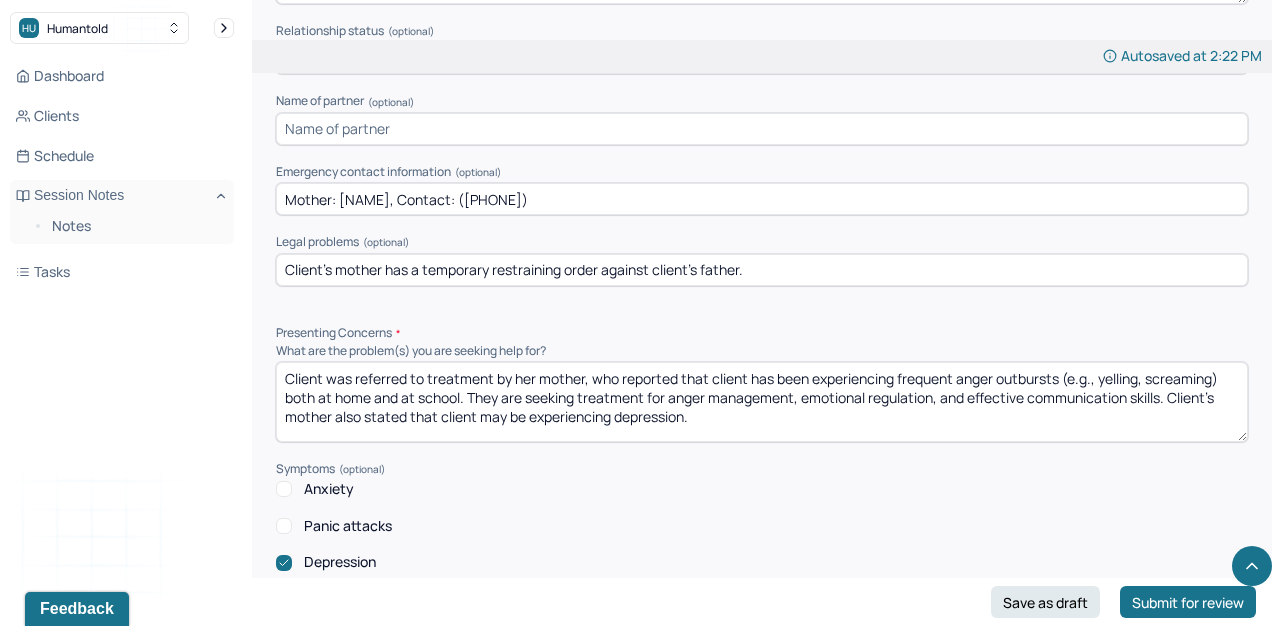 click on "Client's mother has a temporary restraining order against client's father." at bounding box center (762, 270) 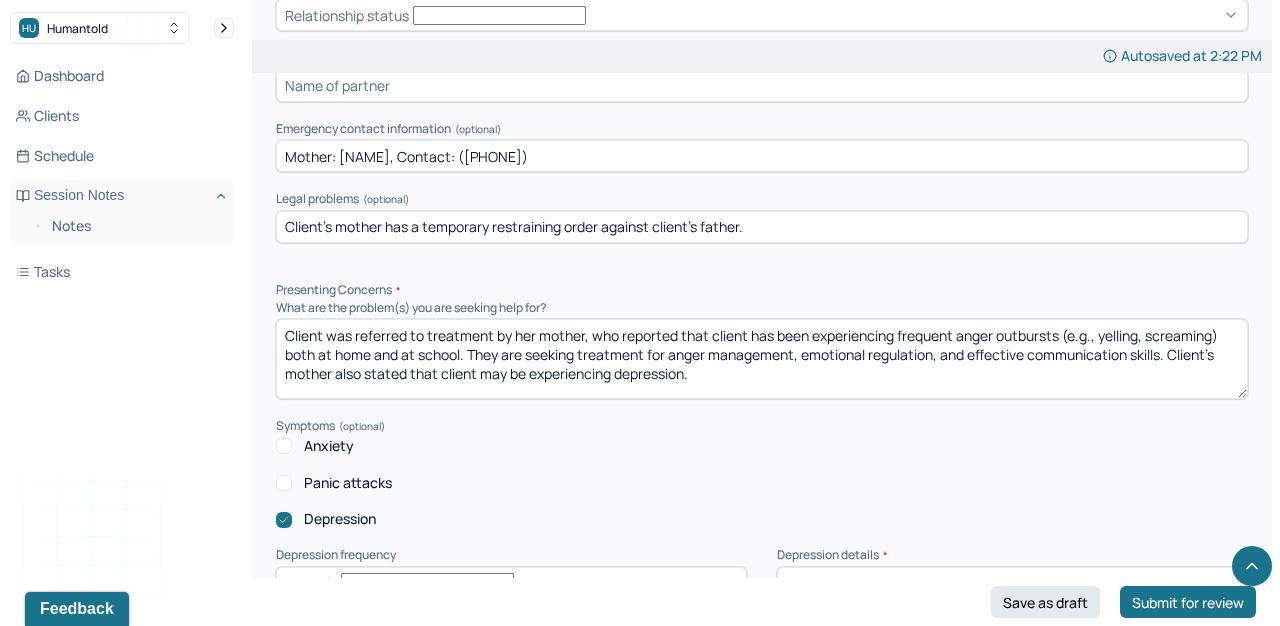 type on "Client's mother has a temporary restraining order against client's father." 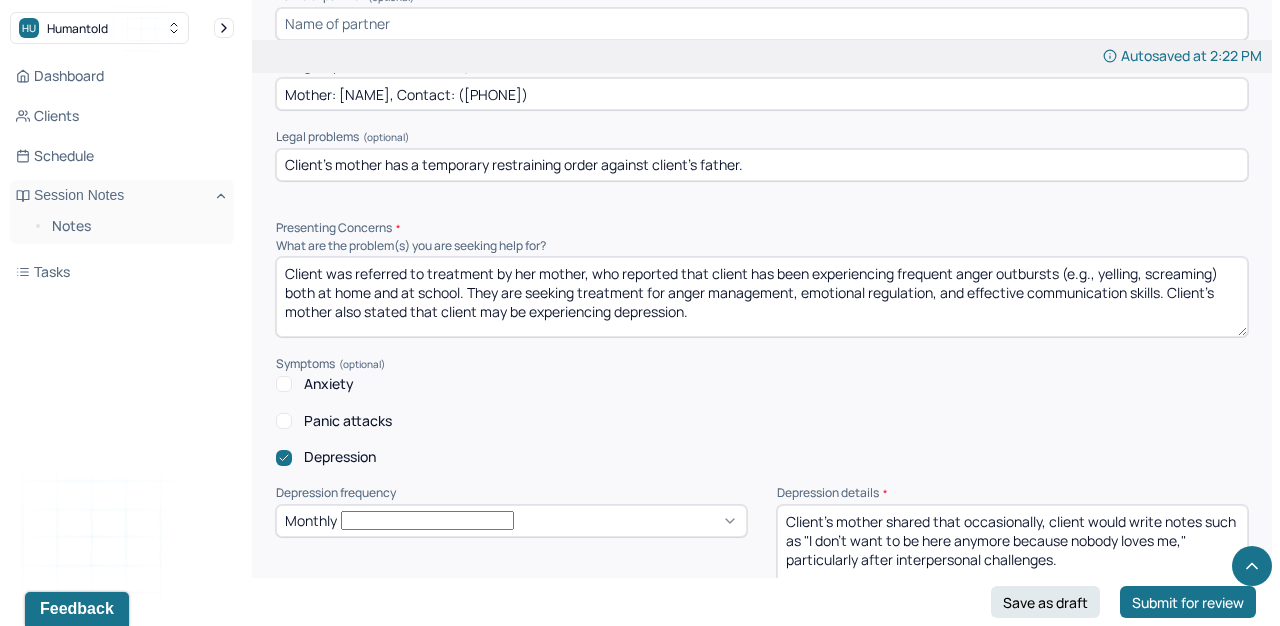 scroll, scrollTop: 1850, scrollLeft: 0, axis: vertical 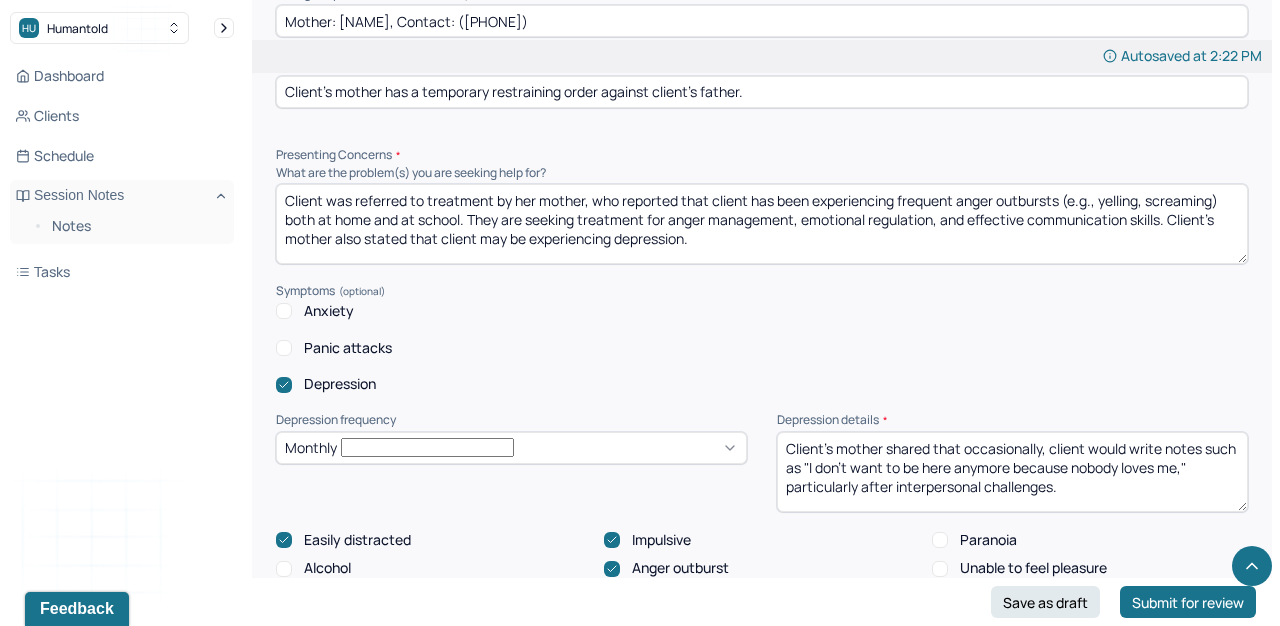 click on "Client's mother shared that occasionally, client would write notes such as "I don't want to be here anymore because nobody loves me," particularly after interpersonal challenges." at bounding box center (1012, 472) 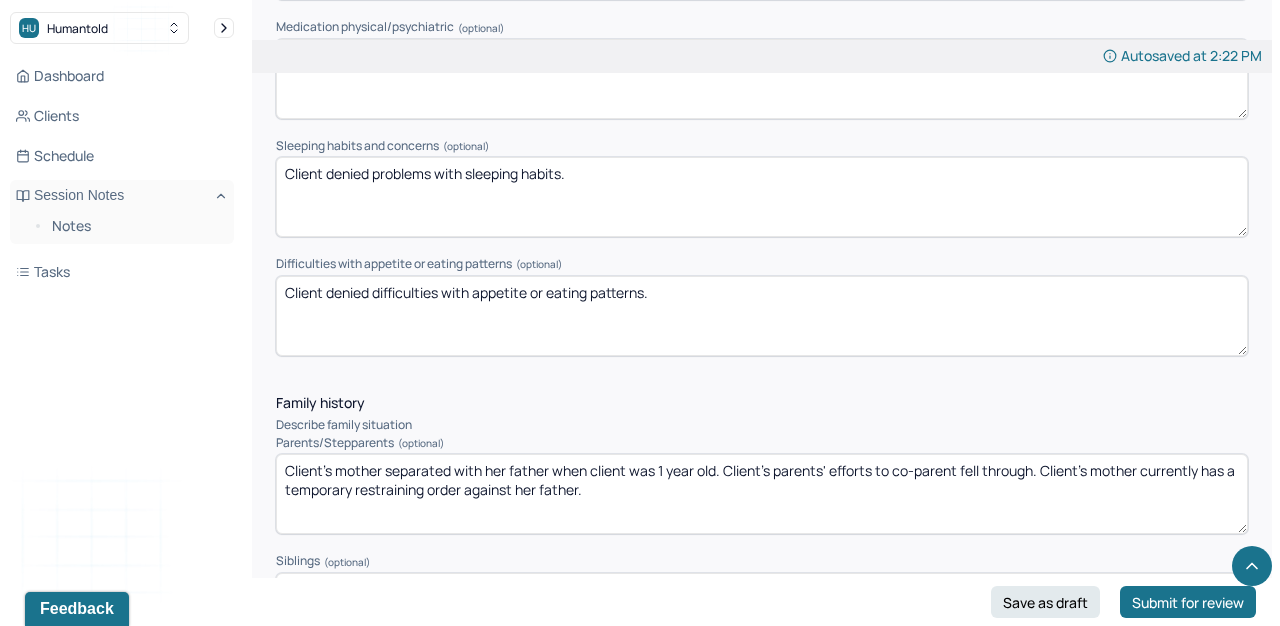 scroll, scrollTop: 2722, scrollLeft: 0, axis: vertical 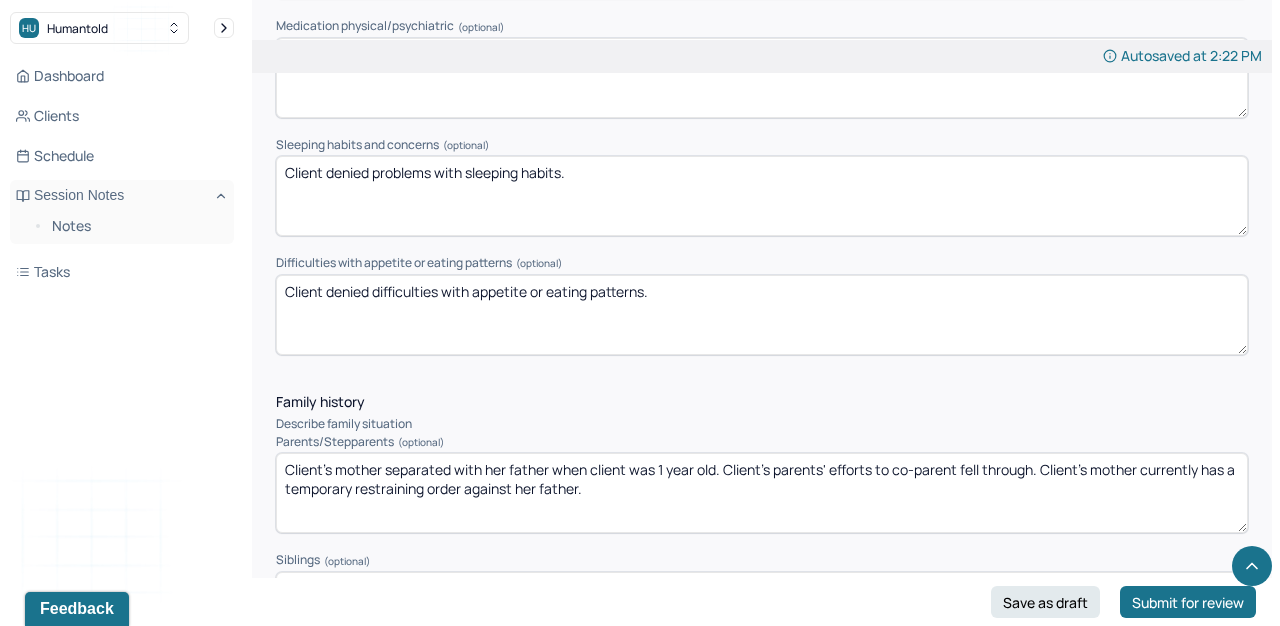 click on "Client's mother separated with her father when client was 1 year old. Client's parents' efforts to co-parent fell through. Client's mother currently has a temporary restraining order against her father." at bounding box center [762, 493] 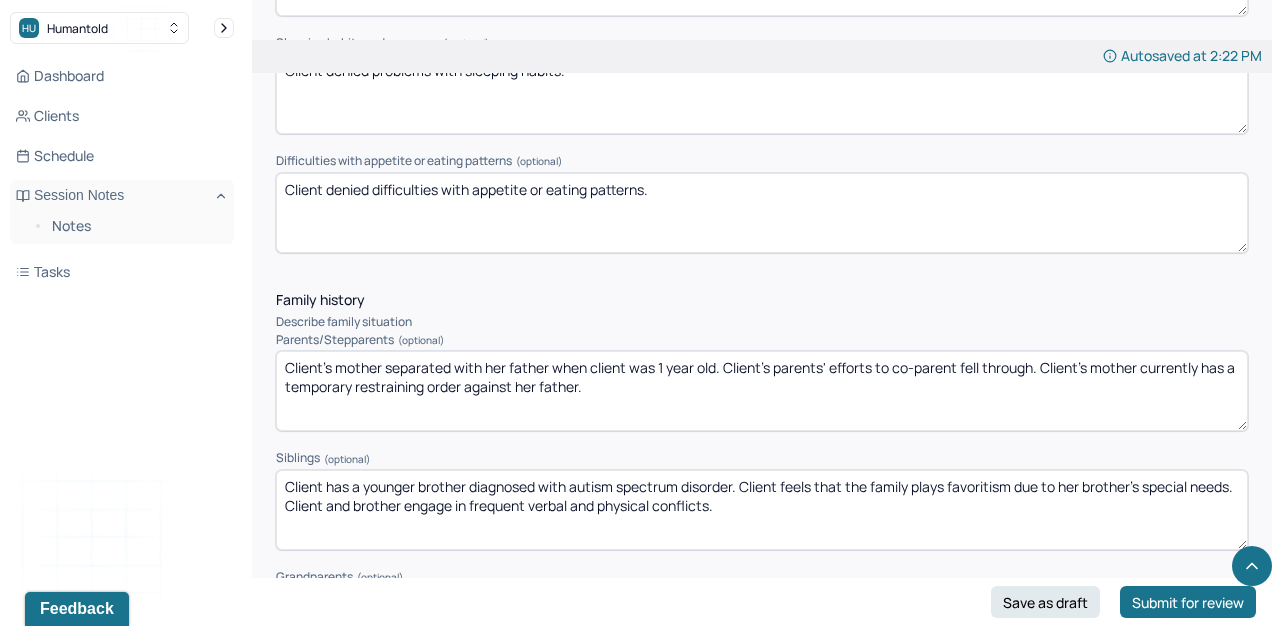 scroll, scrollTop: 2853, scrollLeft: 0, axis: vertical 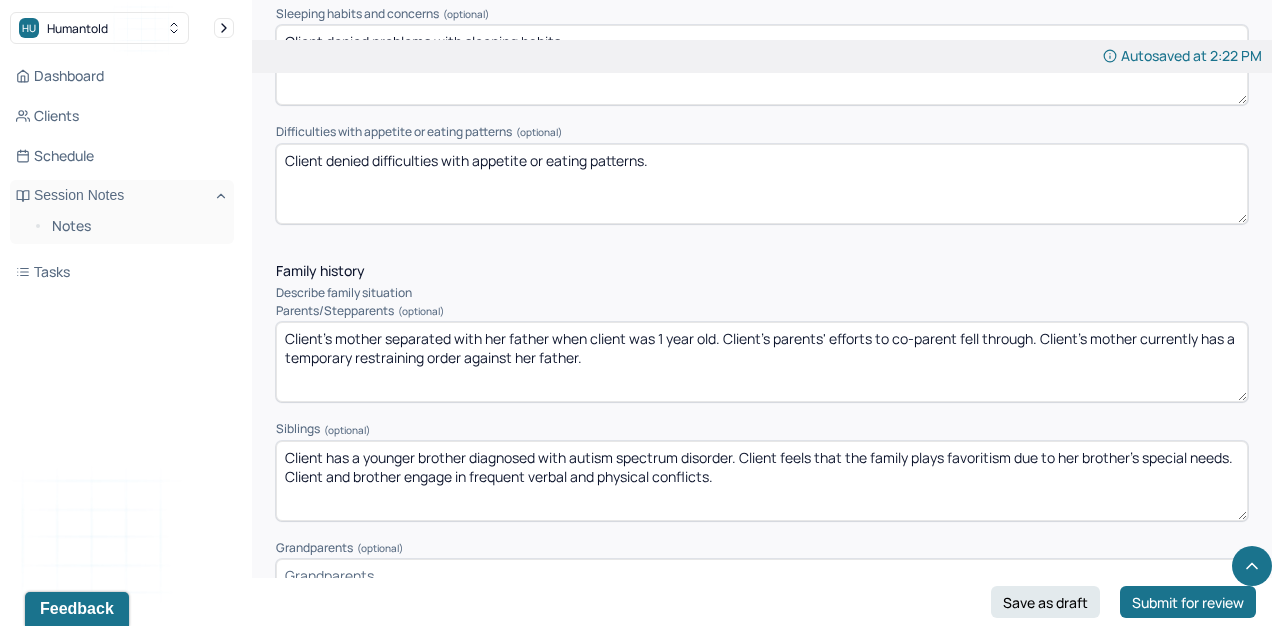 click on "Client has a younger brother diagnosed with autism spectrum disorder. Client feels that the family plays favoritism due to her brother's special needs. Client and brother engage in frequent verbal and physical conflicts." at bounding box center (762, 481) 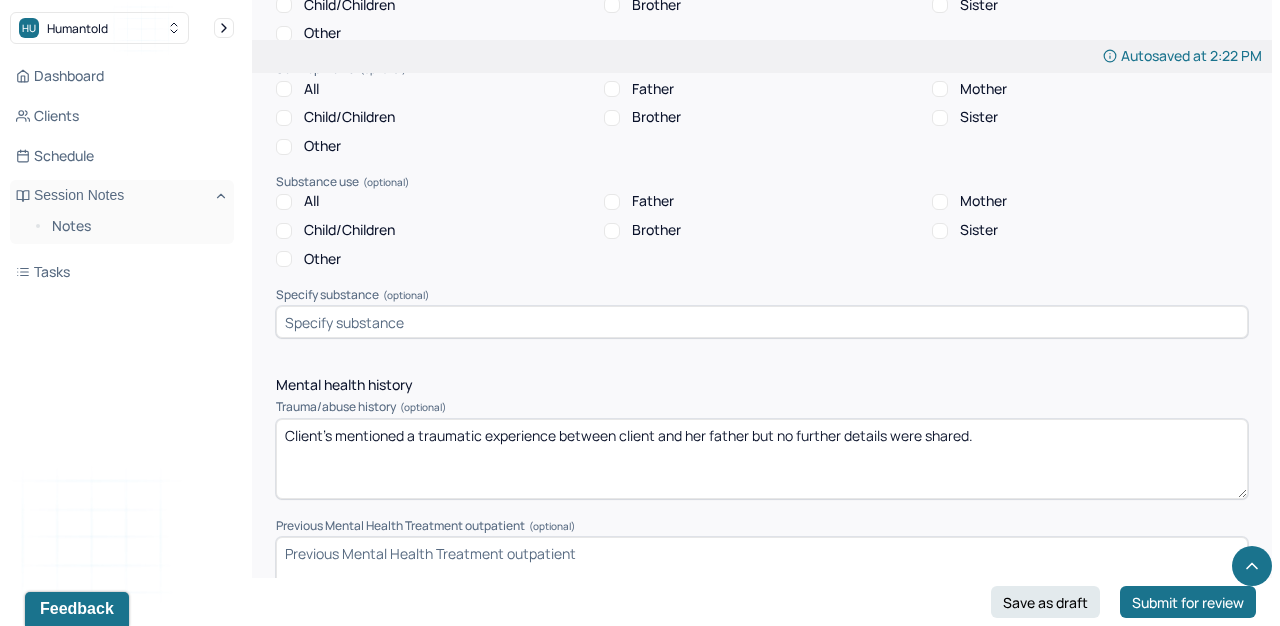 scroll, scrollTop: 4289, scrollLeft: 0, axis: vertical 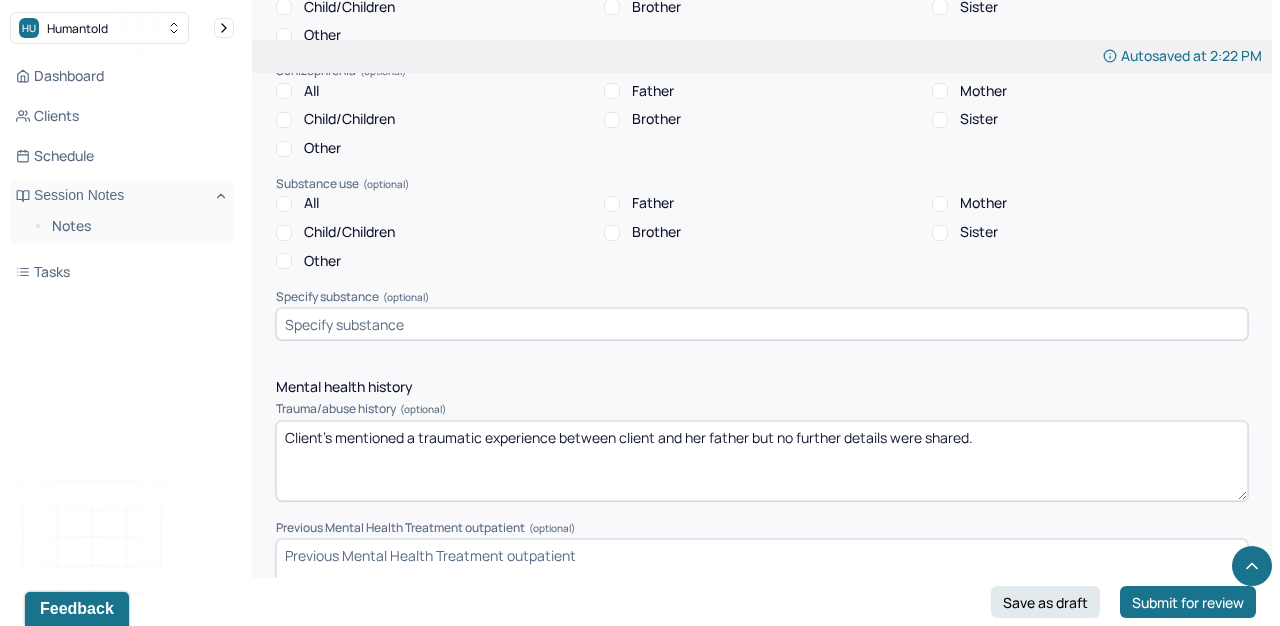 click on "Client's mentioned a traumatic experience between client and her father but no further details were shared." at bounding box center (762, 461) 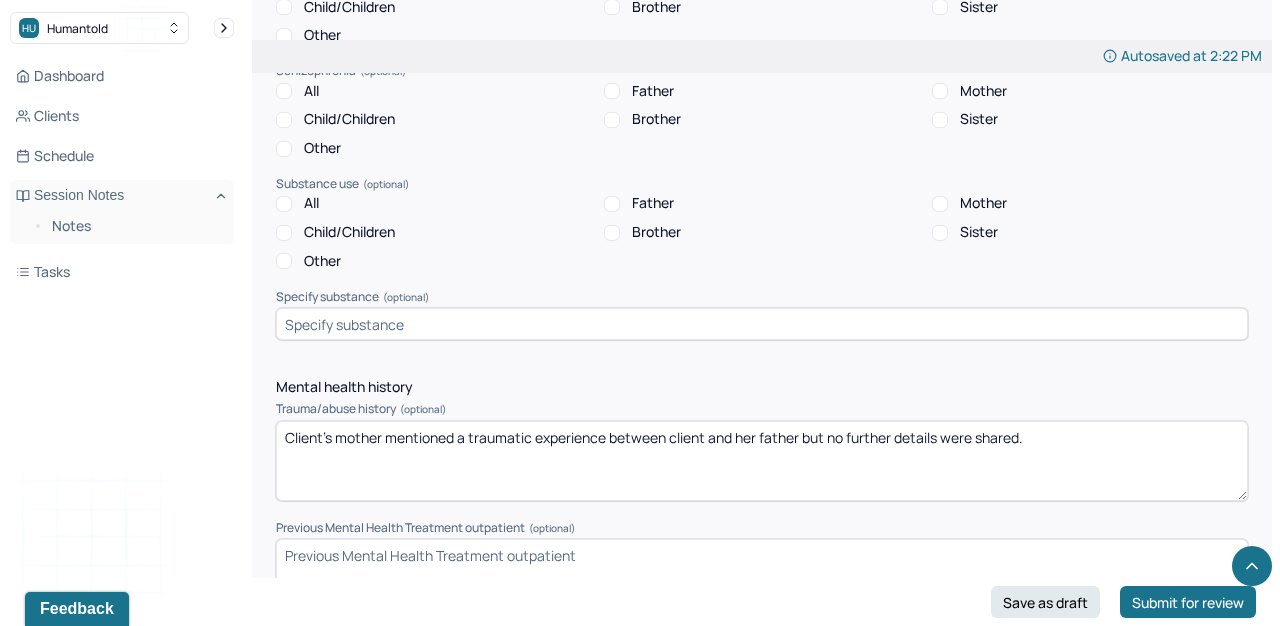 type on "Client's mother mentioned a traumatic experience between client and her father but no further details were shared." 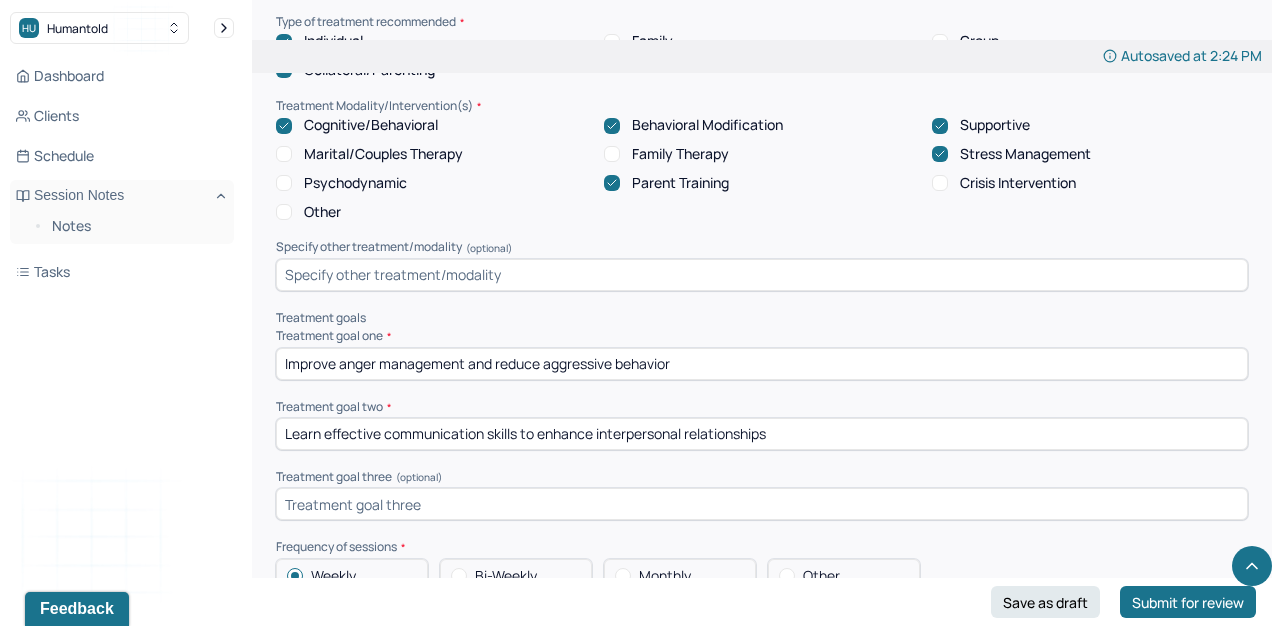 scroll, scrollTop: 7465, scrollLeft: 0, axis: vertical 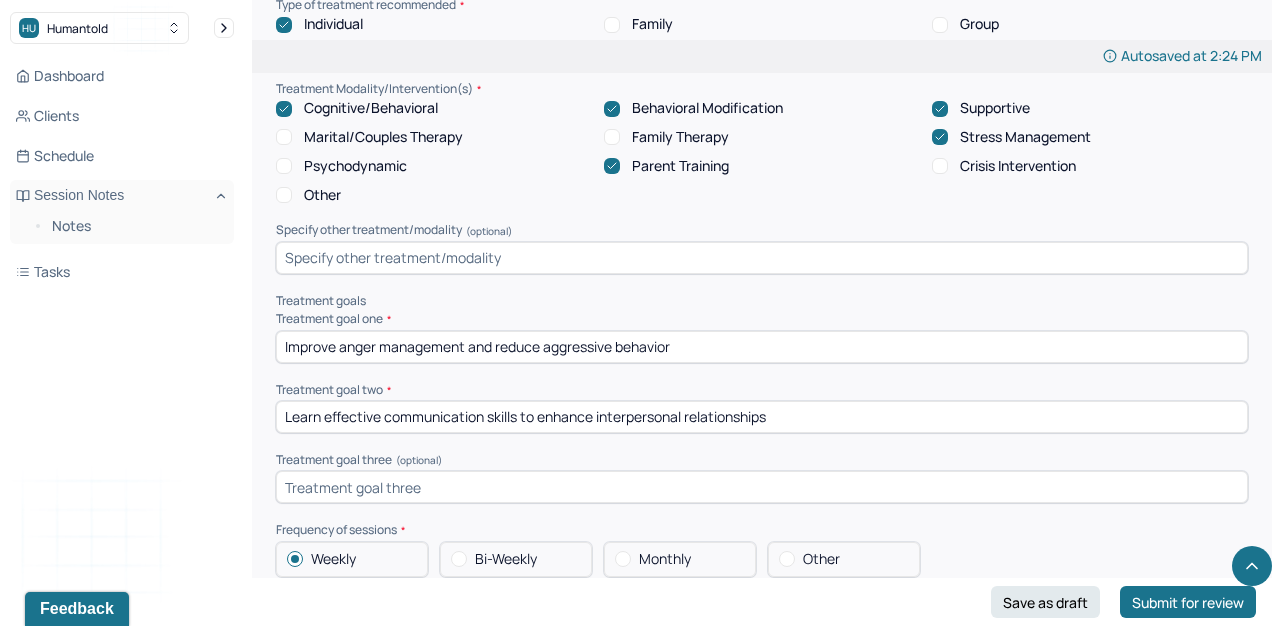 click on "Improve anger management and reduce aggressive behavior" at bounding box center [762, 347] 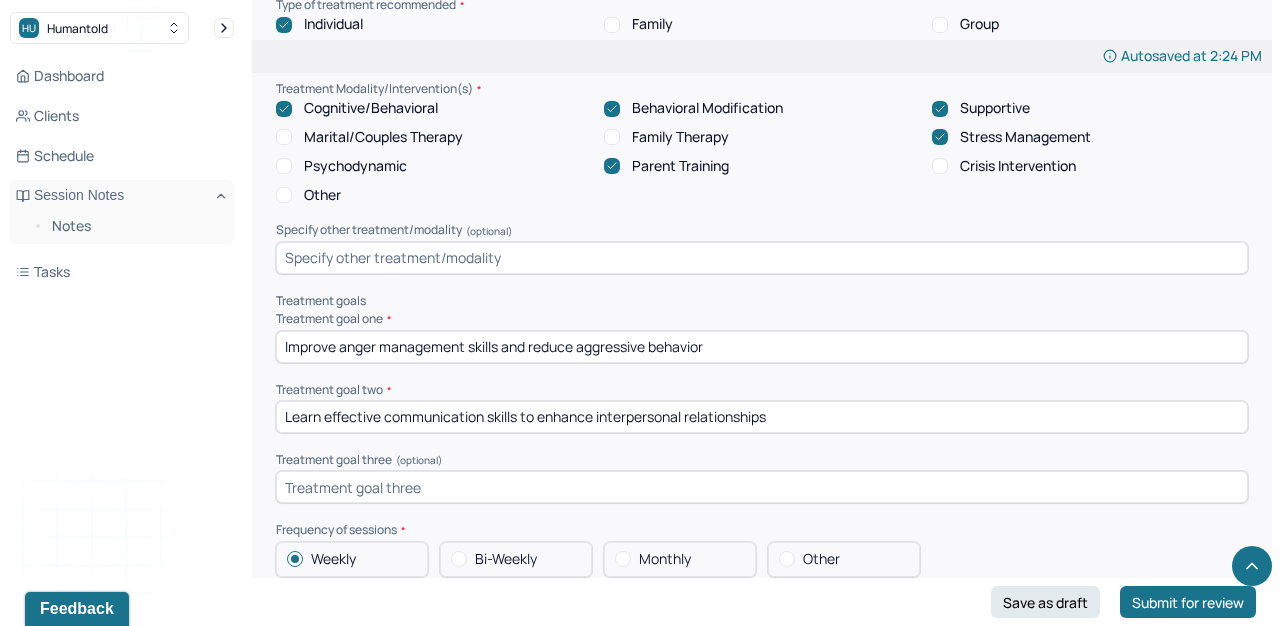 type on "Improve anger management skills and reduce aggressive behavior" 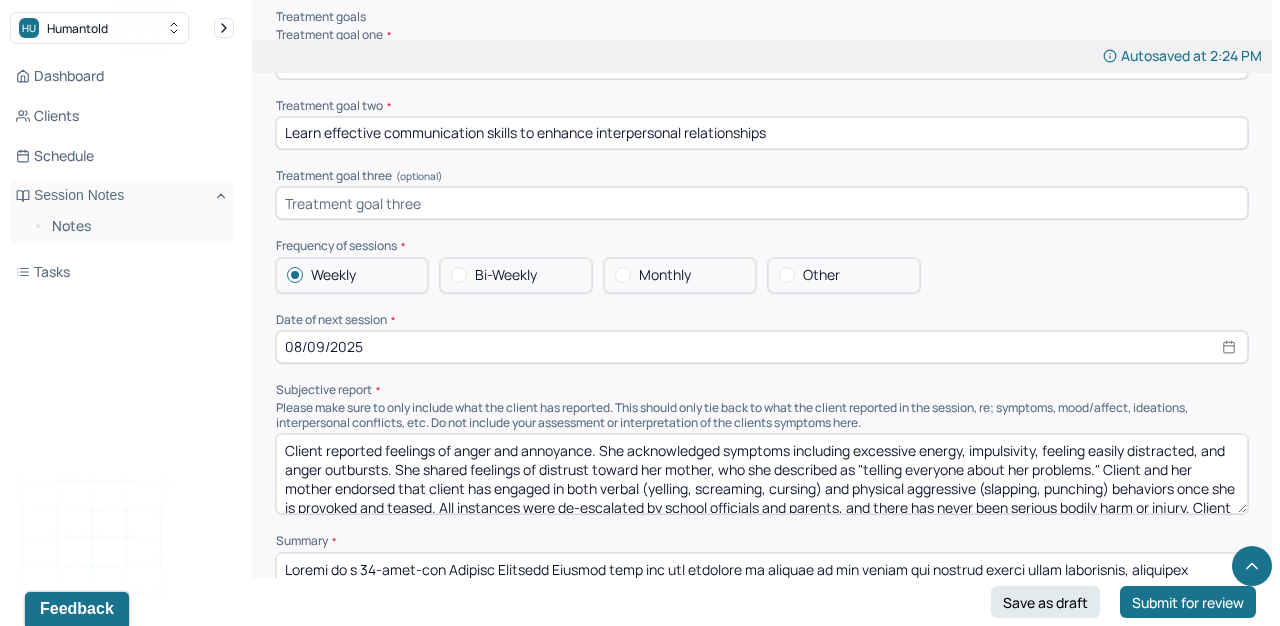 scroll, scrollTop: 7751, scrollLeft: 0, axis: vertical 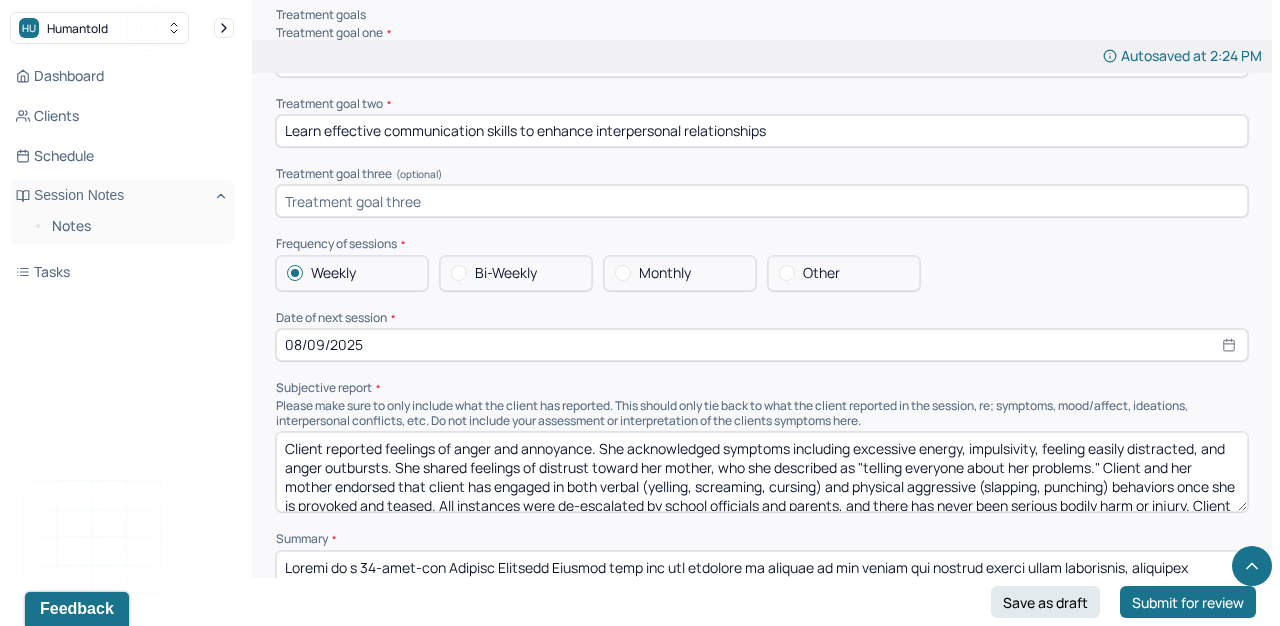 click on "Client reported feelings of anger and annoyance. She acknowledged symptoms including excessive energy, impulsivity, feeling easily distracted, and anger outbursts. She shared feelings of distrust toward her mother, who she described as "telling everyone about her problems." Client and her mother endorsed that client has engaged in both verbal (yelling, screaming, cursing) and physical aggressive (slapping, punching) behaviors once she is provoked and teased. All instances were de-escalated by school officials and parents, and there has never been serious bodily harm or injury. Client endorsed that she wants to kick a specific peer who continuously provokes her with loud noises." at bounding box center (762, 472) 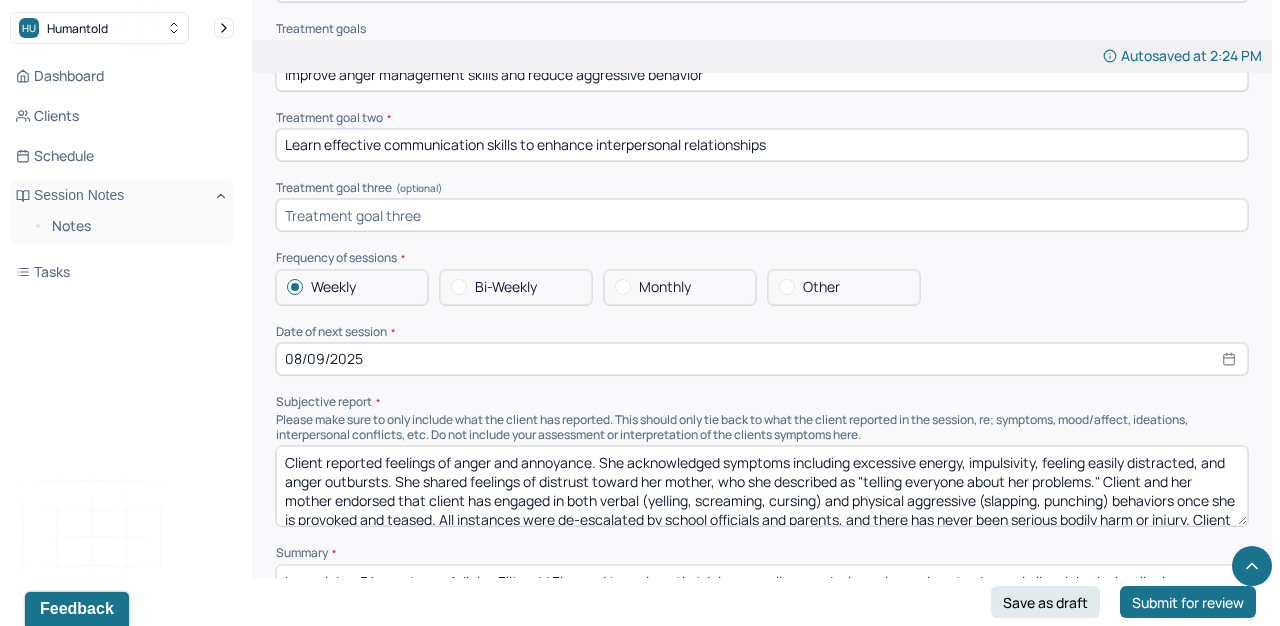 scroll, scrollTop: 7738, scrollLeft: 0, axis: vertical 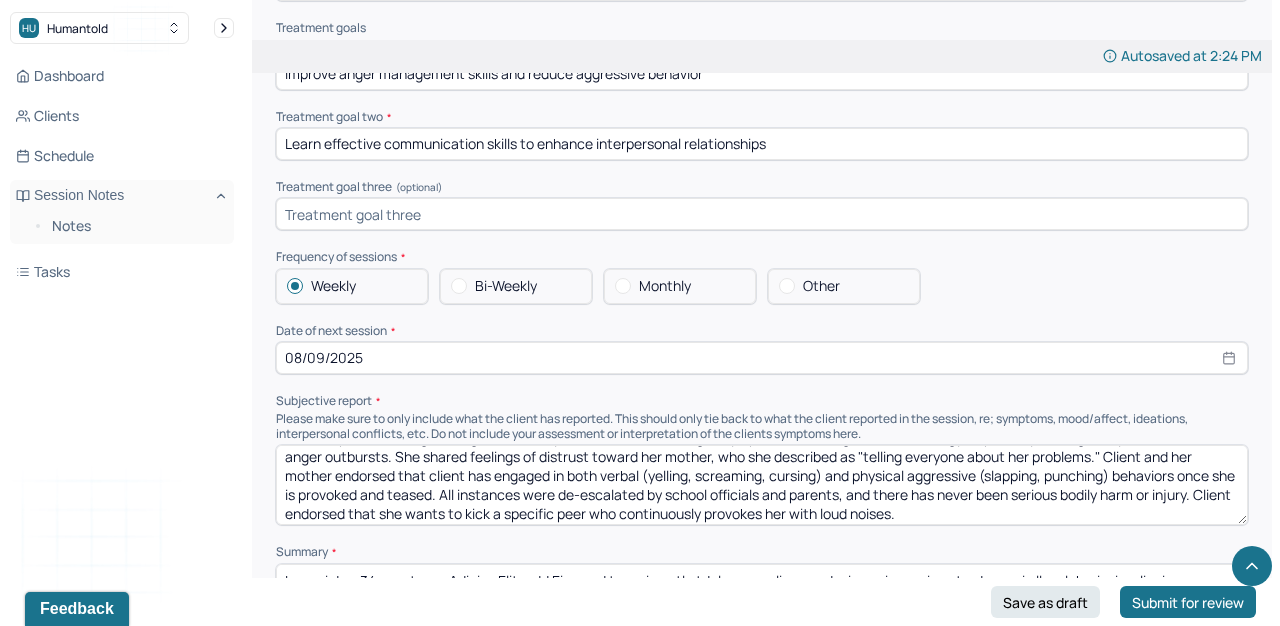 click at bounding box center [762, 604] 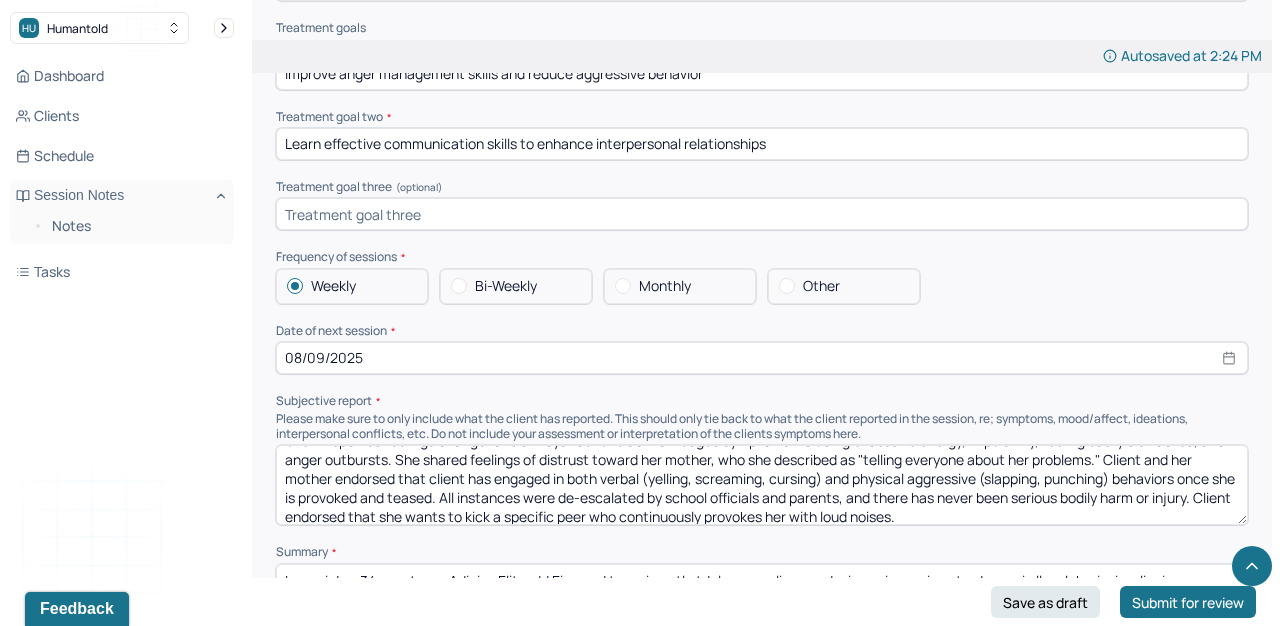 scroll, scrollTop: 18, scrollLeft: 0, axis: vertical 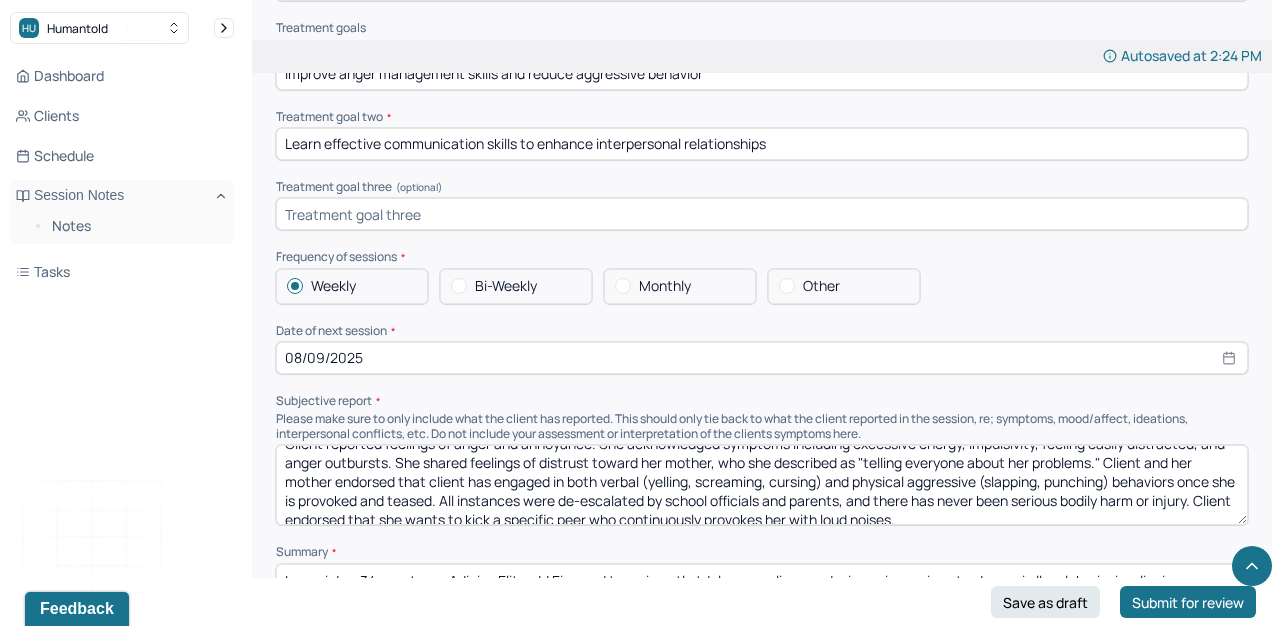 click on "Client reported feelings of anger and annoyance. She acknowledged symptoms including excessive energy, impulsivity, feeling easily distracted, and anger outbursts. She shared feelings of distrust toward her mother, who she described as "telling everyone about her problems." Client and her mother endorsed that client has engaged in both verbal (yelling, screaming, cursing) and physical aggressive (slapping, punching) behaviors once she is provoked and teased. All instances were de-escalated by school officials and parents, and there has never been serious bodily harm or injury. Client endorsed that she wants to kick a specific peer who continuously provokes her with loud noises." at bounding box center (762, 485) 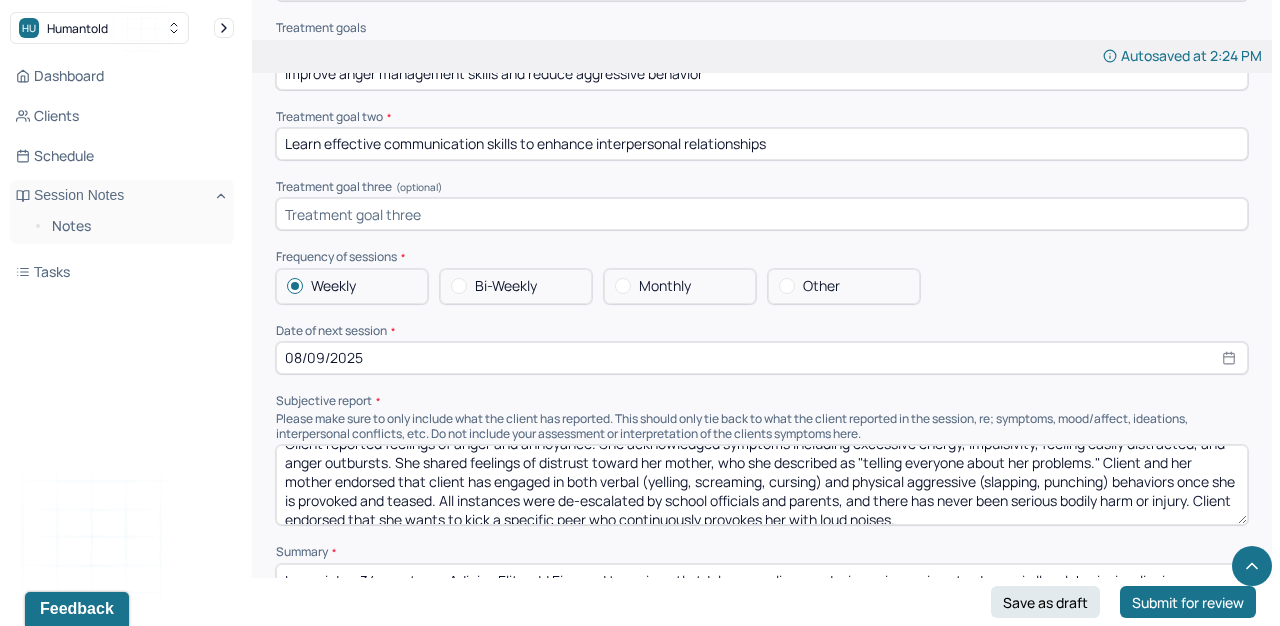 drag, startPoint x: 1119, startPoint y: 416, endPoint x: 986, endPoint y: 416, distance: 133 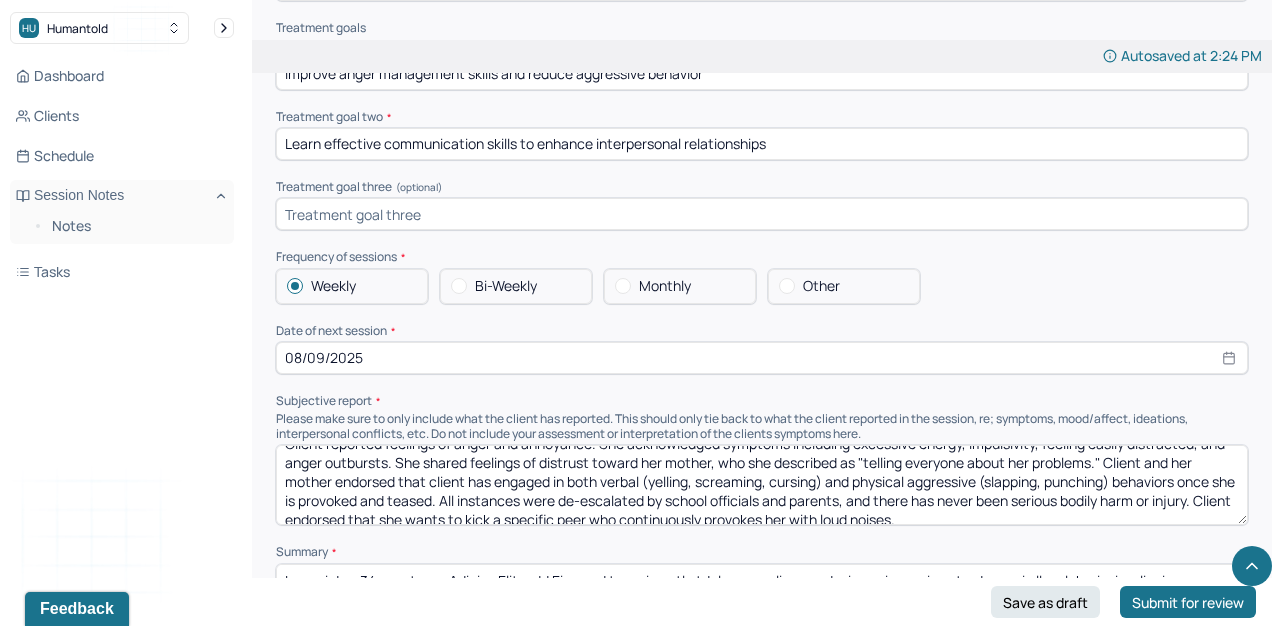 click on "Client reported feelings of anger and annoyance. She acknowledged symptoms including excessive energy, impulsivity, feeling easily distracted, and anger outbursts. She shared feelings of distrust toward her mother, who she described as "telling everyone about her problems." Client and her mother endorsed that client has engaged in both verbal (yelling, screaming, cursing) and physical aggressive (slapping, punching) behaviors once she is provoked and teased. All instances were de-escalated by school officials and parents, and there has never been serious bodily harm or injury. Client endorsed that she wants to kick a specific peer who continuously provokes her with loud noises." at bounding box center [762, 485] 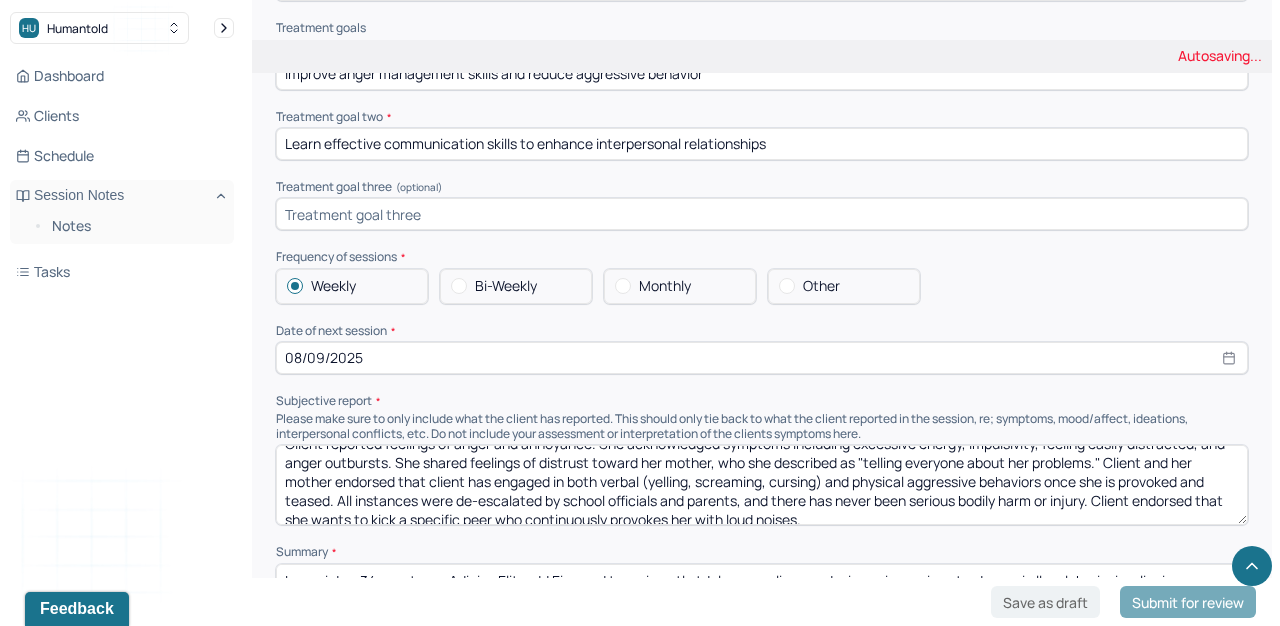 paste on "(slapping, punching)" 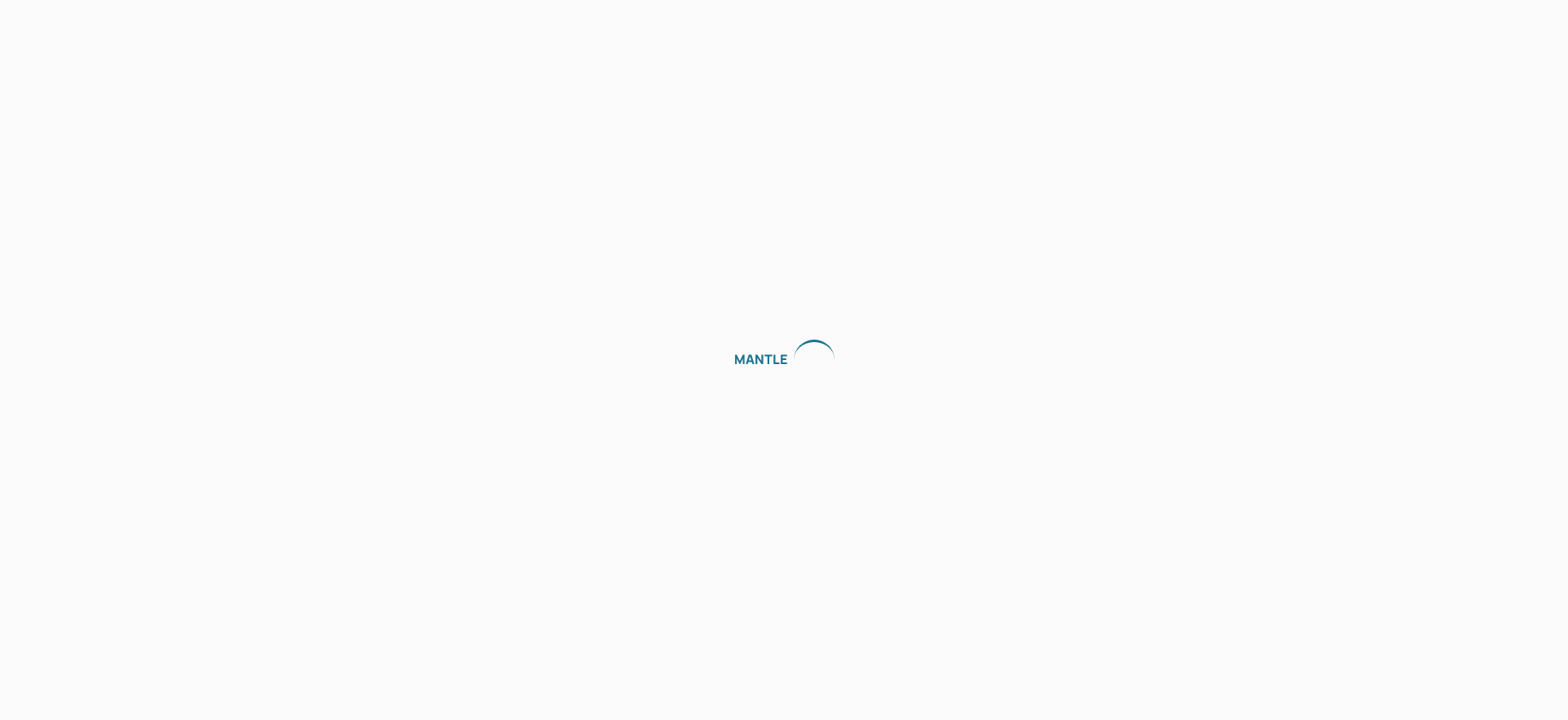 scroll, scrollTop: 0, scrollLeft: 0, axis: both 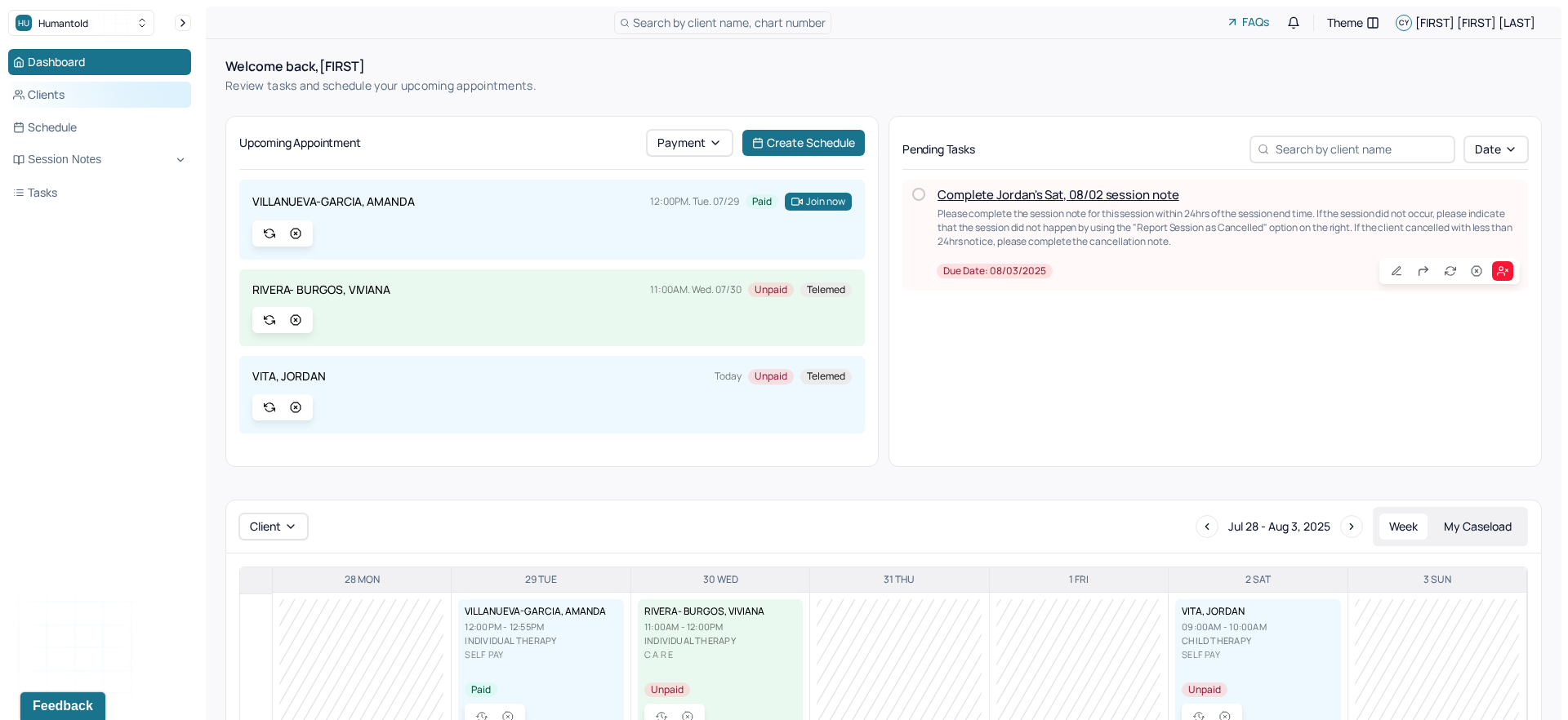 click on "Clients" at bounding box center [100, 95] 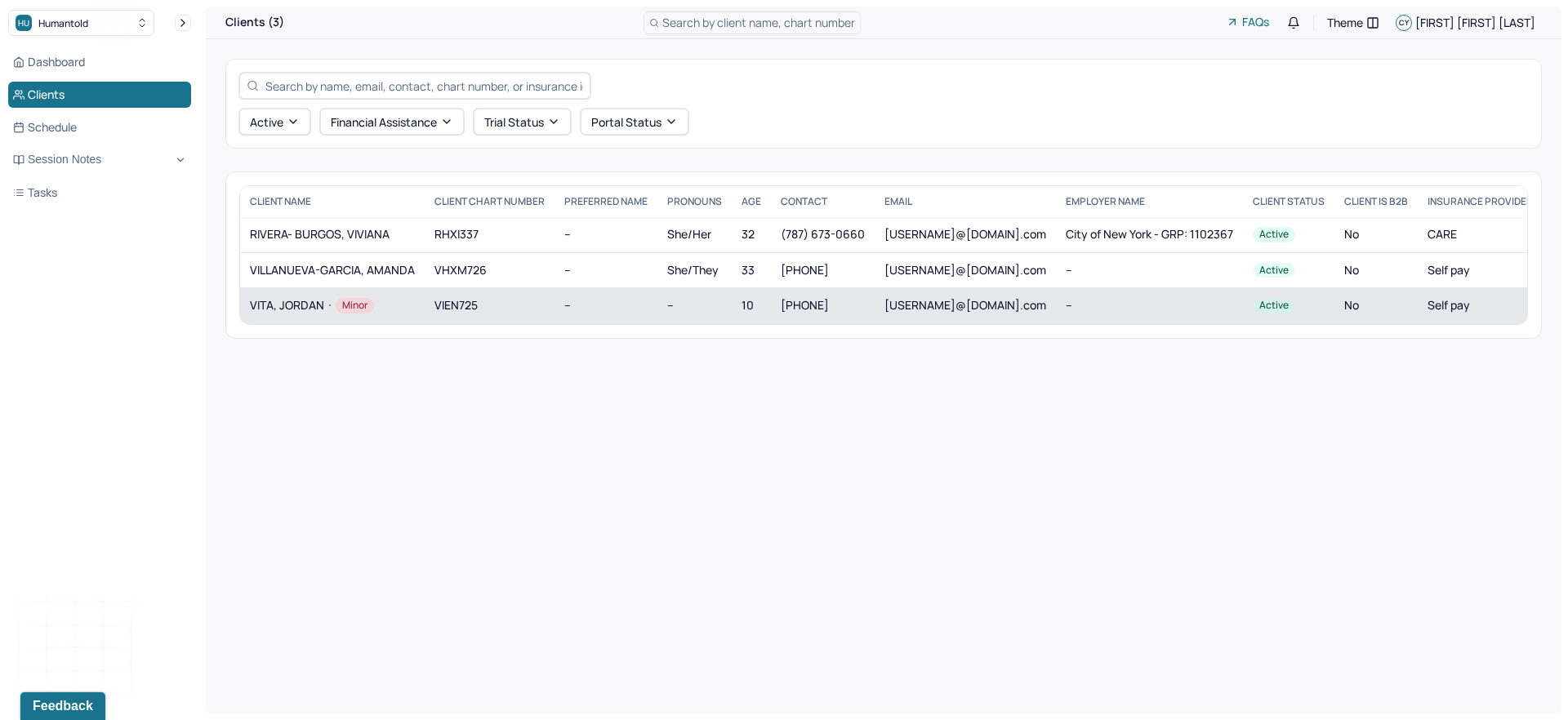 click on "VITA, JORDAN Minor" at bounding box center [332, 305] 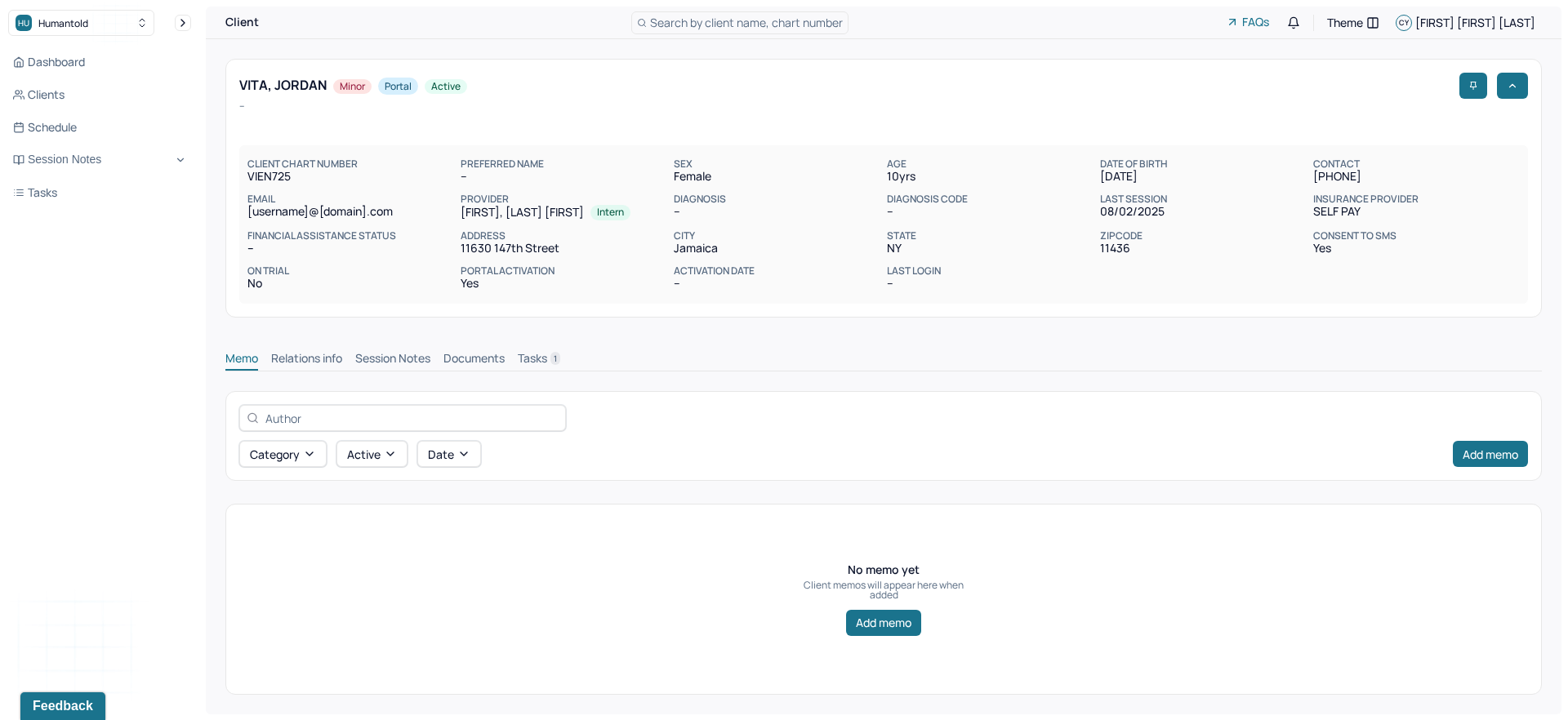 click on "Session Notes" at bounding box center (393, 360) 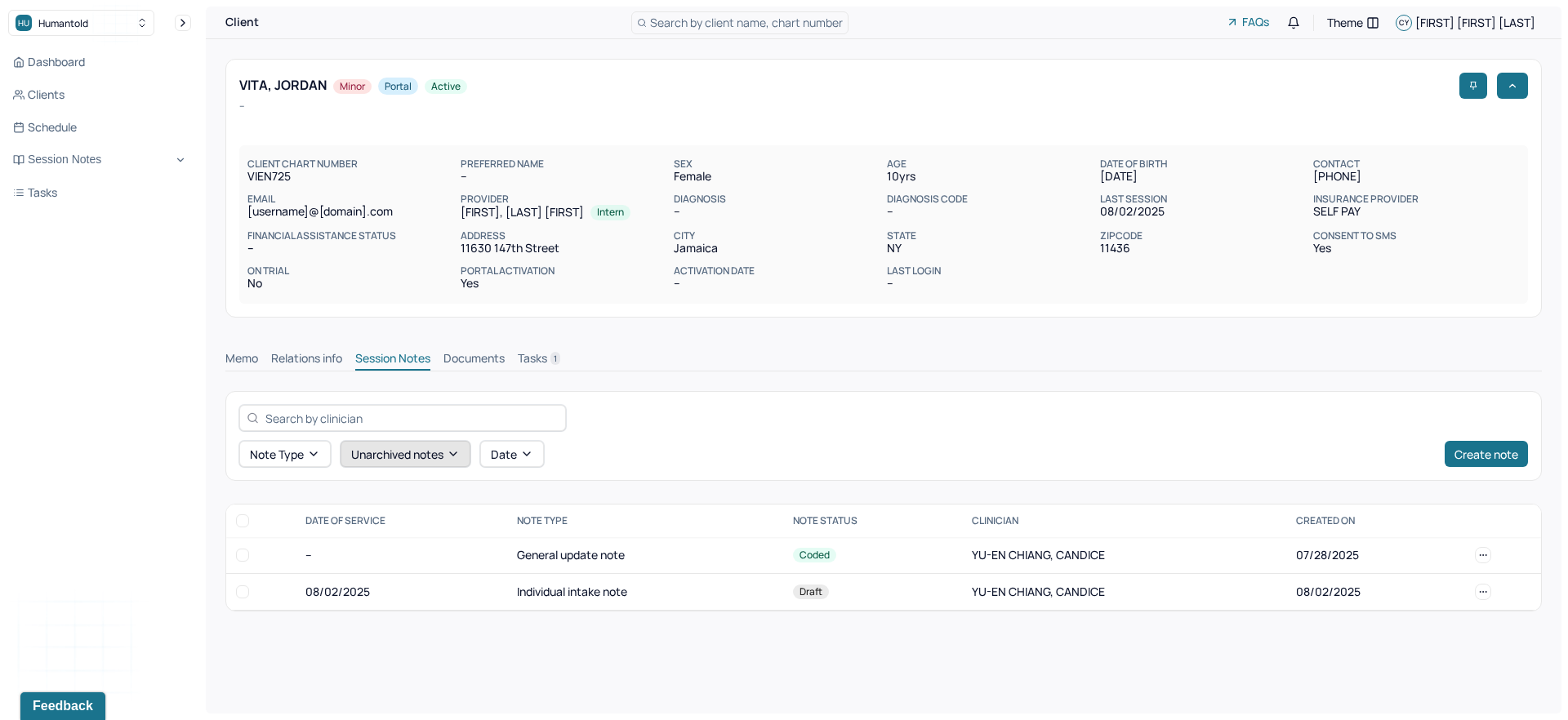 click 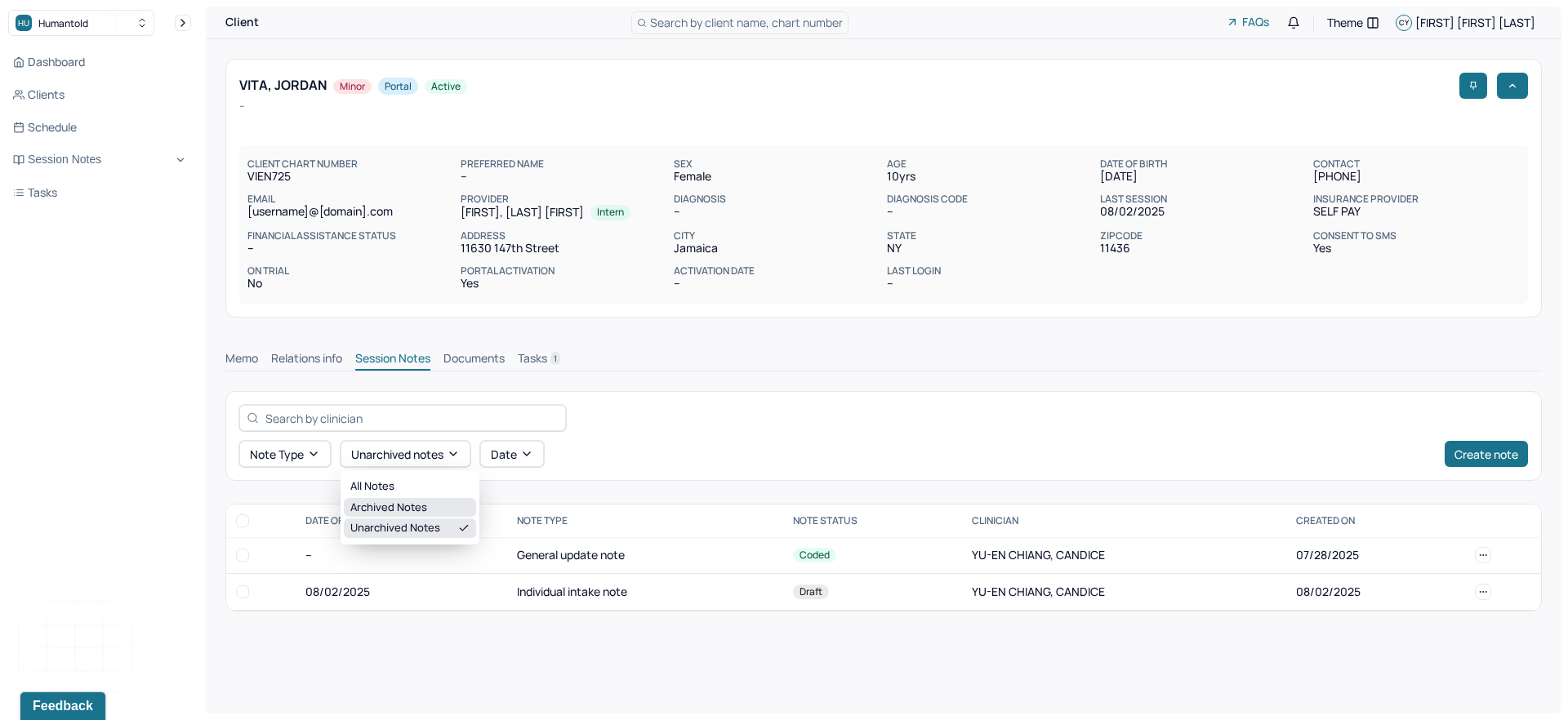 click on "Archived notes" at bounding box center [410, 508] 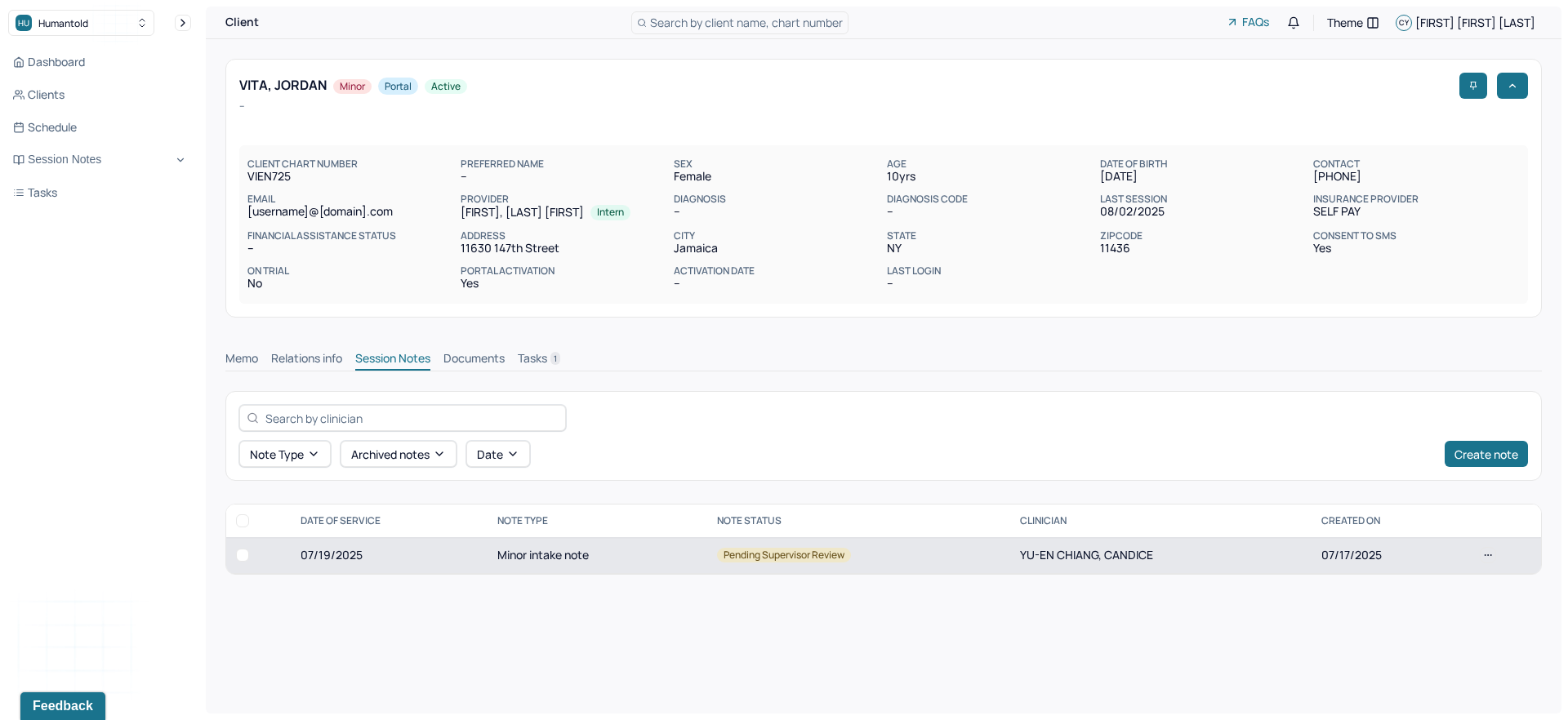 click on "Minor intake note" at bounding box center (597, 555) 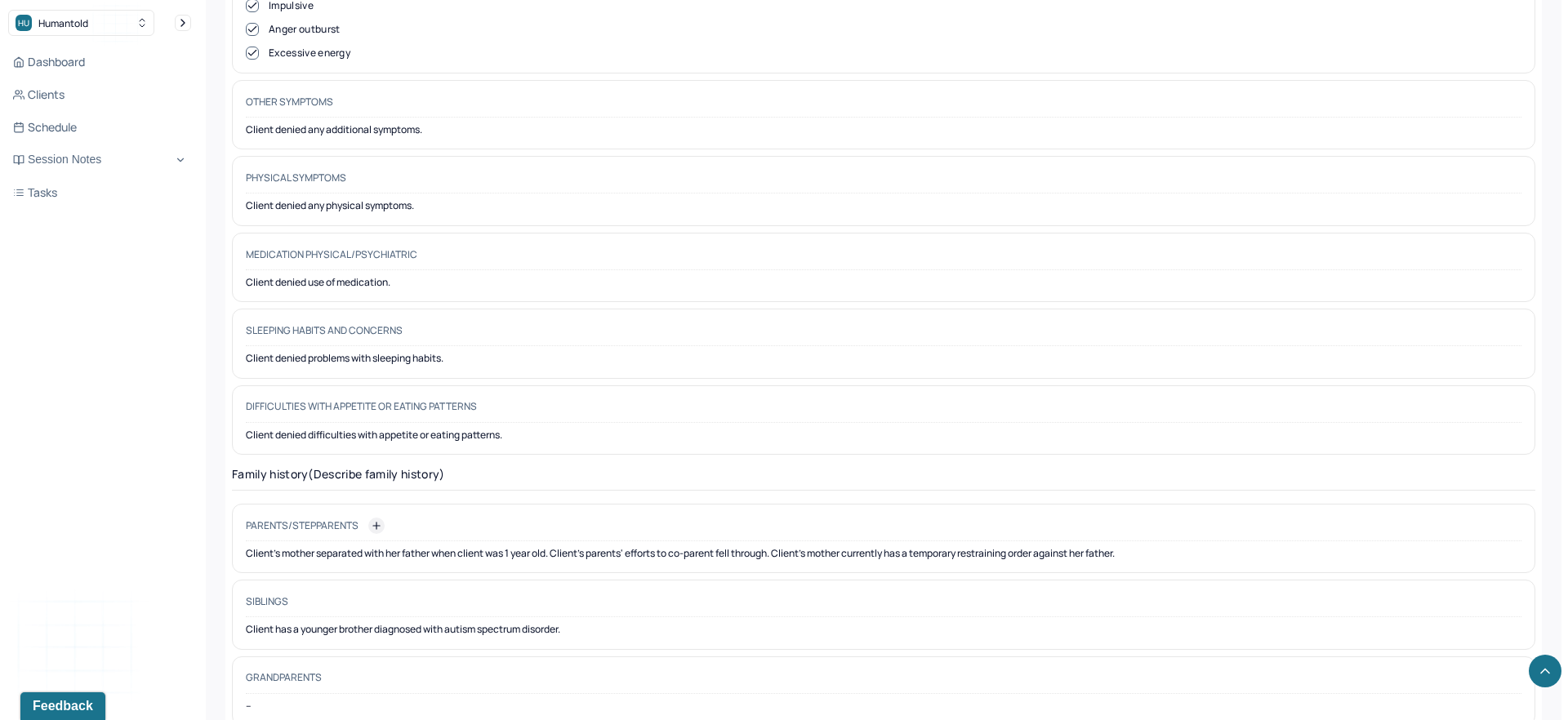 scroll, scrollTop: 3706, scrollLeft: 0, axis: vertical 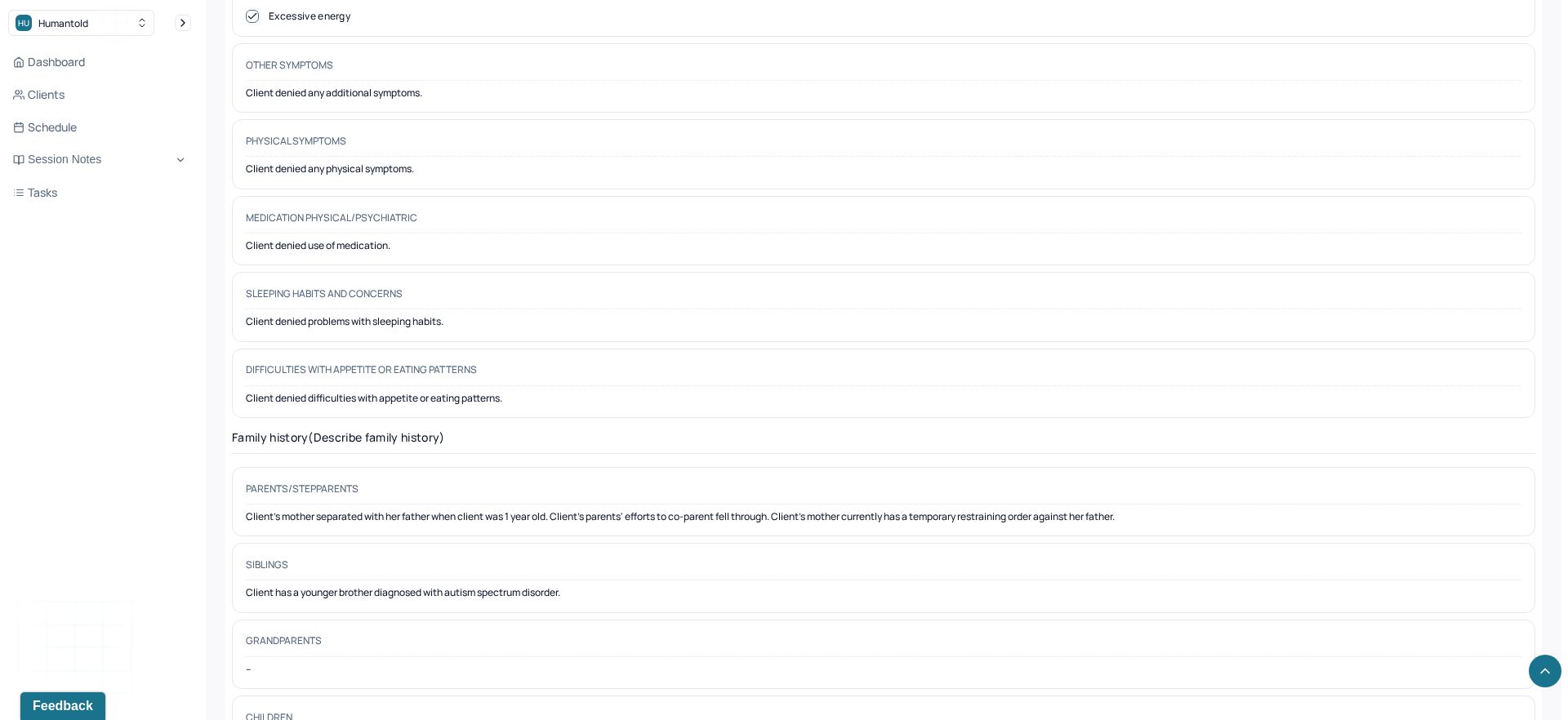 click on "Client's mother separated with her father when client was 1 year old. Client's parents' efforts to co-parent fell through. Client's mother currently has a temporary restraining order against her father." at bounding box center (884, 517) 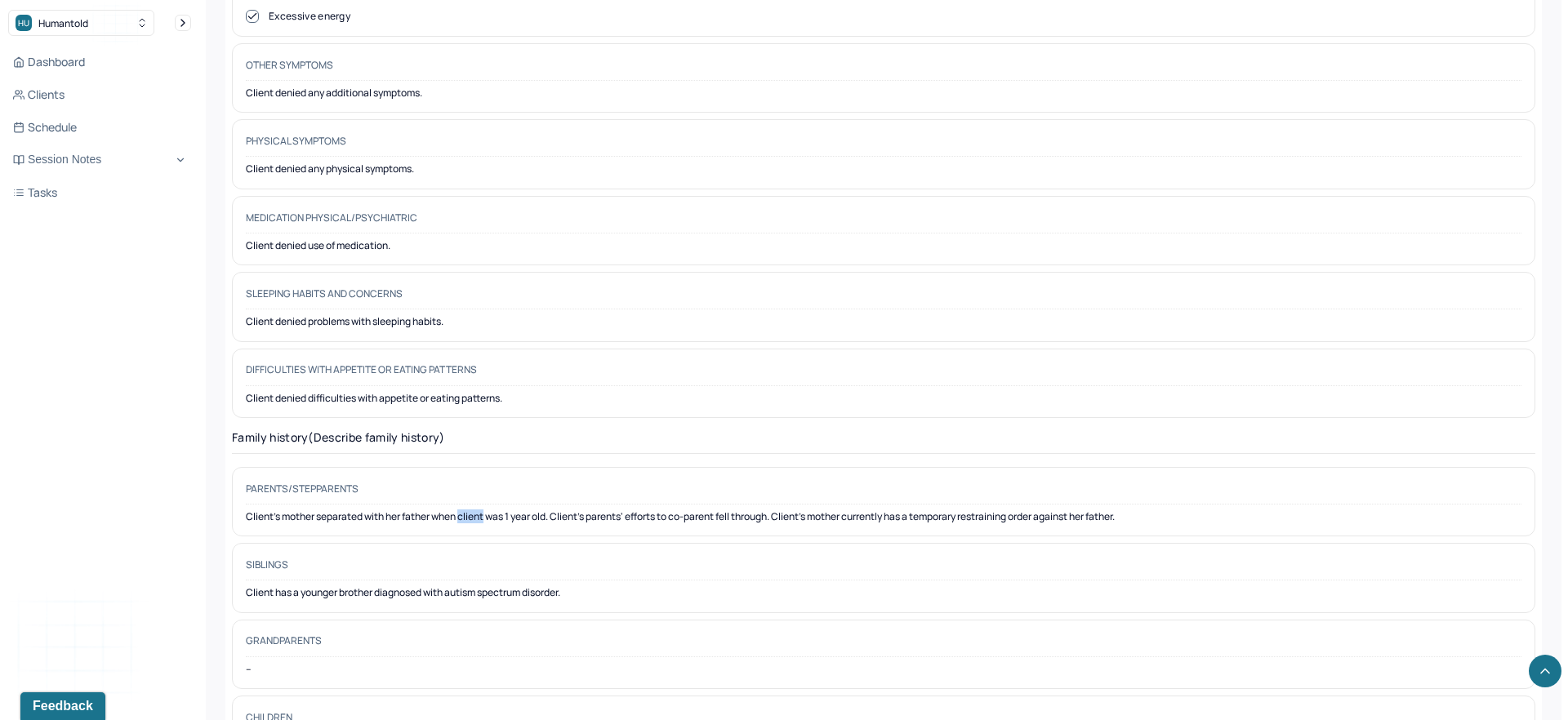 click on "Client's mother separated with her father when client was 1 year old. Client's parents' efforts to co-parent fell through. Client's mother currently has a temporary restraining order against her father." at bounding box center [884, 517] 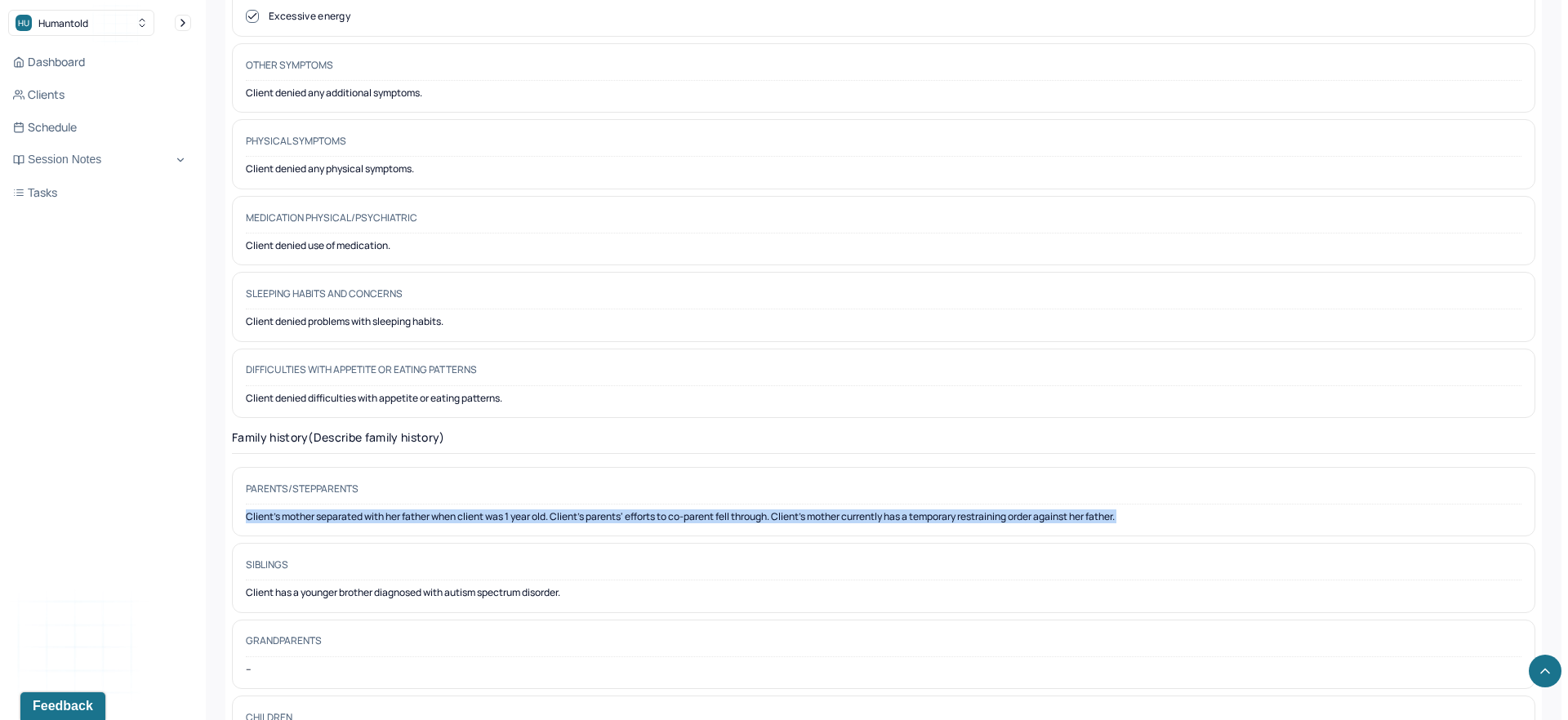 click on "Client's mother separated with her father when client was 1 year old. Client's parents' efforts to co-parent fell through. Client's mother currently has a temporary restraining order against her father." at bounding box center [884, 517] 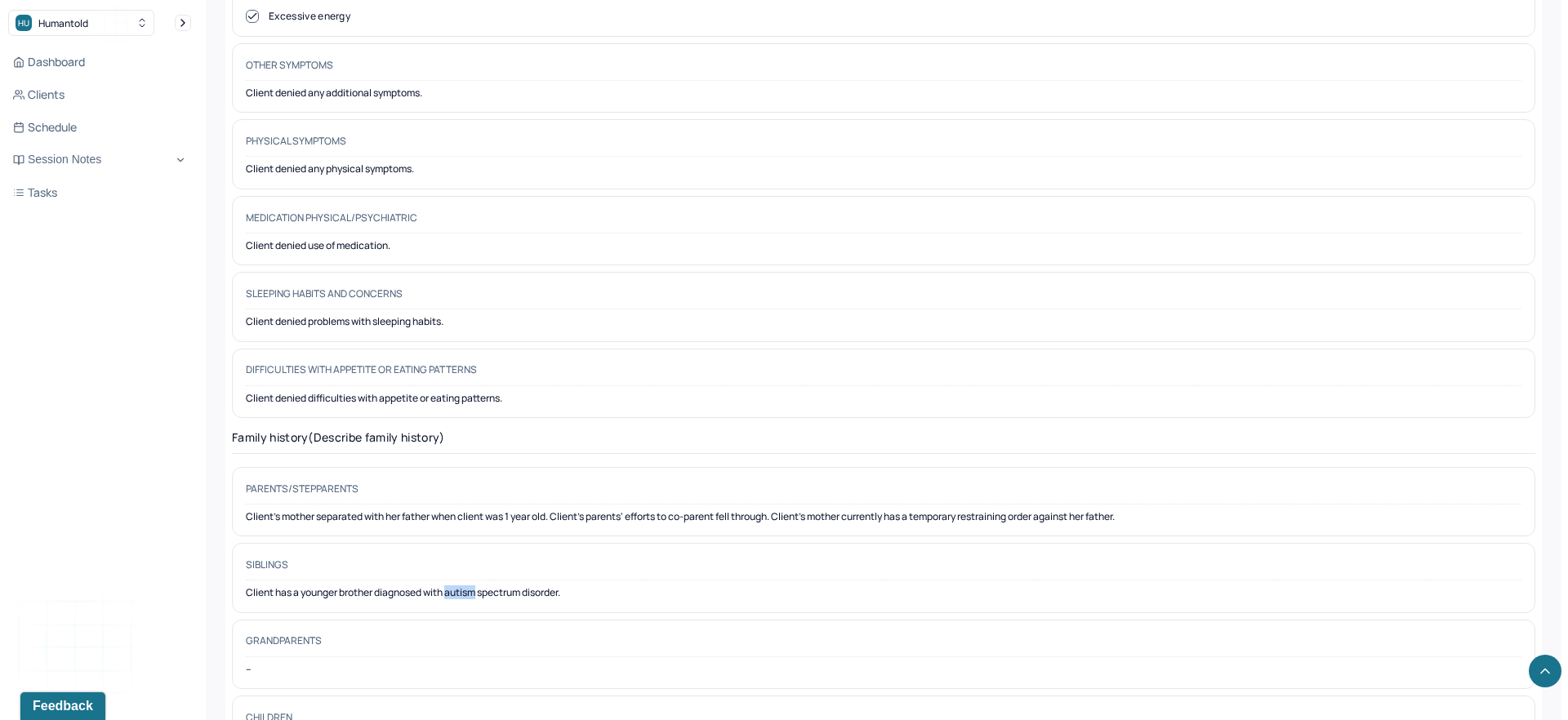 click on "Client has a younger brother diagnosed with autism spectrum disorder." at bounding box center [884, 593] 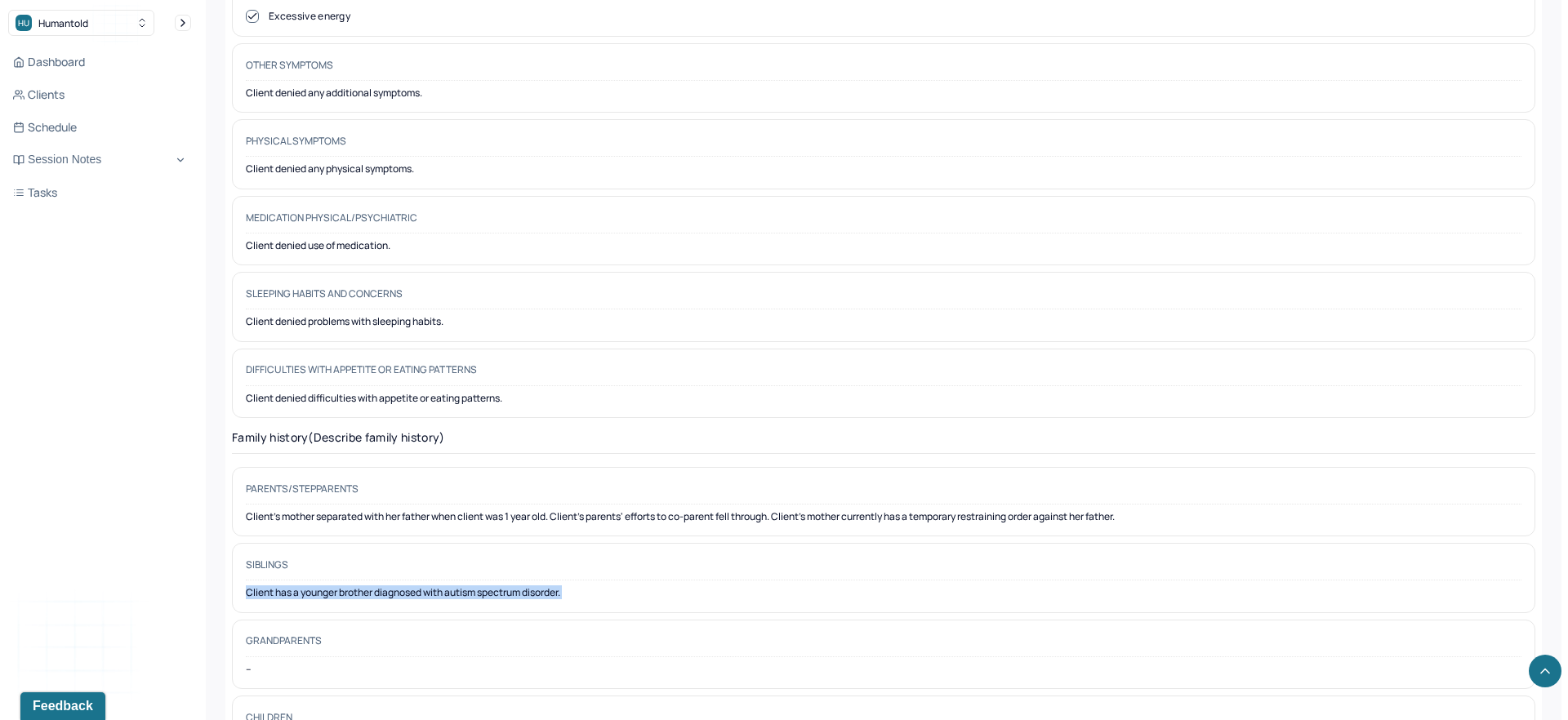 click on "Client has a younger brother diagnosed with autism spectrum disorder." at bounding box center [884, 593] 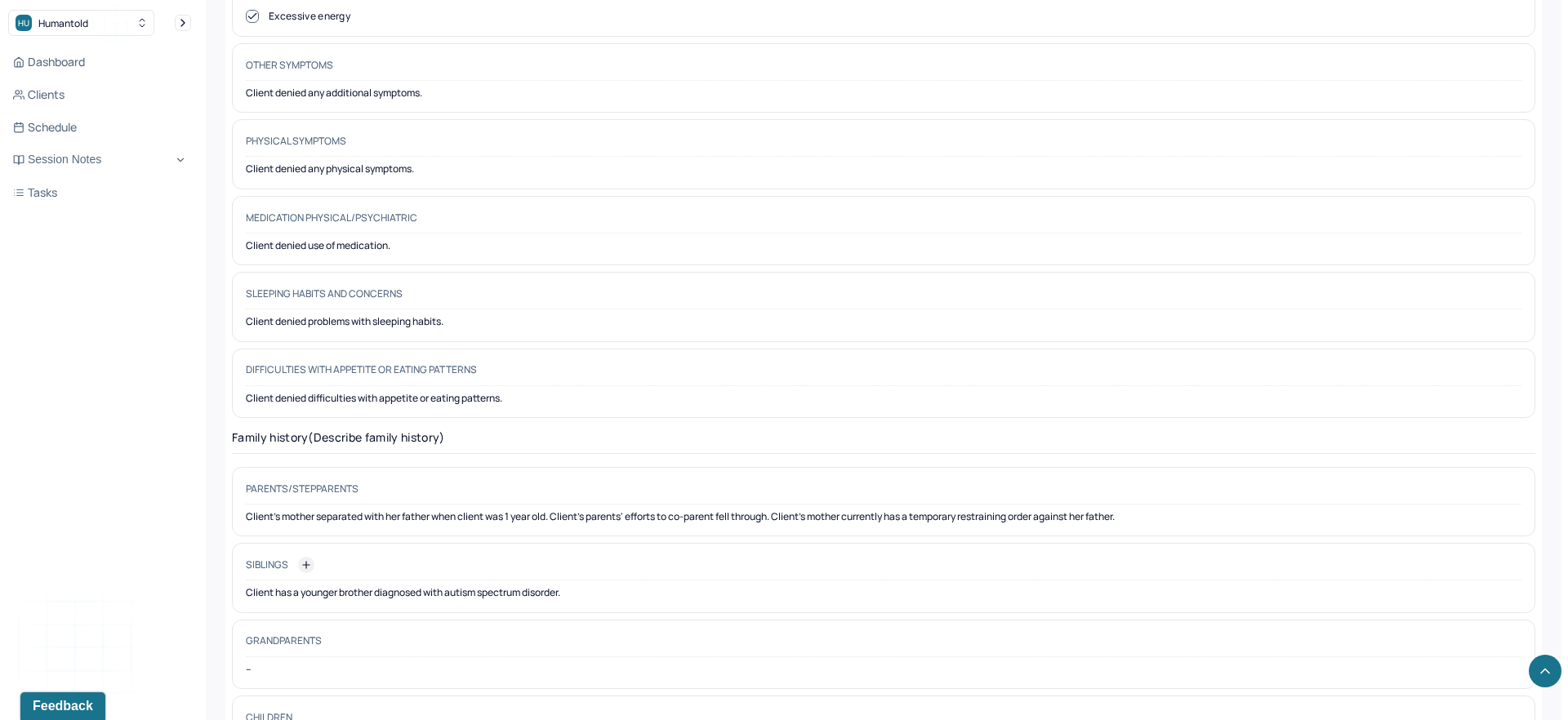 click on "Siblings" at bounding box center [884, 568] 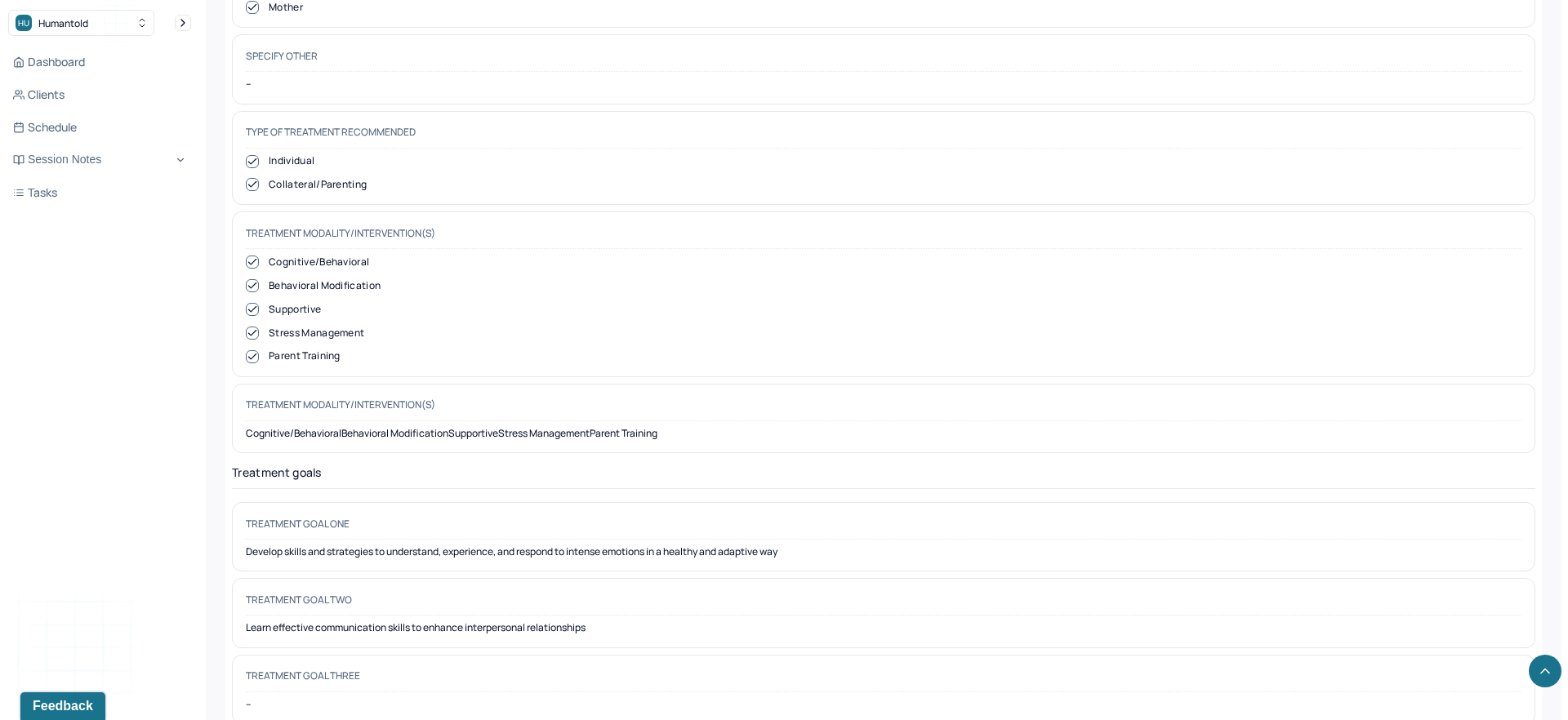 scroll, scrollTop: 8045, scrollLeft: 0, axis: vertical 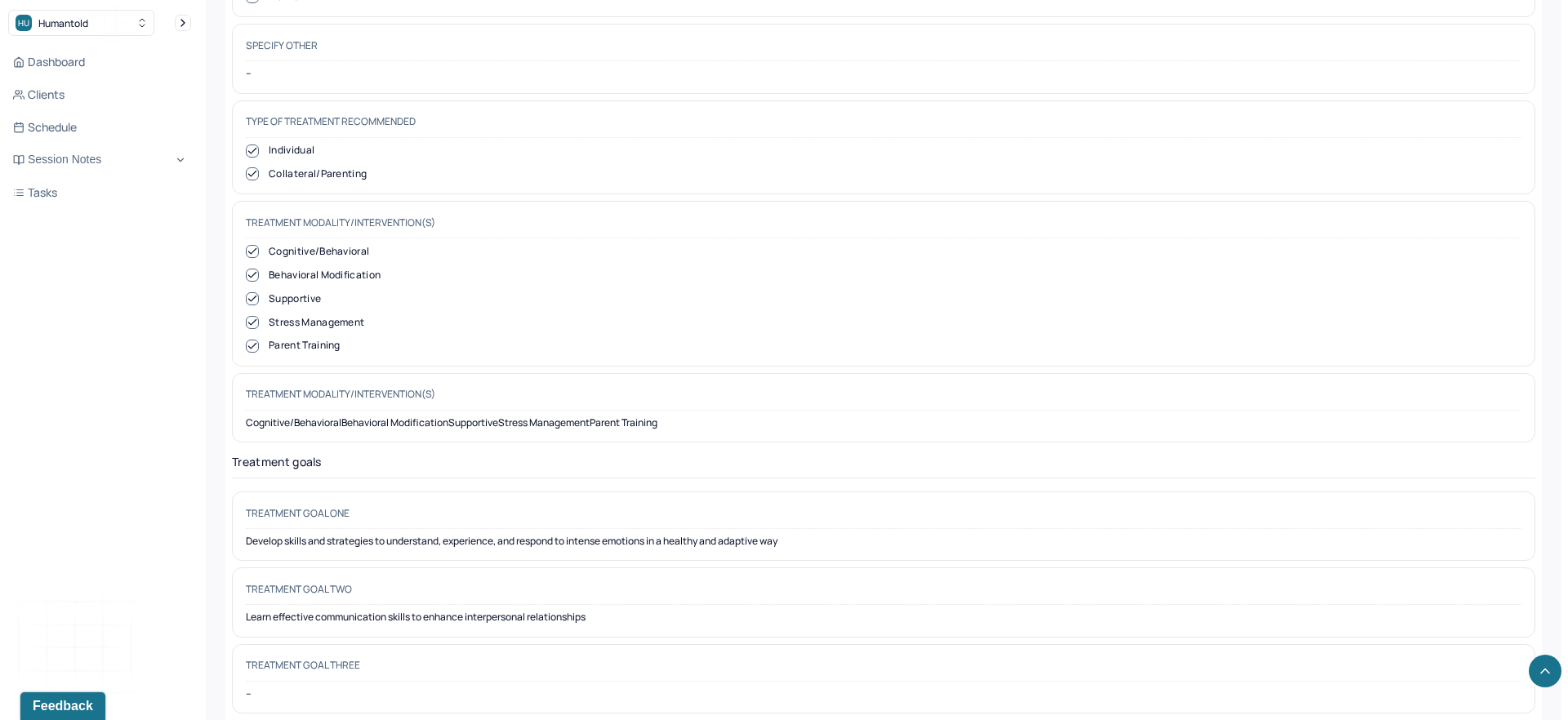 click on "Develop skills and strategies to understand, experience, and respond to intense emotions in a healthy and adaptive way" at bounding box center (884, 541) 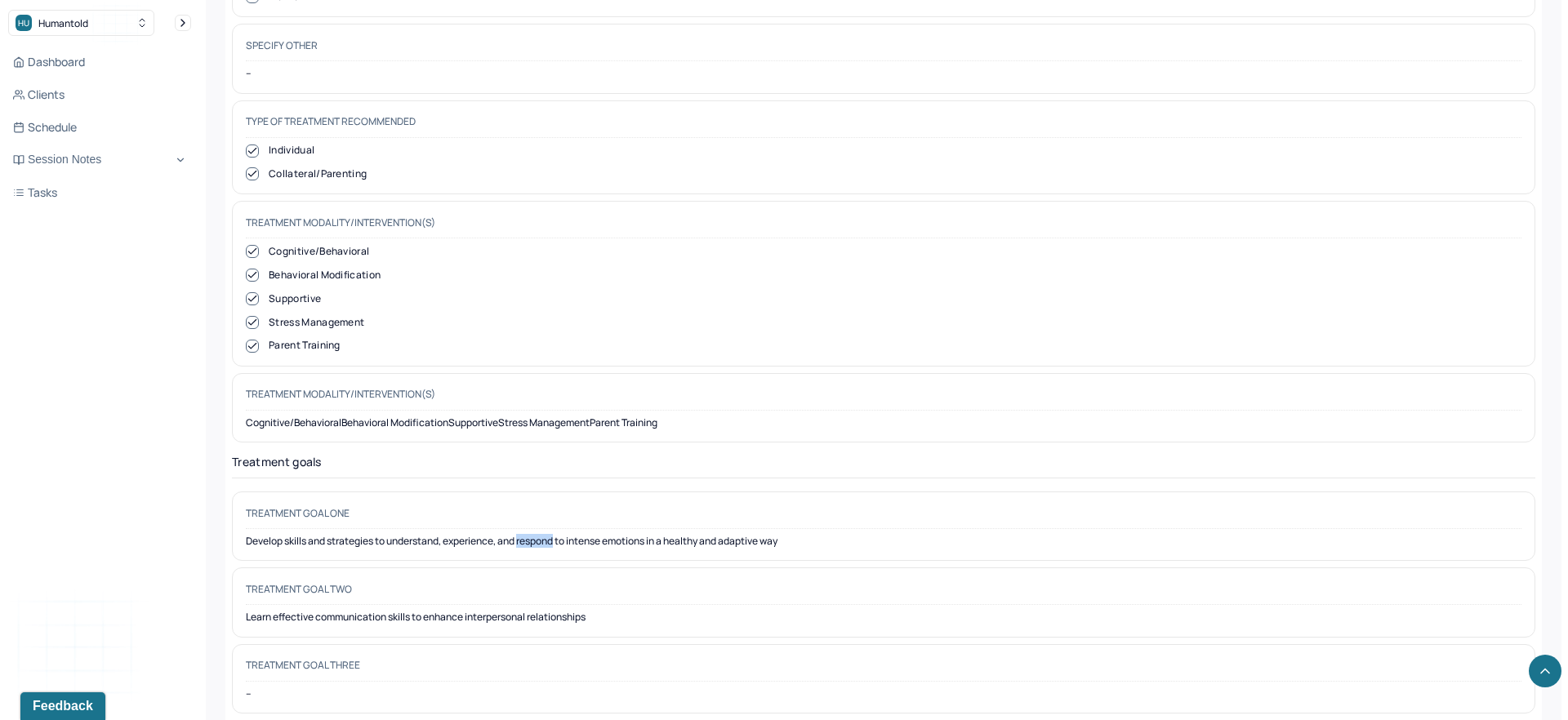 click on "Develop skills and strategies to understand, experience, and respond to intense emotions in a healthy and adaptive way" at bounding box center (884, 541) 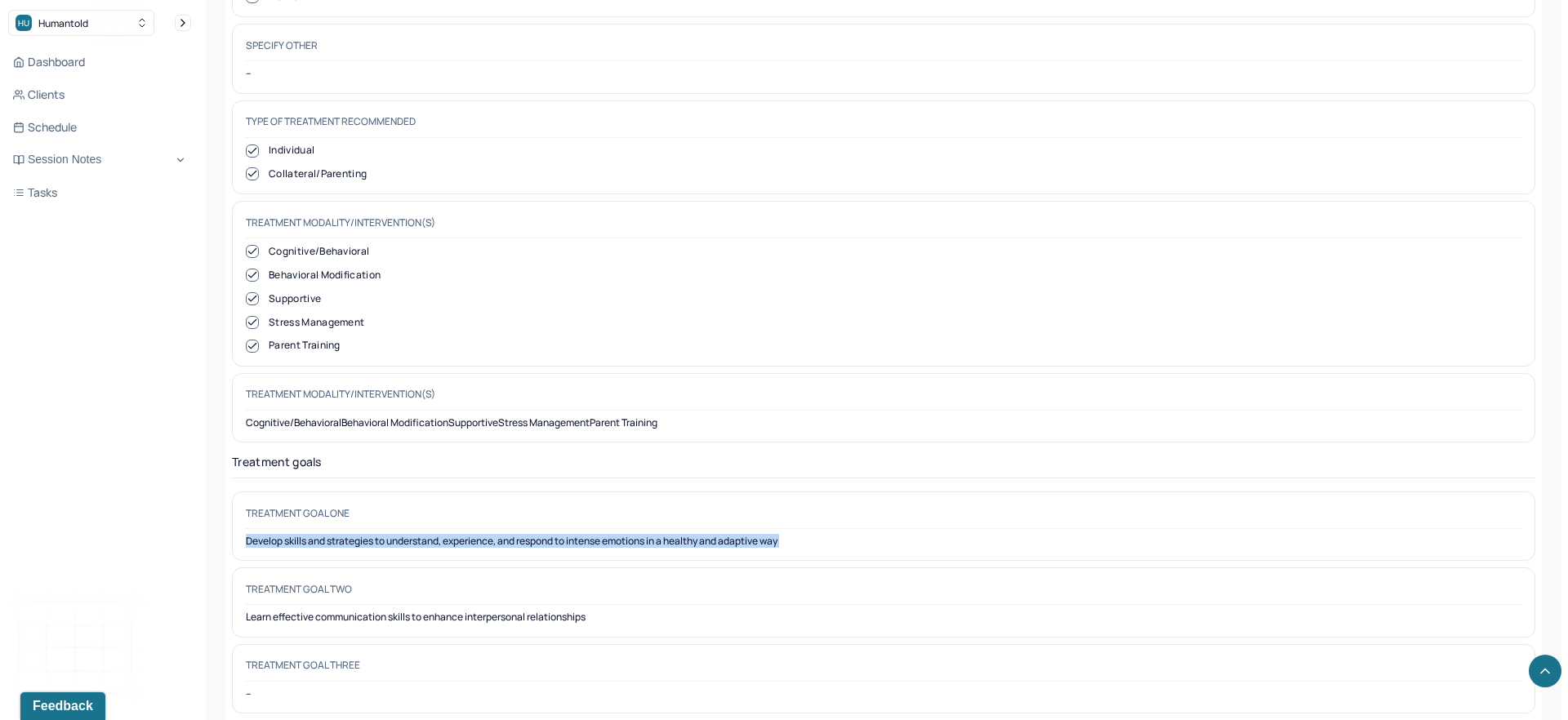 click on "Develop skills and strategies to understand, experience, and respond to intense emotions in a healthy and adaptive way" at bounding box center [884, 541] 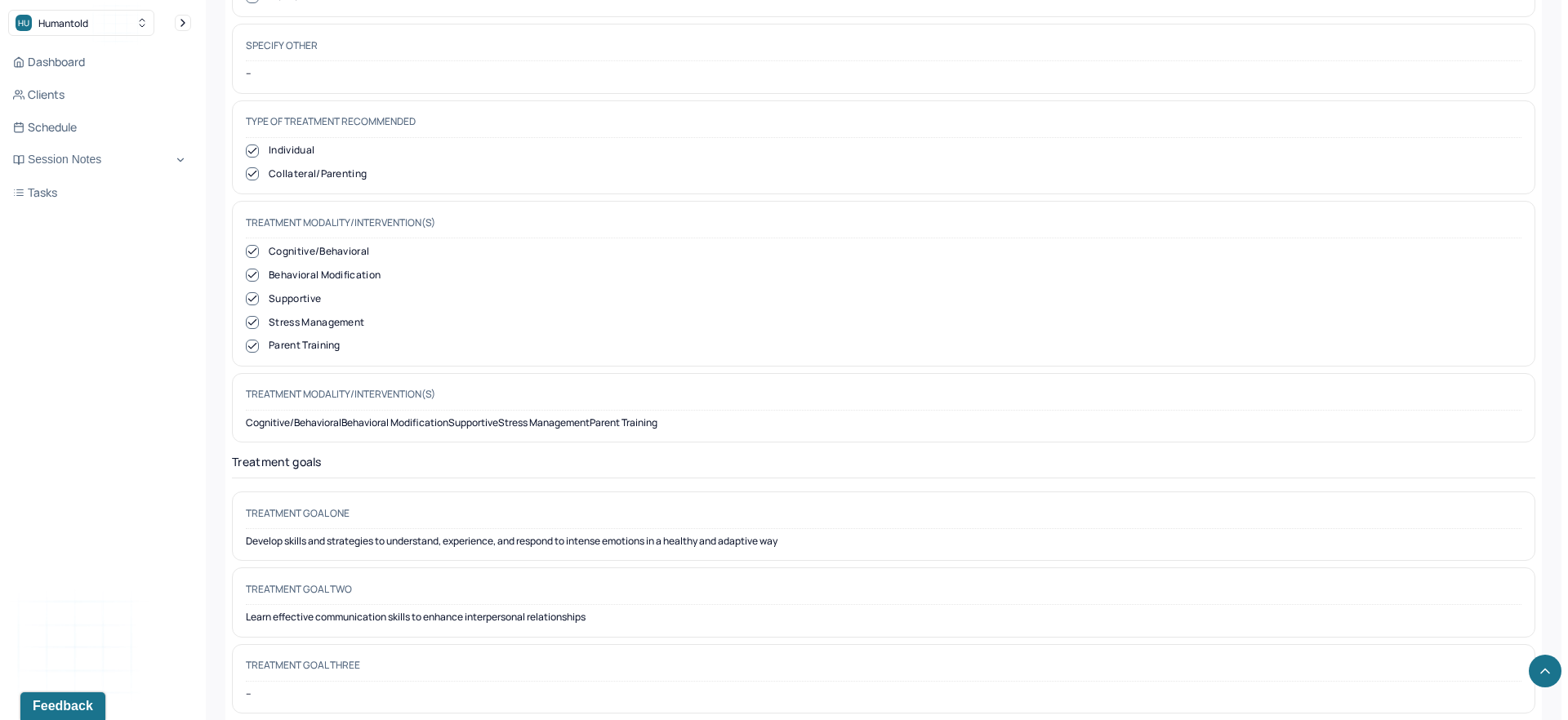 click on "Learn effective communication skills to enhance interpersonal relationships" at bounding box center (884, 617) 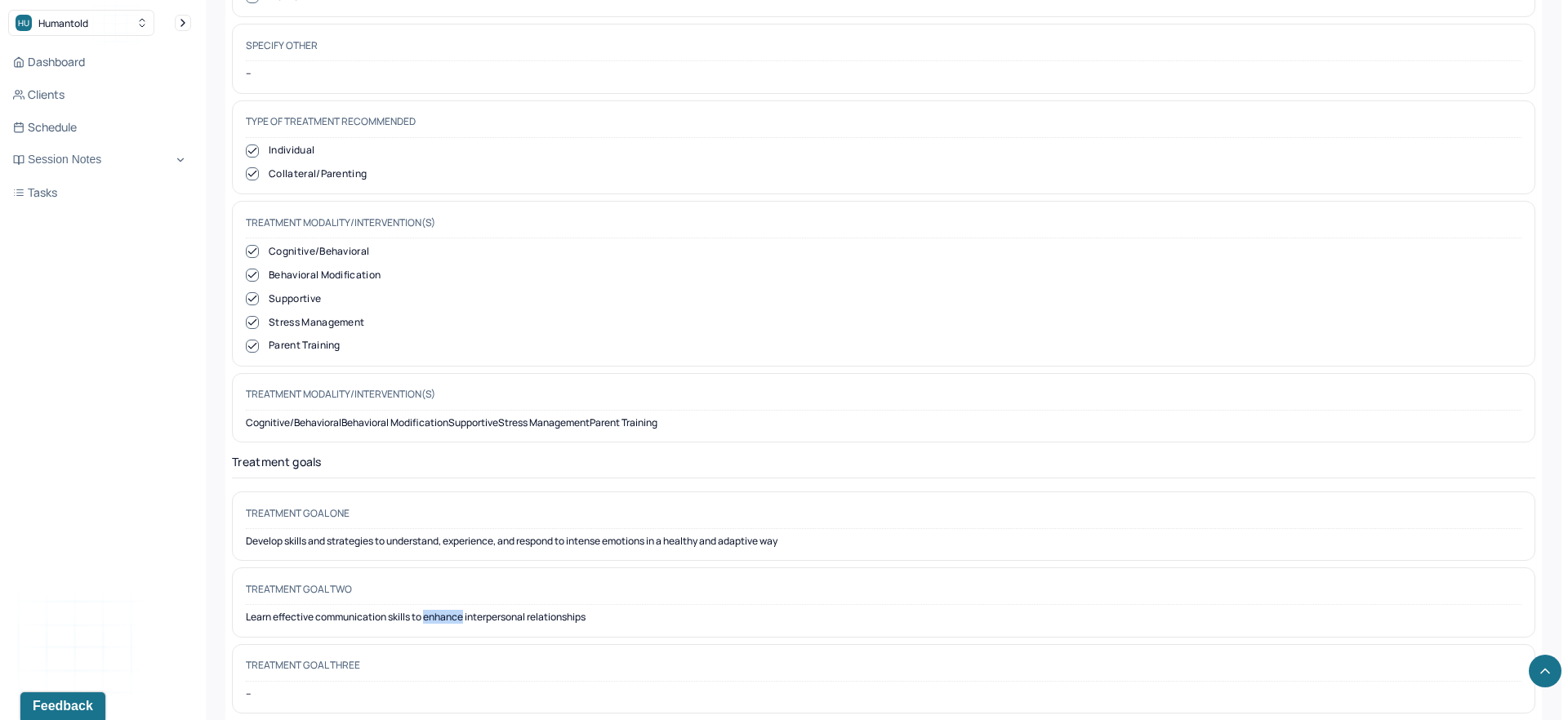click on "Learn effective communication skills to enhance interpersonal relationships" at bounding box center (884, 617) 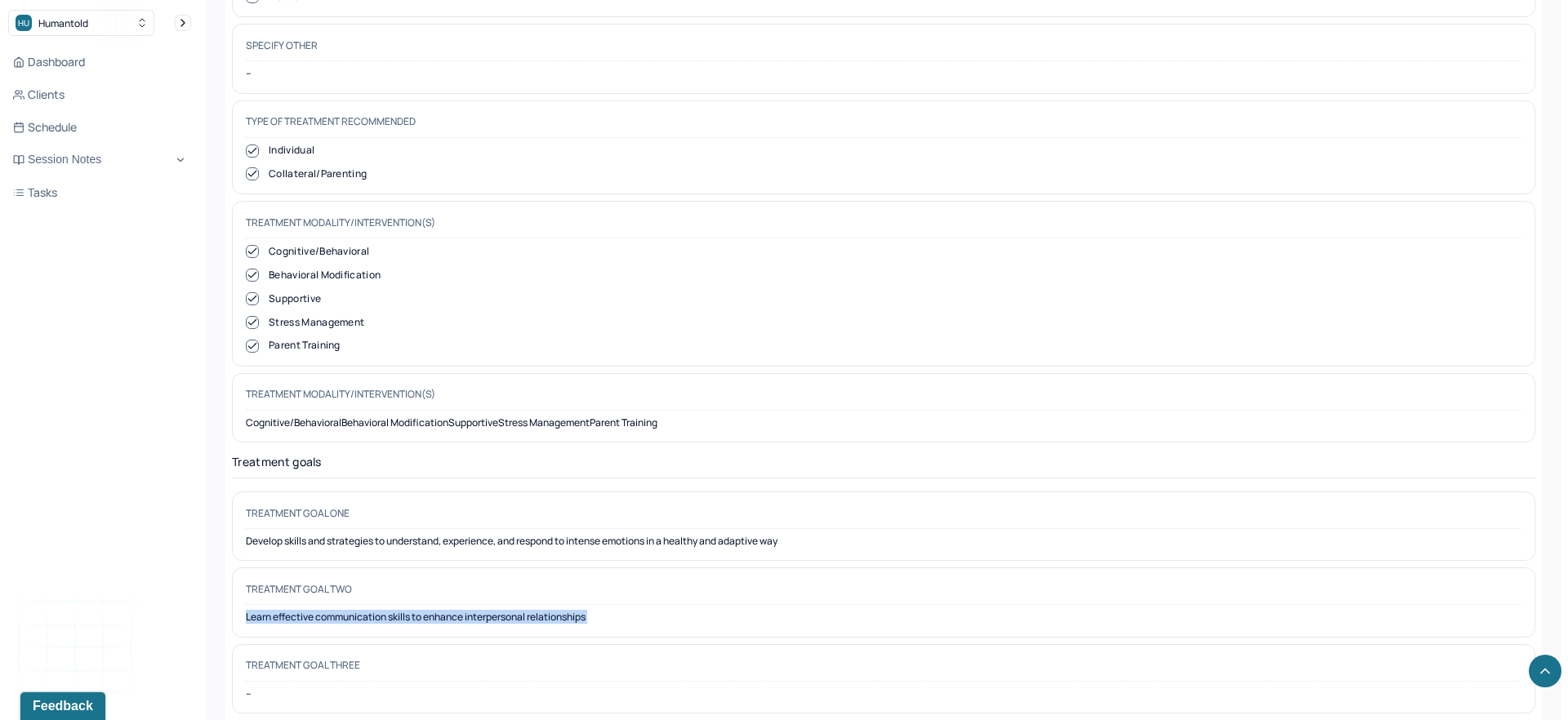 click on "Learn effective communication skills to enhance interpersonal relationships" at bounding box center (884, 617) 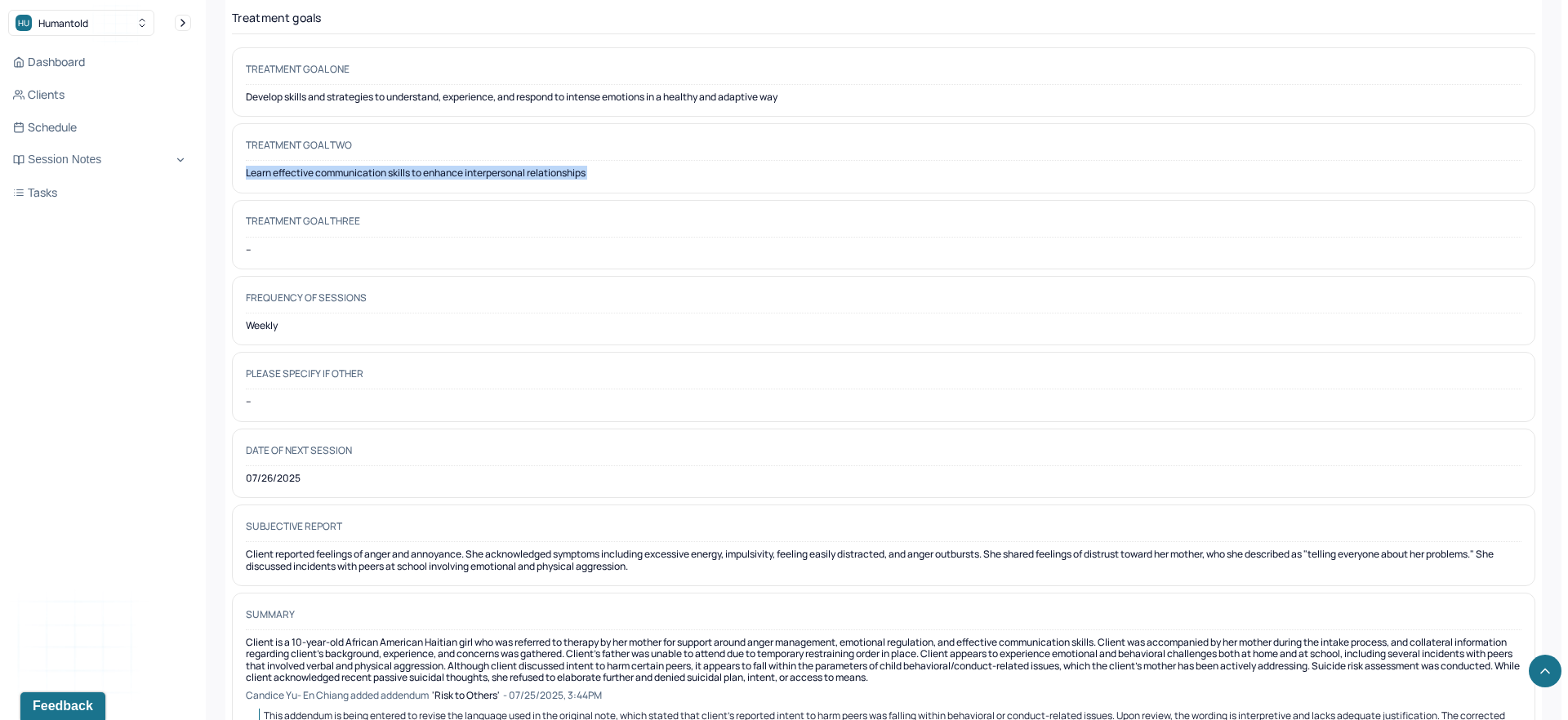 scroll, scrollTop: 8513, scrollLeft: 0, axis: vertical 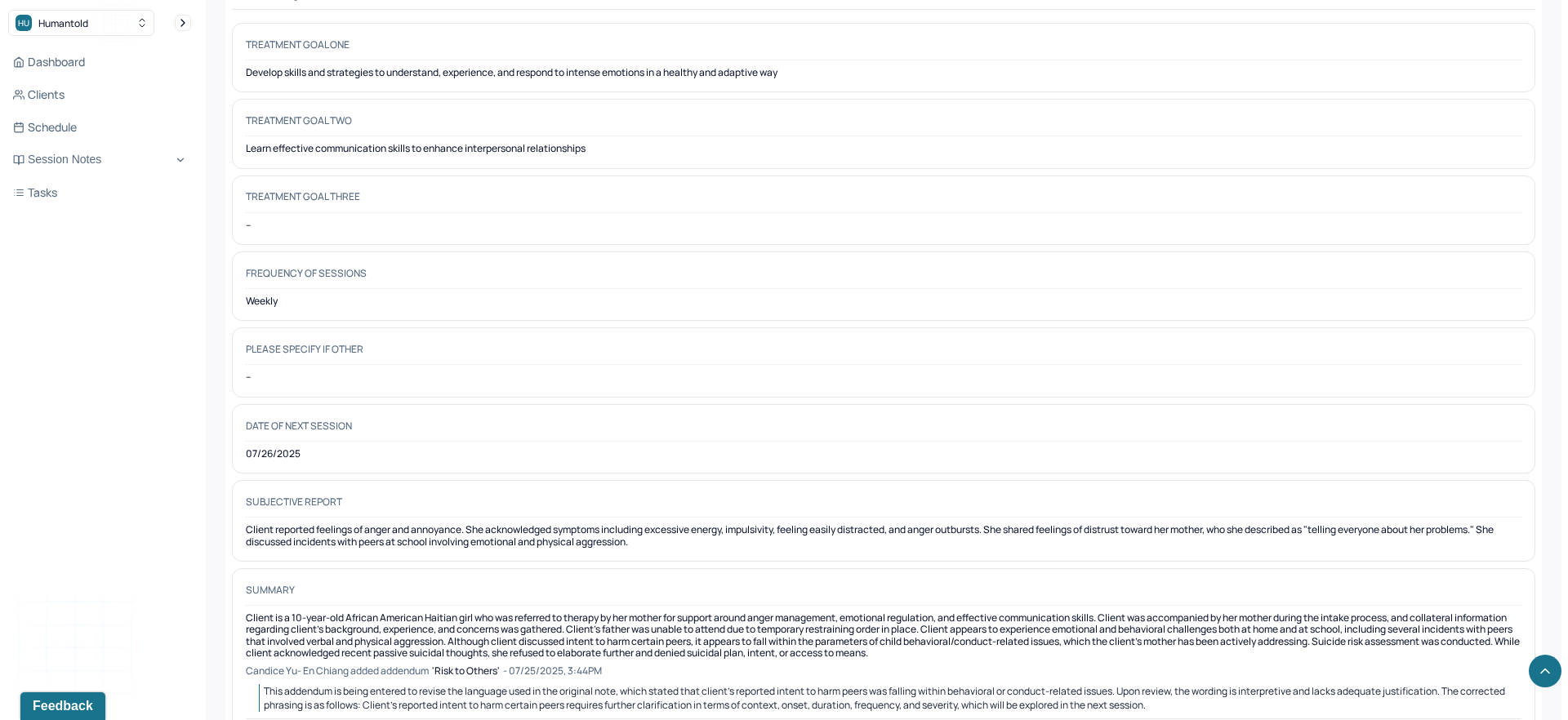 click on "Subjective report Client reported feelings of anger and annoyance. She acknowledged symptoms including excessive energy, impulsivity, feeling easily distracted, and anger outbursts. She shared feelings of distrust toward her mother, who she described as "telling everyone about her problems." She discussed incidents with peers at school involving emotional and physical aggression." at bounding box center (884, 521) 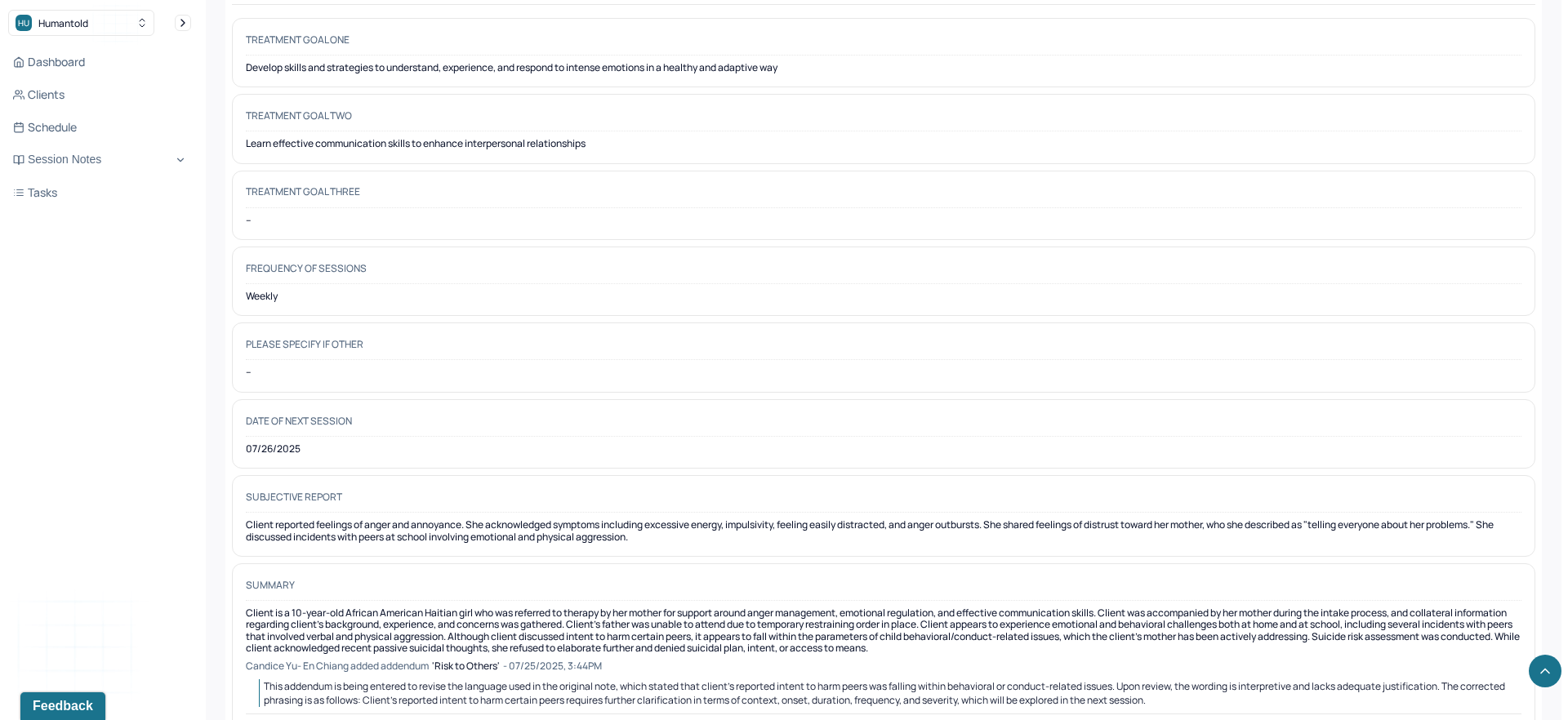 click on "Client reported feelings of anger and annoyance. She acknowledged symptoms including excessive energy, impulsivity, feeling easily distracted, and anger outbursts. She shared feelings of distrust toward her mother, who she described as "telling everyone about her problems." She discussed incidents with peers at school involving emotional and physical aggression." at bounding box center (884, 531) 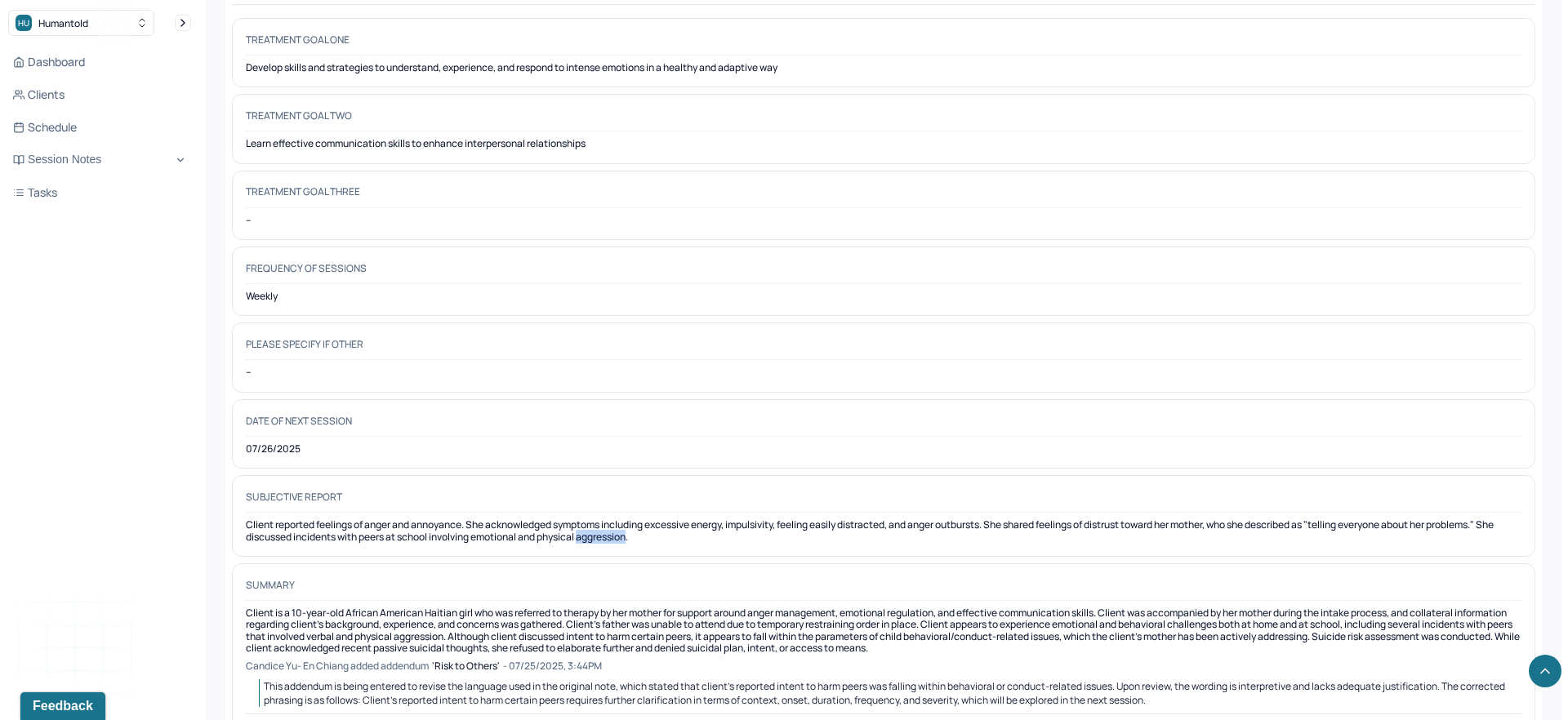 click on "Client reported feelings of anger and annoyance. She acknowledged symptoms including excessive energy, impulsivity, feeling easily distracted, and anger outbursts. She shared feelings of distrust toward her mother, who she described as "telling everyone about her problems." She discussed incidents with peers at school involving emotional and physical aggression." at bounding box center (884, 531) 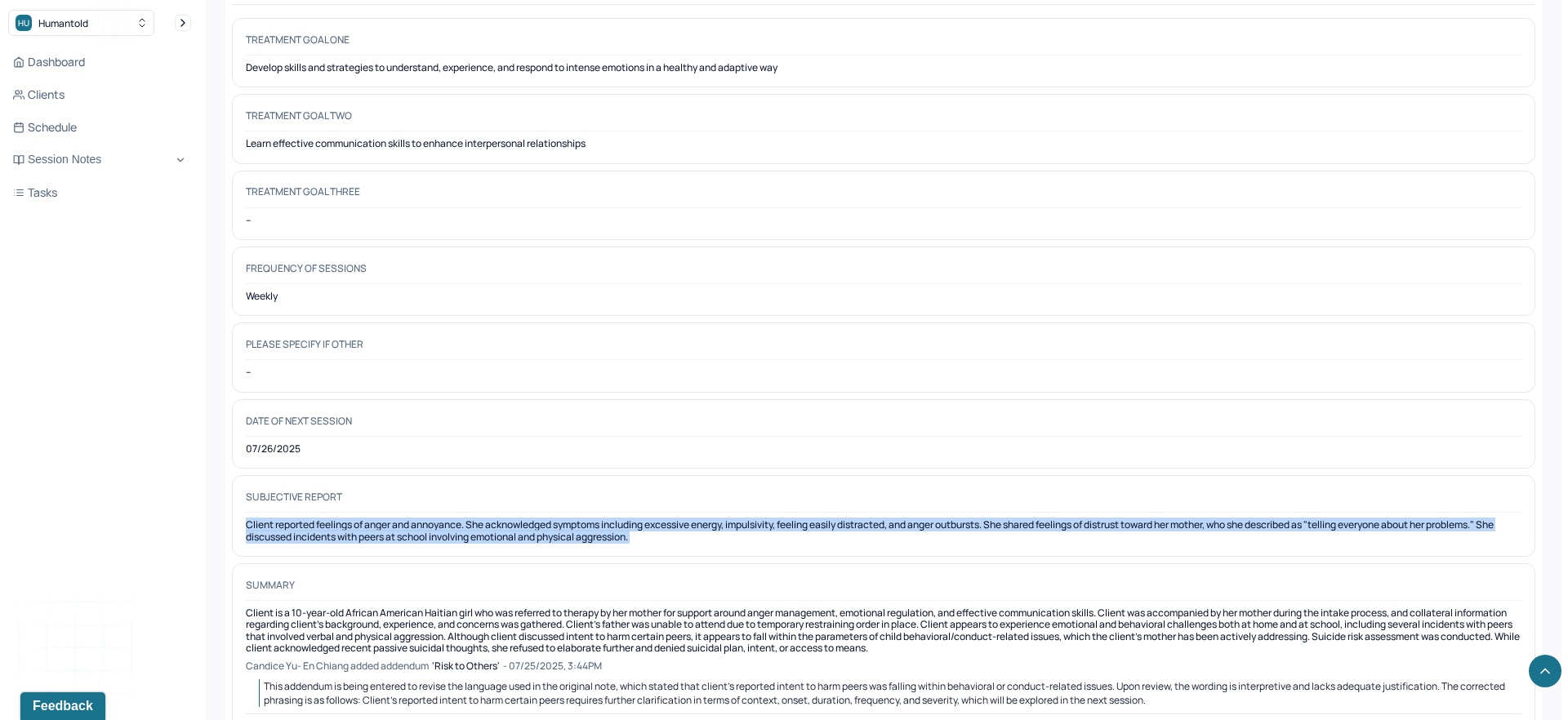 click on "Client reported feelings of anger and annoyance. She acknowledged symptoms including excessive energy, impulsivity, feeling easily distracted, and anger outbursts. She shared feelings of distrust toward her mother, who she described as "telling everyone about her problems." She discussed incidents with peers at school involving emotional and physical aggression." at bounding box center [884, 531] 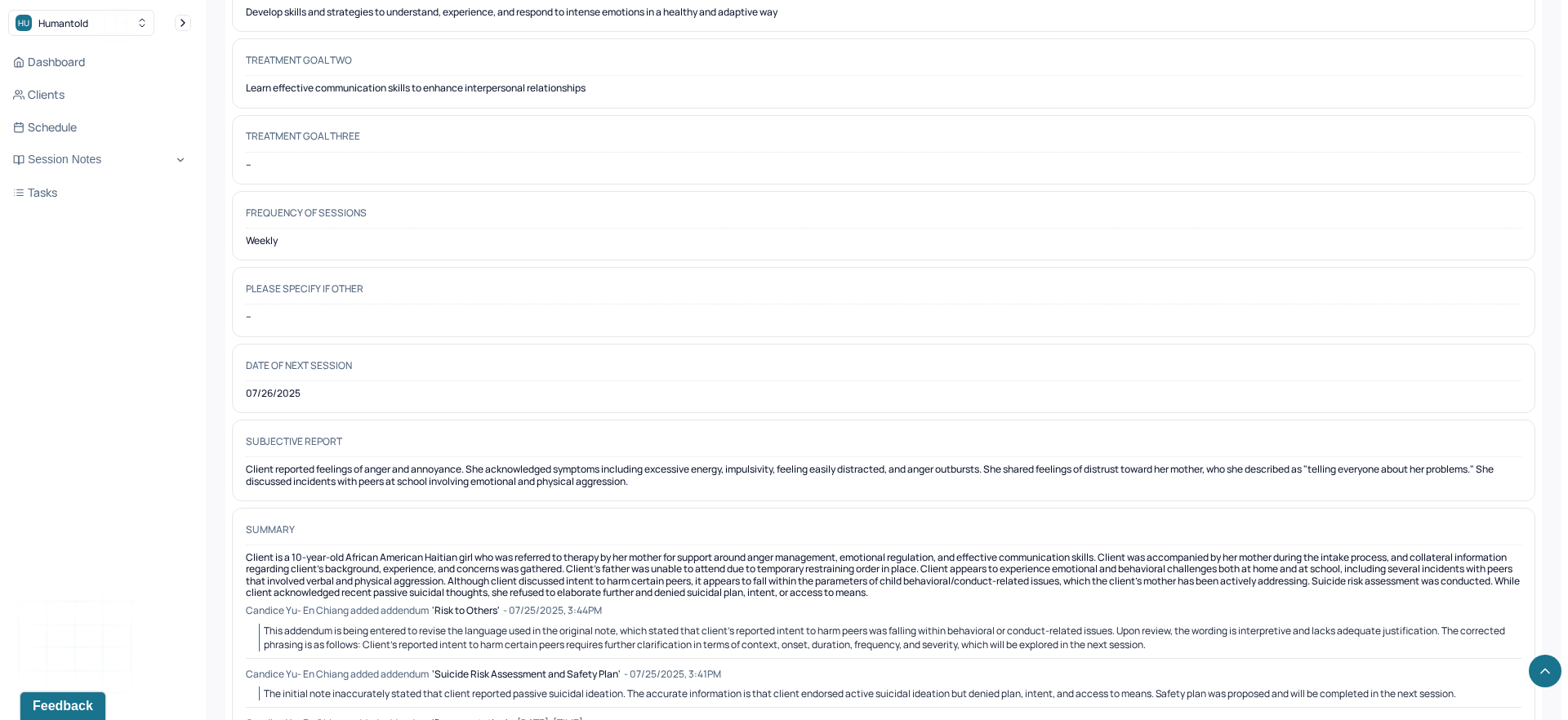scroll, scrollTop: 8576, scrollLeft: 0, axis: vertical 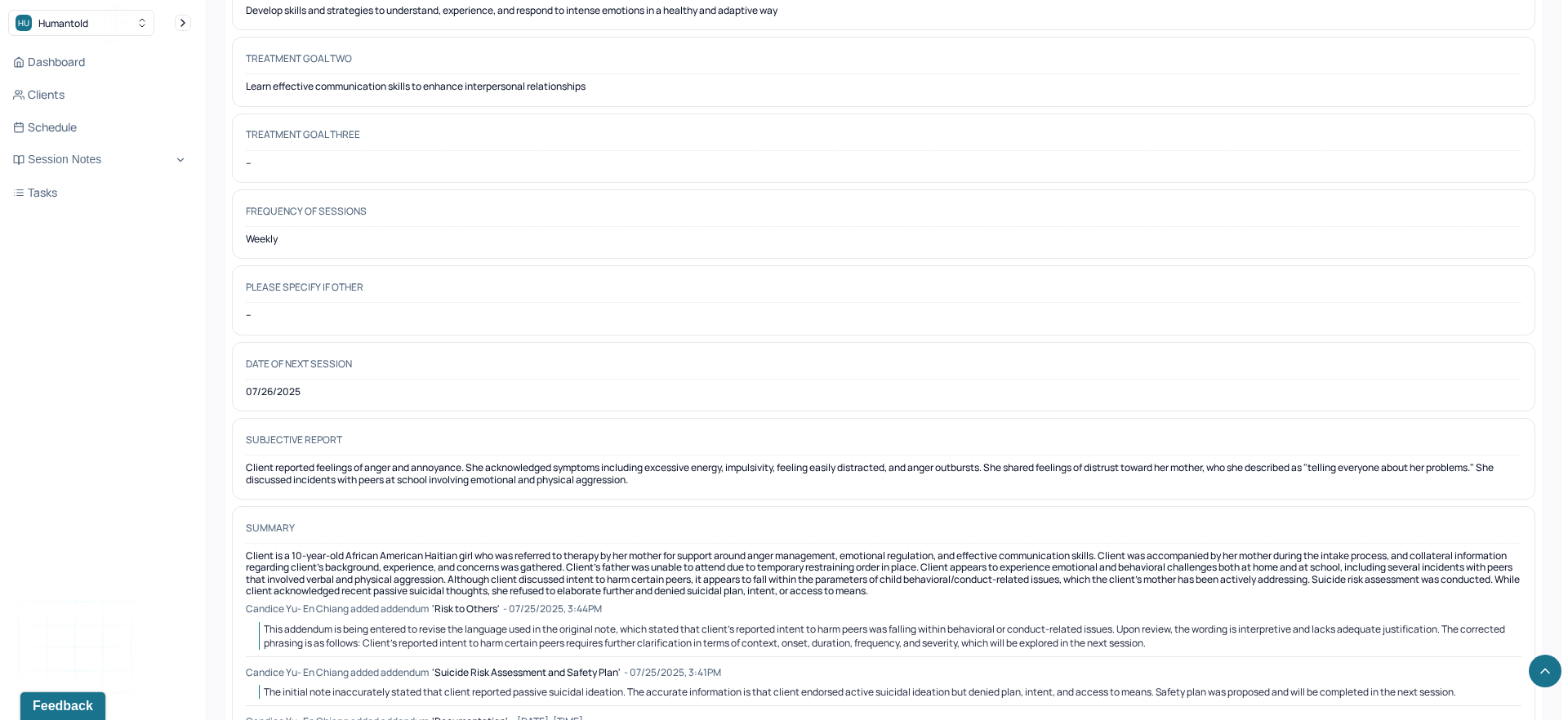click on "Client reported feelings of anger and annoyance. She acknowledged symptoms including excessive energy, impulsivity, feeling easily distracted, and anger outbursts. She shared feelings of distrust toward her mother, who she described as "telling everyone about her problems." She discussed incidents with peers at school involving emotional and physical aggression." at bounding box center [884, 473] 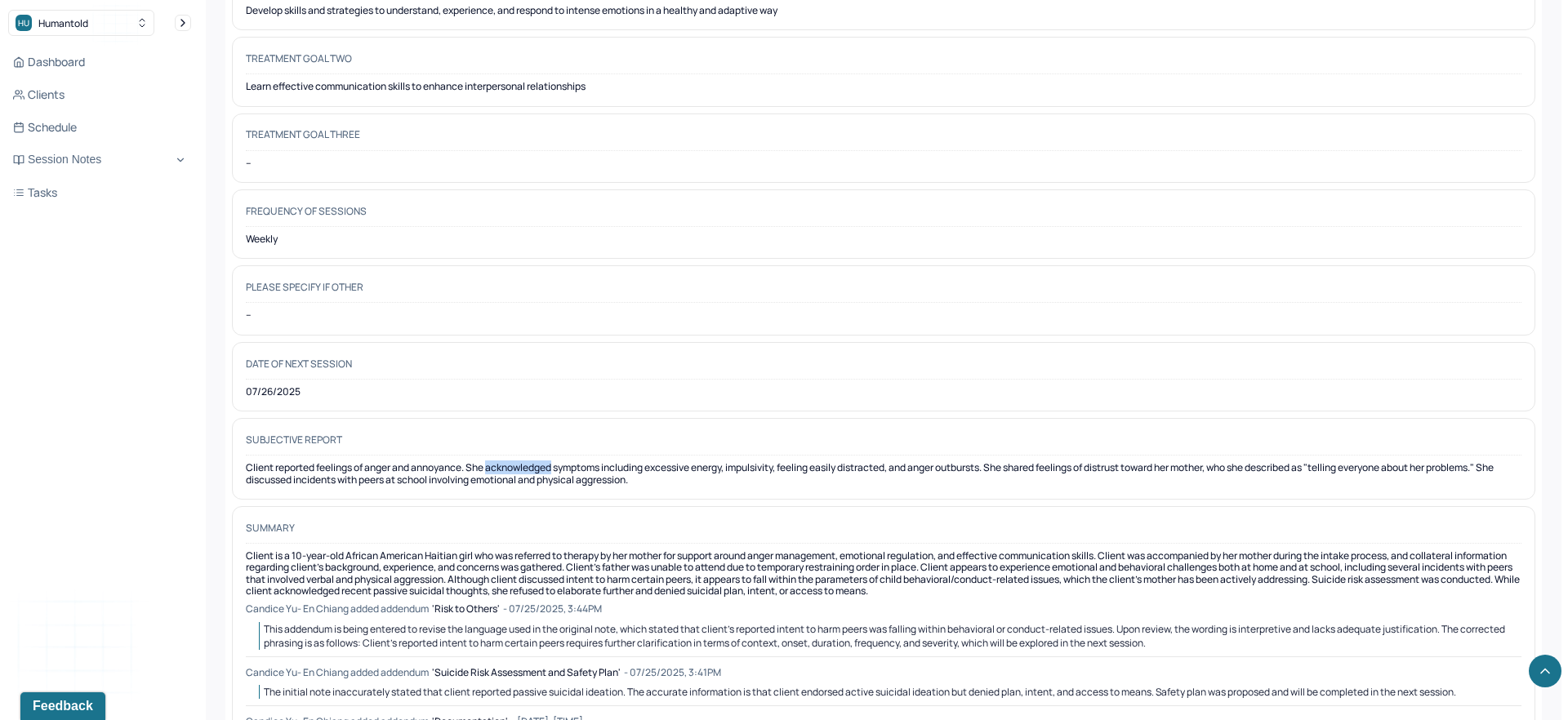 click on "Client reported feelings of anger and annoyance. She acknowledged symptoms including excessive energy, impulsivity, feeling easily distracted, and anger outbursts. She shared feelings of distrust toward her mother, who she described as "telling everyone about her problems." She discussed incidents with peers at school involving emotional and physical aggression." at bounding box center [884, 473] 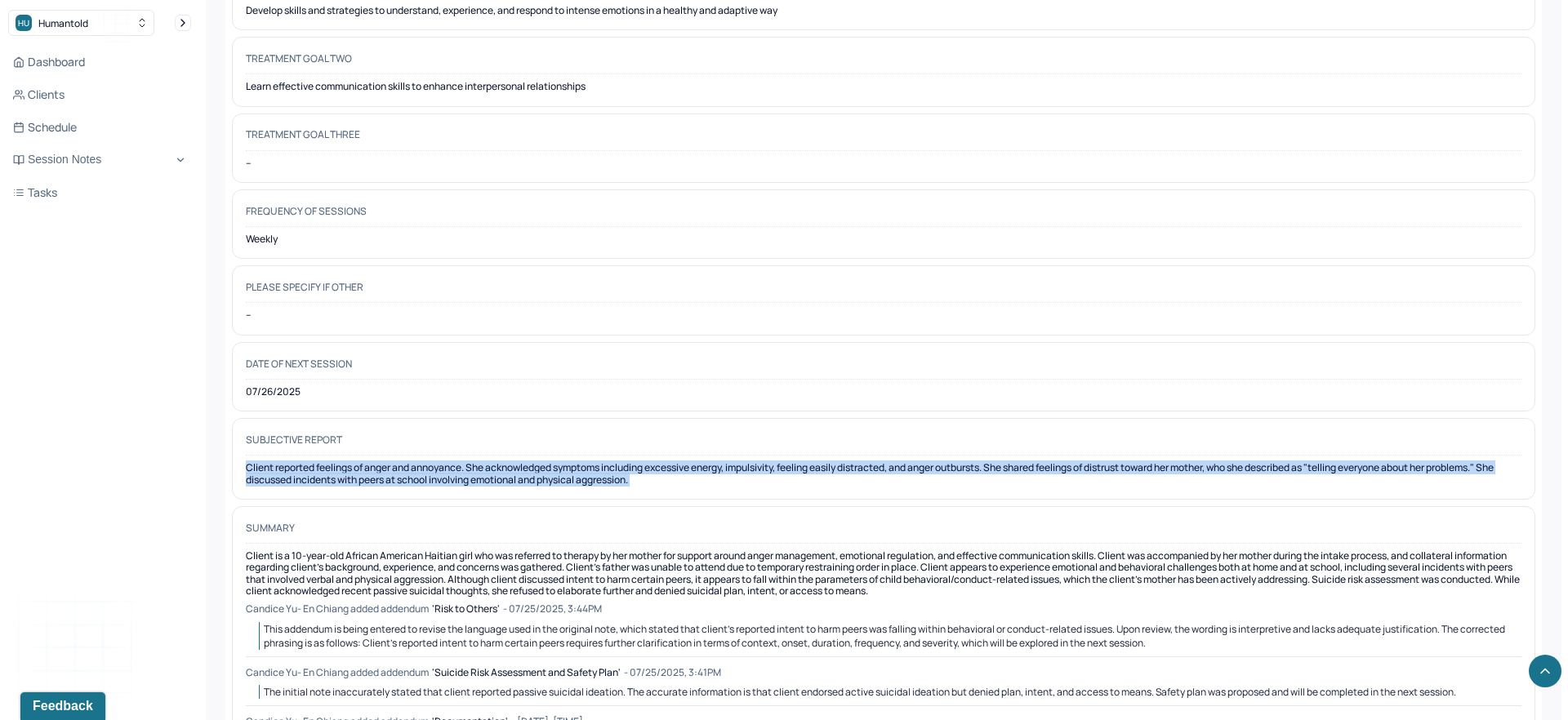 click on "Client reported feelings of anger and annoyance. She acknowledged symptoms including excessive energy, impulsivity, feeling easily distracted, and anger outbursts. She shared feelings of distrust toward her mother, who she described as "telling everyone about her problems." She discussed incidents with peers at school involving emotional and physical aggression." at bounding box center [884, 473] 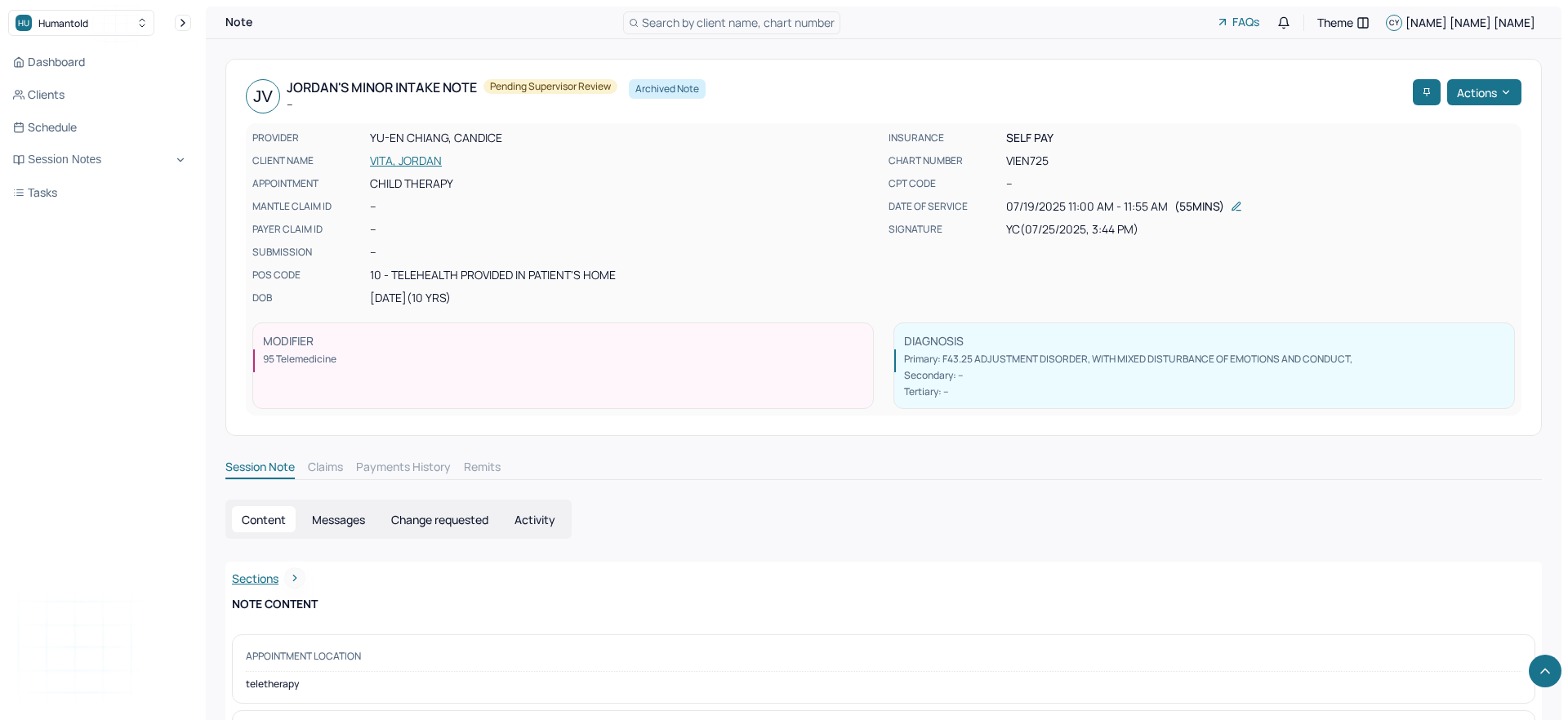 scroll, scrollTop: 8576, scrollLeft: 0, axis: vertical 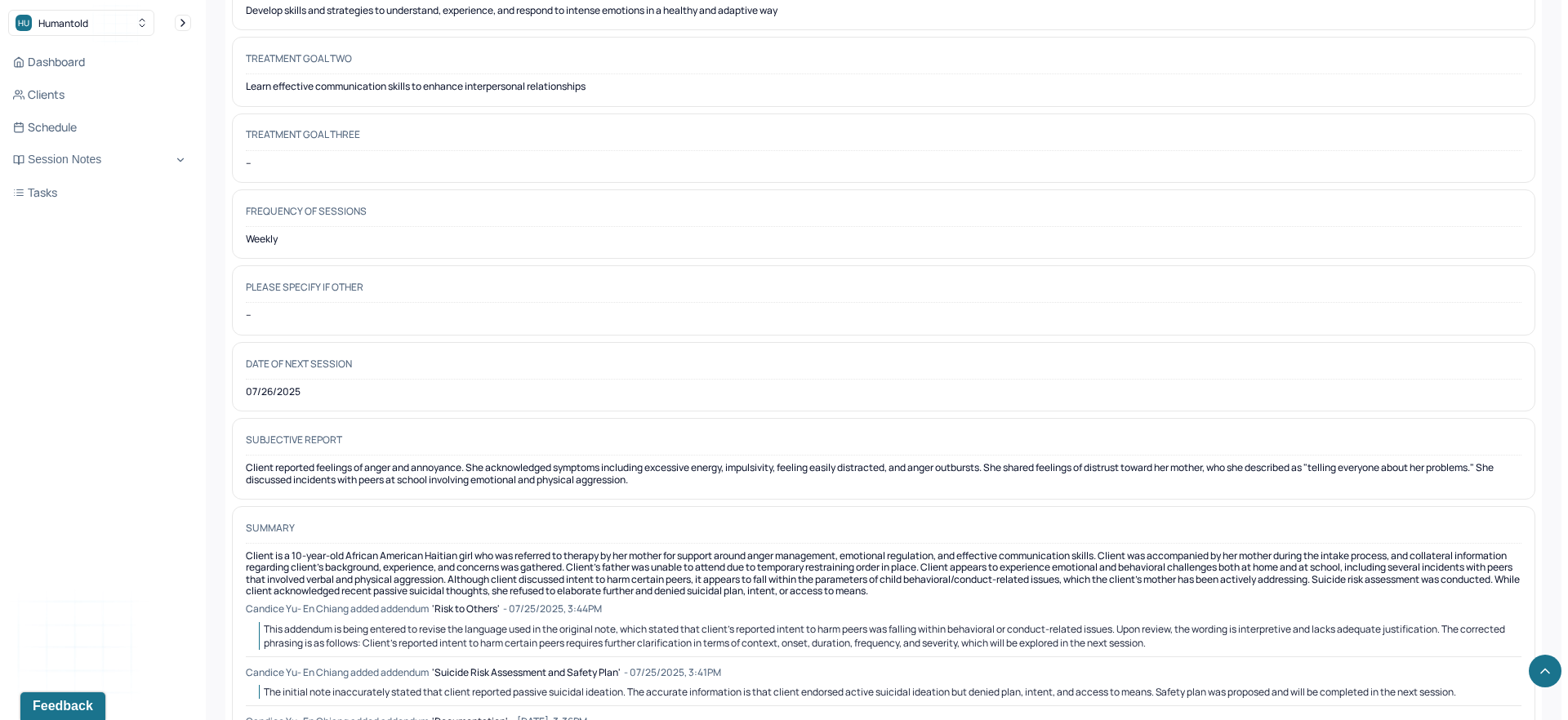 click on "Subjective report" at bounding box center (884, 443) 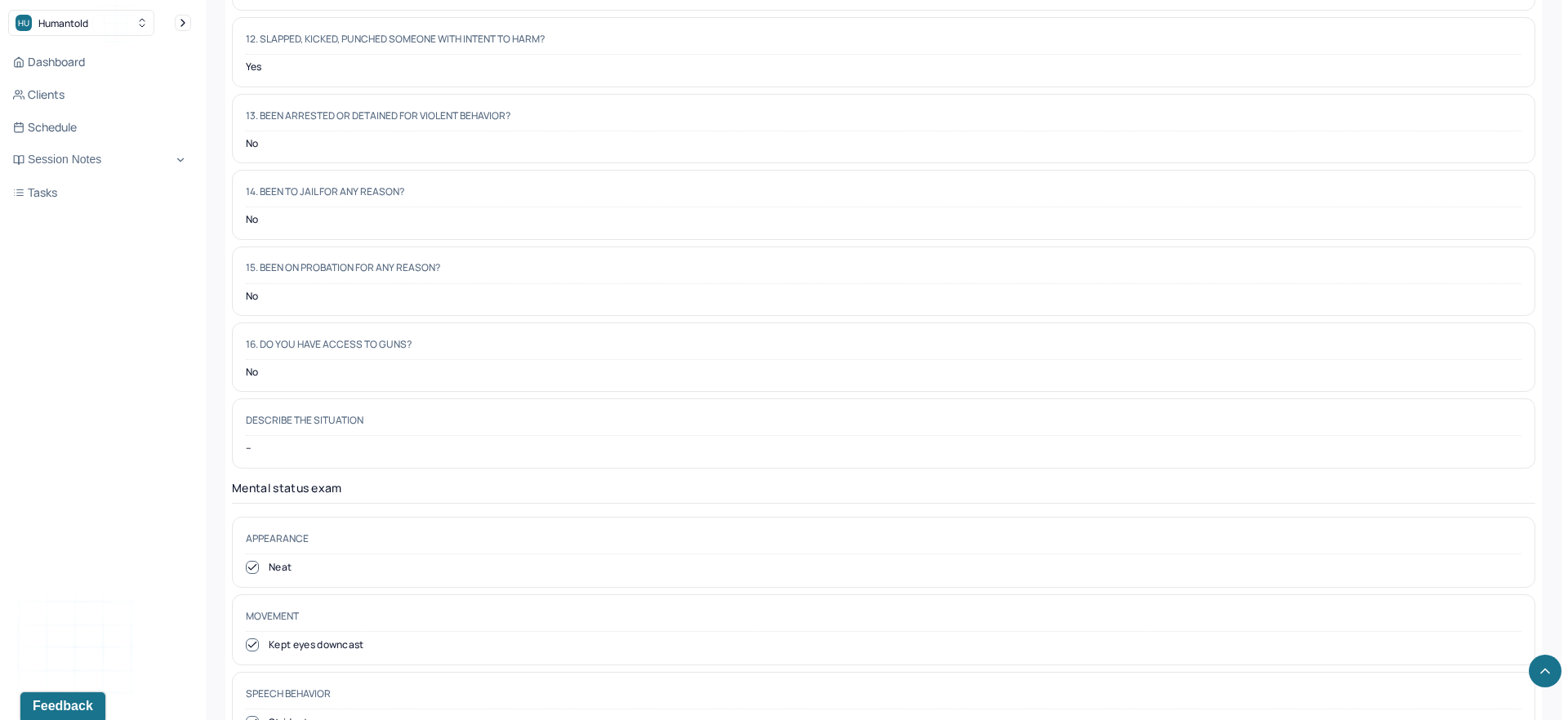 scroll, scrollTop: 6657, scrollLeft: 0, axis: vertical 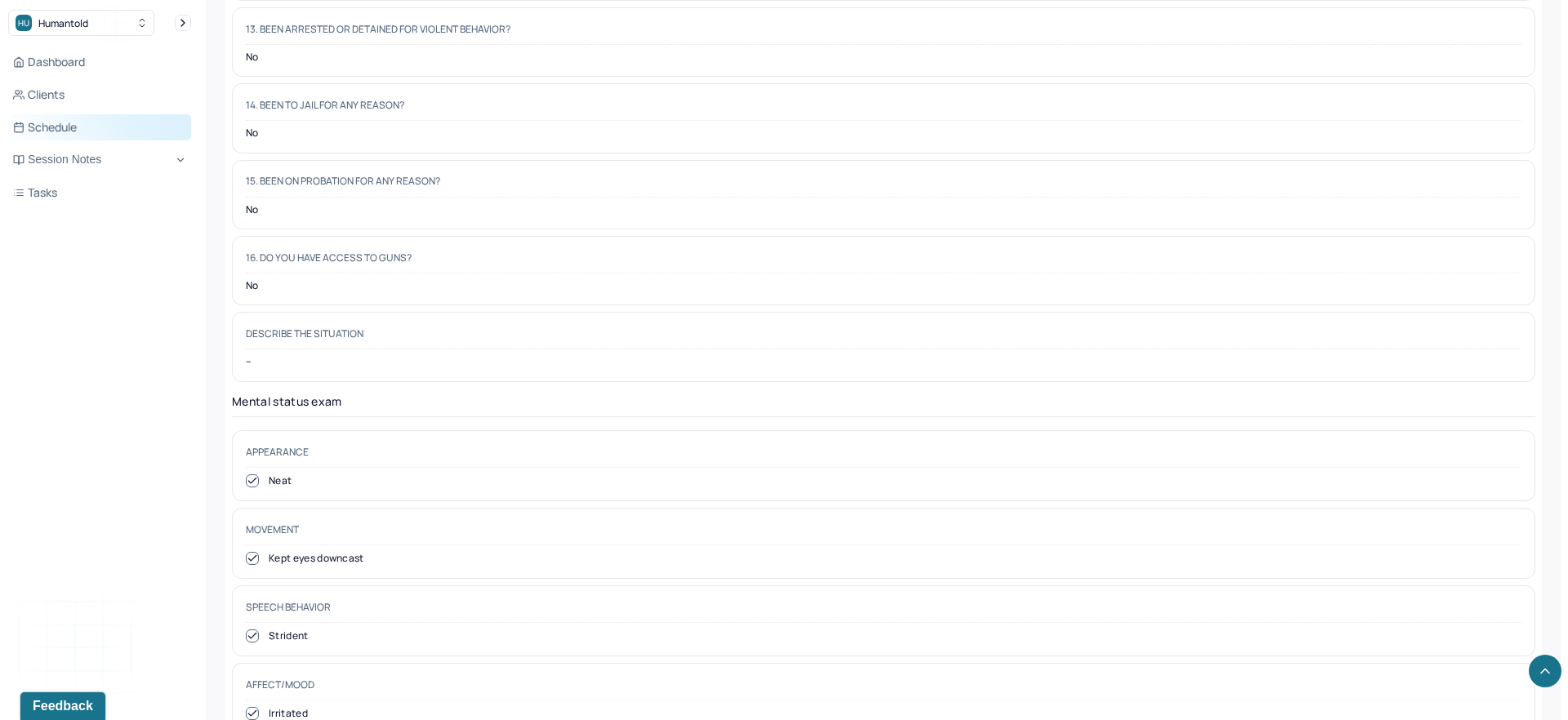 click on "Schedule" at bounding box center (100, 127) 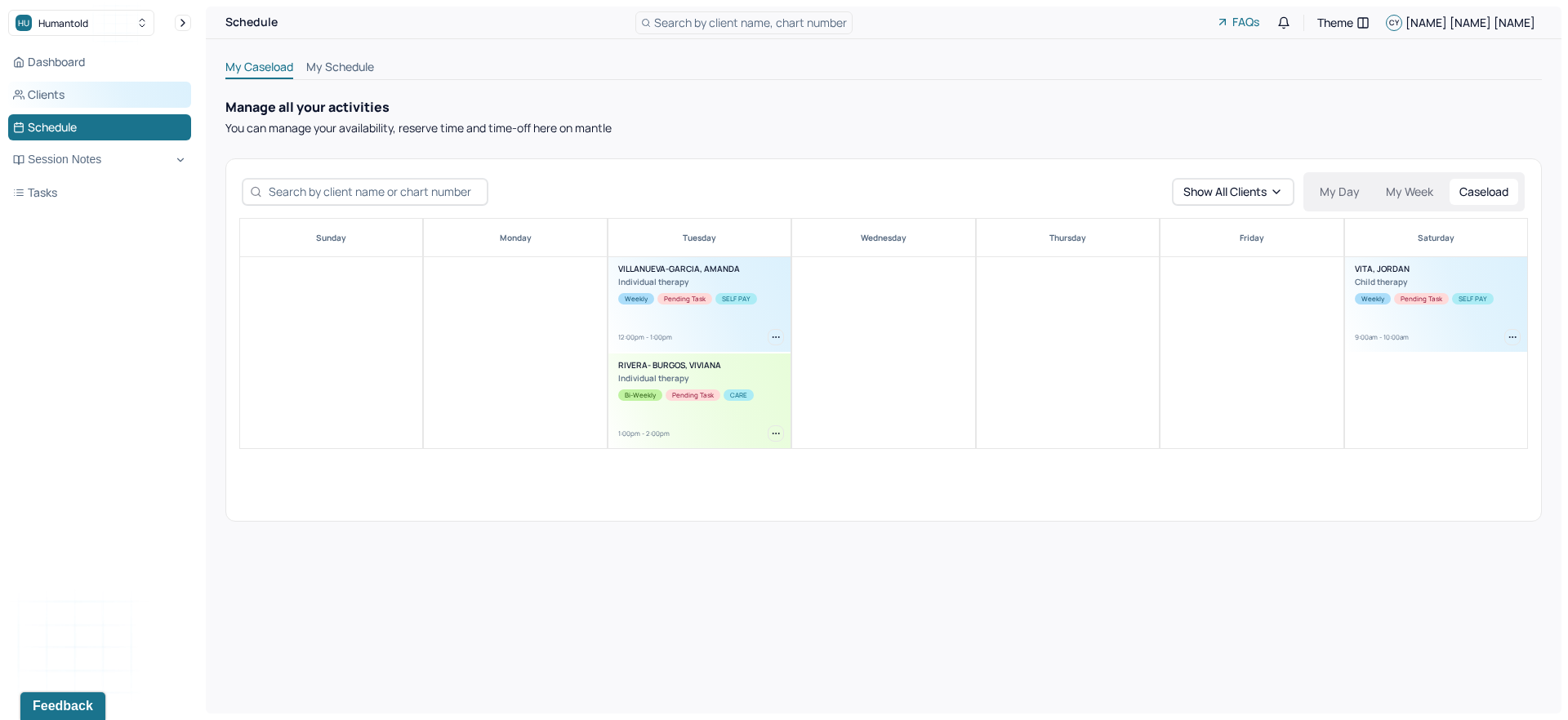 click on "Clients" at bounding box center [100, 95] 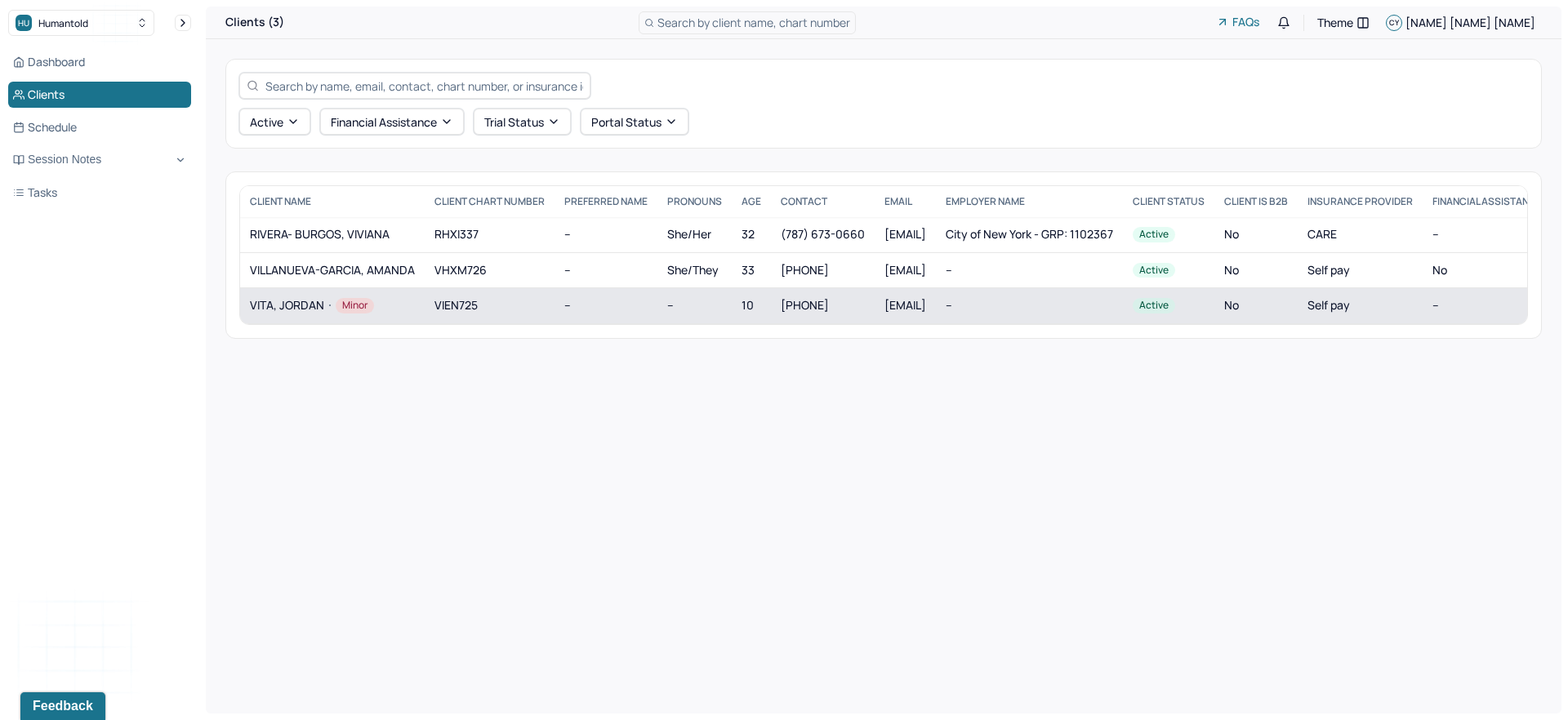 click on "VIEN725" at bounding box center [489, 305] 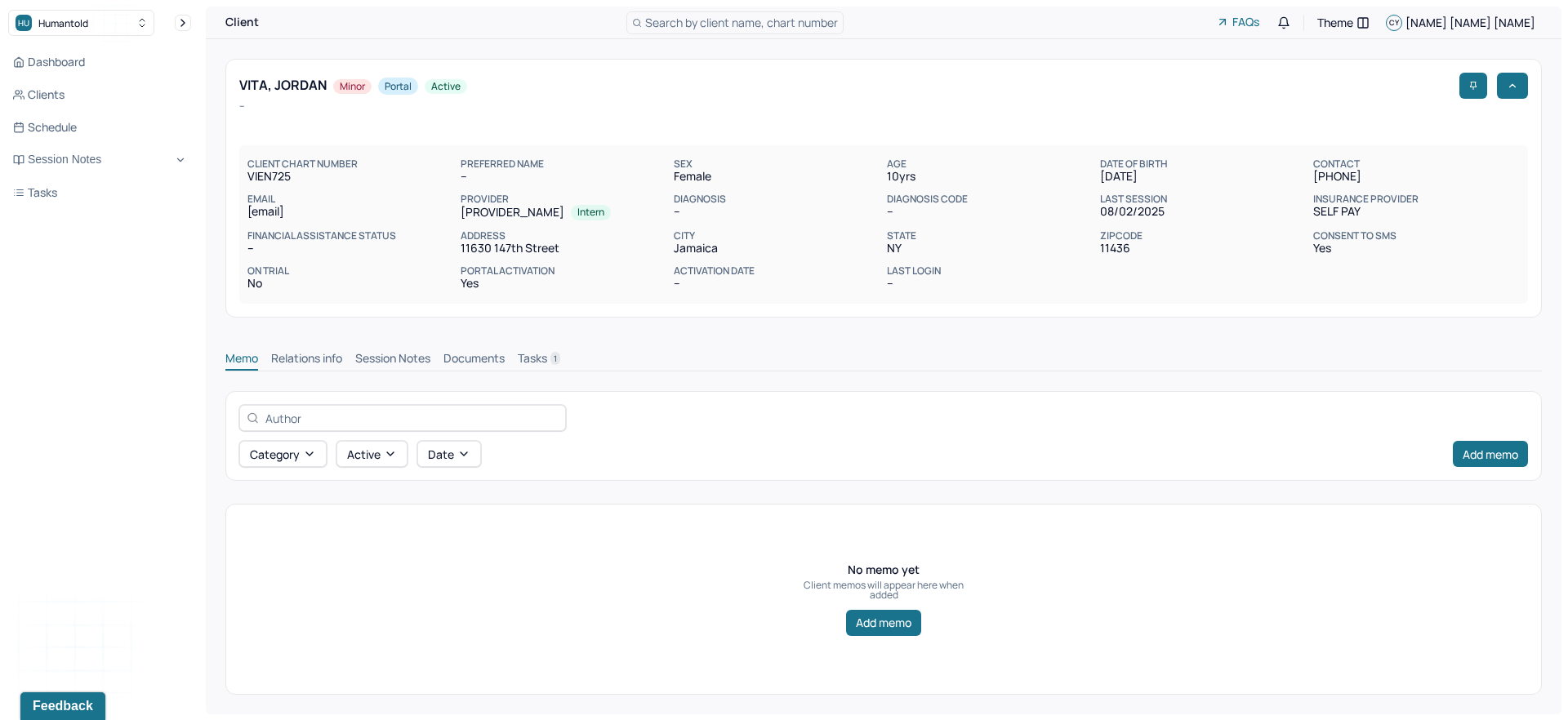 click on "Session Notes" at bounding box center [393, 360] 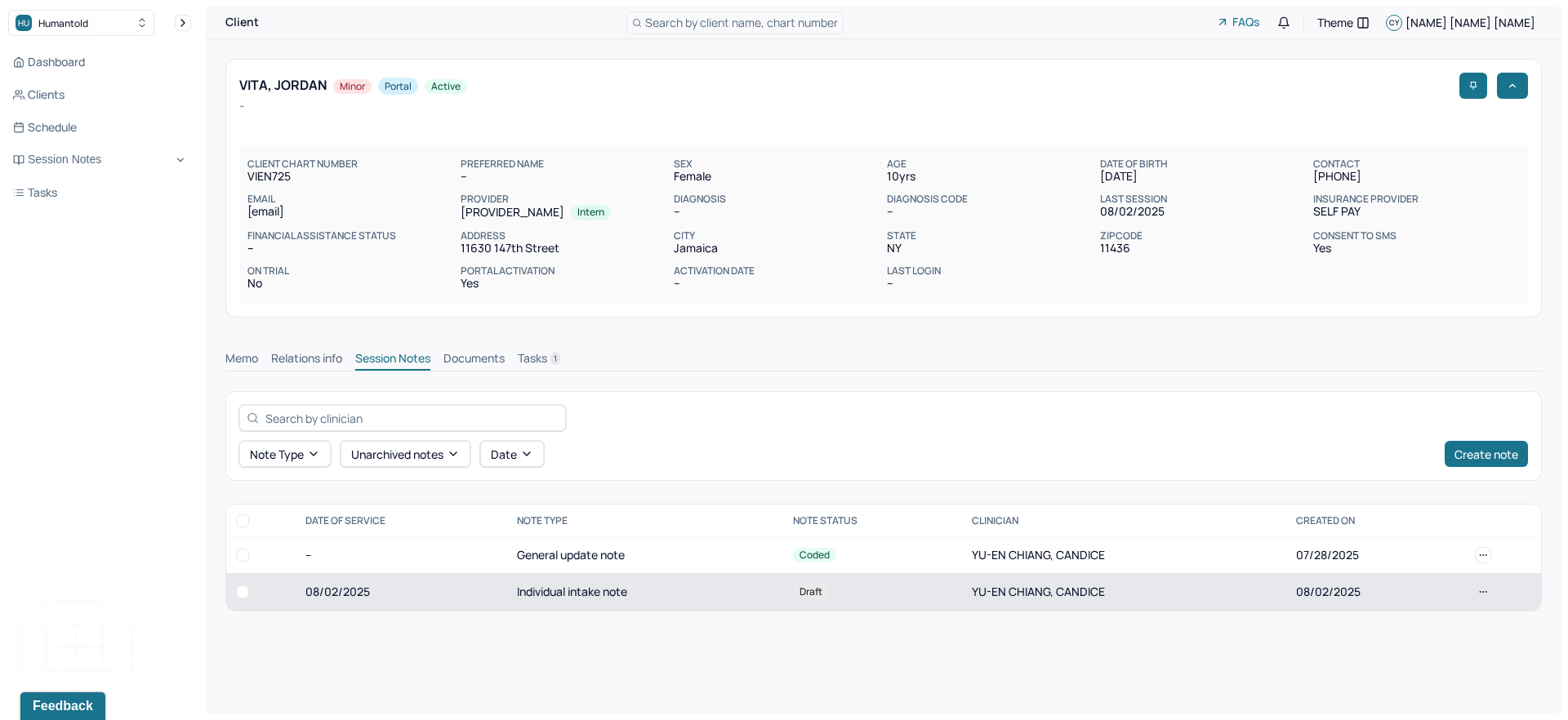 click on "Individual intake note" at bounding box center [645, 592] 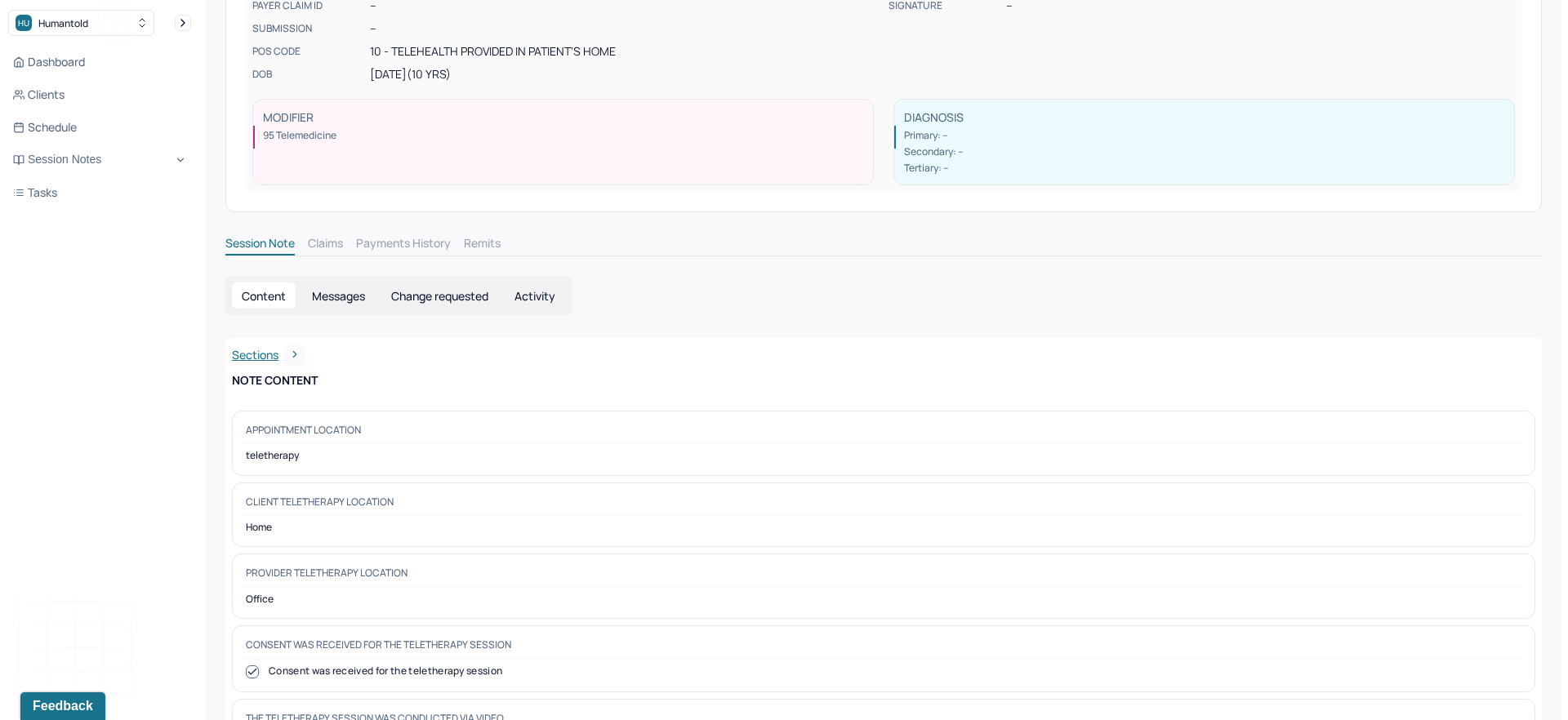 scroll, scrollTop: 0, scrollLeft: 0, axis: both 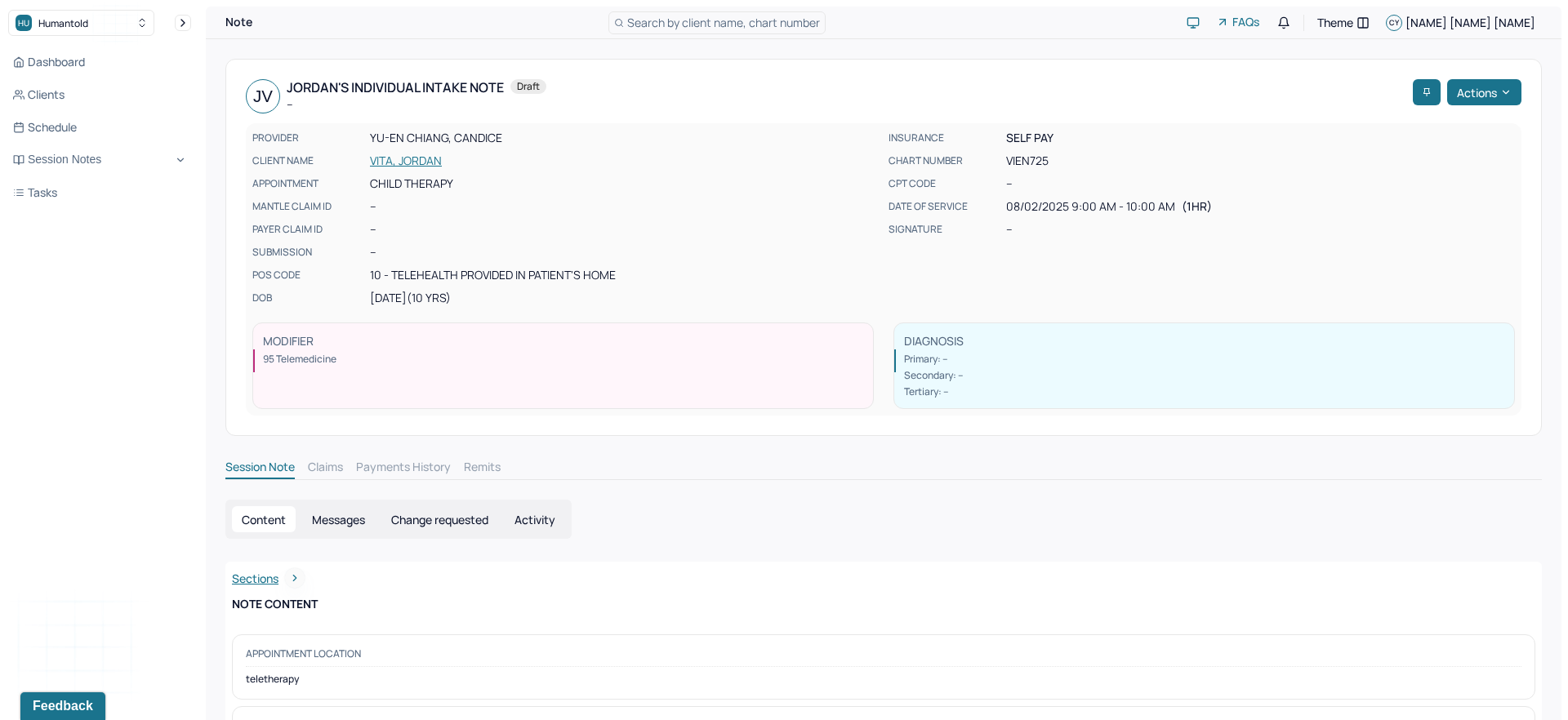 click on "JV Jordan's Individual intake note -- Draft Actions PROVIDER [PROVIDER_NAME], CANDICE CLIENT NAME VITA, JORDAN APPOINTMENT Child therapy MANTLE CLAIM ID -- PAYER CLAIM ID -- SUBMISSION -- POS CODE 10 - Telehealth Provided in Patient's Home DOB [DATE] (10 Yrs) INSURANCE Self pay CHART NUMBER VIEN725 CPT CODE -- DATE OF SERVICE [DATE] 9:00 AM - 10:00 AM ( 1hr ) SIGNATURE -- MODIFIER 95 Telemedicine DIAGNOSIS Primary: -- Secondary: -- Tertiary: --" at bounding box center (884, 247) 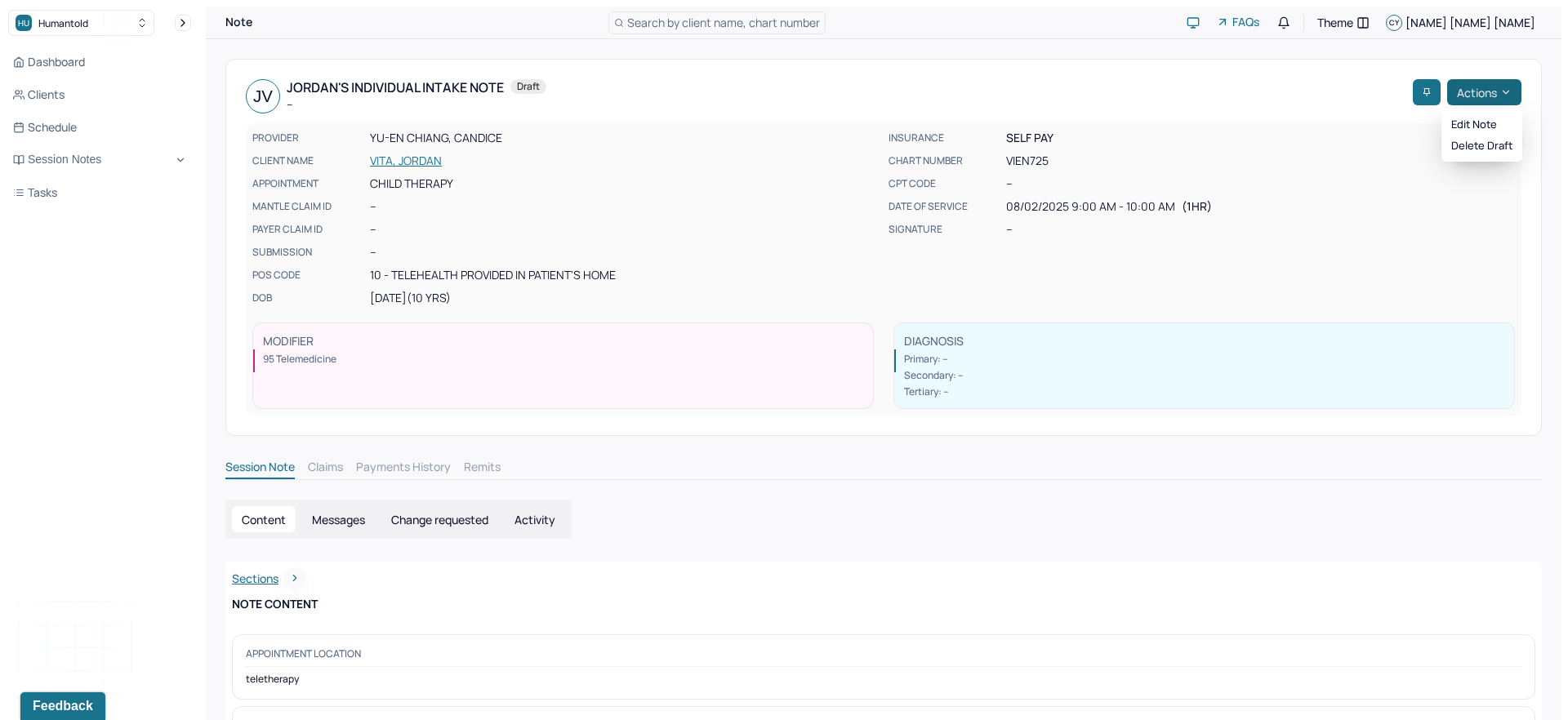 click 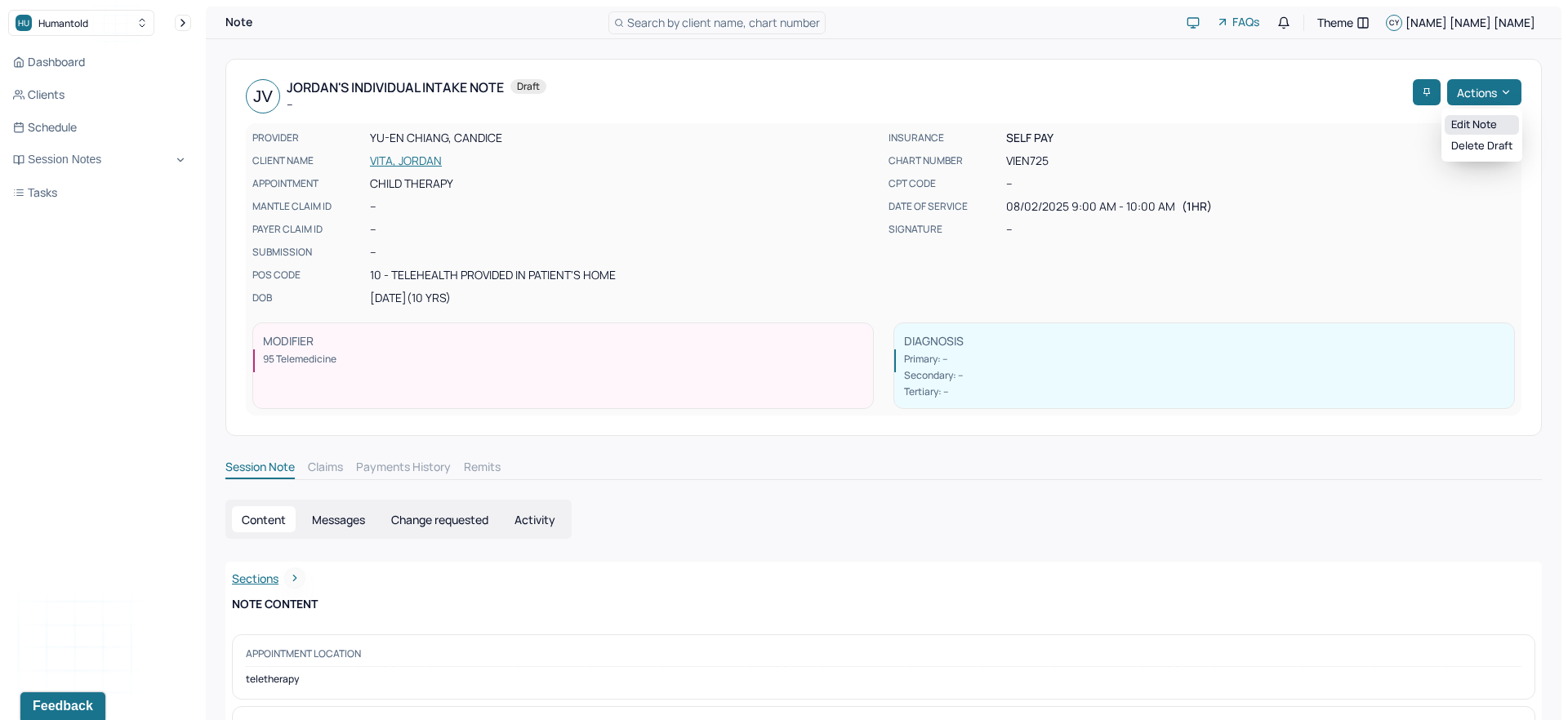 click on "Edit note" at bounding box center [1481, 125] 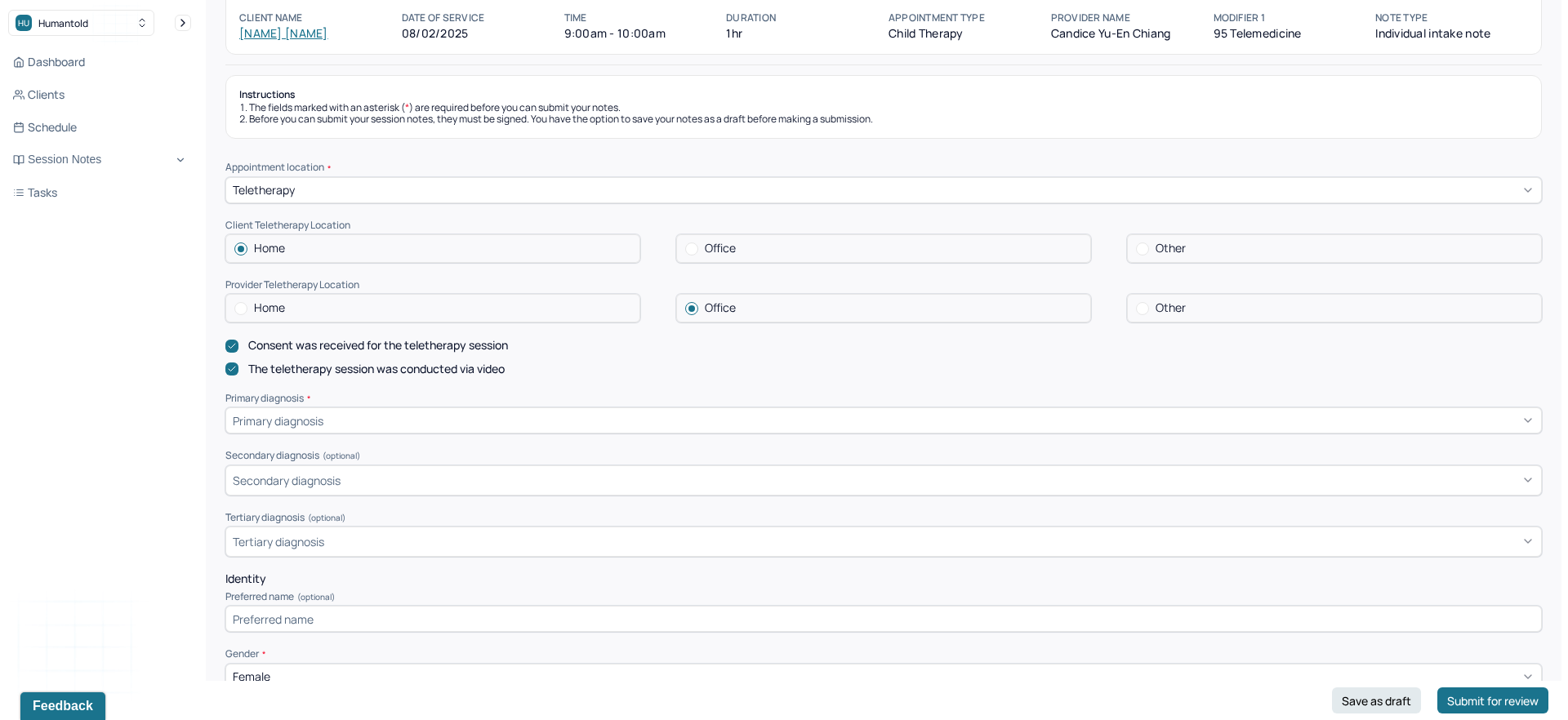 scroll, scrollTop: 131, scrollLeft: 0, axis: vertical 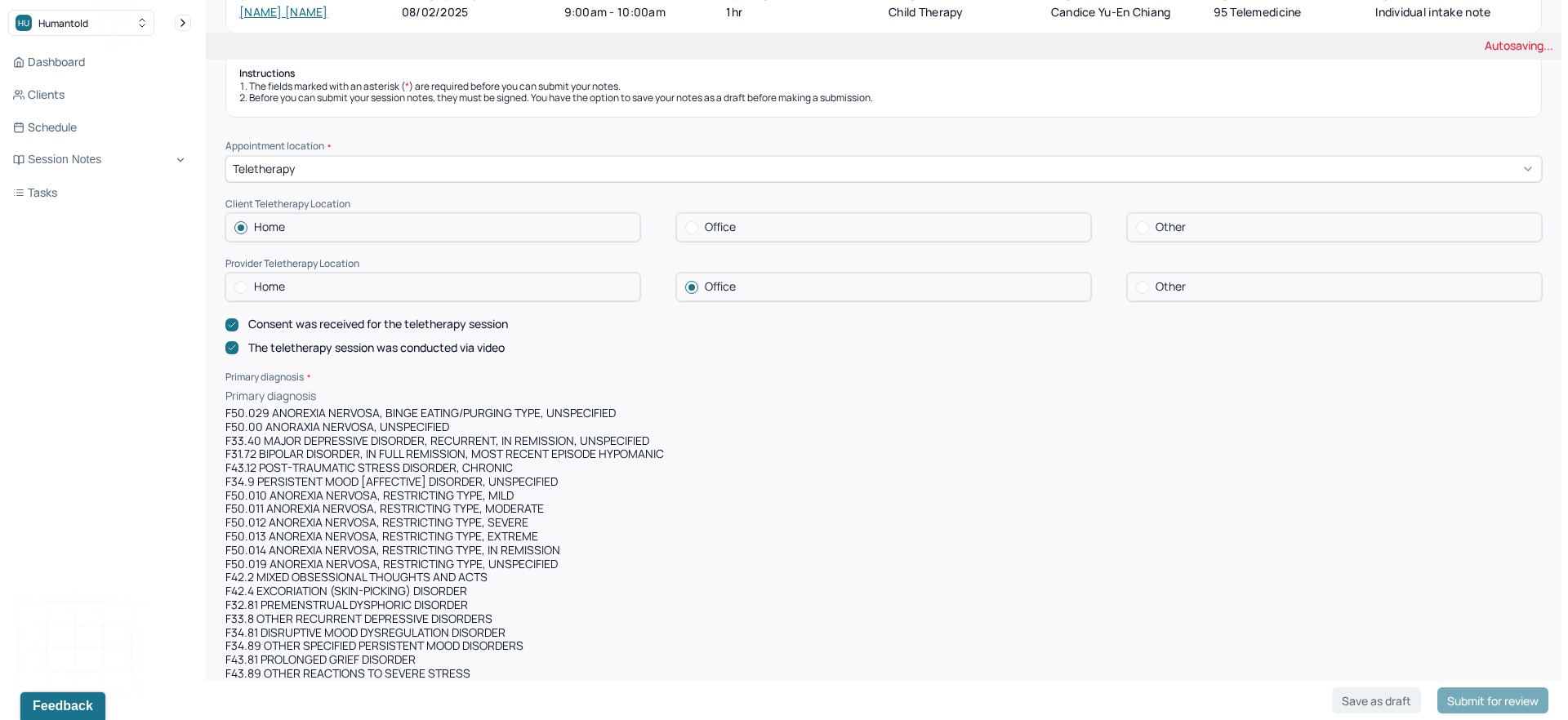 click at bounding box center (930, 396) 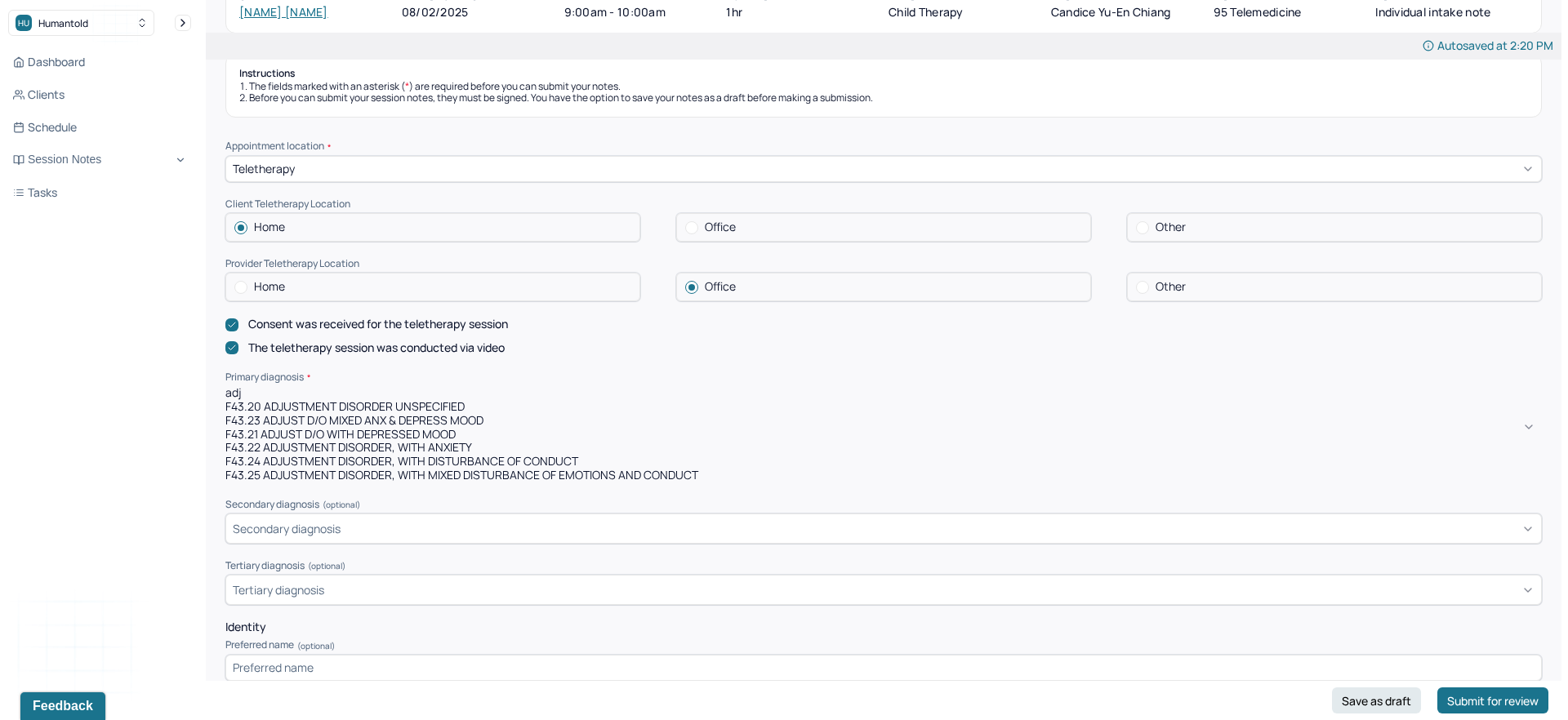 type on "adju" 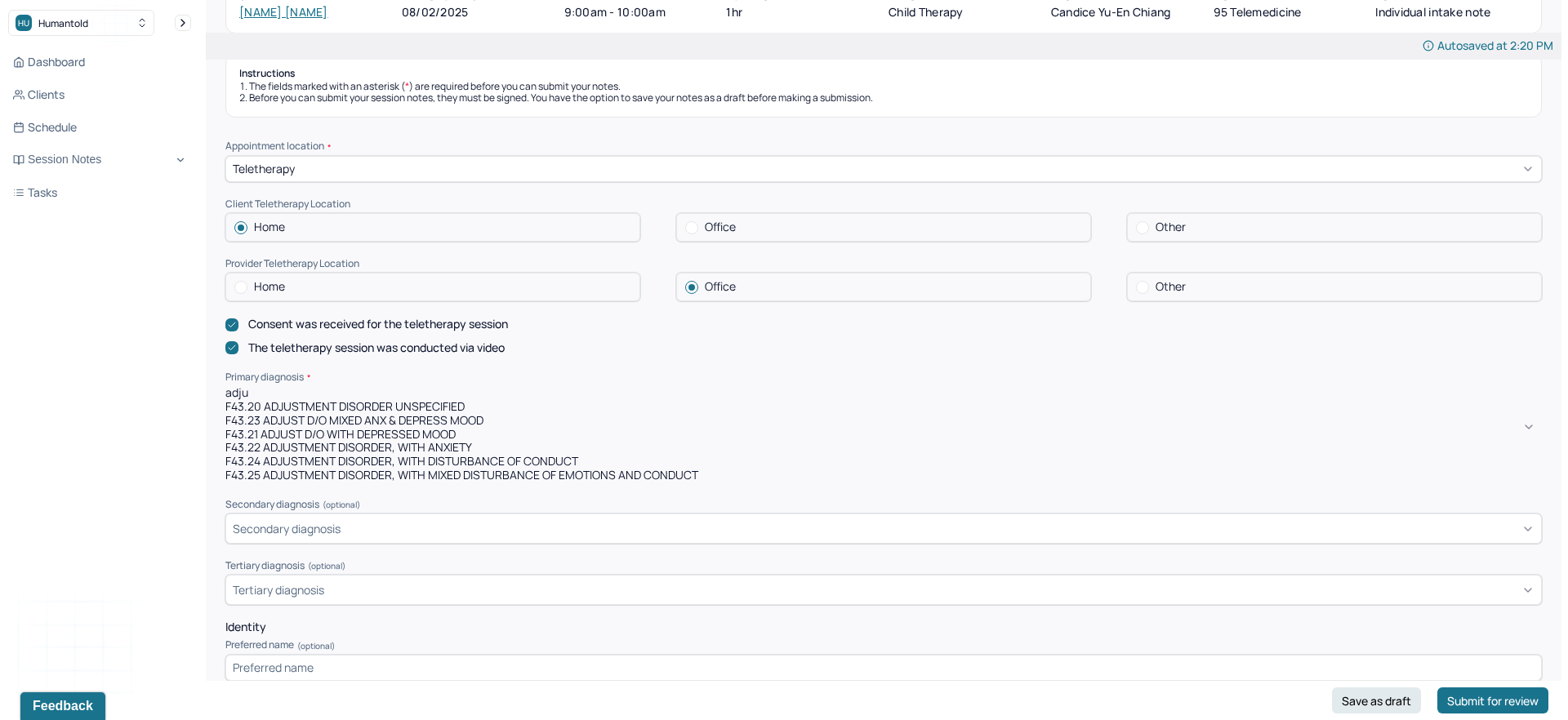 click on "F43.25 ADJUSTMENT DISORDER, WITH MIXED DISTURBANCE OF EMOTIONS AND CONDUCT" at bounding box center (884, 475) 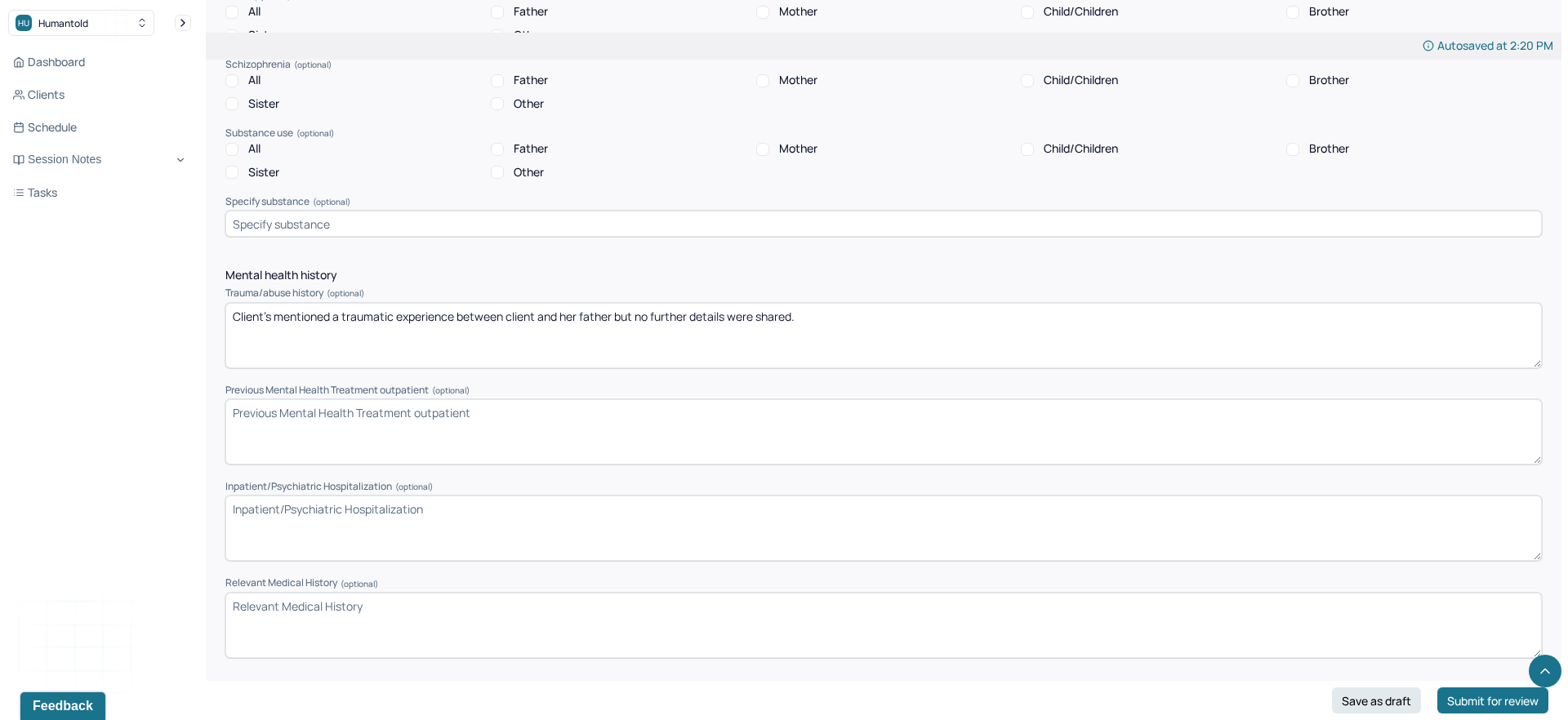 scroll, scrollTop: 3297, scrollLeft: 0, axis: vertical 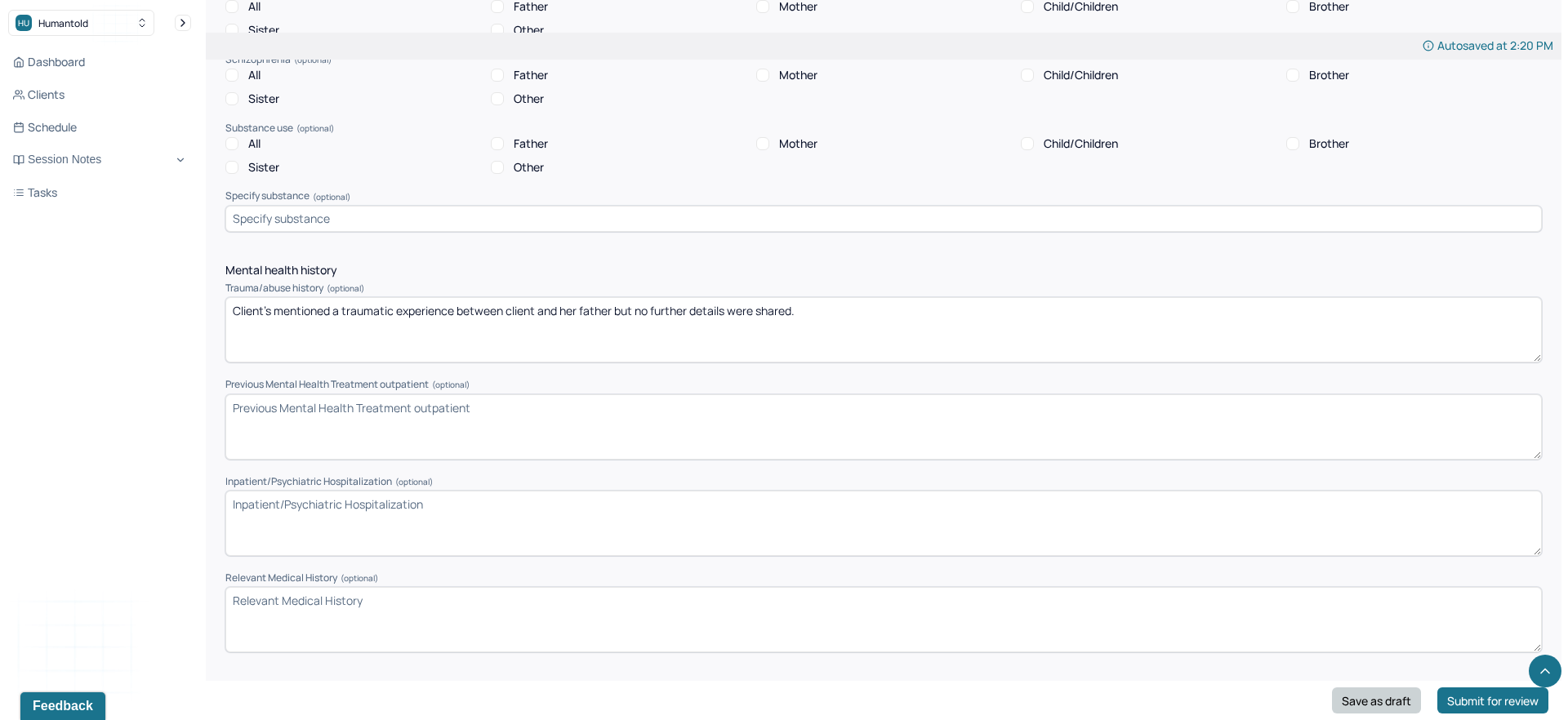 click on "Save as draft" at bounding box center (1376, 700) 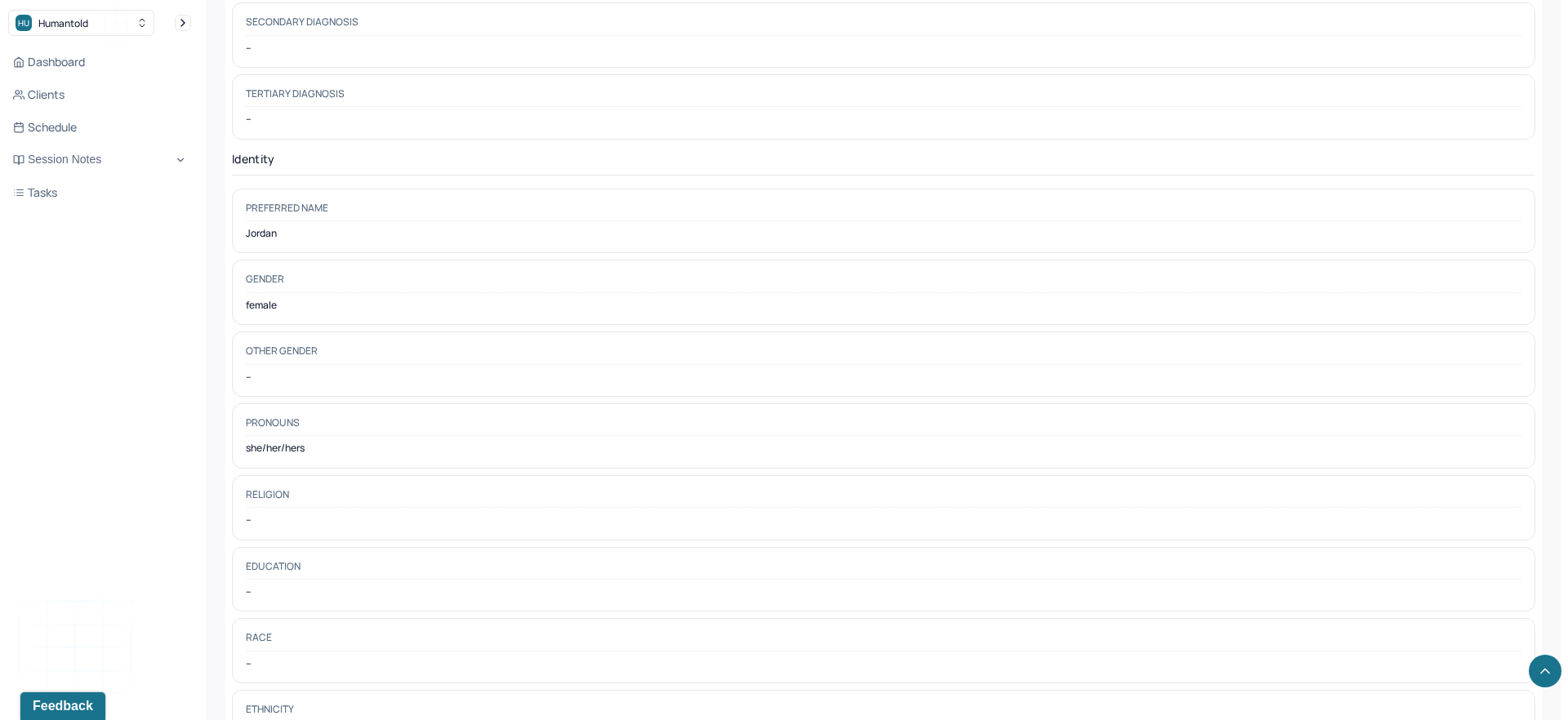 scroll, scrollTop: 947, scrollLeft: 0, axis: vertical 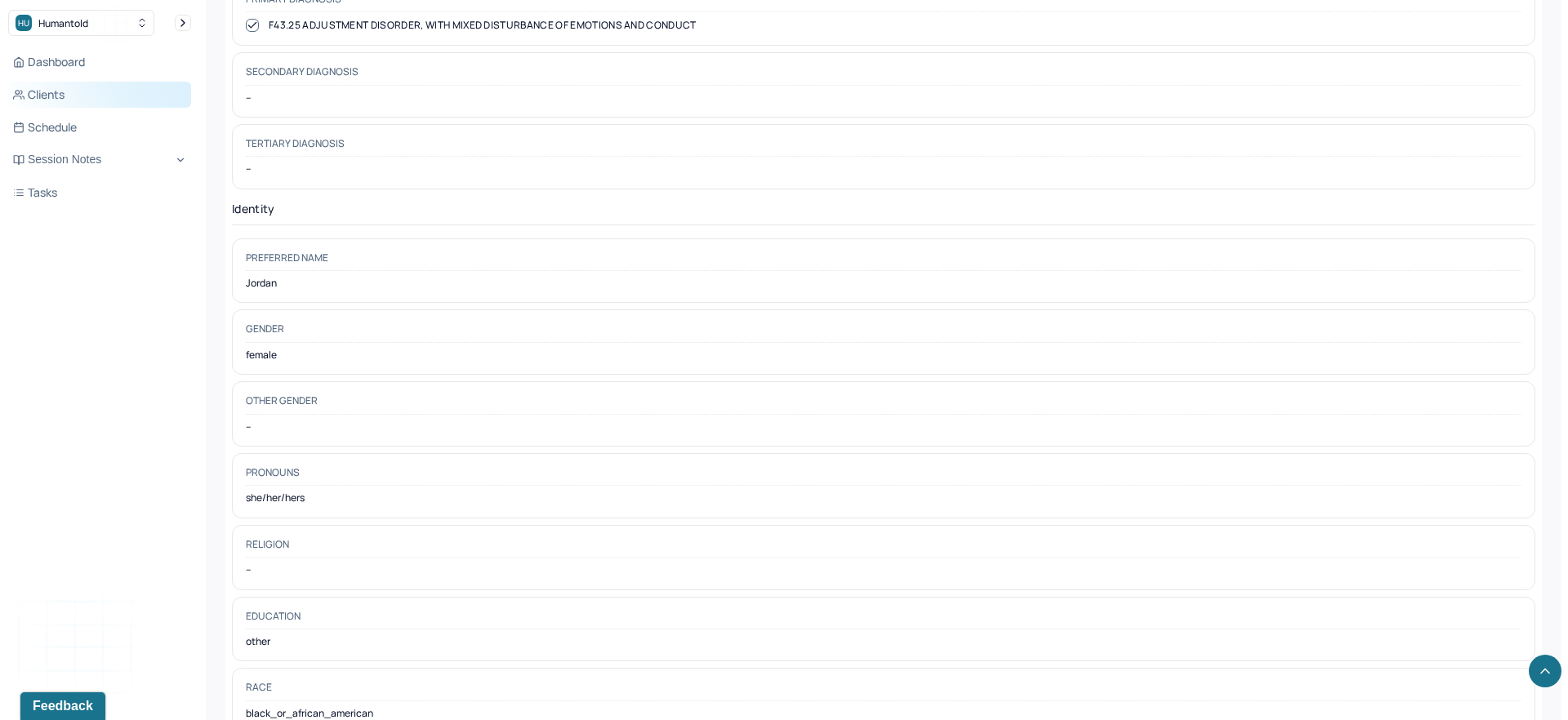 click on "Clients" at bounding box center [100, 95] 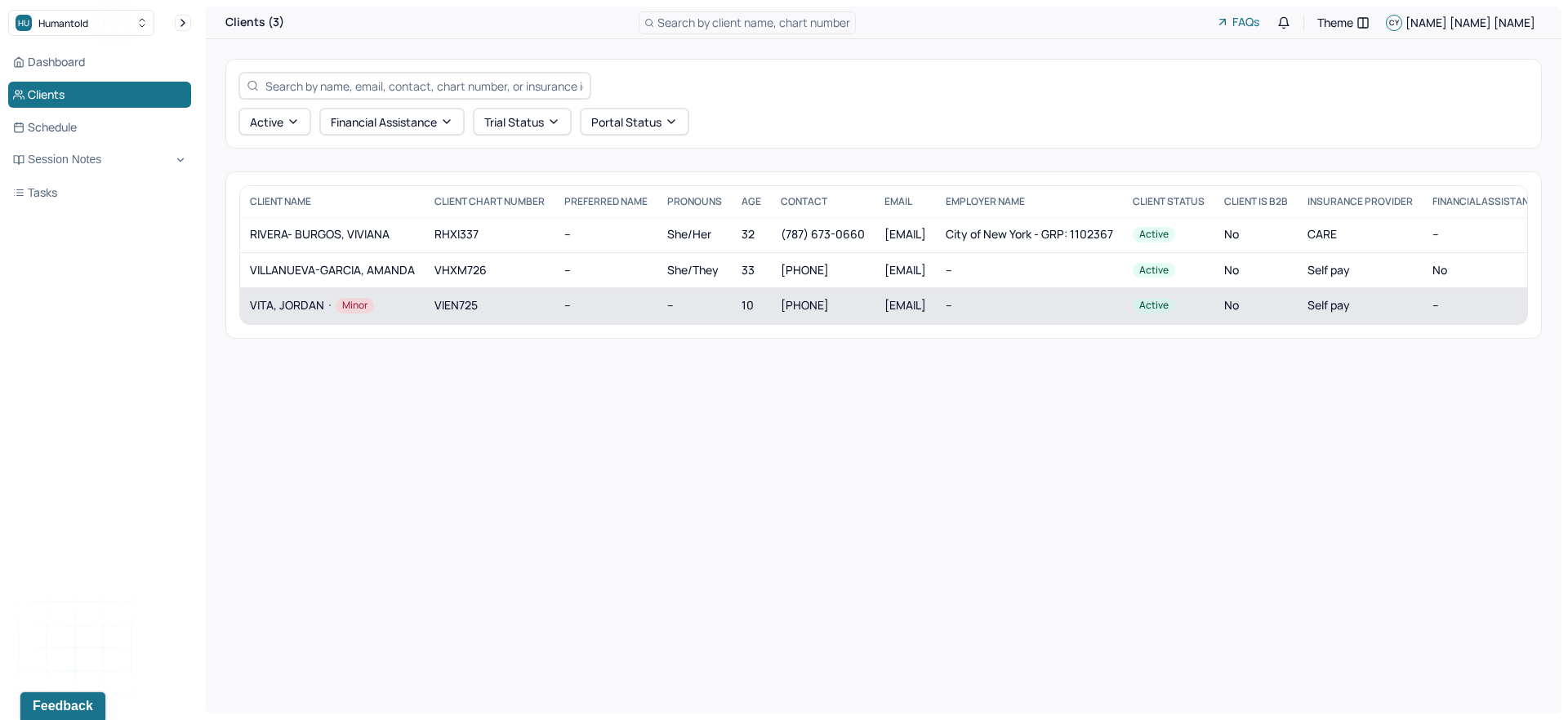 click on "VIEN725" at bounding box center (489, 305) 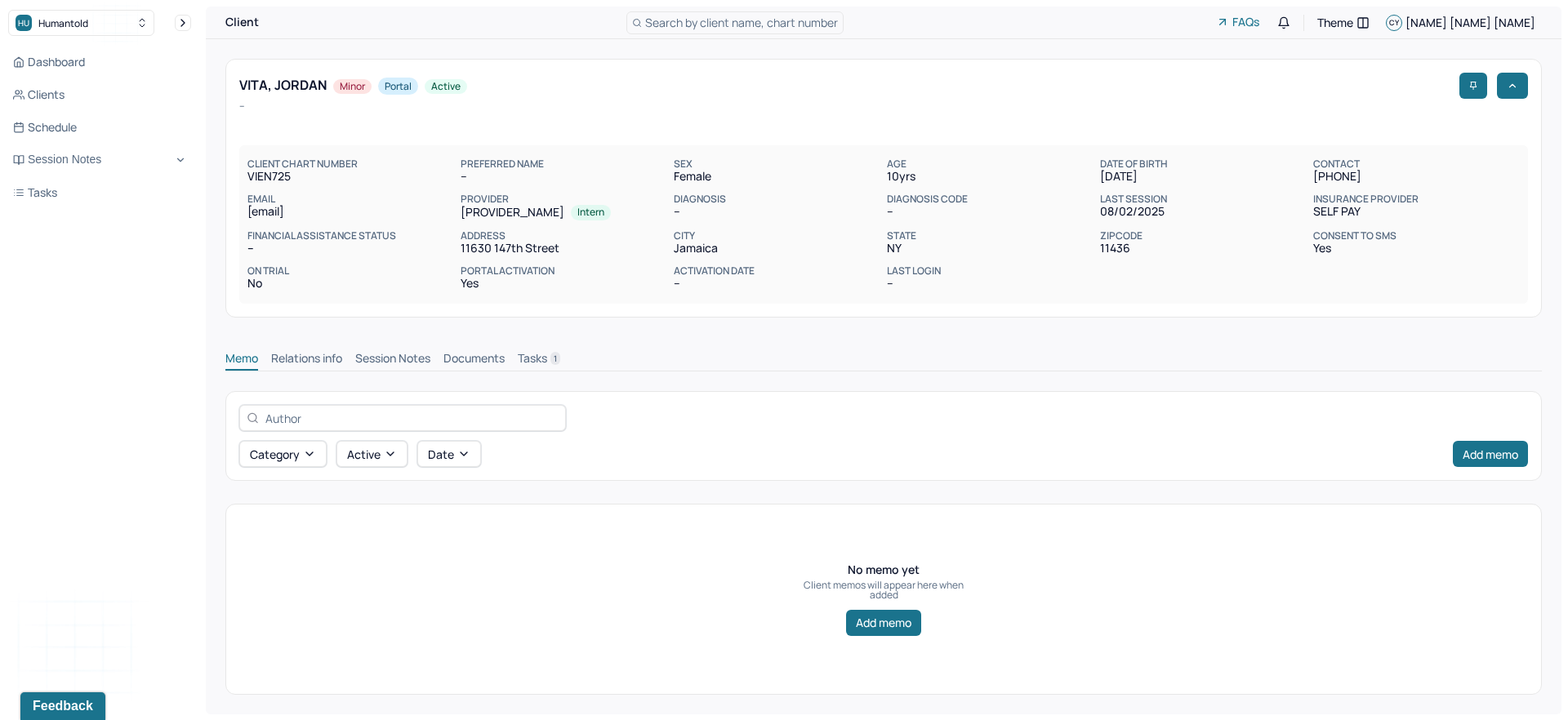 click on "Memo Relations info Session Notes Documents Tasks 1" at bounding box center [884, 354] 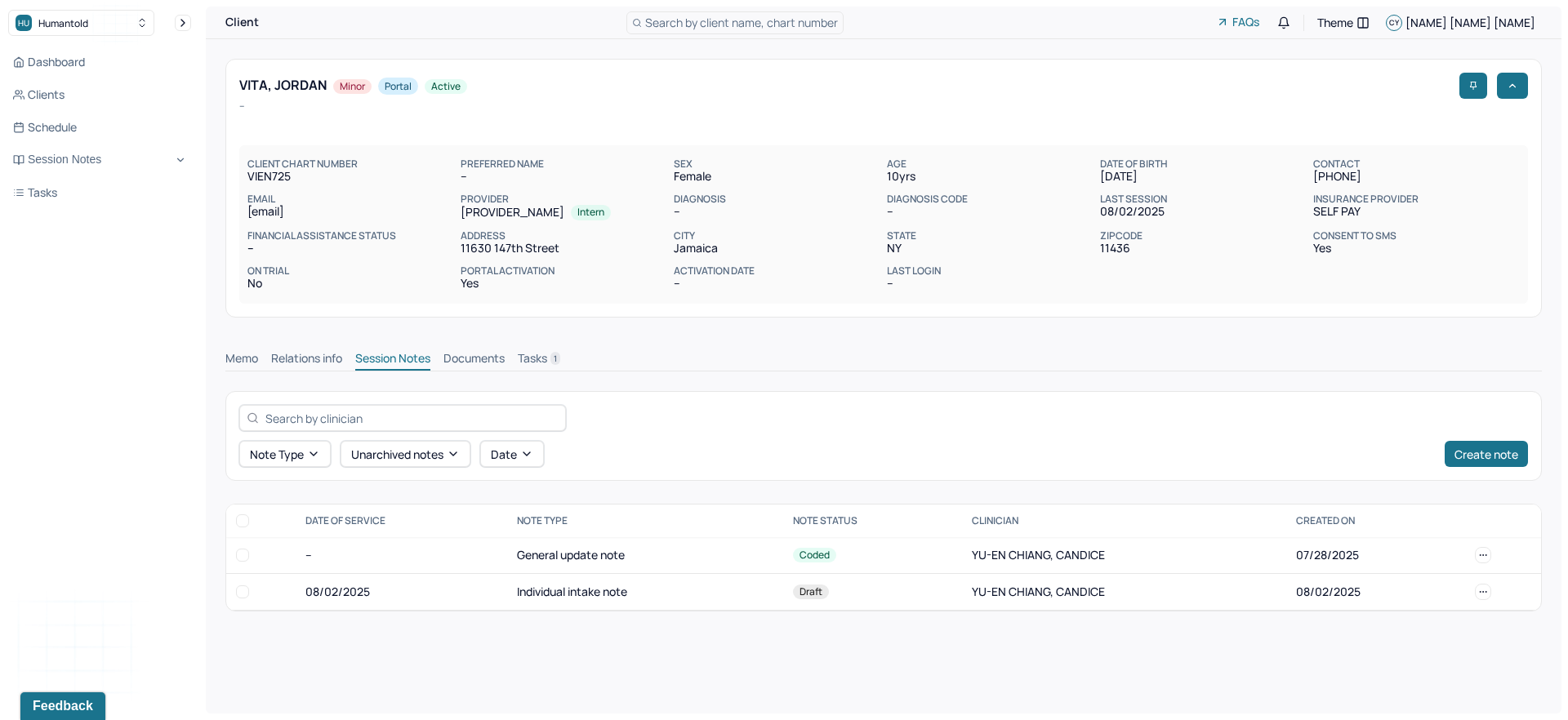 click on "Note type Unarchived notes Date Create note" at bounding box center (884, 436) 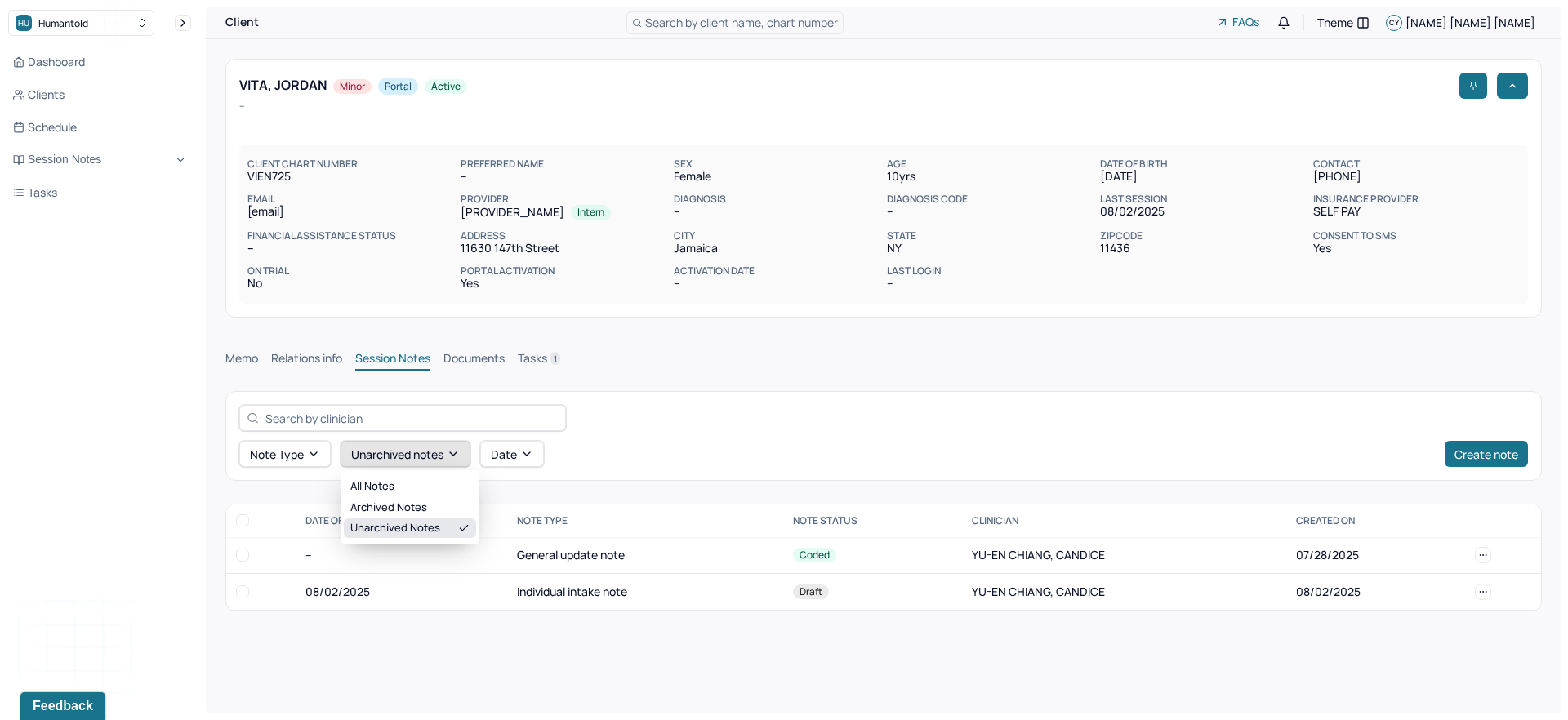click on "Unarchived notes" at bounding box center [405, 454] 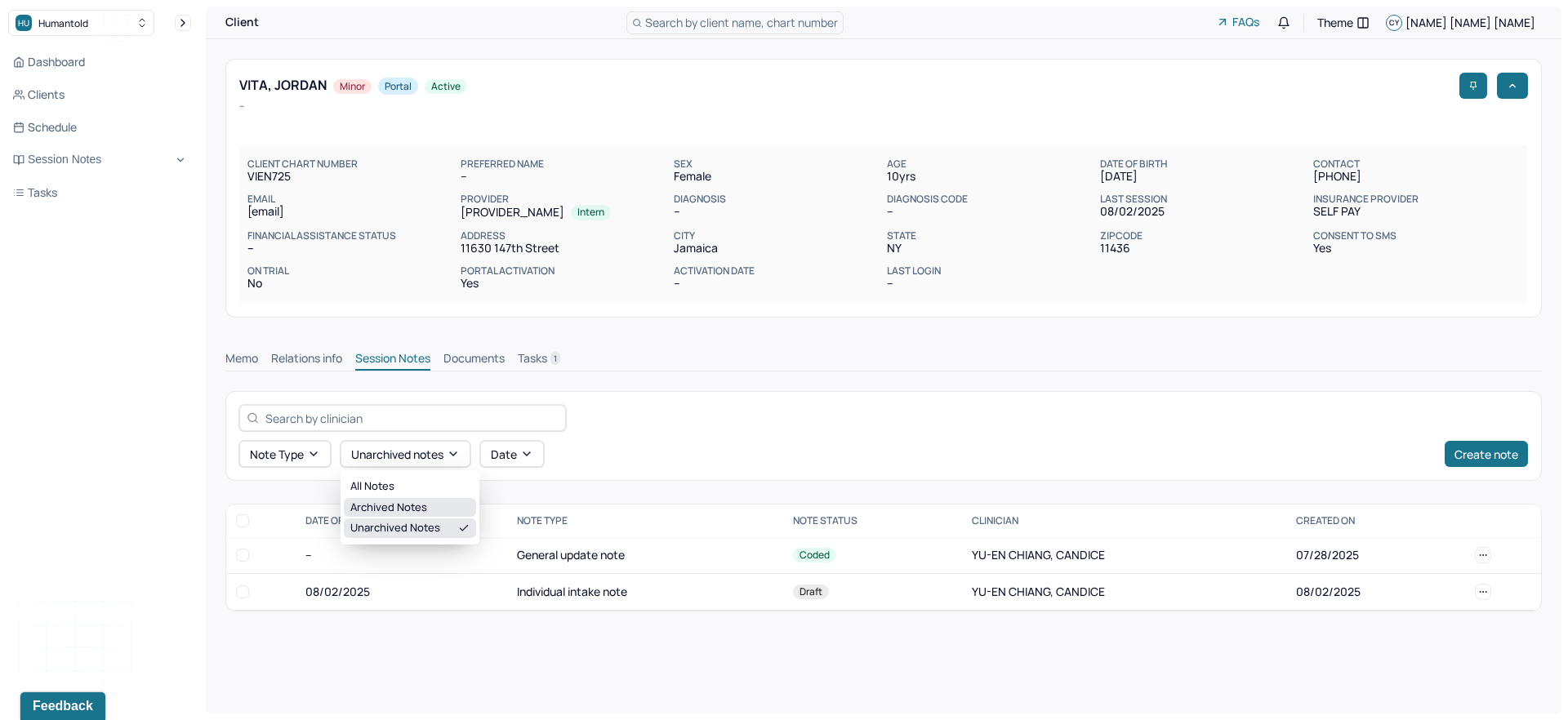 click on "Archived notes" at bounding box center [410, 508] 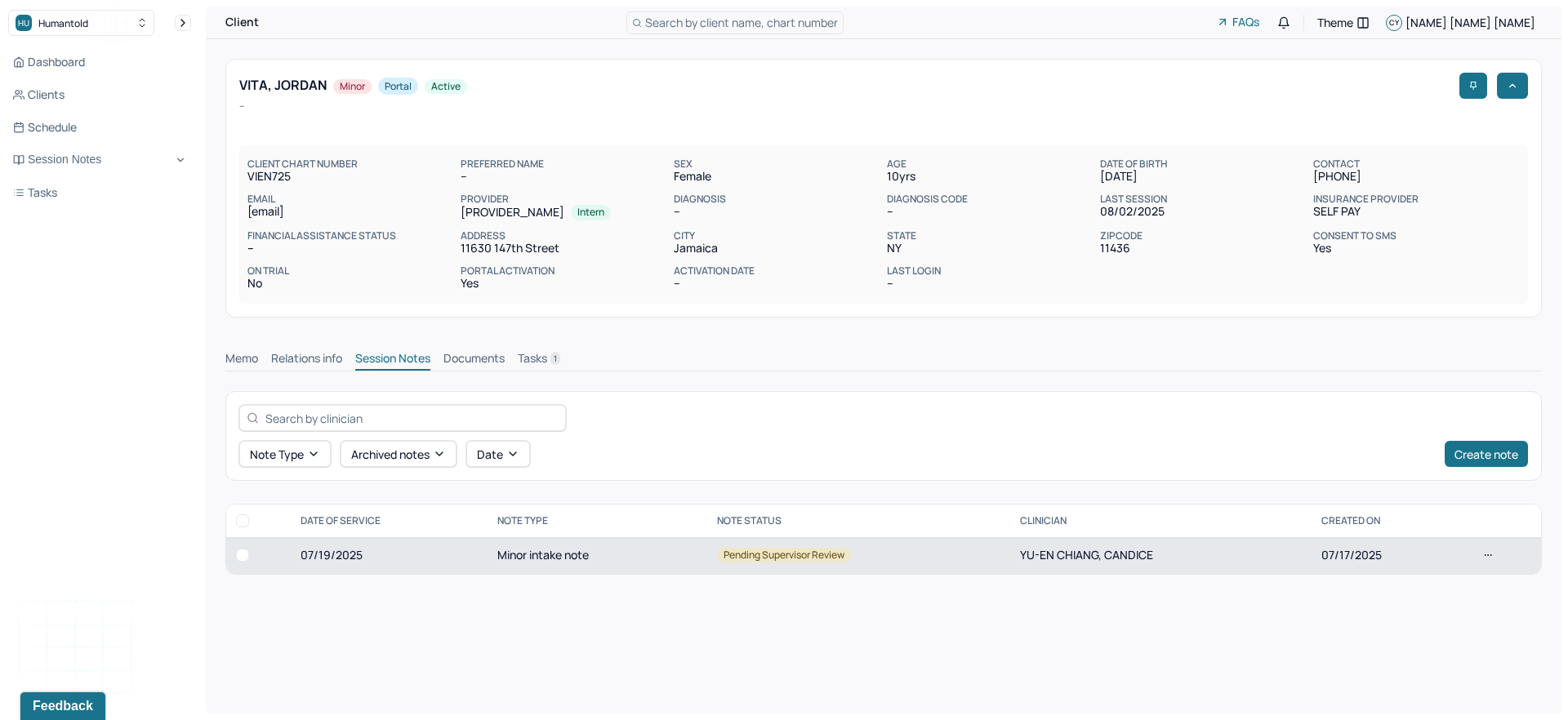click on "Minor intake note" at bounding box center (597, 555) 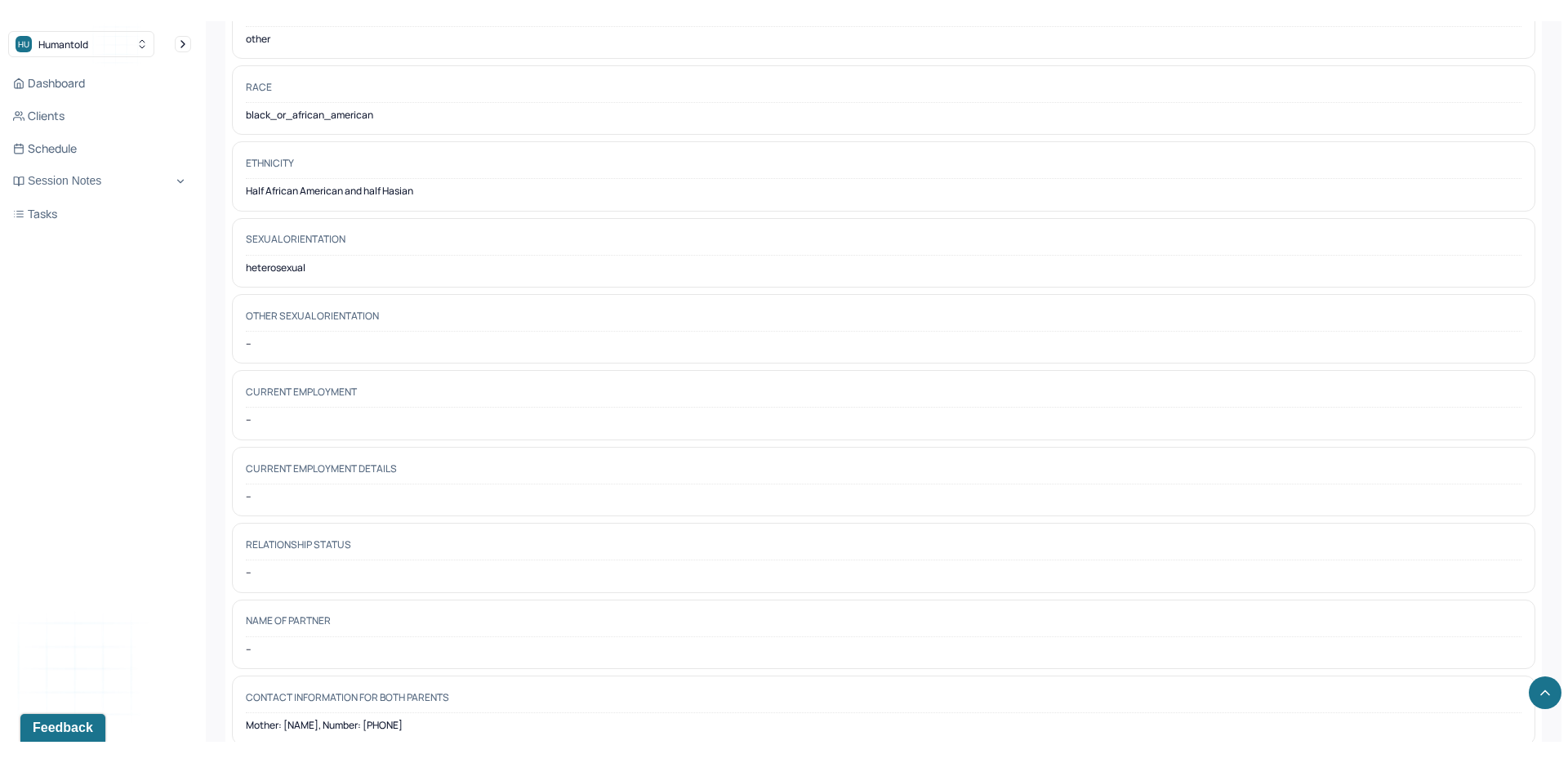 scroll, scrollTop: 1983, scrollLeft: 0, axis: vertical 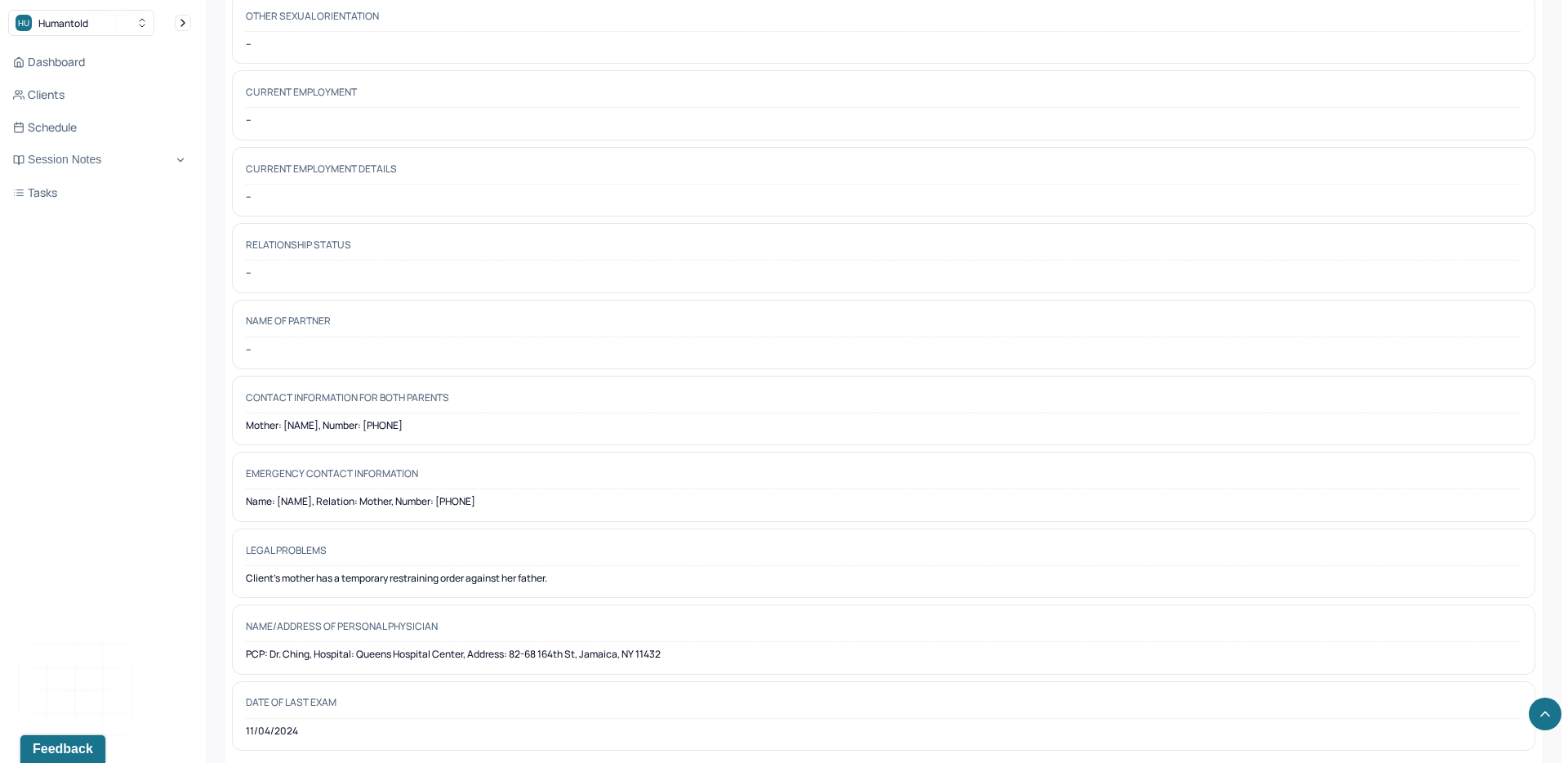 click on "PCP: Dr. Ching, Hospital: Queens Hospital Center, Address: 82-68 164th St, Jamaica, NY 11432" at bounding box center (884, 654) 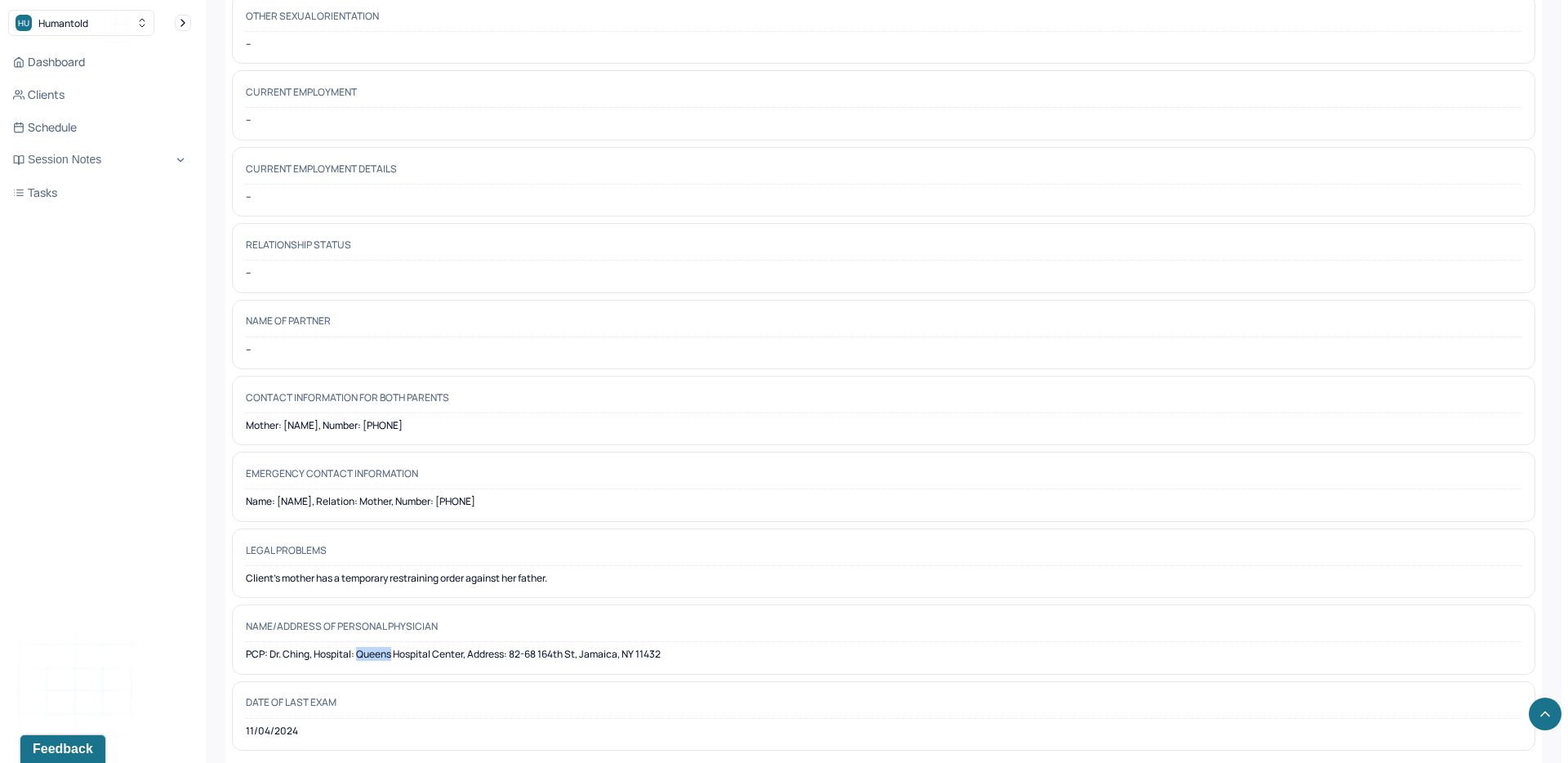 click on "PCP: Dr. Ching, Hospital: Queens Hospital Center, Address: 82-68 164th St, Jamaica, NY 11432" at bounding box center (884, 654) 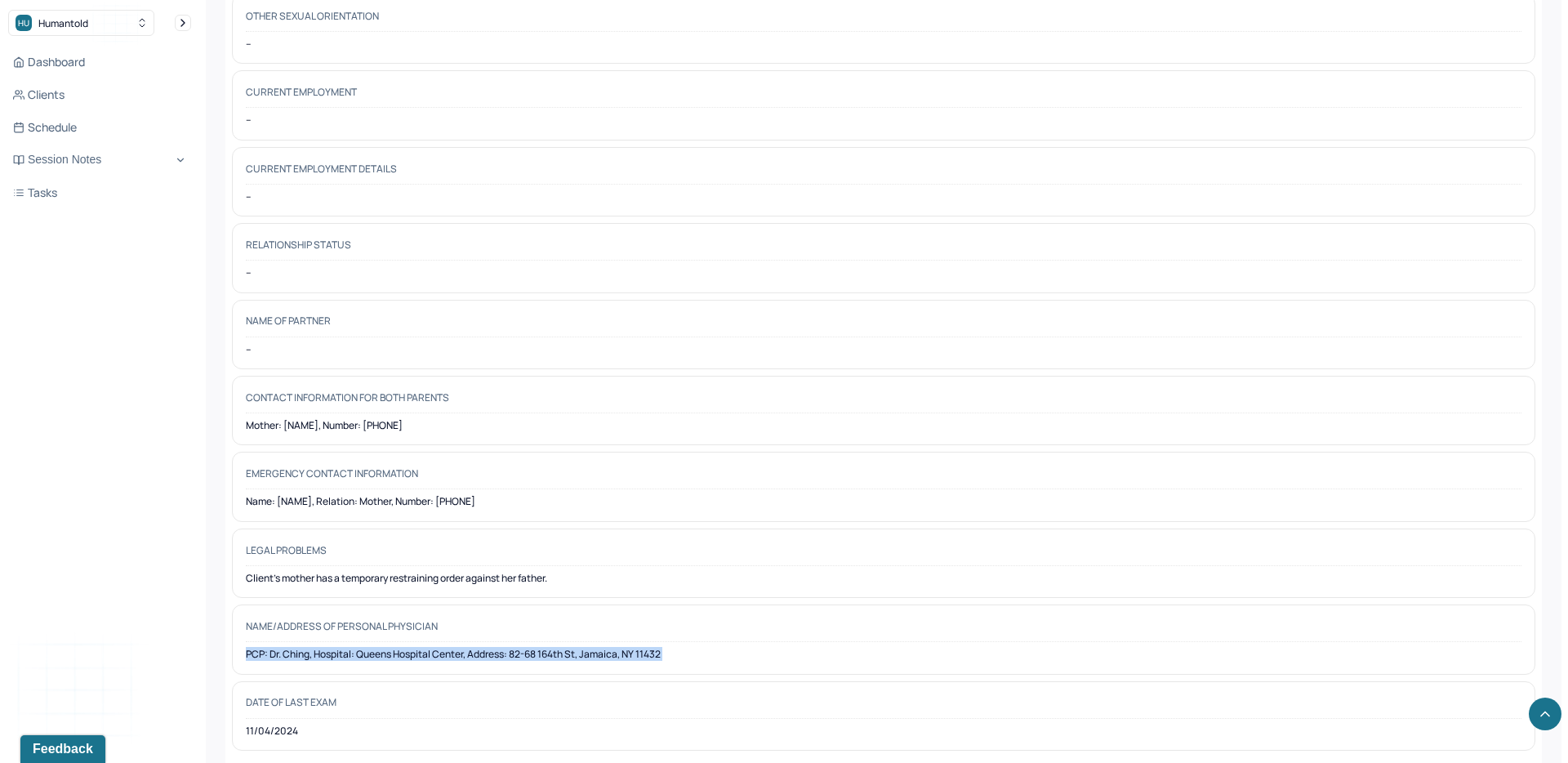 click on "PCP: Dr. Ching, Hospital: Queens Hospital Center, Address: 82-68 164th St, Jamaica, NY 11432" at bounding box center [884, 654] 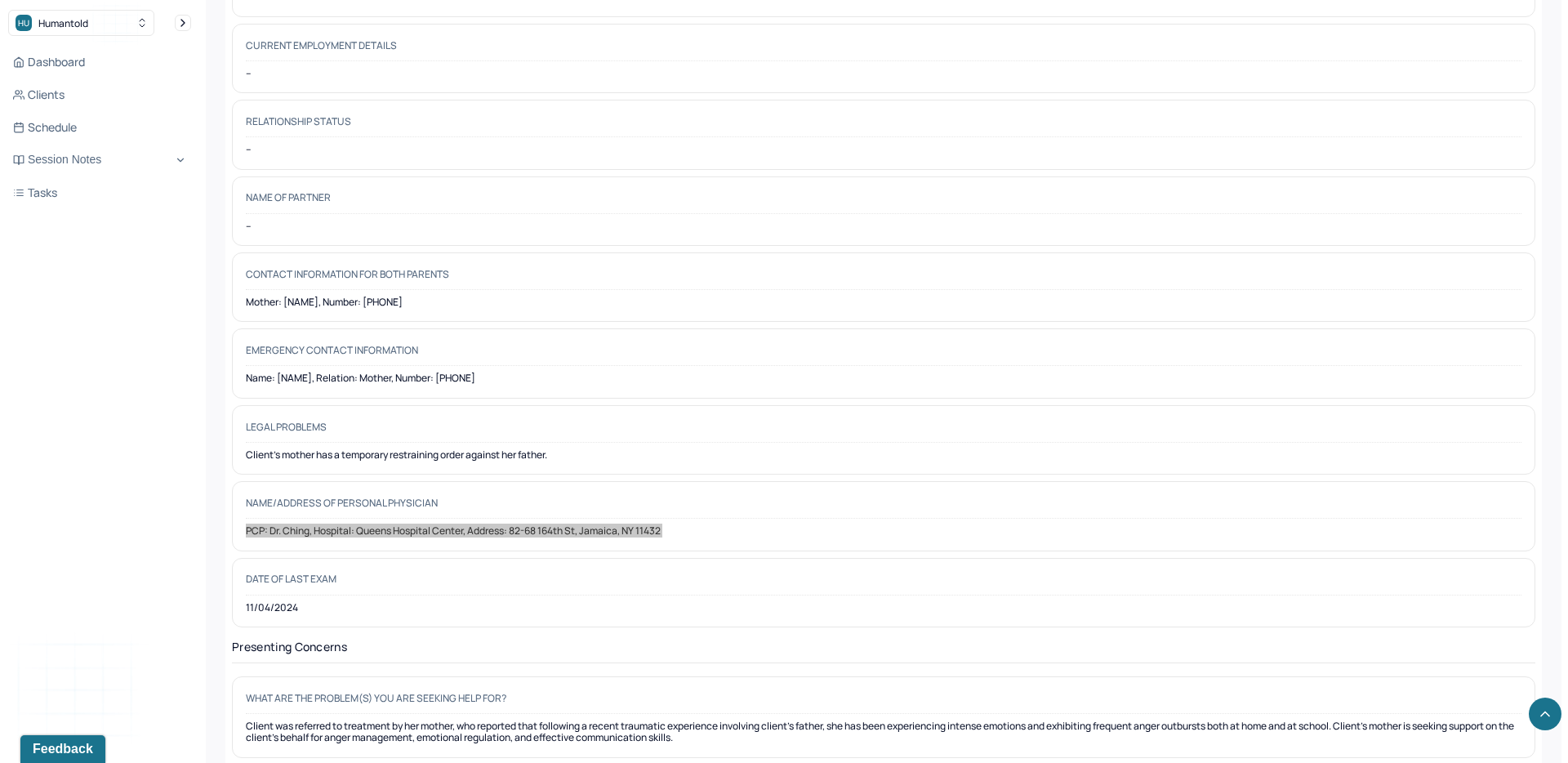 scroll, scrollTop: 2317, scrollLeft: 0, axis: vertical 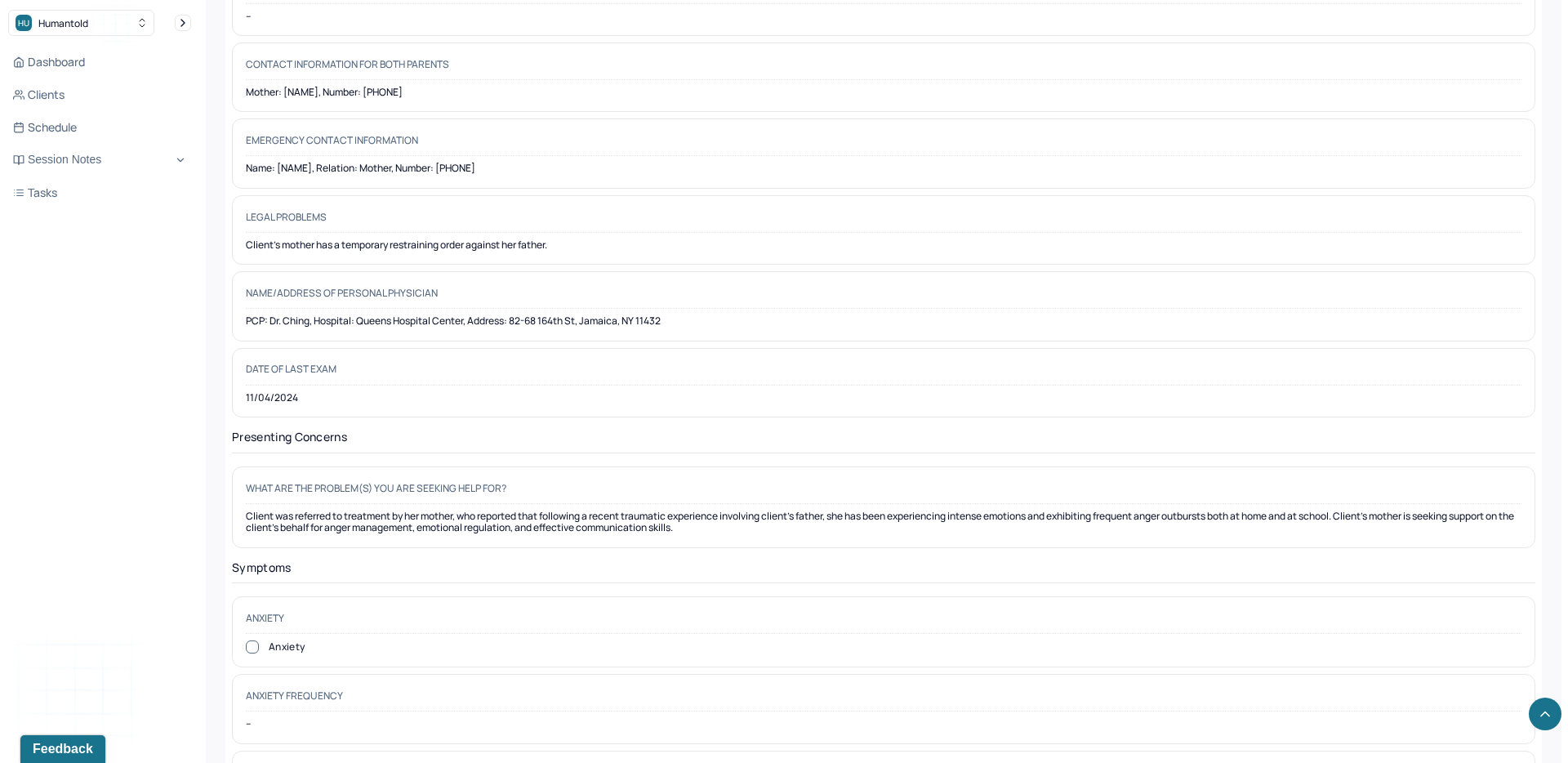 click on "Date of last exam 11/04/2024" at bounding box center (884, 382) 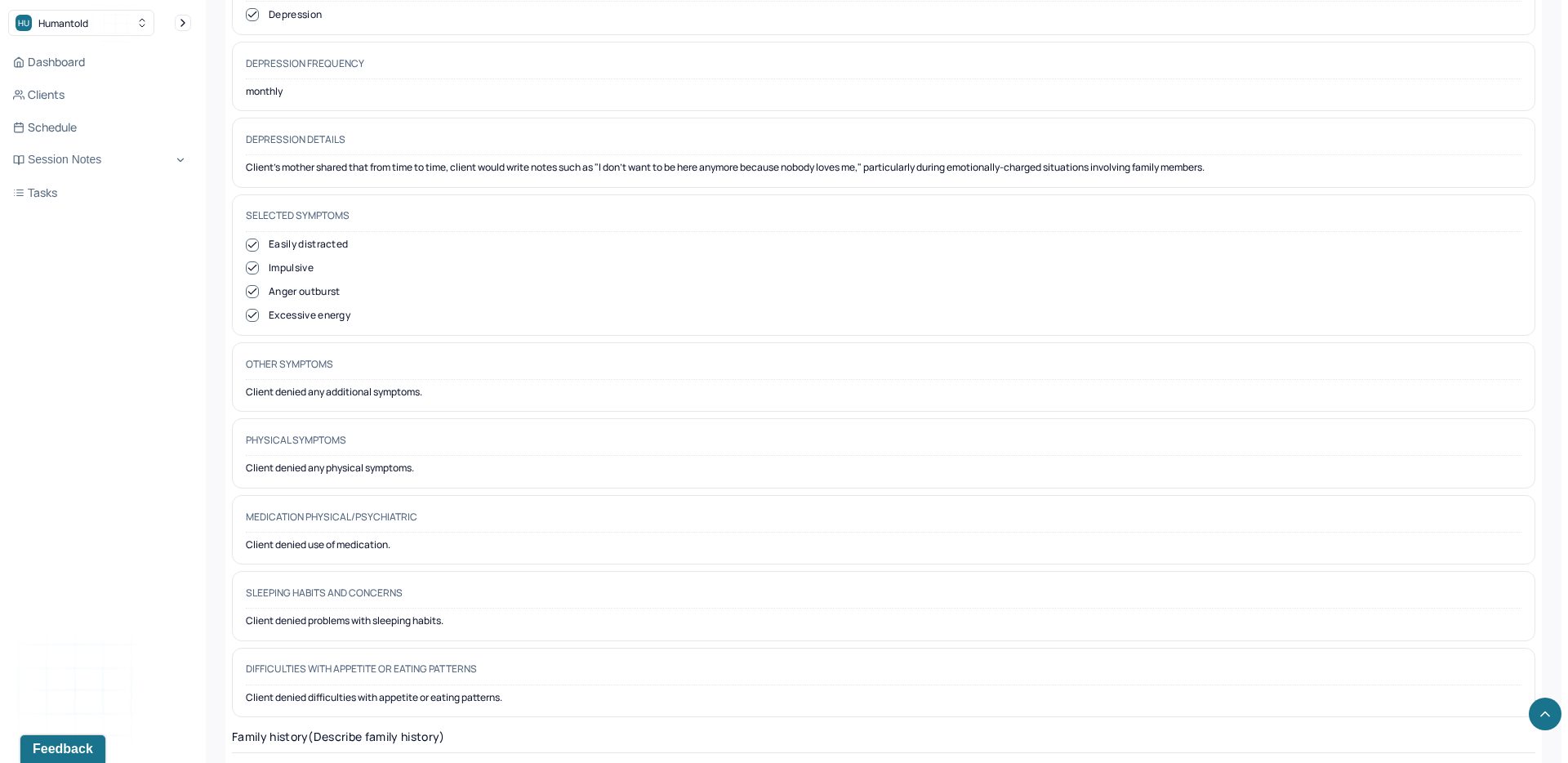 scroll, scrollTop: 4075, scrollLeft: 0, axis: vertical 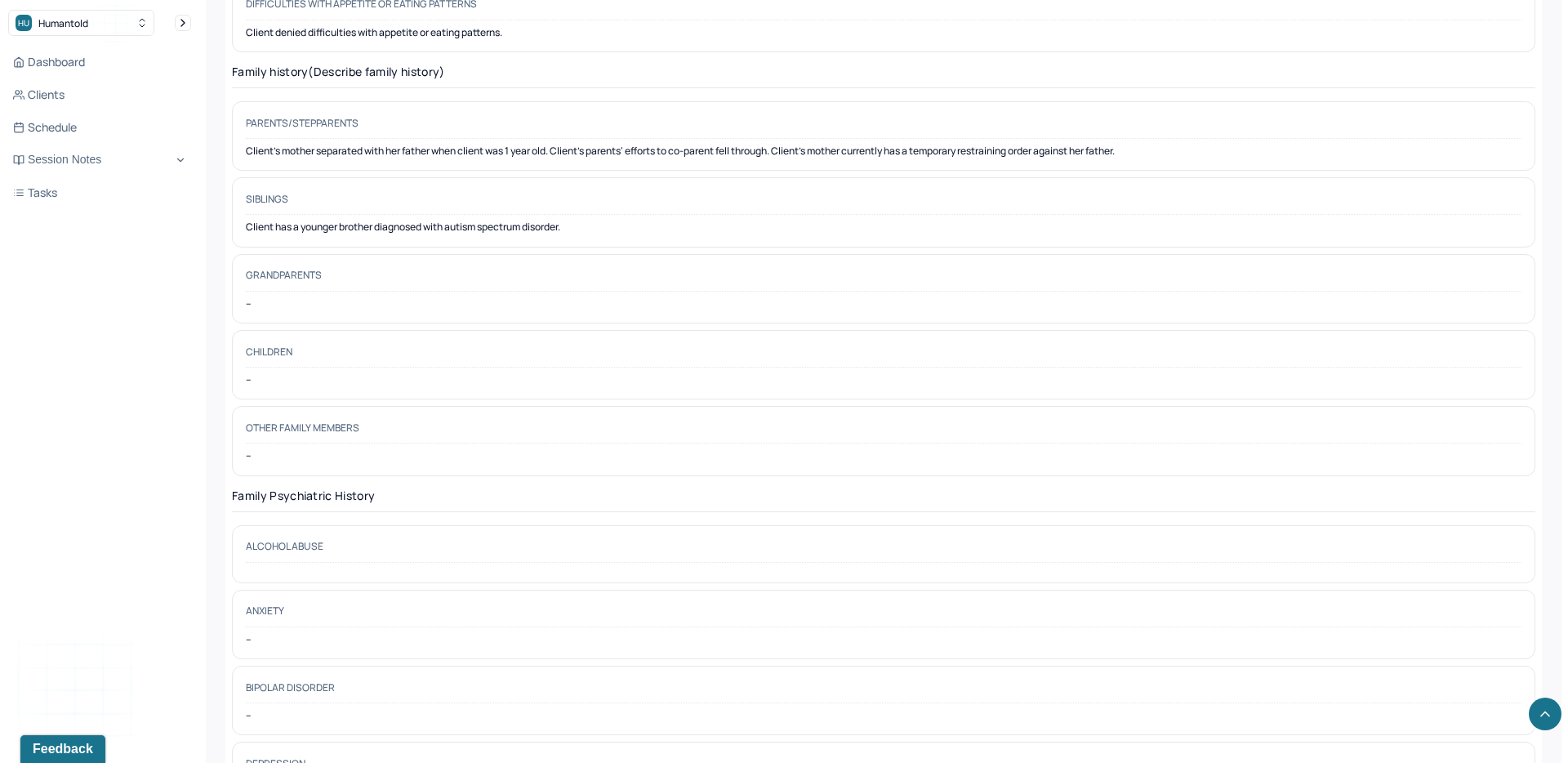 click on "Children --" at bounding box center [884, 364] 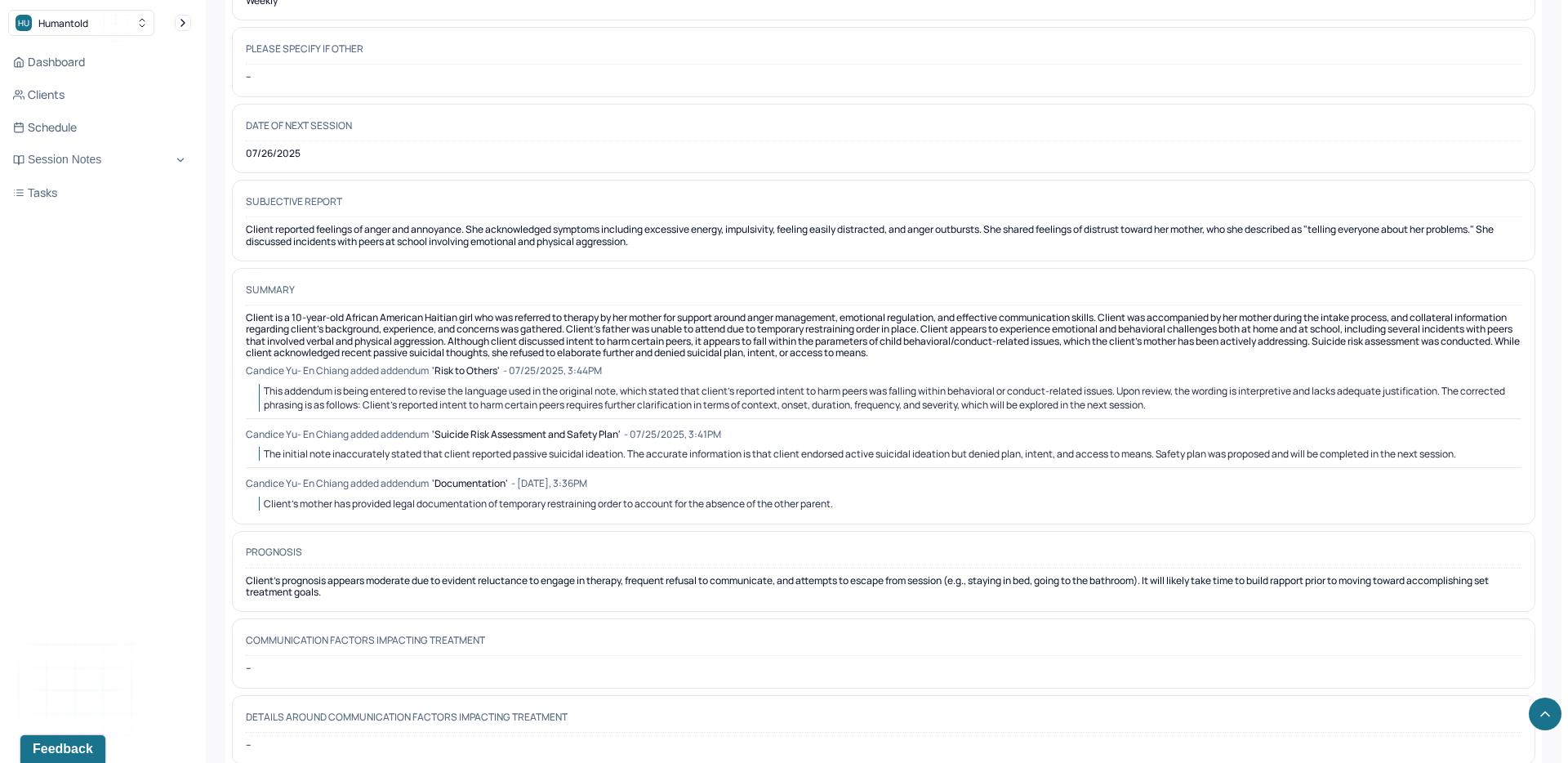 scroll, scrollTop: 8855, scrollLeft: 0, axis: vertical 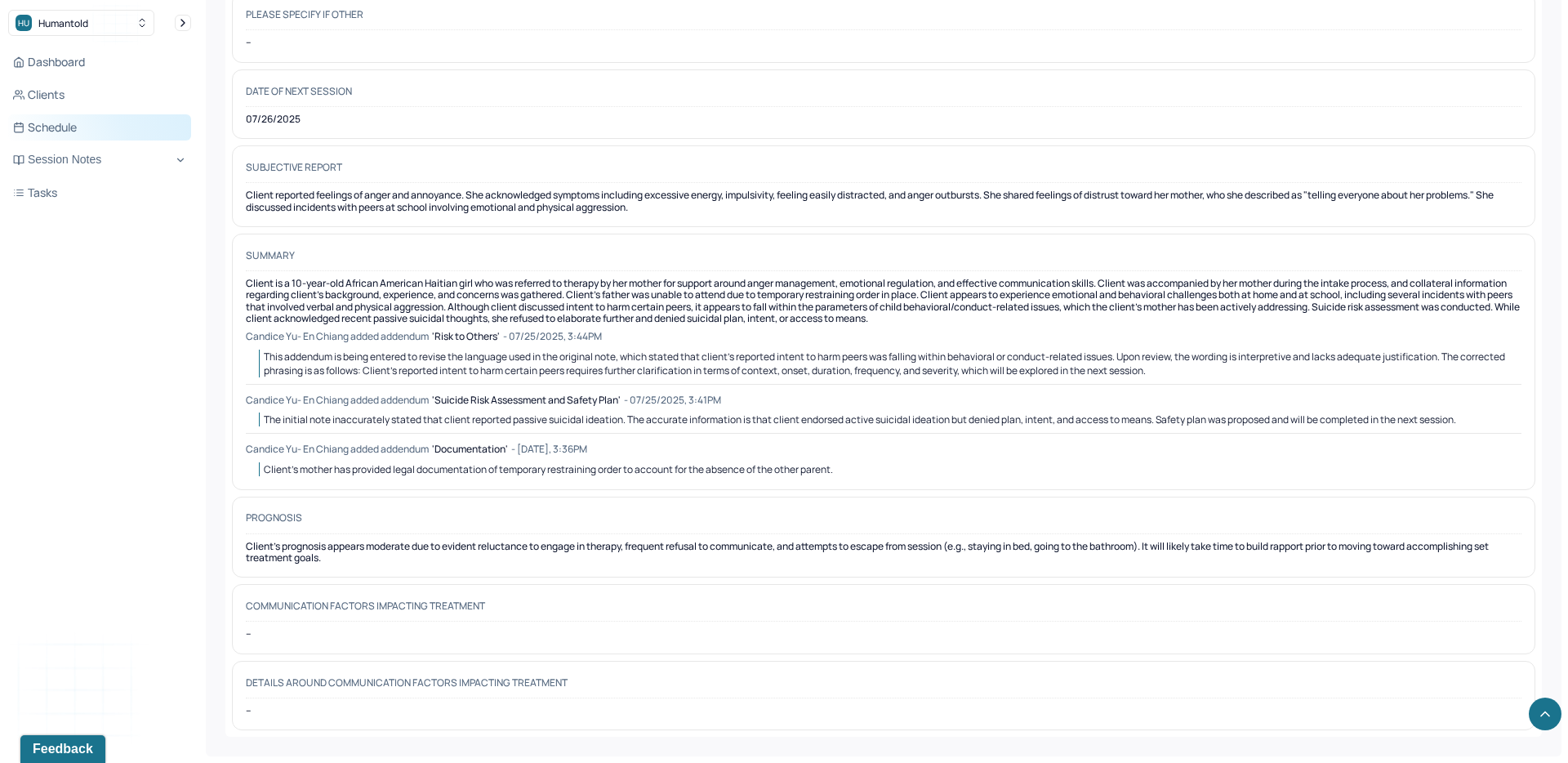 click on "Schedule" at bounding box center [100, 127] 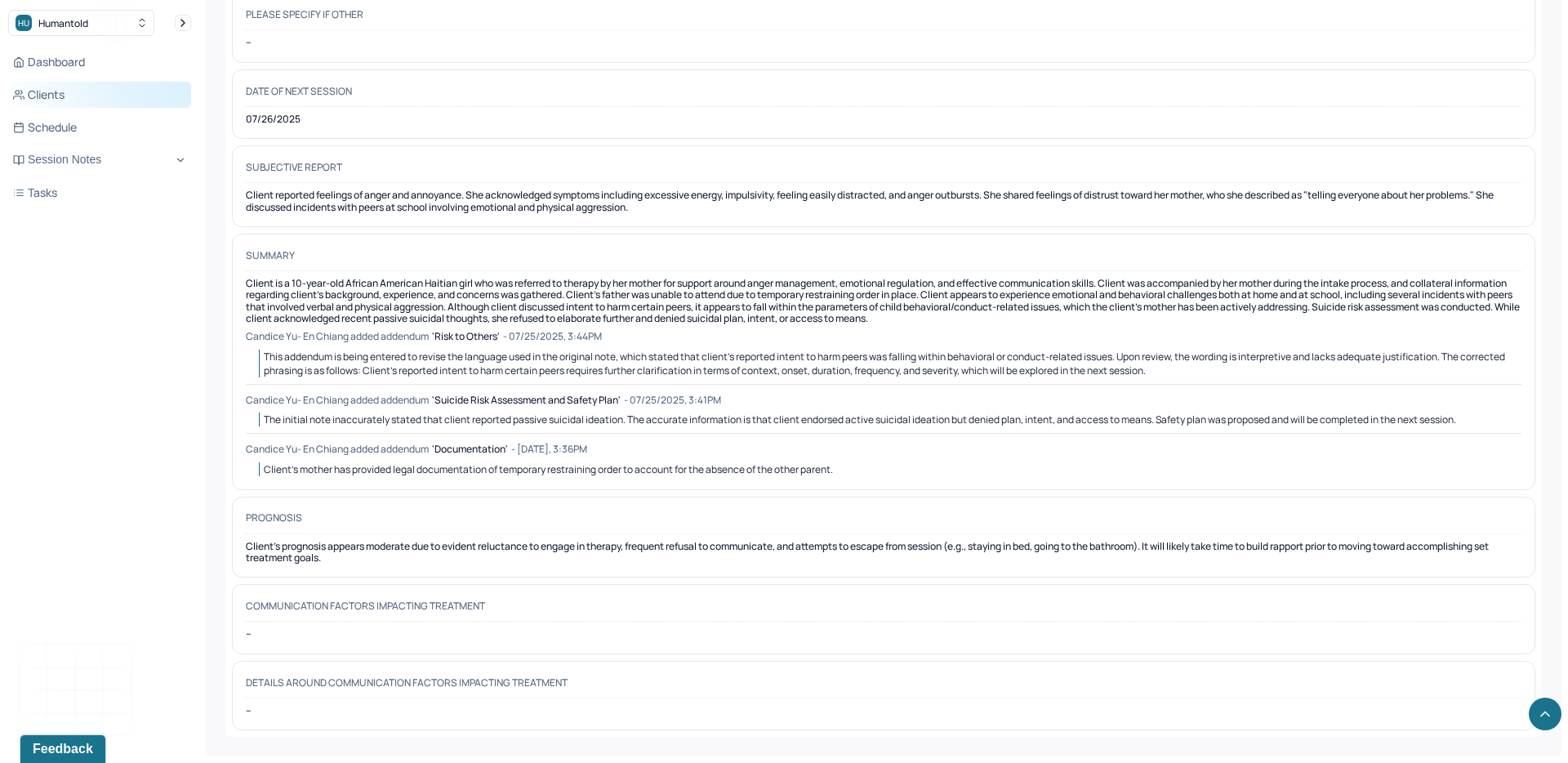 scroll, scrollTop: 0, scrollLeft: 0, axis: both 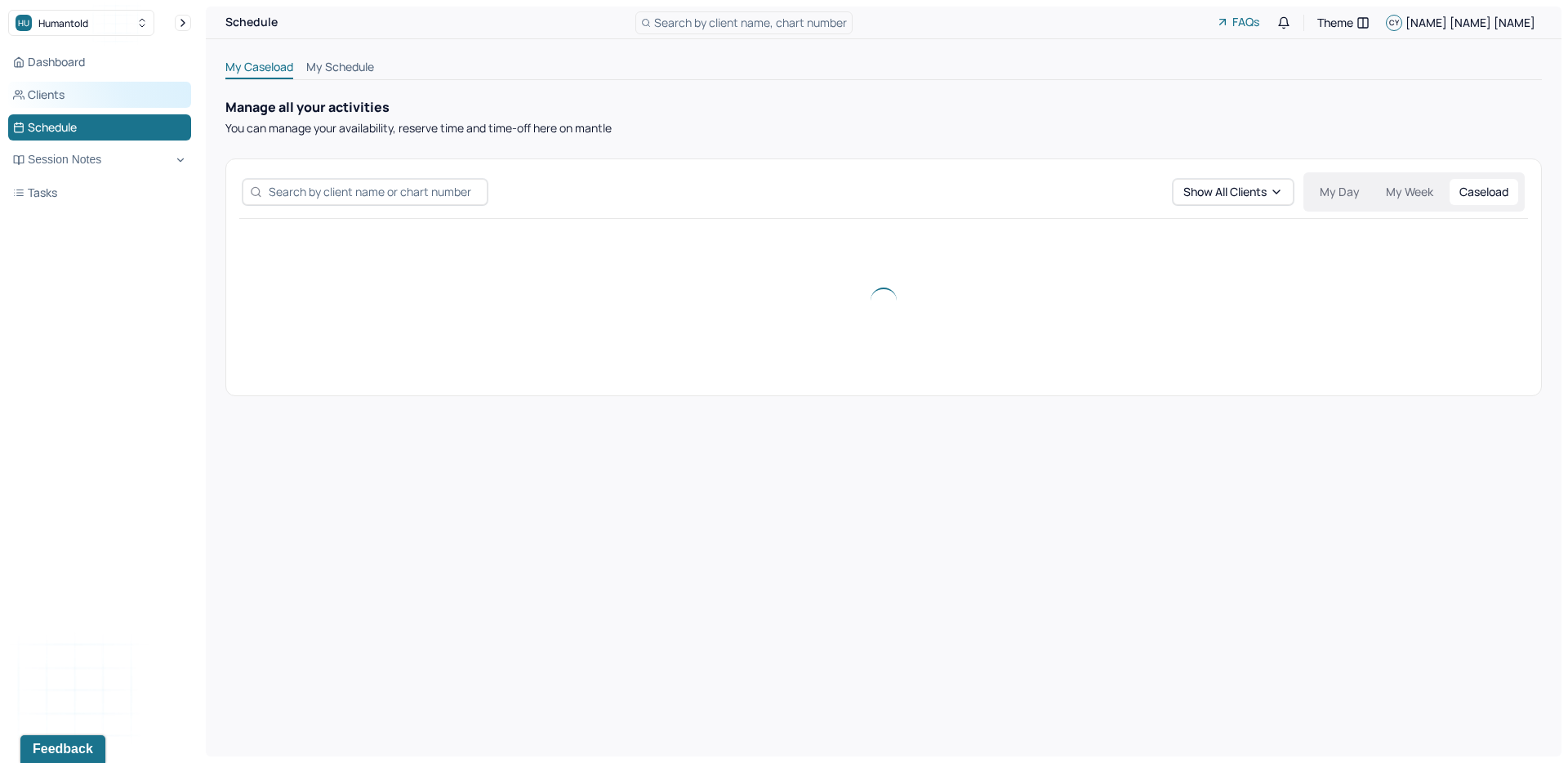 click on "Clients" at bounding box center [100, 95] 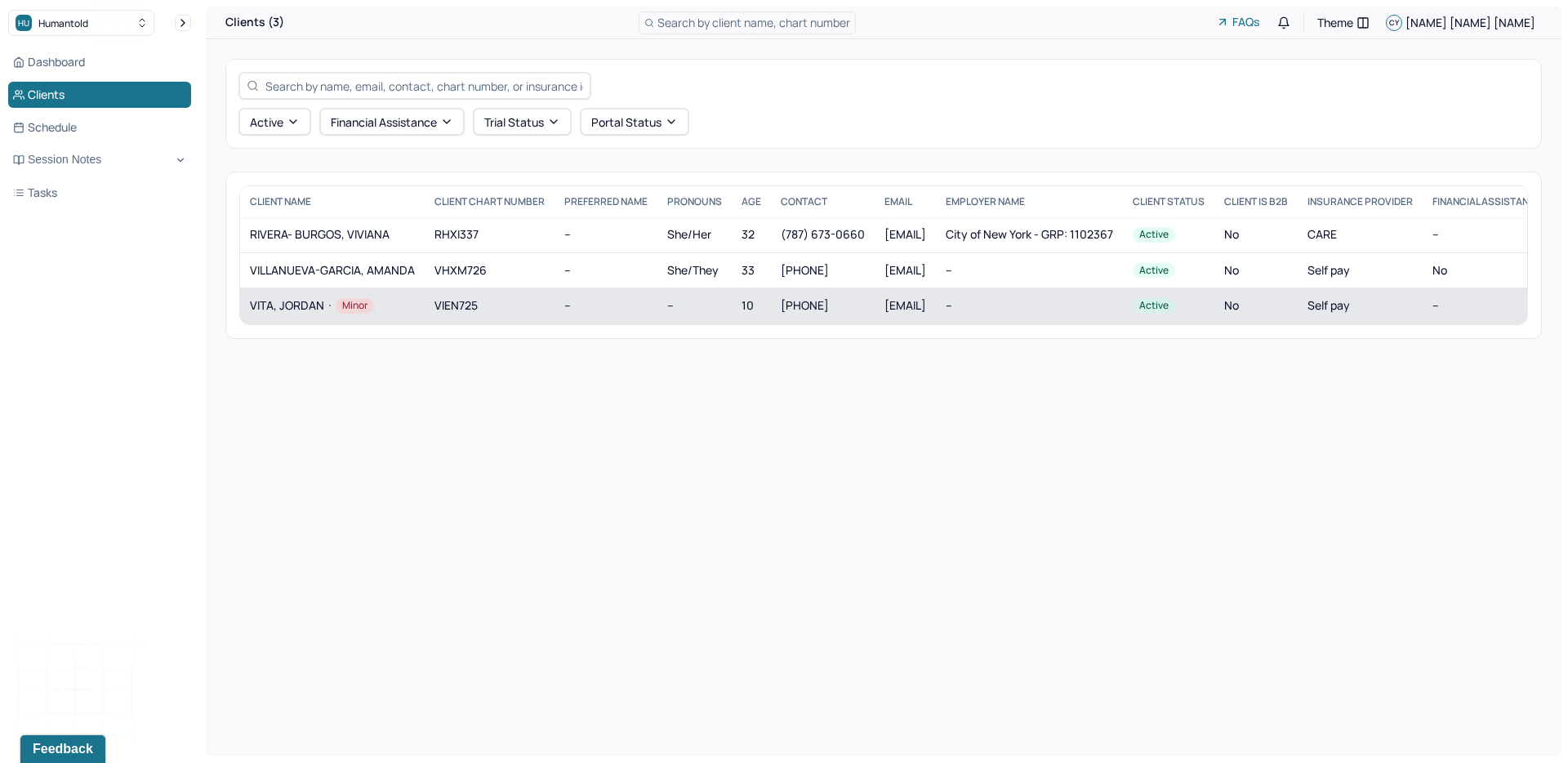 click on "VIEN725" at bounding box center (489, 306) 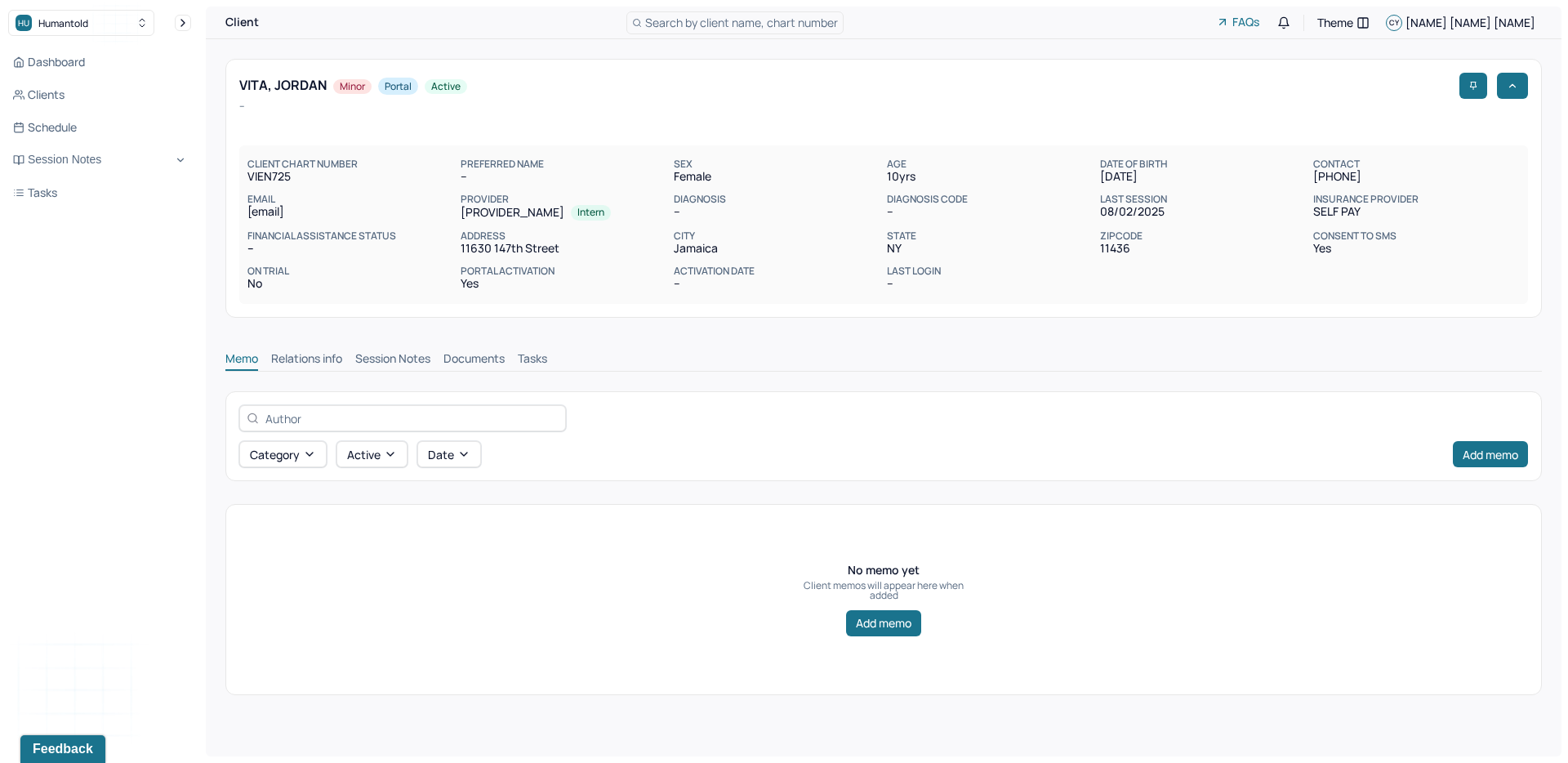 click on "Session Notes" at bounding box center (393, 360) 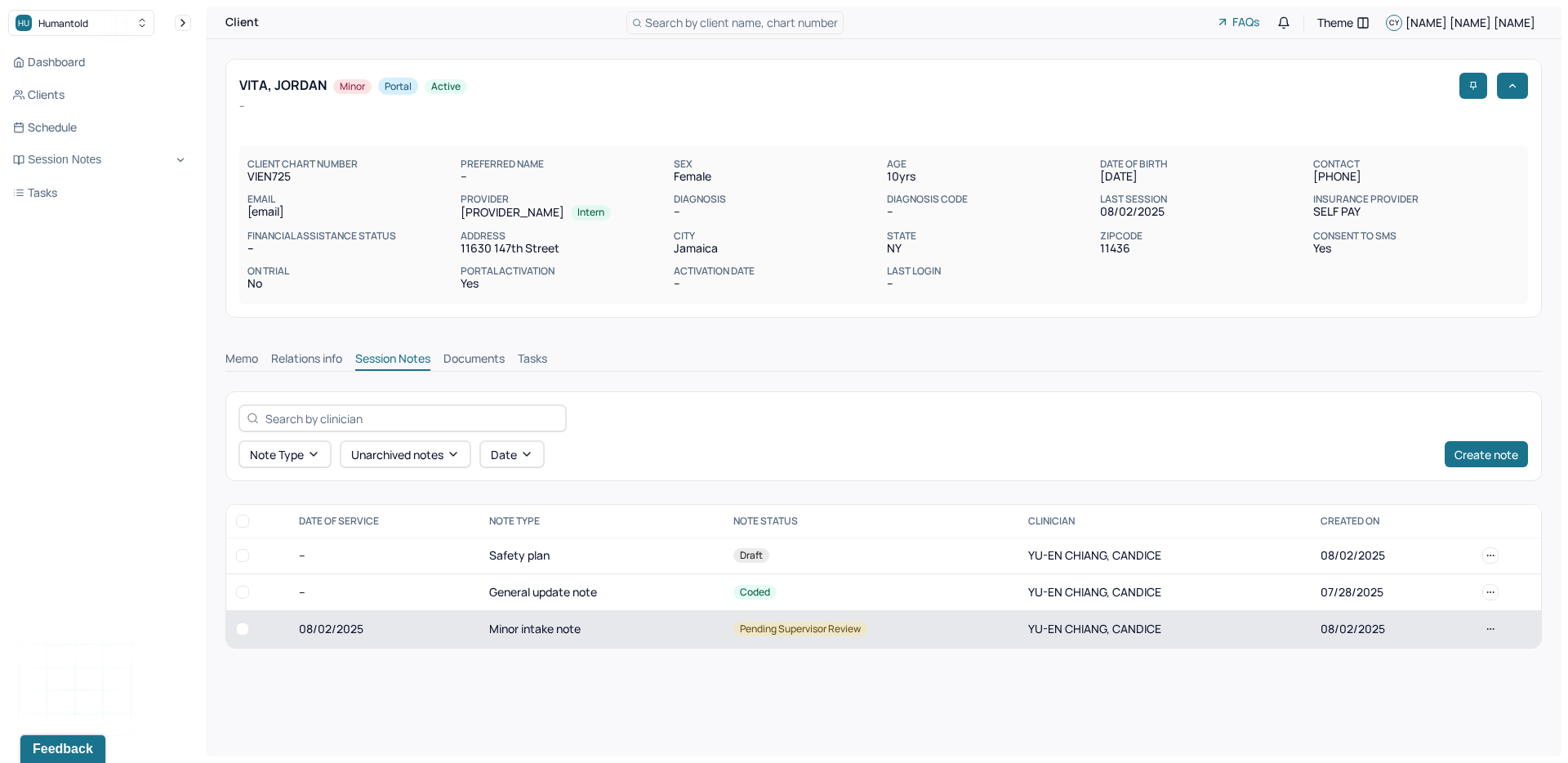click on "Minor intake note" at bounding box center [601, 629] 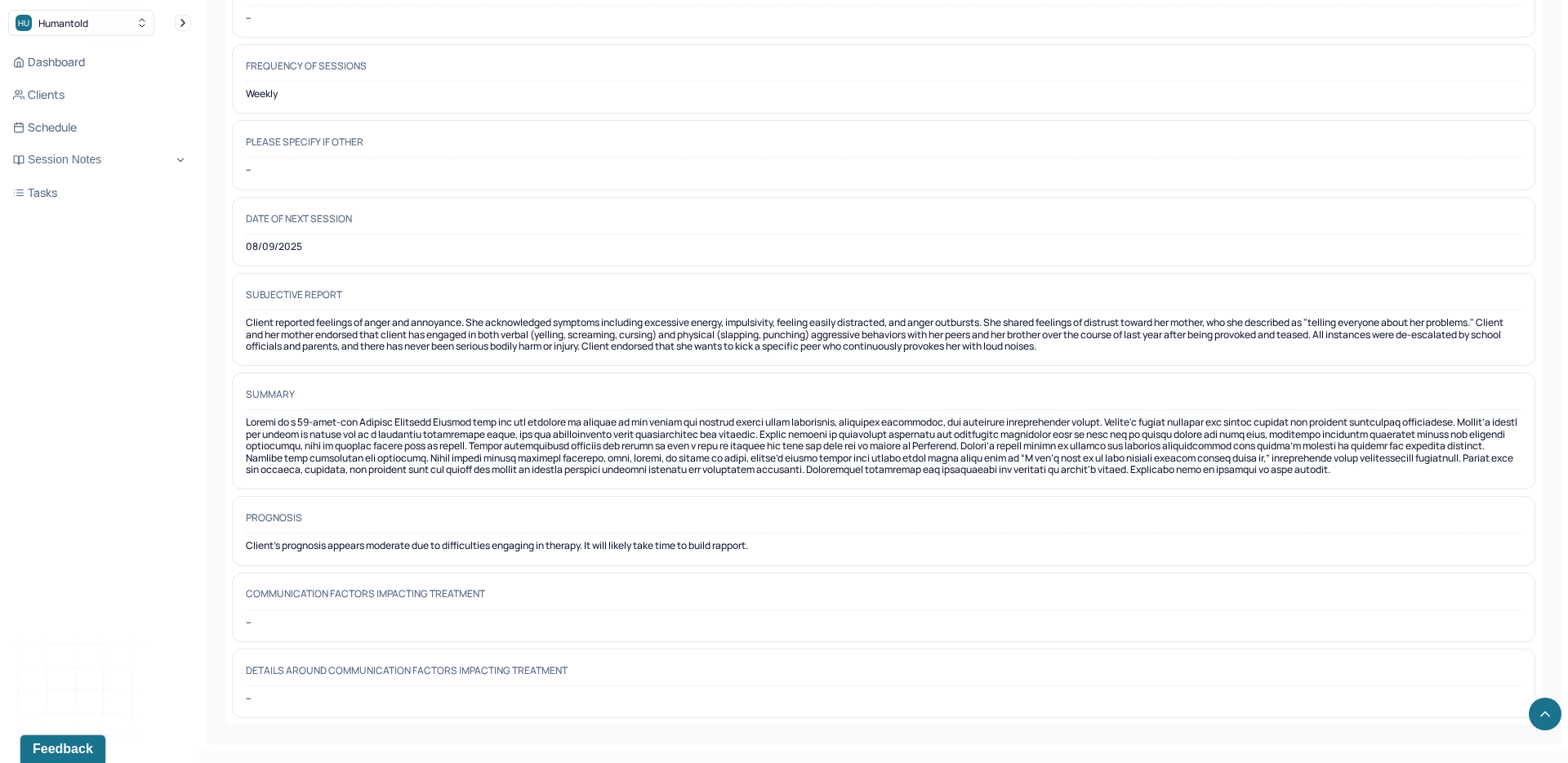 scroll, scrollTop: 8575, scrollLeft: 0, axis: vertical 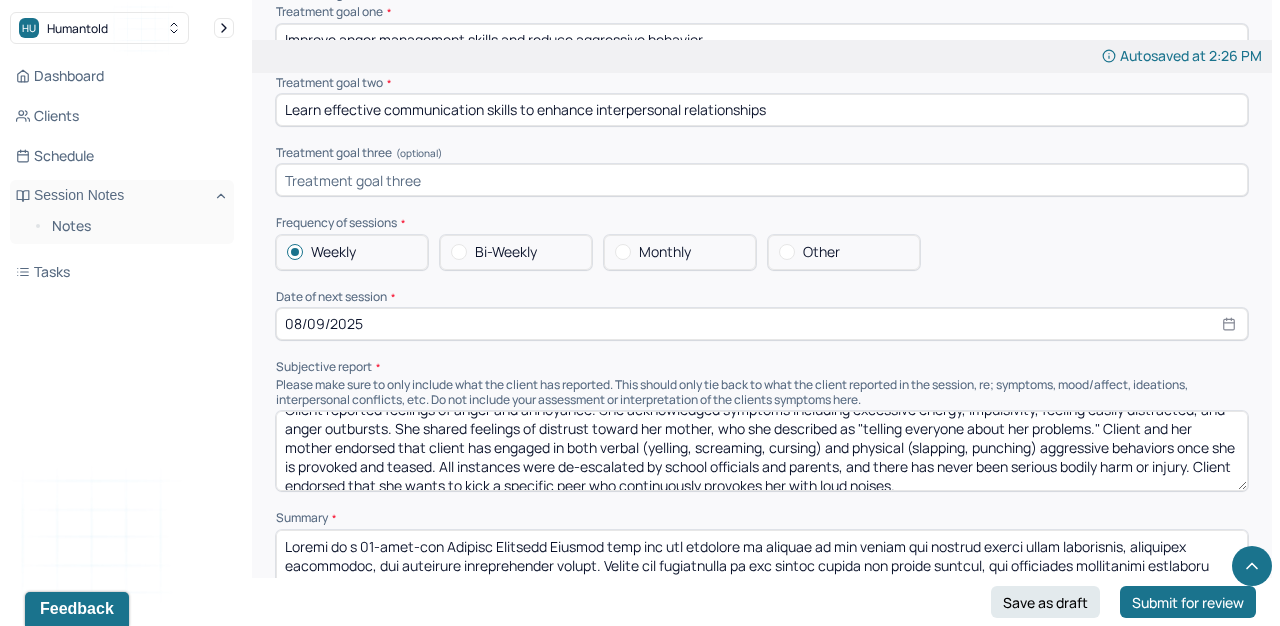 click on "Client reported feelings of anger and annoyance. She acknowledged symptoms including excessive energy, impulsivity, feeling easily distracted, and anger outbursts. She shared feelings of distrust toward her mother, who she described as "telling everyone about her problems." Client and her mother endorsed that client has engaged in both verbal (yelling, screaming, cursing) and physical (slapping, punching) aggressive behaviors once she is provoked and teased. All instances were de-escalated by school officials and parents, and there has never been serious bodily harm or injury. Client endorsed that she wants to kick a specific peer who continuously provokes her with loud noises." at bounding box center [762, 451] 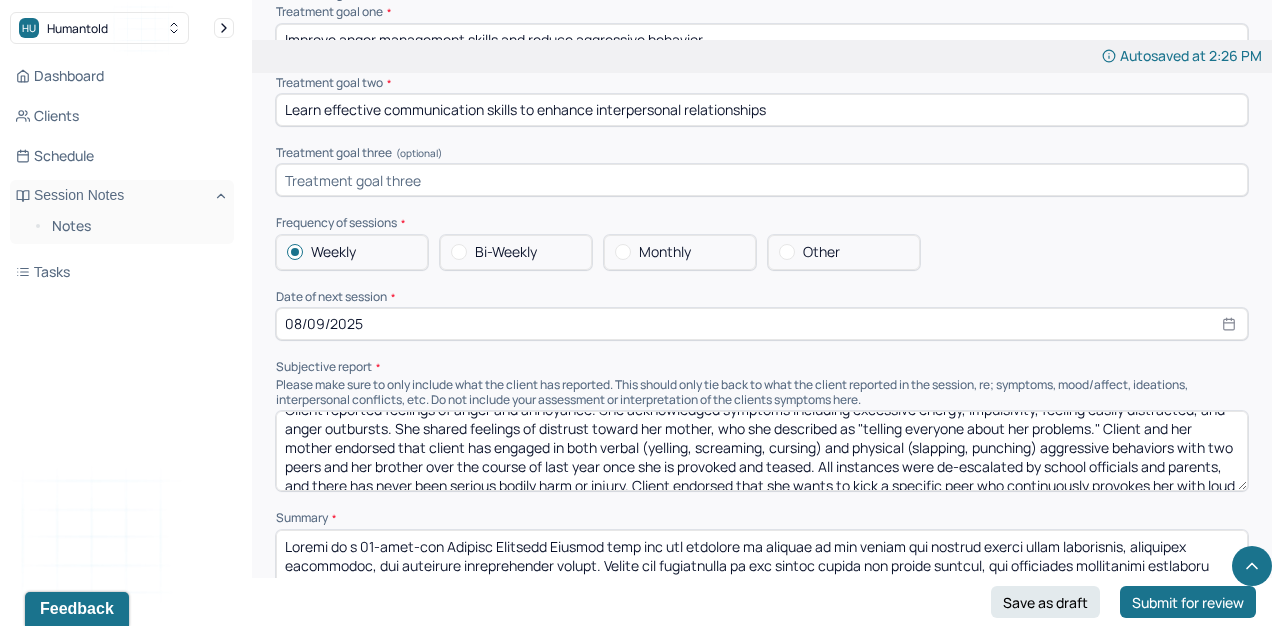 type on "Client reported feelings of anger and annoyance. She acknowledged symptoms including excessive energy, impulsivity, feeling easily distracted, and anger outbursts. She shared feelings of distrust toward her mother, who she described as "telling everyone about her problems." Client and her mother endorsed that client has engaged in both verbal (yelling, screaming, cursing) and physical (slapping, punching) aggressive behaviors with two peers and her brother over the course of last year once she is provoked and teased. All instances were de-escalated by school officials and parents, and there has never been serious bodily harm or injury. Client endorsed that she wants to kick a specific peer who continuously provokes her with loud noises." 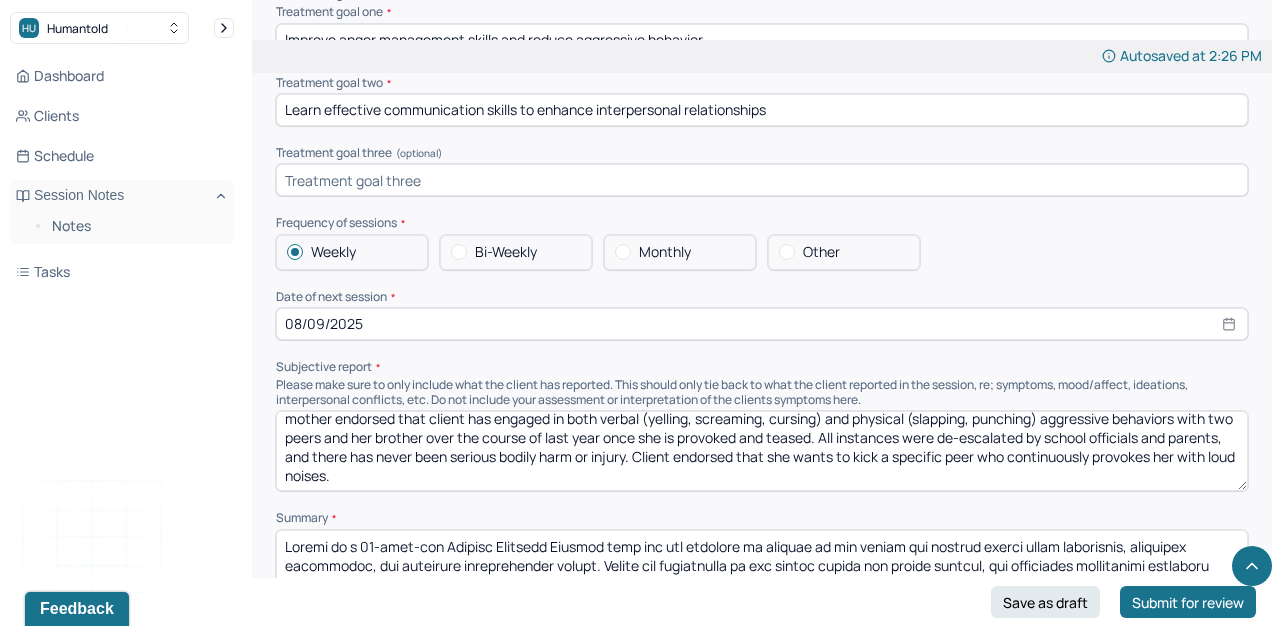 scroll, scrollTop: 46, scrollLeft: 0, axis: vertical 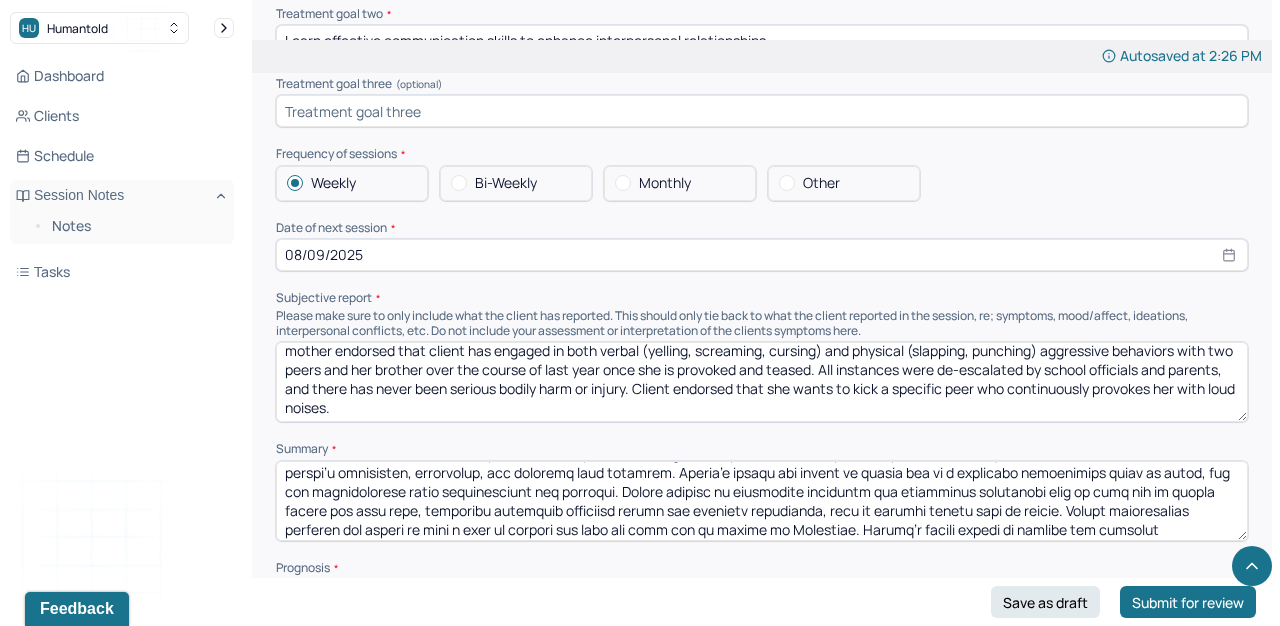 drag, startPoint x: 1197, startPoint y: 443, endPoint x: 1146, endPoint y: 443, distance: 51 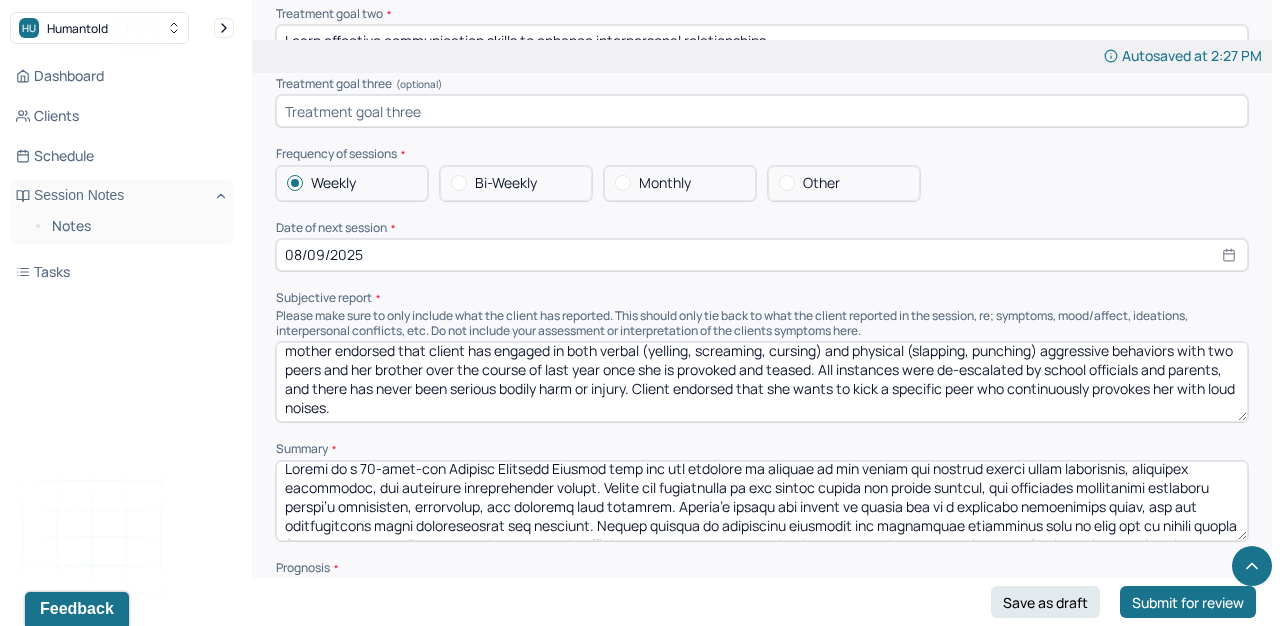 scroll, scrollTop: 0, scrollLeft: 0, axis: both 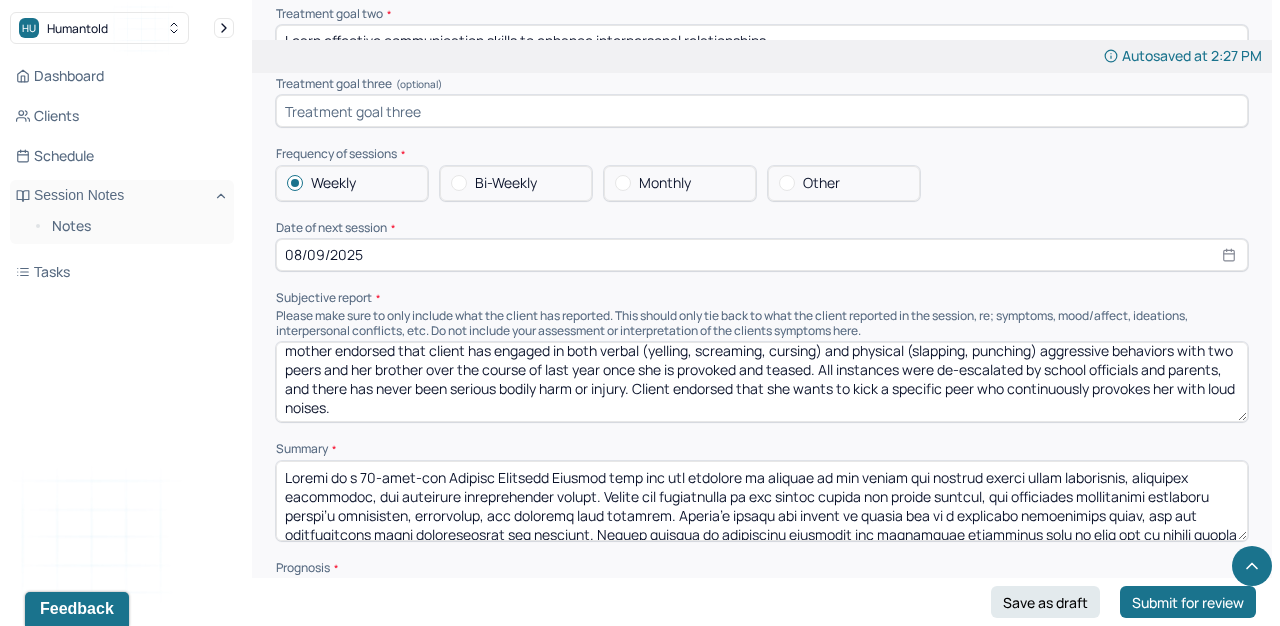 drag, startPoint x: 626, startPoint y: 463, endPoint x: 786, endPoint y: 459, distance: 160.04999 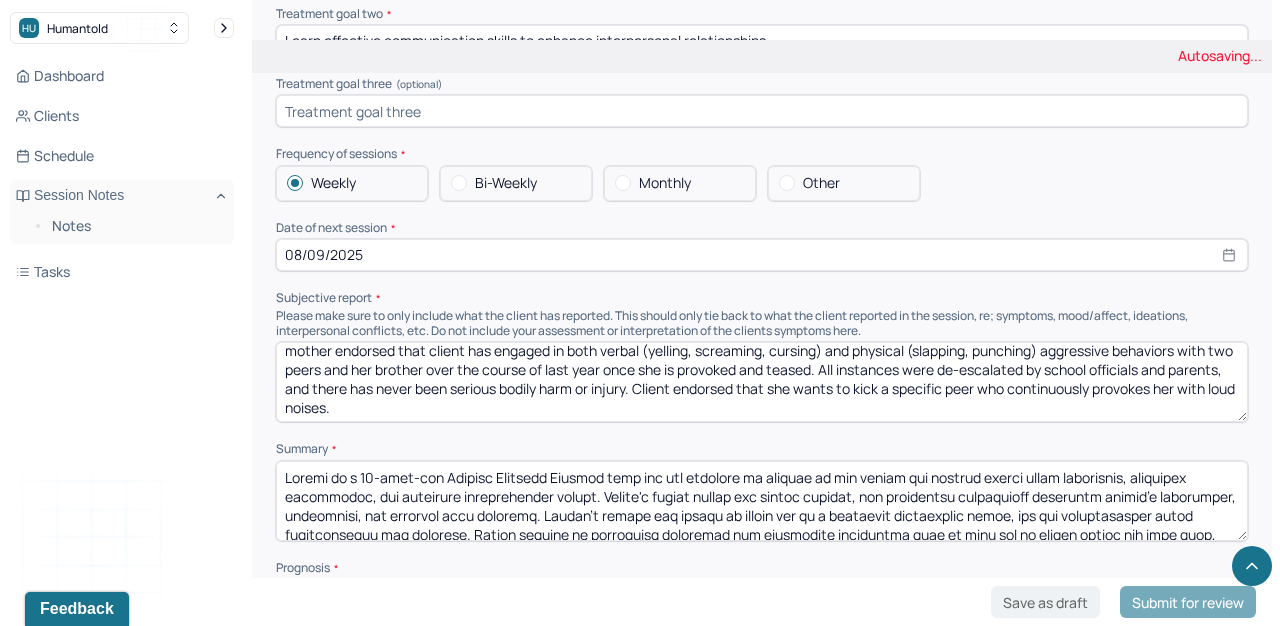 click at bounding box center [762, 501] 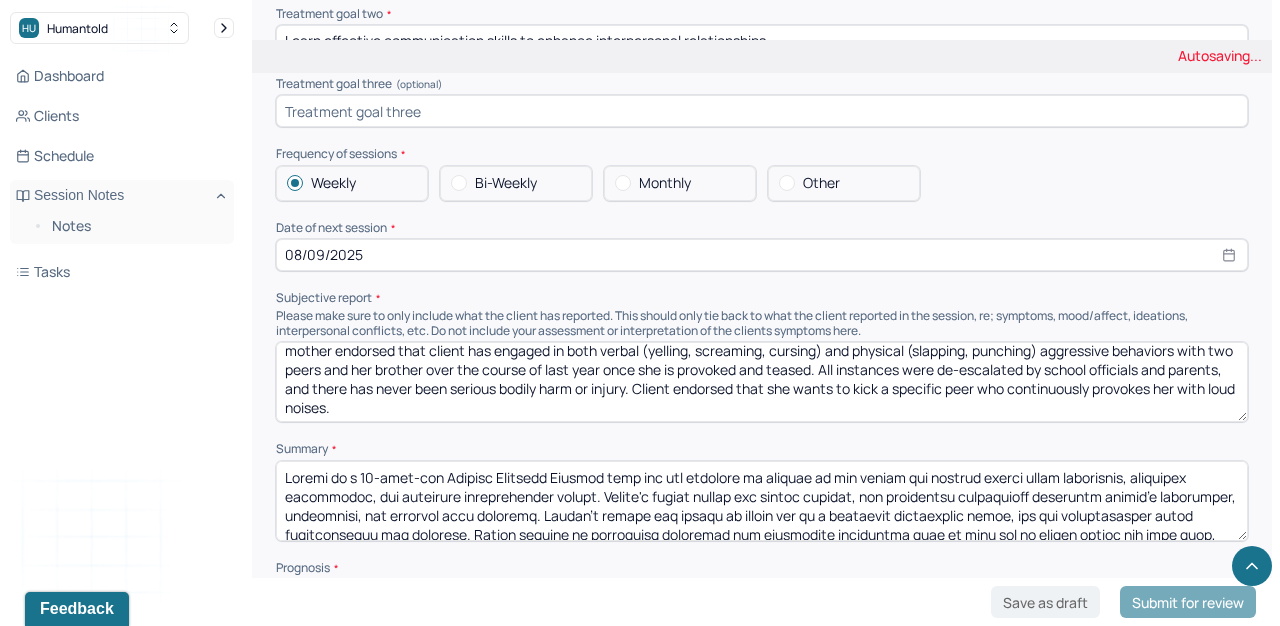 click at bounding box center [762, 501] 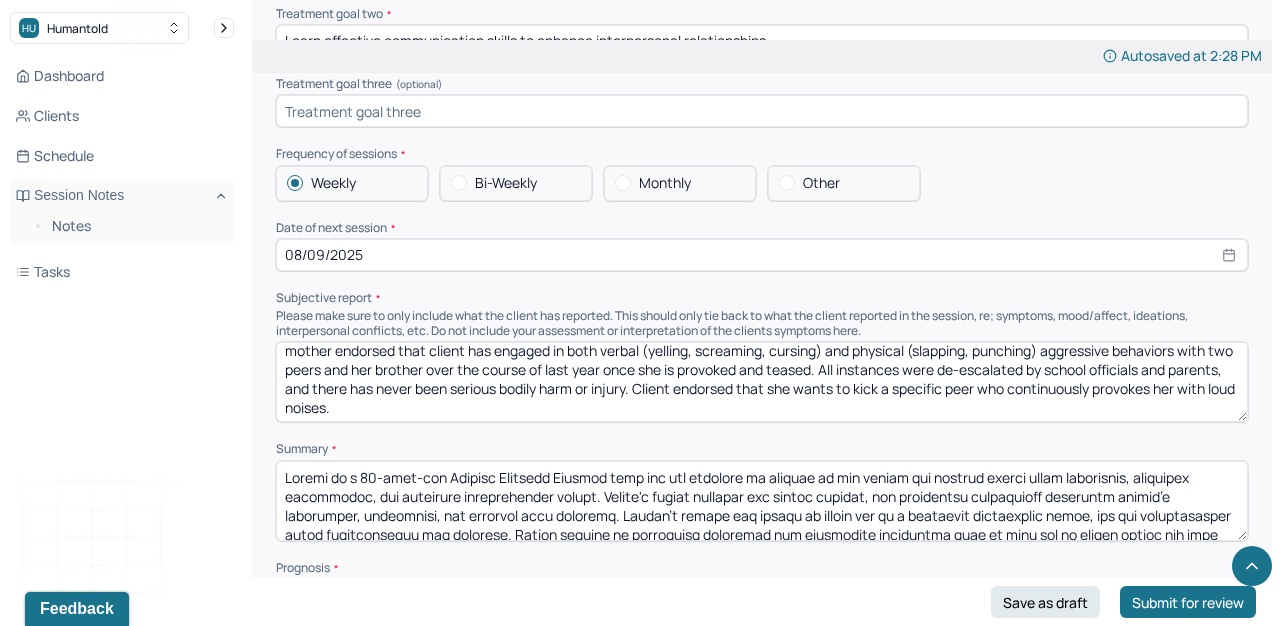 click at bounding box center (762, 501) 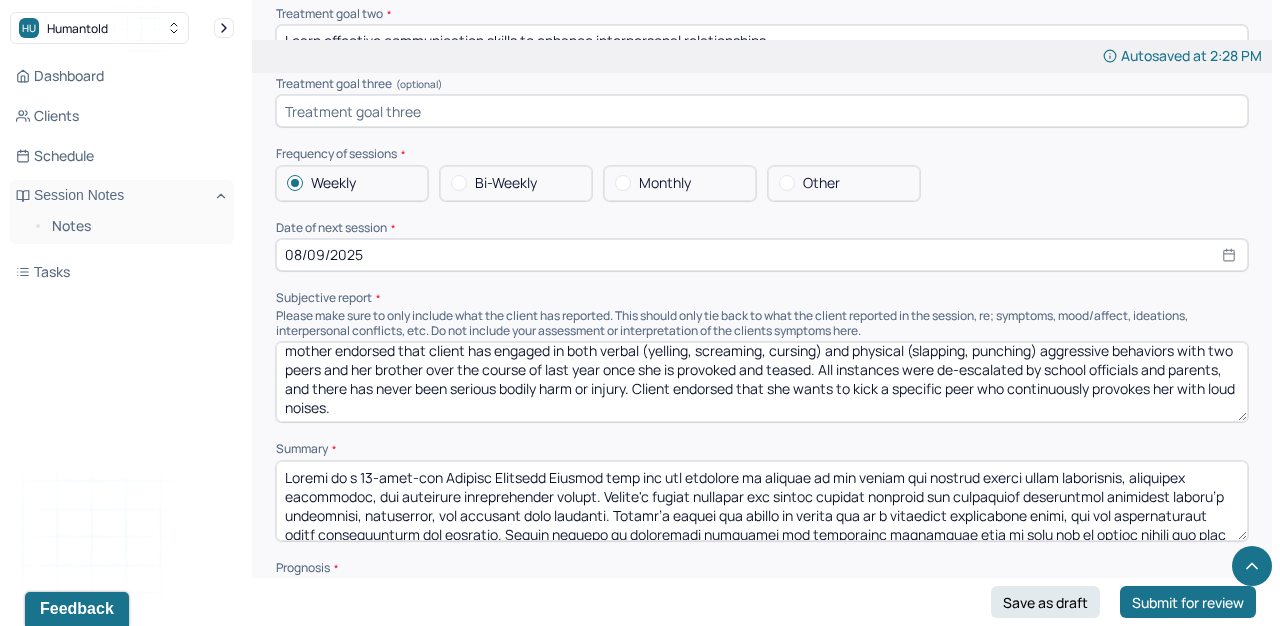 click at bounding box center (762, 501) 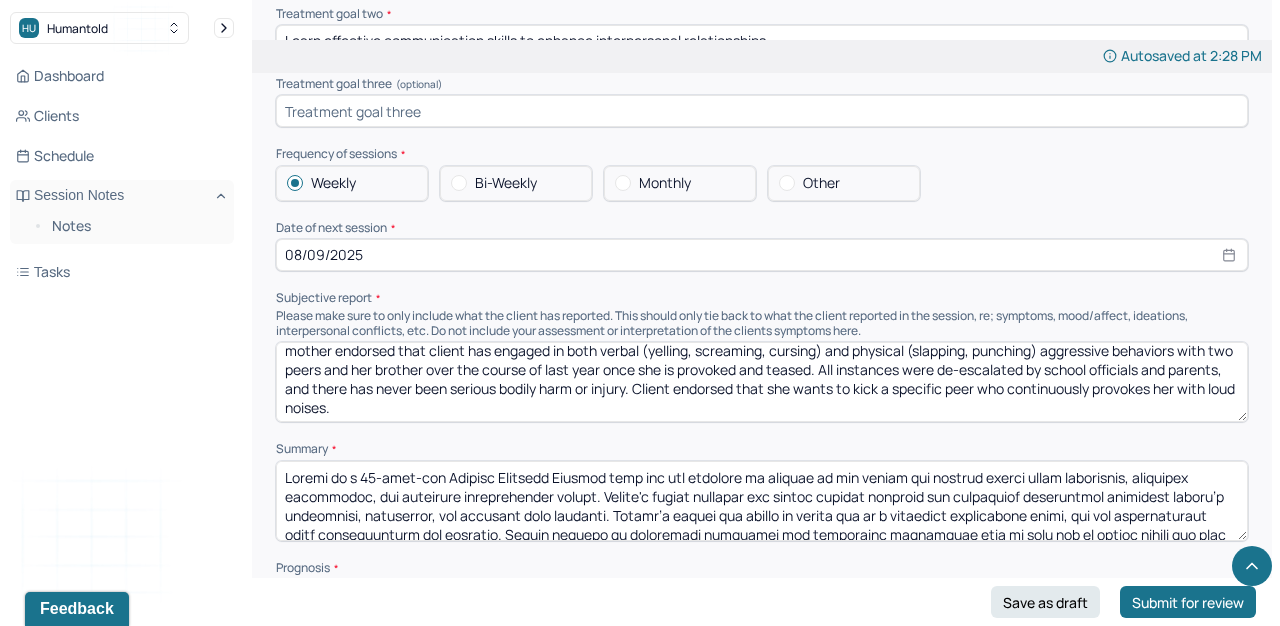 click at bounding box center (762, 501) 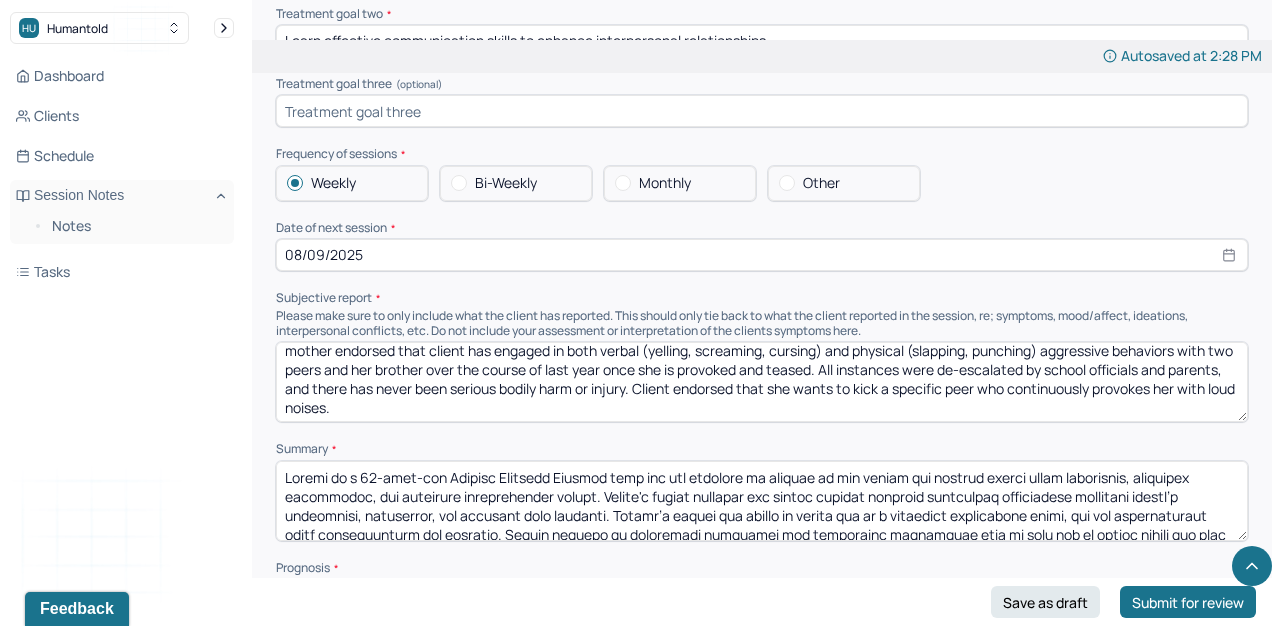 click at bounding box center [762, 501] 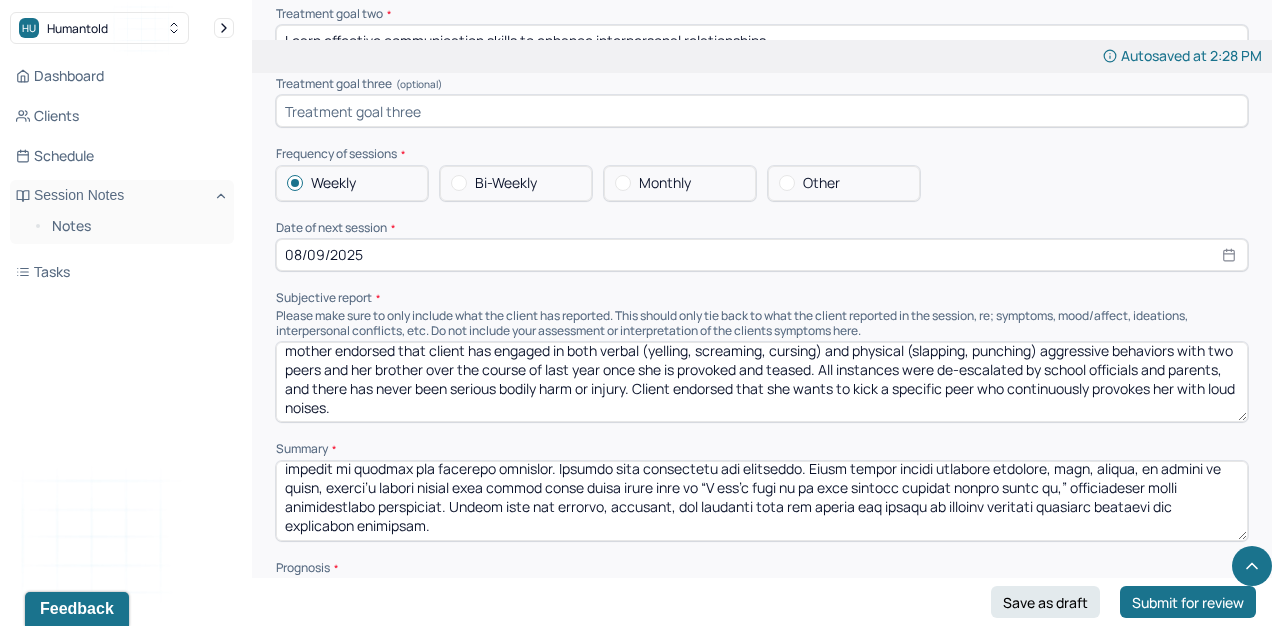 scroll, scrollTop: 0, scrollLeft: 0, axis: both 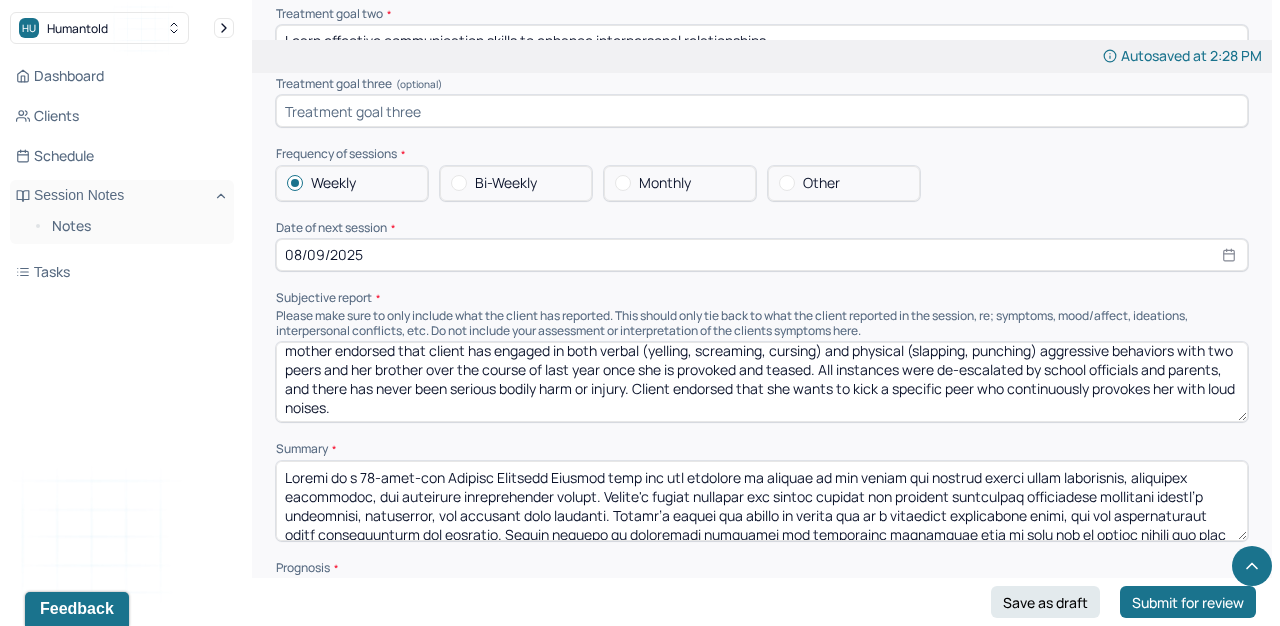 drag, startPoint x: 1092, startPoint y: 469, endPoint x: 636, endPoint y: 480, distance: 456.13266 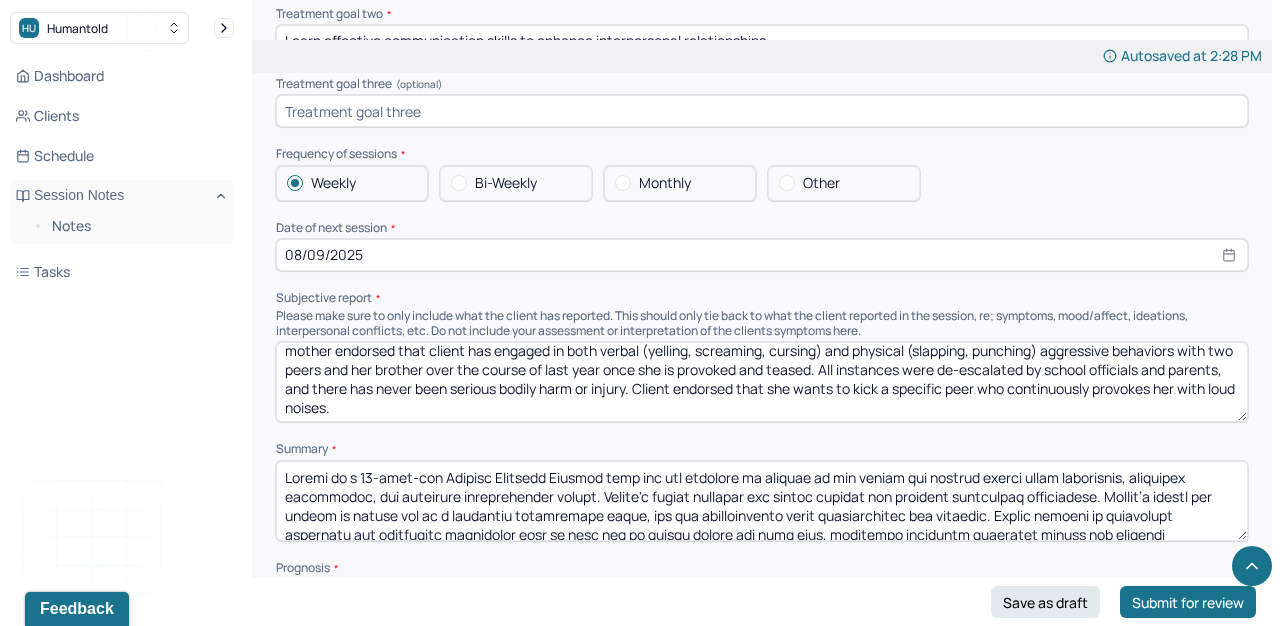 drag, startPoint x: 586, startPoint y: 465, endPoint x: 1095, endPoint y: 465, distance: 509 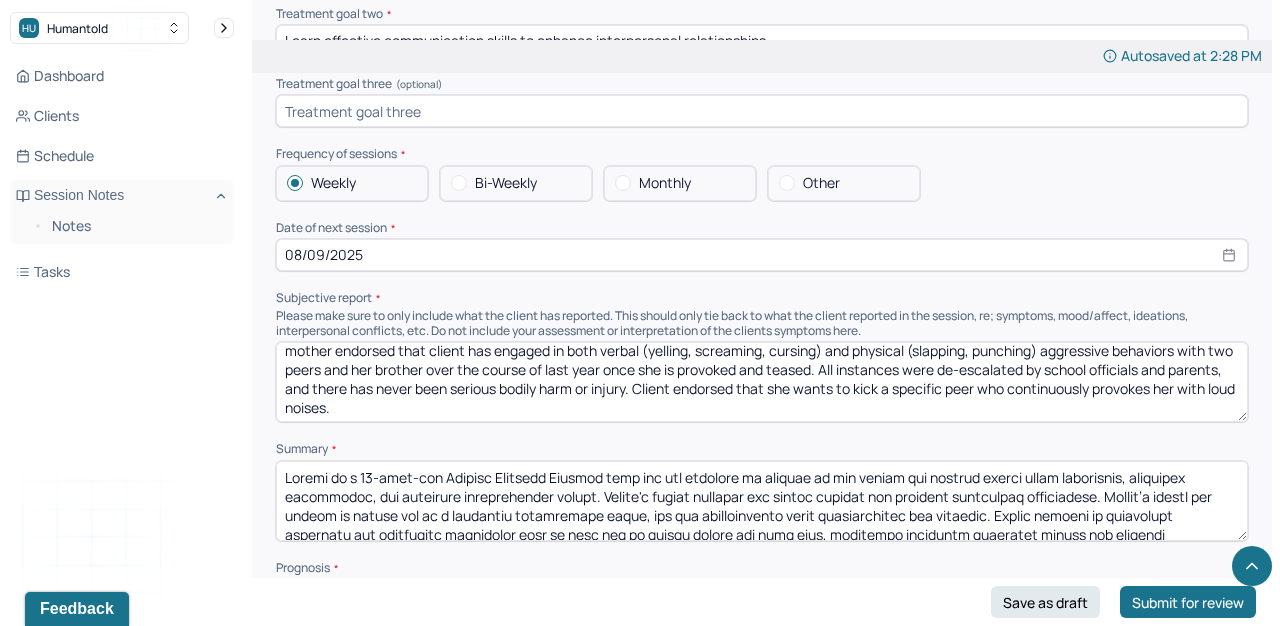 click at bounding box center (762, 501) 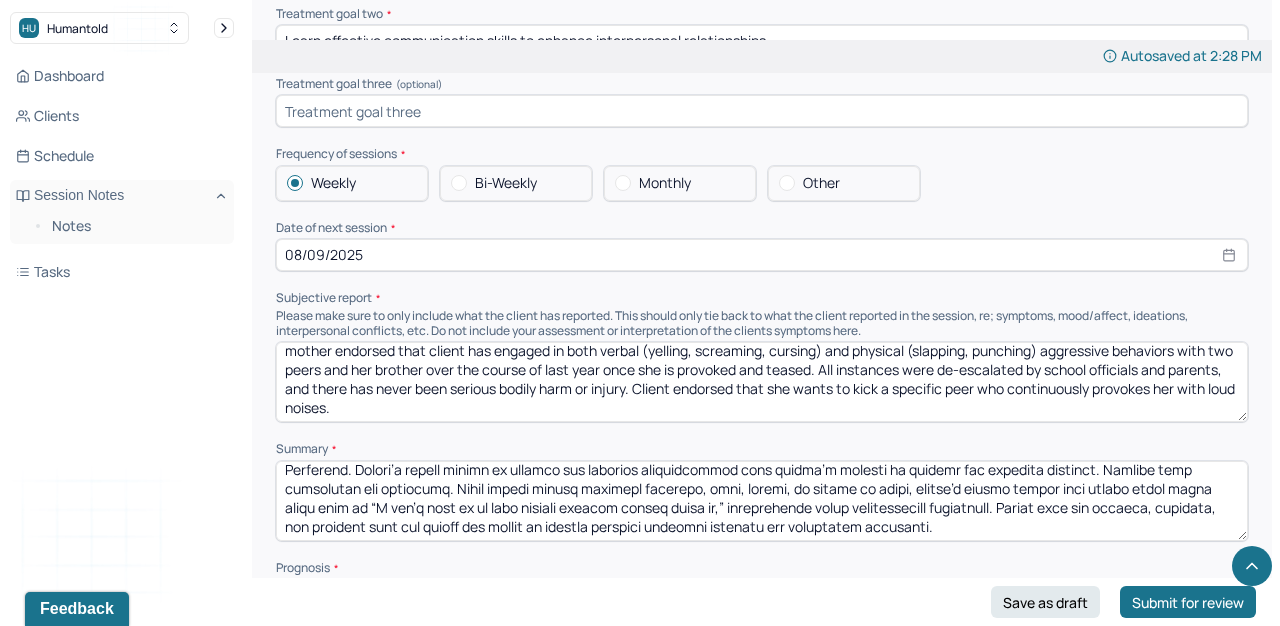 scroll, scrollTop: 104, scrollLeft: 0, axis: vertical 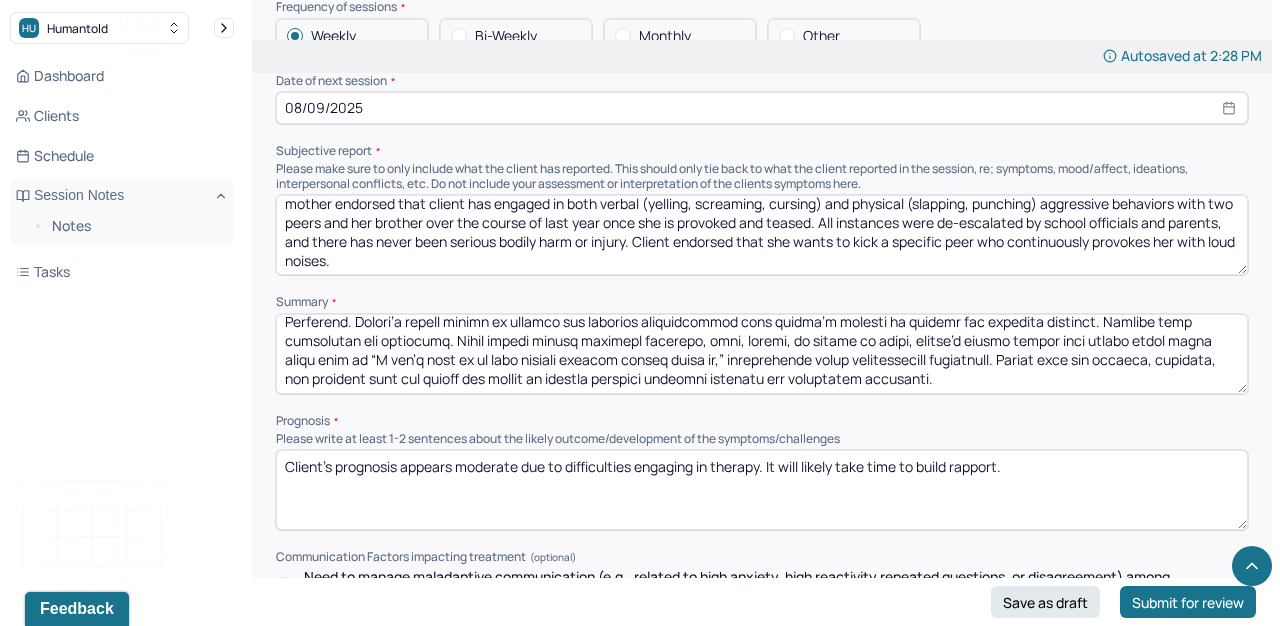 click on "Client's prognosis appears moderate due to difficulties engaging in therapy. It will likely take time to build rapport." at bounding box center (762, 490) 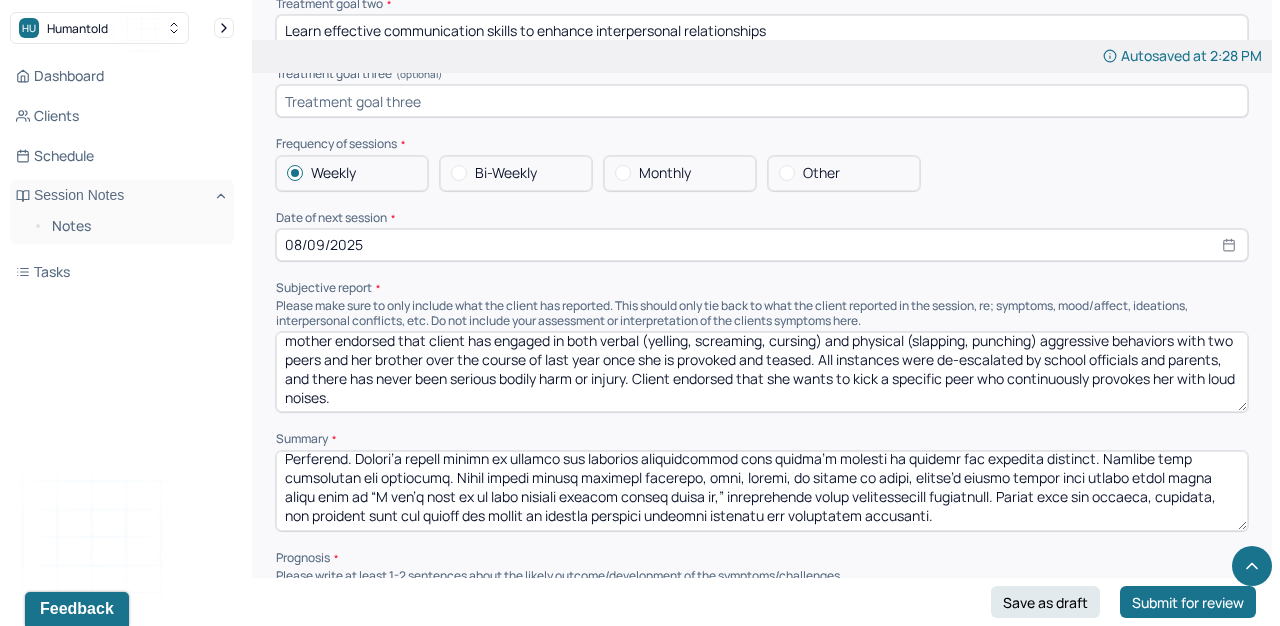 scroll, scrollTop: 7815, scrollLeft: 0, axis: vertical 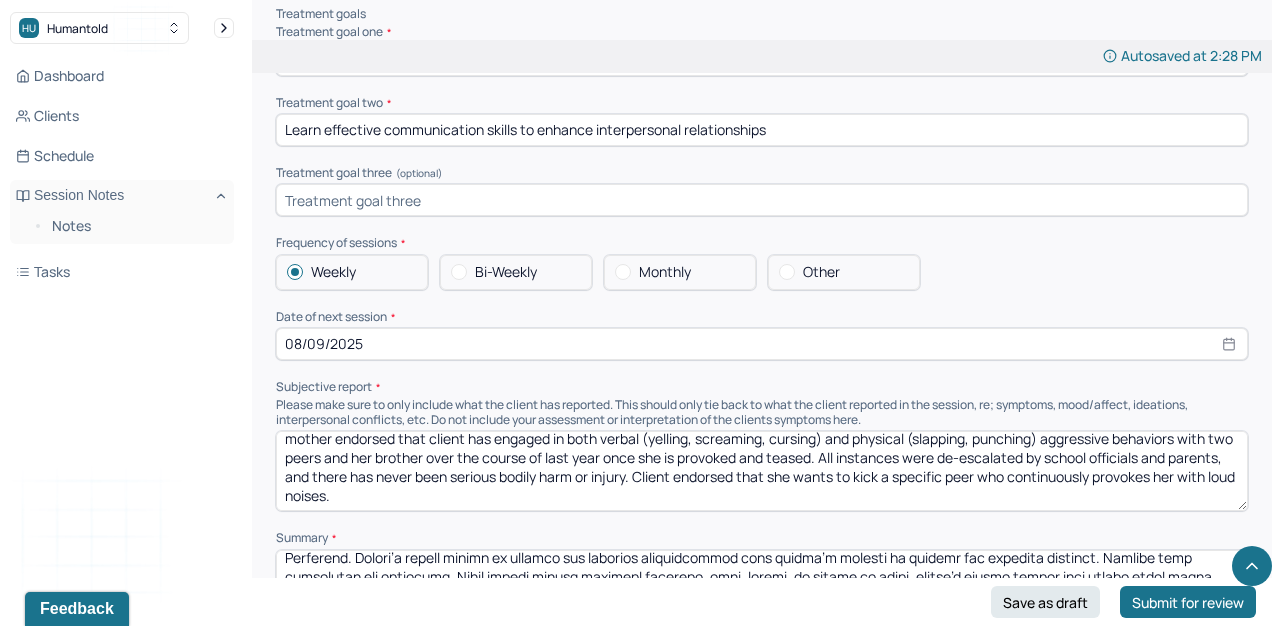 click on "Client reported feelings of anger and annoyance. She acknowledged symptoms including excessive energy, impulsivity, feeling easily distracted, and anger outbursts. She shared feelings of distrust toward her mother, who she described as "telling everyone about her problems." Client and her mother endorsed that client has engaged in both verbal (yelling, screaming, cursing) and physical (slapping, punching) aggressive behaviors with two peers and her brother over the course of last year once she is provoked and teased. All instances were de-escalated by school officials and parents, and there has never been serious bodily harm or injury. Client endorsed that she wants to kick a specific peer who continuously provokes her with loud noises." at bounding box center (762, 471) 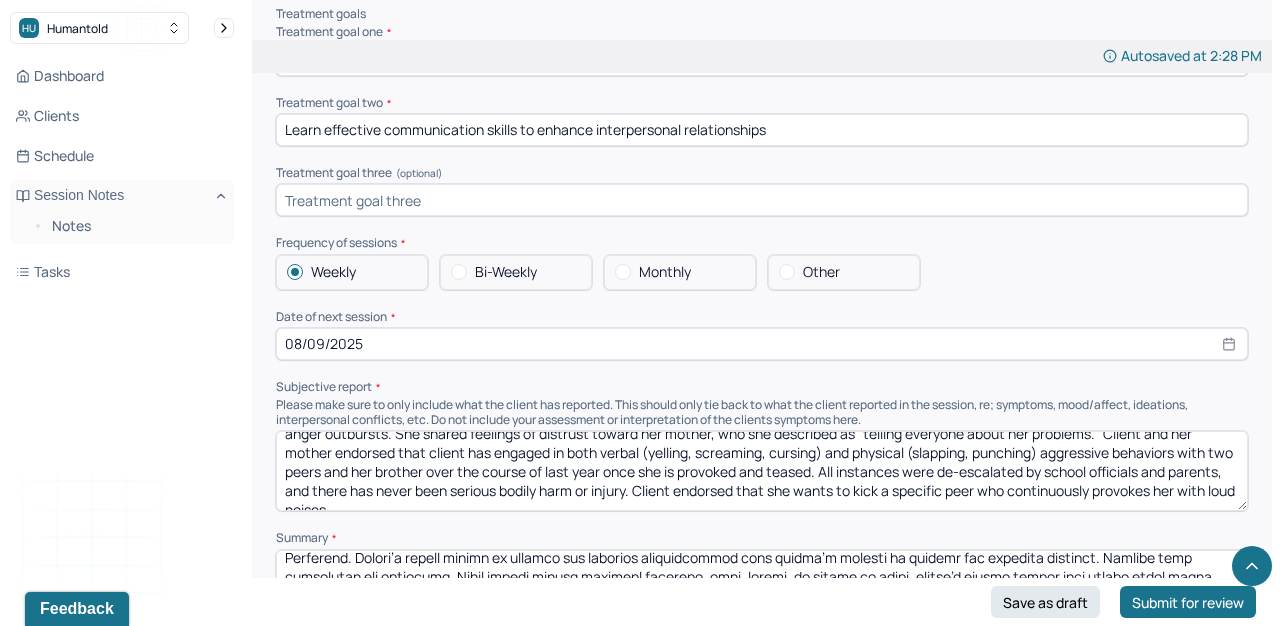 scroll, scrollTop: 35, scrollLeft: 0, axis: vertical 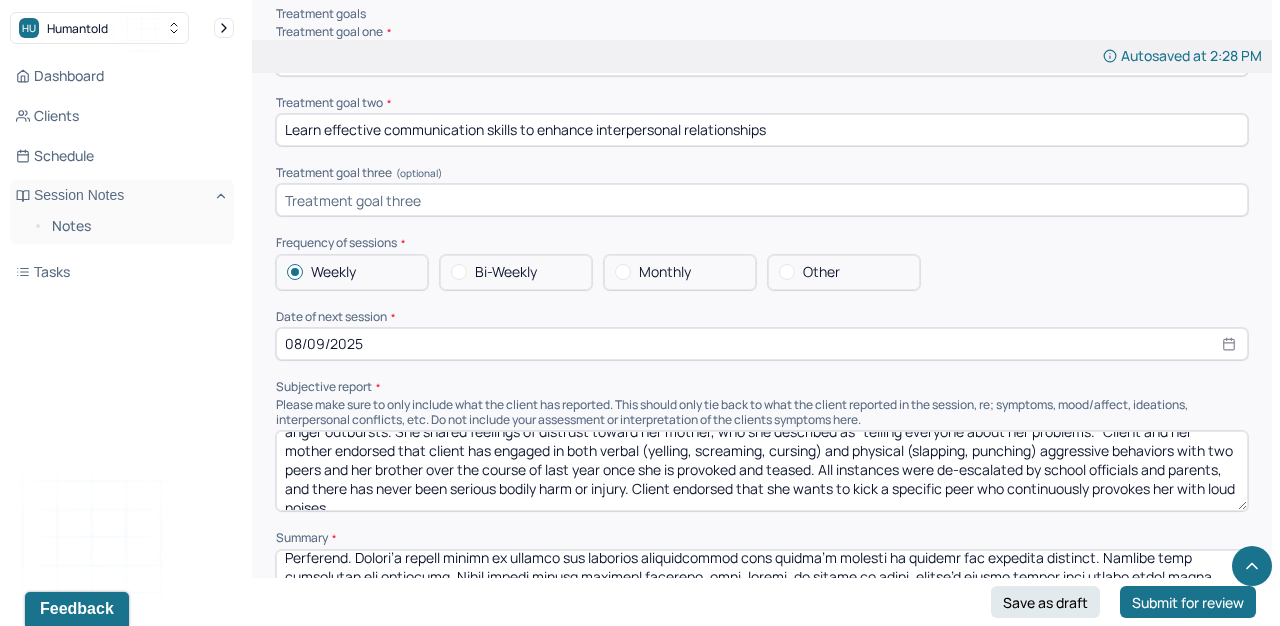 click on "Client reported feelings of anger and annoyance. She acknowledged symptoms including excessive energy, impulsivity, feeling easily distracted, and anger outbursts. She shared feelings of distrust toward her mother, who she described as "telling everyone about her problems." Client and her mother endorsed that client has engaged in both verbal (yelling, screaming, cursing) and physical (slapping, punching) aggressive behaviors with two peers and her brother over the course of last year once she is provoked and teased. All instances were de-escalated by school officials and parents, and there has never been serious bodily harm or injury. Client endorsed that she wants to kick a specific peer who continuously provokes her with loud noises." at bounding box center (762, 471) 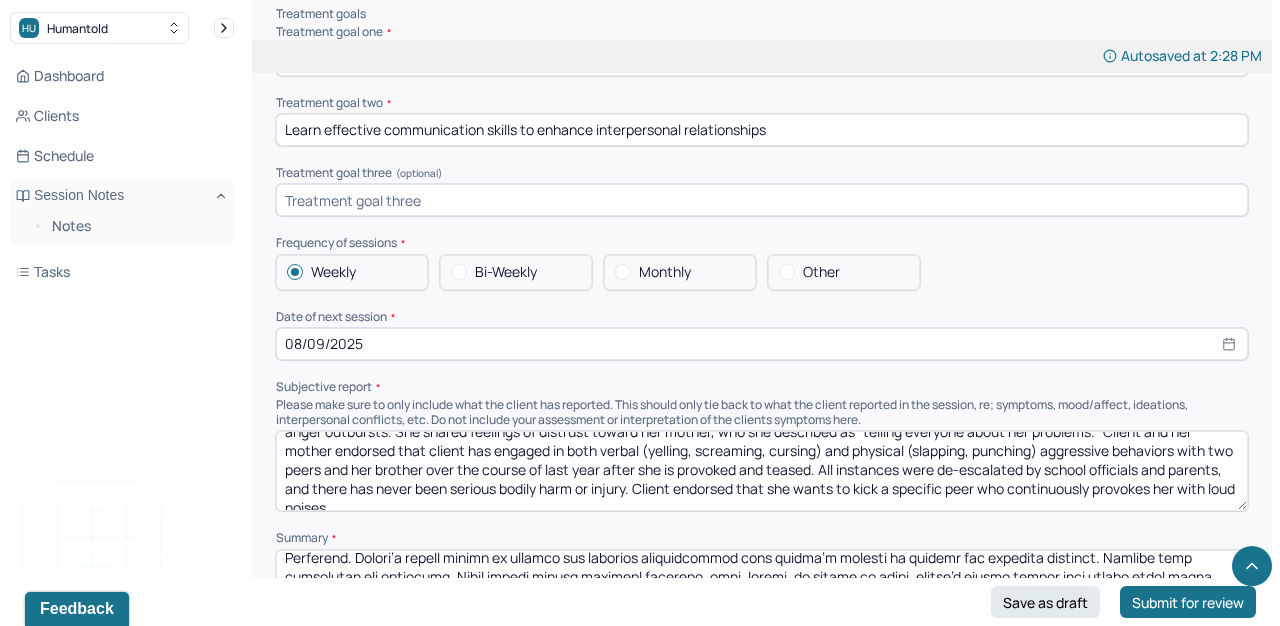 drag, startPoint x: 663, startPoint y: 439, endPoint x: 703, endPoint y: 441, distance: 40.04997 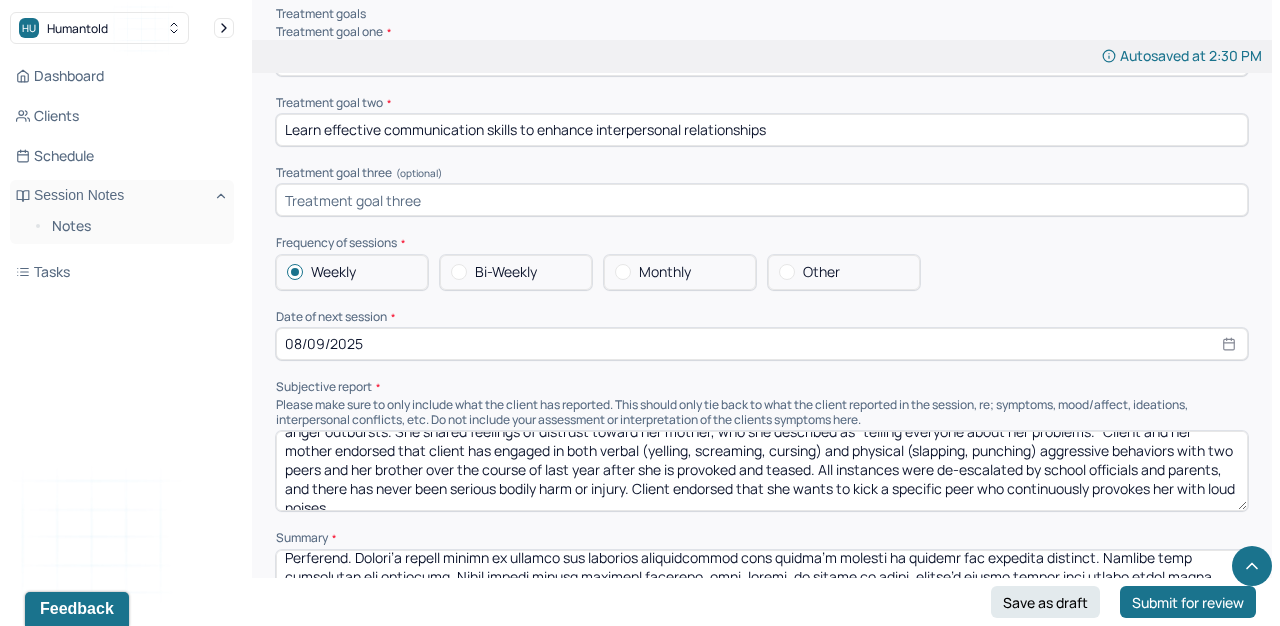 drag, startPoint x: 703, startPoint y: 441, endPoint x: 666, endPoint y: 440, distance: 37.01351 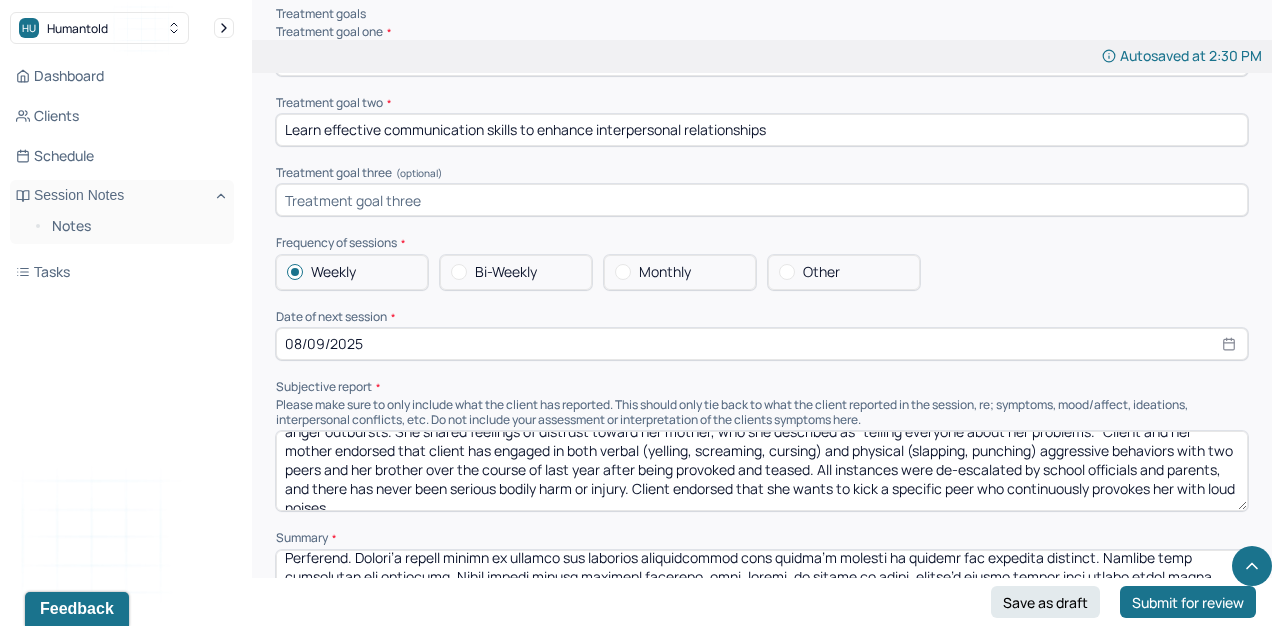type on "Client reported feelings of anger and annoyance. She acknowledged symptoms including excessive energy, impulsivity, feeling easily distracted, and anger outbursts. She shared feelings of distrust toward her mother, who she described as "telling everyone about her problems." Client and her mother endorsed that client has engaged in both verbal (yelling, screaming, cursing) and physical (slapping, punching) aggressive behaviors with two peers and her brother over the course of last year after being provoked and teased. All instances were de-escalated by school officials and parents, and there has never been serious bodily harm or injury. Client endorsed that she wants to kick a specific peer who continuously provokes her with loud noises." 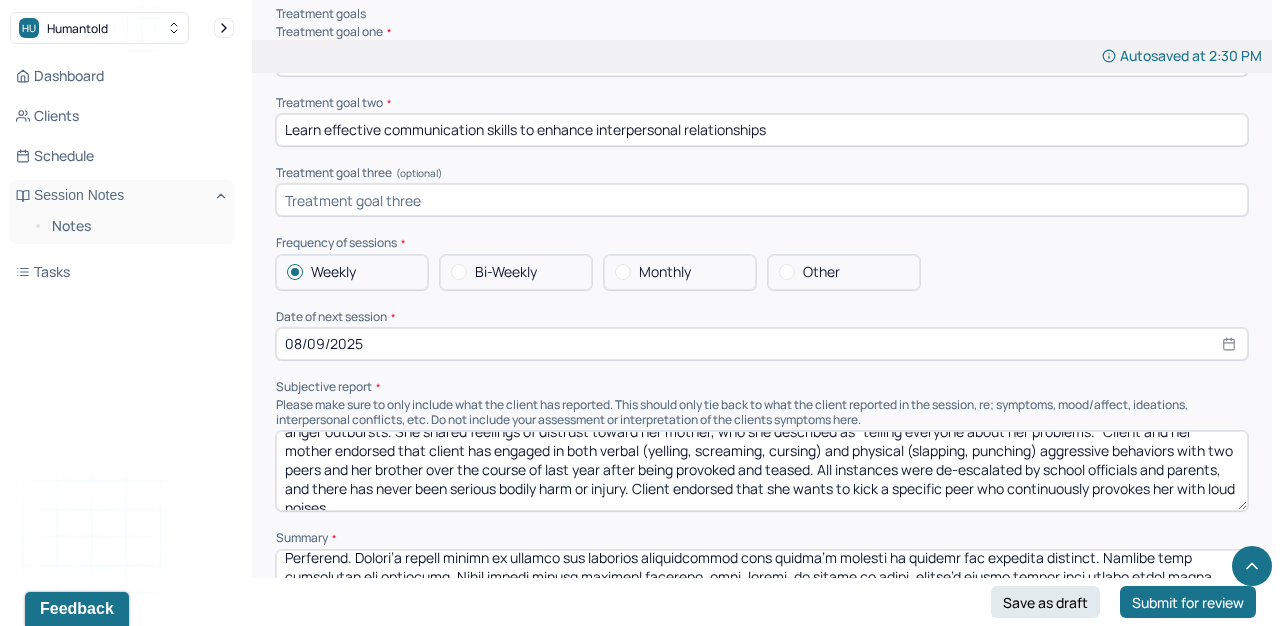 click on "Client reported feelings of anger and annoyance. She acknowledged symptoms including excessive energy, impulsivity, feeling easily distracted, and anger outbursts. She shared feelings of distrust toward her mother, who she described as "telling everyone about her problems." Client and her mother endorsed that client has engaged in both verbal (yelling, screaming, cursing) and physical (slapping, punching) aggressive behaviors with two peers and her brother over the course of last year after being provoked and teased. All instances were de-escalated by school officials and parents, and there has never been serious bodily harm or injury. Client endorsed that she wants to kick a specific peer who continuously provokes her with loud noises." at bounding box center [762, 471] 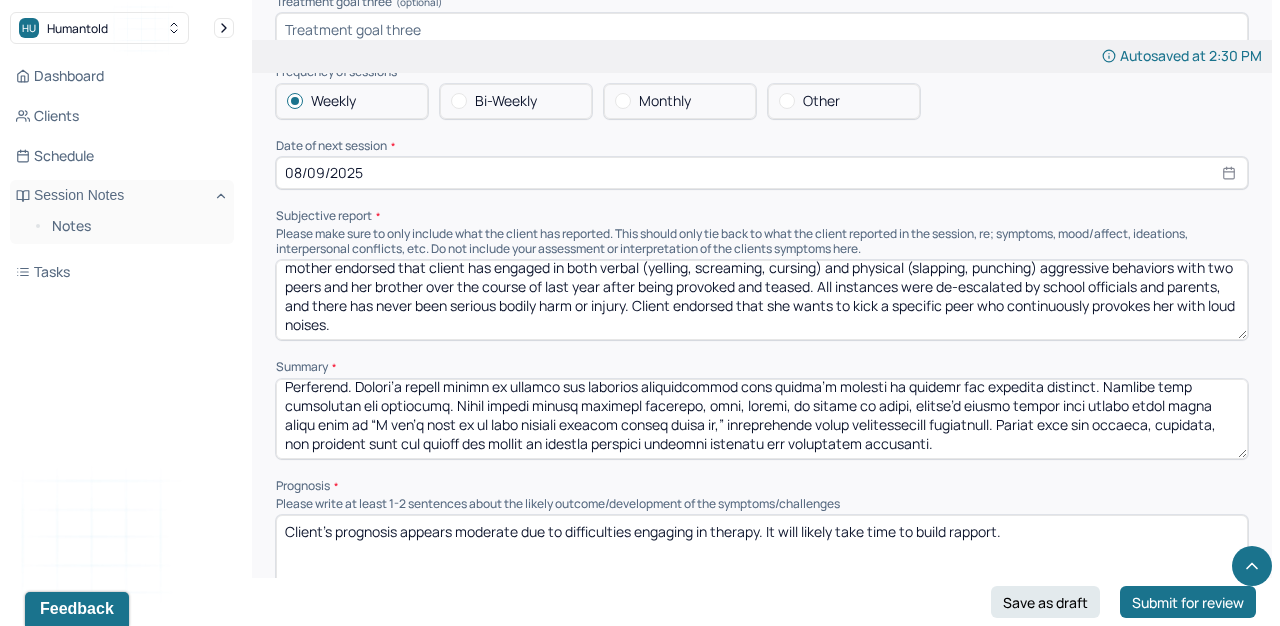 scroll, scrollTop: 7797, scrollLeft: 0, axis: vertical 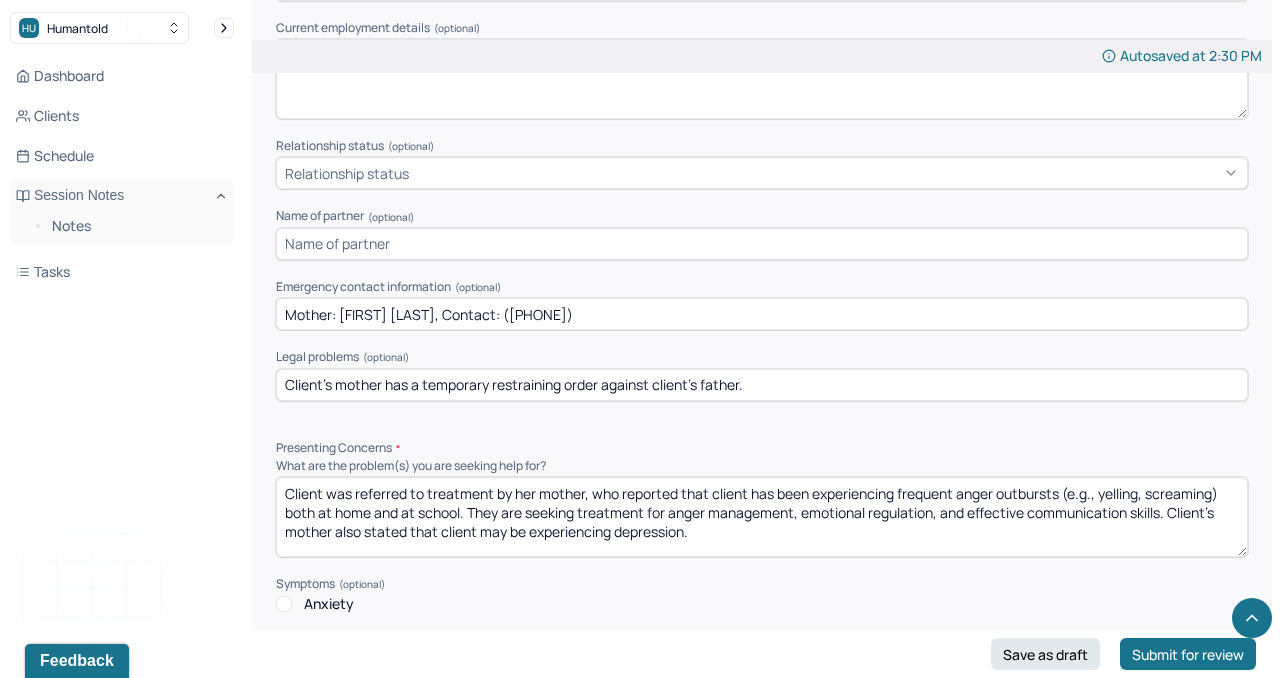 drag, startPoint x: 1099, startPoint y: 487, endPoint x: 1067, endPoint y: 488, distance: 32.01562 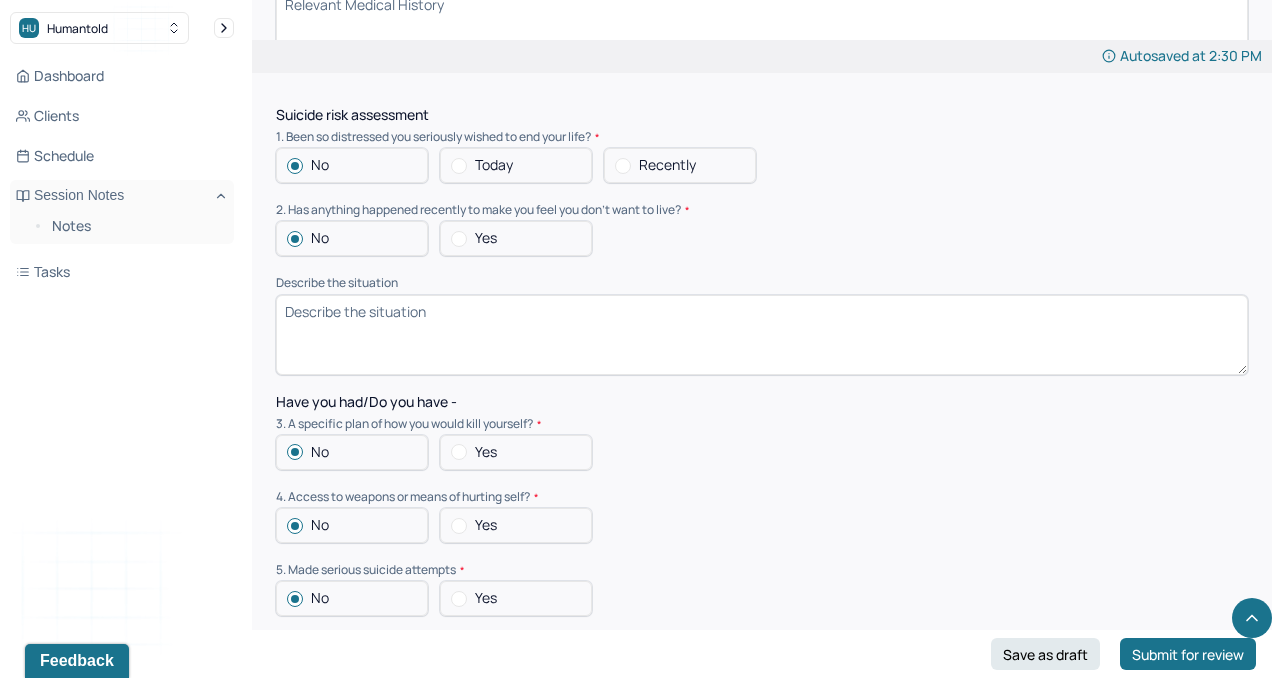 scroll, scrollTop: 5225, scrollLeft: 0, axis: vertical 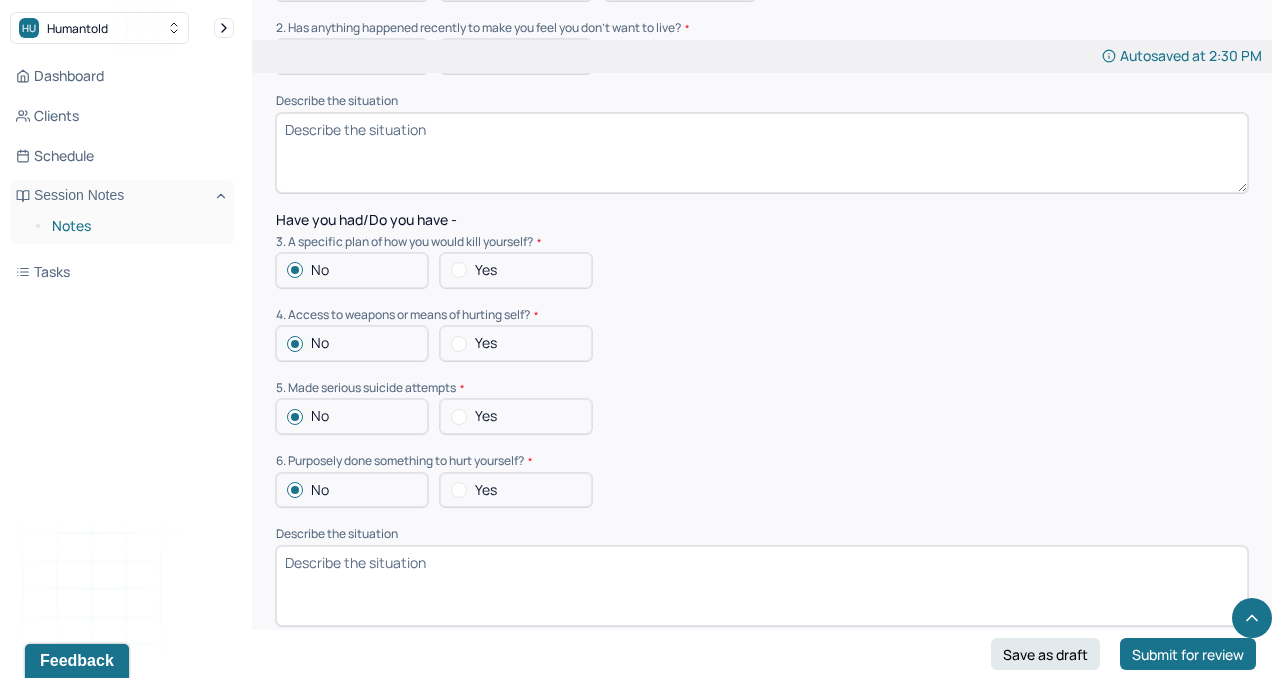 click on "Notes" at bounding box center [135, 226] 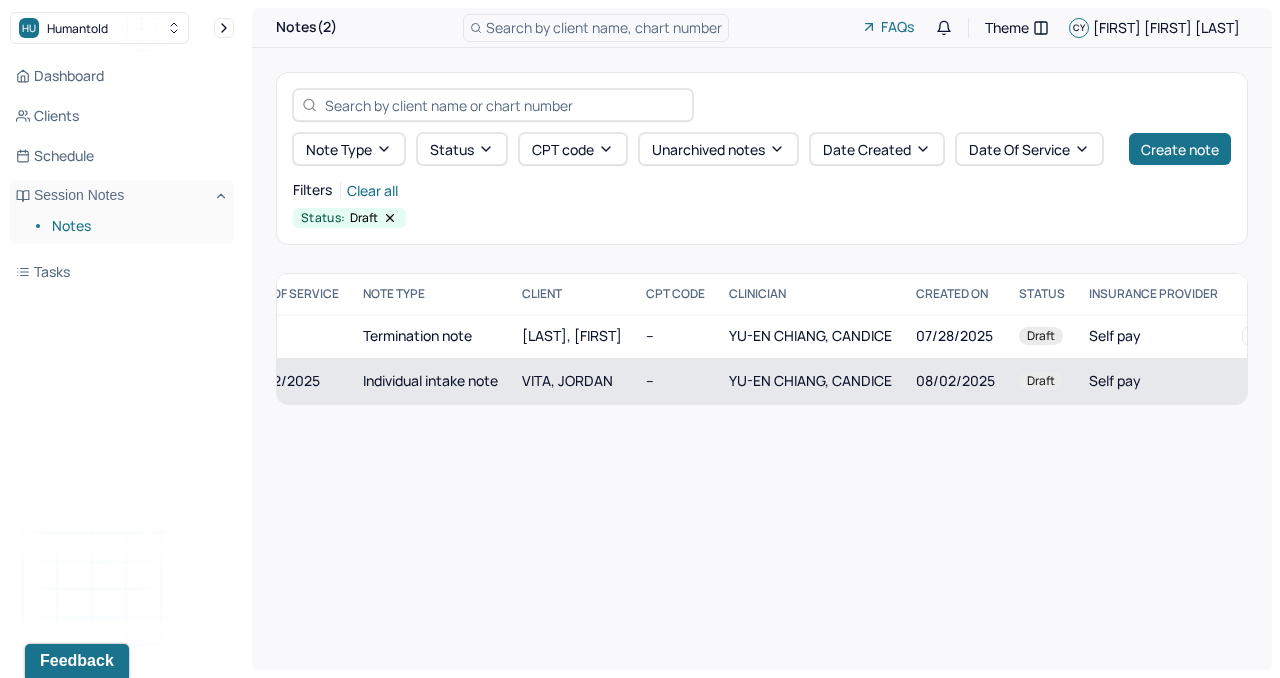 scroll, scrollTop: 0, scrollLeft: 129, axis: horizontal 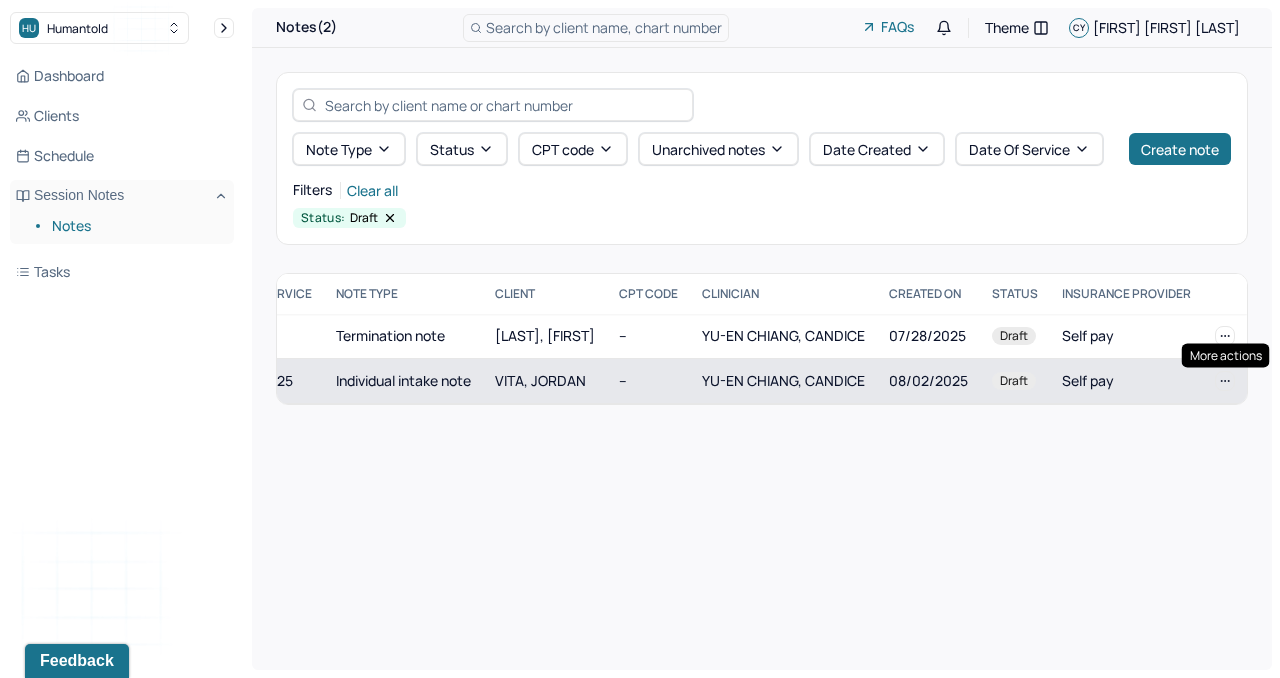 click 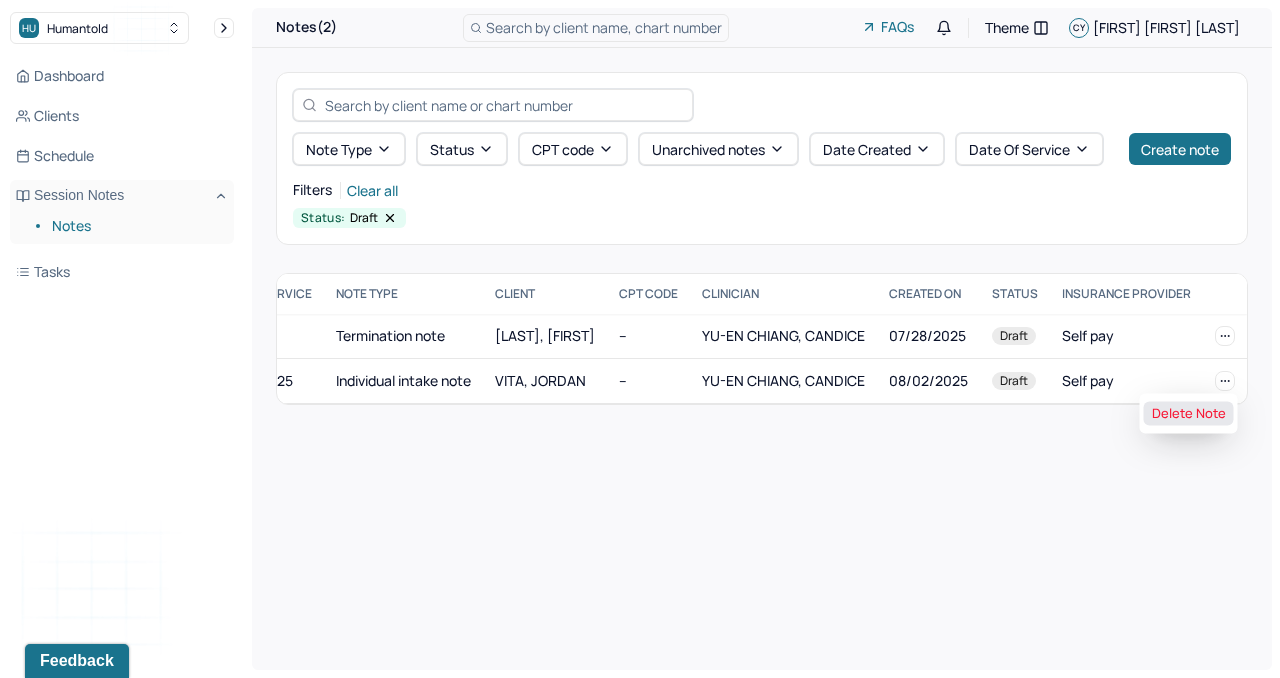 click on "Delete Note" at bounding box center [1189, 414] 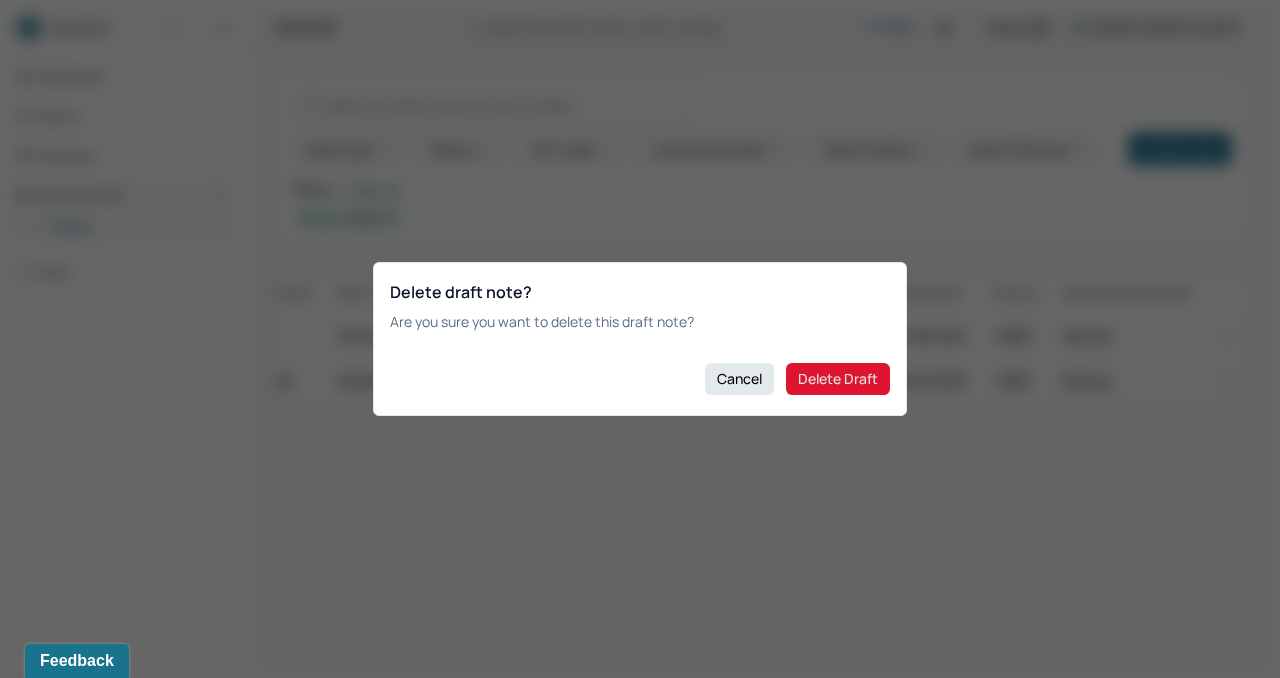 click on "Delete Draft" at bounding box center [838, 379] 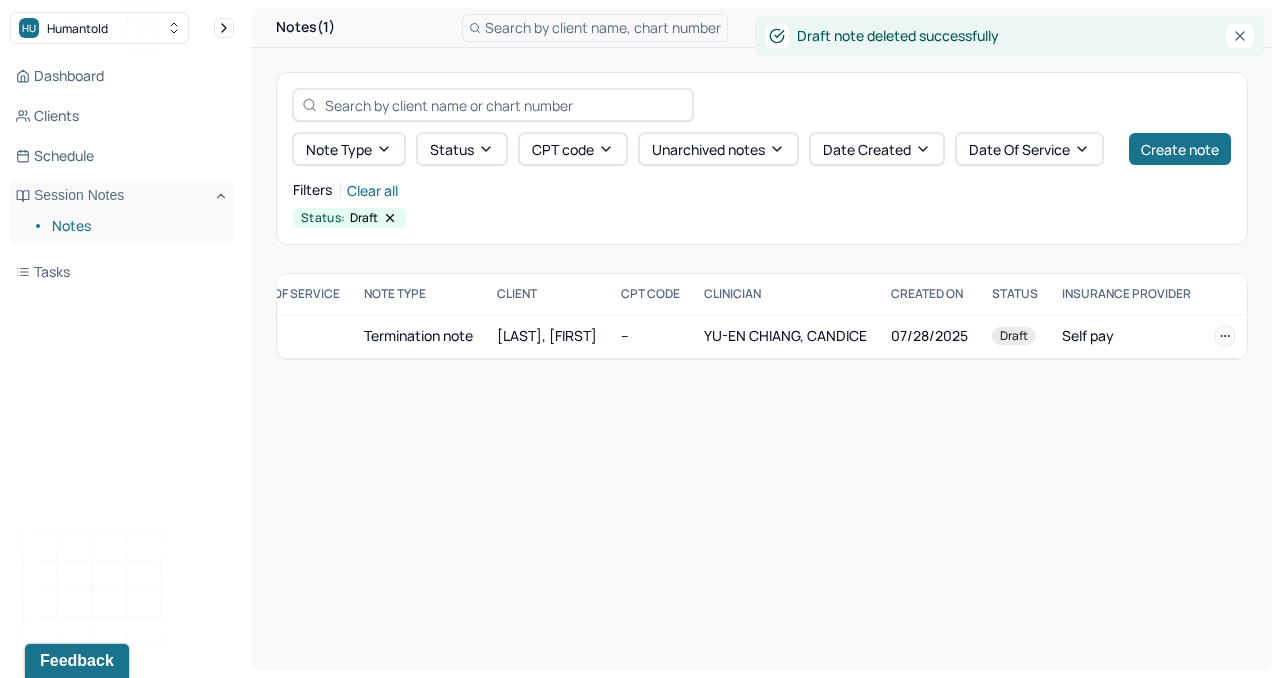 scroll, scrollTop: 0, scrollLeft: 100, axis: horizontal 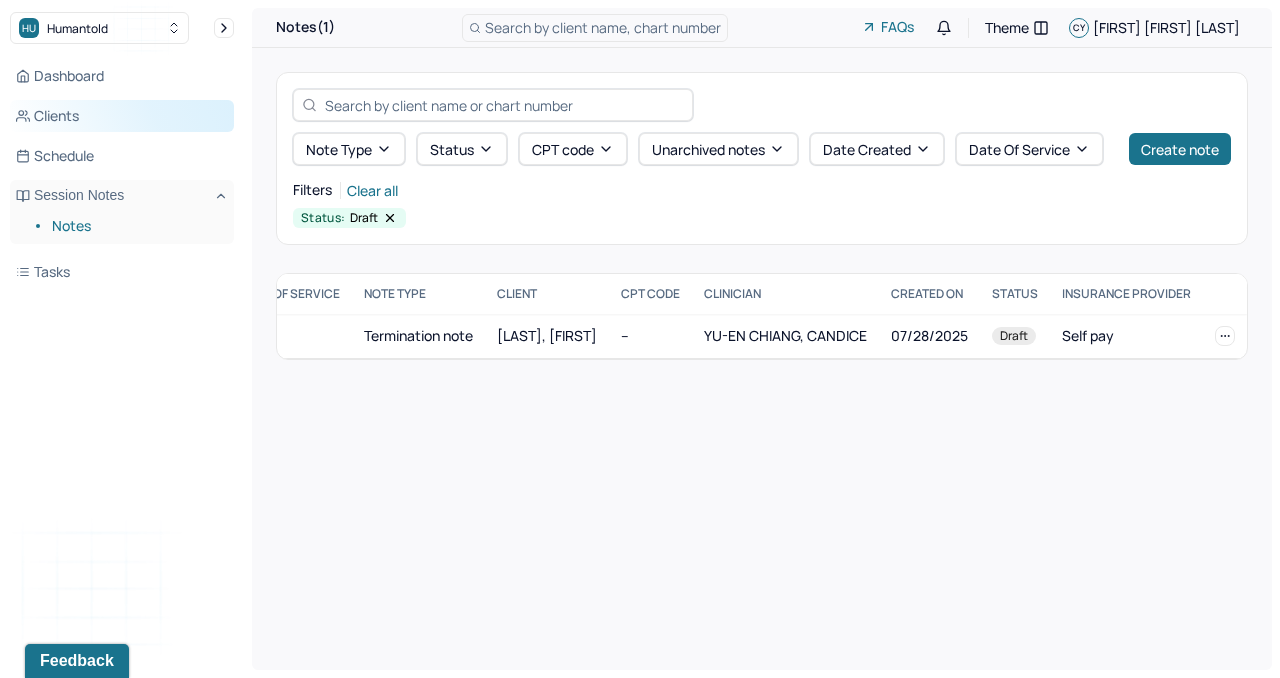 click on "Clients" at bounding box center (122, 116) 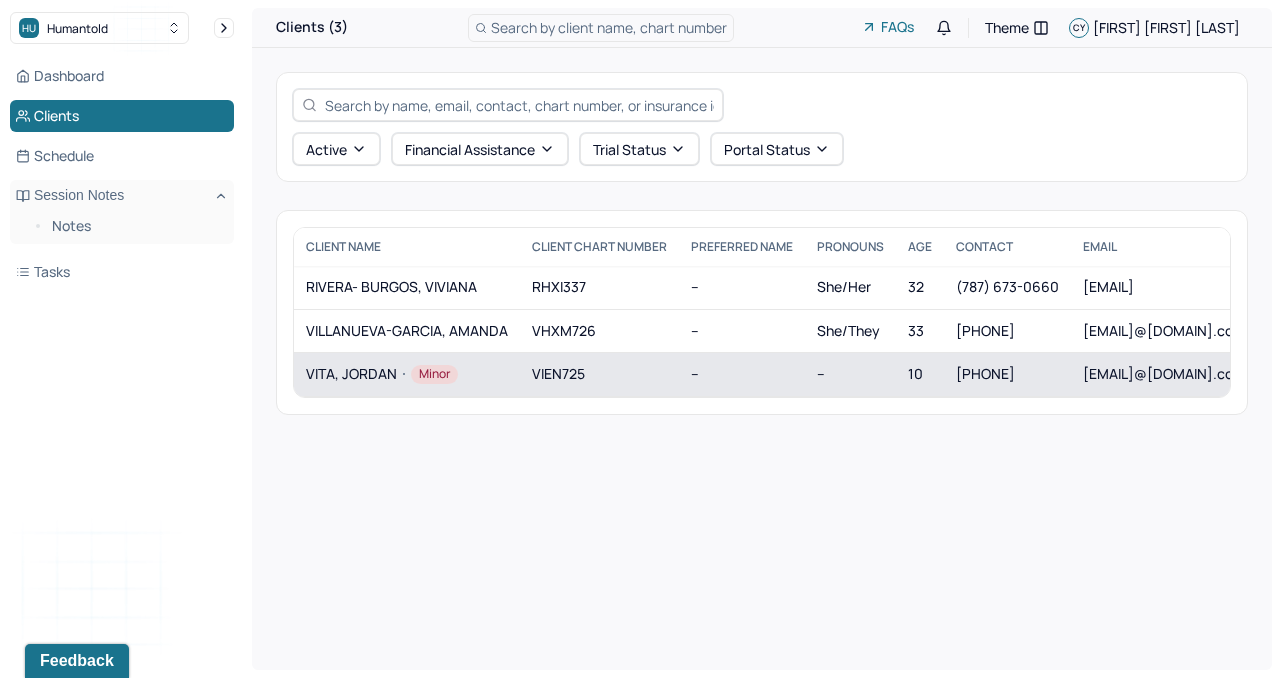 click on "VITA, JORDAN Minor" at bounding box center [407, 374] 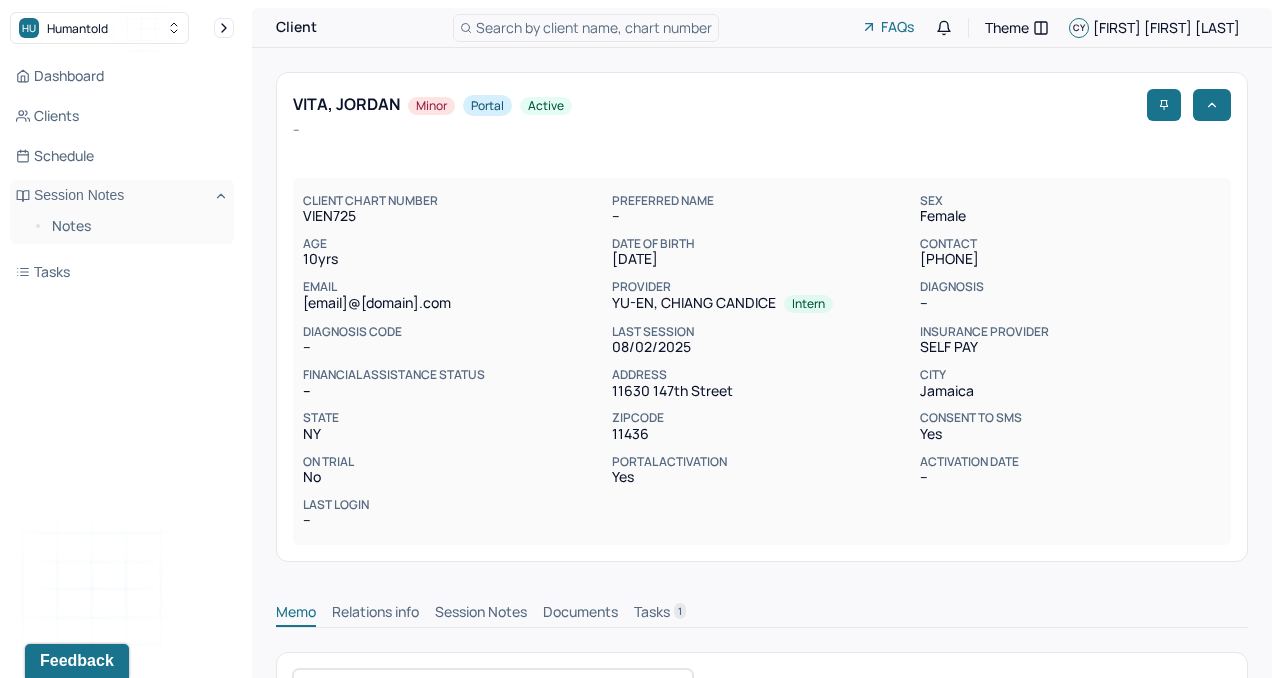 scroll, scrollTop: 0, scrollLeft: 0, axis: both 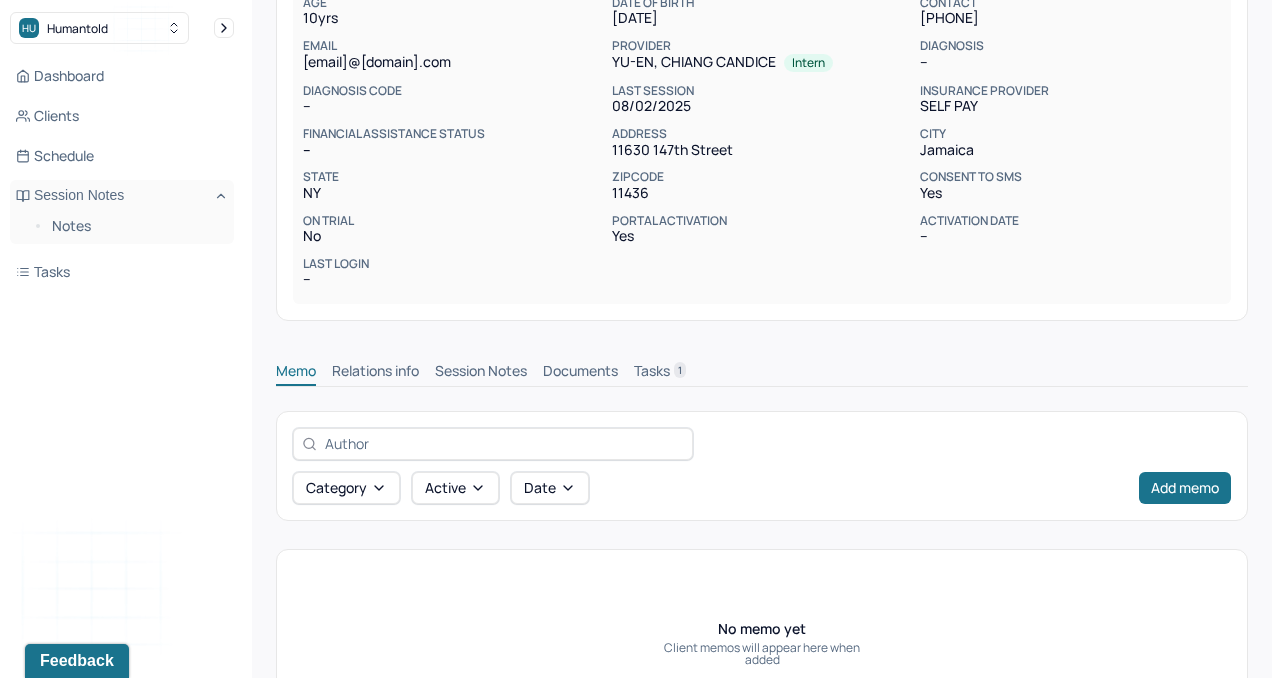 click on "Session Notes" at bounding box center [481, 373] 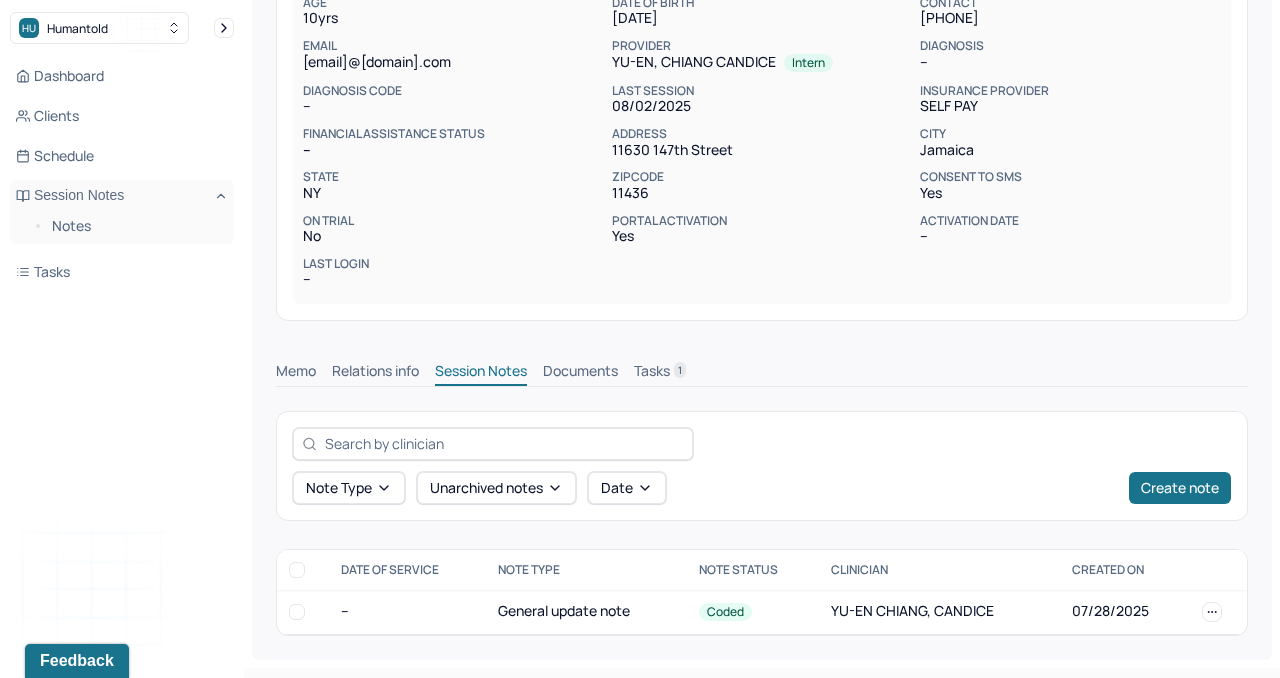 scroll, scrollTop: 228, scrollLeft: 0, axis: vertical 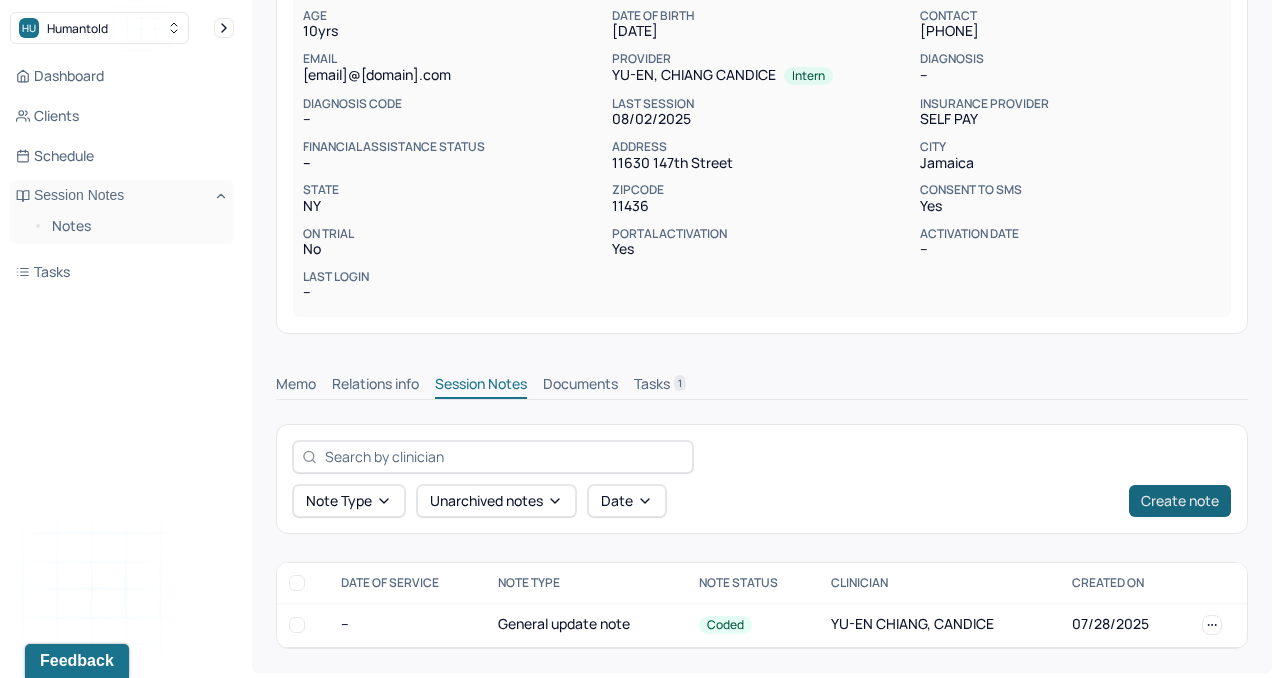 click on "Create note" at bounding box center (1180, 501) 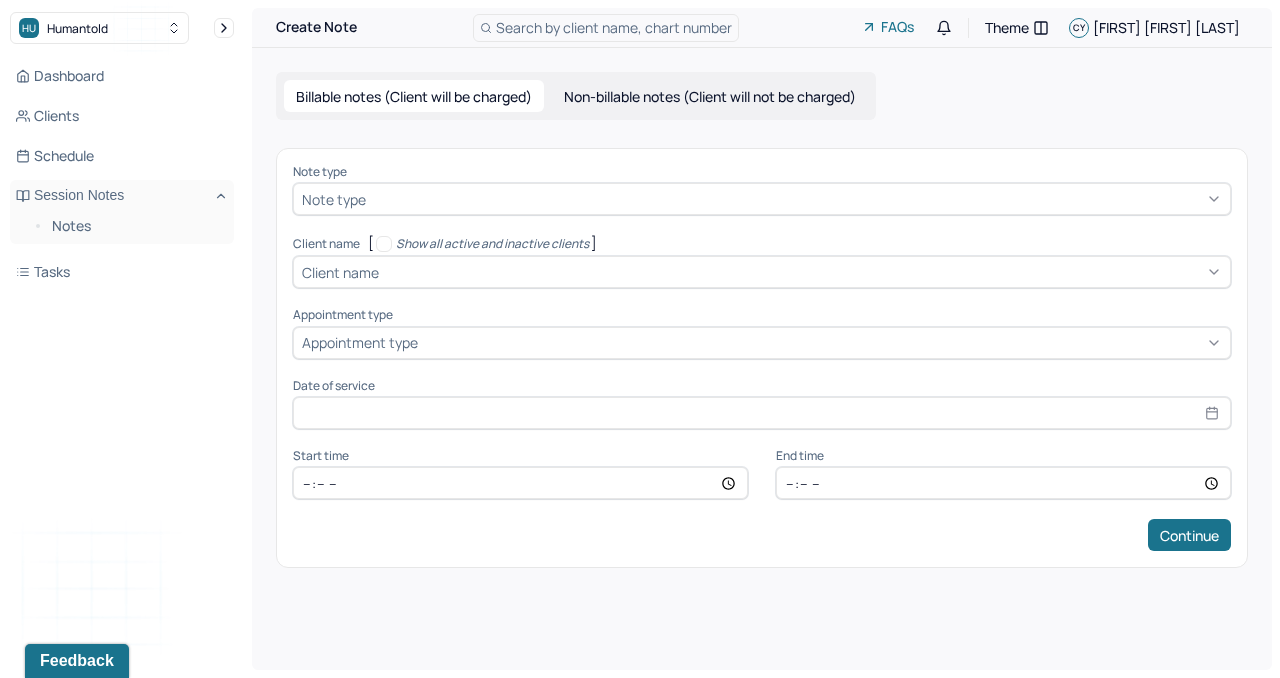 click on "Note type" at bounding box center (762, 199) 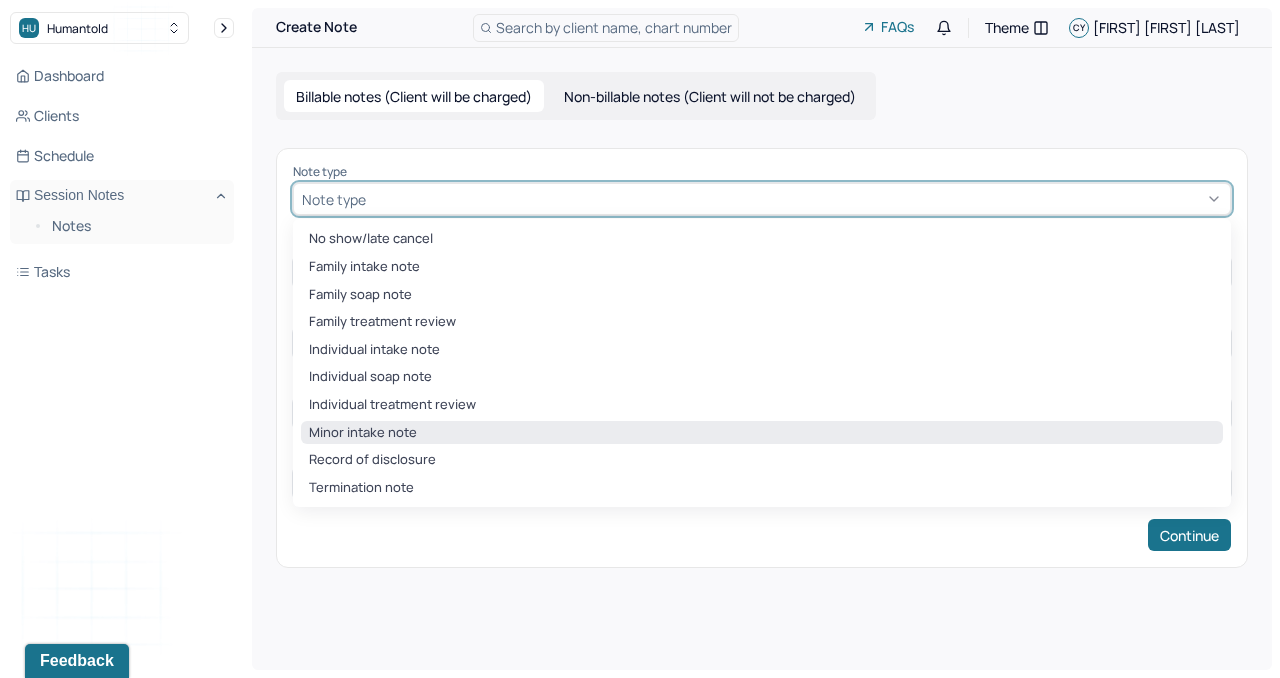 click on "Minor intake note" at bounding box center [762, 433] 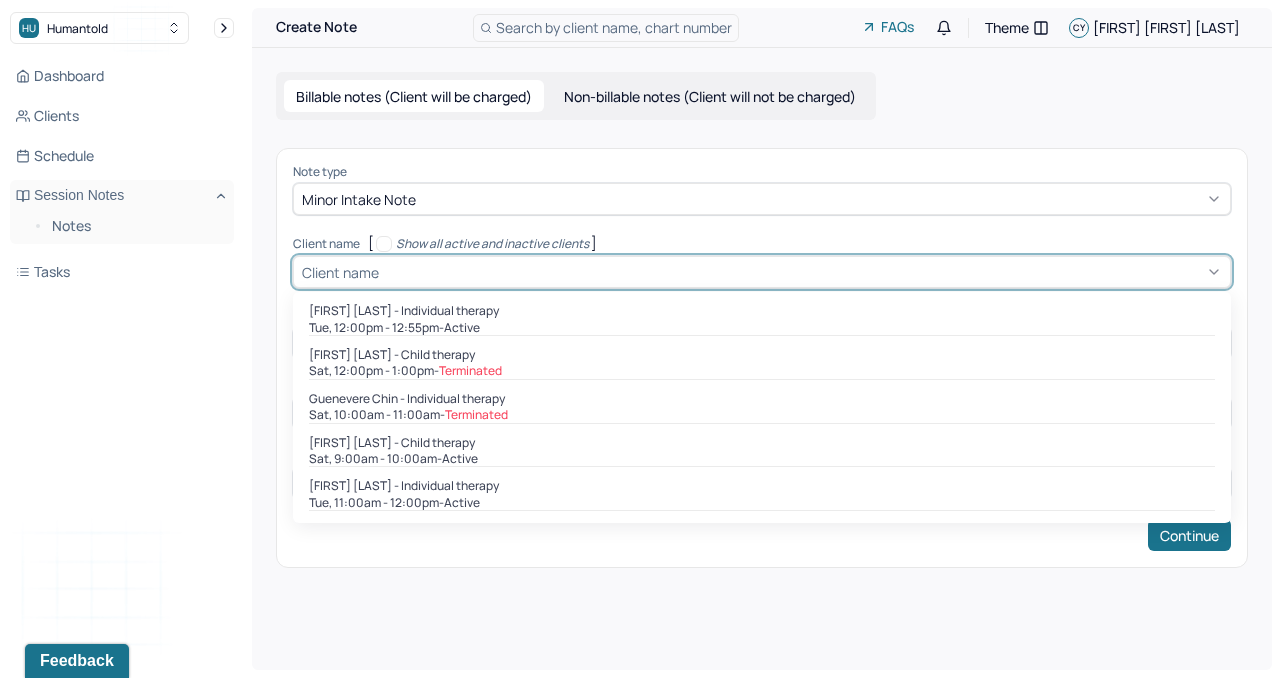 click at bounding box center (802, 272) 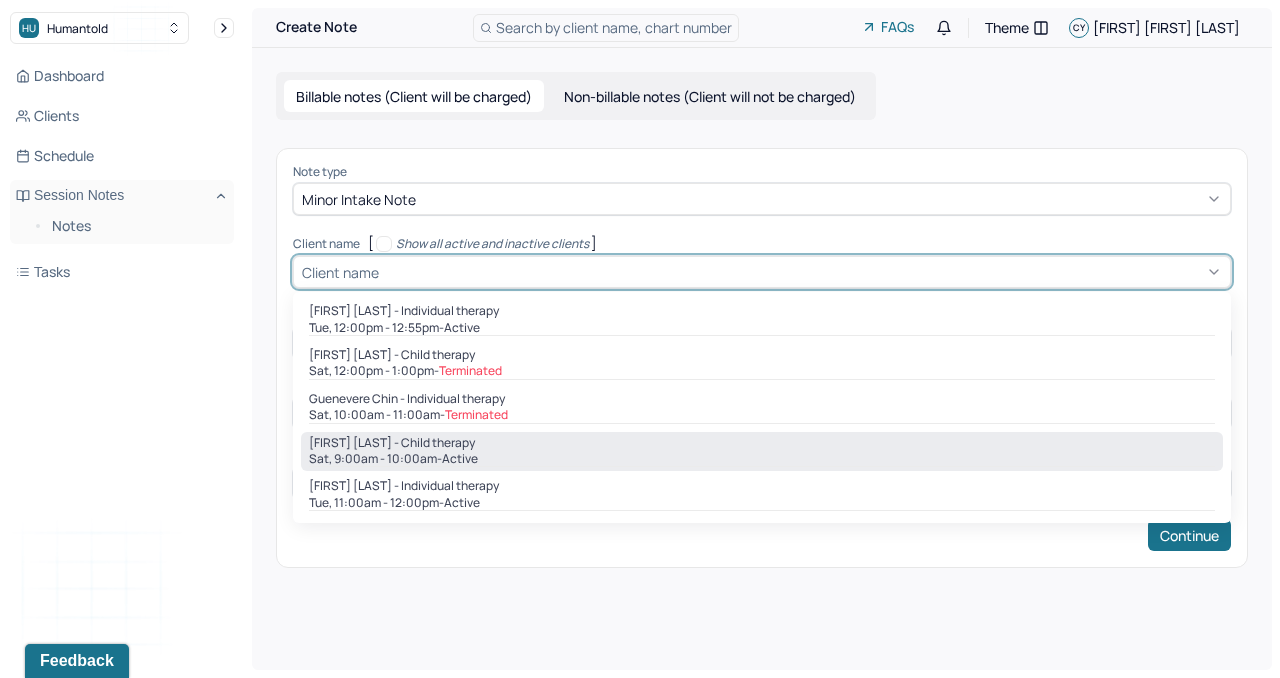 click on "Sat, 9:00am - 10:00am  -  active" at bounding box center (762, 459) 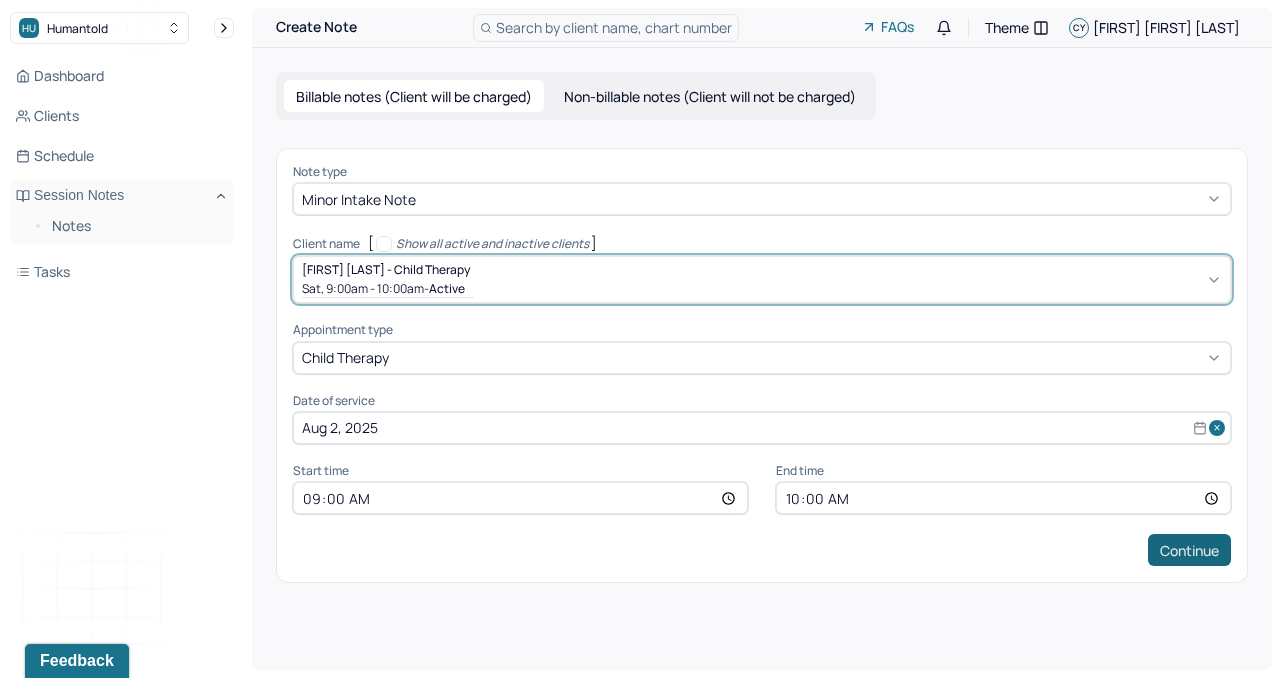 click on "Continue" at bounding box center (1189, 550) 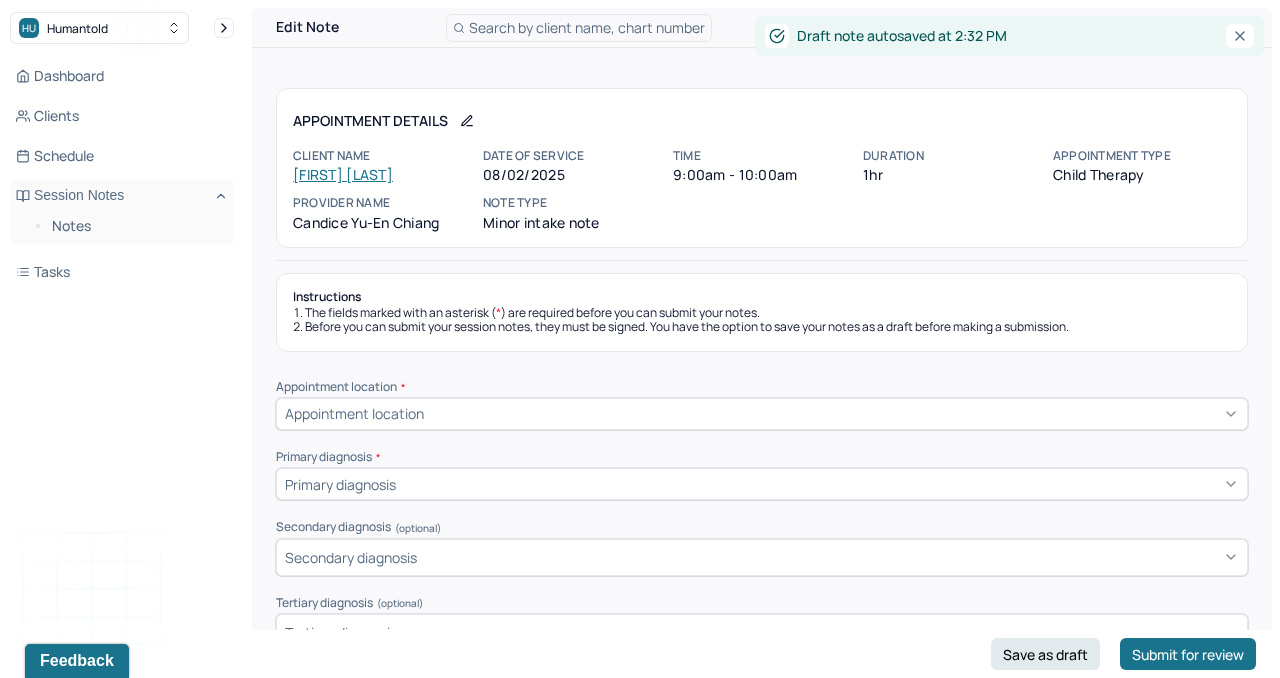 scroll, scrollTop: 173, scrollLeft: 0, axis: vertical 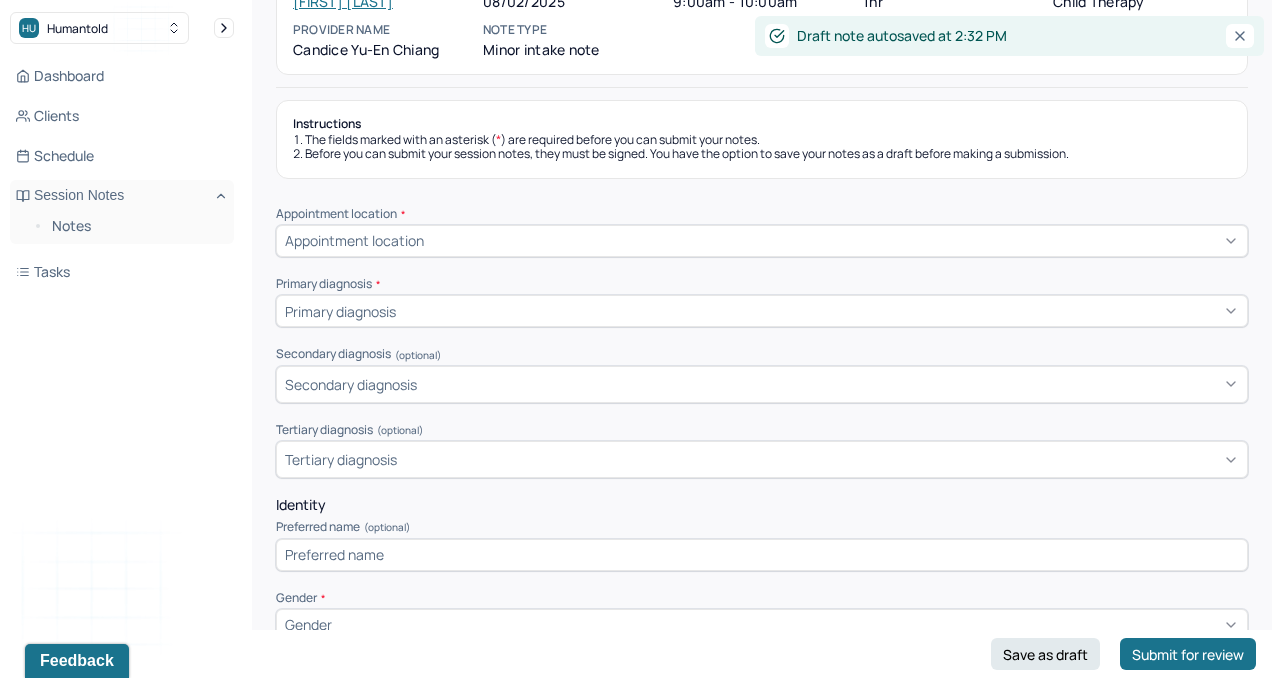 click on "Appointment location" at bounding box center (762, 241) 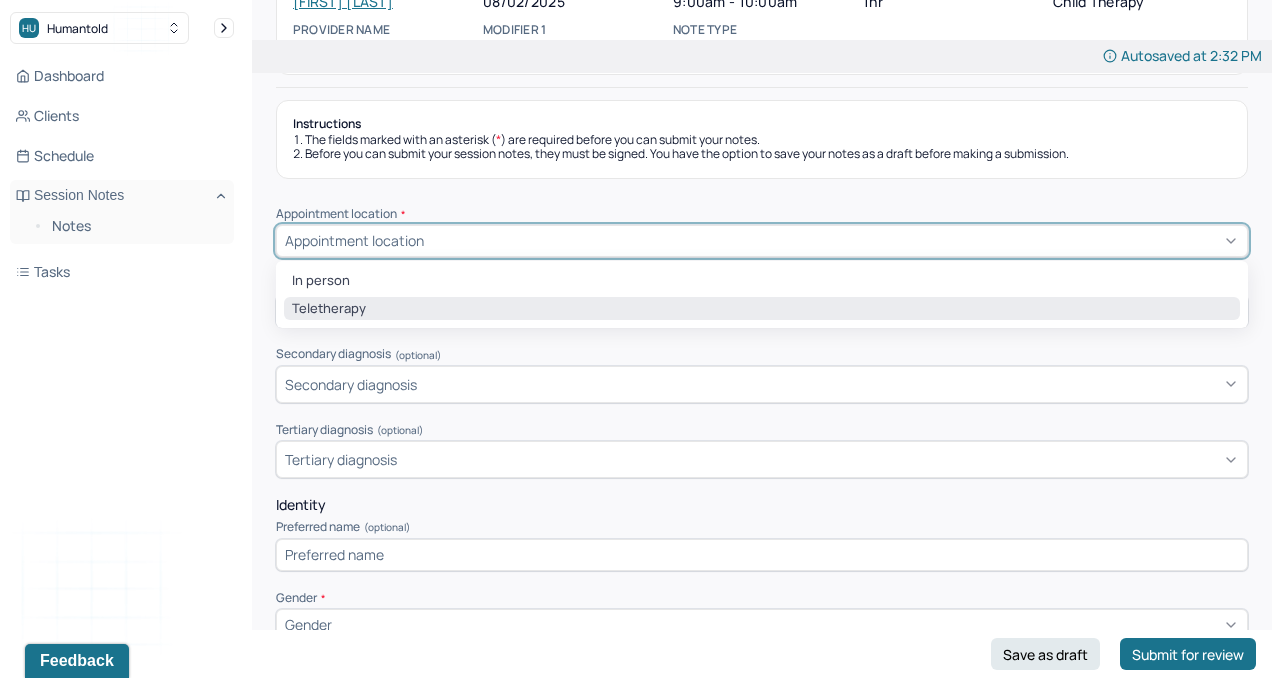 click on "Teletherapy" at bounding box center (762, 309) 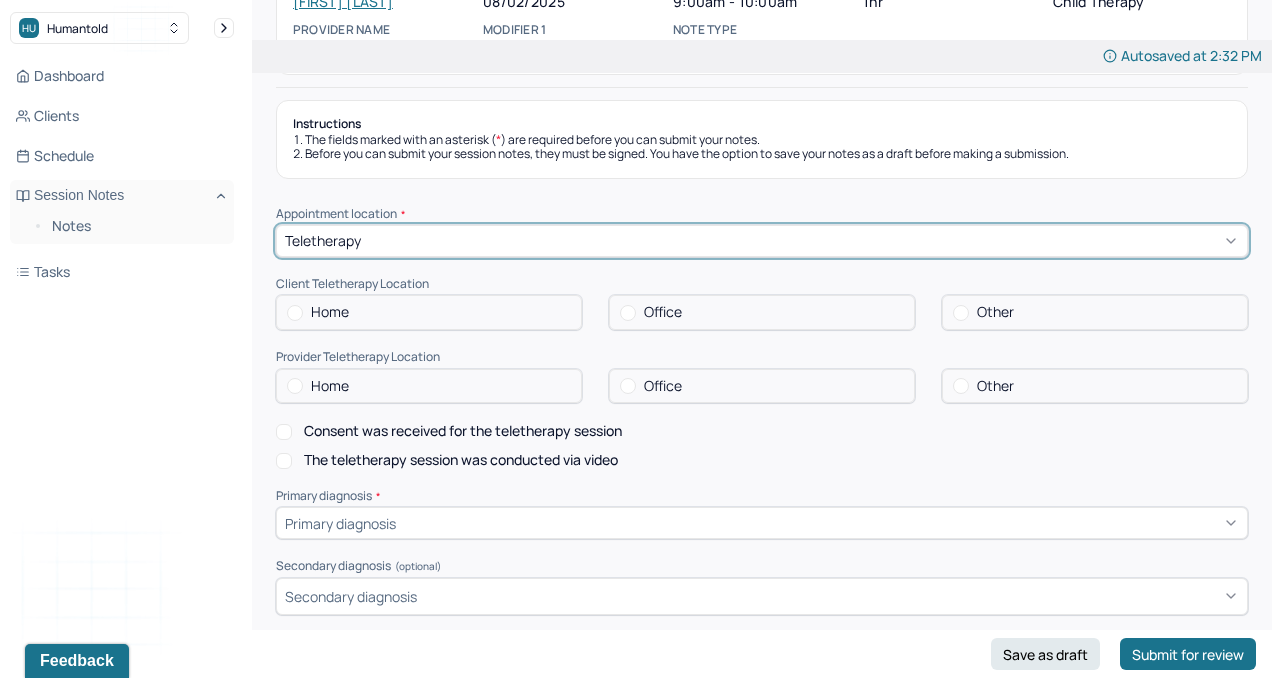 click on "Home" at bounding box center (429, 312) 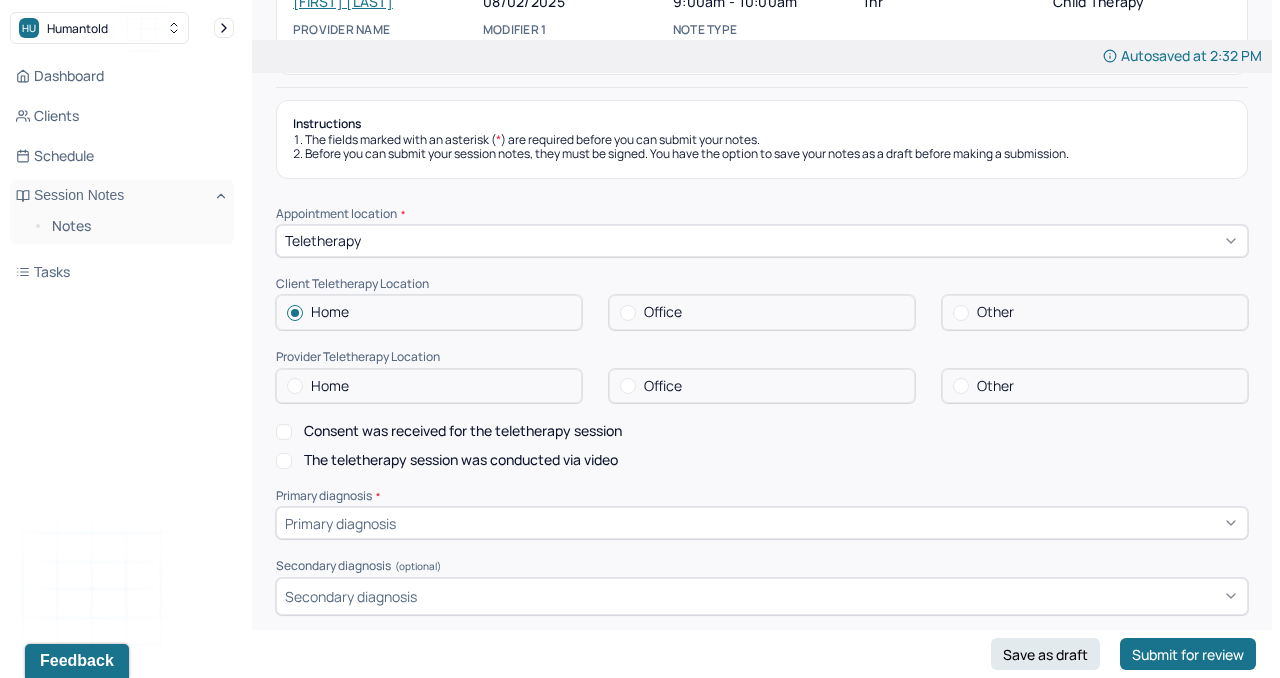 click on "Office" at bounding box center [663, 386] 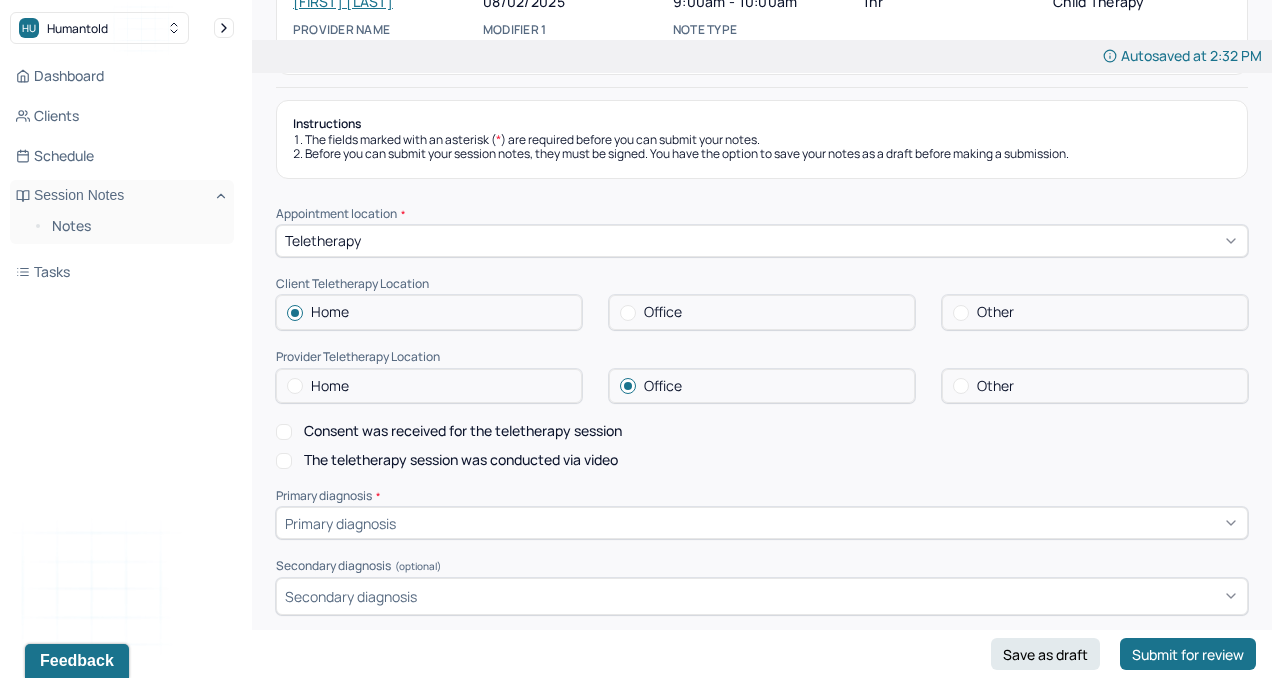click on "Consent was received for the teletherapy session" at bounding box center (463, 431) 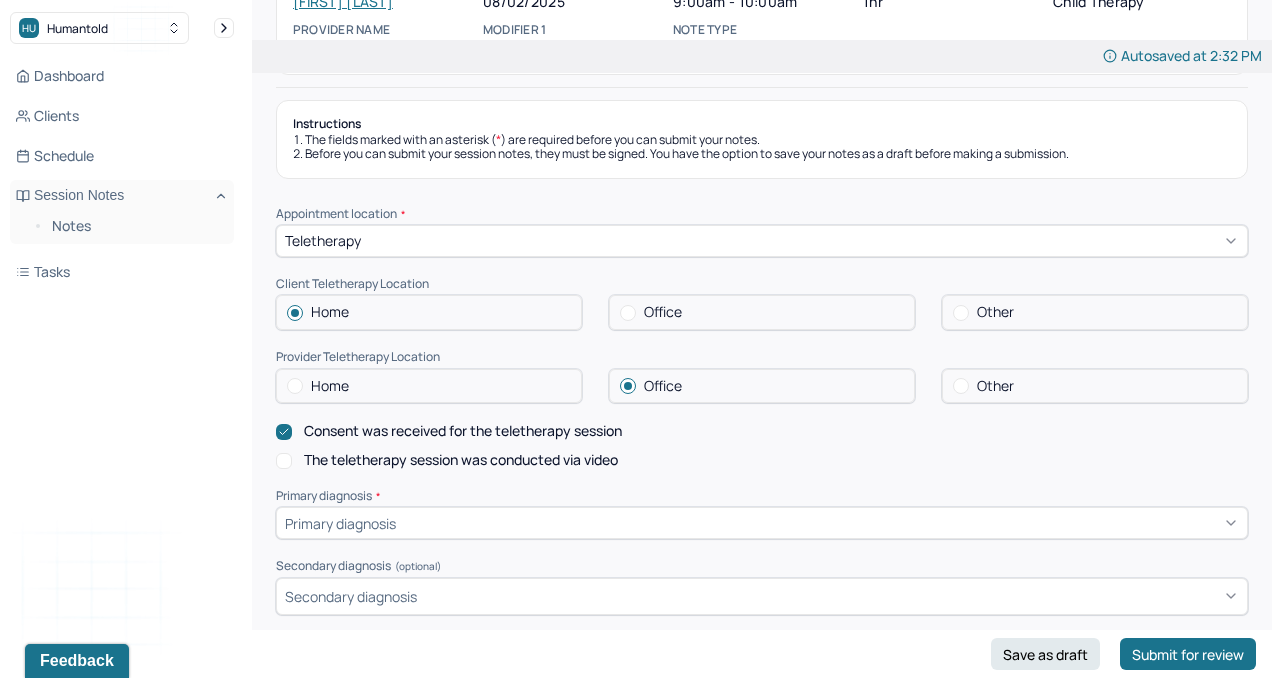 click on "The teletherapy session was conducted via video" at bounding box center (461, 460) 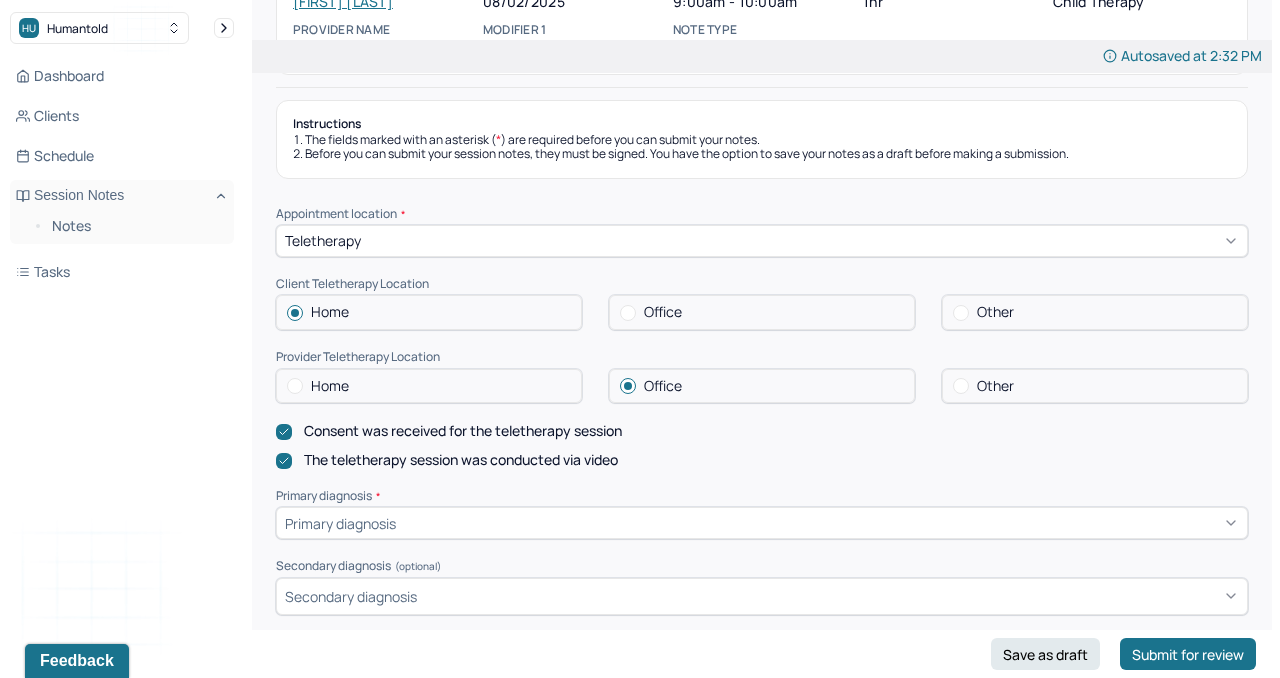 click on "Primary diagnosis * Primary diagnosis" at bounding box center [762, 514] 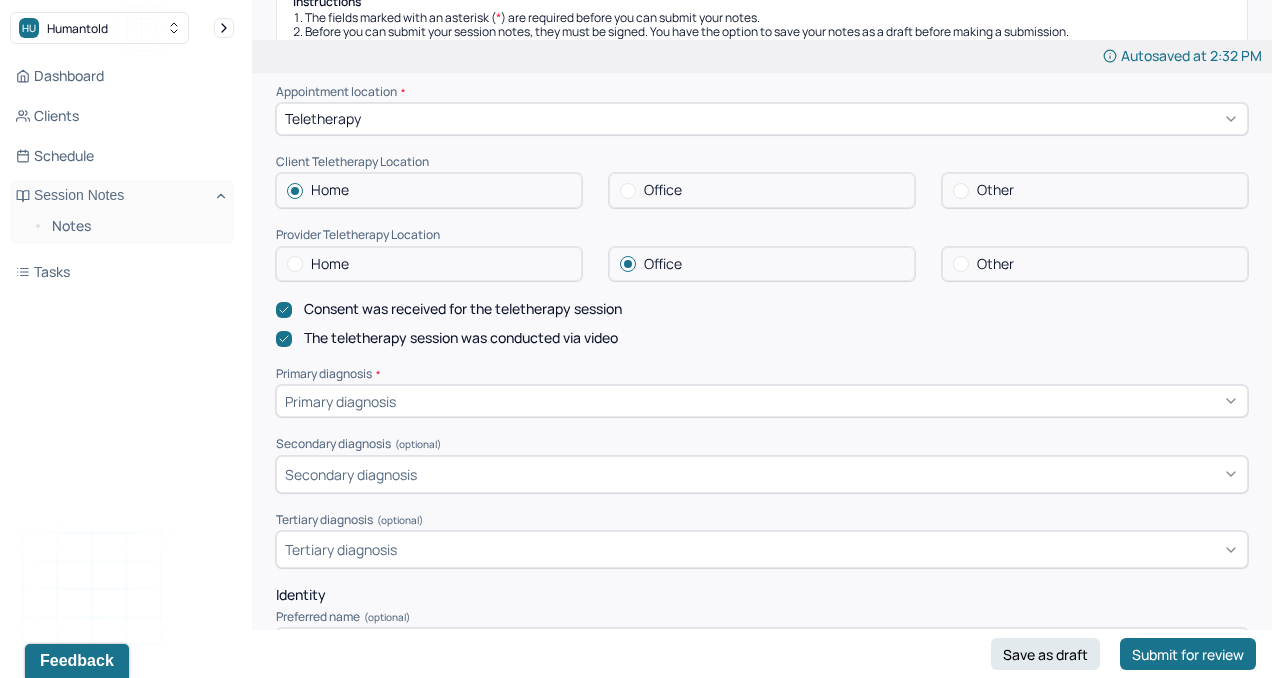 click on "Primary diagnosis" at bounding box center [762, 401] 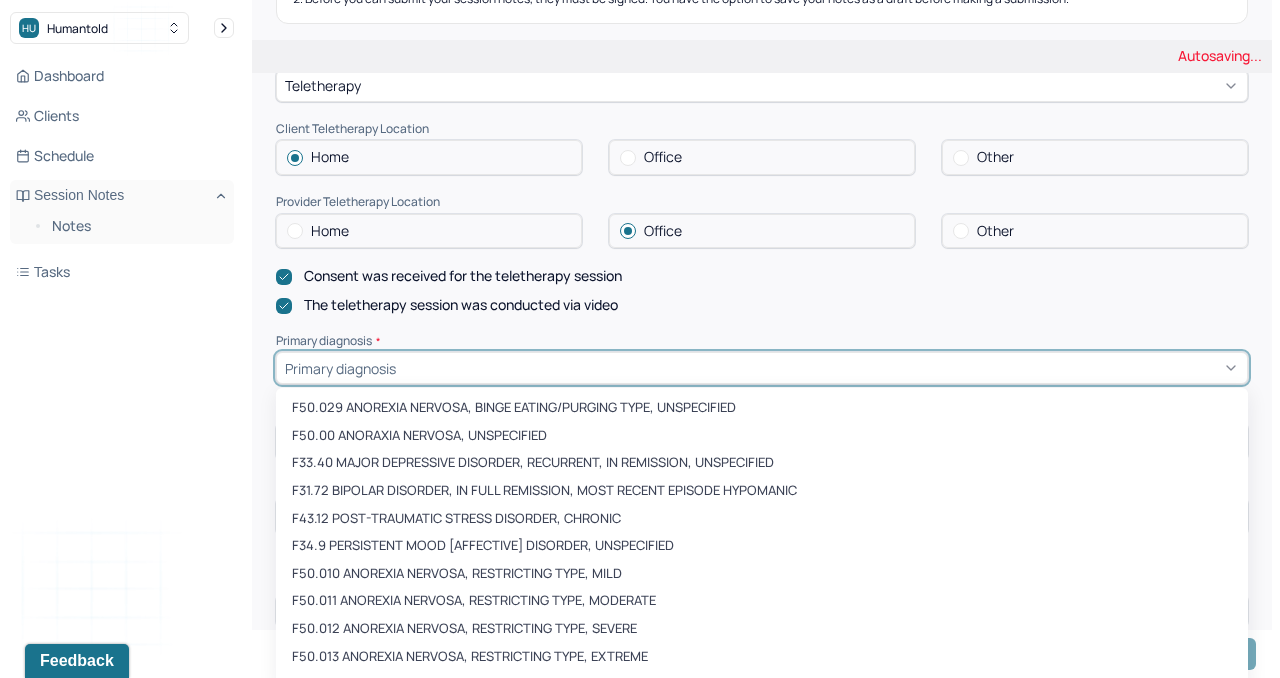 scroll, scrollTop: 342, scrollLeft: 0, axis: vertical 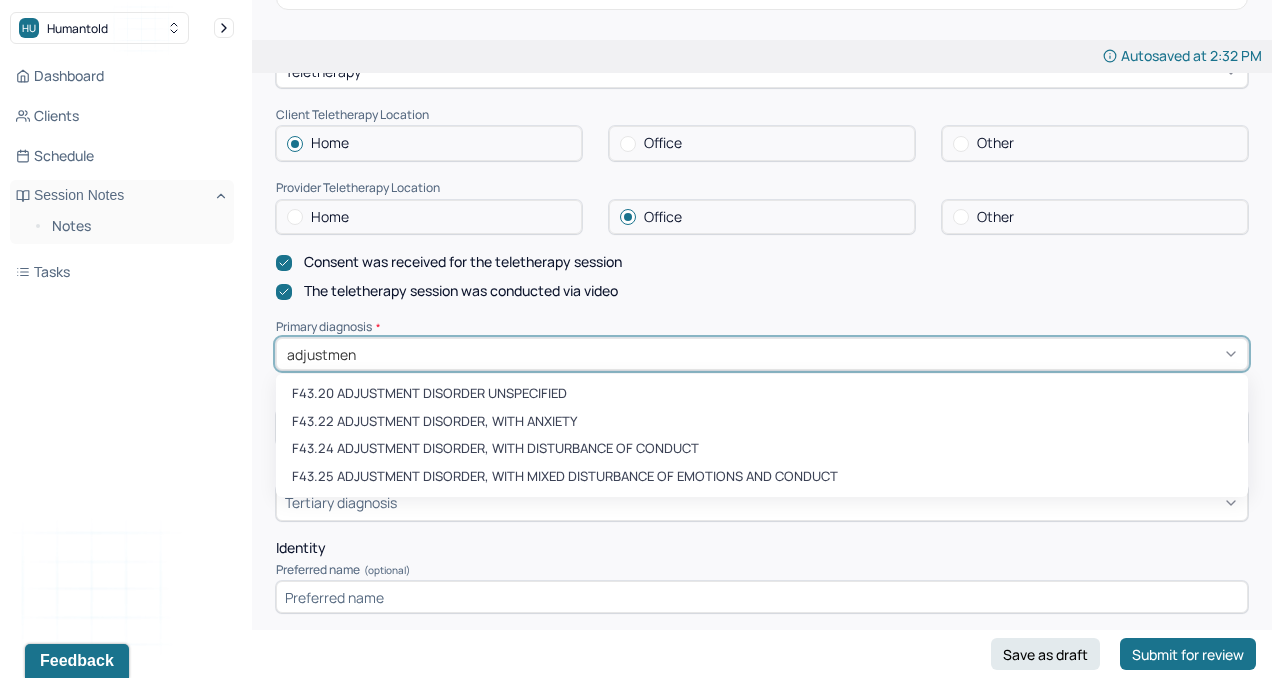 type on "adjustment" 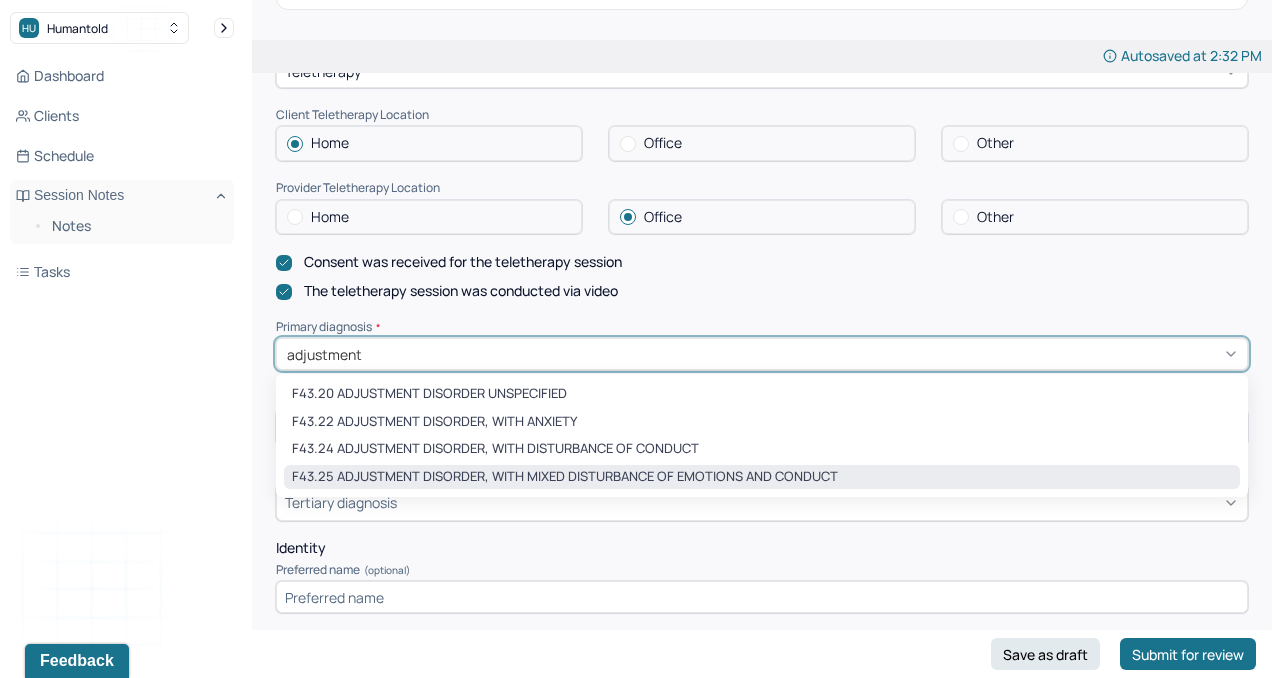 click on "F43.25 ADJUSTMENT DISORDER, WITH MIXED DISTURBANCE OF EMOTIONS AND CONDUCT" at bounding box center [762, 477] 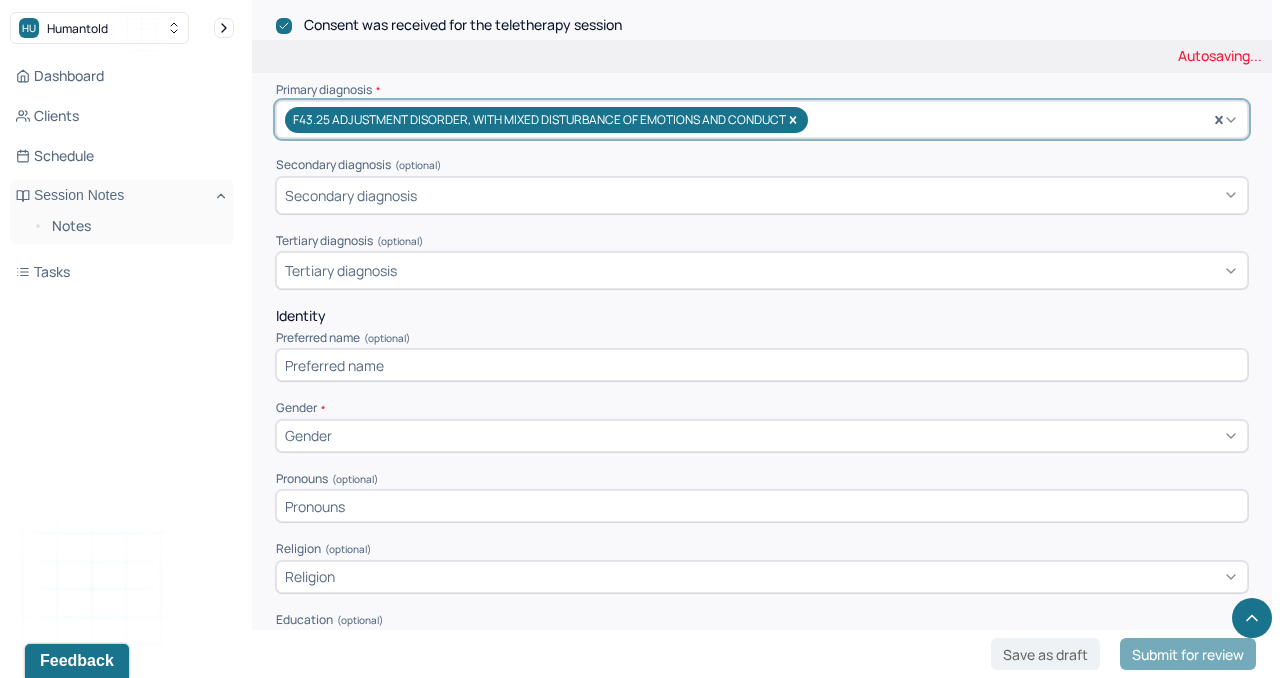 scroll, scrollTop: 602, scrollLeft: 0, axis: vertical 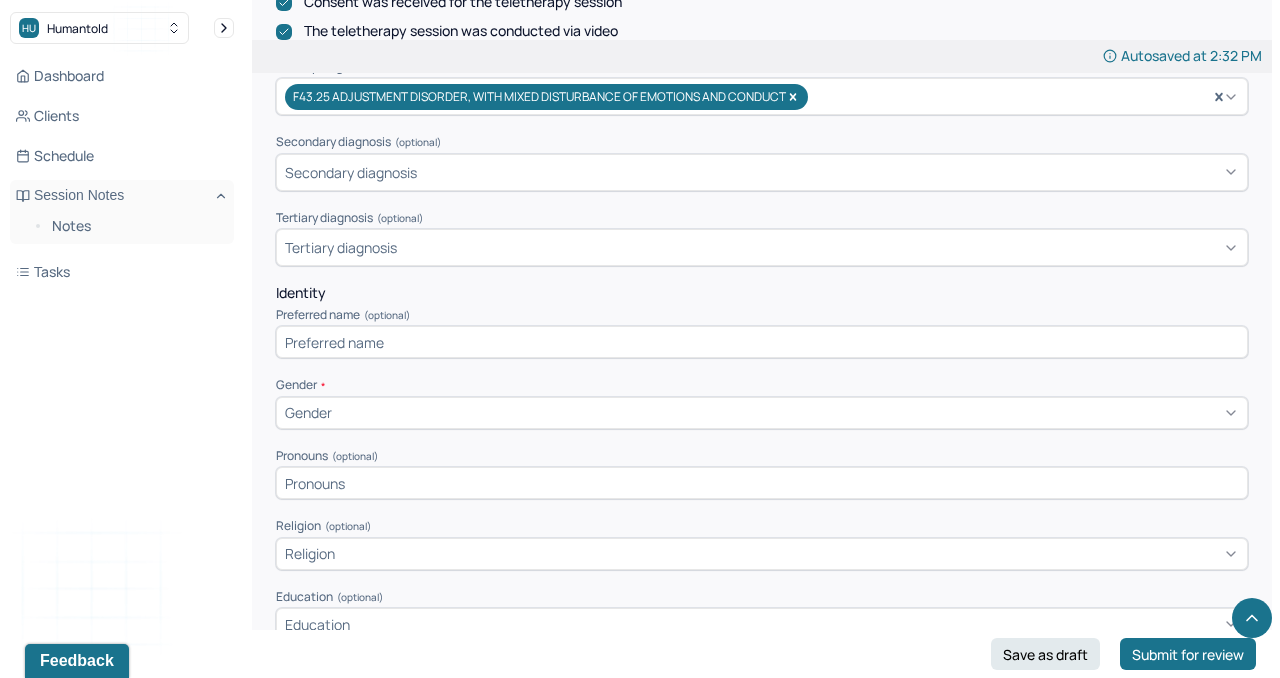 click at bounding box center (762, 342) 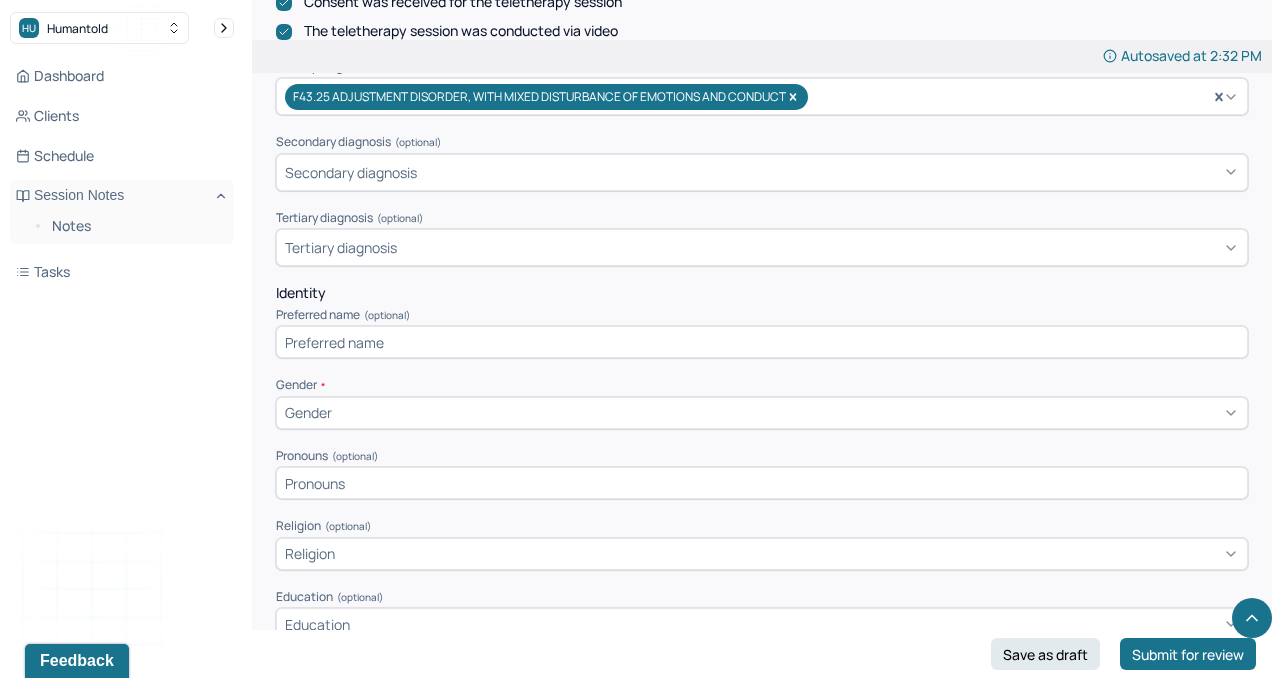 click on "Gender" at bounding box center [762, 413] 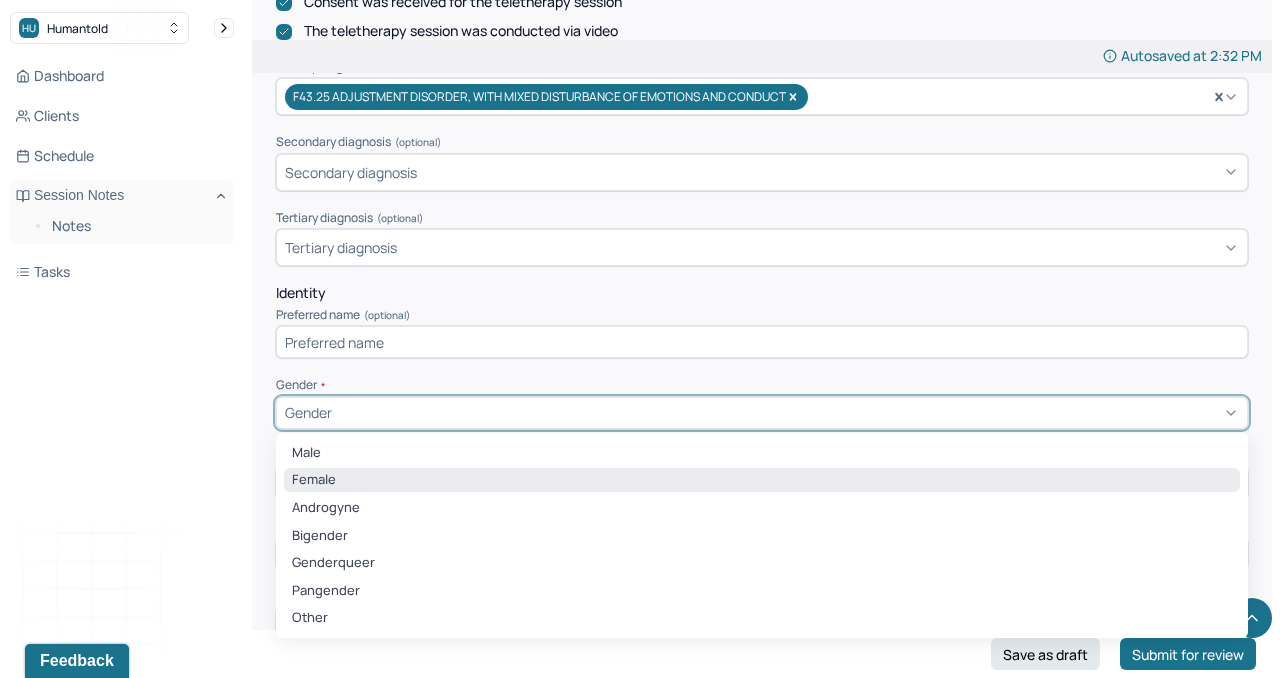 click on "Female" at bounding box center [762, 480] 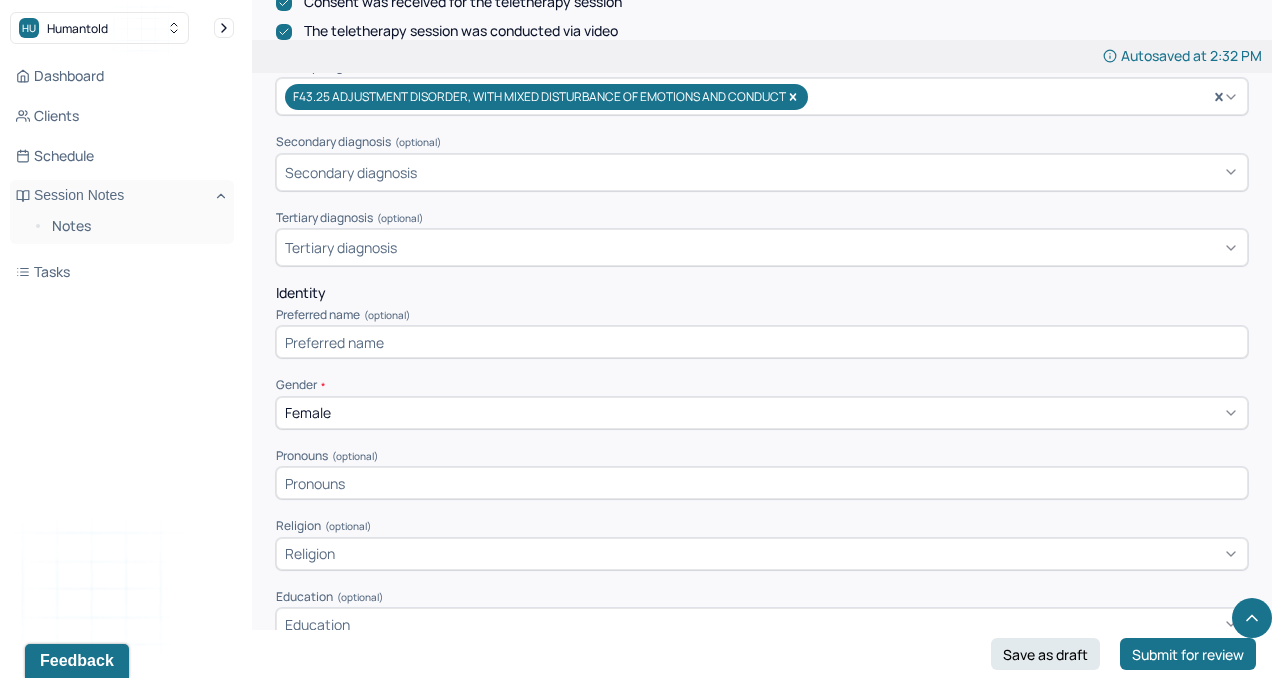 click at bounding box center (762, 483) 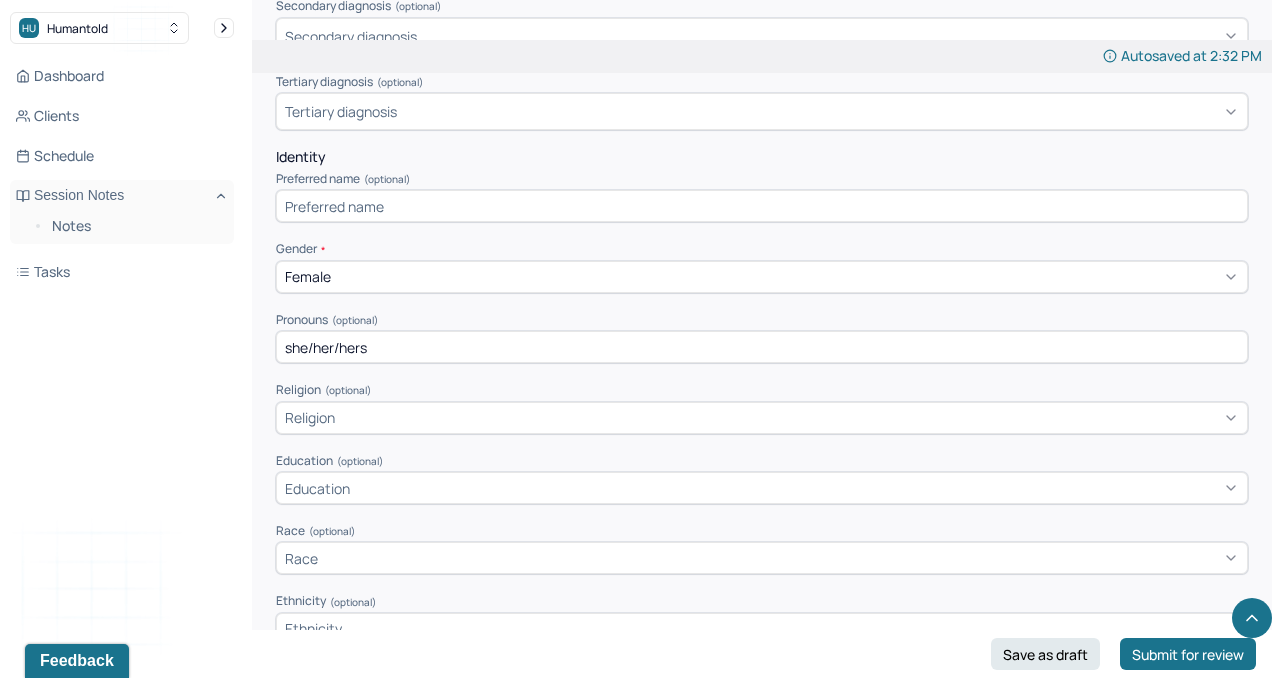 scroll, scrollTop: 801, scrollLeft: 0, axis: vertical 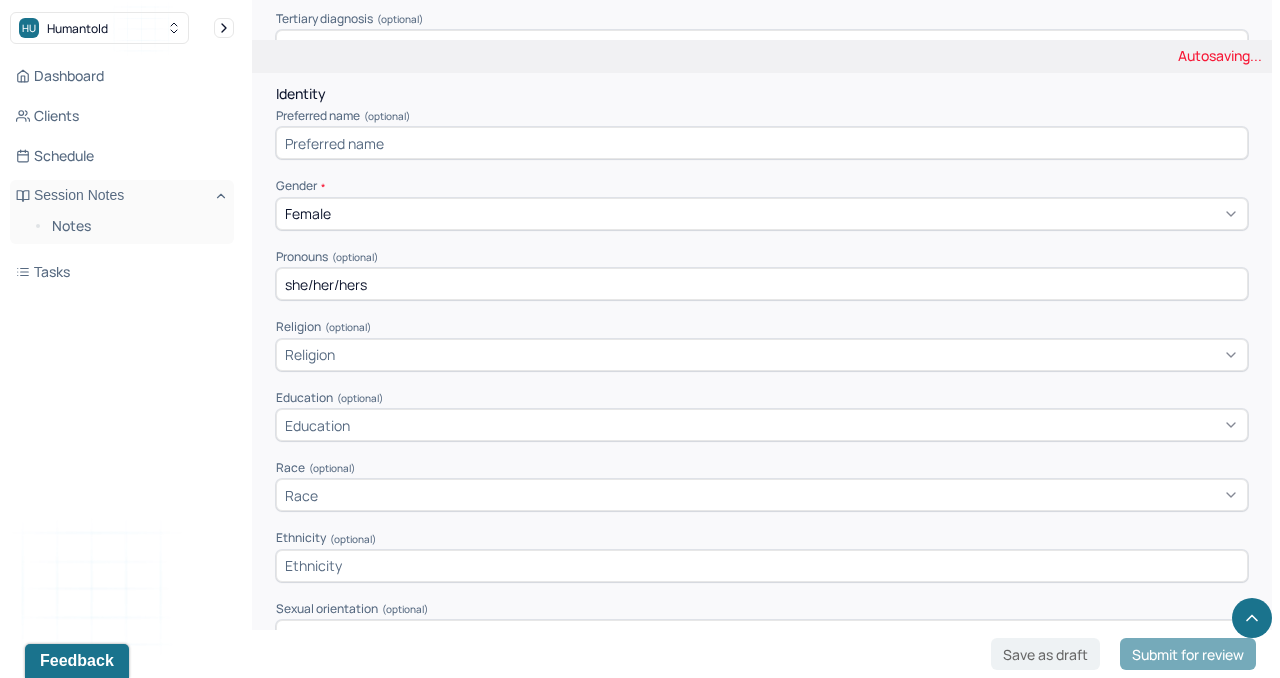 type on "she/her/hers" 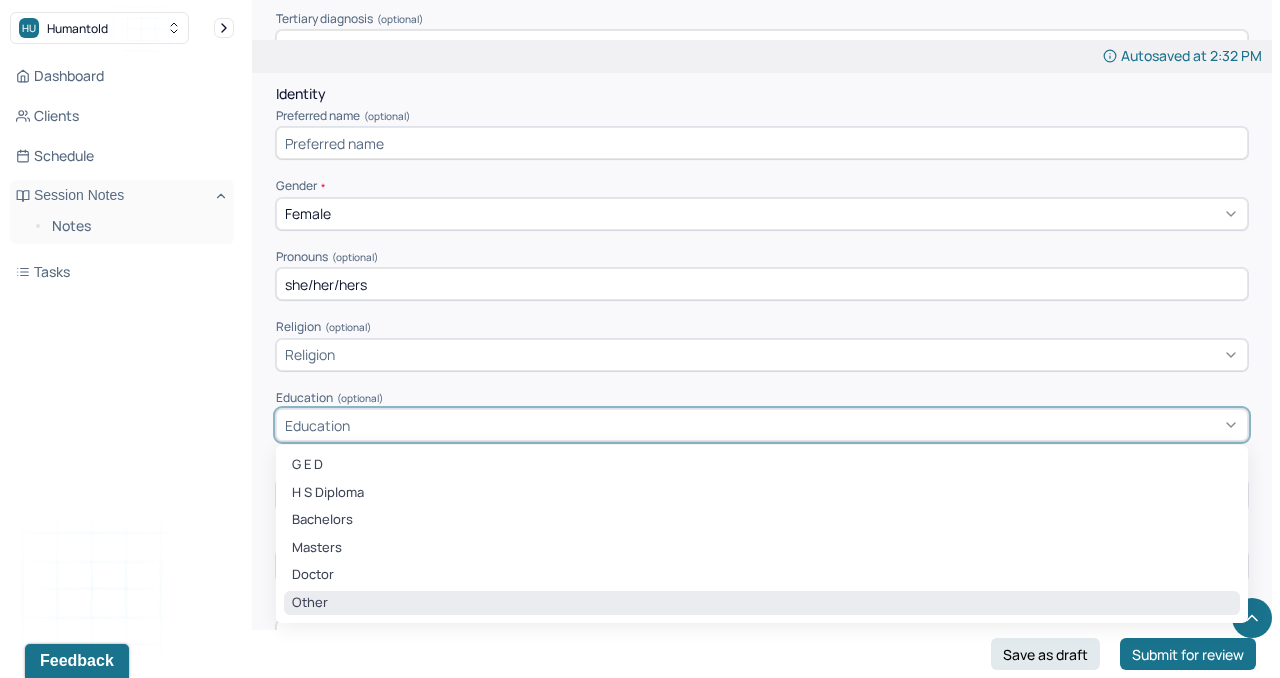 click on "Other" at bounding box center [762, 603] 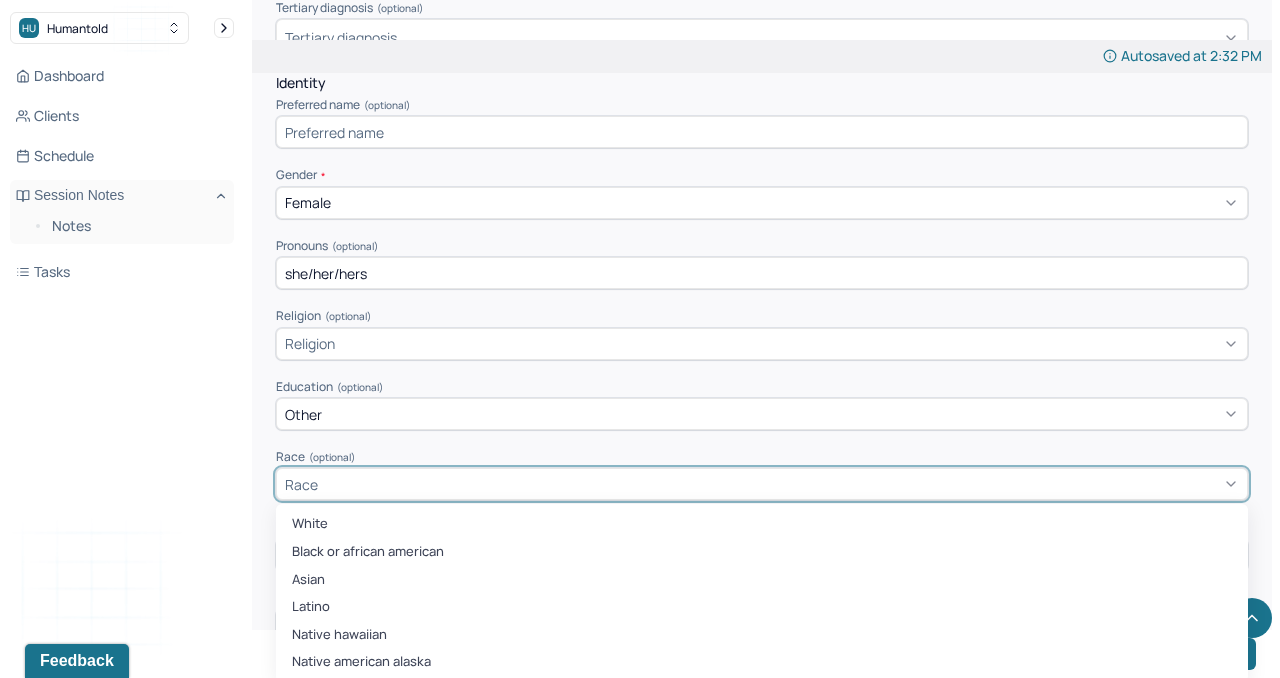 click on "Race" at bounding box center (762, 484) 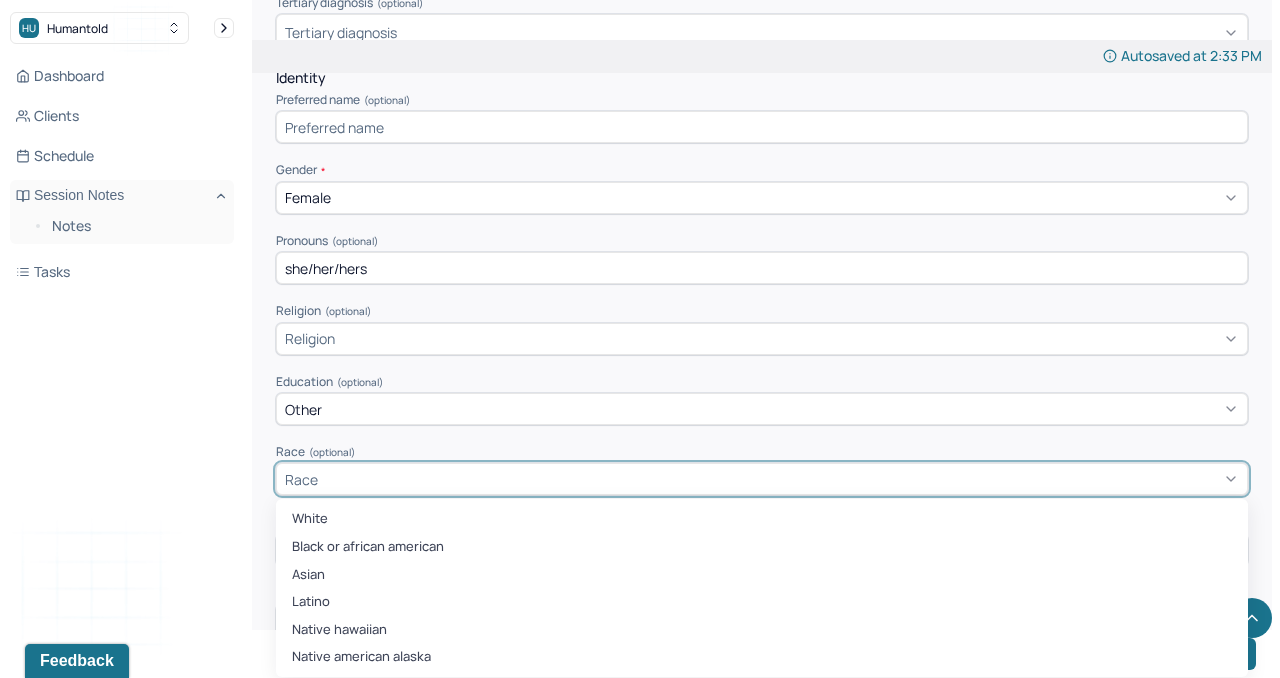 click on "White Black or african american Asian Latino Native hawaiian Native american alaska" at bounding box center (762, 588) 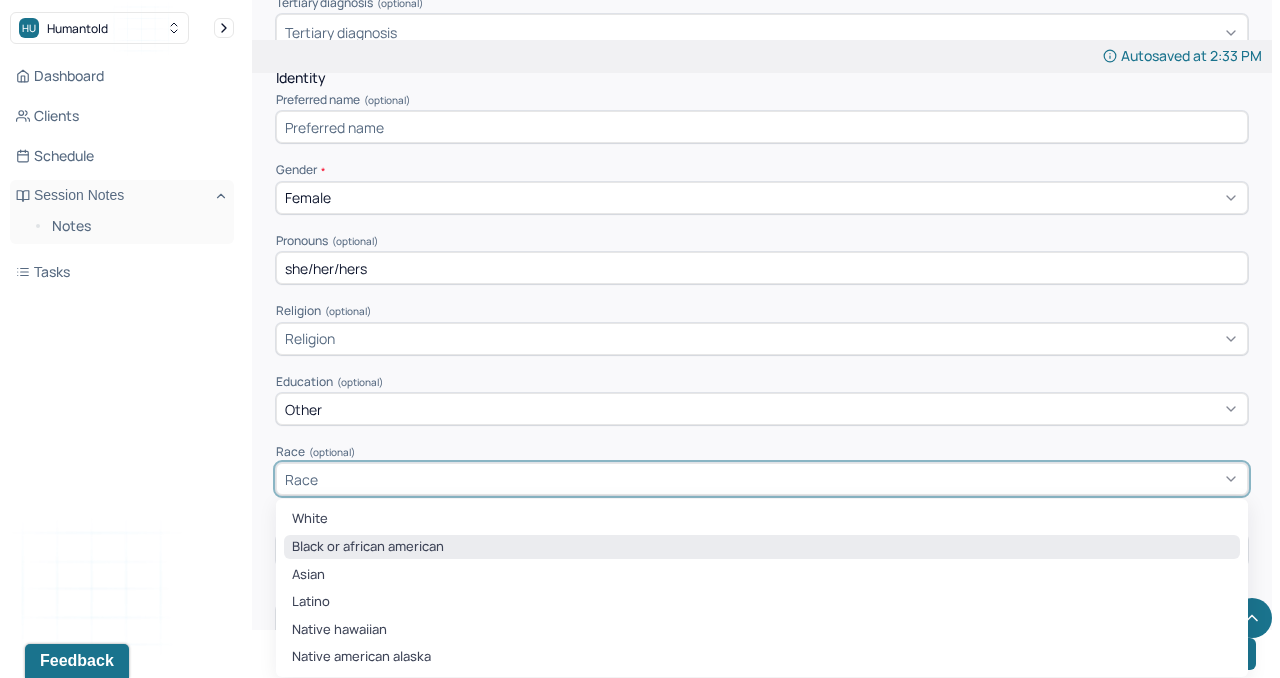 click on "Black or african american" at bounding box center [762, 547] 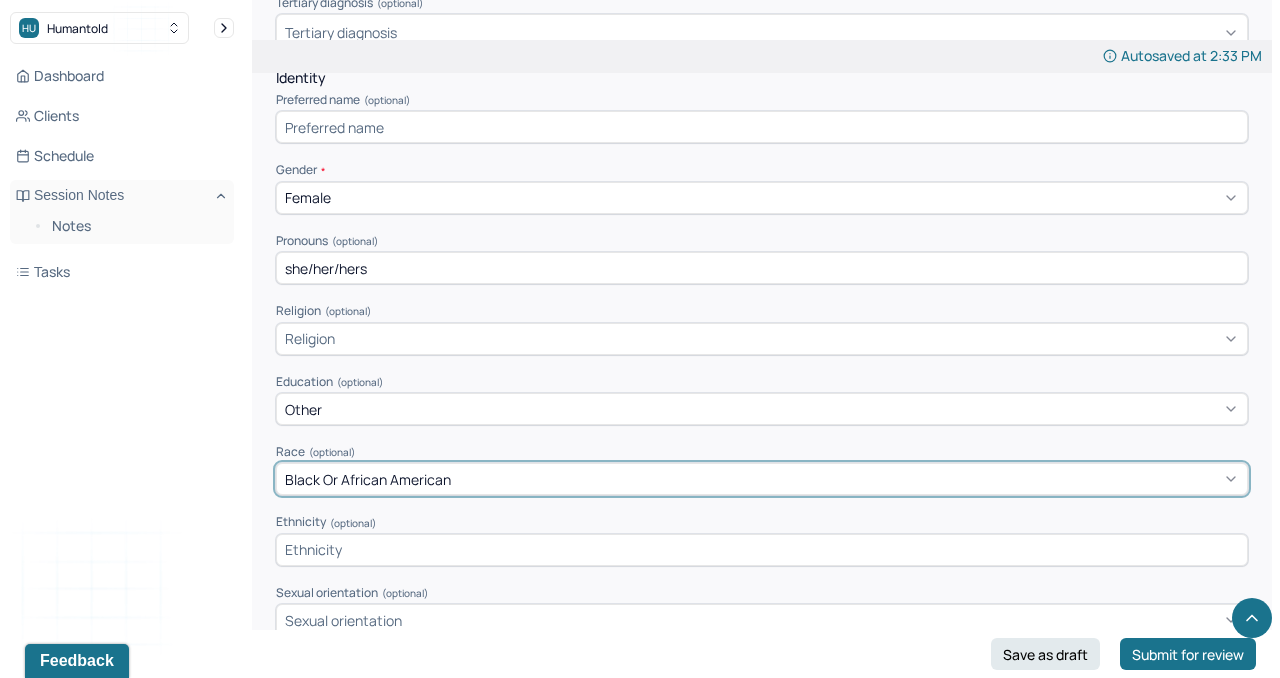 scroll, scrollTop: 916, scrollLeft: 0, axis: vertical 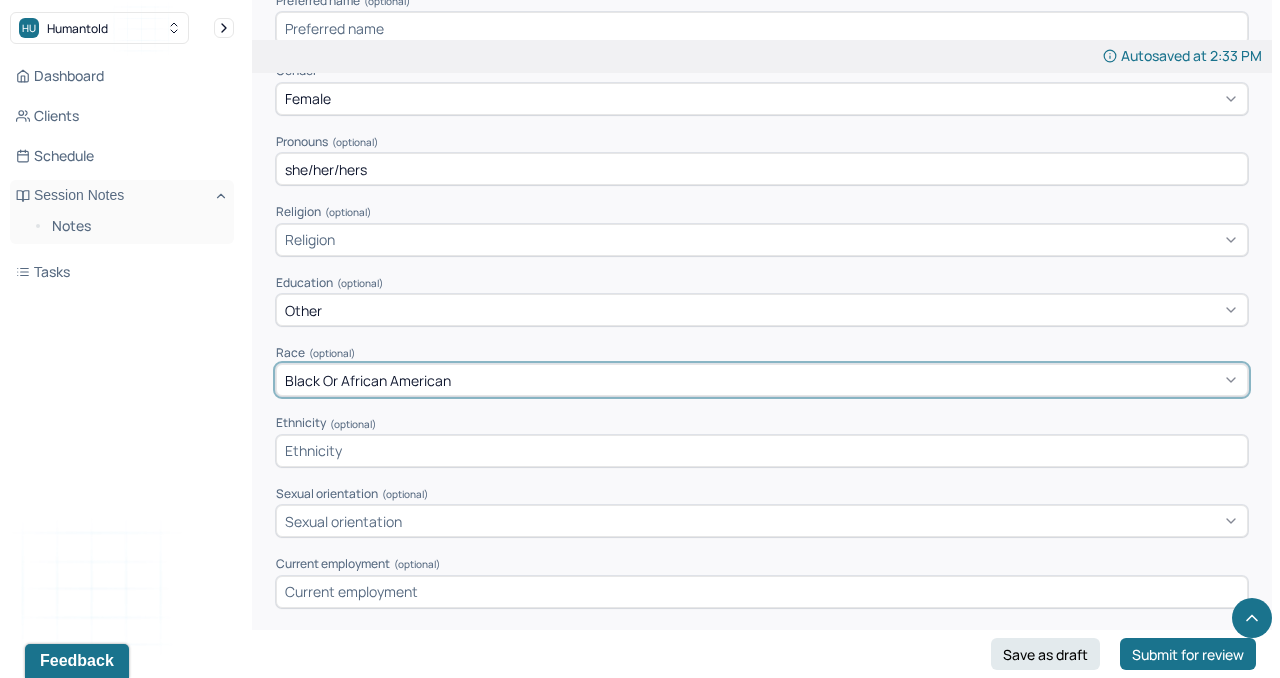 click at bounding box center (762, 451) 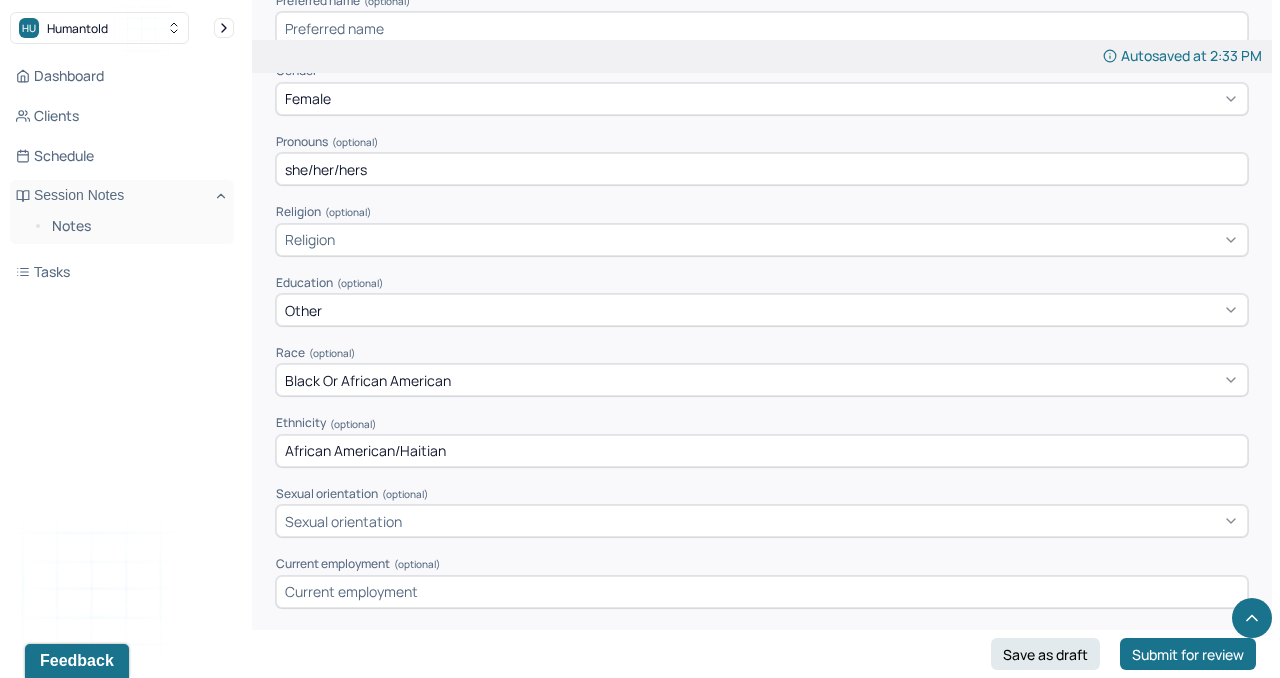 type on "African American/Haitian" 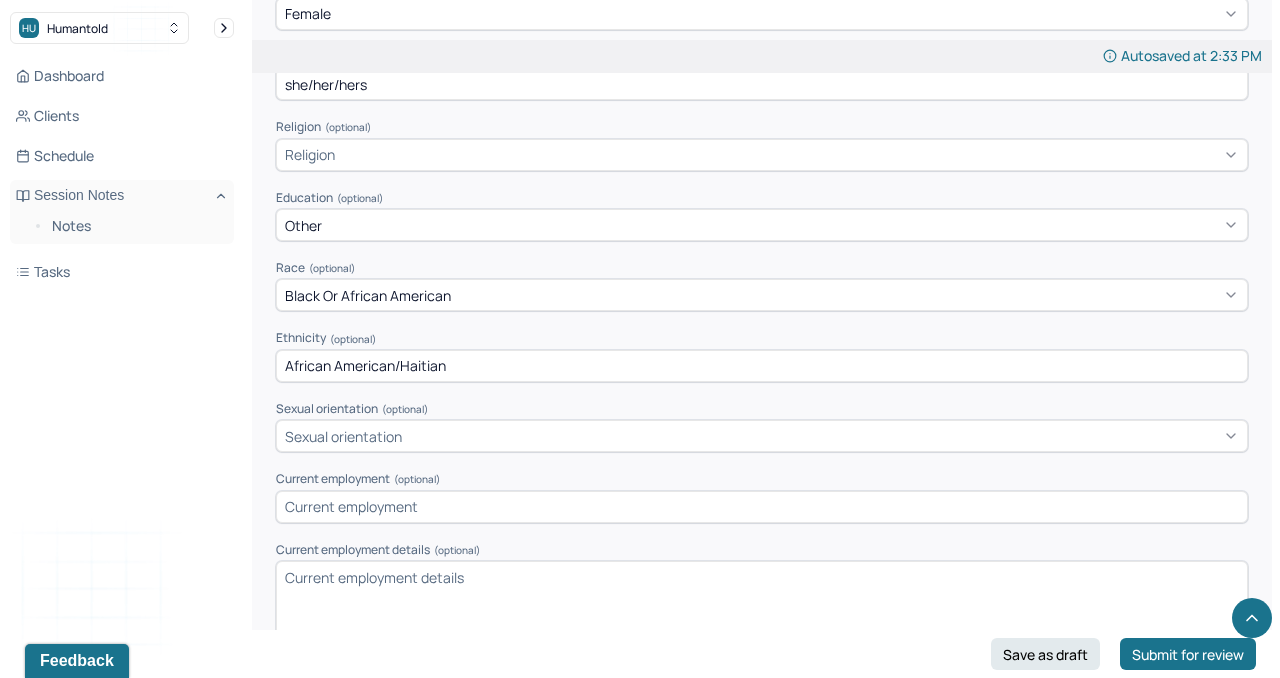 click on "Sexual orientation" at bounding box center [762, 436] 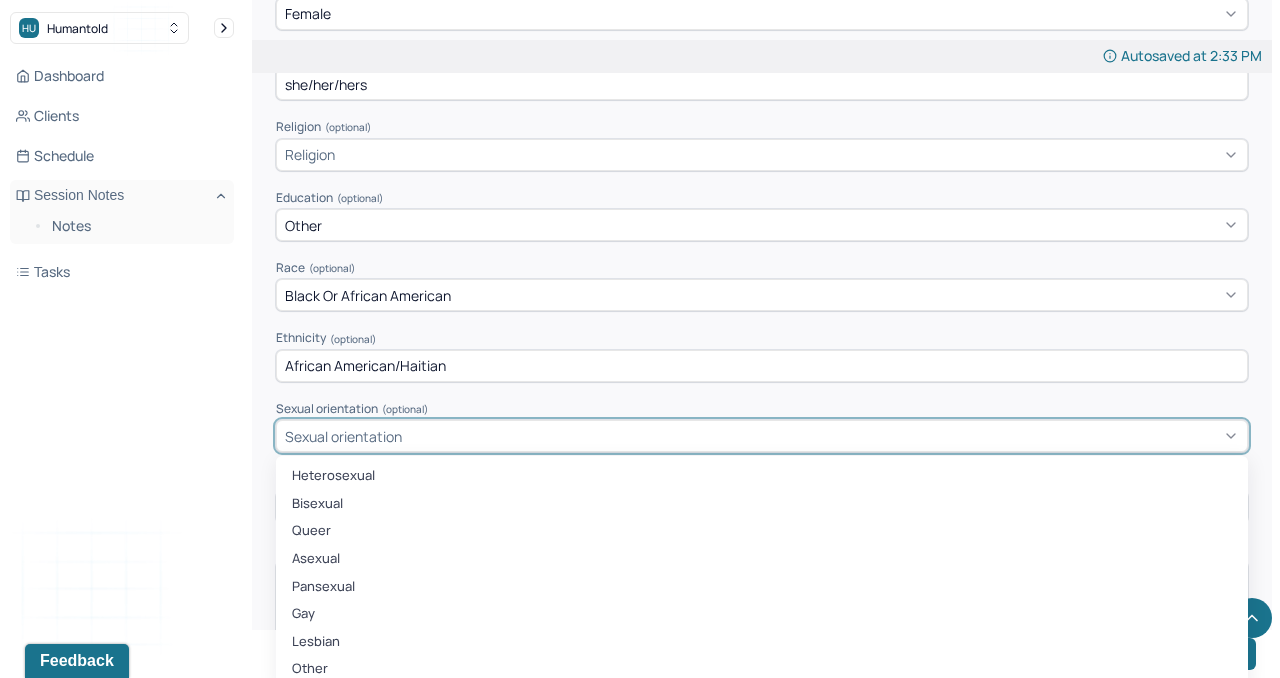 scroll, scrollTop: 1013, scrollLeft: 0, axis: vertical 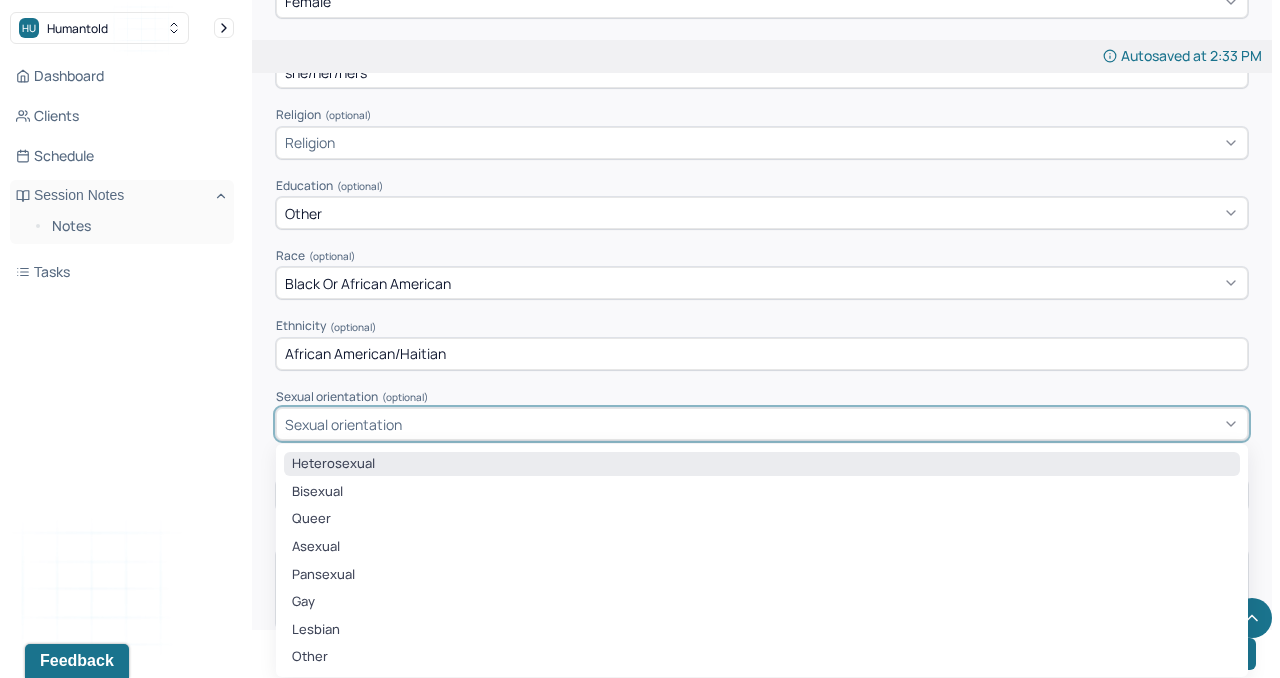 click on "Heterosexual" at bounding box center [762, 464] 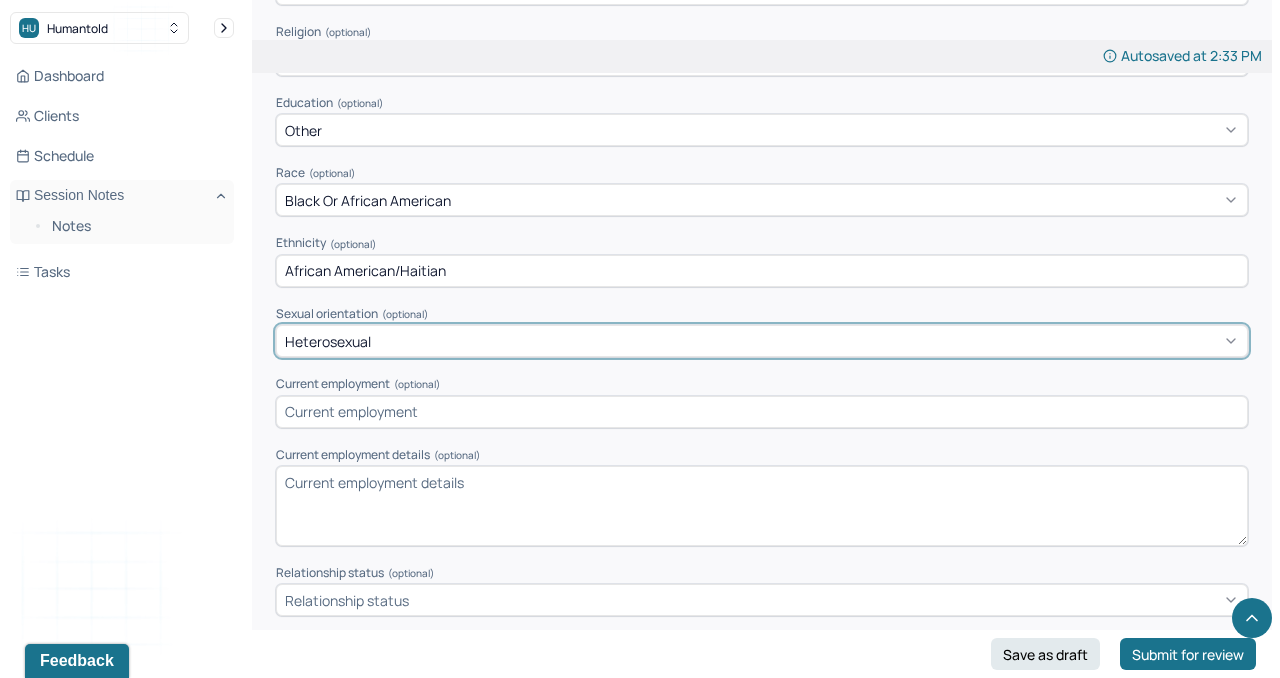 scroll, scrollTop: 1113, scrollLeft: 0, axis: vertical 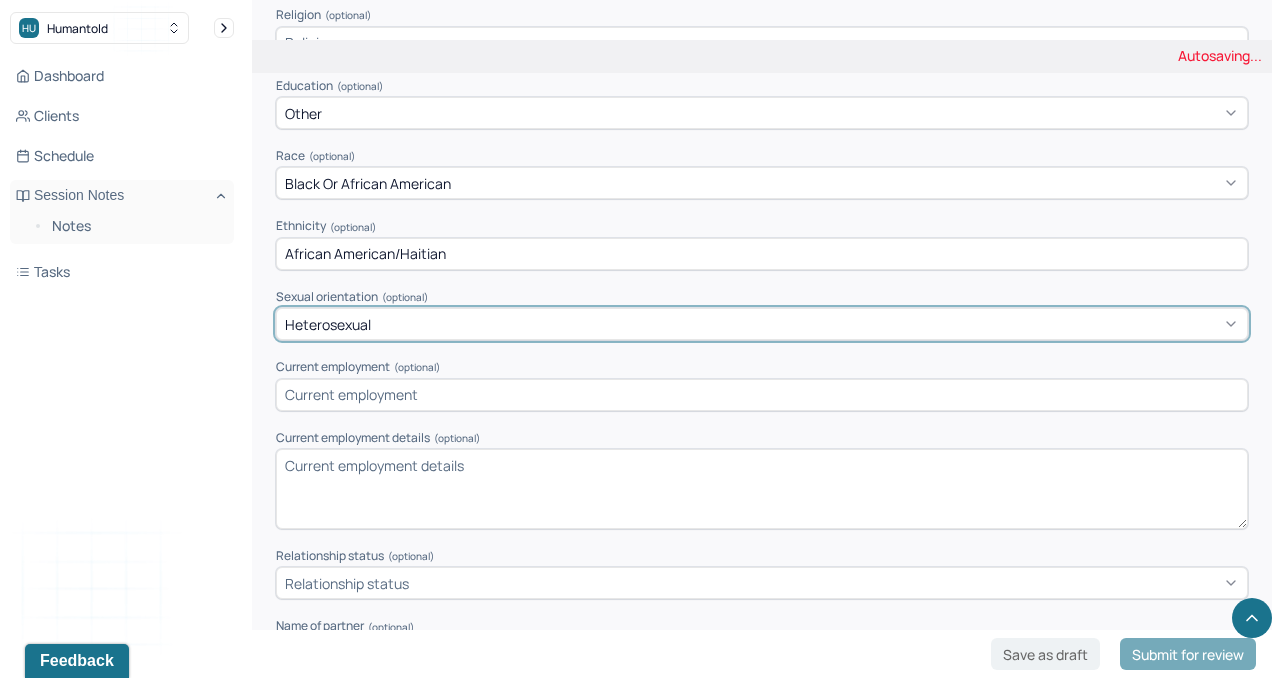 click at bounding box center (762, 395) 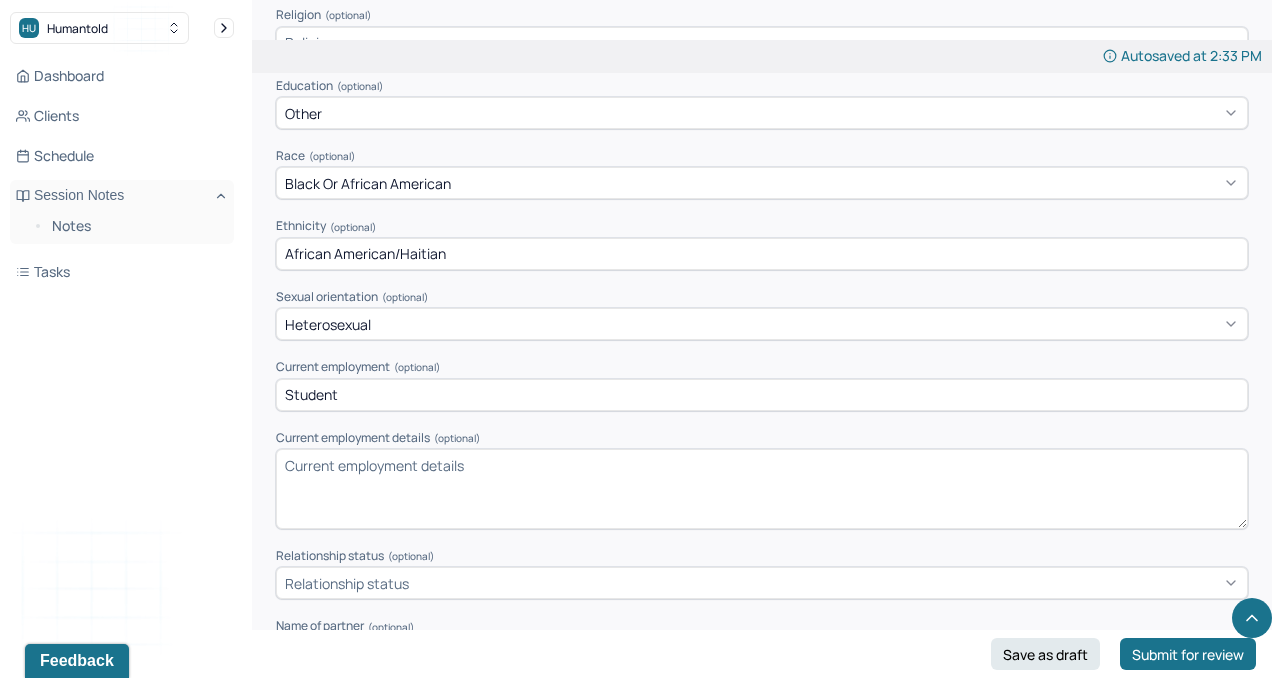 type on "Student" 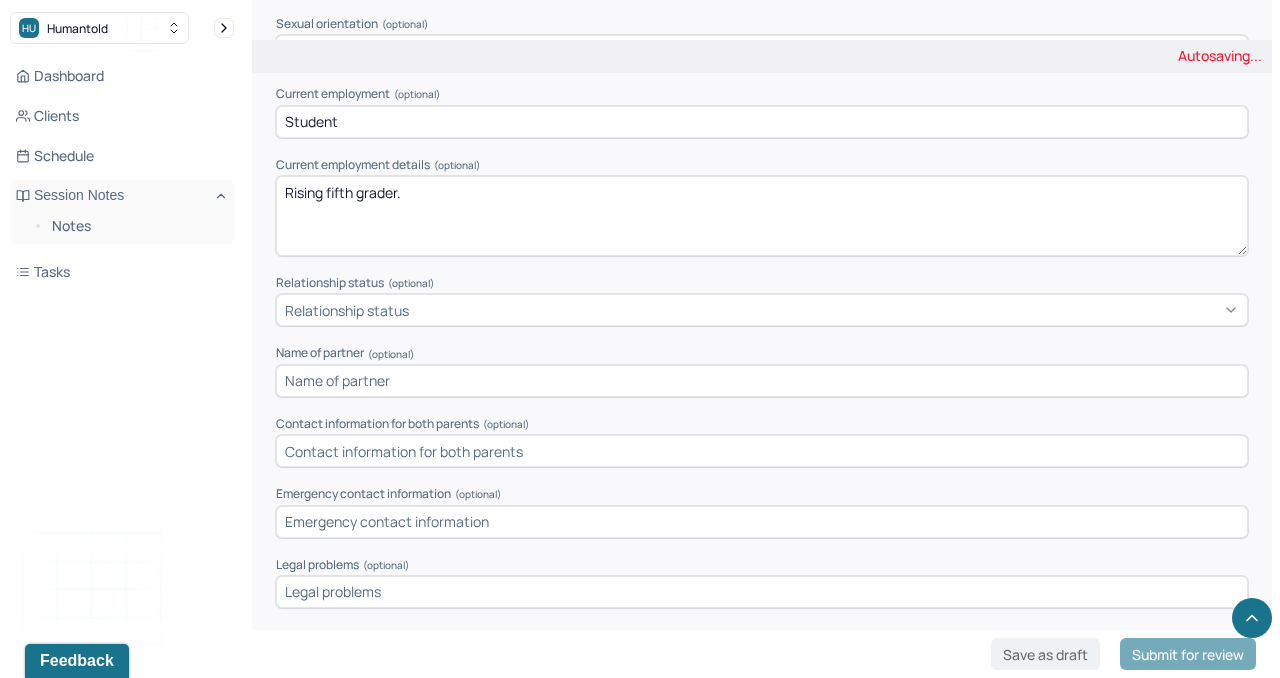 scroll, scrollTop: 1405, scrollLeft: 0, axis: vertical 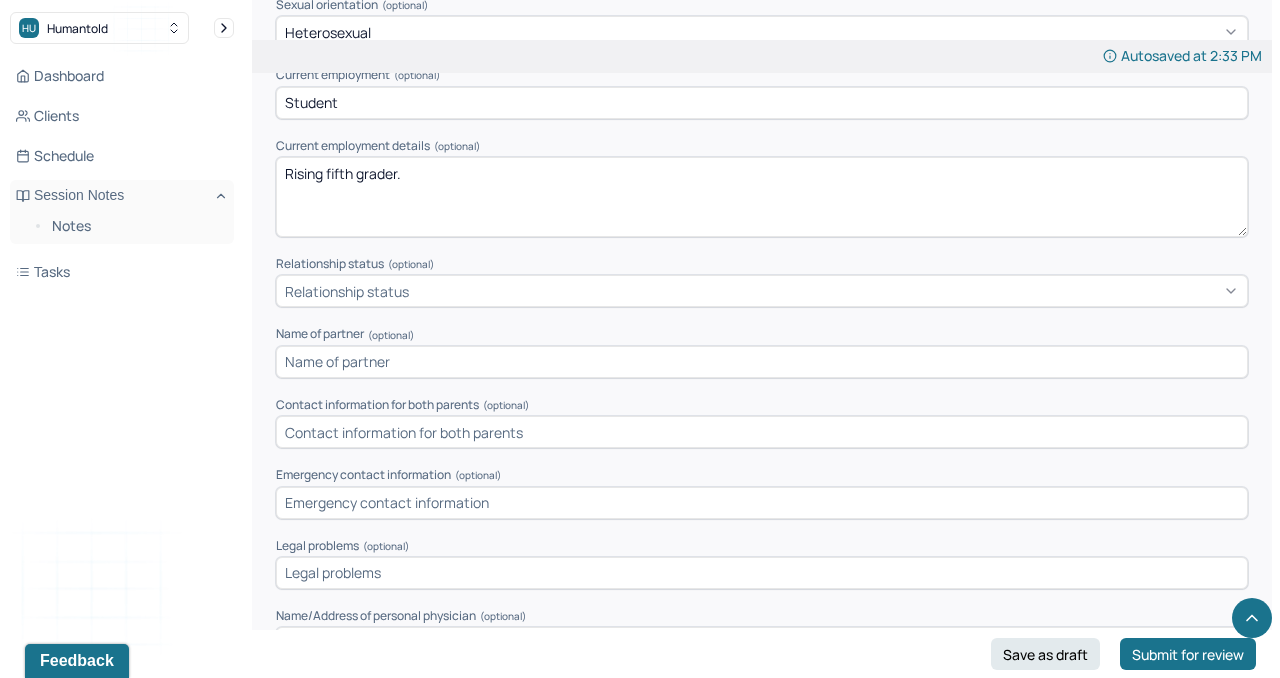 type on "Rising fifth grader." 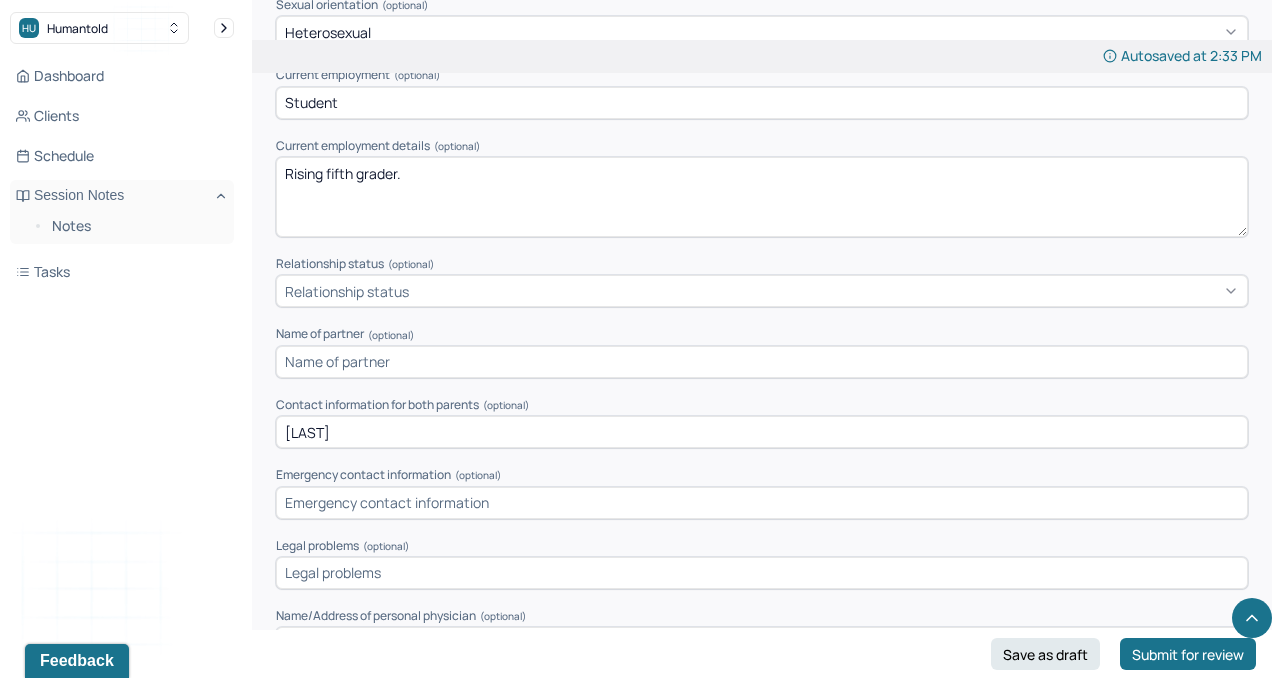 paste on "[PHONE]" 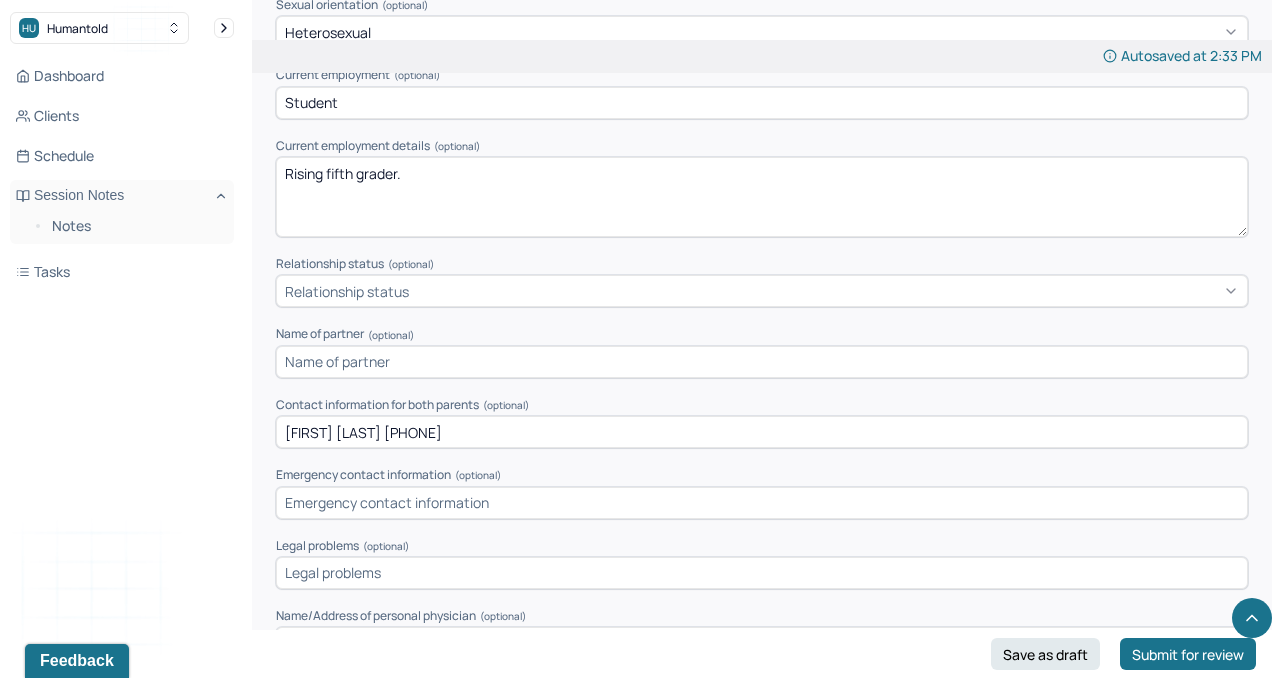 click on "[FIRST] [LAST] [PHONE]" at bounding box center (762, 432) 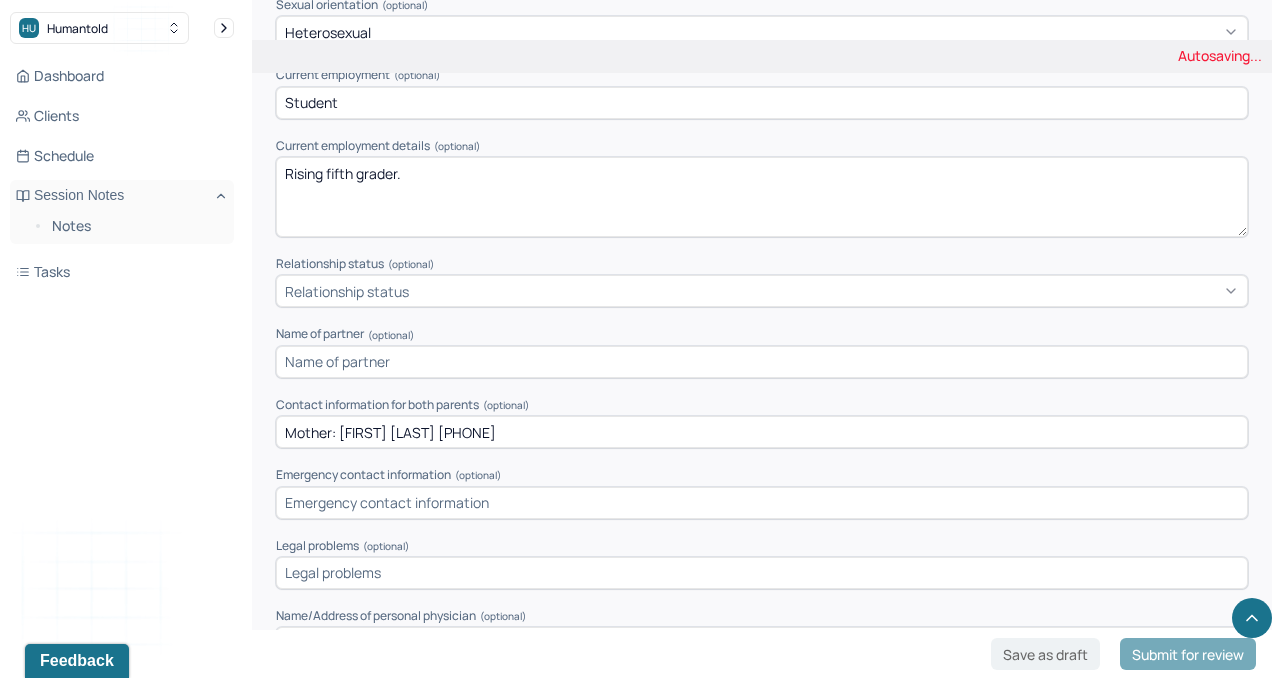click on "Mother: [FIRST] [LAST] [PHONE]" at bounding box center (762, 432) 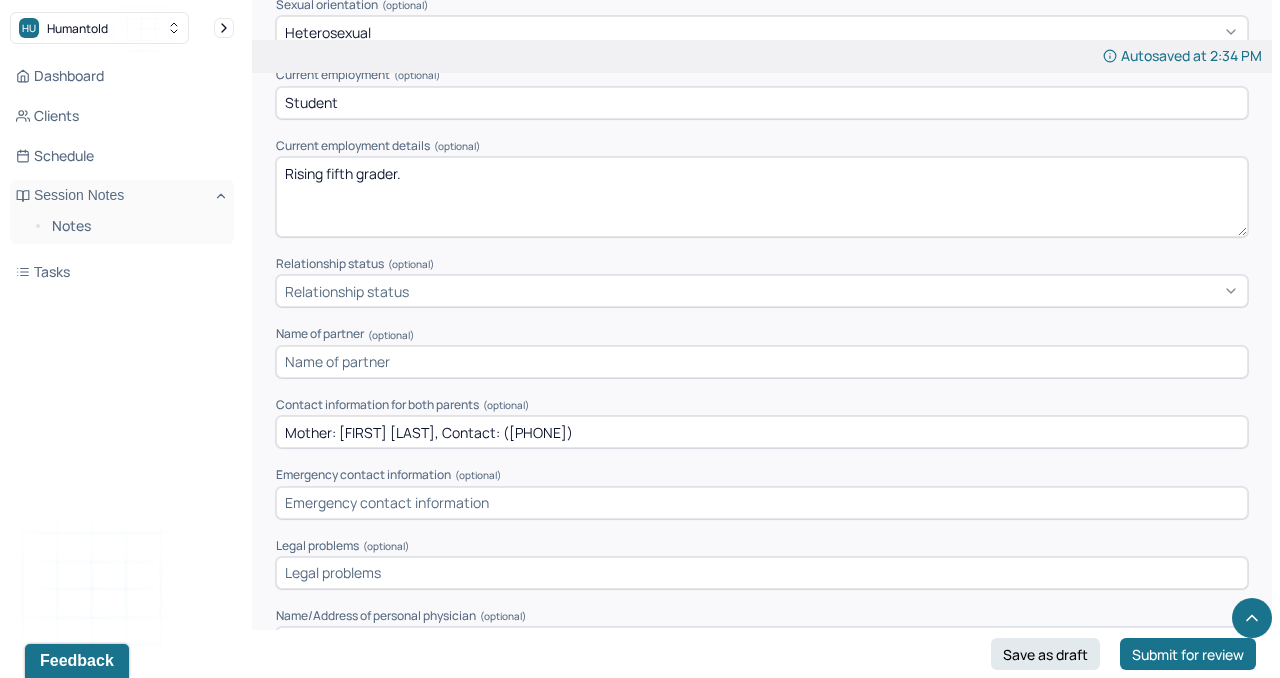 drag, startPoint x: 340, startPoint y: 426, endPoint x: 727, endPoint y: 433, distance: 387.0633 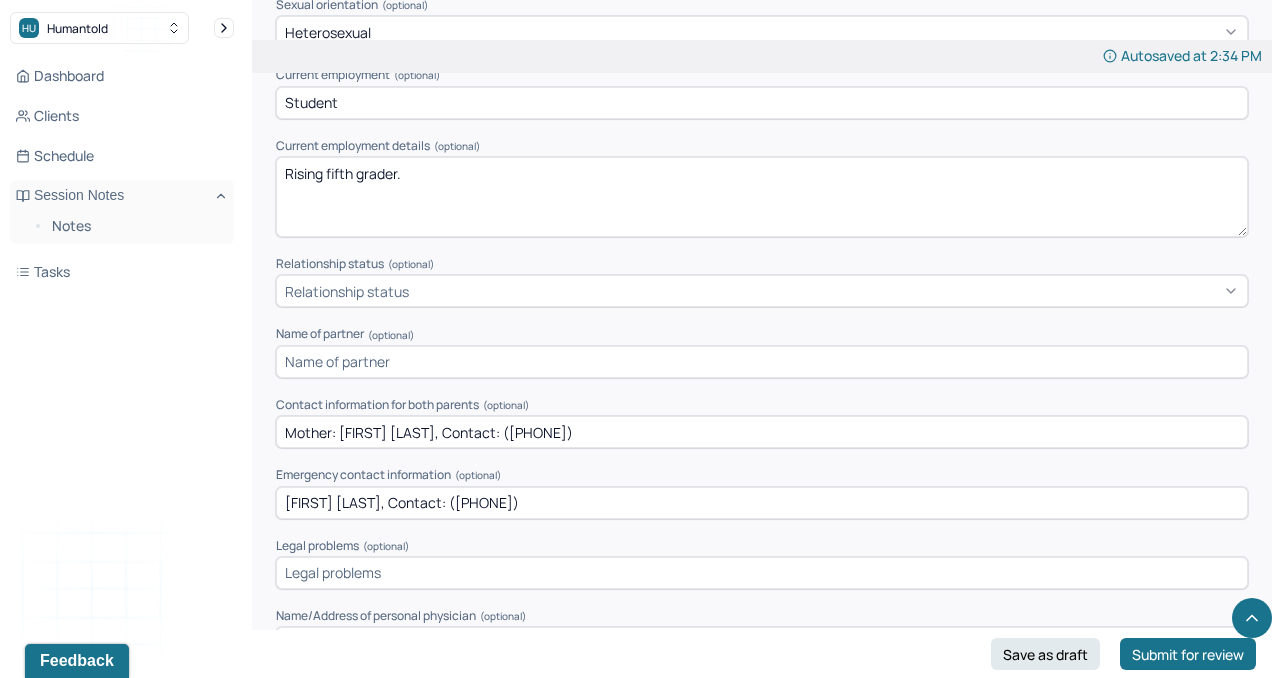 click on "[FIRST] [LAST], Contact: ([PHONE])" at bounding box center (762, 503) 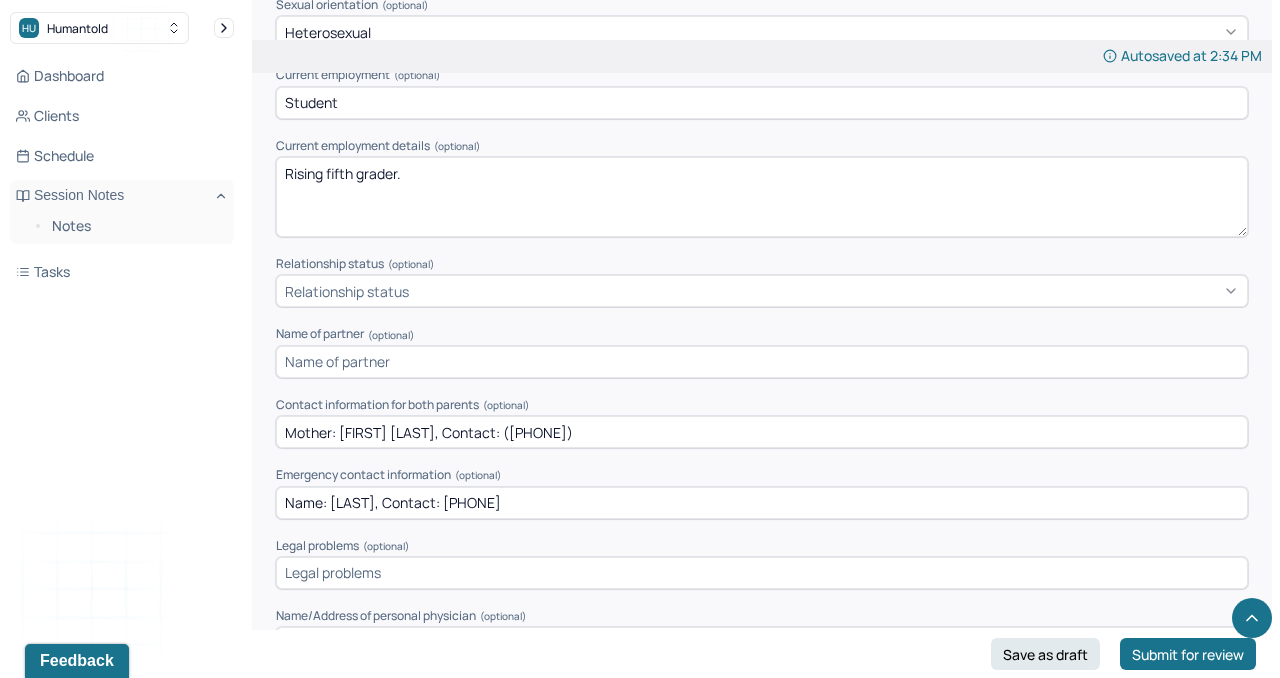 click on "Name: [LAST], Contact: [PHONE]" at bounding box center [762, 503] 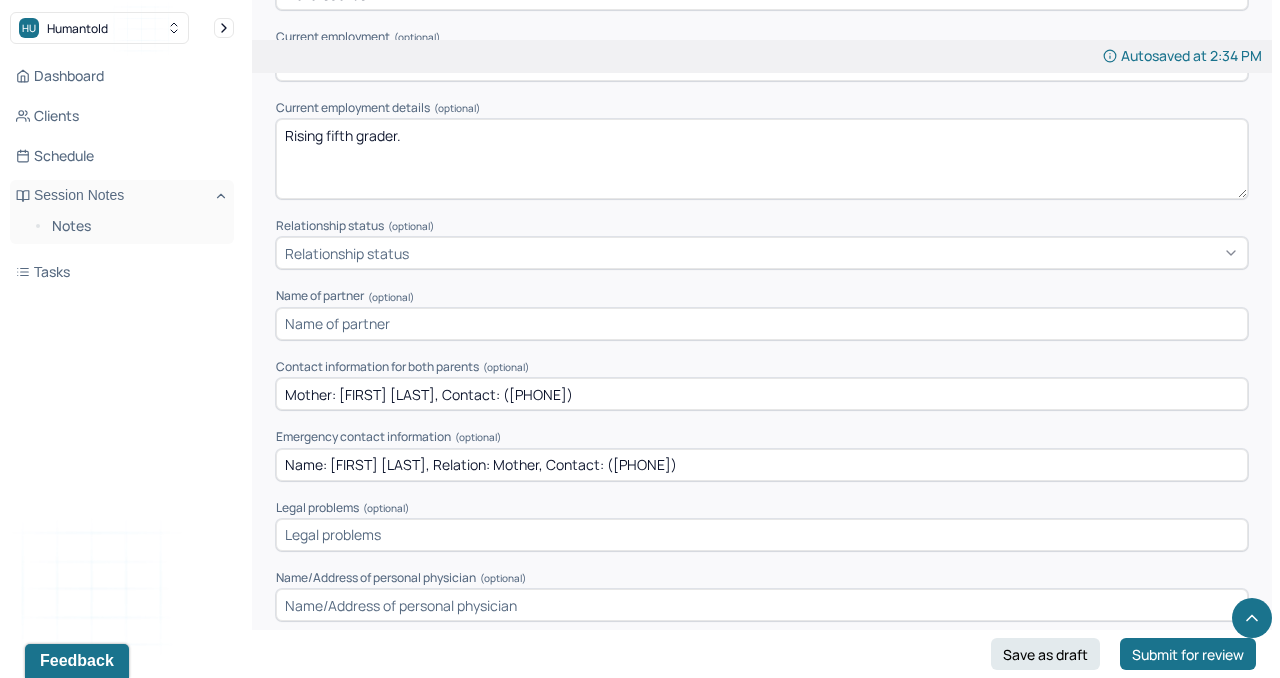 scroll, scrollTop: 1558, scrollLeft: 0, axis: vertical 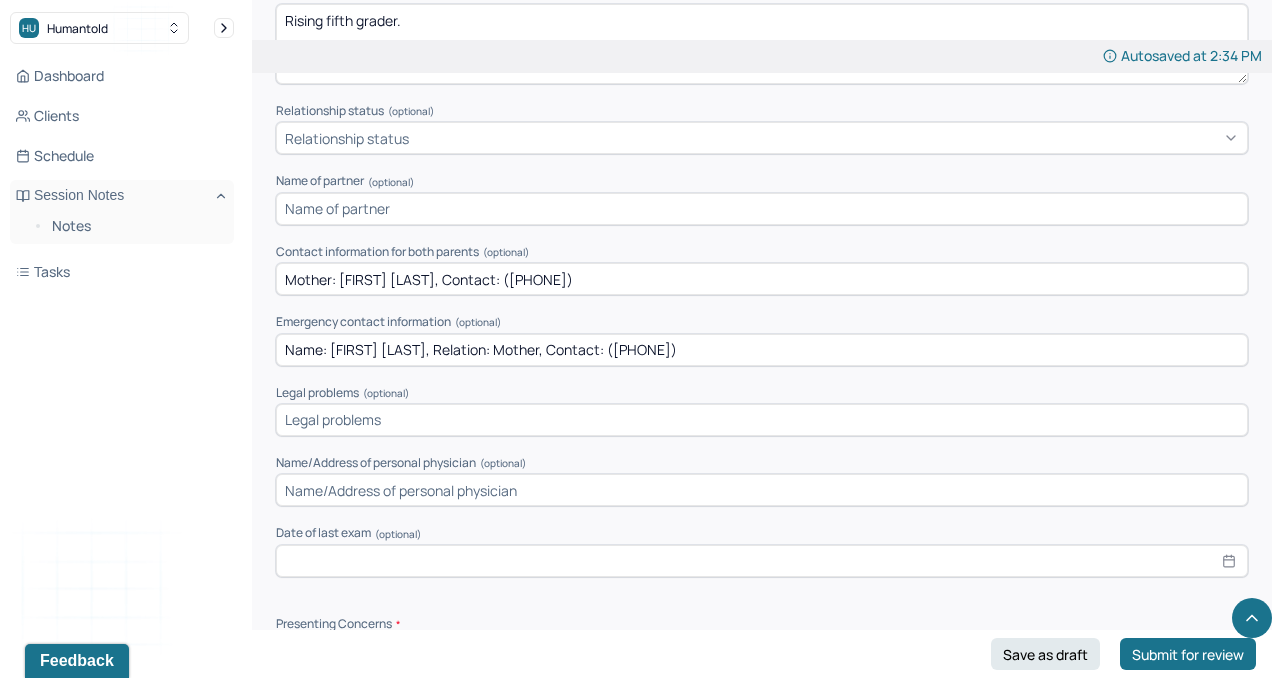 type on "Name: [FIRST] [LAST], Relation: Mother, Contact: ([PHONE])" 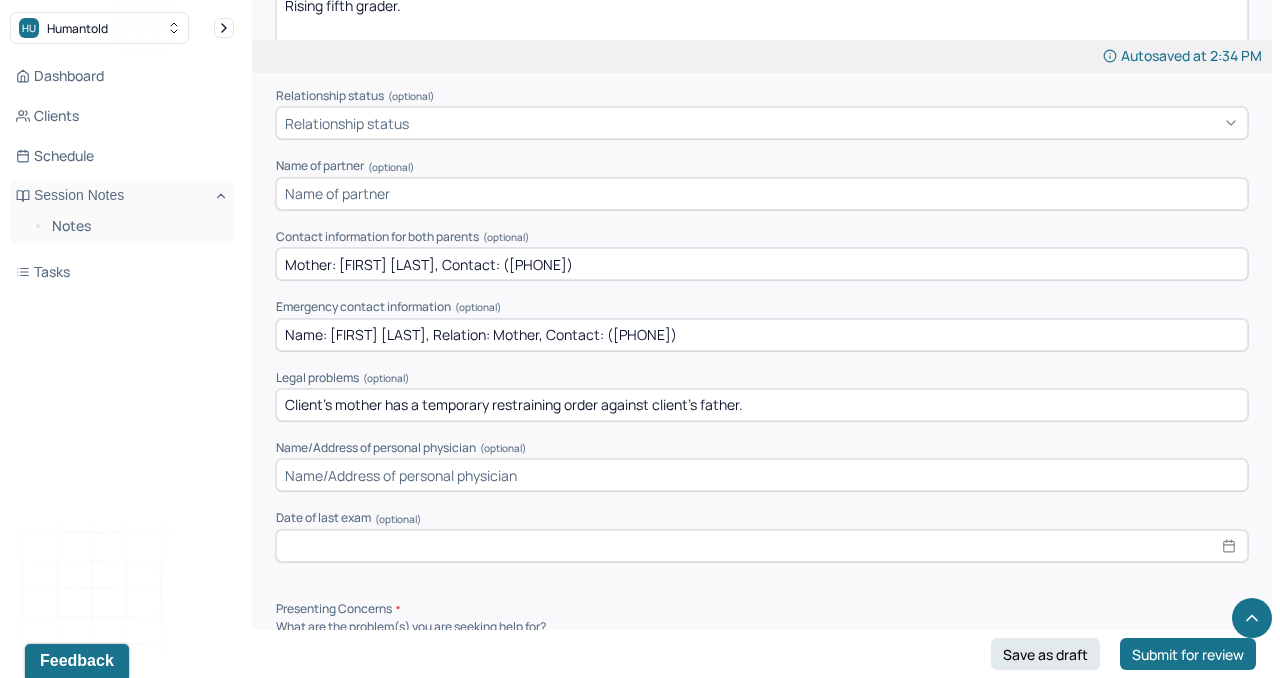 scroll, scrollTop: 1576, scrollLeft: 0, axis: vertical 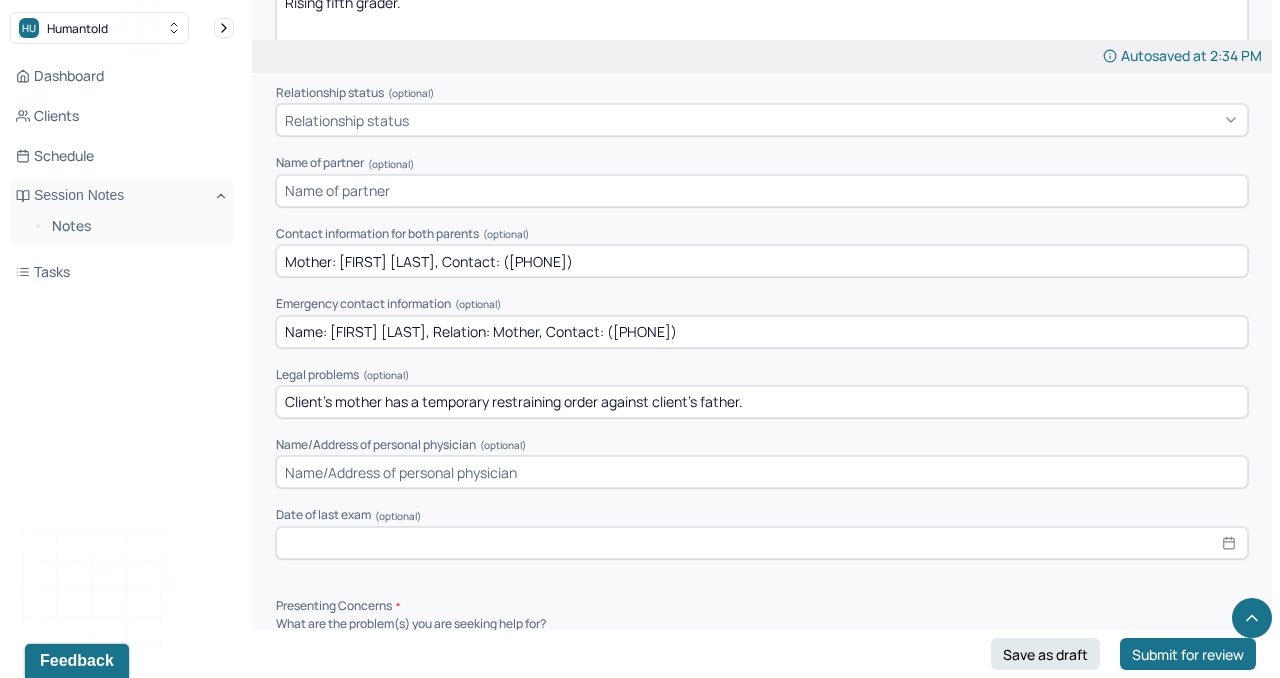 type on "Client's mother has a temporary restraining order against client's father." 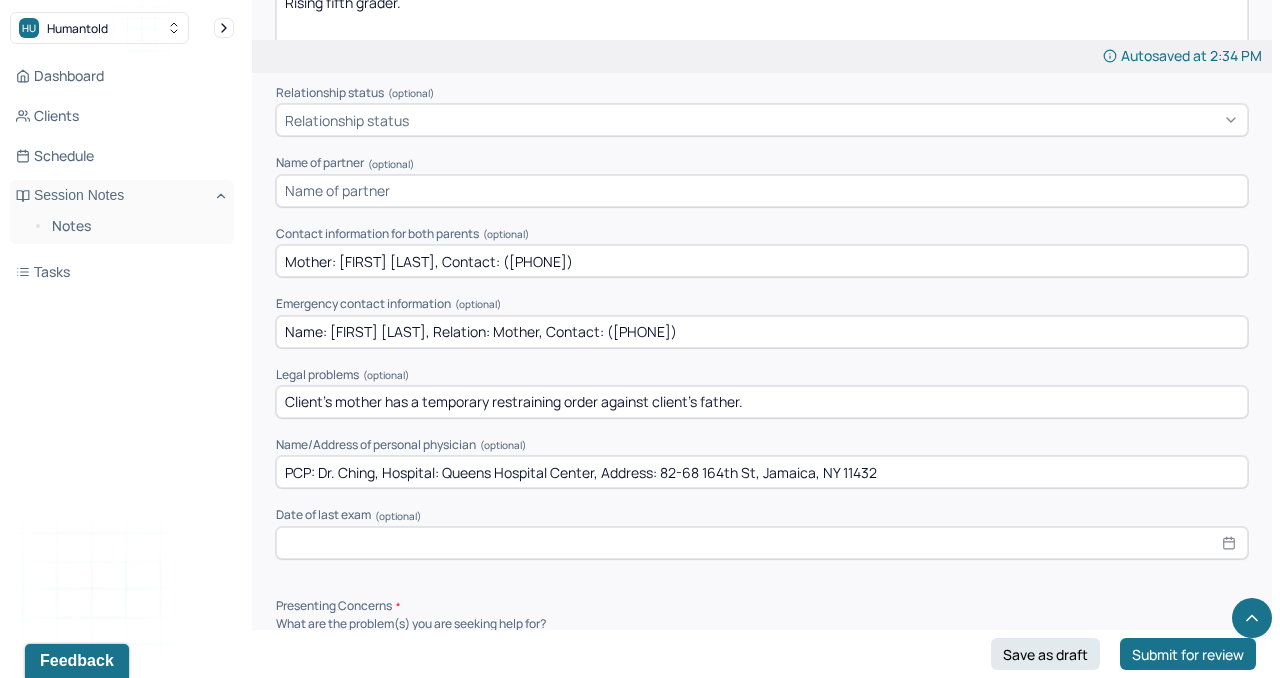 type on "PCP: Dr. Ching, Hospital: Queens Hospital Center, Address: 82-68 164th St, Jamaica, NY 11432" 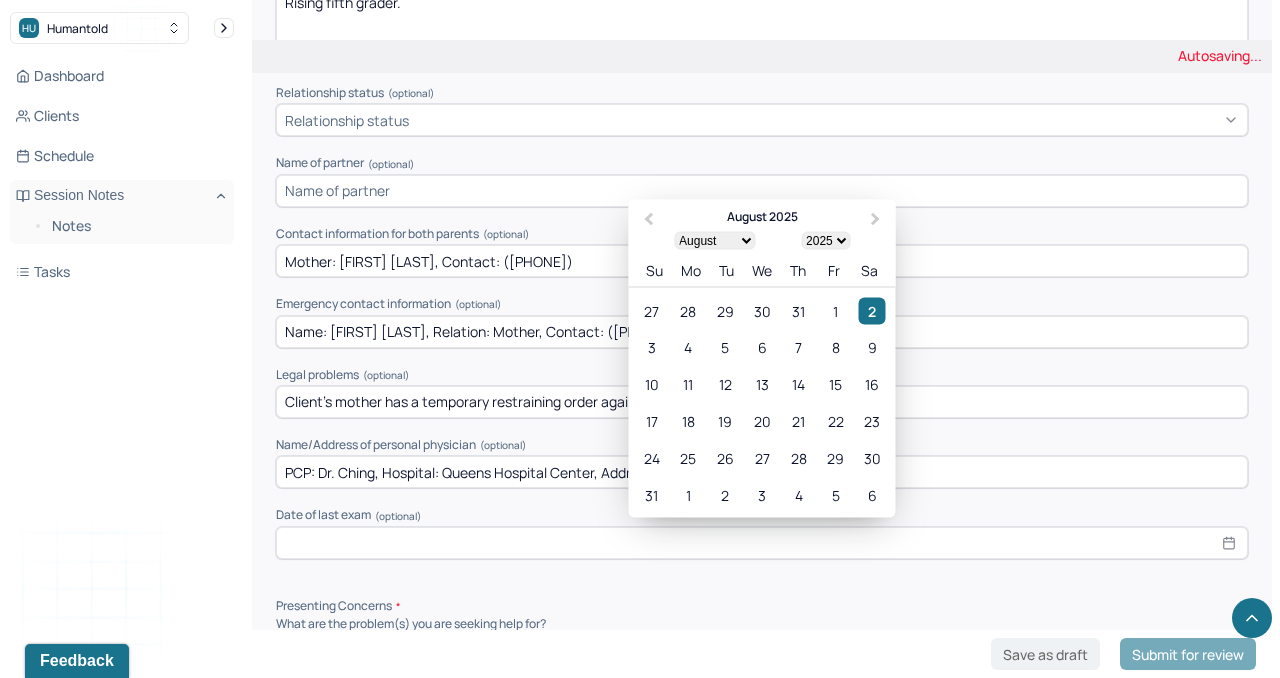 click at bounding box center (762, 543) 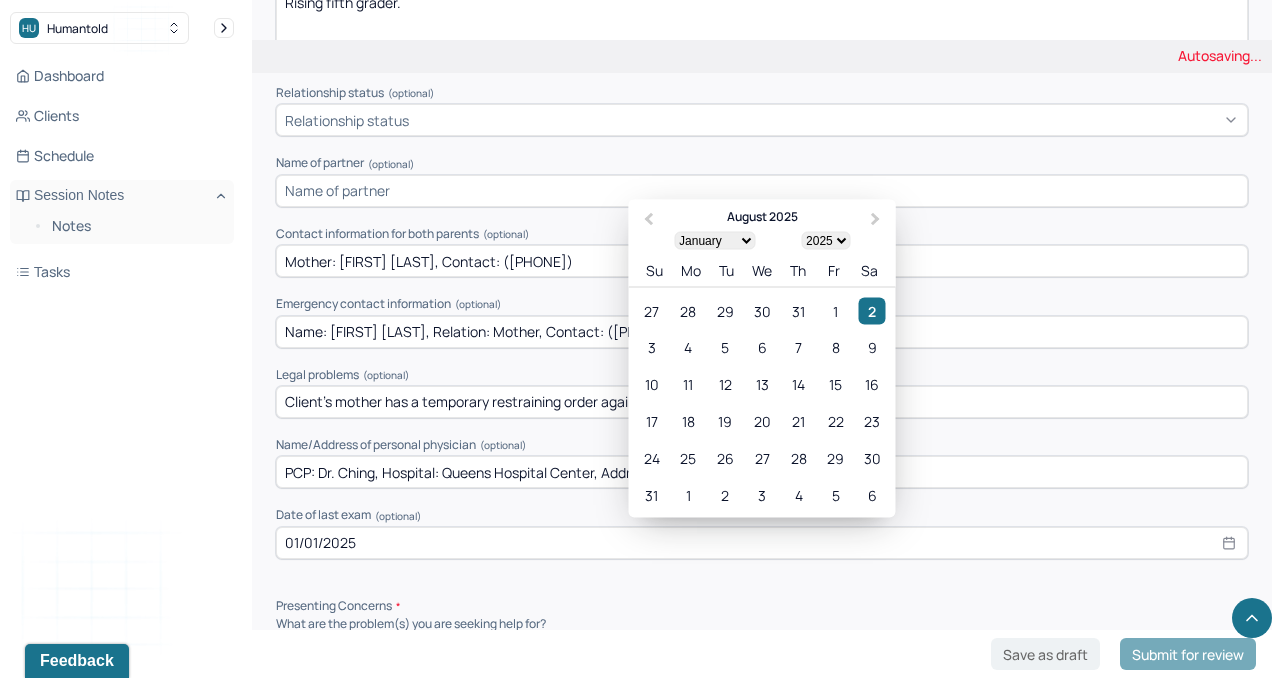 type on "[DATE]" 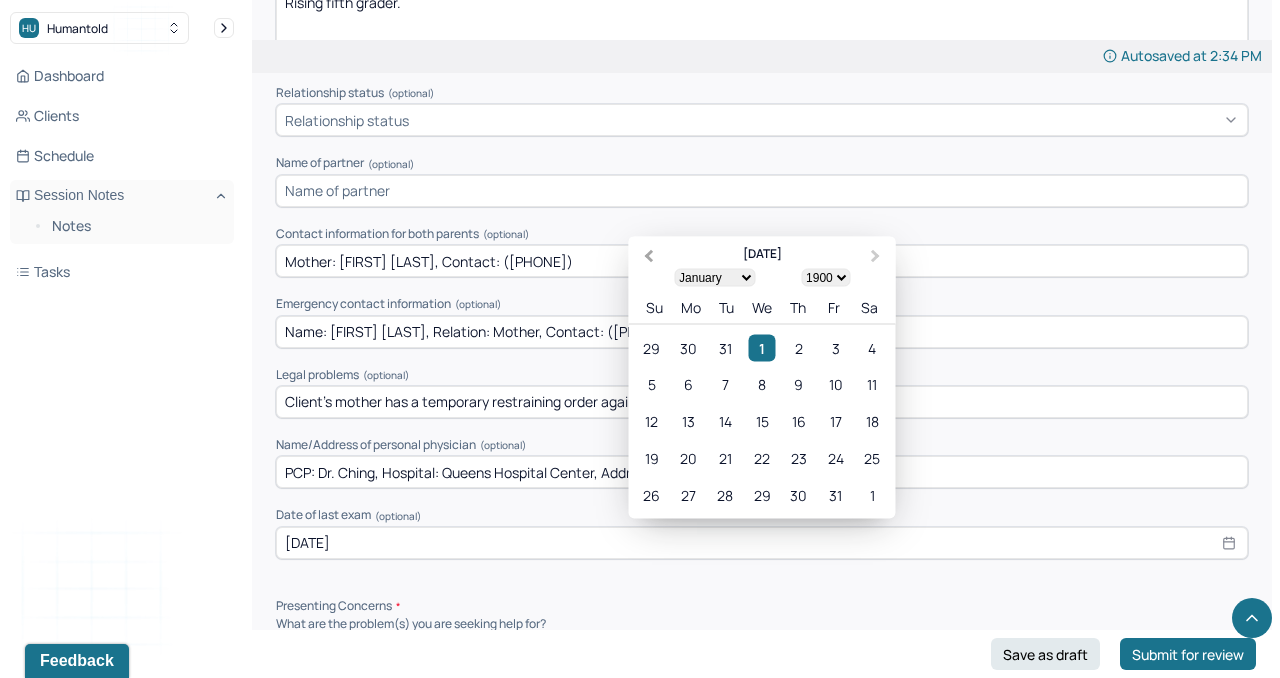 type on "[DATE]" 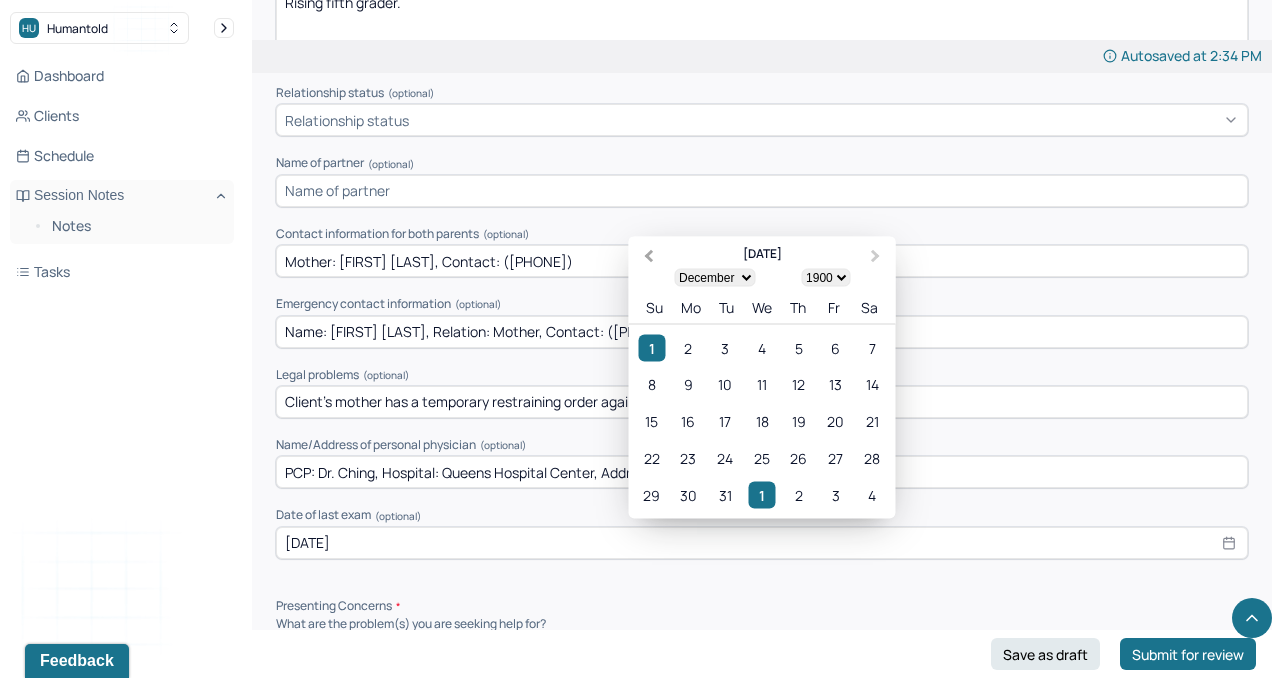 click on "Previous Month" at bounding box center [649, 256] 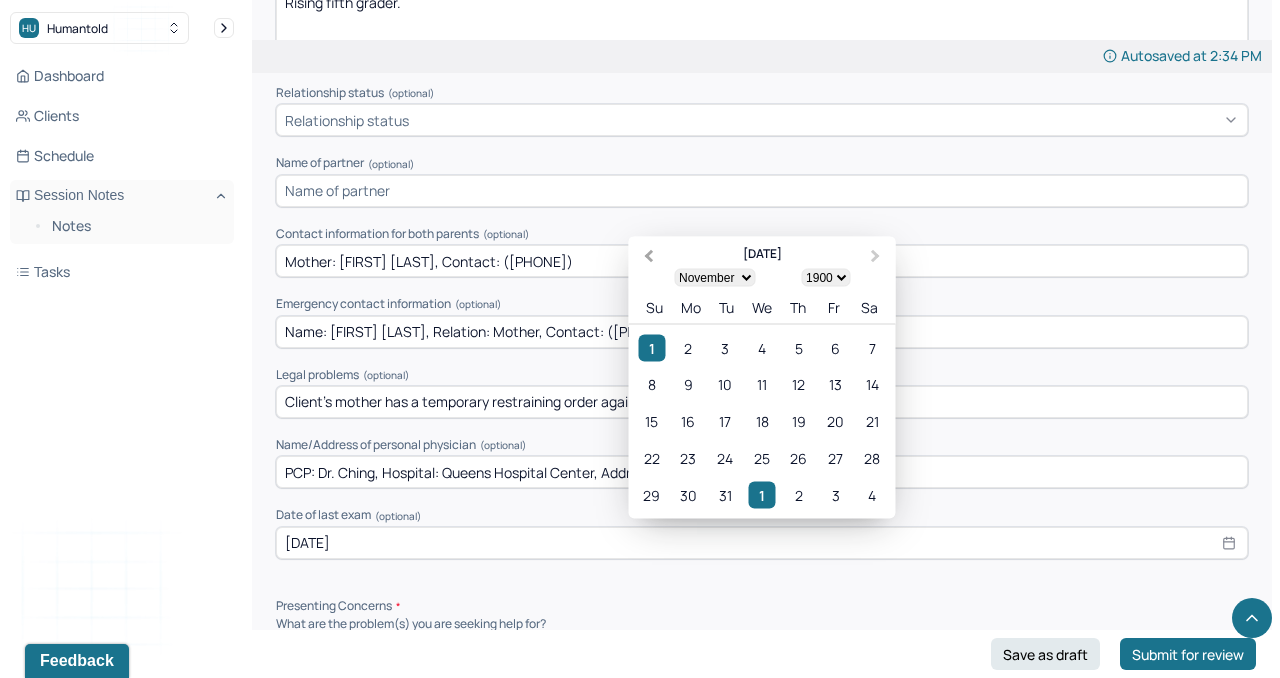 click on "Previous Month" at bounding box center [649, 256] 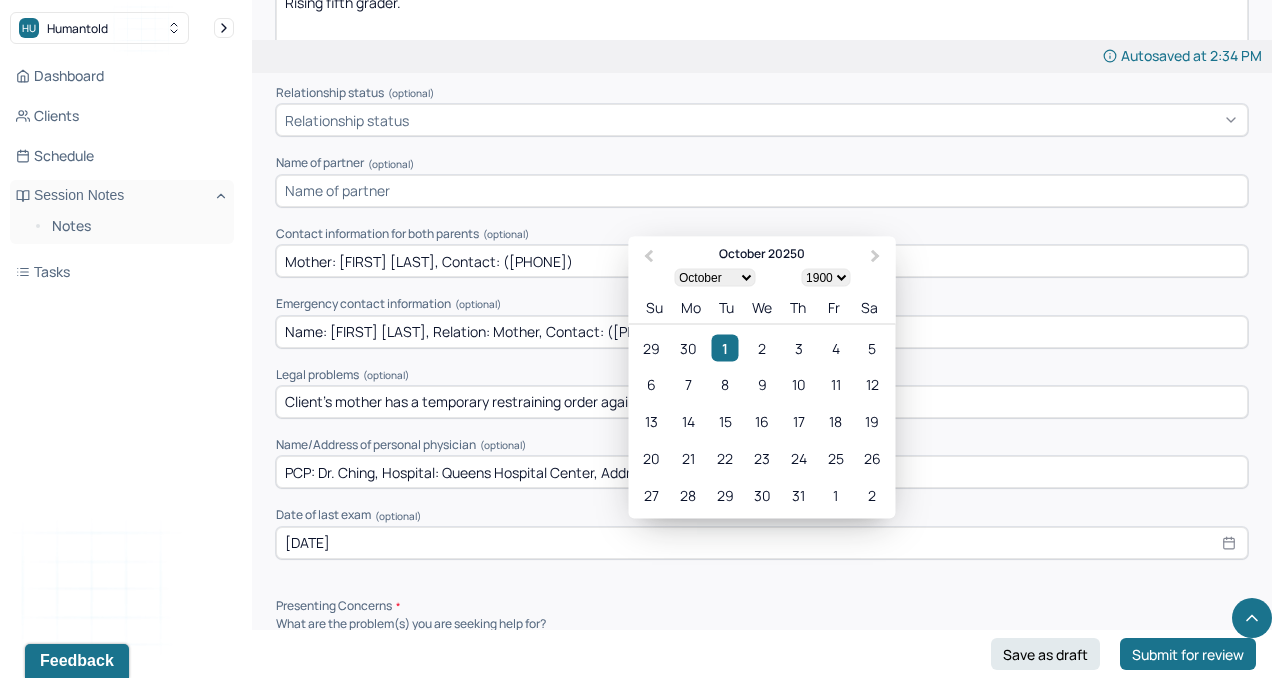 click on "1900 1901 1902 1903 1904 1905 1906 1907 1908 1909 1910 1911 1912 1913 1914 1915 1916 1917 1918 1919 1920 1921 1922 1923 1924 1925 1926 1927 1928 1929 1930 1931 1932 1933 1934 1935 1936 1937 1938 1939 1940 1941 1942 1943 1944 1945 1946 1947 1948 1949 1950 1951 1952 1953 1954 1955 1956 1957 1958 1959 1960 1961 1962 1963 1964 1965 1966 1967 1968 1969 1970 1971 1972 1973 1974 1975 1976 1977 1978 1979 1980 1981 1982 1983 1984 1985 1986 1987 1988 1989 1990 1991 1992 1993 1994 1995 1996 1997 1998 1999 2000 2001 2002 2003 2004 2005 2006 2007 2008 2009 2010 2011 2012 2013 2014 2015 2016 2017 2018 2019 2020 2021 2022 2023 2024 2025 2026 2027 2028 2029 2030 2031 2032 2033 2034 2035 2036 2037 2038 2039 2040 2041 2042 2043 2044 2045 2046 2047 2048 2049 2050 2051 2052 2053 2054 2055 2056 2057 2058 2059 2060 2061 2062 2063 2064 2065 2066 2067 2068 2069 2070 2071 2072 2073 2074 2075 2076 2077 2078 2079 2080 2081 2082 2083 2084 2085 2086 2087 2088 2089 2090 2091 2092 2093 2094 2095 2096 2097 2098 2099 2100" at bounding box center (825, 277) 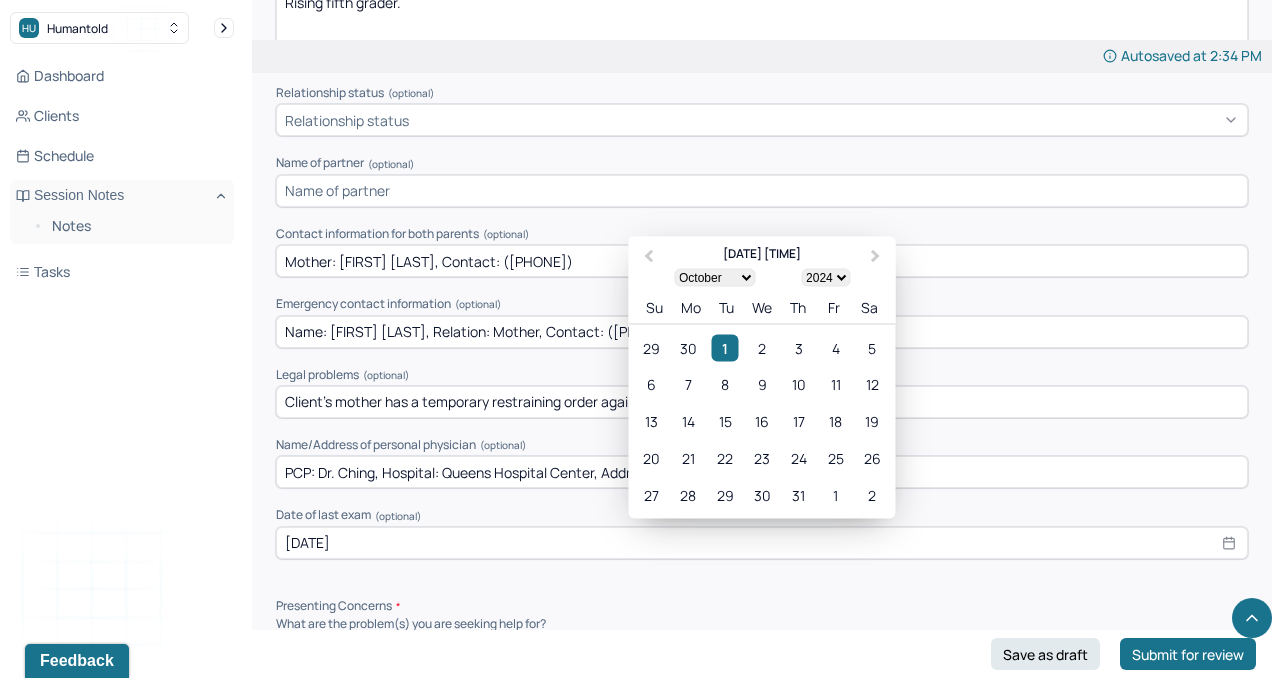 click on "January February March April May June July August September October November December" at bounding box center (714, 277) 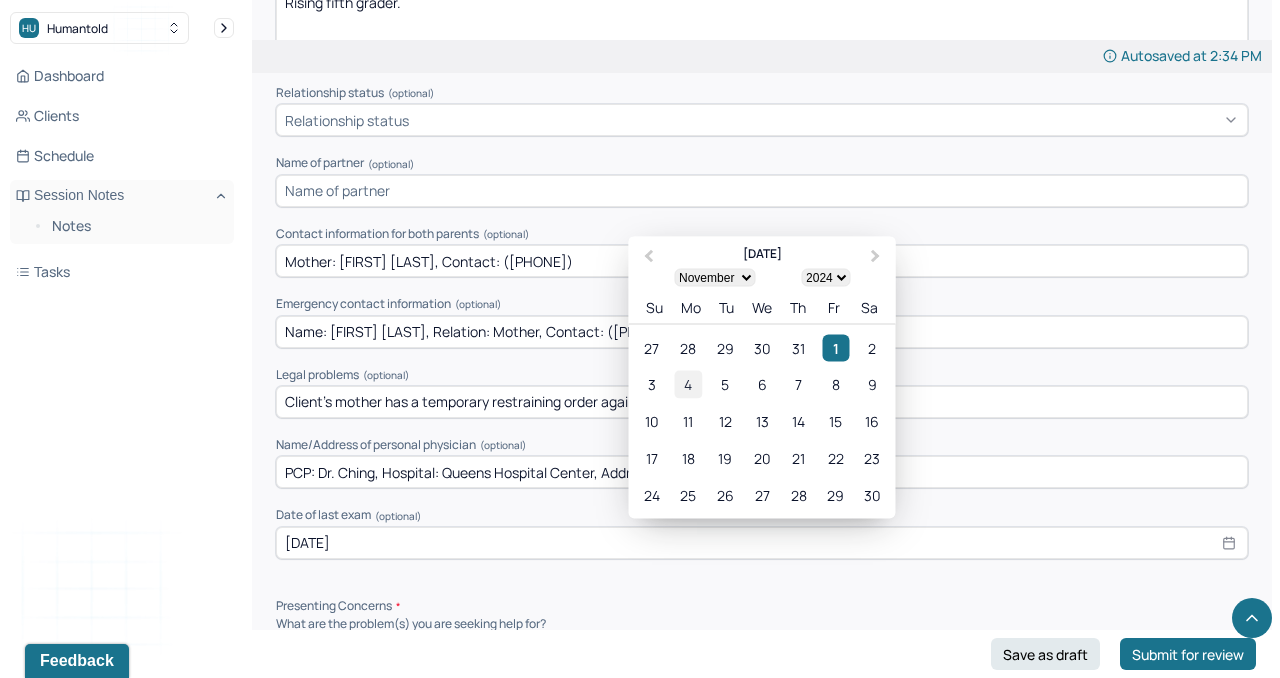 click on "4" at bounding box center (688, 384) 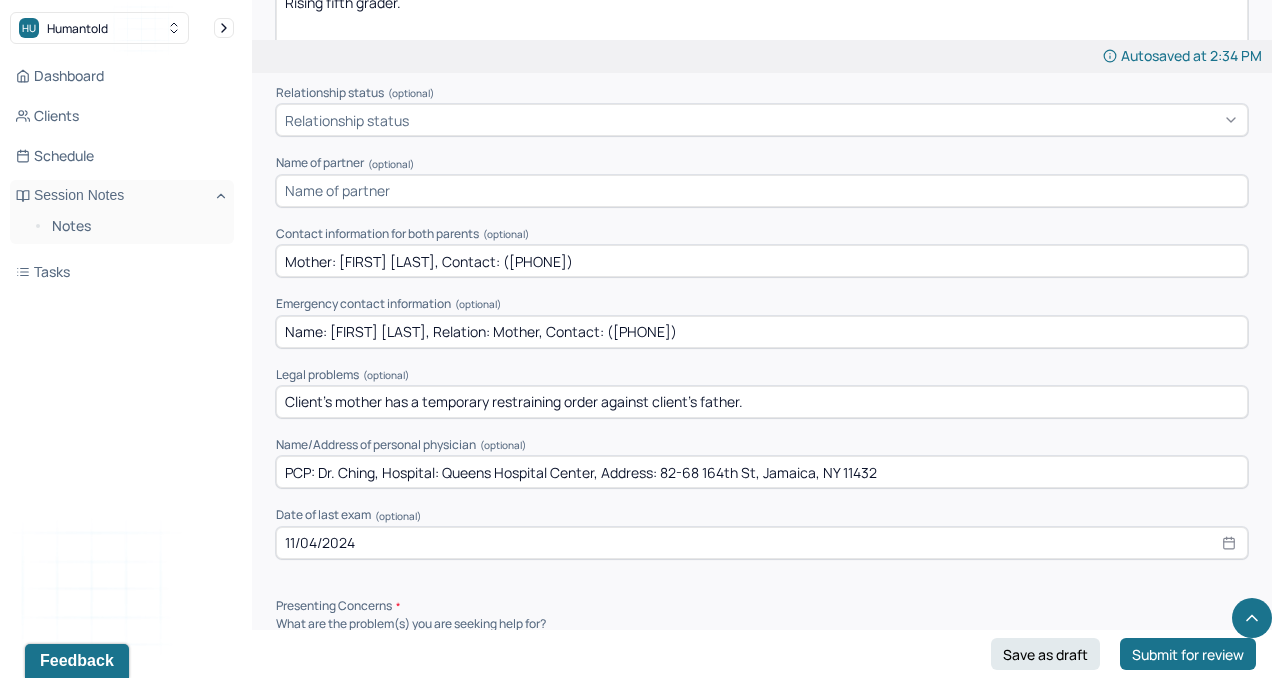 click on "Appointment location * Teletherapy Client Teletherapy Location Home Office Other Provider Teletherapy Location Home Office Other Consent was received for the teletherapy session The teletherapy session was conducted via video Primary diagnosis * F43.25 ADJUSTMENT DISORDER, WITH MIXED DISTURBANCE OF EMOTIONS AND CONDUCT Secondary diagnosis (optional) Secondary diagnosis Tertiary diagnosis (optional) Tertiary diagnosis Identity Preferred name (optional) Gender * Female Pronouns (optional) she/her/hers Religion (optional) Religion Education (optional) Other Race (optional) Black or african american Ethnicity (optional) African American/Haitian Sexual orientation (optional) Heterosexual Current employment (optional) Student Current employment details (optional) Rising fifth grader.  Relationship status (optional) Relationship status Name of partner (optional) Contact information for both parents (optional) Mother: [FIRST] [LAST], Contact: [PHONE] Emergency contact information (optional) Legal problems" at bounding box center [762, -319] 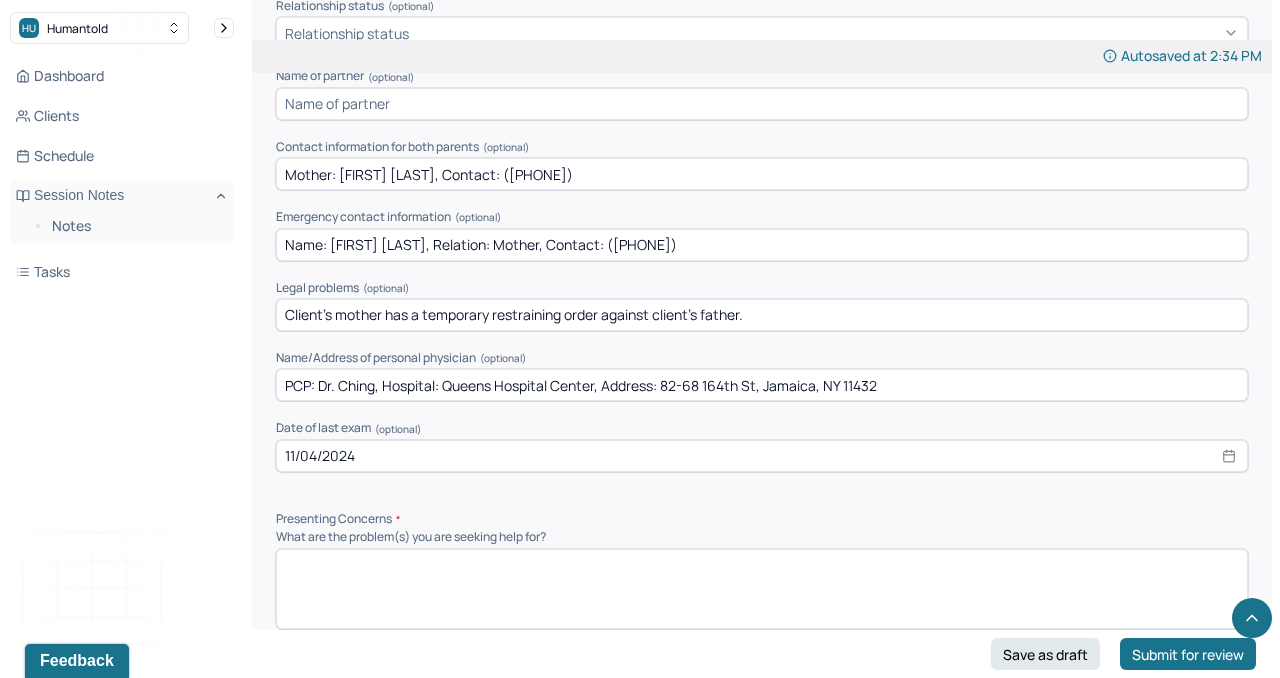 scroll, scrollTop: 1811, scrollLeft: 0, axis: vertical 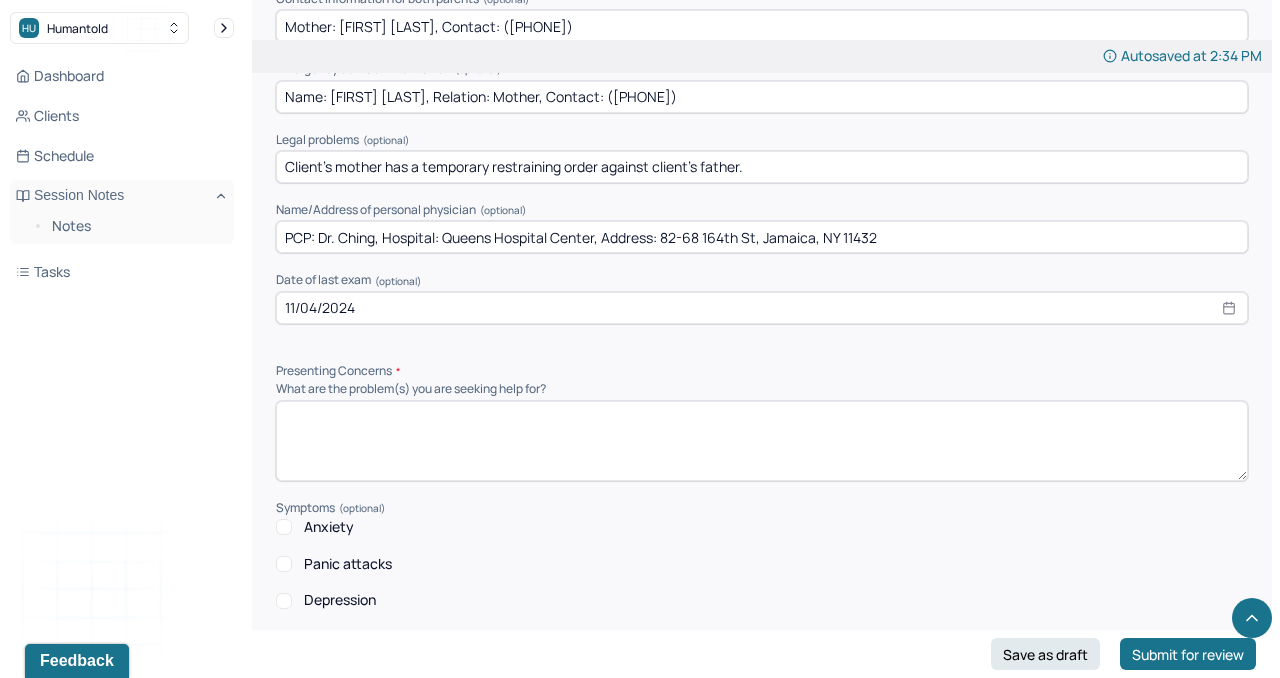 click at bounding box center (762, 441) 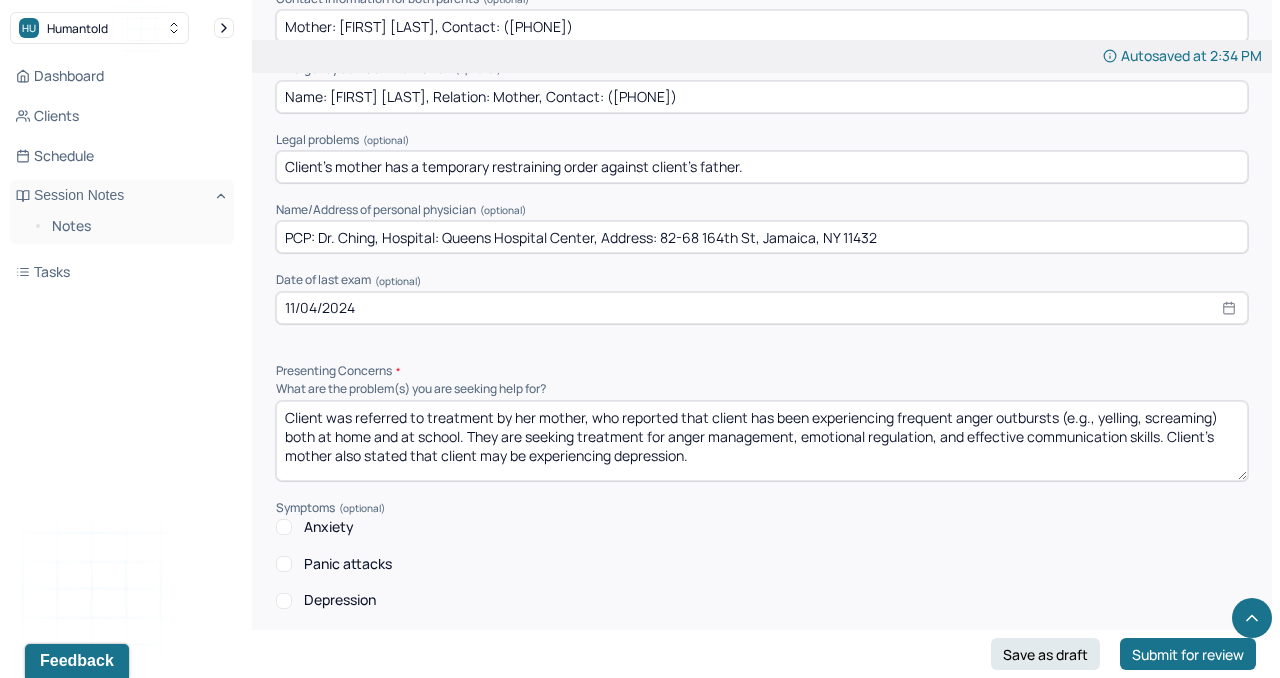 scroll, scrollTop: 0, scrollLeft: 0, axis: both 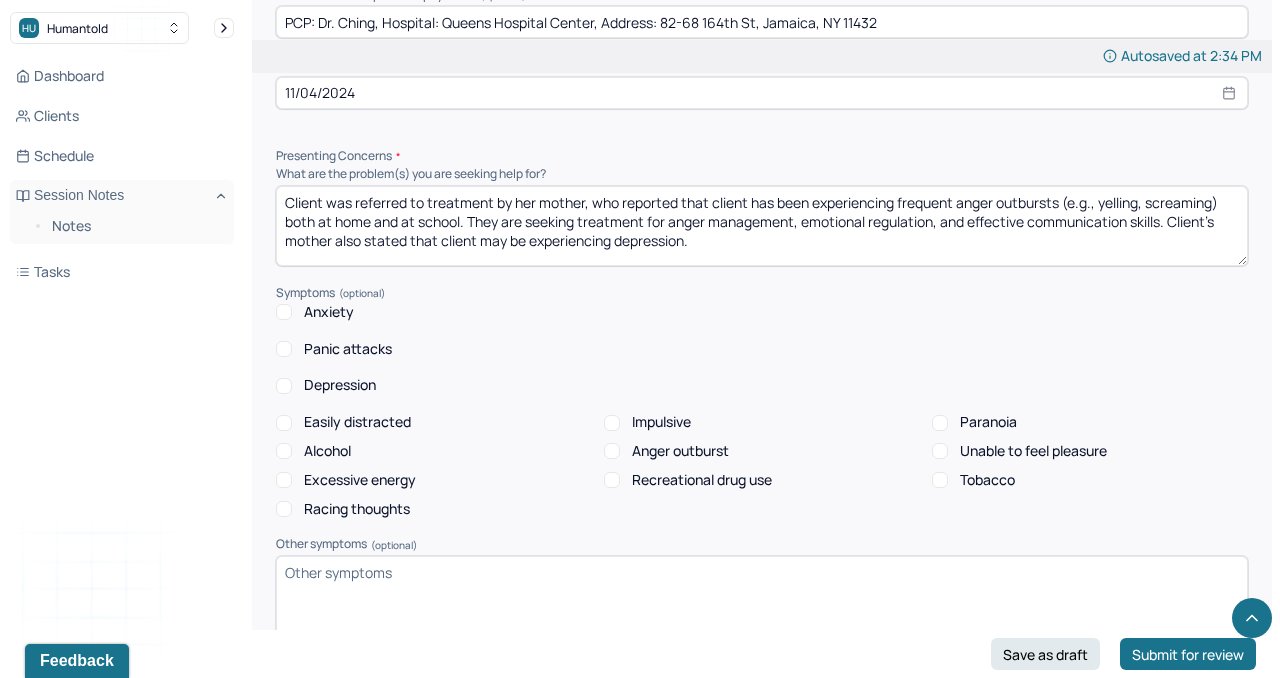 type on "Client was referred to treatment by her mother, who reported that client has been experiencing frequent anger outbursts (e.g., yelling, screaming) both at home and at school. They are seeking treatment for anger management, emotional regulation, and effective communication skills. Client's mother also stated that client may be experiencing depression." 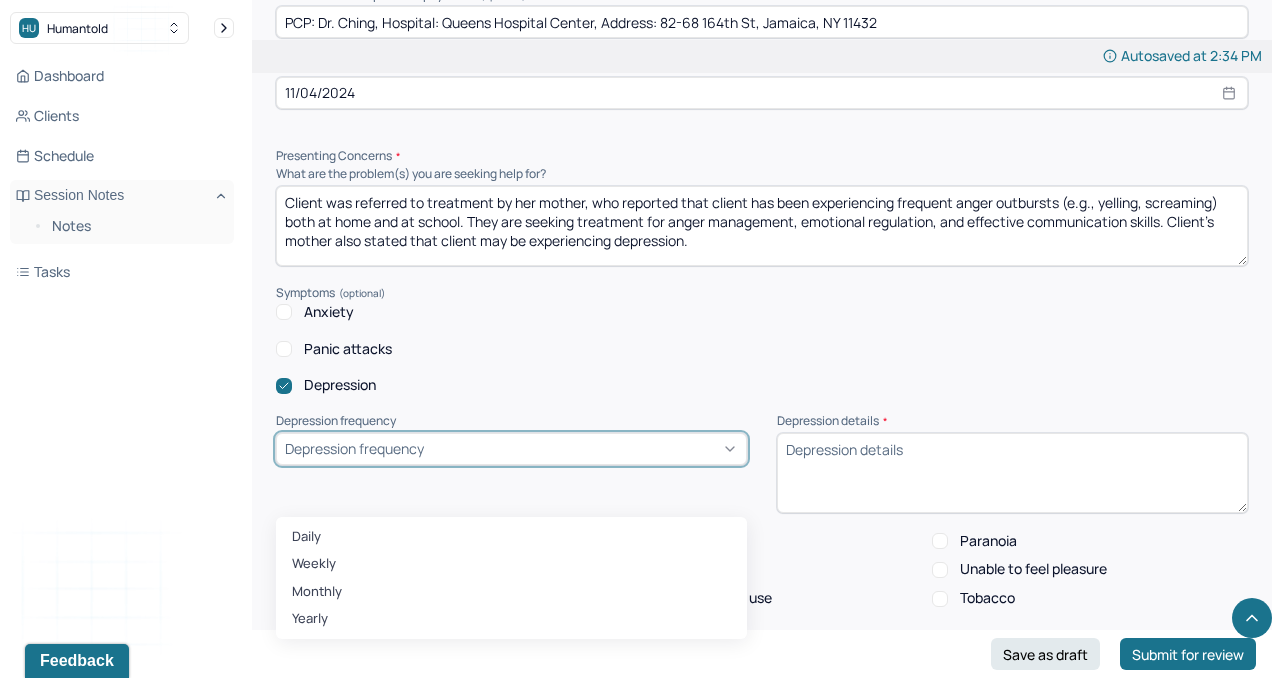 click on "Depression frequency" at bounding box center (354, 448) 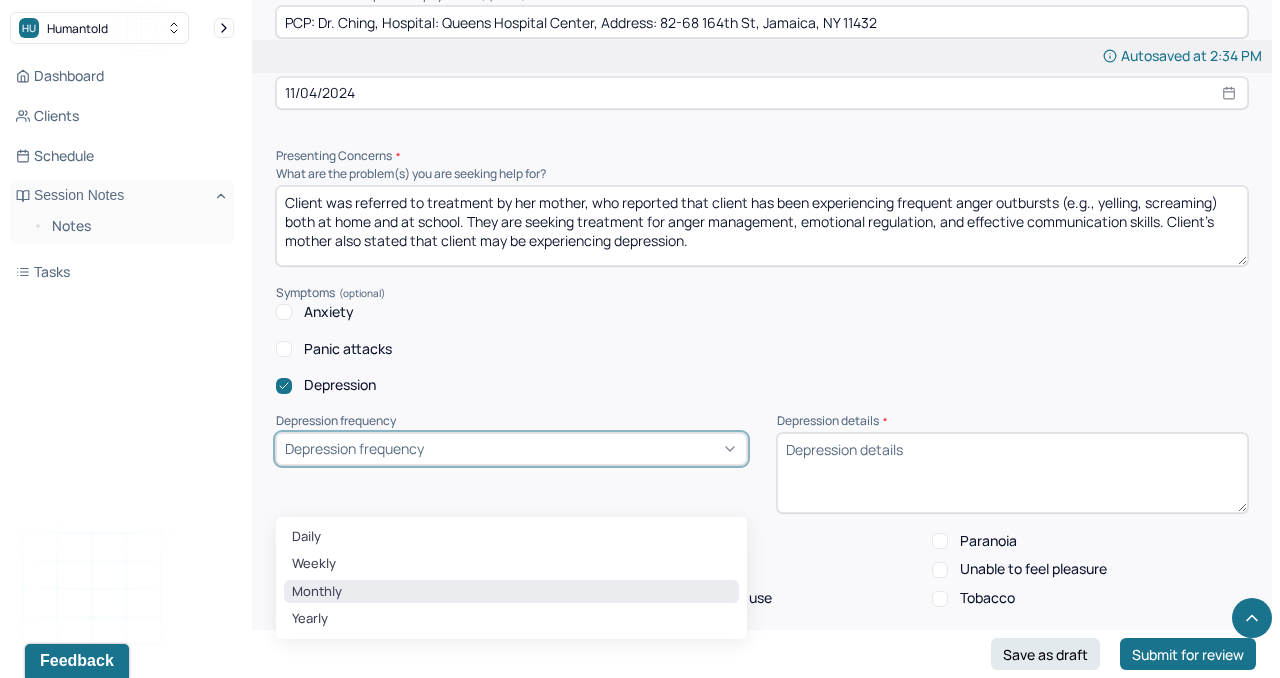 click on "Monthly" at bounding box center (511, 592) 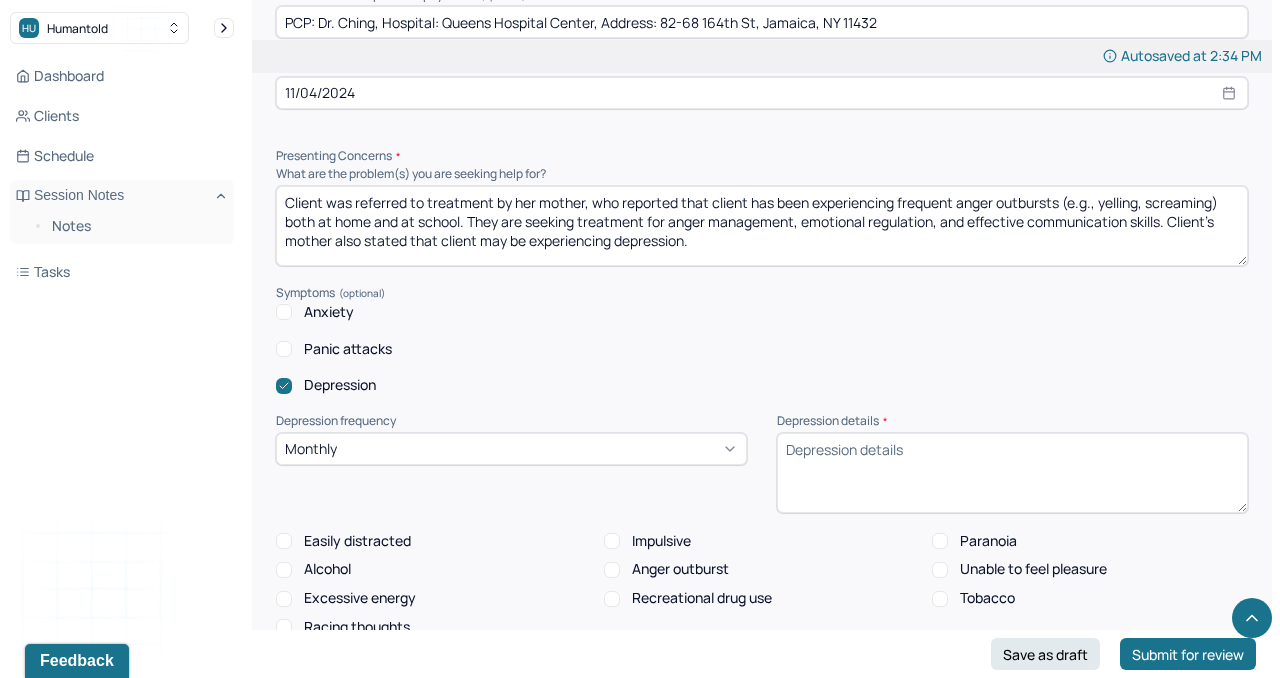 click on "Depression details *" at bounding box center [1012, 473] 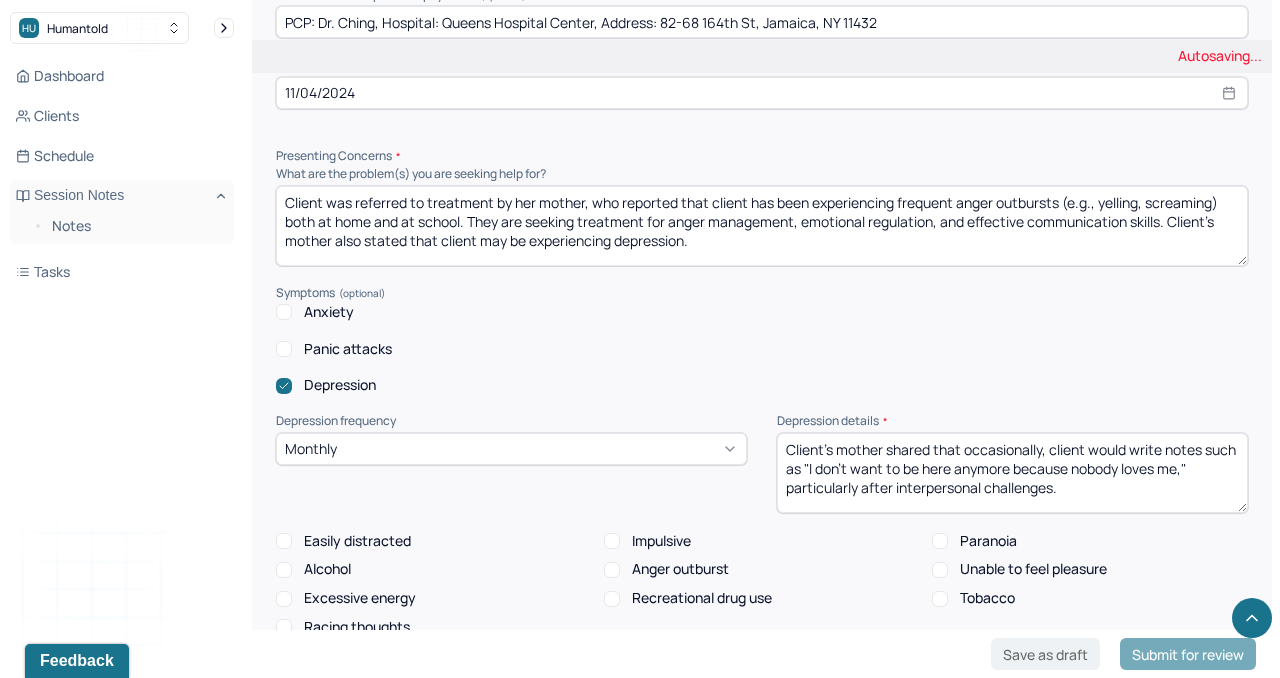 scroll, scrollTop: 0, scrollLeft: 0, axis: both 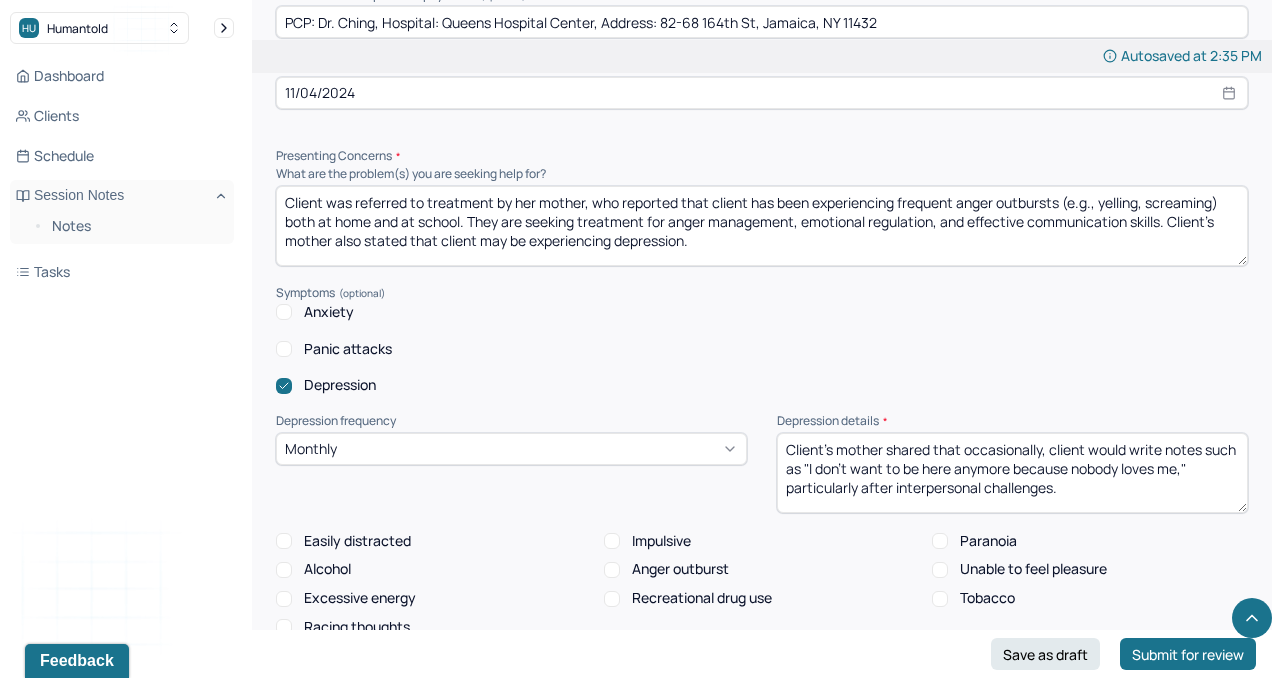 click on "Client's mother shared that occasionally, client would write notes such as "I don't want to be here anymore because nobody loves me," particularly after interpersonal challenges." at bounding box center [1012, 473] 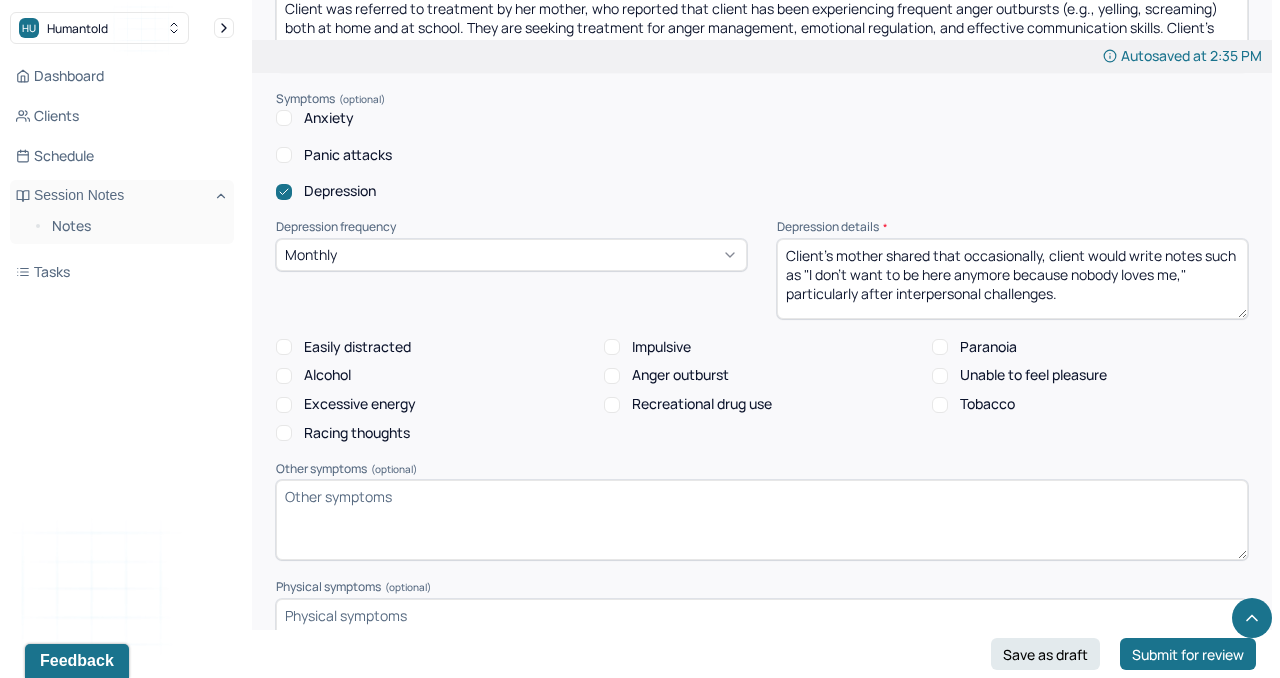 scroll, scrollTop: 2221, scrollLeft: 0, axis: vertical 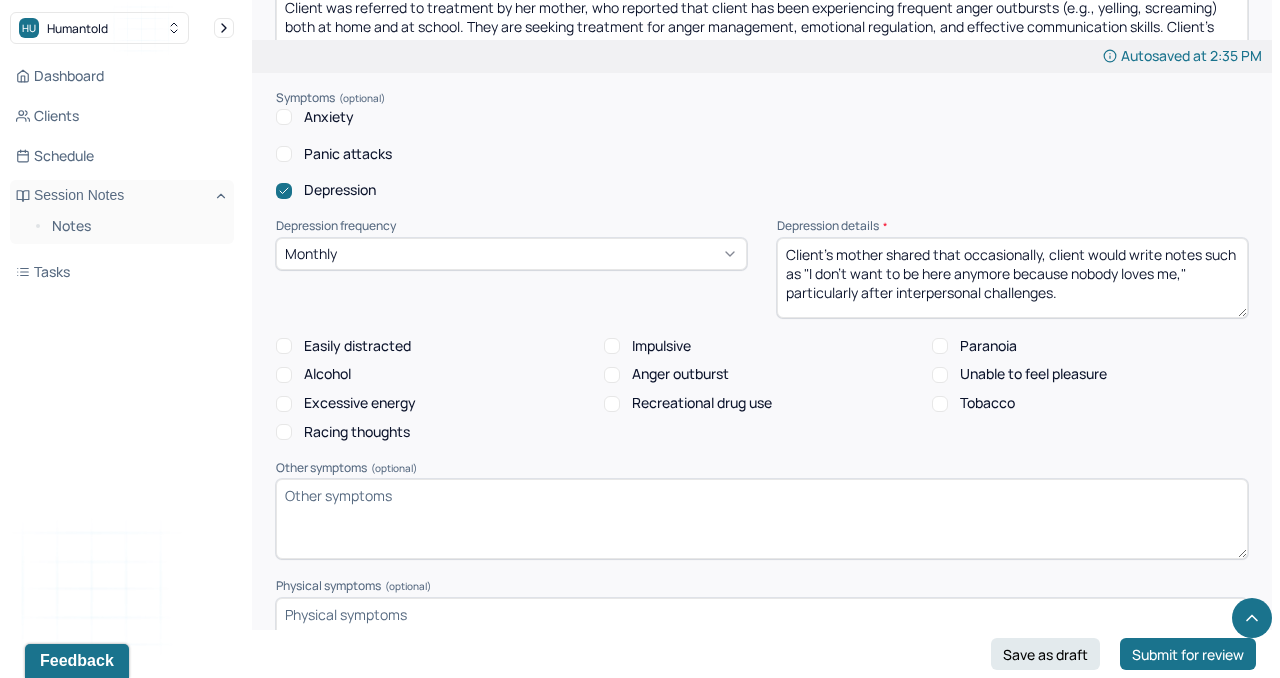 click on "Easily distracted" at bounding box center (357, 346) 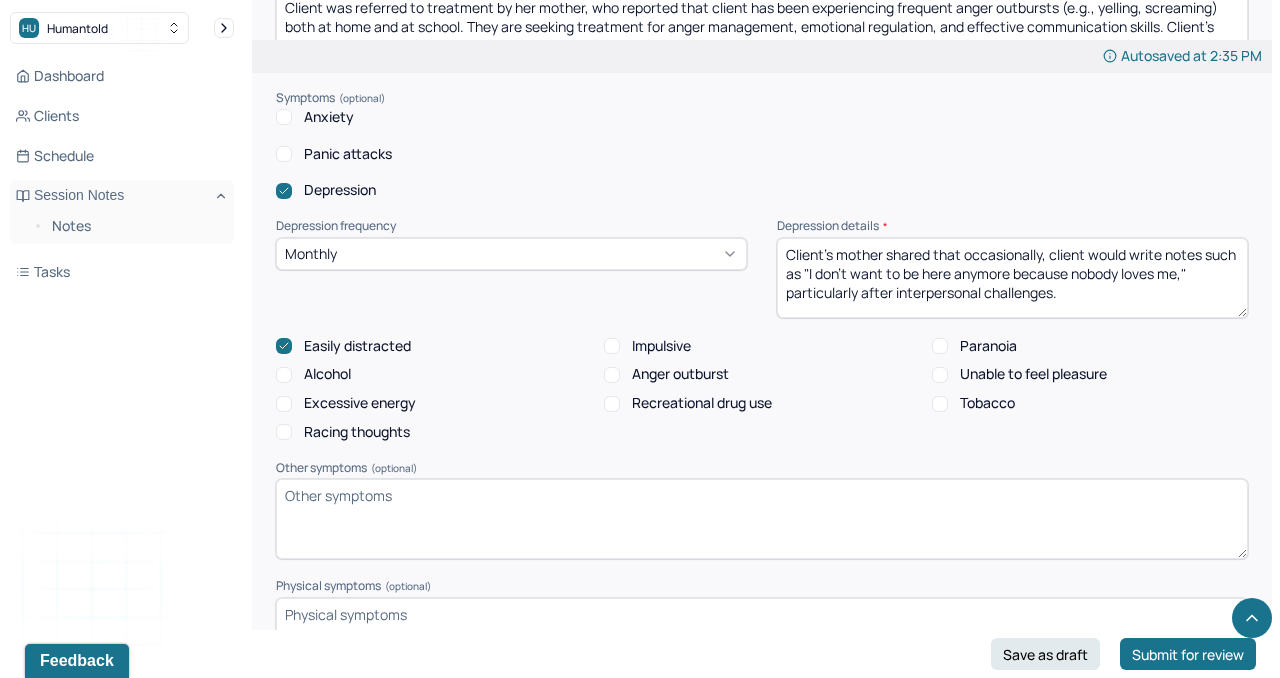 click on "Impulsive" at bounding box center (661, 346) 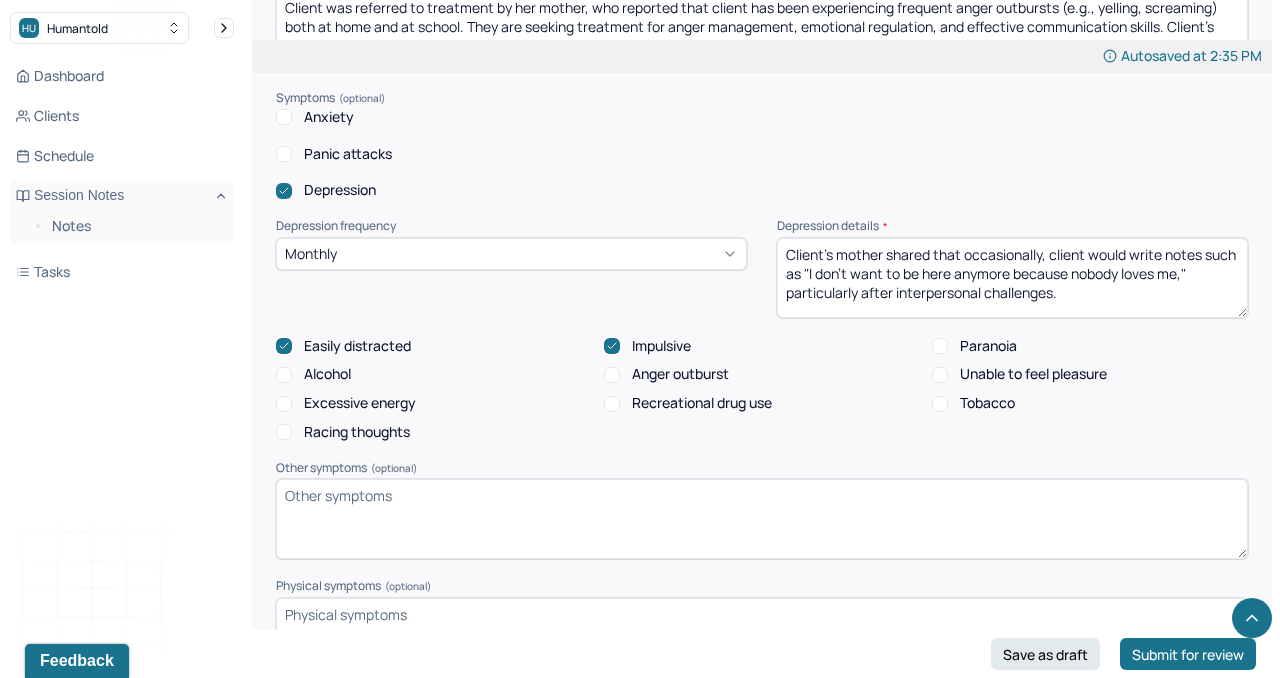 click on "Anger outburst" at bounding box center (680, 374) 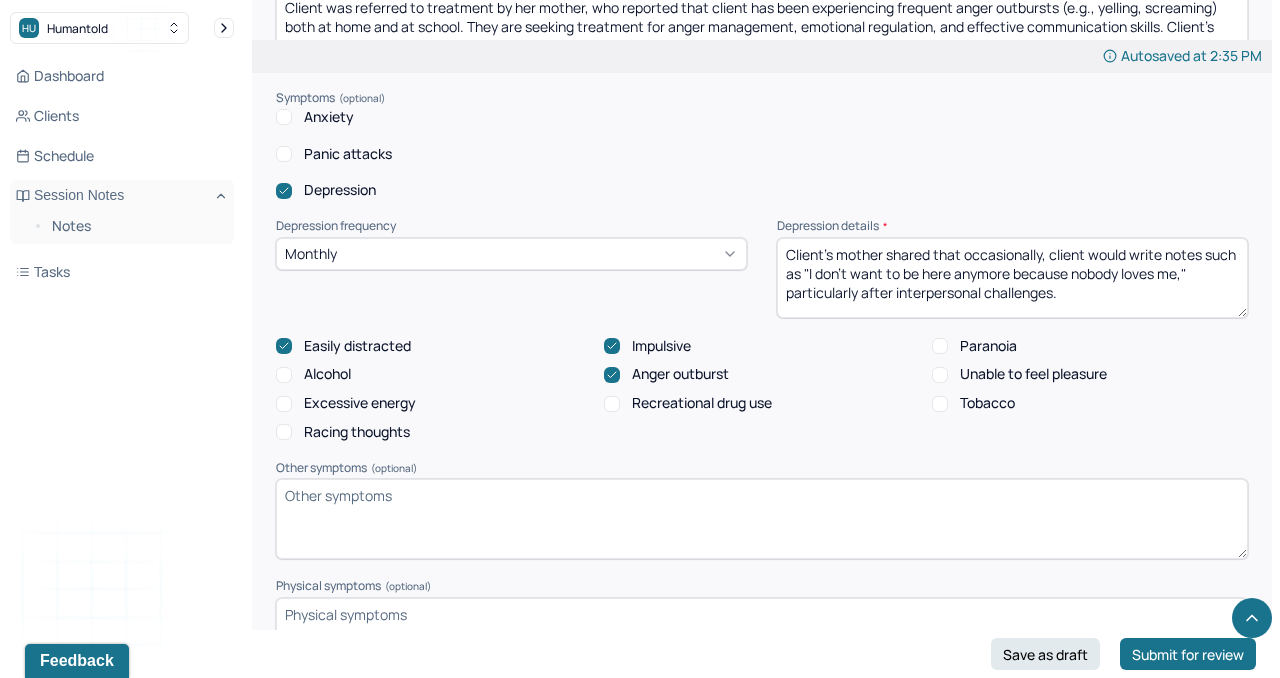 click on "Excessive energy" at bounding box center [360, 403] 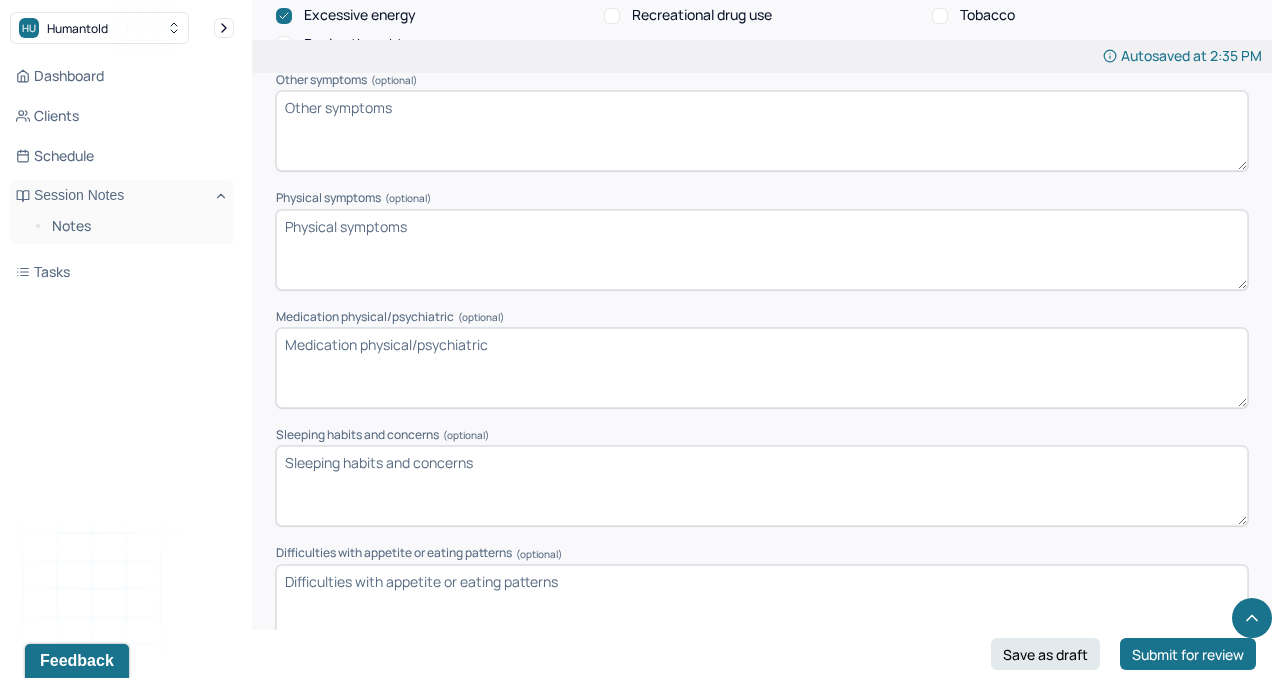 scroll, scrollTop: 2524, scrollLeft: 0, axis: vertical 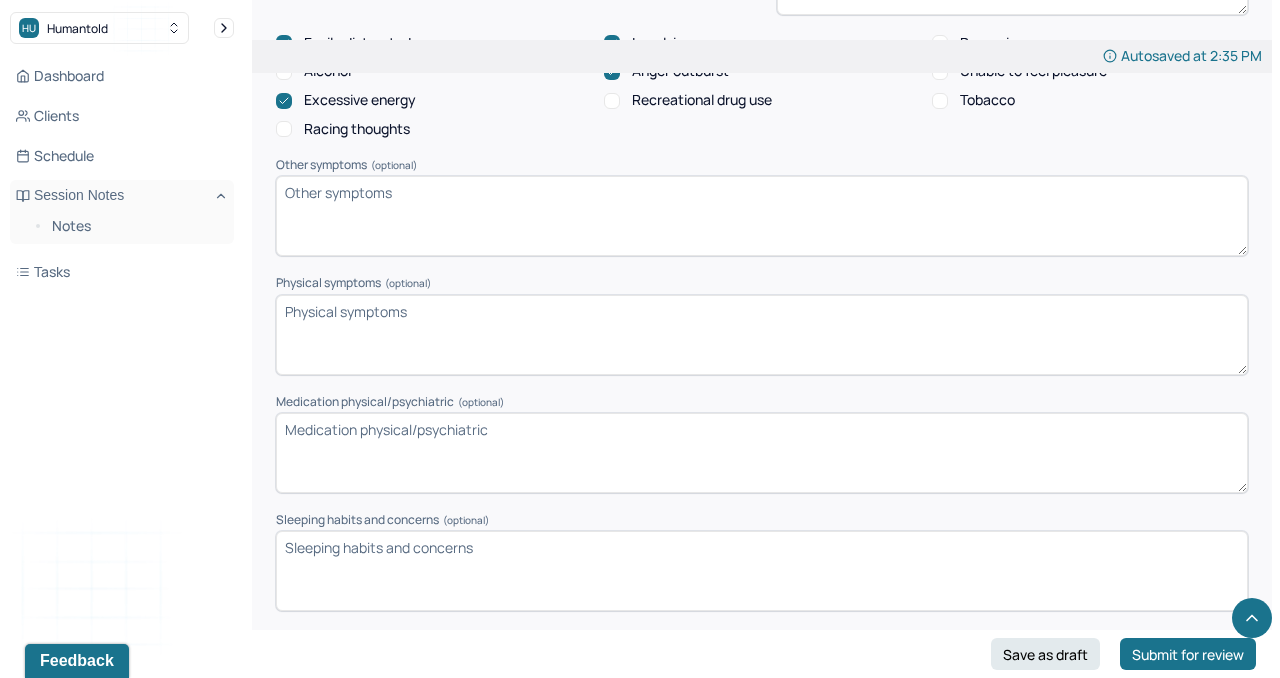 click on "Other symptoms (optional)" at bounding box center [762, 216] 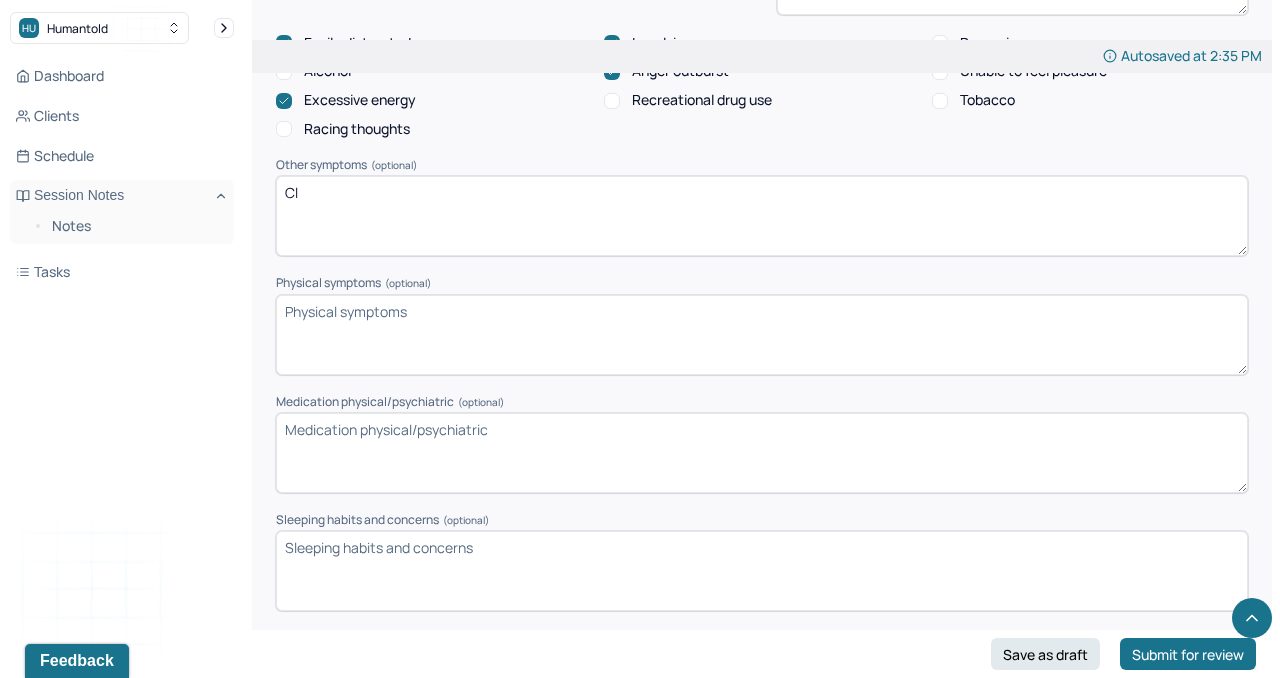 type on "C" 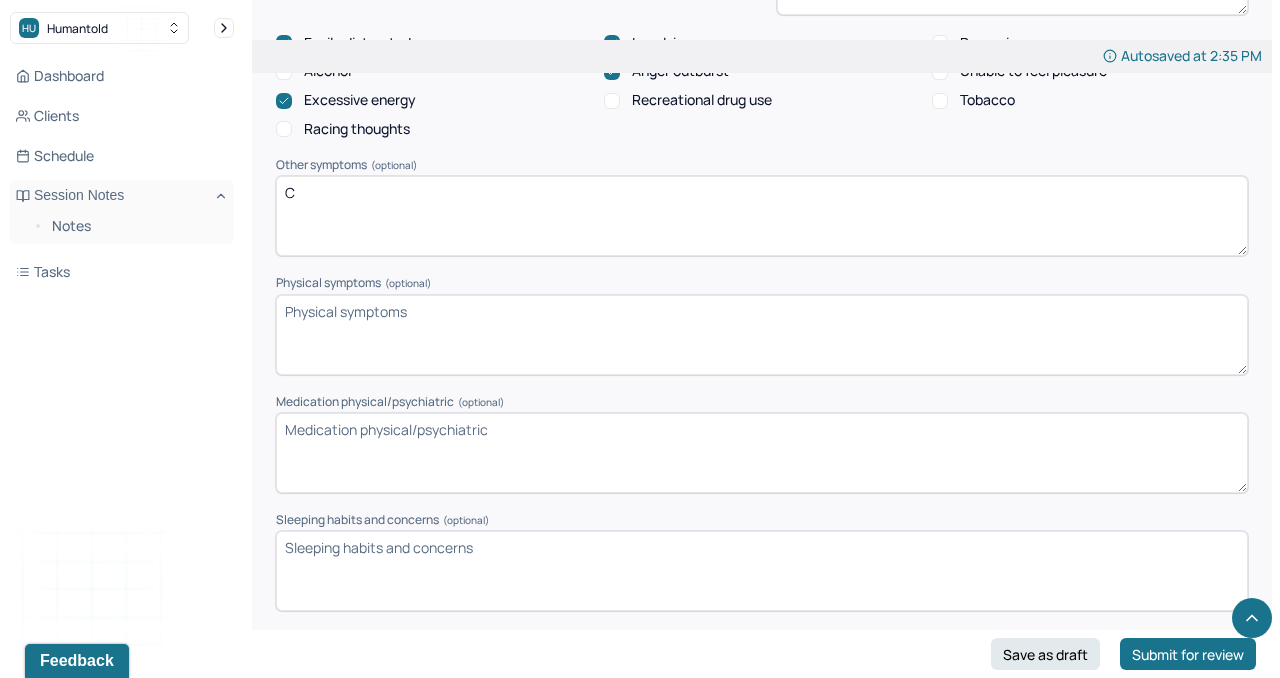 type 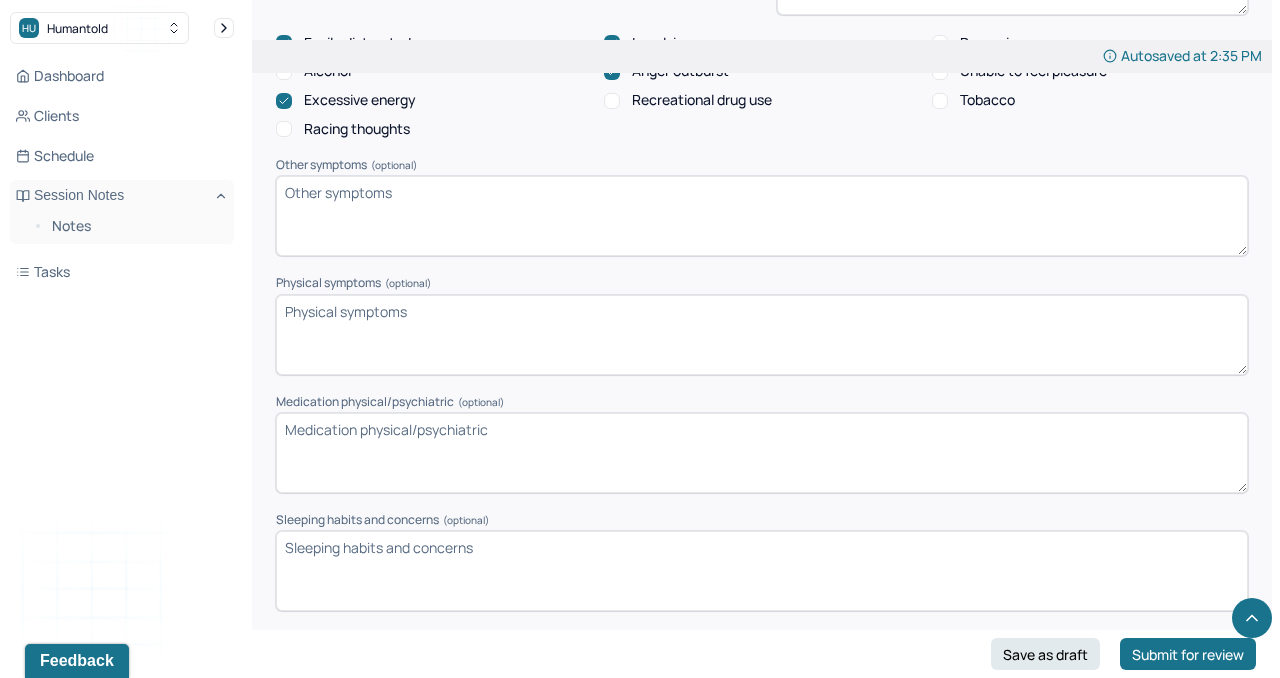 click on "Physical symptoms (optional)" at bounding box center (762, 335) 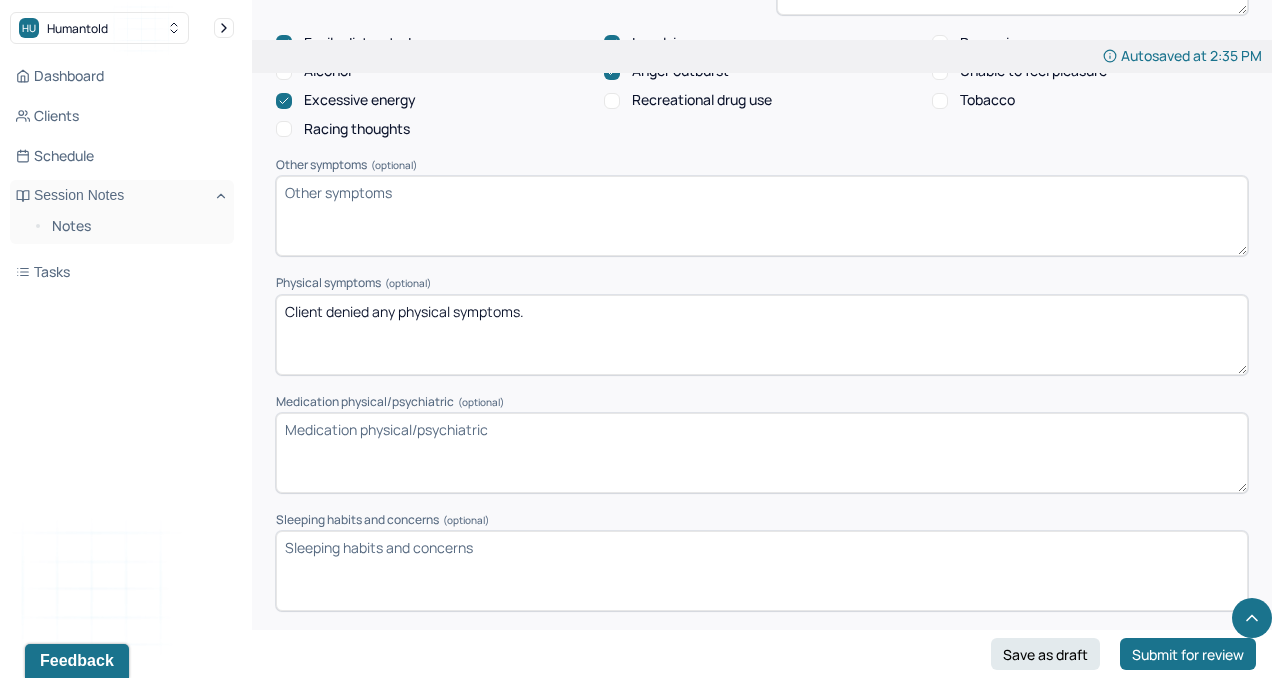 type on "Client denied any physical symptoms." 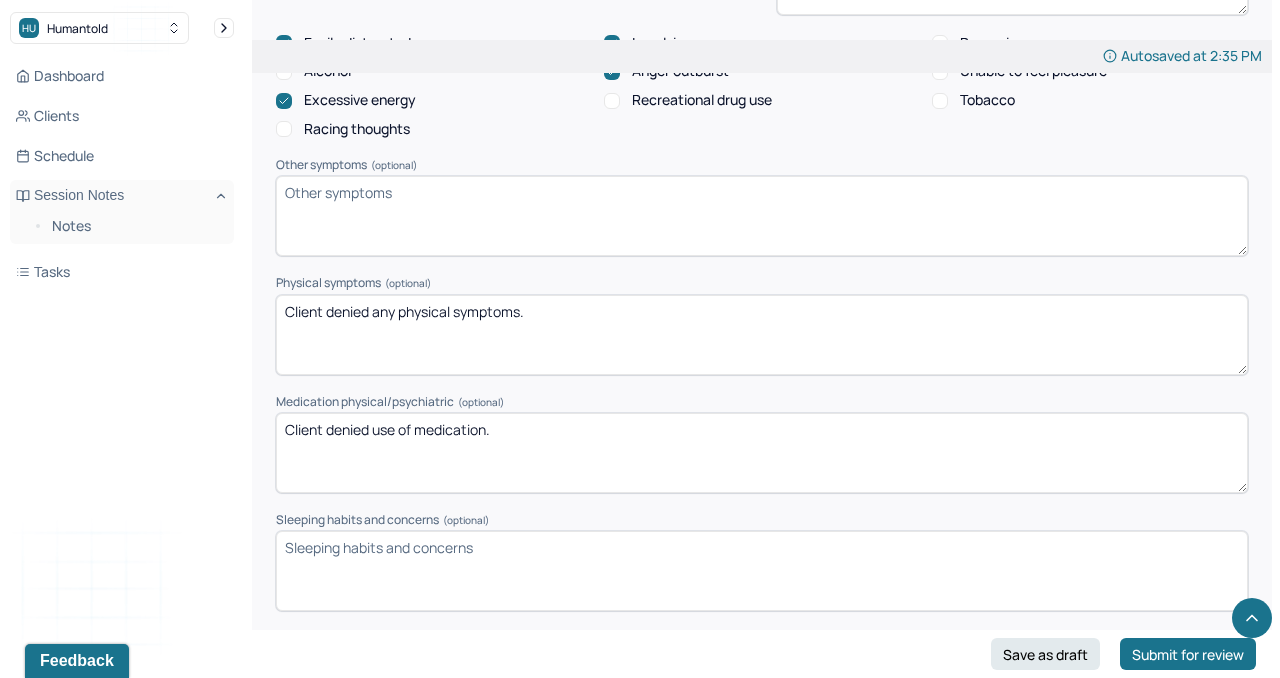 type on "Client denied use of medication." 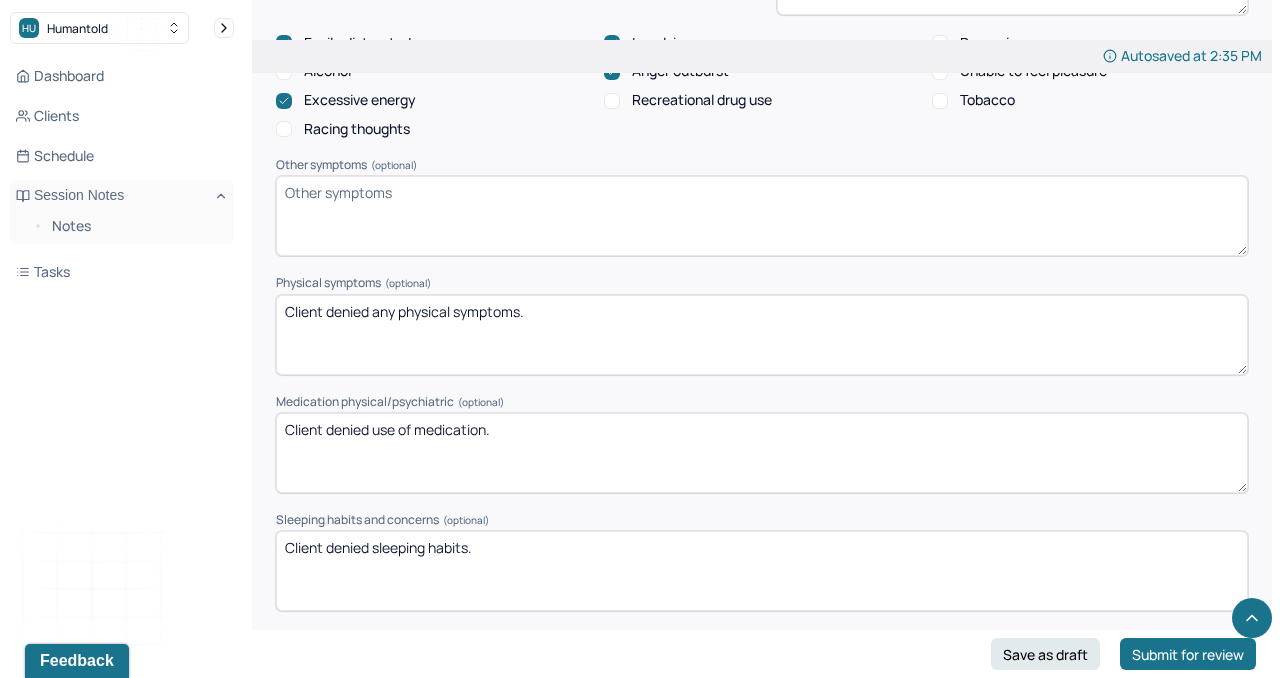 click on "Client denied sleeping habits." at bounding box center [762, 571] 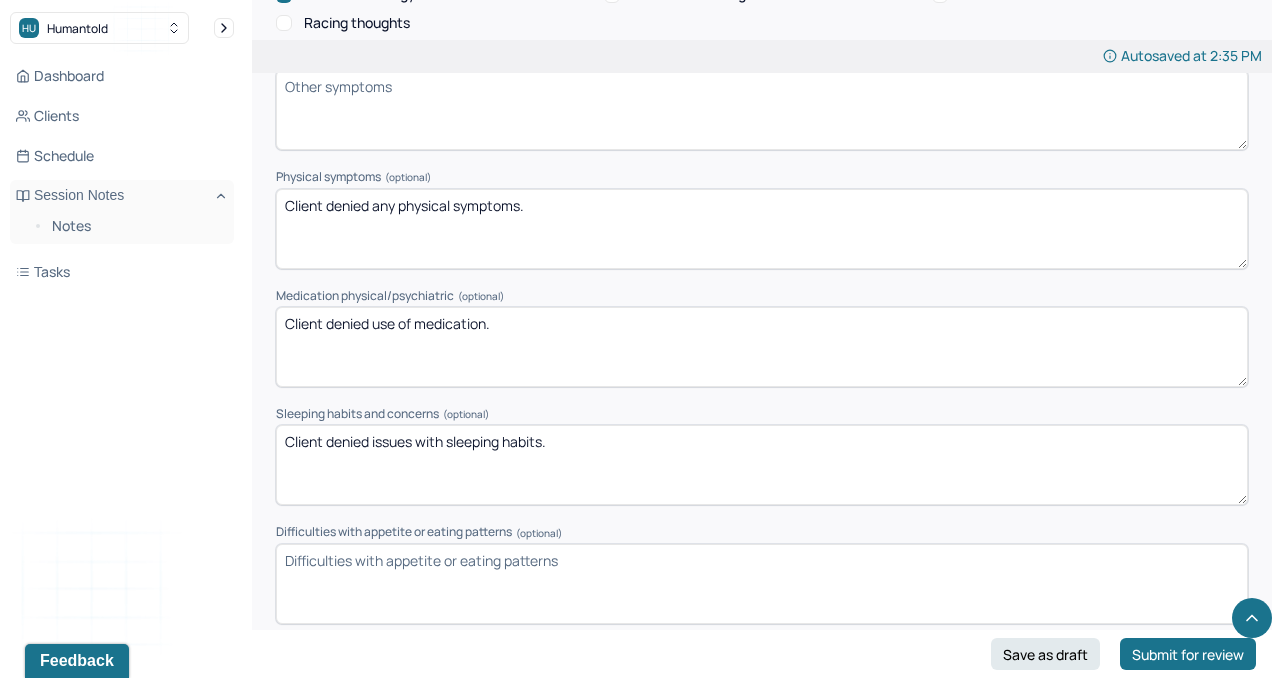 scroll, scrollTop: 2631, scrollLeft: 0, axis: vertical 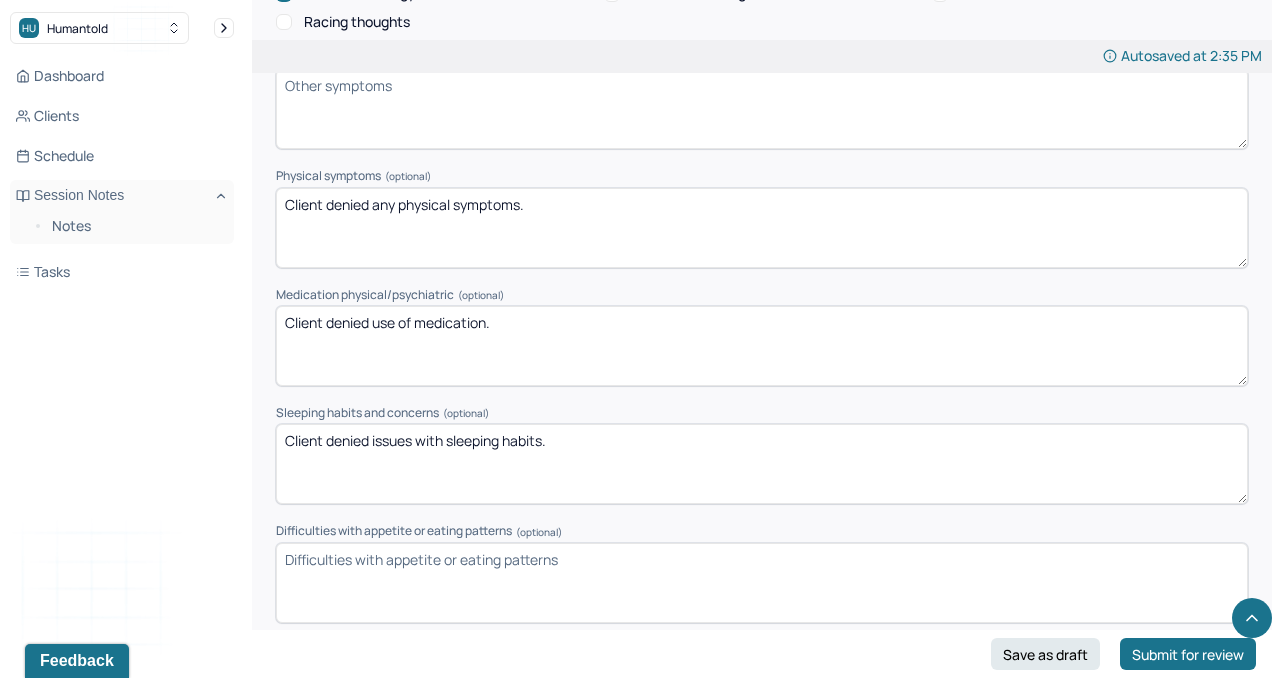 type on "Client denied issues with sleeping habits." 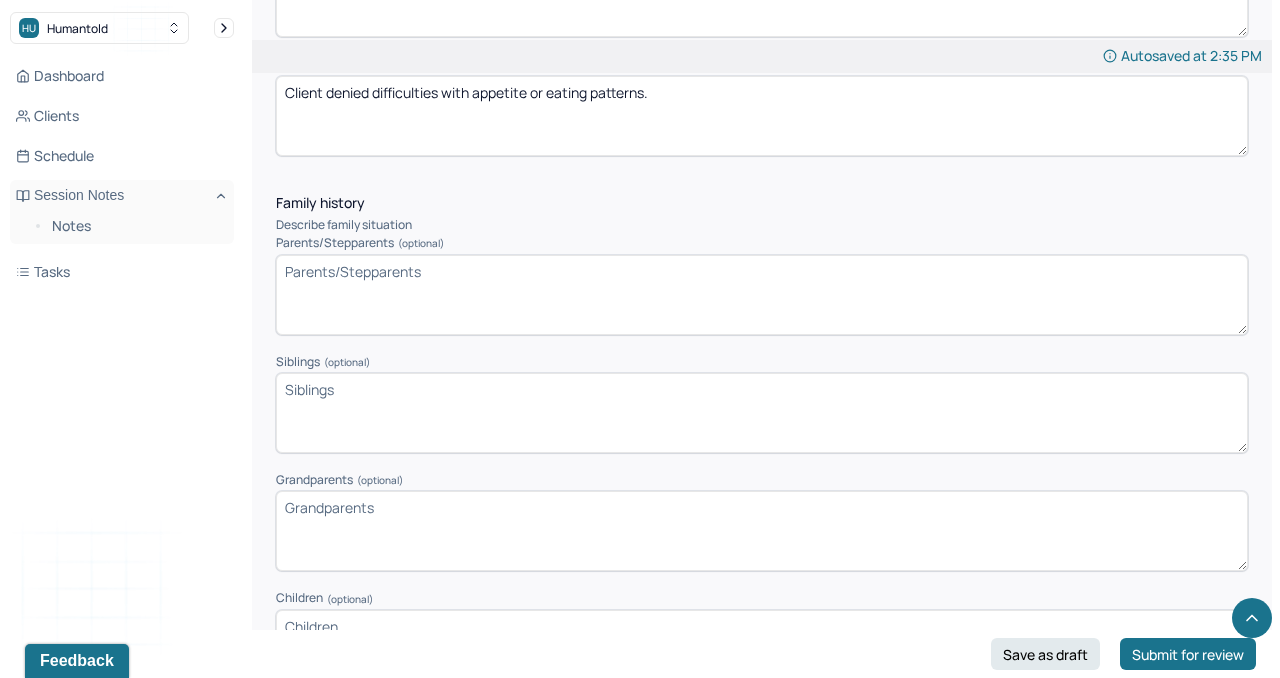 scroll, scrollTop: 3101, scrollLeft: 0, axis: vertical 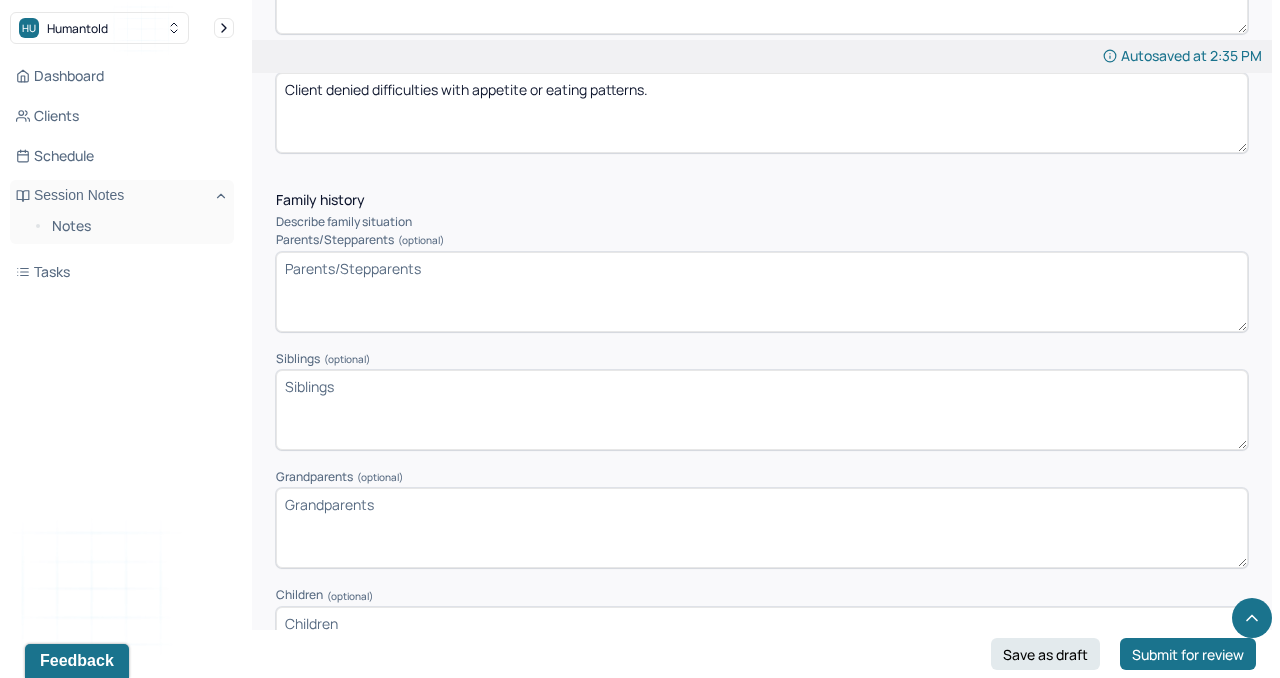 type on "Client denied difficulties with appetite or eating patterns." 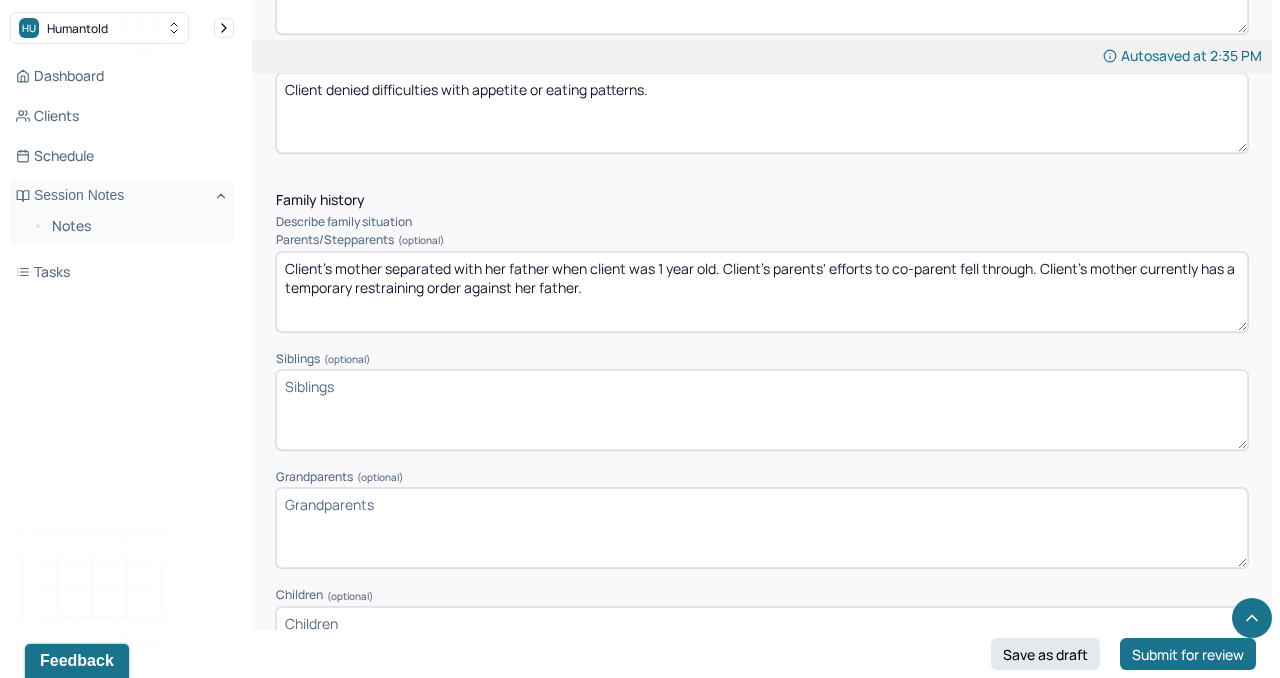 type on "Client's mother separated with her father when client was 1 year old. Client's parents' efforts to co-parent fell through. Client's mother currently has a temporary restraining order against her father." 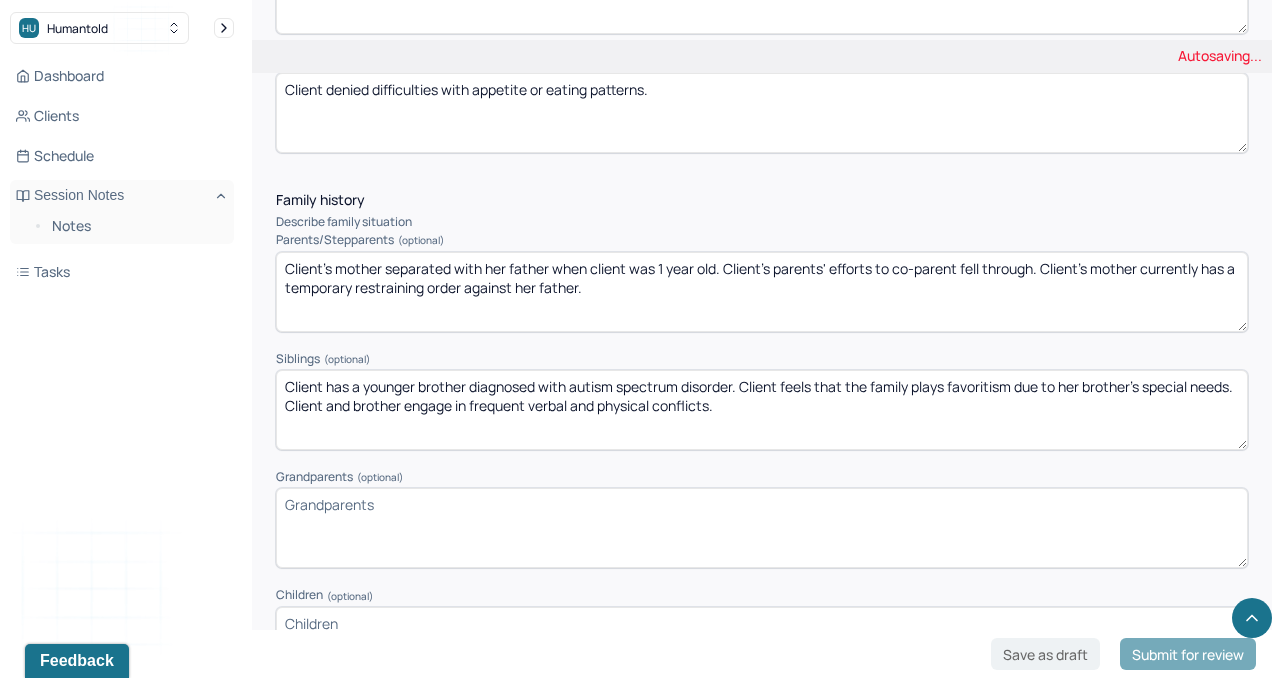 type on "Client has a younger brother diagnosed with autism spectrum disorder. Client feels that the family plays favoritism due to her brother's special needs. Client and brother engage in frequent verbal and physical conflicts." 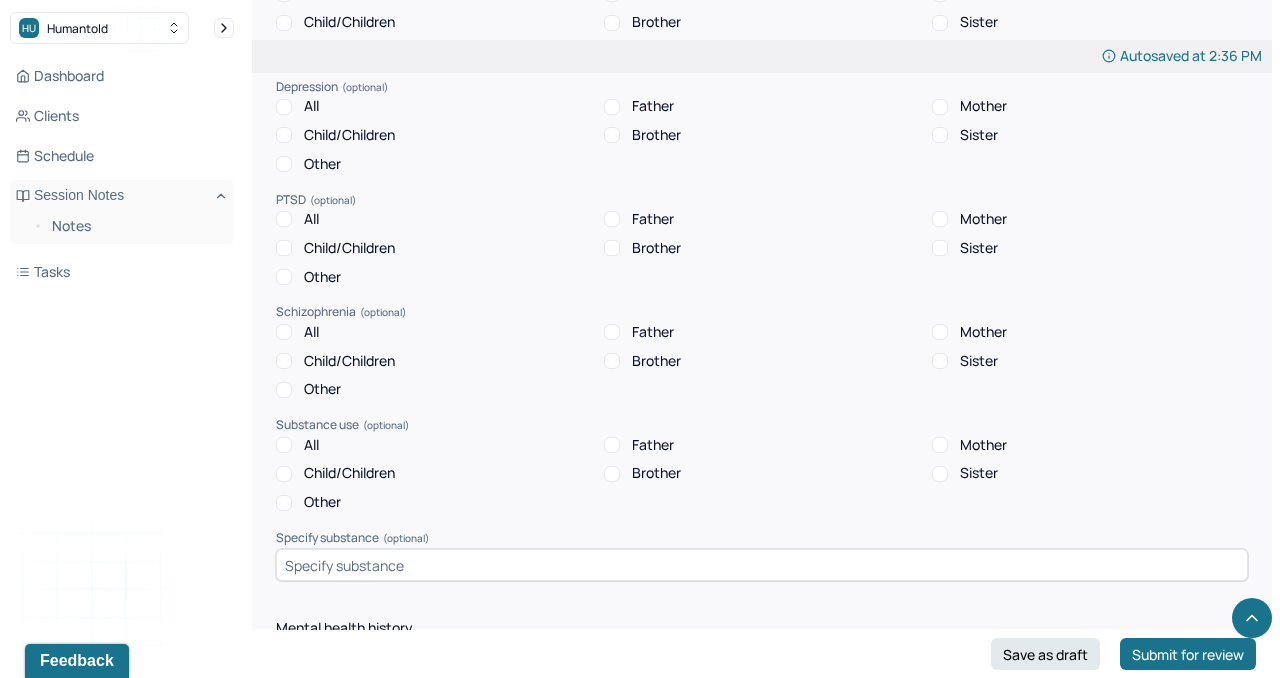 scroll, scrollTop: 4413, scrollLeft: 0, axis: vertical 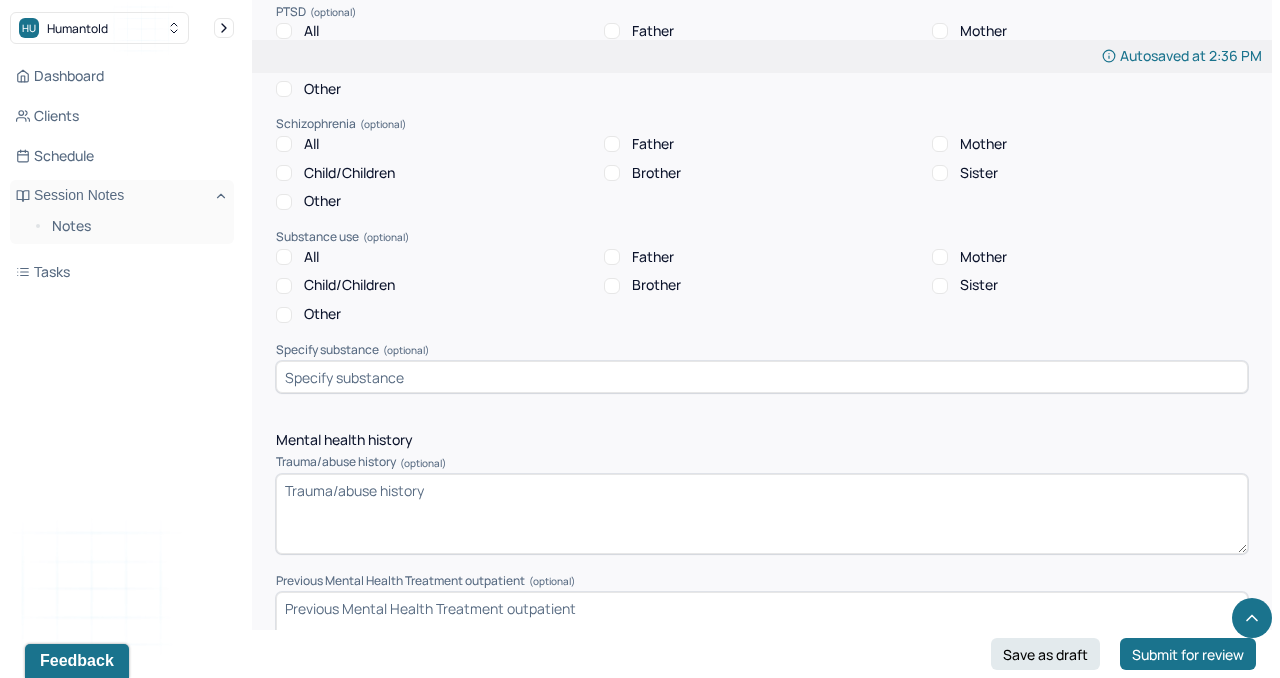 click on "Trauma/abuse history (optional)" at bounding box center (762, 514) 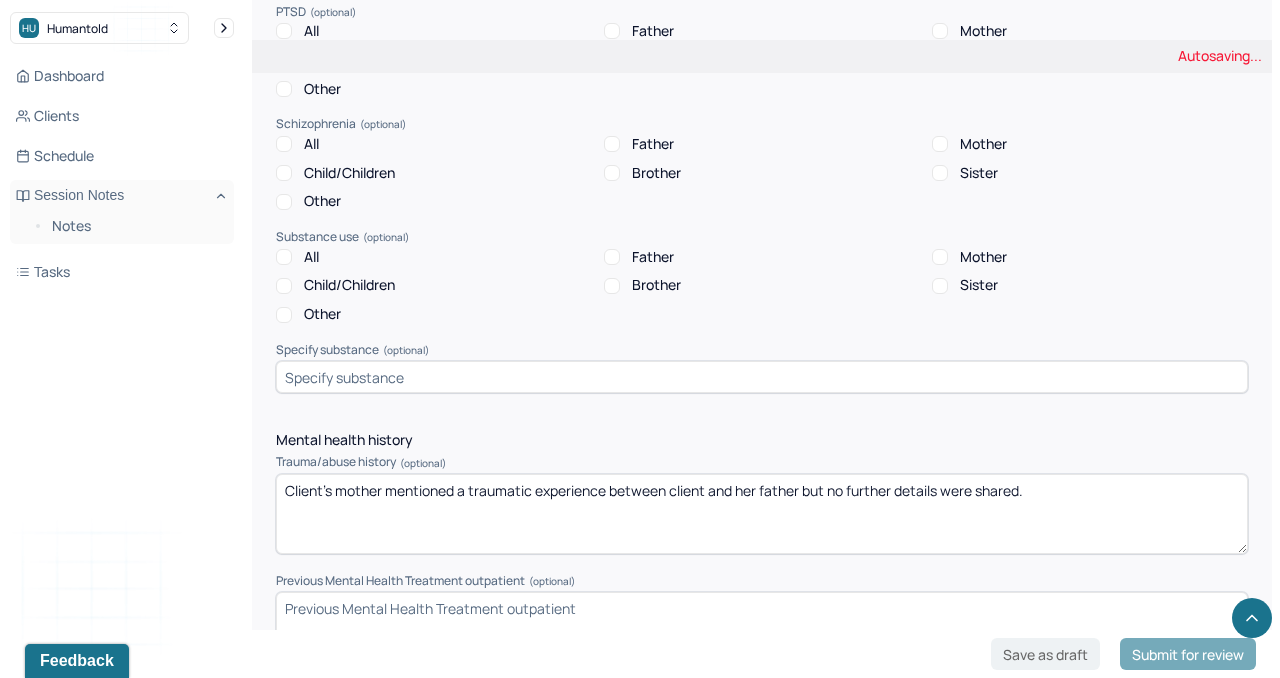 type on "Client's mother mentioned a traumatic experience between client and her father but no further details were shared." 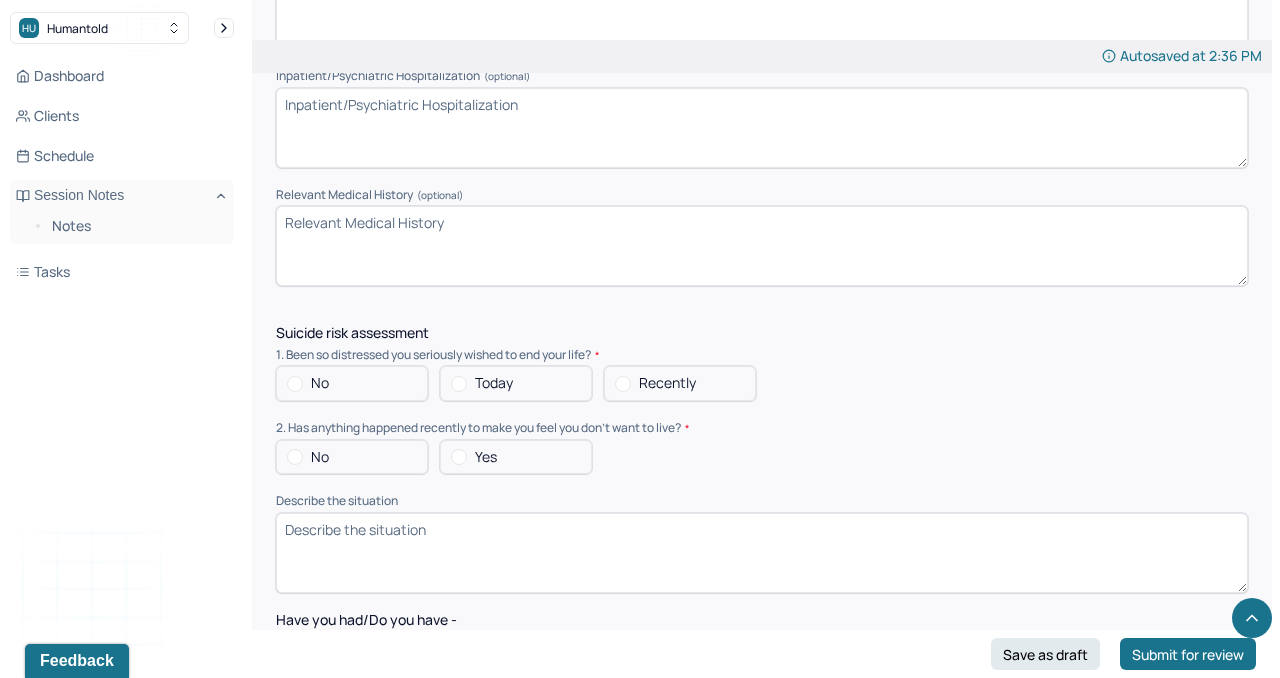 scroll, scrollTop: 5177, scrollLeft: 0, axis: vertical 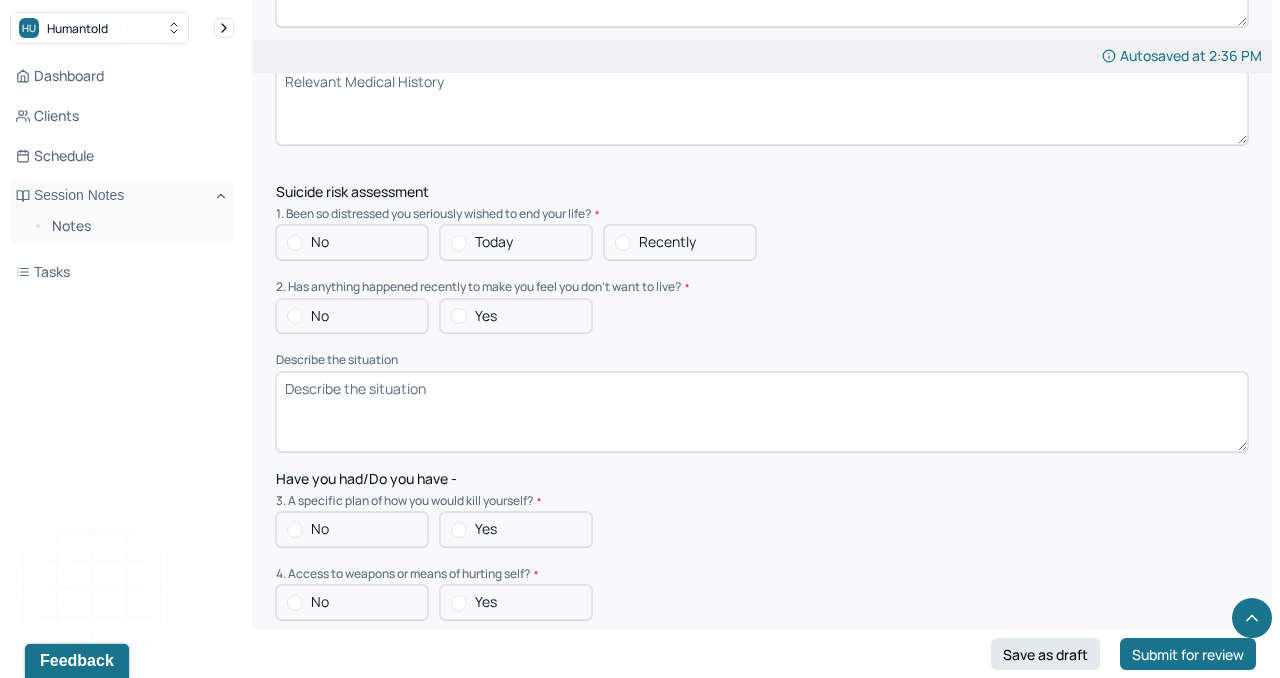 click at bounding box center (295, 243) 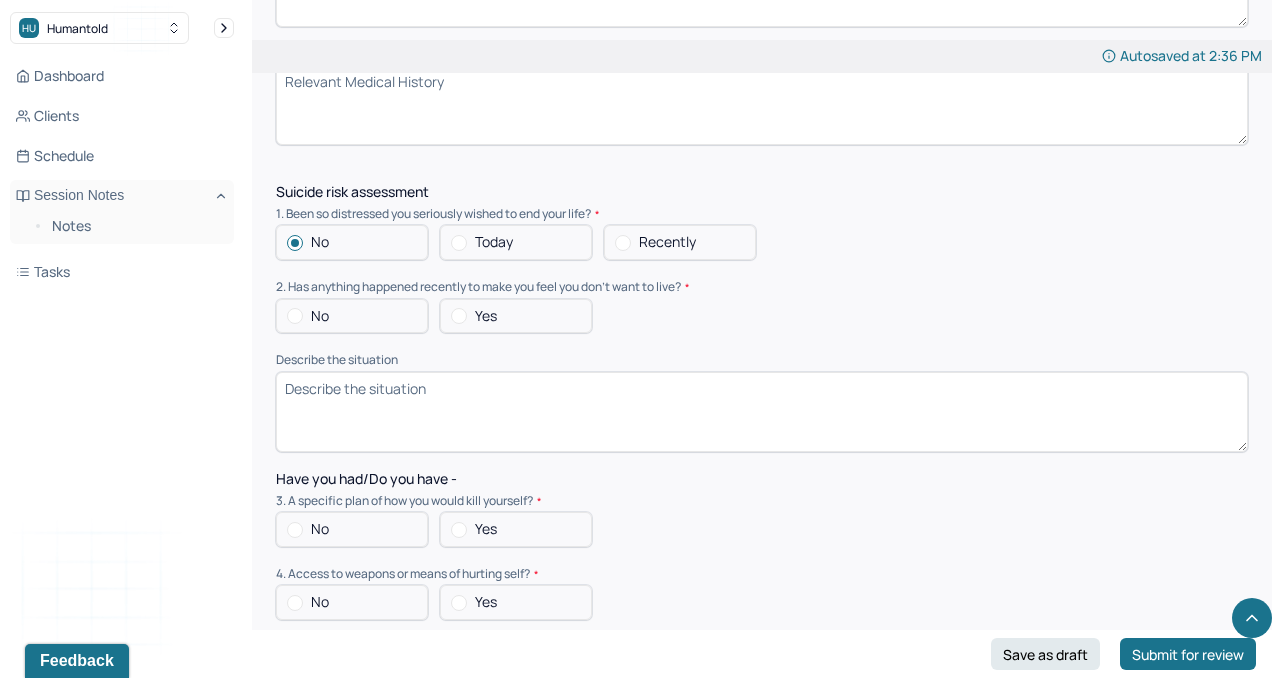 click on "No" at bounding box center [352, 316] 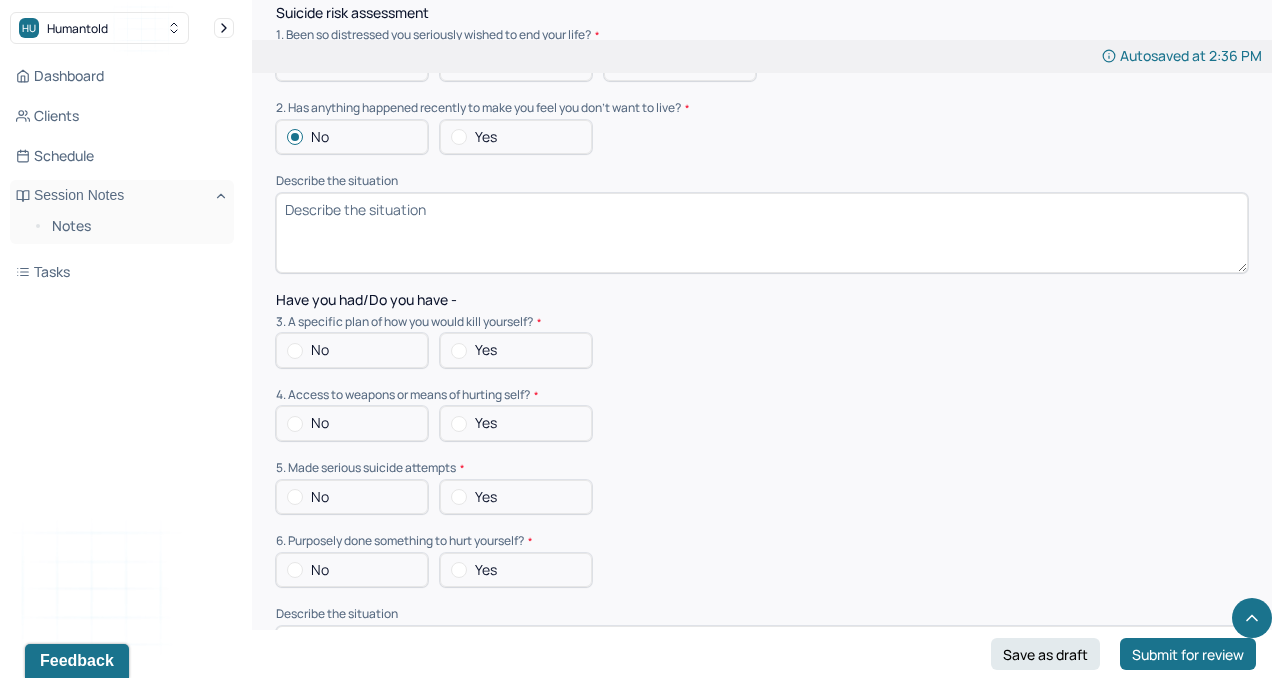 scroll, scrollTop: 5372, scrollLeft: 0, axis: vertical 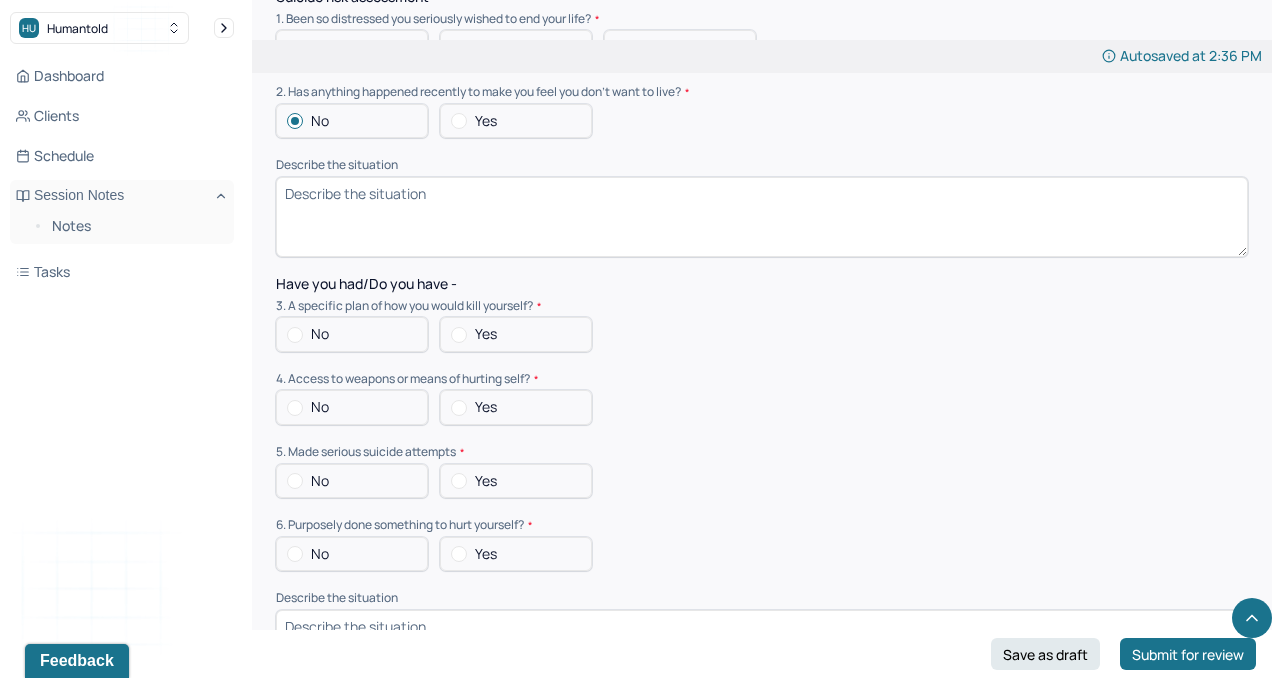 click at bounding box center (295, 335) 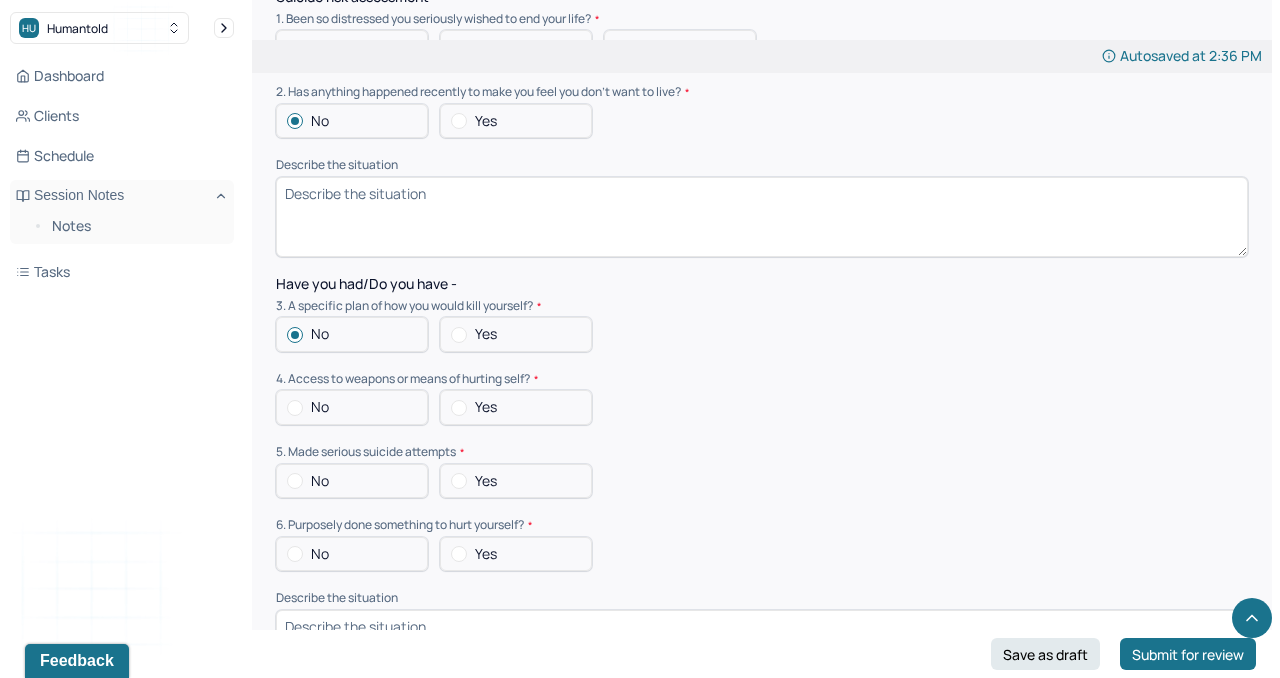click at bounding box center (295, 408) 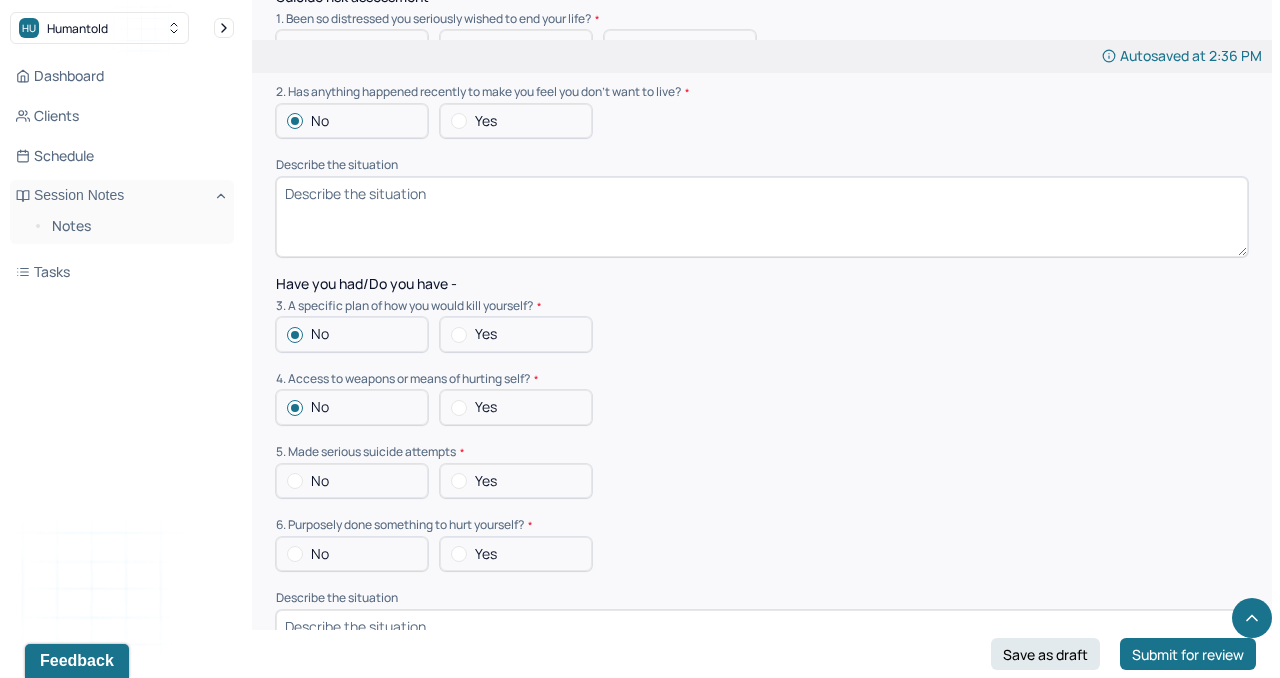 click at bounding box center [295, 481] 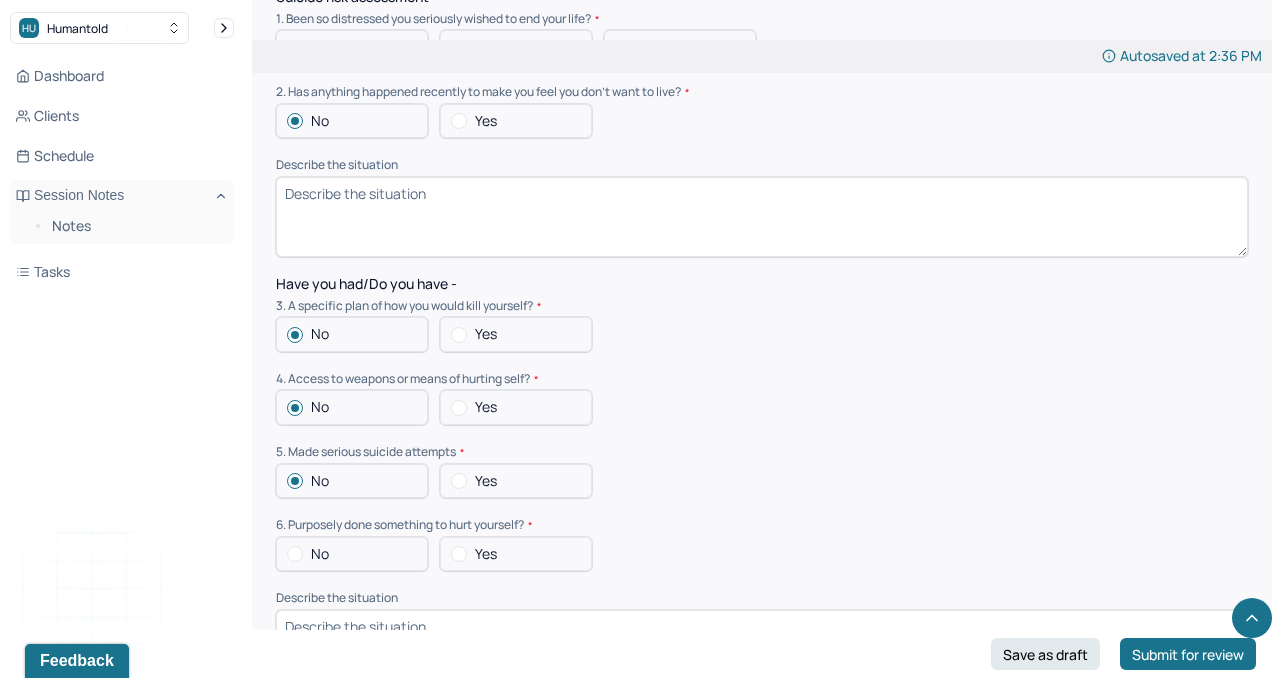 click at bounding box center (295, 554) 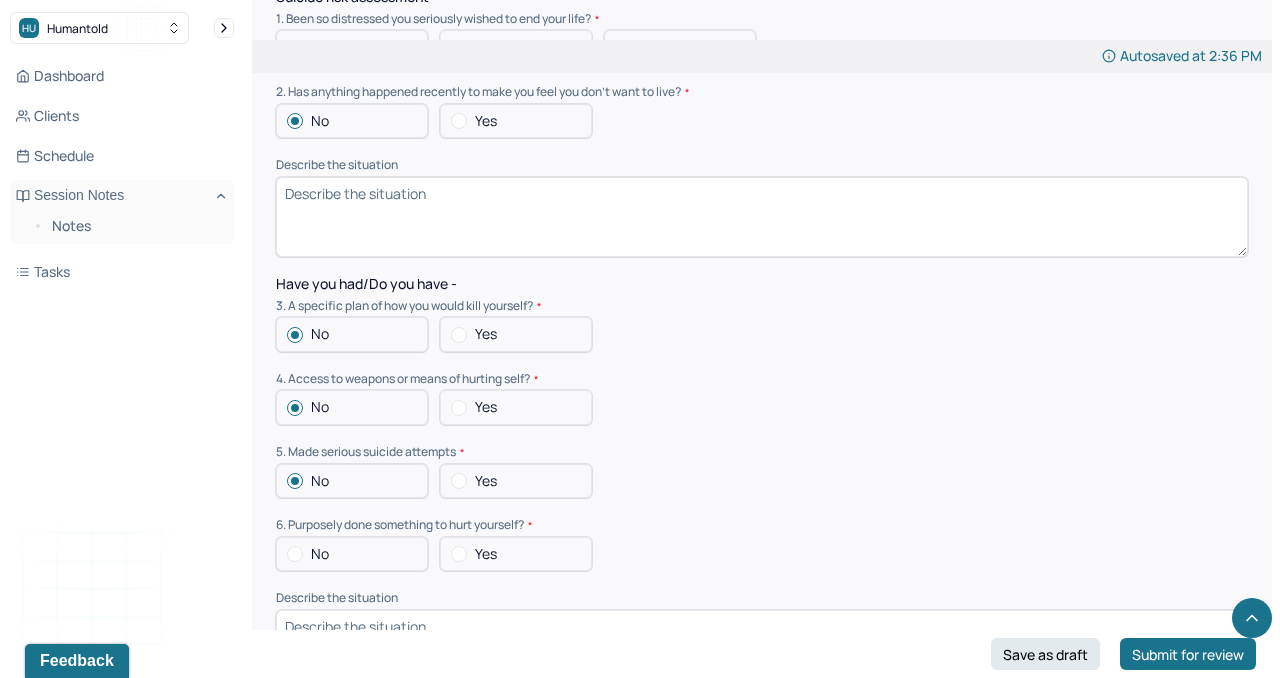click on "No" at bounding box center (287, 554) 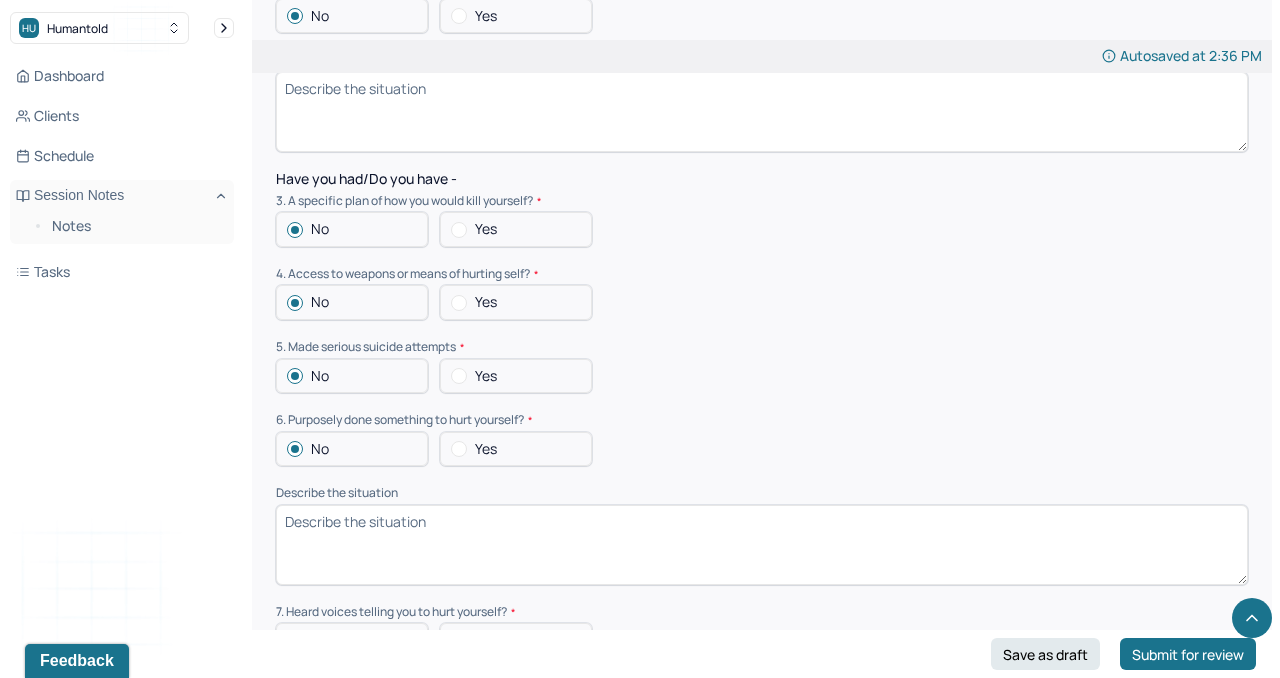 scroll, scrollTop: 5687, scrollLeft: 0, axis: vertical 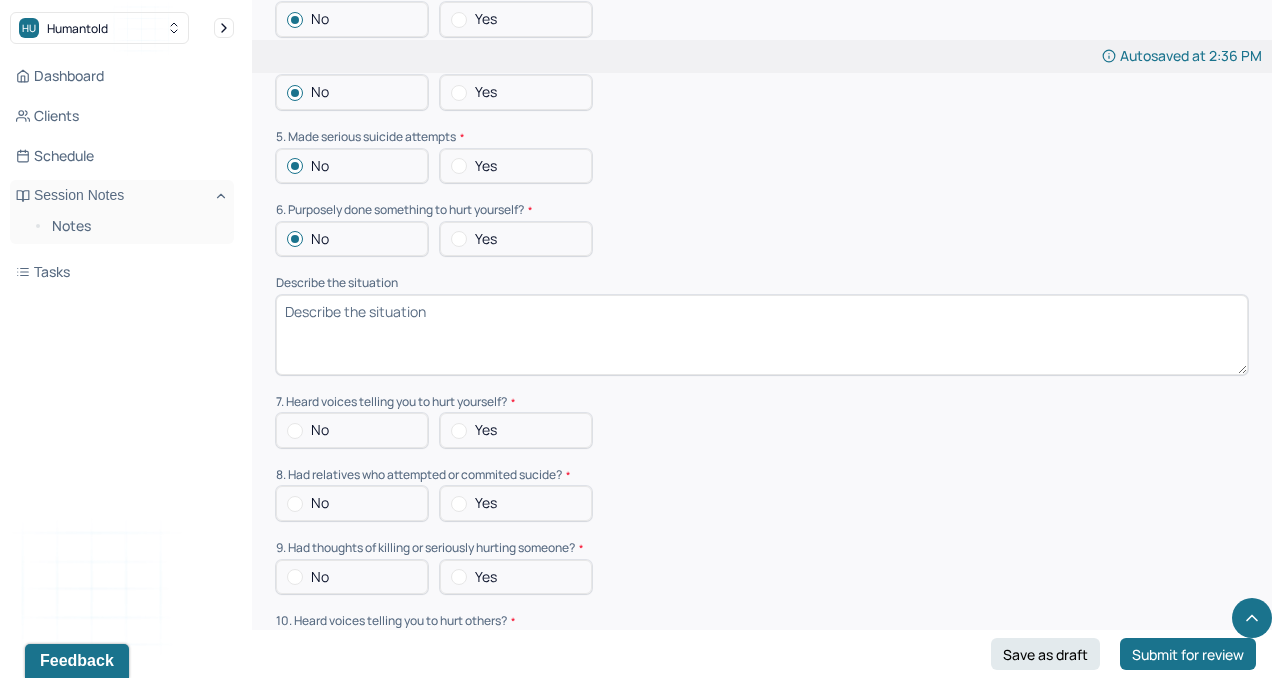click at bounding box center (295, 431) 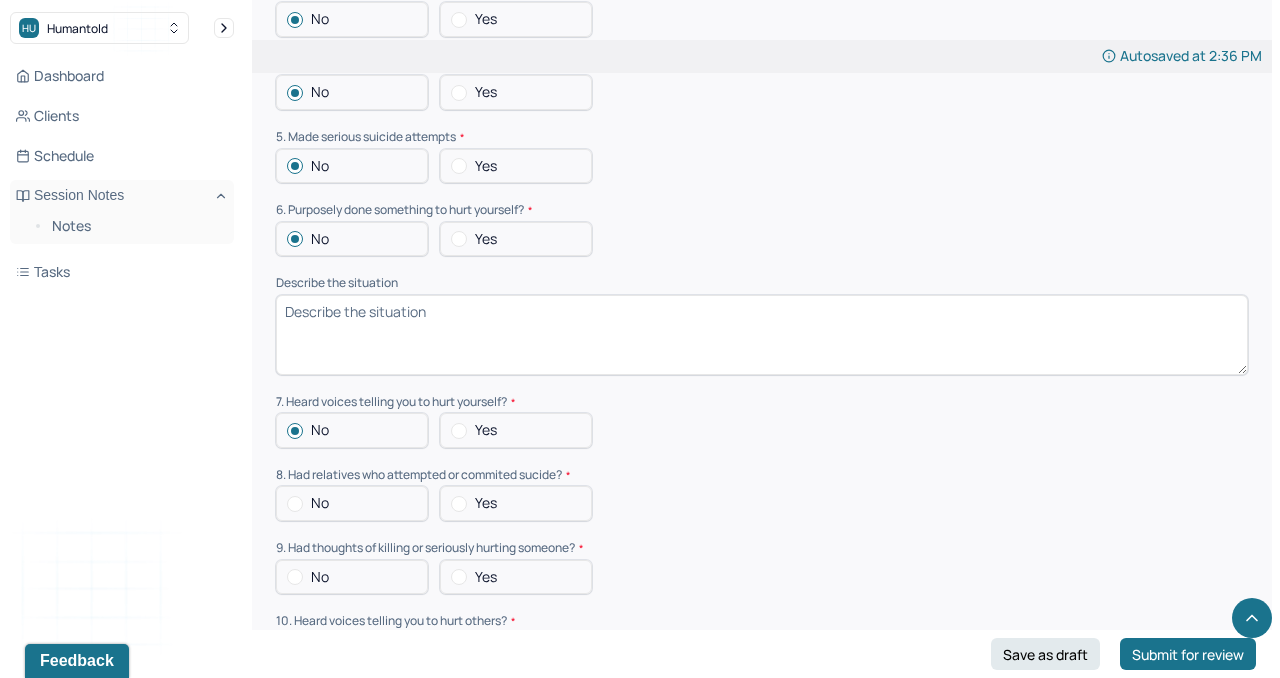 click at bounding box center (295, 504) 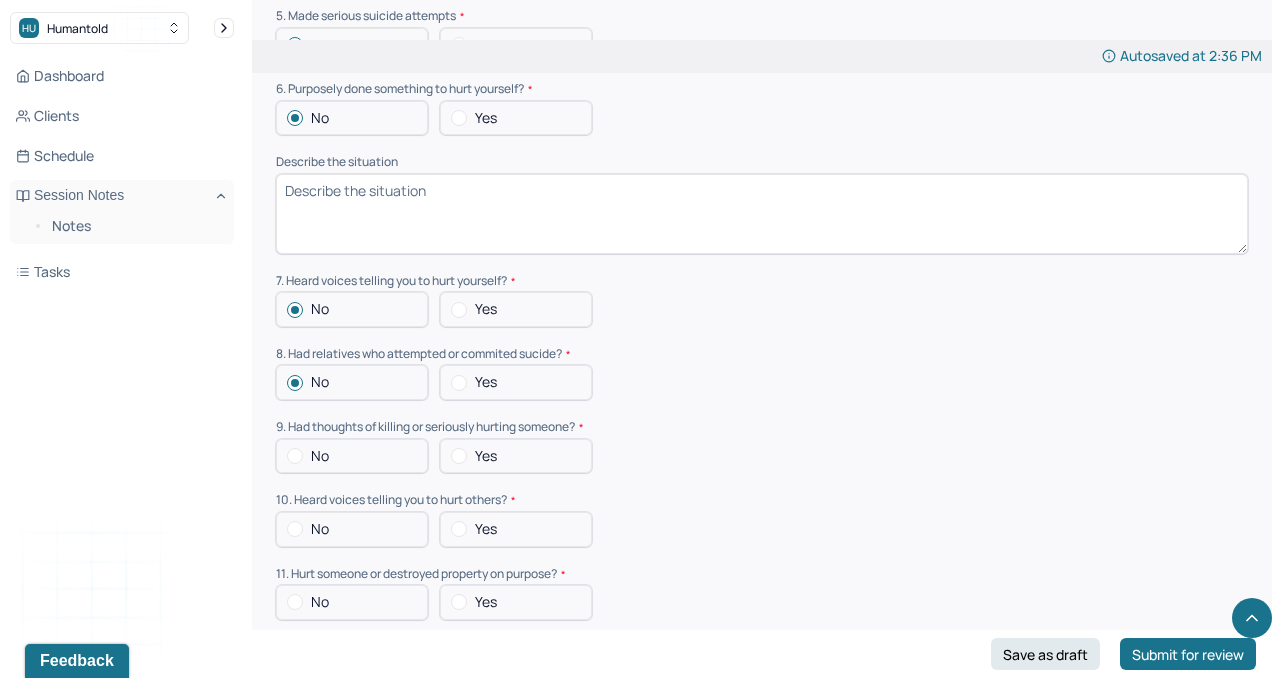scroll, scrollTop: 5832, scrollLeft: 0, axis: vertical 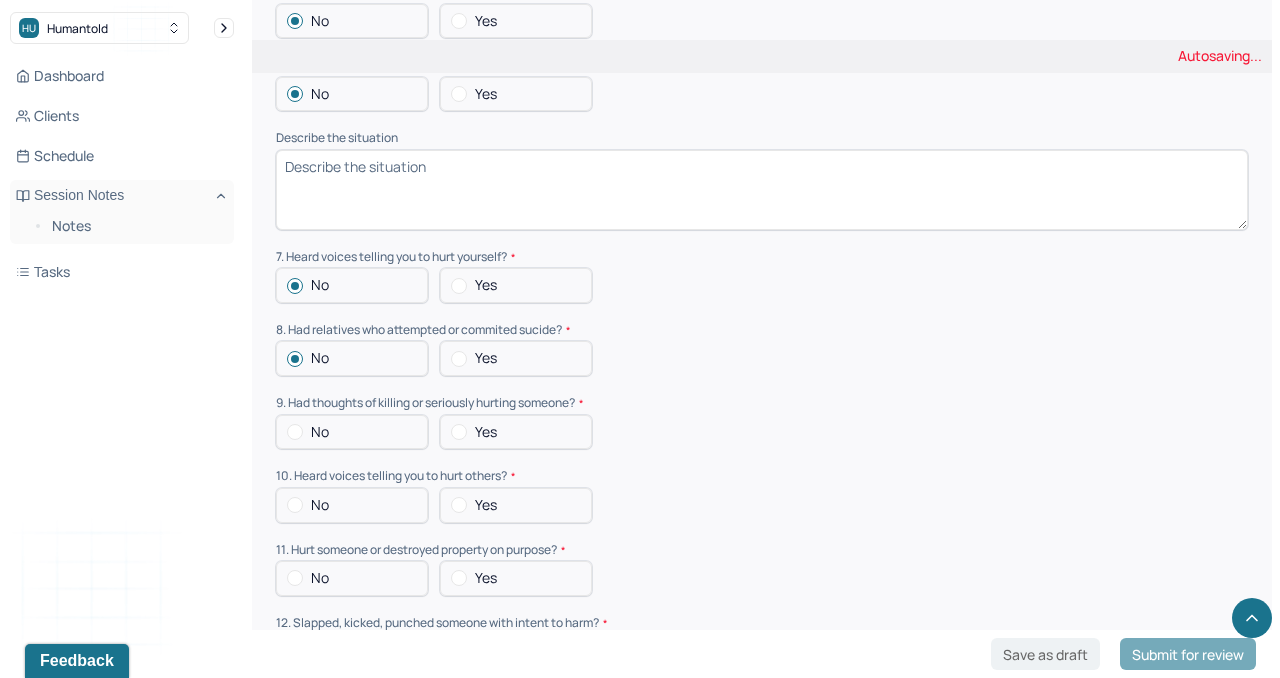 click at bounding box center [295, 432] 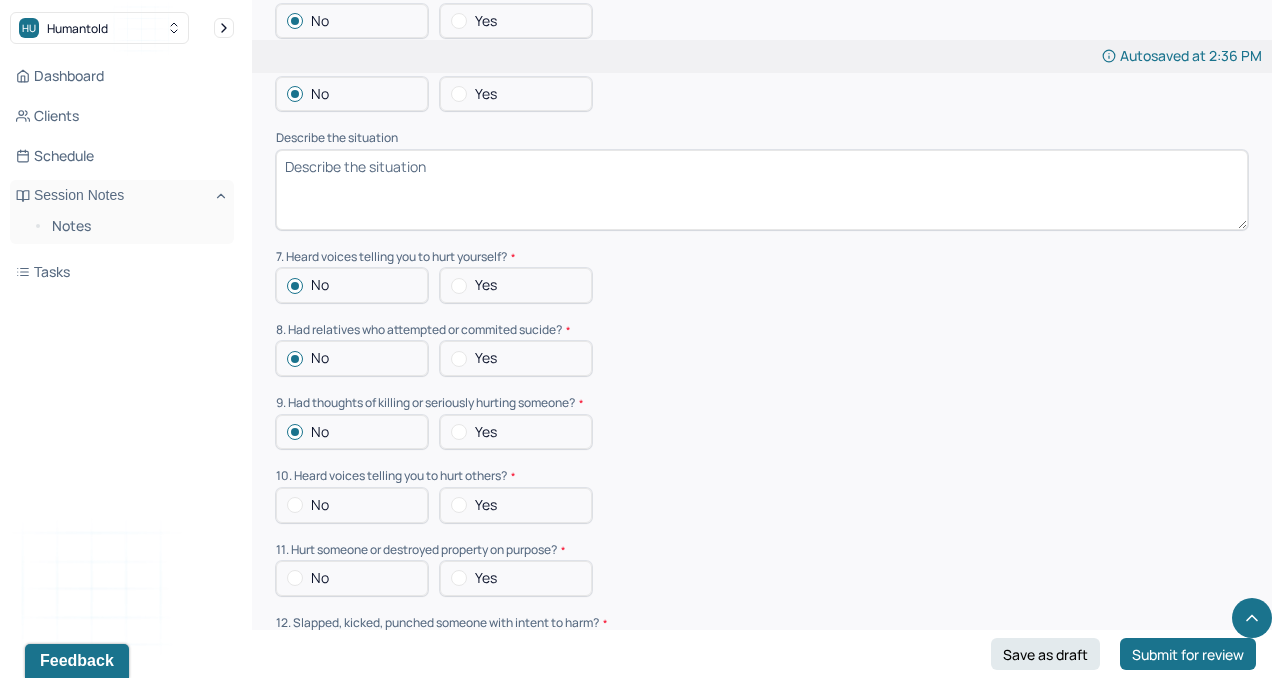 click on "No" at bounding box center [352, 505] 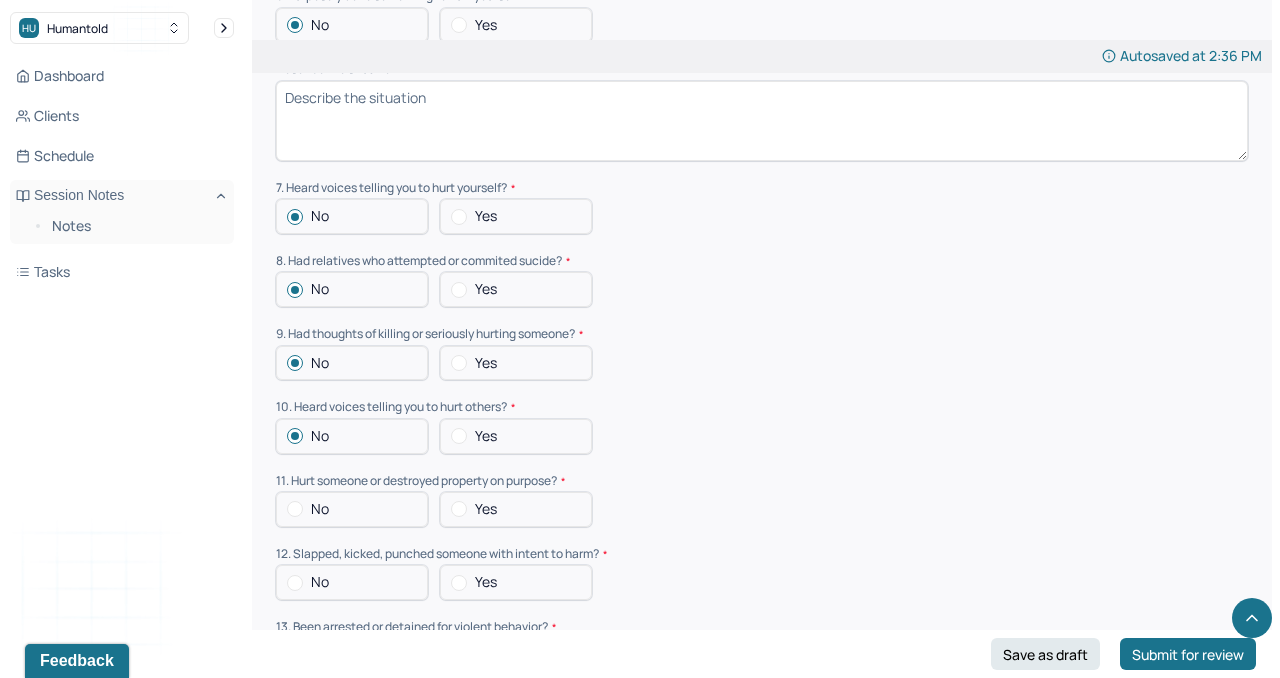 scroll, scrollTop: 5987, scrollLeft: 0, axis: vertical 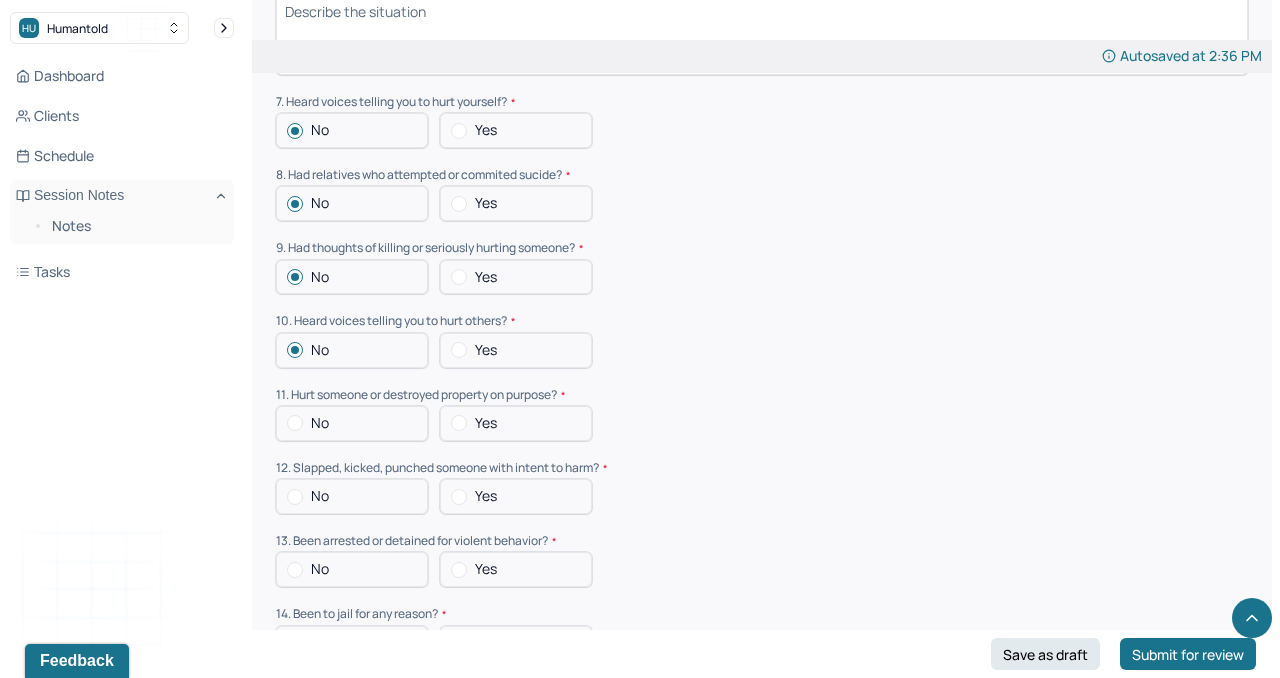 click at bounding box center [459, 423] 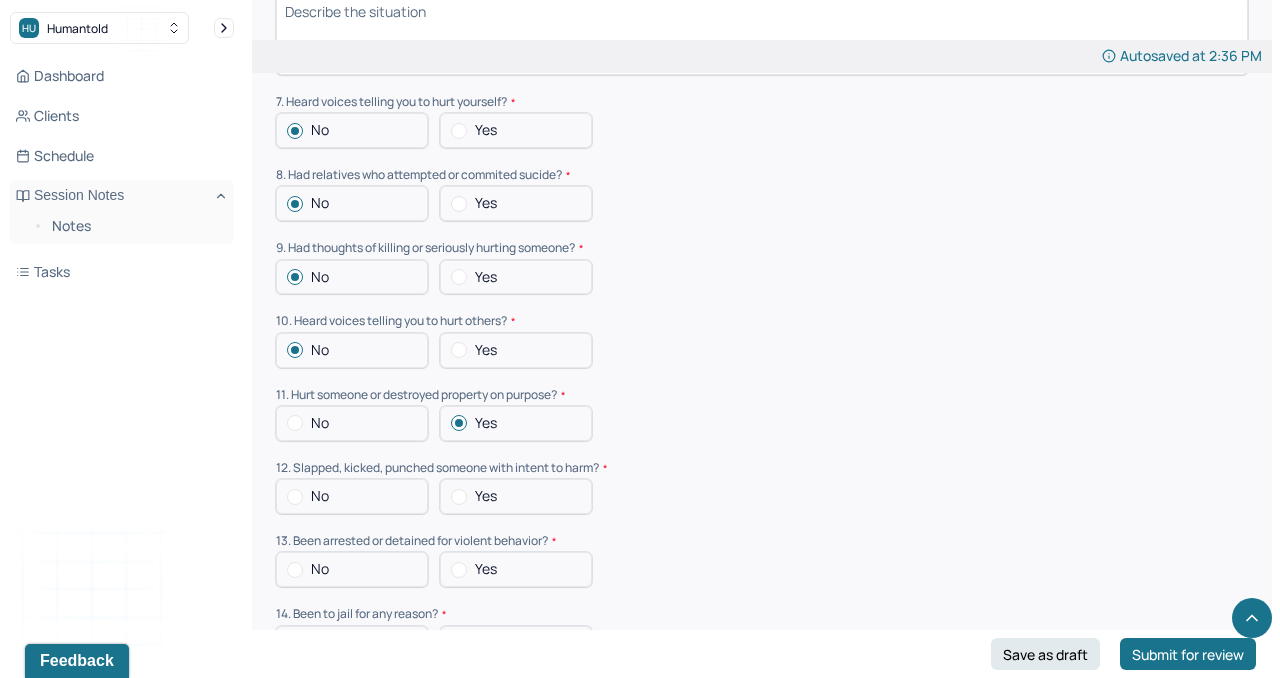 click at bounding box center (459, 497) 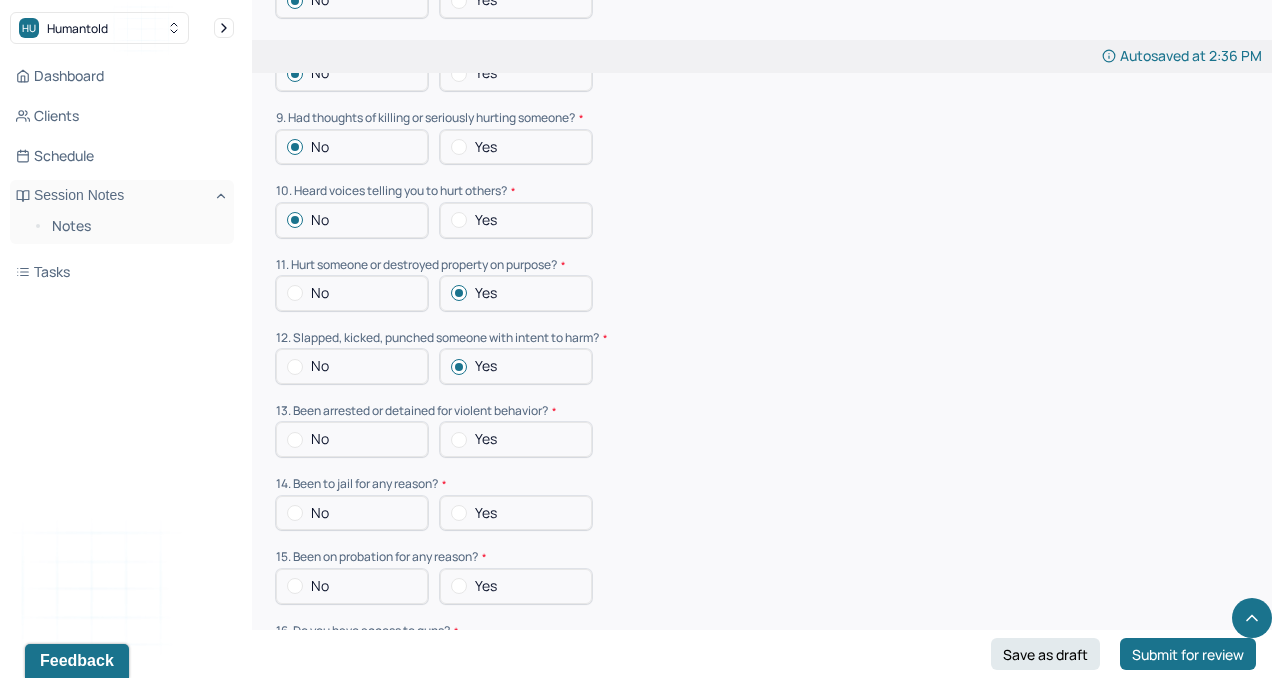scroll, scrollTop: 6141, scrollLeft: 0, axis: vertical 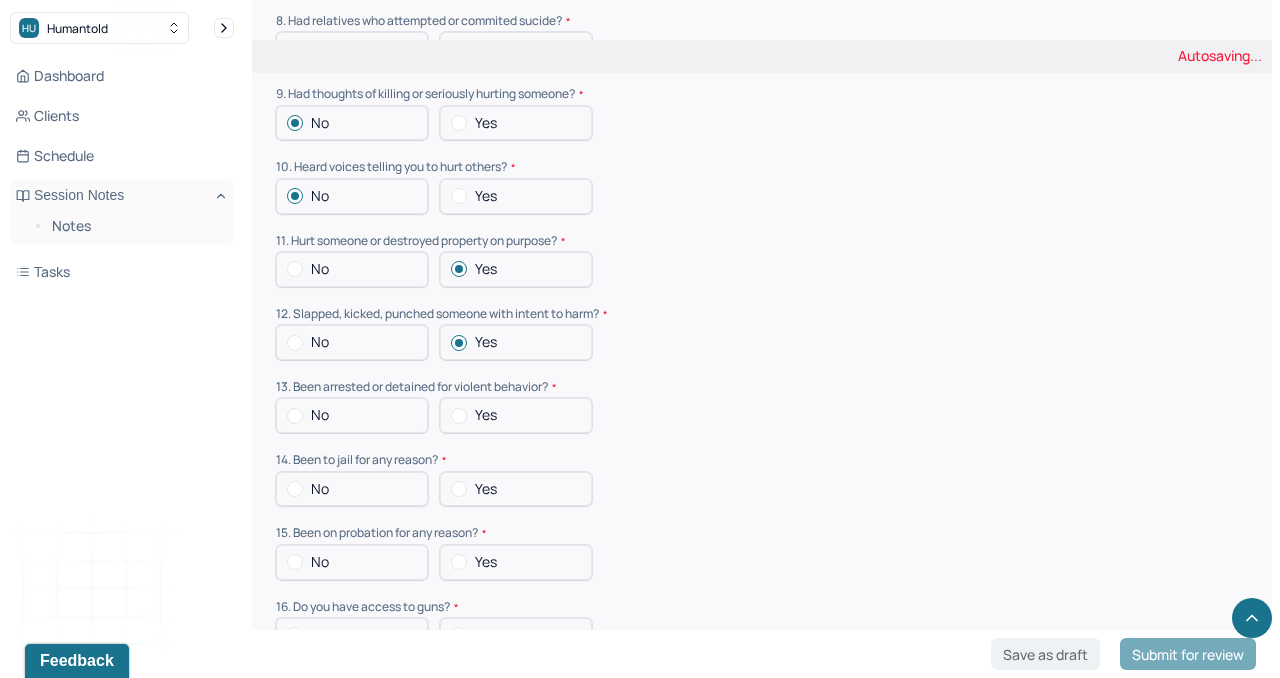 click at bounding box center [295, 416] 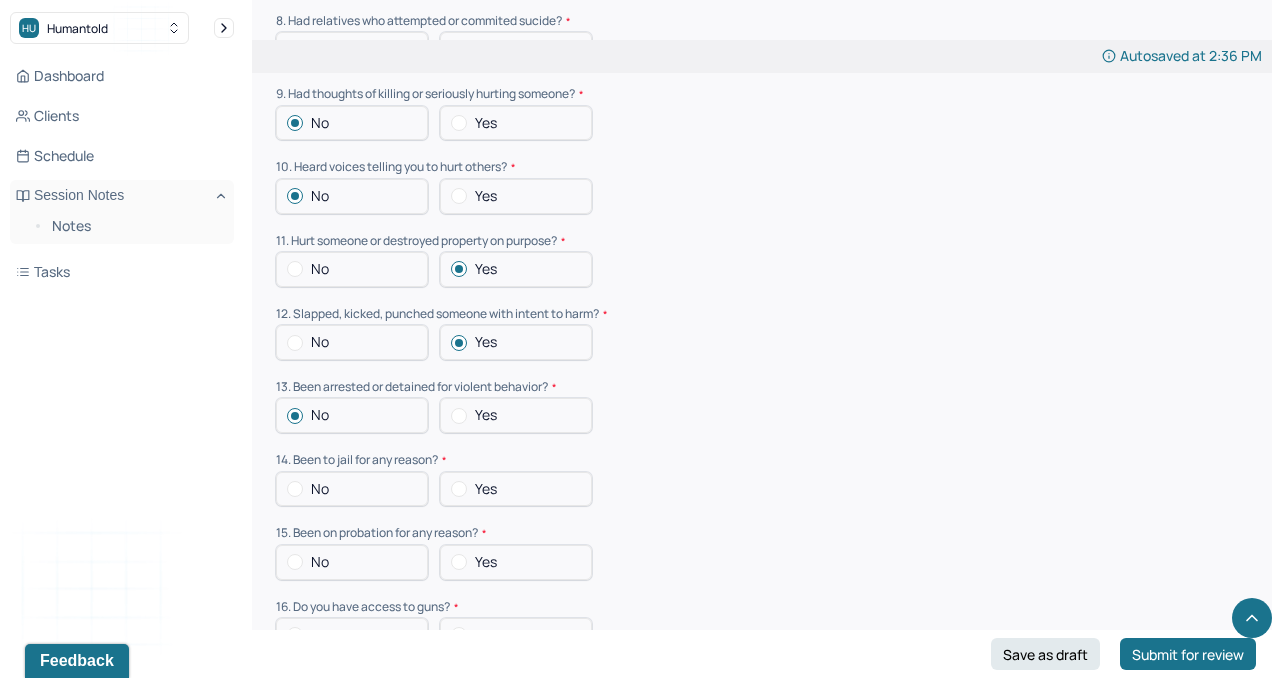 click at bounding box center (295, 489) 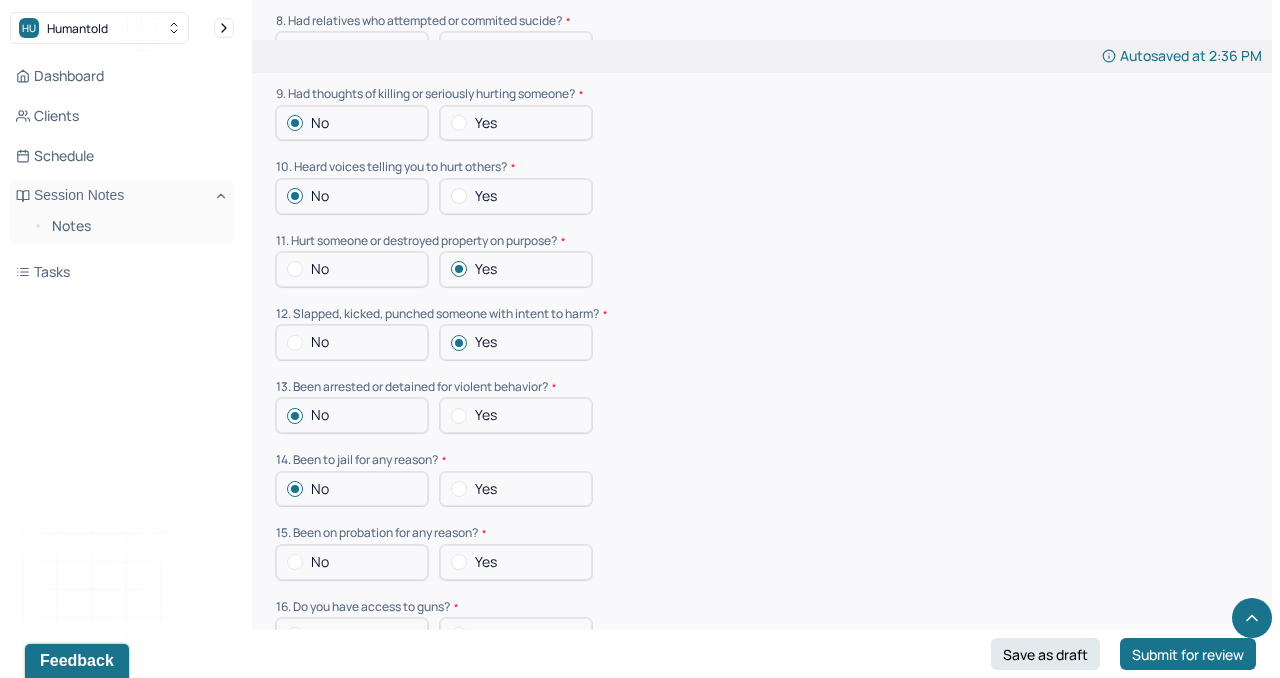 click at bounding box center [295, 562] 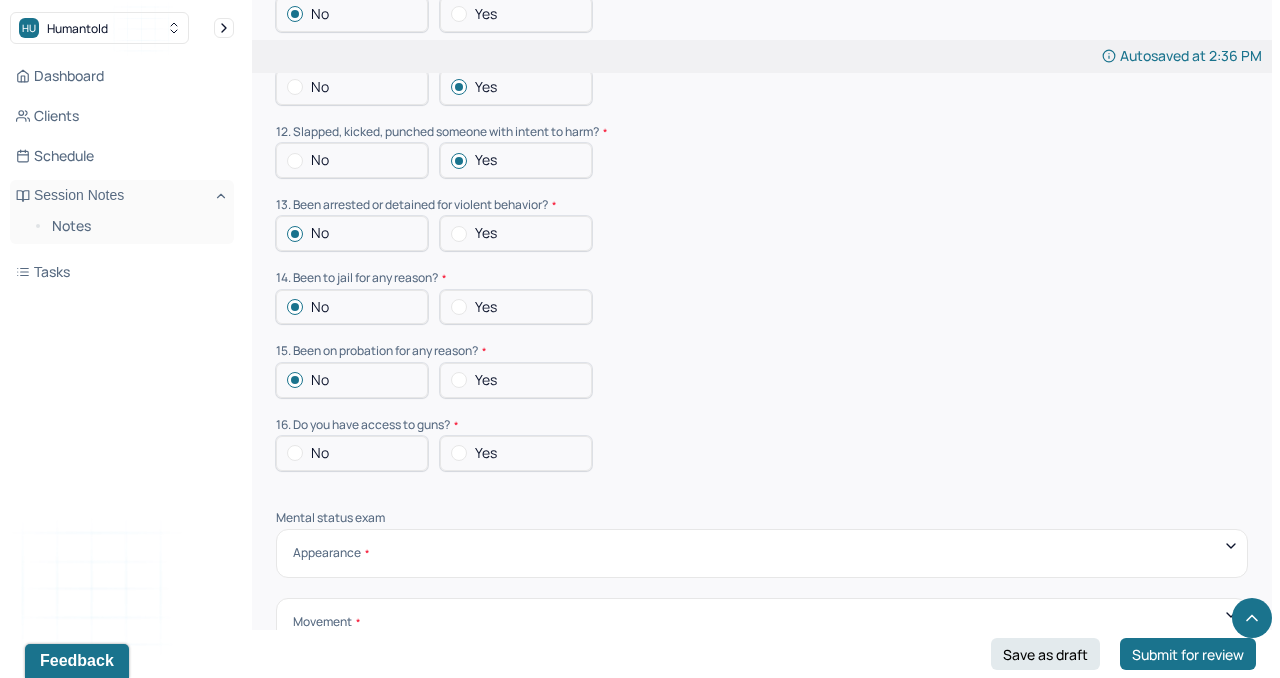 click at bounding box center [295, 453] 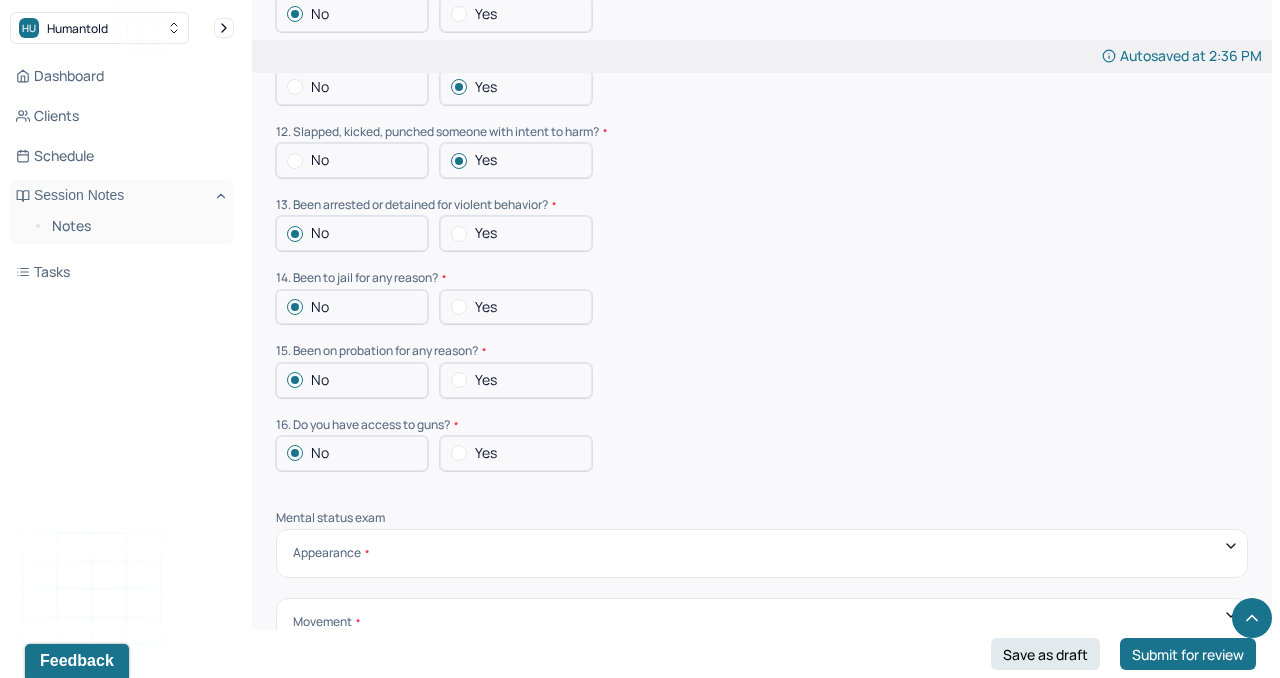 scroll, scrollTop: 6606, scrollLeft: 0, axis: vertical 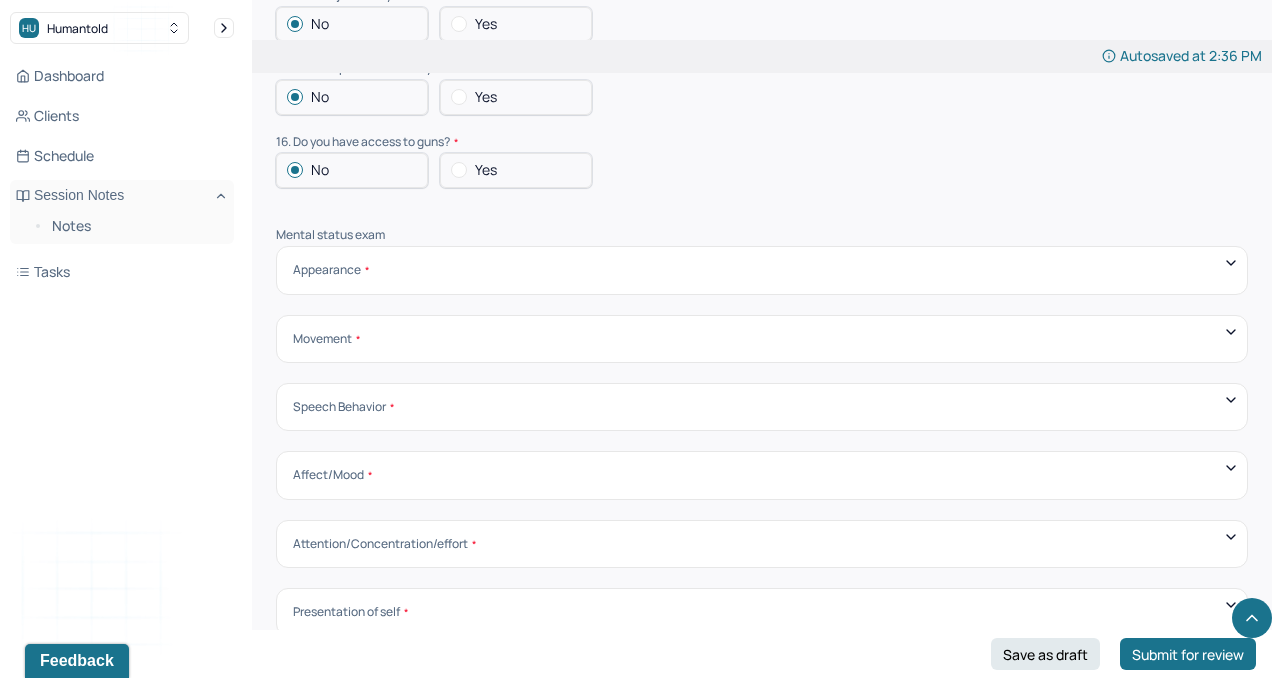 click on "Appearance Neat Unkempt Thin Average Overweight Pale Tanned" at bounding box center [762, 270] 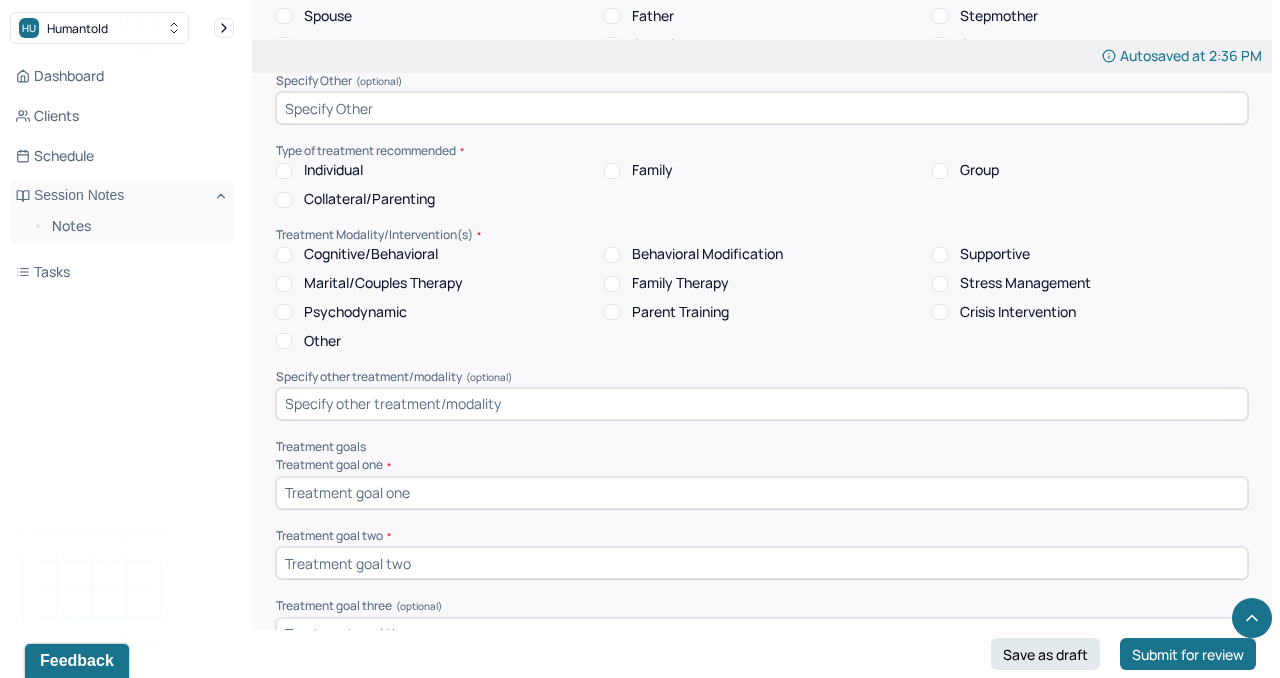 scroll, scrollTop: 7570, scrollLeft: 0, axis: vertical 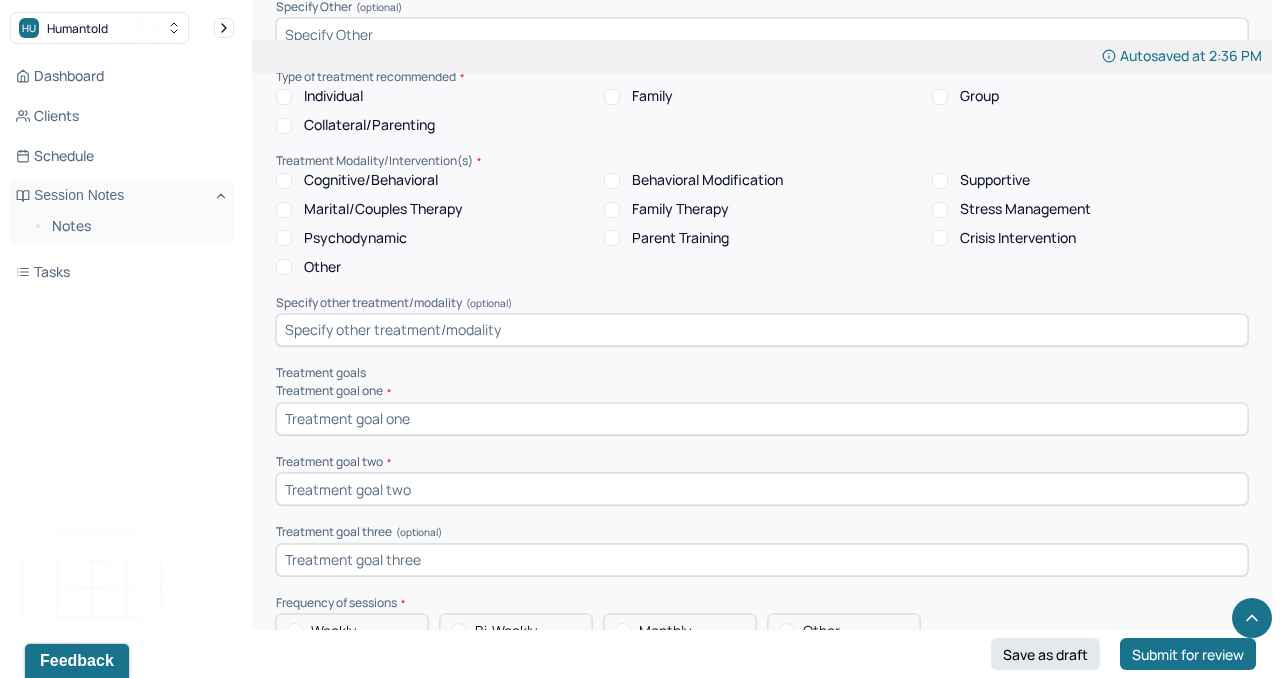 click at bounding box center [762, 419] 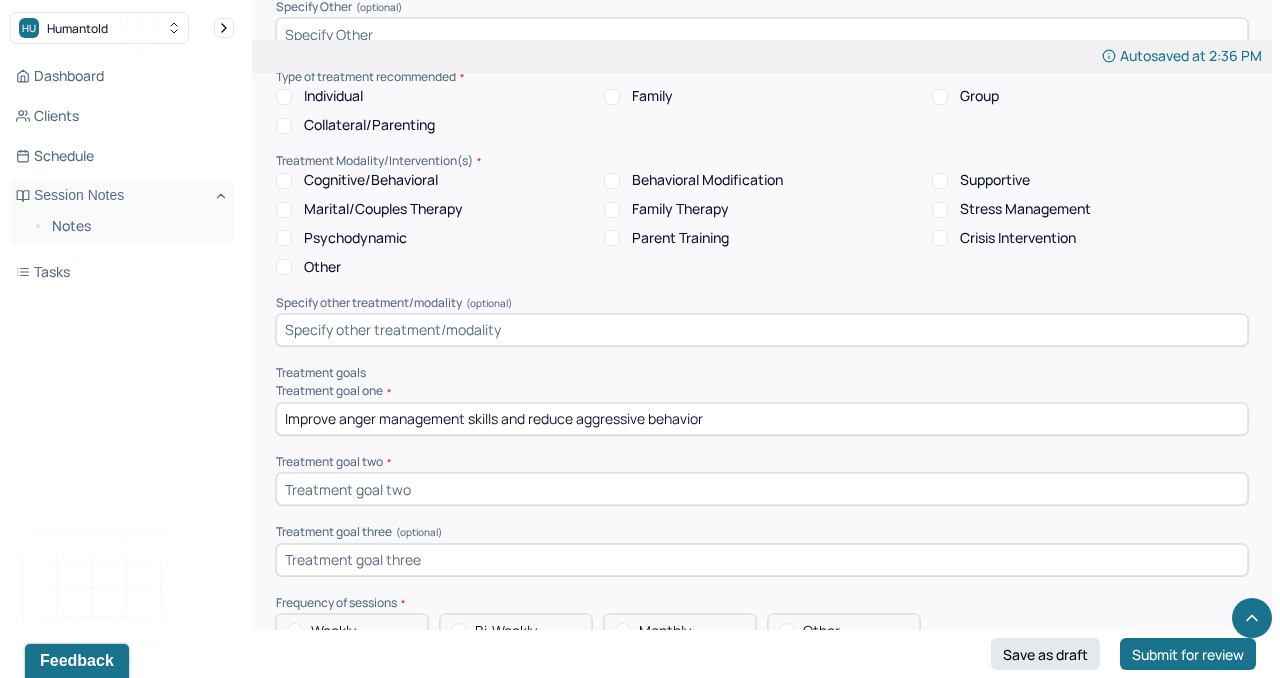 type on "Improve anger management skills and reduce aggressive behavior" 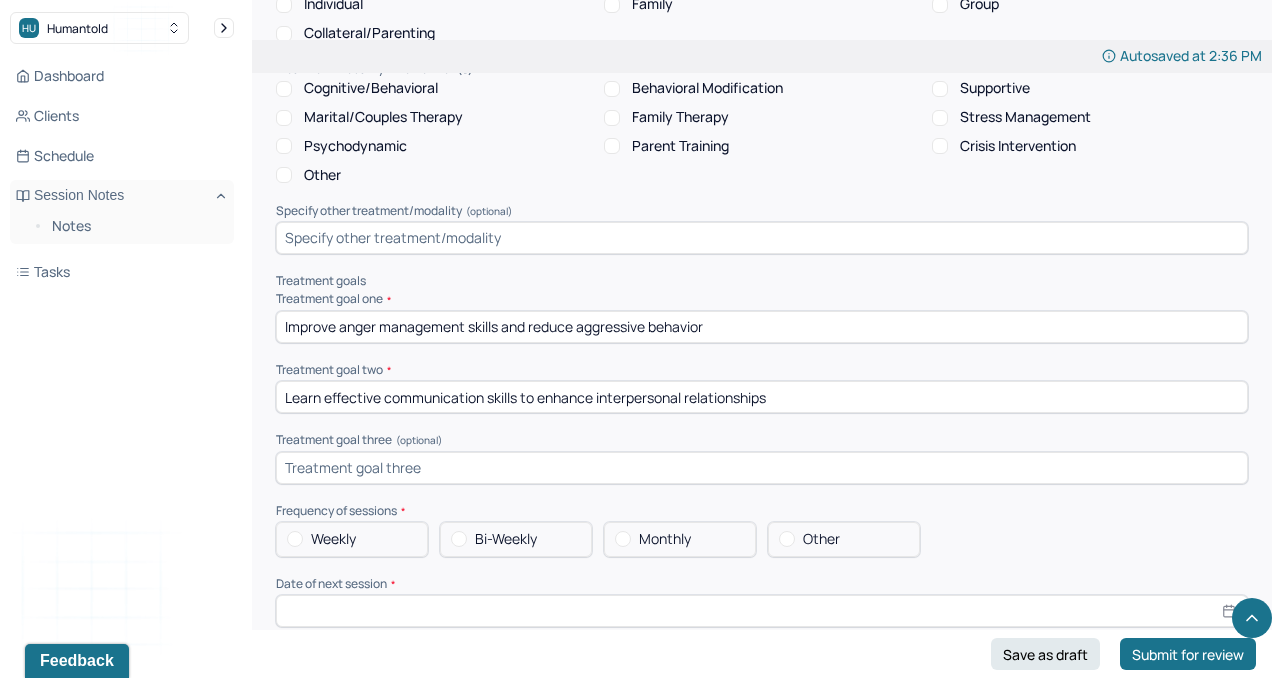 scroll, scrollTop: 7689, scrollLeft: 0, axis: vertical 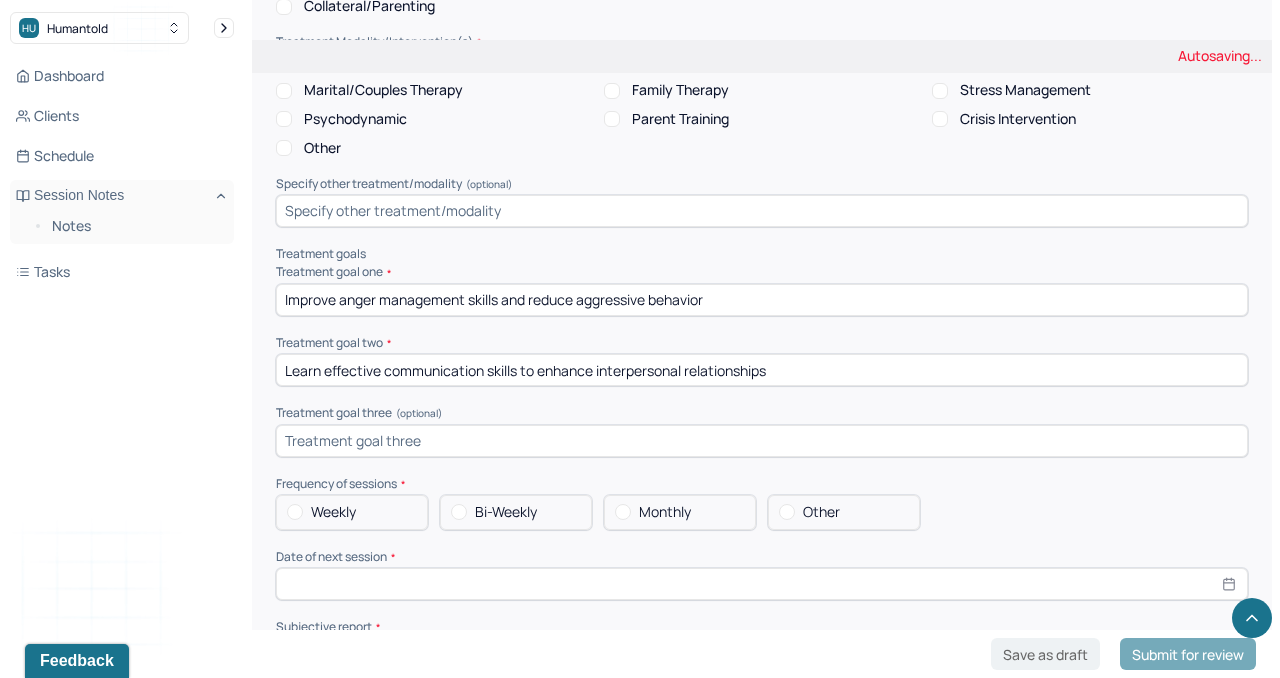 type on "Learn effective communication skills to enhance interpersonal relationships" 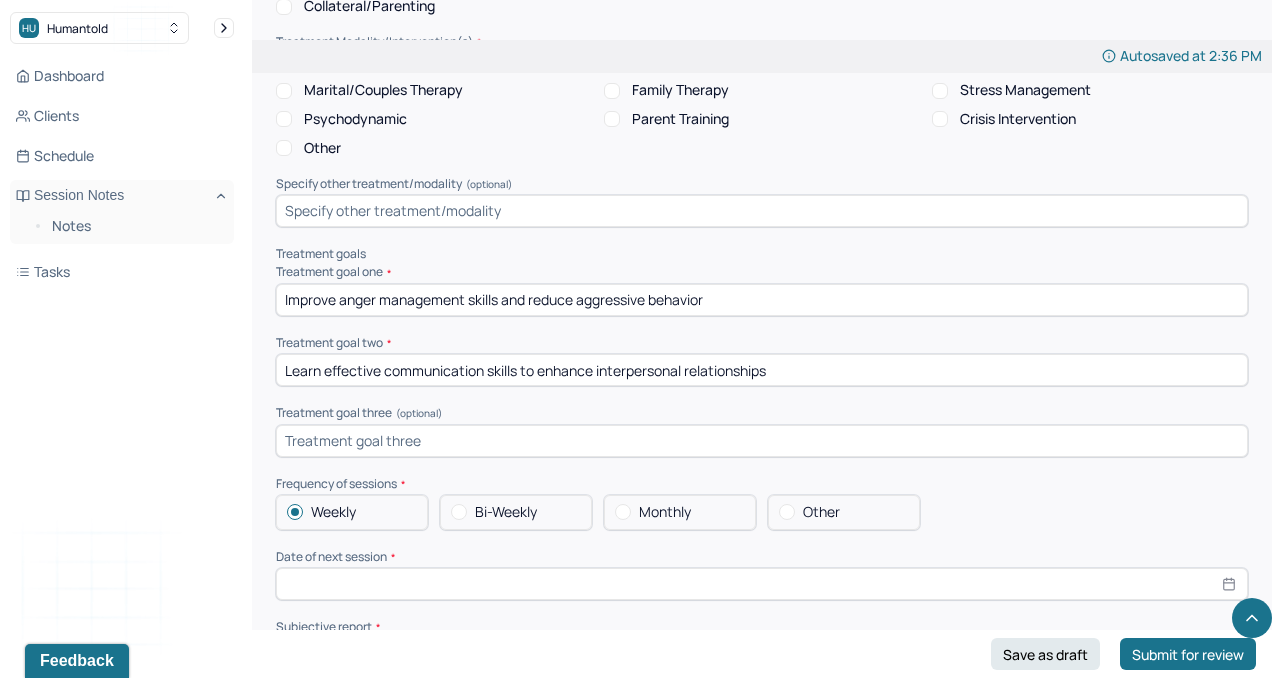 scroll, scrollTop: 7771, scrollLeft: 0, axis: vertical 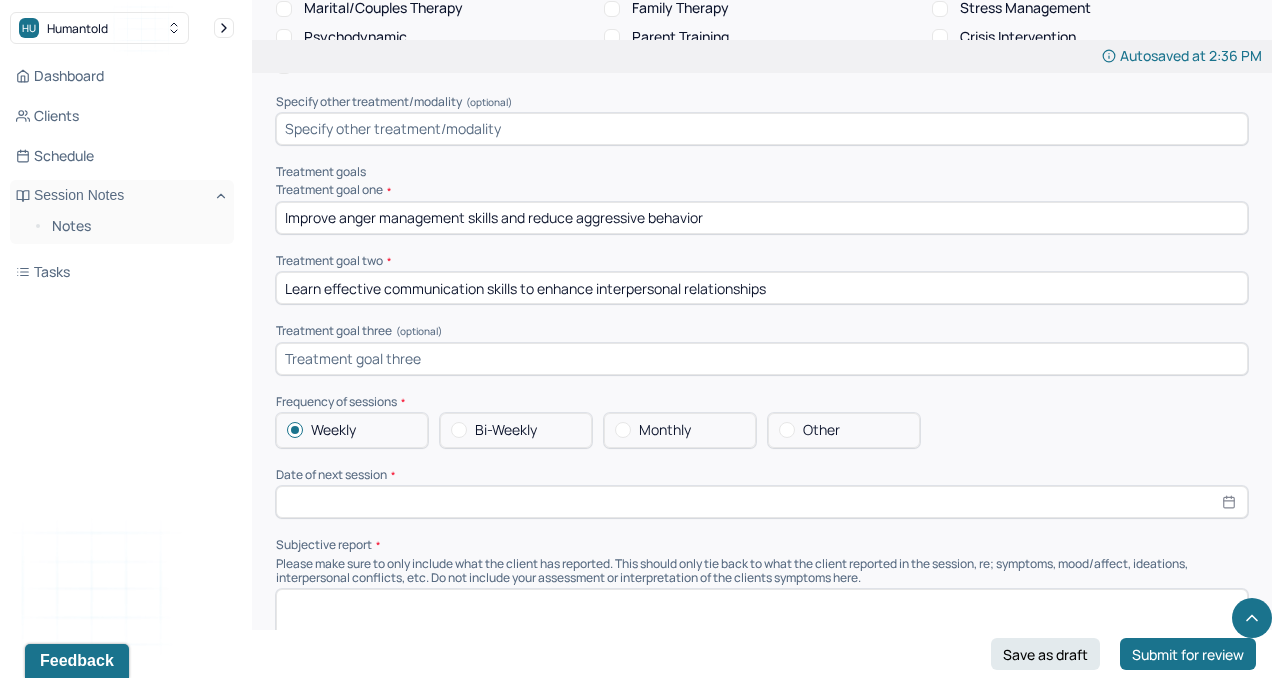 select on "7" 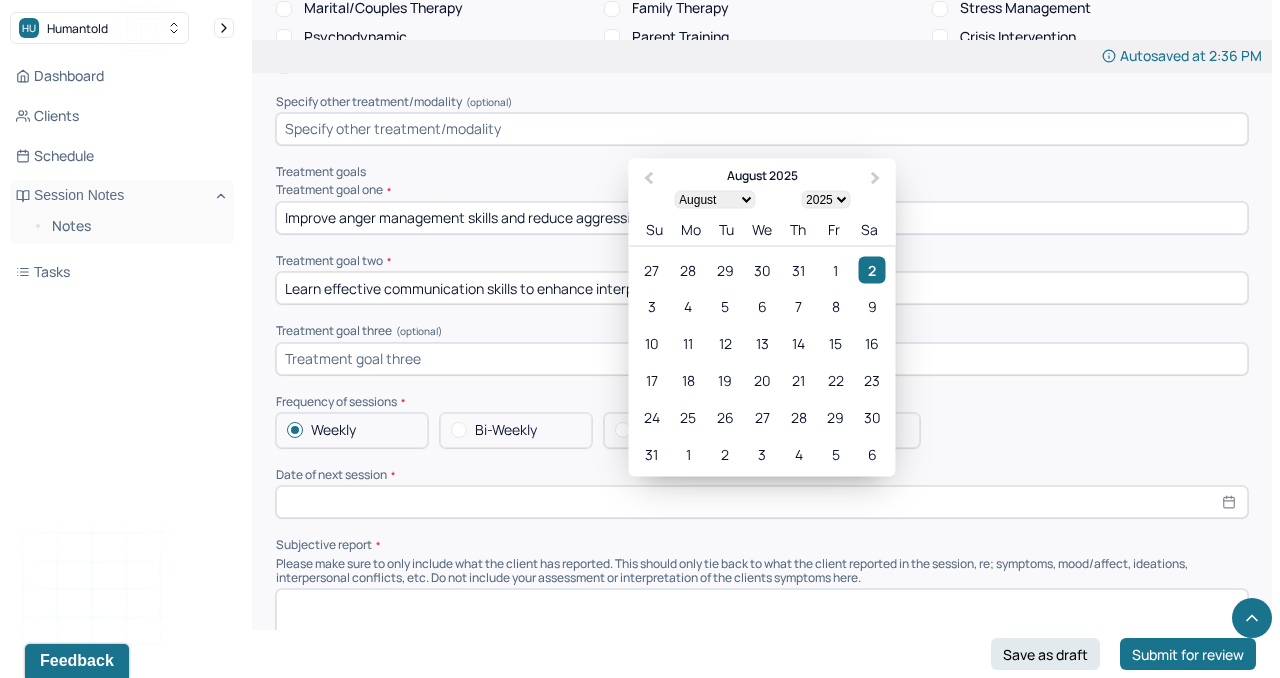 click at bounding box center (762, 502) 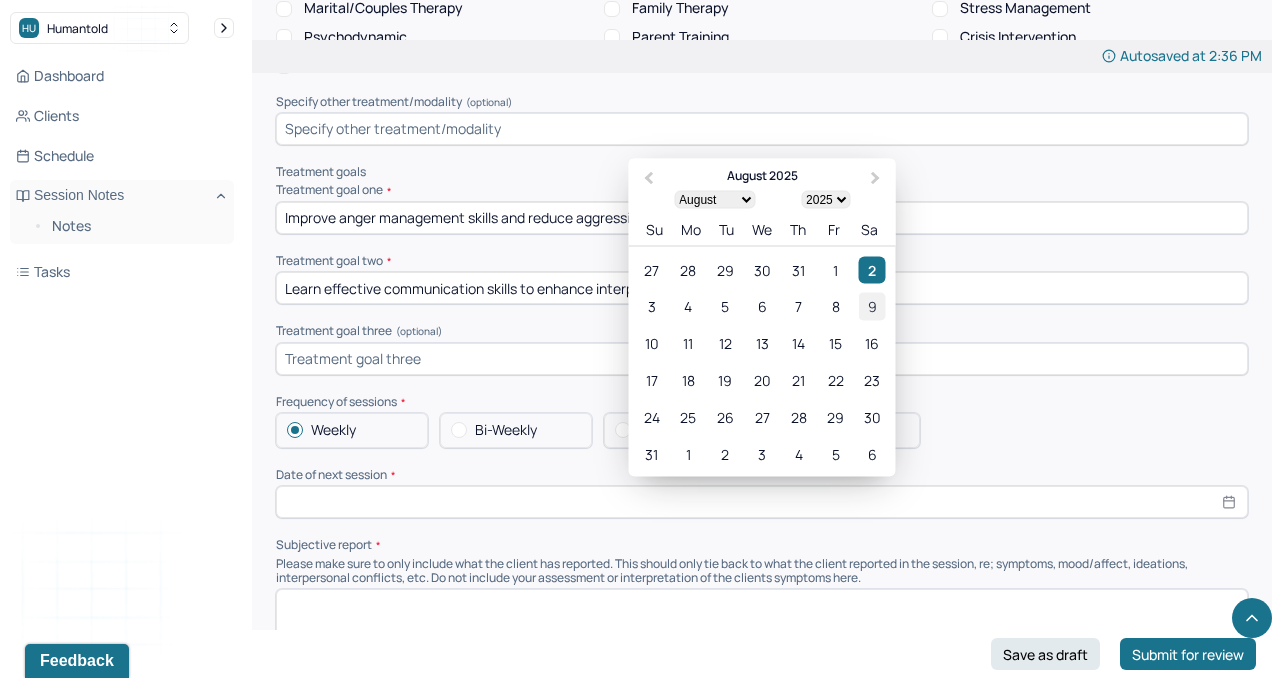 click on "9" at bounding box center [872, 306] 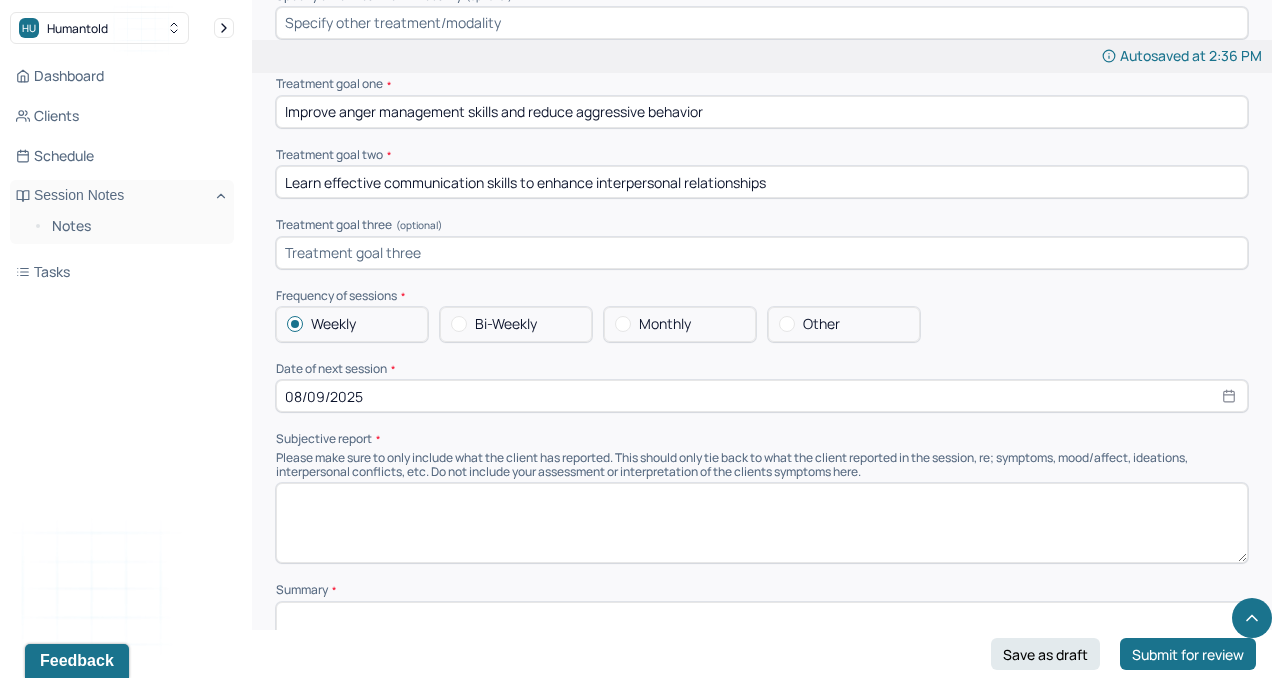 scroll, scrollTop: 7906, scrollLeft: 0, axis: vertical 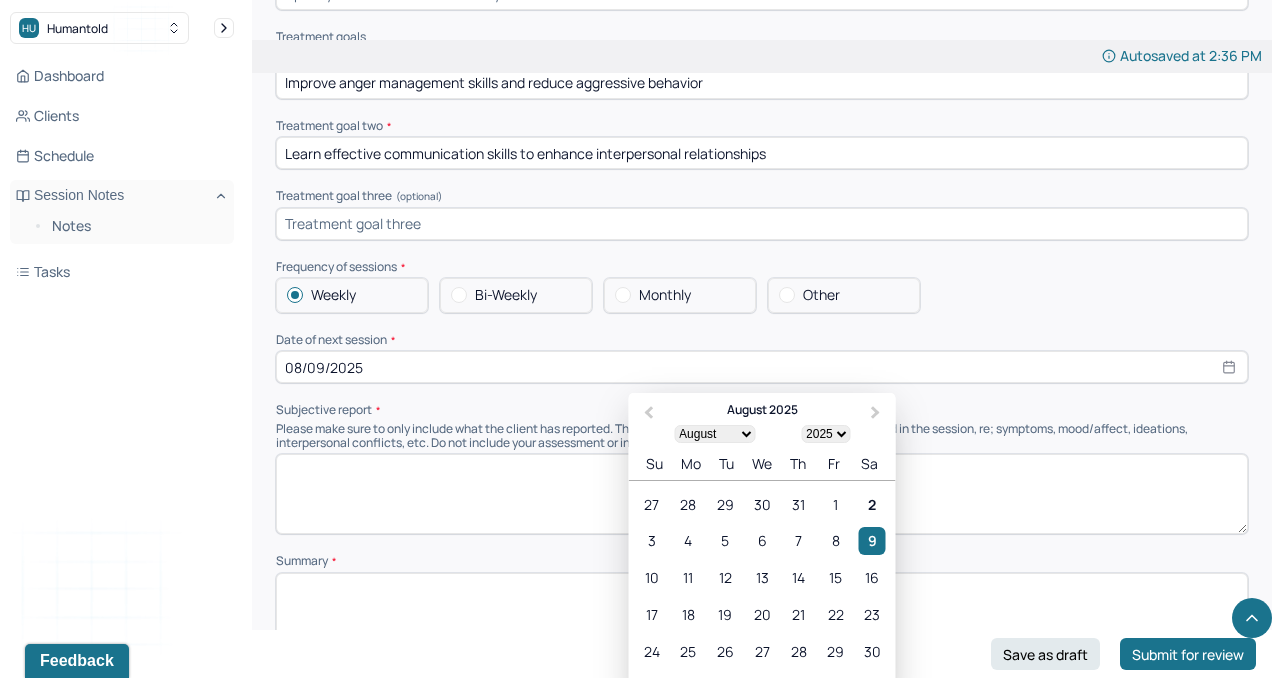 click at bounding box center [762, 494] 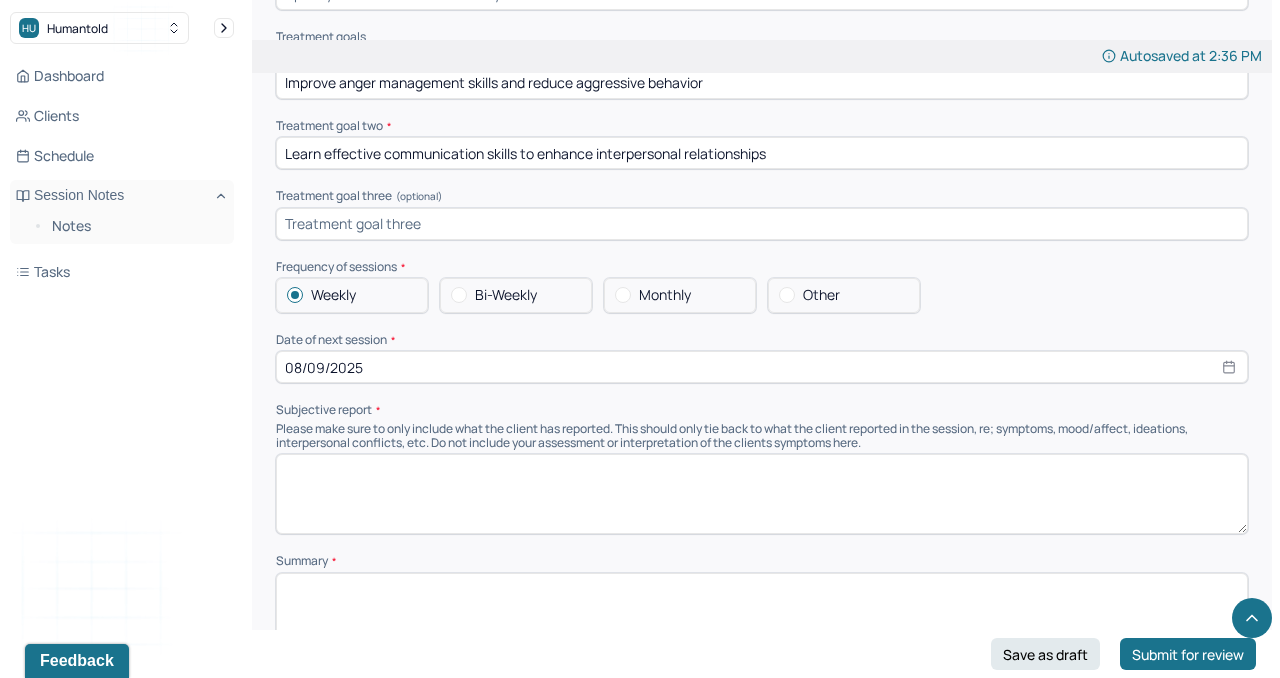 paste on "Client reported feelings of anger and annoyance. She acknowledged symptoms including excessive energy, impulsivity, feeling easily distracted, and anger outbursts. She shared feelings of distrust toward her mother, who she described as "telling everyone about her problems." Client and her mother endorsed that client has engaged in both verbal (yelling, screaming, cursing) and physical (slapping, punching) aggressive behaviors with her peers and her brother over the course of last year after being provoked and teased. All instances were de-escalated by school officials and parents, and there has never been serious bodily harm or injury. Client endorsed that she wants to kick a specific peer who continuously provokes her with loud noises." 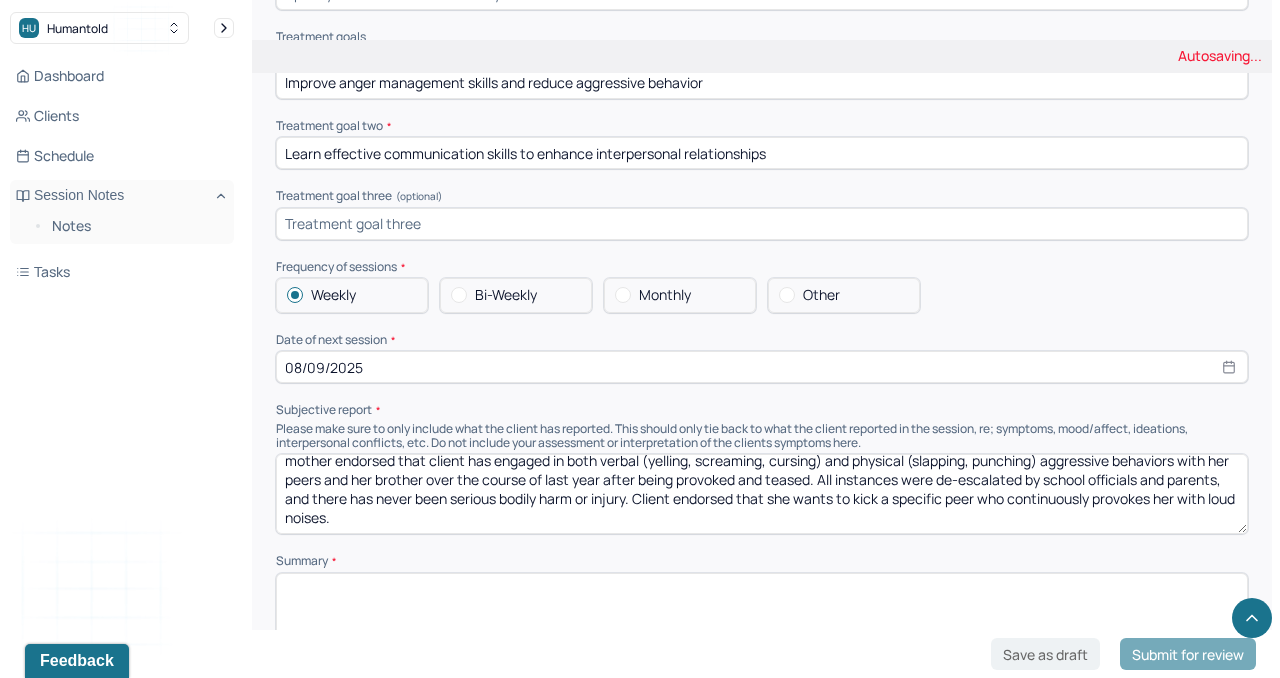 scroll, scrollTop: 47, scrollLeft: 0, axis: vertical 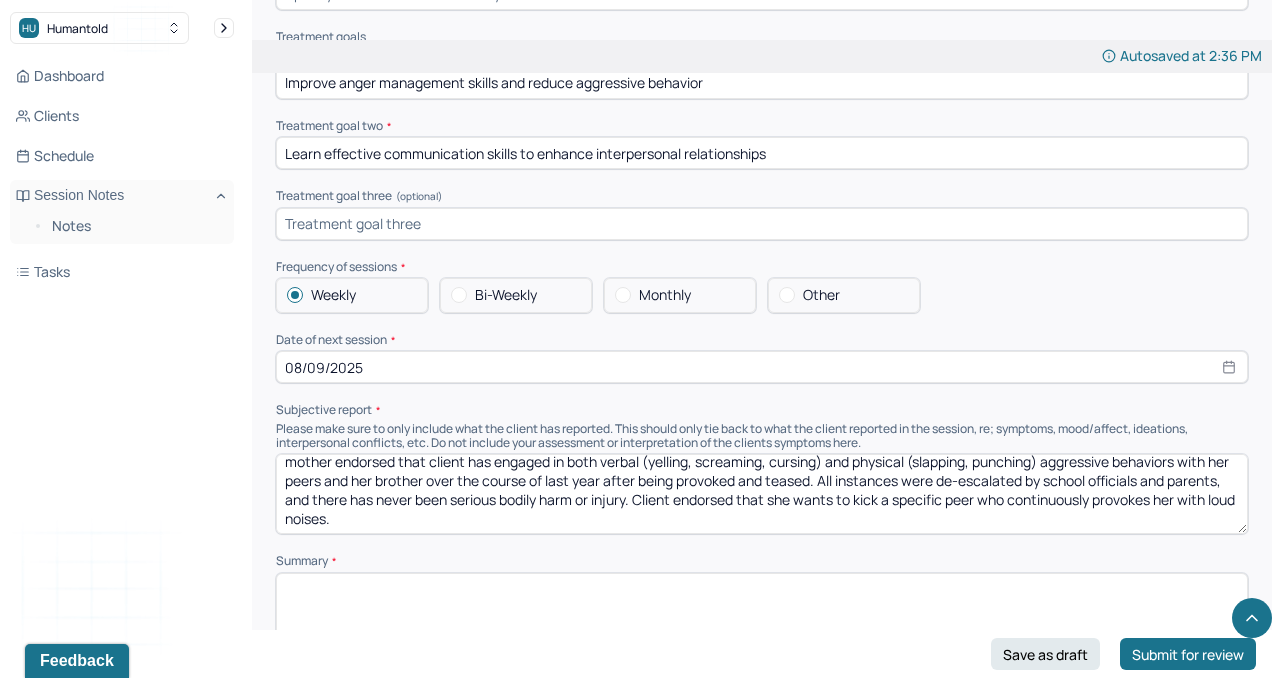 type on "Client reported feelings of anger and annoyance. She acknowledged symptoms including excessive energy, impulsivity, feeling easily distracted, and anger outbursts. She shared feelings of distrust toward her mother, who she described as "telling everyone about her problems." Client and her mother endorsed that client has engaged in both verbal (yelling, screaming, cursing) and physical (slapping, punching) aggressive behaviors with her peers and her brother over the course of last year after being provoked and teased. All instances were de-escalated by school officials and parents, and there has never been serious bodily harm or injury. Client endorsed that she wants to kick a specific peer who continuously provokes her with loud noises." 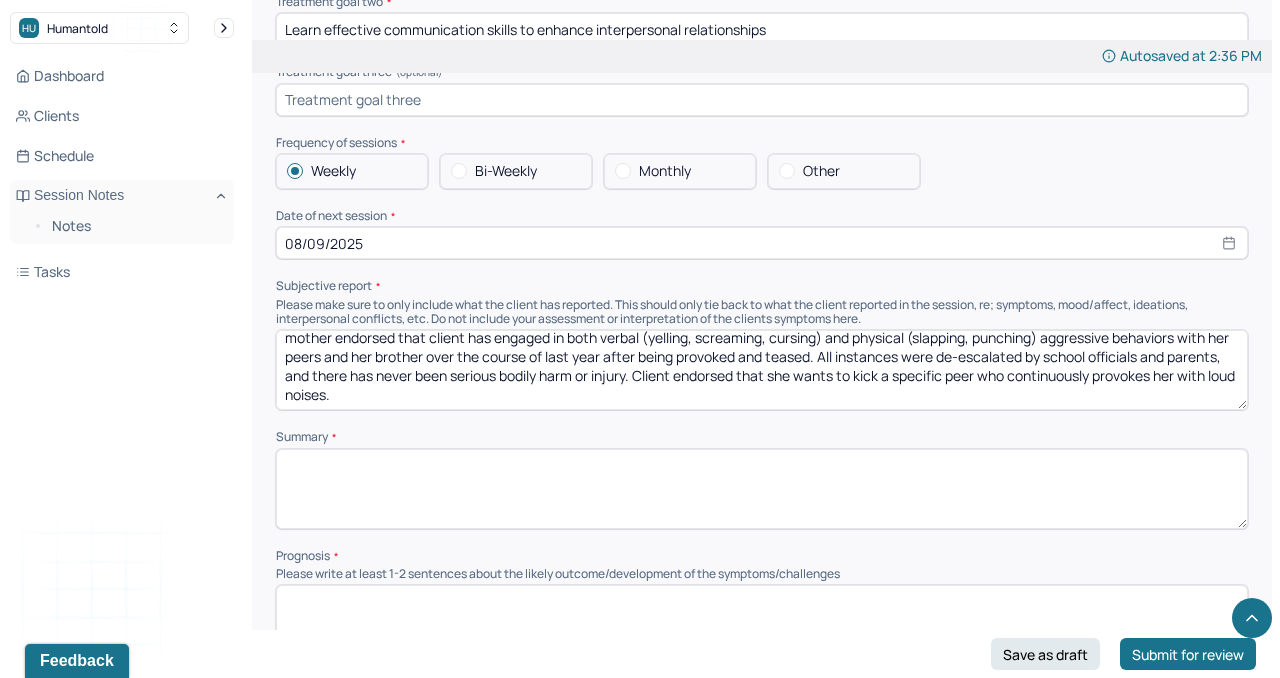 scroll, scrollTop: 8054, scrollLeft: 0, axis: vertical 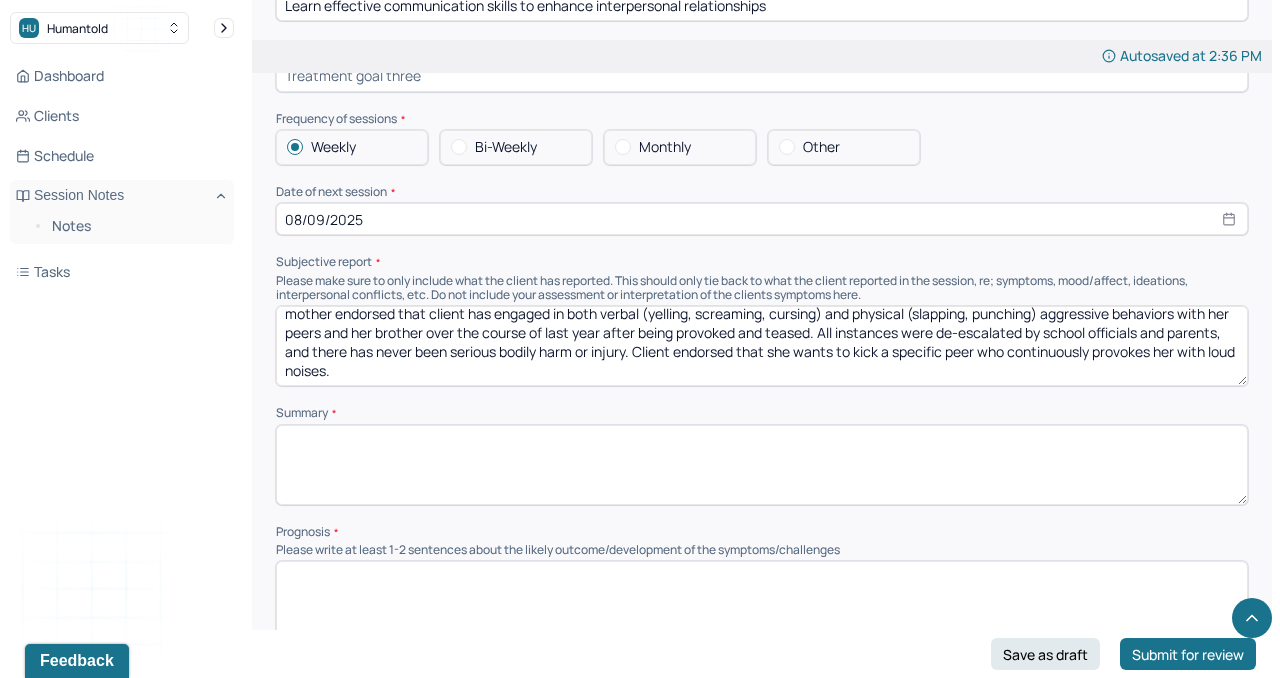click at bounding box center (762, 465) 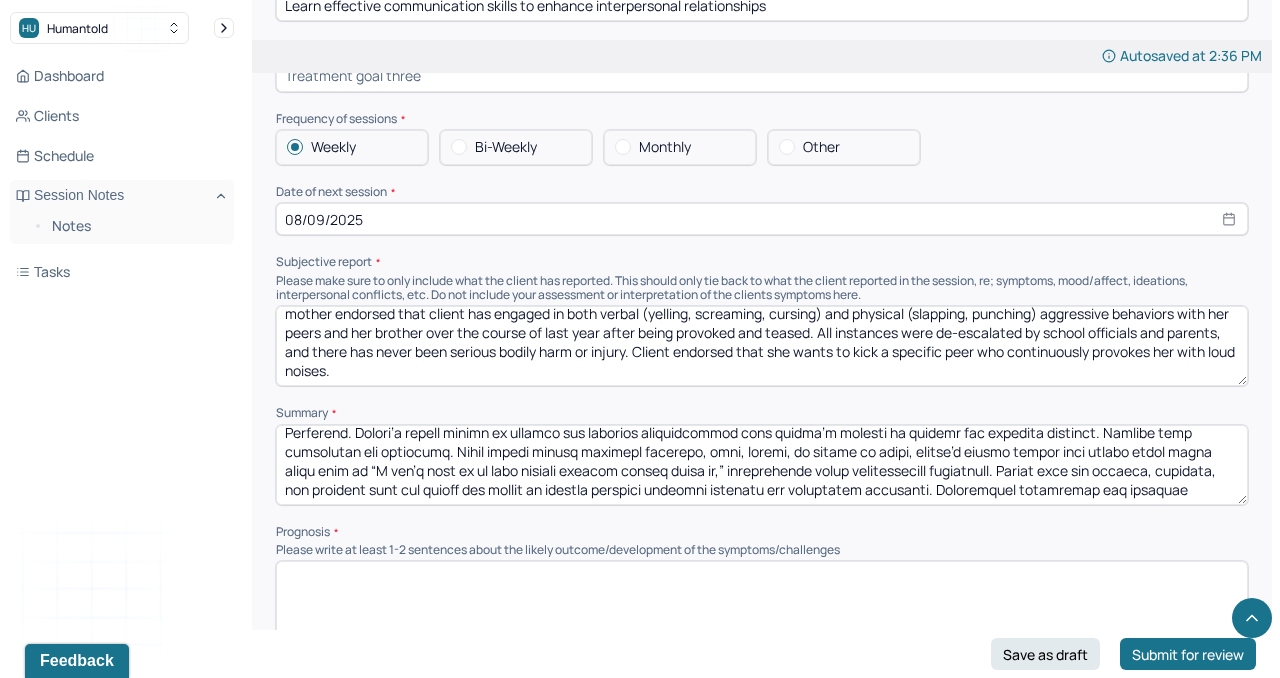 scroll, scrollTop: 117, scrollLeft: 0, axis: vertical 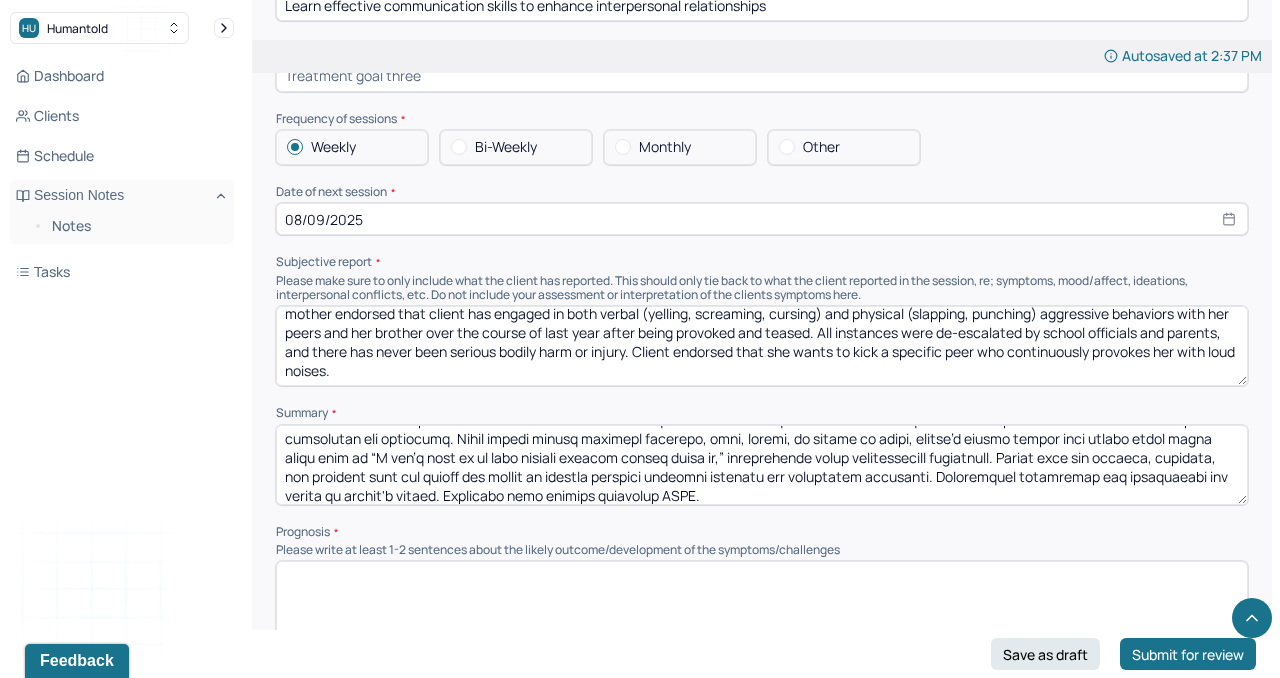 drag, startPoint x: 826, startPoint y: 459, endPoint x: 575, endPoint y: 463, distance: 251.03188 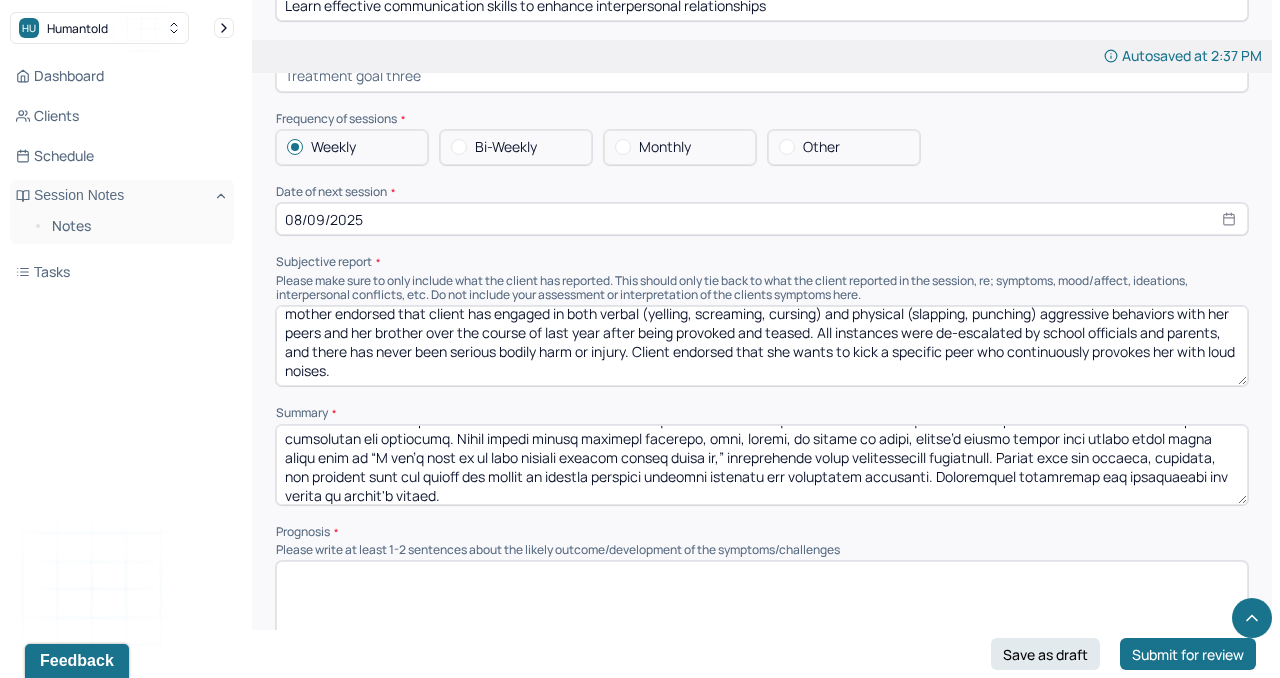 scroll, scrollTop: 123, scrollLeft: 0, axis: vertical 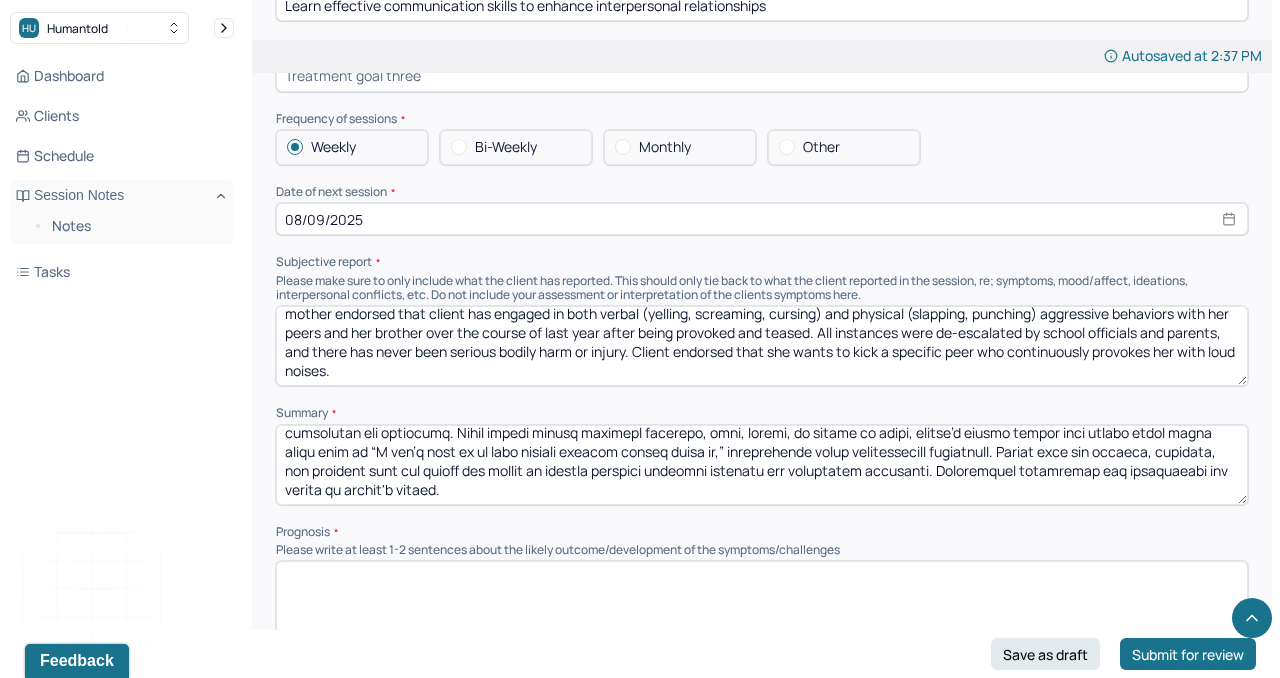 click at bounding box center (762, 465) 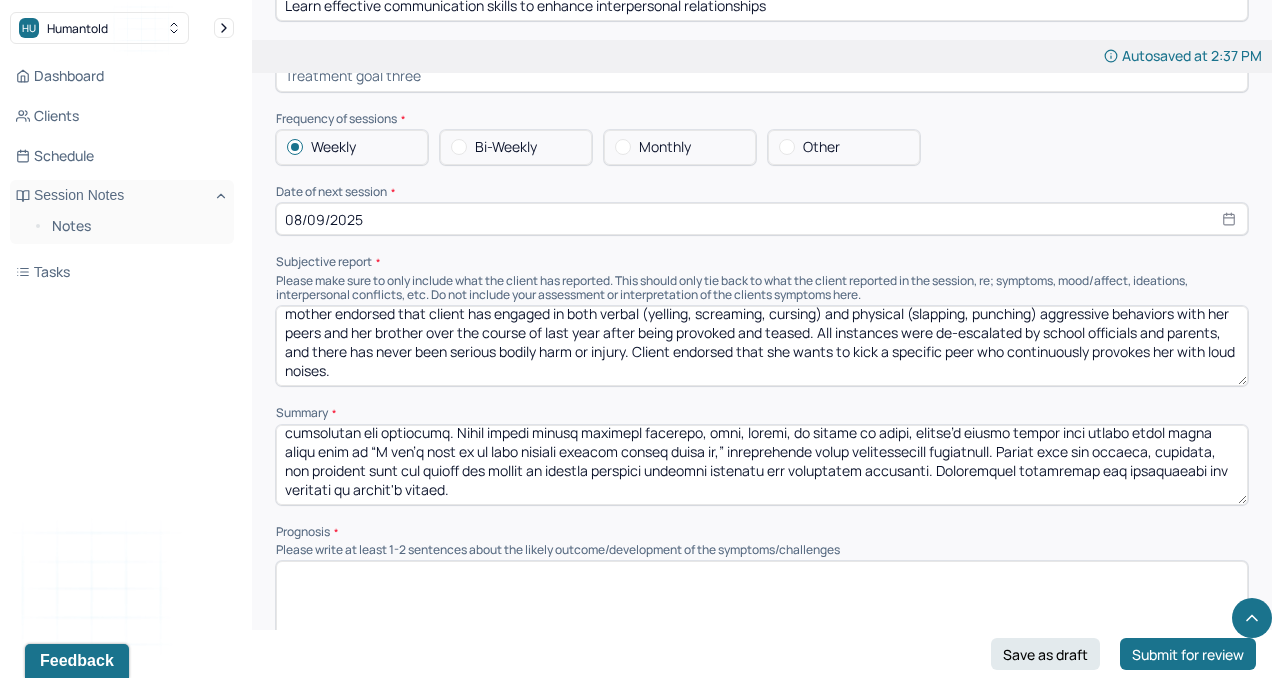 click at bounding box center [762, 465] 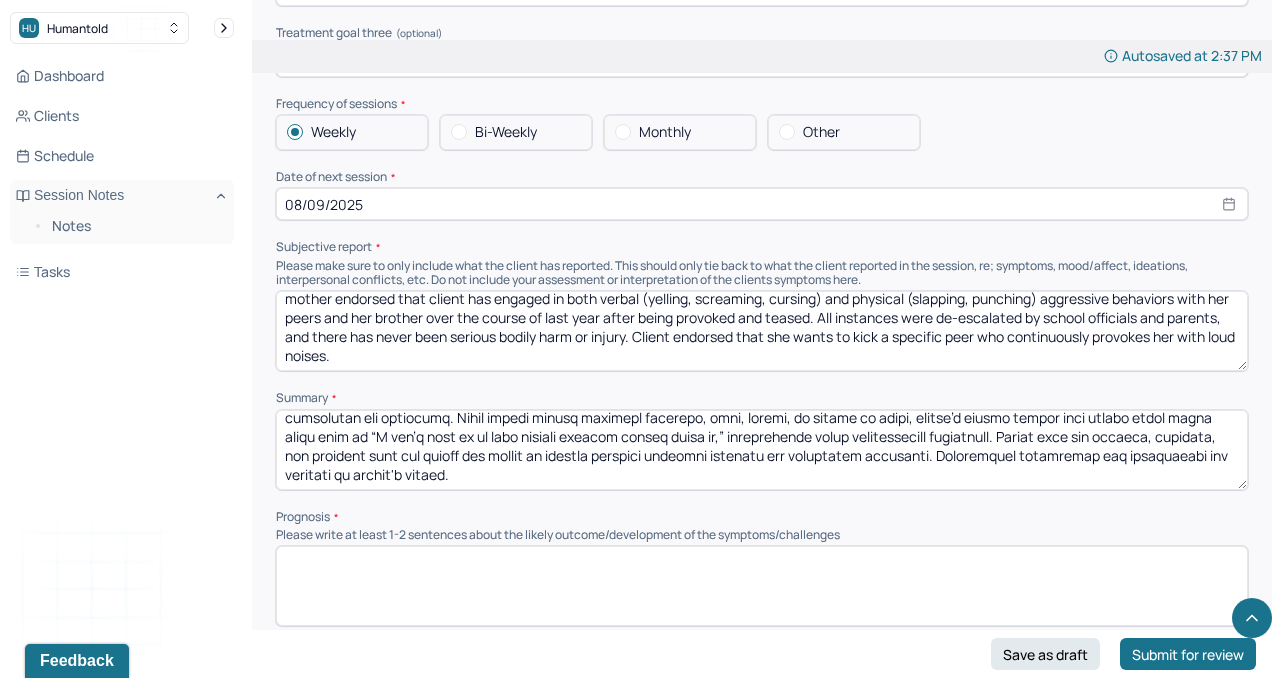 scroll, scrollTop: 8073, scrollLeft: 0, axis: vertical 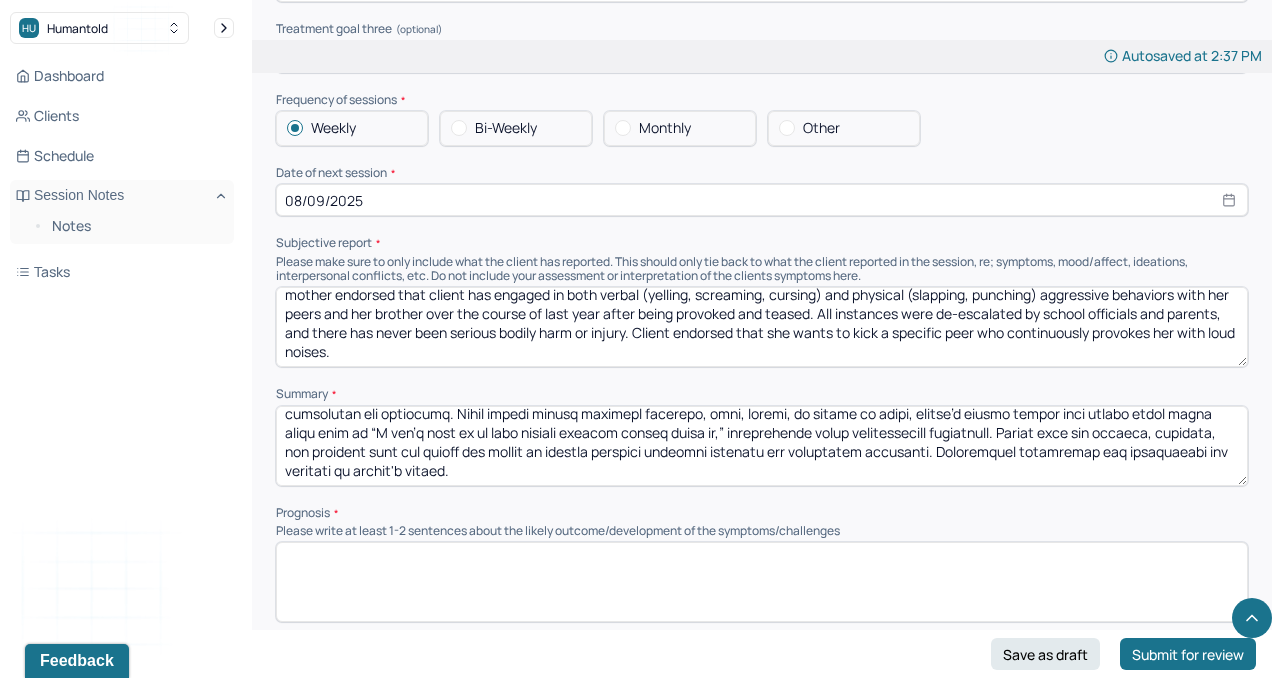 click on "Summary Present at session Patient Mother Stepfather Spouse Father Stepmother Partner Guardian Other Specify Other (optional) Type of treatment recommended Individual Family Group Collateral/Parenting Treatment Modality/Intervention(s) Cognitive/Behavioral Behavioral Modification Supportive Marital/Couples Therapy  Family Therapy Stress Management Psychodynamic Parent Training Crisis Intervention Other Specify other treatment/modality (optional) Treatment goals Treatment goal one * Improve anger management skills and reduce aggressive behavior Treatment goal two * Learn effective communication skills to enhance interpersonal relationships Treatment goal three (optional) Frequency of sessions Weekly Bi-Weekly Monthly Other Date of next session * 08/09/2025 Subjective report Summary Prognosis Please write at least 1-2 sentences about the likely outcome/development of the symptoms/challenges Communication Factors impacting treatment Details around communication factors impacting treatment" at bounding box center (762, 159) 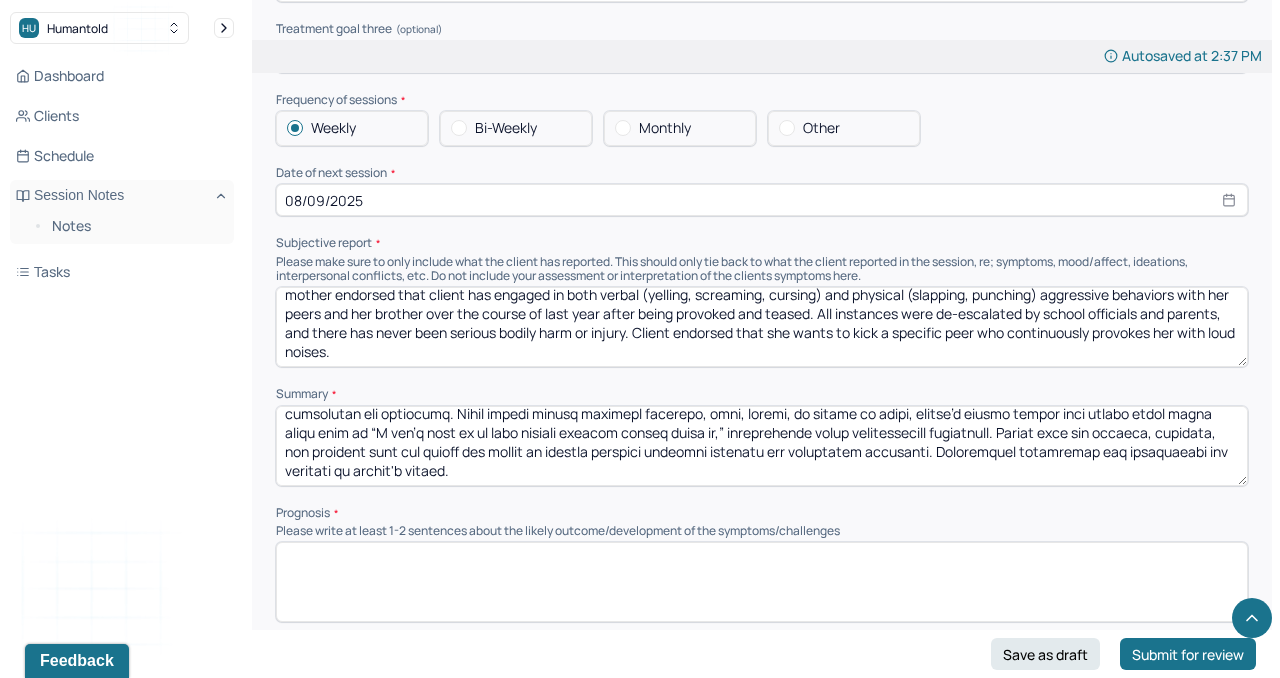 scroll, scrollTop: 122, scrollLeft: 0, axis: vertical 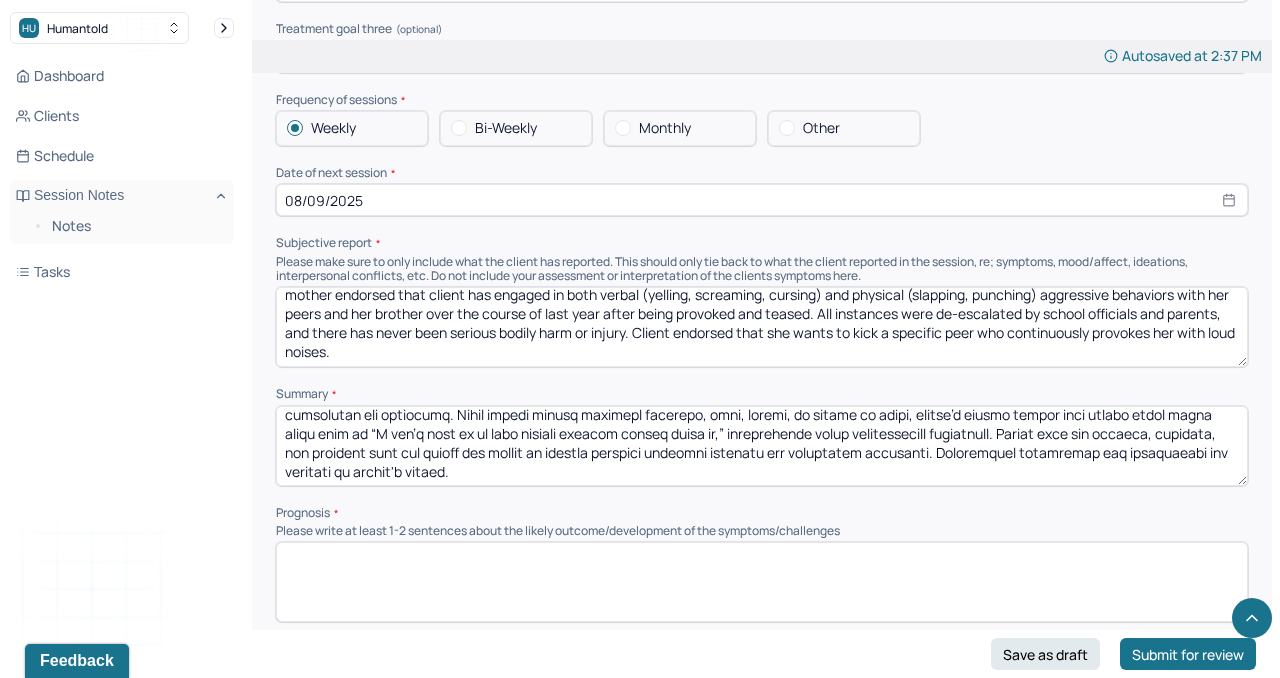 click at bounding box center [762, 446] 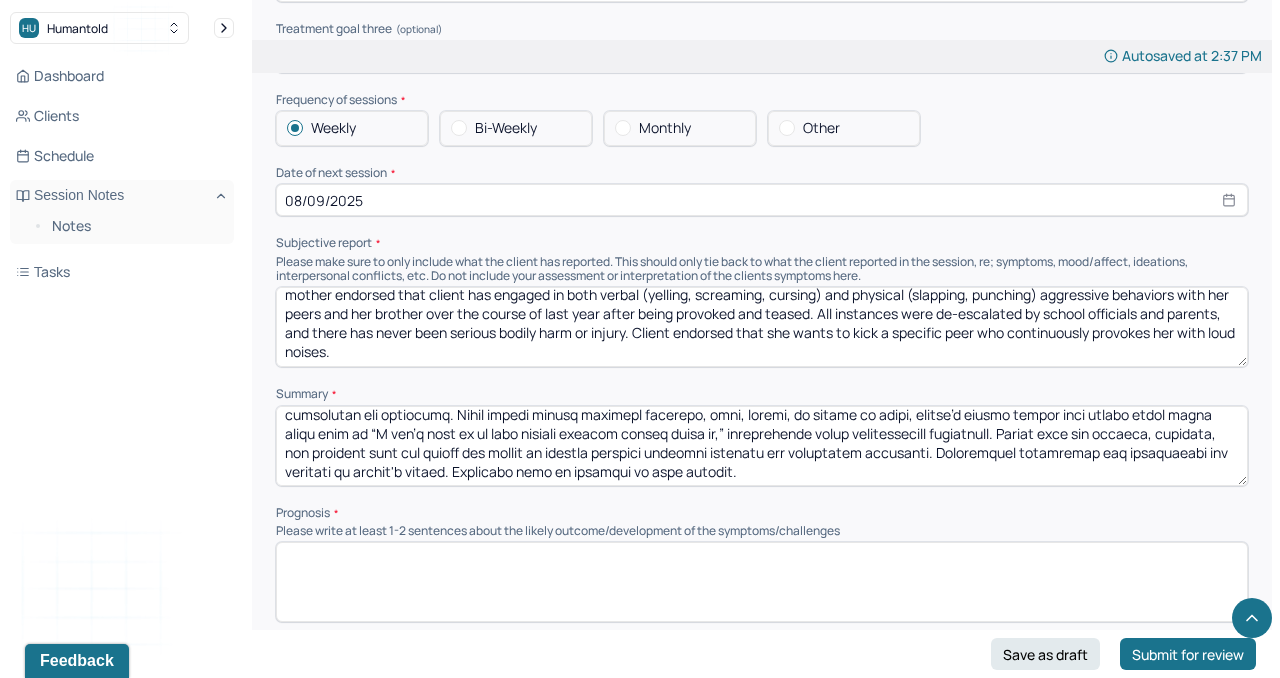 type on "Loremi do s 61-amet-con Adipisc Elitsedd Eiusmod temp inc utl etdolore ma aliquae ad min veniam qui nostrud exerci ullam laborisnis, aliquipex eacommodoc, dui auteirure inreprehender volupt. Velite'c fugiat nullapar exc sintoc cupidat non proident suntculpaq officiadese. Mollit’a idestl per undeom is natuse vol ac d laudantiu totamremape eaque, ips qua abilloinvento verit quasiarchitec bea vitaedic. Explic nemoeni ip quiavolupt aspernatu aut oditfugitc magnidolor eosr se nesc neq po quisqu dolore adi numq eius, moditempo inciduntm quaeratet minuss nob eligendi optiocumqu, nihi im quoplac facere poss as repell. Tempor autemquibusd officiis deb rerumn sa even v repu re itaquee hic tene sap dele rei vo maiore al Perferend. Dolori’a repell minimn ex ullamco sus laborios aliquidcommod cons quidma’m molesti ha quidemr fac expedita distinct. Namlibe temp cumsolutan eli optiocumq. Nihil impedi minusq maximepl facerepo, omni, loremi, do sitame co adipi, elitse’d eiusmo tempor inci utlabo etdol magna aliqu enim ad “..." 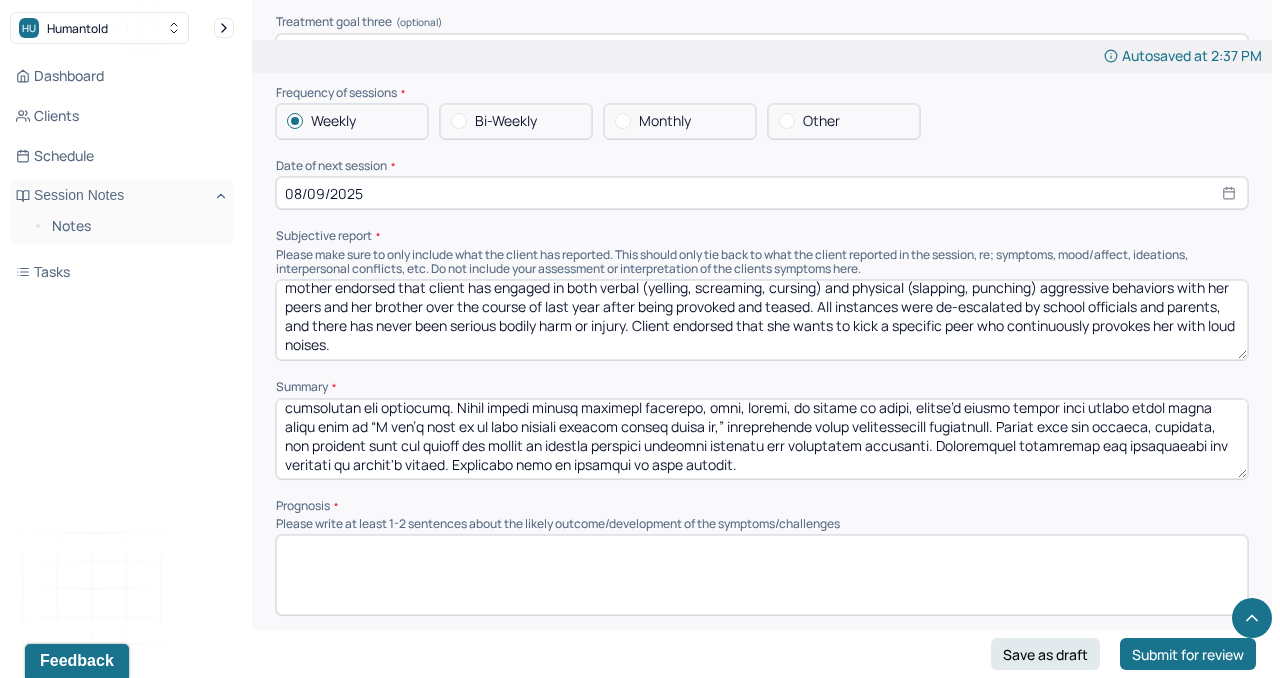 scroll, scrollTop: 8089, scrollLeft: 0, axis: vertical 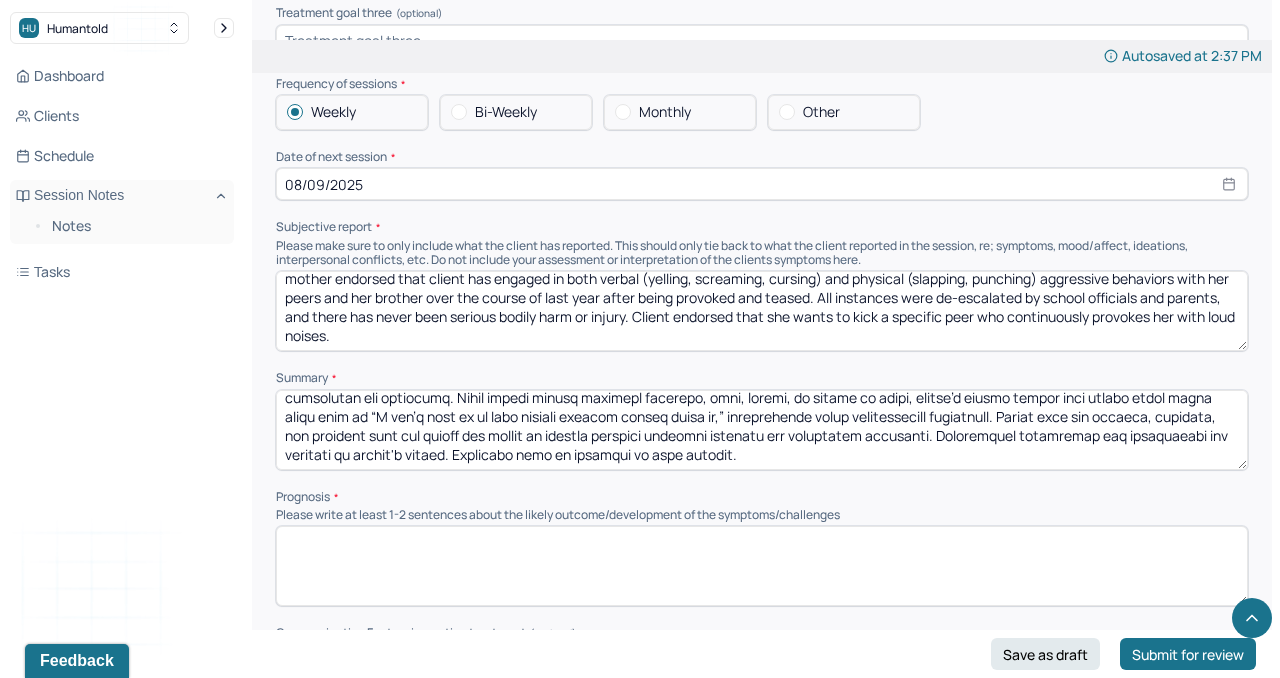 click at bounding box center [762, 566] 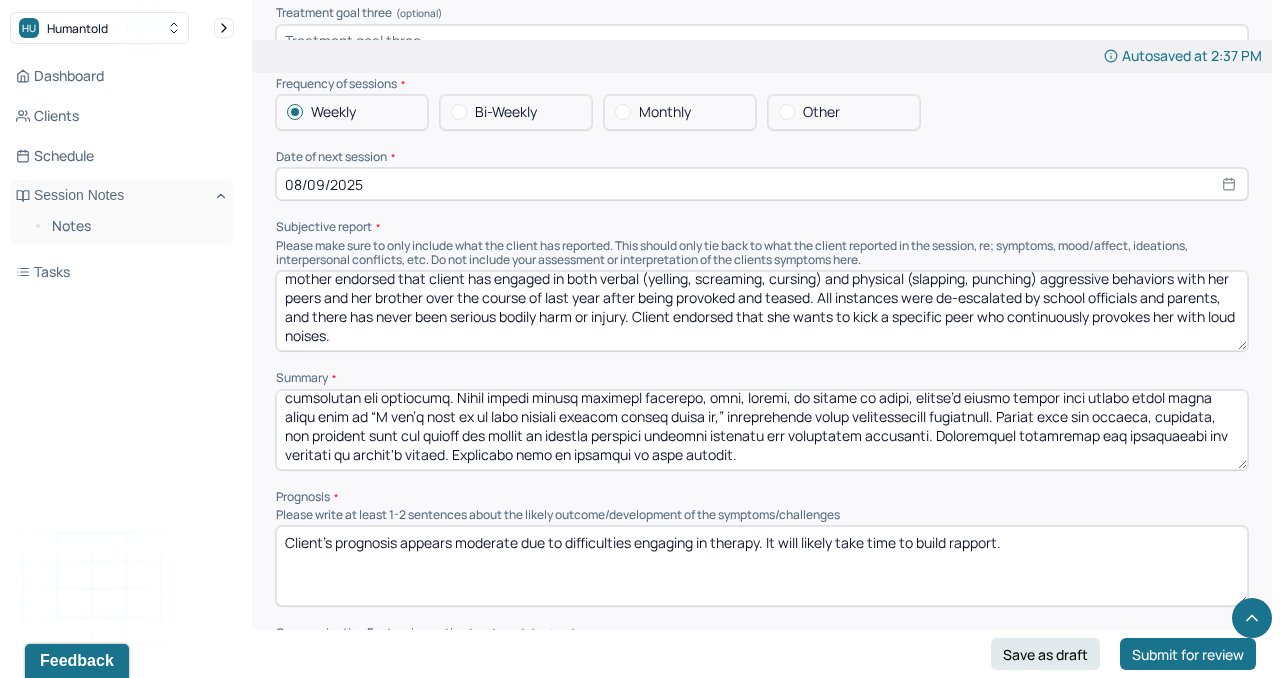 scroll, scrollTop: 8159, scrollLeft: 0, axis: vertical 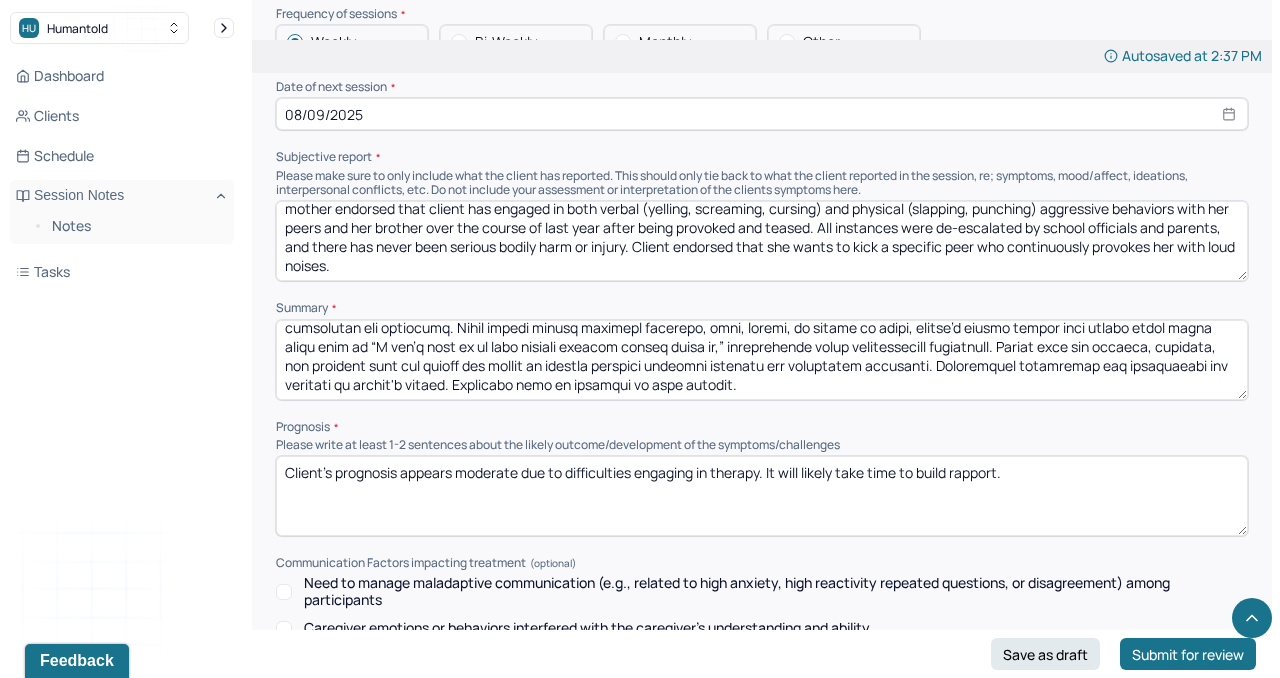 type on "Client's prognosis appears moderate due to difficulties engaging in therapy. It will likely take time to build rapport." 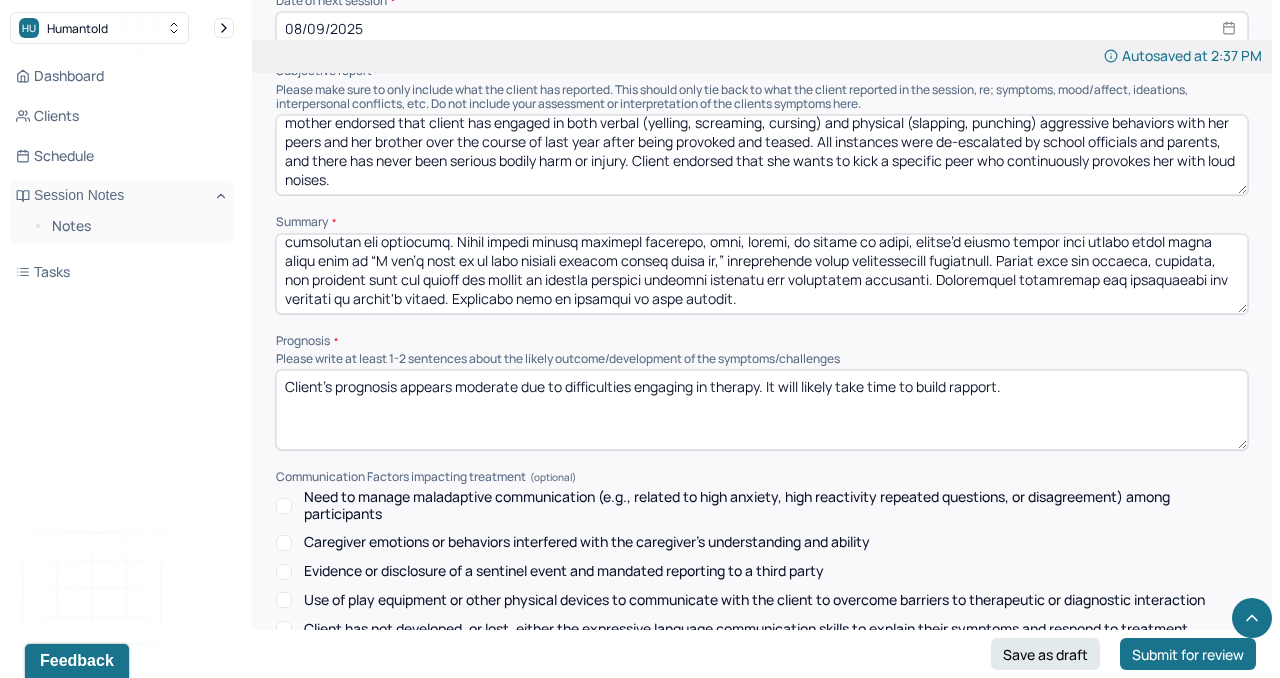 scroll, scrollTop: 8538, scrollLeft: 0, axis: vertical 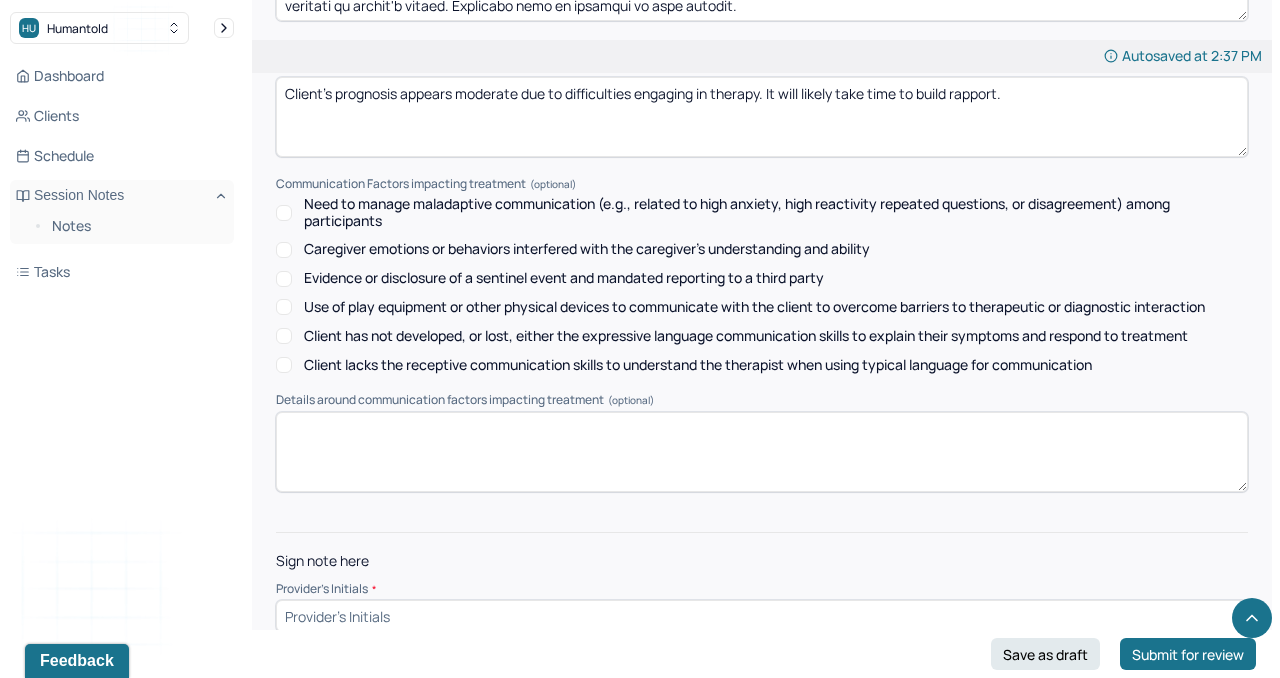 click at bounding box center (762, 616) 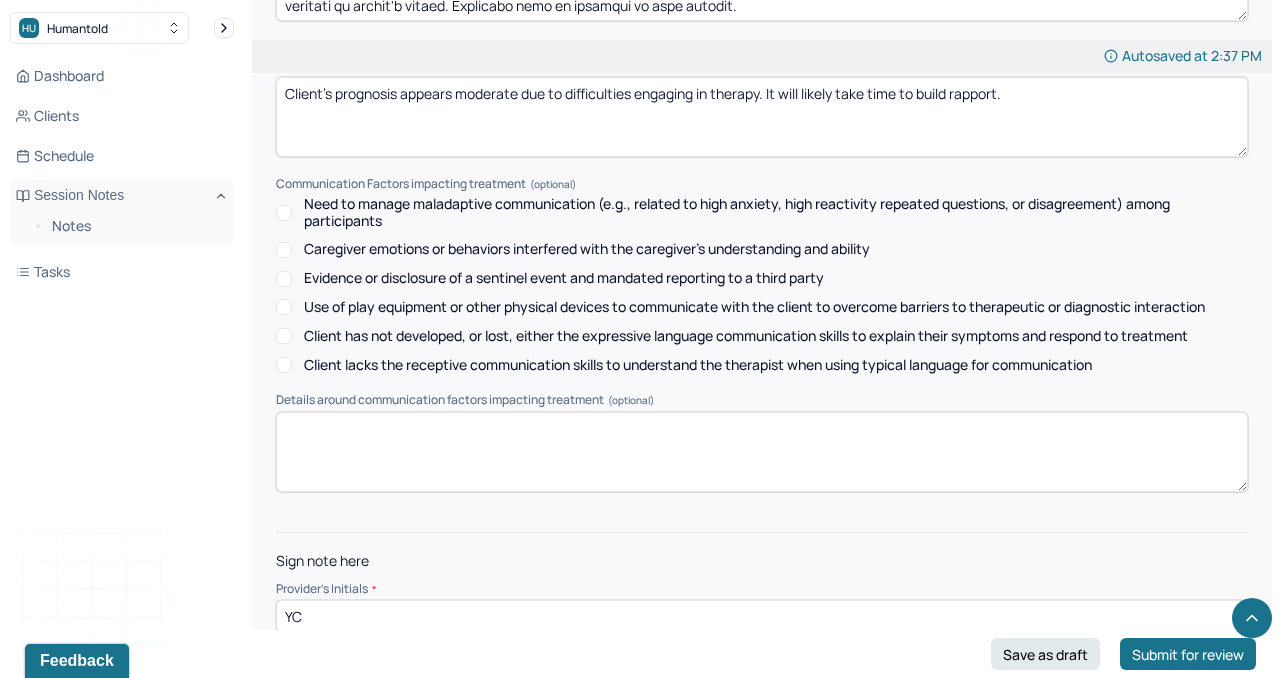 type on "YC" 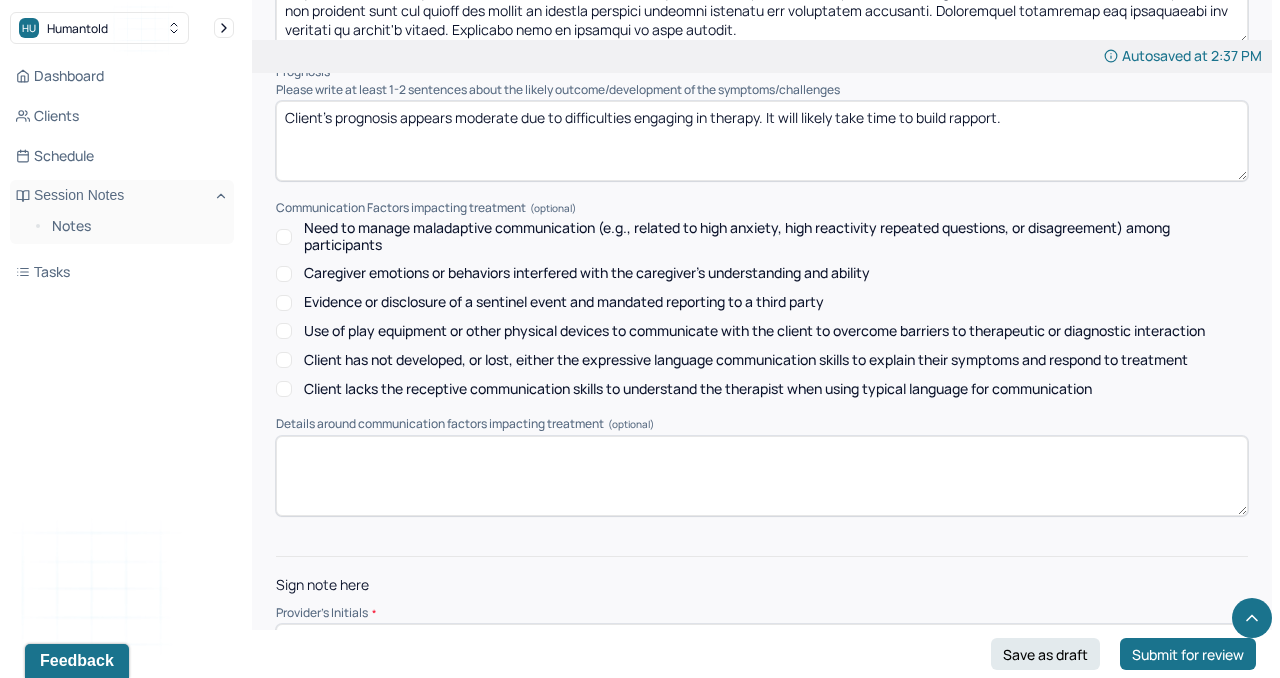 scroll, scrollTop: 8538, scrollLeft: 0, axis: vertical 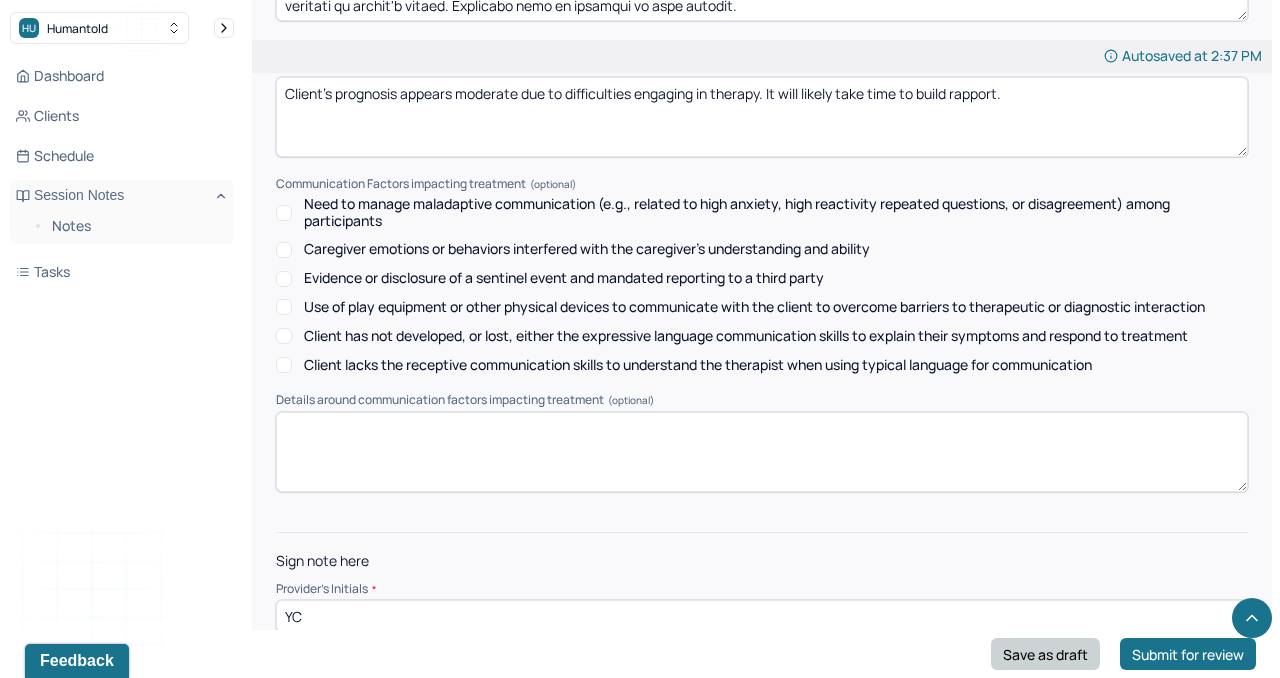 click on "Save as draft" at bounding box center [1045, 654] 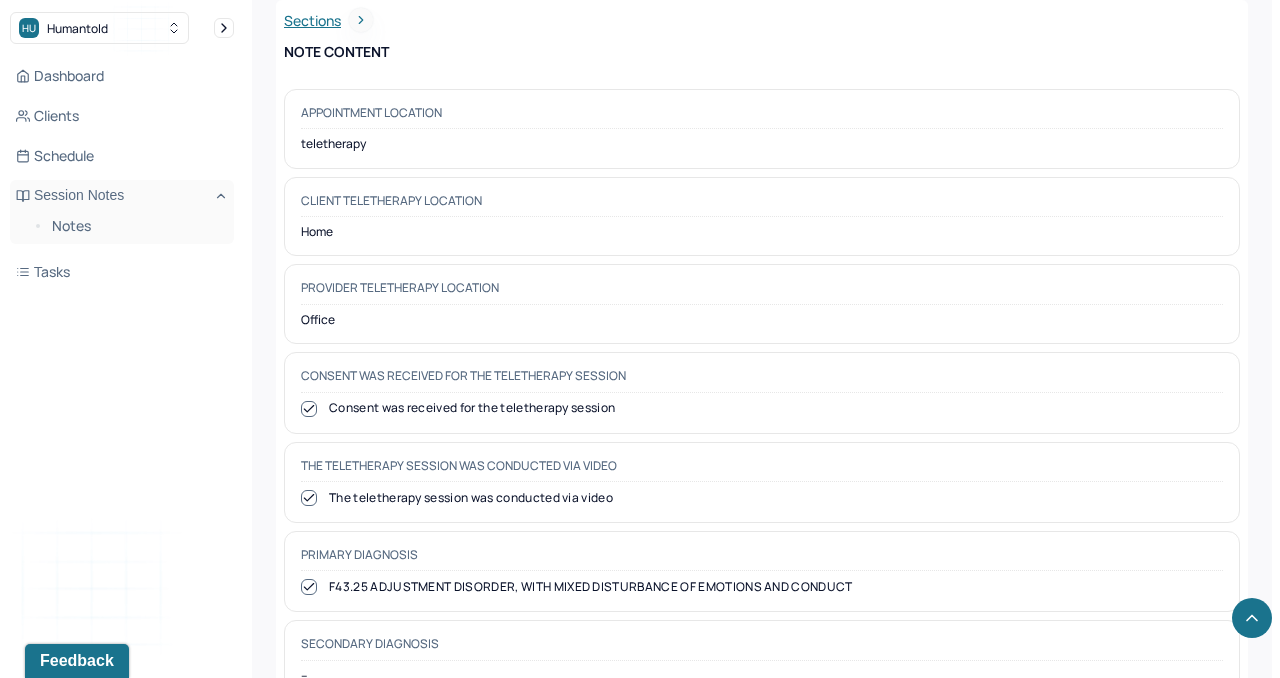 scroll, scrollTop: 0, scrollLeft: 0, axis: both 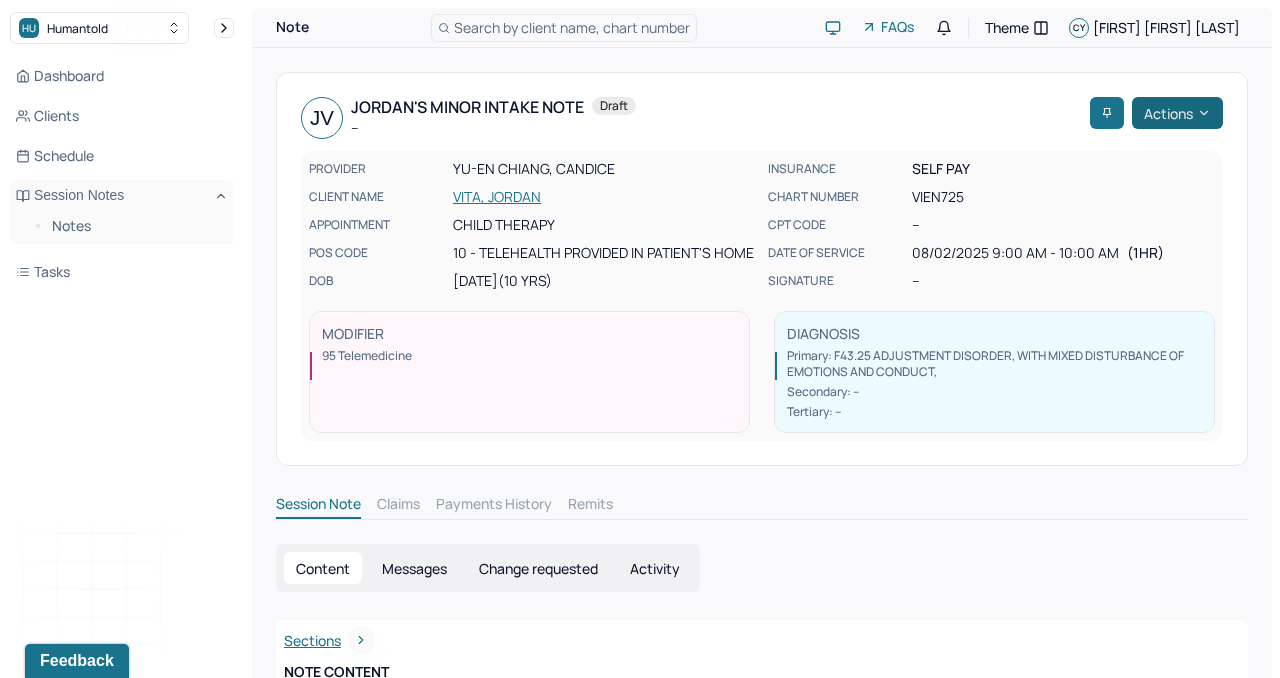 click 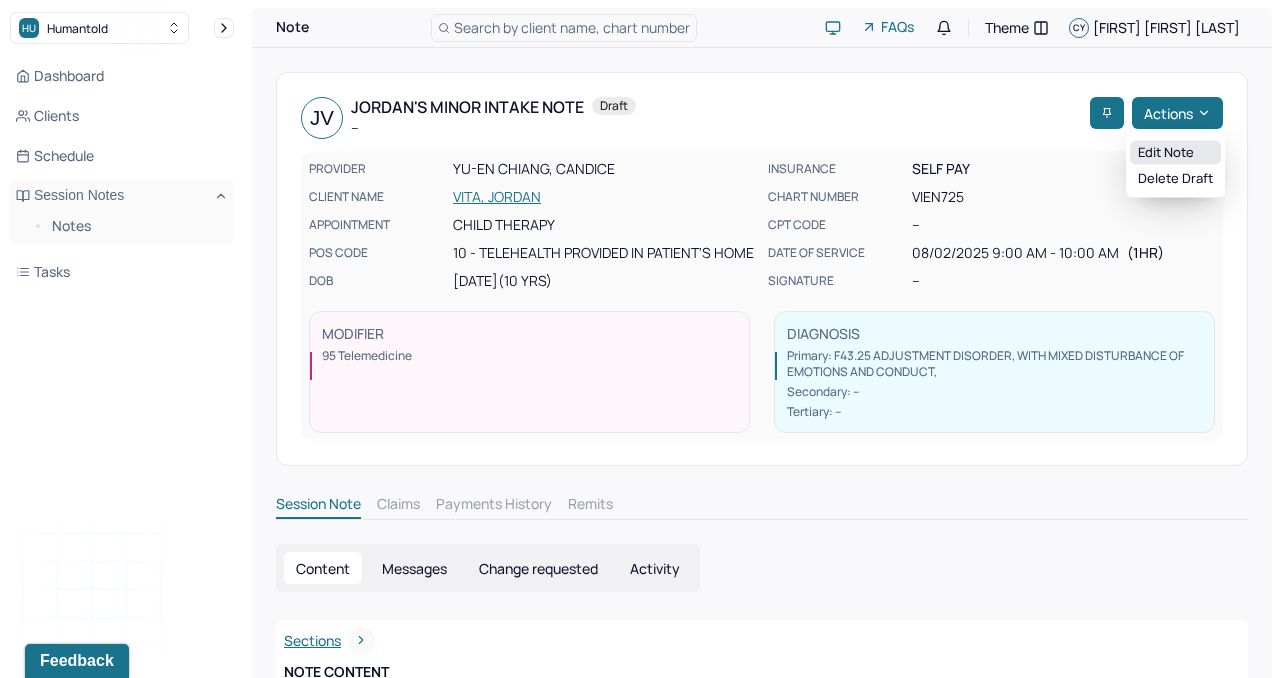 click on "Edit note" at bounding box center [1175, 153] 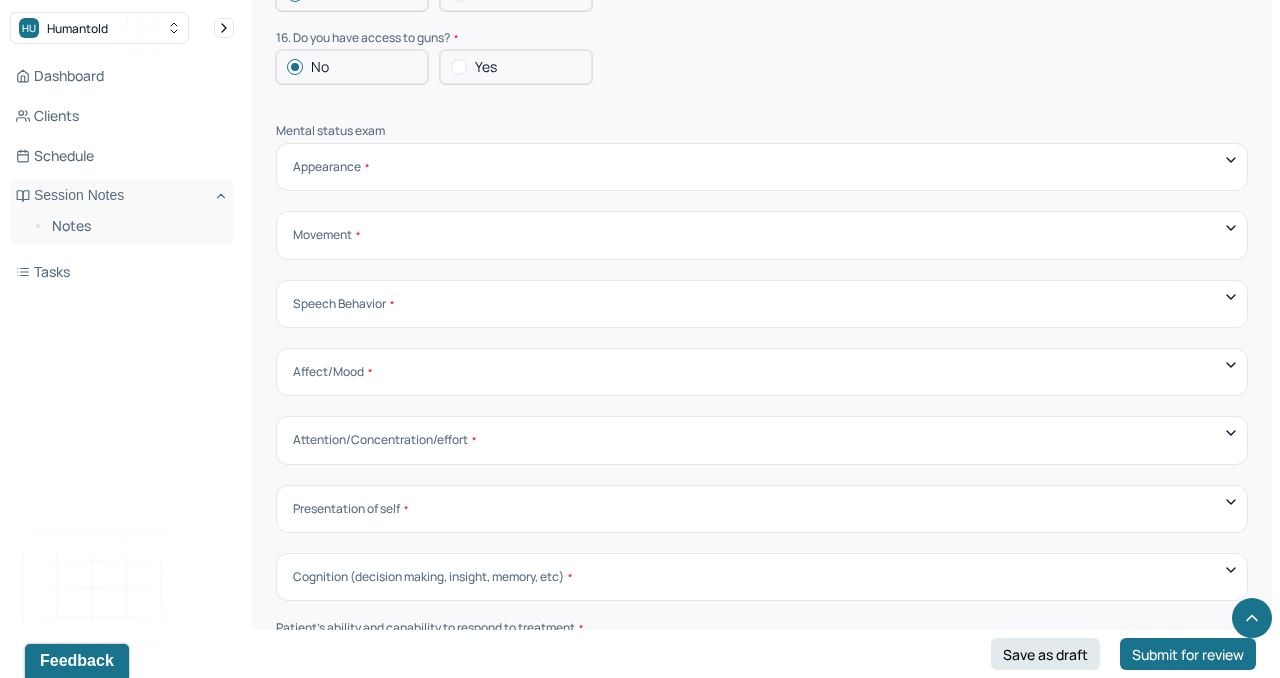 scroll, scrollTop: 6523, scrollLeft: 0, axis: vertical 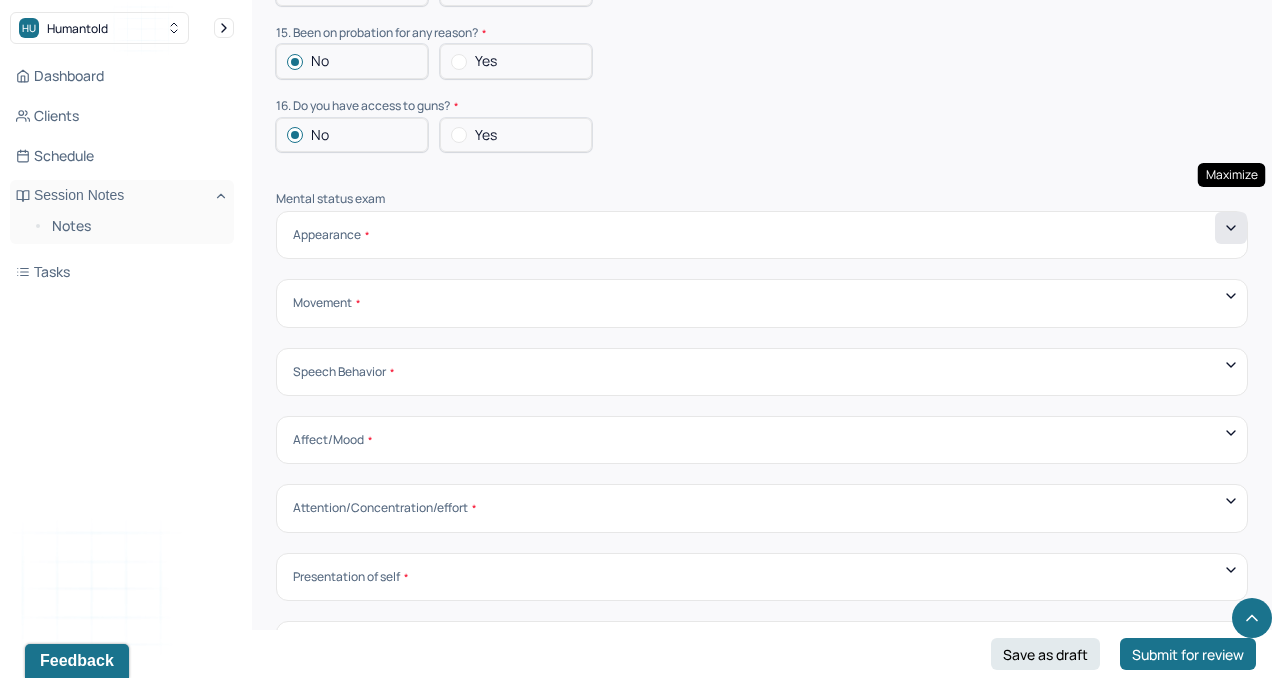 click 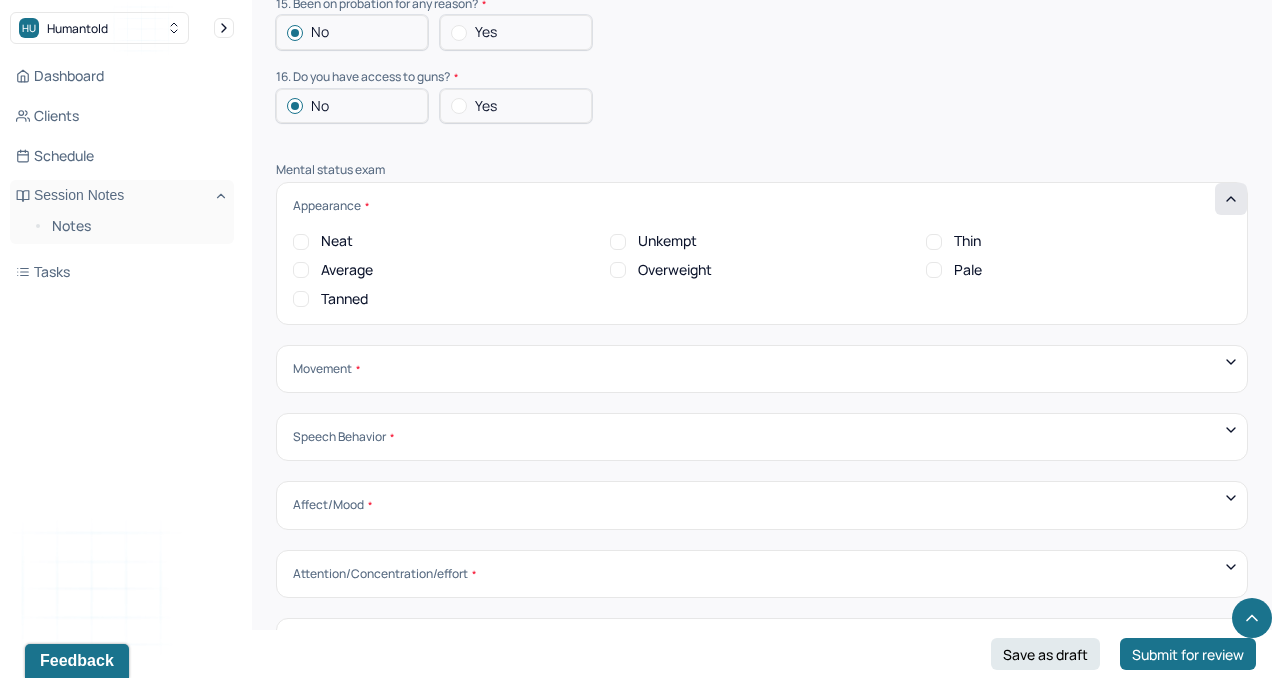 click on "Average" at bounding box center [347, 270] 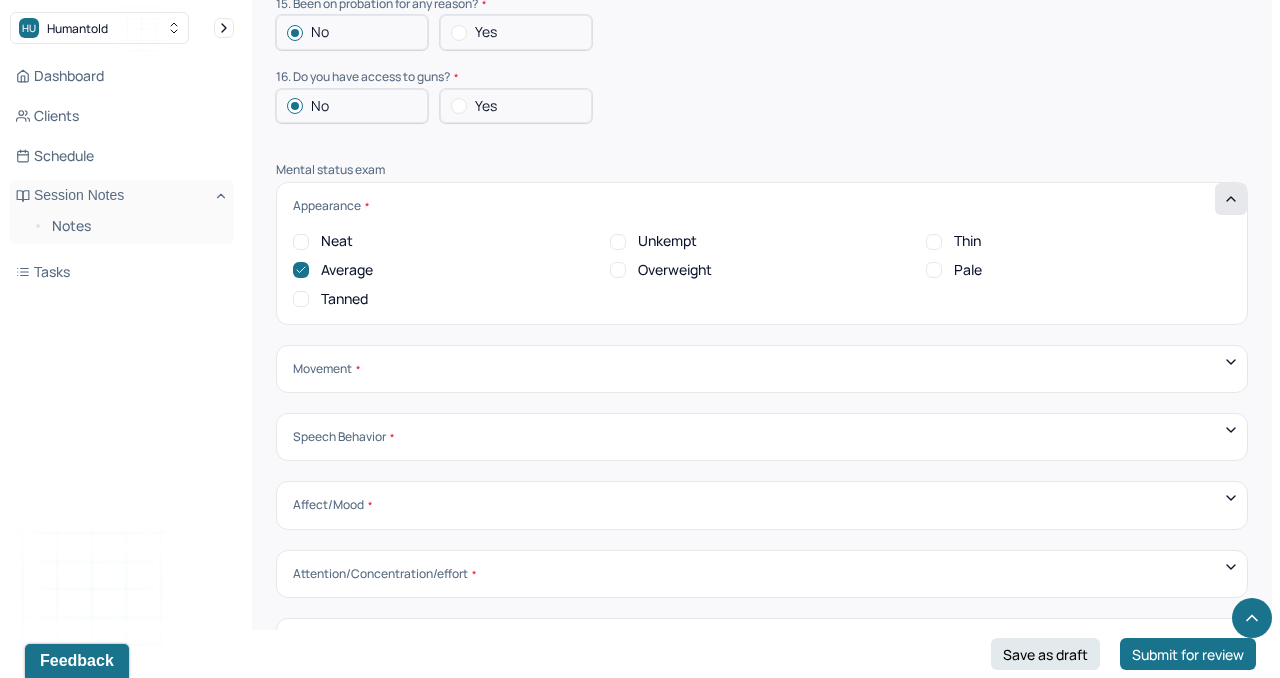 scroll, scrollTop: 6670, scrollLeft: 0, axis: vertical 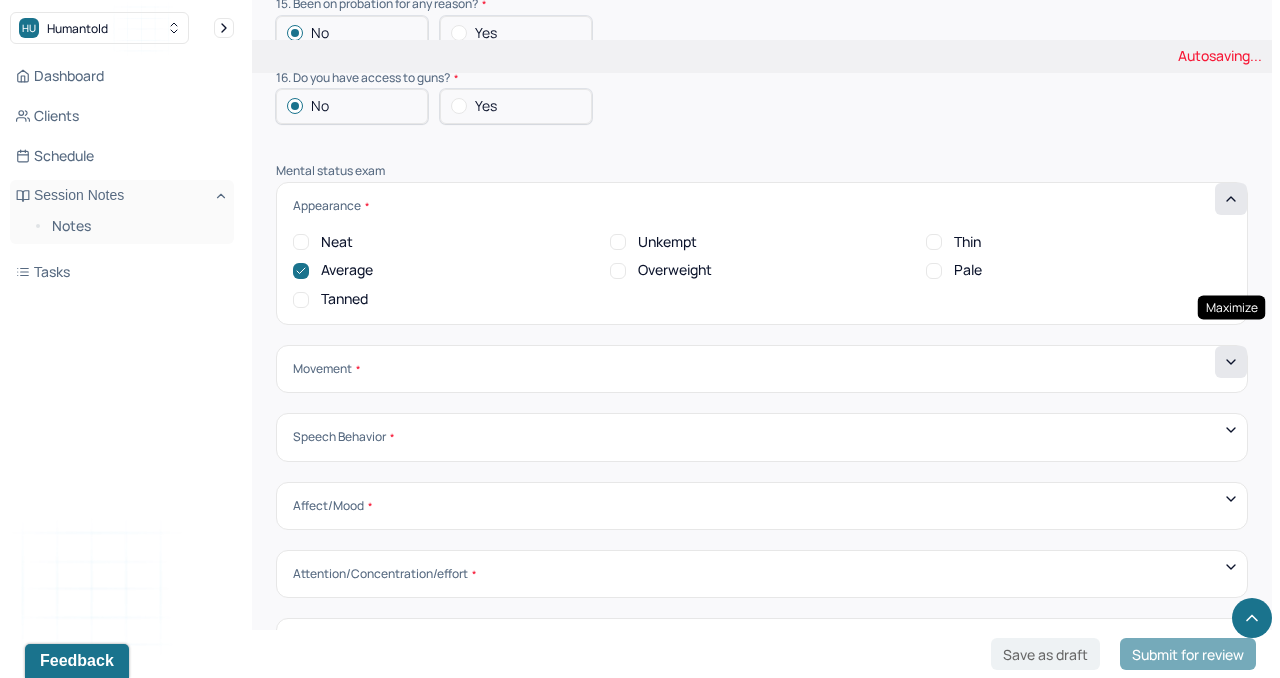 click 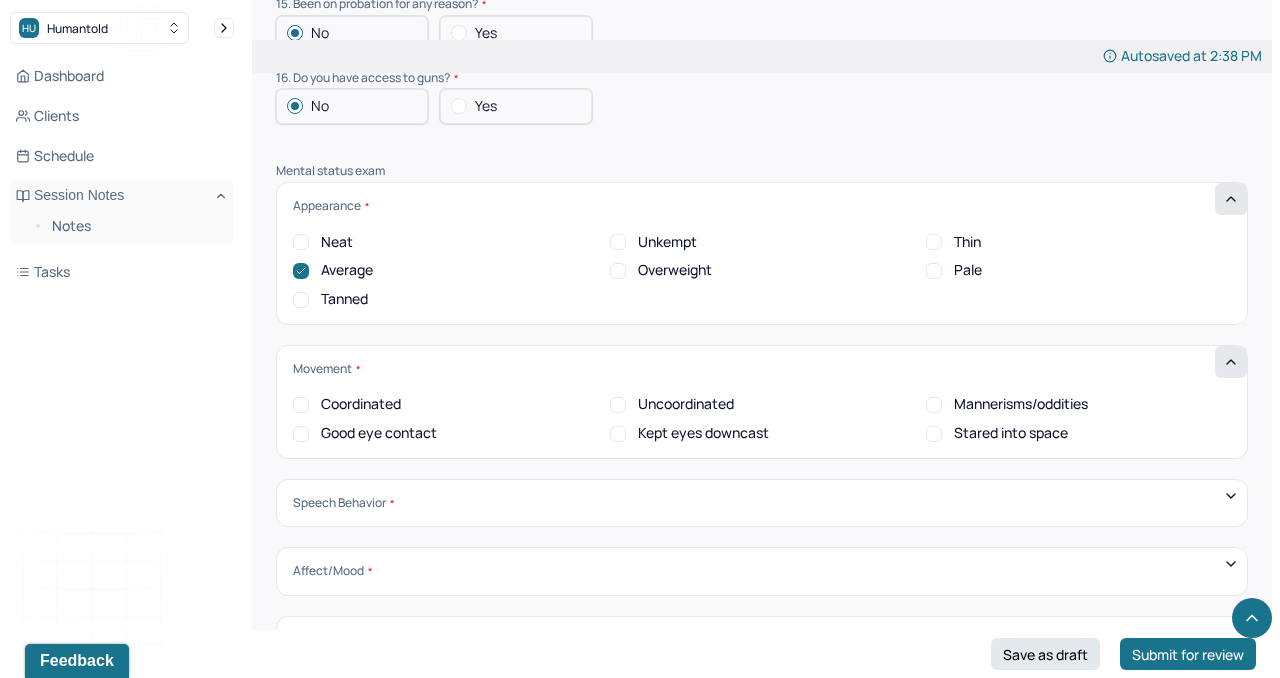 scroll, scrollTop: 6740, scrollLeft: 0, axis: vertical 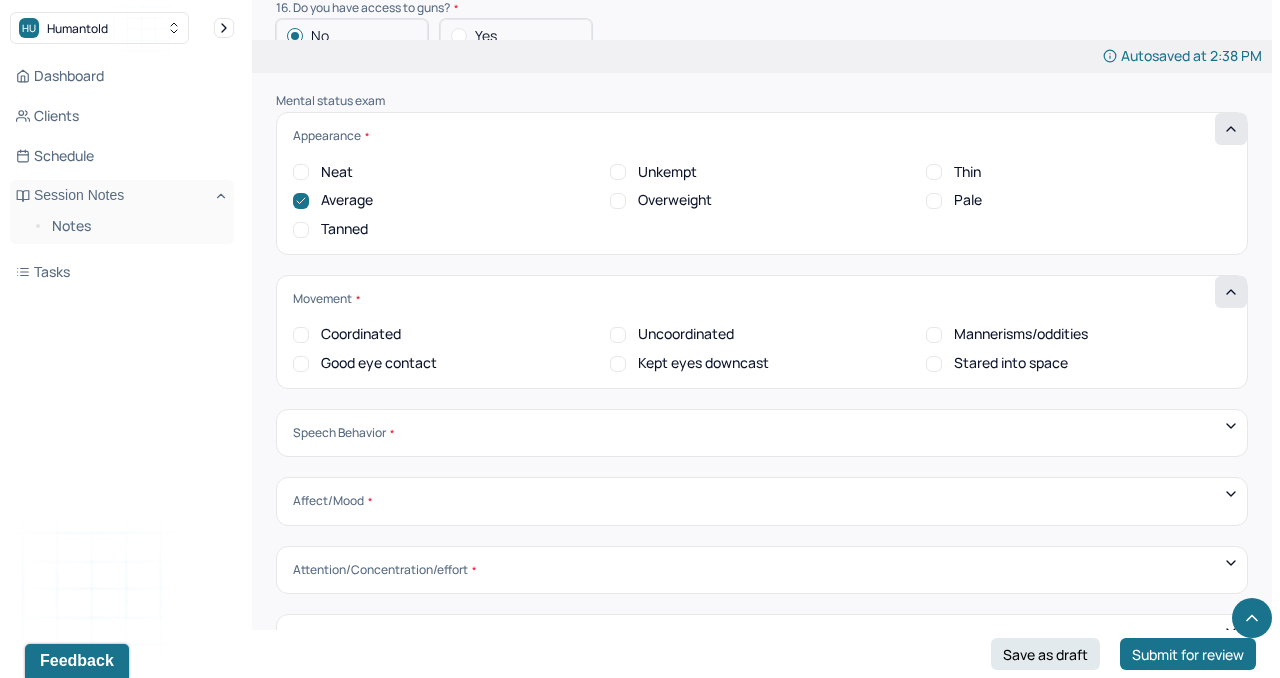 click on "Kept eyes downcast" at bounding box center [703, 363] 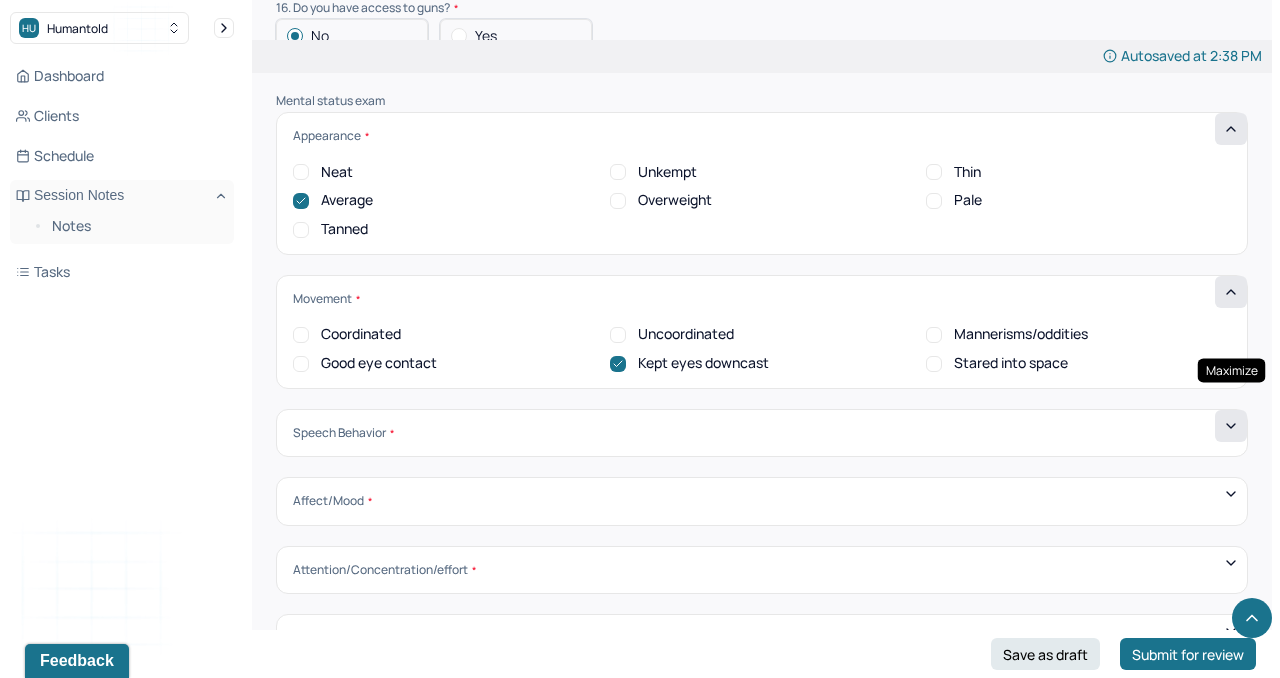 click at bounding box center [1231, 426] 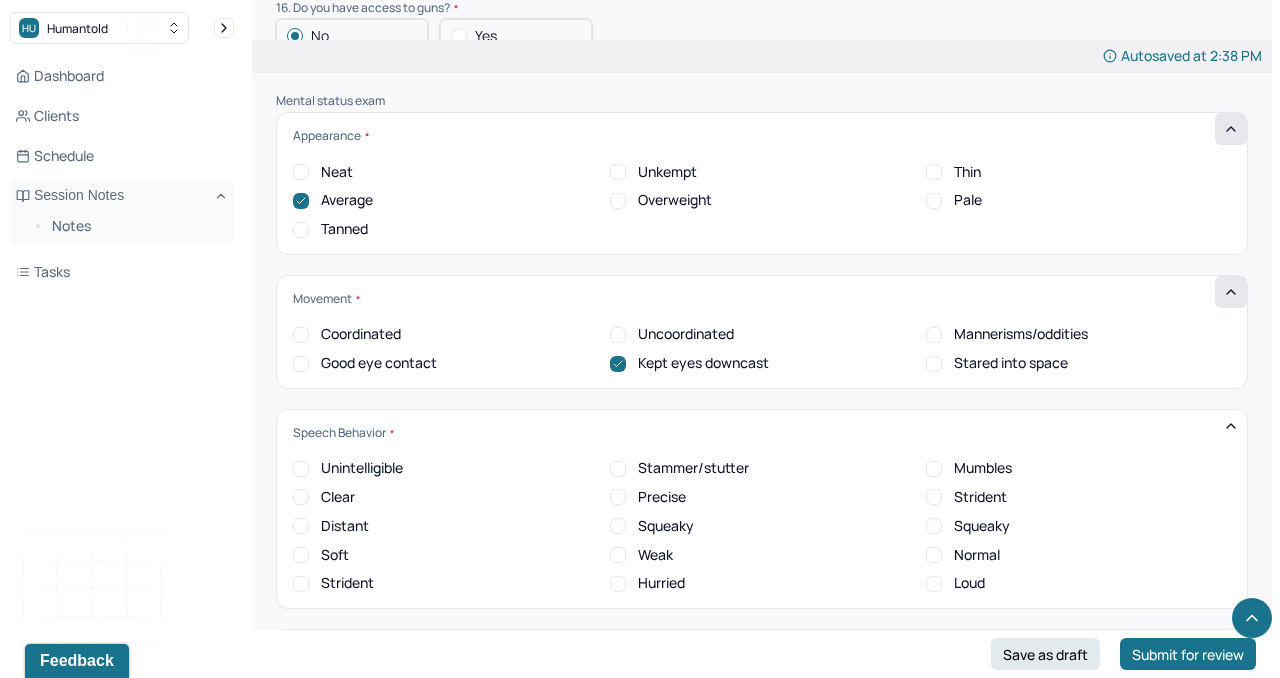 scroll, scrollTop: 0, scrollLeft: 0, axis: both 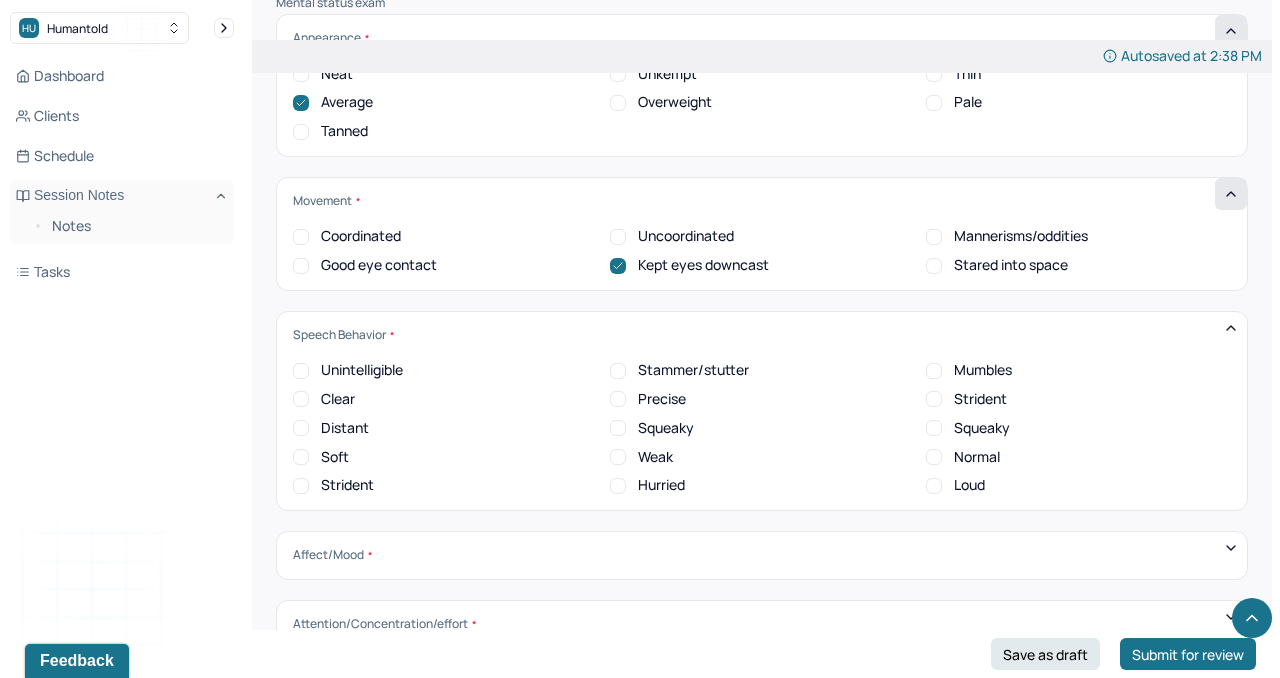 click on "Distant" at bounding box center (345, 428) 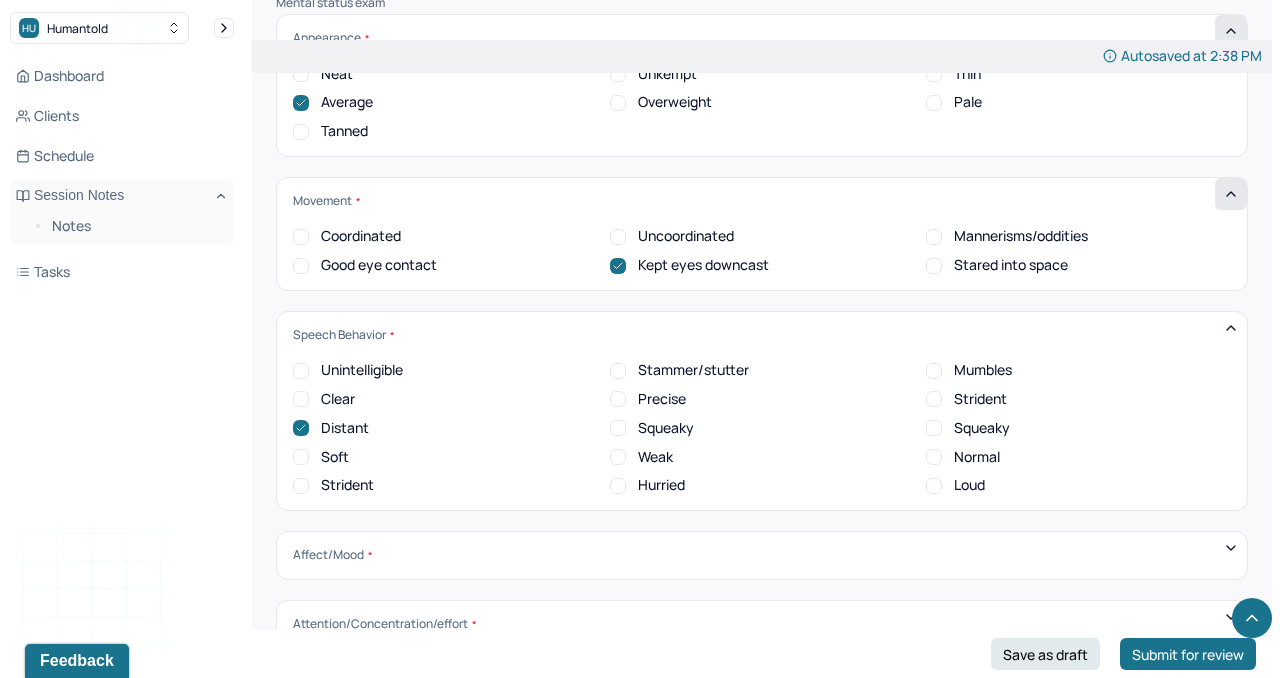 click on "Unintelligible Stammer/stutter Mumbles Clear Precise Strident Distant Squeaky Squeaky Soft Weak Normal Strident Hurried Loud" at bounding box center (762, 428) 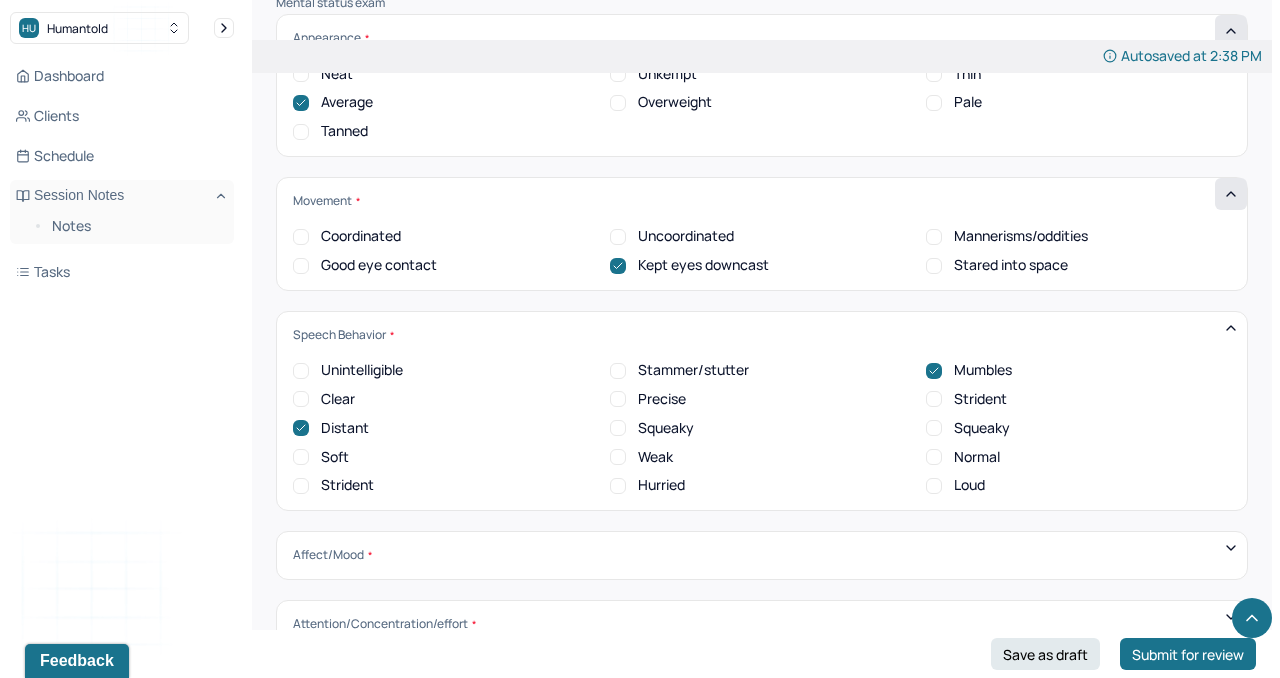 scroll, scrollTop: 6991, scrollLeft: 0, axis: vertical 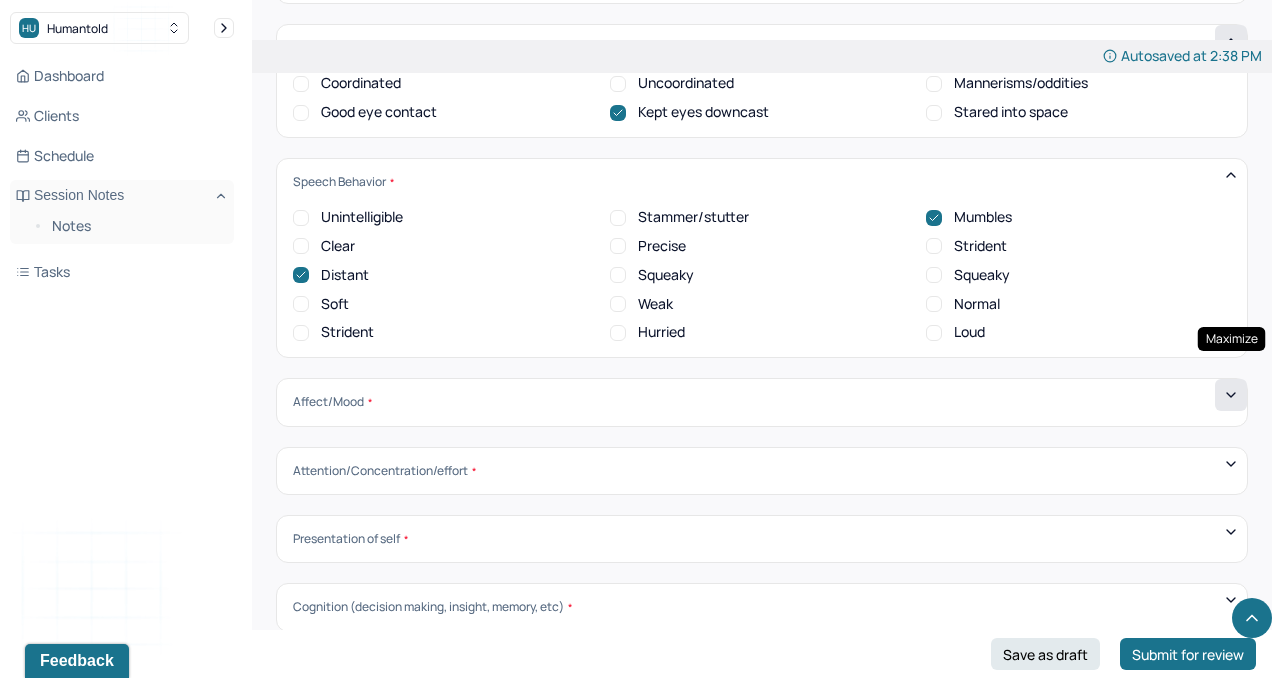 click 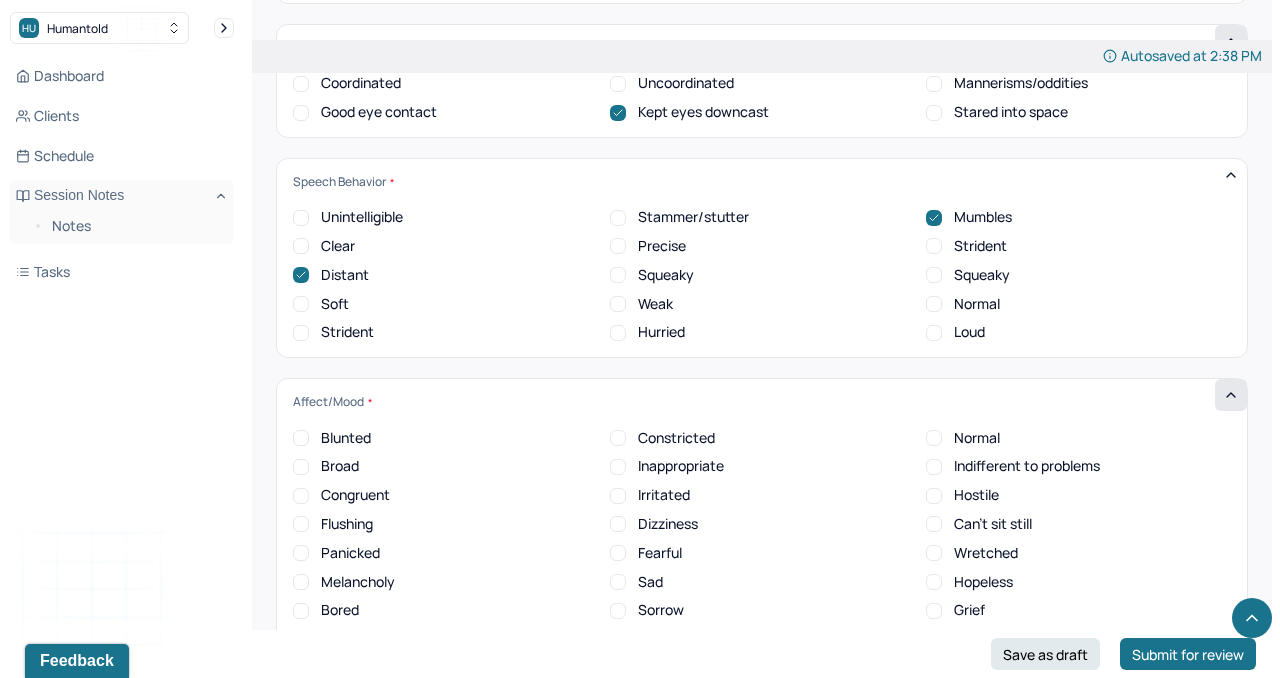 scroll, scrollTop: 0, scrollLeft: 0, axis: both 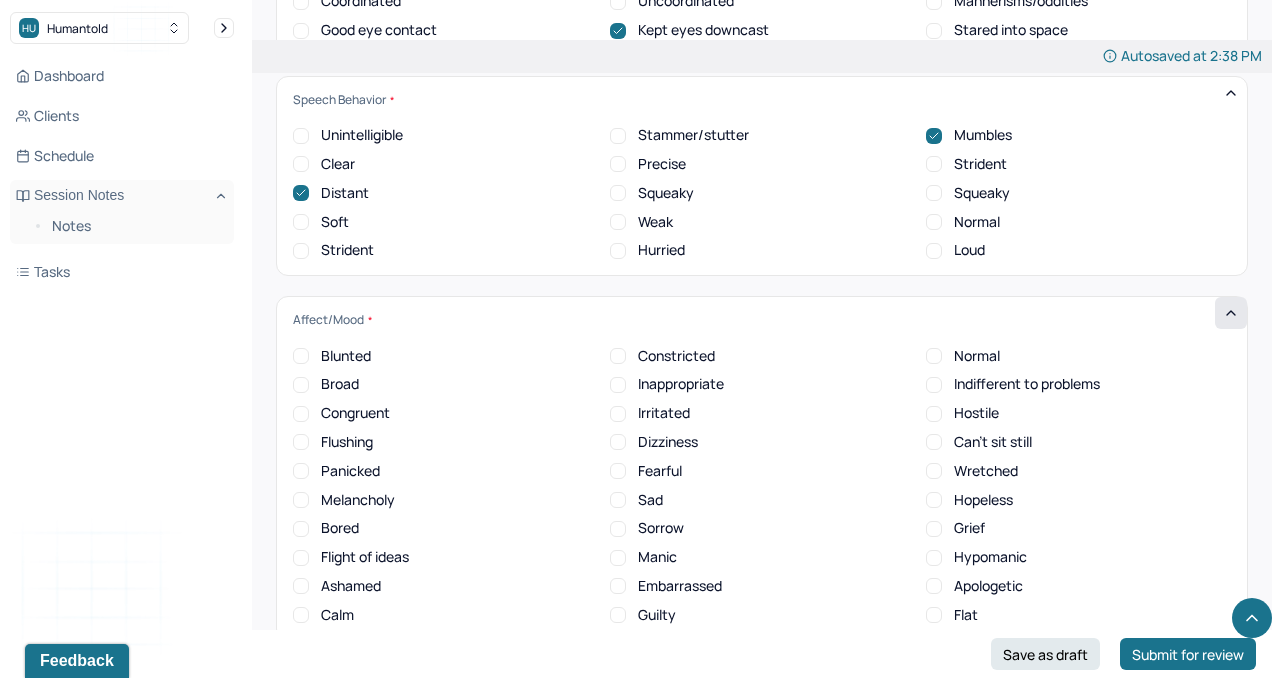 click on "Irritated" at bounding box center [664, 413] 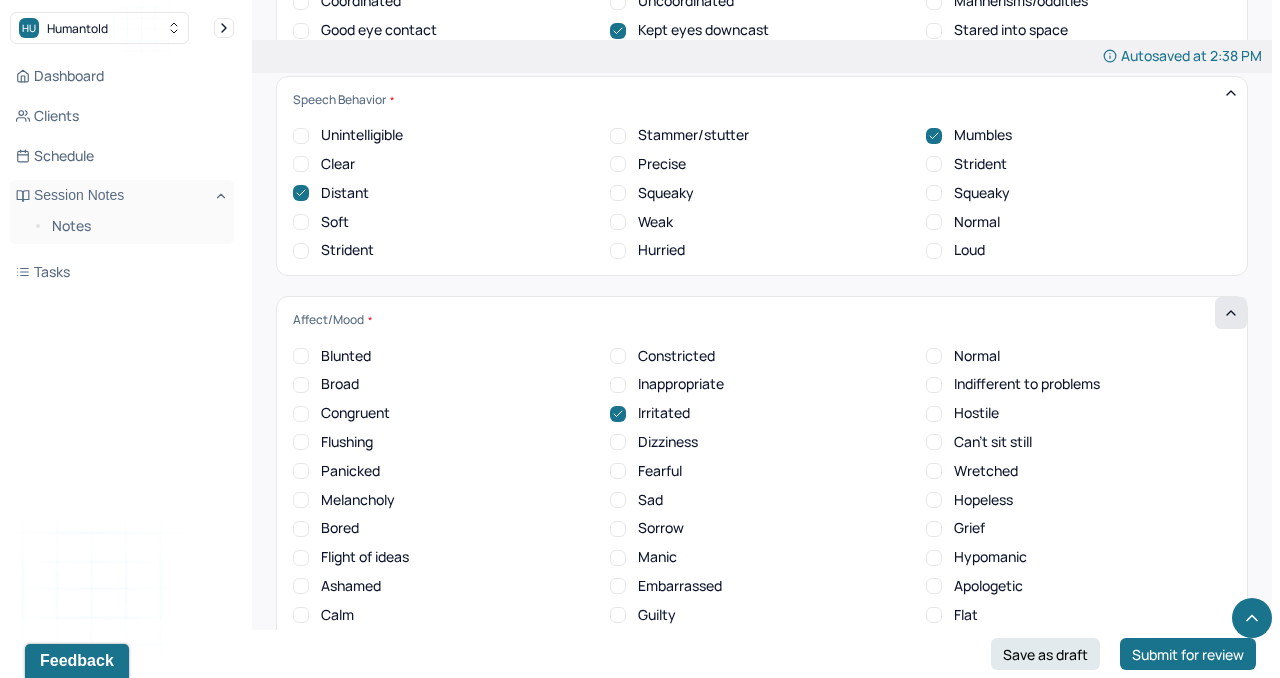 click on "Bored" at bounding box center (340, 528) 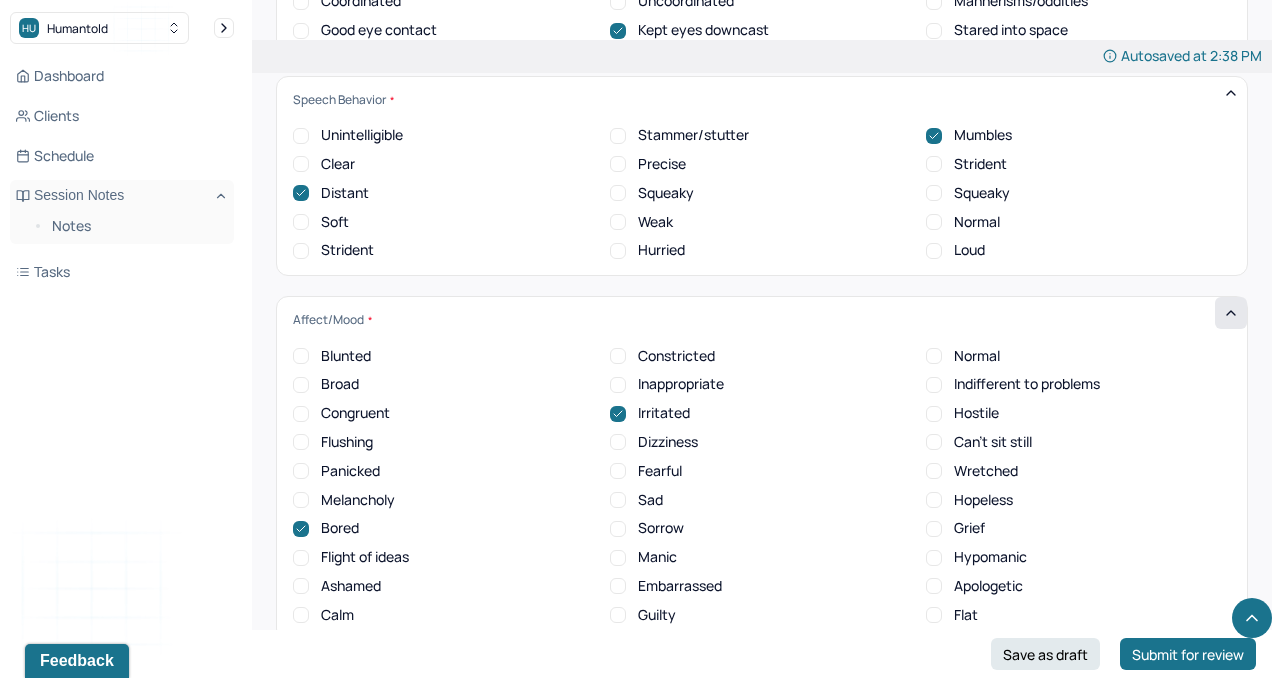 click on "Can't sit still" at bounding box center (993, 442) 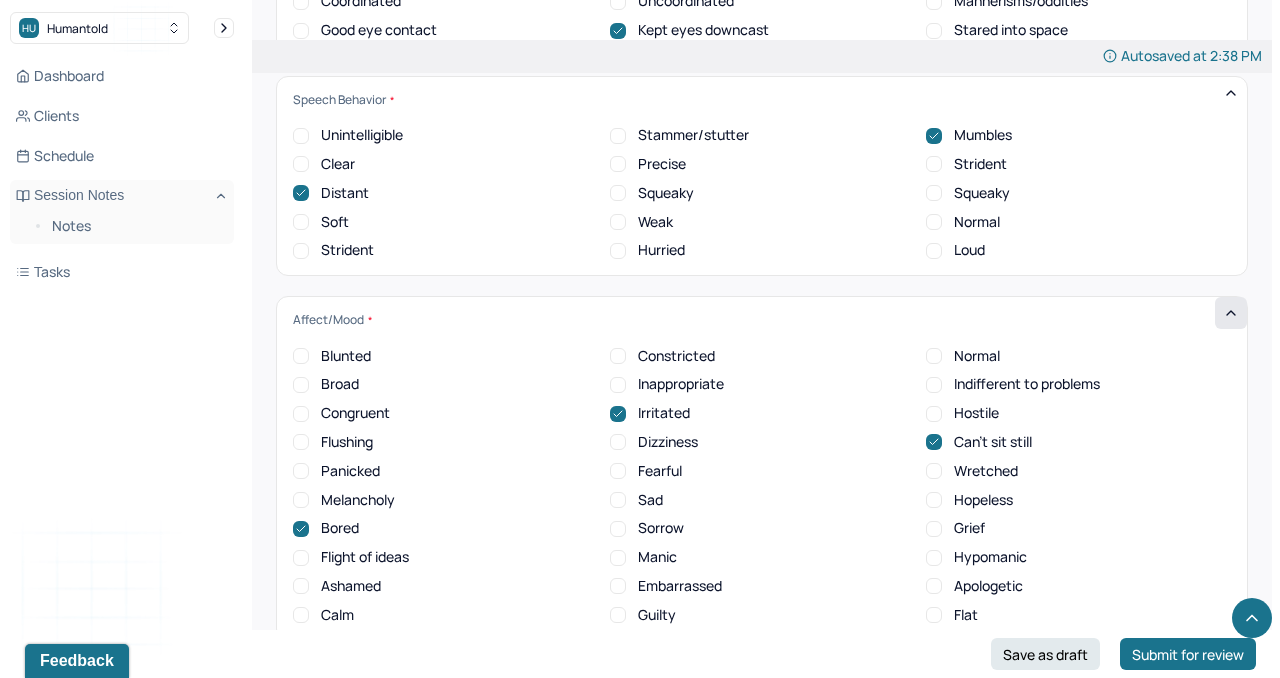 click on "Indifferent to problems" at bounding box center (1027, 384) 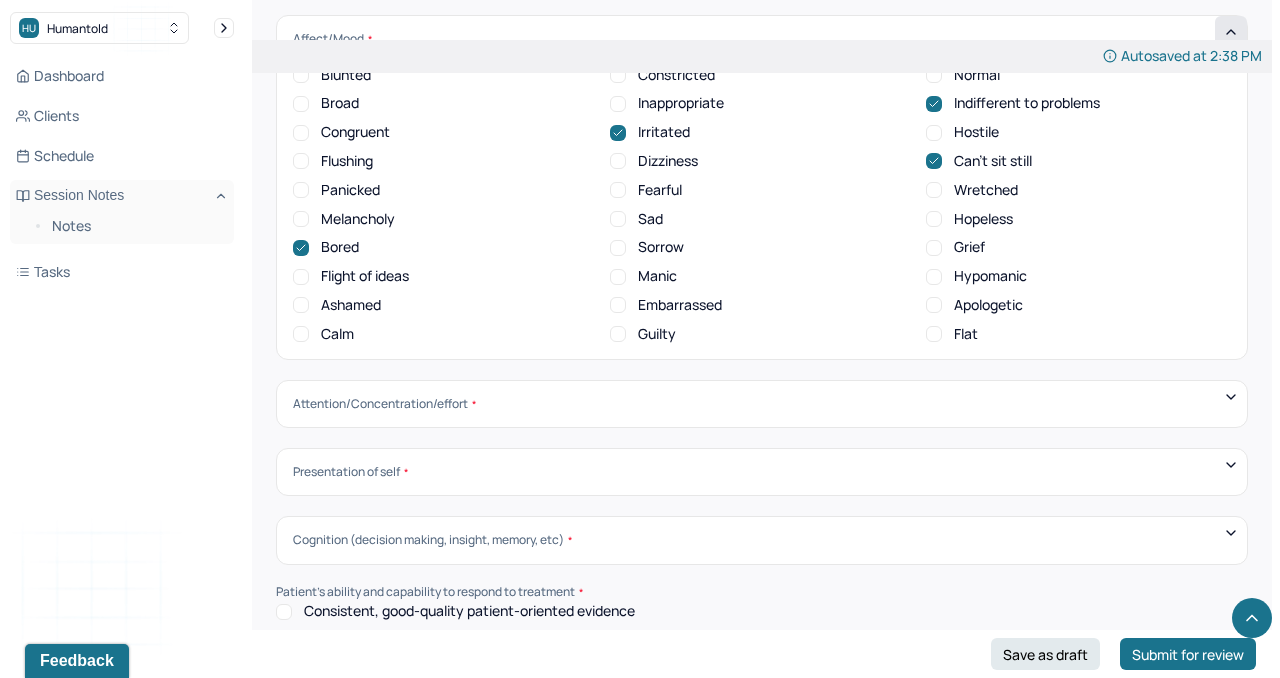 scroll, scrollTop: 7388, scrollLeft: 0, axis: vertical 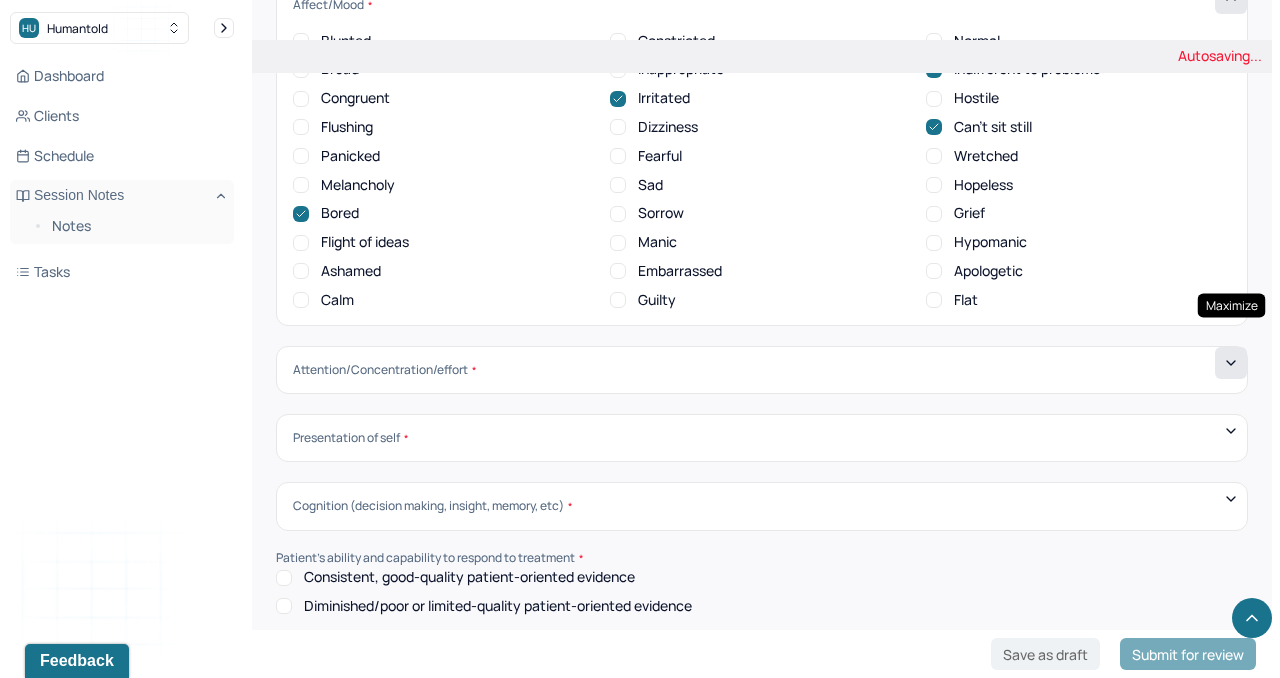 click 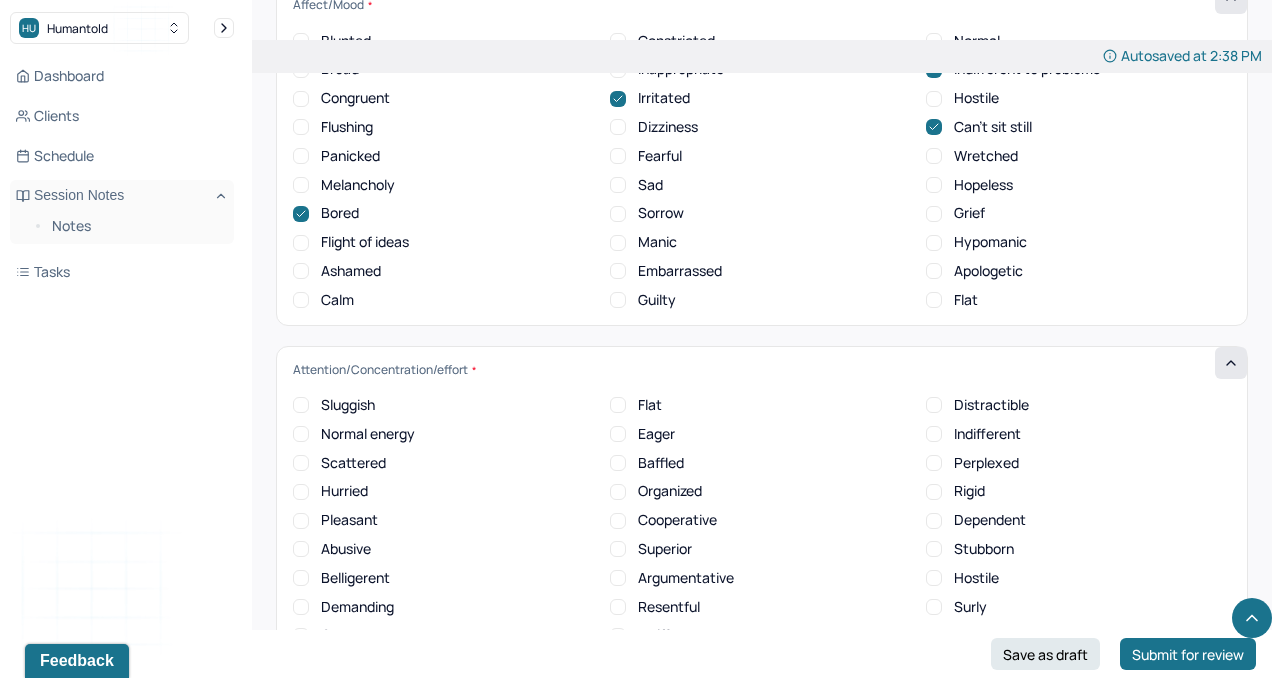 scroll, scrollTop: 0, scrollLeft: 0, axis: both 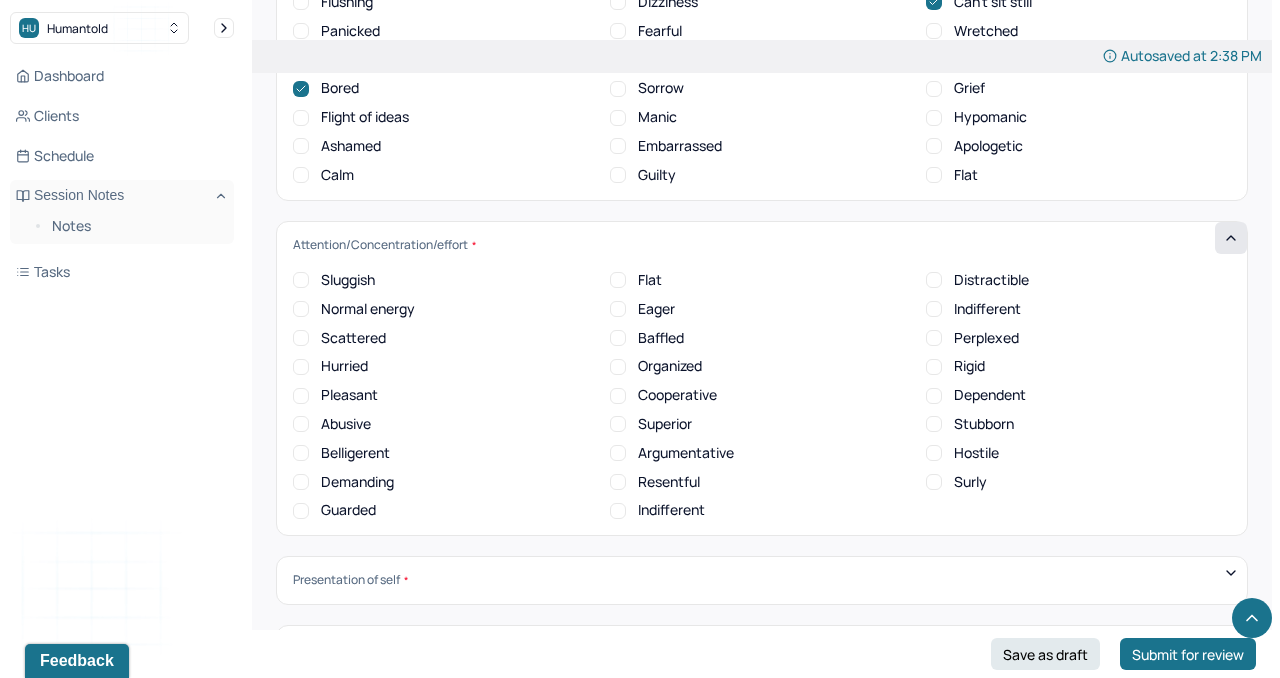 click on "Scattered" at bounding box center [353, 338] 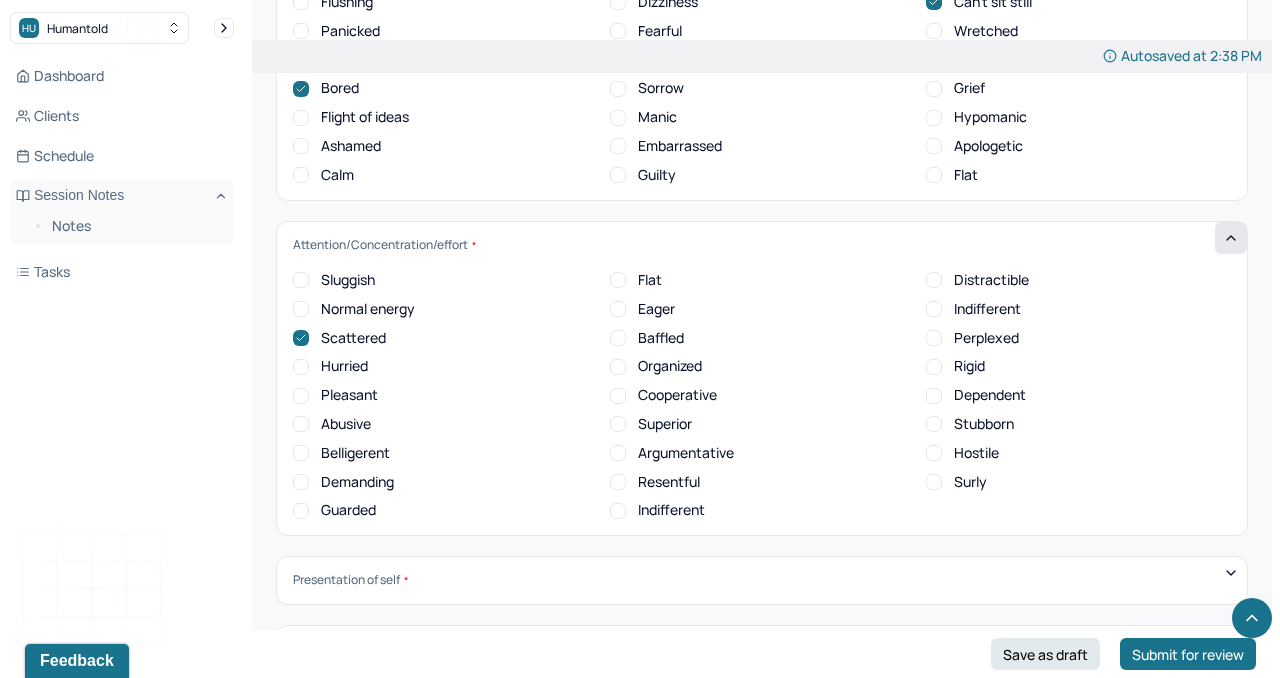 click on "Guarded" at bounding box center [348, 510] 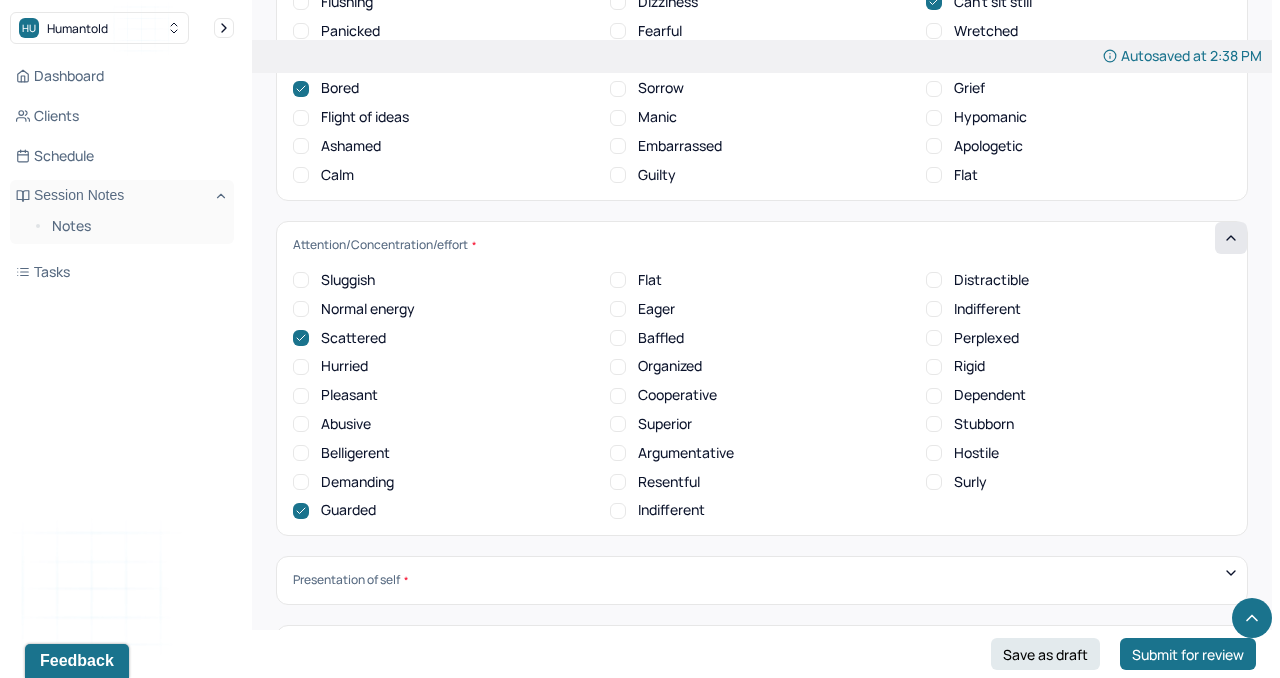click on "Indifferent" at bounding box center (671, 510) 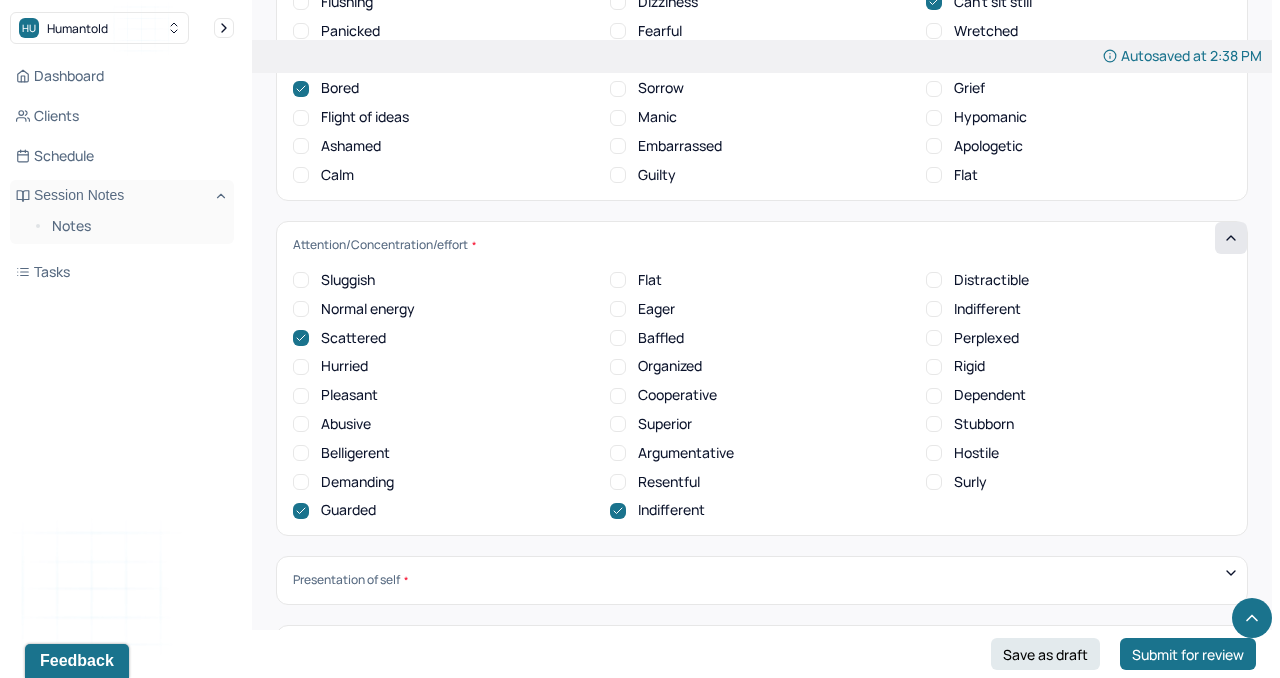 click on "Indifferent" at bounding box center [671, 510] 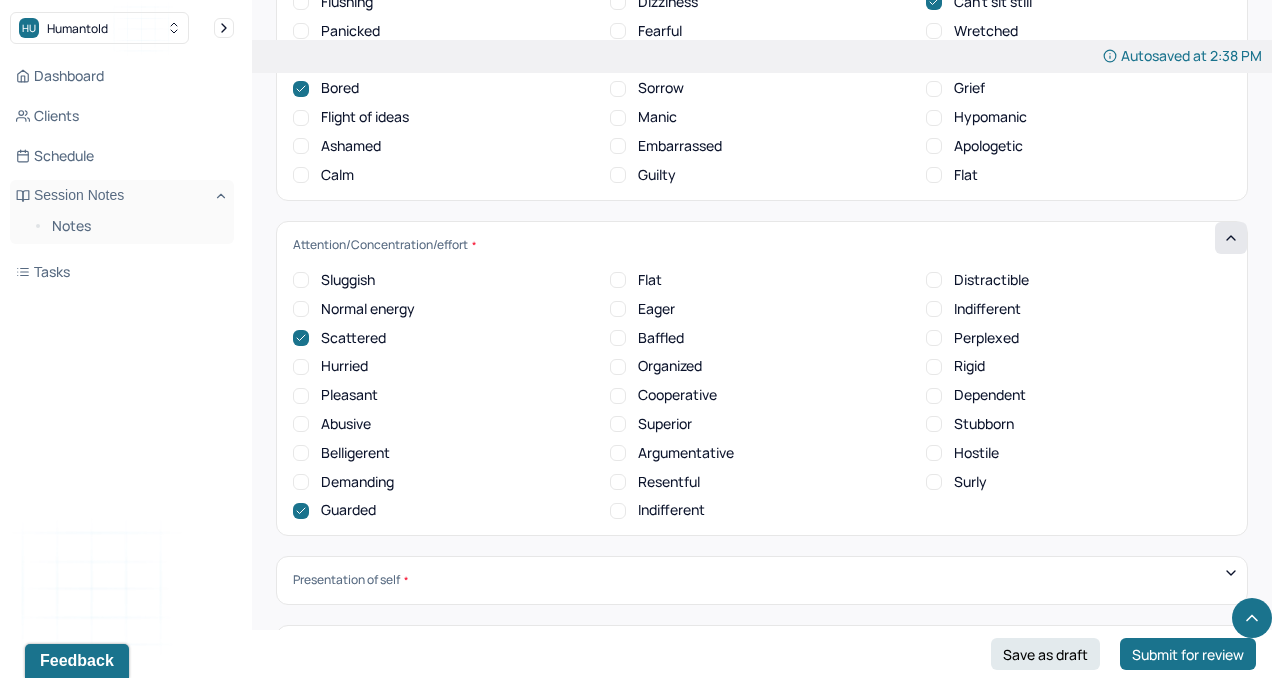 click on "Indifferent" at bounding box center [671, 510] 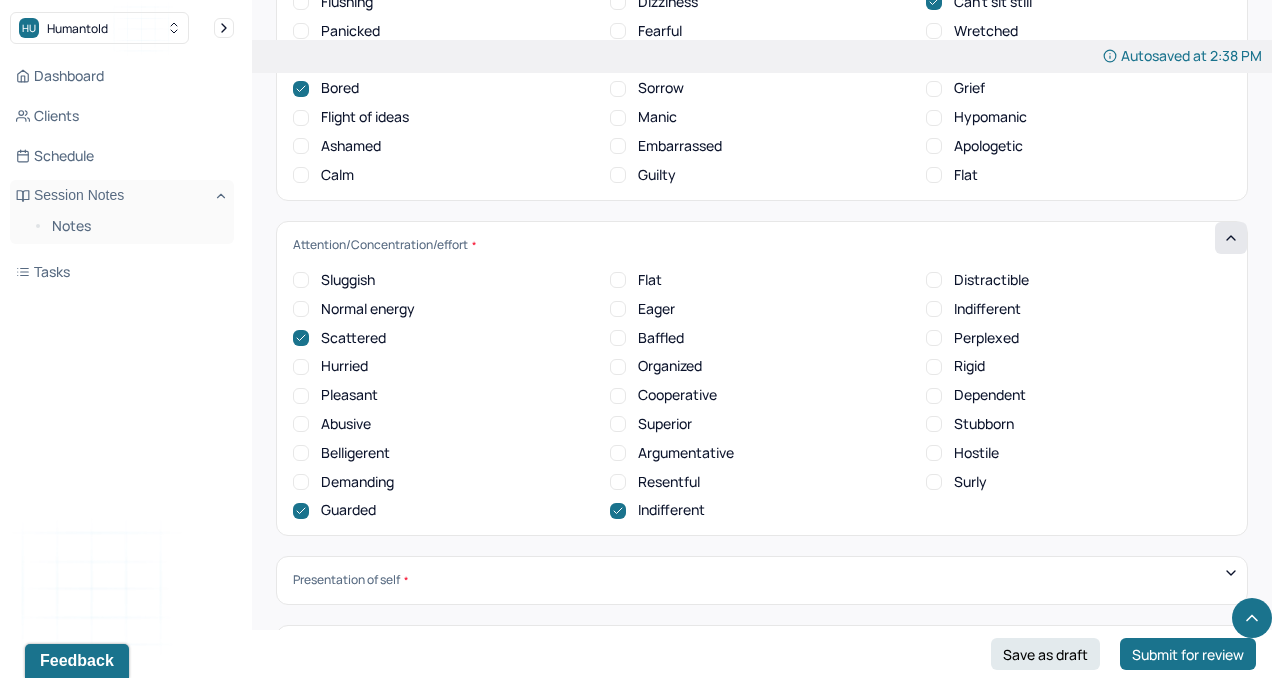 click on "Stubborn" at bounding box center [984, 424] 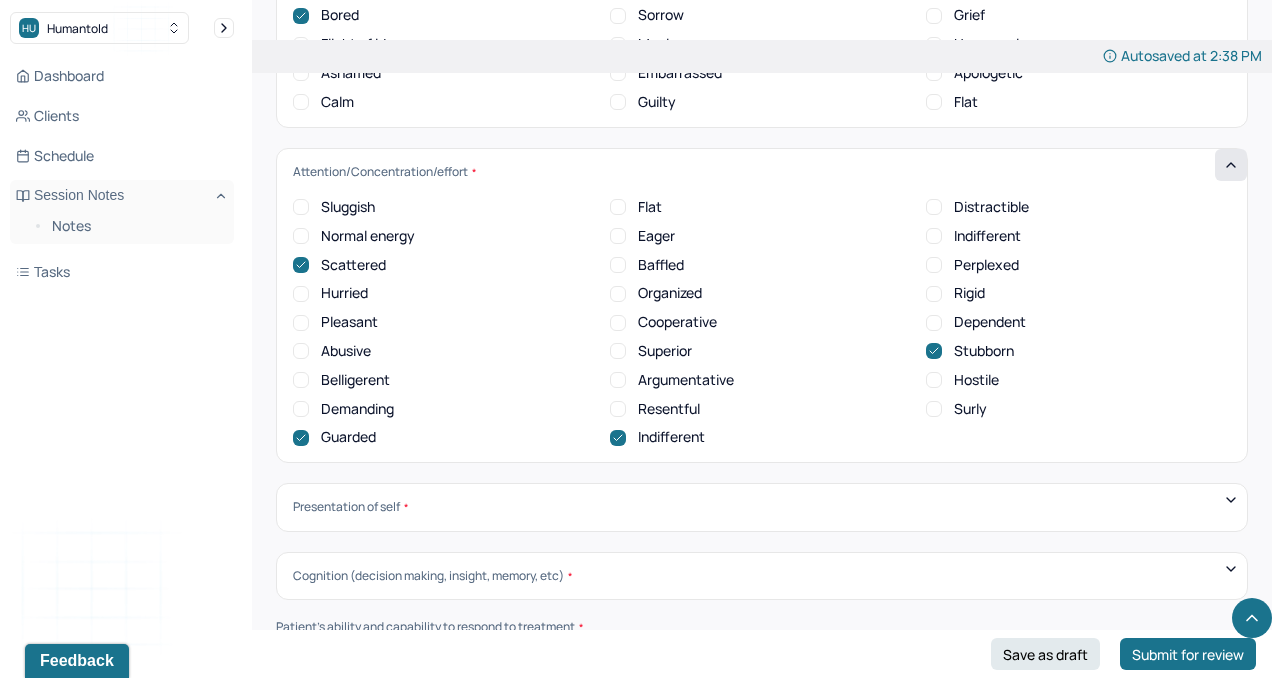 scroll, scrollTop: 7608, scrollLeft: 0, axis: vertical 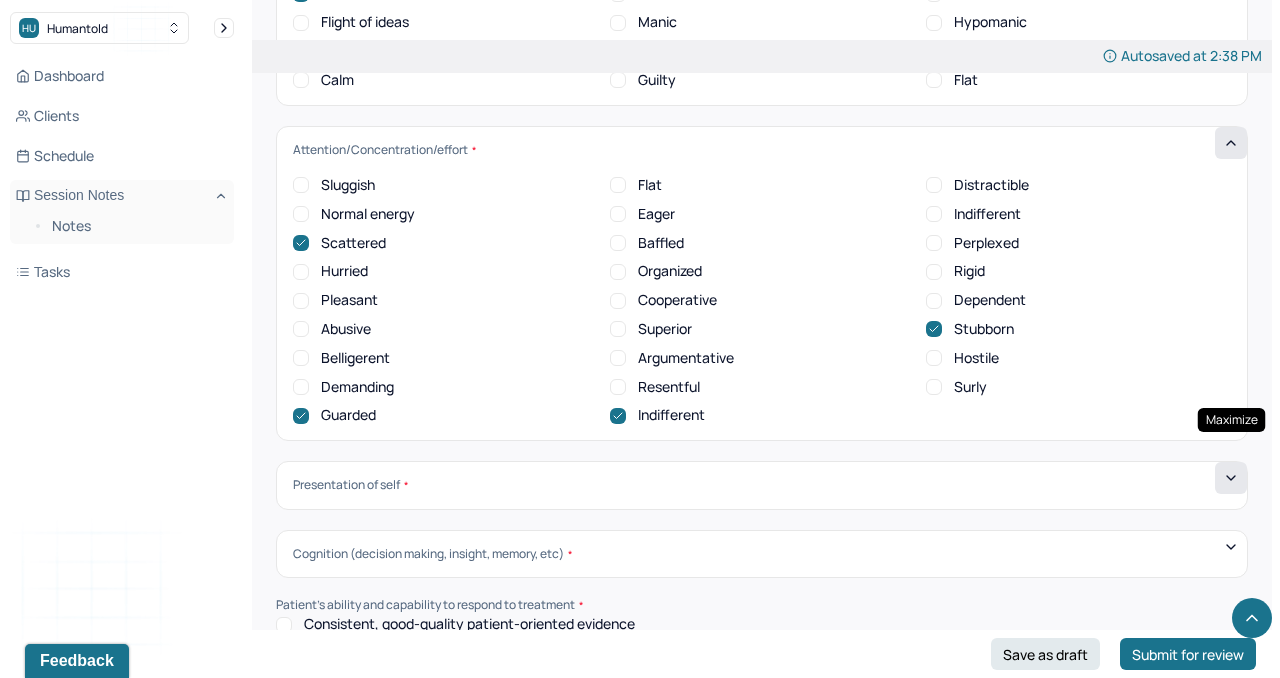click 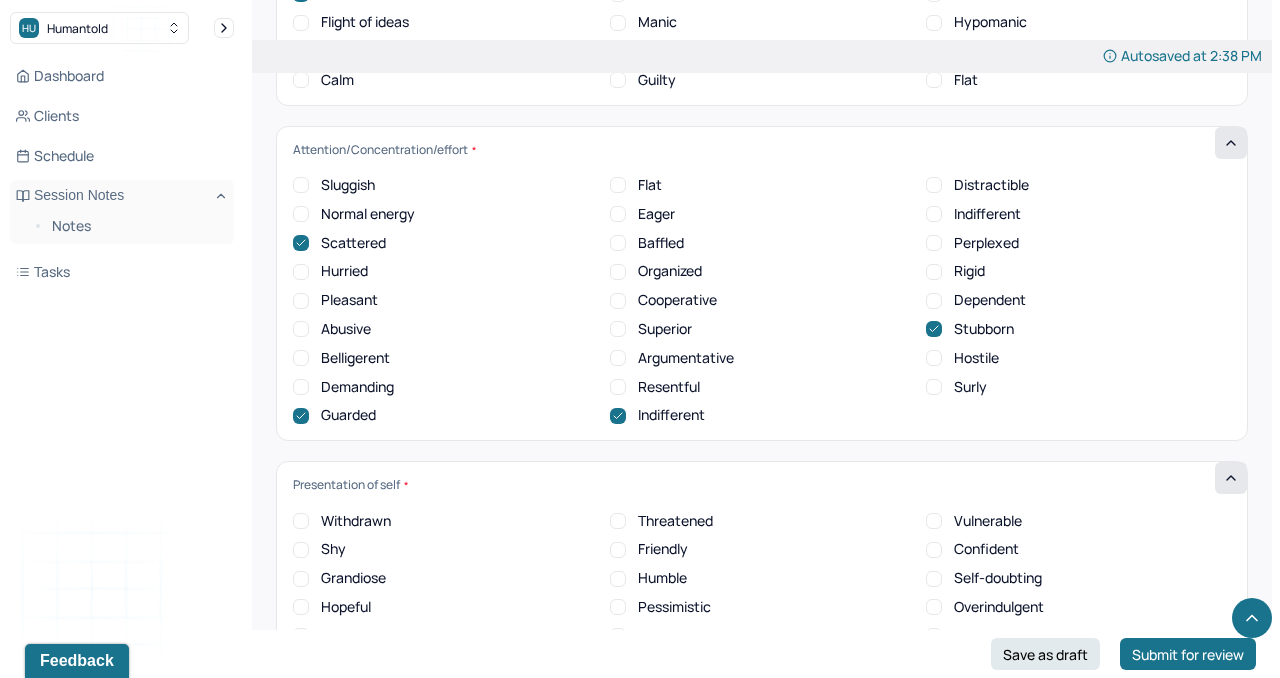 scroll, scrollTop: 0, scrollLeft: 0, axis: both 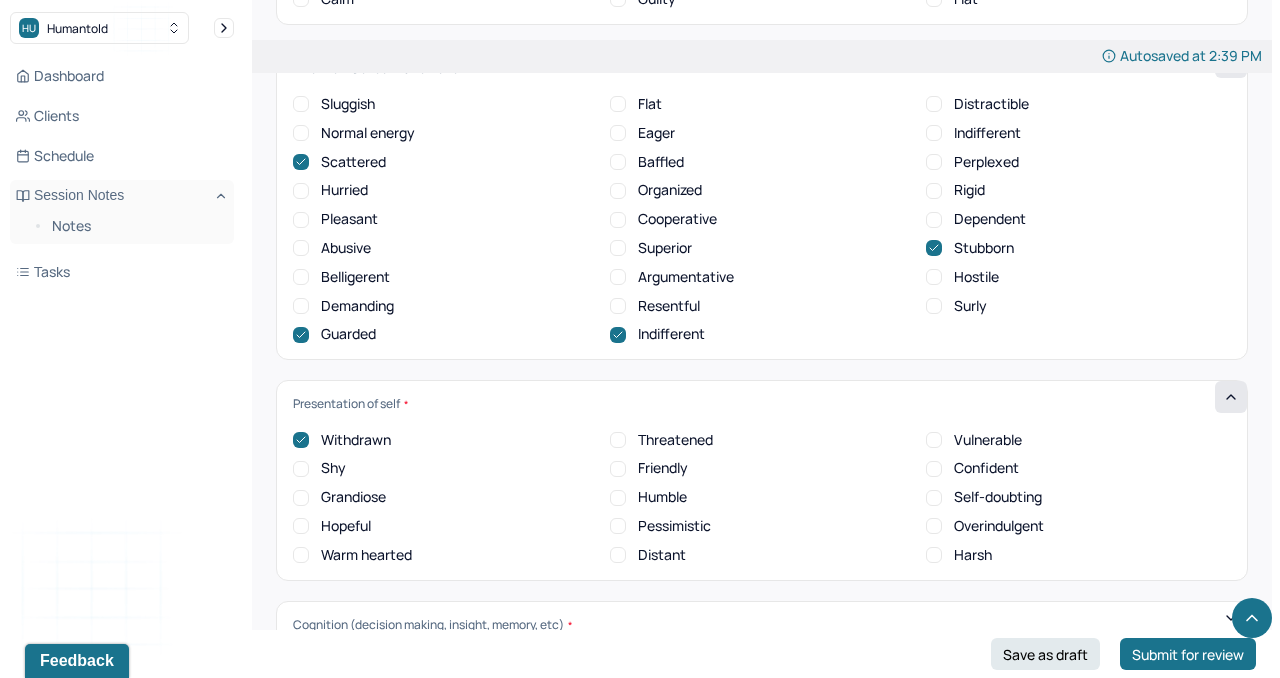 click on "Distant" at bounding box center [662, 555] 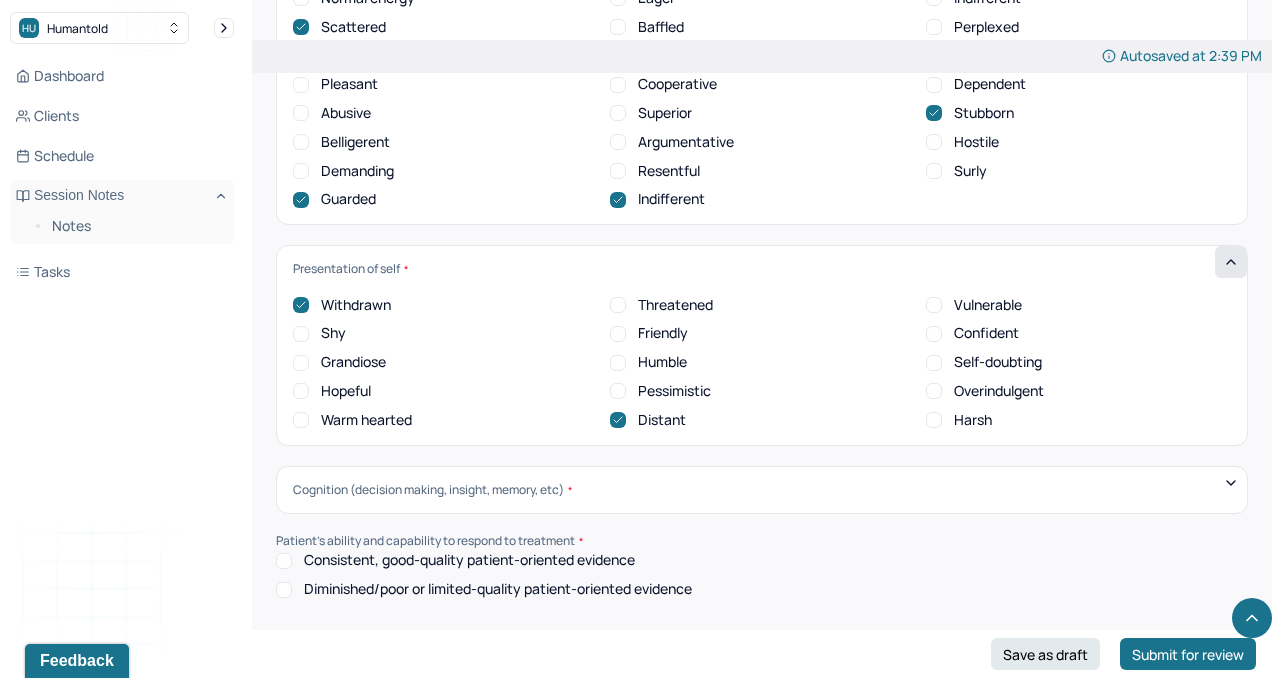 scroll, scrollTop: 7840, scrollLeft: 0, axis: vertical 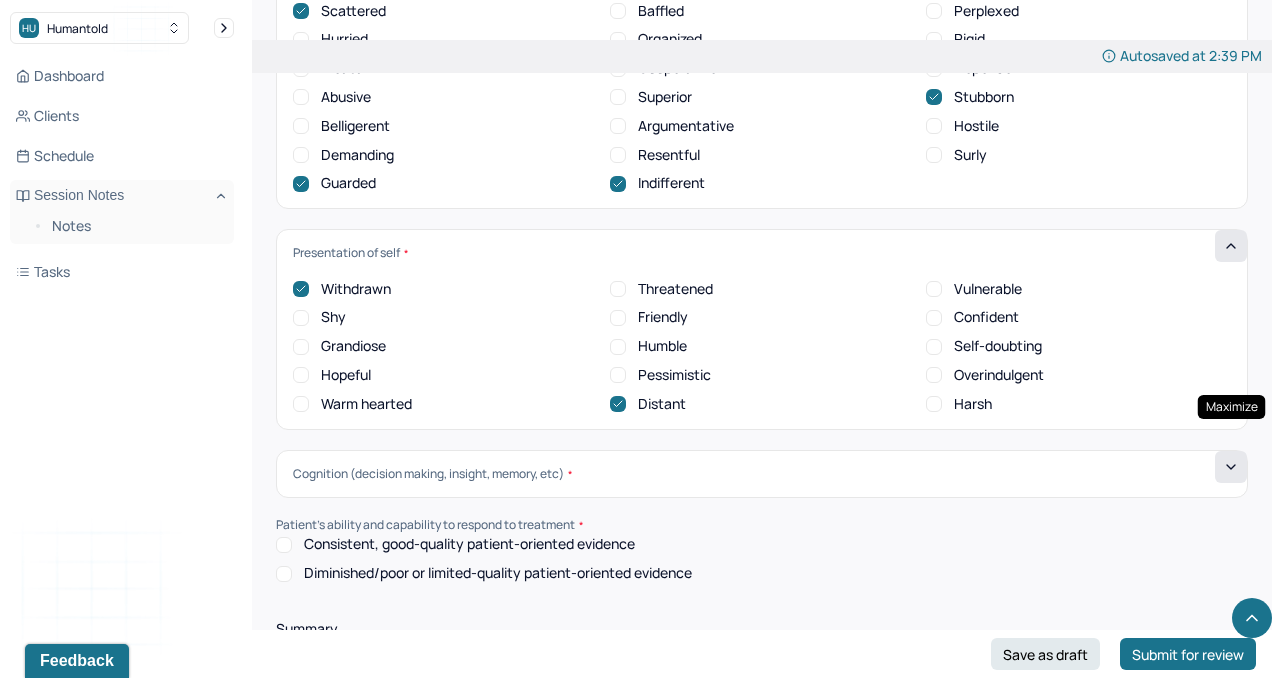 click 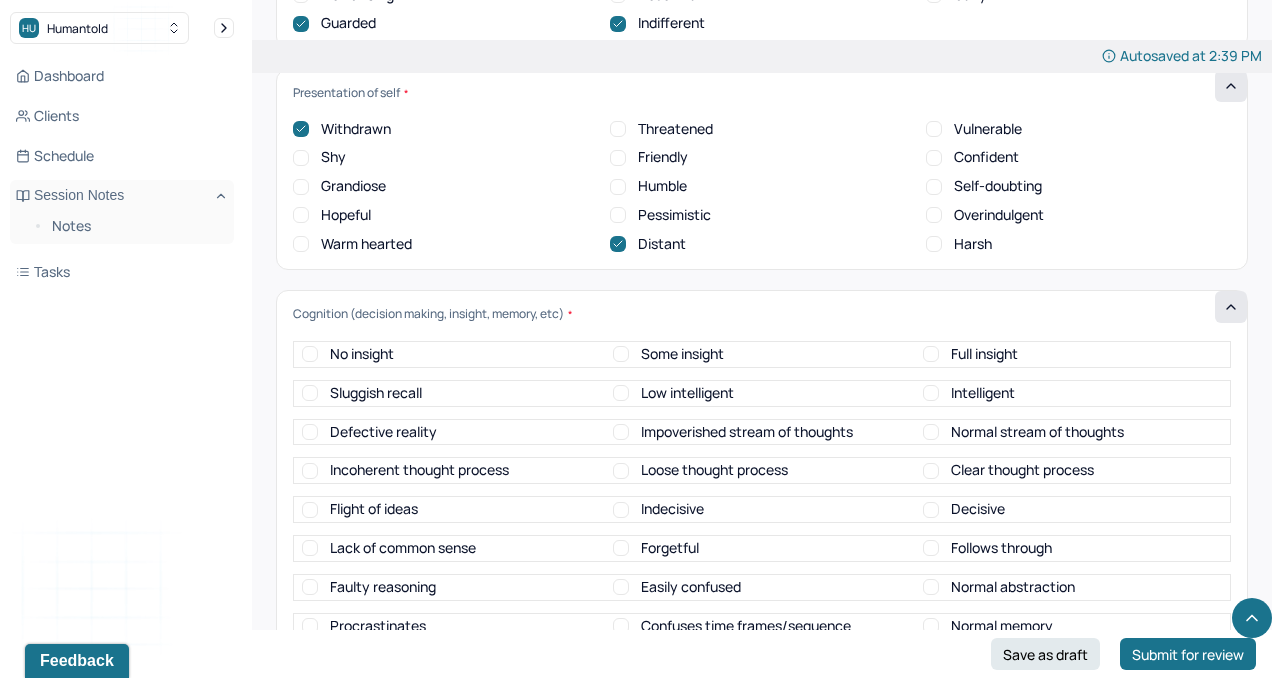 scroll, scrollTop: 8033, scrollLeft: 0, axis: vertical 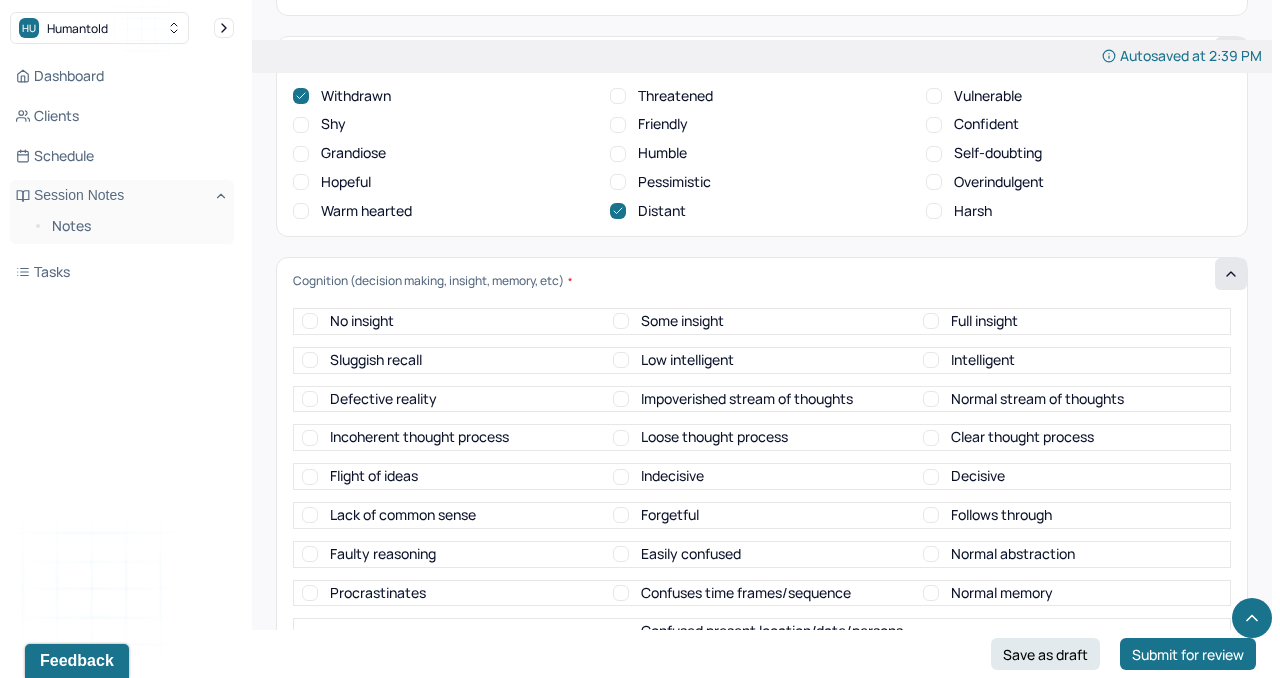 click on "No insight Some insight Full insight Sluggish recall Low intelligent Intelligent Defective reality Impoverished stream of thoughts Normal stream of thoughts Incoherent thought process Loose thought process Clear thought process Flight of ideas Indecisive Decisive Lack of common sense Forgetful Follows through Faulty reasoning Easily confused Normal abstraction Procrastinates Confuses time frames/sequence Normal memory Amnesia Confused present location/date/persons, places Good orientation Victimization Normal judgement Intact reality" at bounding box center [762, 520] 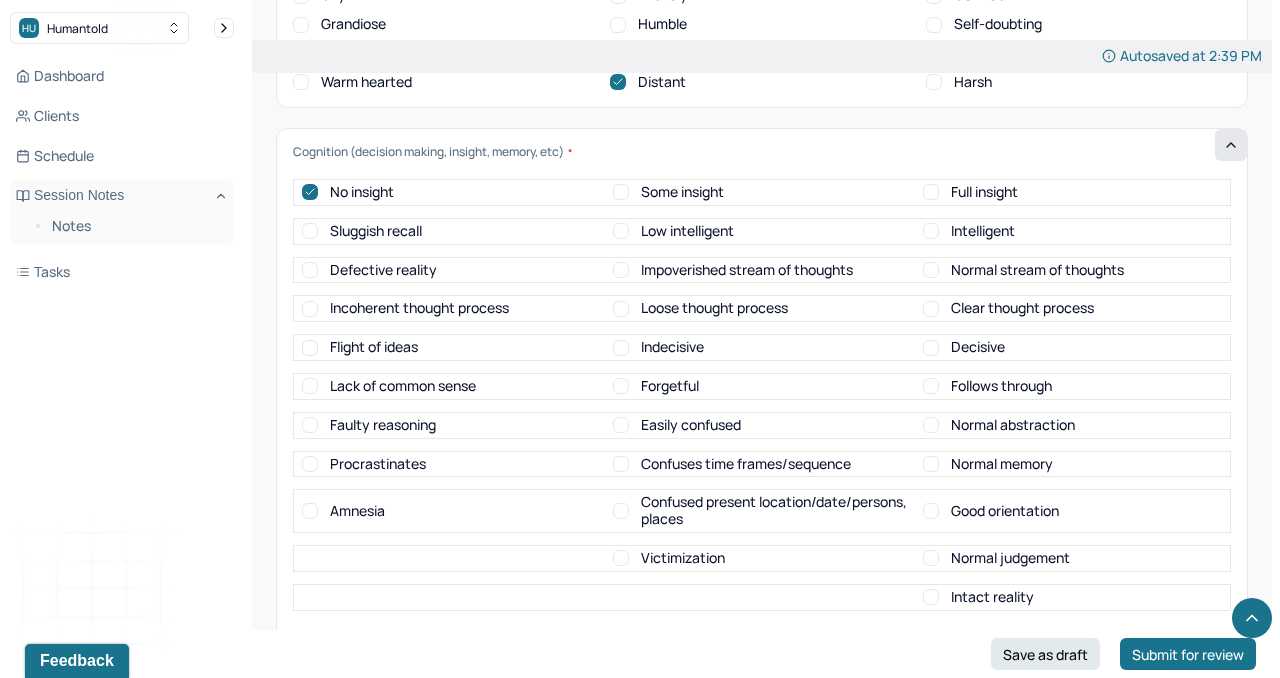 scroll, scrollTop: 8163, scrollLeft: 0, axis: vertical 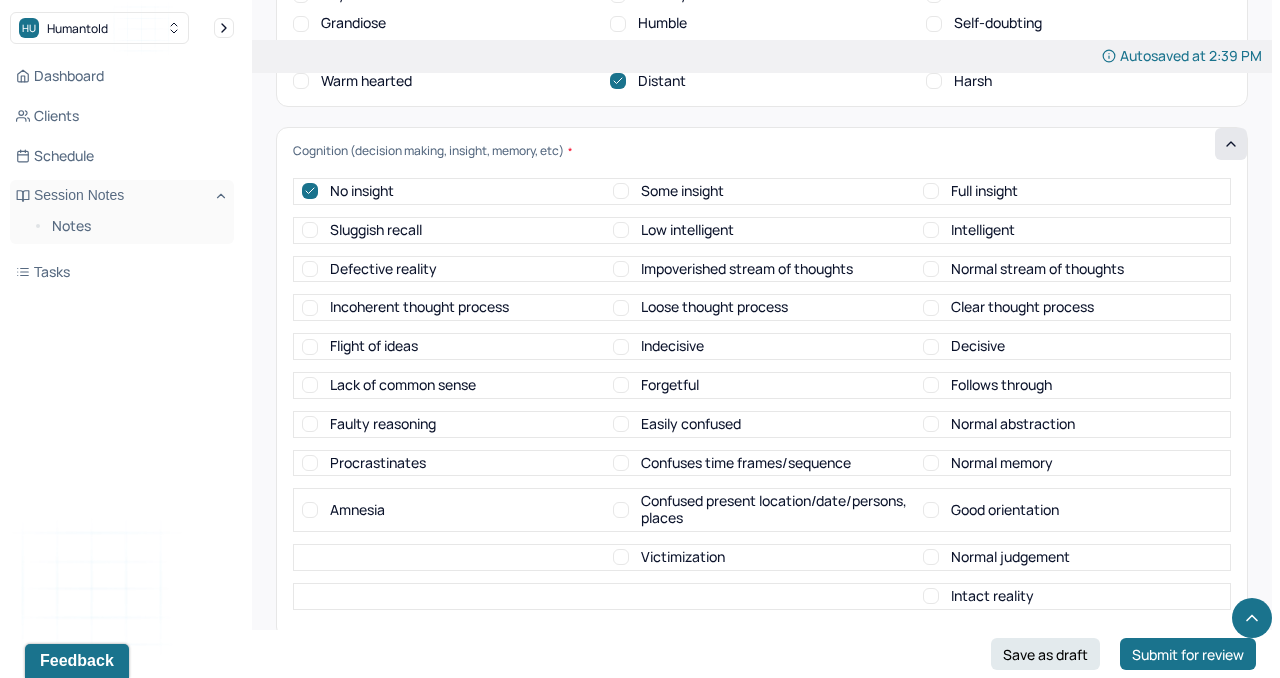 click on "Decisive" at bounding box center [931, 347] 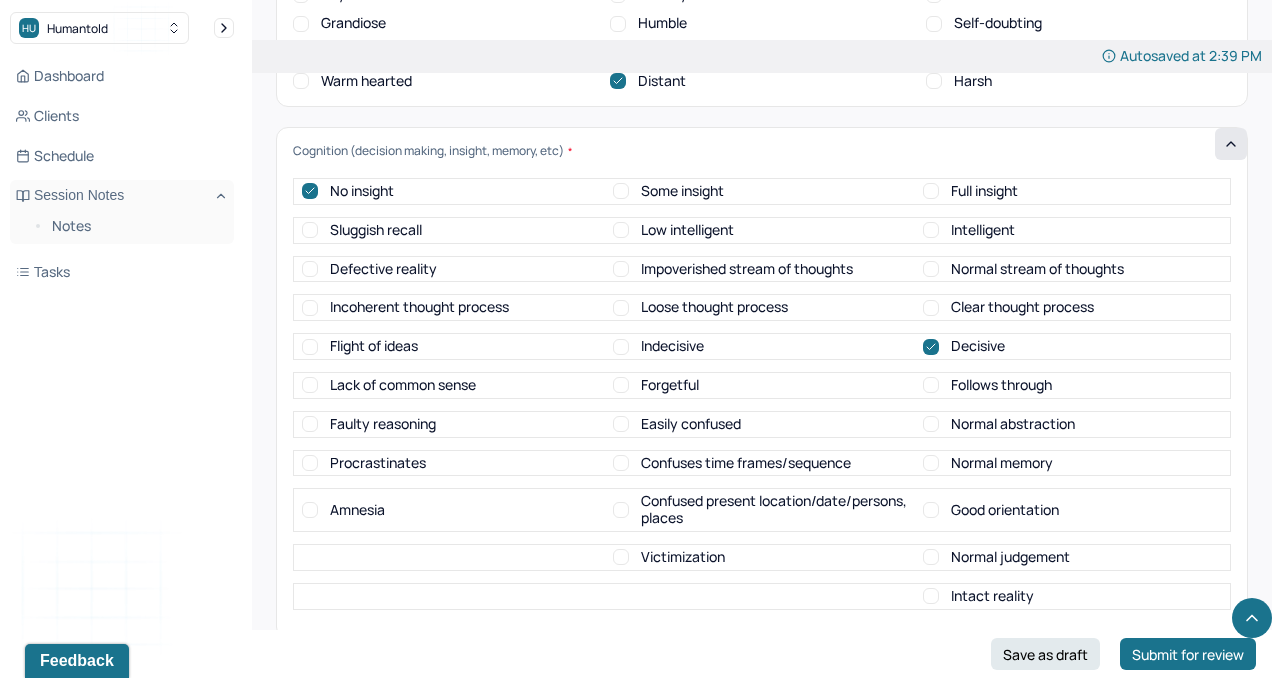 click on "Normal memory" at bounding box center [1002, 463] 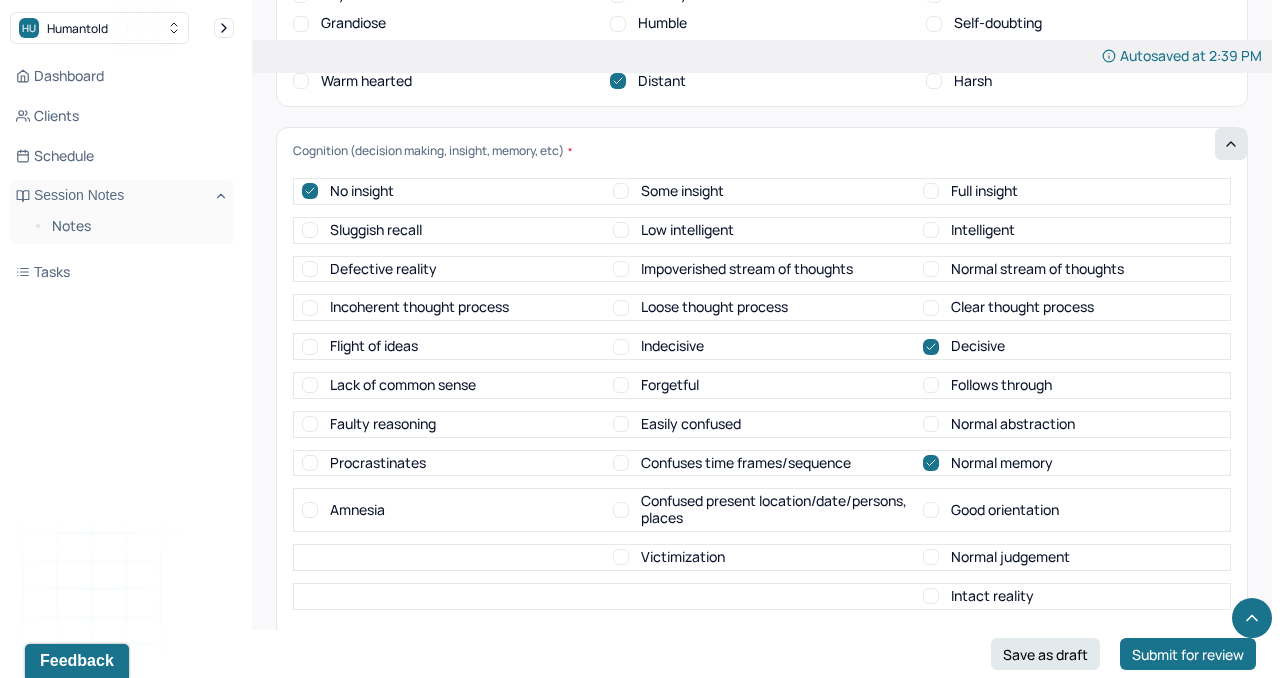 click on "Normal memory" at bounding box center [1002, 463] 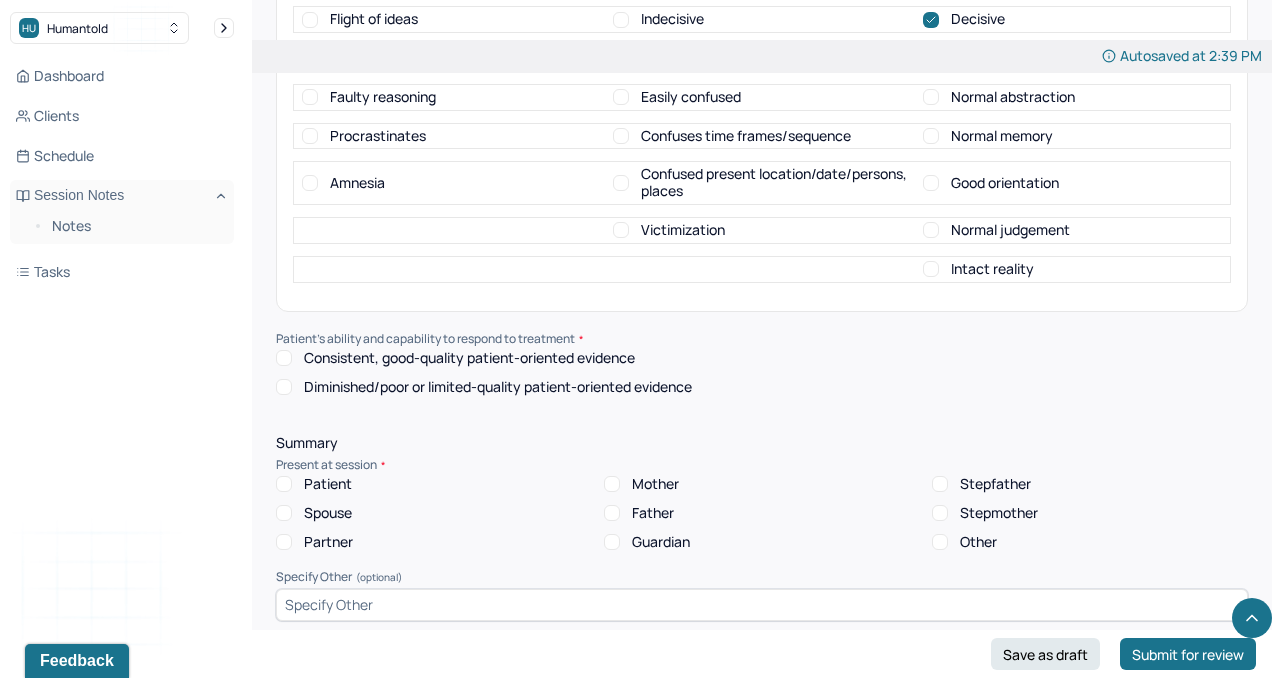 scroll, scrollTop: 8491, scrollLeft: 0, axis: vertical 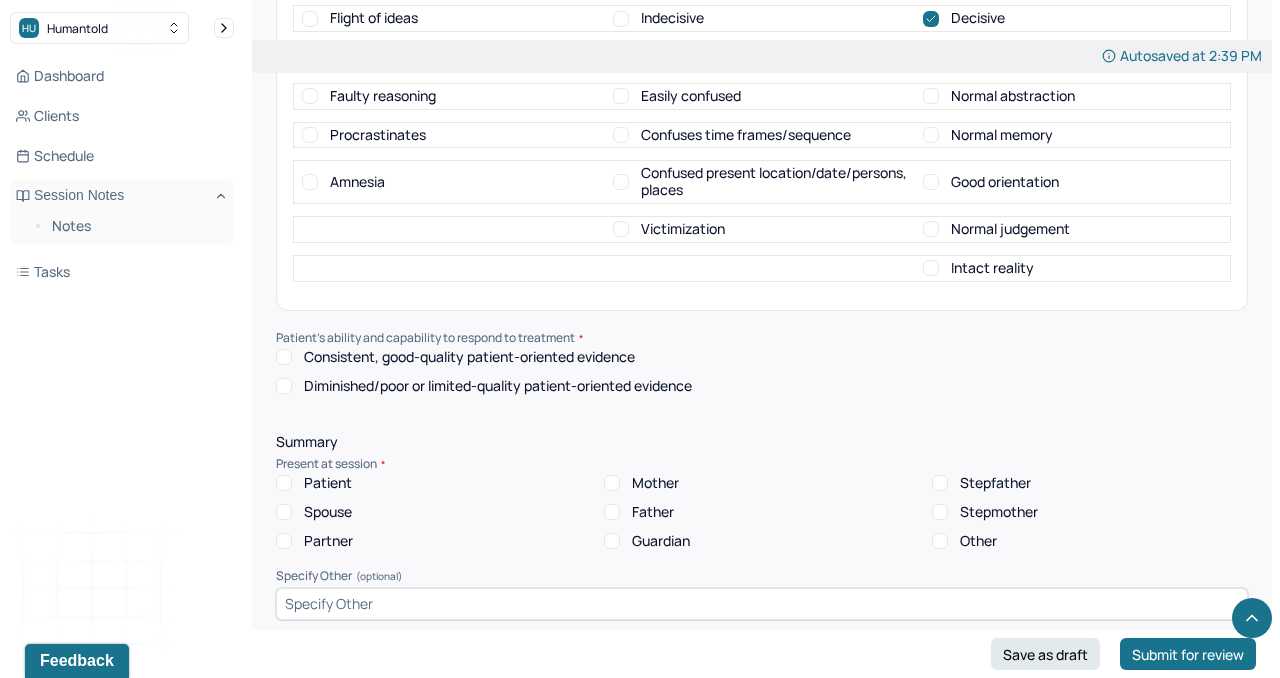 click on "Consistent, good-quality patient-oriented evidence" at bounding box center (469, 357) 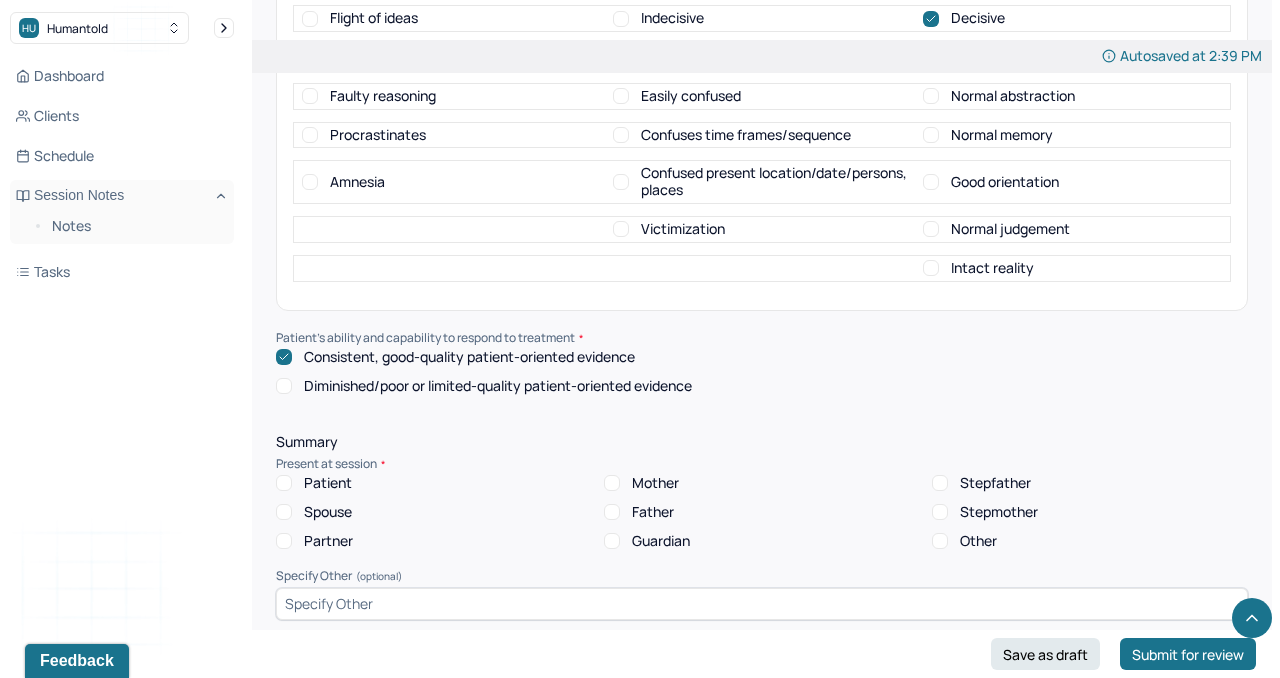 click on "Patient" at bounding box center [328, 483] 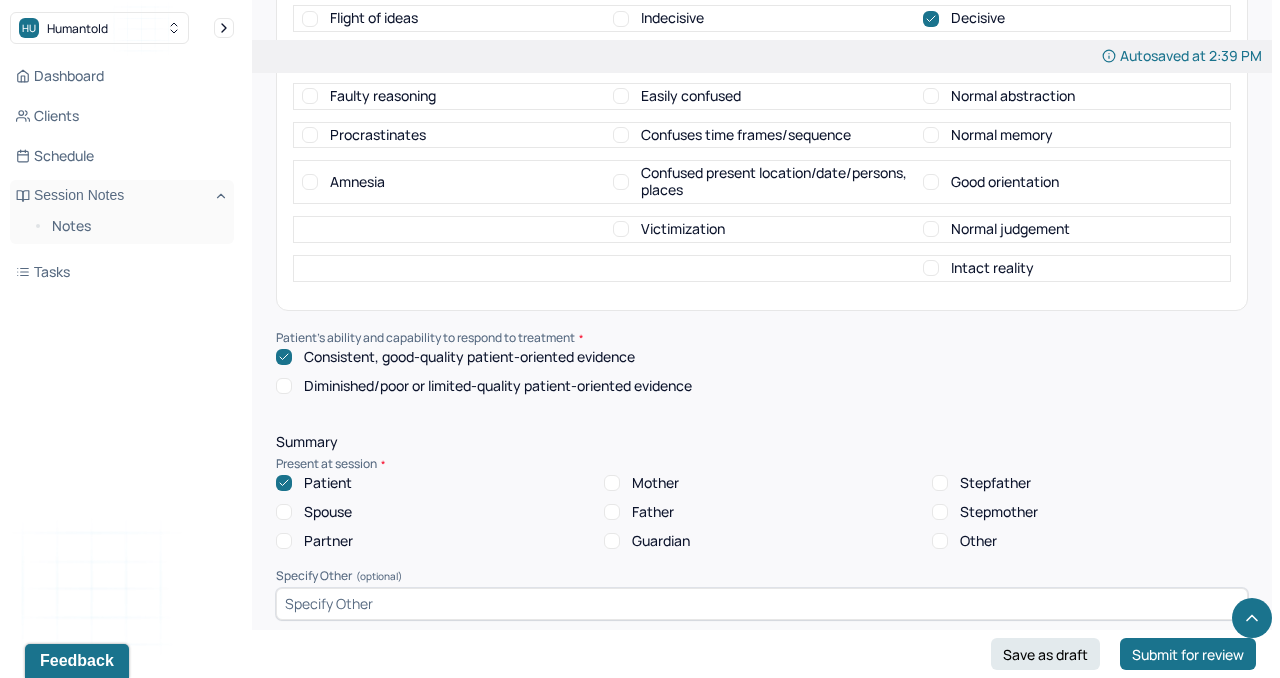 click on "Mother" at bounding box center [641, 483] 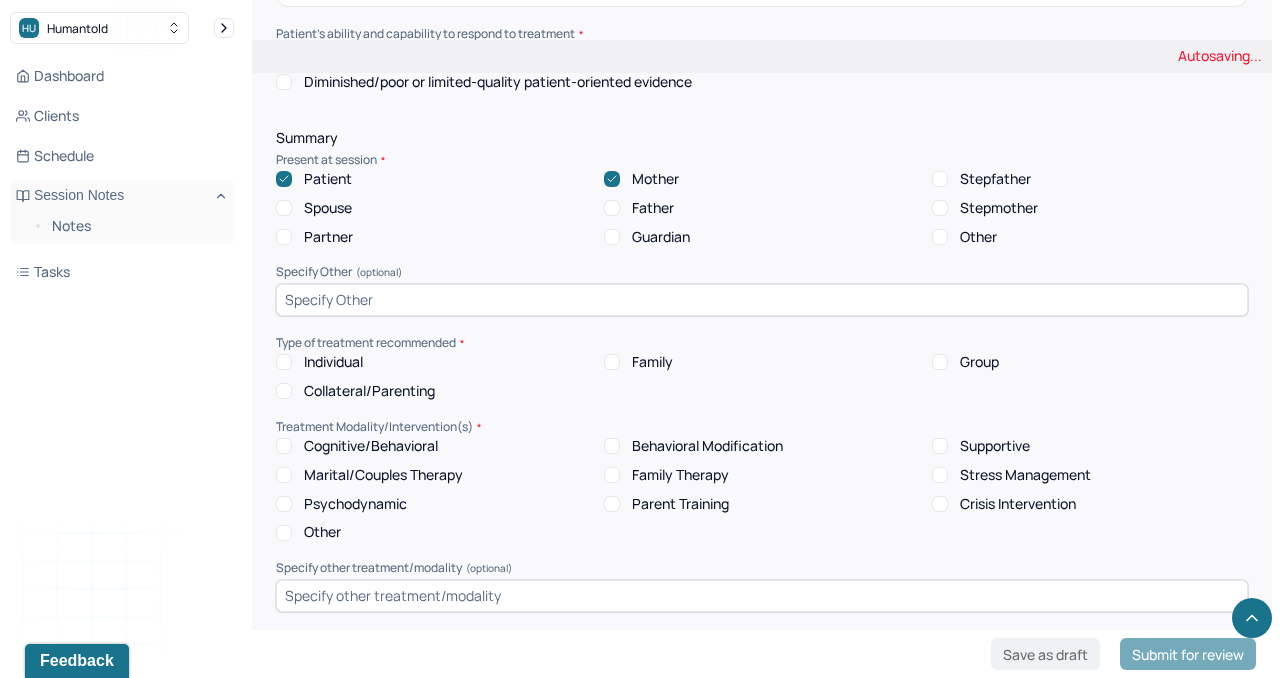 scroll, scrollTop: 8855, scrollLeft: 0, axis: vertical 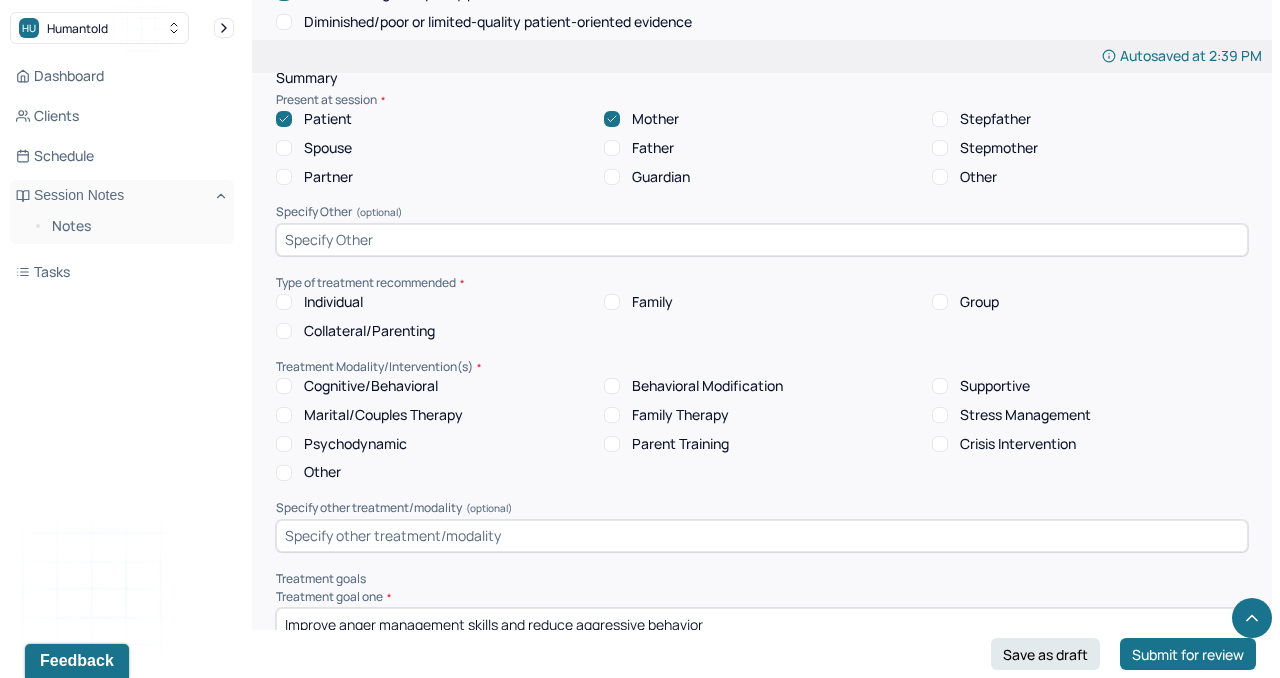 click on "Individual" at bounding box center [333, 302] 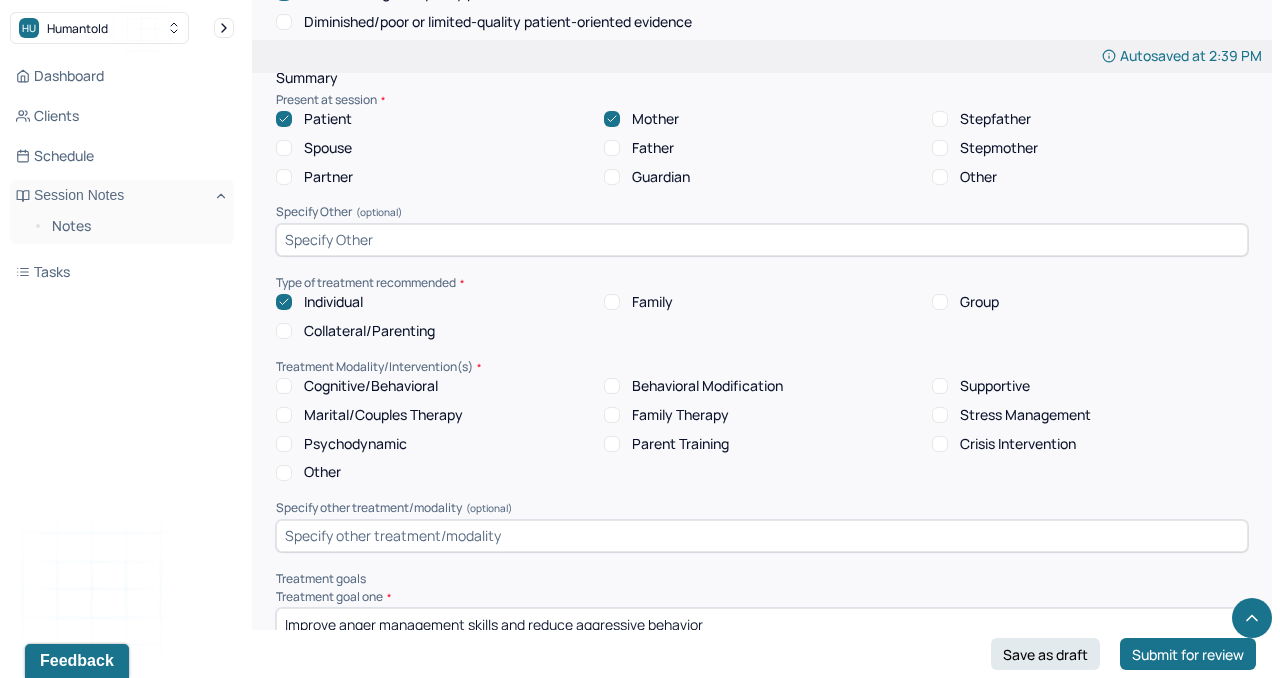 click on "Collateral/Parenting" at bounding box center [369, 331] 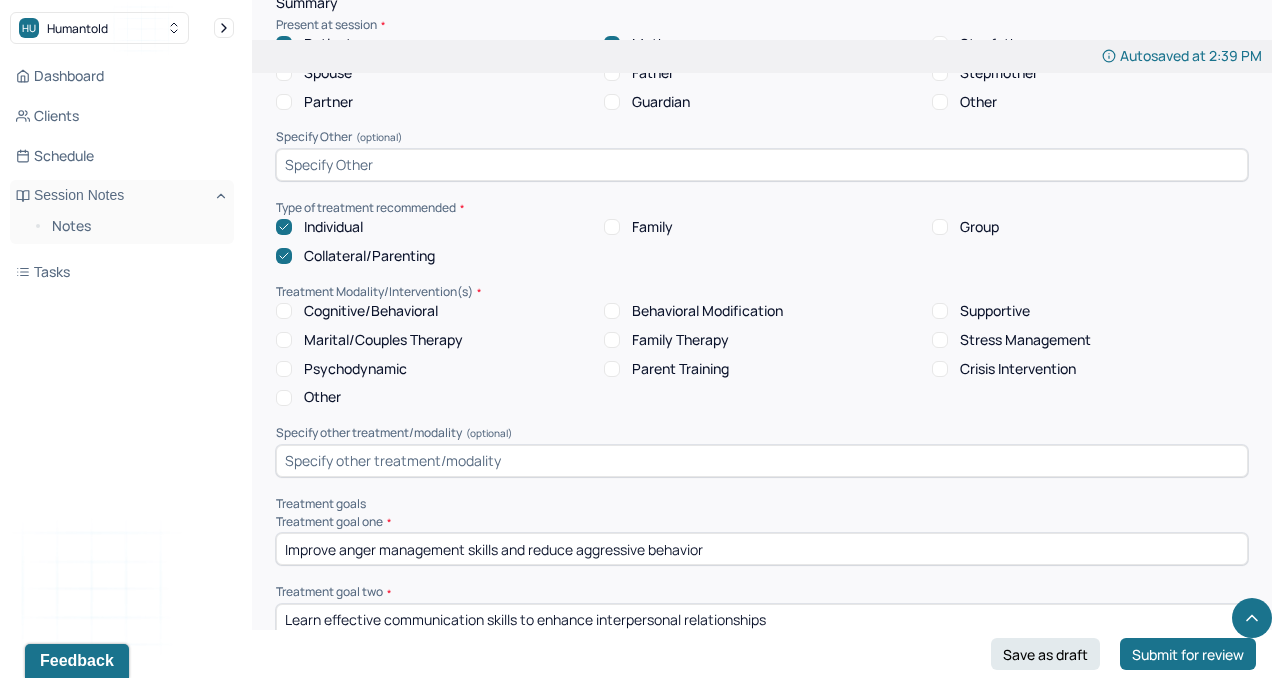 scroll, scrollTop: 8947, scrollLeft: 0, axis: vertical 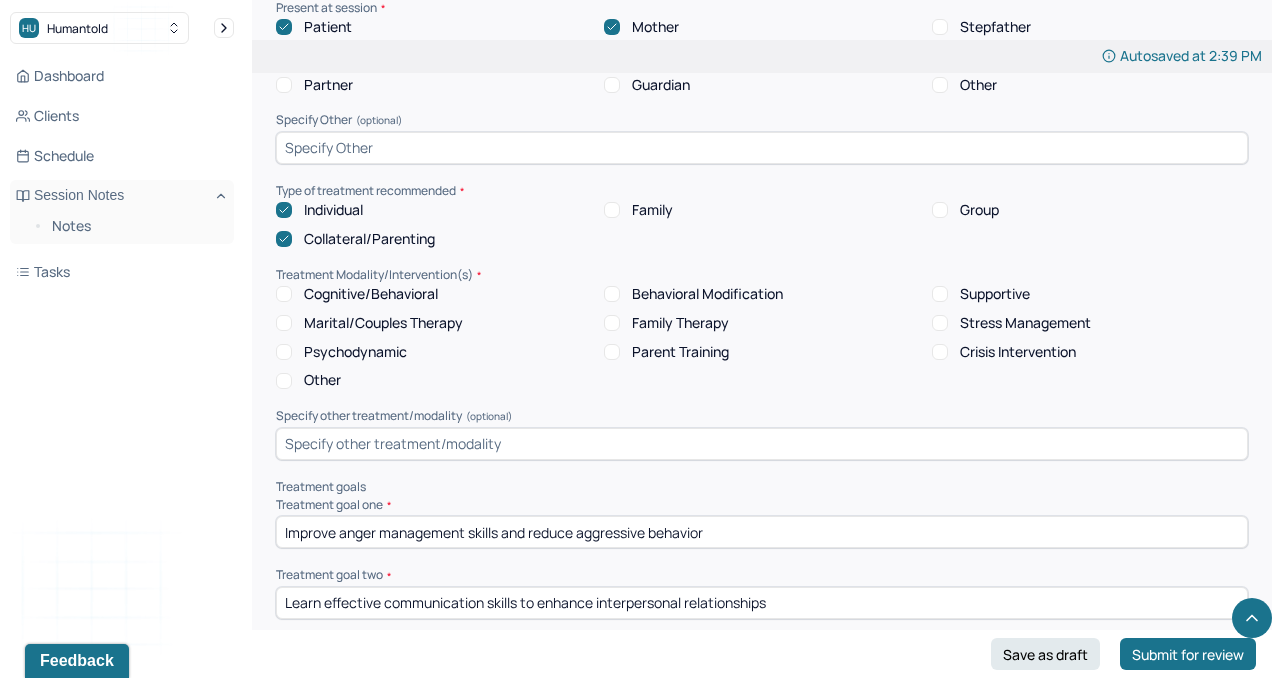 click on "Cognitive/Behavioral" at bounding box center (371, 294) 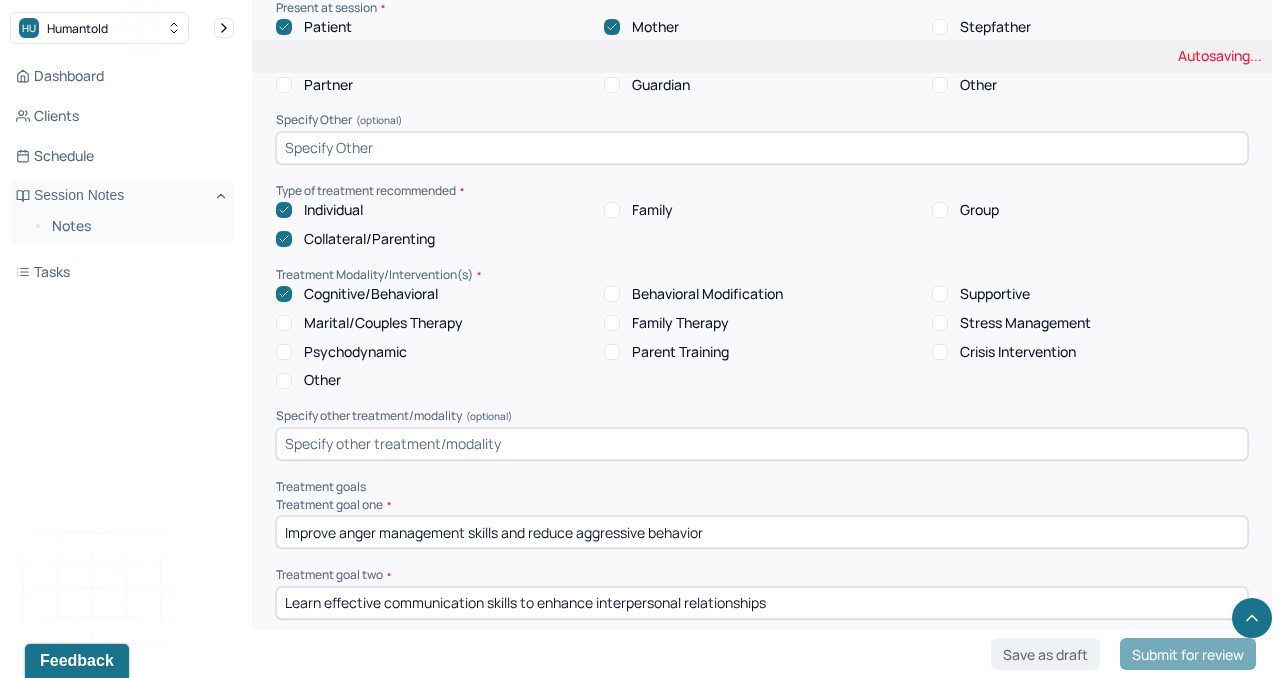 click on "Parent Training" at bounding box center [680, 352] 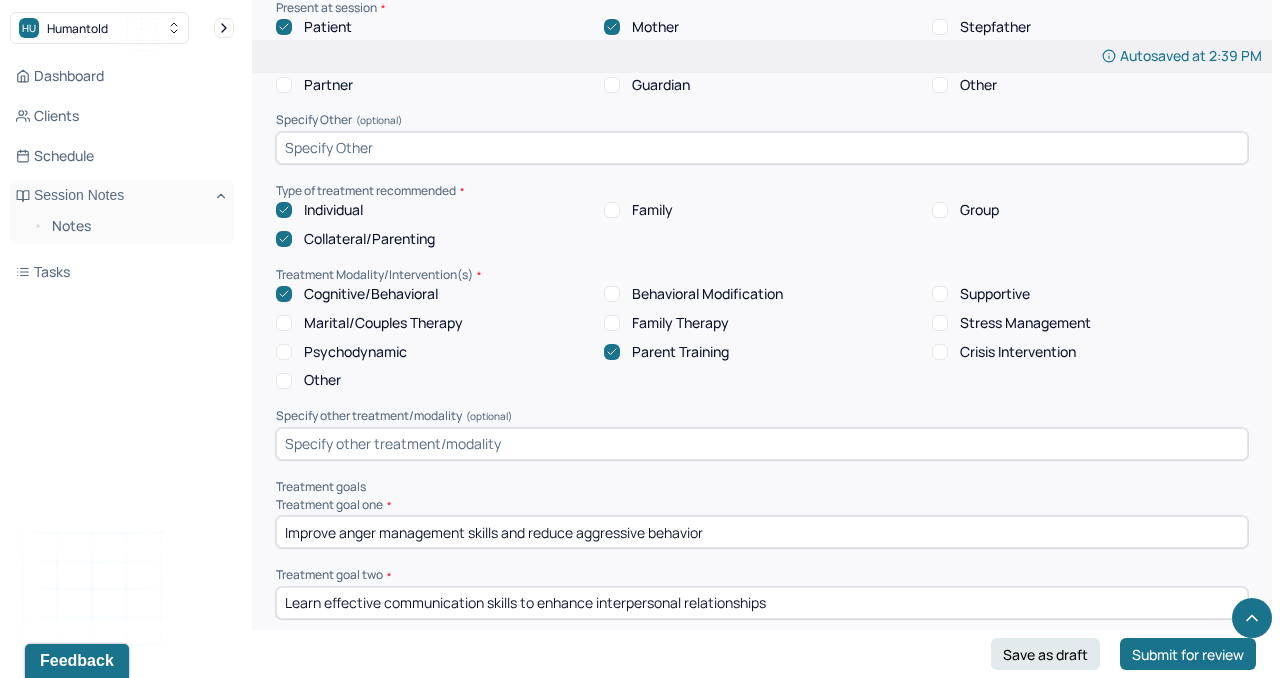 click on "Behavioral Modification" at bounding box center [707, 294] 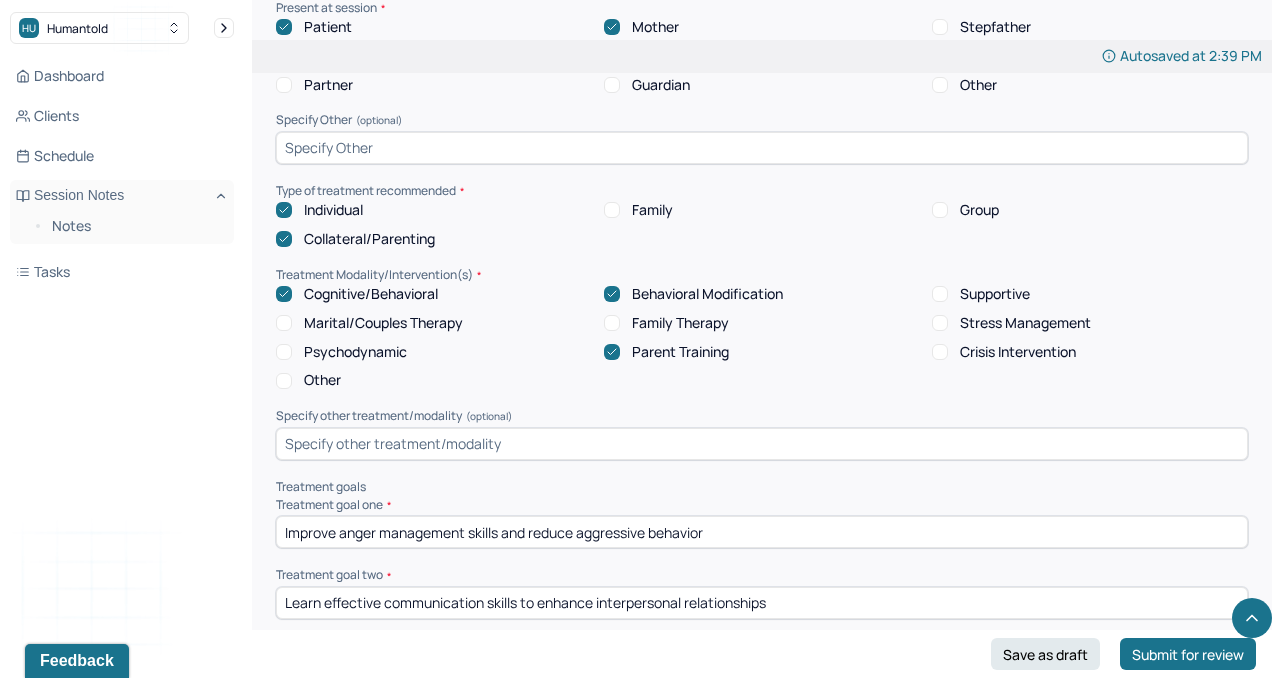 click on "Supportive" at bounding box center [995, 294] 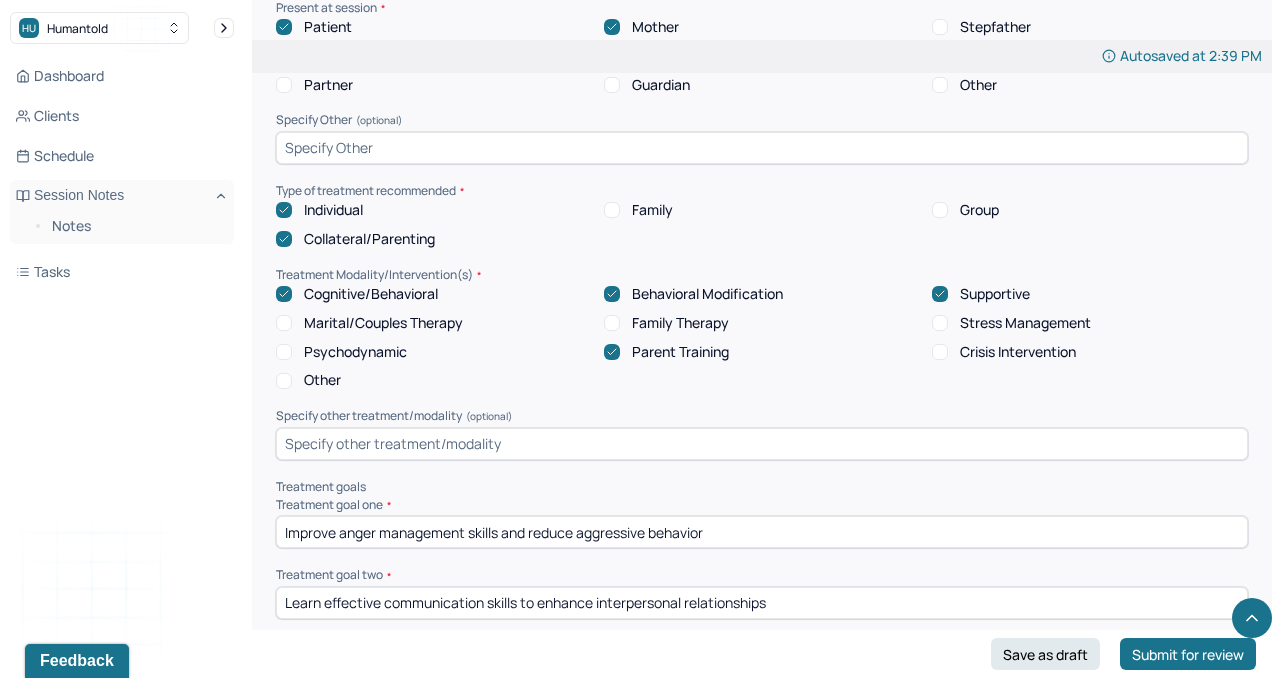 click on "Stress Management" at bounding box center [1025, 323] 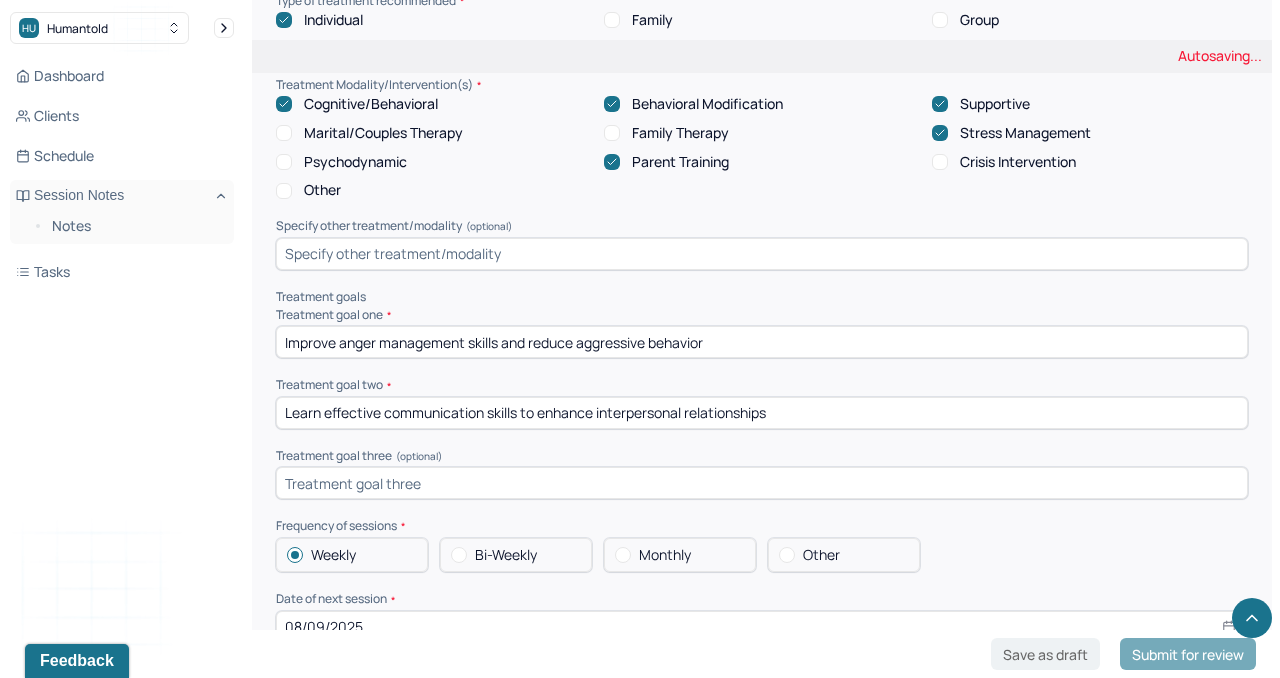 scroll, scrollTop: 9315, scrollLeft: 0, axis: vertical 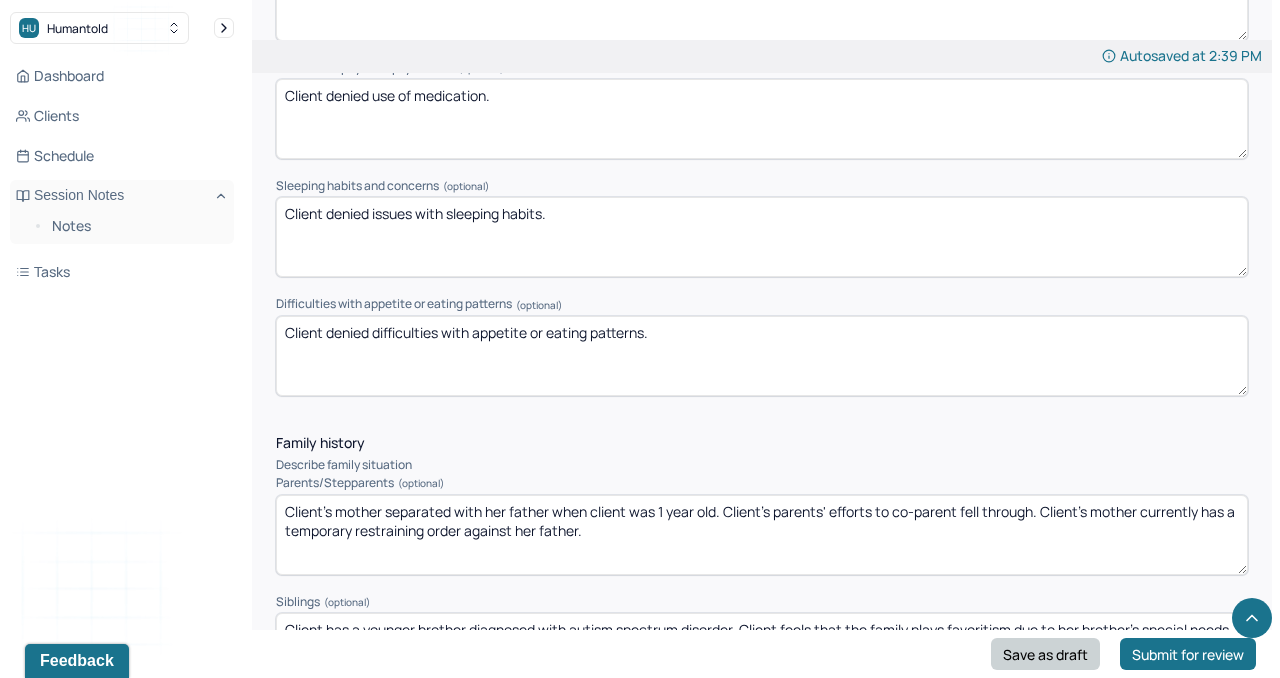 click on "Save as draft" at bounding box center (1045, 654) 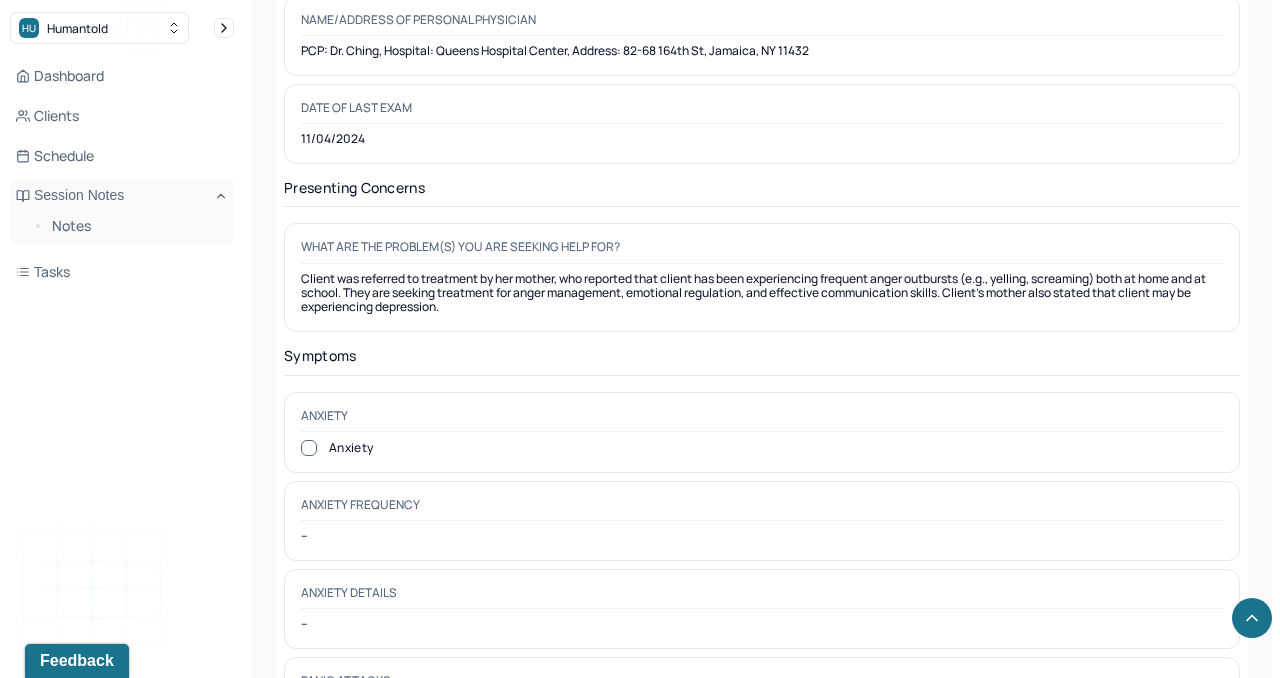 scroll, scrollTop: 2980, scrollLeft: 0, axis: vertical 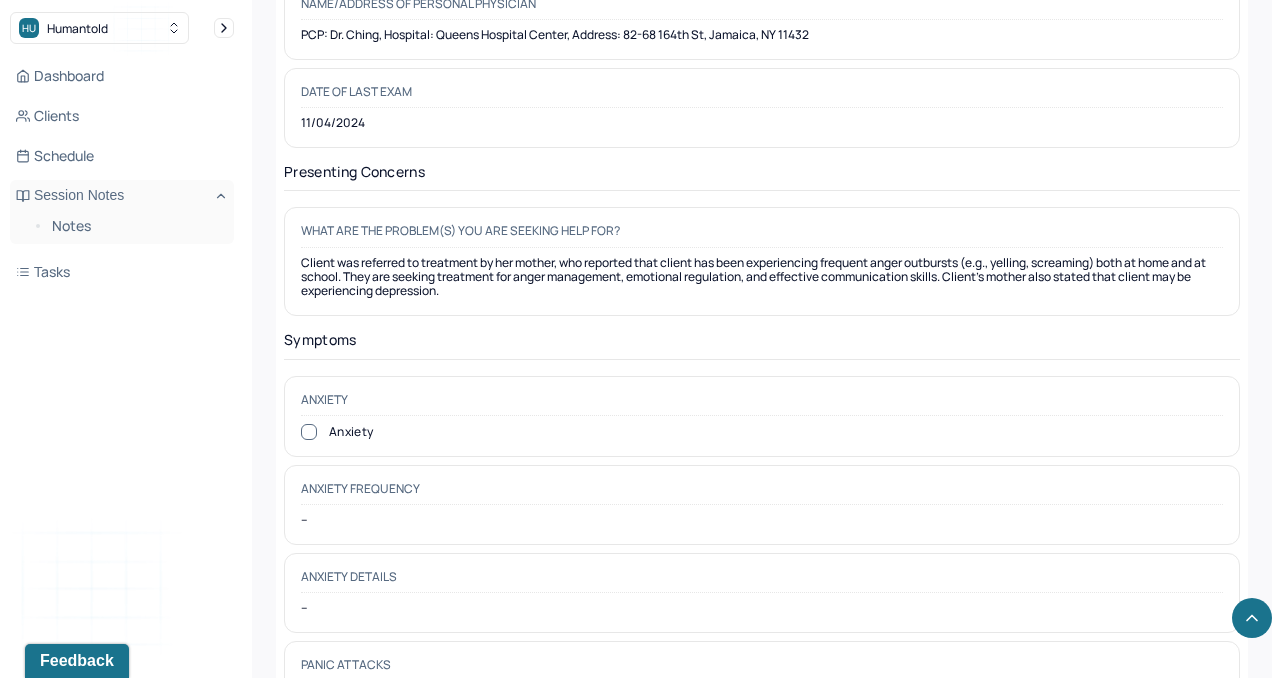 click on "Appointment location teletherapy Client Teletherapy Location Home Provider Teletherapy Location Office Consent was received for the teletherapy session Consent was received for the teletherapy session The teletherapy session was conducted via video The teletherapy session was conducted via video Primary diagnosis F43.25 ADJUSTMENT DISORDER, WITH MIXED DISTURBANCE OF EMOTIONS AND CONDUCT Secondary diagnosis -- Tertiary diagnosis -- Identity Preferred name -- Gender female Other gender -- Pronouns she/her/hers Religion -- Education other Race black_or_african_american Ethnicity African American/Haitian Sexual orientation heterosexual Other sexual orientation -- Current employment Student Current employment details Rising fifth grader.  Relationship status -- Name of partner -- Contact information for both parents Mother: [FIRST] [LAST], Contact: [PHONE] Emergency contact information Name: [FIRST] [LAST], Relation: Mother, Contact: [PHONE] Legal problems Name/Address of personal physician Anxiety" at bounding box center [762, 2864] 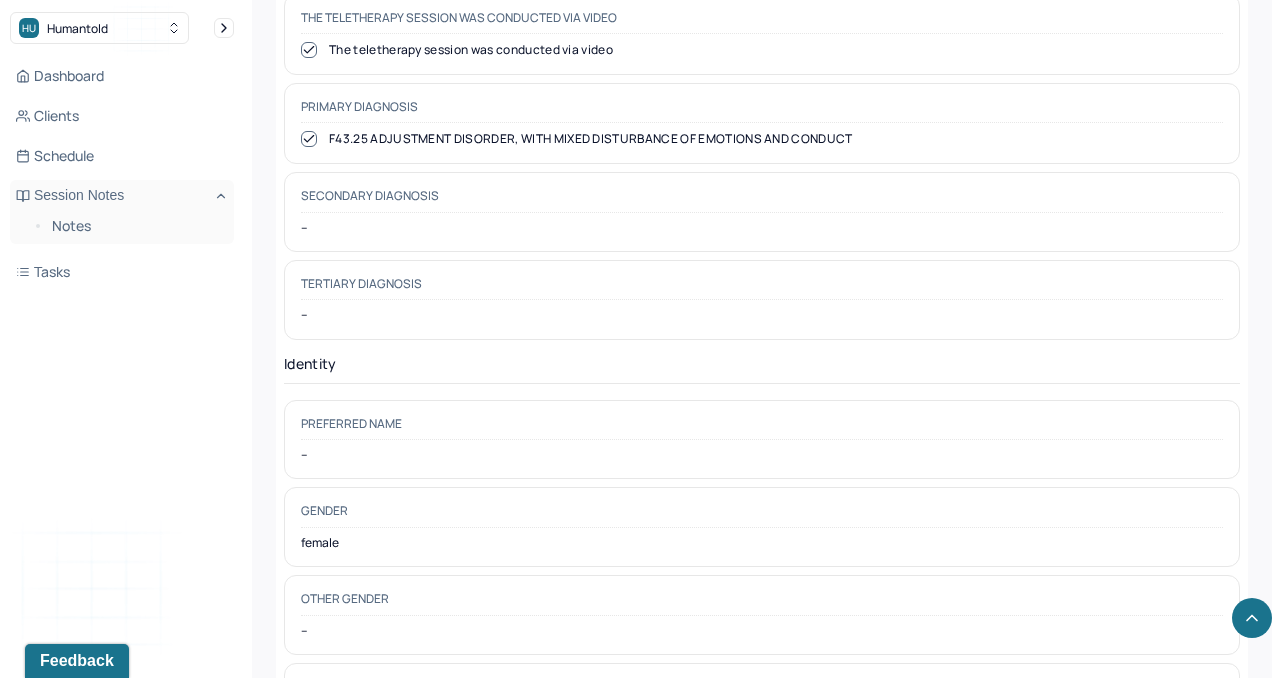 scroll, scrollTop: 0, scrollLeft: 0, axis: both 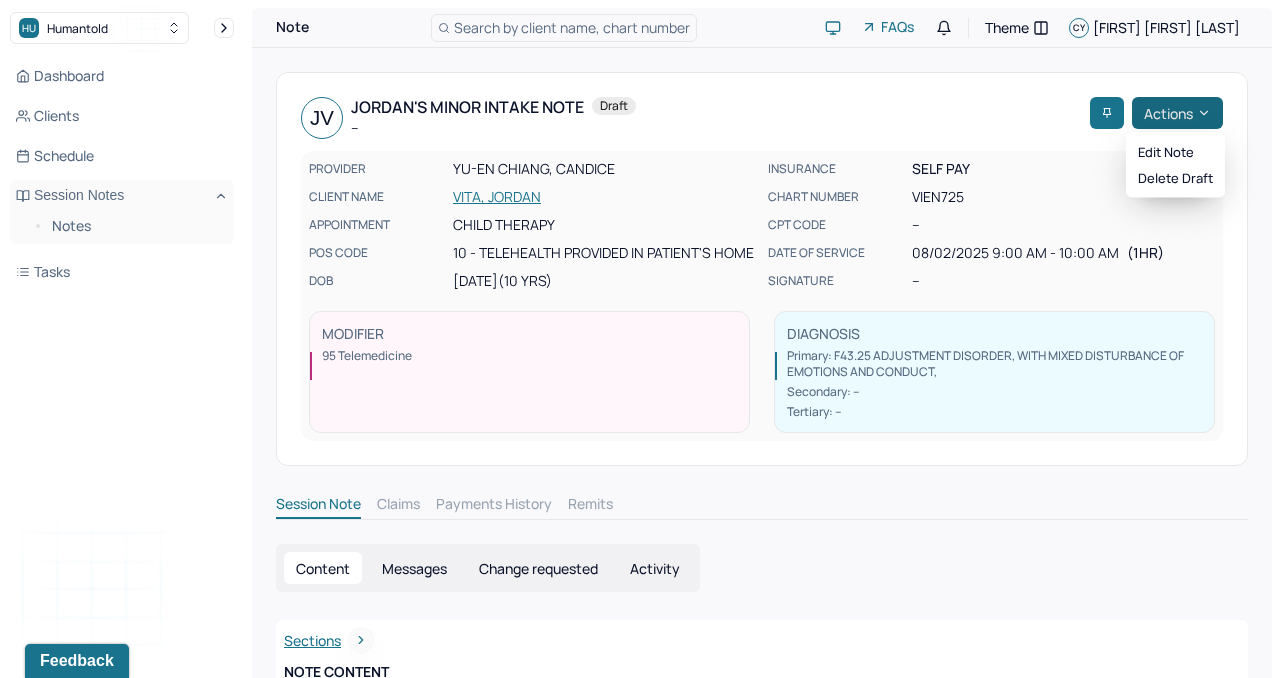 click on "Actions" at bounding box center [1177, 113] 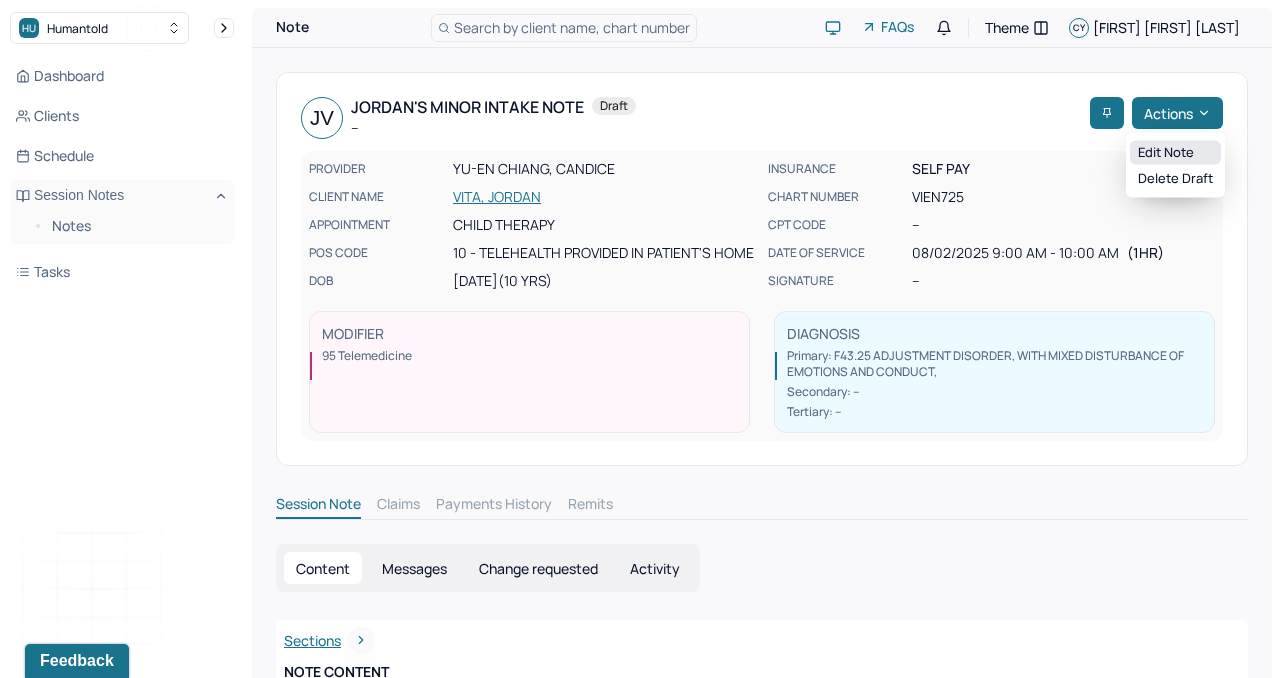 click on "Edit note" at bounding box center (1175, 153) 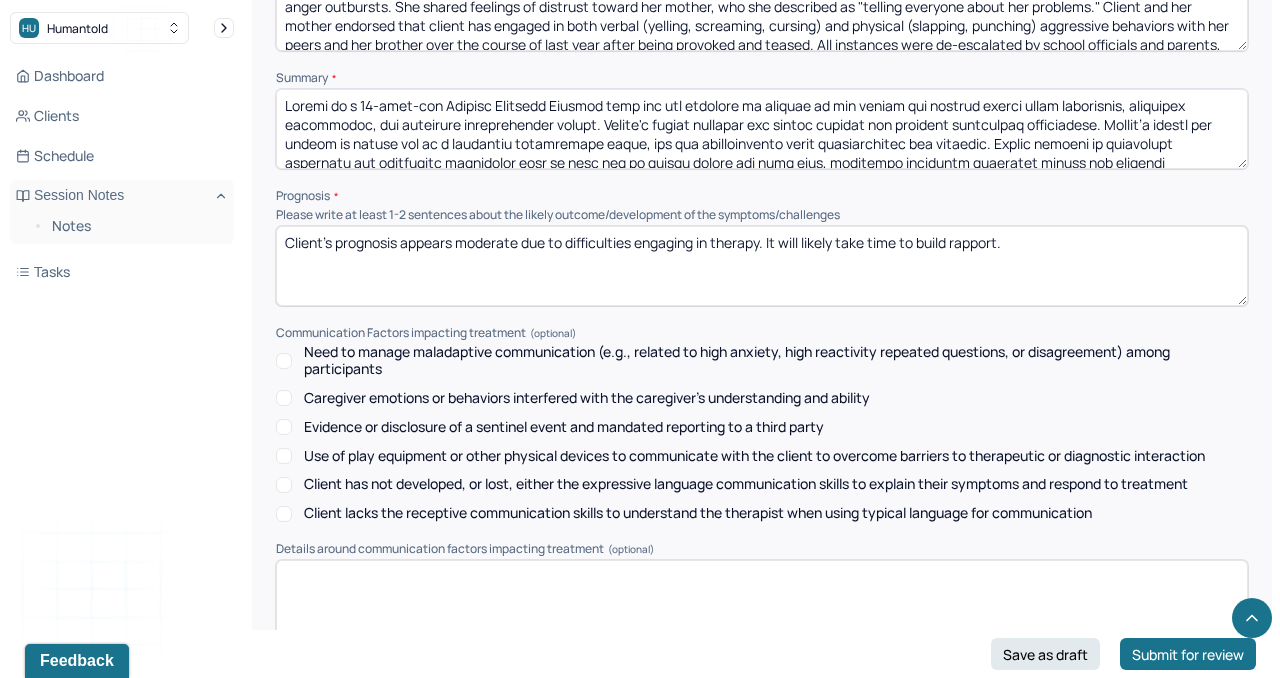 scroll, scrollTop: 7893, scrollLeft: 0, axis: vertical 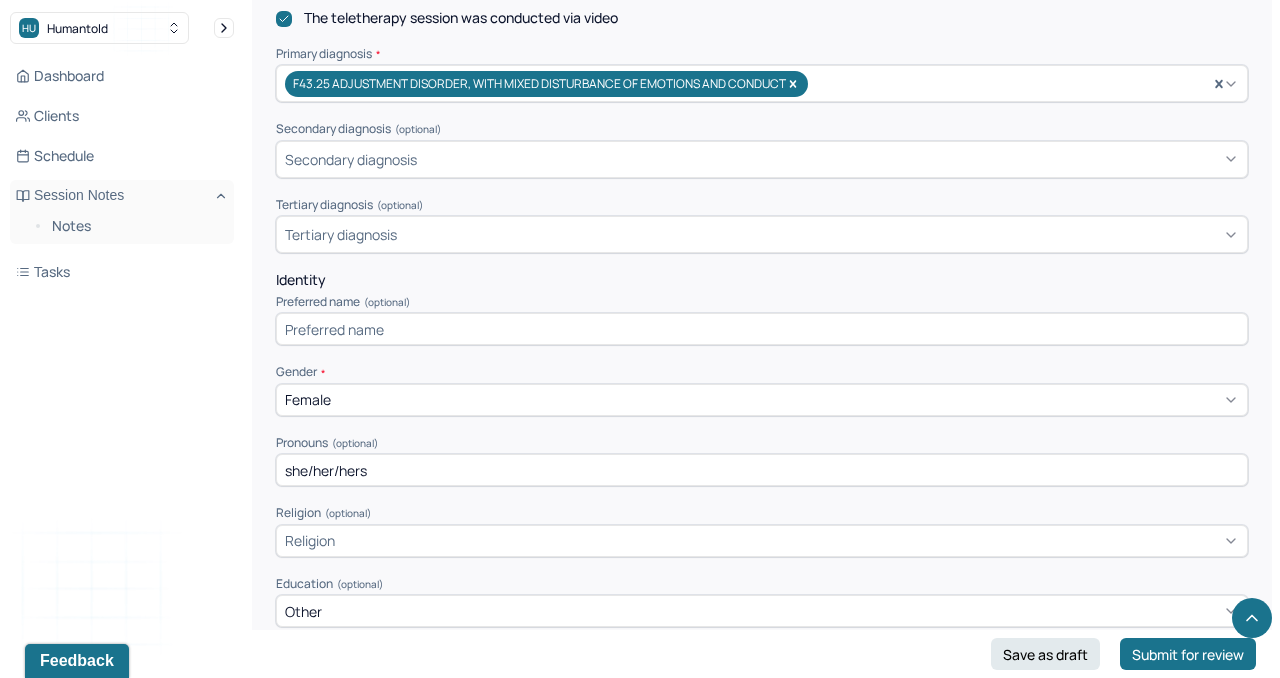 click at bounding box center (762, 329) 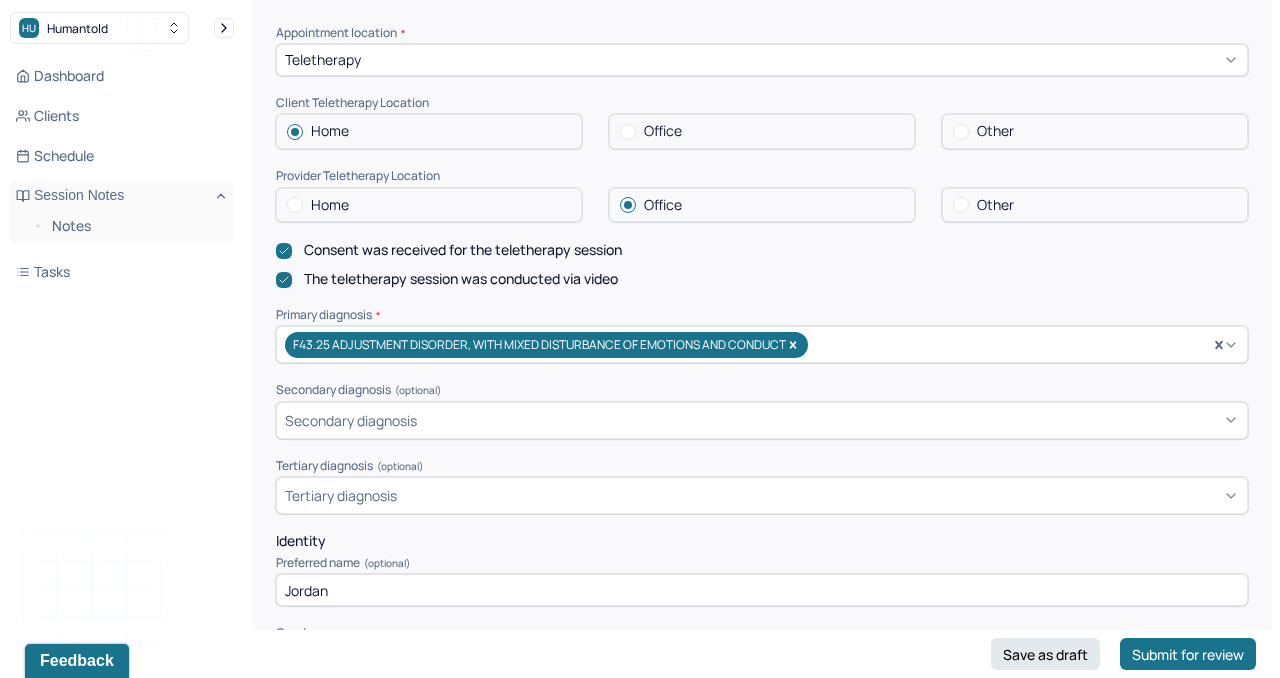 scroll, scrollTop: 0, scrollLeft: 0, axis: both 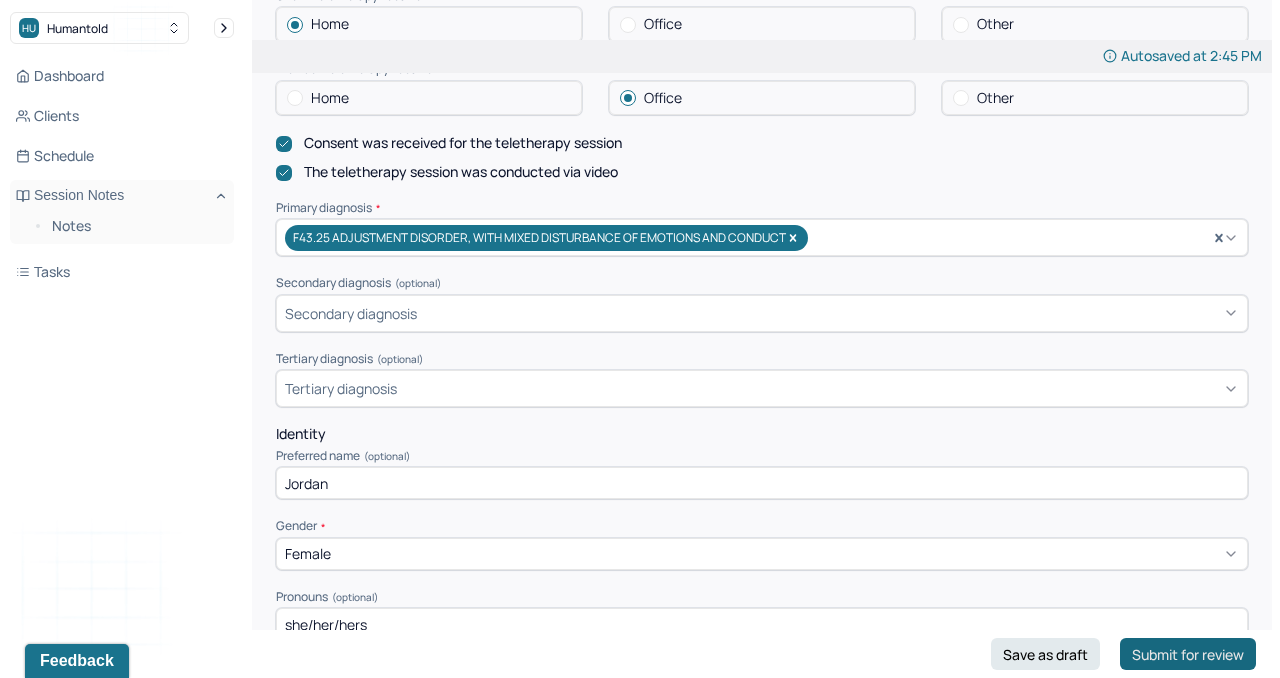 type on "Jordan" 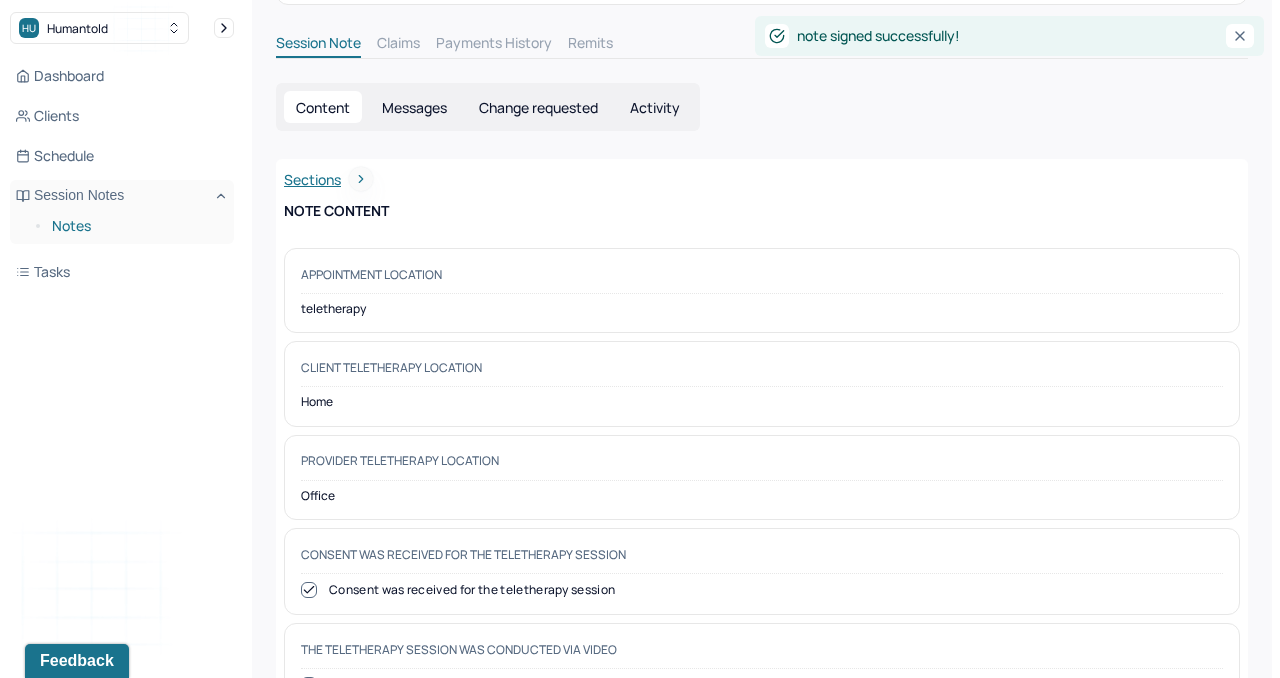 click on "Notes" at bounding box center (135, 226) 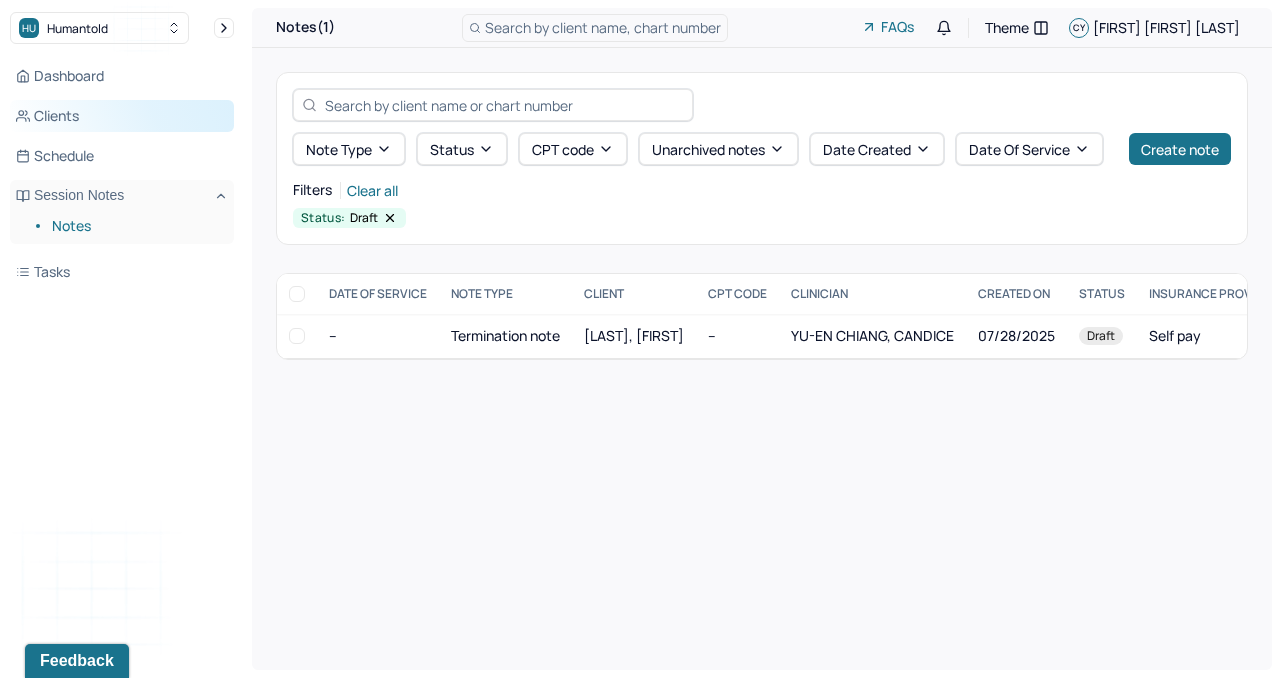 click on "Clients" at bounding box center [122, 116] 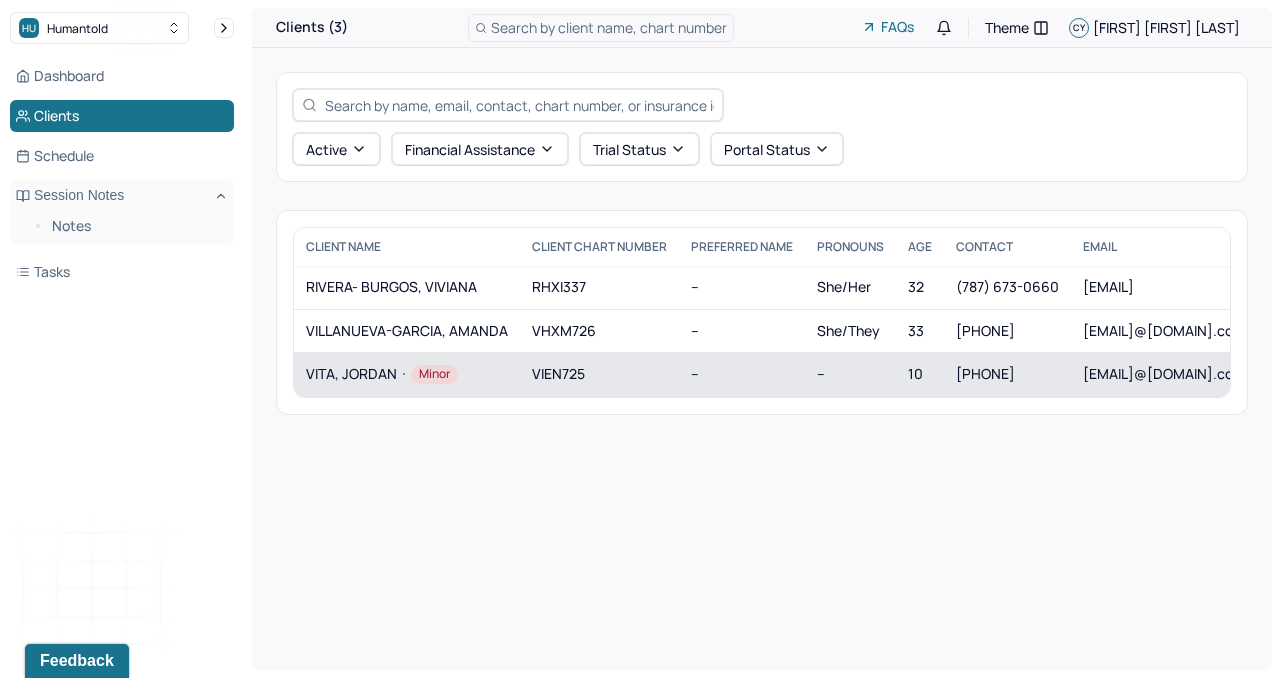 click on "VITA, JORDAN Minor" at bounding box center [407, 374] 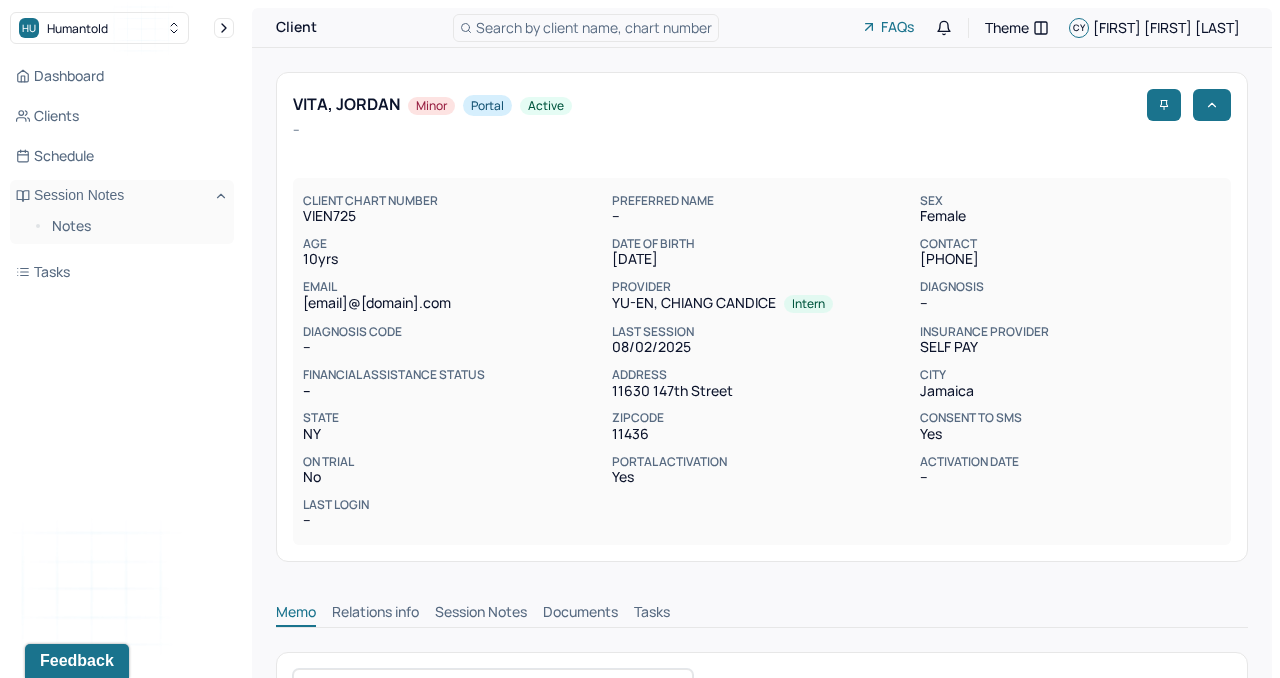 click on "Session Notes" at bounding box center [481, 614] 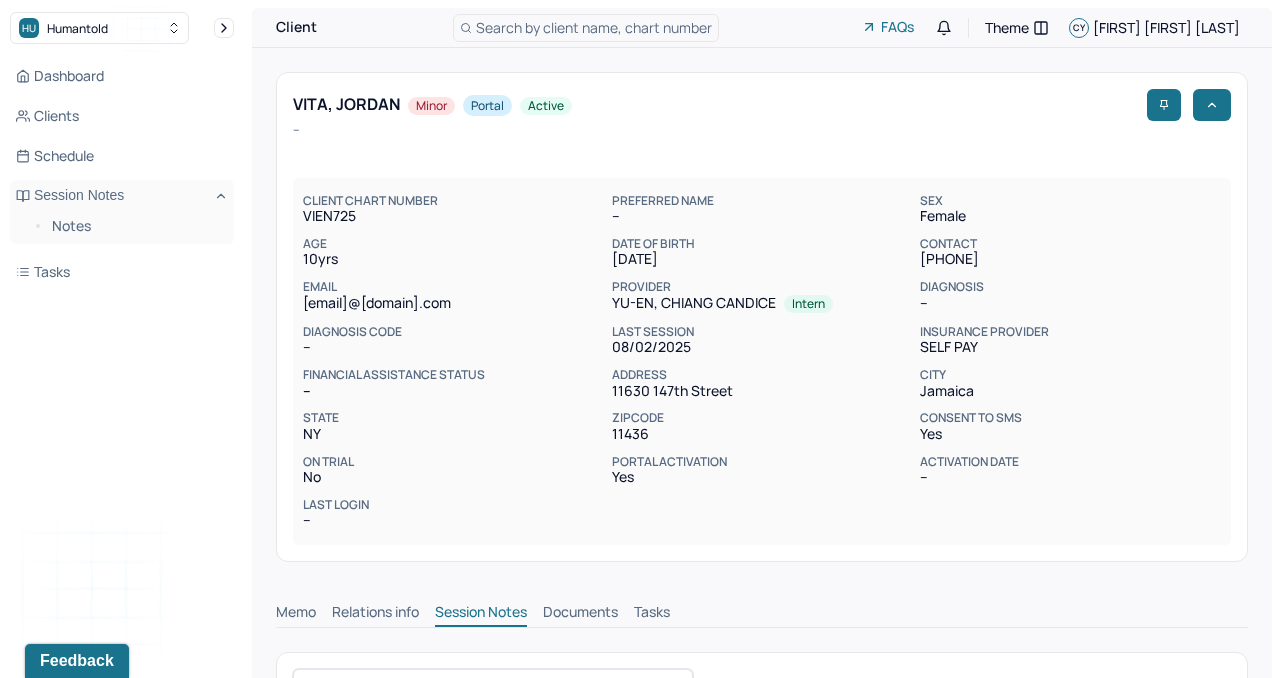 scroll, scrollTop: 0, scrollLeft: 0, axis: both 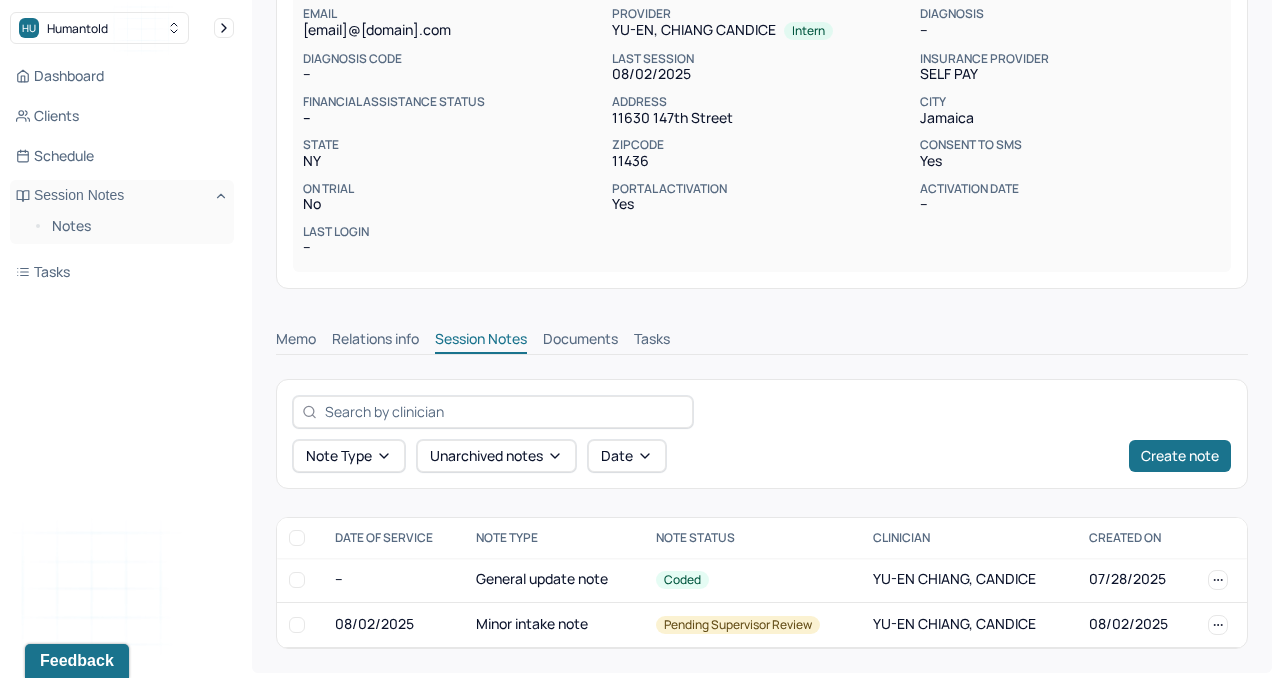 click on "Note type Unarchived notes Date Create note" at bounding box center [762, 434] 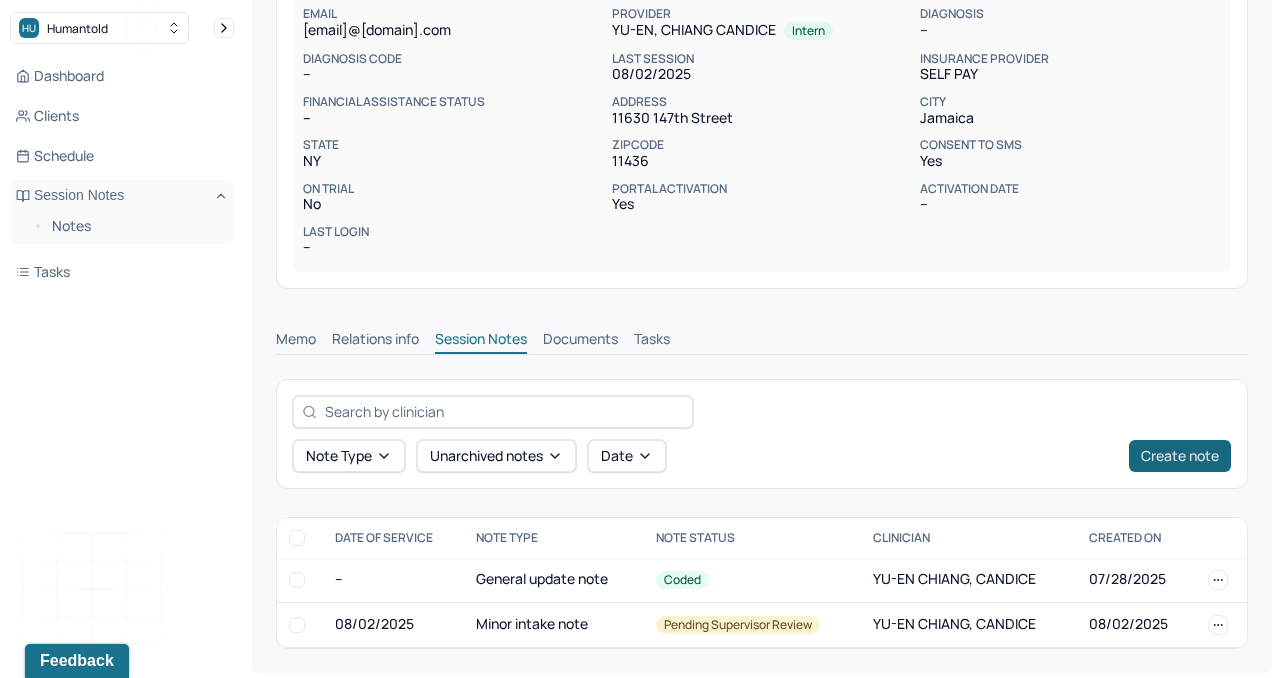 click on "Create note" at bounding box center (1180, 456) 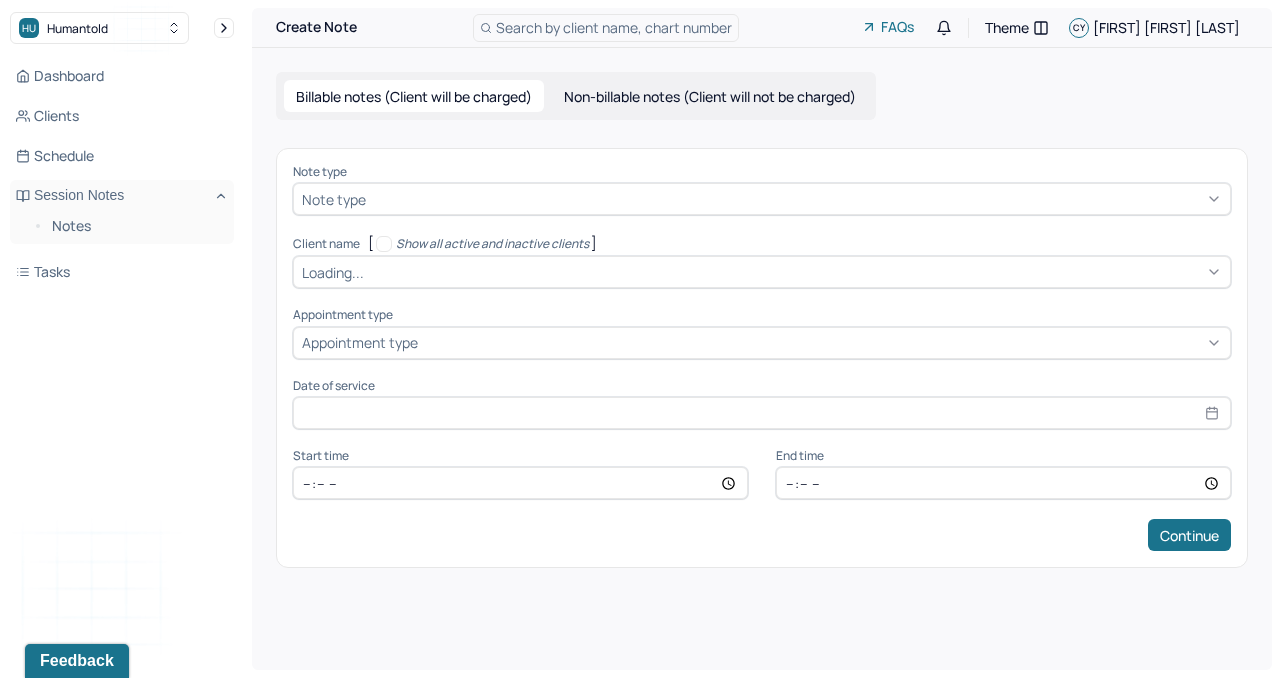 scroll, scrollTop: 0, scrollLeft: 0, axis: both 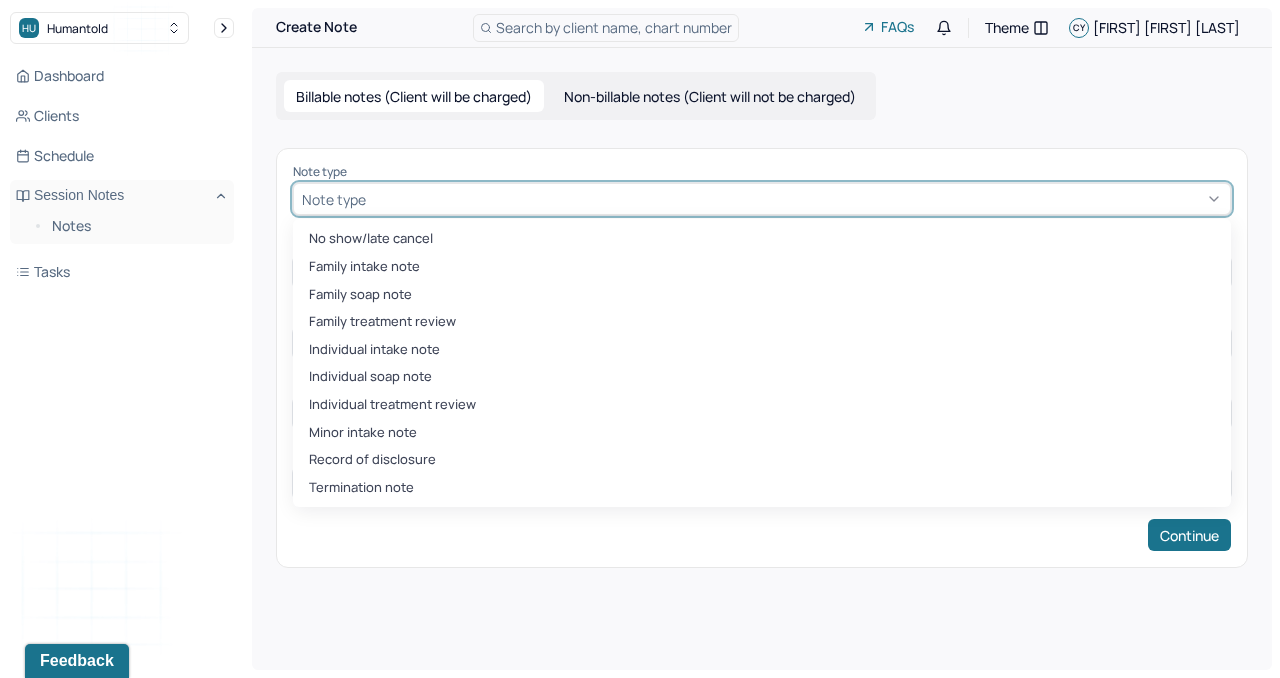 click at bounding box center [796, 199] 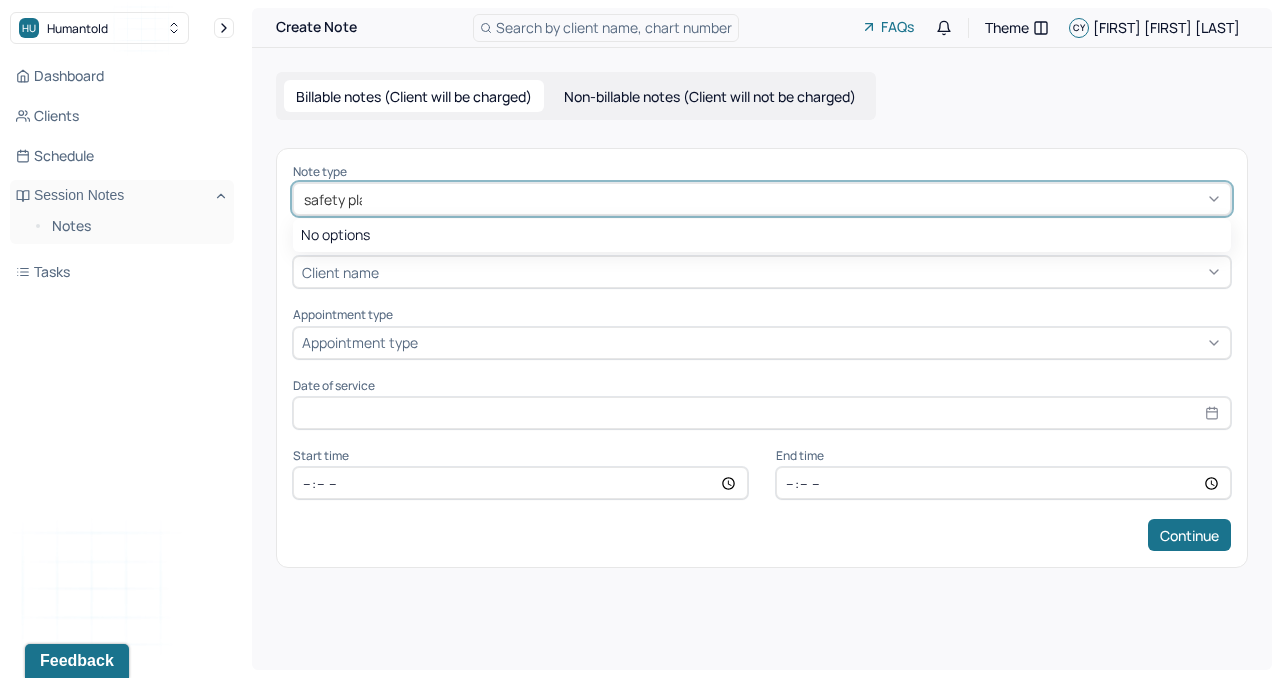 type on "safety plan" 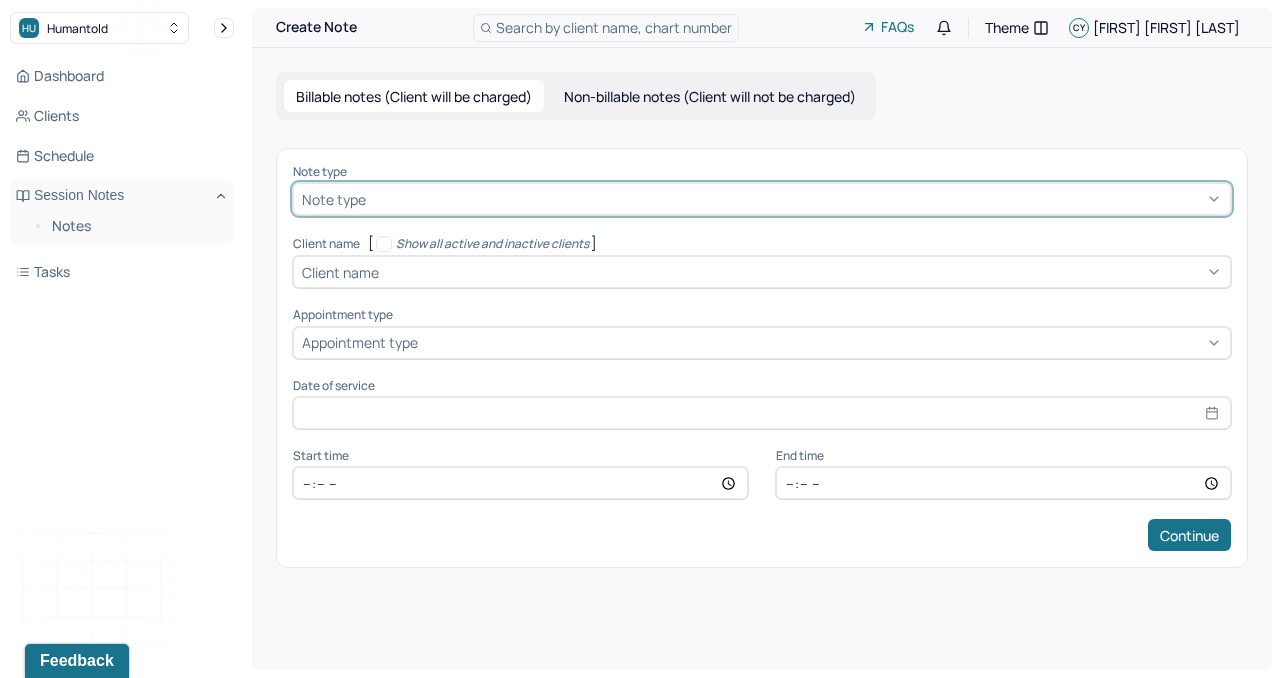 click at bounding box center [796, 199] 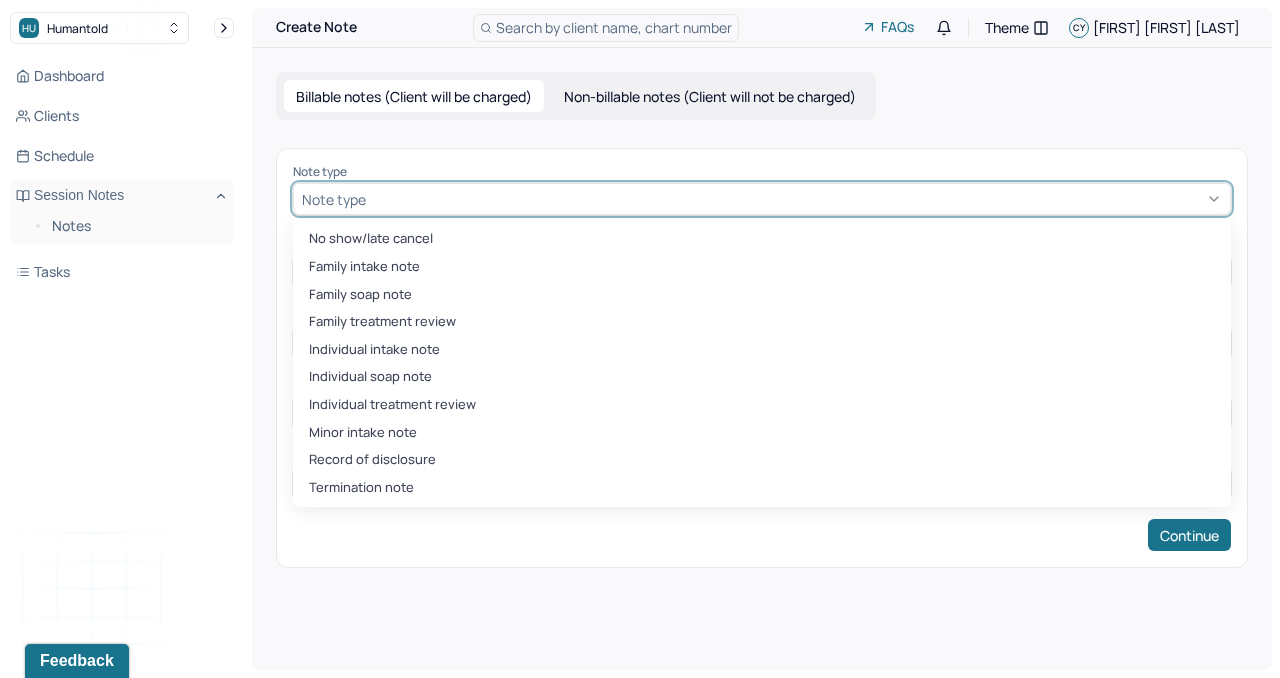 click at bounding box center (796, 199) 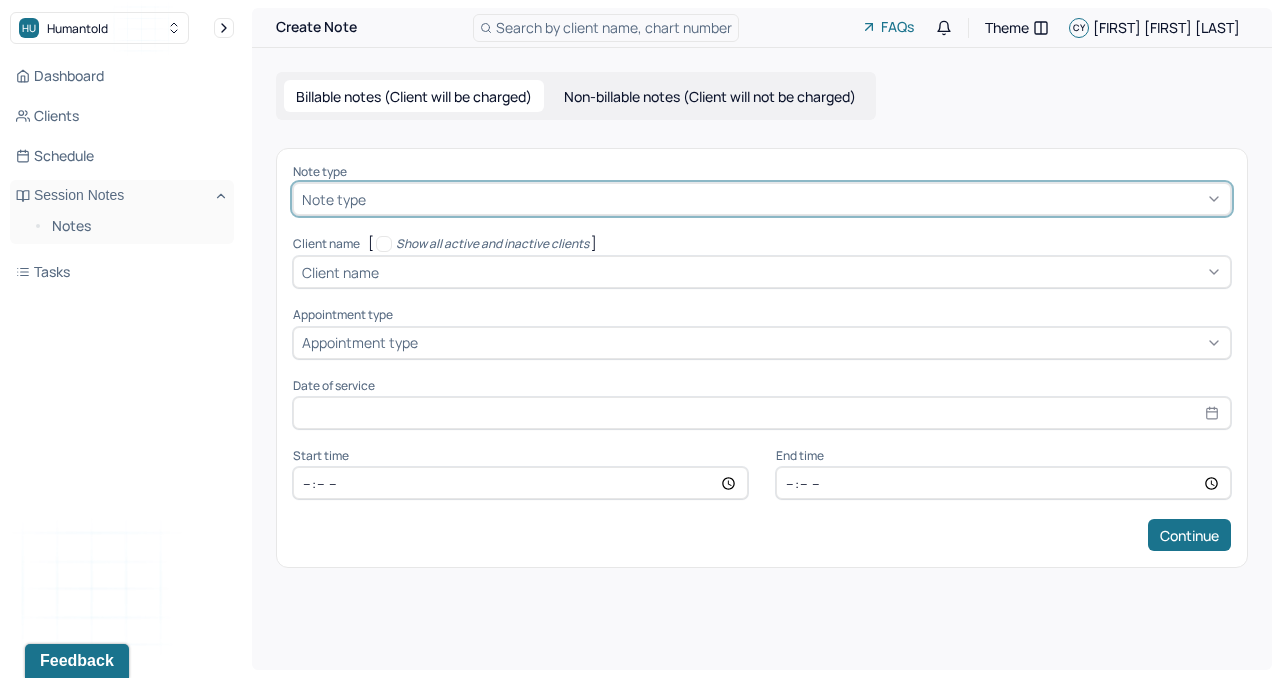 click at bounding box center (796, 199) 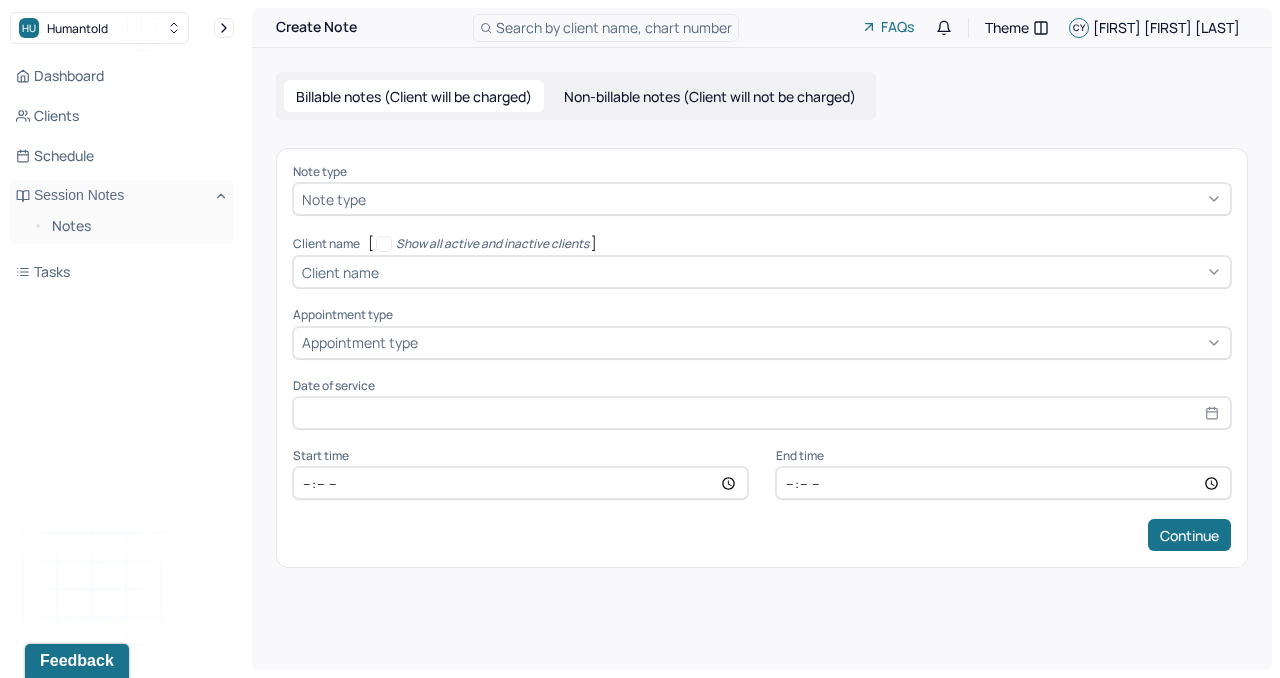 click on "Non-billable notes (Client will not be charged)" at bounding box center (710, 96) 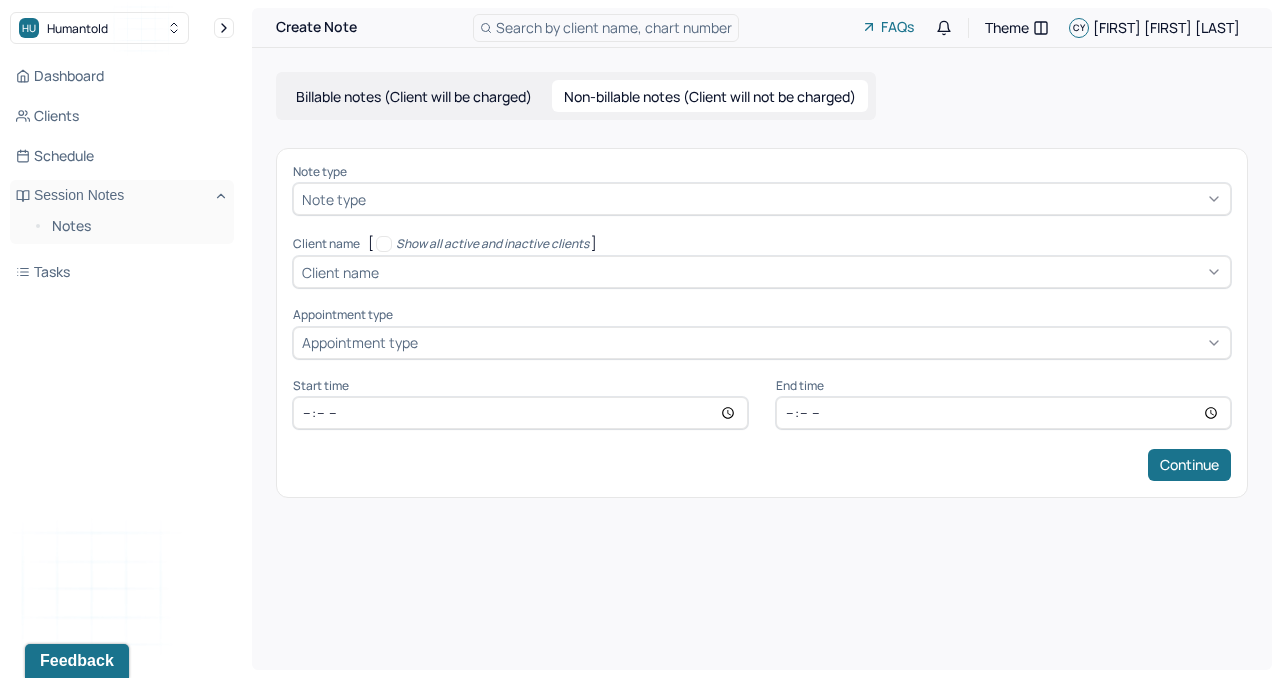 click at bounding box center [796, 199] 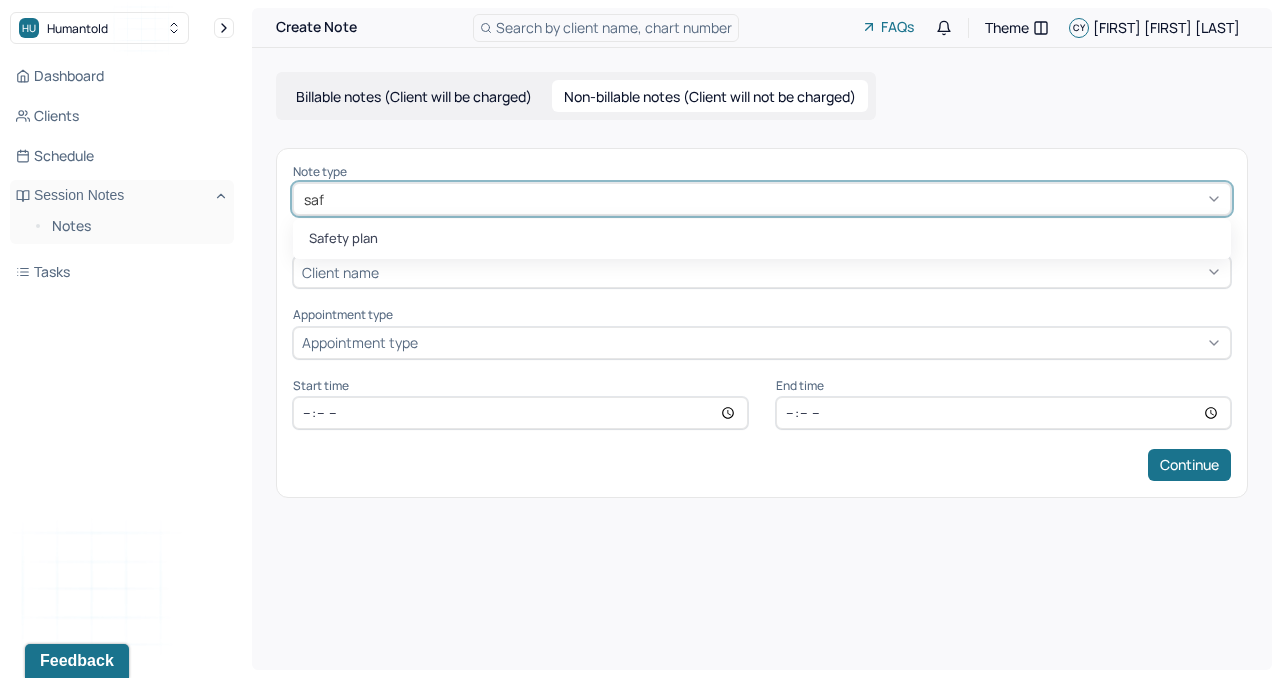 type on "safe" 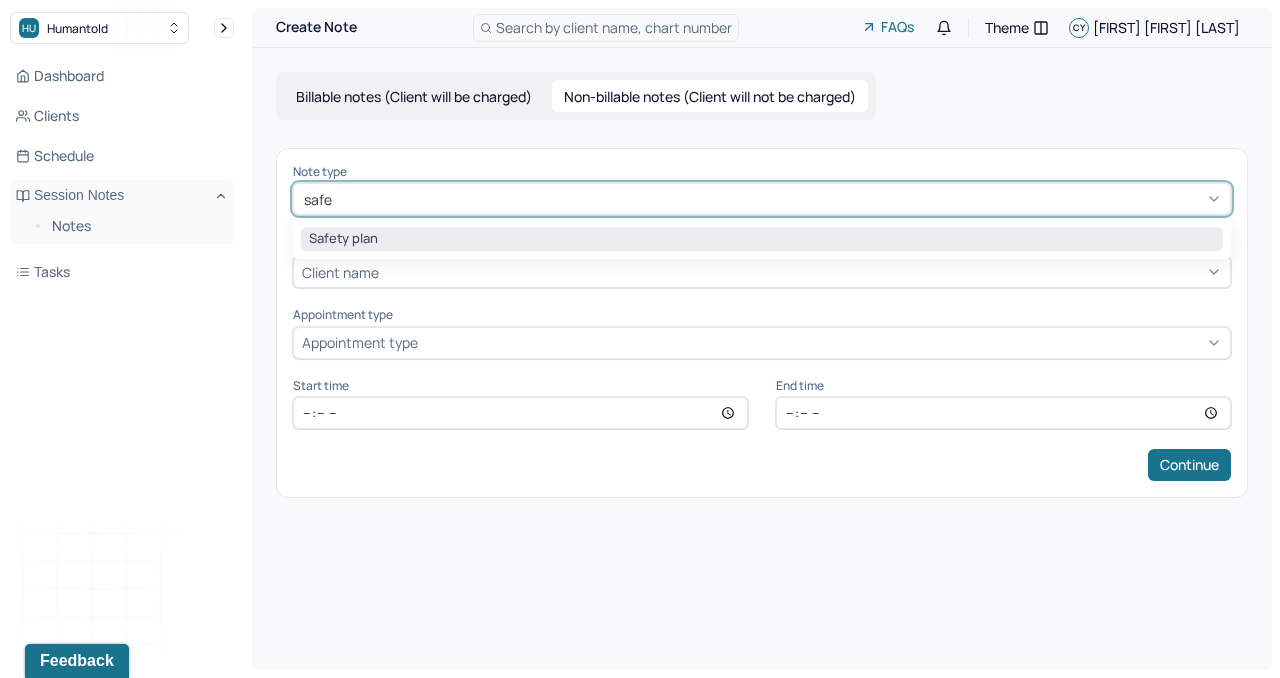 click on "Safety plan" at bounding box center (762, 239) 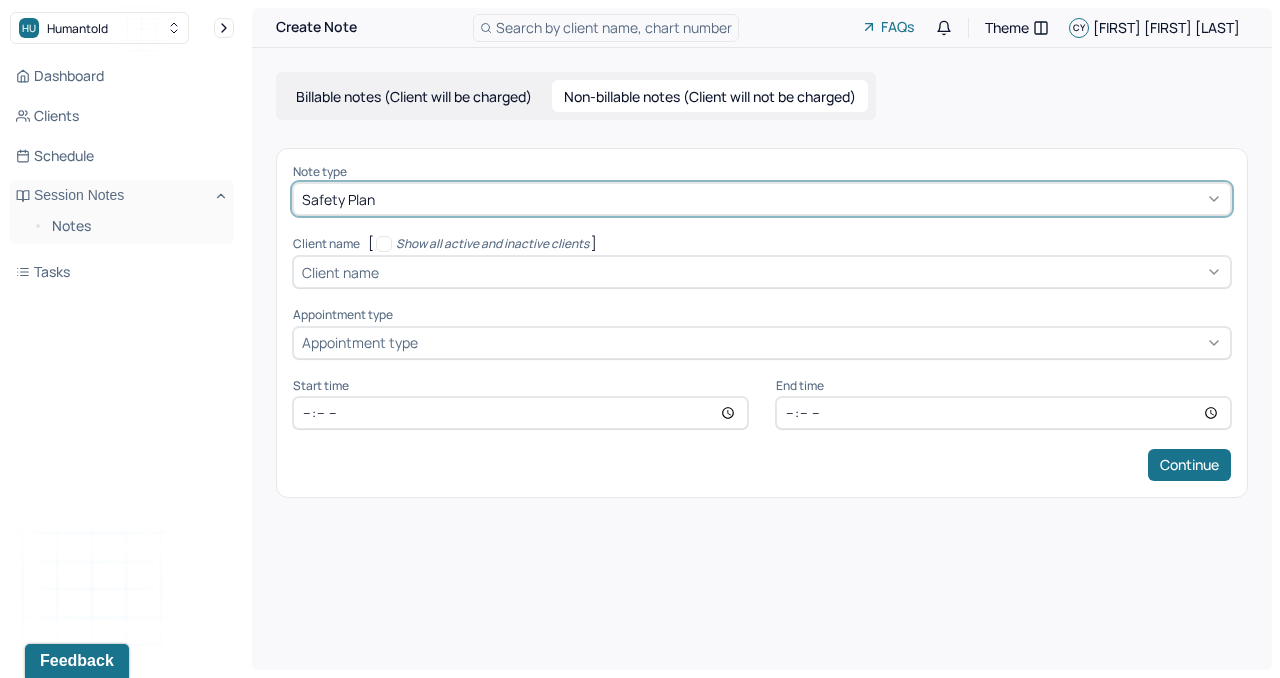 click at bounding box center [802, 272] 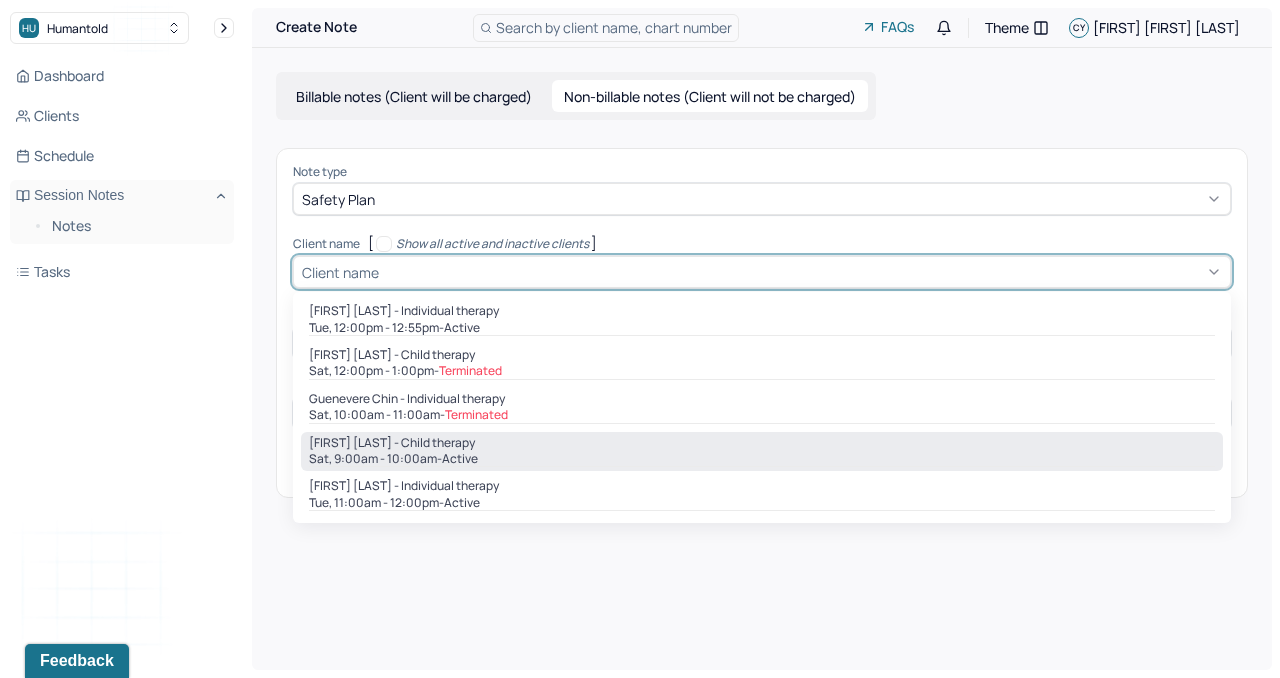 click on "Sat, 9:00am - 10:00am  -  active" at bounding box center [762, 459] 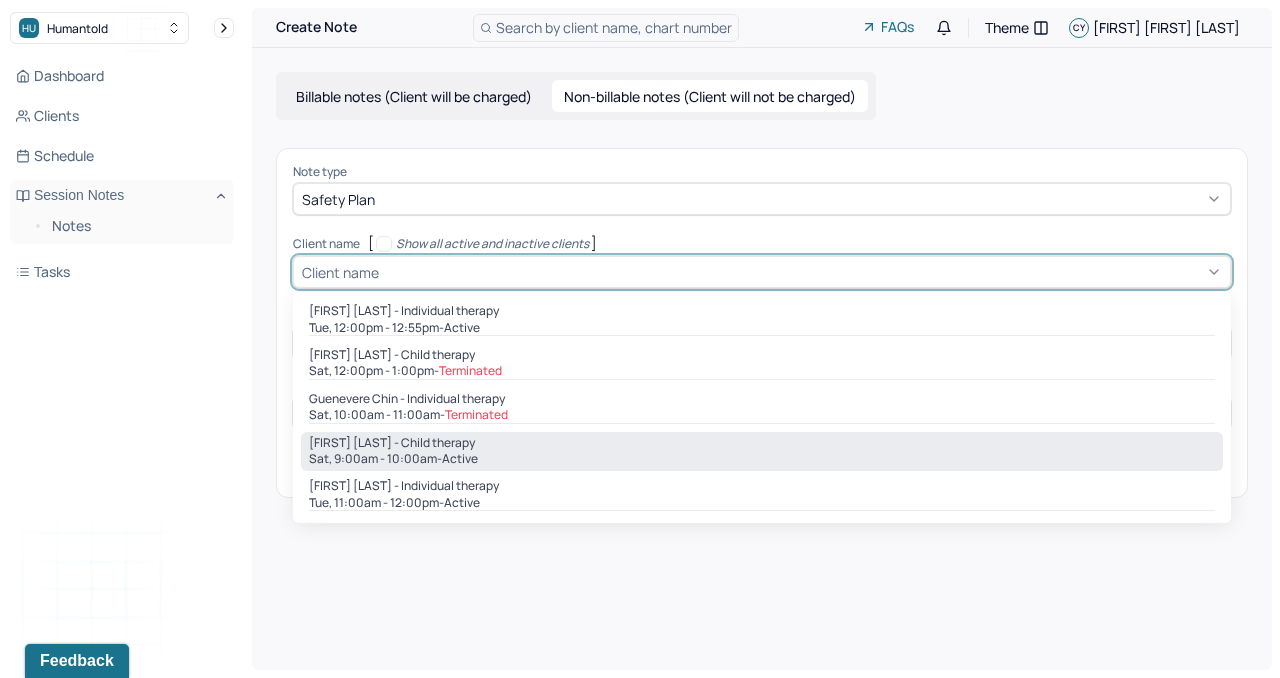 type on "09:00" 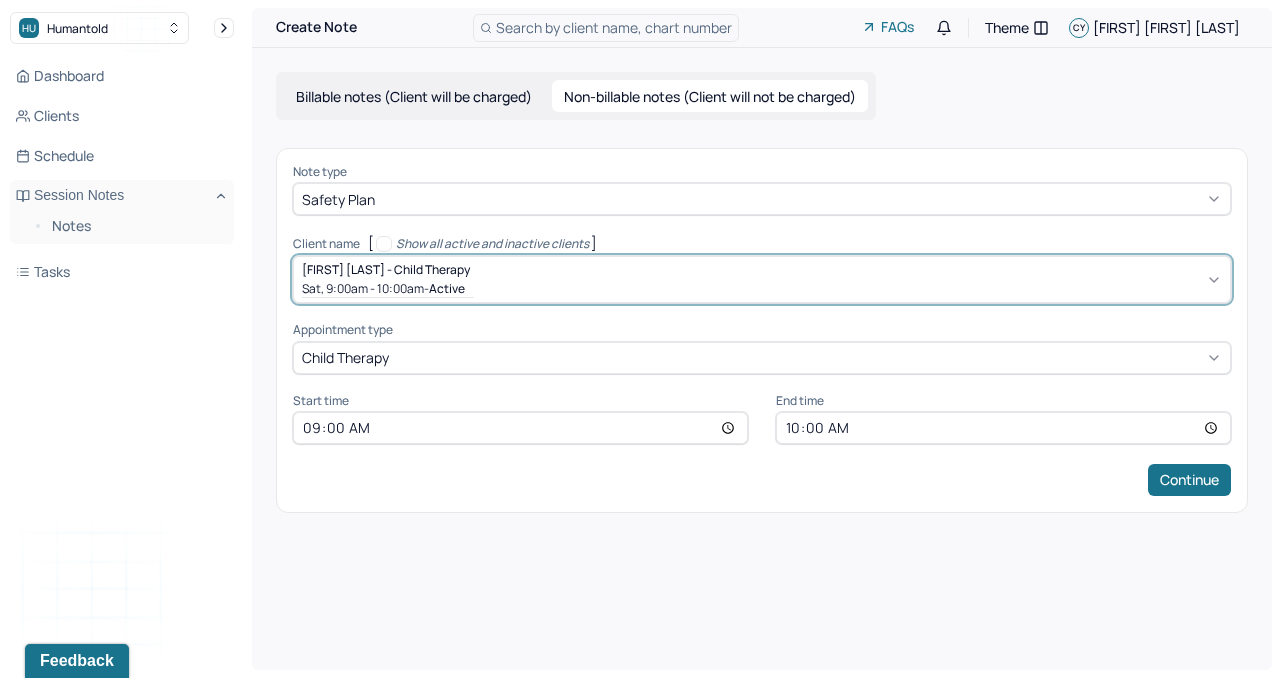 click at bounding box center (807, 357) 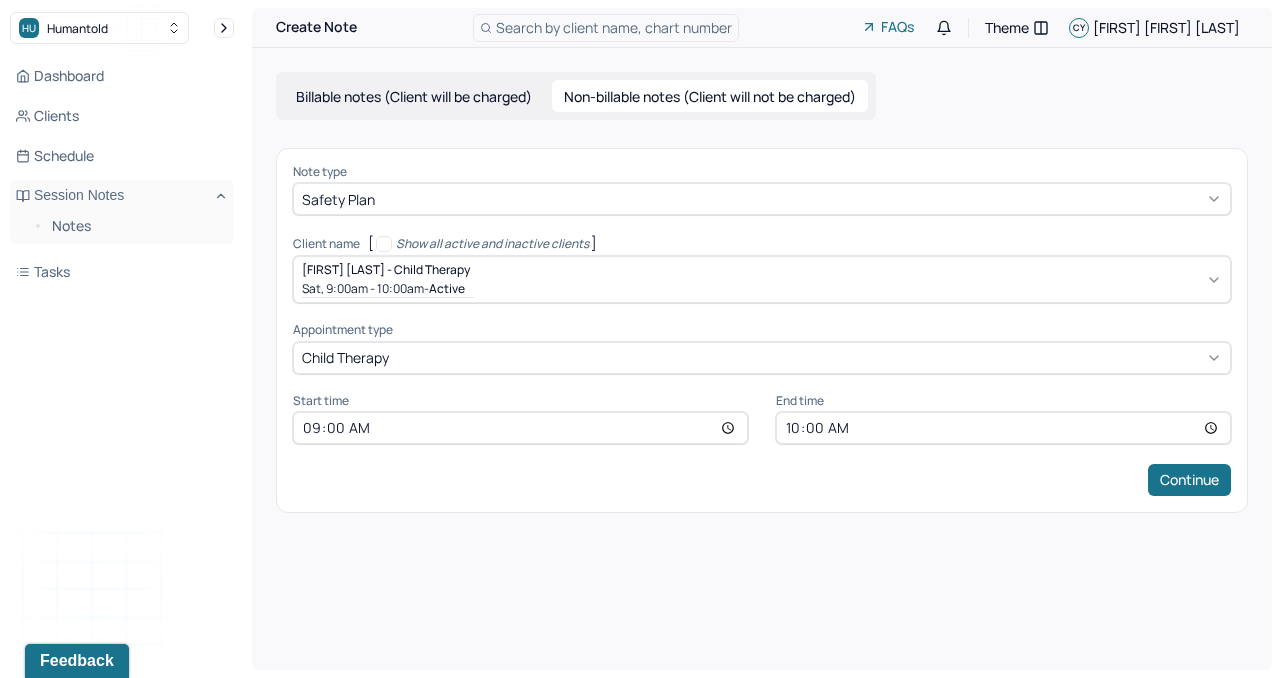 click on "Appointment type" at bounding box center (762, 330) 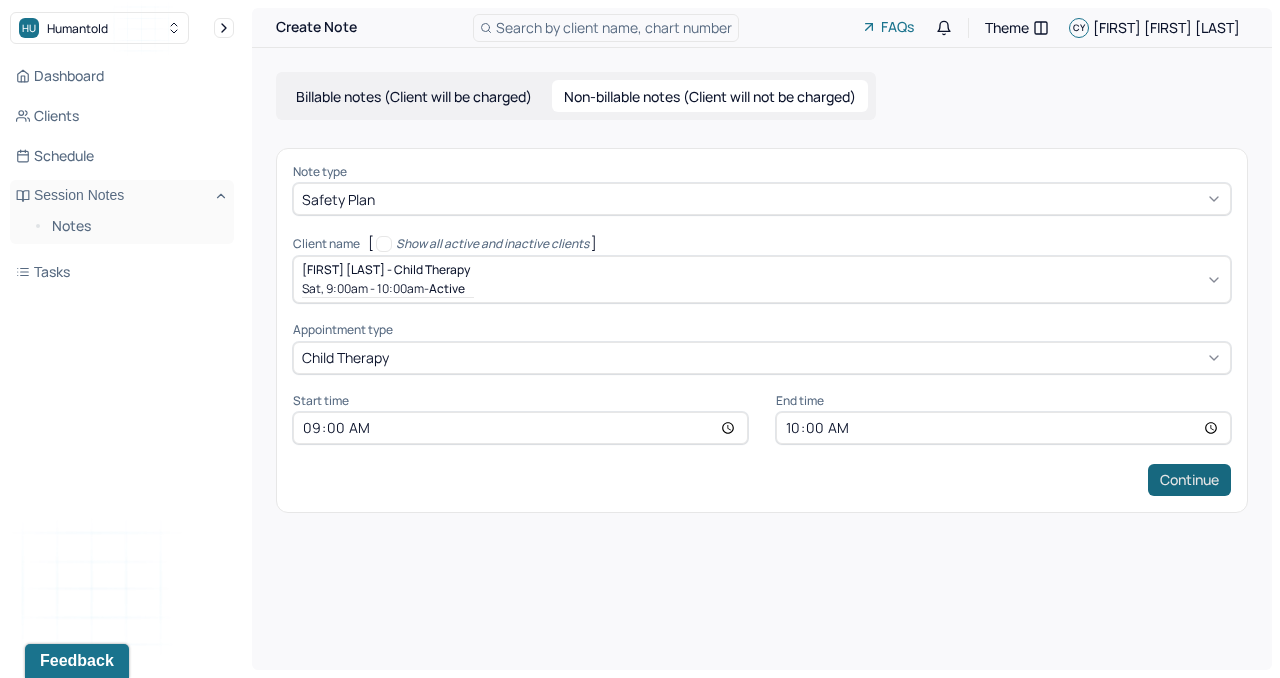 click on "Continue" at bounding box center [1189, 480] 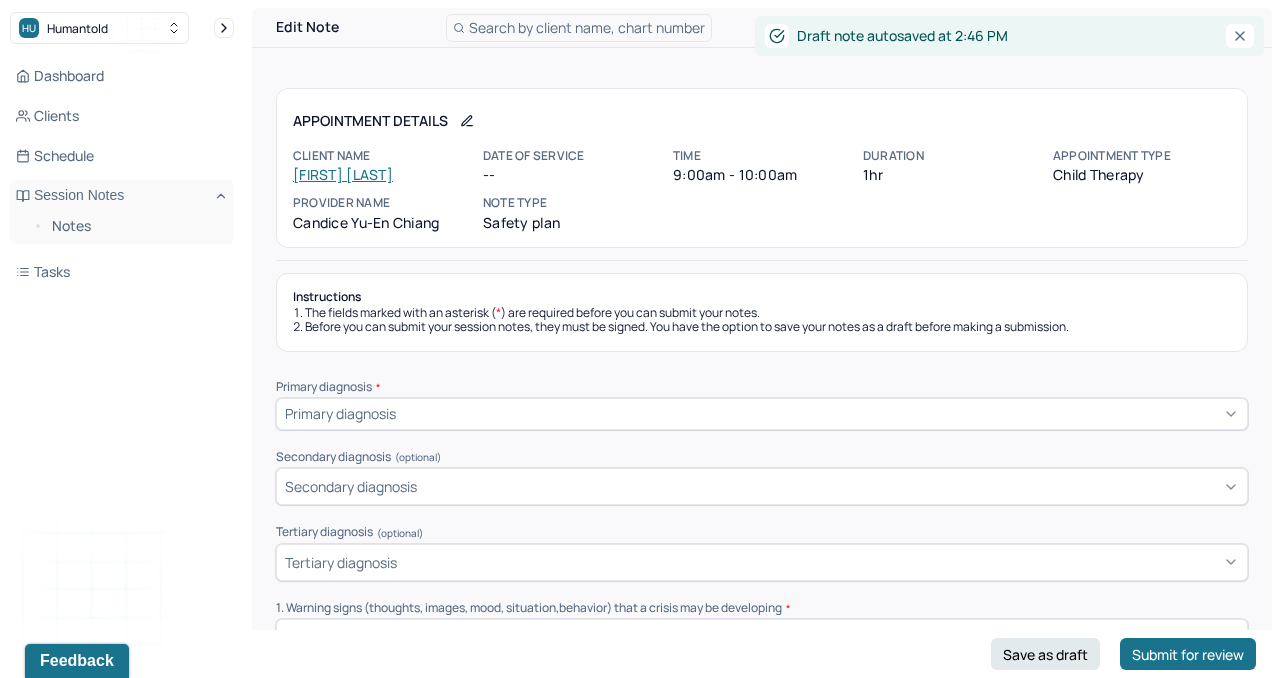 scroll, scrollTop: 147, scrollLeft: 0, axis: vertical 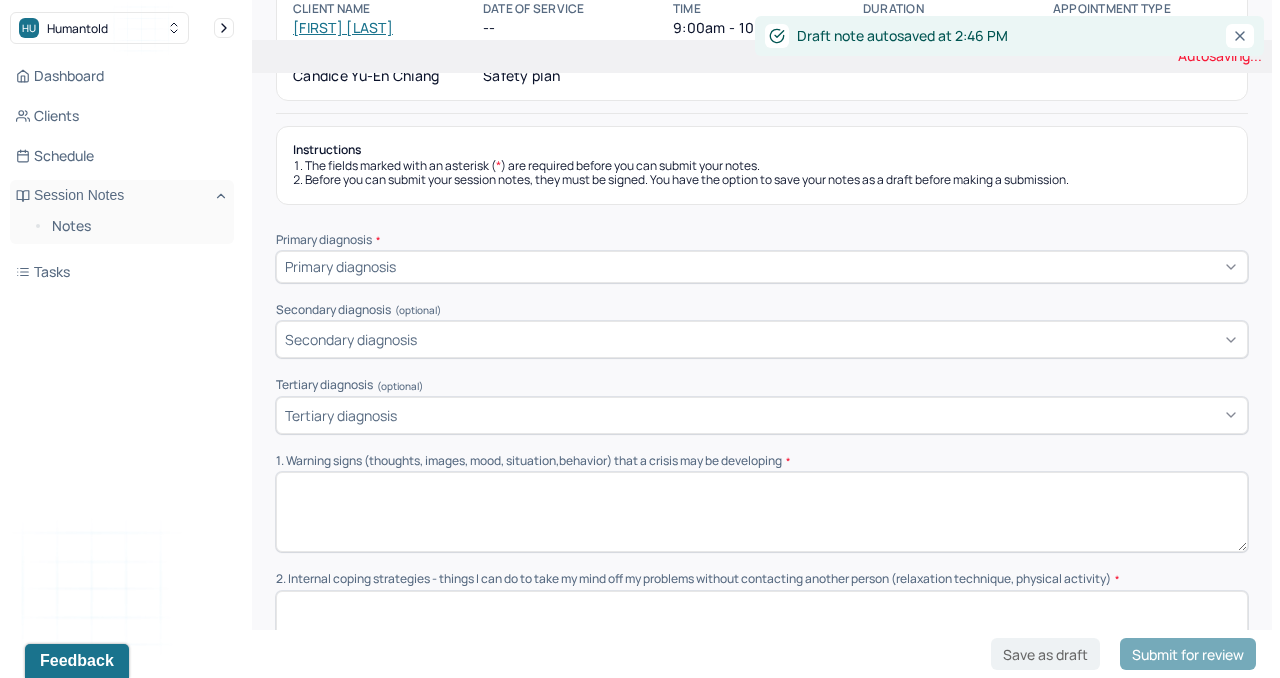 click on "Primary diagnosis *" at bounding box center (762, 240) 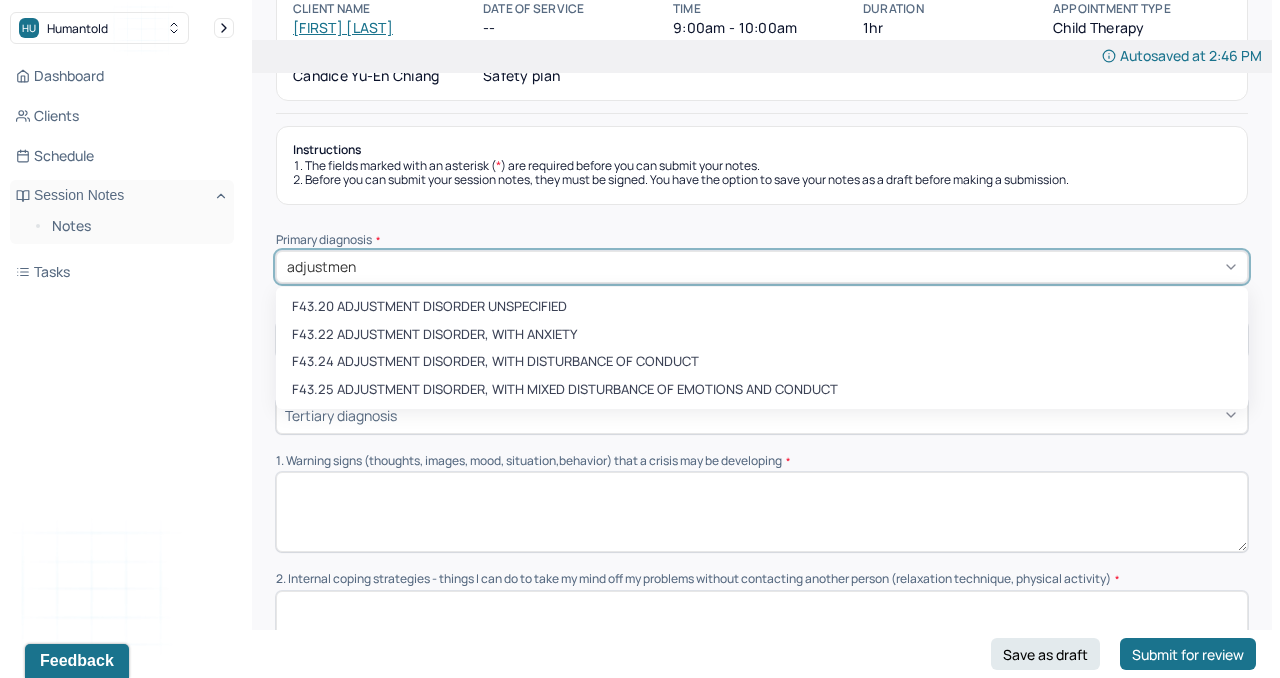 type on "adjustment" 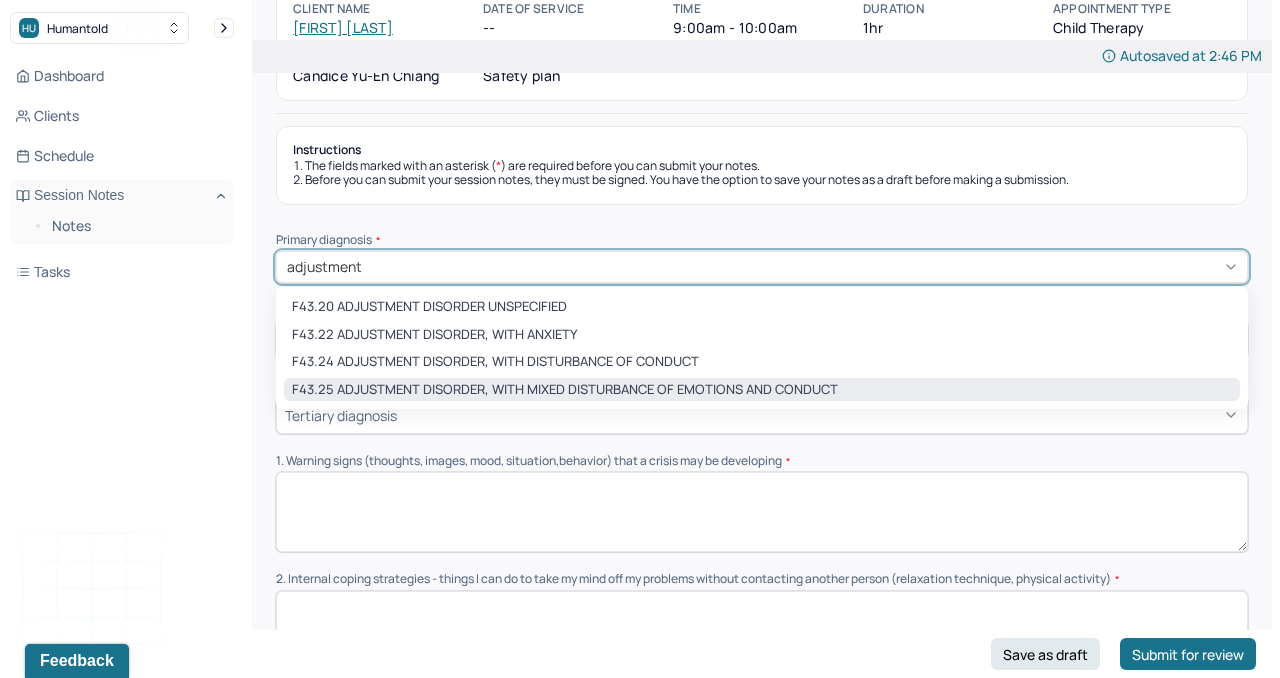 click on "F43.25 ADJUSTMENT DISORDER, WITH MIXED DISTURBANCE OF EMOTIONS AND CONDUCT" at bounding box center (762, 390) 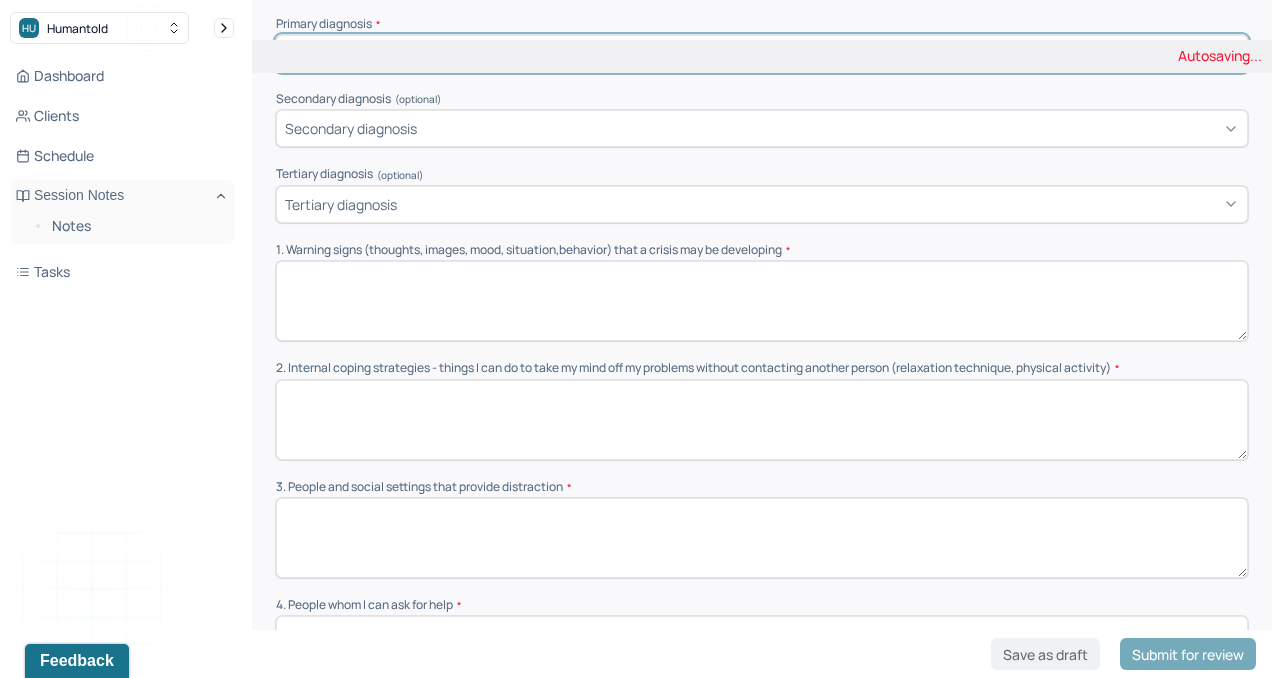 scroll, scrollTop: 383, scrollLeft: 0, axis: vertical 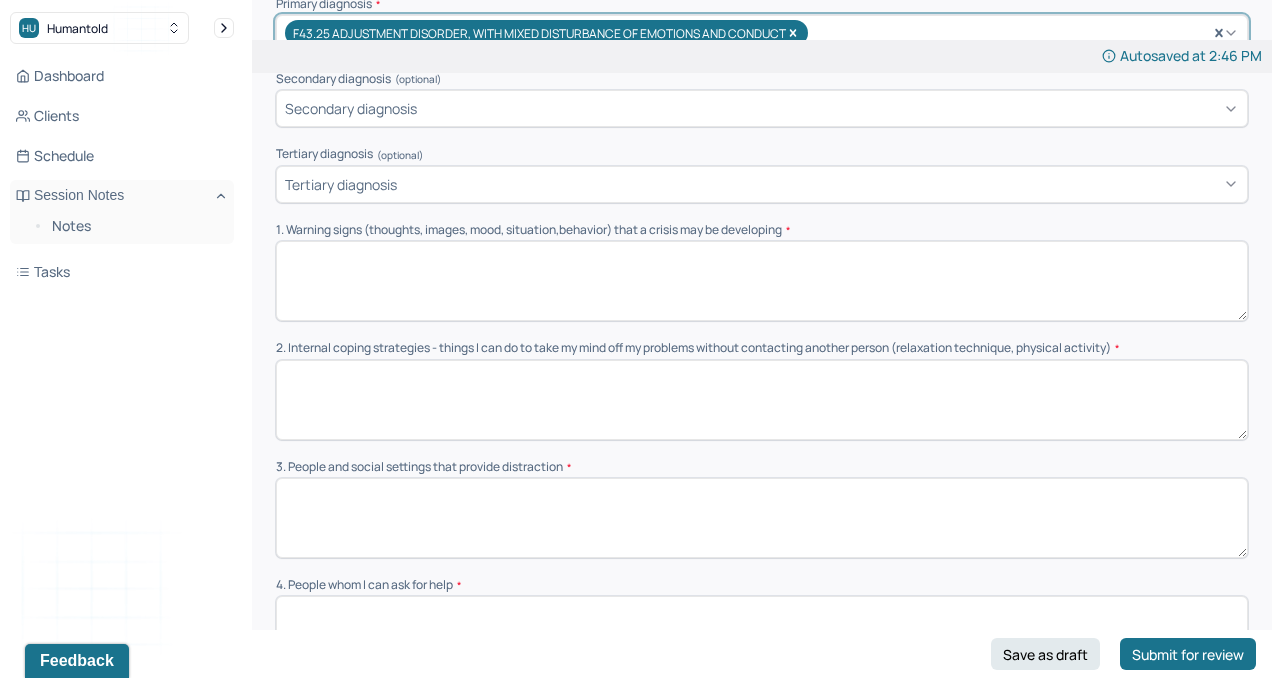 click at bounding box center [762, 281] 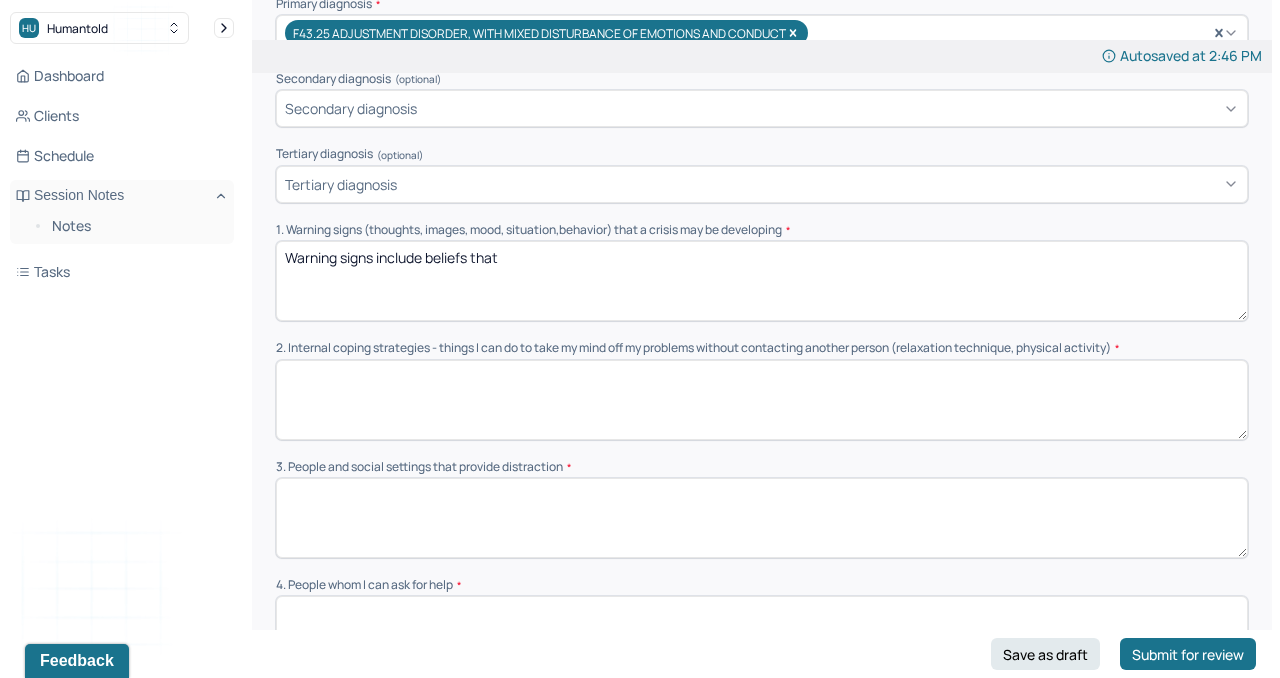 click on "Warning signs include beliefs that" at bounding box center [762, 281] 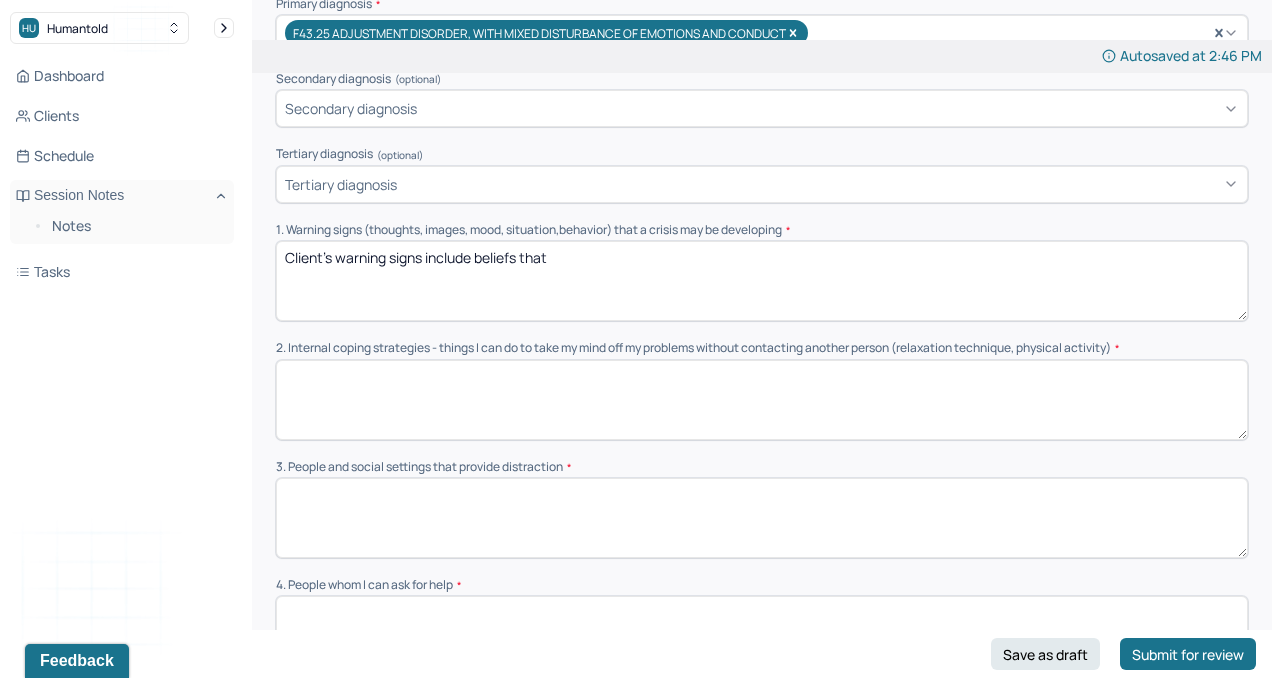click on "Warning signs include beliefs that" at bounding box center (762, 281) 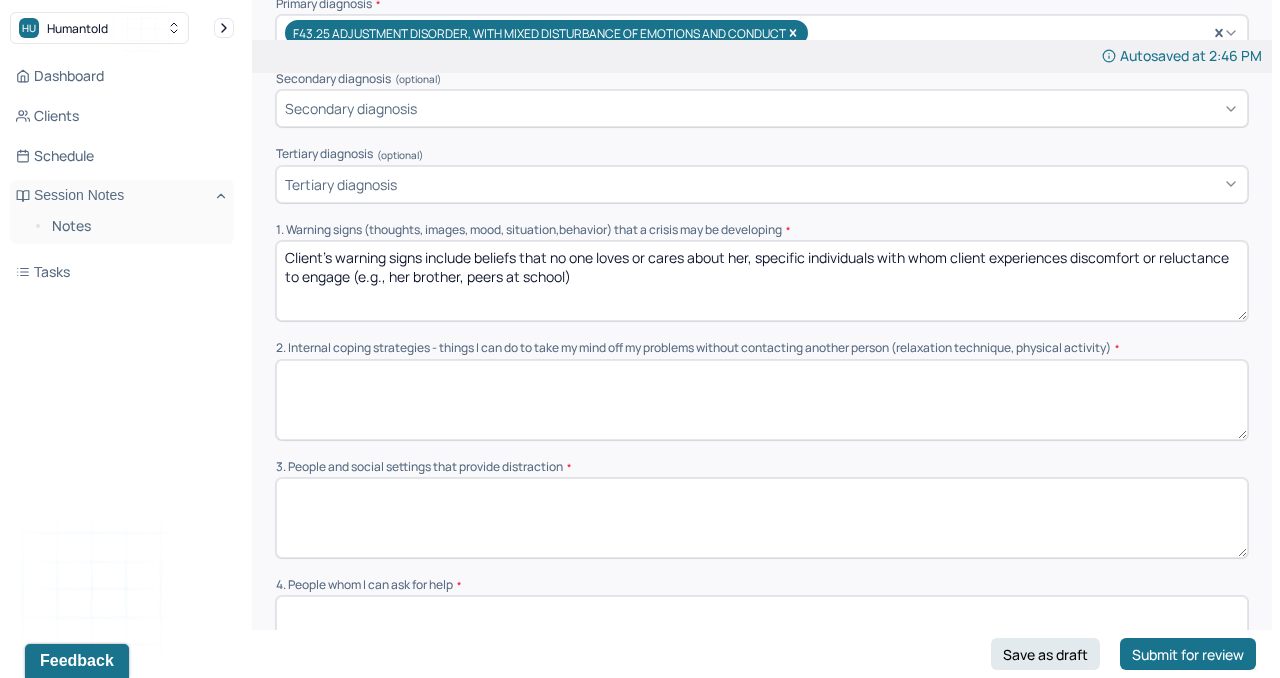 click on "Client's warning signs include beliefs that no one loves or cares about her," at bounding box center [762, 281] 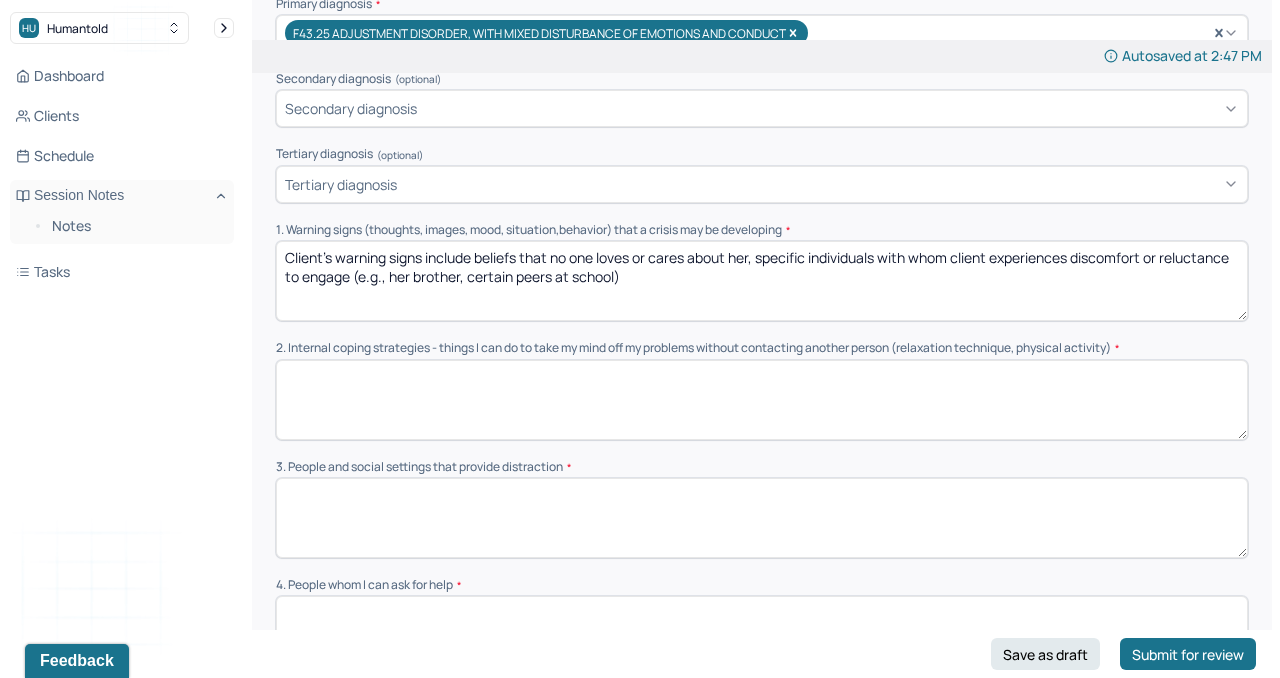 click on "Client's warning signs include beliefs that no one loves or cares about her, specific individuals with whom client experiences discomfort or reluctance to engage (e.g., her brother, peers at school)" at bounding box center [762, 281] 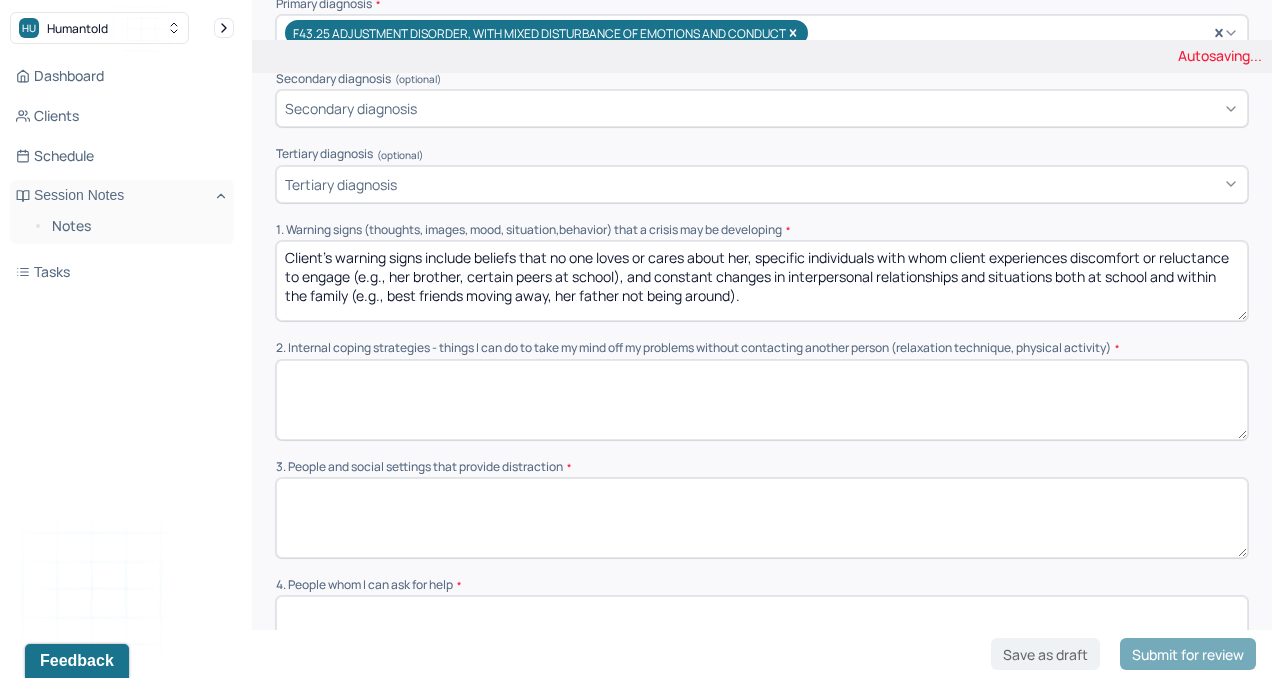 click on "2. Internal coping strategies - things I can do to take my mind off my problems without contacting another person (relaxation technique, physical activity)" at bounding box center (762, 348) 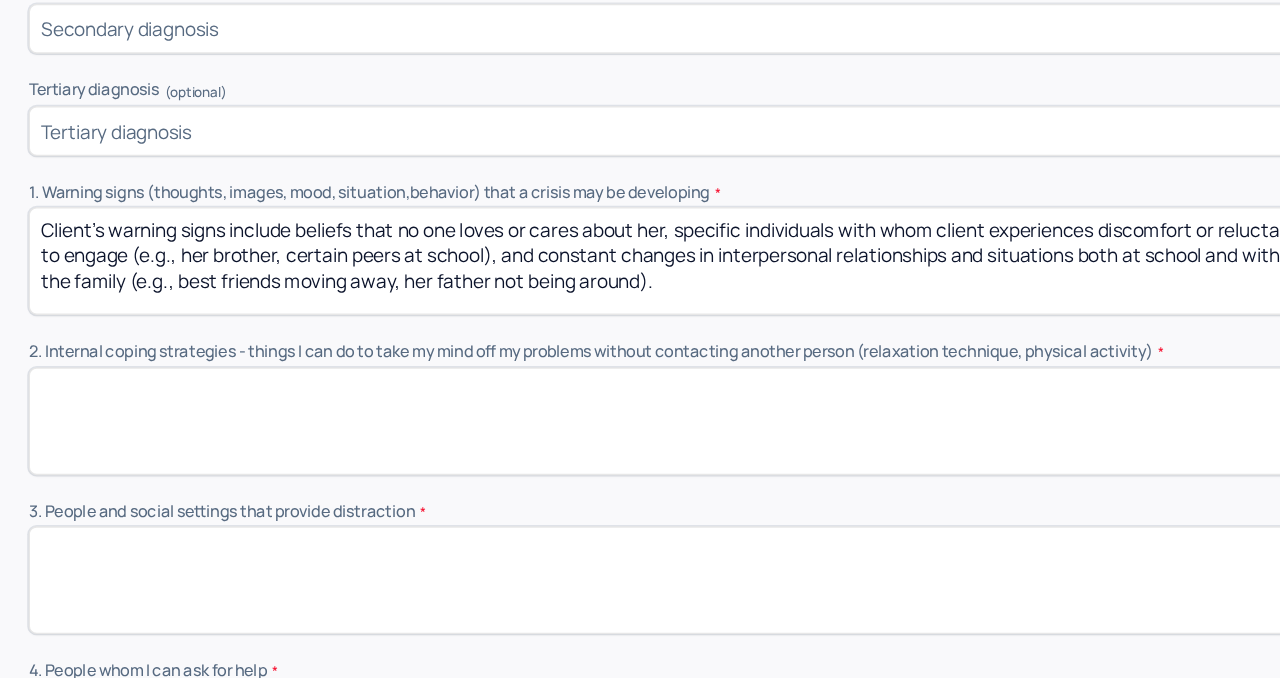 drag, startPoint x: 623, startPoint y: 292, endPoint x: 728, endPoint y: 293, distance: 105.00476 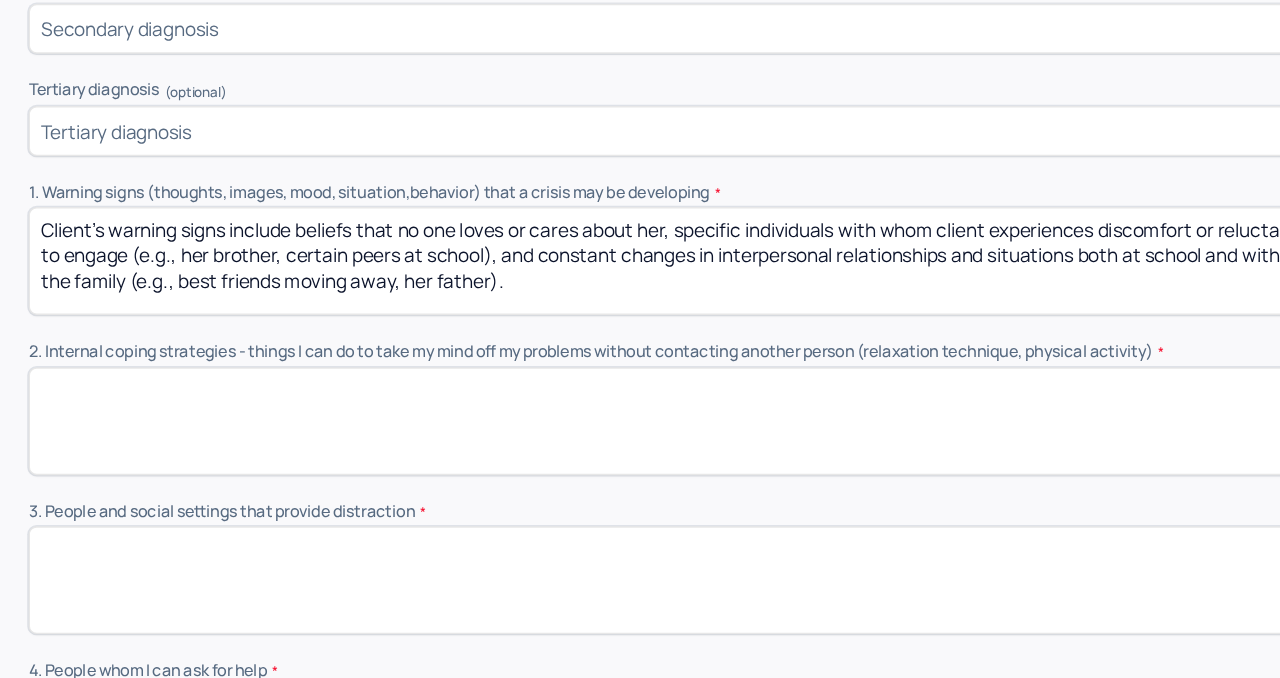 click on "2. Internal coping strategies - things I can do to take my mind off my problems without contacting another person (relaxation technique, physical activity)" at bounding box center (762, 348) 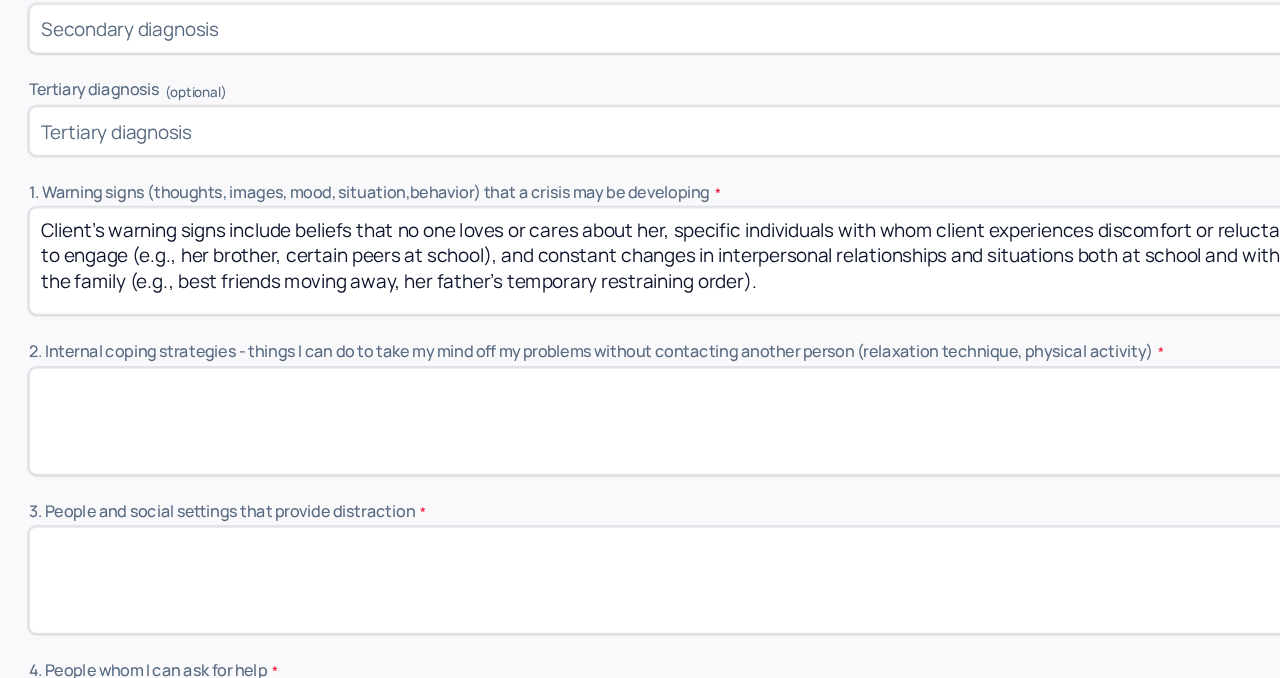 type on "Client's warning signs include beliefs that no one loves or cares about her, specific individuals with whom client experiences discomfort or reluctance to engage (e.g., her brother, certain peers at school), and constant changes in interpersonal relationships and situations both at school and within the family (e.g., best friends moving away, her father's temporary restraining order)." 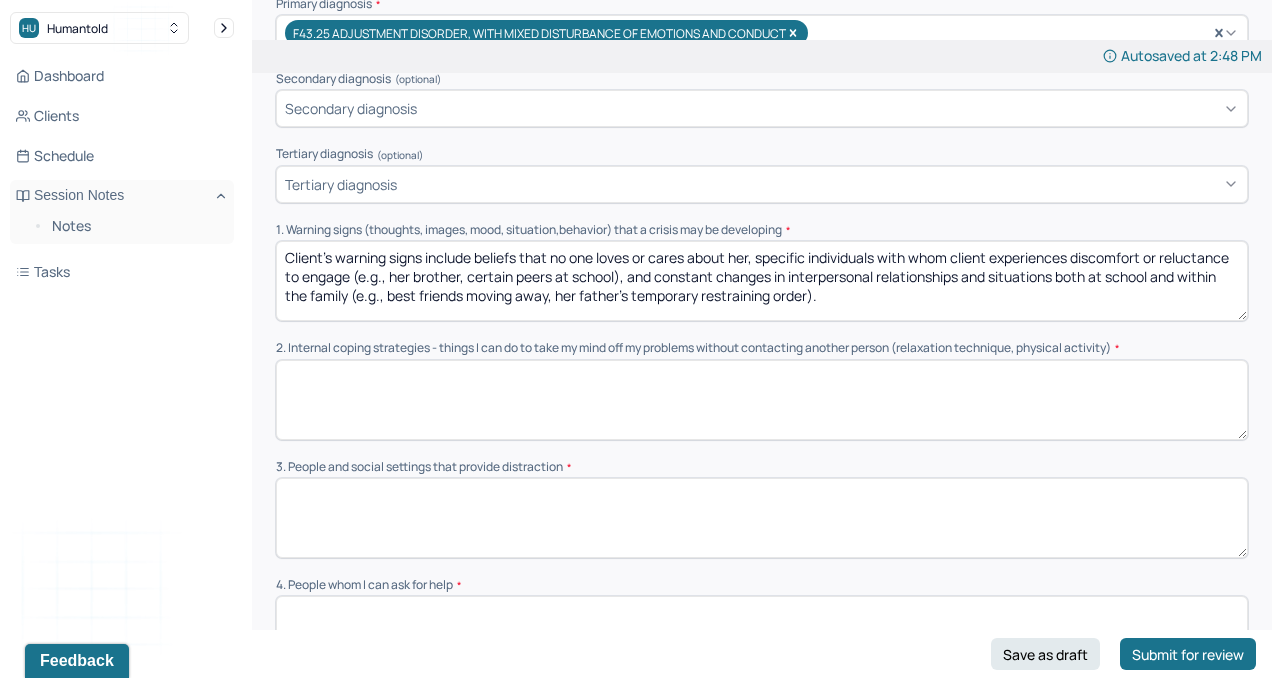 click at bounding box center [762, 400] 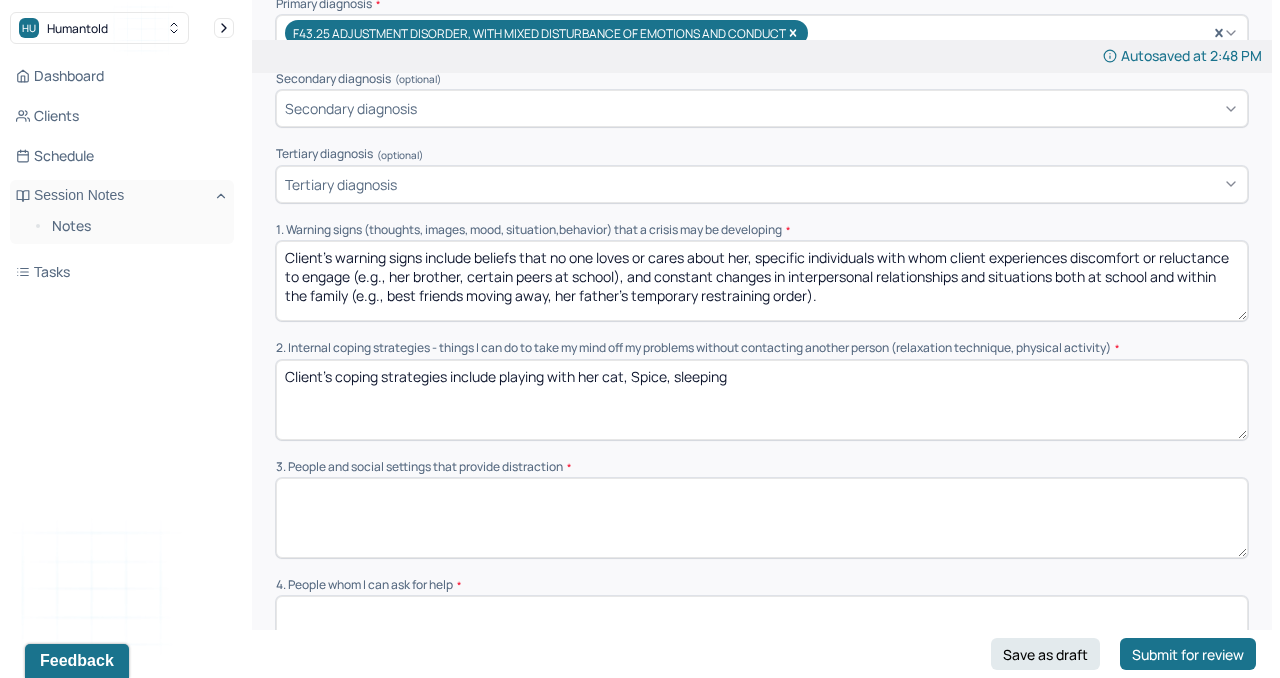 click on "Client's coping strategies include playing with her cat, Spice, sleepin" at bounding box center [762, 400] 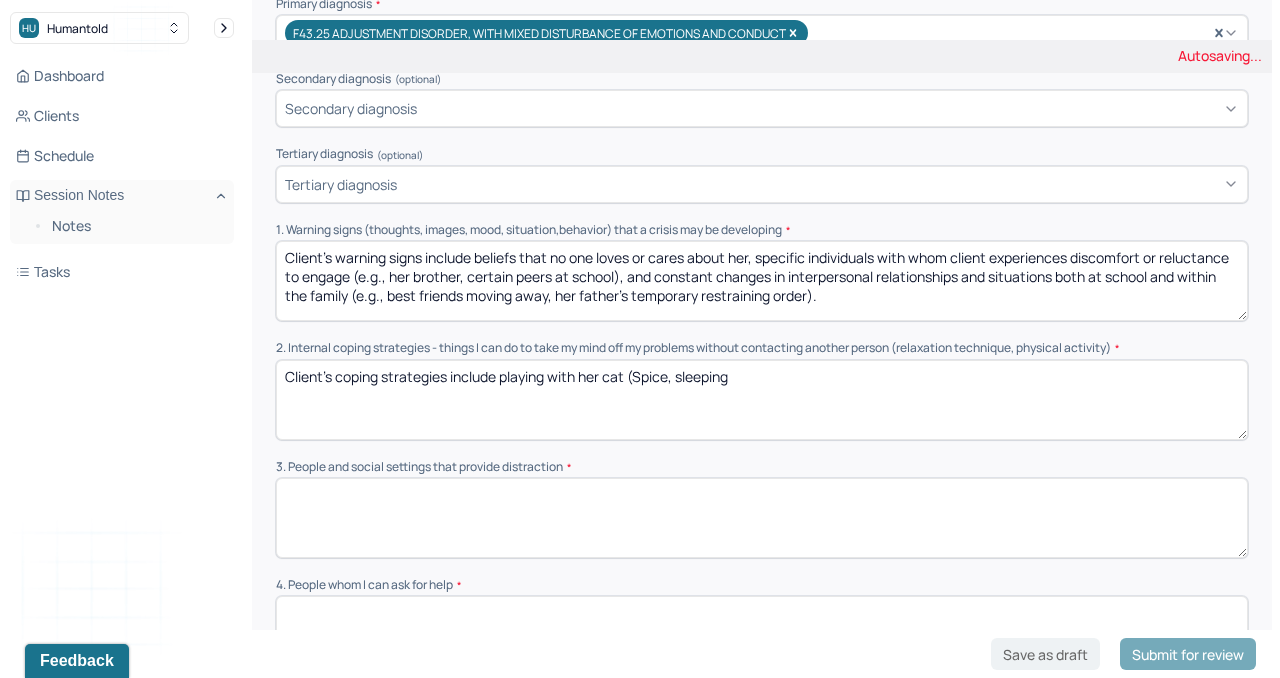 click on "Client's coping strategies include playing with her cat, Spice, sleepin" at bounding box center [762, 400] 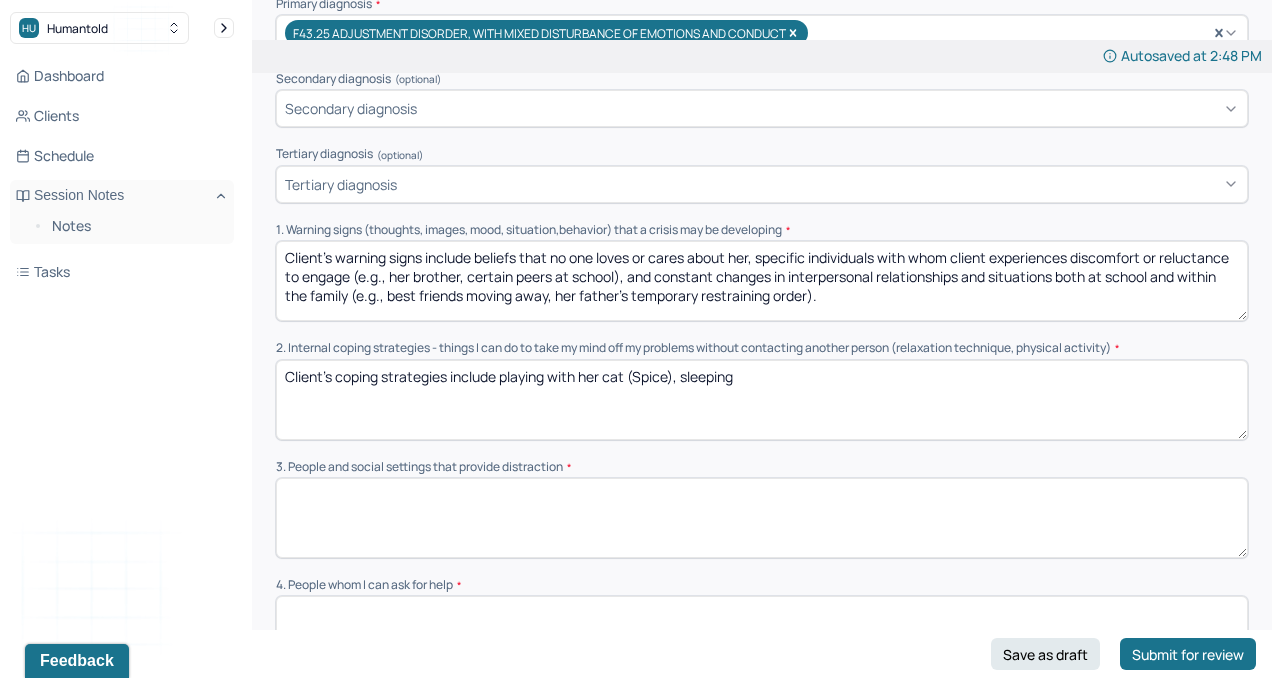 click on "Client's coping strategies include playing with her cat (Spice, sleeping" at bounding box center (762, 400) 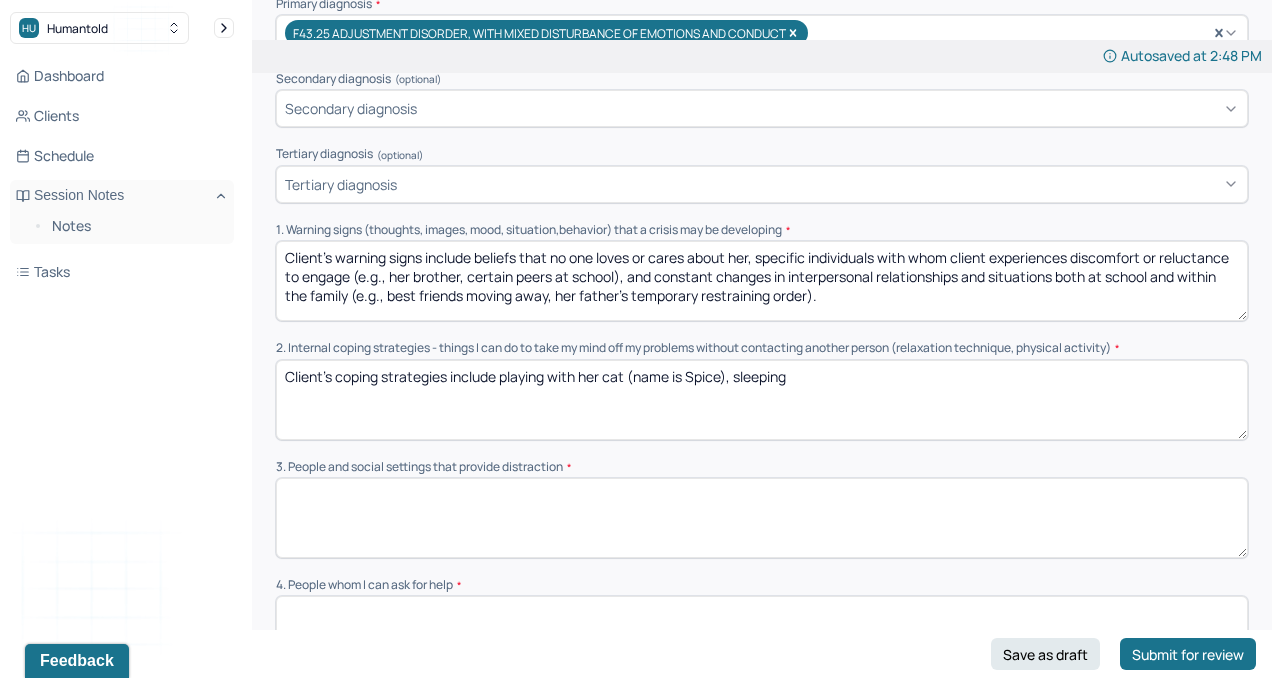 drag, startPoint x: 846, startPoint y: 376, endPoint x: 748, endPoint y: 375, distance: 98.005104 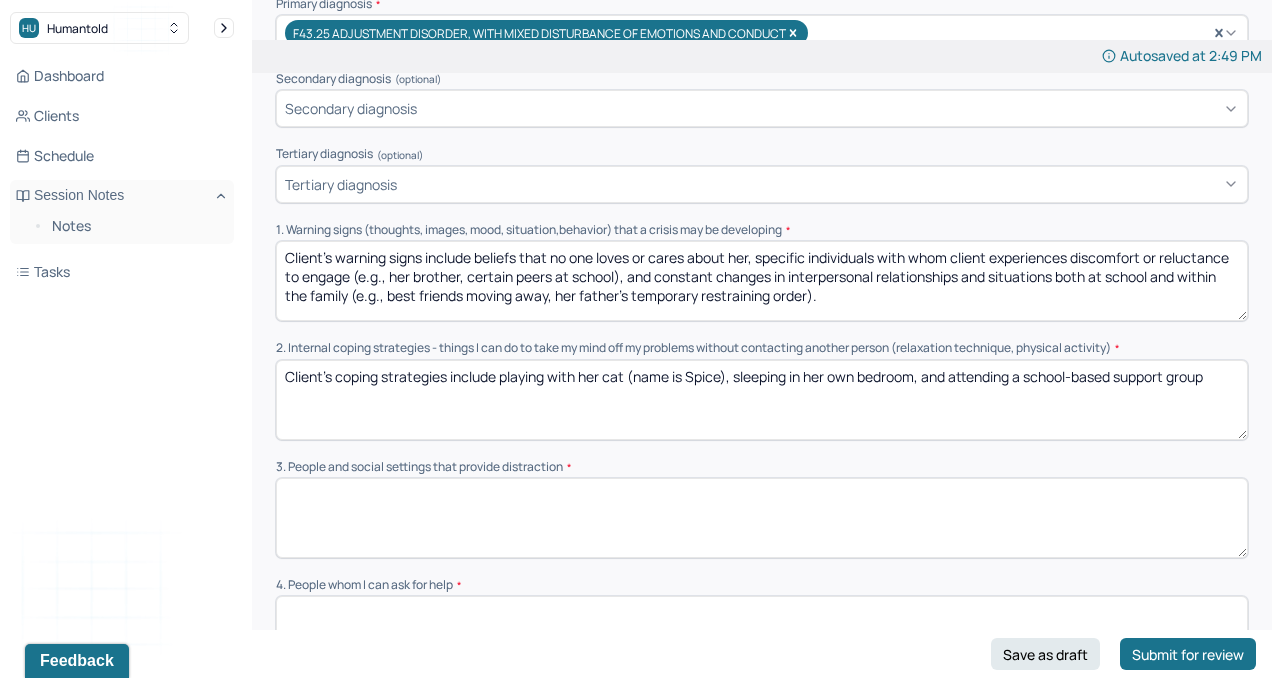 click on "Client's coping strategies include playing with her cat (name is Spice), sleeping in her own bedroom, and attending a school-based support group" at bounding box center [762, 400] 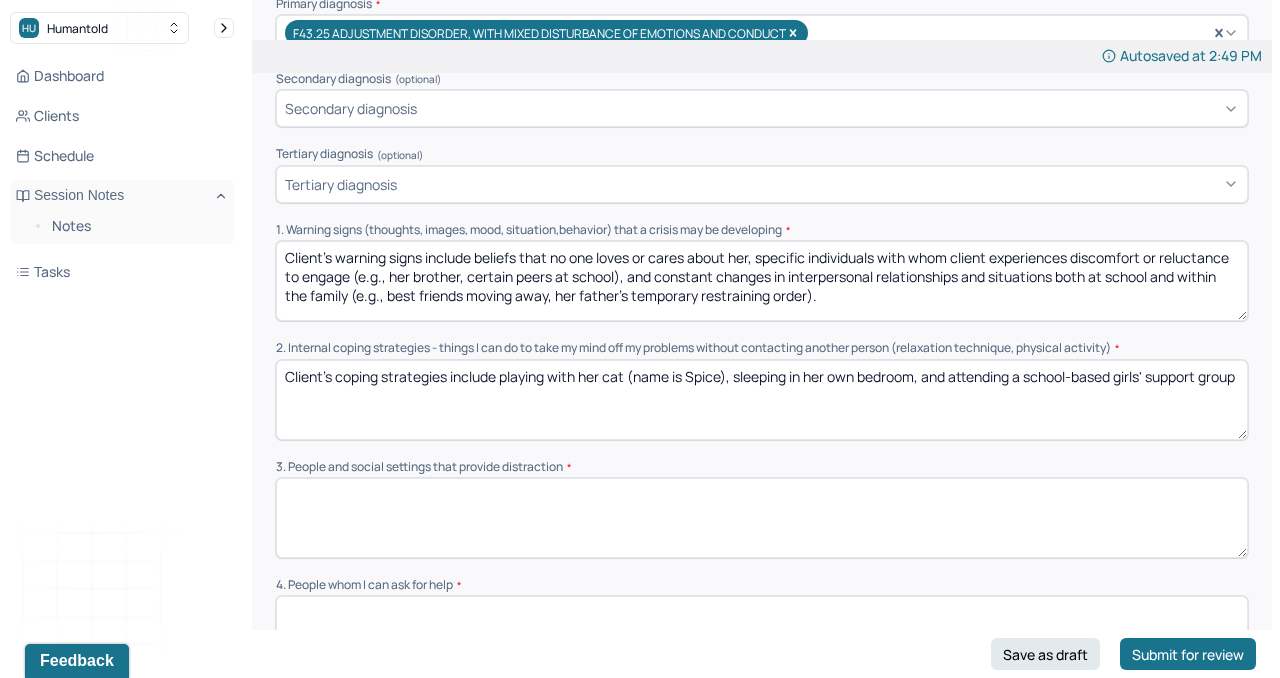 click on "Client's coping strategies include playing with her cat (name is Spice), sleeping in her own bedroom, and attending a school-based support group" at bounding box center (762, 400) 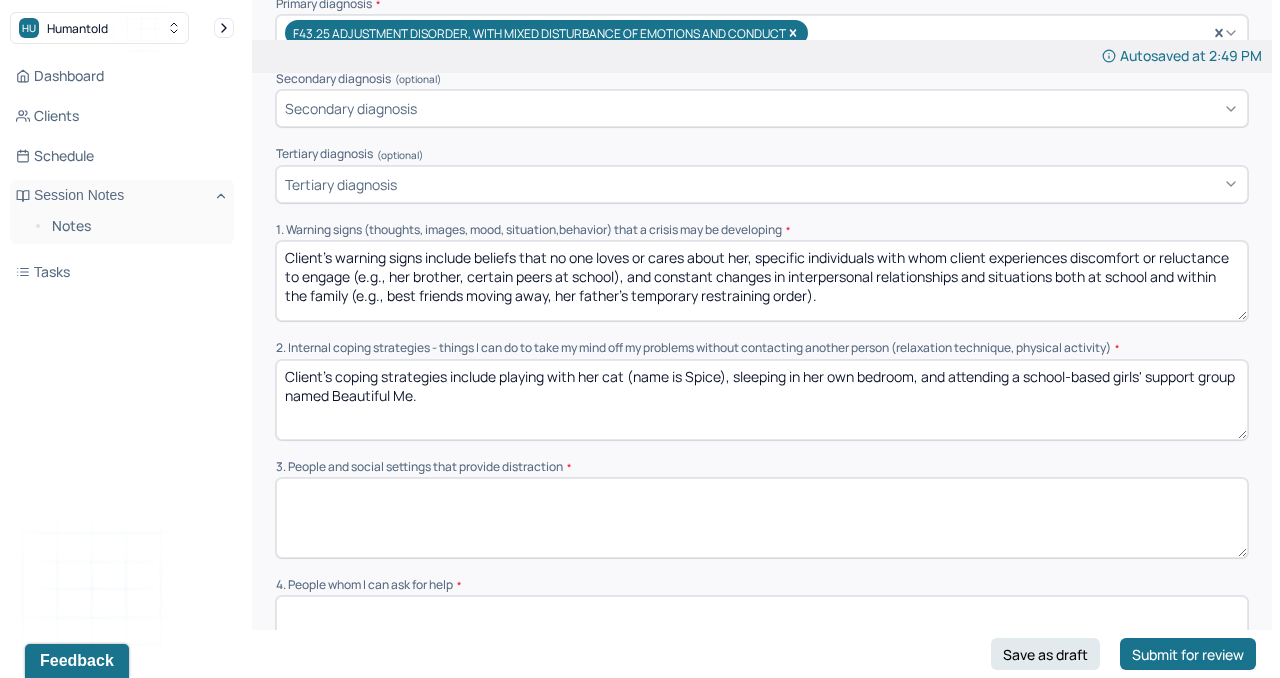 click at bounding box center (762, 518) 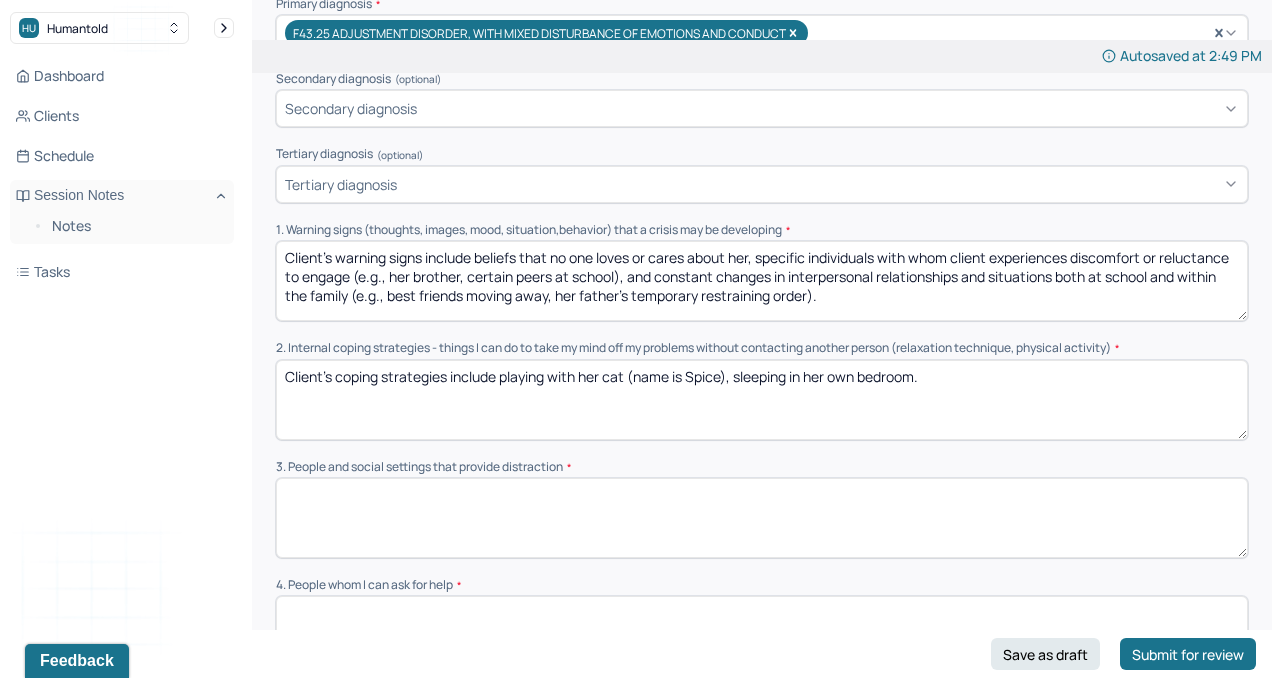 click on "Client's coping strategies include playing with her cat (name is Spice), sleeping in her own bedroom, and attending a school-based girls' support group named Beautiful Me." at bounding box center [762, 400] 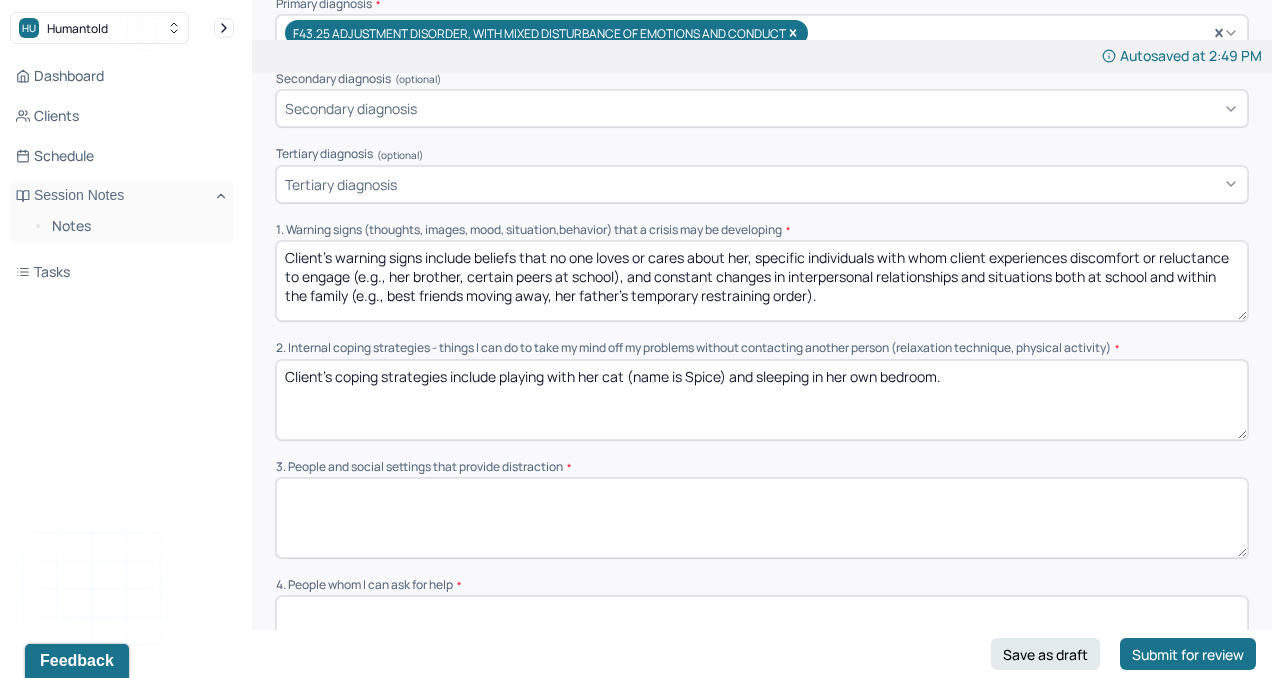type on "Client's coping strategies include playing with her cat (name is Spice) and sleeping in her own bedroom." 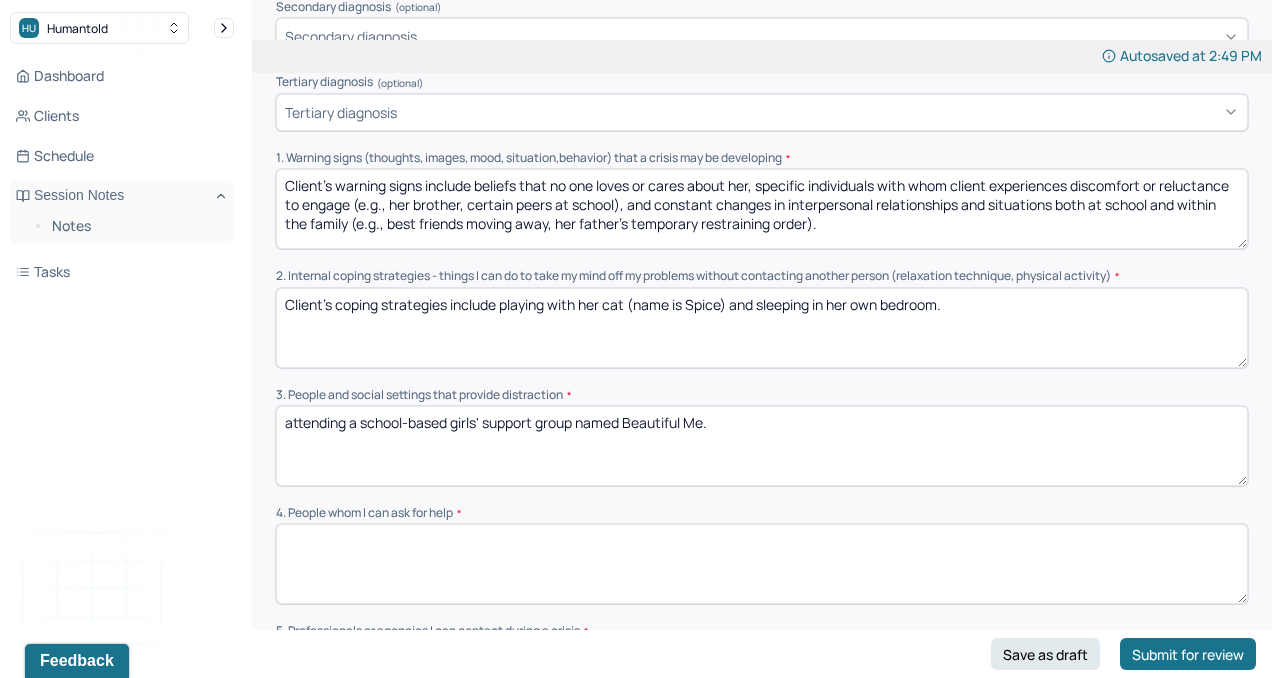 scroll, scrollTop: 459, scrollLeft: 0, axis: vertical 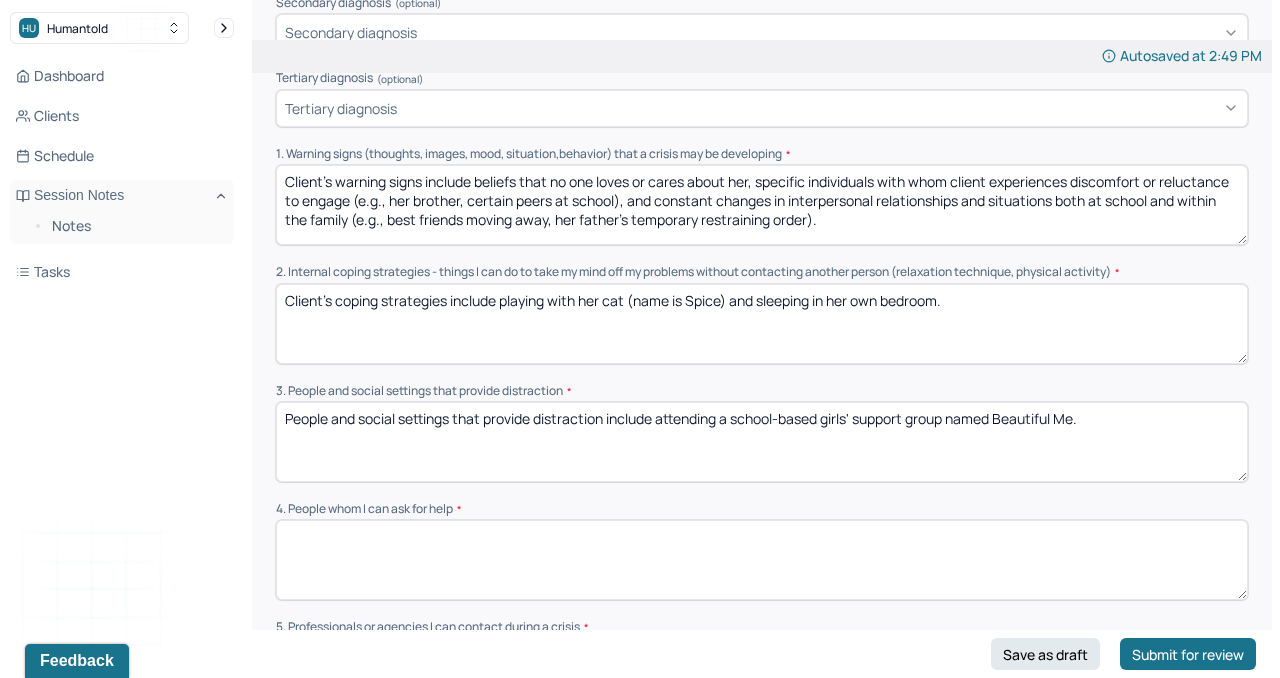 click on "People and social settings that provide distraction include attending a school-based girls' support group named Beautiful Me." at bounding box center [762, 442] 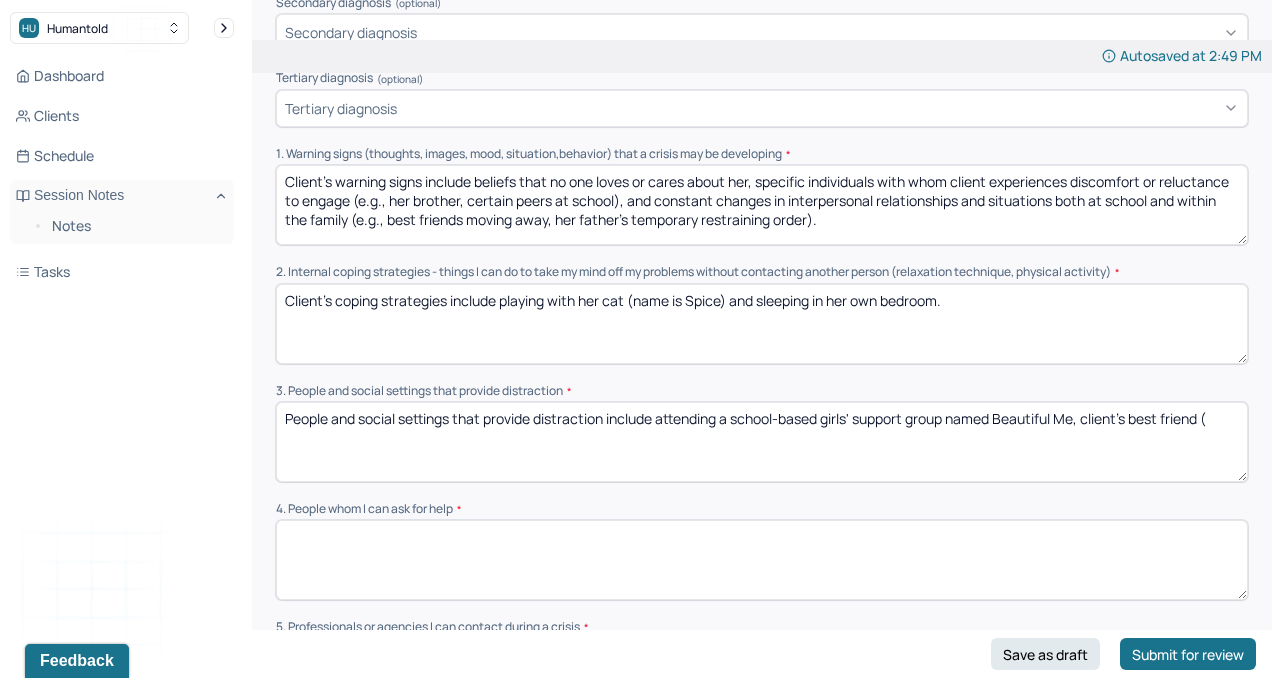 type on "People and social settings that provide distraction include attending a school-based girls' support group named Beautiful Me, client's best friend (" 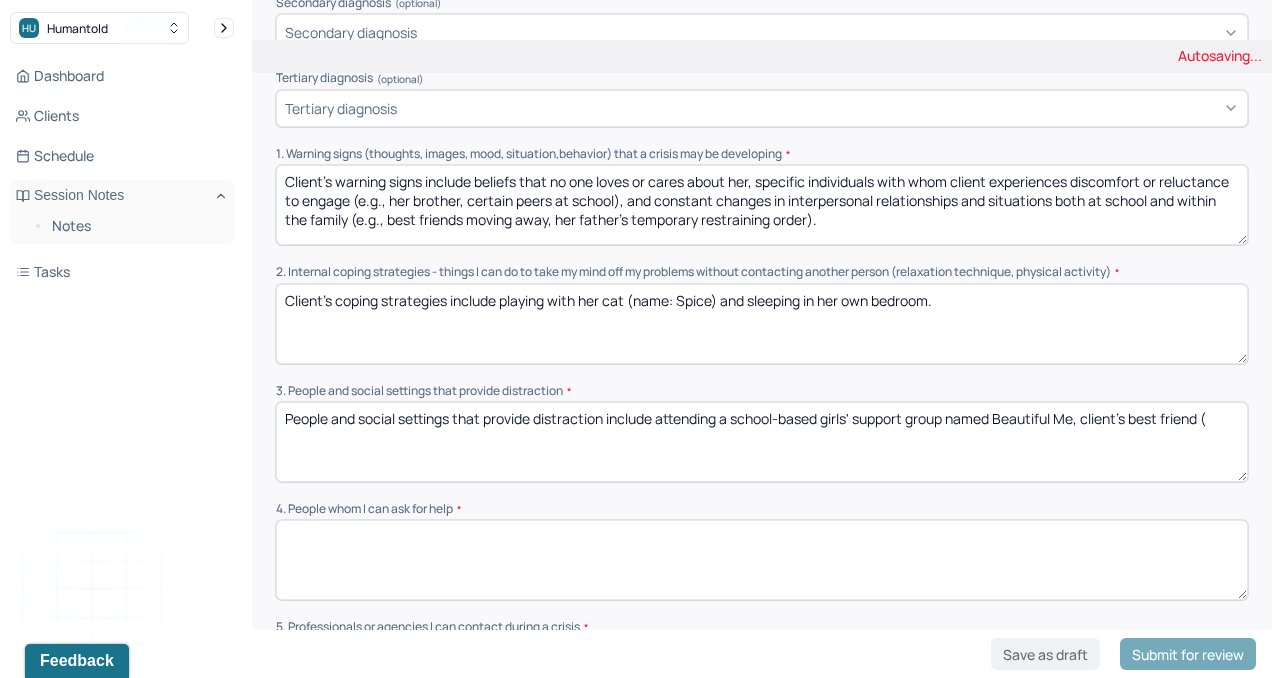 type on "Client's coping strategies include playing with her cat (name: Spice) and sleeping in her own bedroom." 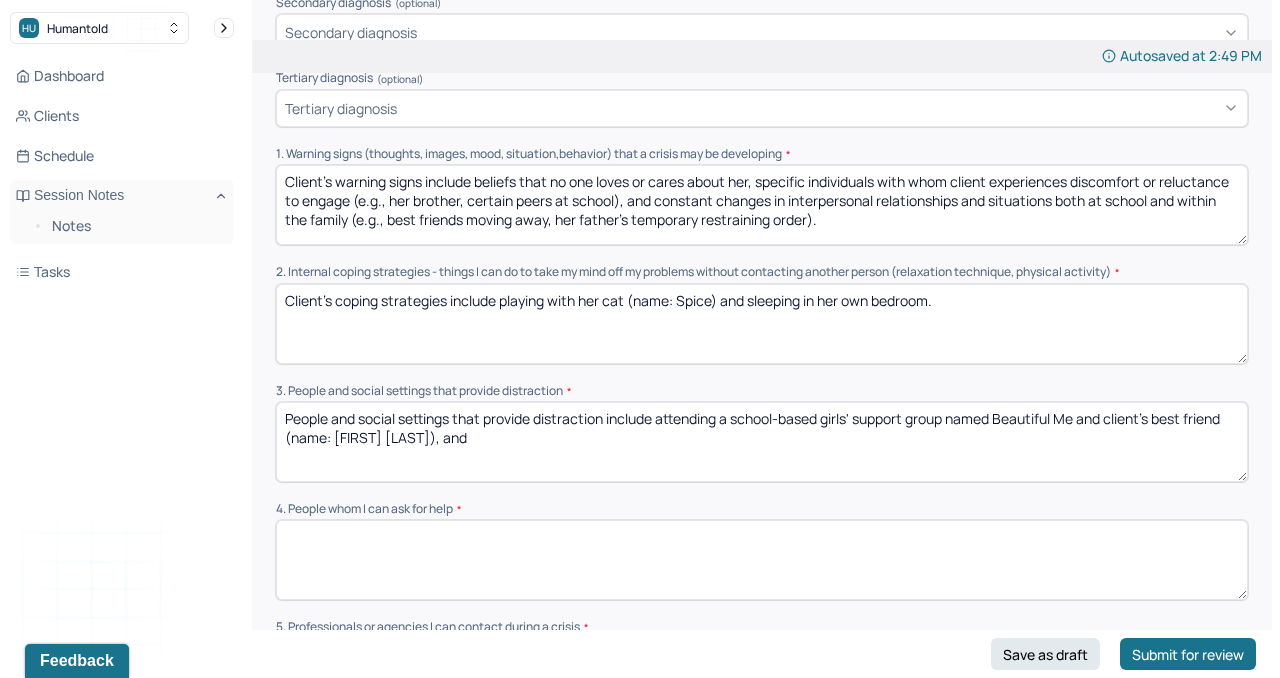 click on "People and social settings that provide distraction include attending a school-based girls' support group named Beautiful Me, client's best friend (name: [FIRST]), and" at bounding box center [762, 442] 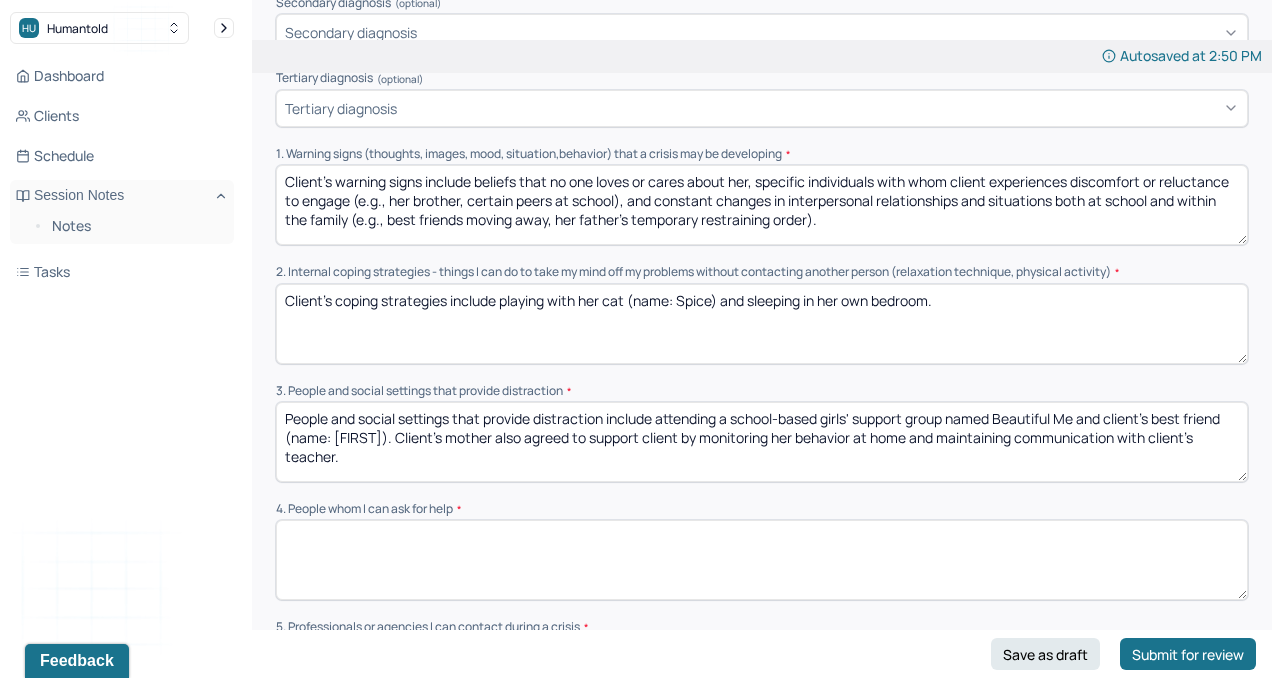 scroll, scrollTop: 558, scrollLeft: 0, axis: vertical 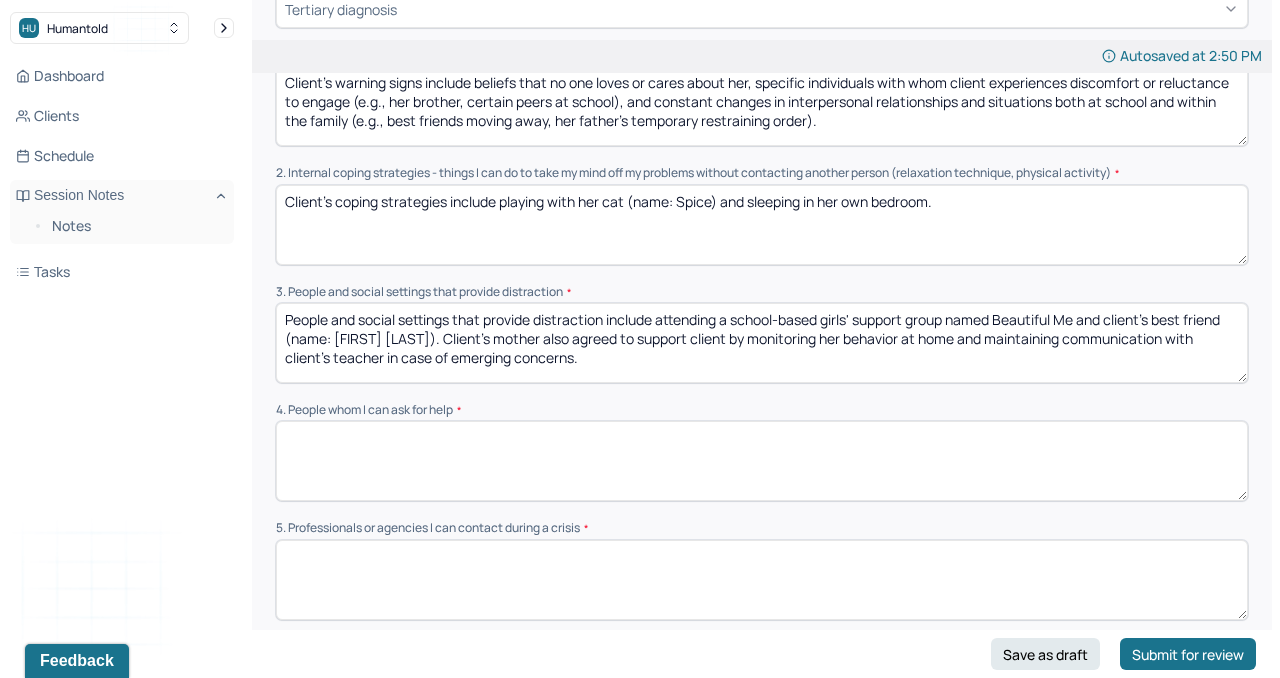 drag, startPoint x: 350, startPoint y: 353, endPoint x: 175, endPoint y: 353, distance: 175 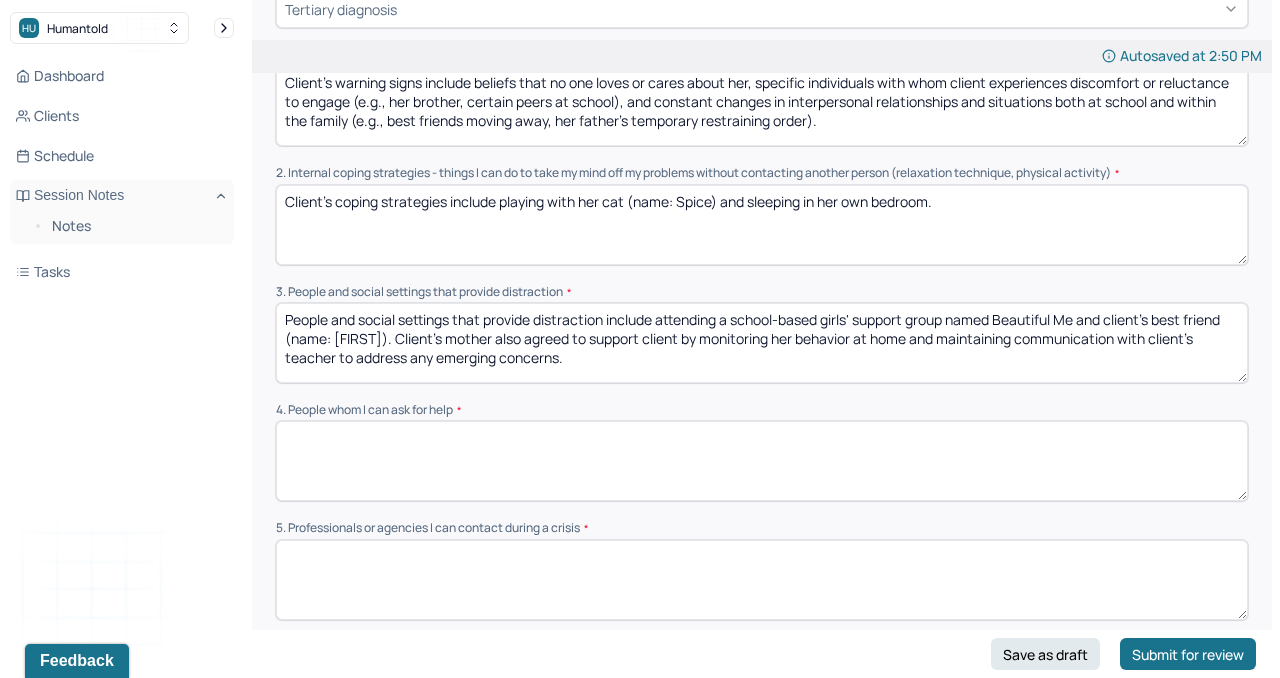 type on "People and social settings that provide distraction include attending a school-based girls' support group named Beautiful Me and client's best friend (name: [FIRST]). Client's mother also agreed to support client by monitoring her behavior at home and maintaining communication with client's teacher to address any emerging concerns." 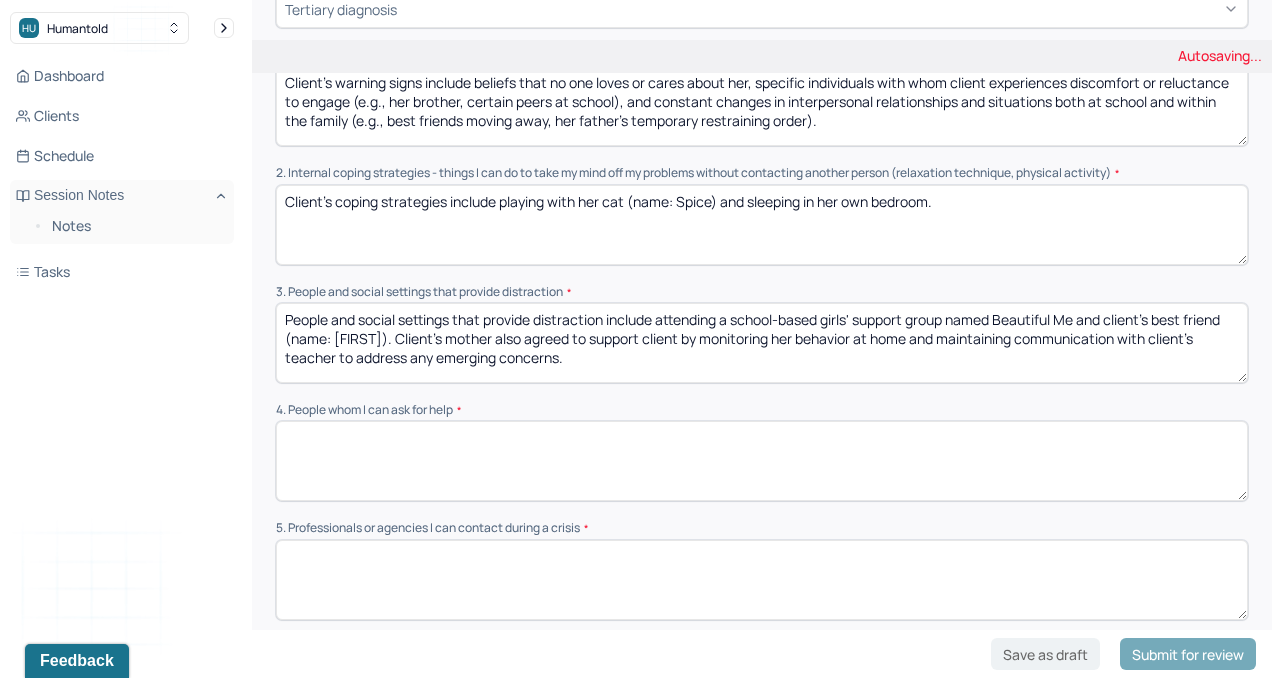 click at bounding box center (762, 461) 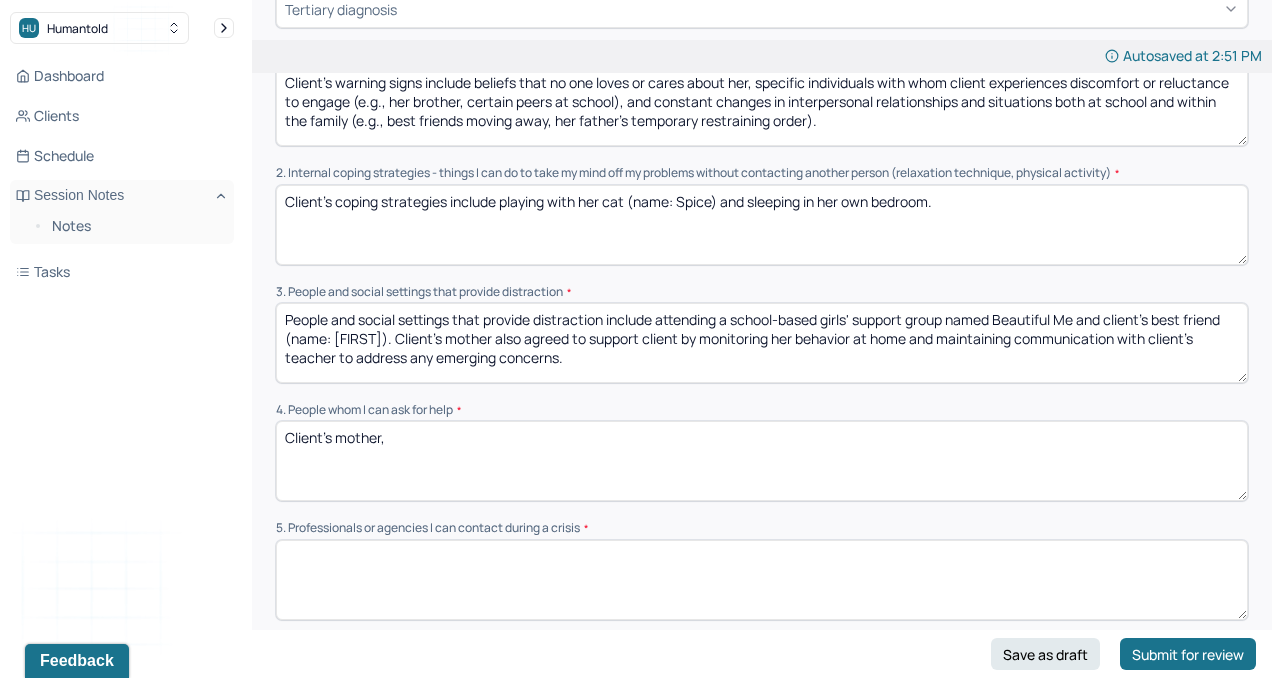 click on "Client's mother," at bounding box center (762, 461) 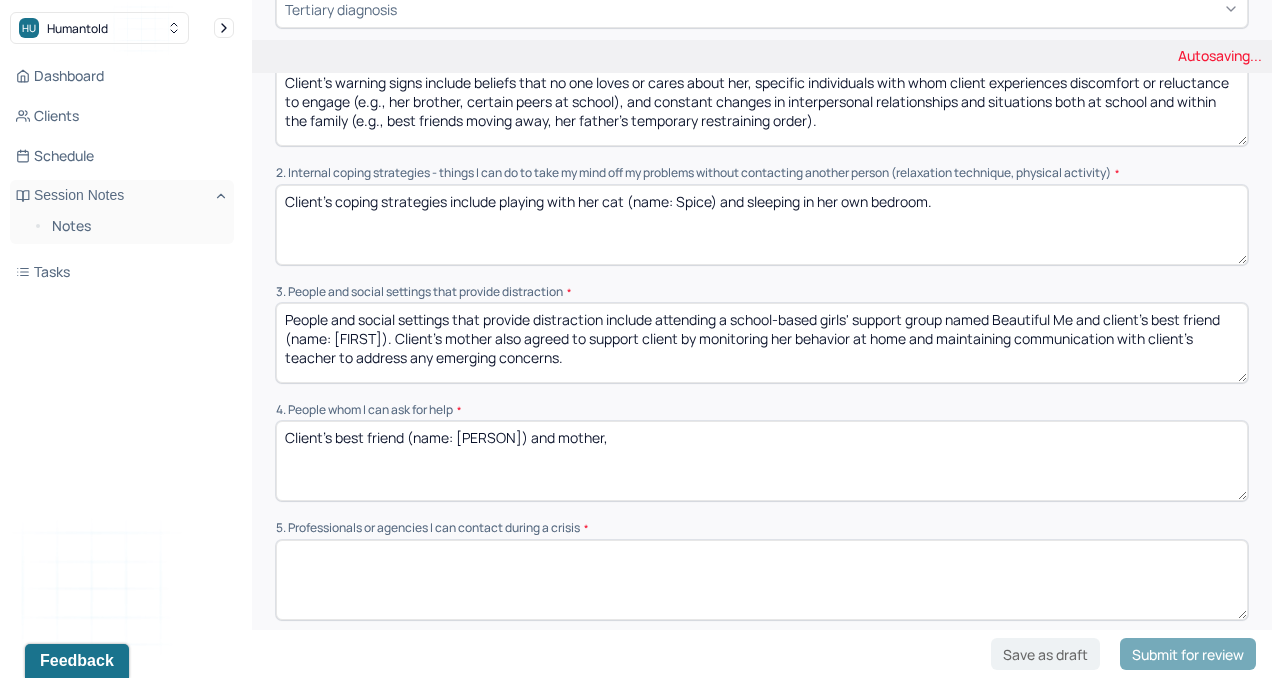 click on "Client's mother," at bounding box center [762, 461] 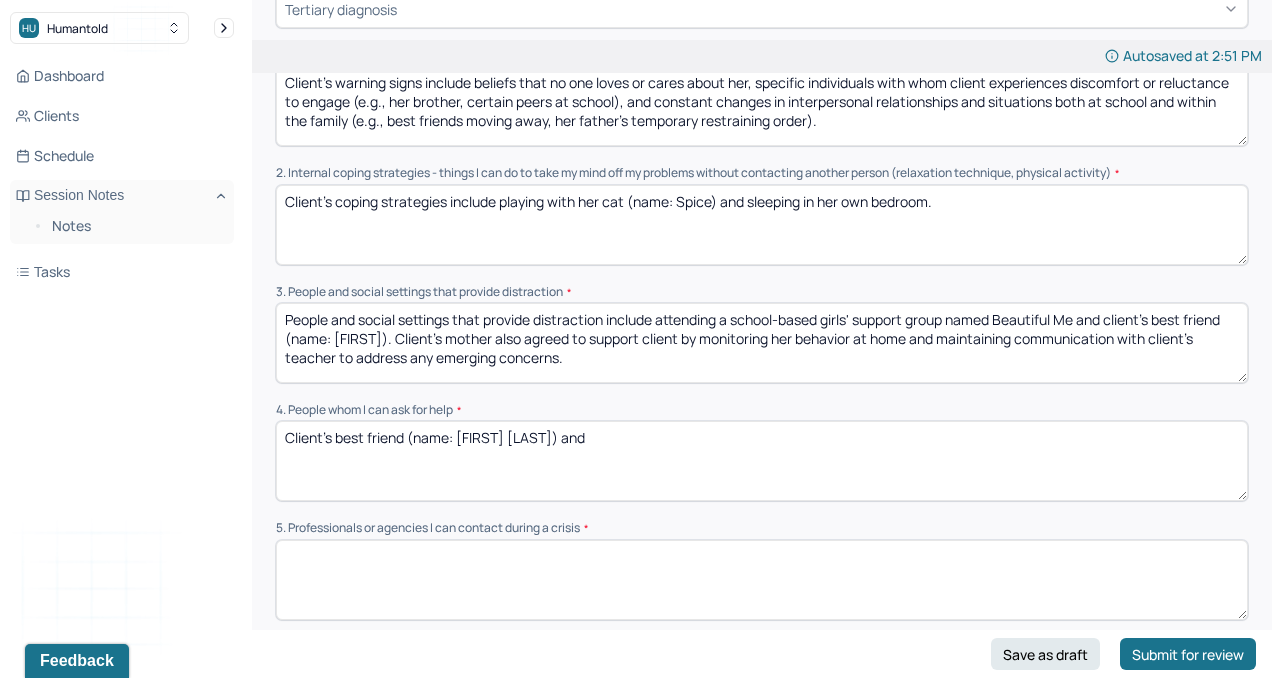 click on "Client's best friend (name: [PERSON]) and mother," at bounding box center (762, 461) 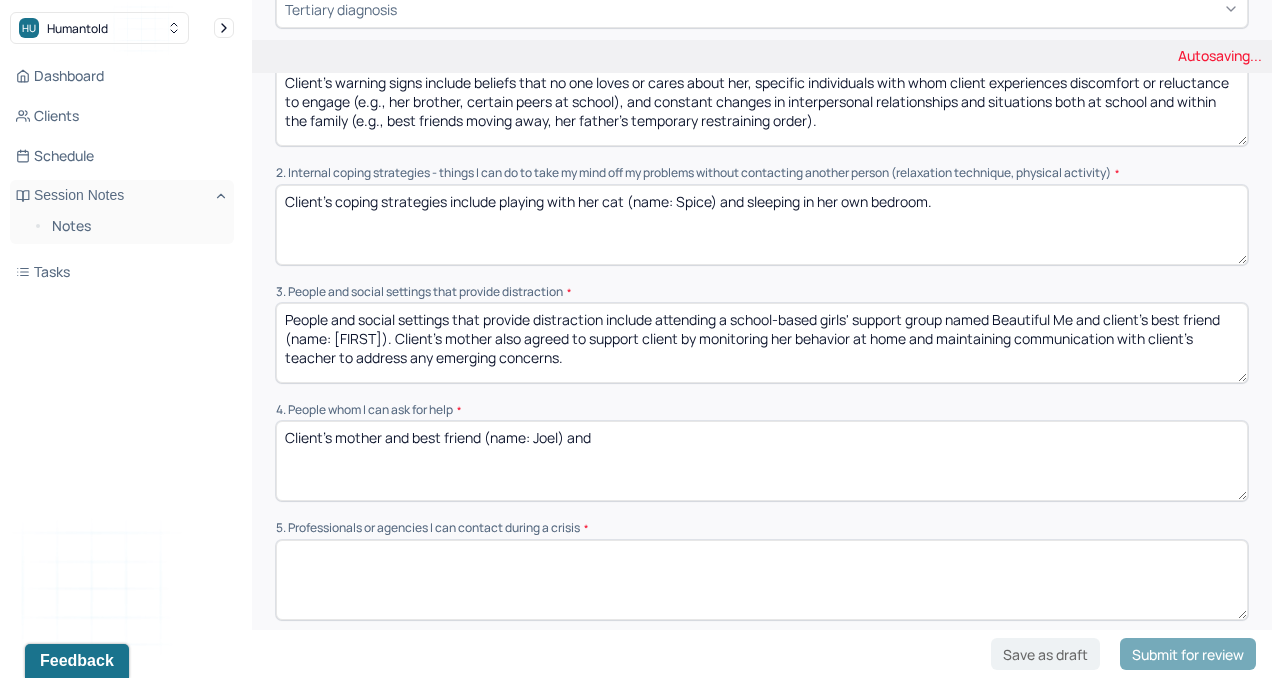 drag, startPoint x: 618, startPoint y: 434, endPoint x: 567, endPoint y: 434, distance: 51 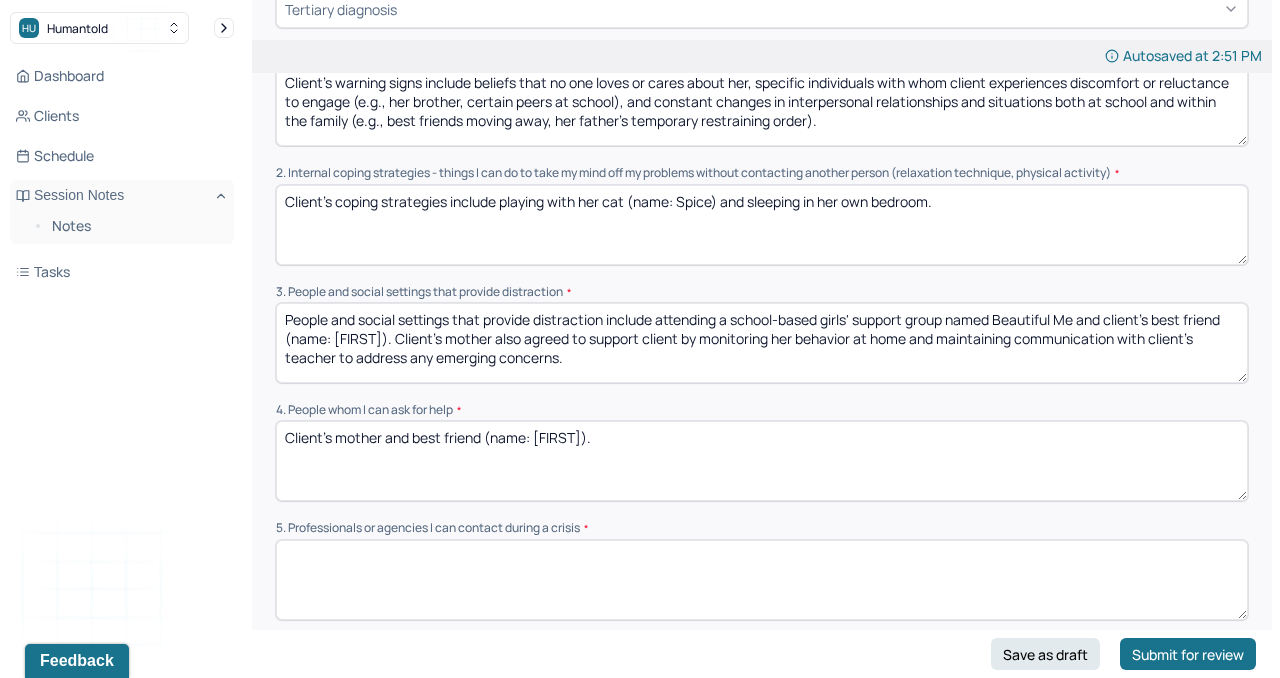 click on "Client's mother and best friend (name: Joel) and" at bounding box center [762, 461] 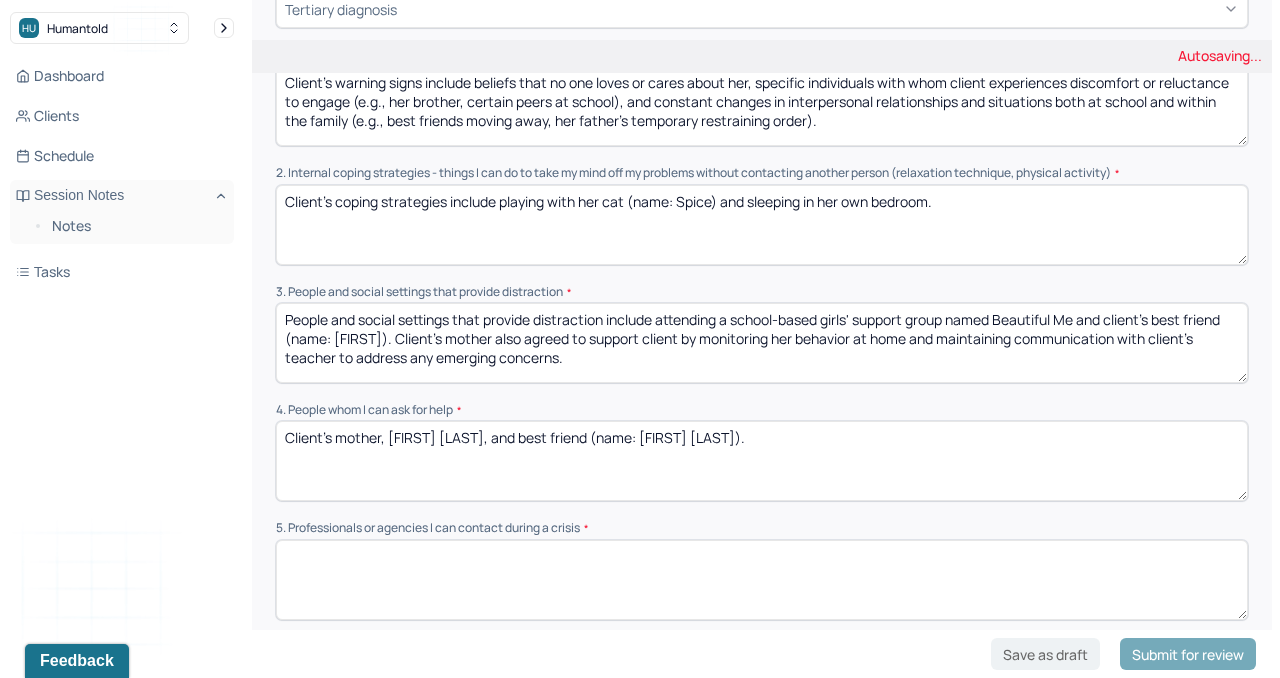 click on "Client's mother and best friend (name: [FIRST])." at bounding box center (762, 461) 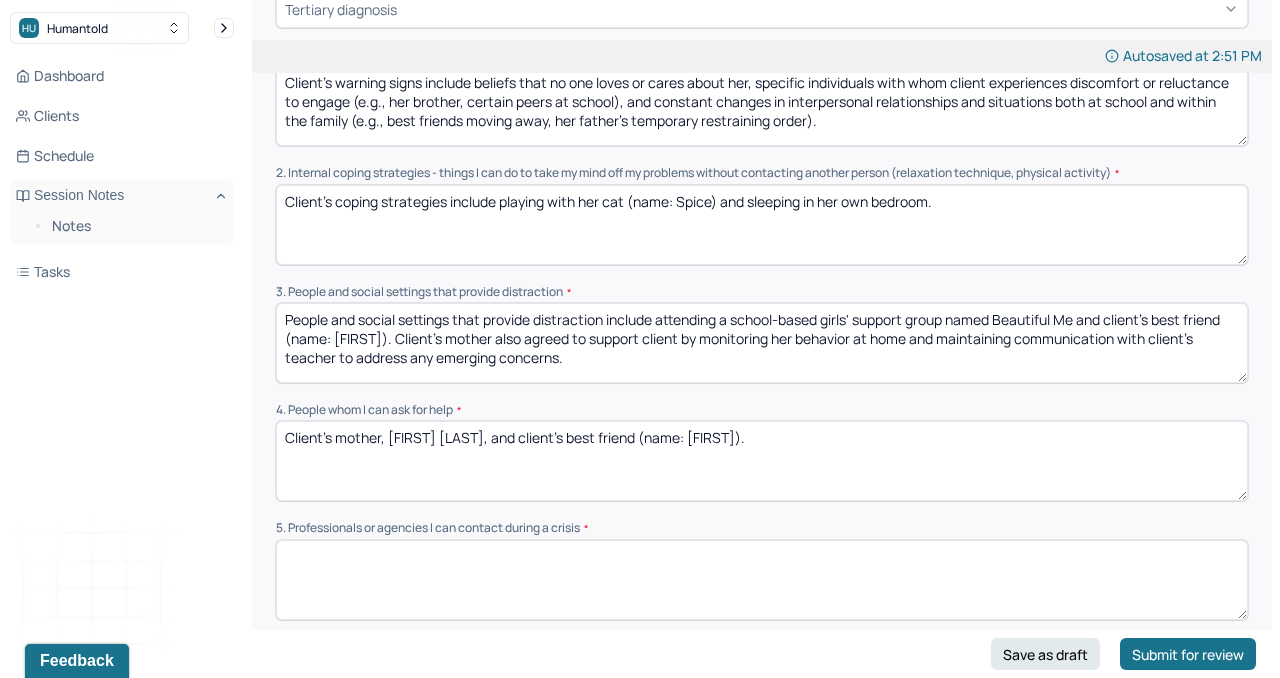 drag, startPoint x: 639, startPoint y: 432, endPoint x: 695, endPoint y: 432, distance: 56 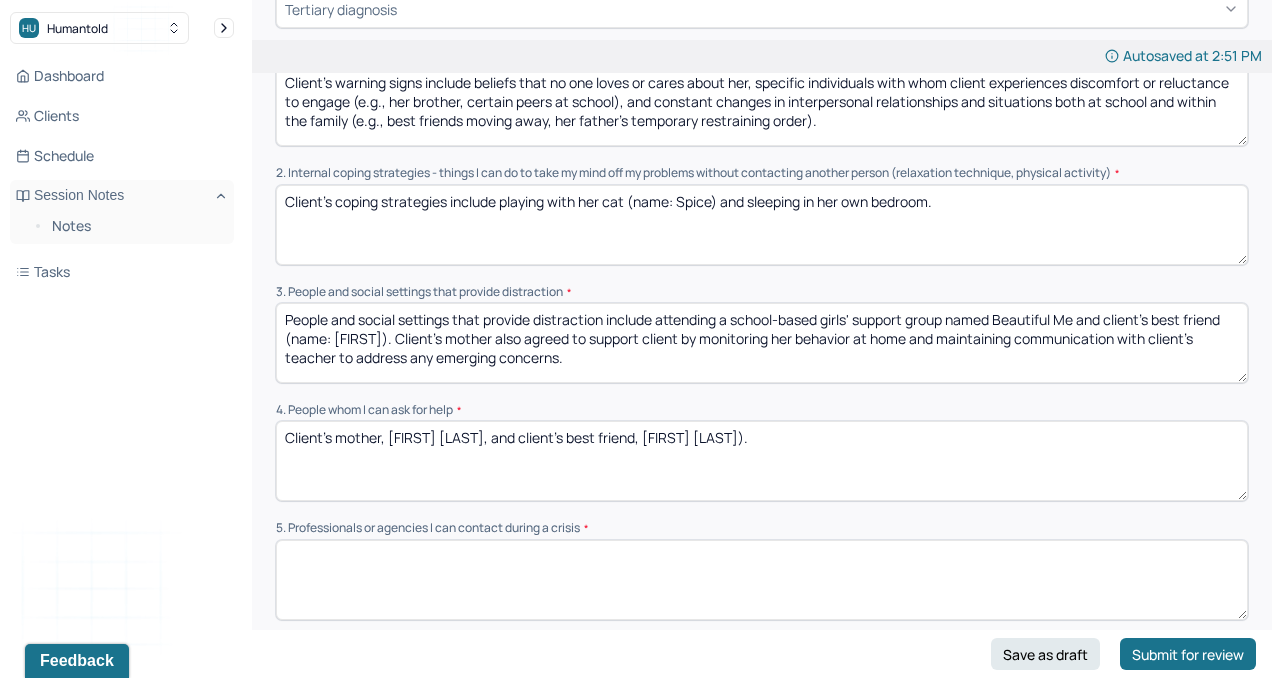 click on "Client's mother, [FIRST] [LAST], and client's best friend (name: [FIRST])." at bounding box center [762, 461] 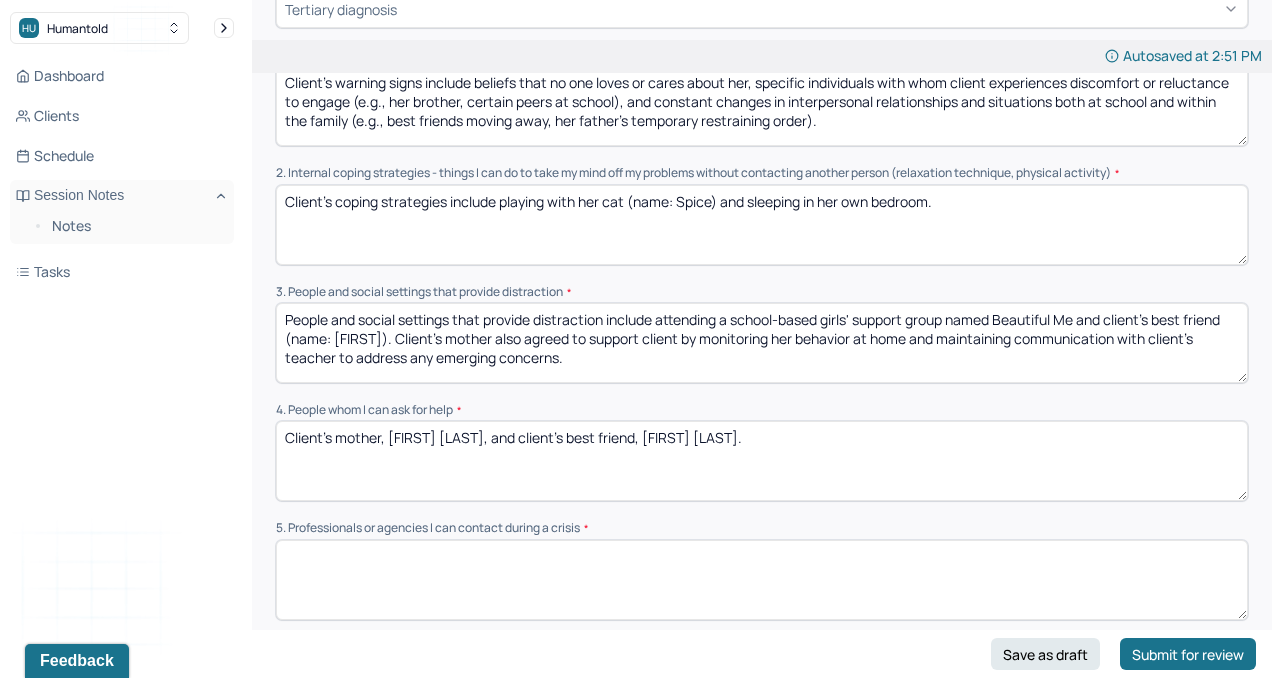 type on "Client's mother, [FIRST] [LAST], and client's best friend, [FIRST] [LAST]." 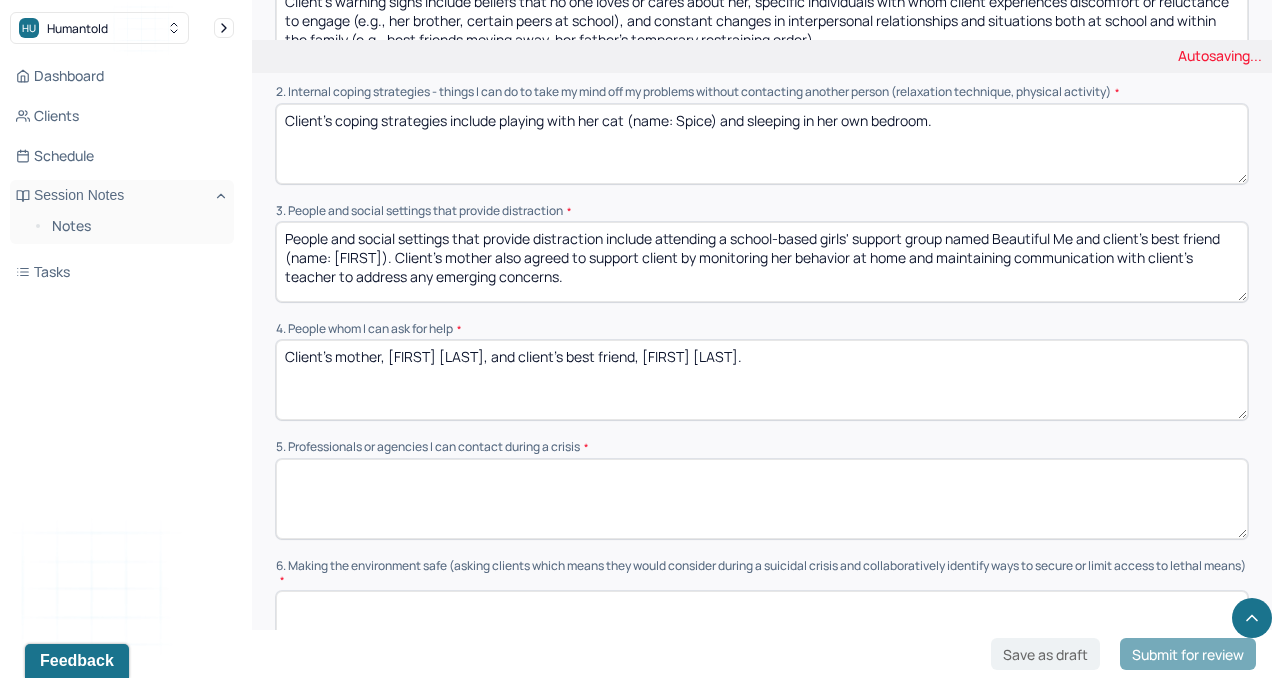 scroll, scrollTop: 654, scrollLeft: 0, axis: vertical 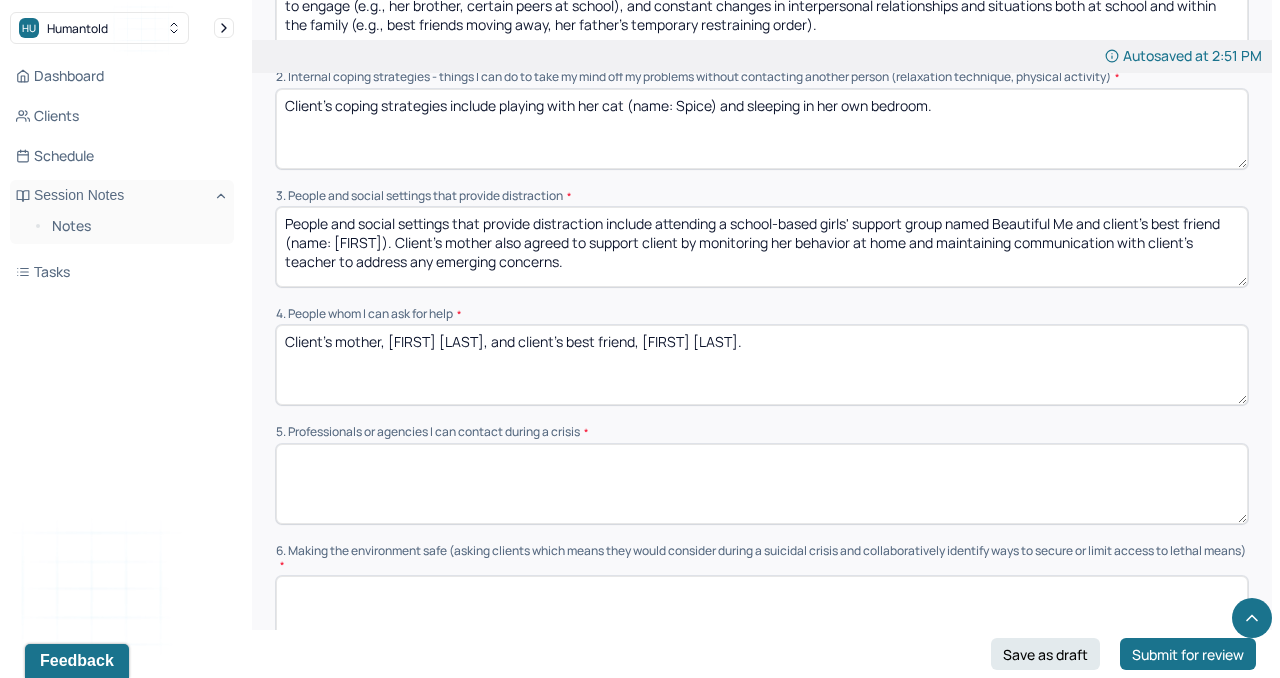 click at bounding box center (762, 484) 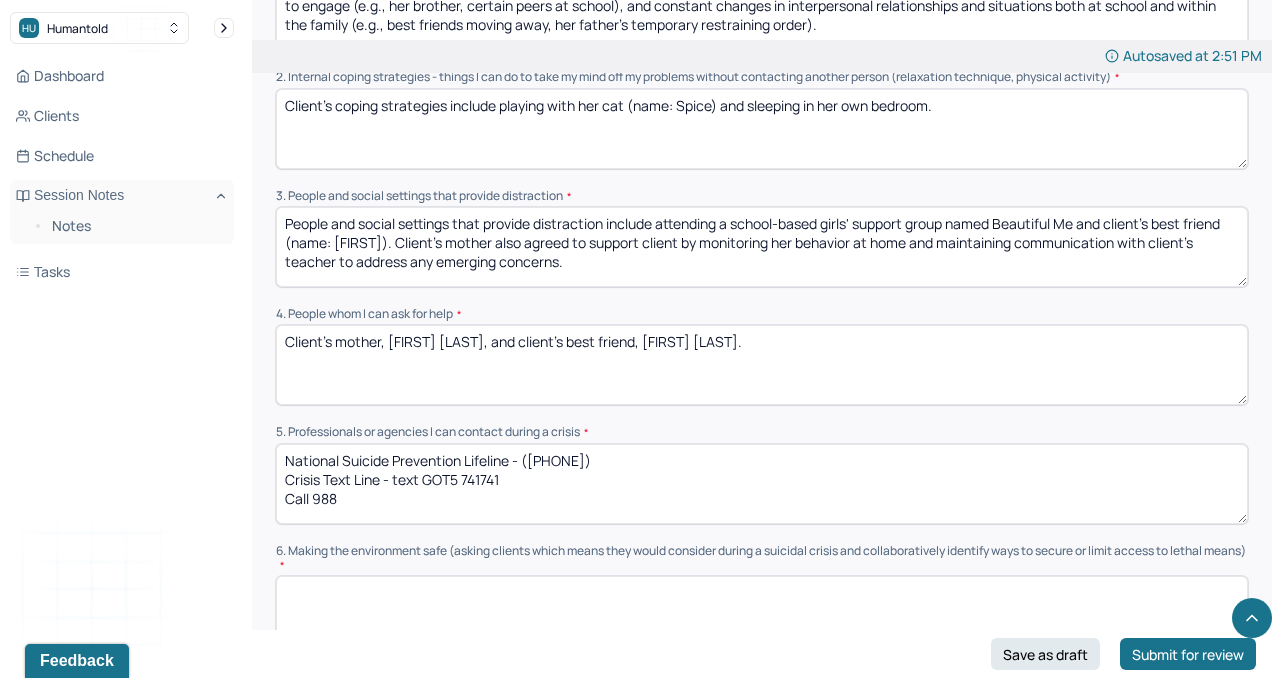 scroll, scrollTop: 0, scrollLeft: 0, axis: both 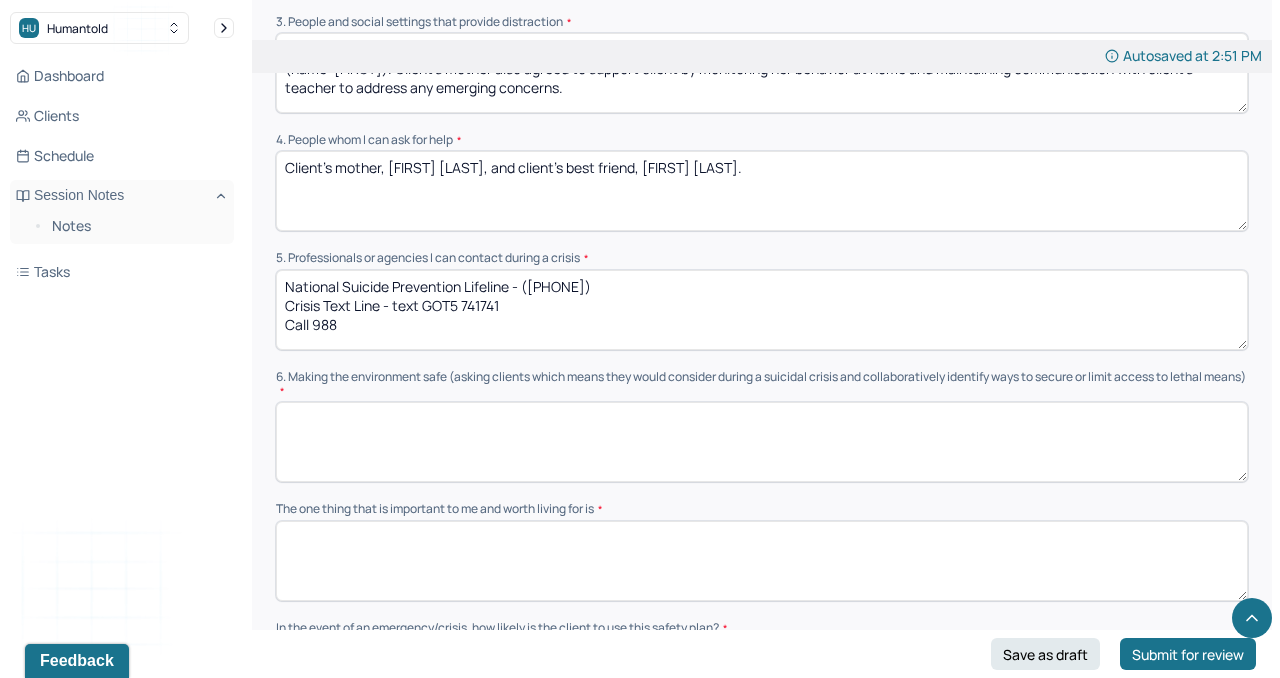 type on "National Suicide Prevention Lifeline - ([PHONE])
Crisis Text Line - text GOT5 741741
Call 988" 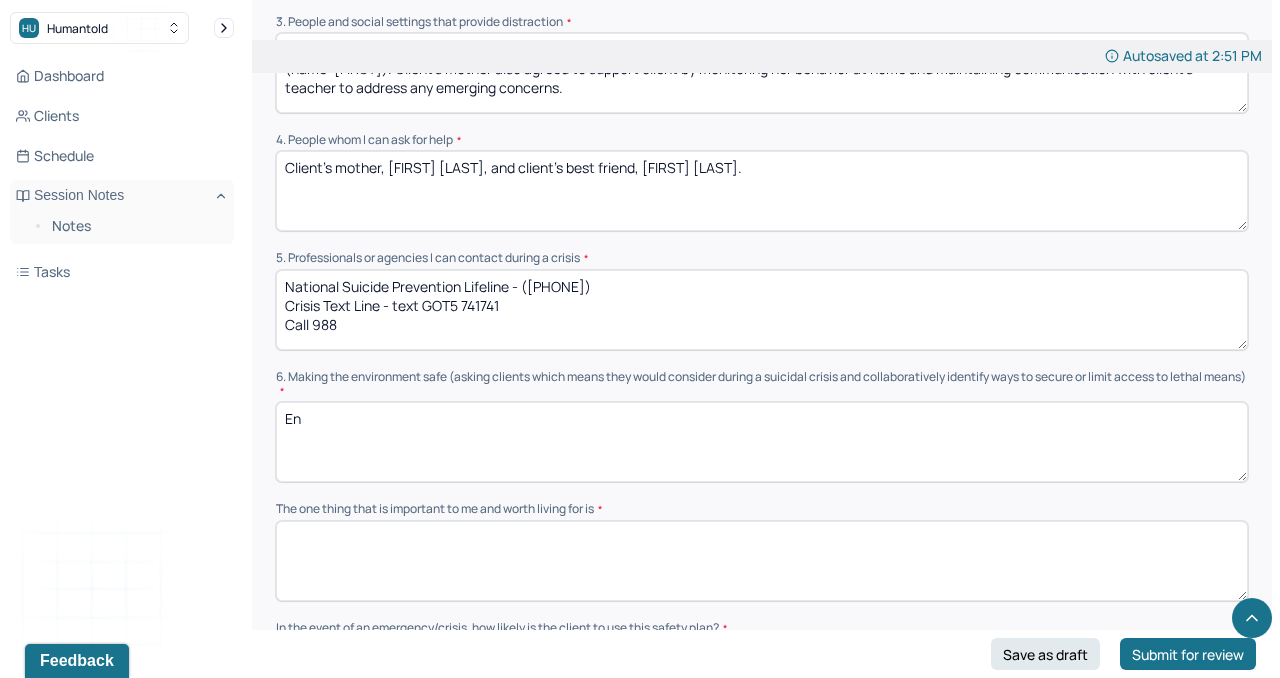 type on "E" 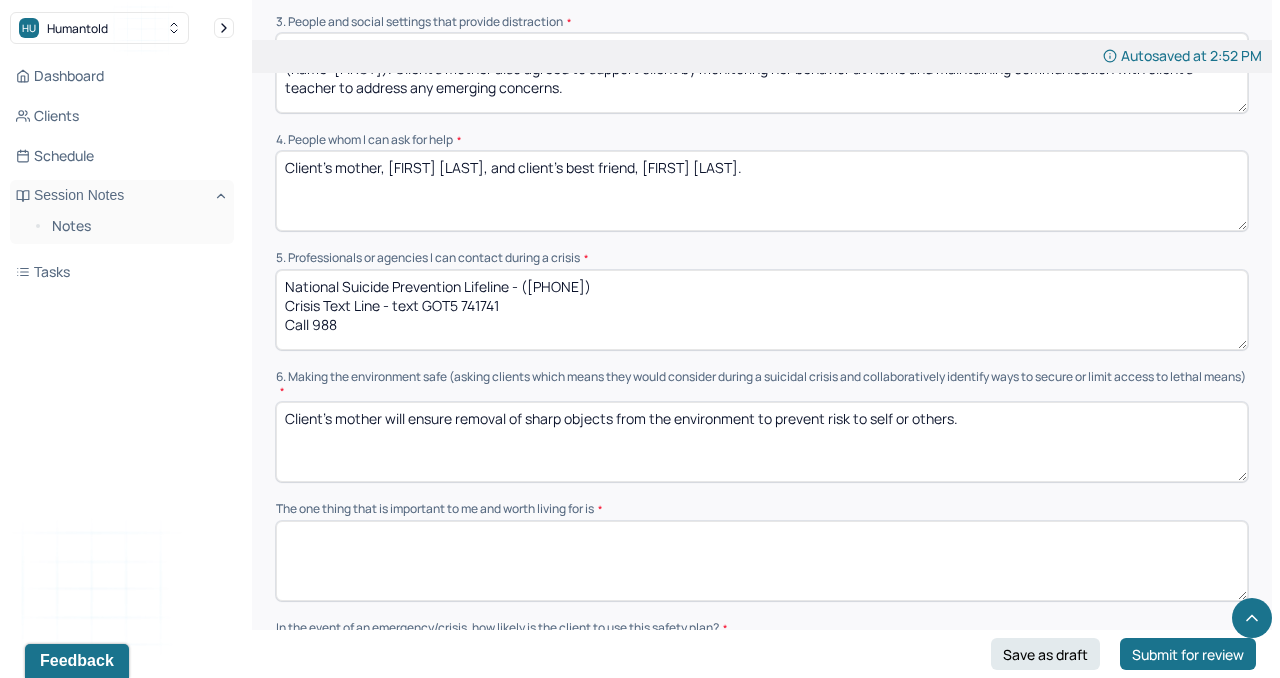 type on "Client's mother will ensure removal of sharp objects from the environment to prevent risk to self or others." 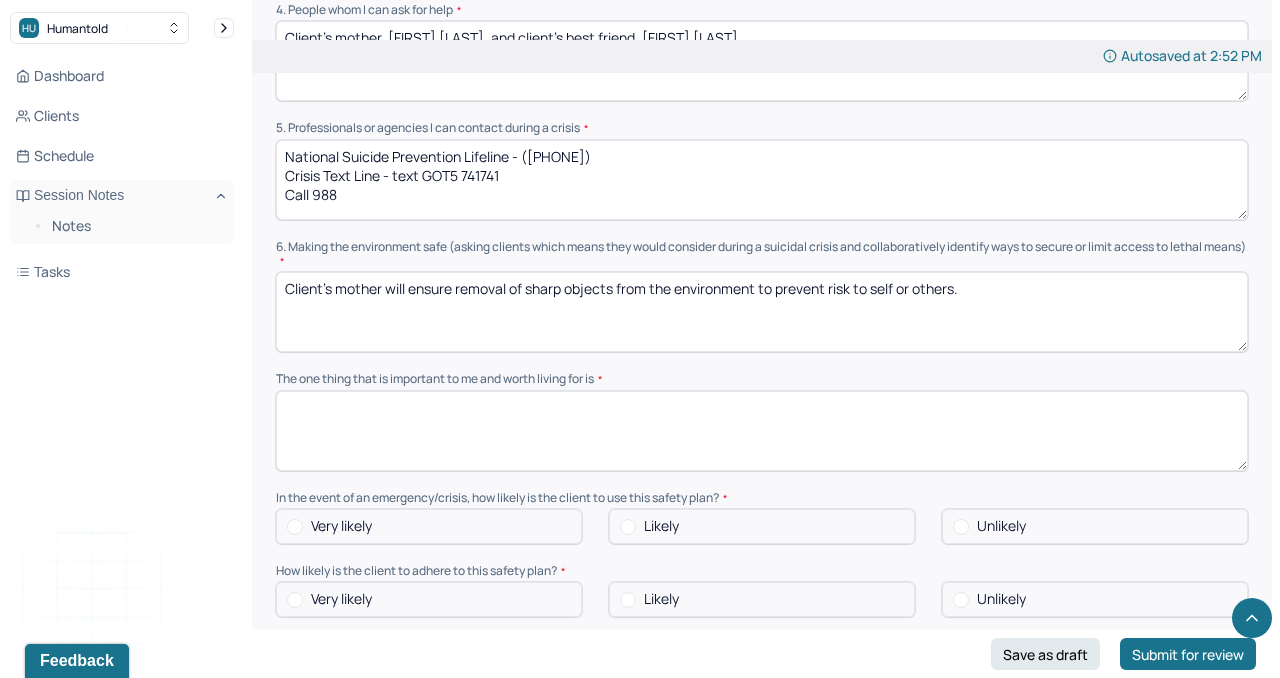 scroll, scrollTop: 966, scrollLeft: 0, axis: vertical 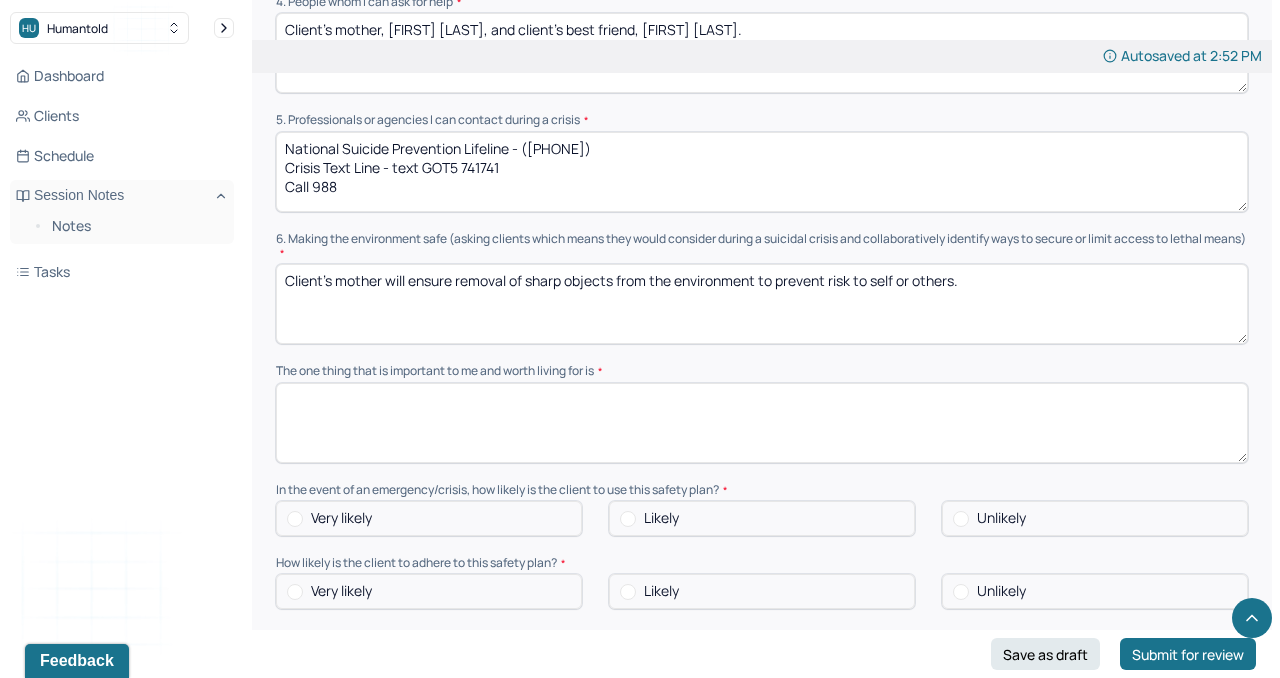 click at bounding box center [762, 423] 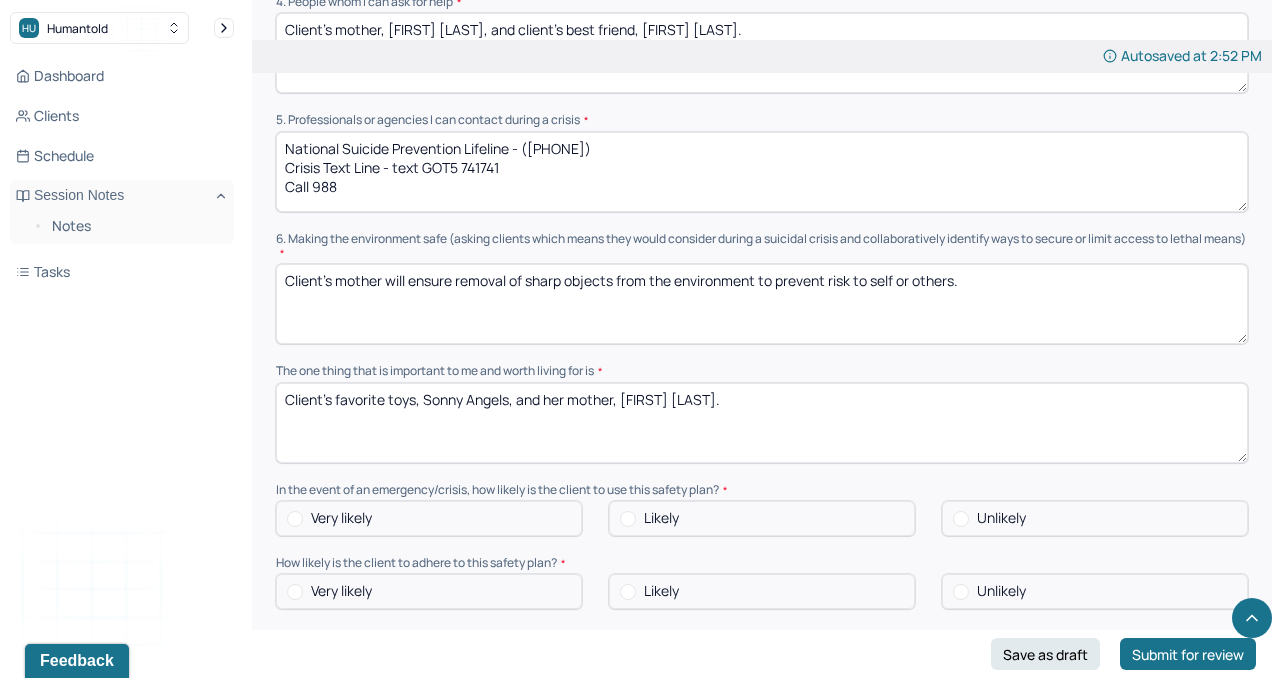 type on "Client's favorite toys, Sonny Angels, and her mother, [FIRST] [LAST]." 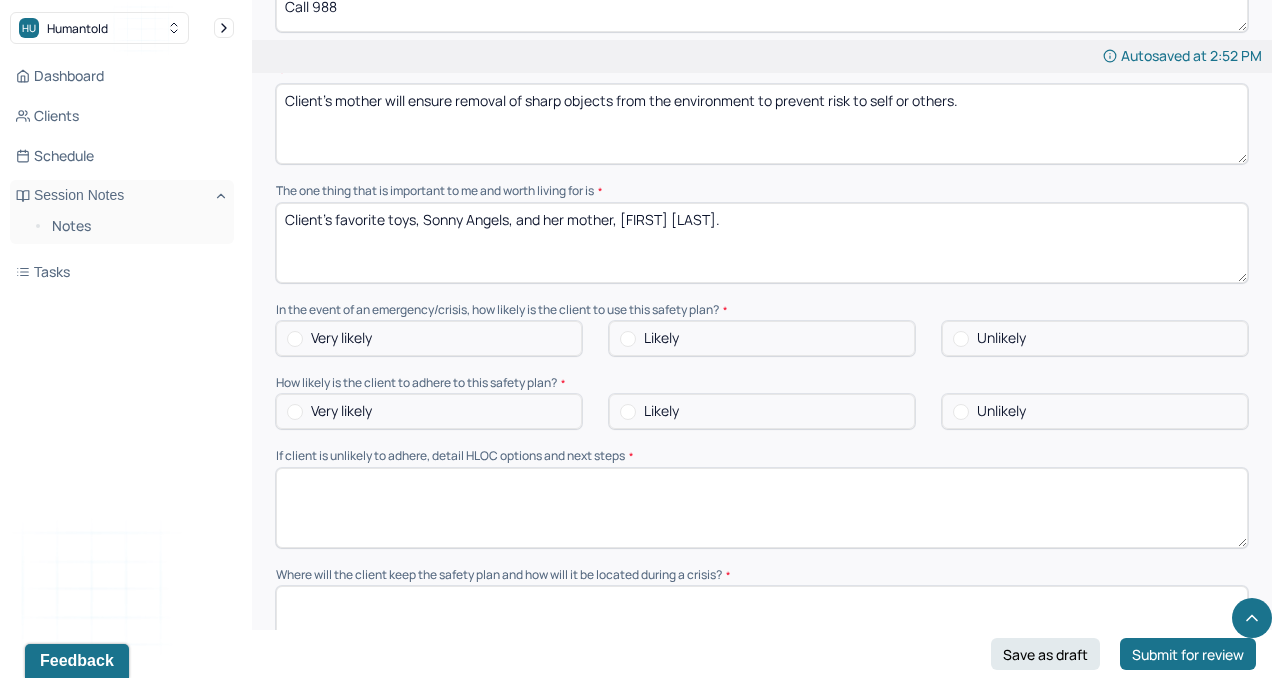 scroll, scrollTop: 1164, scrollLeft: 0, axis: vertical 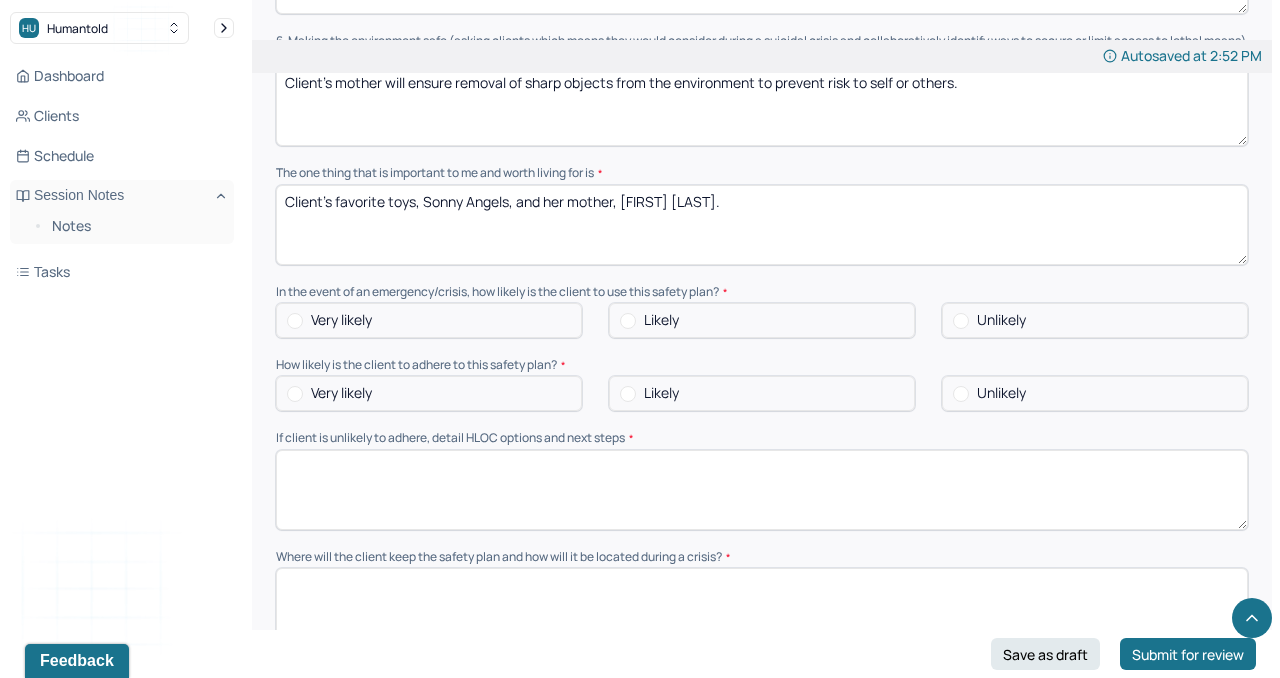click at bounding box center (628, 394) 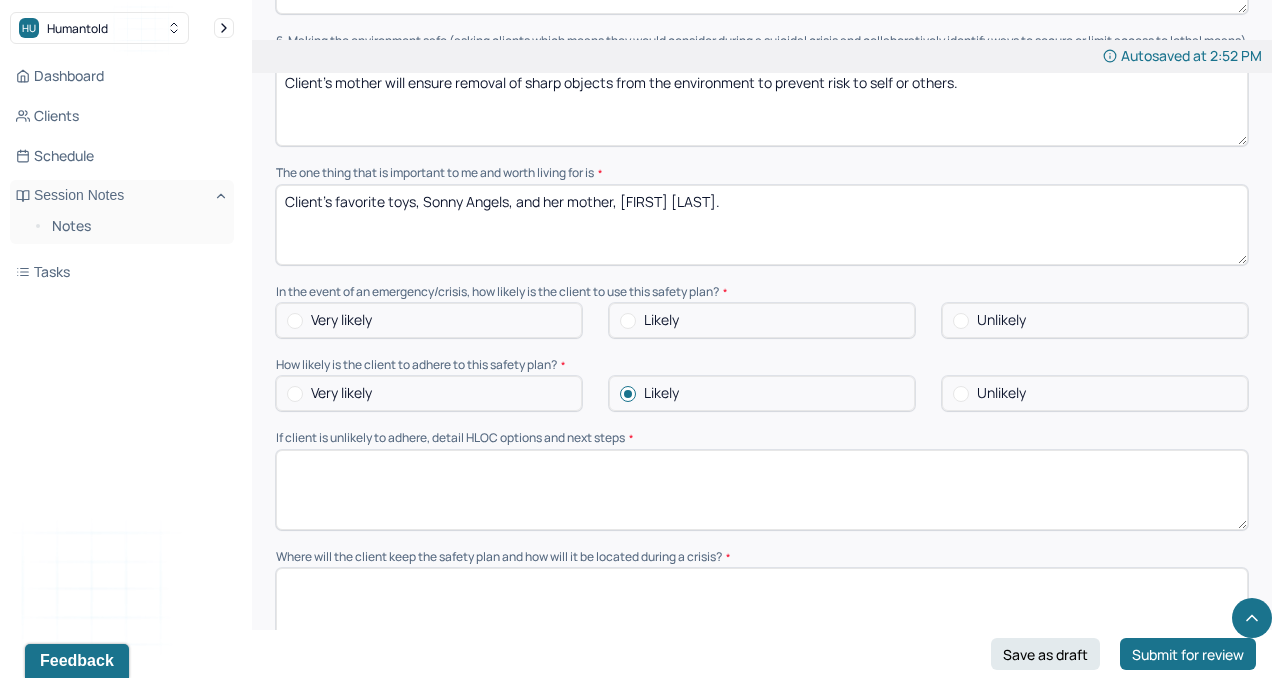 click at bounding box center [628, 321] 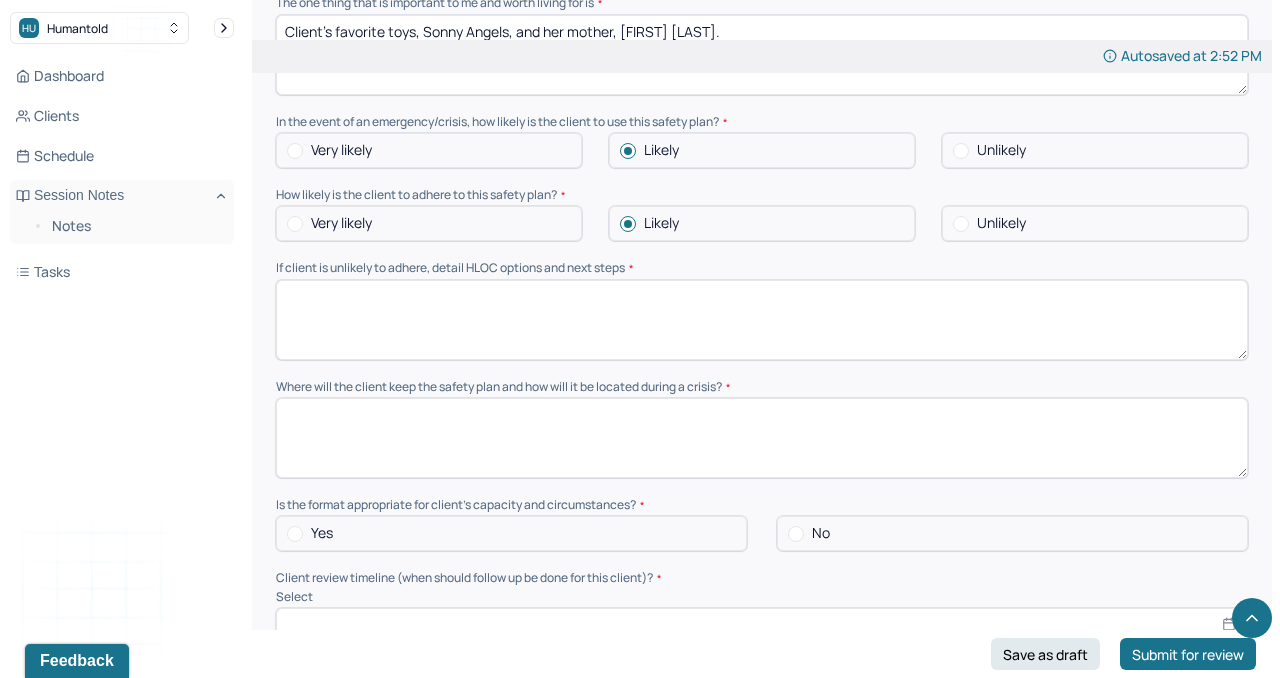 scroll, scrollTop: 1400, scrollLeft: 0, axis: vertical 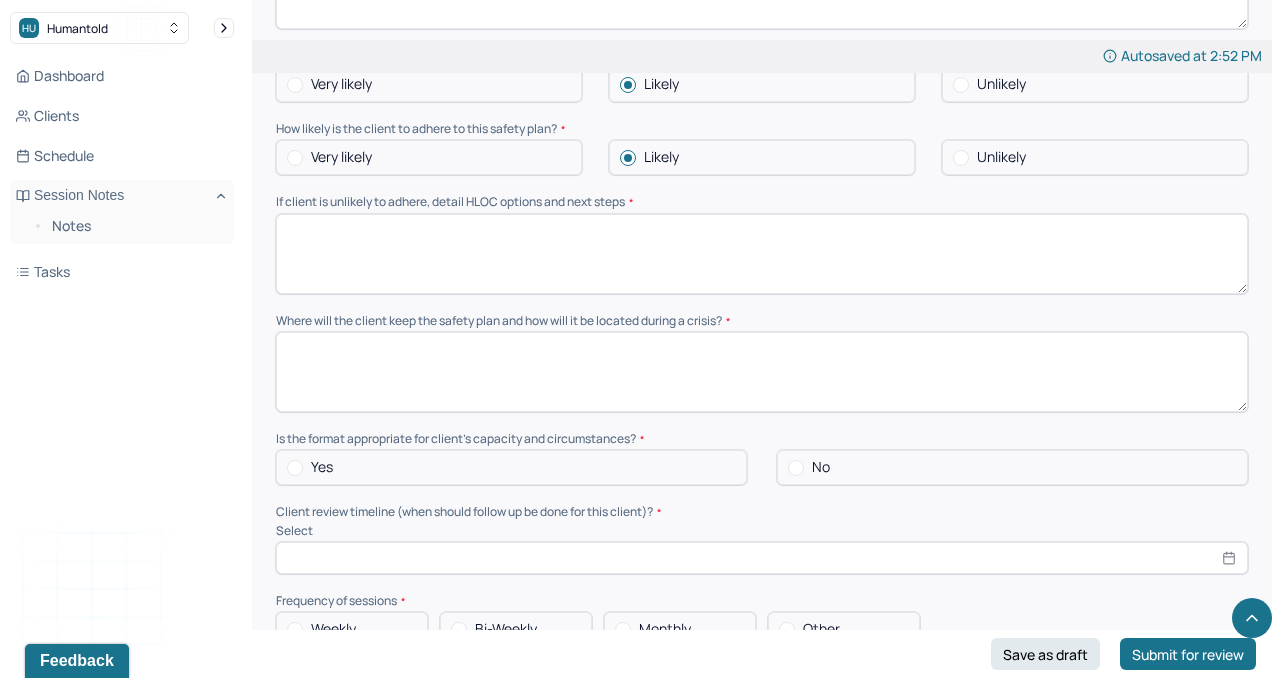 click on "Yes" at bounding box center (322, 467) 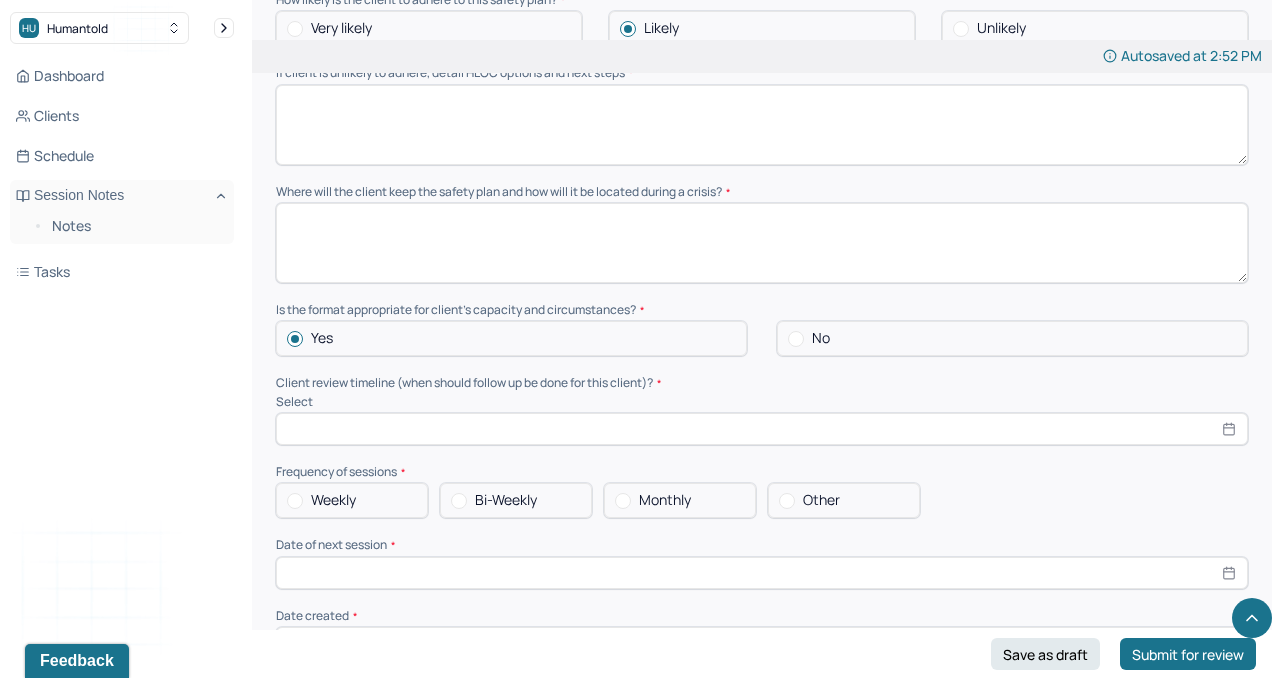 scroll, scrollTop: 1550, scrollLeft: 0, axis: vertical 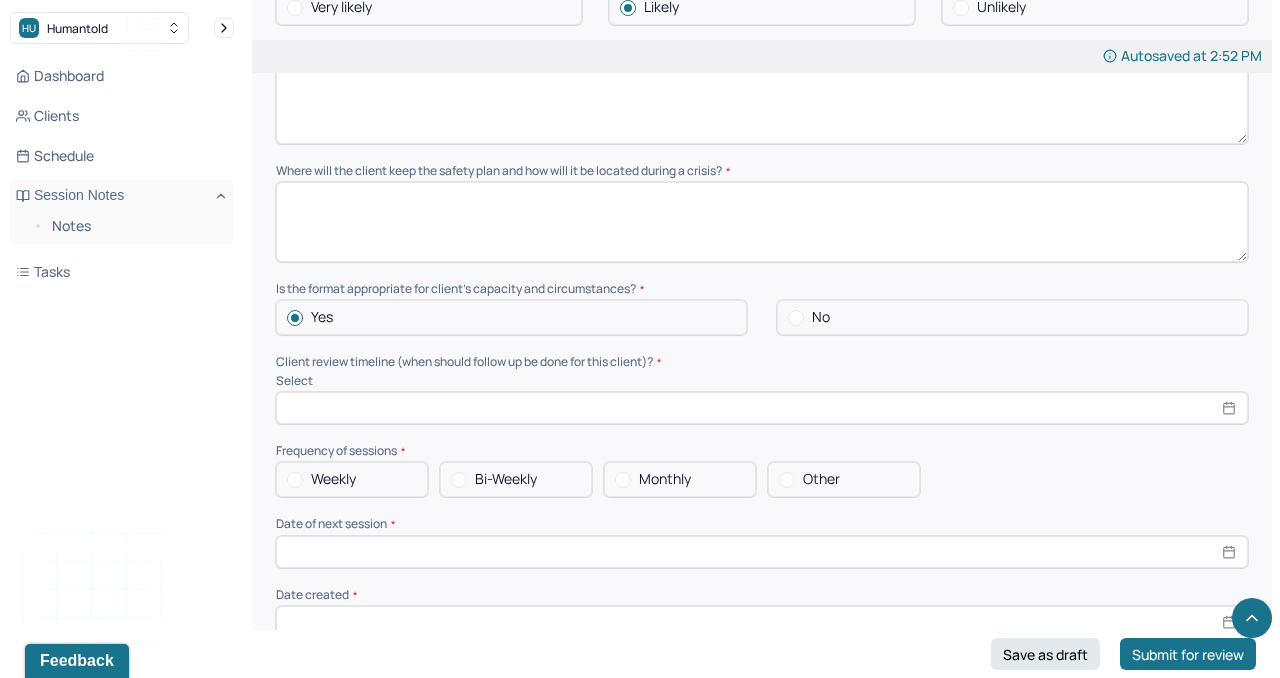 click at bounding box center [762, 408] 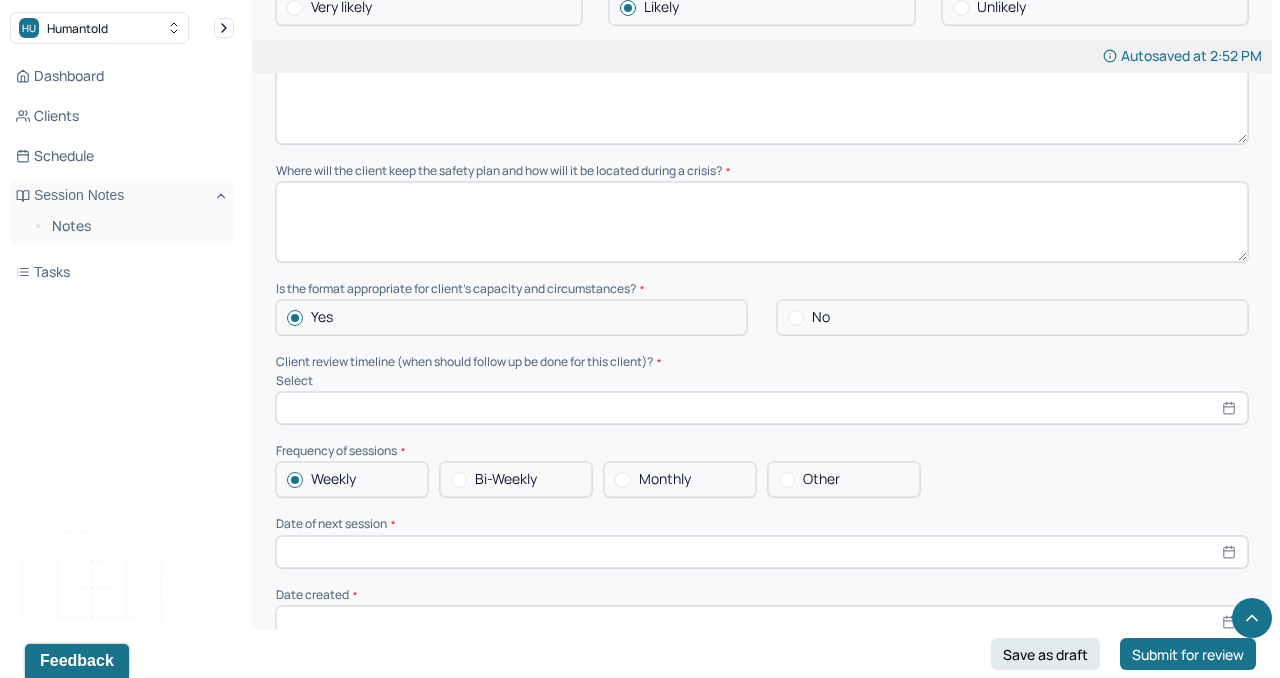 click at bounding box center [762, 552] 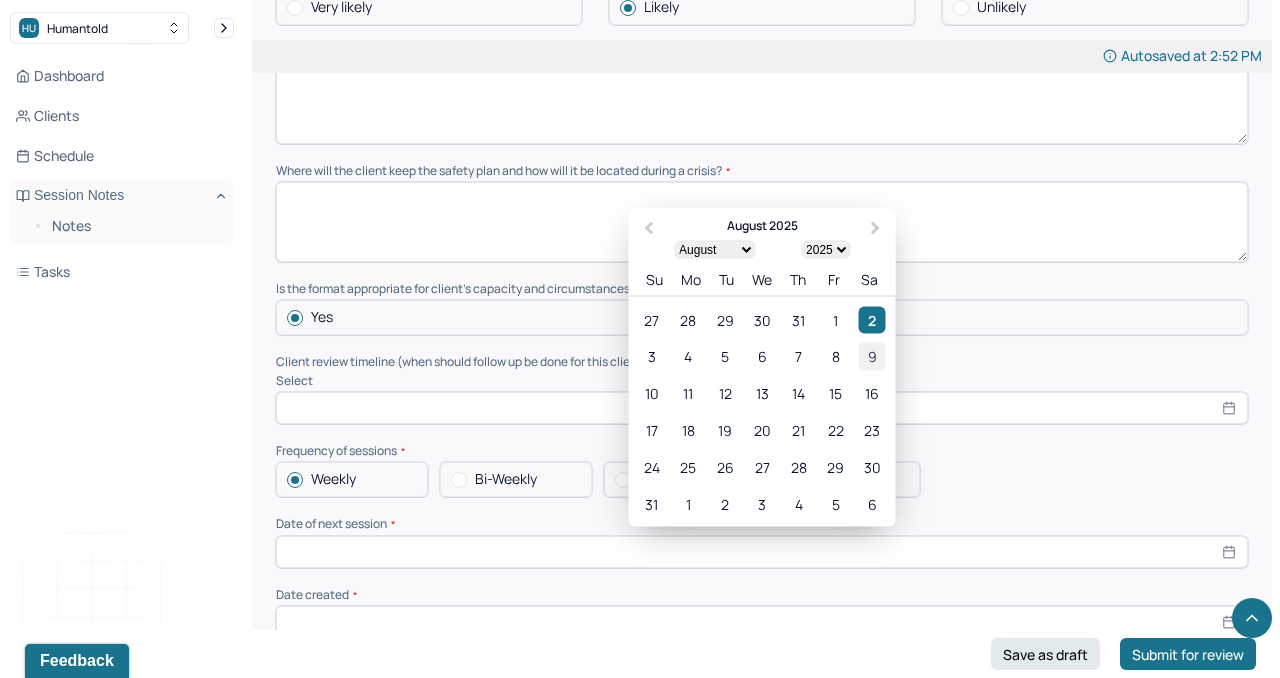 click on "9" at bounding box center [872, 356] 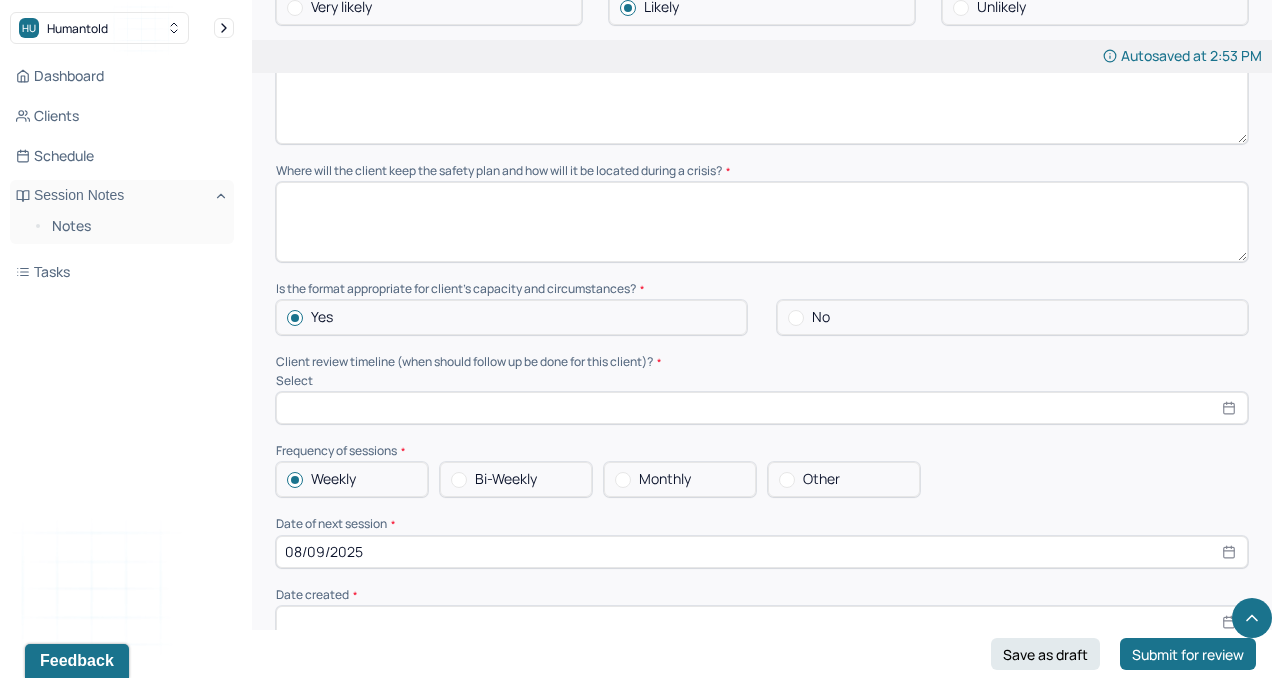 scroll, scrollTop: 1628, scrollLeft: 0, axis: vertical 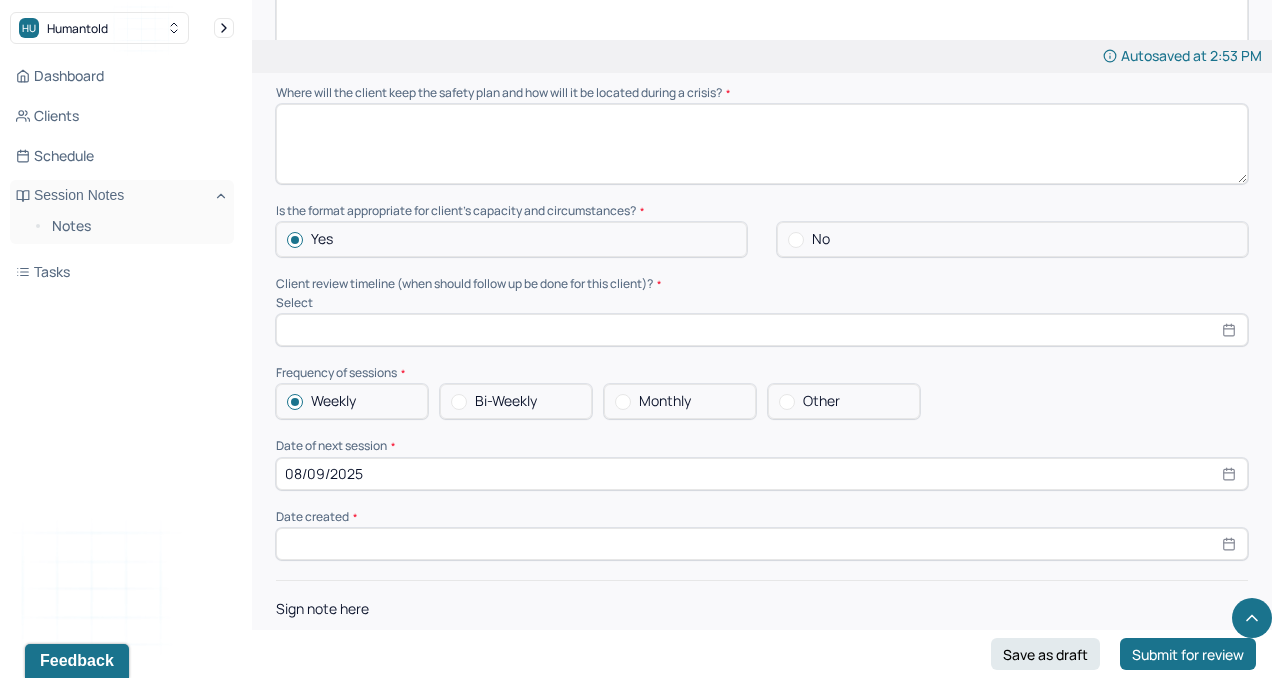 select on "7" 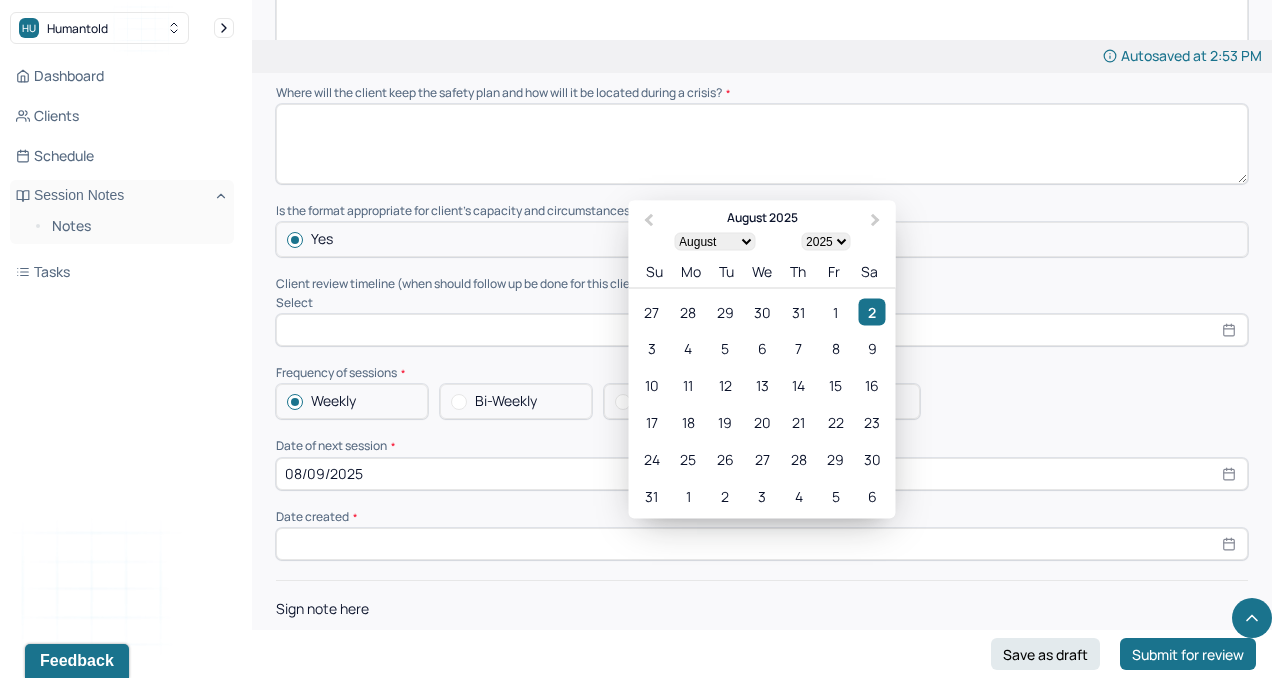 click at bounding box center (762, 544) 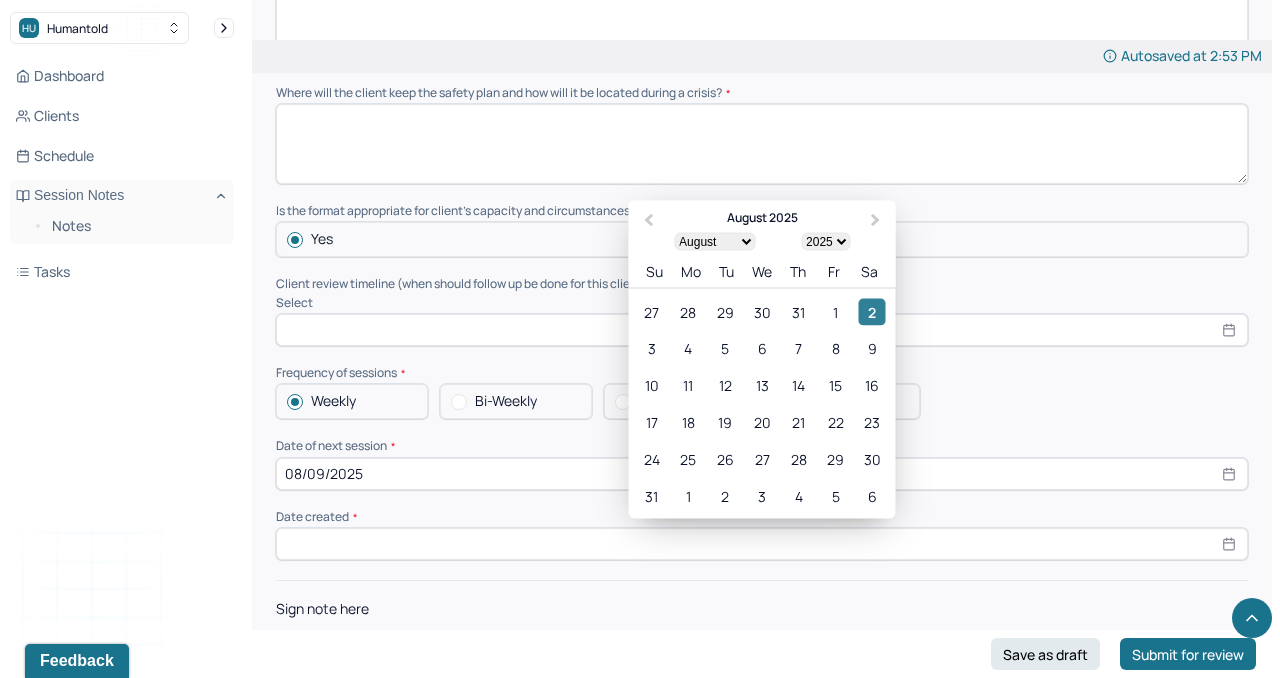 click on "2" at bounding box center [872, 311] 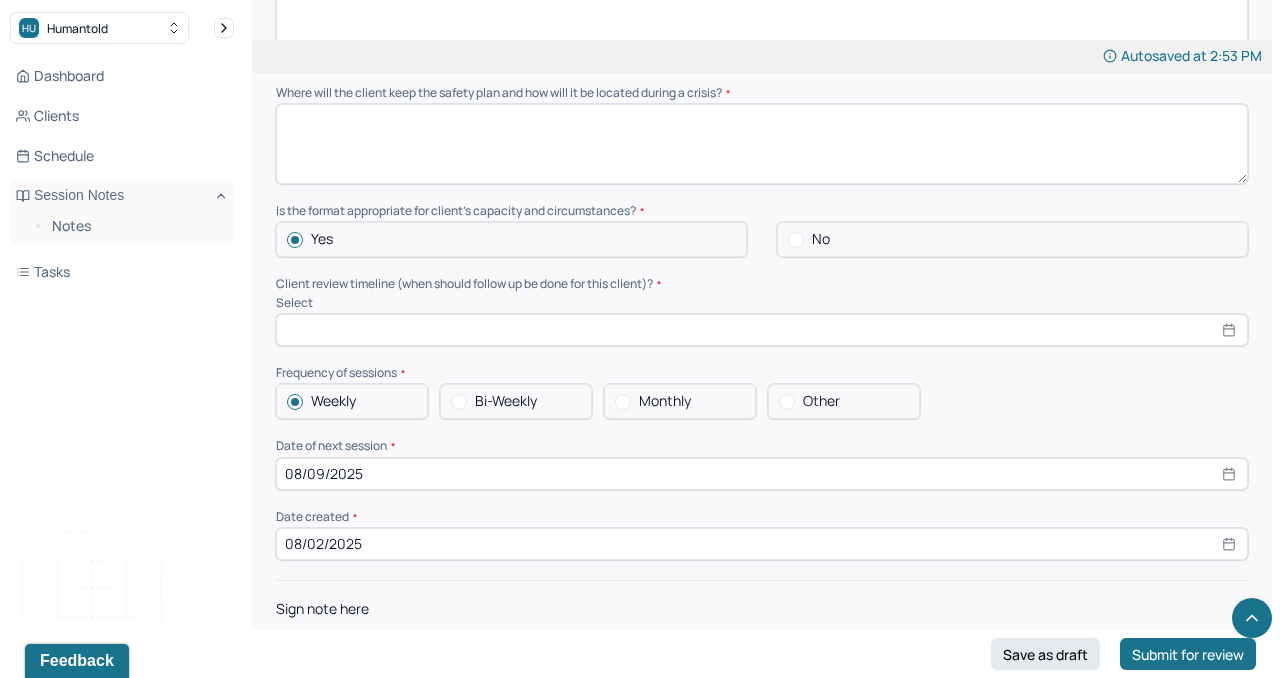 scroll, scrollTop: 1697, scrollLeft: 0, axis: vertical 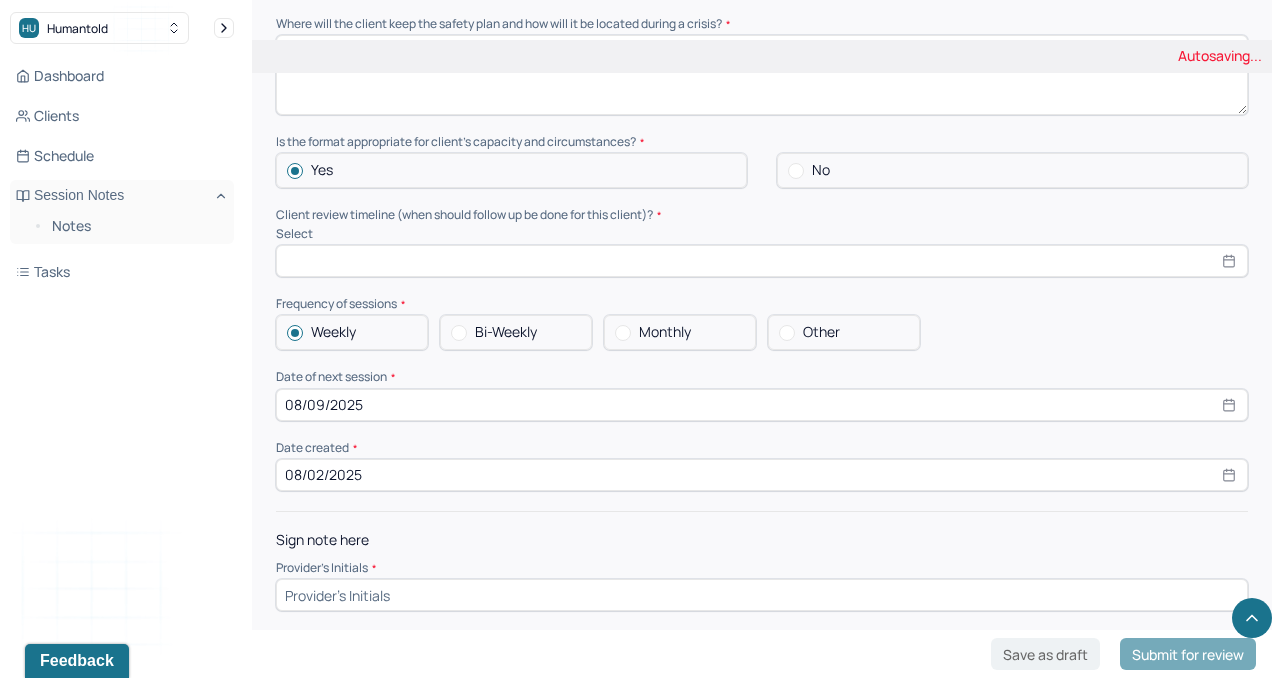 click at bounding box center [762, 595] 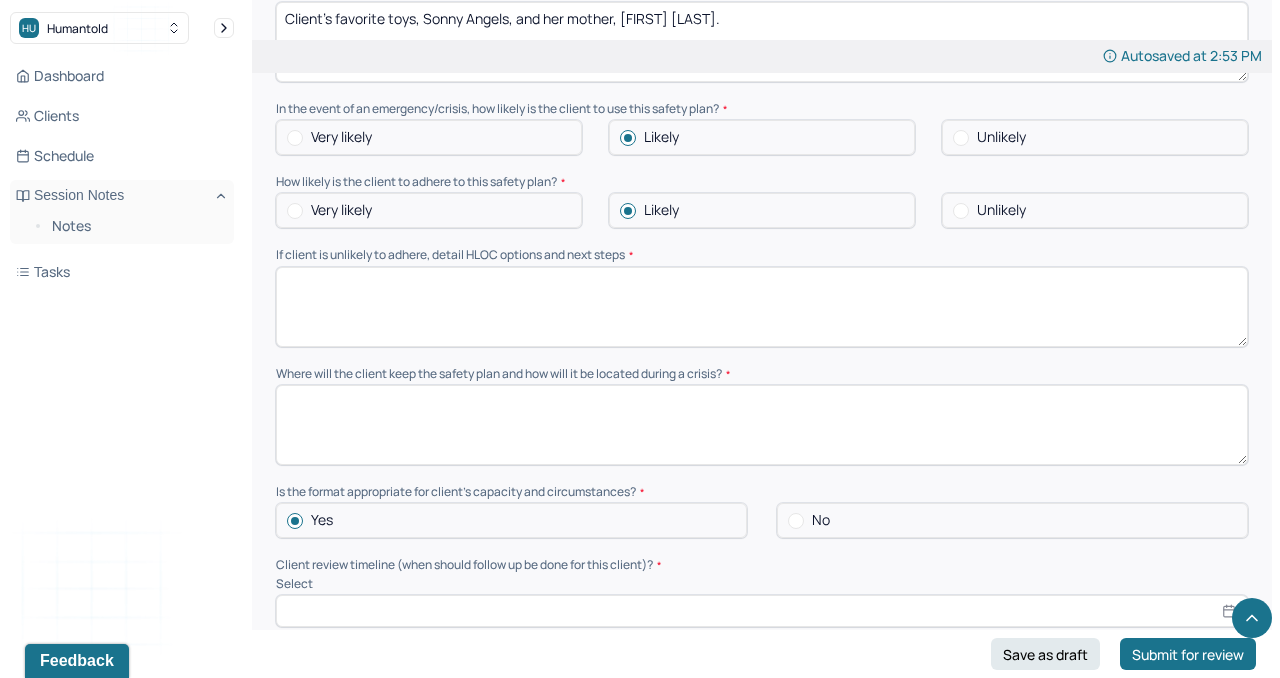 scroll, scrollTop: 1351, scrollLeft: 0, axis: vertical 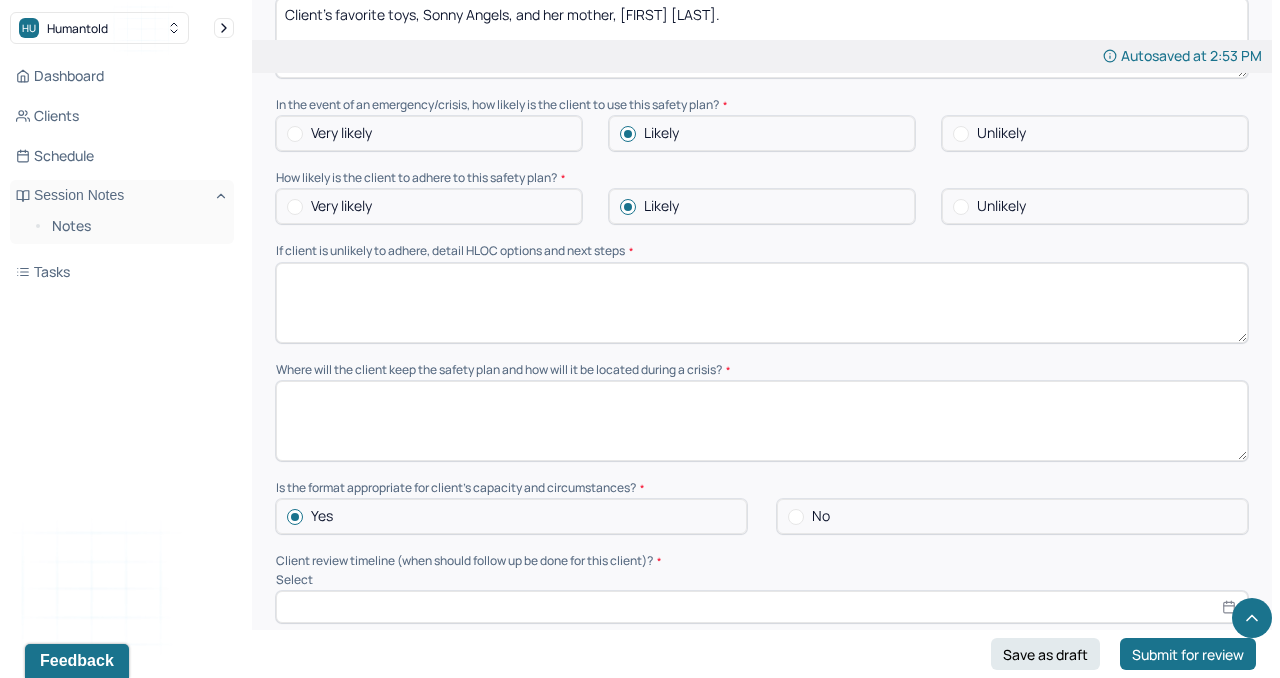 type on "YC" 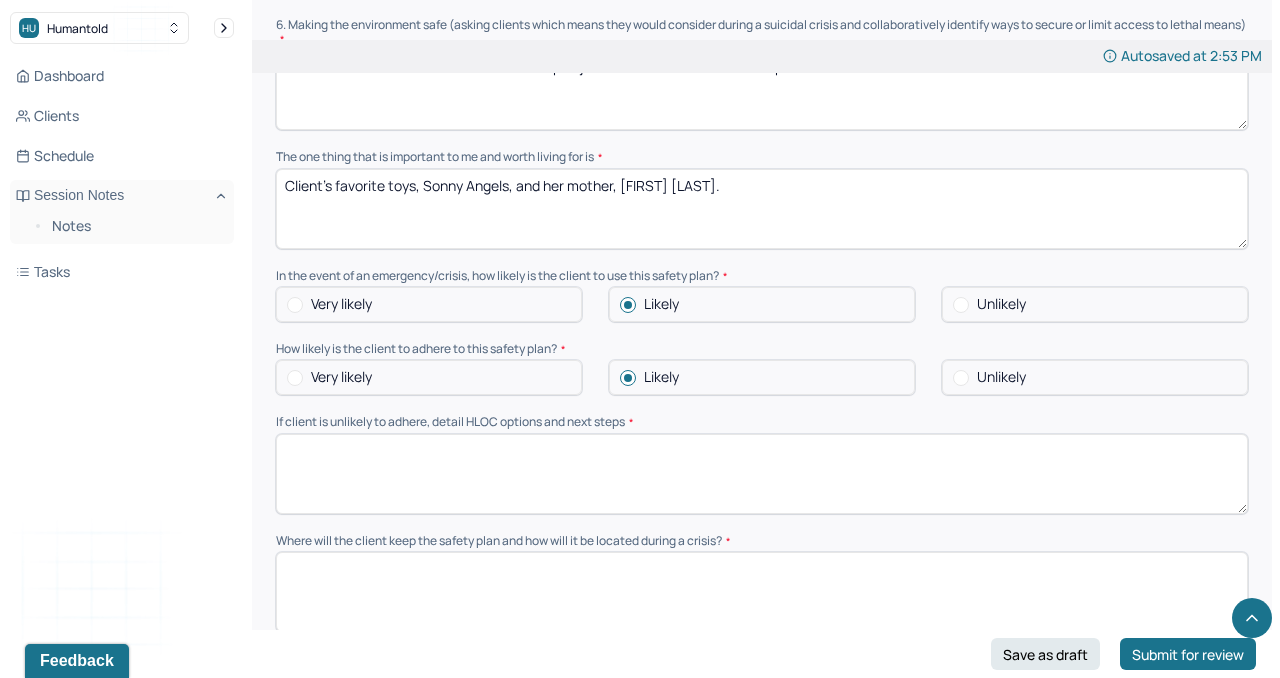 scroll, scrollTop: 1026, scrollLeft: 0, axis: vertical 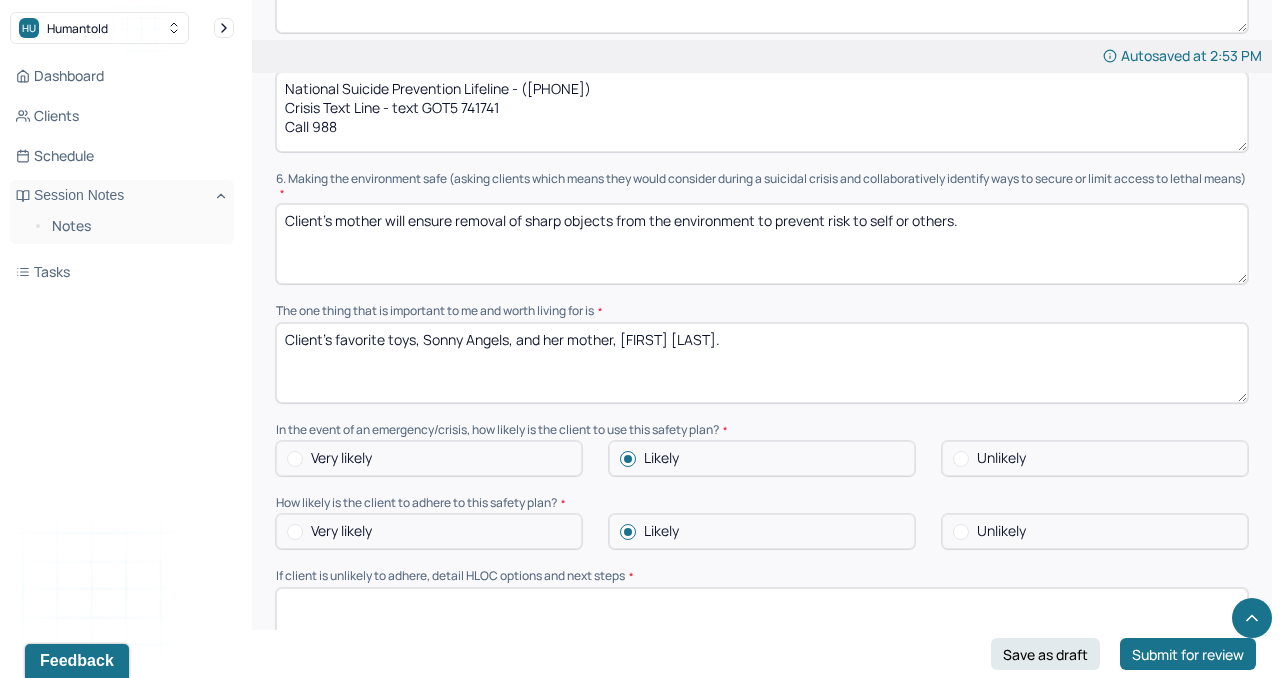 click on "Client's favorite toys, Sonny Angels, and her mother, [FIRST] [LAST]." at bounding box center (762, 363) 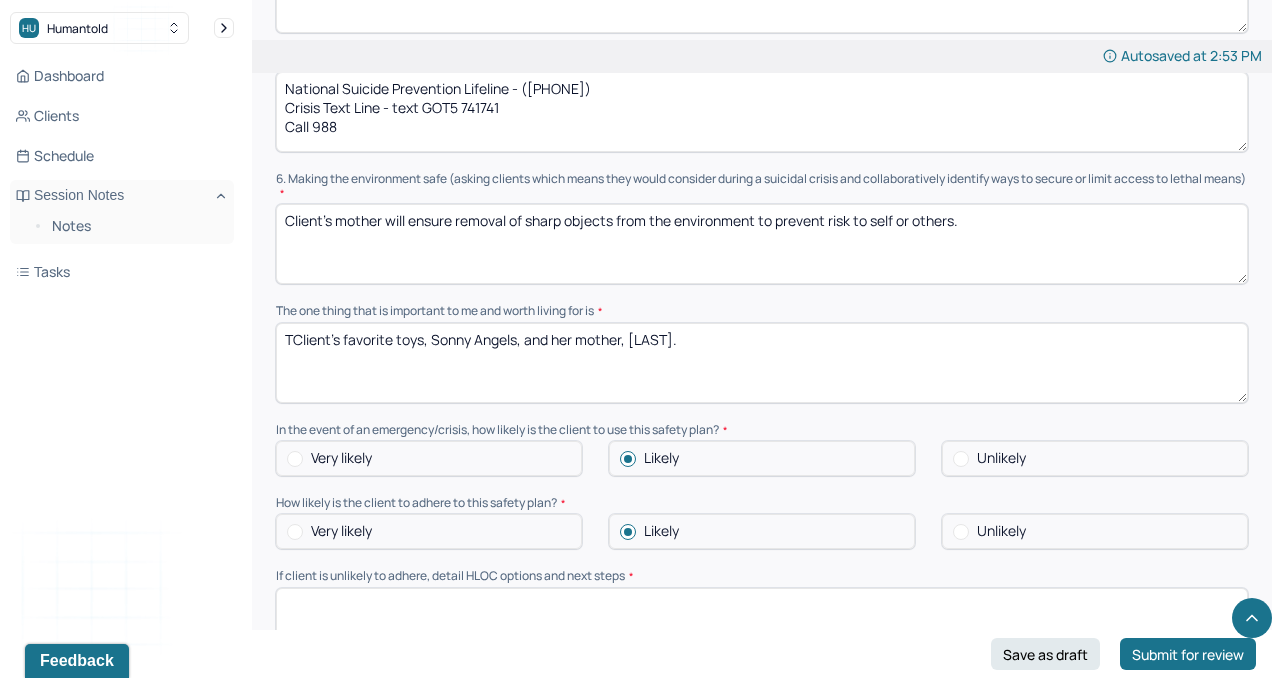 type on "Client's favorite toys, Sonny Angels, and her mother, [FIRST] [LAST]." 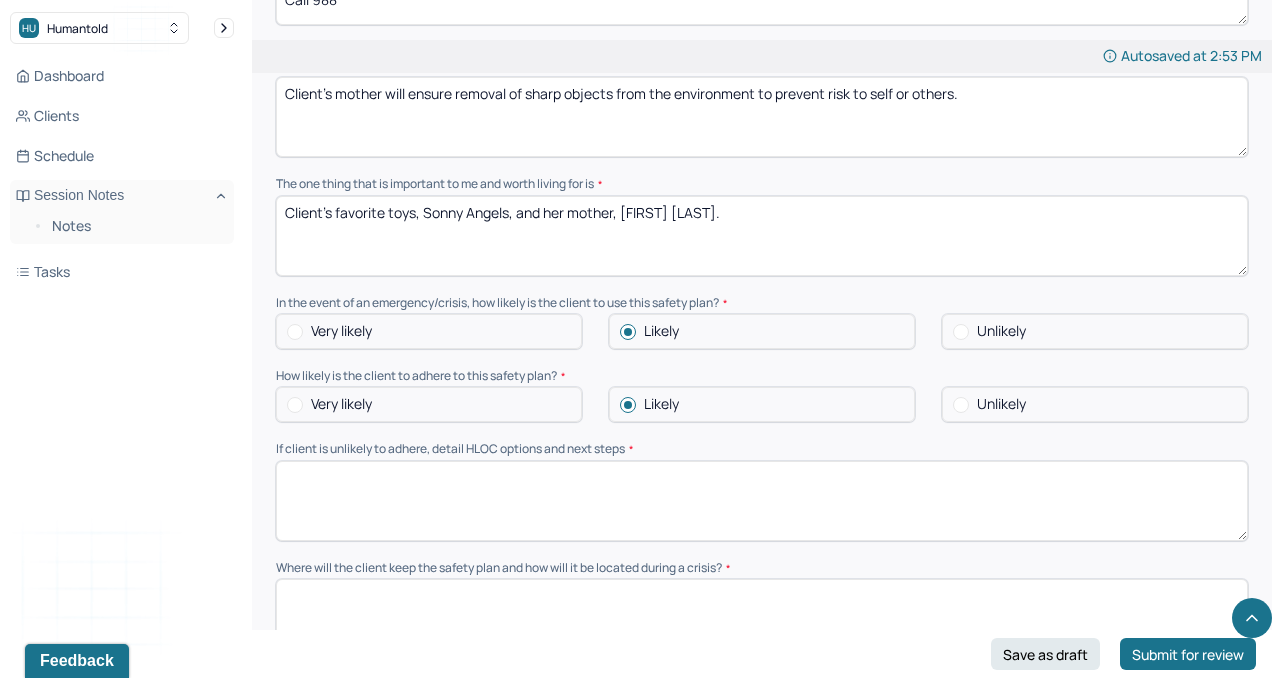 scroll, scrollTop: 1185, scrollLeft: 0, axis: vertical 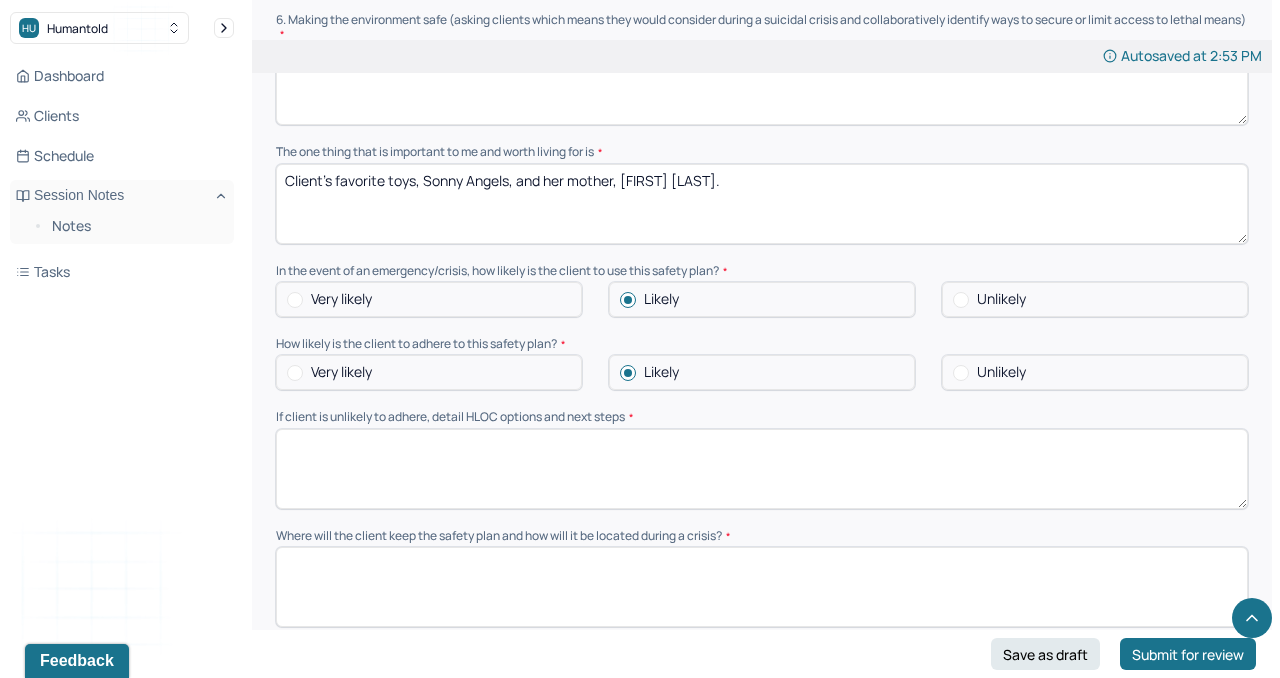 click at bounding box center [762, 469] 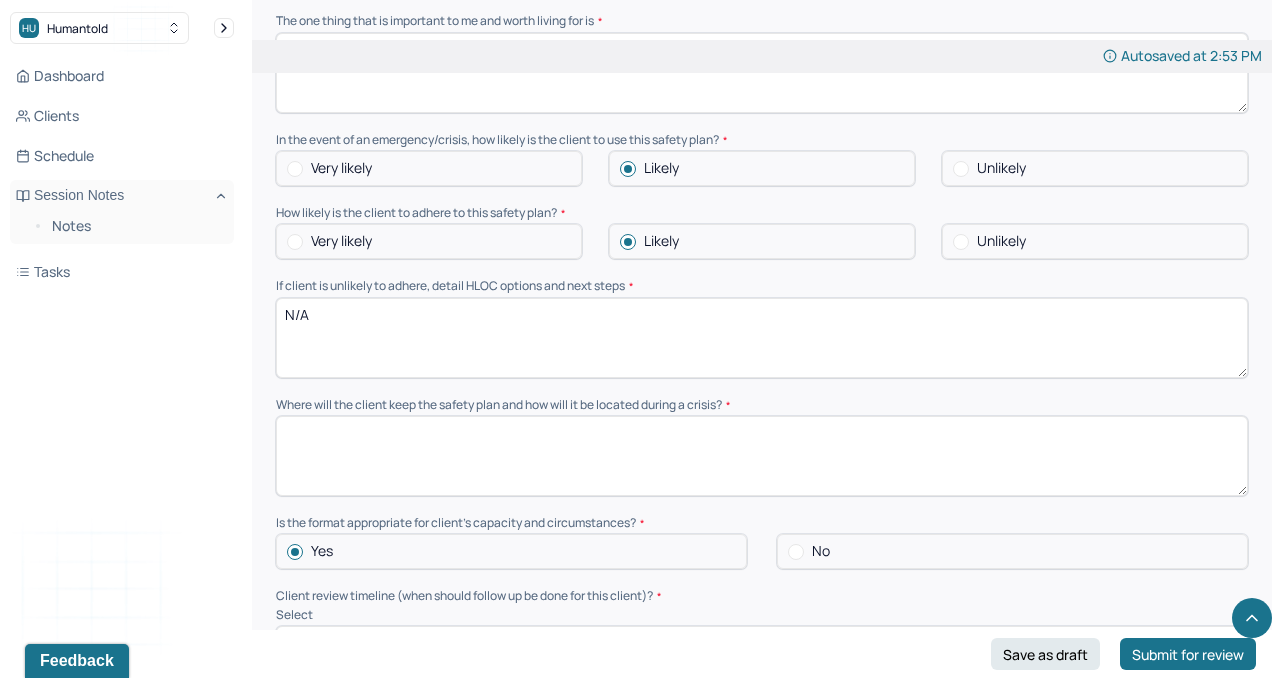 scroll, scrollTop: 1319, scrollLeft: 0, axis: vertical 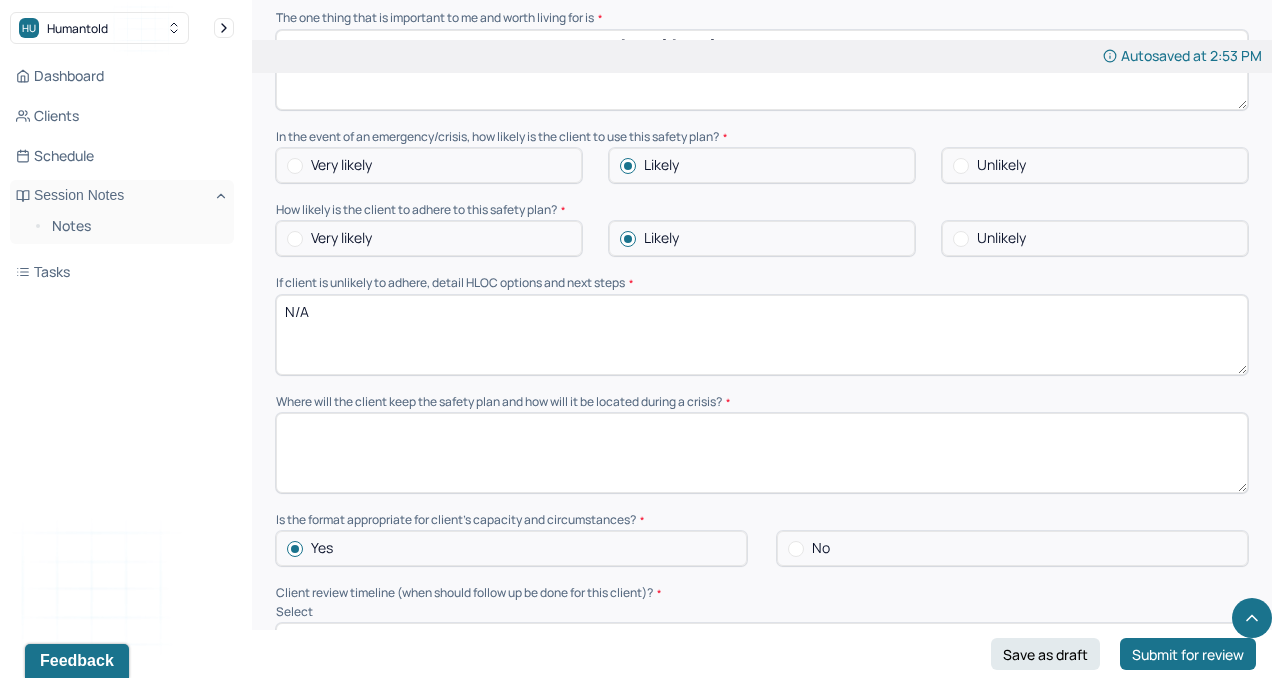 type on "N/A" 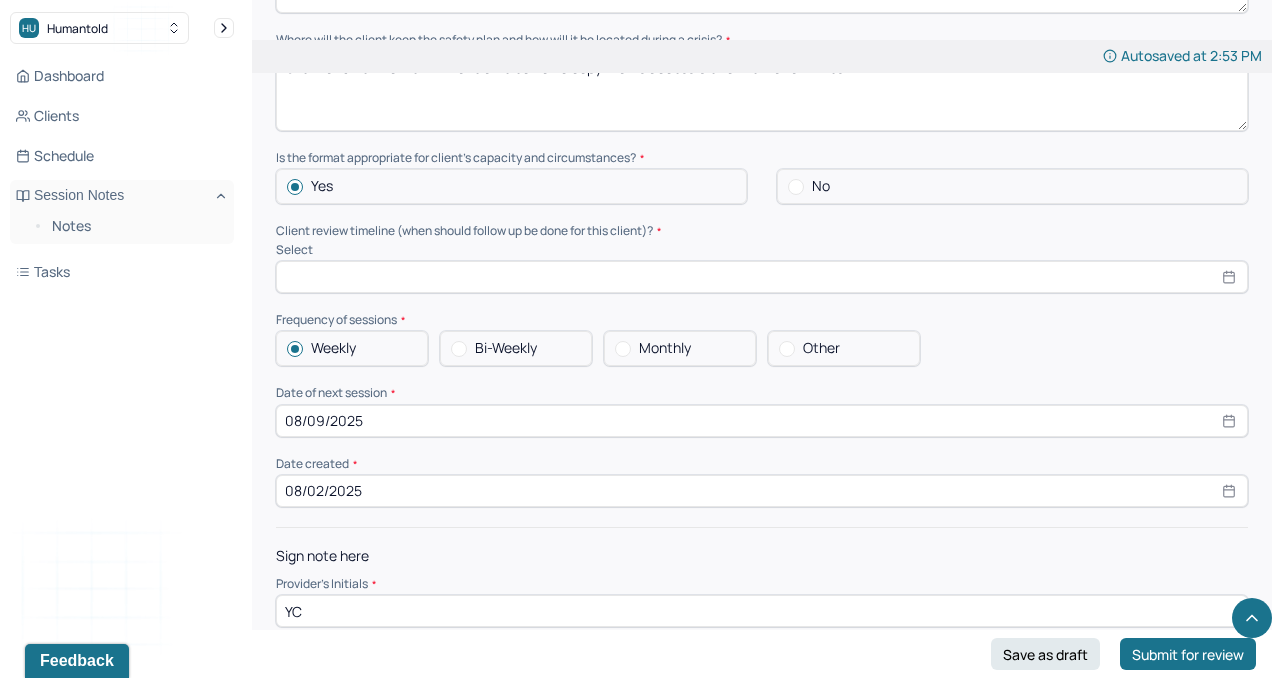 scroll, scrollTop: 1697, scrollLeft: 0, axis: vertical 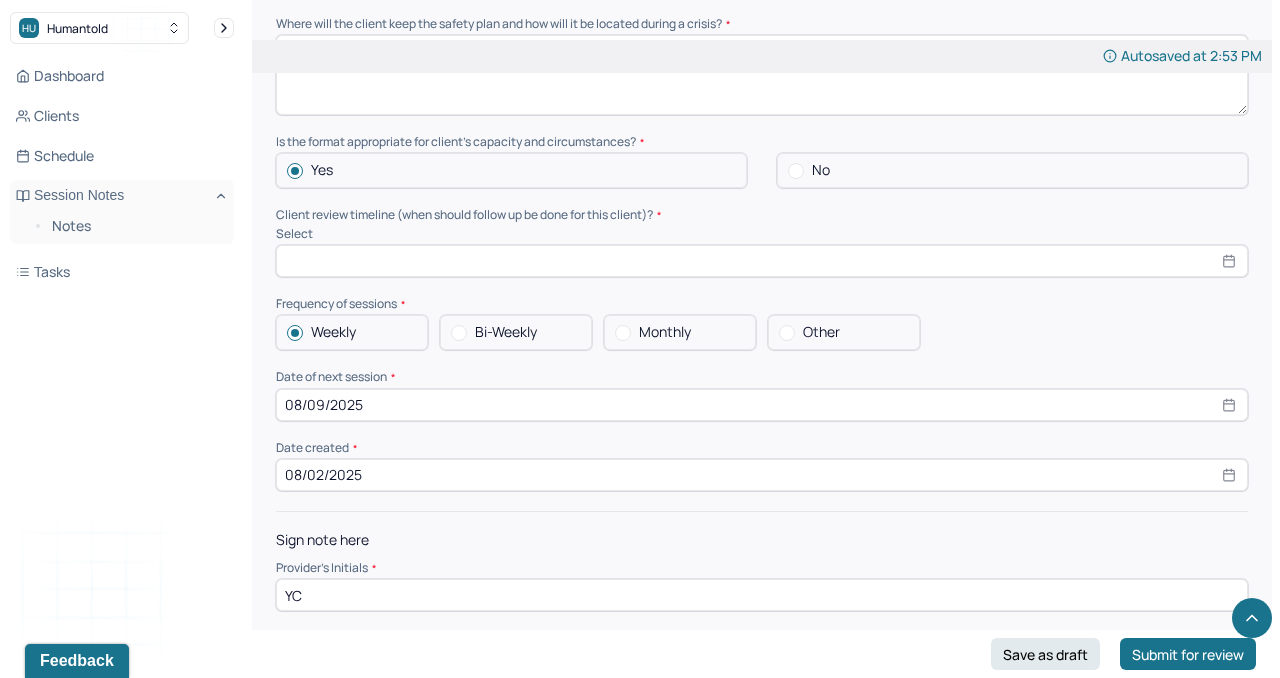 type on "Client and her mother will have an electronic copy that is accessible to them at all times." 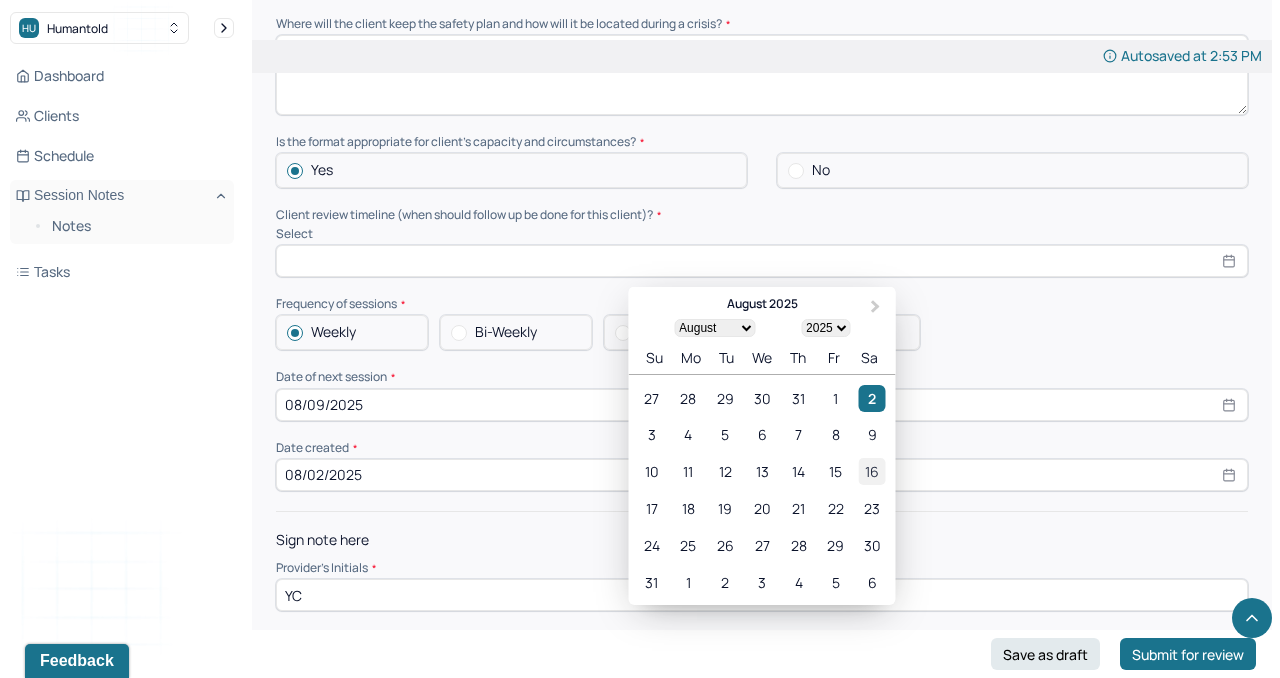 click on "16" at bounding box center (872, 471) 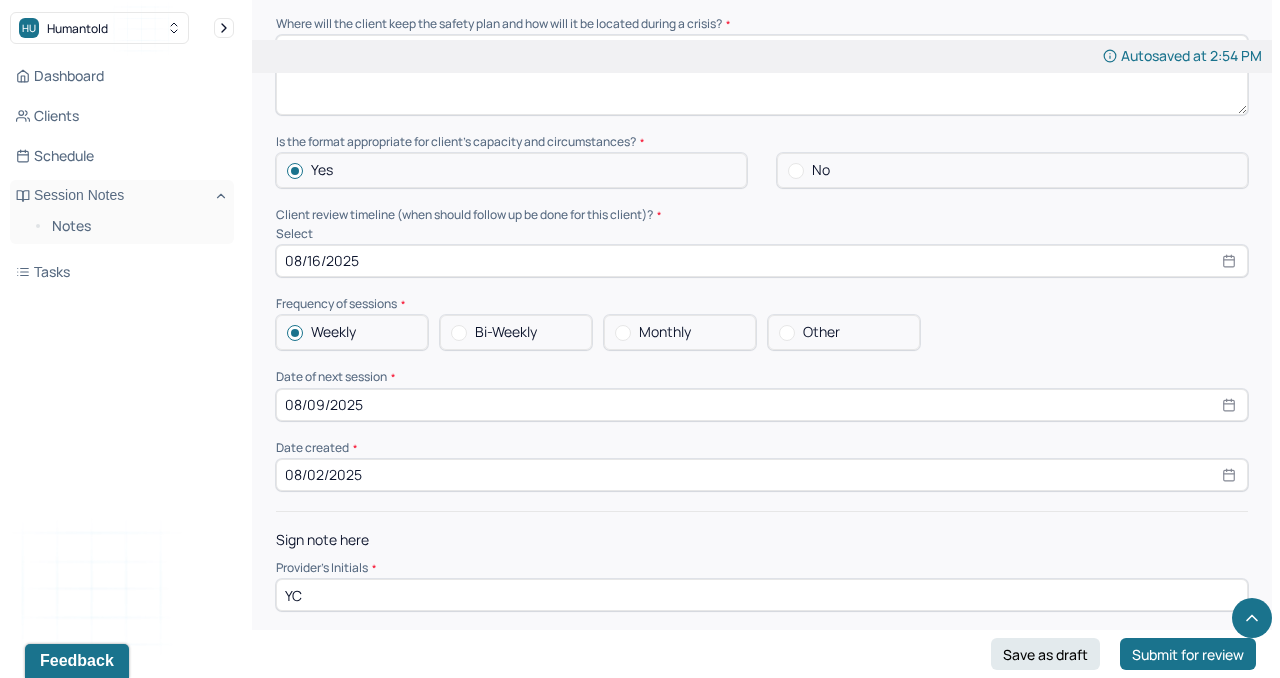 click on "Instructions The fields marked with an asterisk ( * ) are required before you can submit your notes. Before you can submit your session notes, they must be signed. You have the option to save your notes as a draft before making a submission. Primary diagnosis * F43.25 ADJUSTMENT DISORDER, WITH MIXED DISTURBANCE OF EMOTIONS AND CONDUCT Secondary diagnosis (optional) Secondary diagnosis Tertiary diagnosis (optional) Tertiary diagnosis 1. Warning signs (thoughts, images, mood, situation,behavior) that a crisis may be developing Client's warning signs include beliefs that no one loves or cares about her, specific individuals with whom client experiences discomfort or reluctance to engage (e.g., her brother, certain peers at school), and constant changes in interpersonal relationships and situations both at school and within the family (e.g., best friends moving away, her father's temporary restraining order).  Client's coping strategies include playing with her cat (name: Spice) and sleeping in her own bedroom. *" at bounding box center [762, -407] 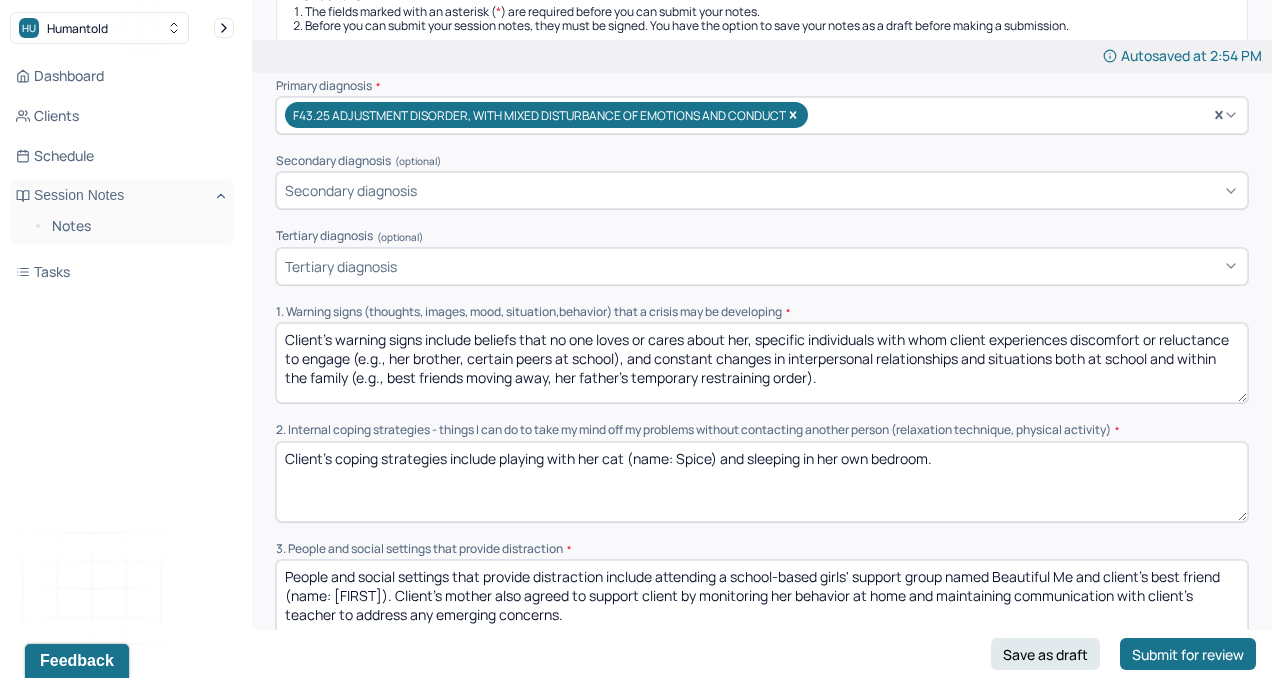 scroll, scrollTop: 303, scrollLeft: 0, axis: vertical 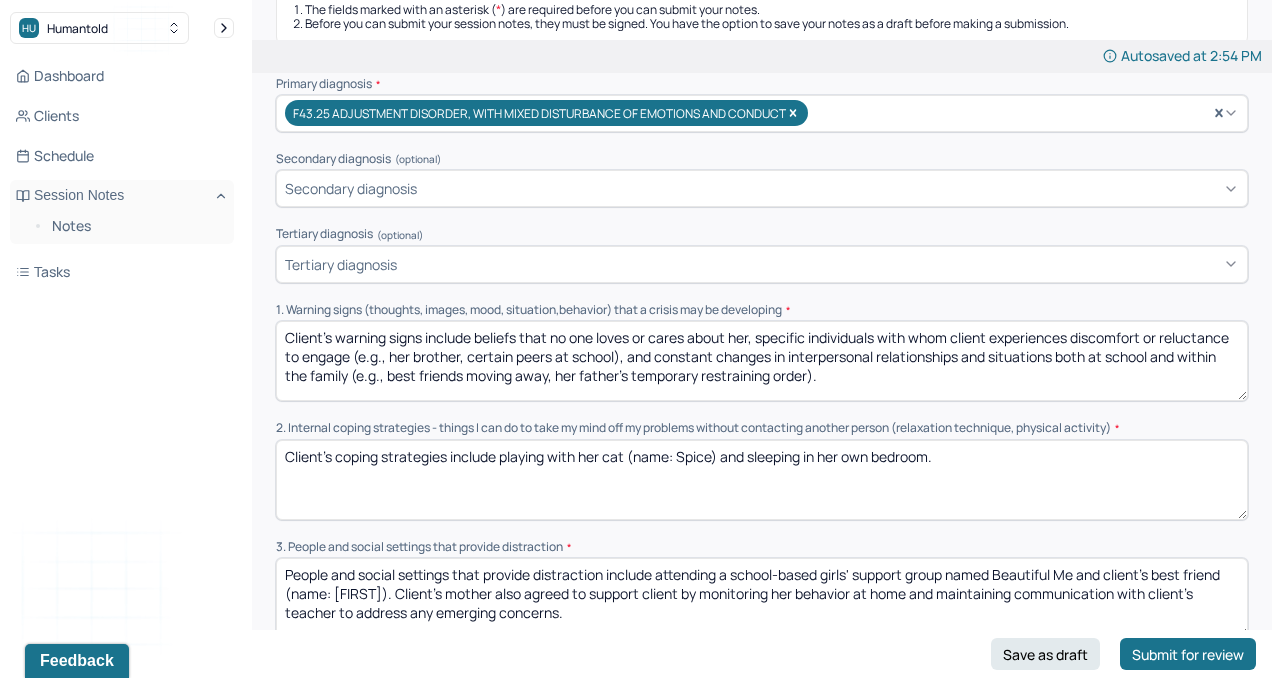 click on "Client's warning signs include beliefs that no one loves or cares about her, specific individuals with whom client experiences discomfort or reluctance to engage (e.g., her brother, certain peers at school), and constant changes in interpersonal relationships and situations both at school and within the family (e.g., best friends moving away, her father's temporary restraining order)." at bounding box center [762, 361] 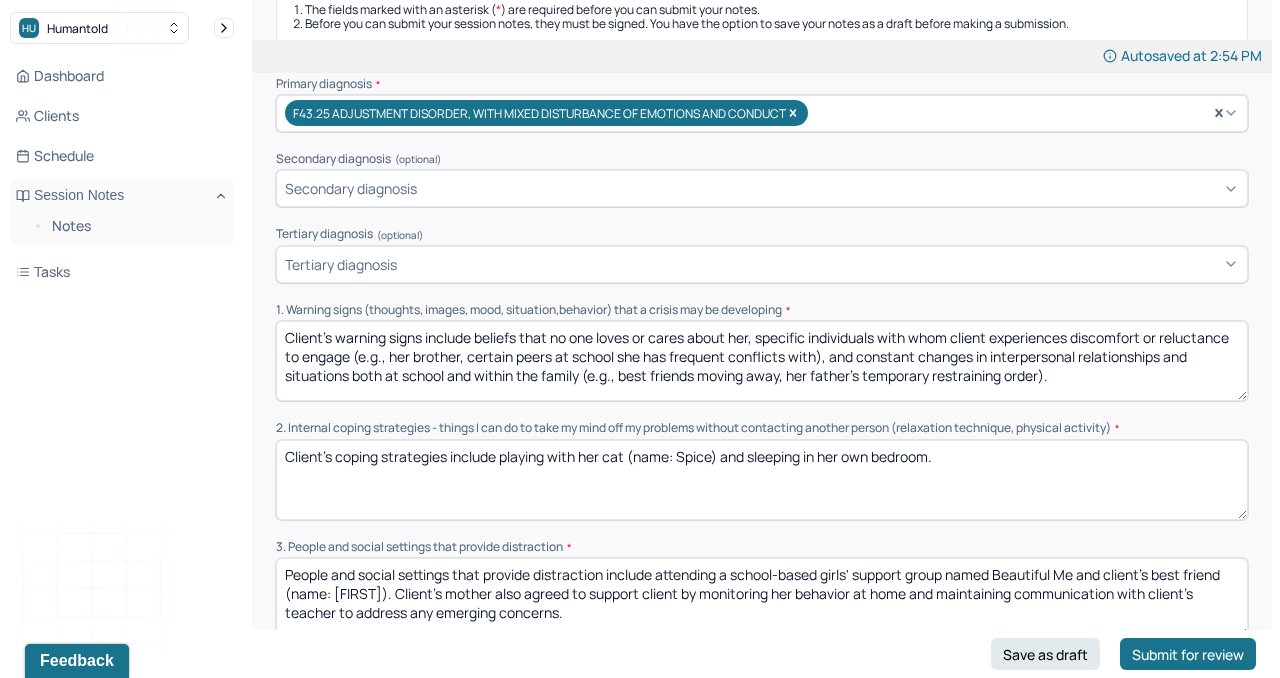 click on "Client's warning signs include beliefs that no one loves or cares about her, specific individuals with whom client experiences discomfort or reluctance to engage (e.g., her brother, certain peers at school she has ), and constant changes in interpersonal relationships and situations both at school and within the family (e.g., best friends moving away, her father's temporary restraining order)." at bounding box center [762, 361] 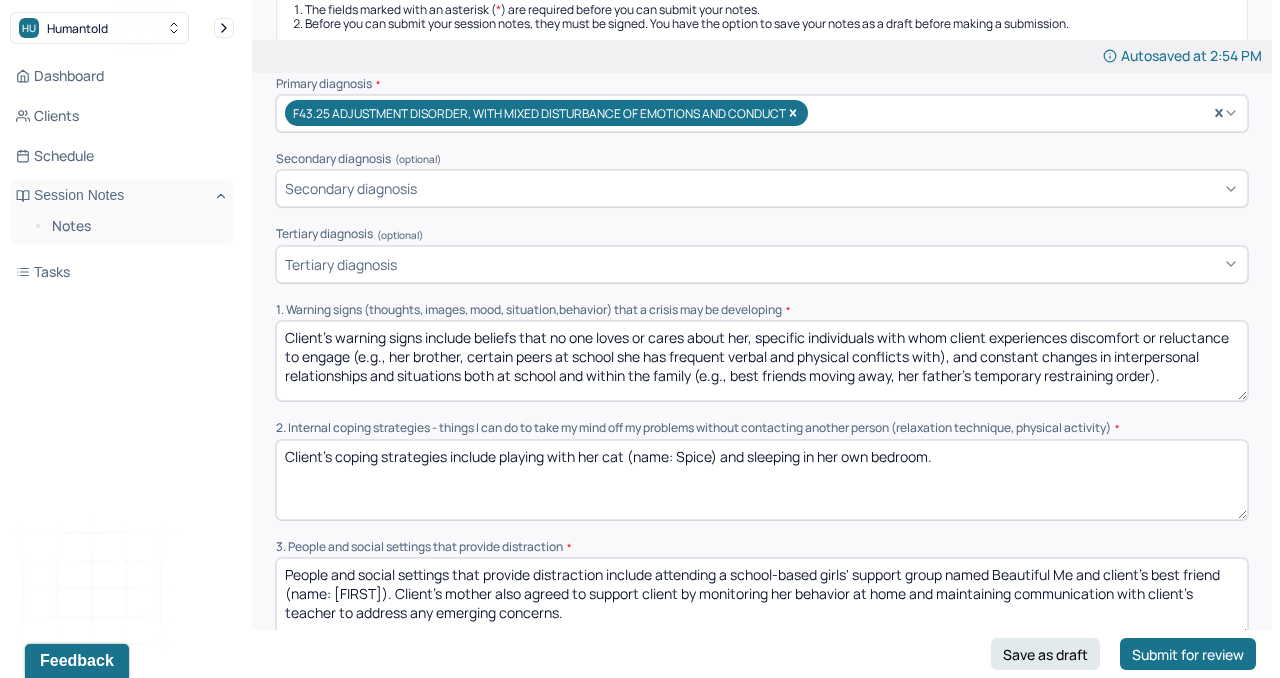 click on "Instructions The fields marked with an asterisk ( * ) are required before you can submit your notes. Before you can submit your session notes, they must be signed. You have the option to save your notes as a draft before making a submission. Primary diagnosis * F43.25 ADJUSTMENT DISORDER, WITH MIXED DISTURBANCE OF EMOTIONS AND CONDUCT Secondary diagnosis (optional) Secondary diagnosis Tertiary diagnosis (optional) Tertiary diagnosis 1. Warning signs (thoughts, images, mood, situation,behavior) that a crisis may be developing Client's warning signs include beliefs that no one loves or cares about her, specific individuals with whom client experiences discomfort or reluctance to engage (e.g., her brother, certain peers at school she has frequent conflicts with), and constant changes in interpersonal relationships and situations both at school and within the family (e.g., best friends moving away, her father's temporary restraining order).  3. People and social settings that provide distraction Very likely N/A *" at bounding box center [762, 987] 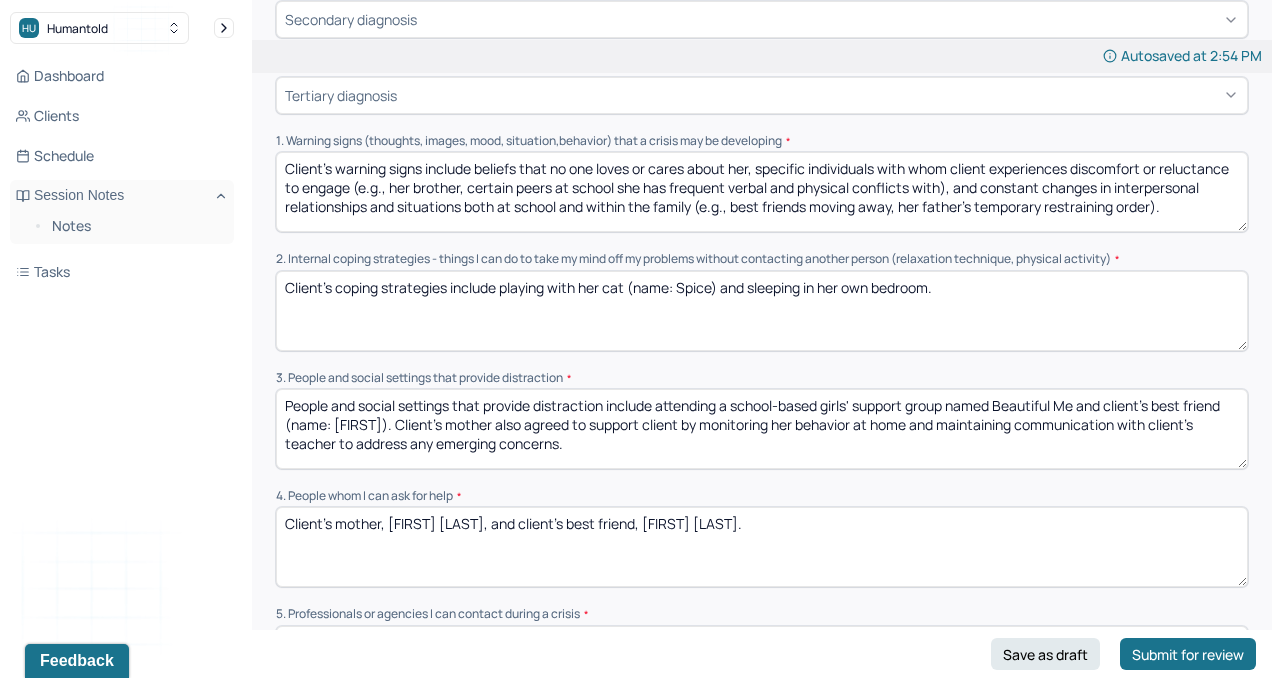 scroll, scrollTop: 474, scrollLeft: 0, axis: vertical 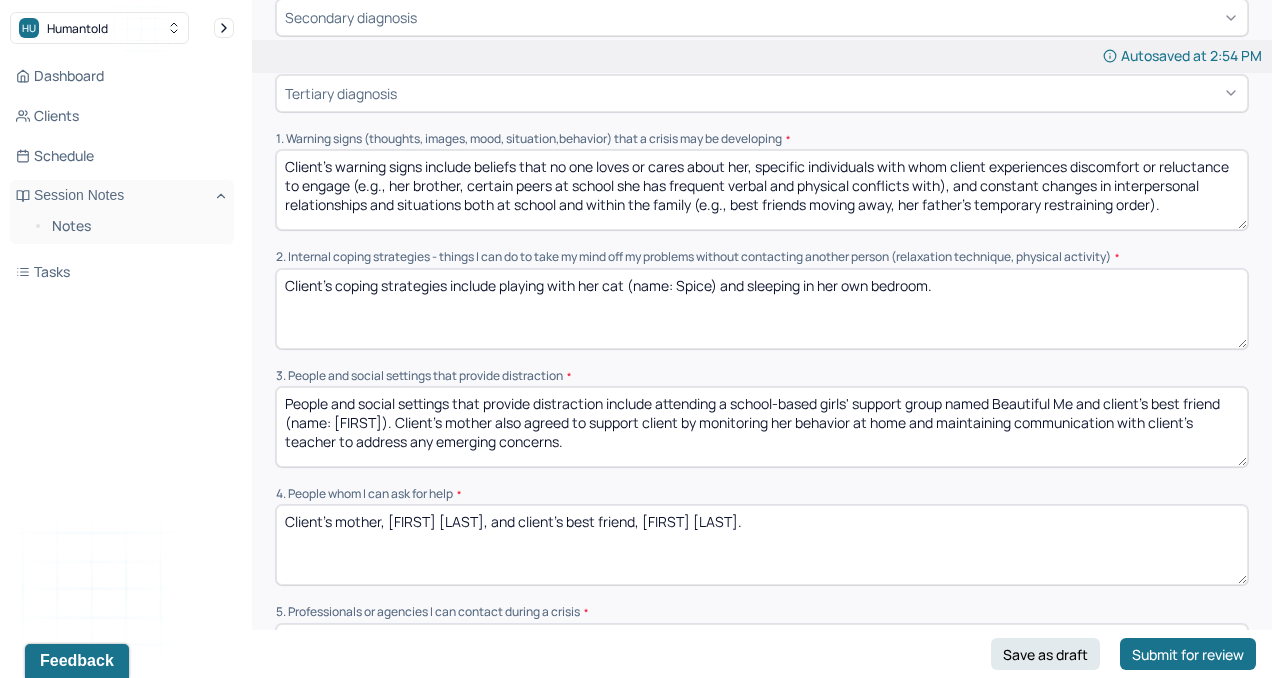 drag, startPoint x: 900, startPoint y: 195, endPoint x: 980, endPoint y: 194, distance: 80.00625 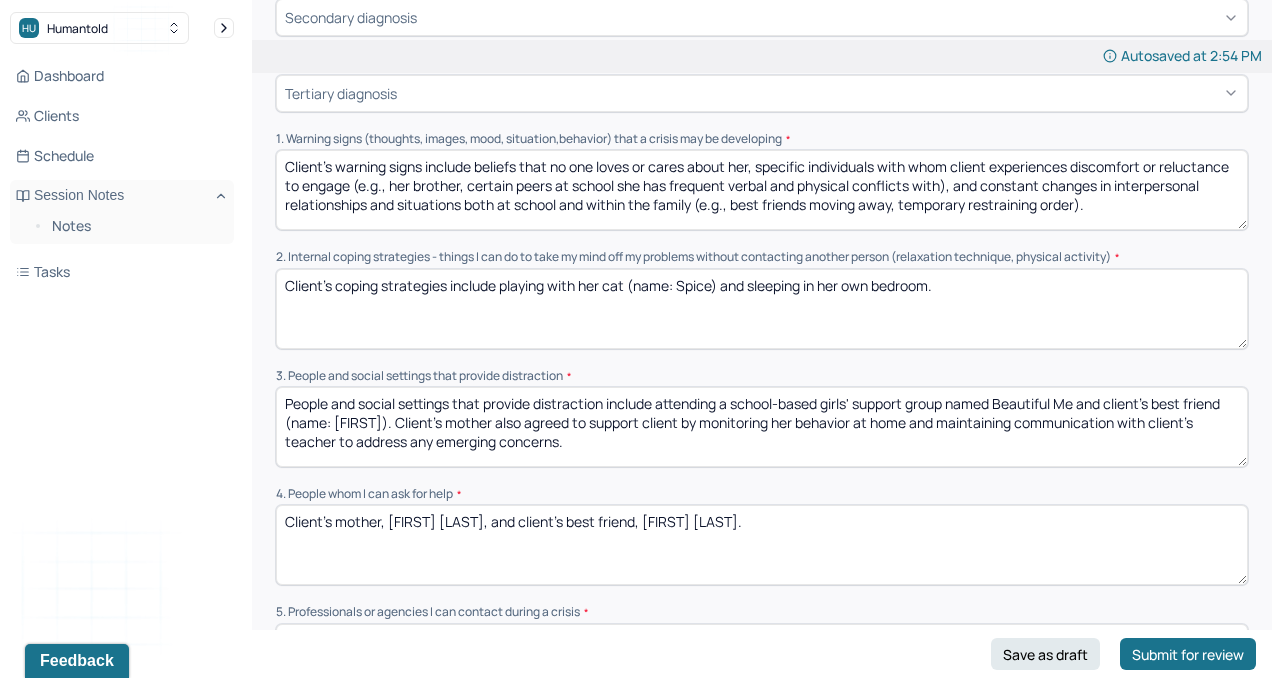 click on "Client's warning signs include beliefs that no one loves or cares about her, specific individuals with whom client experiences discomfort or reluctance to engage (e.g., her brother, certain peers at school she has frequent verbal and physical conflicts with), and constant changes in interpersonal relationships and situations both at school and within the family (e.g., best friends moving away, her father's temporary restraining order)." at bounding box center (762, 190) 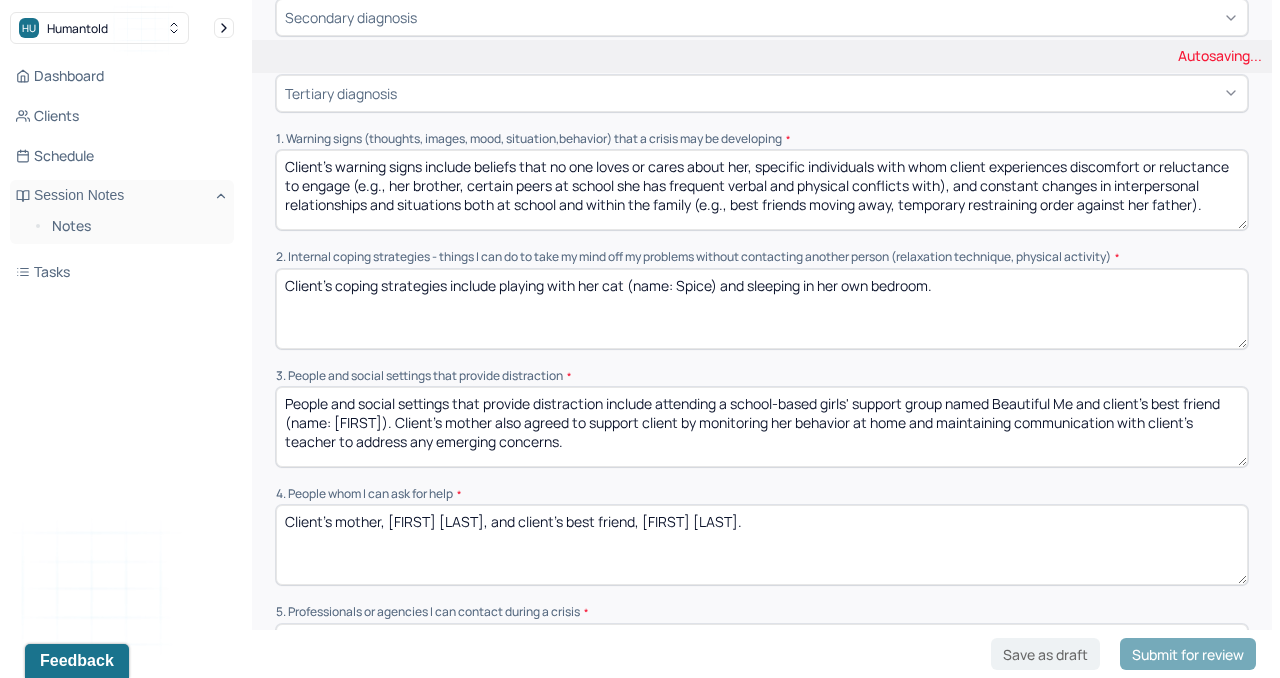 click on "Client's coping strategies include playing with her cat (name: Spice) and sleeping in her own bedroom." at bounding box center (762, 309) 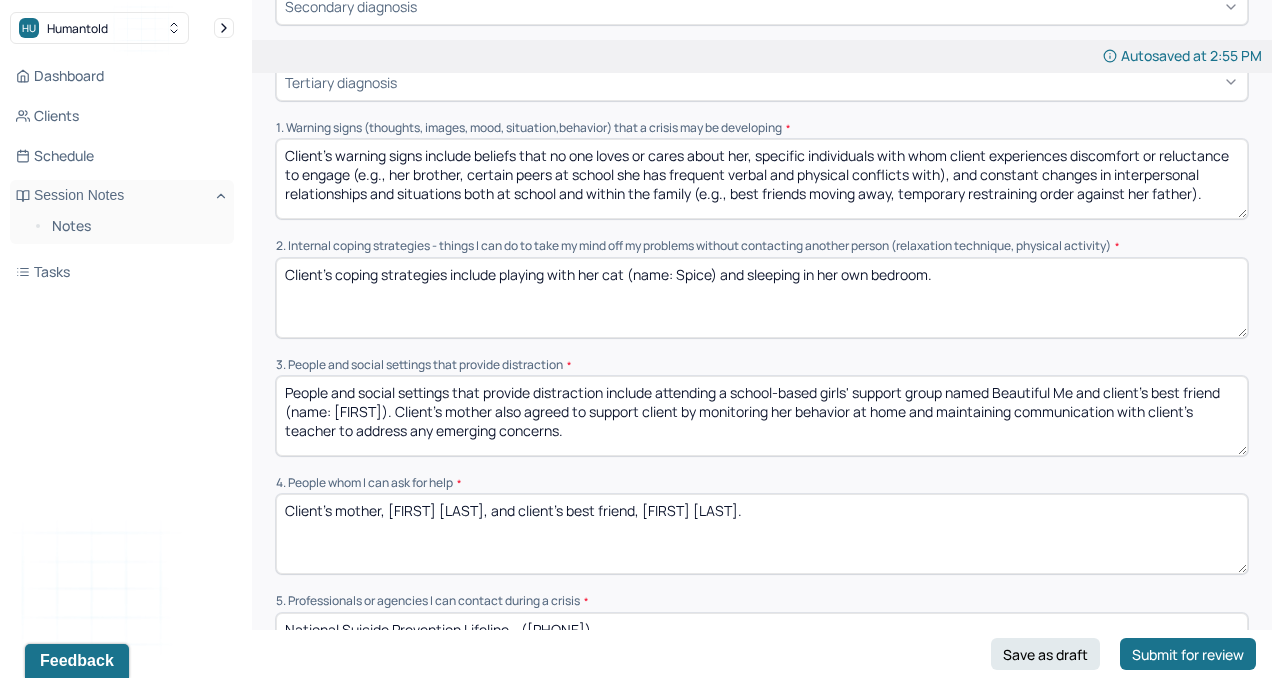 scroll, scrollTop: 492, scrollLeft: 0, axis: vertical 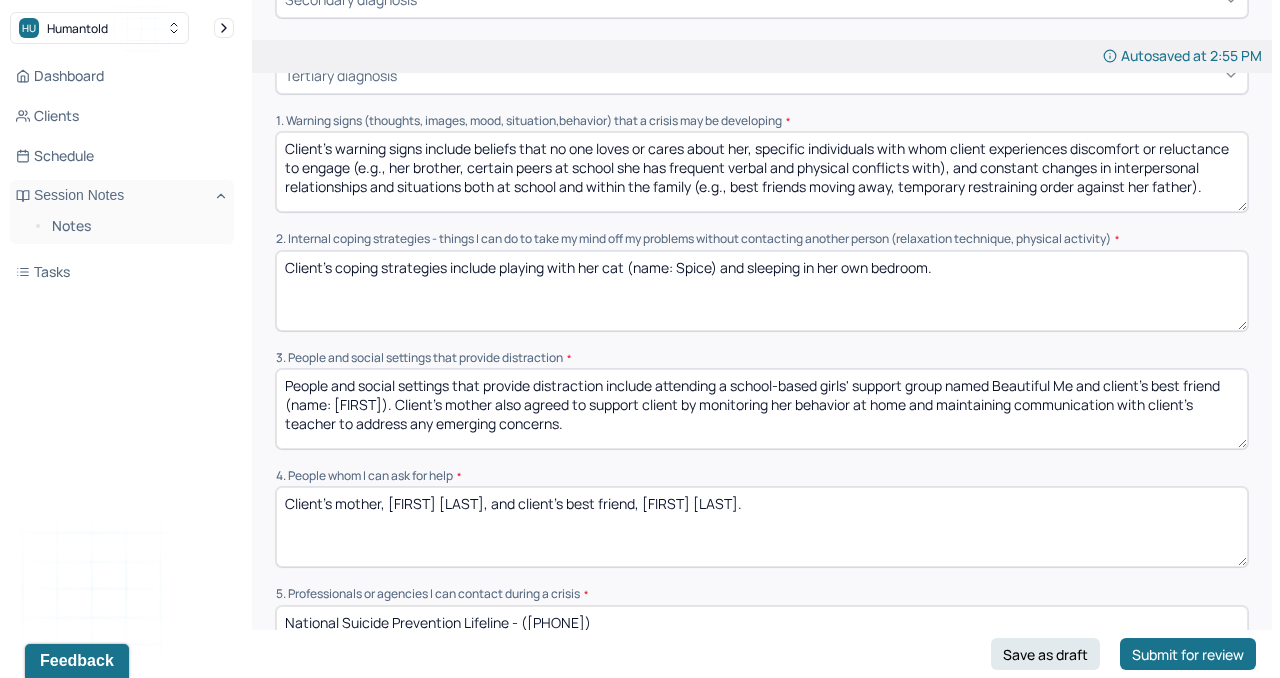 click on "Client's warning signs include beliefs that no one loves or cares about her, specific individuals with whom client experiences discomfort or reluctance to engage (e.g., her brother, certain peers at school she has frequent verbal and physical conflicts with), and constant changes in interpersonal relationships and situations both at school and within the family (e.g., best friends moving away, temporary restraining order against her father)." at bounding box center [762, 172] 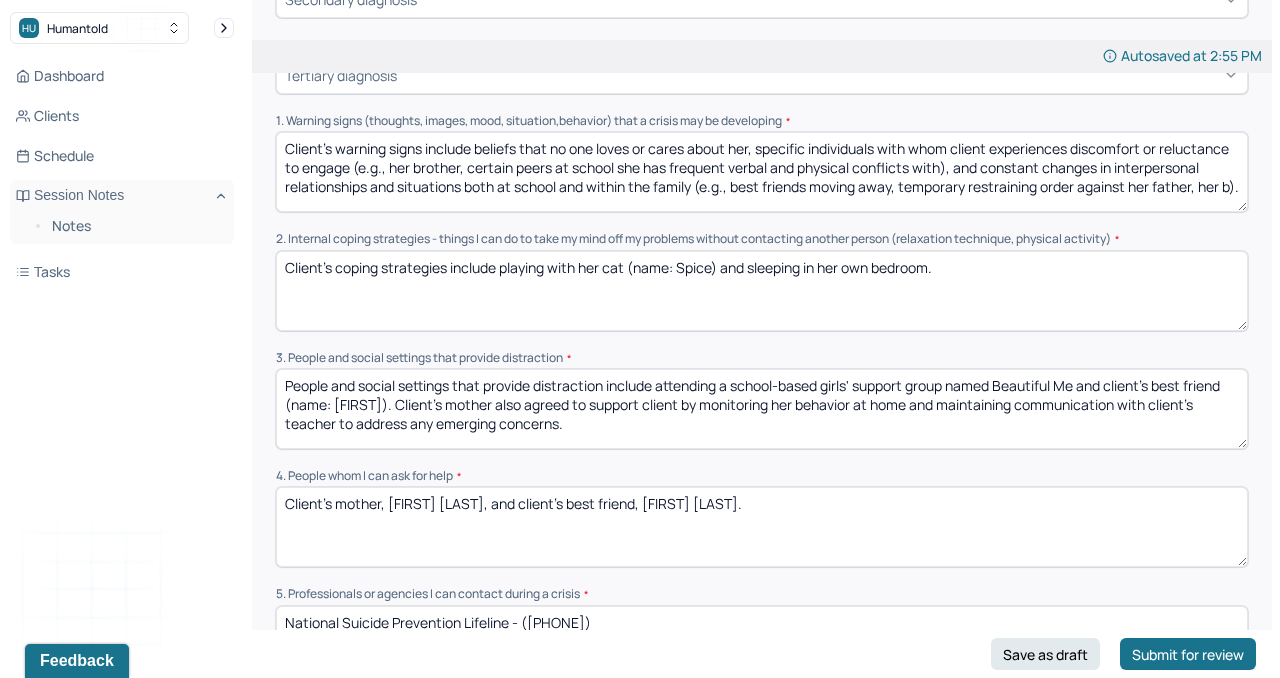 scroll, scrollTop: 3, scrollLeft: 0, axis: vertical 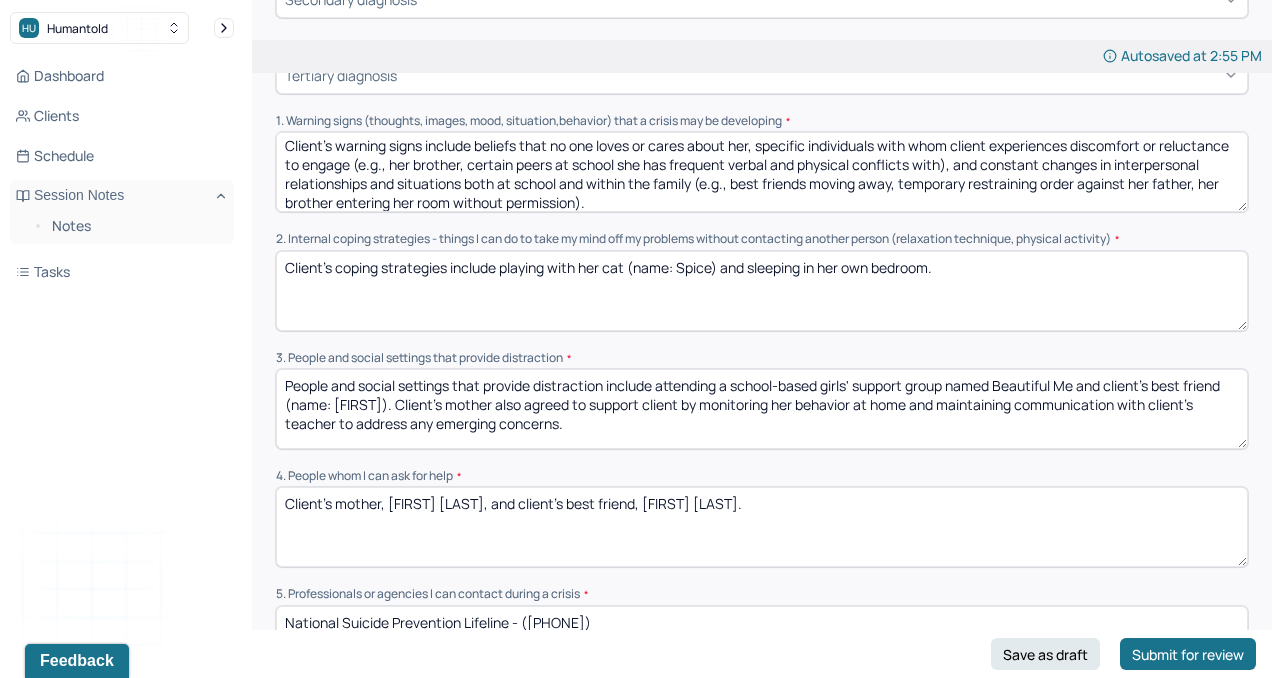 type on "Client's warning signs include beliefs that no one loves or cares about her, specific individuals with whom client experiences discomfort or reluctance to engage (e.g., her brother, certain peers at school she has frequent verbal and physical conflicts with), and constant changes in interpersonal relationships and situations both at school and within the family (e.g., best friends moving away, temporary restraining order against her father, her brother entering her room without permission)." 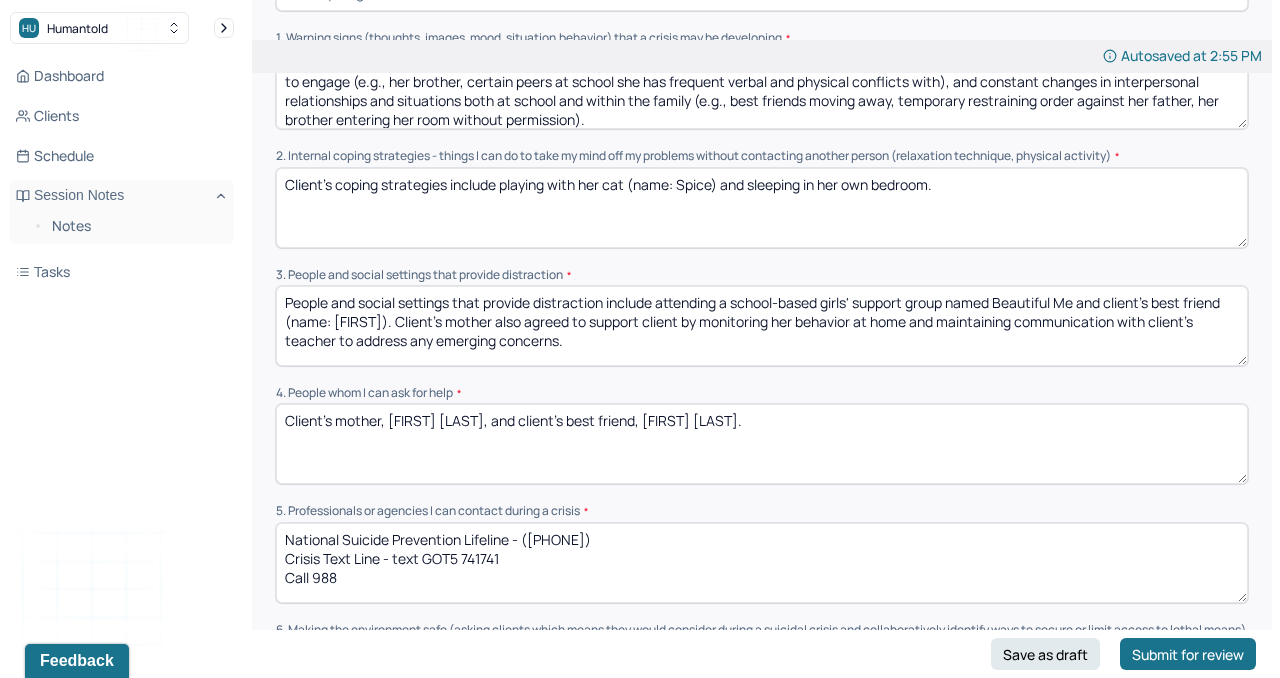 scroll, scrollTop: 582, scrollLeft: 0, axis: vertical 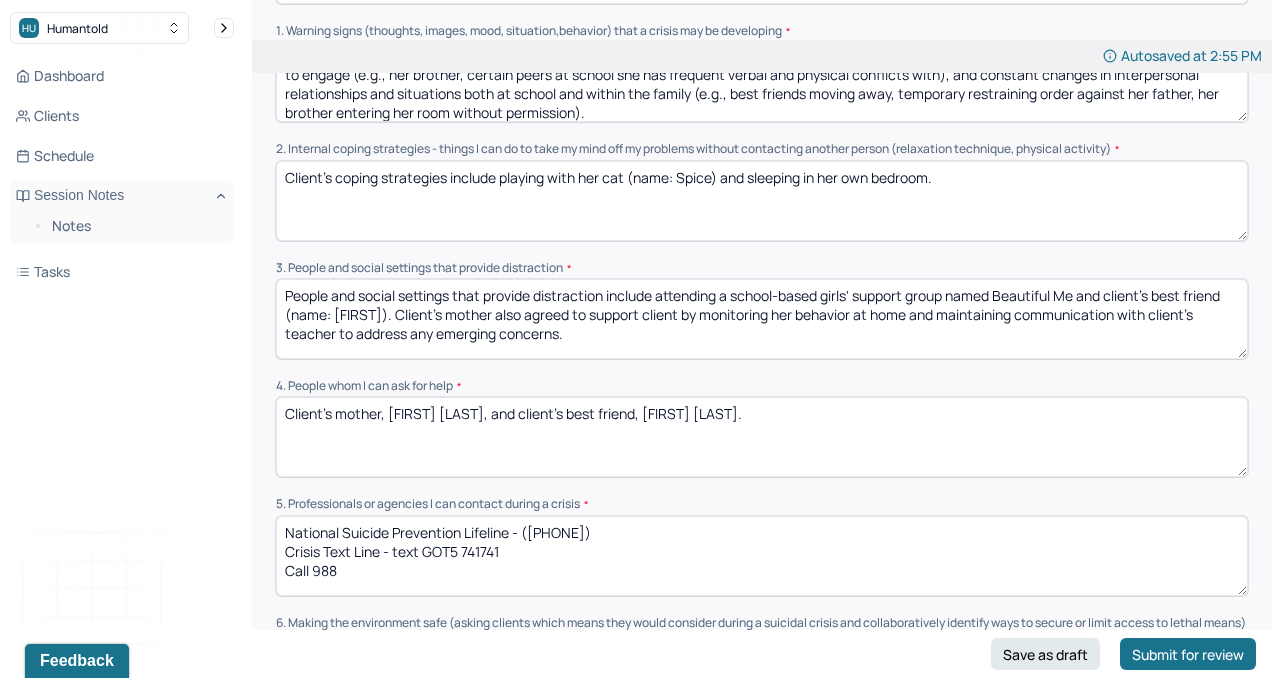 drag, startPoint x: 680, startPoint y: 171, endPoint x: 640, endPoint y: 171, distance: 40 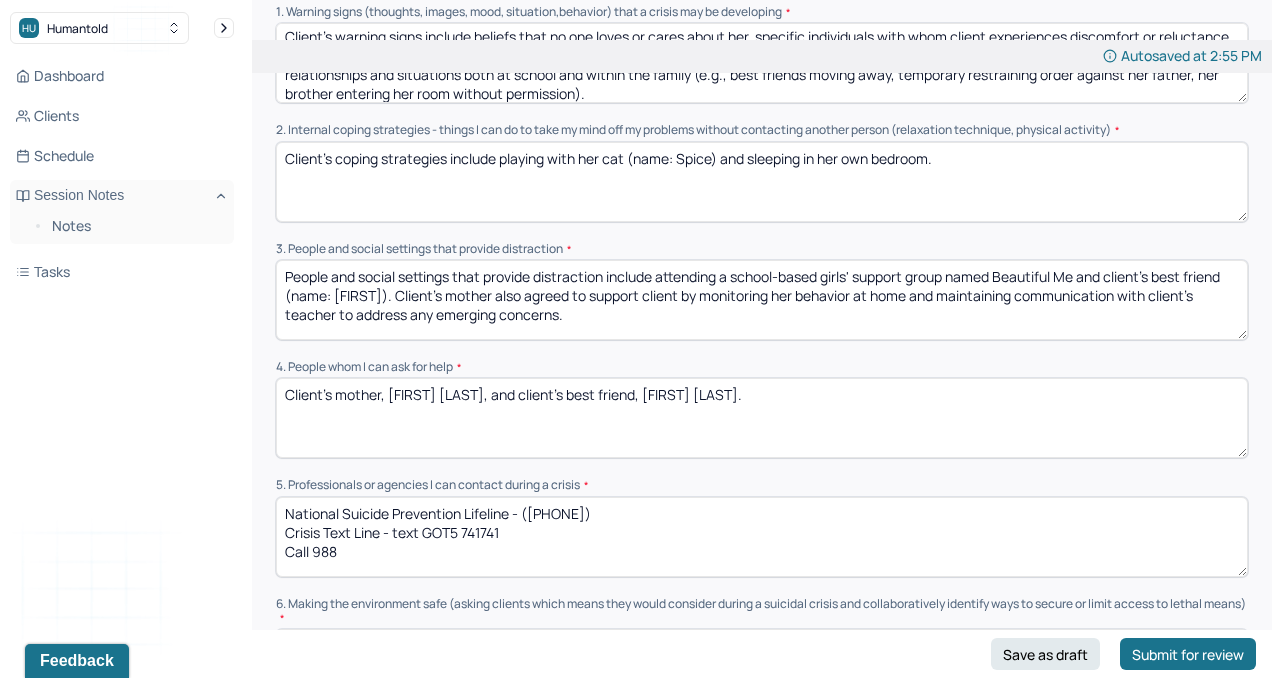 scroll, scrollTop: 604, scrollLeft: 0, axis: vertical 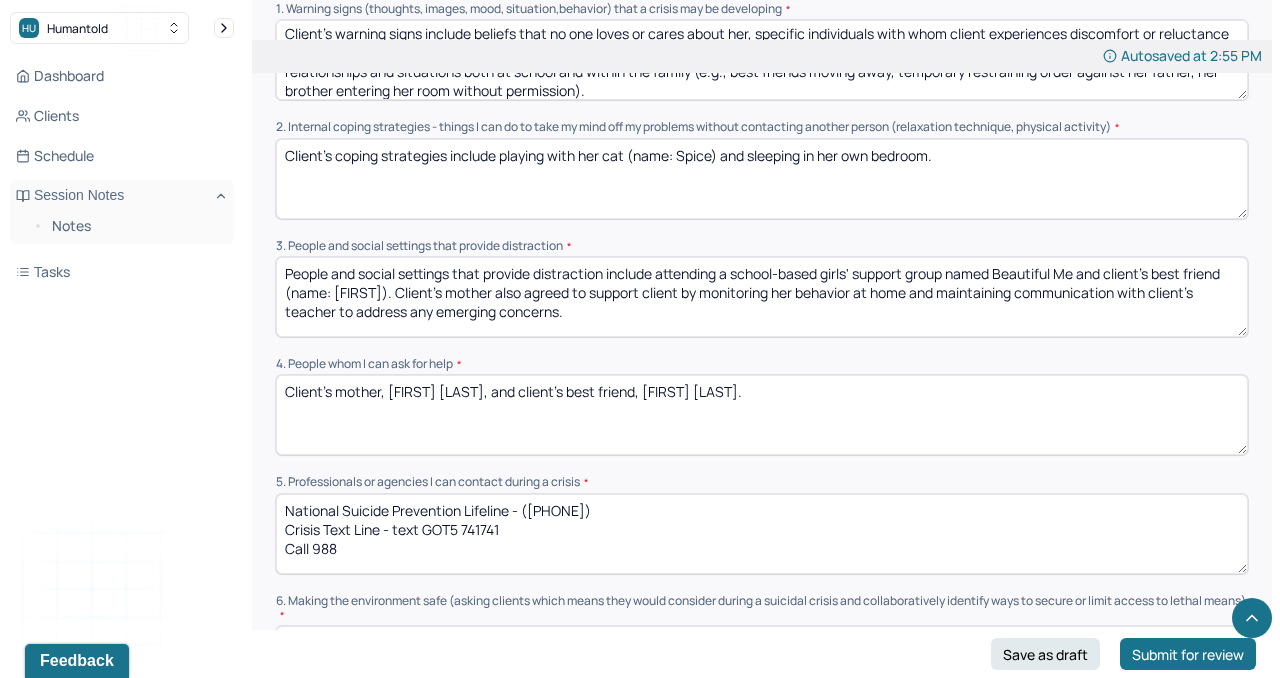drag, startPoint x: 678, startPoint y: 153, endPoint x: 627, endPoint y: 153, distance: 51 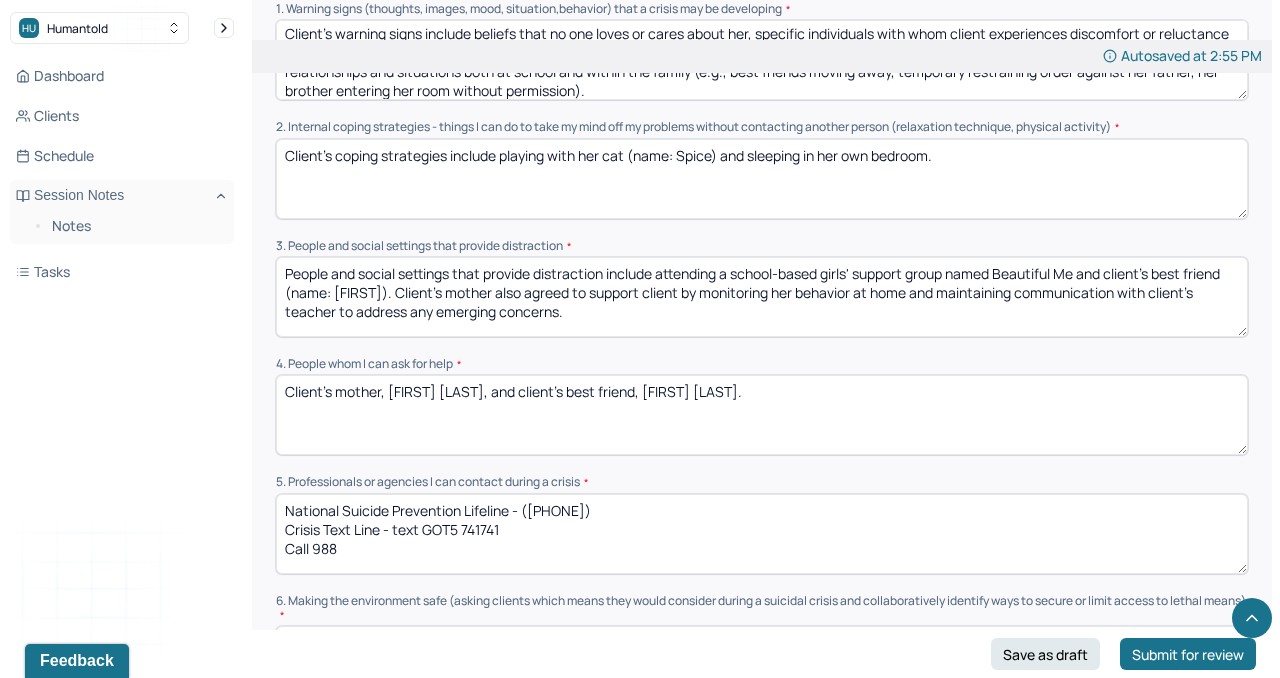 click on "Client's coping strategies include playing with her cat (name: Spice) and sleeping in her own bedroom." at bounding box center [762, 179] 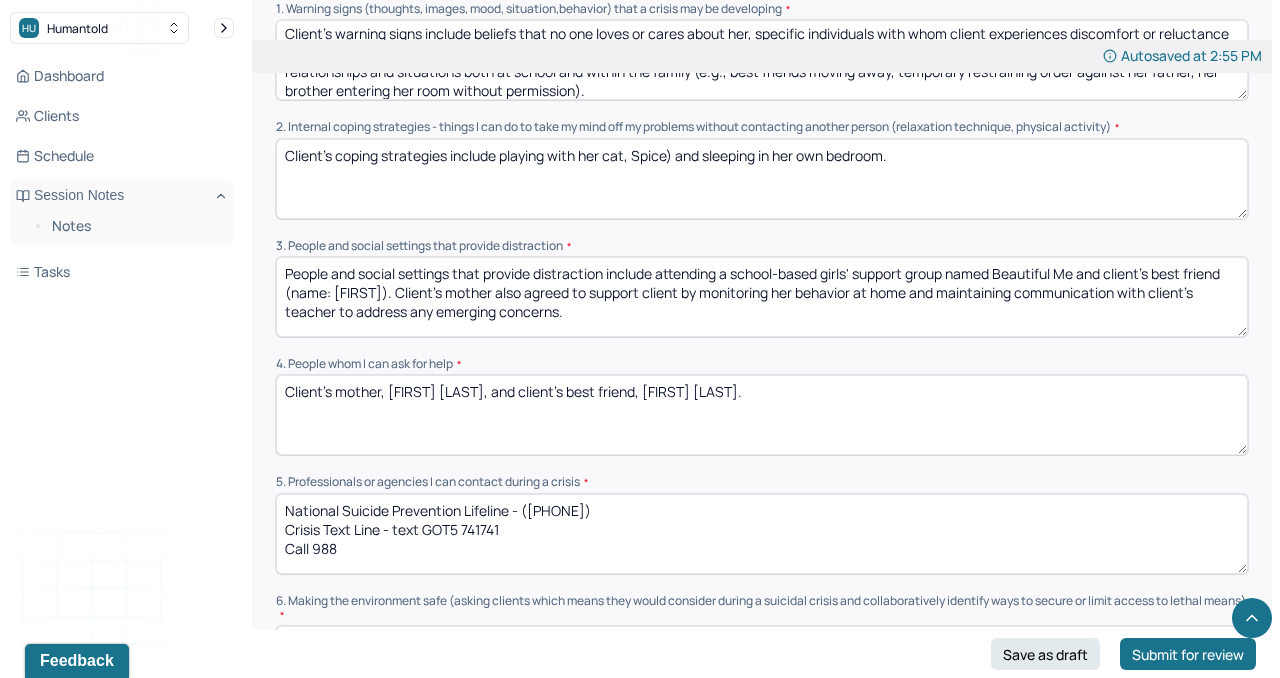 click on "Client's coping strategies include playing with her cat (name: Spice) and sleeping in her own bedroom." at bounding box center (762, 179) 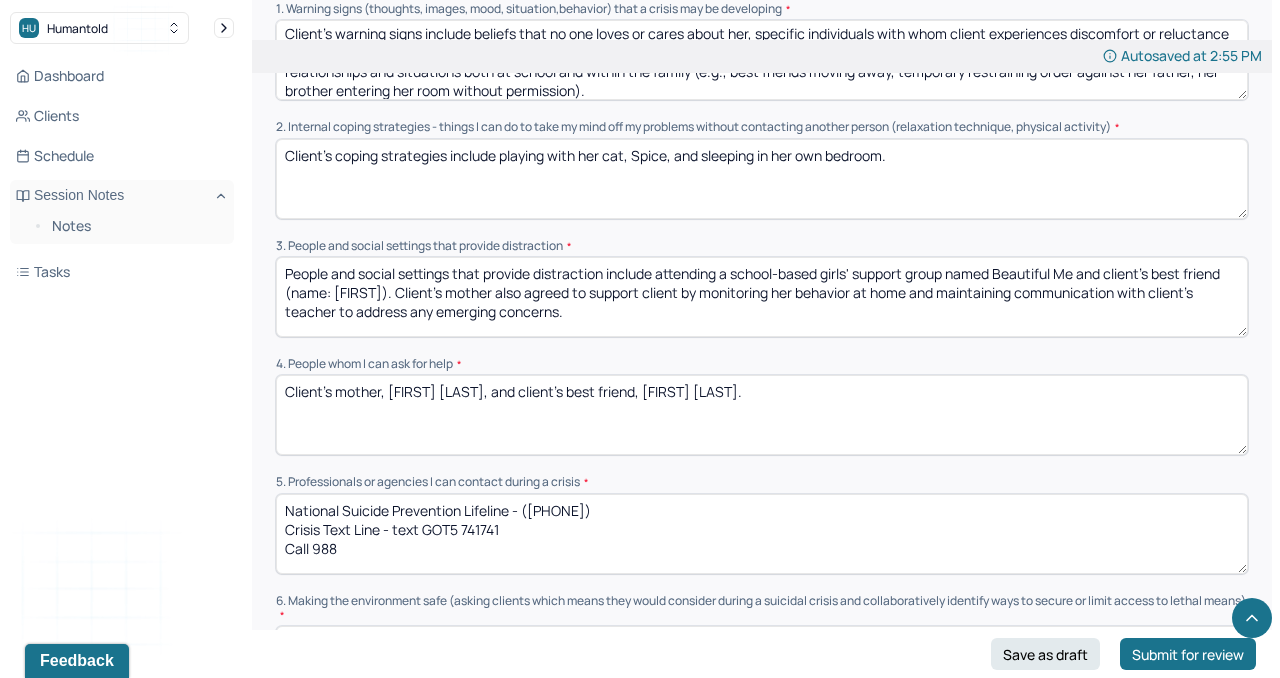 type on "Client's coping strategies include playing with her cat, Spice, and sleeping in her own bedroom." 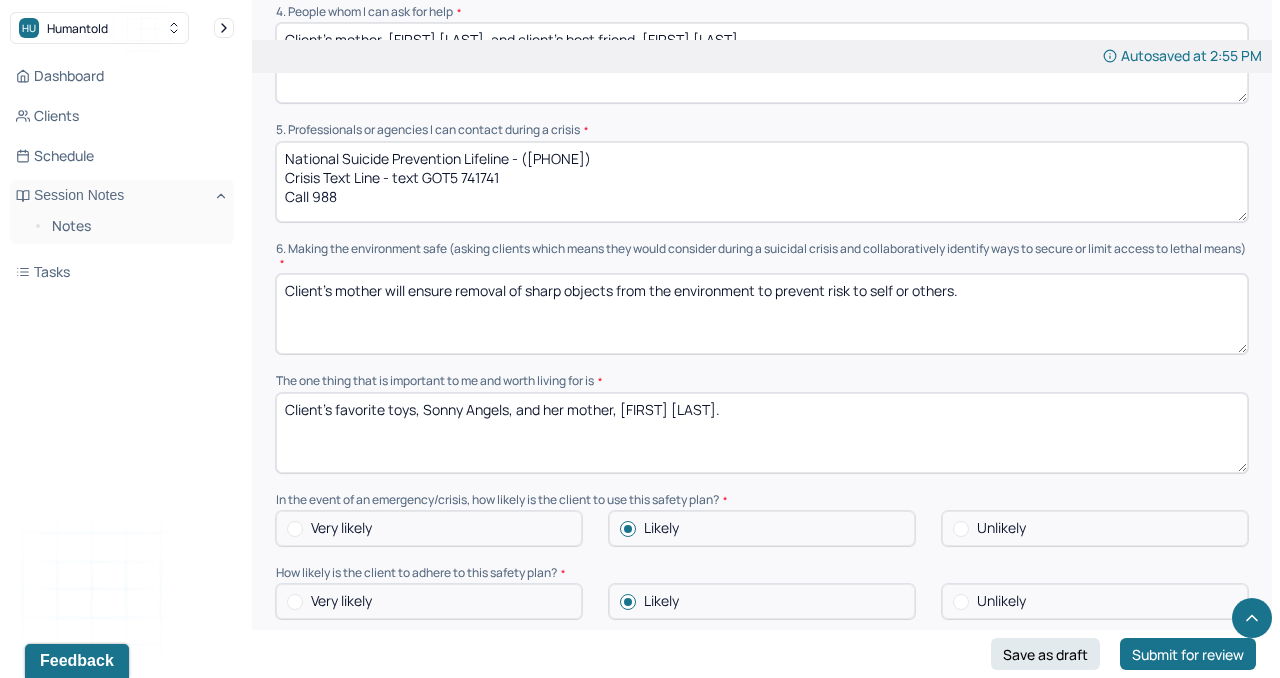scroll, scrollTop: 984, scrollLeft: 0, axis: vertical 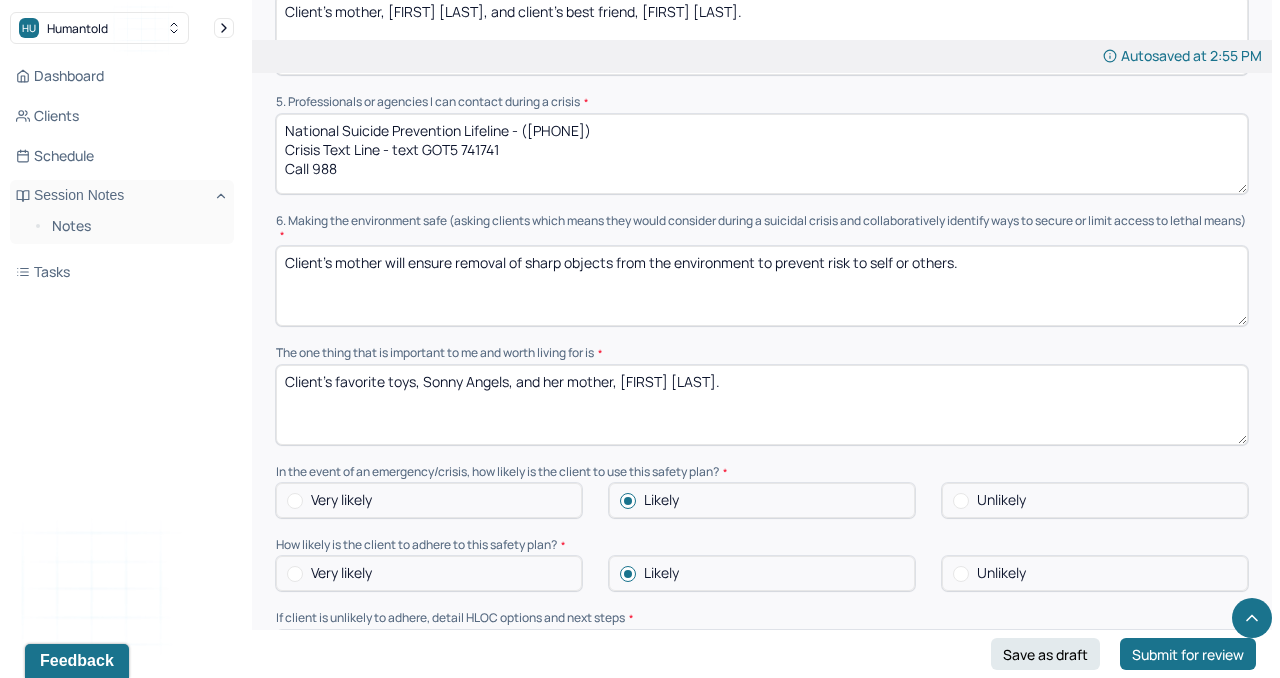 drag, startPoint x: 457, startPoint y: 256, endPoint x: 647, endPoint y: 257, distance: 190.00262 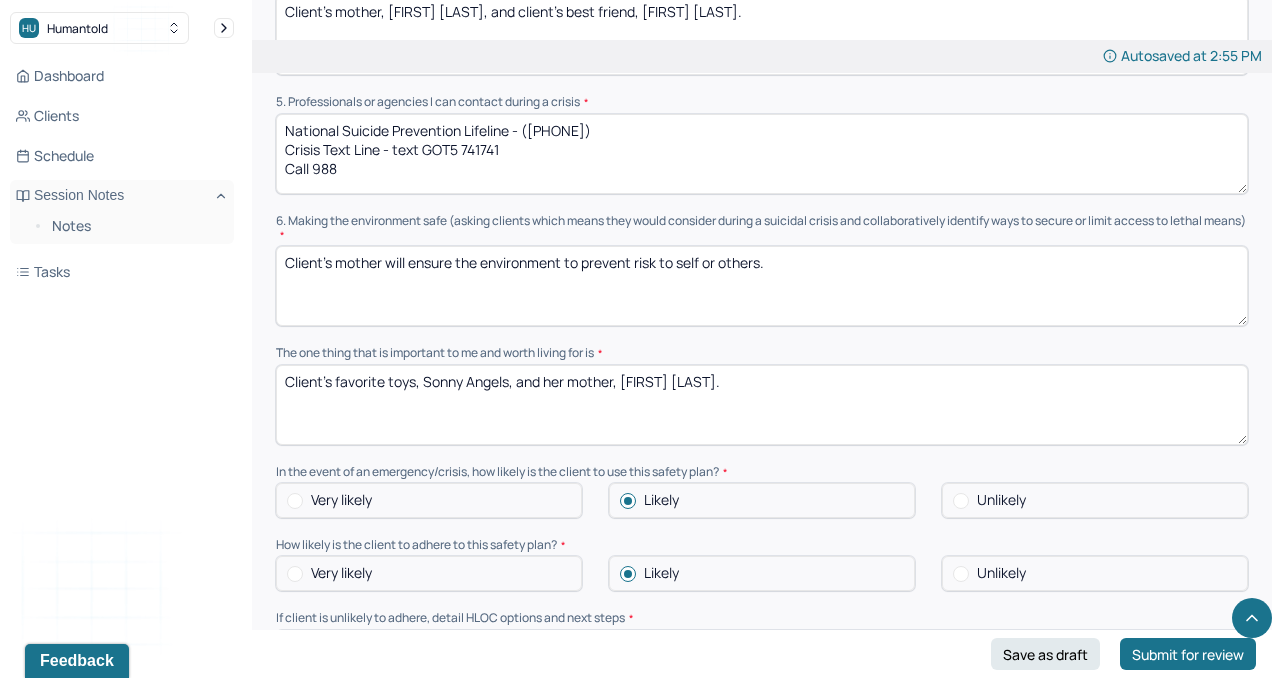 click on "Client's mother will ensure removal of sharp objects from the environment to prevent risk to self or others." at bounding box center [762, 286] 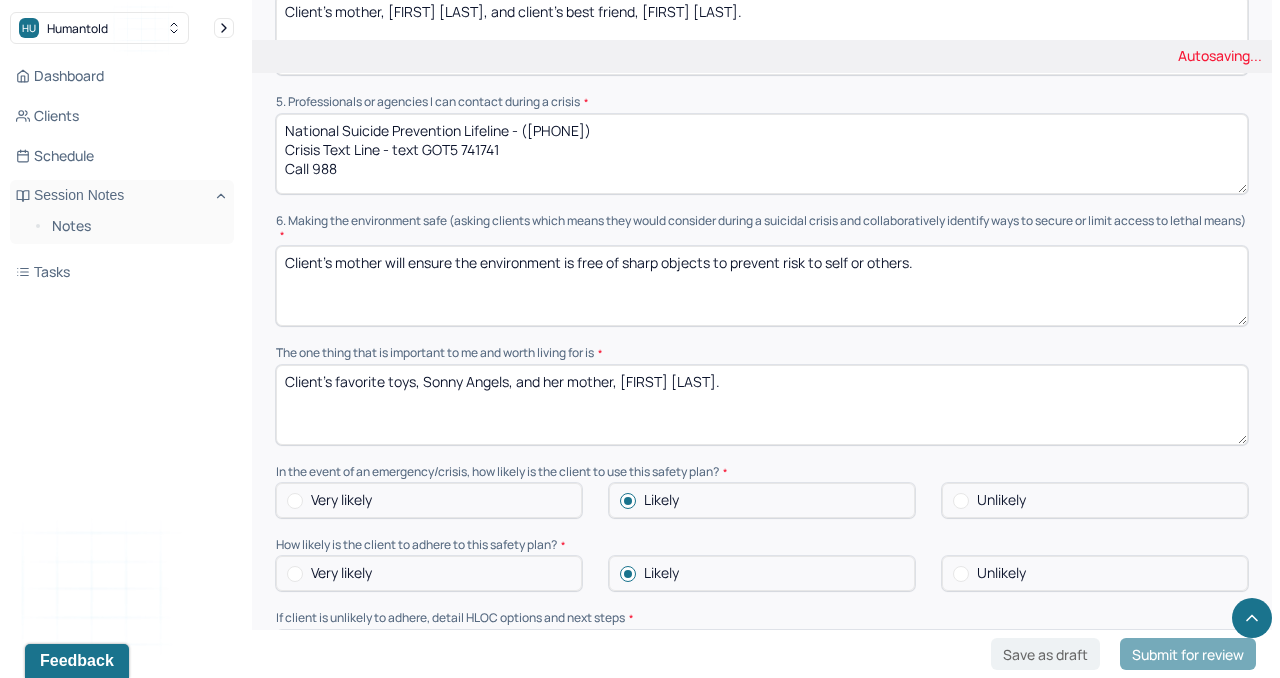 click on "The one thing that is important to me and worth living for is" at bounding box center (762, 353) 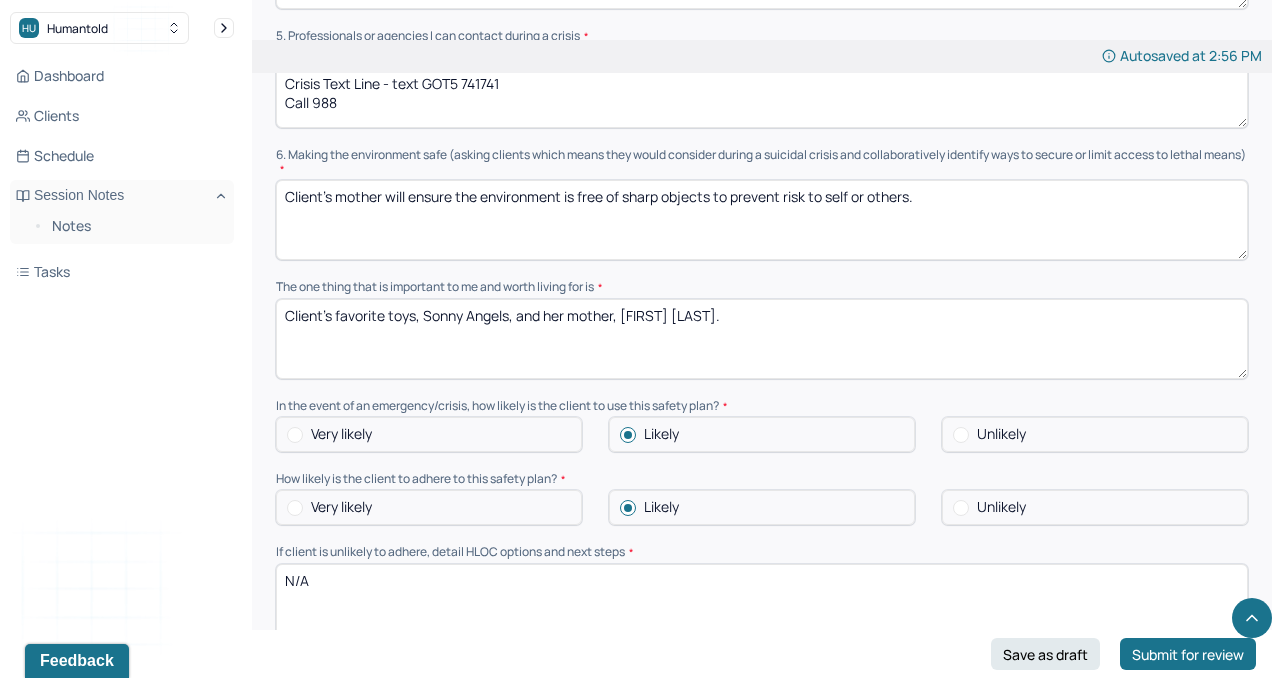 scroll, scrollTop: 1053, scrollLeft: 0, axis: vertical 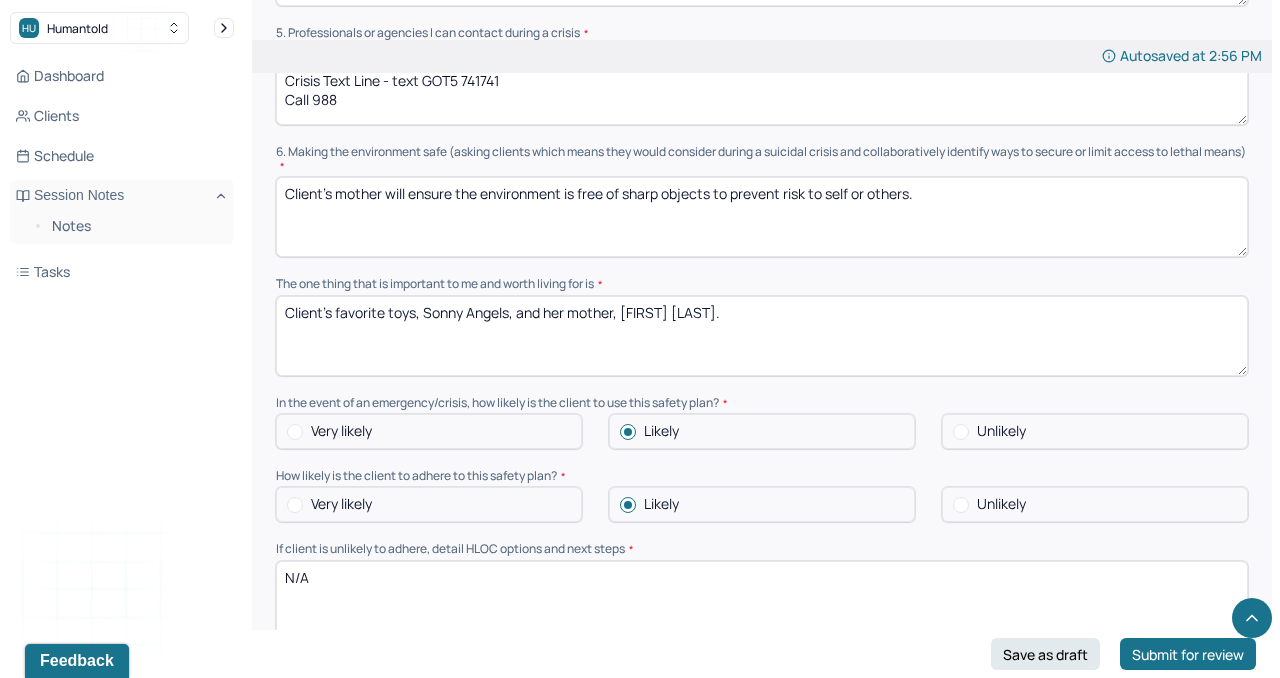 click on "Client's mother will ensure the environment is free of sharp objects to prevent risk to self or others." at bounding box center (762, 217) 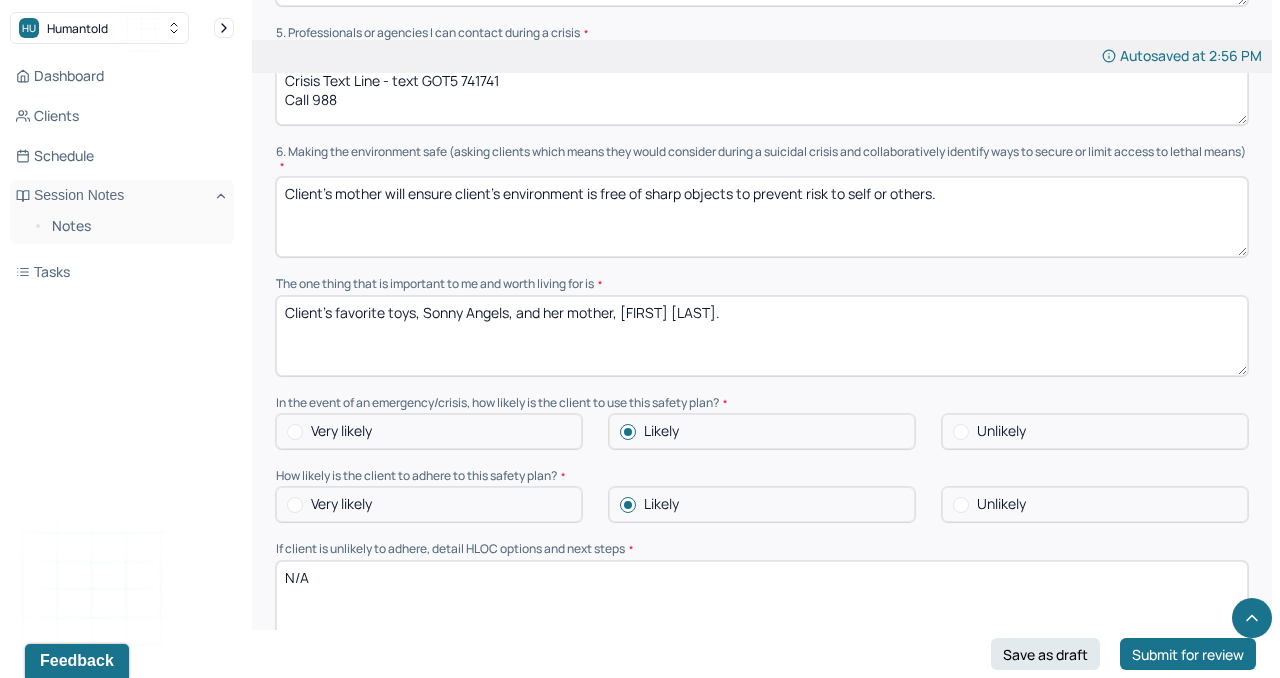 type on "Client's mother will ensure client's environment is free of sharp objects to prevent risk to self or others." 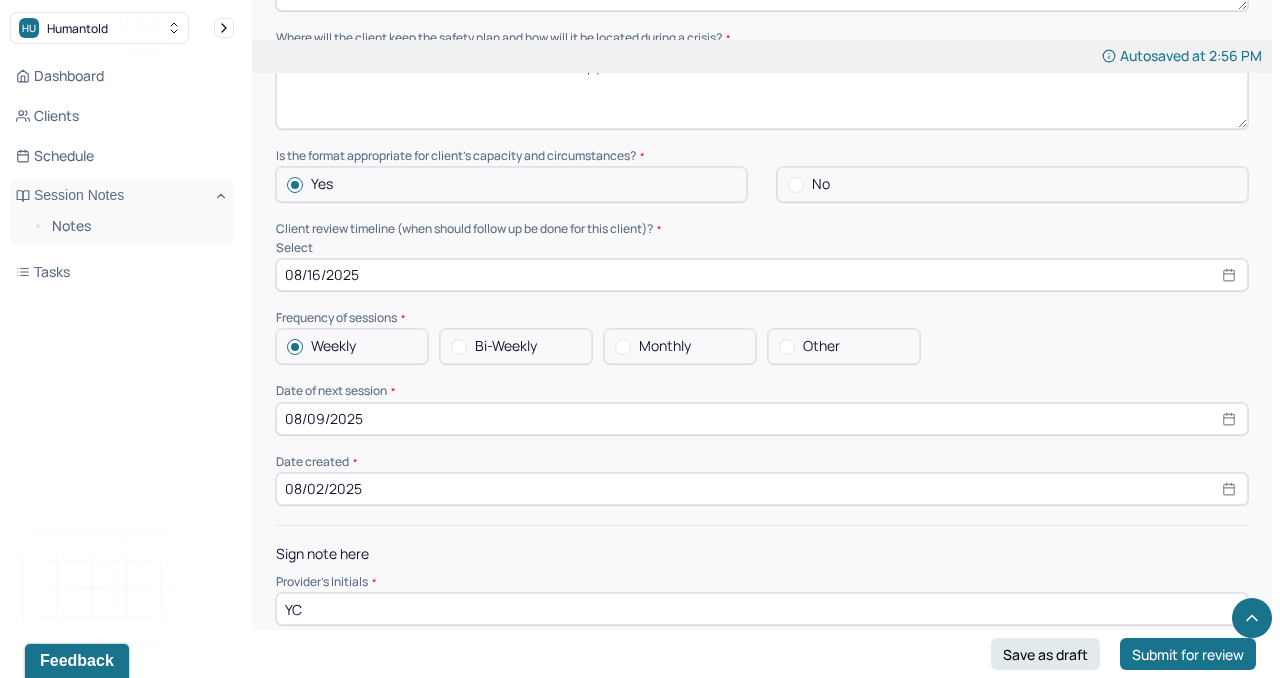 scroll, scrollTop: 1697, scrollLeft: 0, axis: vertical 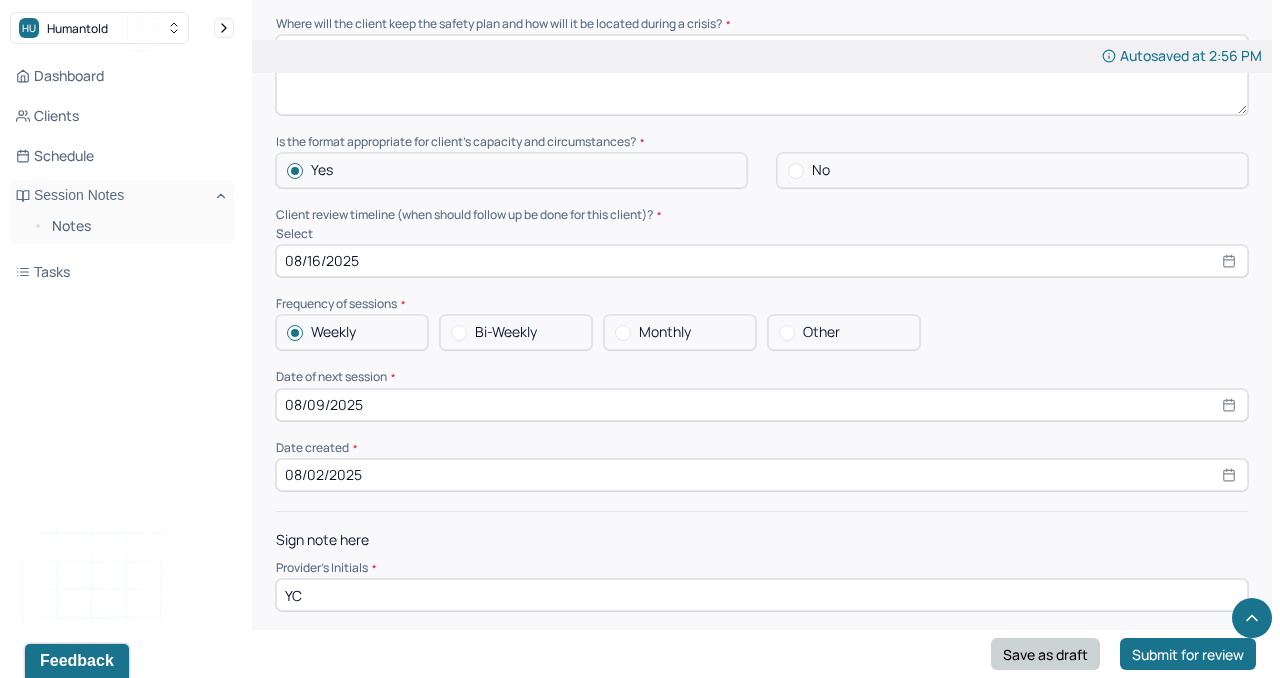 click on "Save as draft" at bounding box center [1045, 654] 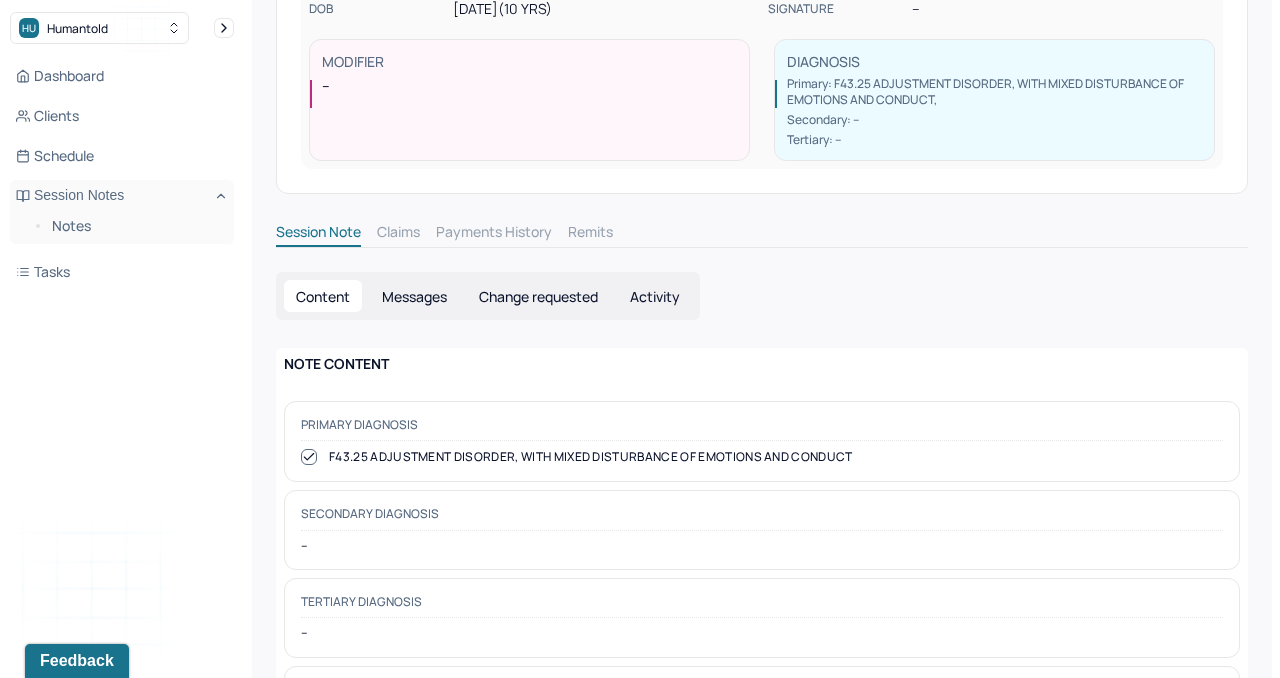 scroll, scrollTop: 232, scrollLeft: 0, axis: vertical 